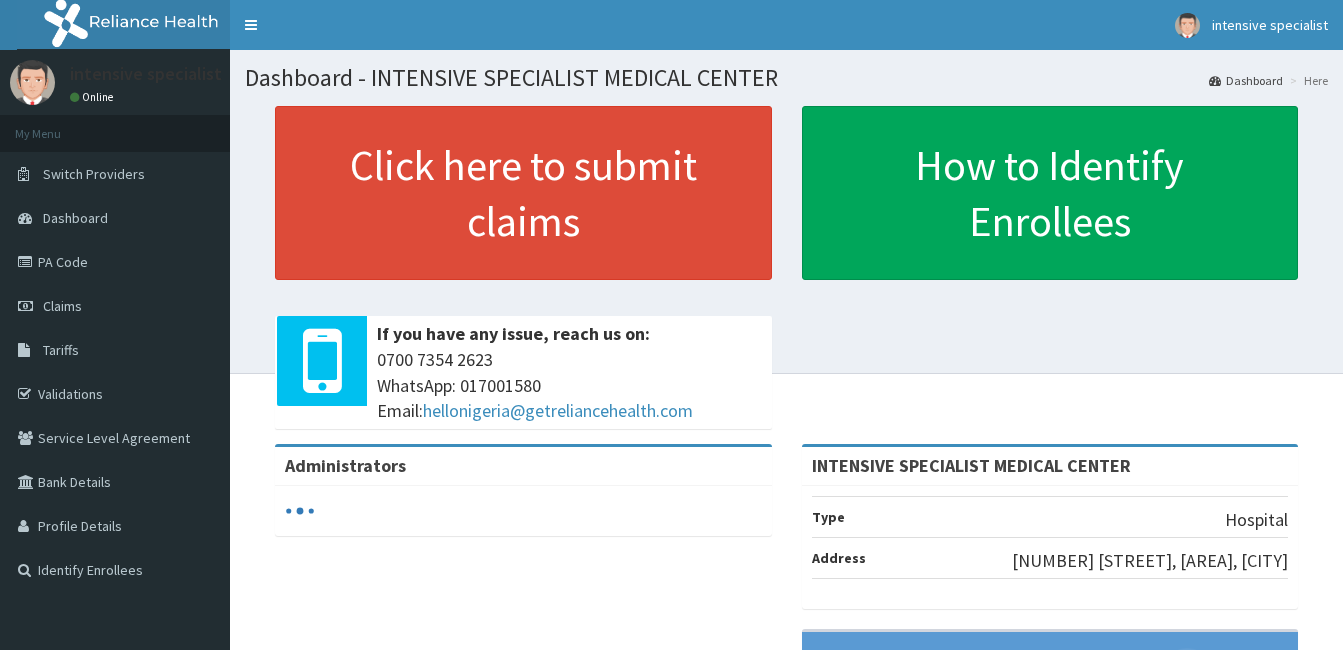scroll, scrollTop: 0, scrollLeft: 0, axis: both 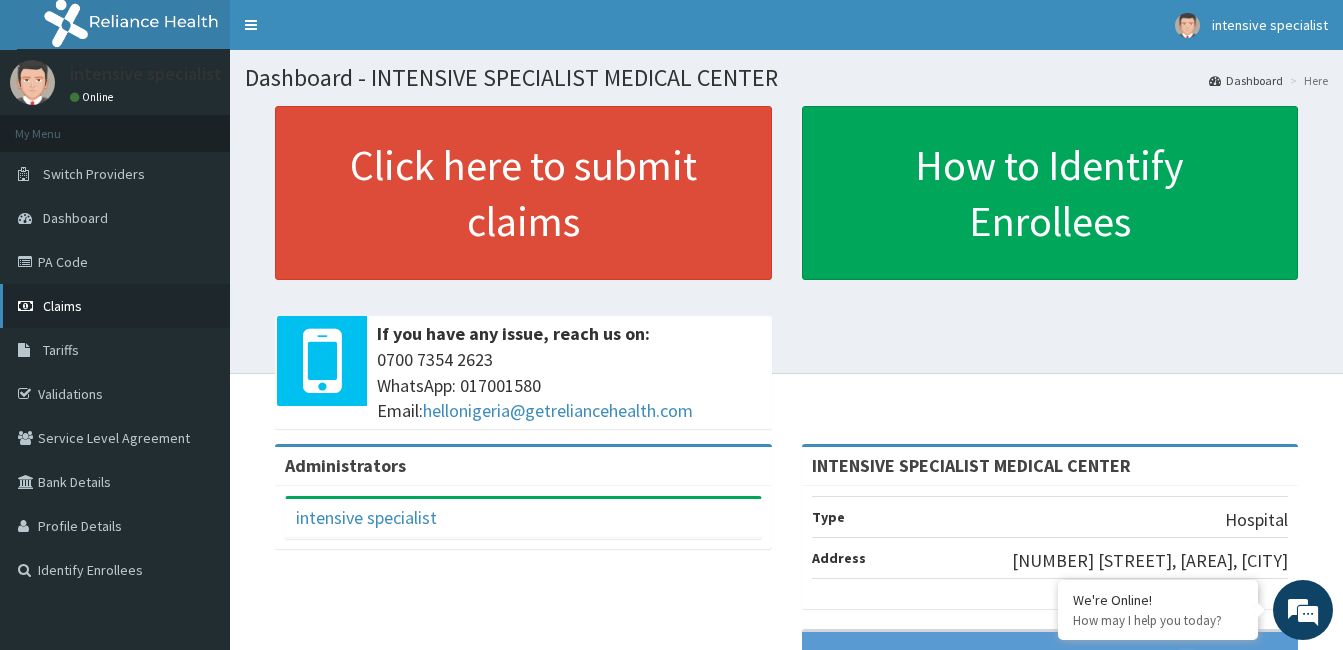 click on "Claims" at bounding box center [115, 306] 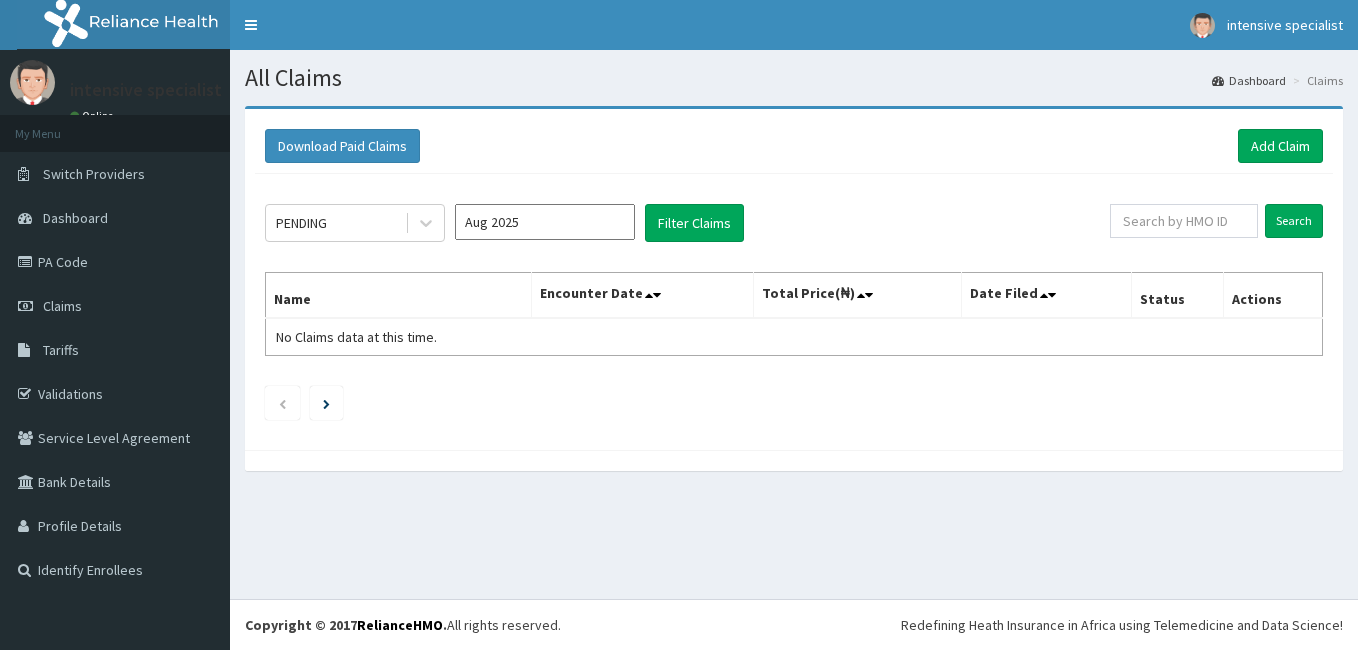 scroll, scrollTop: 0, scrollLeft: 0, axis: both 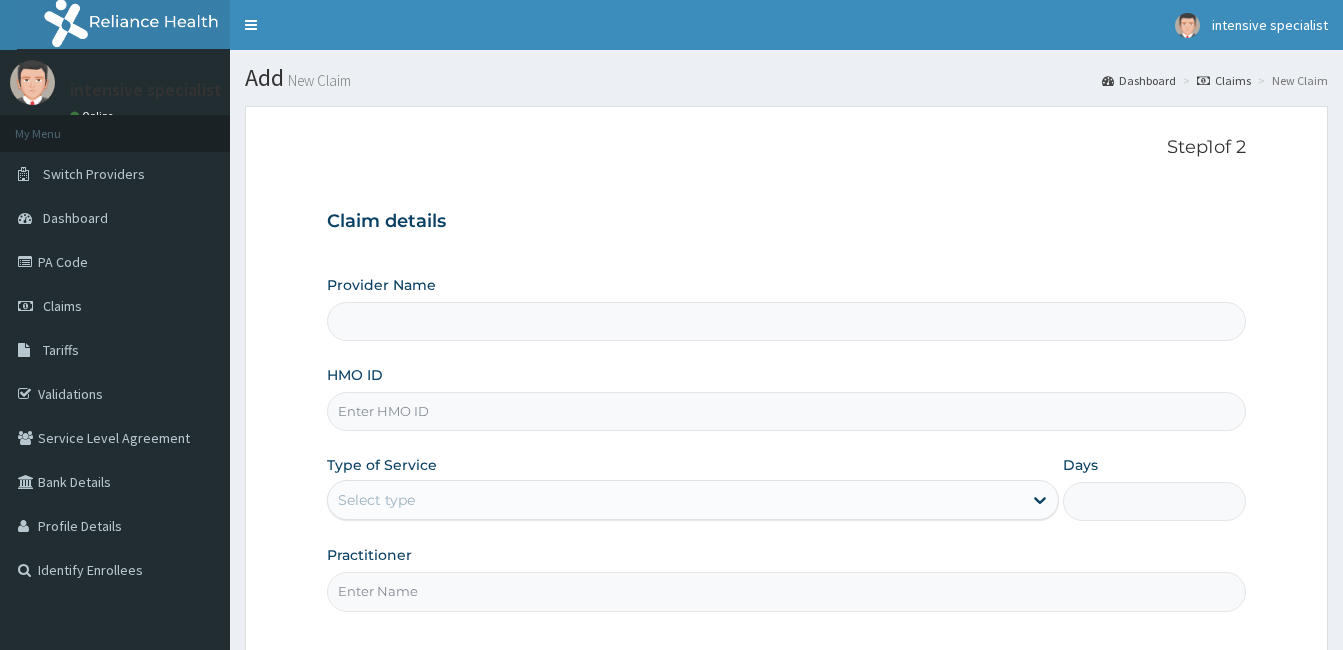 click on "HMO ID" at bounding box center [786, 411] 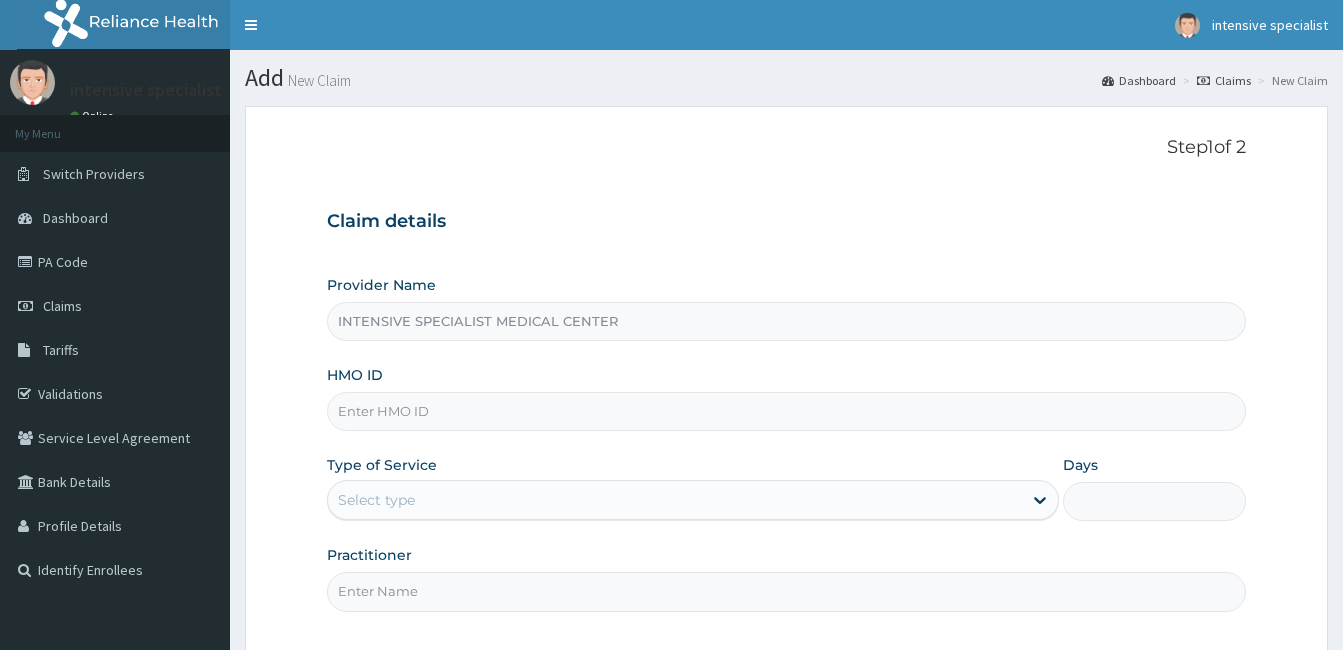 scroll, scrollTop: 0, scrollLeft: 0, axis: both 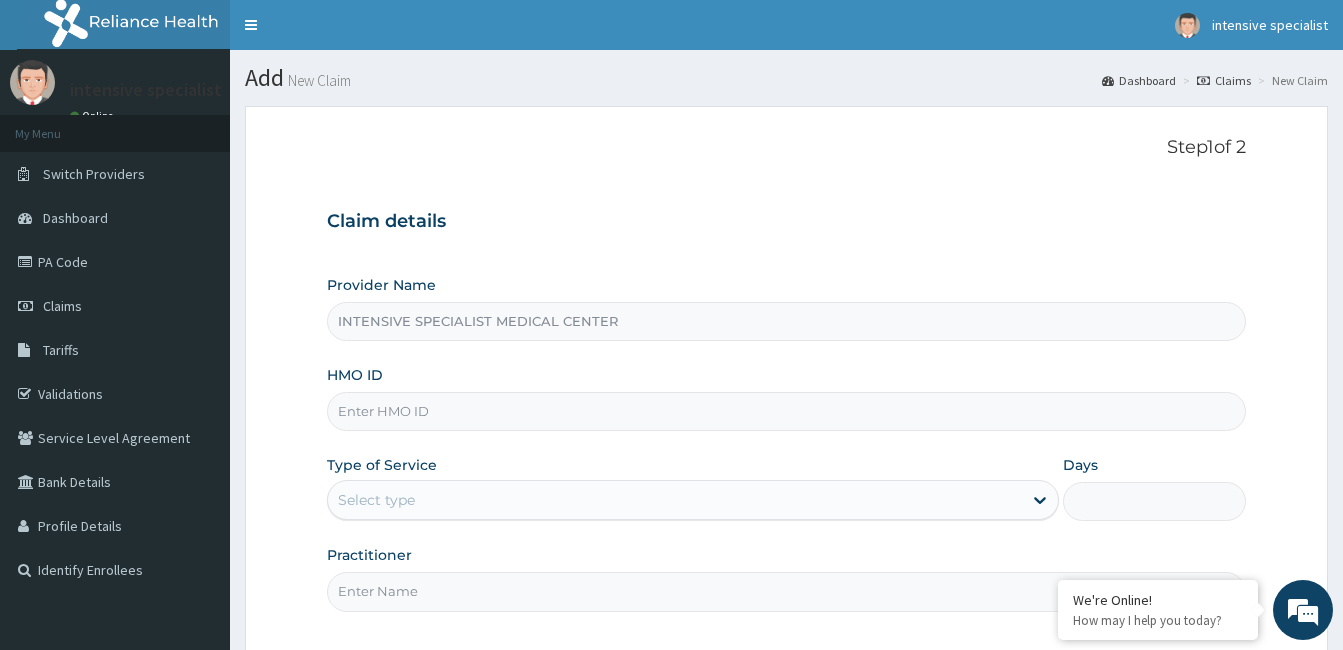 click on "INTENSIVE SPECIALIST MEDICAL CENTER" at bounding box center [786, 321] 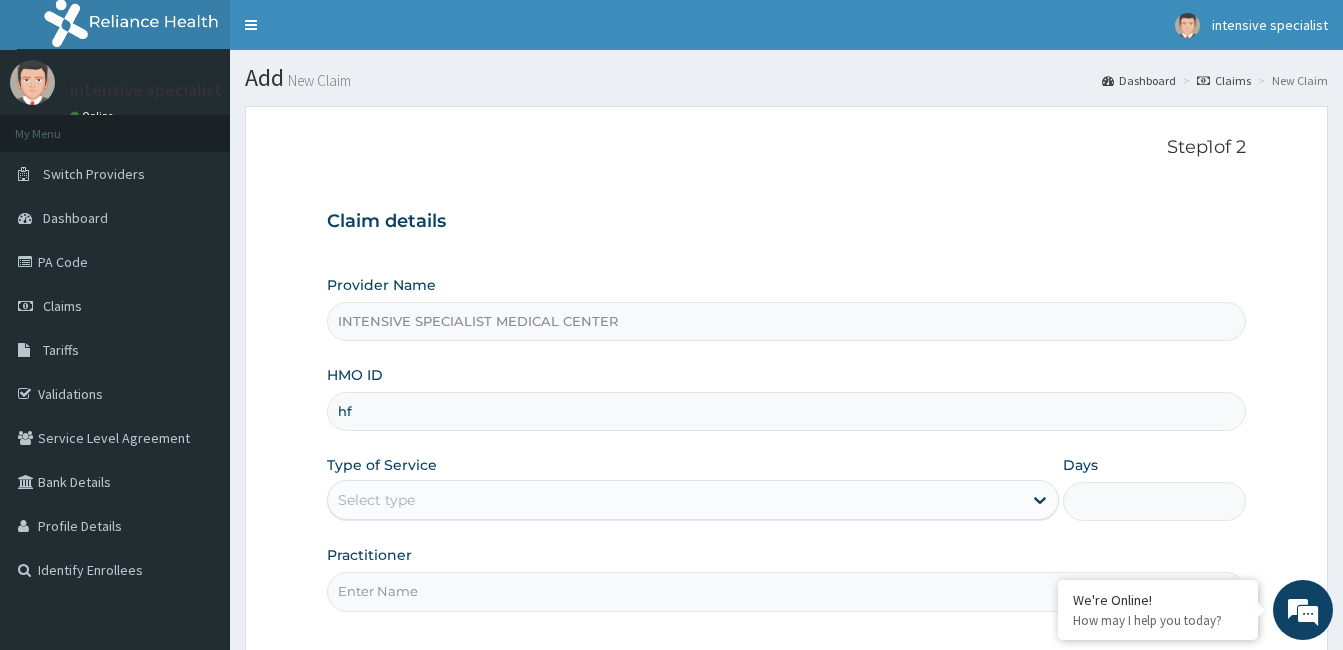 type on "h" 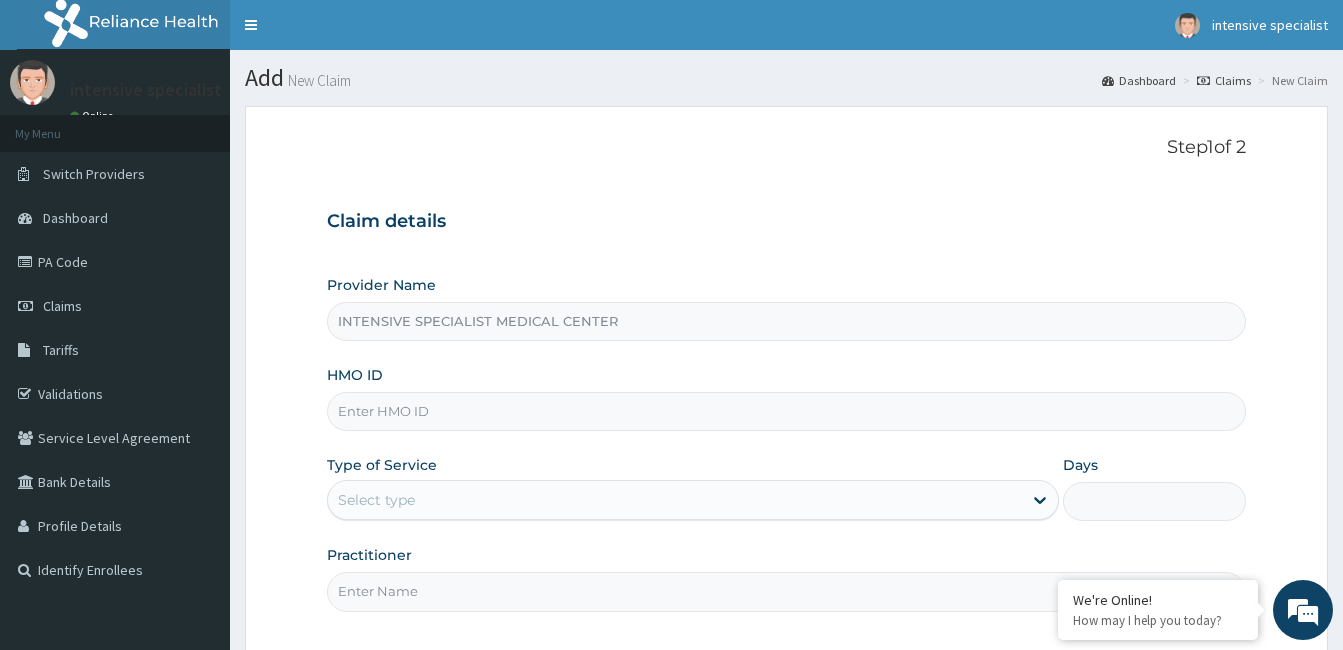 paste on "hfi/10042/b" 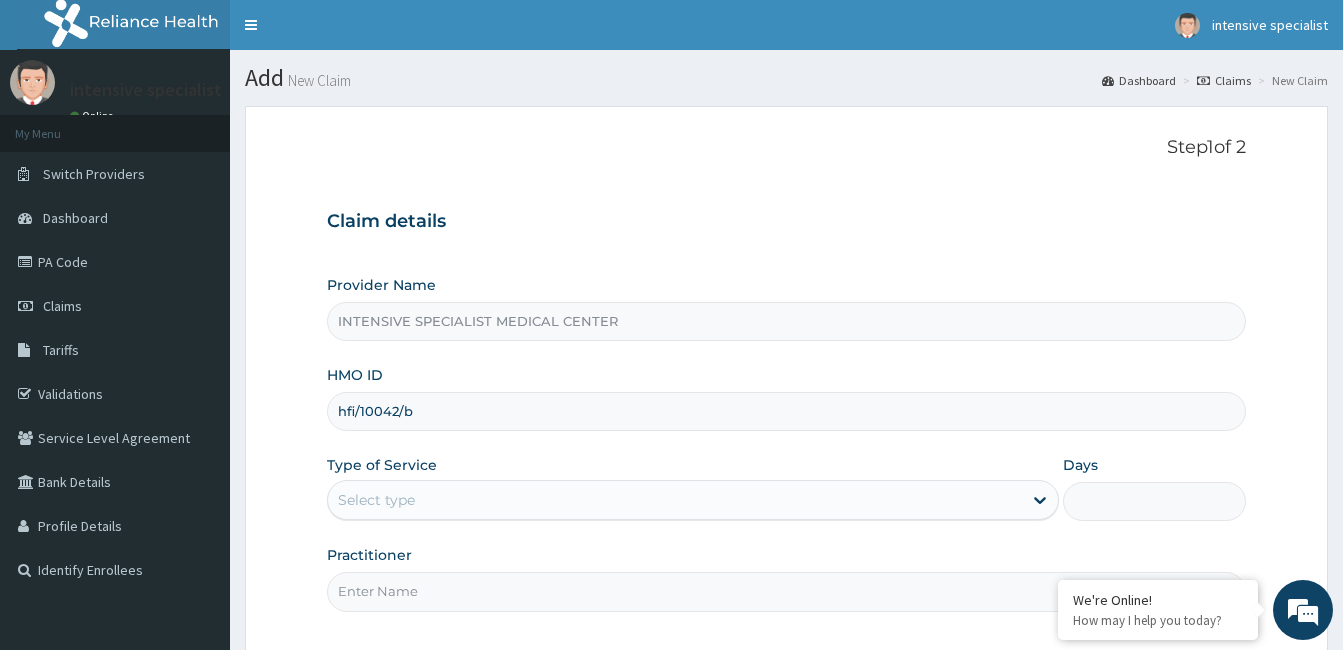 type on "hfi/10042/b" 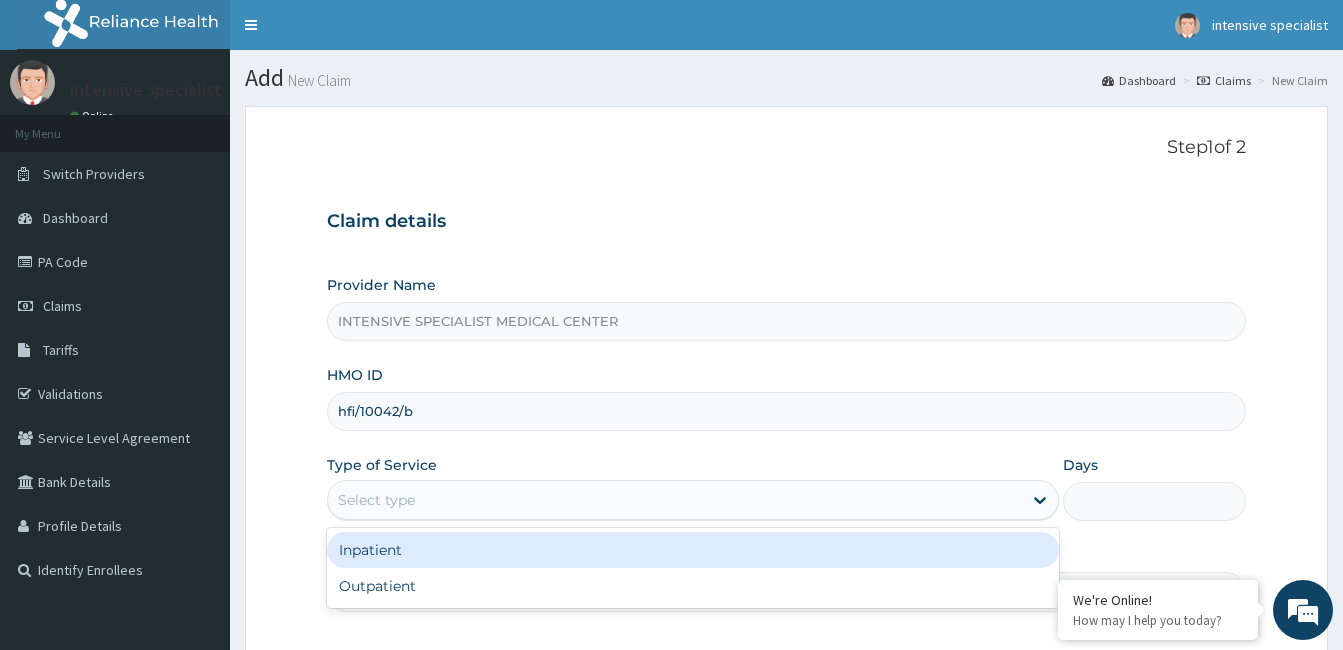 click on "Select type" at bounding box center (675, 500) 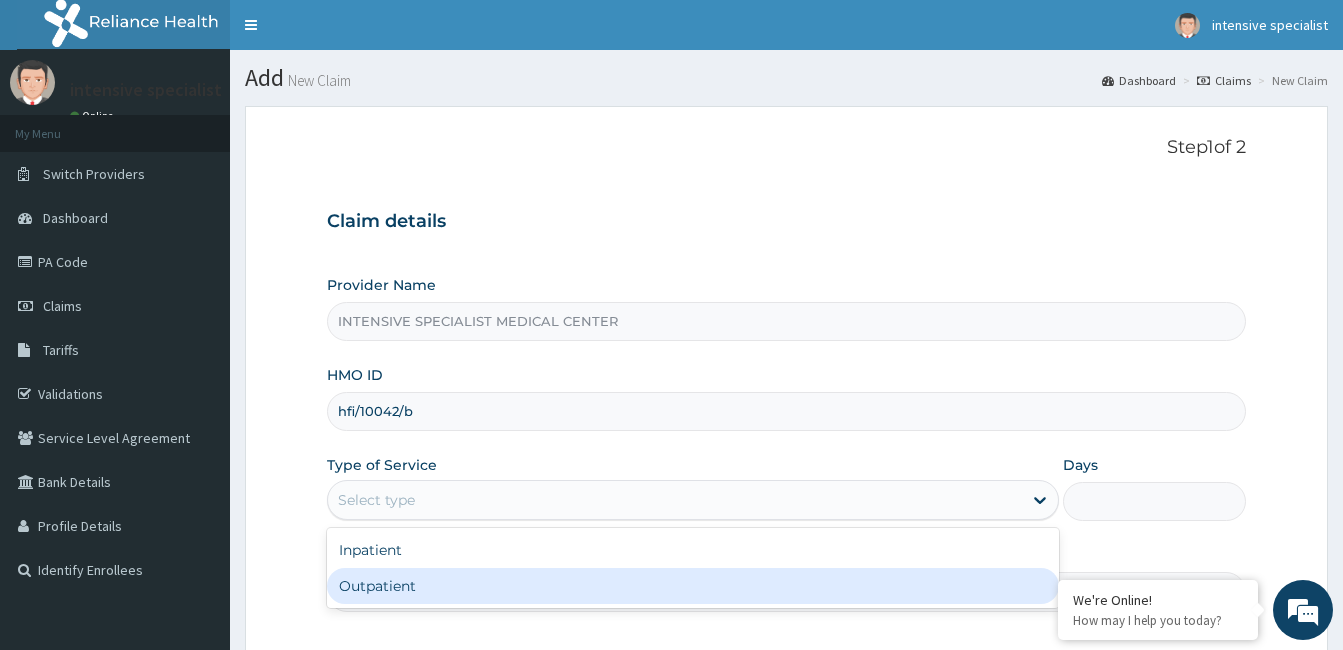 click on "Outpatient" at bounding box center [693, 586] 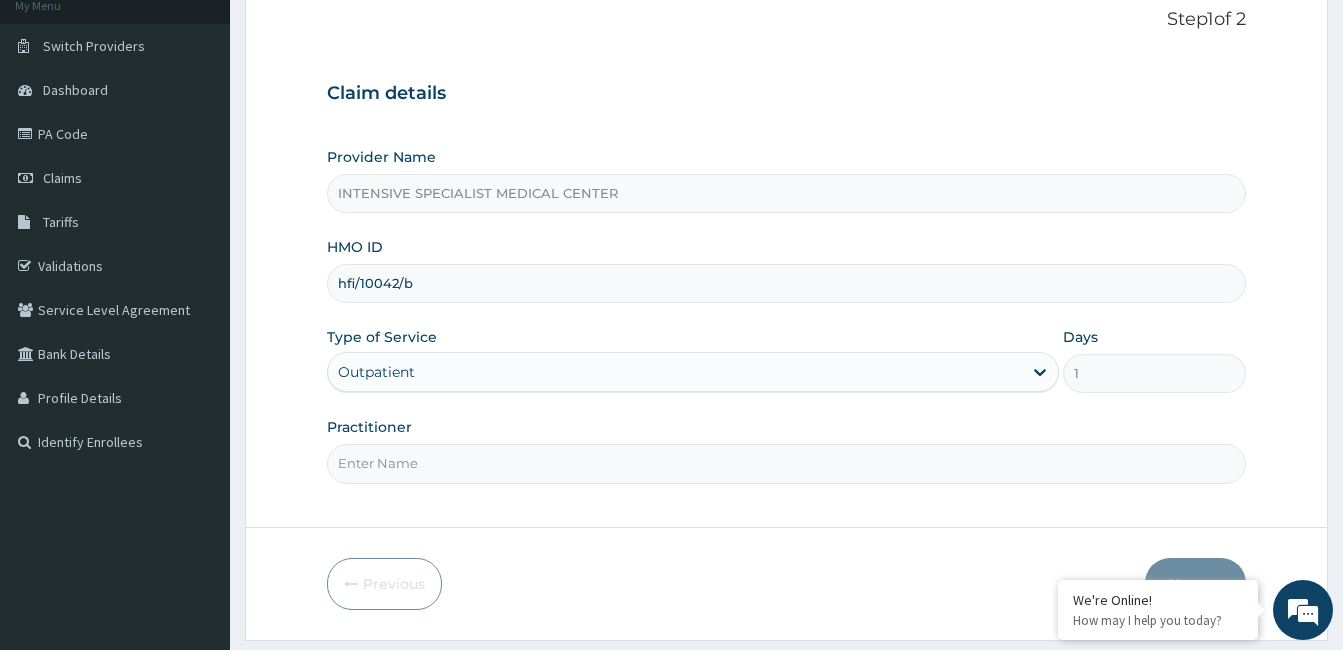 scroll, scrollTop: 185, scrollLeft: 0, axis: vertical 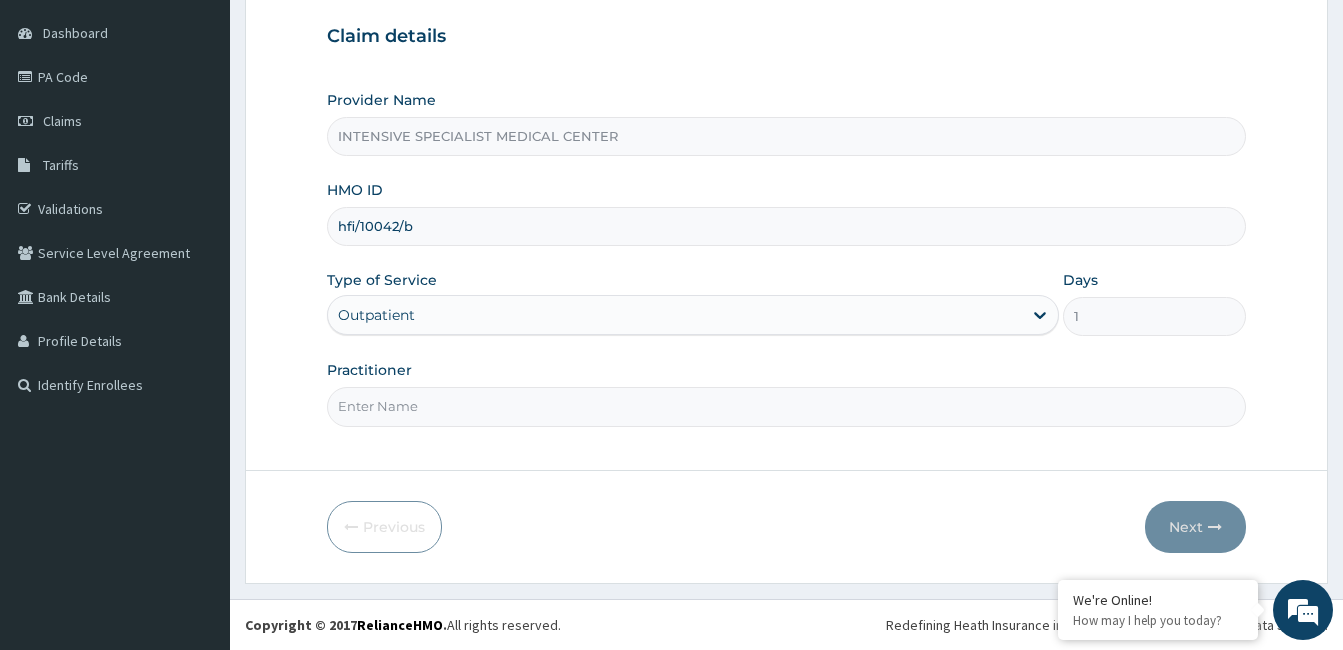 click on "Practitioner" at bounding box center (786, 406) 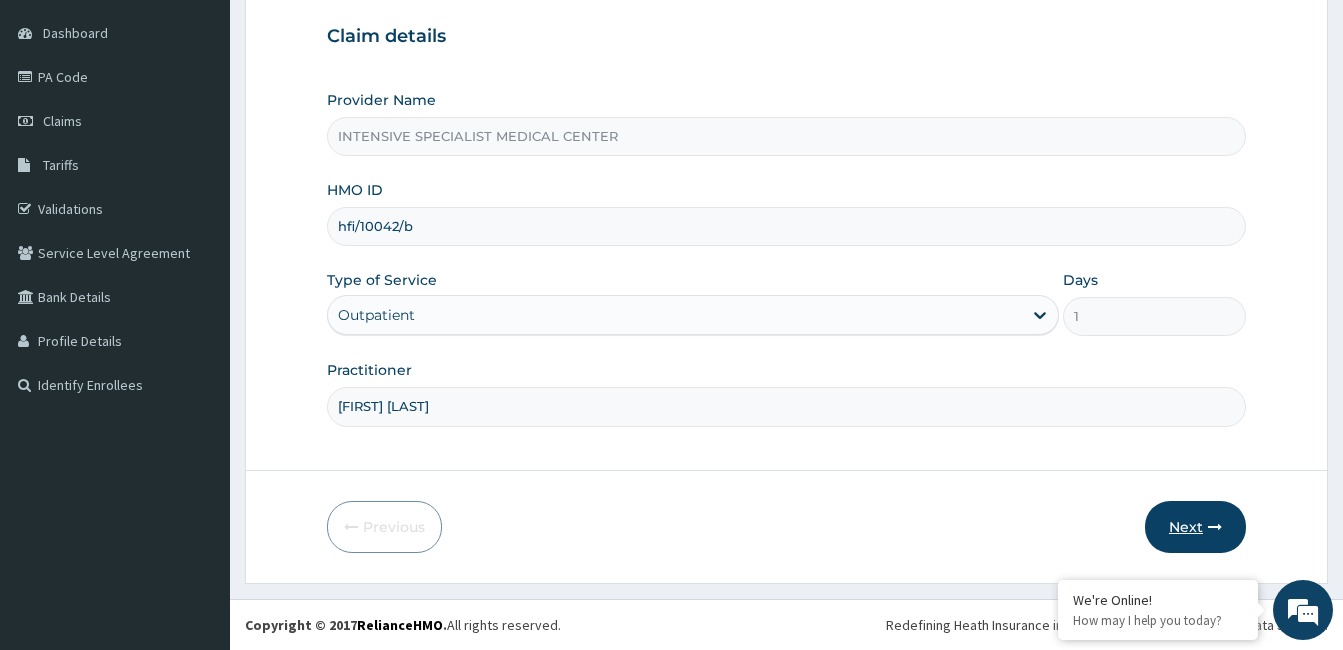 click on "Next" at bounding box center (1195, 527) 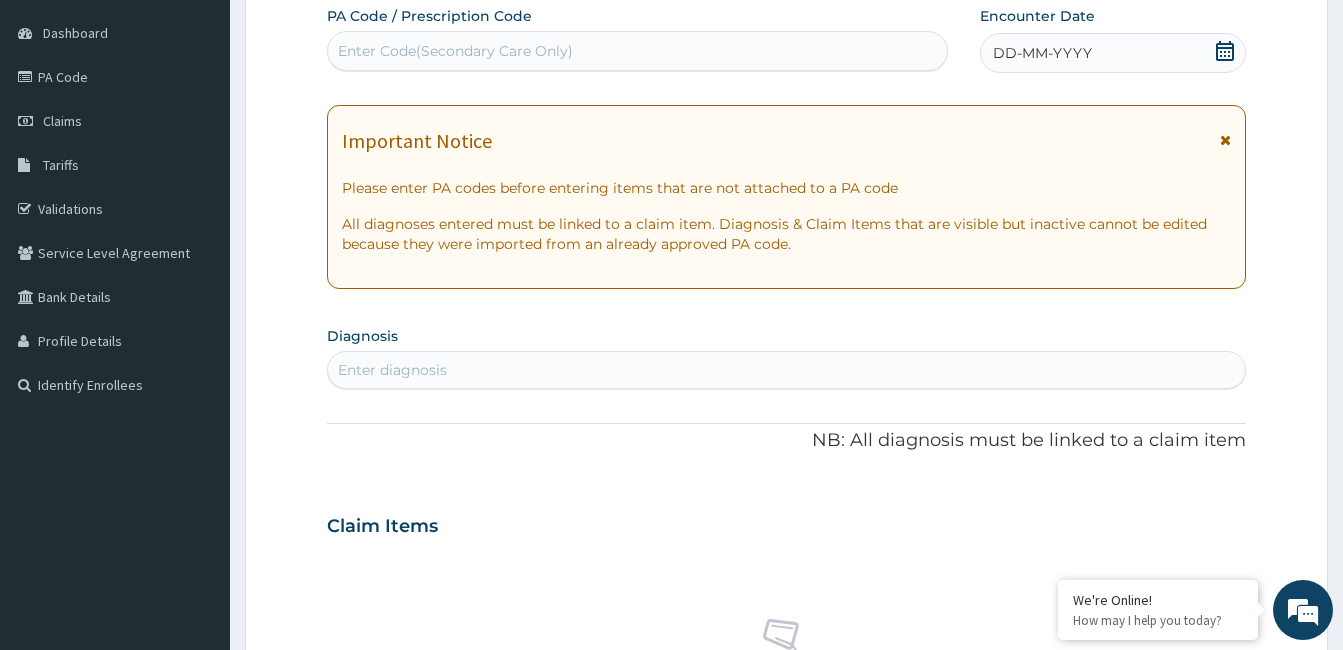 click 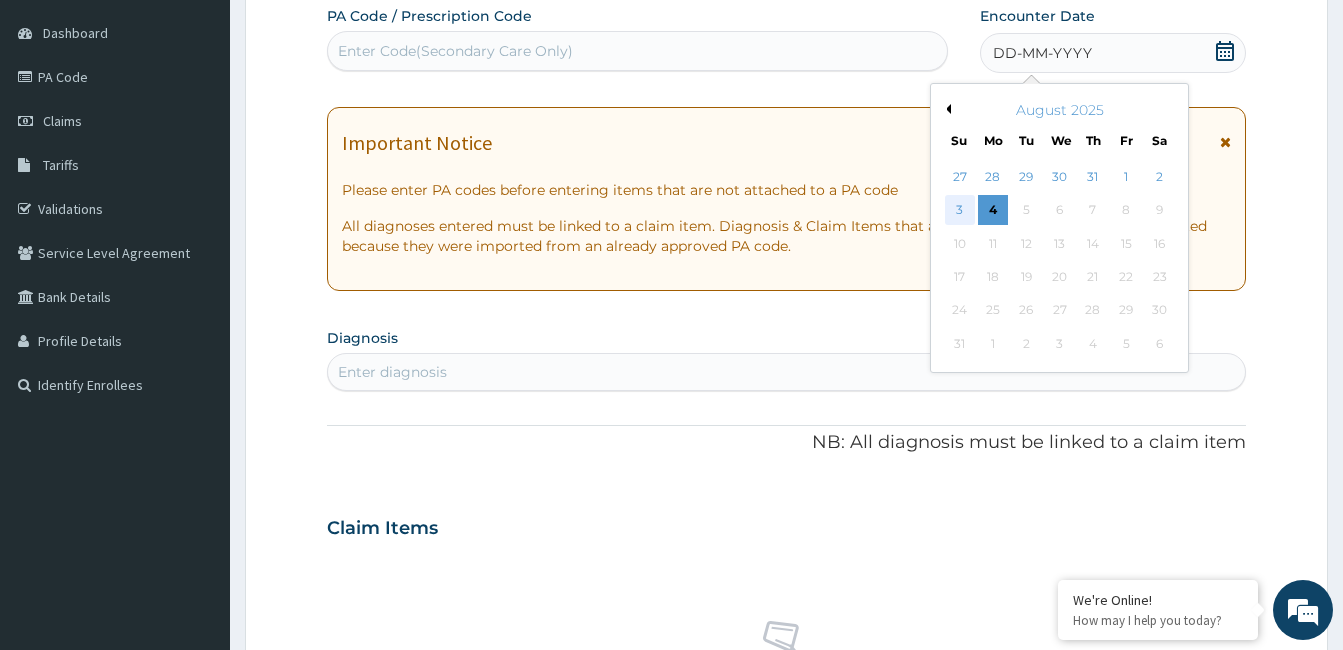 click on "3" at bounding box center (960, 211) 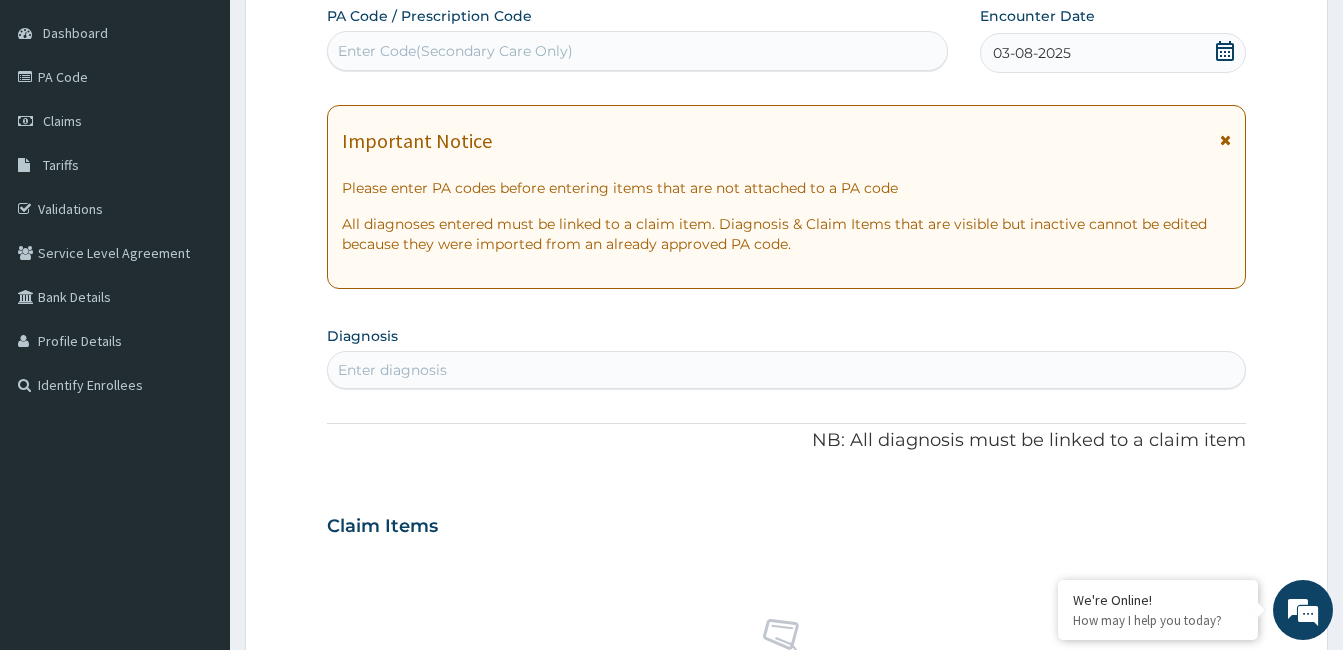 click on "Enter diagnosis" at bounding box center (392, 370) 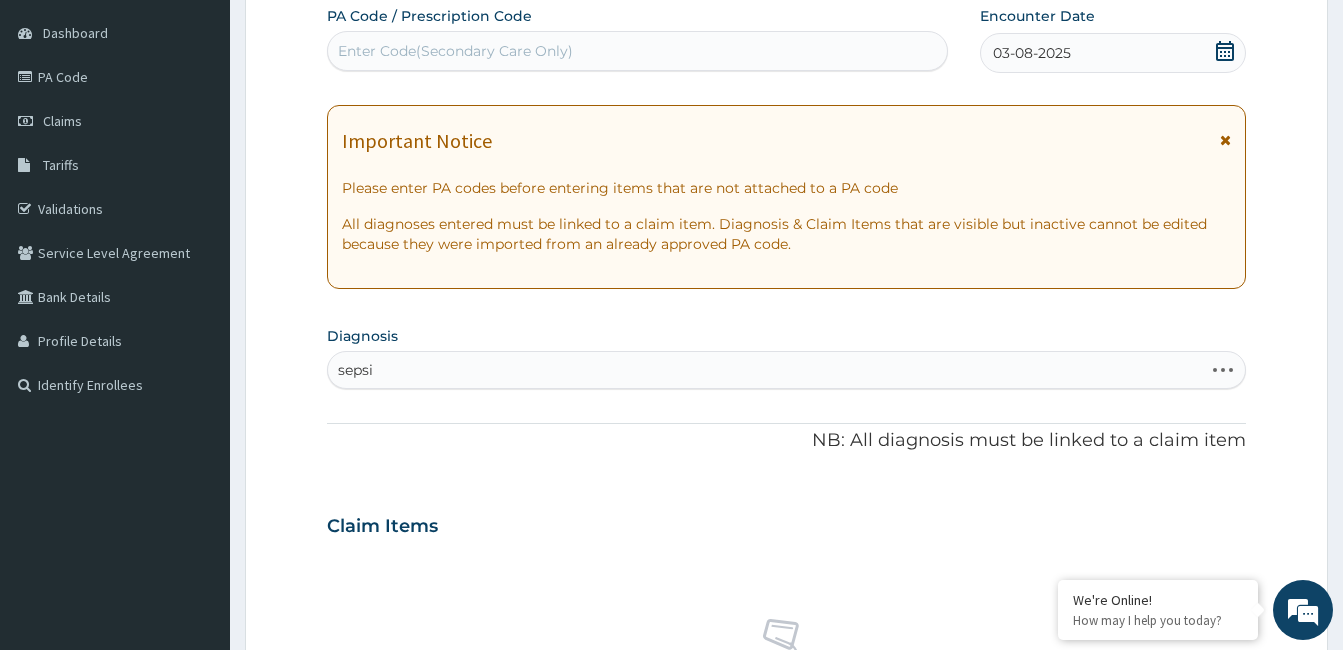 type on "sepsis" 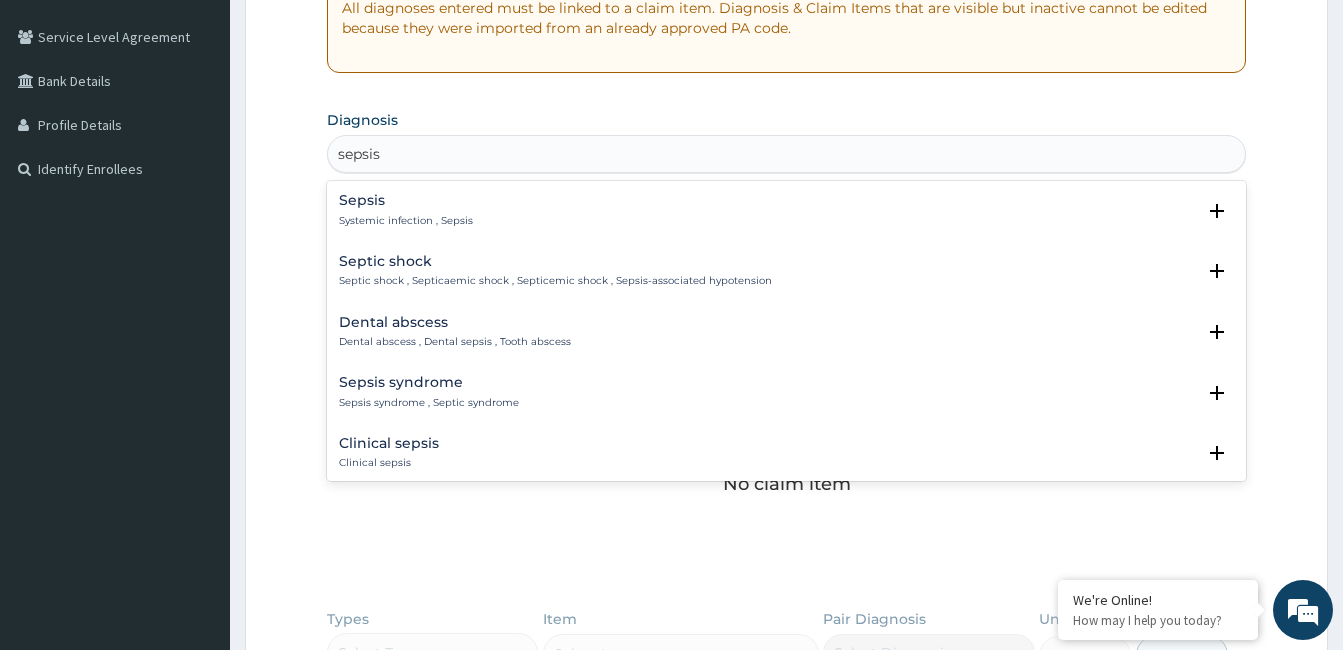 scroll, scrollTop: 408, scrollLeft: 0, axis: vertical 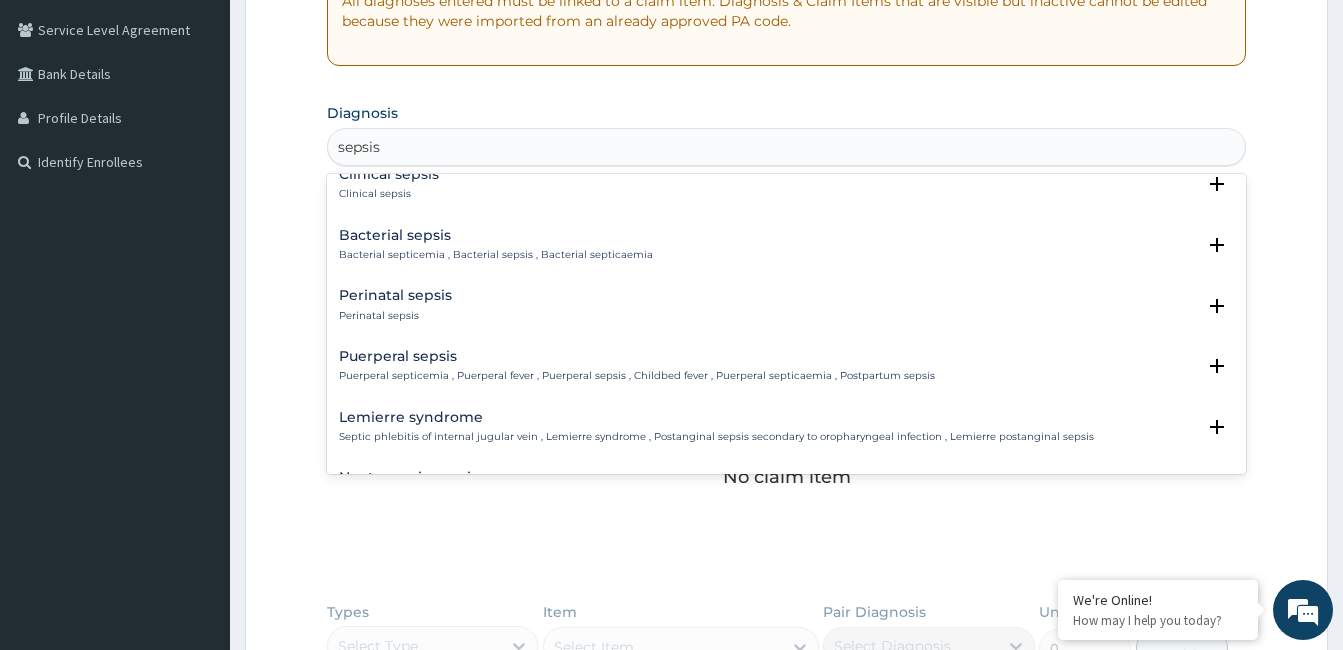 click on "Bacterial sepsis" at bounding box center (496, 235) 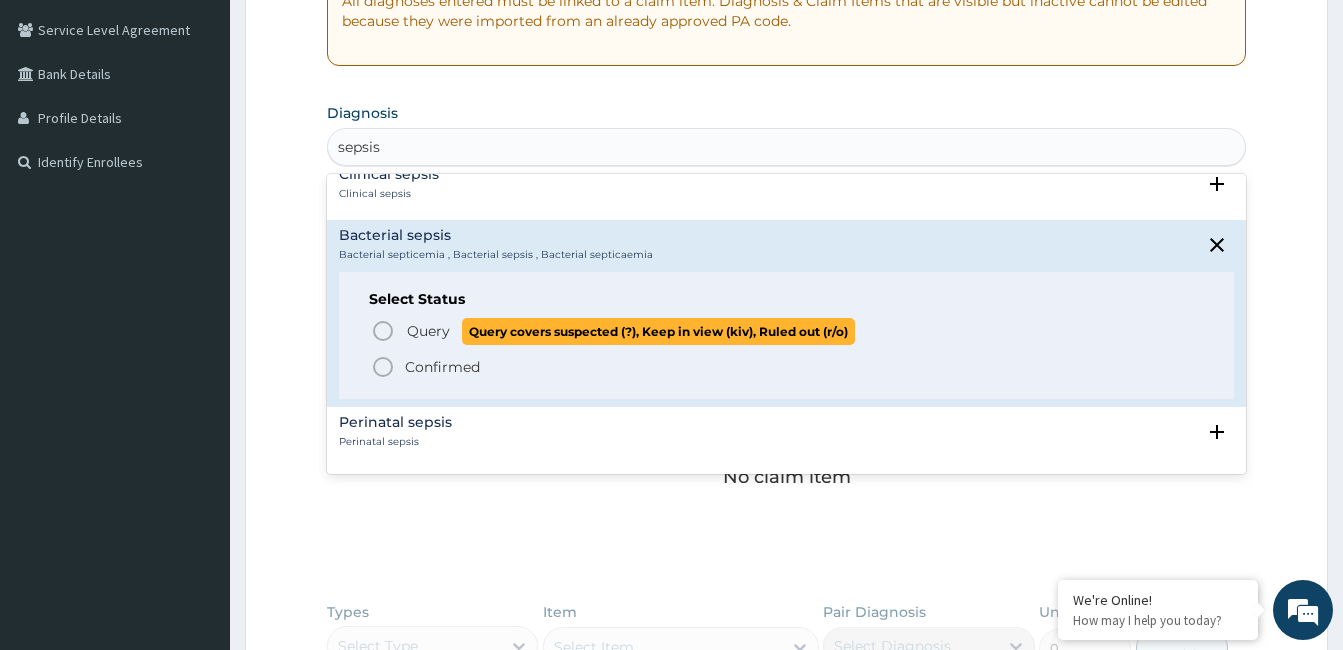 click 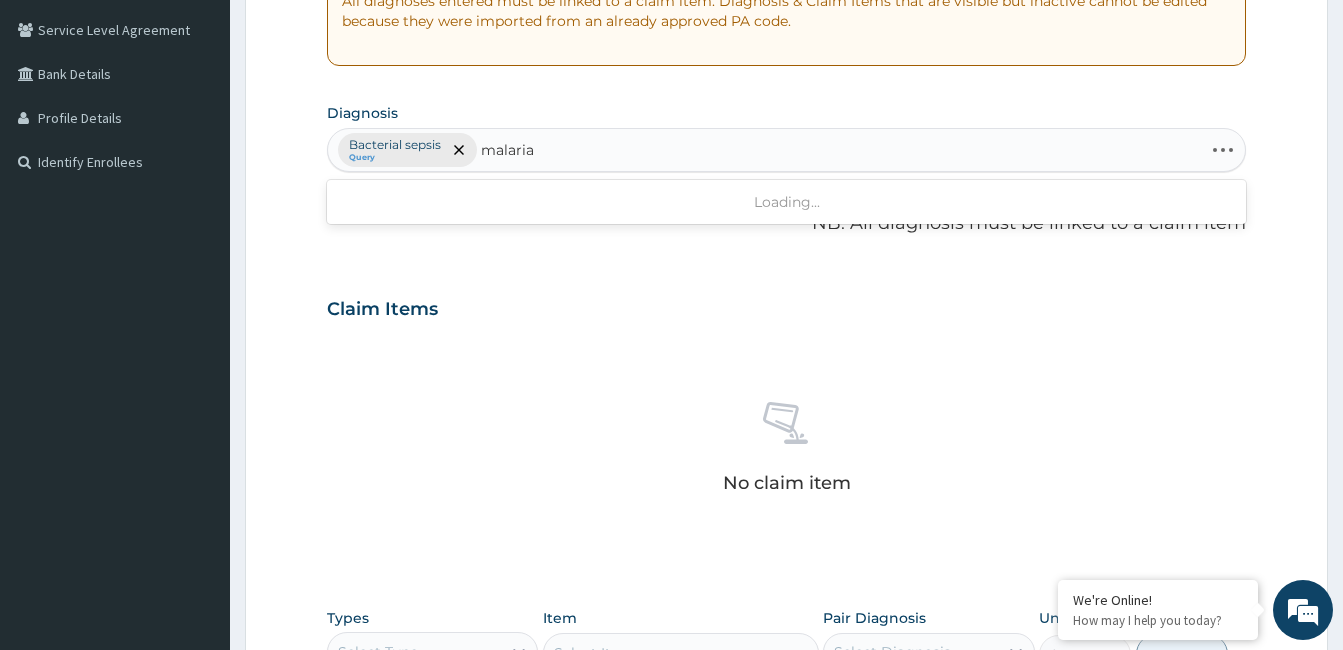 type on "malaria f" 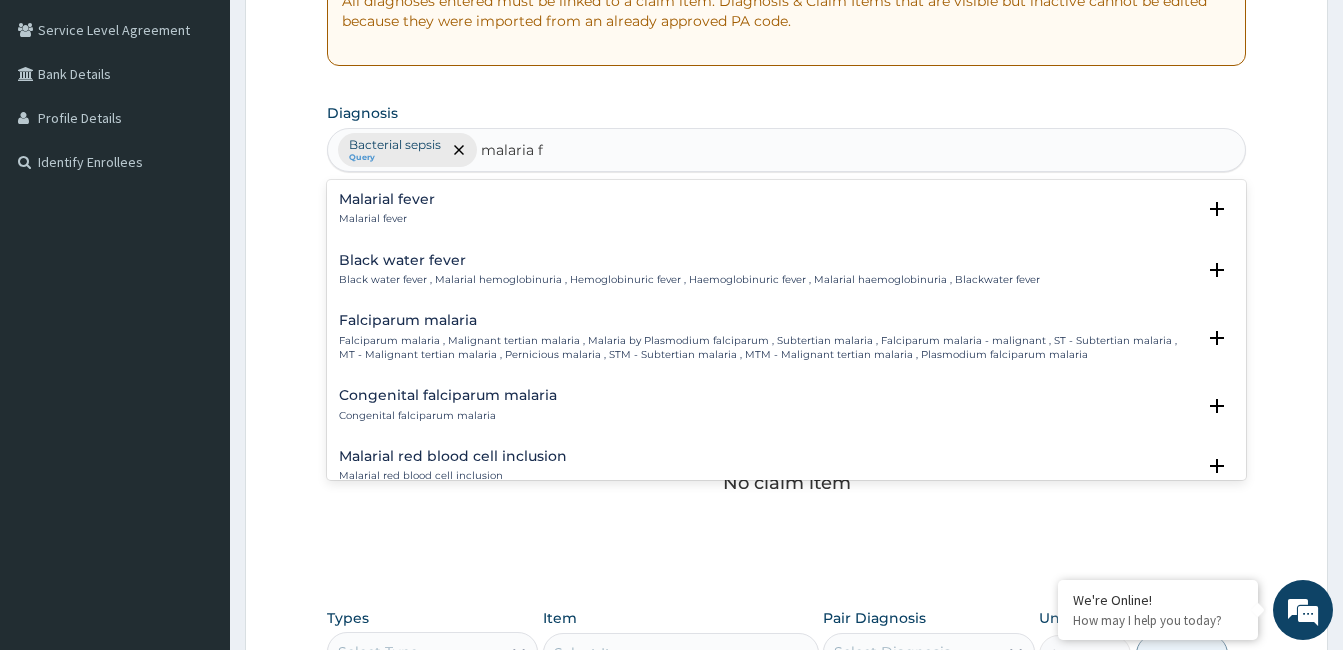 click on "Falciparum malaria , Malignant tertian malaria , Malaria by Plasmodium falciparum , Subtertian malaria , Falciparum malaria - malignant , ST - Subtertian malaria , MT - Malignant tertian malaria , Pernicious malaria , STM - Subtertian malaria , MTM - Malignant tertian malaria , Plasmodium falciparum malaria" at bounding box center (767, 348) 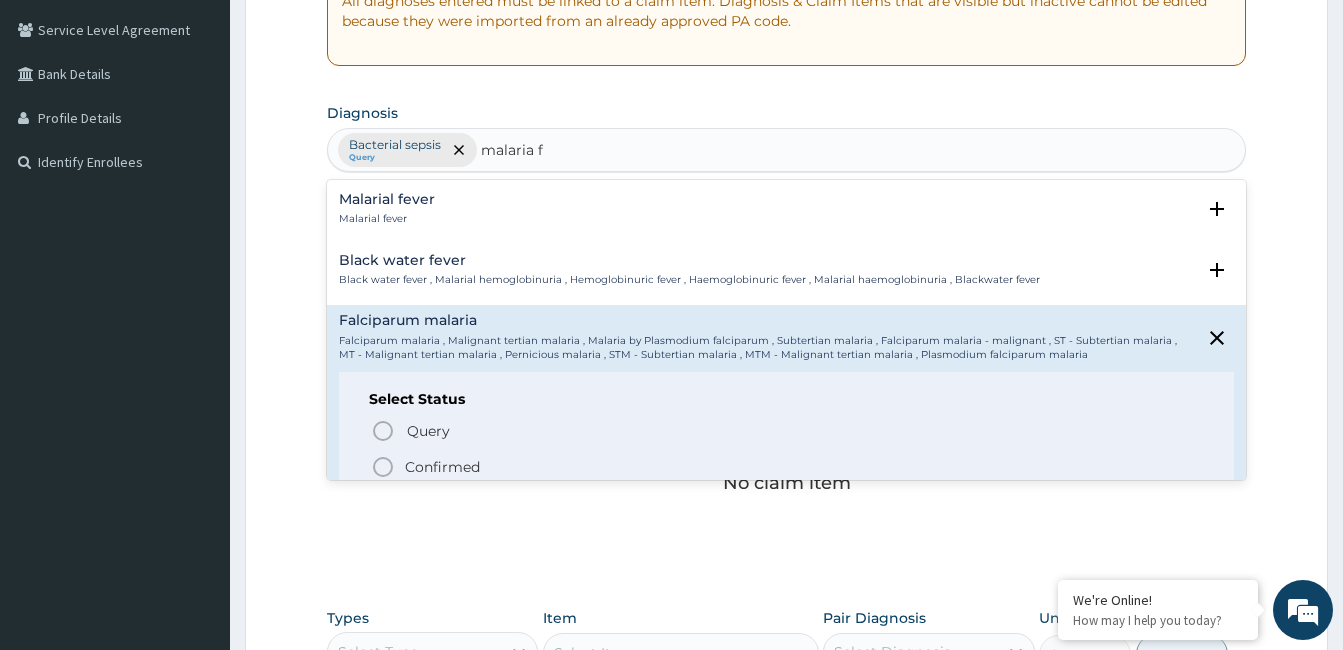 click on "Confirmed" at bounding box center (442, 467) 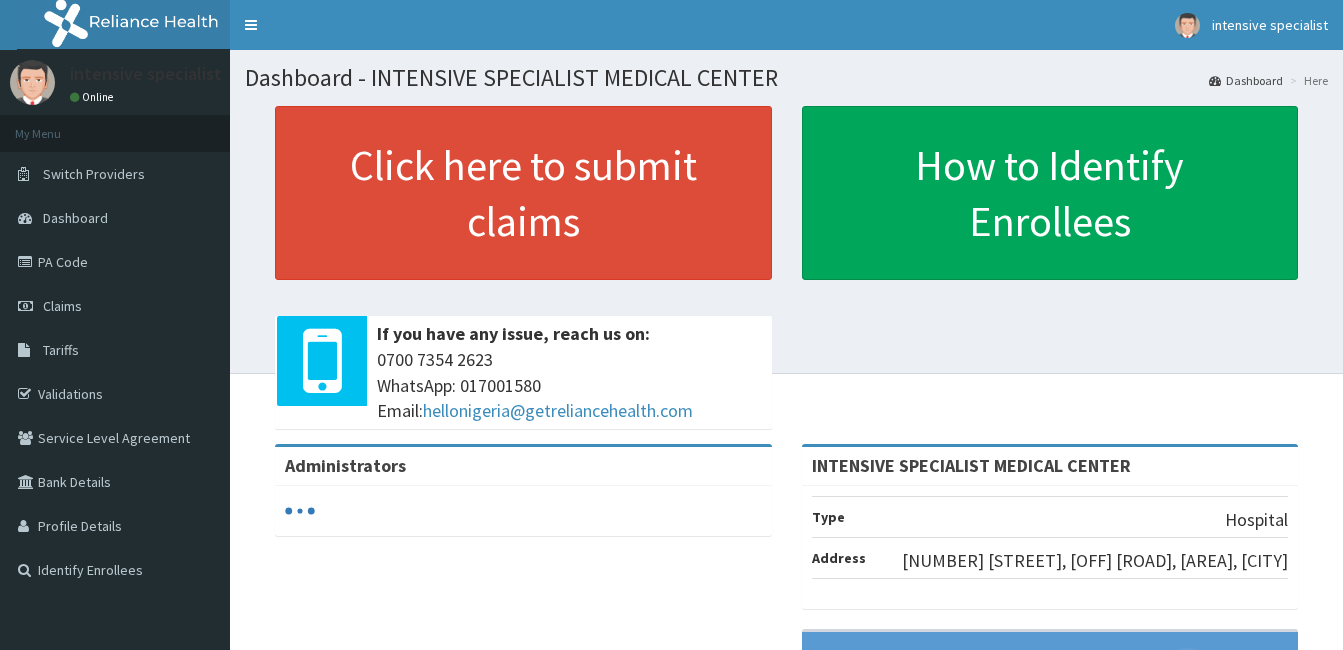 scroll, scrollTop: 0, scrollLeft: 0, axis: both 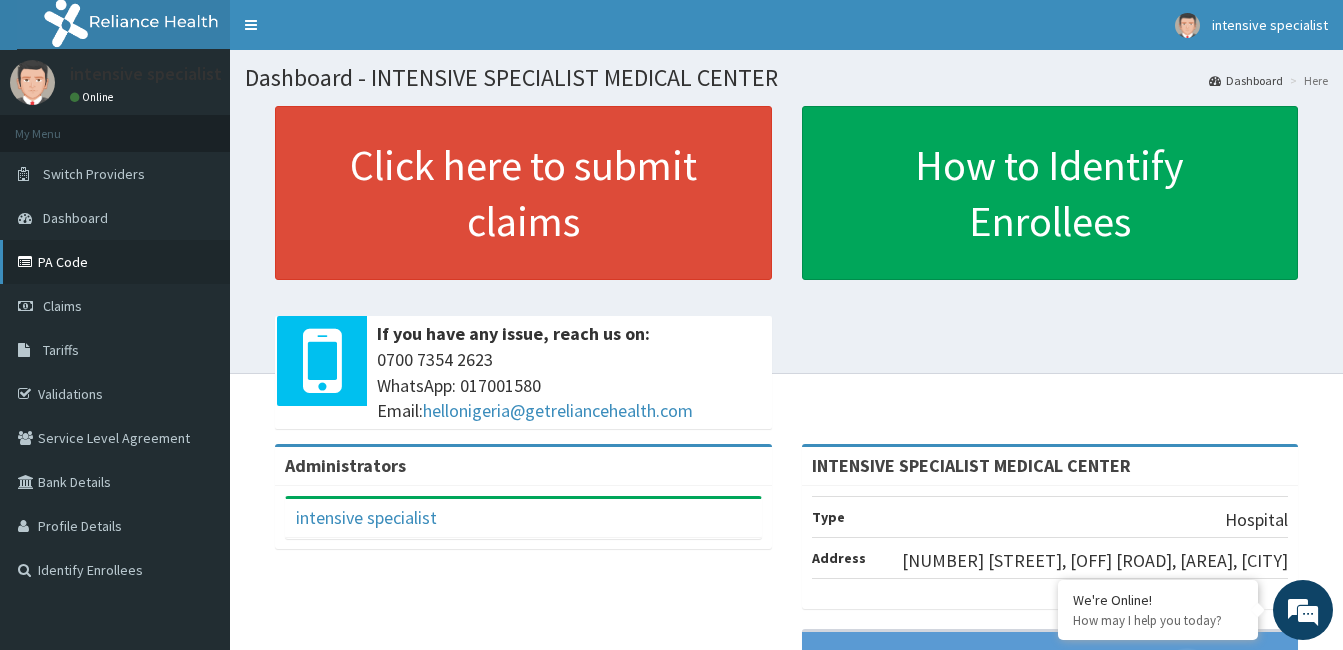 click on "PA Code" at bounding box center [115, 262] 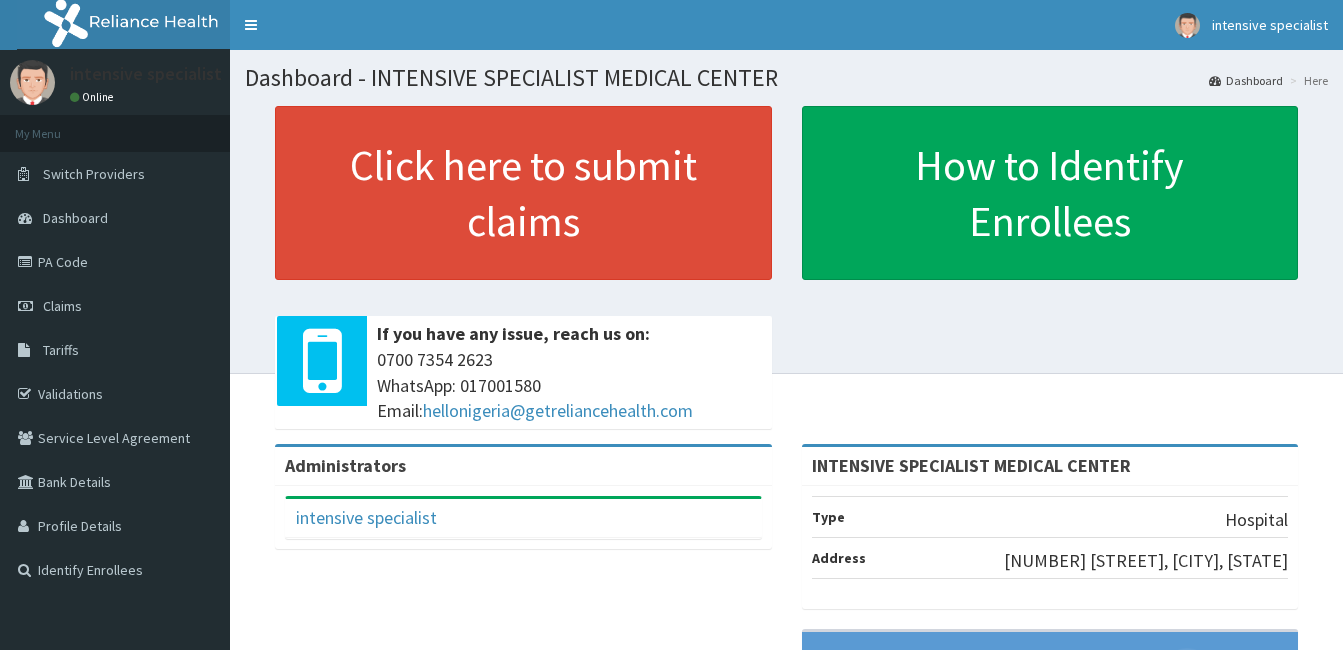 scroll, scrollTop: 0, scrollLeft: 0, axis: both 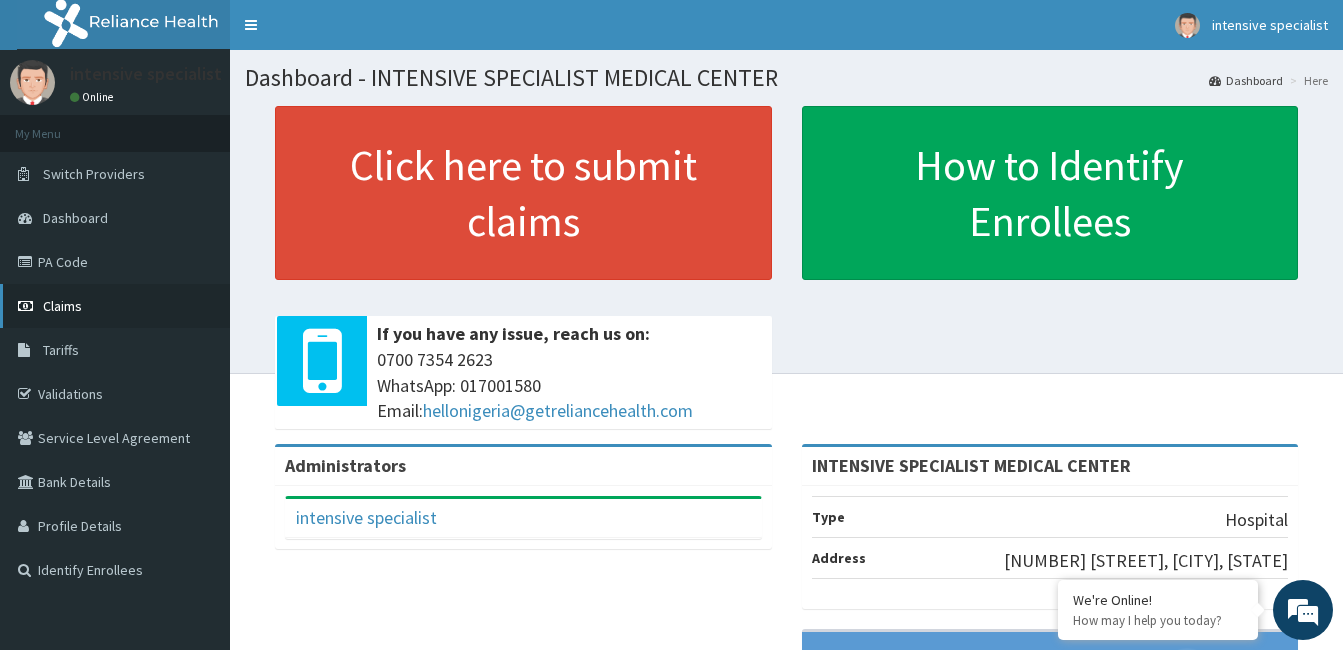 click on "Claims" at bounding box center (62, 306) 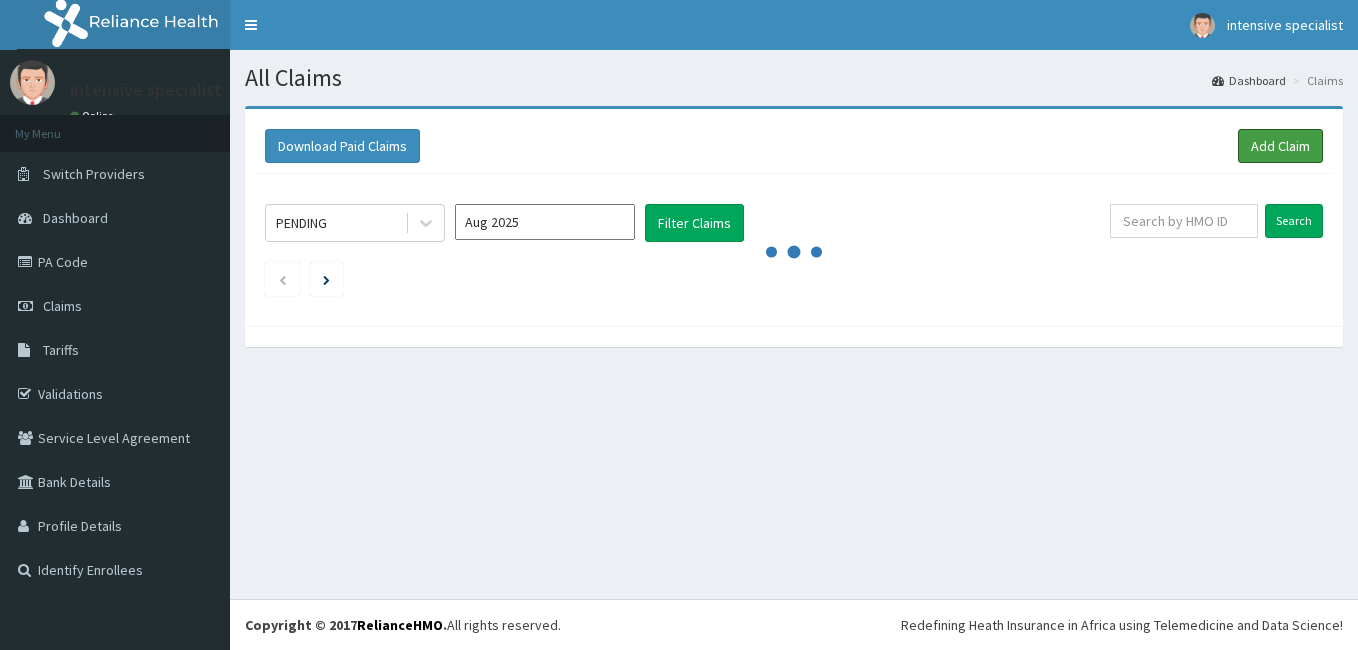 click on "Add Claim" at bounding box center (1280, 146) 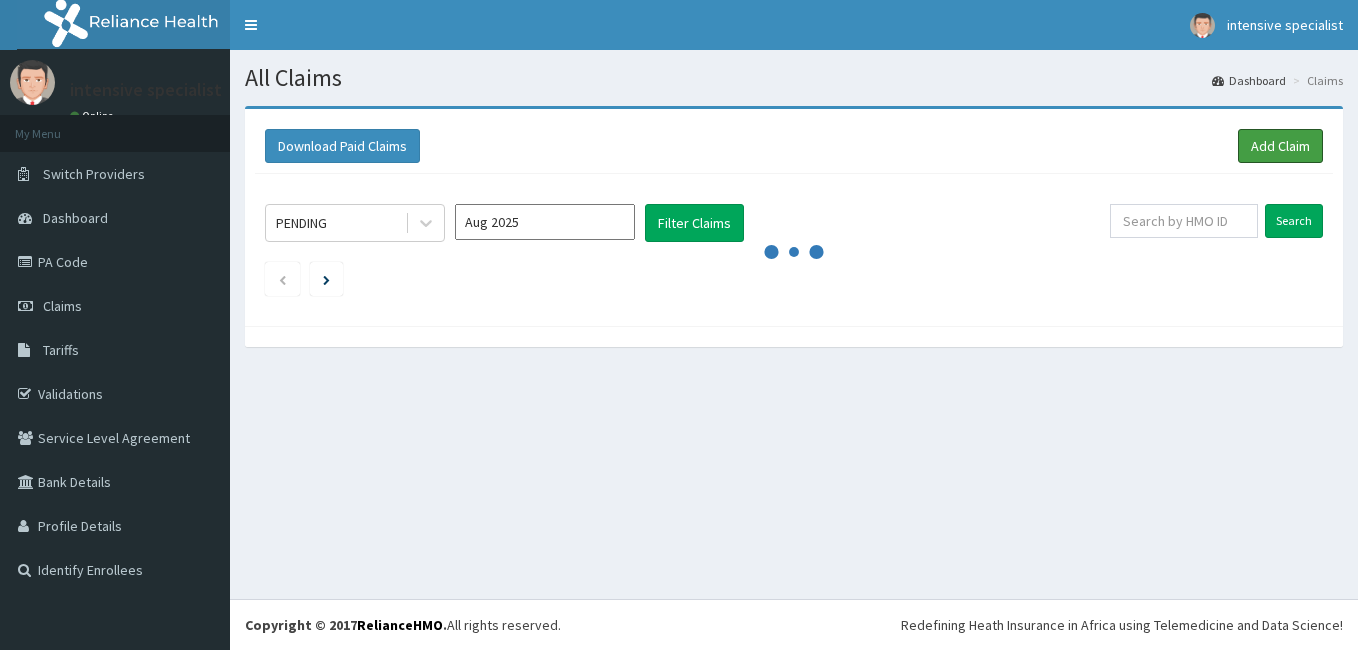 scroll, scrollTop: 0, scrollLeft: 0, axis: both 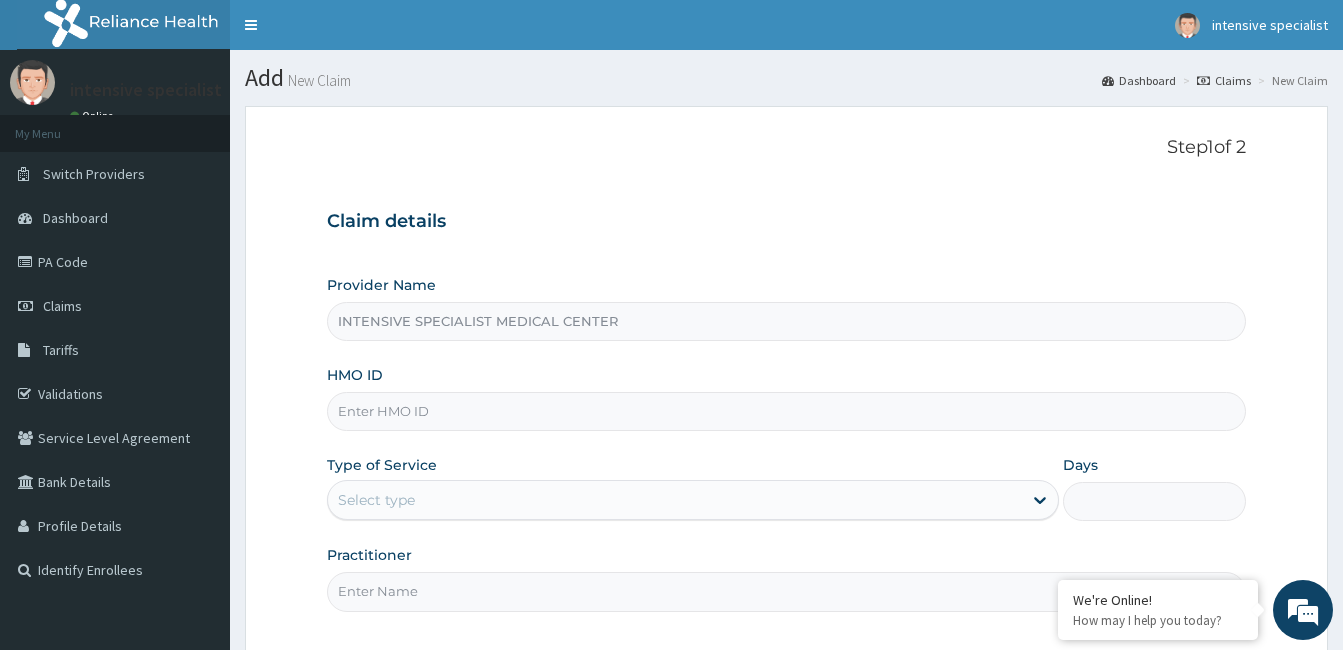 click on "HMO ID" at bounding box center [786, 411] 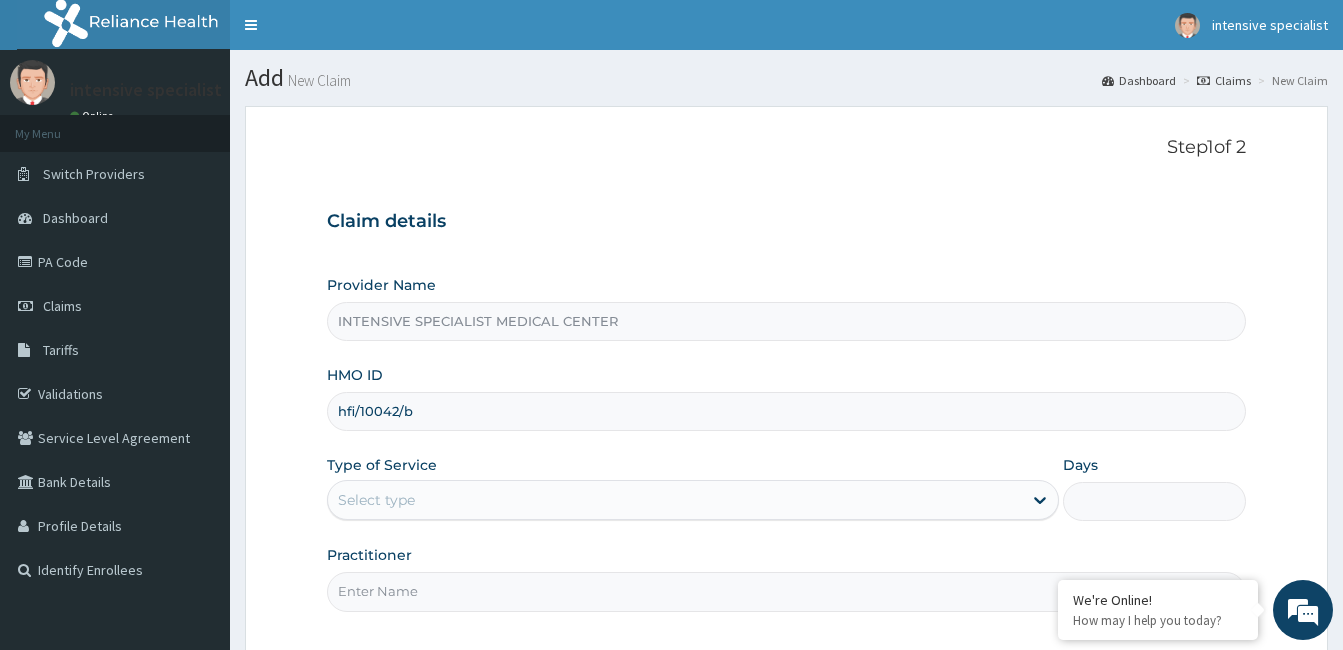 type on "hfi/10042/b" 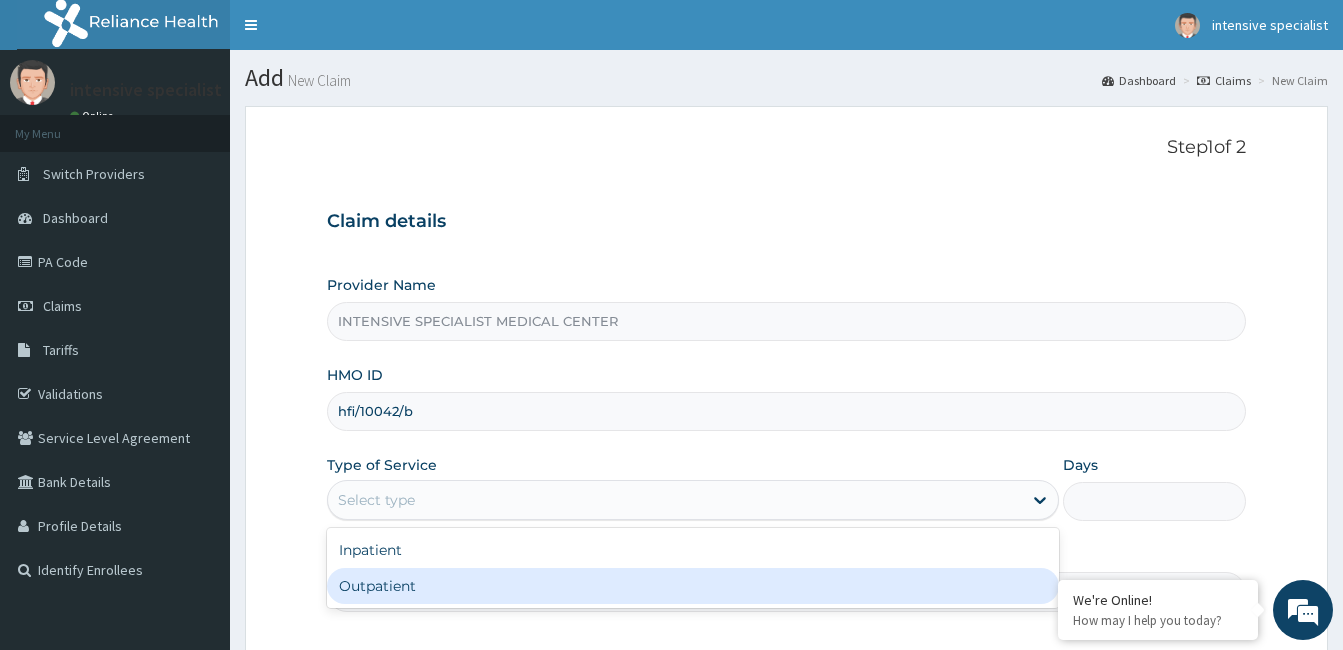click on "Outpatient" at bounding box center [693, 586] 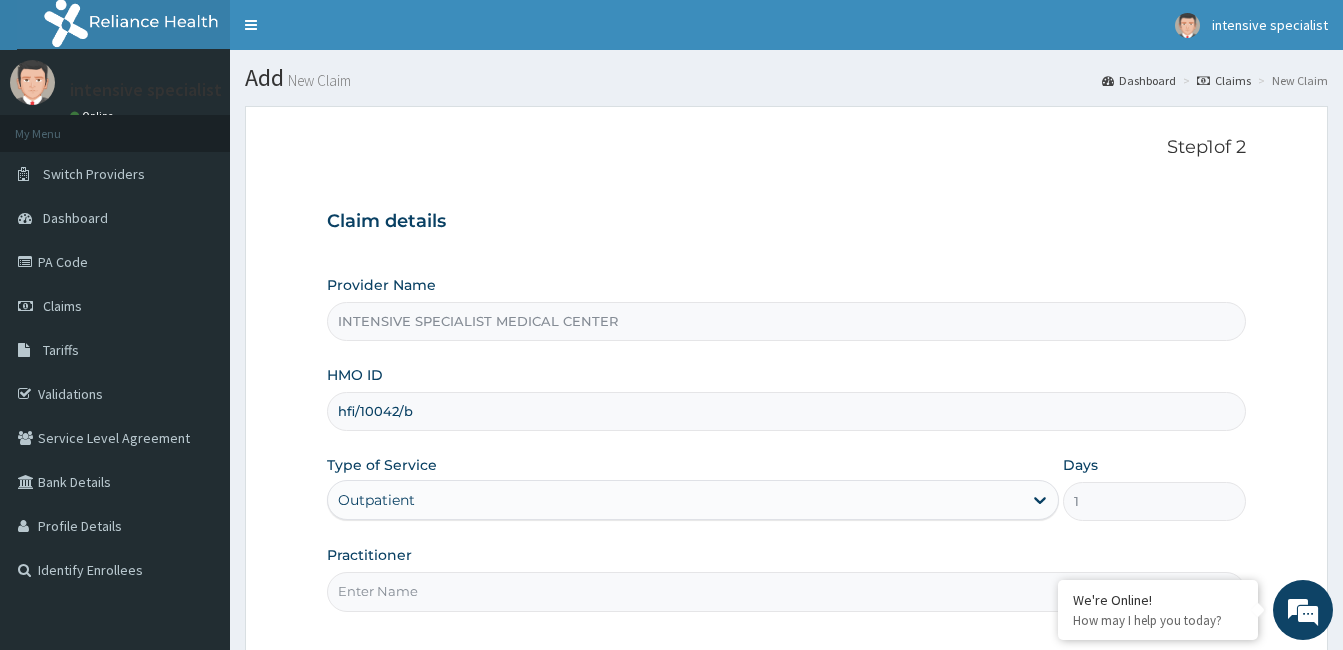 click on "Practitioner" at bounding box center [786, 591] 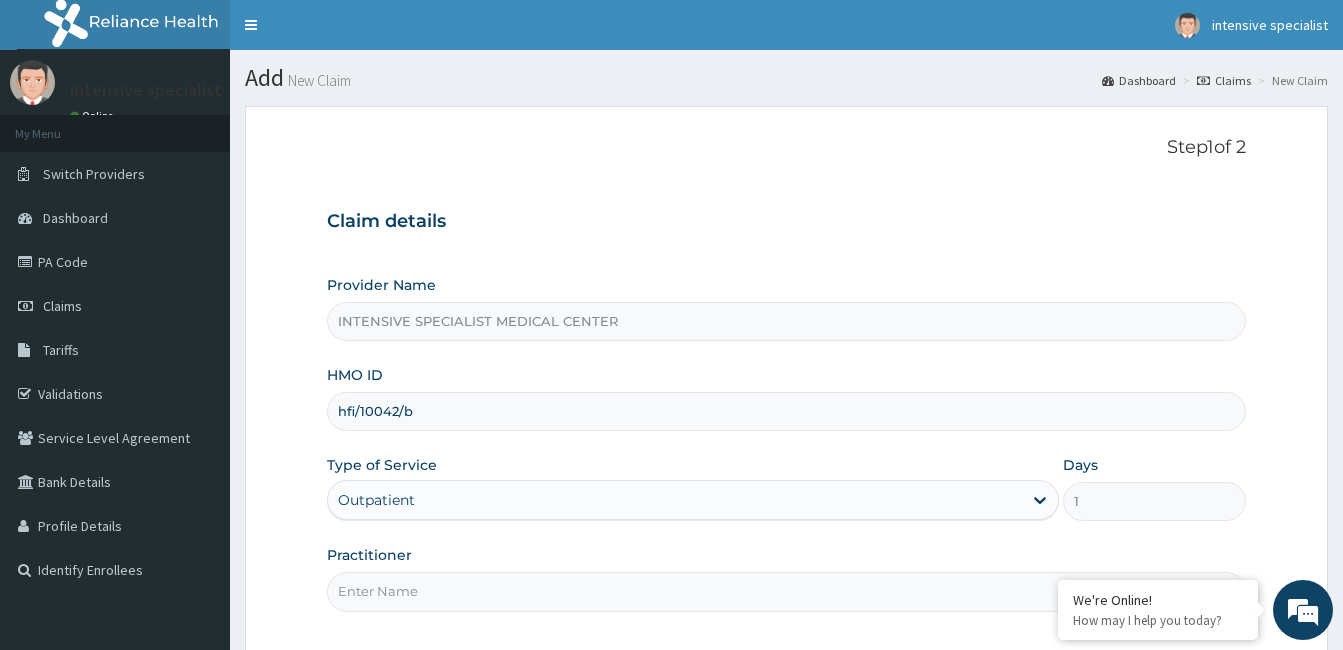 type on "[FIRST] [LAST]" 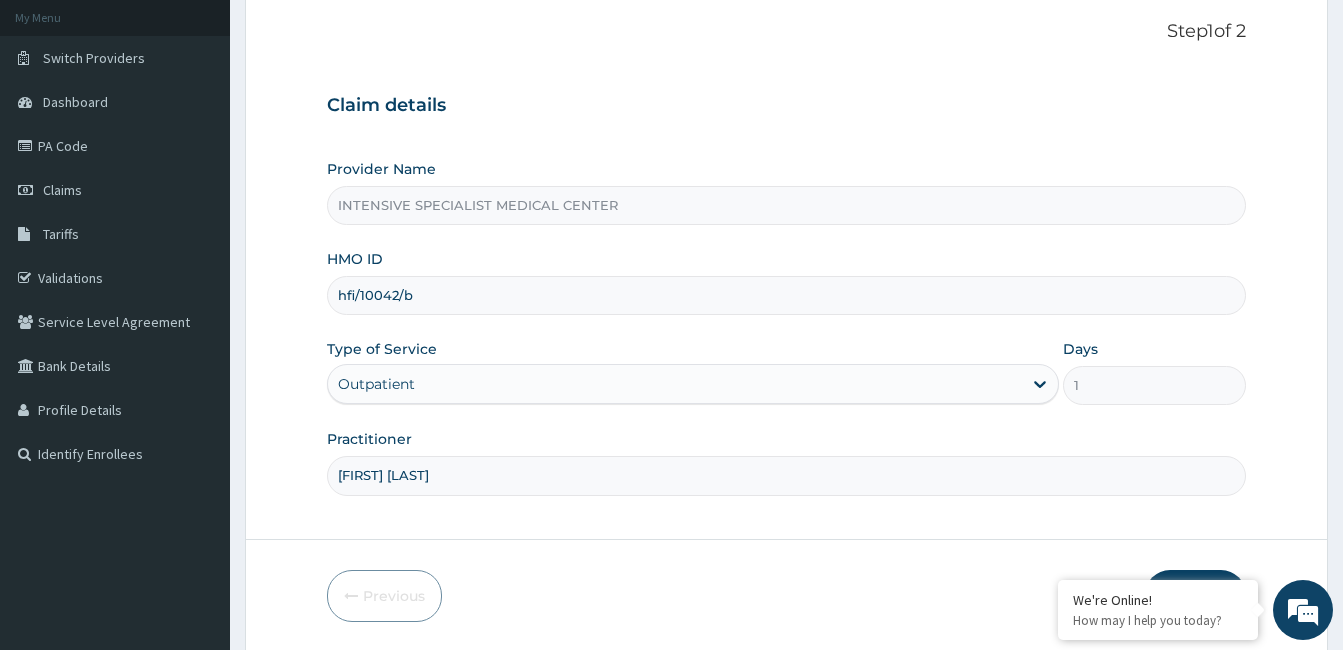 scroll, scrollTop: 156, scrollLeft: 0, axis: vertical 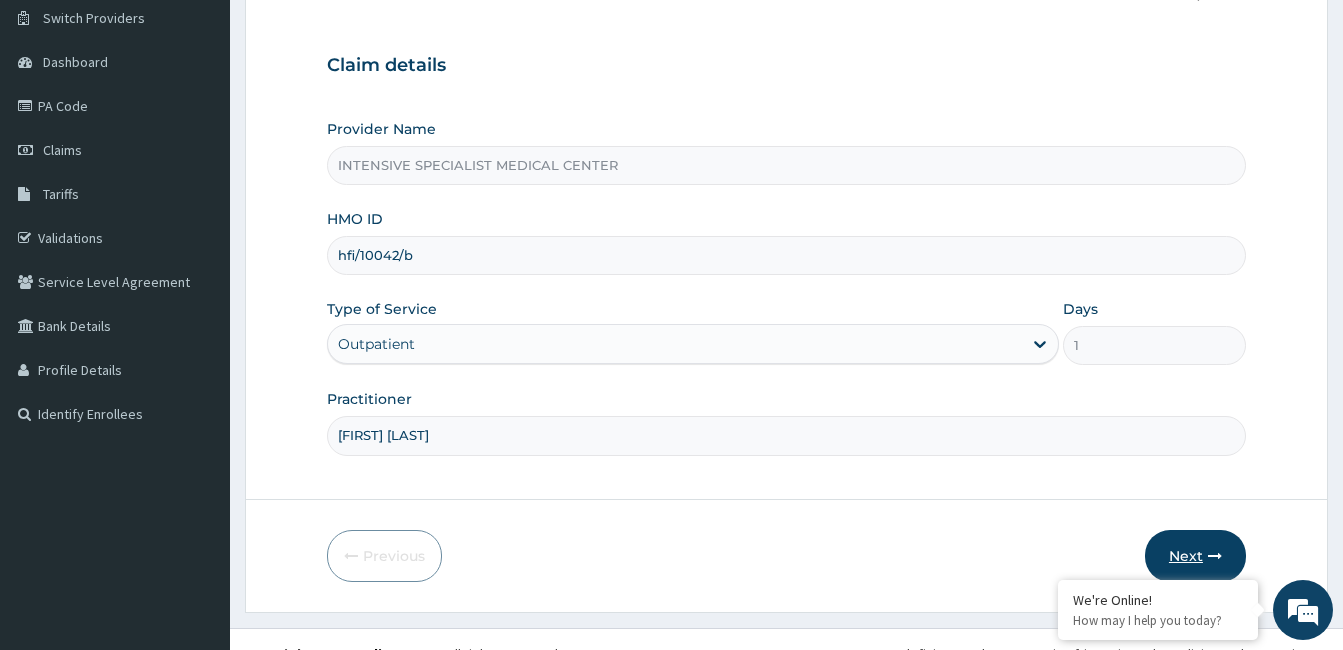 click on "Next" at bounding box center [1195, 556] 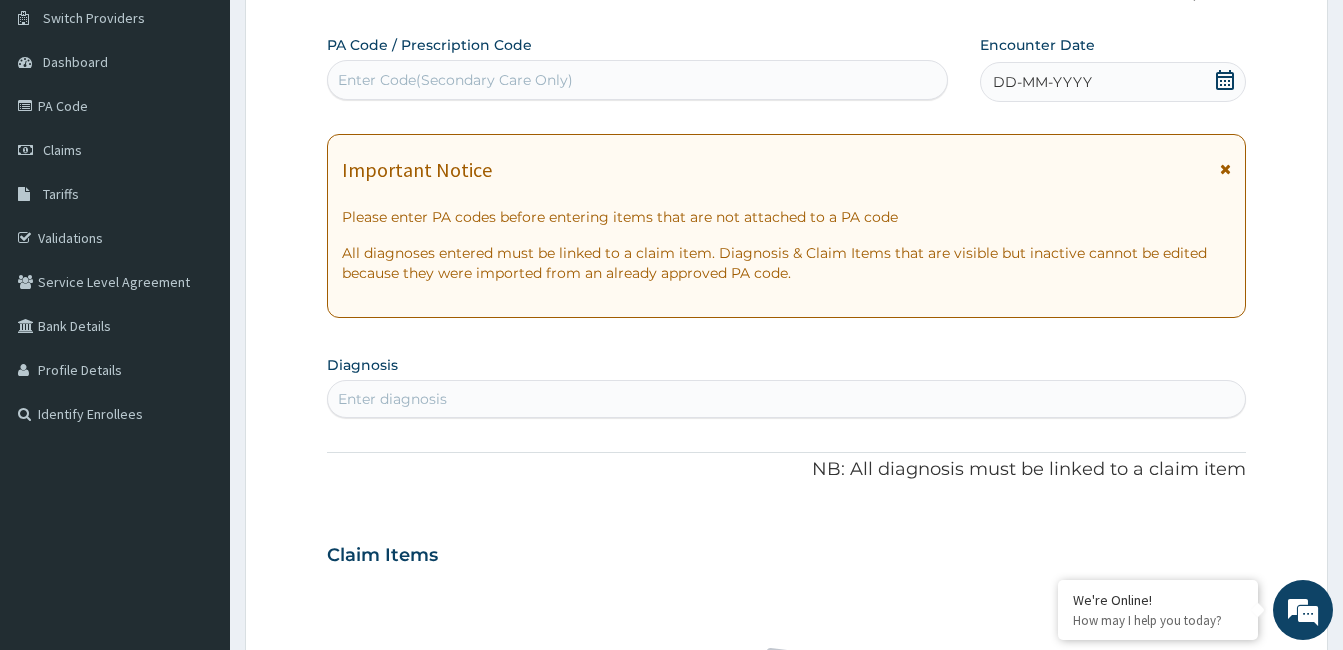 click on "Diagnosis Enter diagnosis" at bounding box center [786, 384] 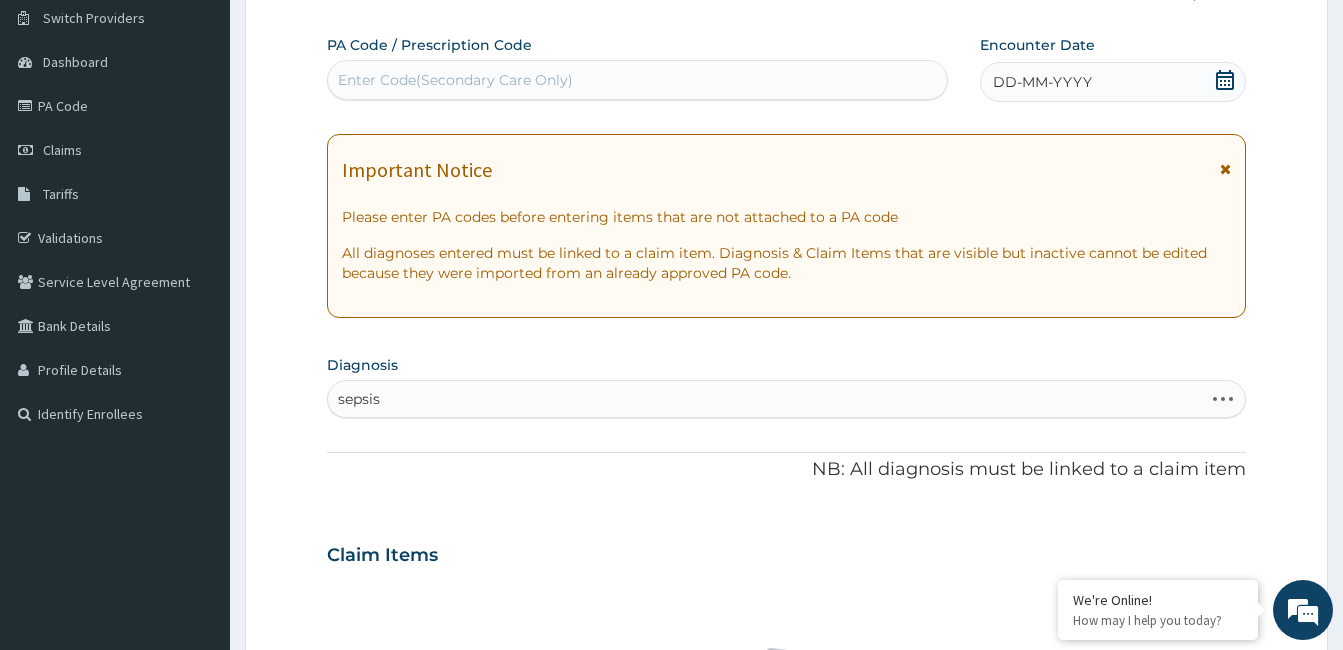 type on "sepsis" 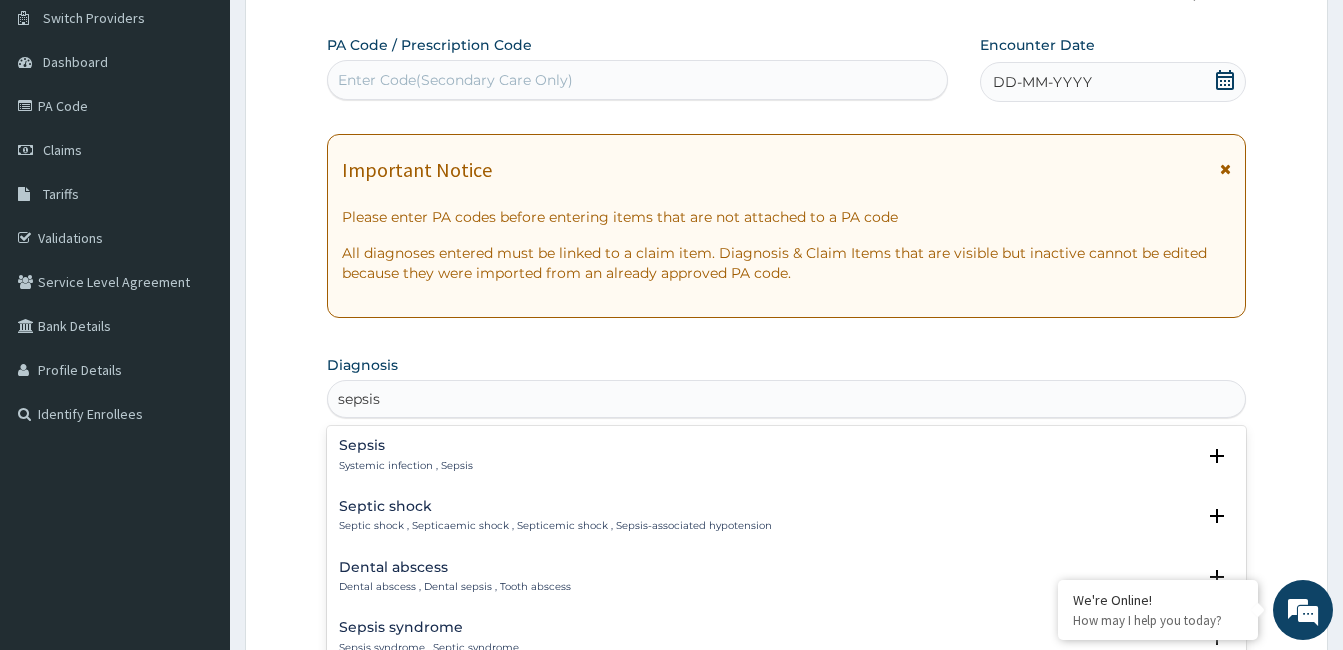 scroll, scrollTop: 262, scrollLeft: 0, axis: vertical 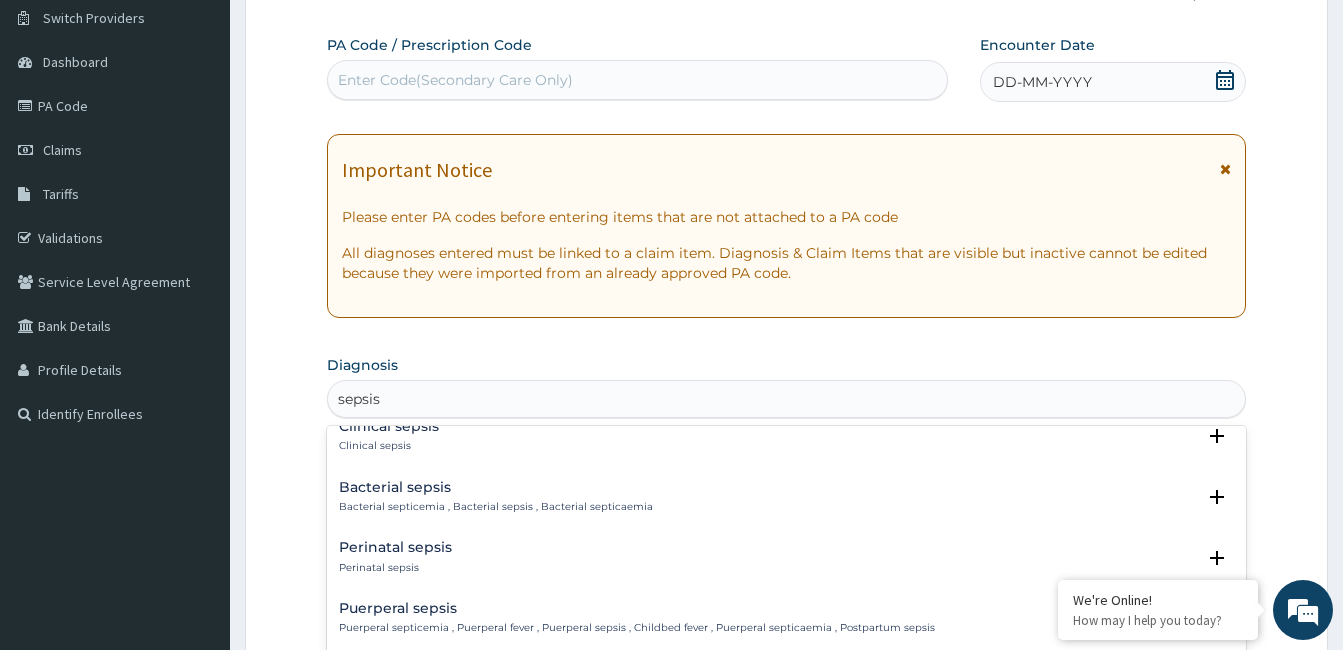 click on "Bacterial sepsis" at bounding box center [496, 487] 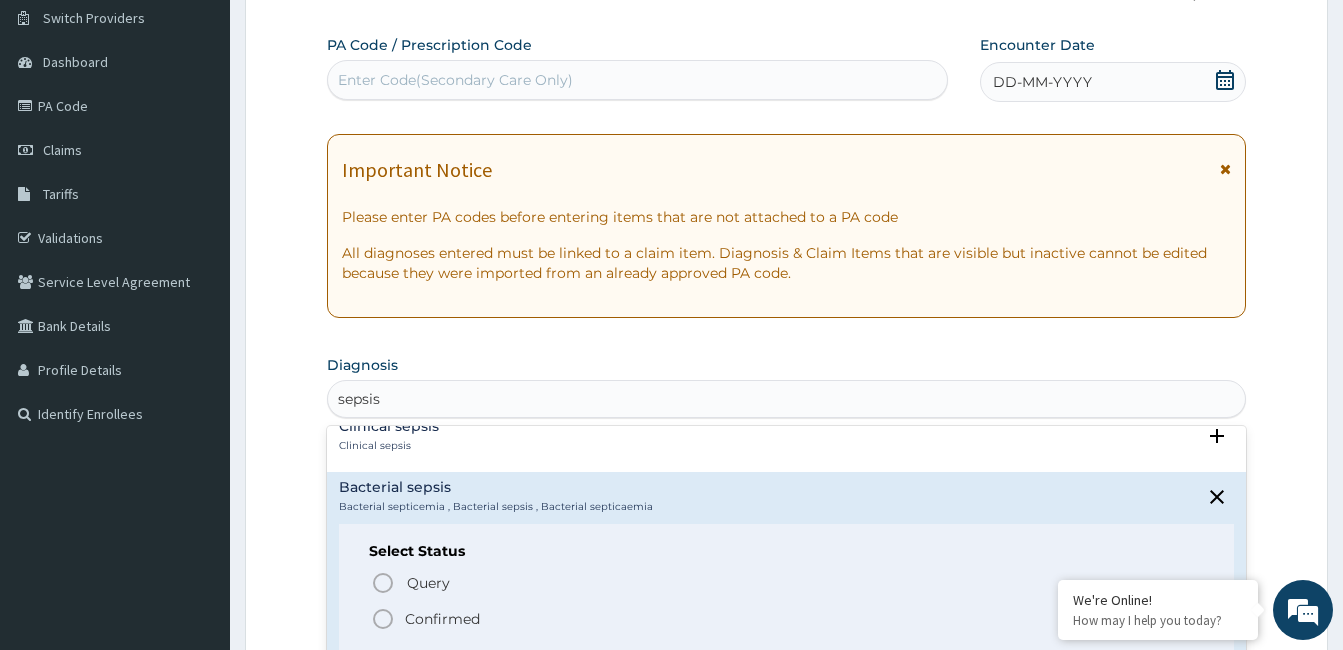click on "Confirmed" at bounding box center [442, 619] 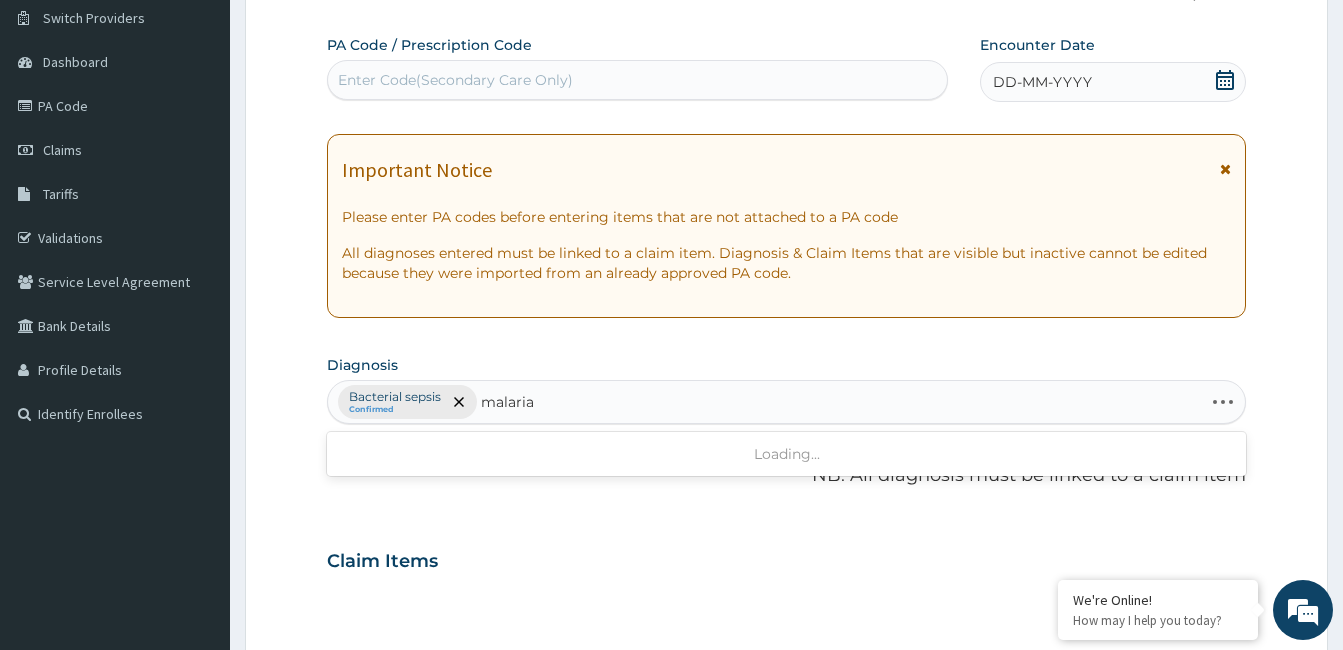 type on "malaria f" 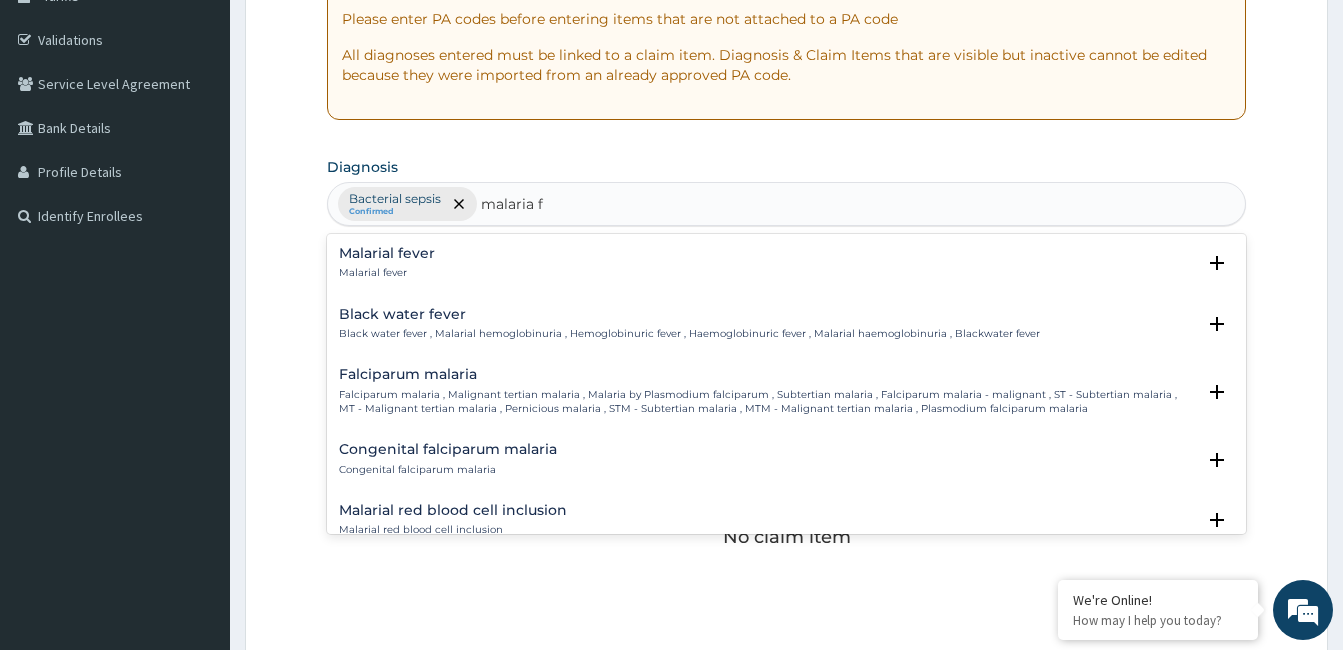 scroll, scrollTop: 416, scrollLeft: 0, axis: vertical 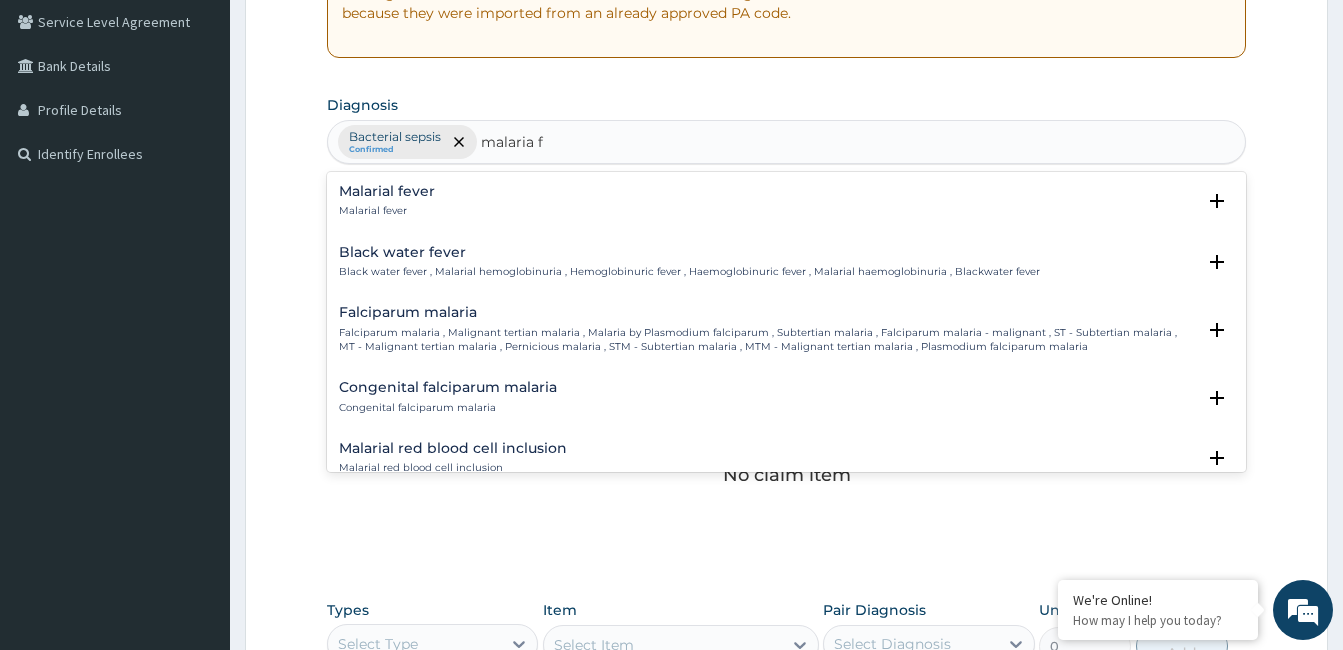 click on "Falciparum malaria Falciparum malaria , Malignant tertian malaria , Malaria by Plasmodium falciparum , Subtertian malaria , Falciparum malaria - malignant , ST - Subtertian malaria , MT - Malignant tertian malaria , Pernicious malaria , STM - Subtertian malaria , MTM - Malignant tertian malaria , Plasmodium falciparum malaria Select Status Query Query covers suspected (?), Keep in view (kiv), Ruled out (r/o) Confirmed" at bounding box center (786, 334) 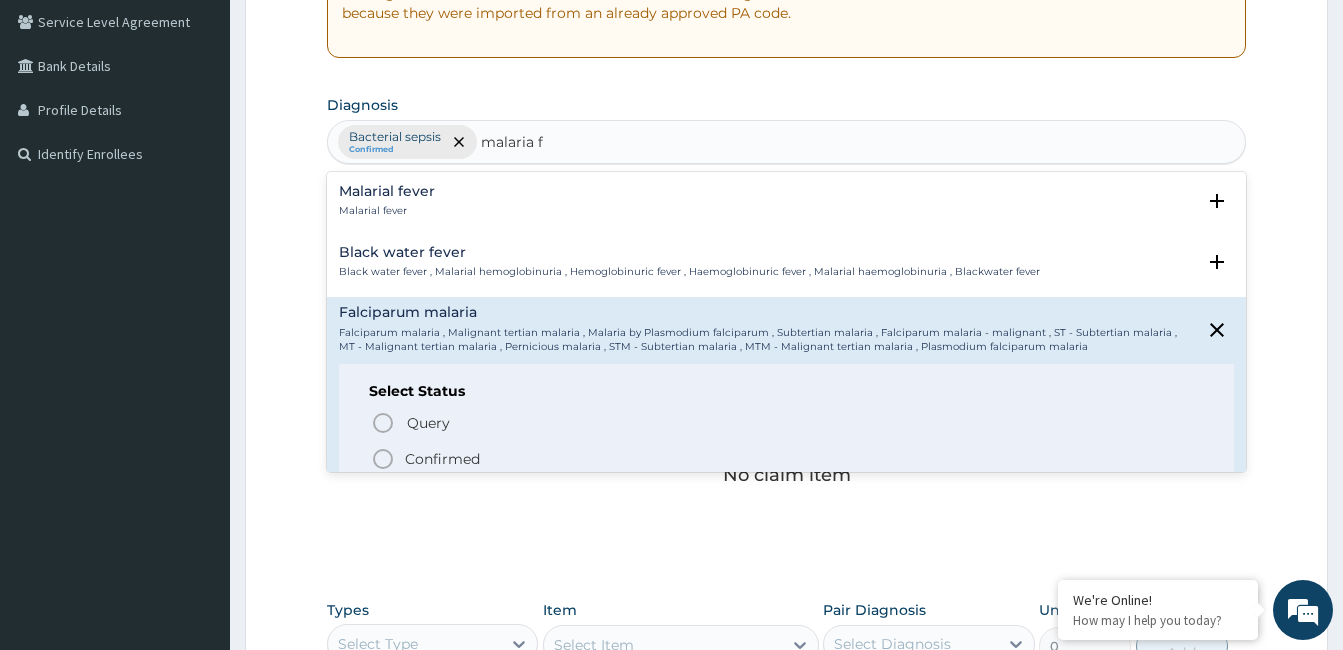 click on "Confirmed" at bounding box center [442, 459] 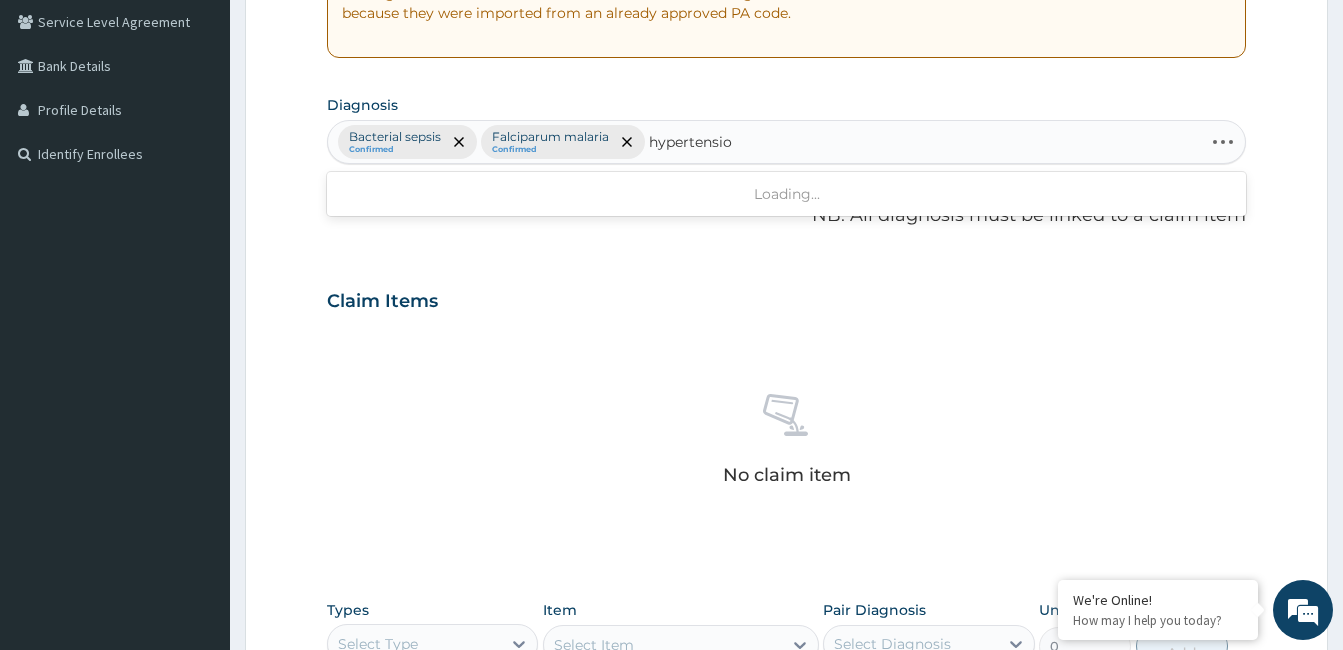 type on "hypertension" 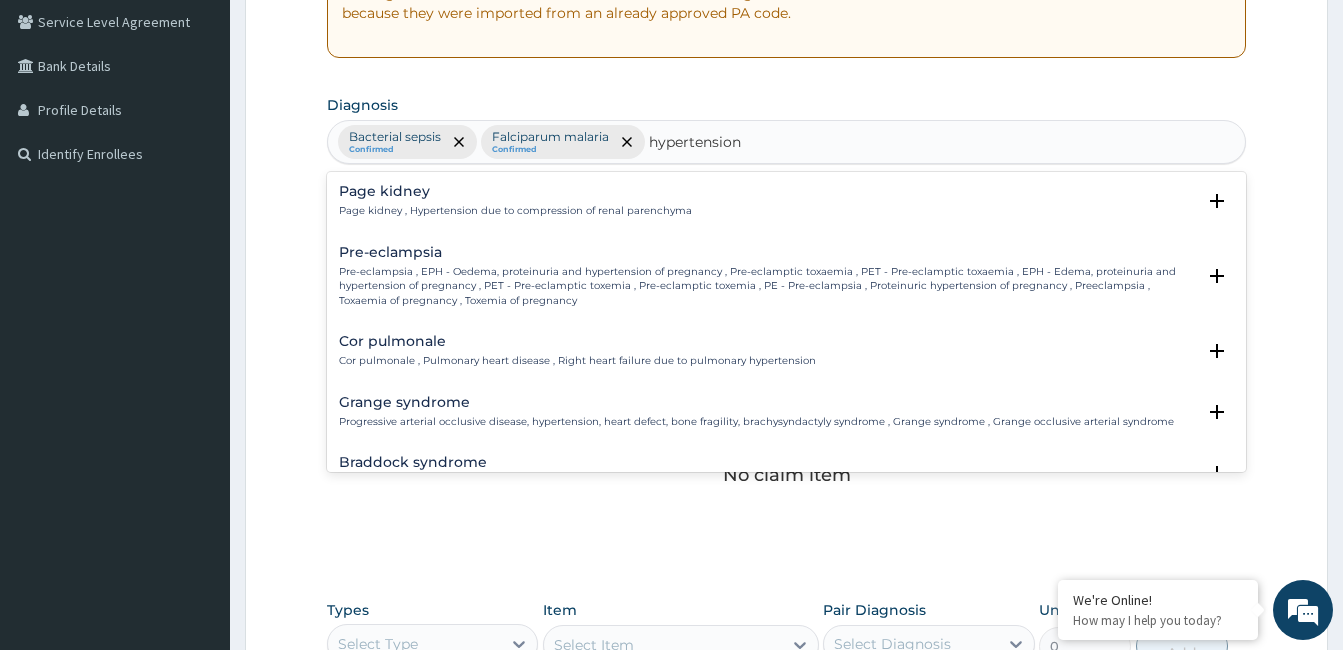 scroll, scrollTop: 262, scrollLeft: 0, axis: vertical 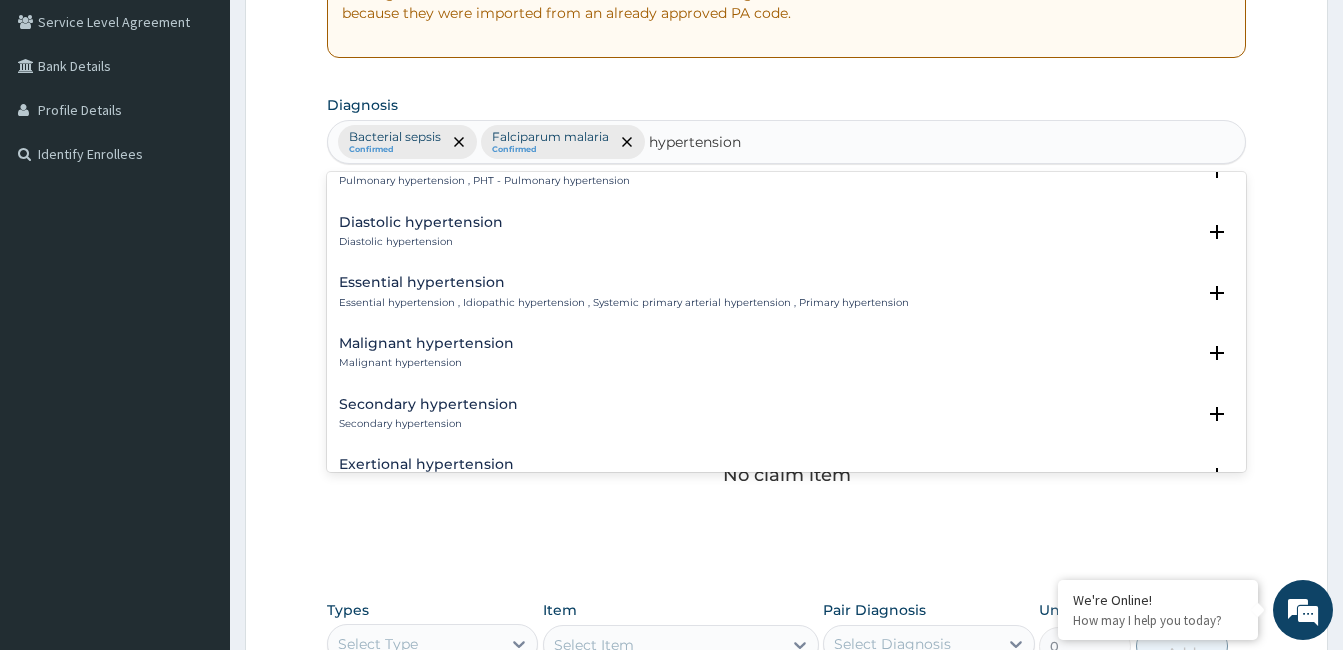 click on "Essential hypertension Essential hypertension , Idiopathic hypertension , Systemic primary arterial hypertension , Primary hypertension" at bounding box center (624, 292) 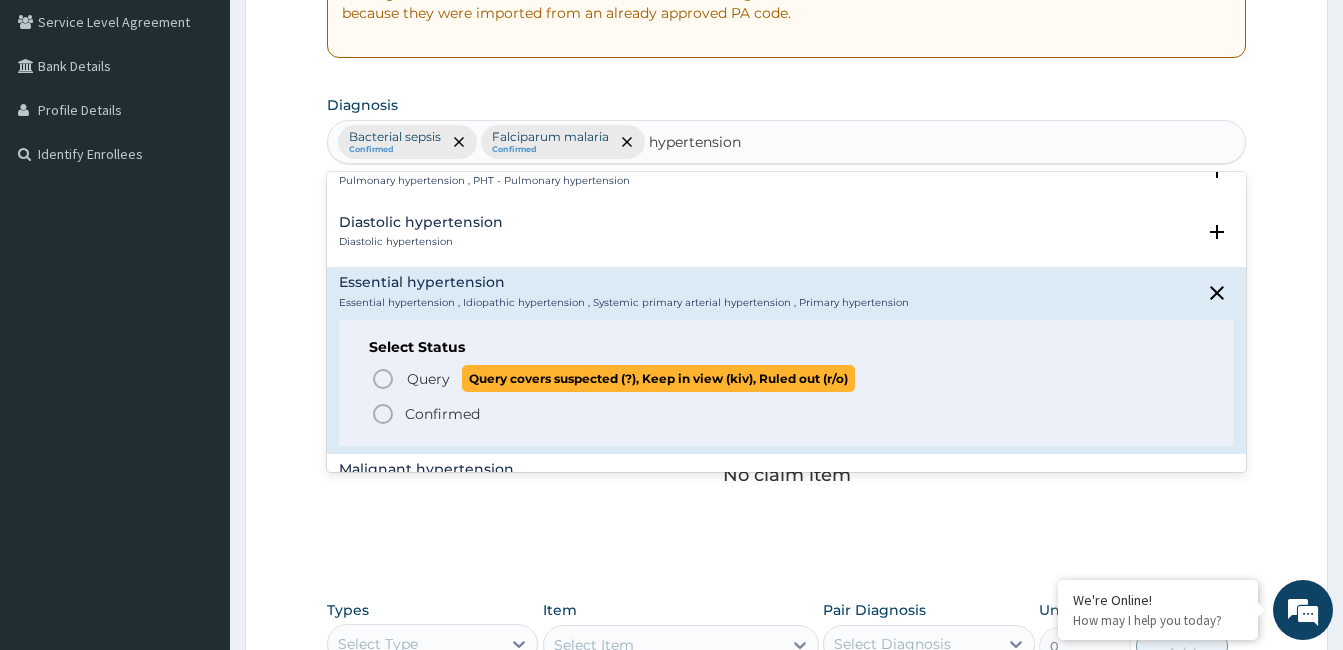 click on "Query" at bounding box center (428, 379) 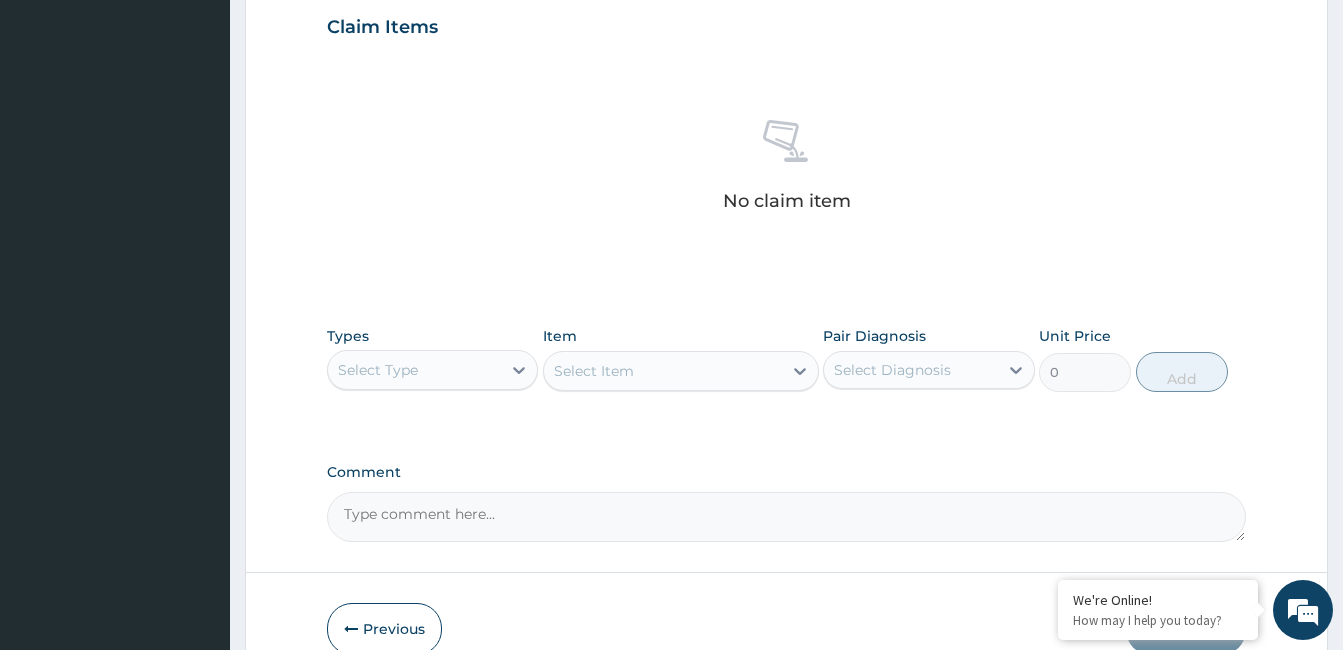scroll, scrollTop: 714, scrollLeft: 0, axis: vertical 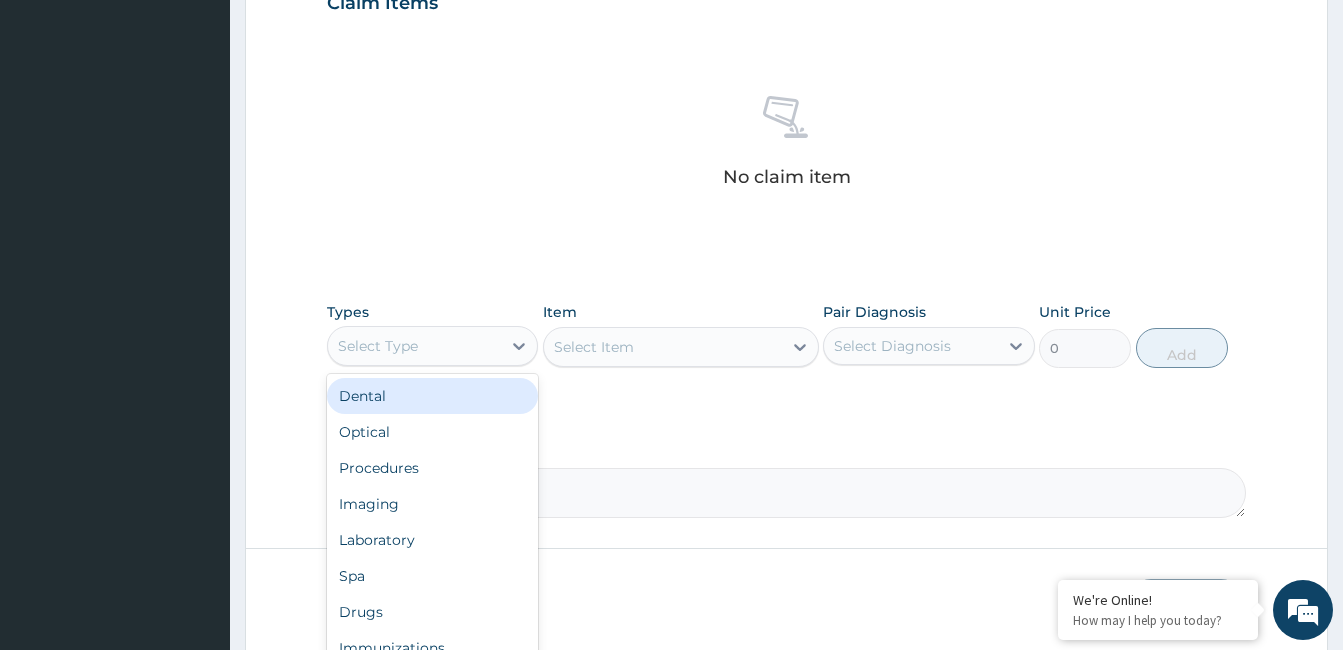 click on "Select Type" at bounding box center [414, 346] 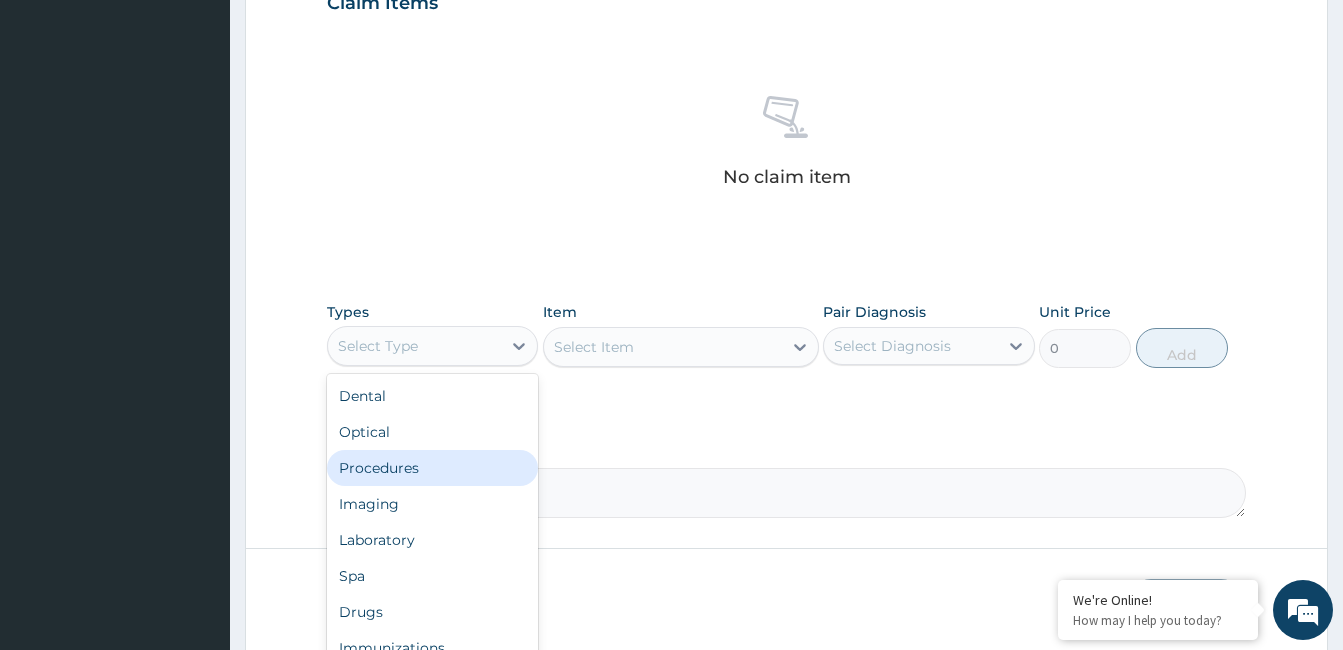 click on "Procedures" at bounding box center (432, 468) 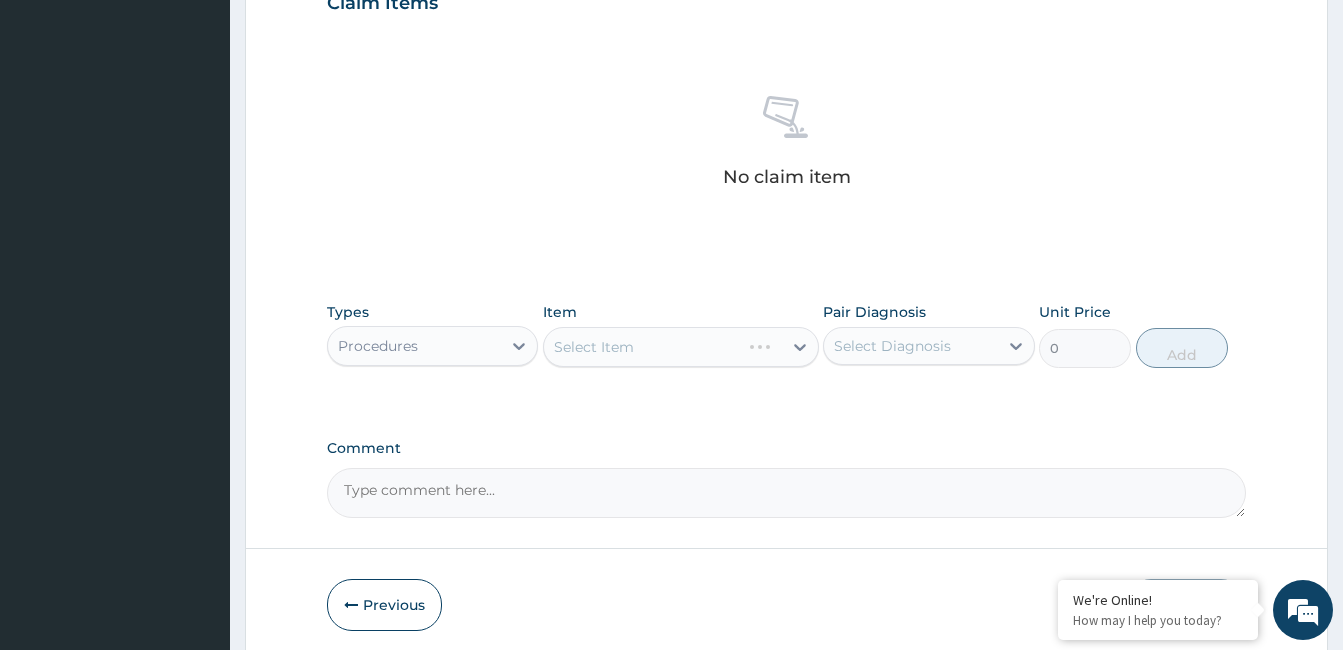 click on "Select Item" at bounding box center [681, 347] 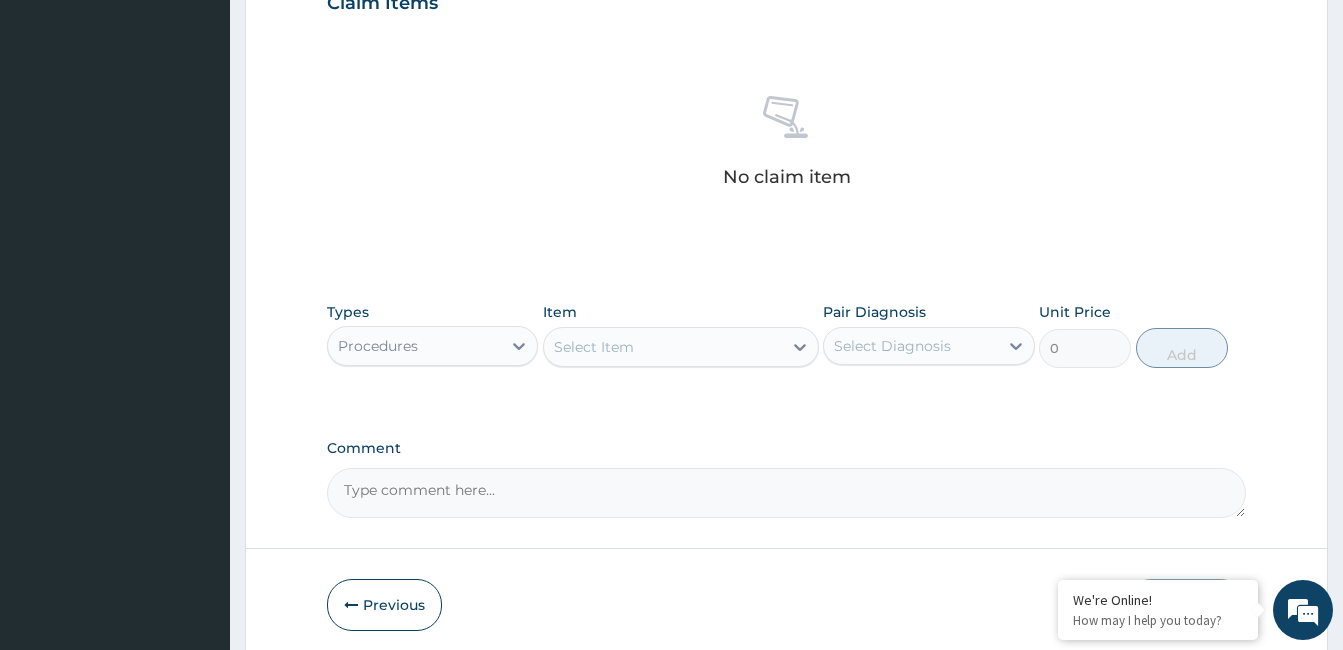 click on "Select Item" at bounding box center [663, 347] 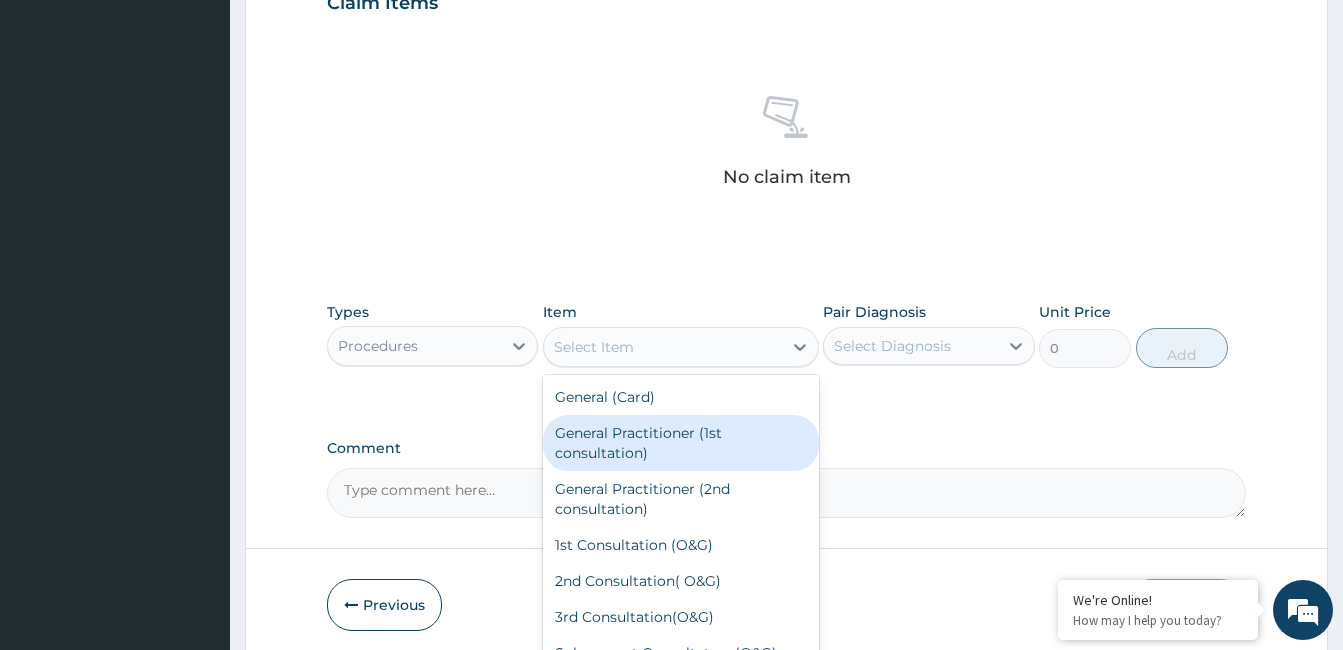 click on "General Practitioner (1st consultation)" at bounding box center [681, 443] 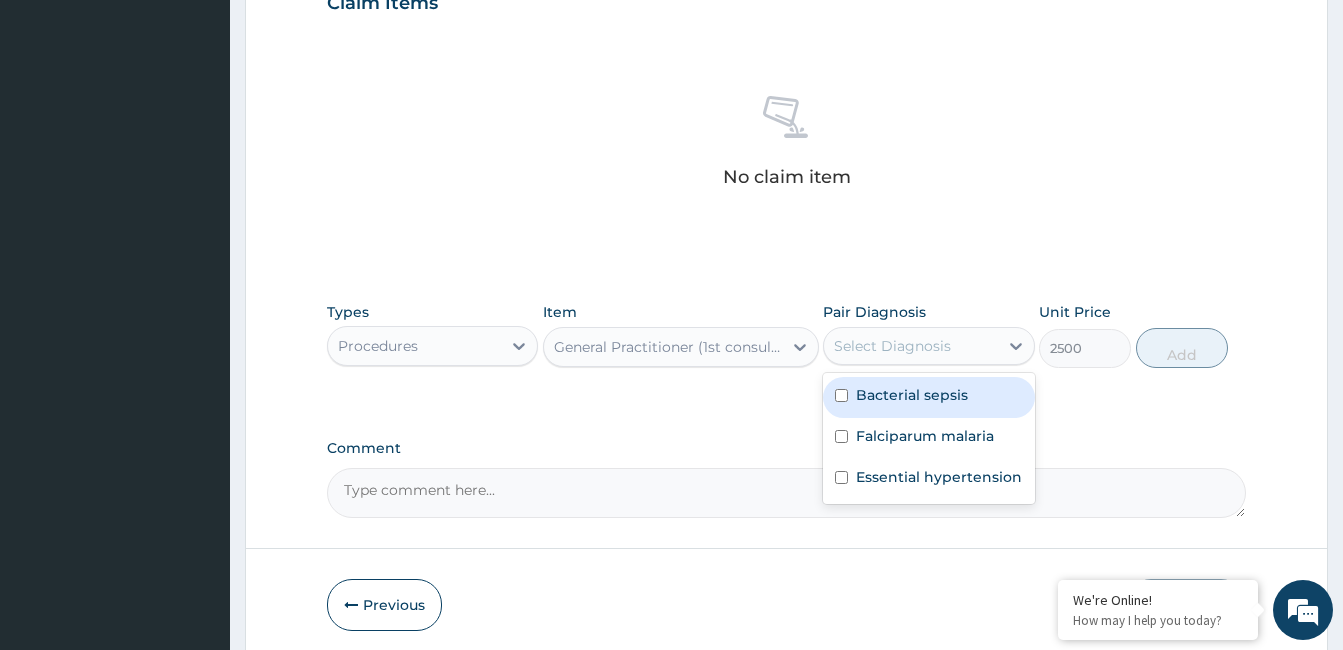 click on "Select Diagnosis" at bounding box center (910, 346) 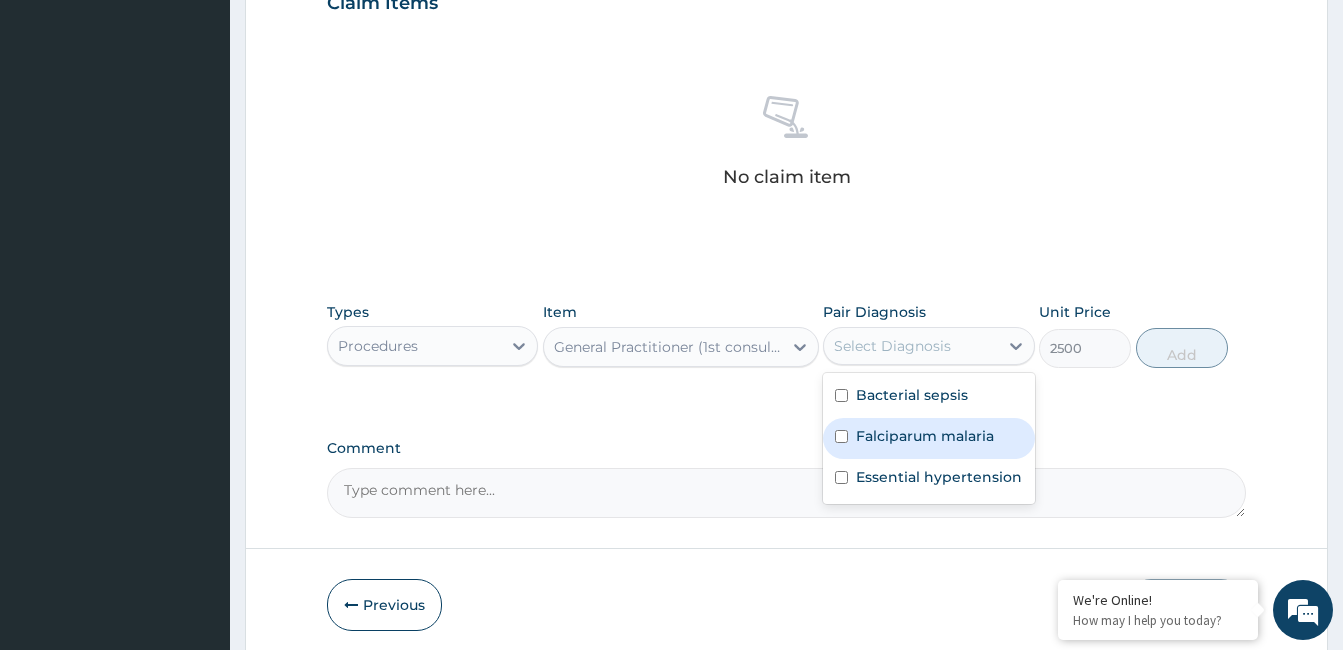 click on "Falciparum malaria" at bounding box center [925, 436] 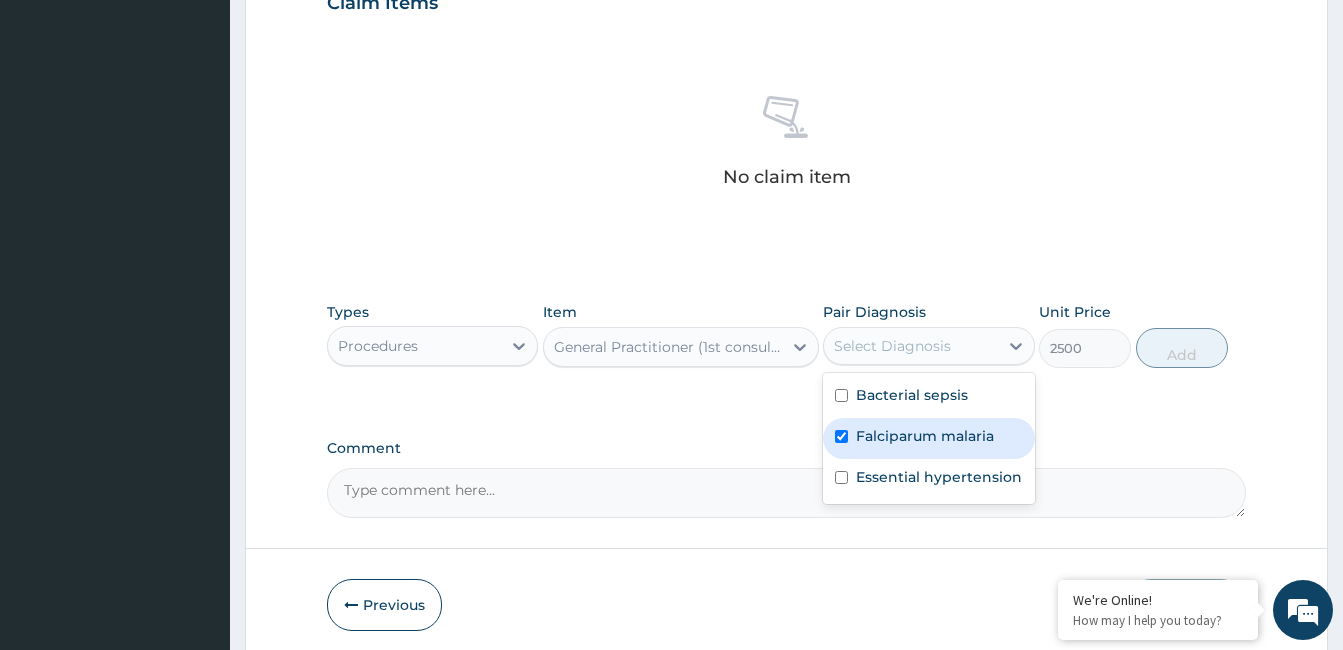 checkbox on "true" 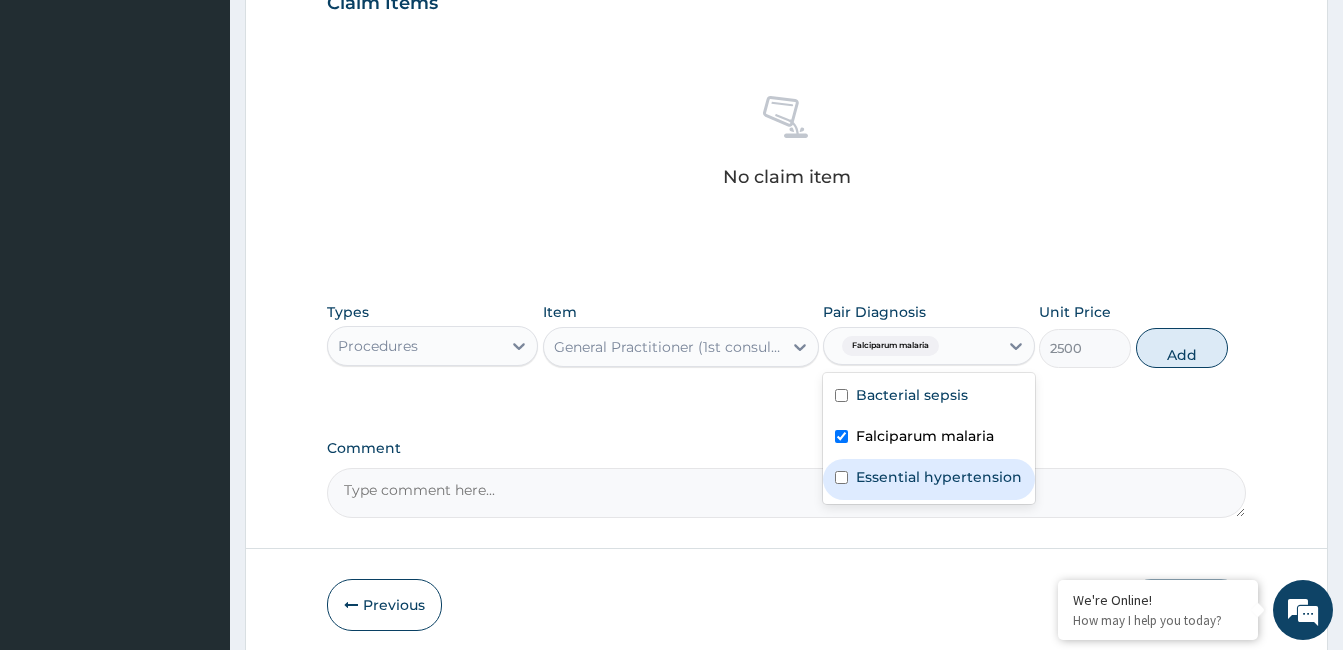 click at bounding box center (841, 477) 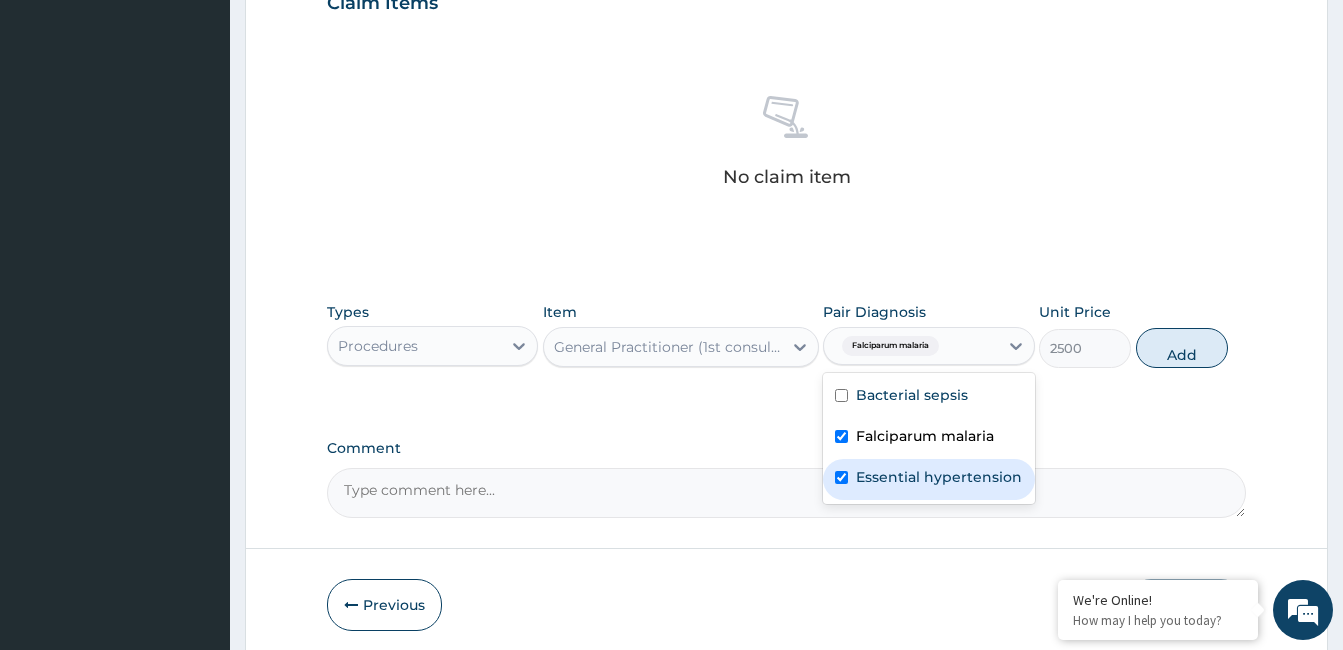 checkbox on "true" 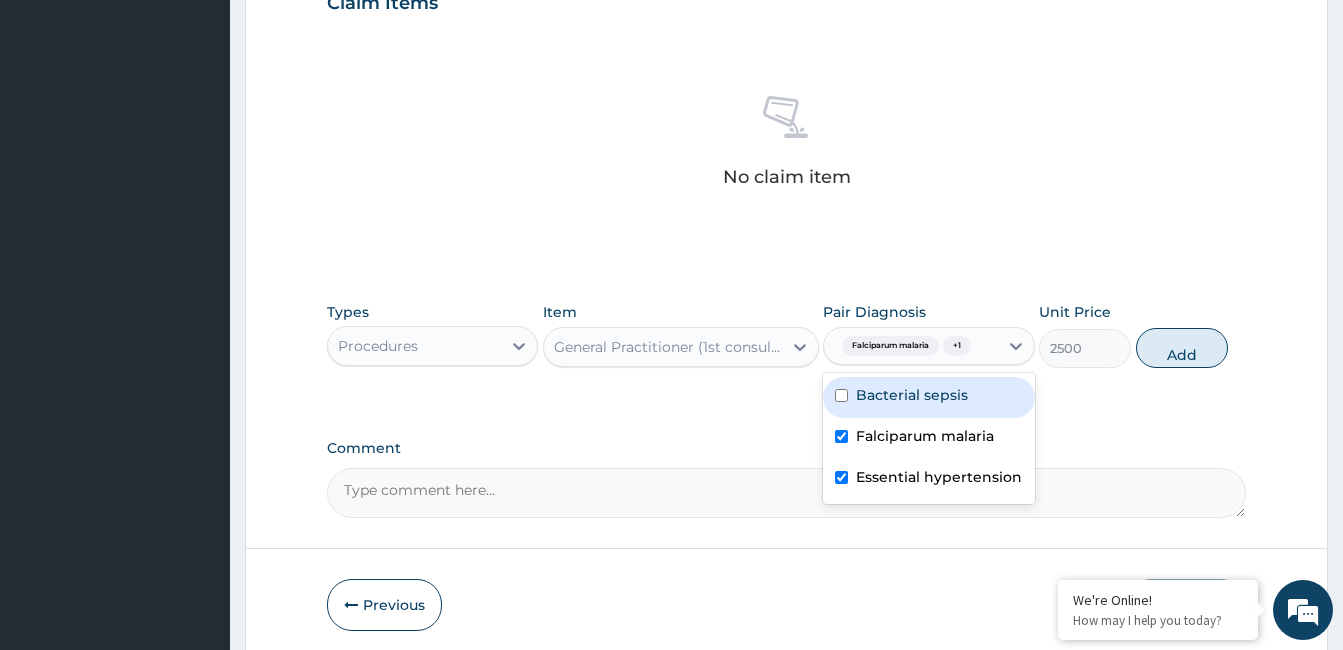 click at bounding box center (841, 395) 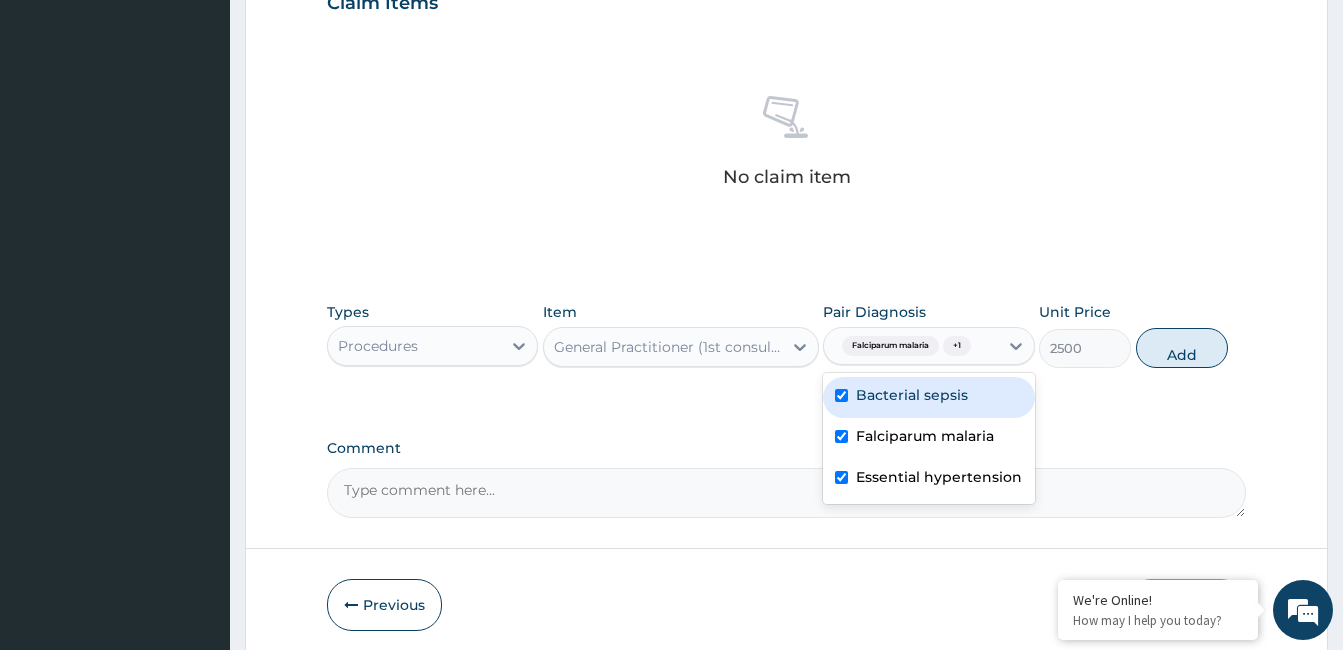 checkbox on "true" 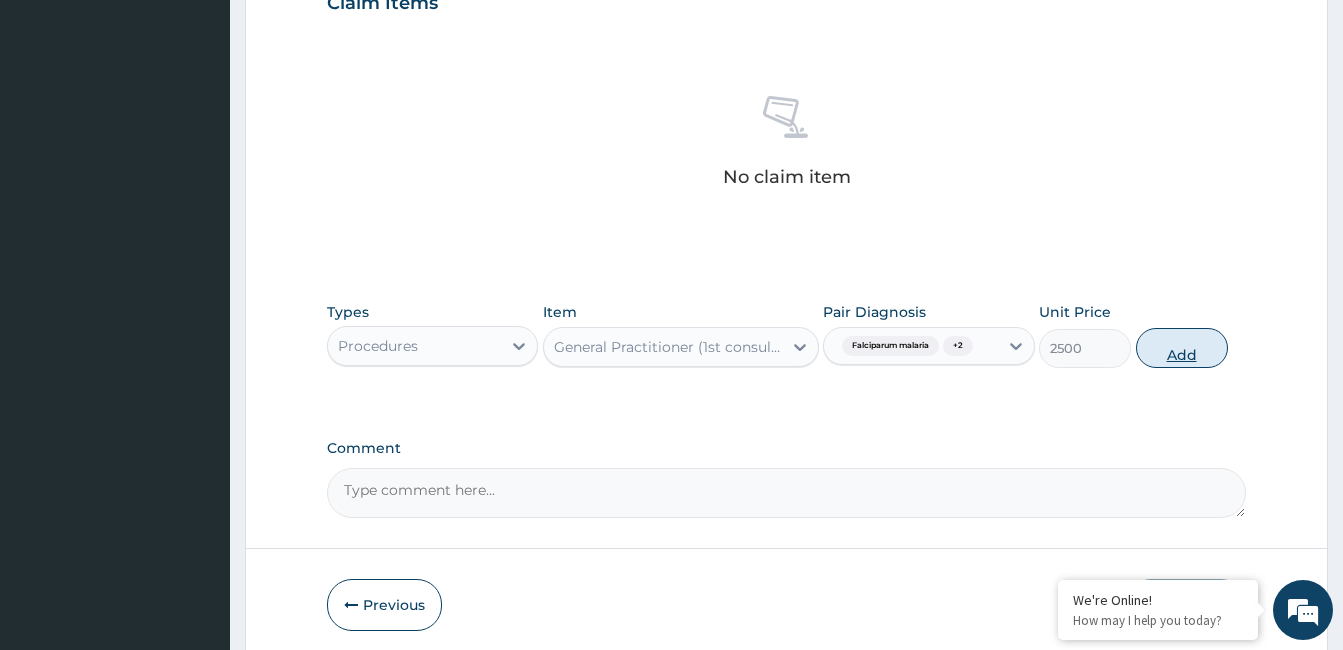 click on "Add" at bounding box center [1182, 348] 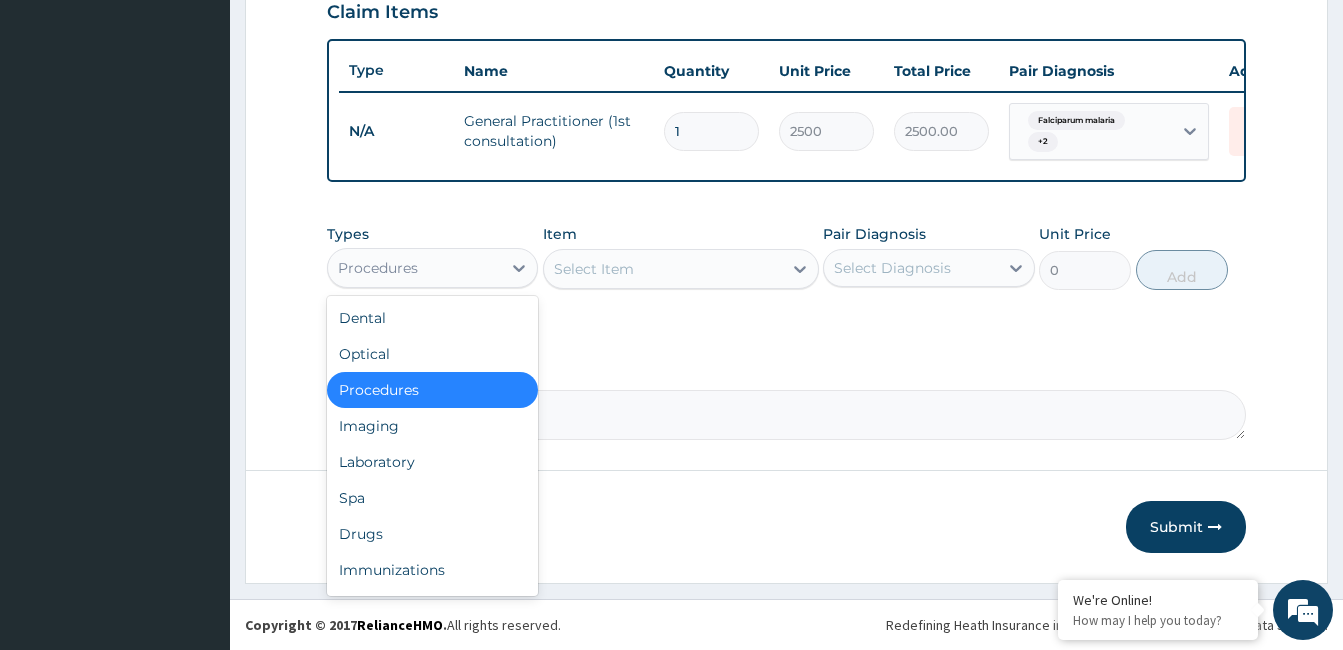 click on "Procedures" at bounding box center (414, 268) 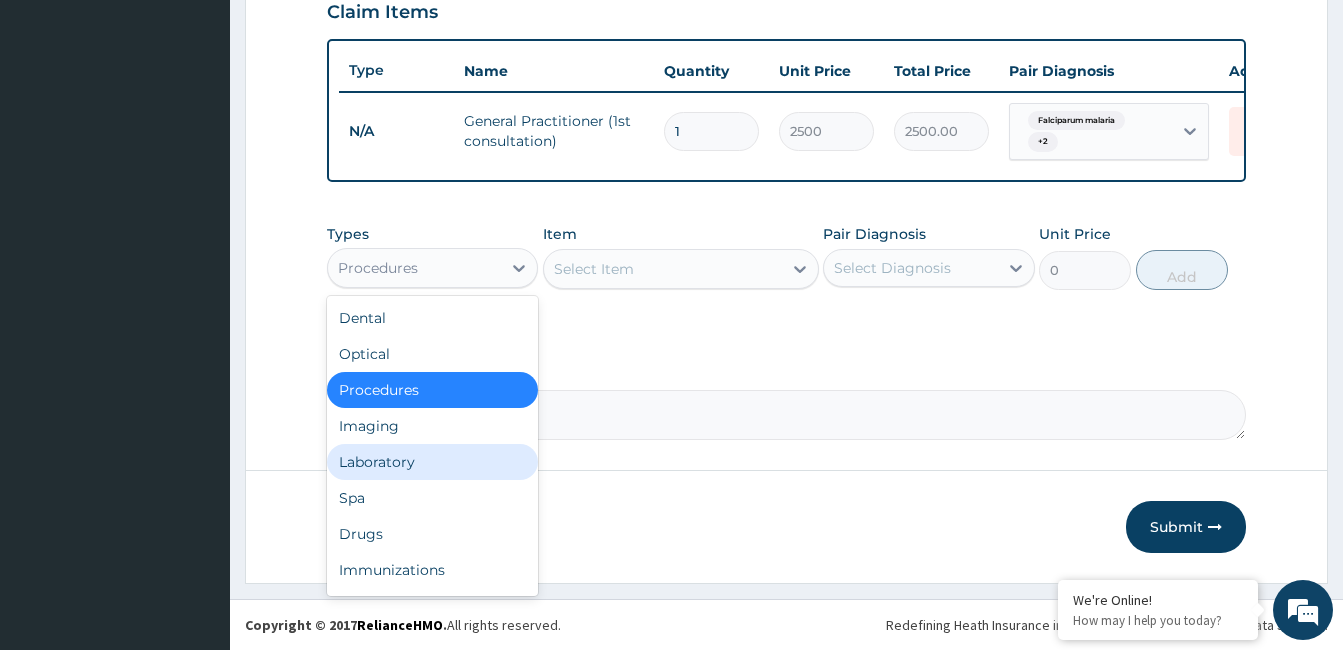 click on "Laboratory" at bounding box center (432, 462) 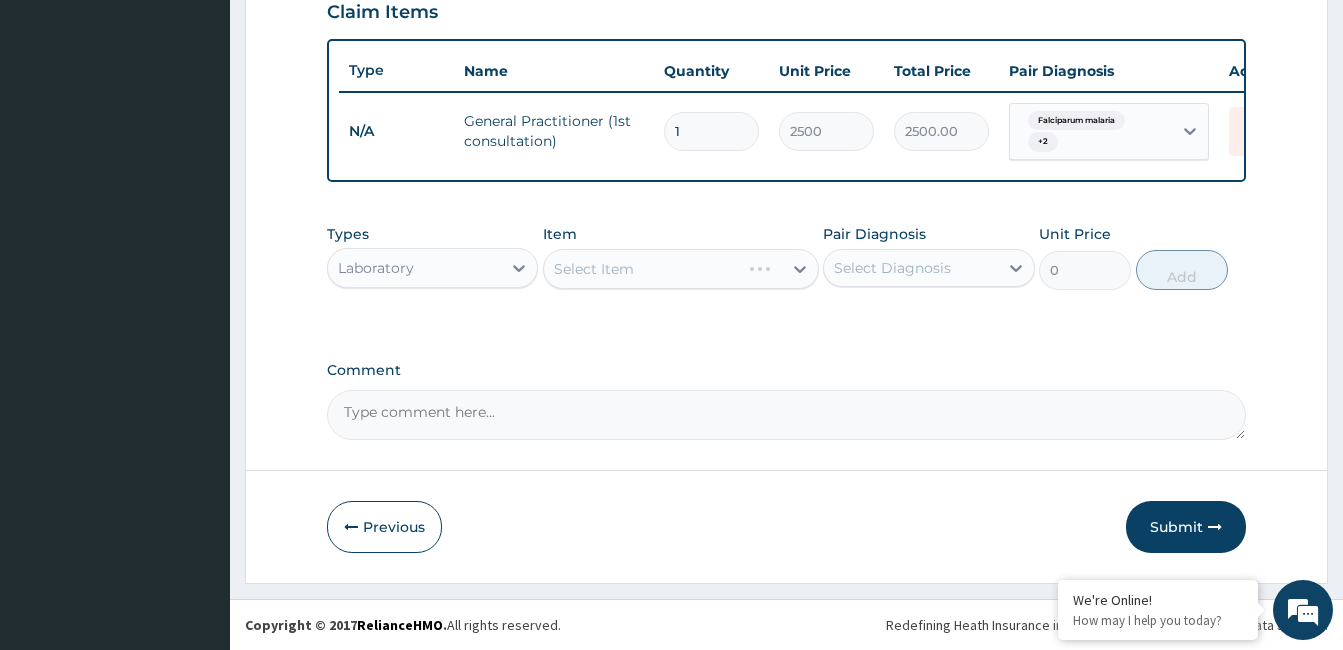 click on "Select Item" at bounding box center (681, 269) 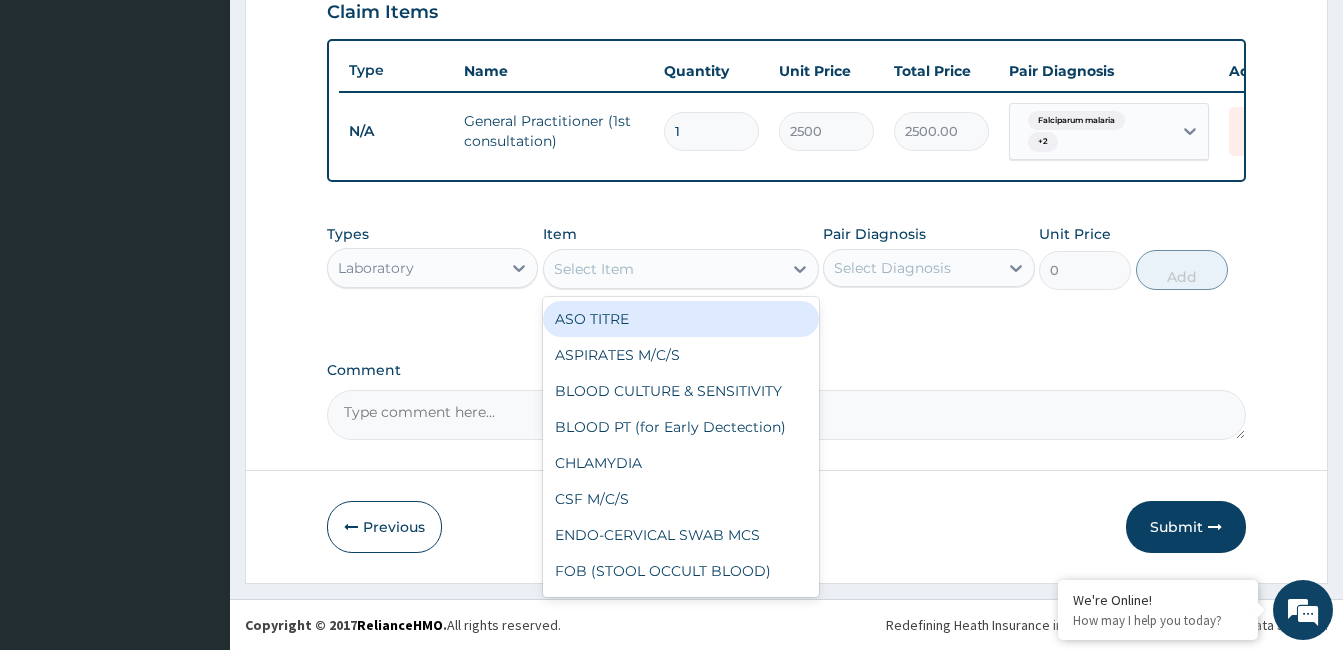 click on "Select Item" at bounding box center [663, 269] 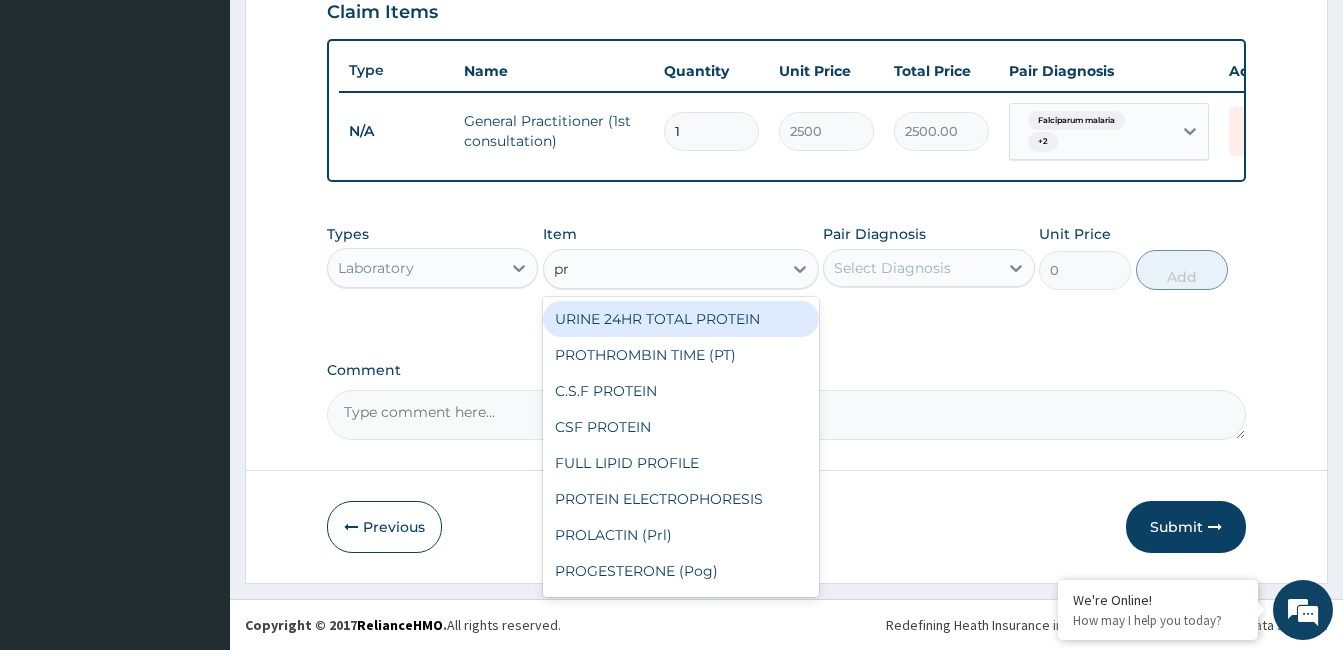 type on "p" 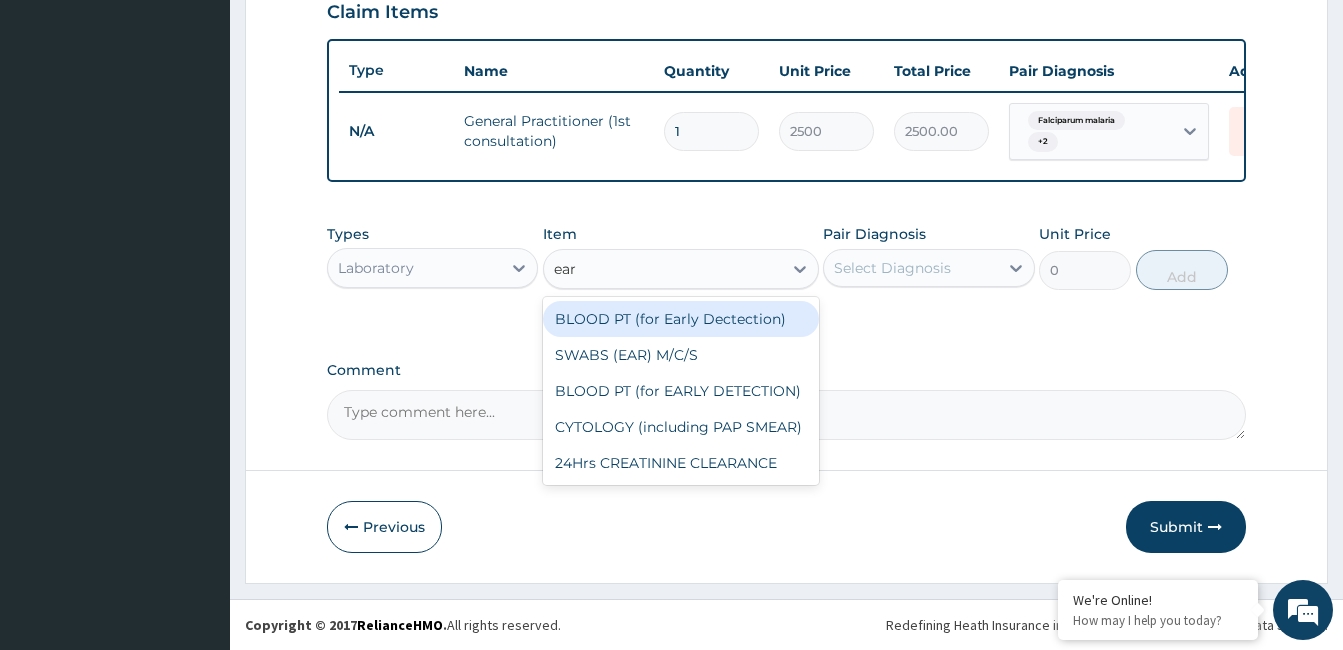 type on "earl" 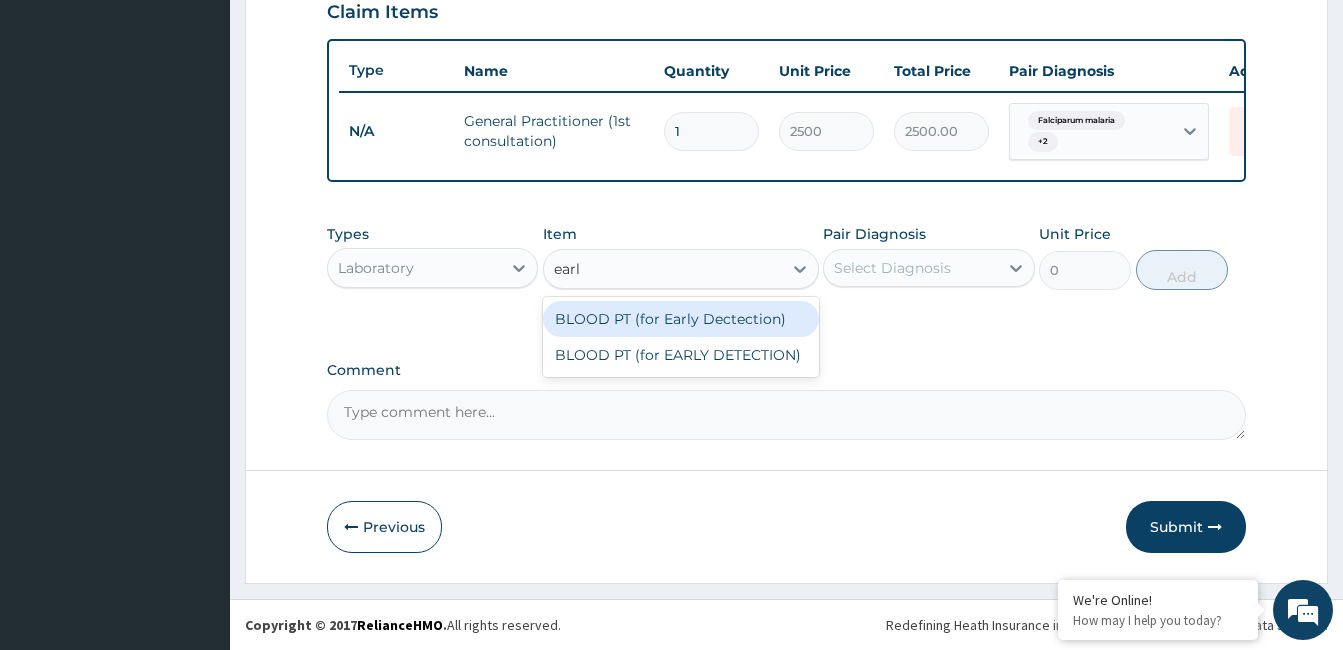 click on "BLOOD PT (for Early Dectection)" at bounding box center (681, 319) 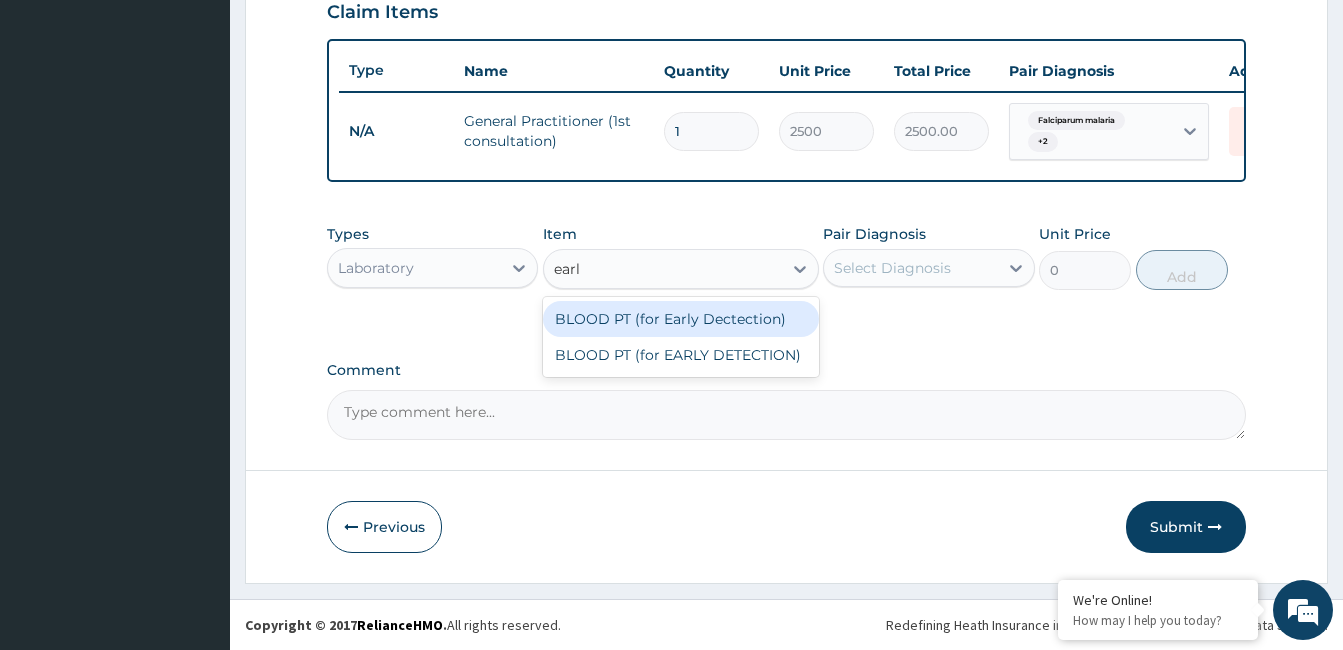 type 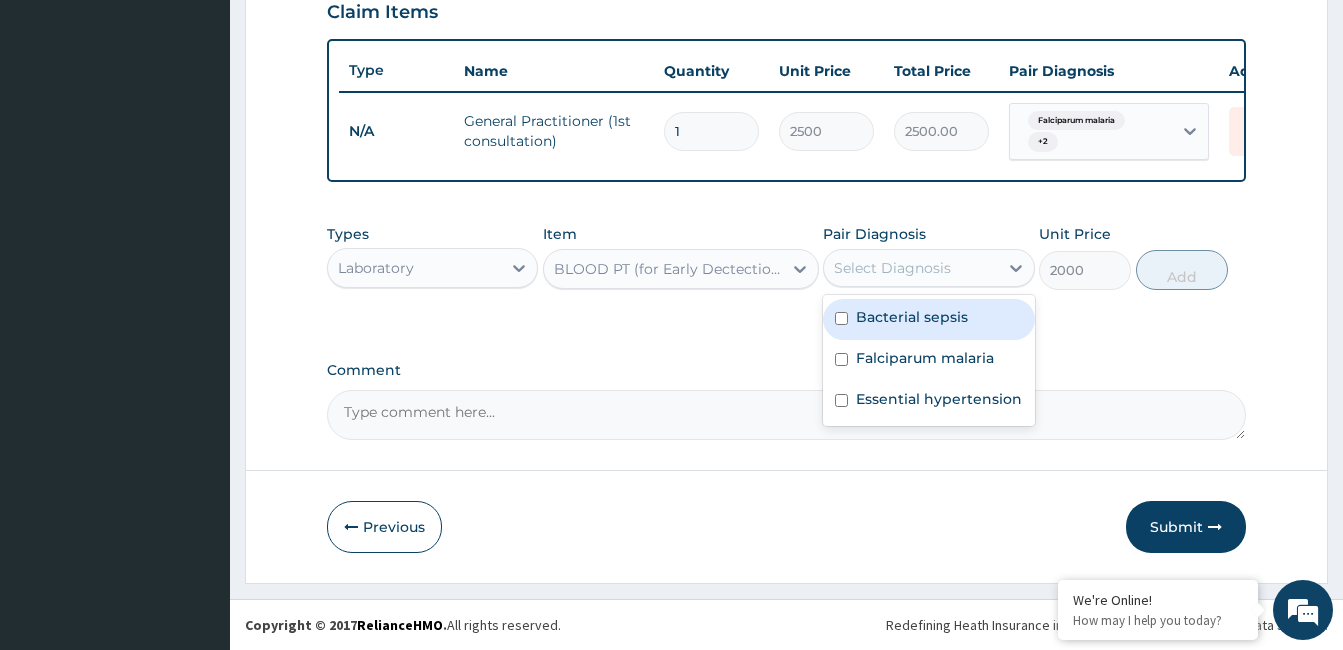click on "Select Diagnosis" at bounding box center (910, 268) 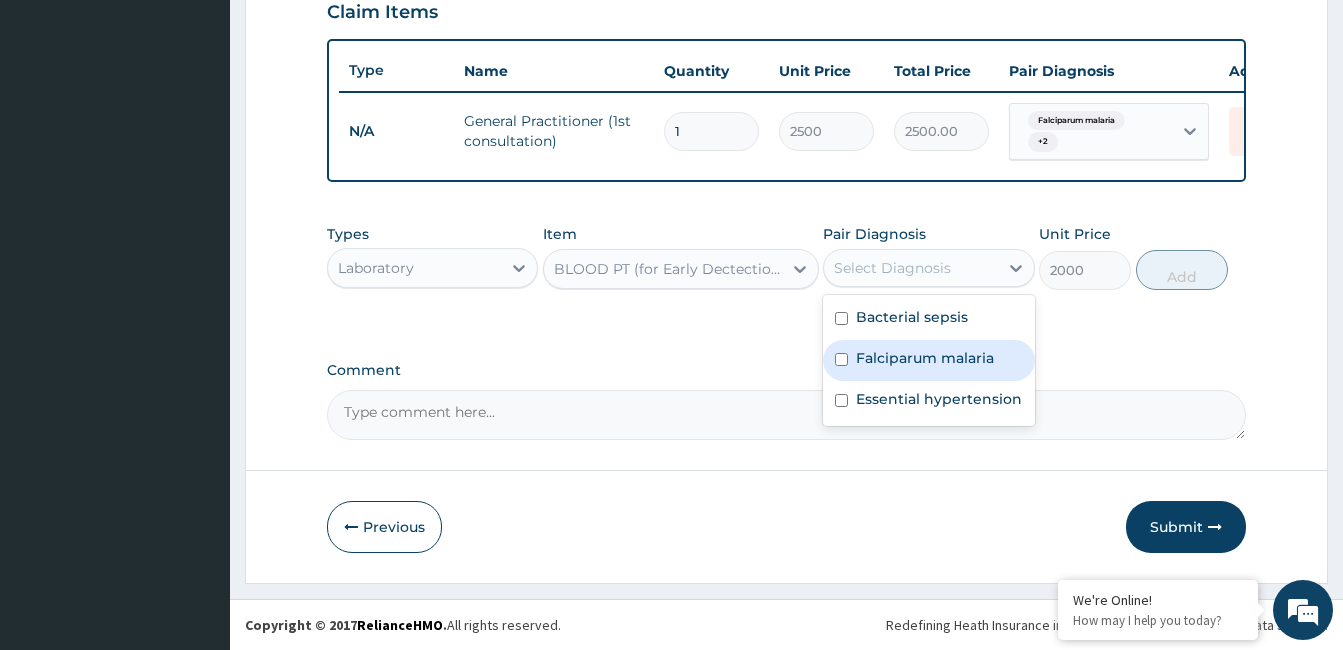 click on "Falciparum malaria" at bounding box center [925, 358] 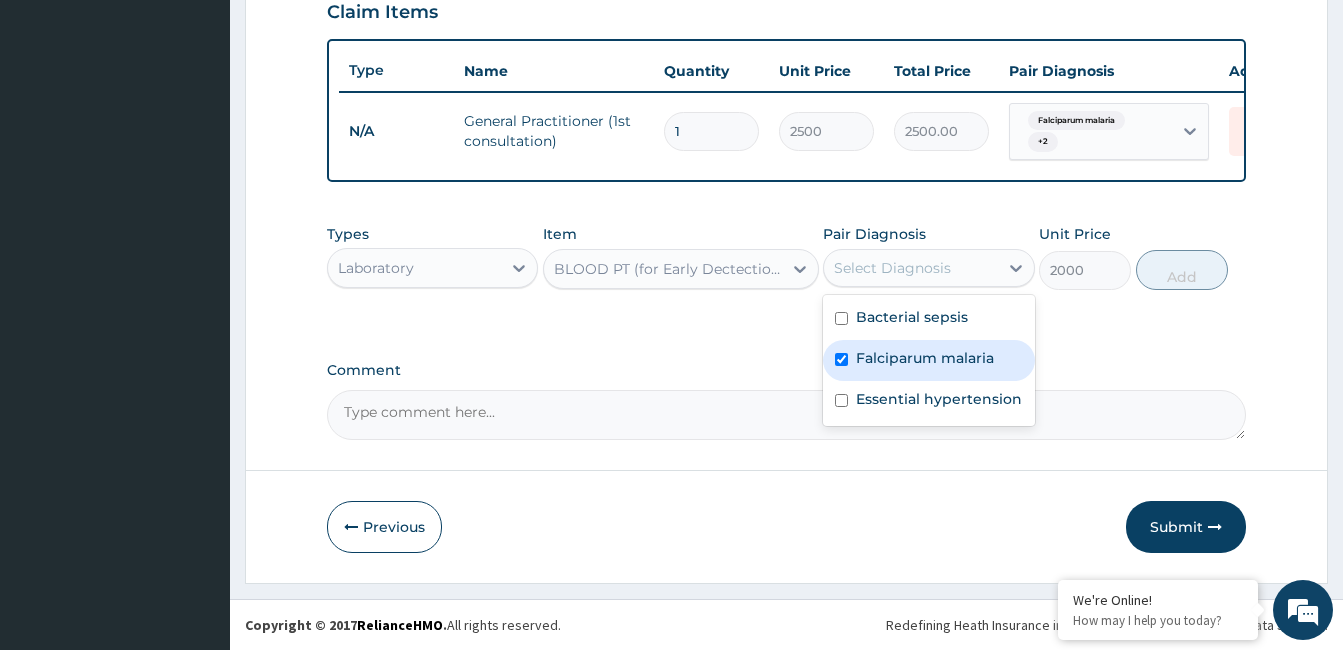checkbox on "true" 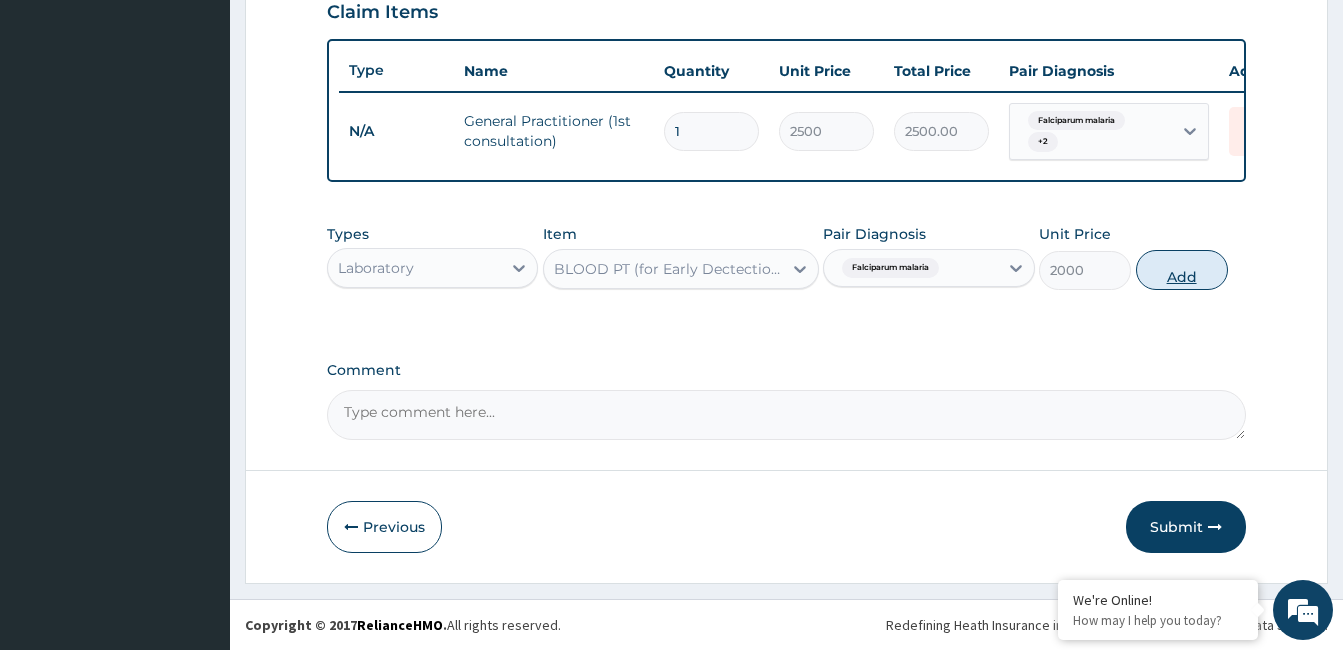 click on "Add" at bounding box center (1182, 270) 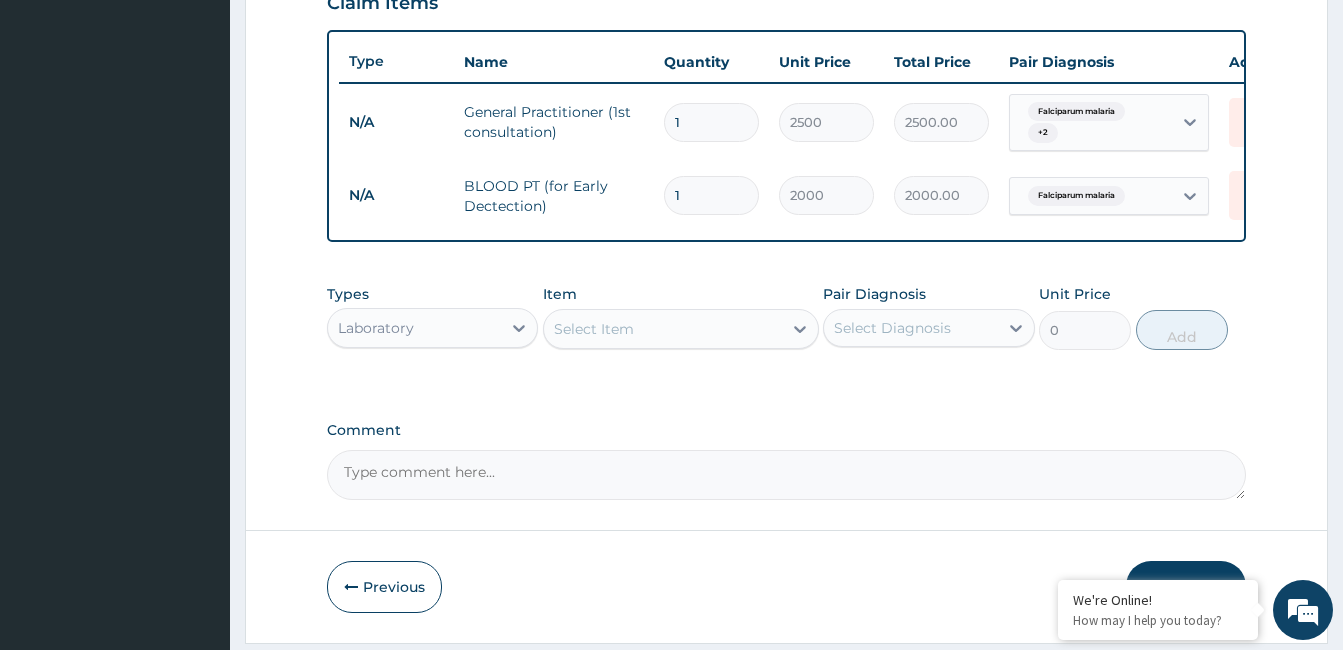 click on "Select Item" at bounding box center (594, 329) 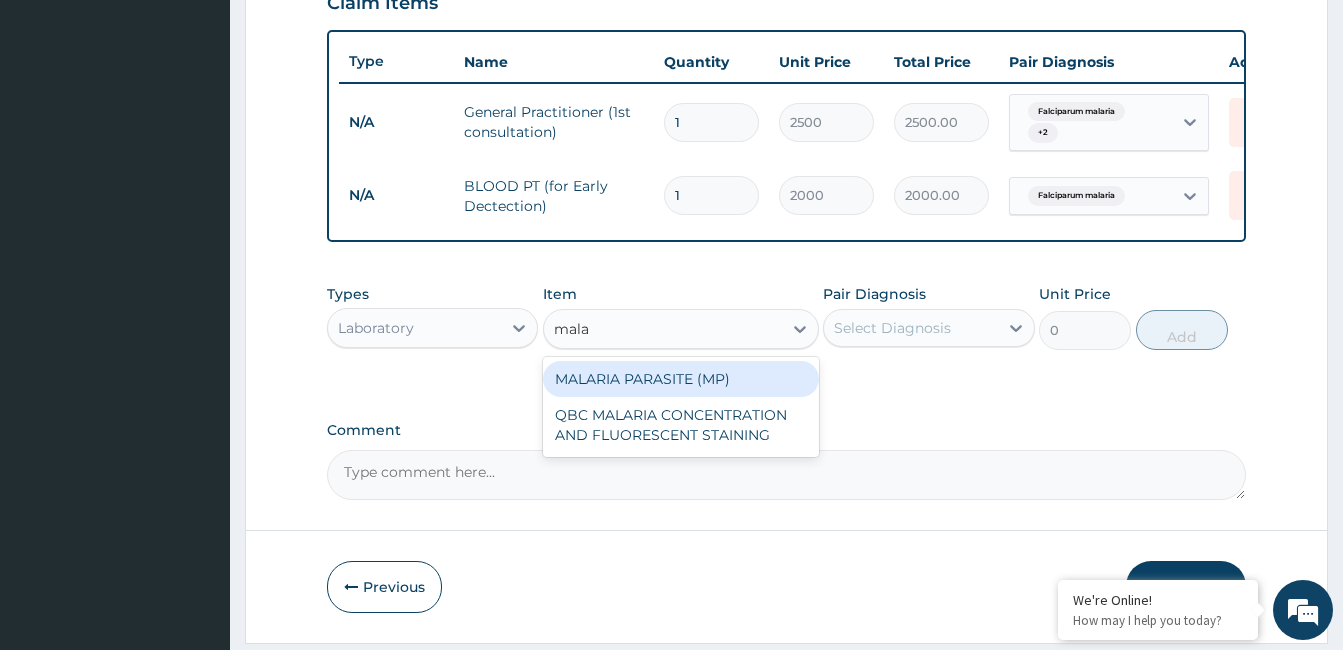 type on "malar" 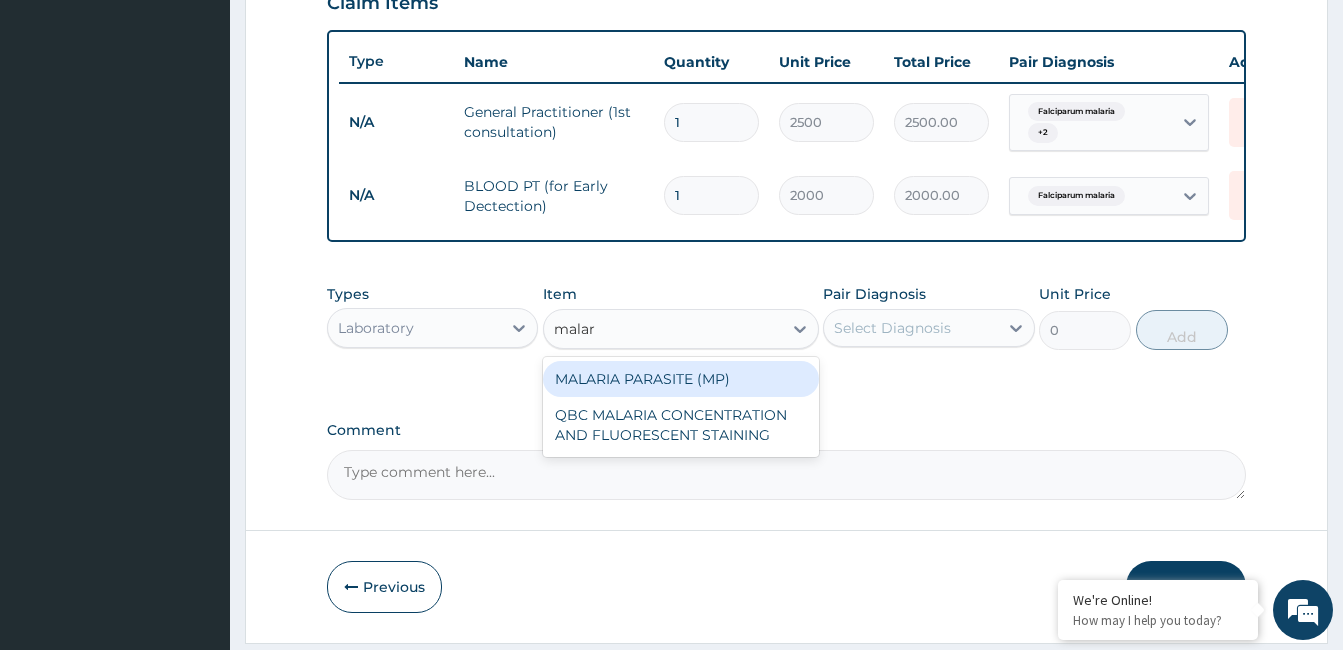 click on "MALARIA PARASITE (MP)" at bounding box center [681, 379] 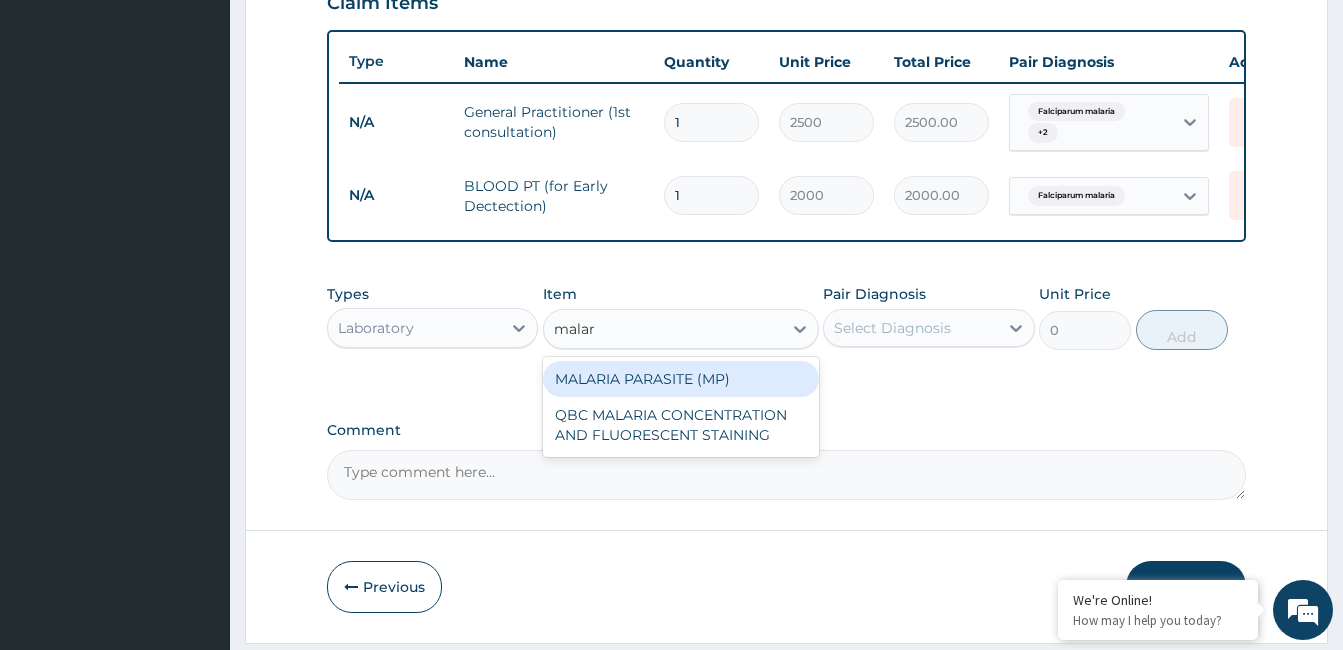 type 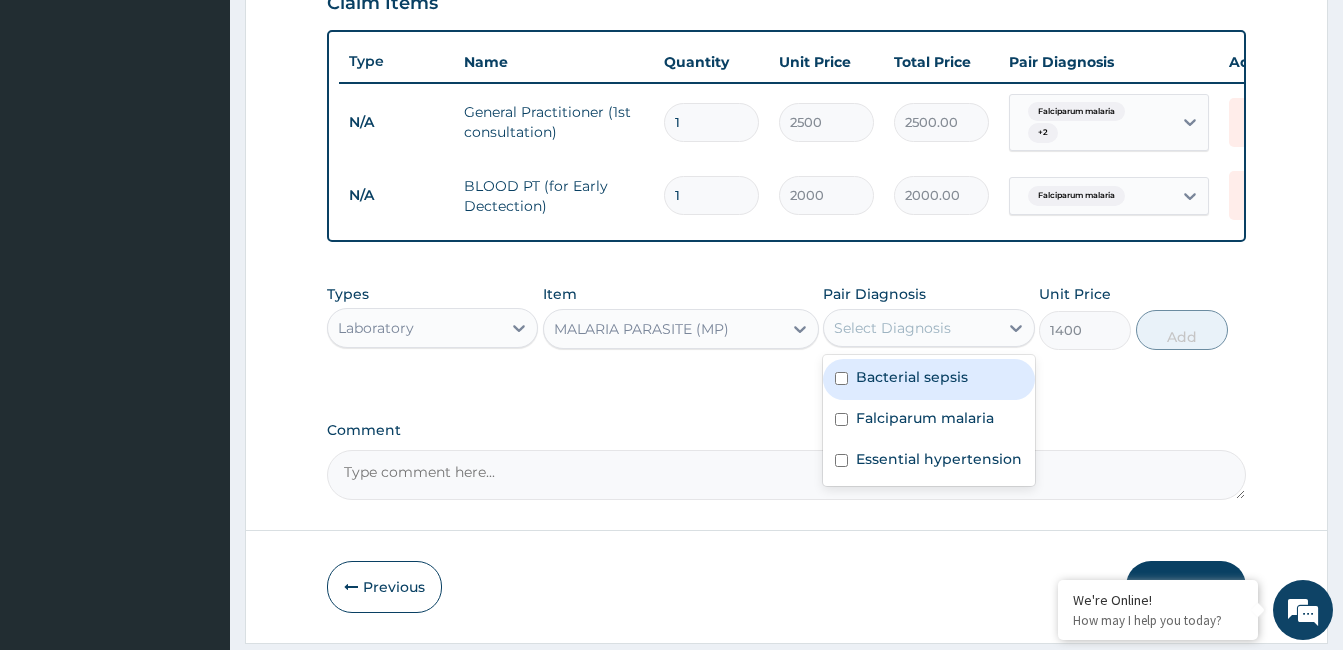 click on "Select Diagnosis" at bounding box center [910, 328] 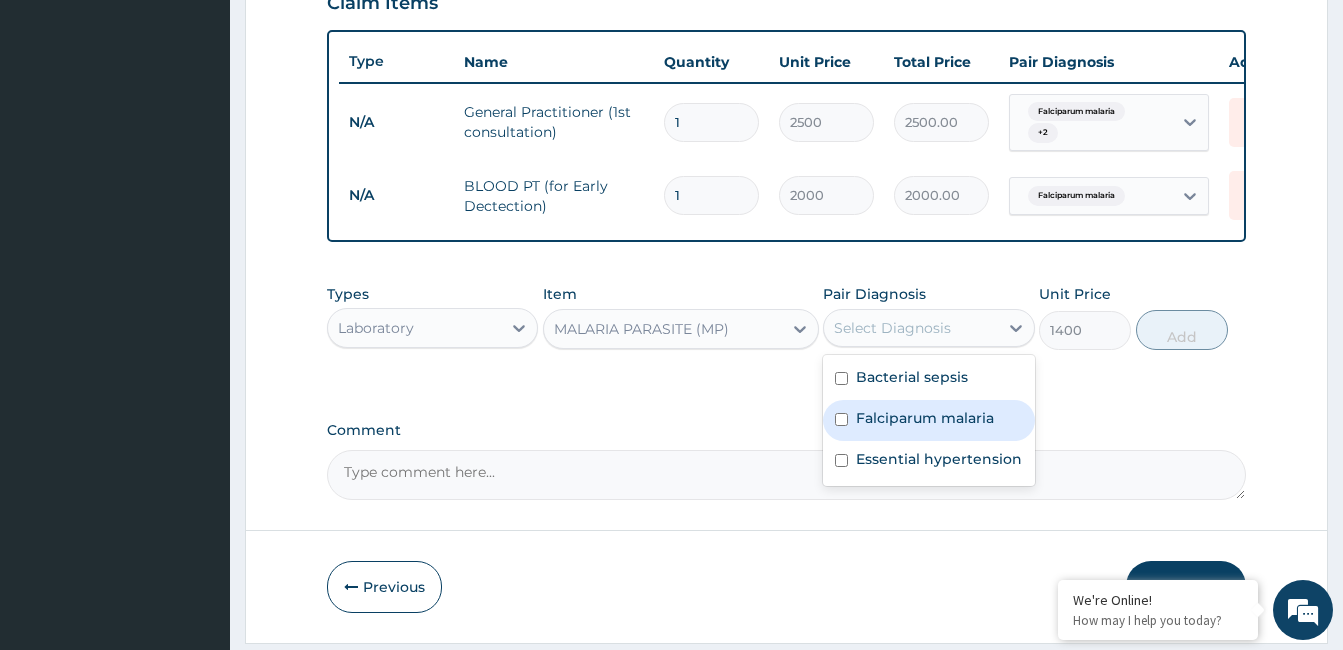 click on "Falciparum malaria" at bounding box center [925, 418] 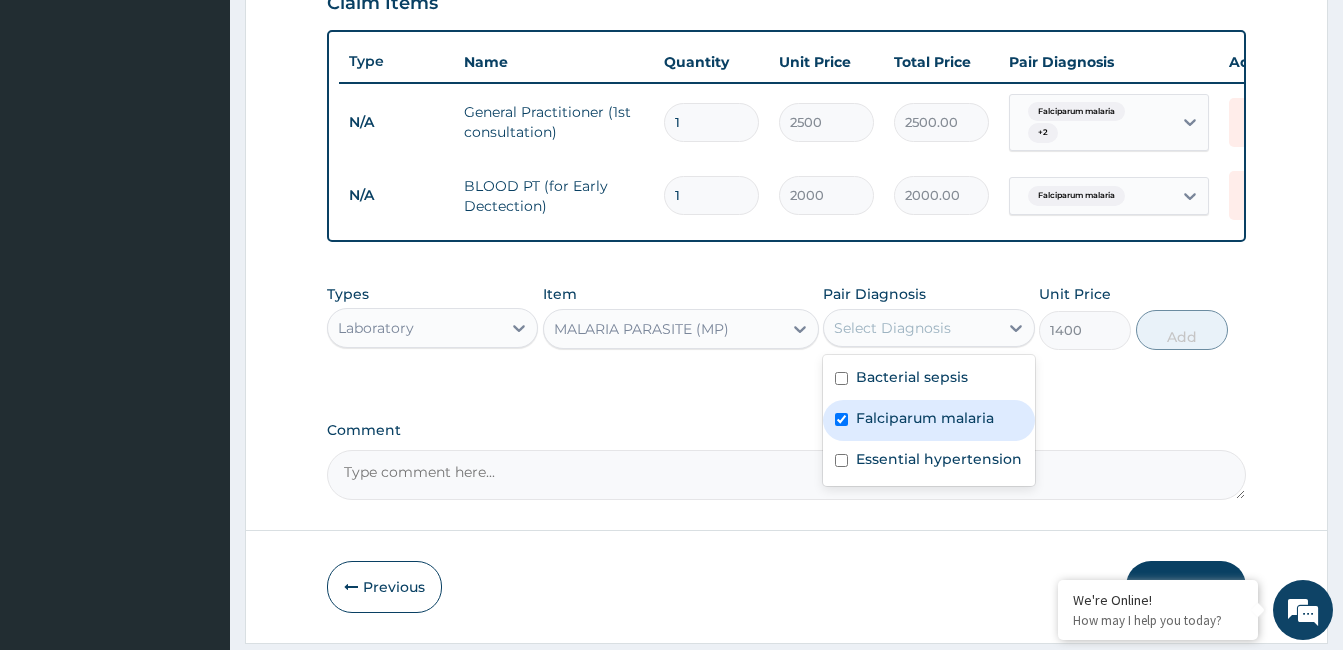 checkbox on "true" 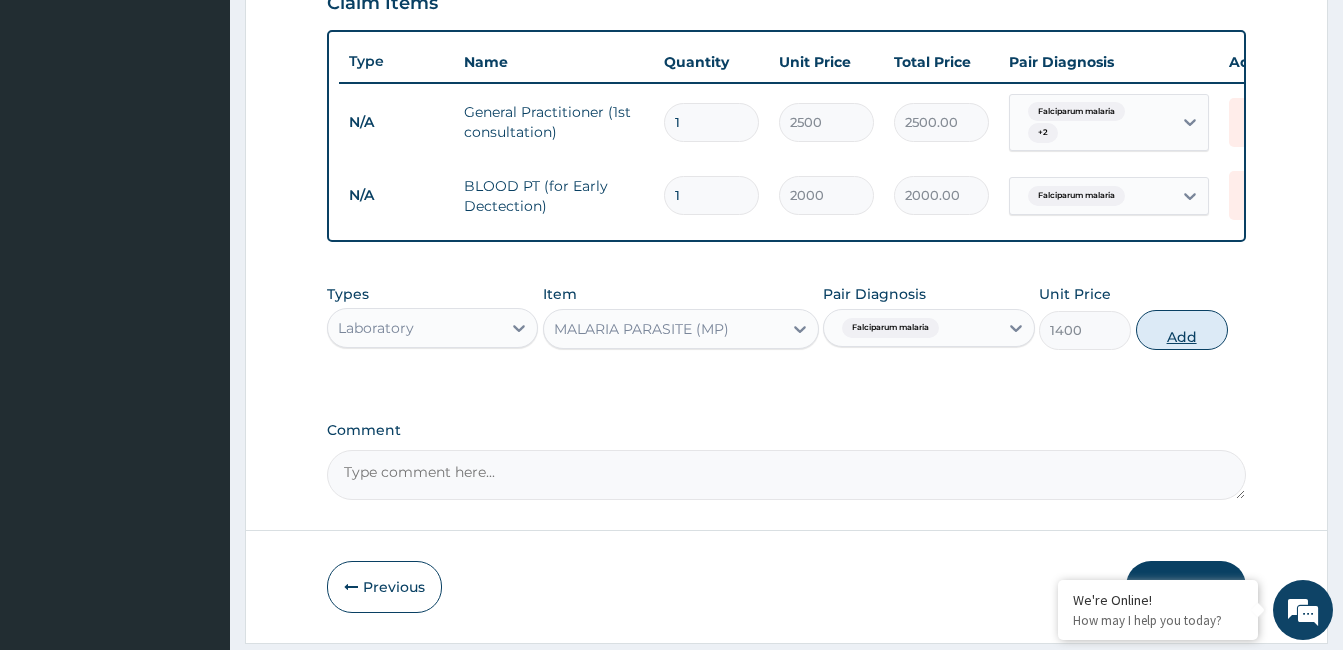 click on "Add" at bounding box center [1182, 330] 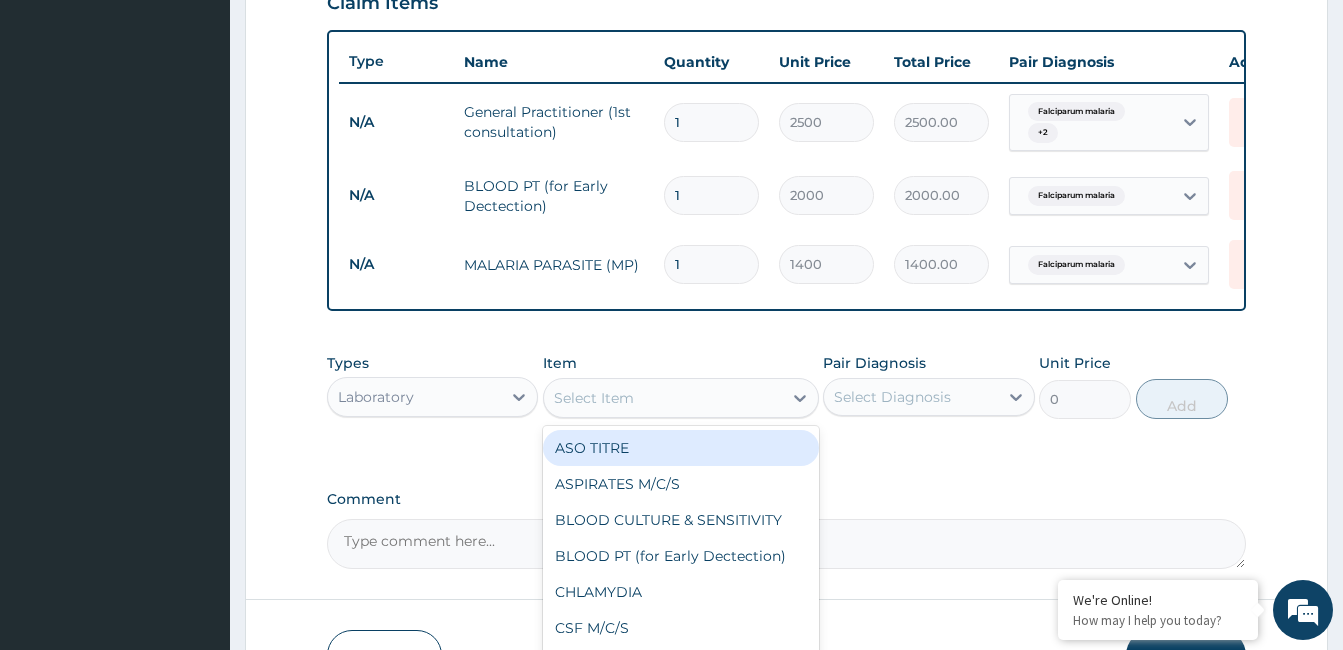 click on "Select Item" at bounding box center [663, 398] 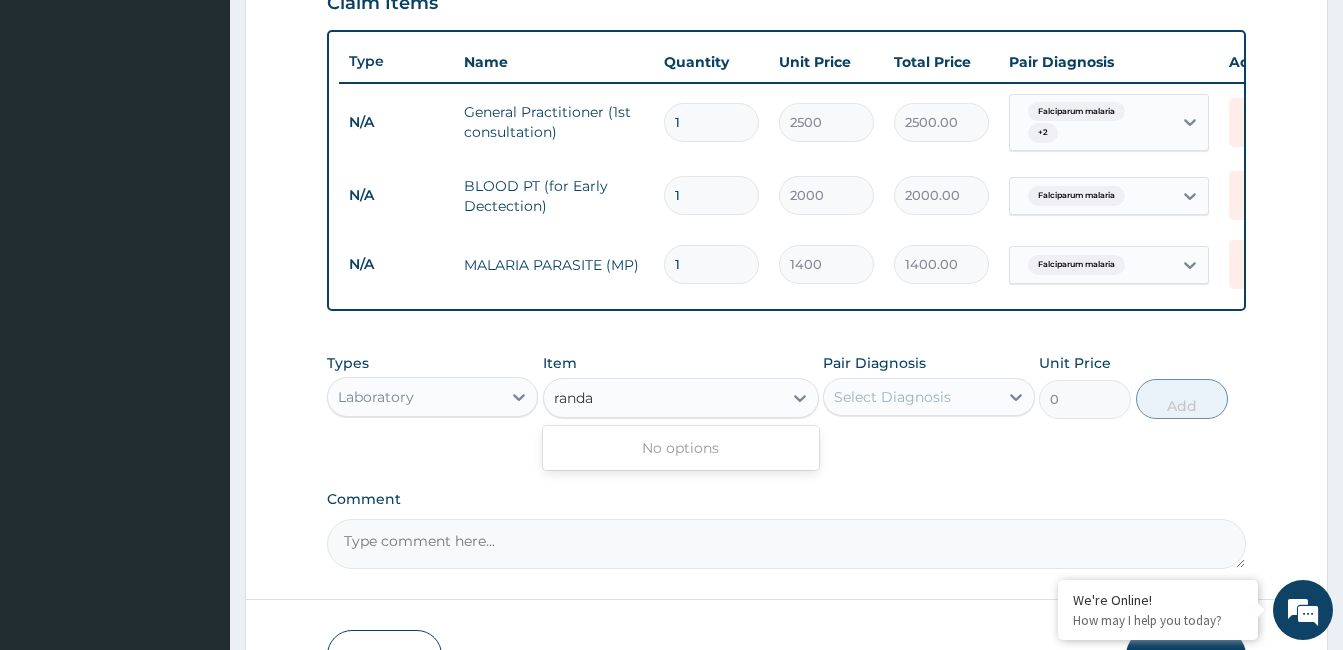 type on "rand" 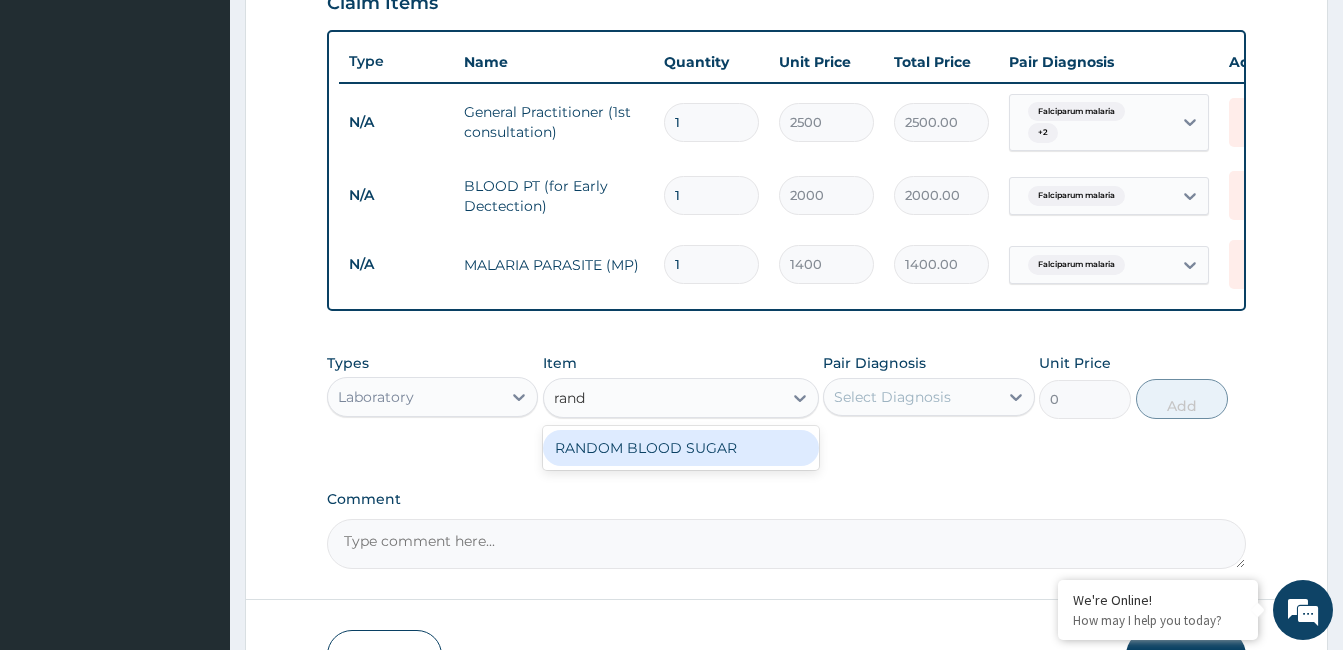 click on "RANDOM BLOOD SUGAR" at bounding box center [681, 448] 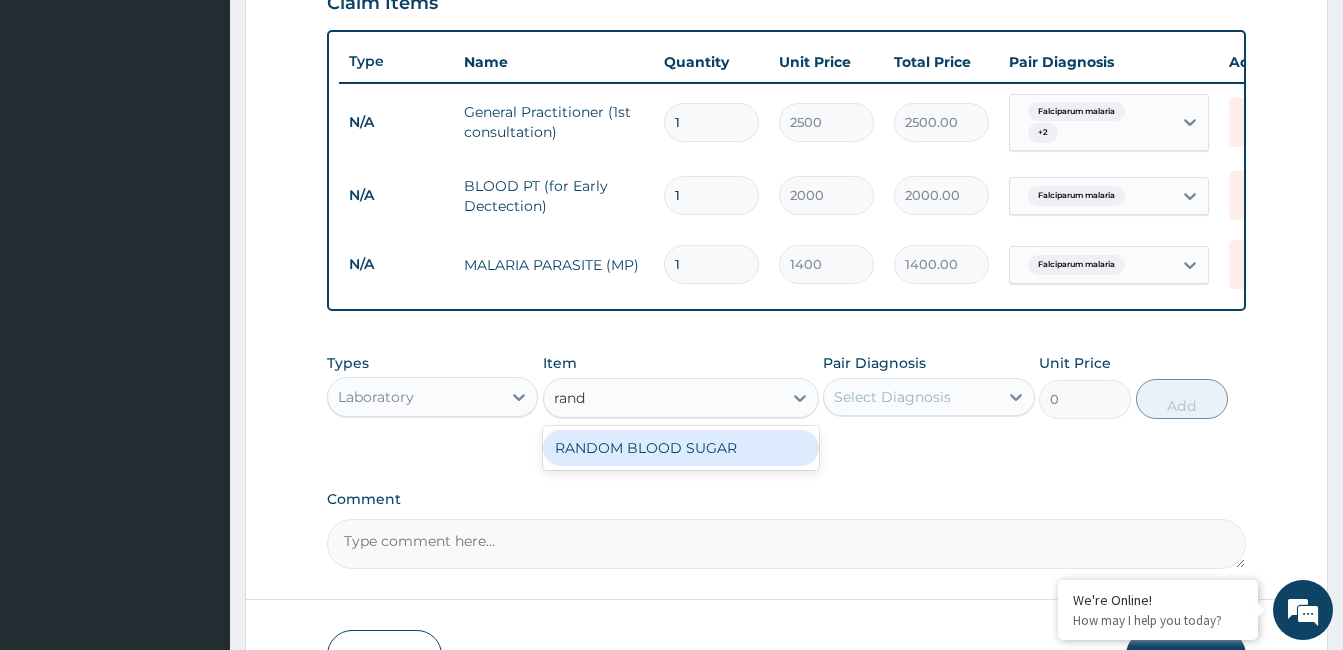 type 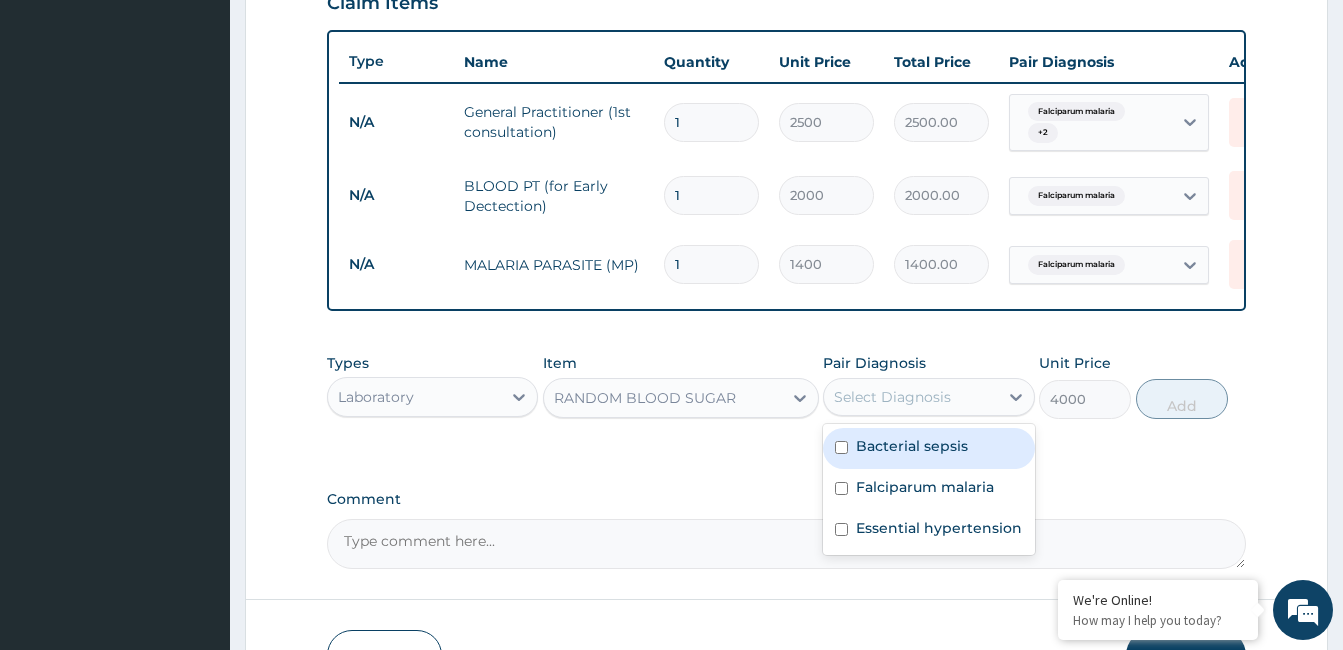 click on "Select Diagnosis" at bounding box center [892, 397] 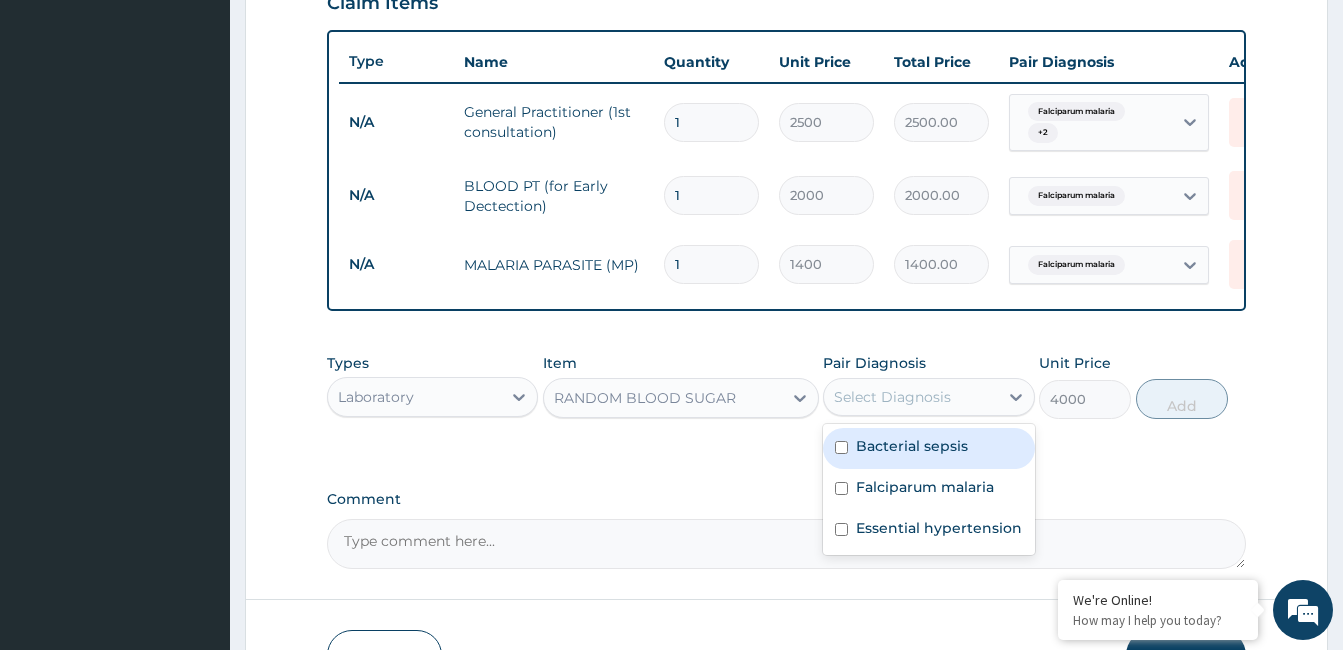 click on "Bacterial sepsis" at bounding box center [928, 448] 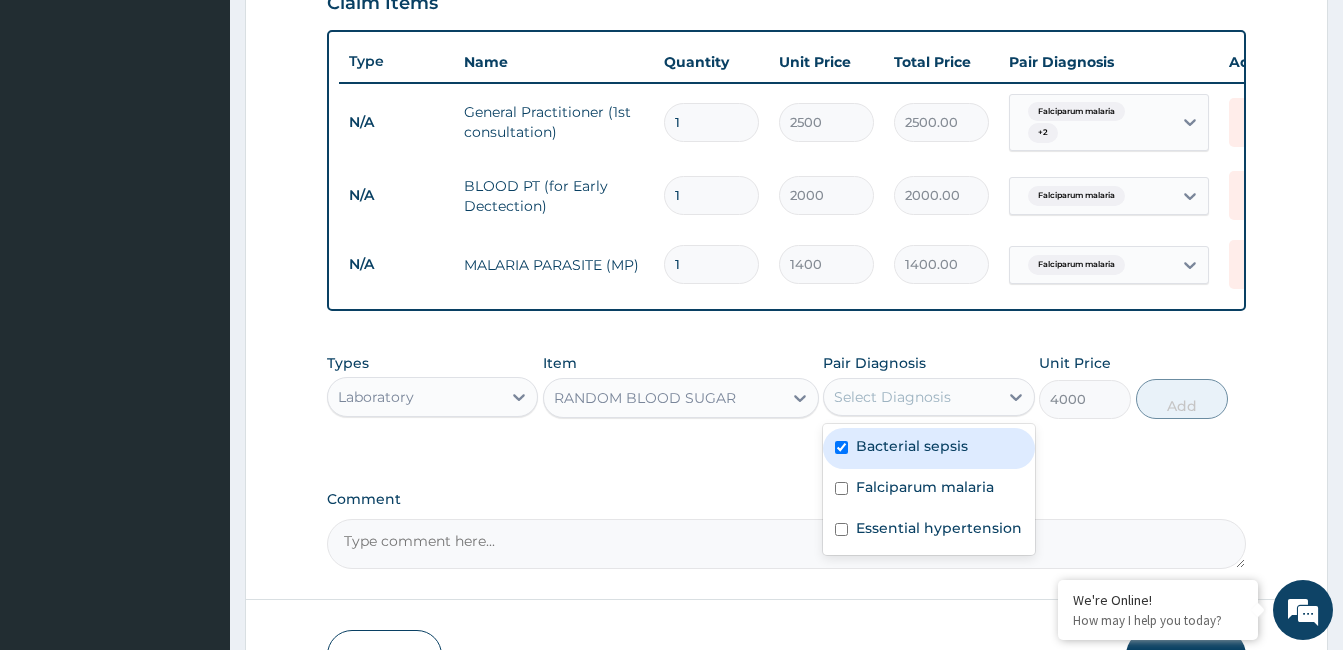 checkbox on "true" 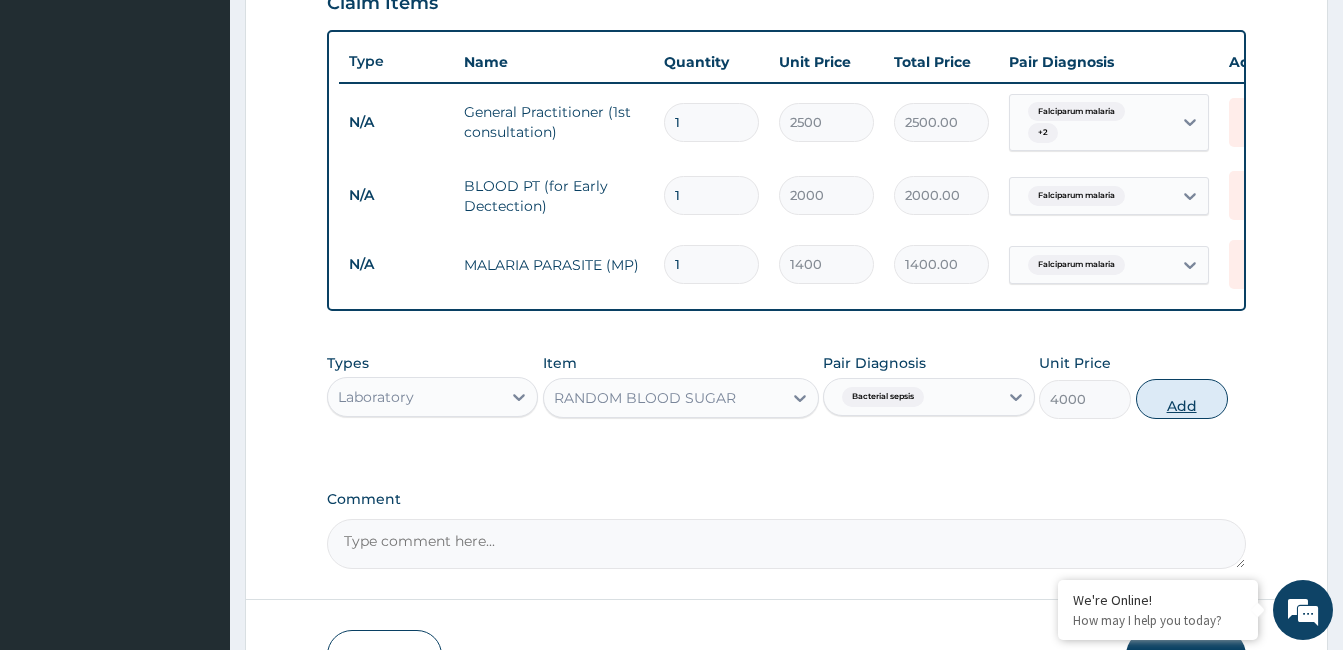 click on "Add" at bounding box center (1182, 399) 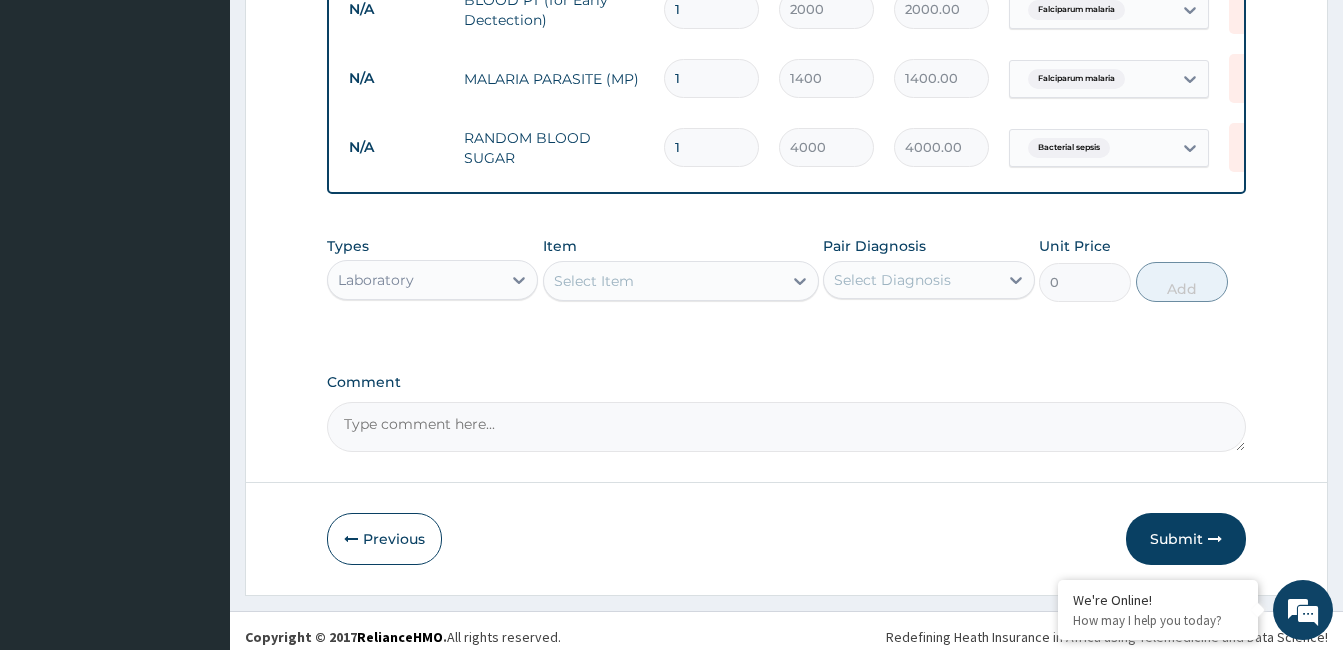 scroll, scrollTop: 923, scrollLeft: 0, axis: vertical 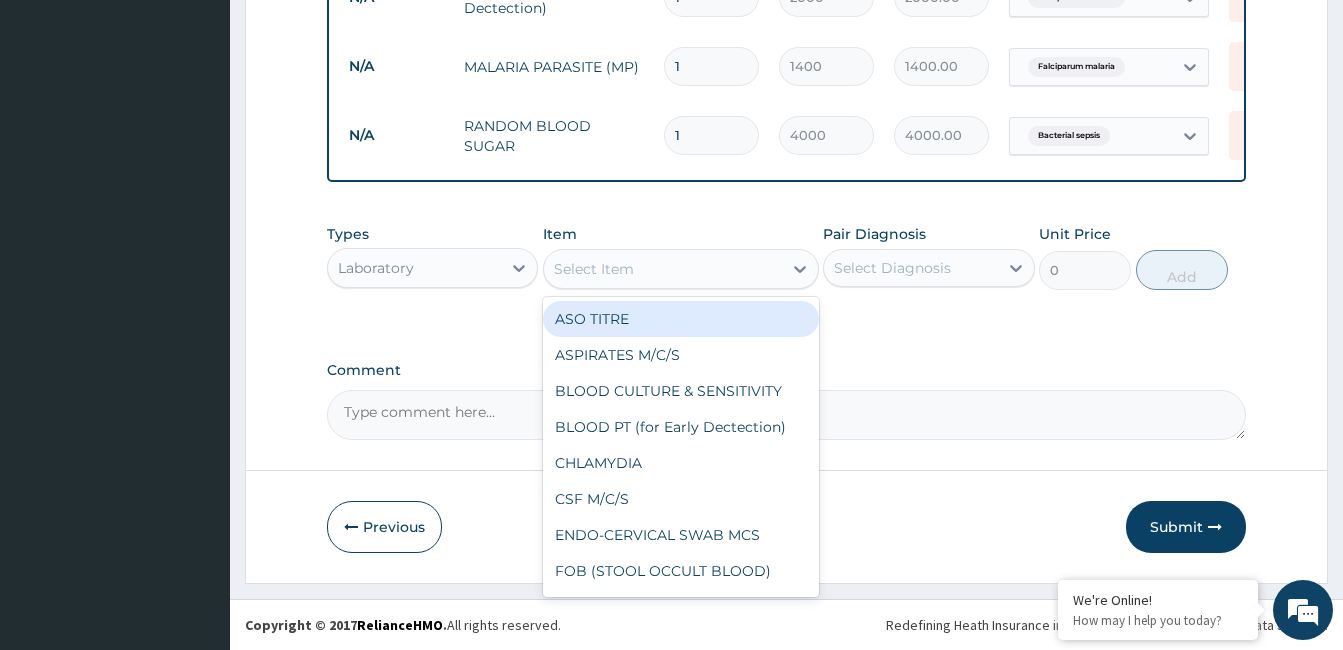 click on "Select Item" at bounding box center (663, 269) 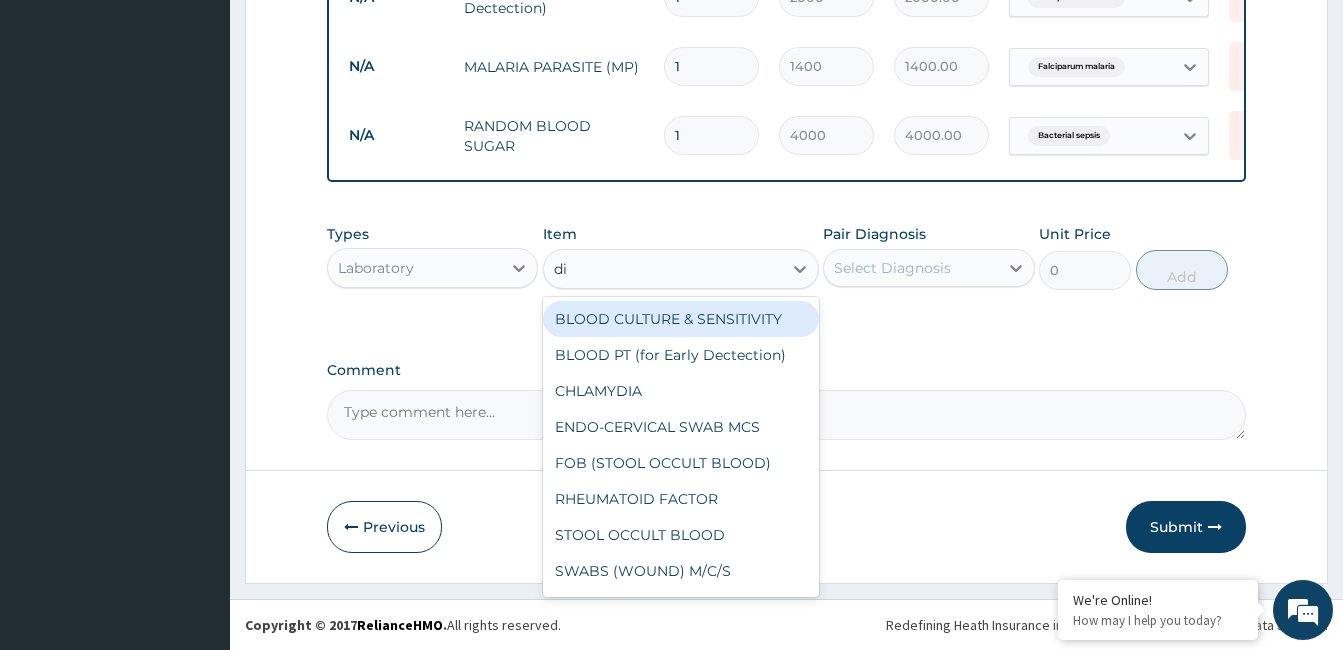 type on "dif" 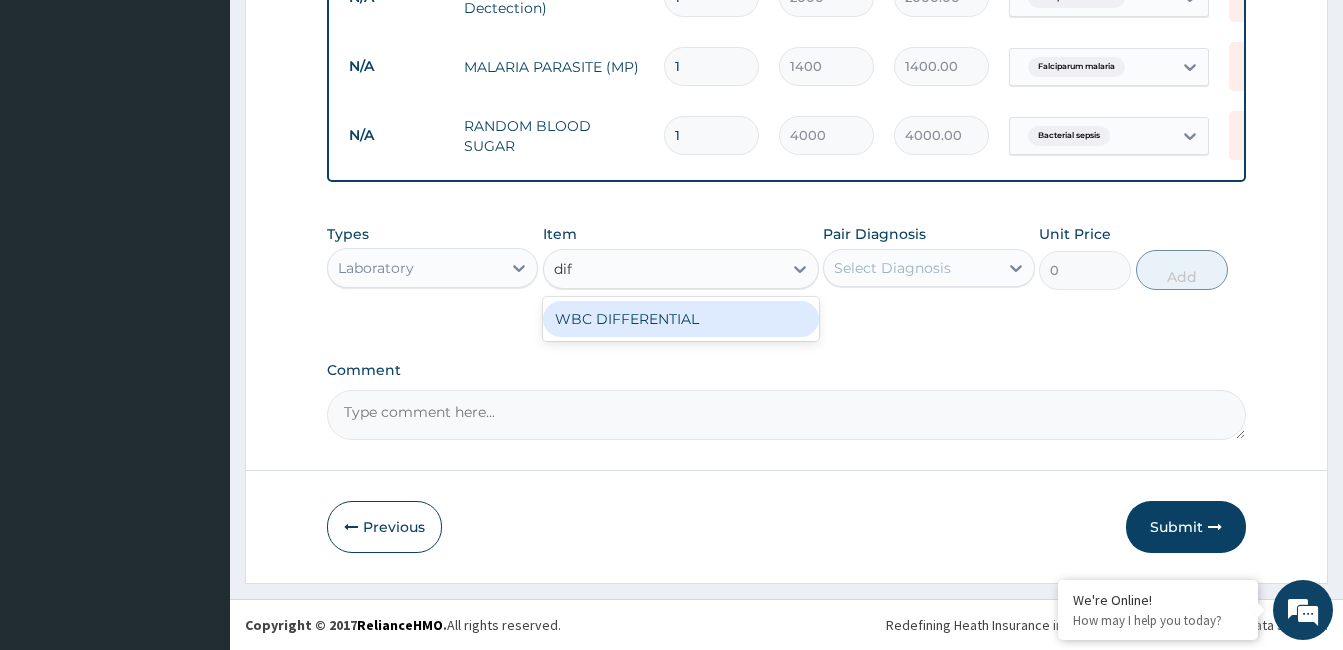 click on "WBC DIFFERENTIAL" at bounding box center [681, 319] 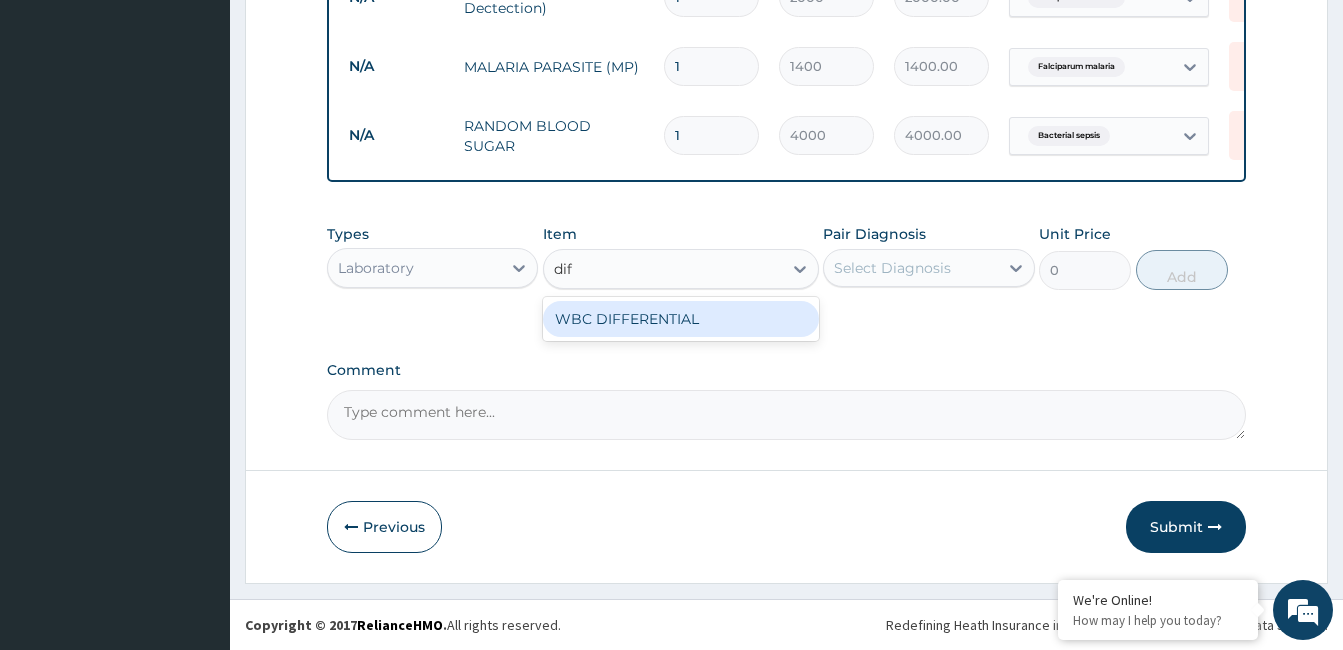 type 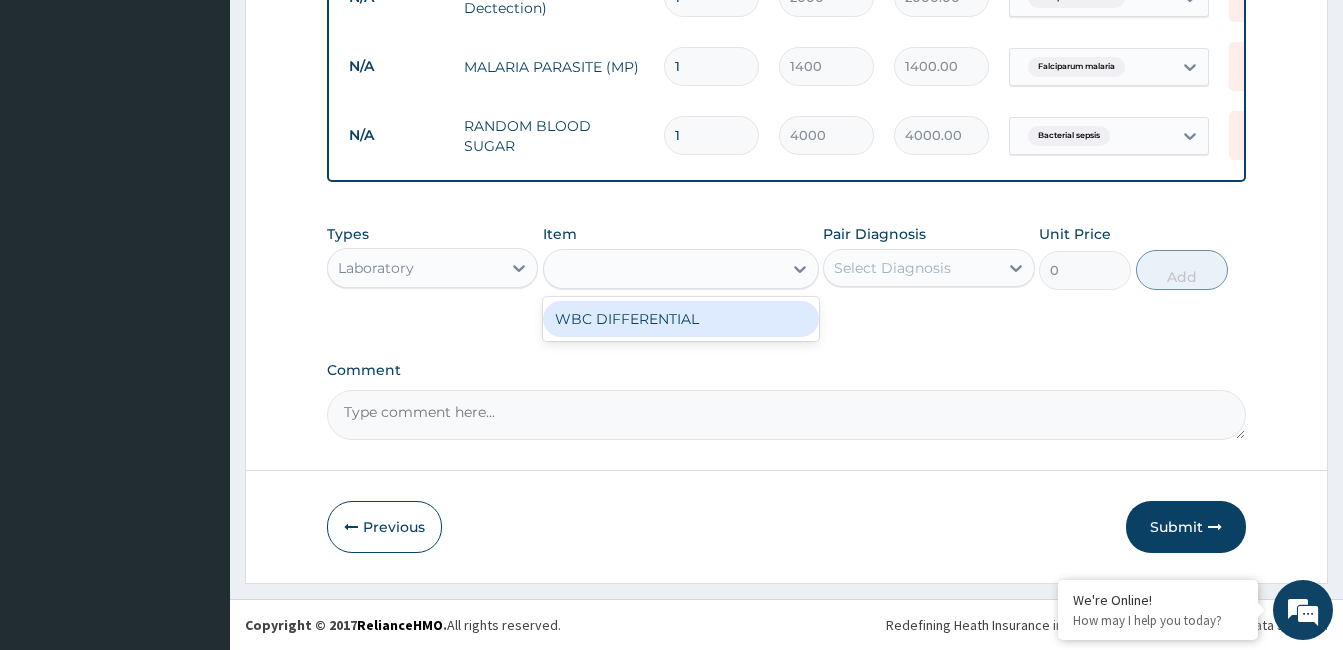 type on "1600" 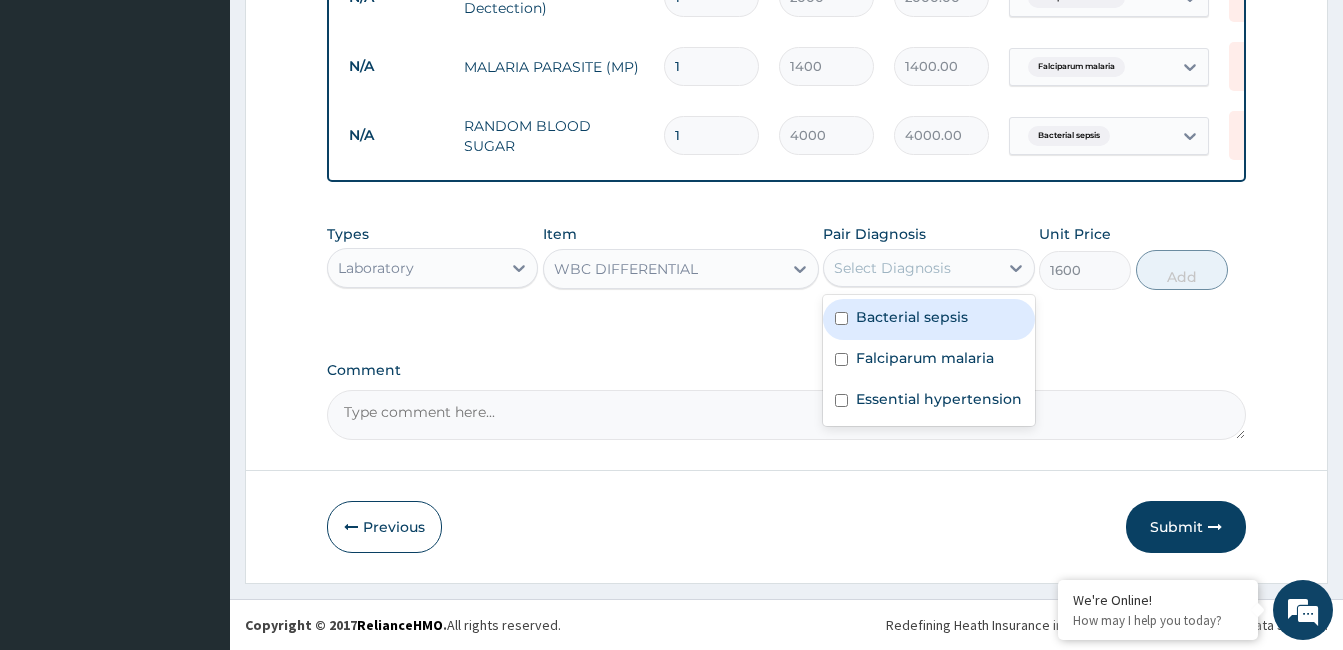 click on "Select Diagnosis" at bounding box center [892, 268] 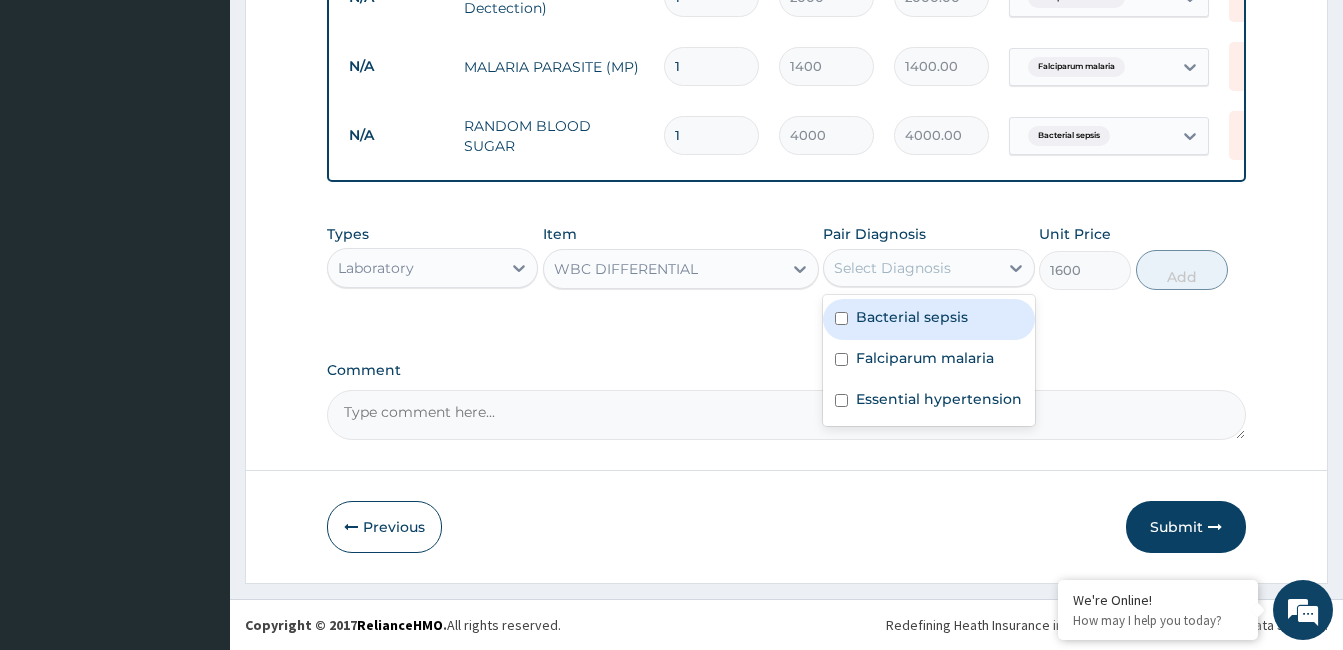 click on "Bacterial sepsis" at bounding box center (912, 317) 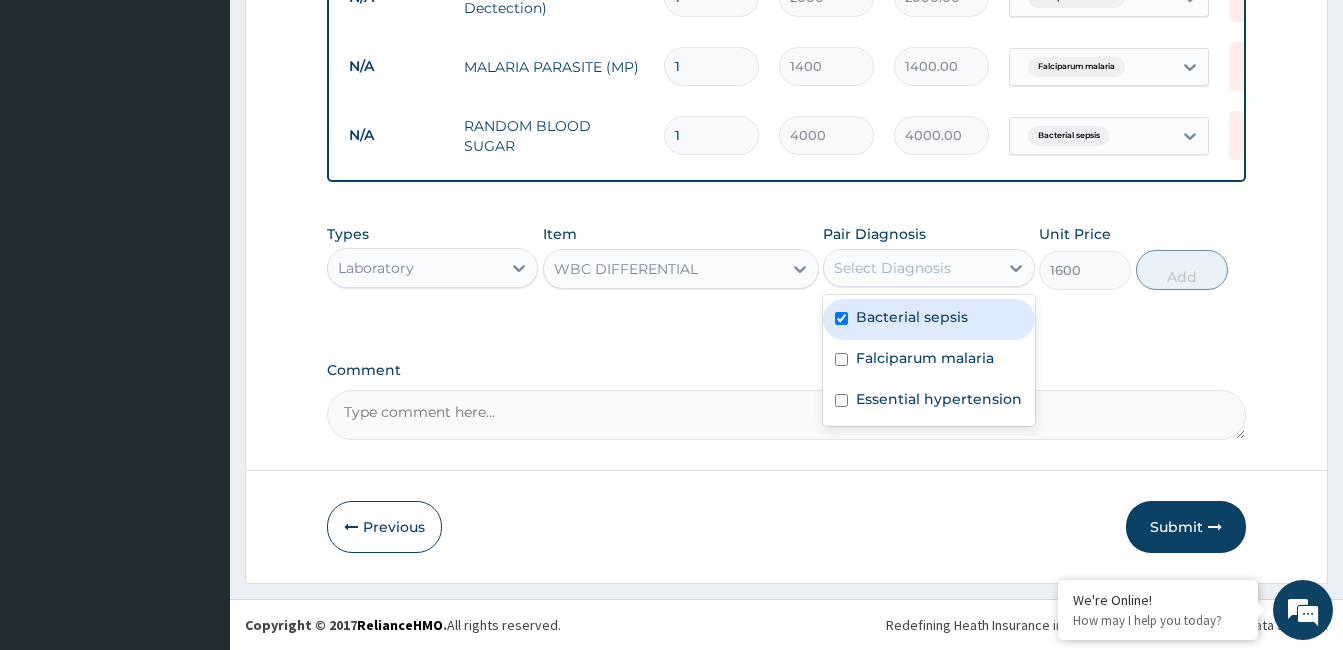 checkbox on "true" 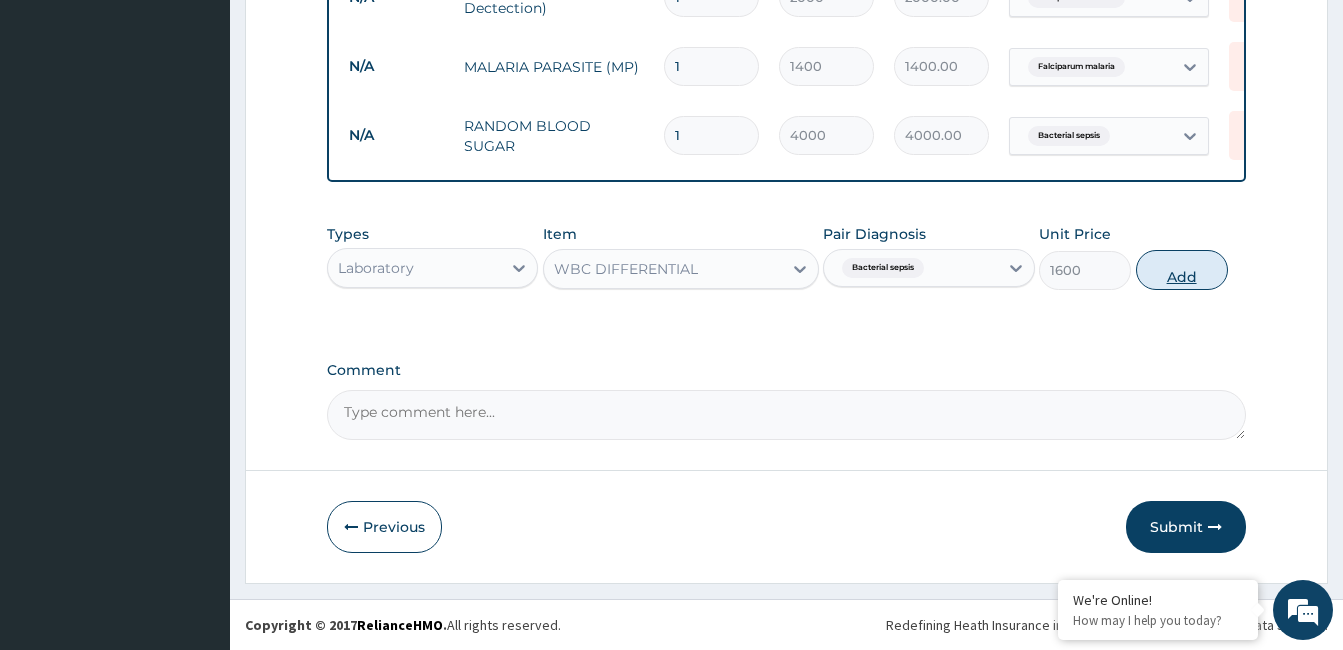 click on "Add" at bounding box center (1182, 270) 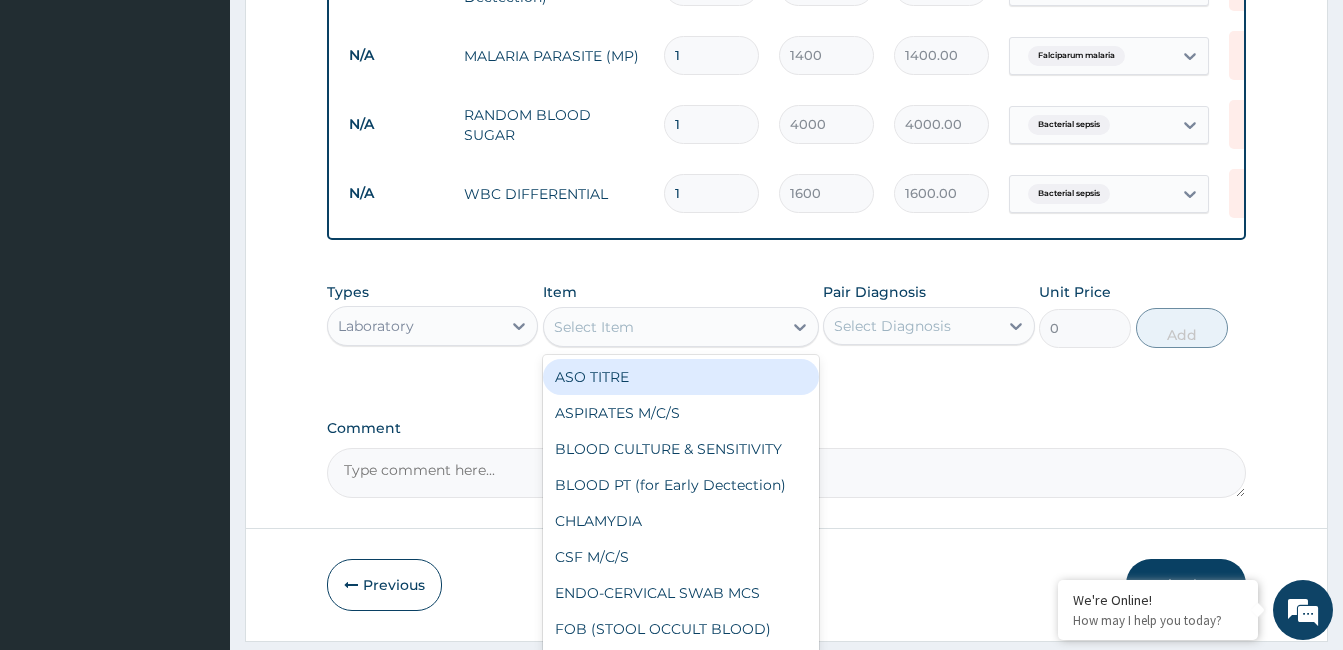 click on "Select Item" at bounding box center [663, 327] 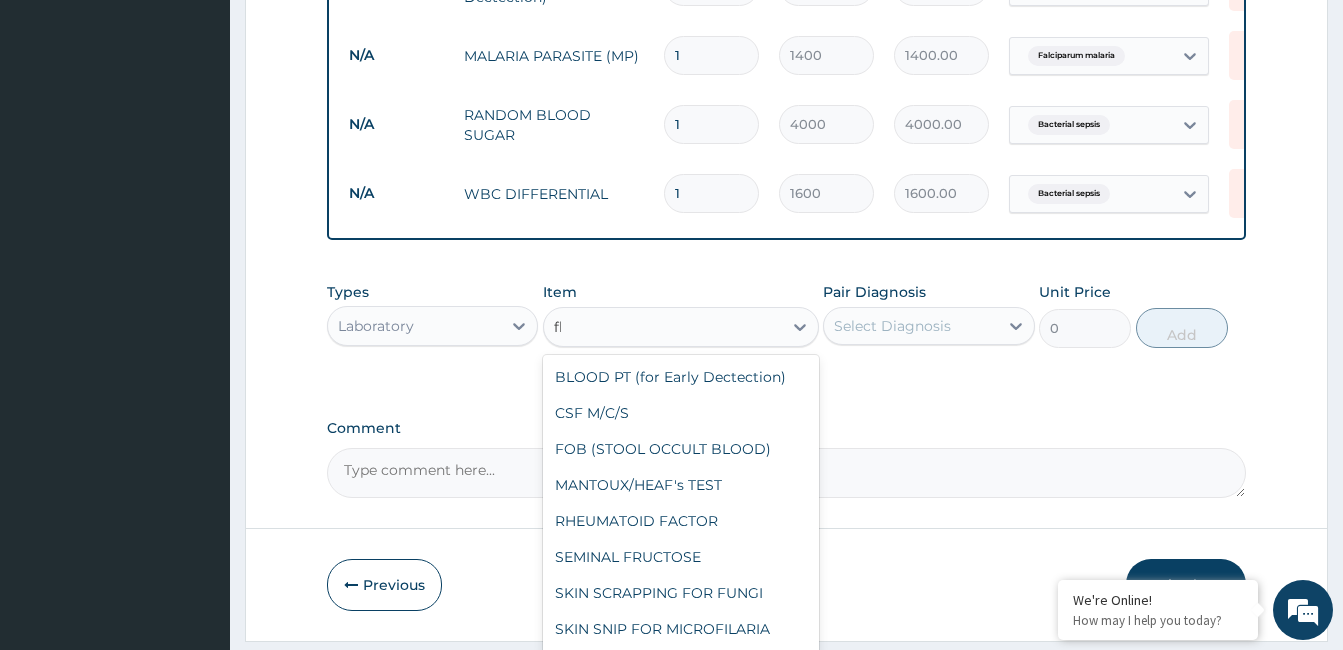 type on "fbc" 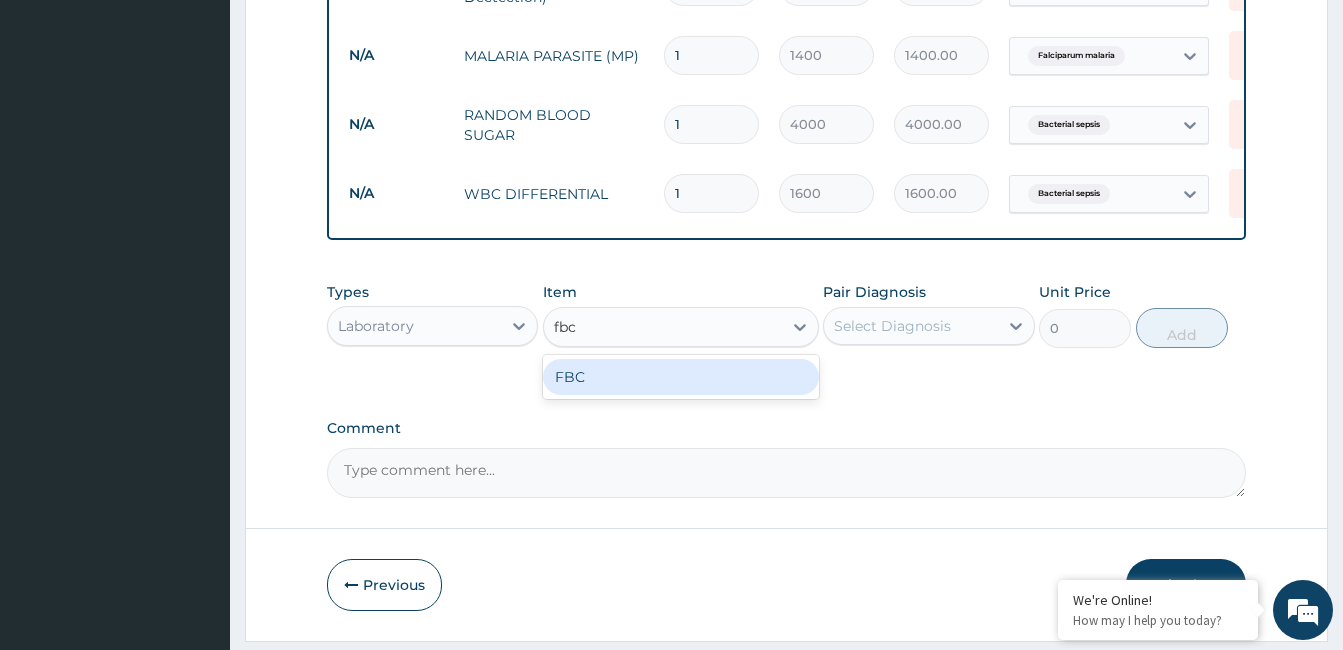 click on "FBC" at bounding box center (681, 377) 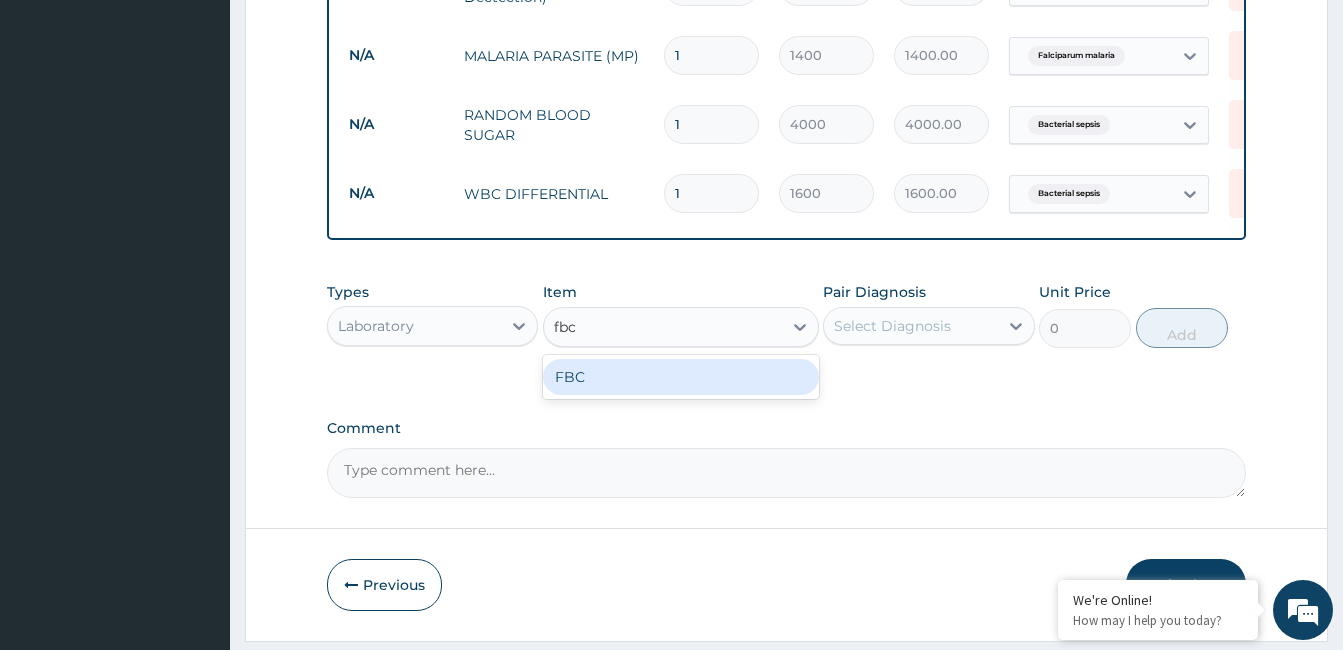 type 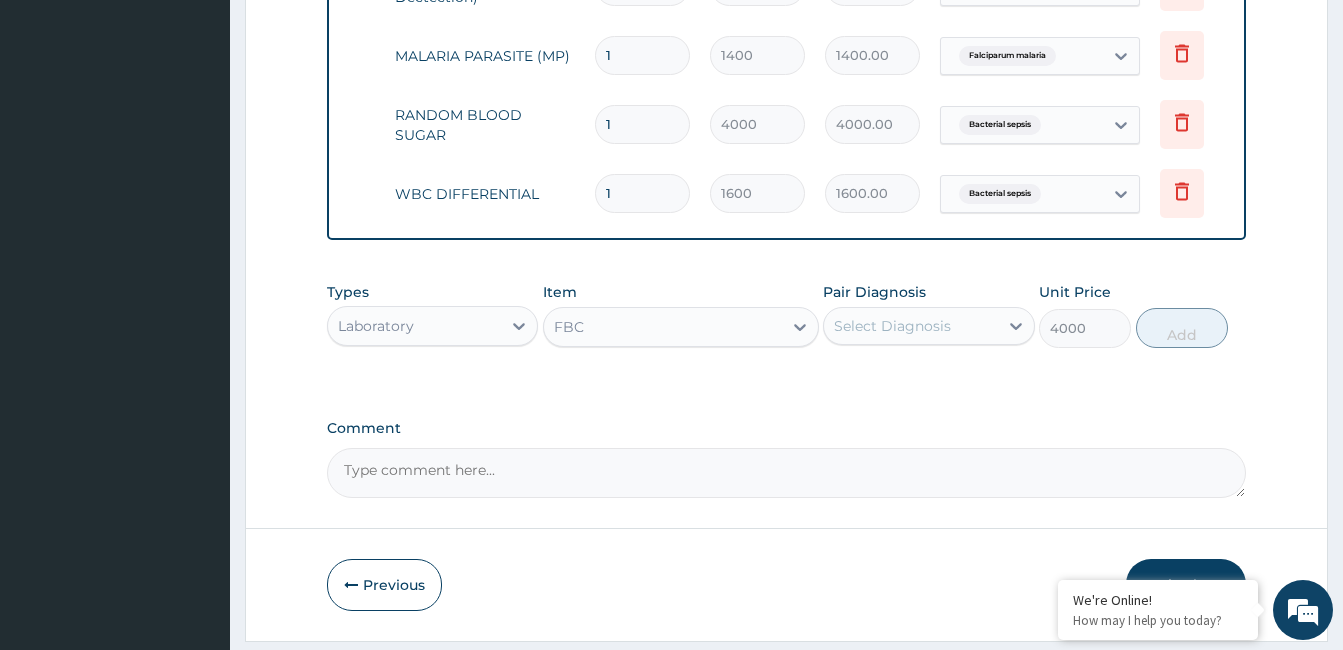 scroll, scrollTop: 0, scrollLeft: 85, axis: horizontal 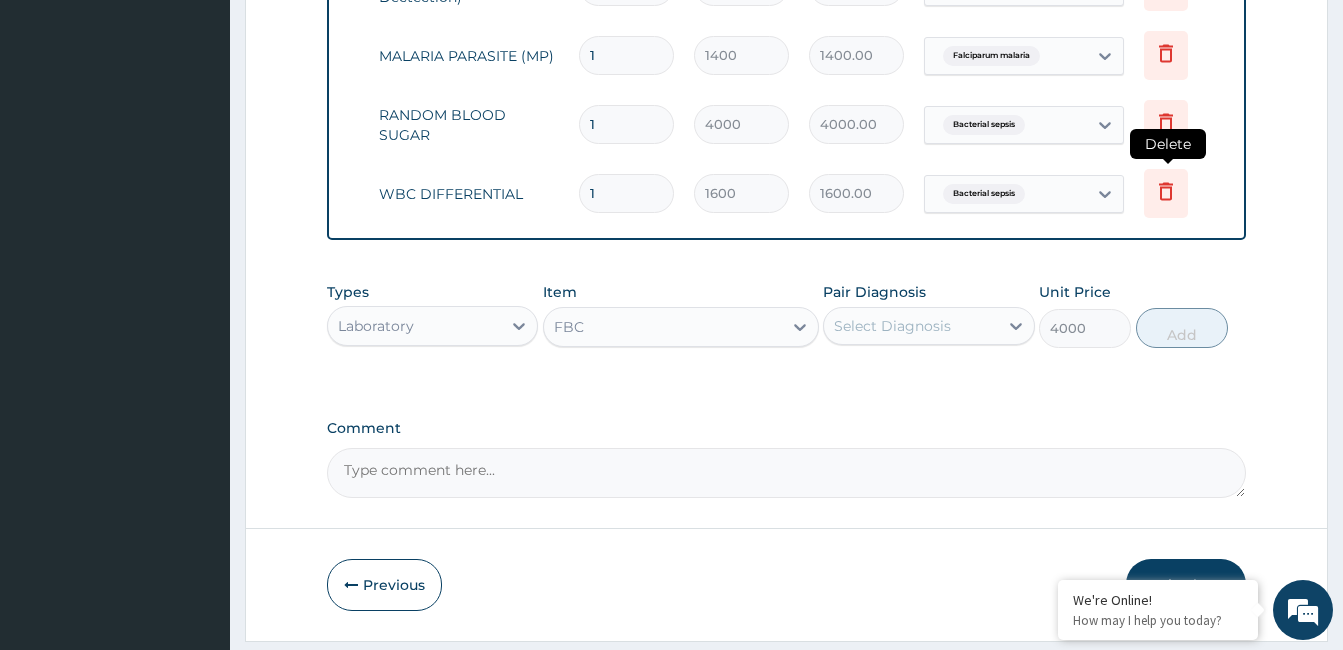 click 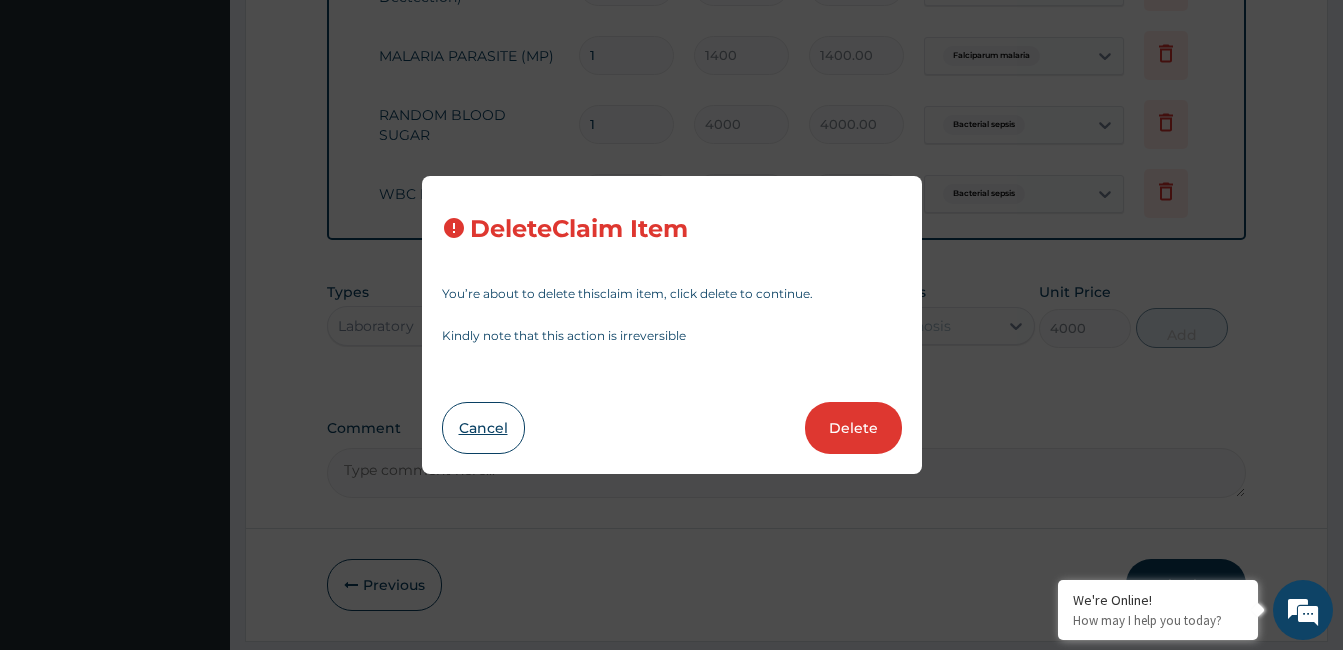 click on "Cancel" at bounding box center [483, 428] 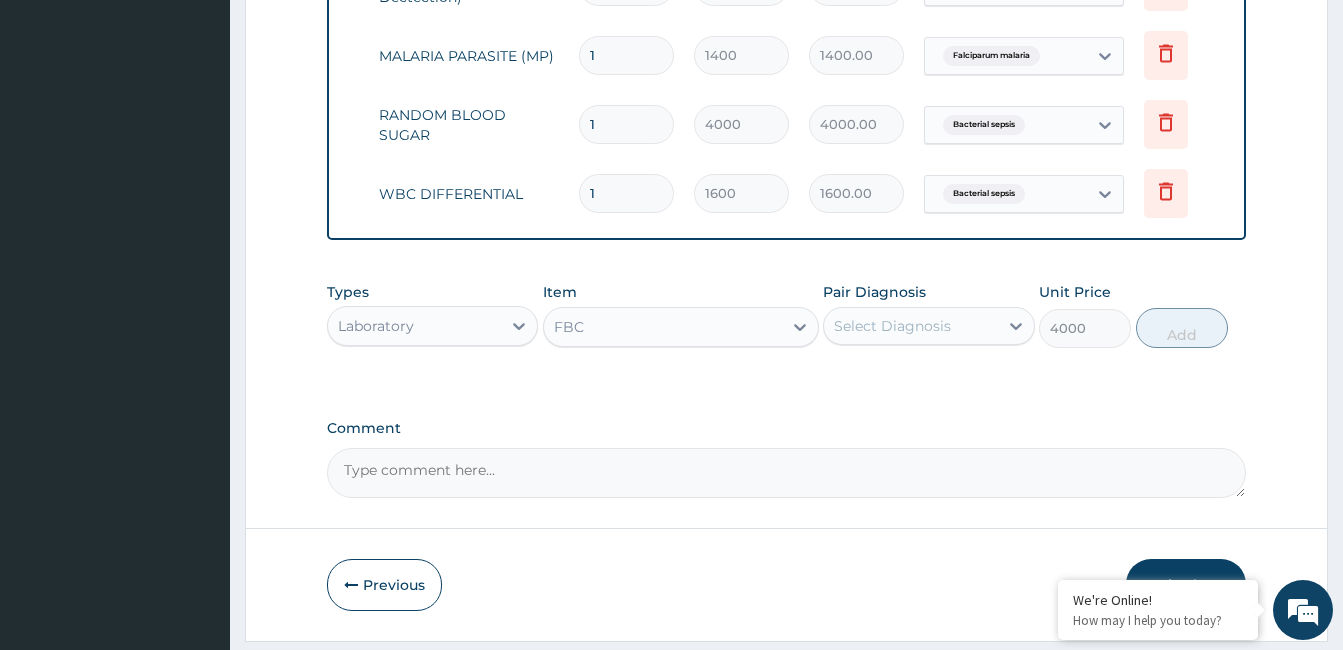 click on "FBC" at bounding box center [663, 327] 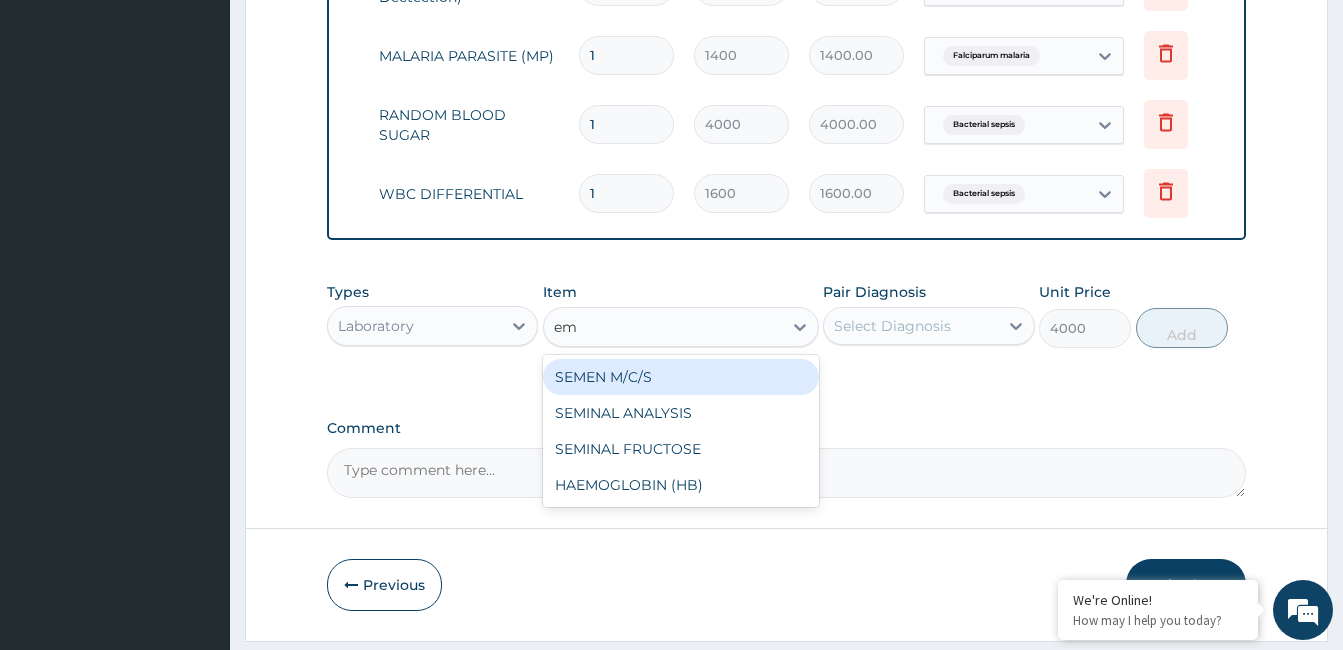 scroll, scrollTop: 0, scrollLeft: 0, axis: both 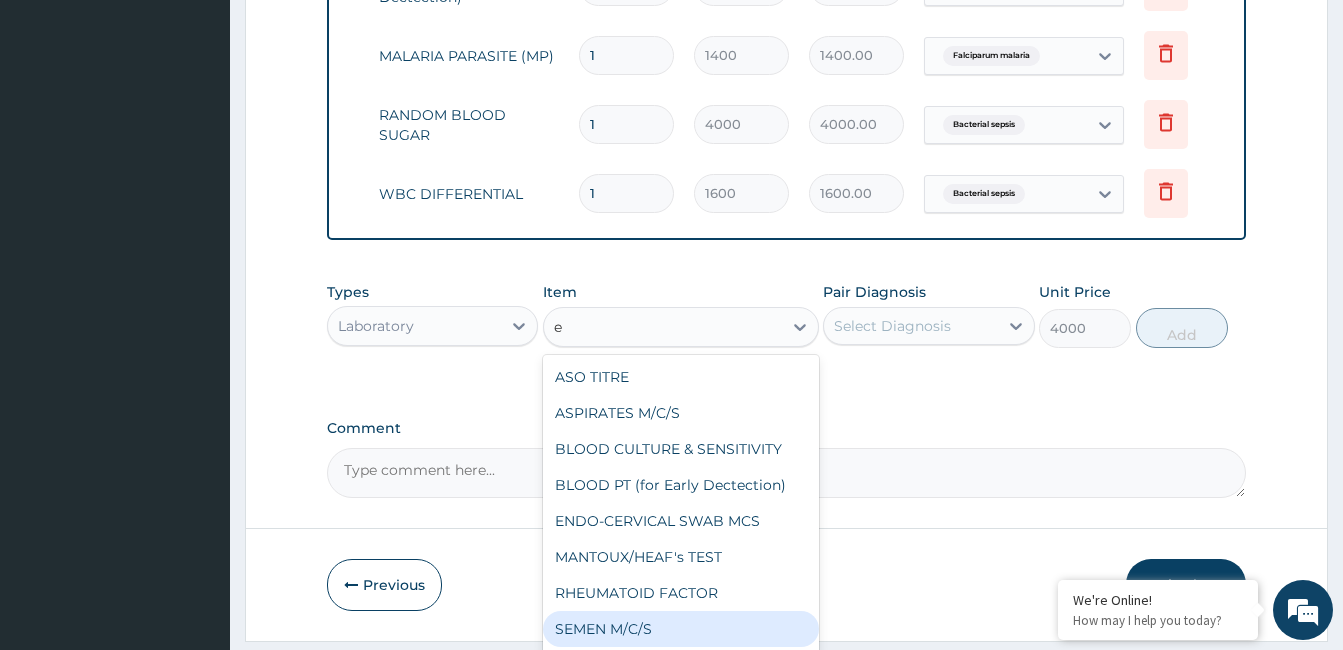 type 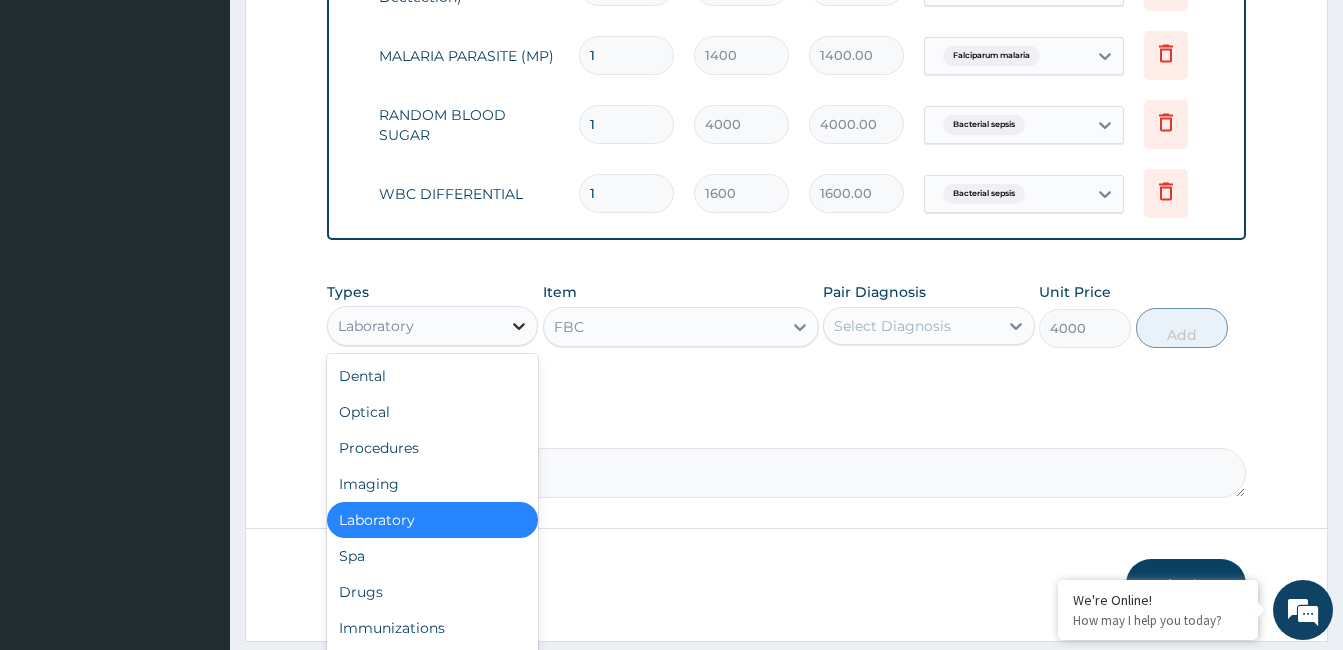 click 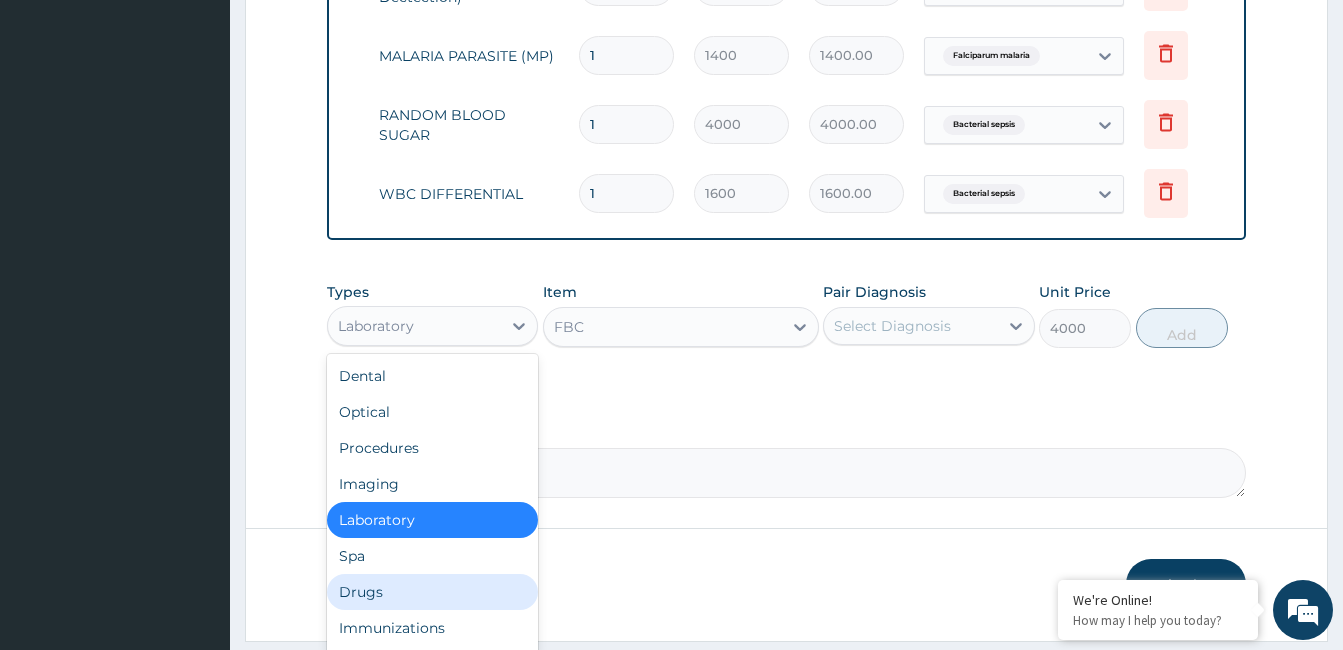 click on "Drugs" at bounding box center (432, 592) 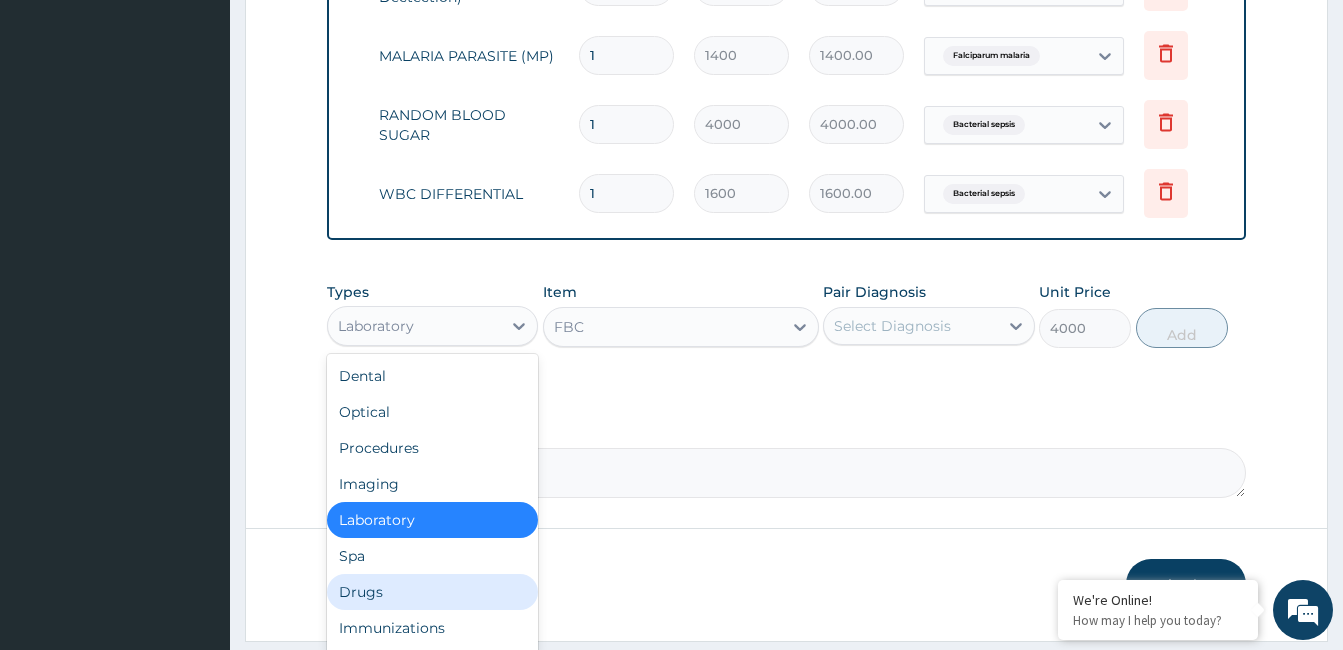 type on "0" 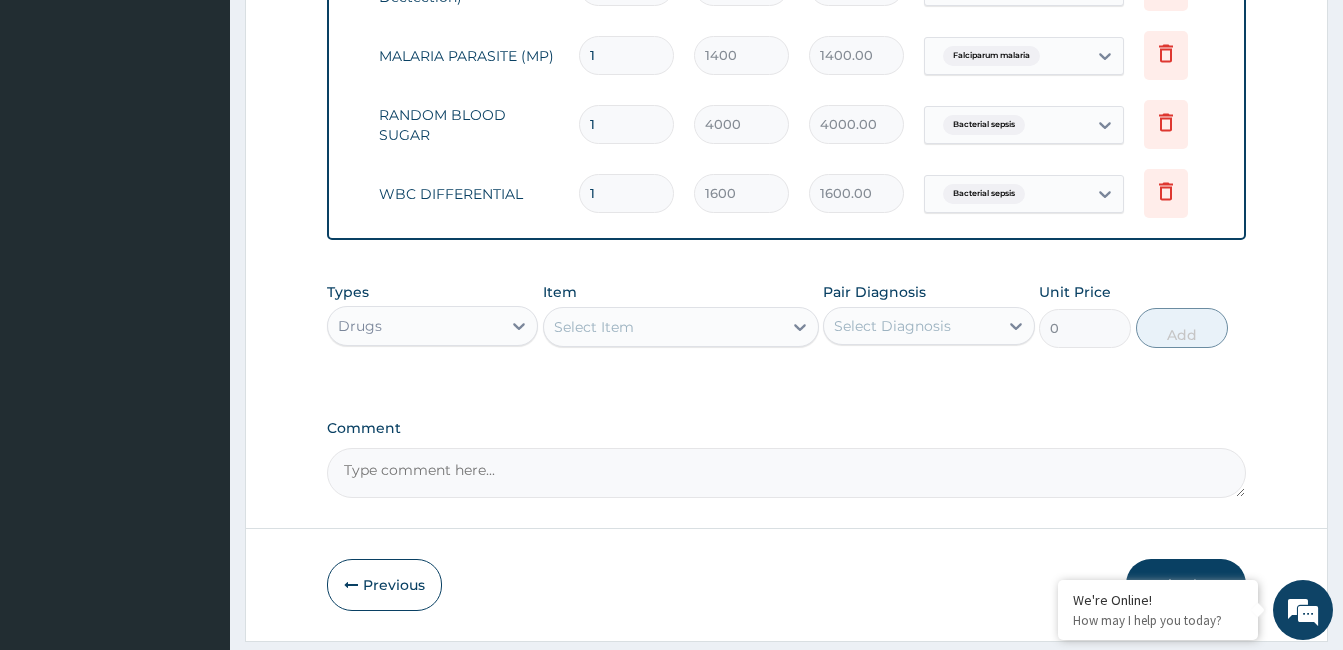 click on "Select Item" at bounding box center (663, 327) 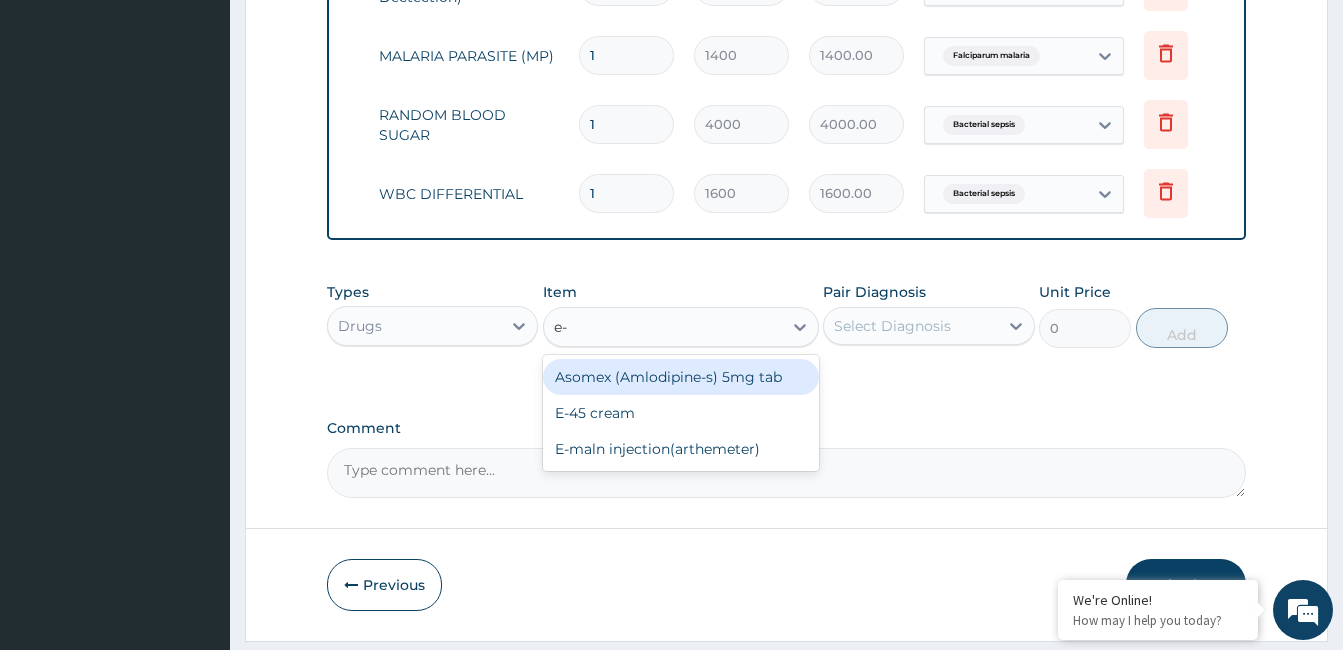 type on "e-m" 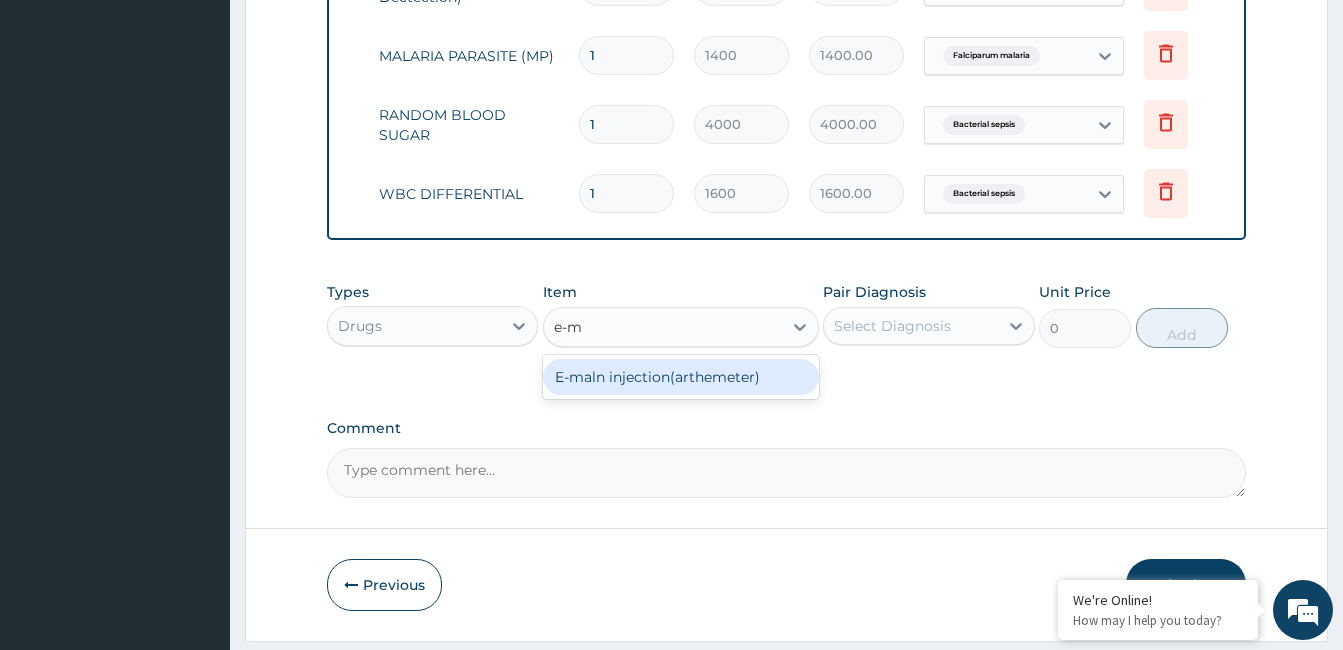 click on "E-maln injection(arthemeter)" at bounding box center [681, 377] 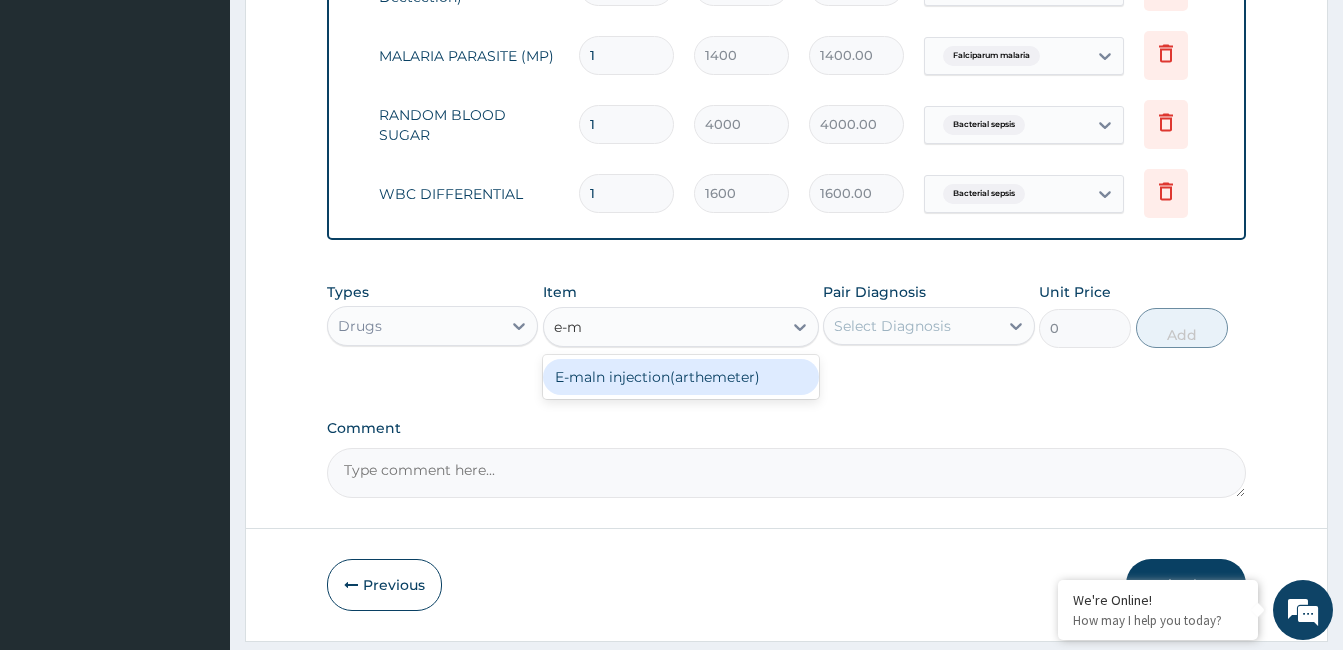 type 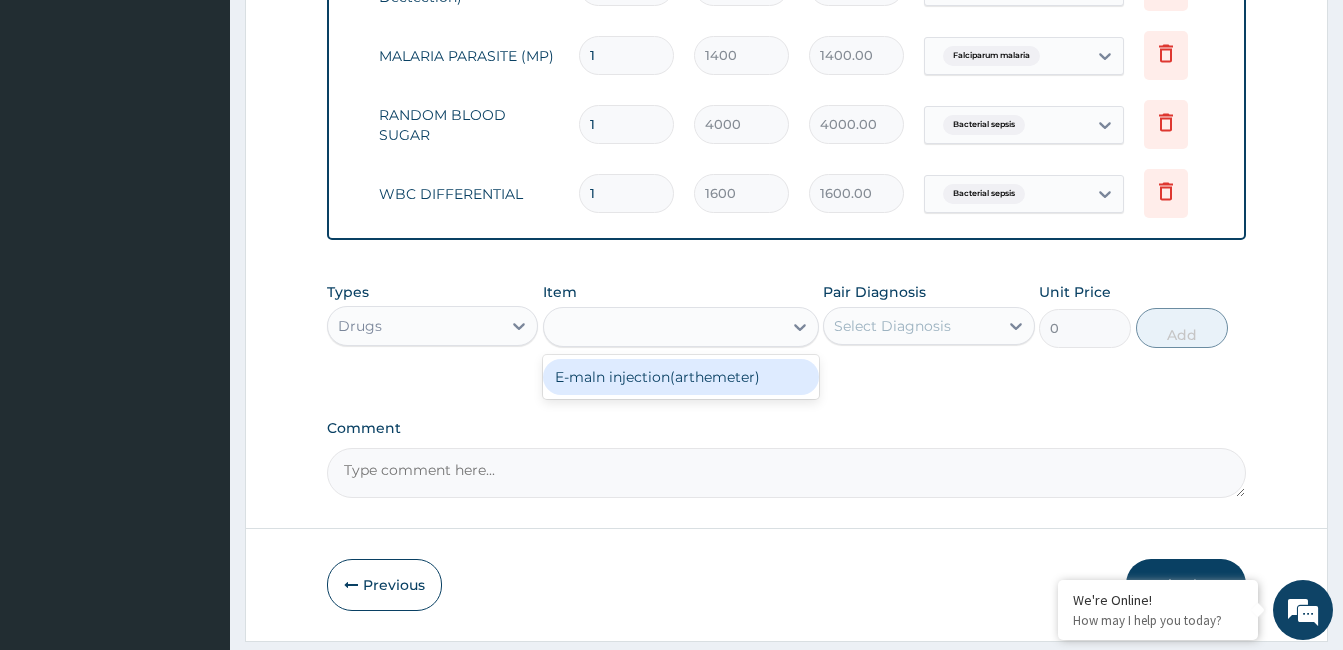 type on "1200" 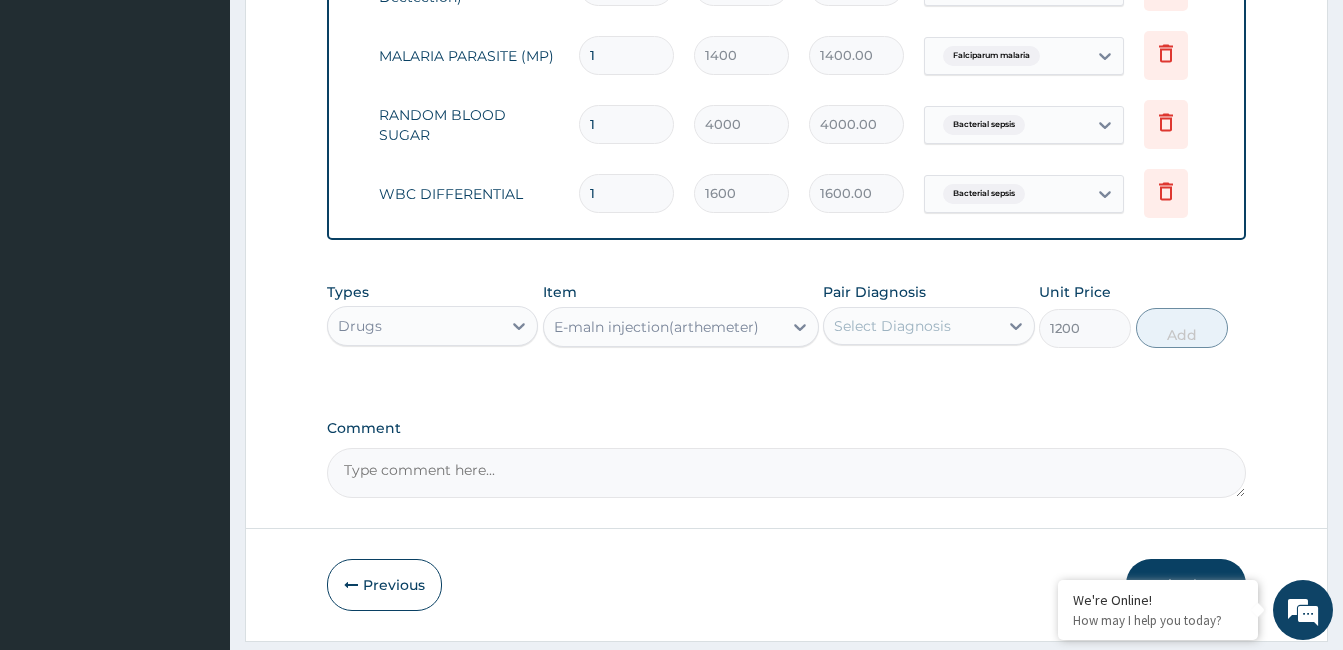 click on "Select Diagnosis" at bounding box center (892, 326) 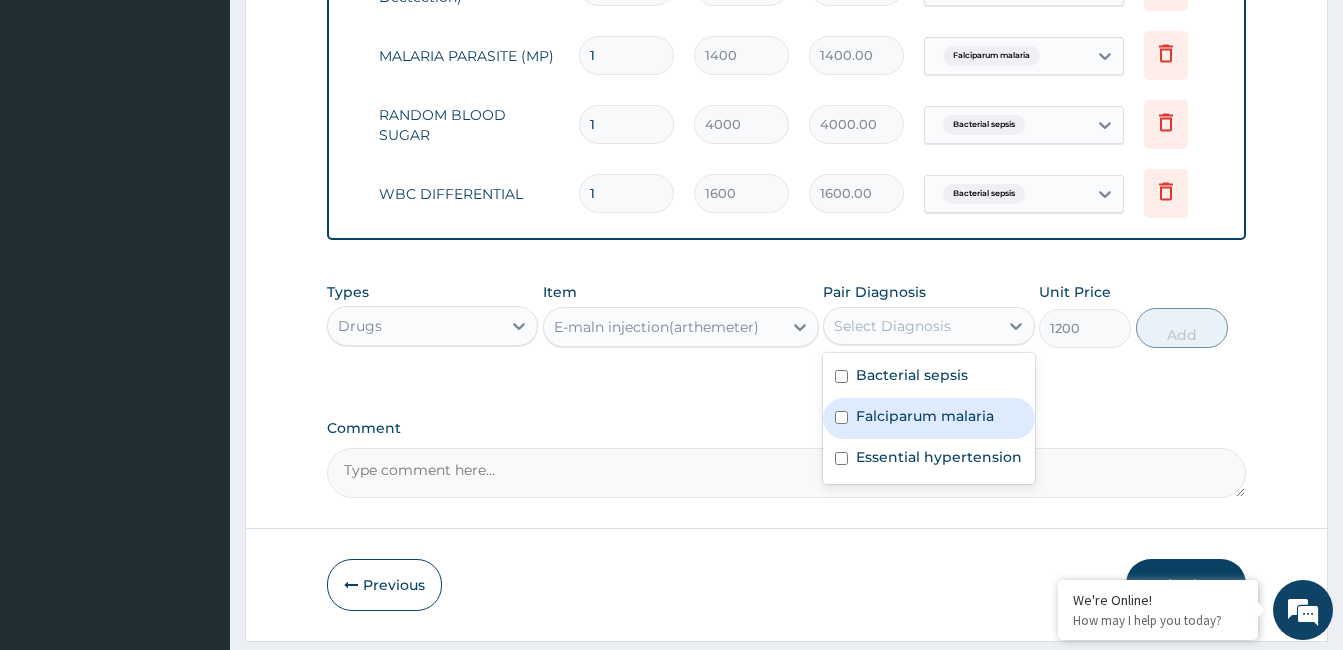 click on "Falciparum malaria" at bounding box center (925, 416) 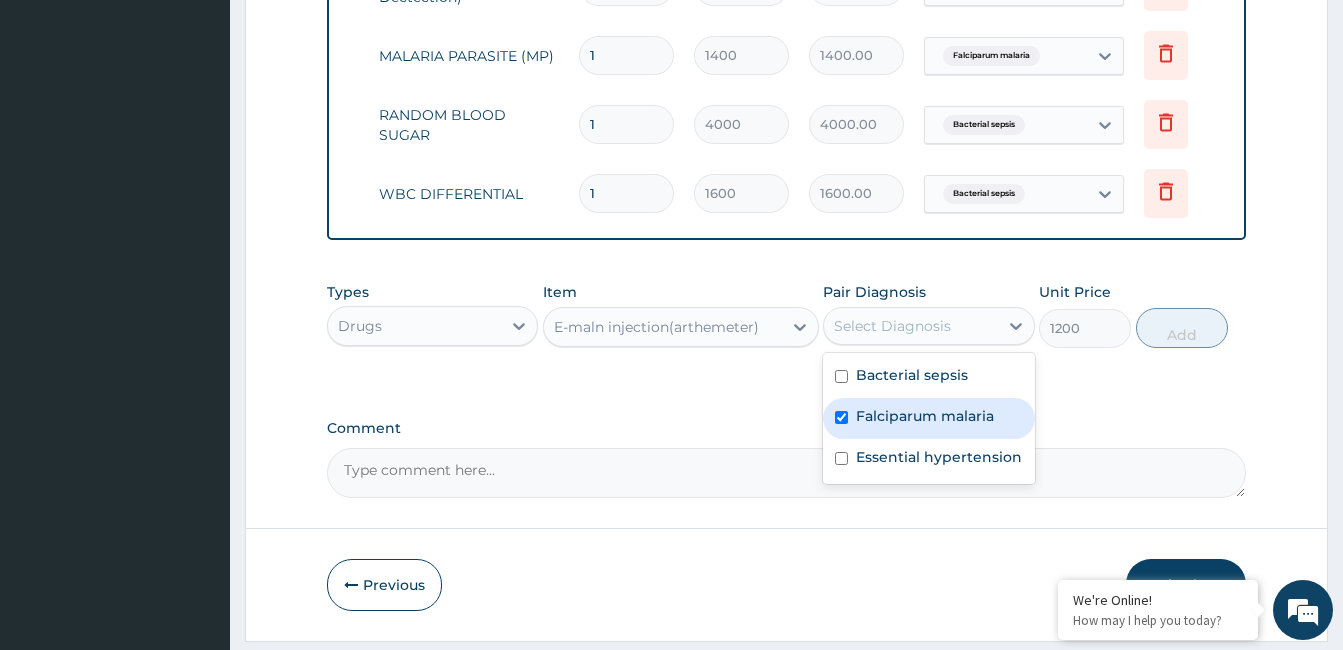 checkbox on "true" 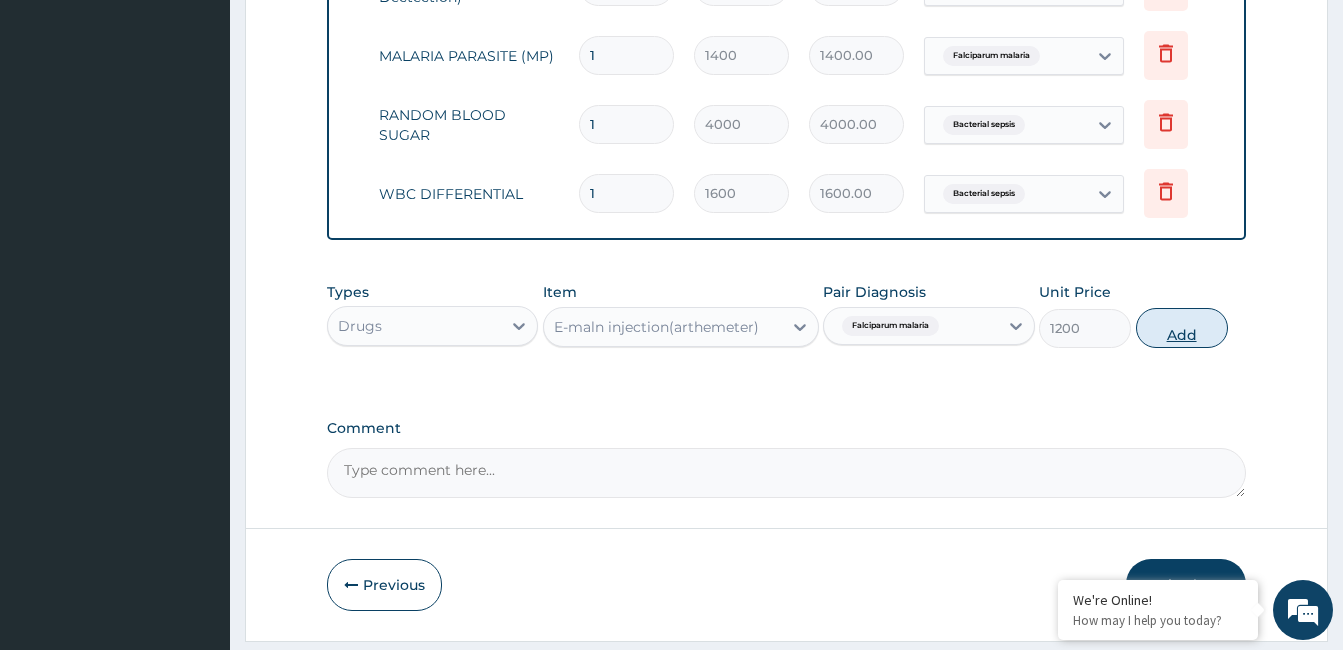 click on "Add" at bounding box center (1182, 328) 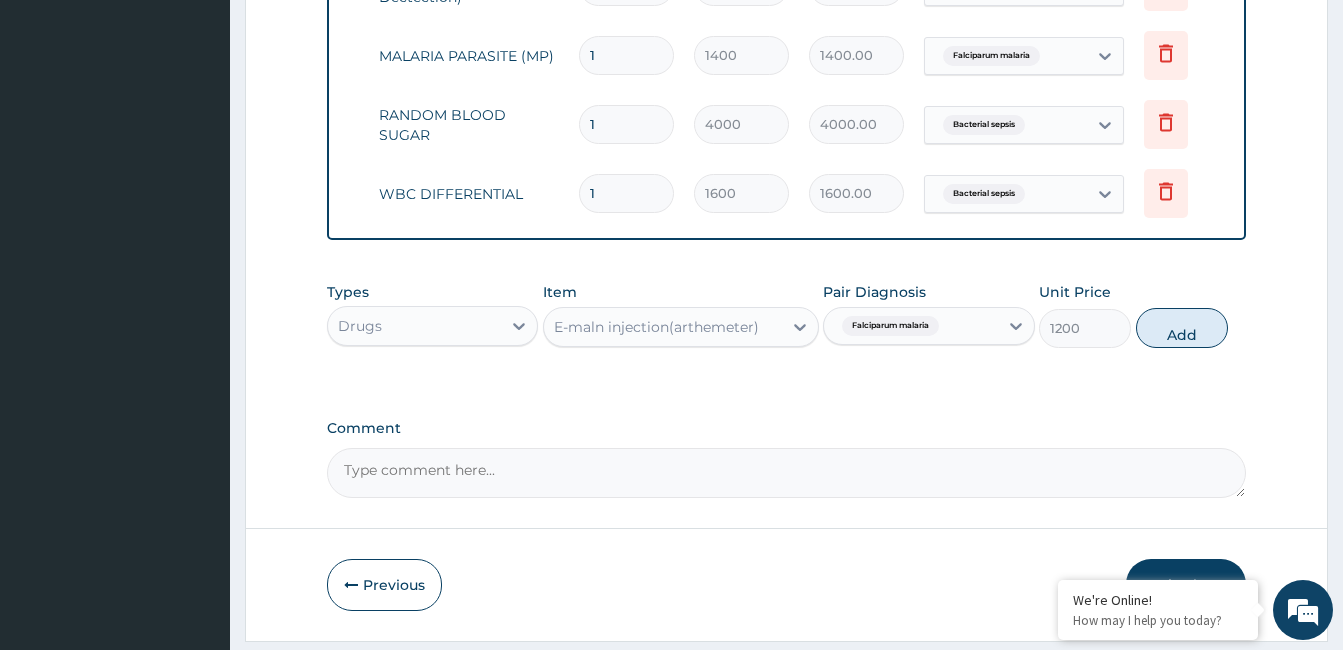 type on "0" 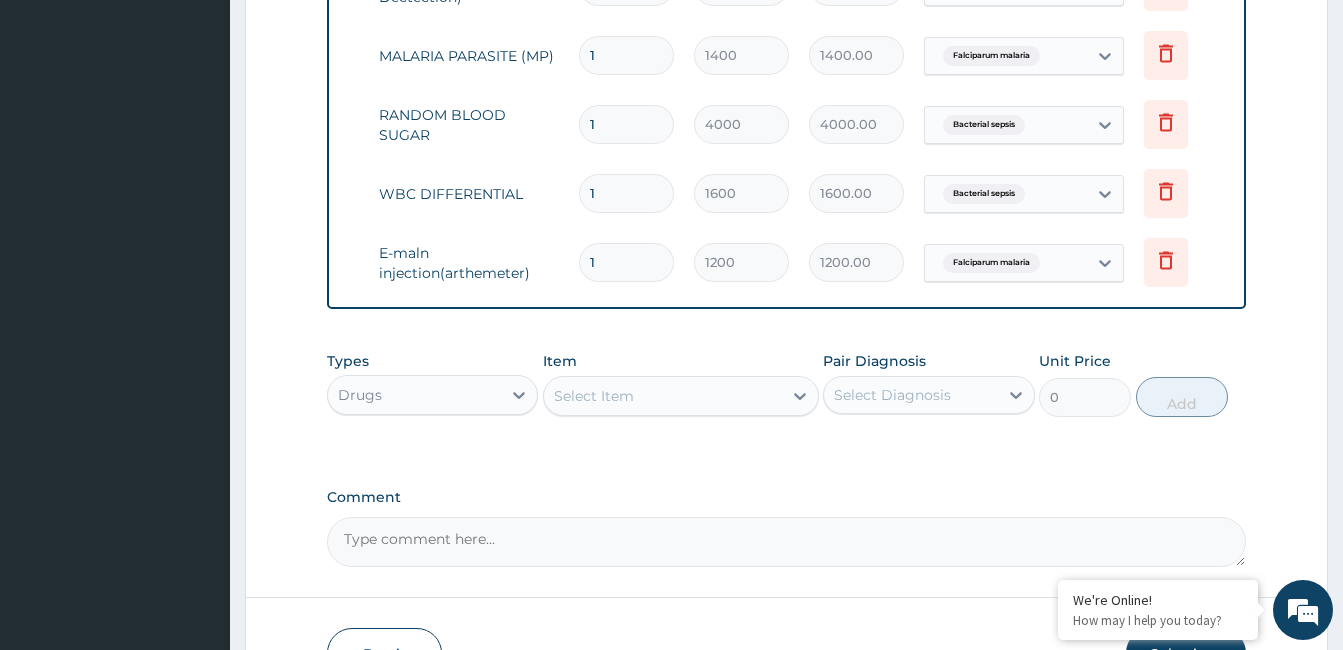 type 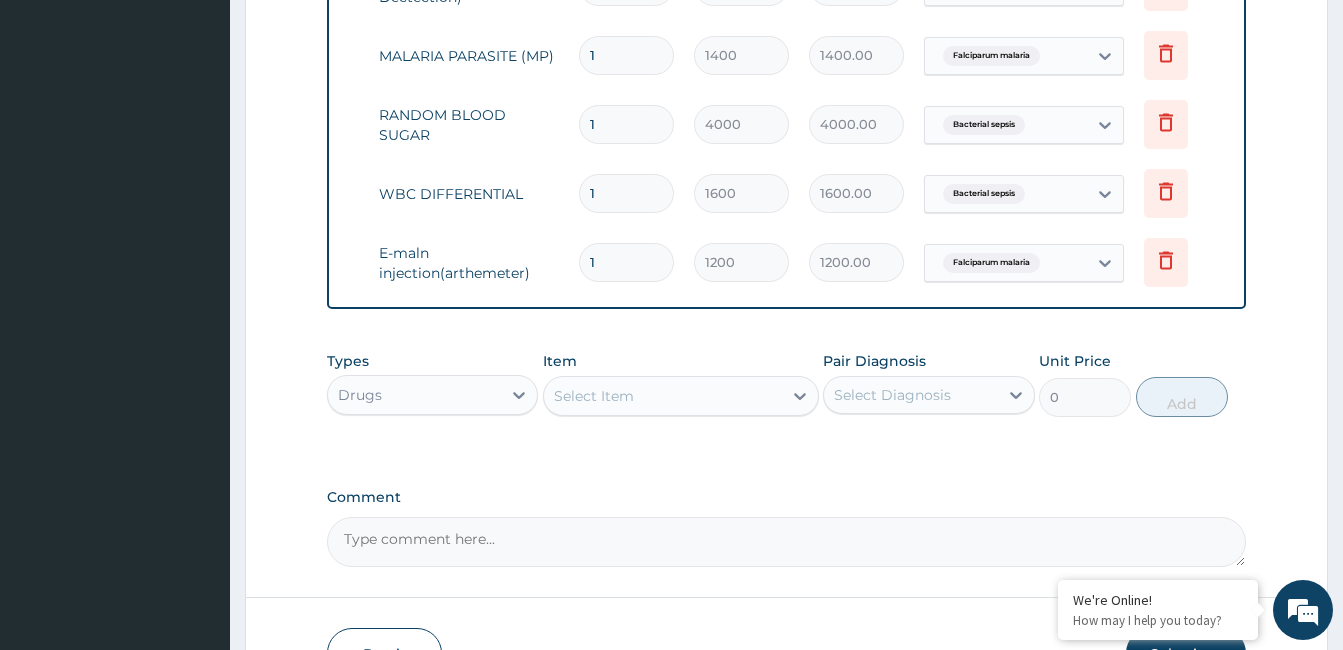 type on "0.00" 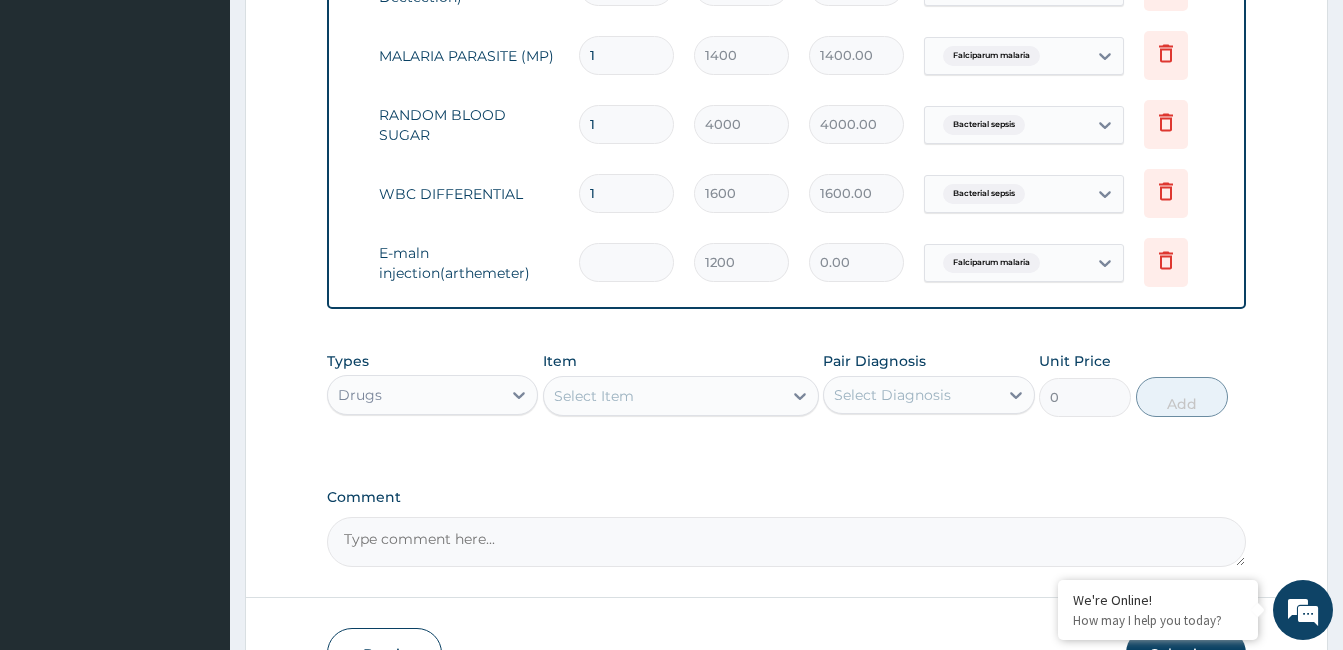 type on "3" 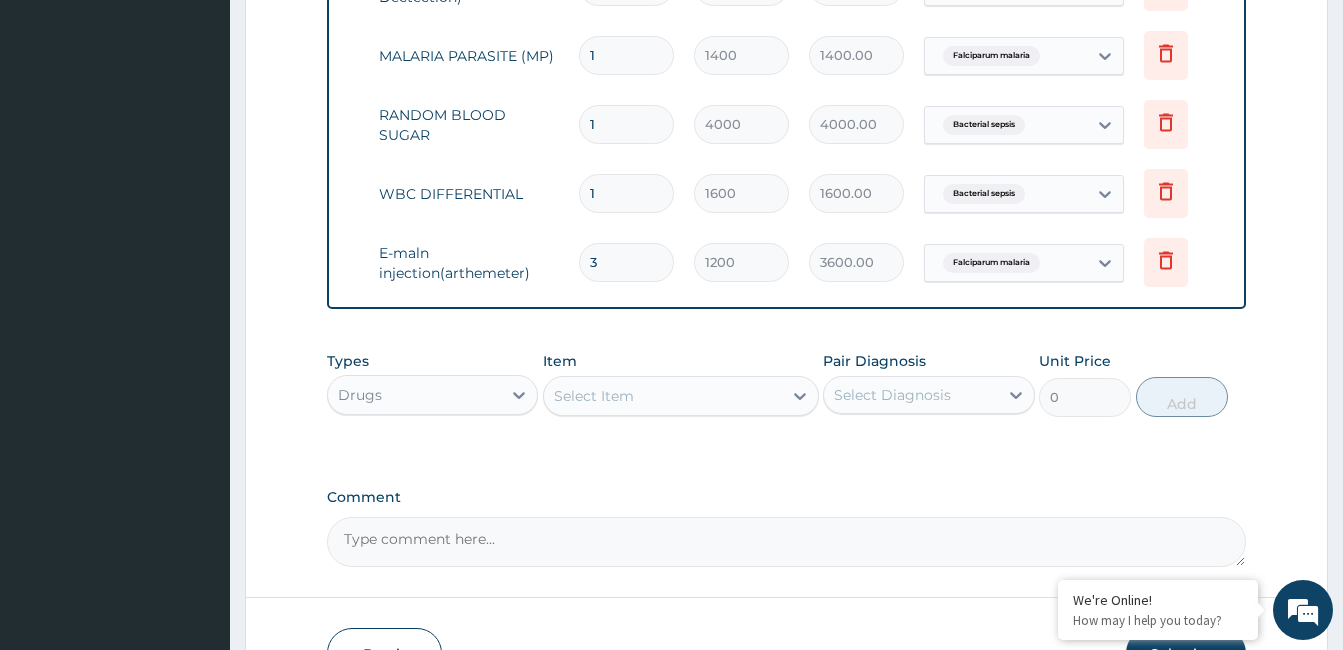 type on "3" 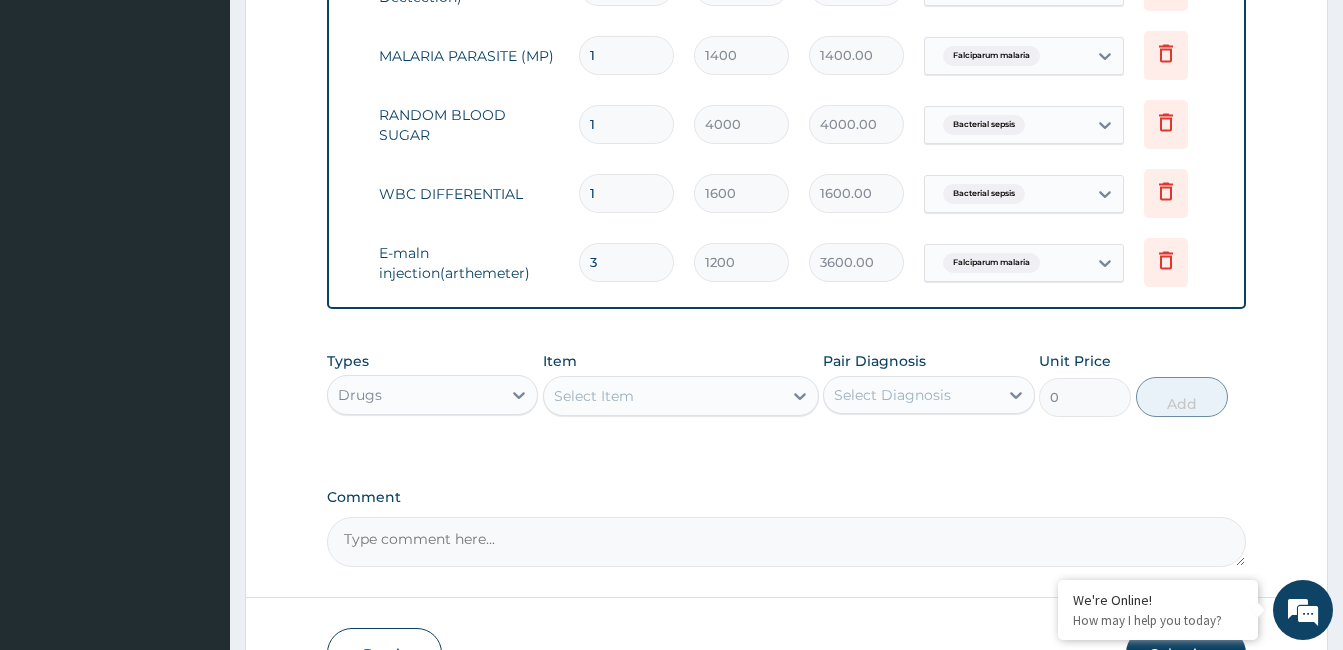 drag, startPoint x: 896, startPoint y: 355, endPoint x: 650, endPoint y: 407, distance: 251.43588 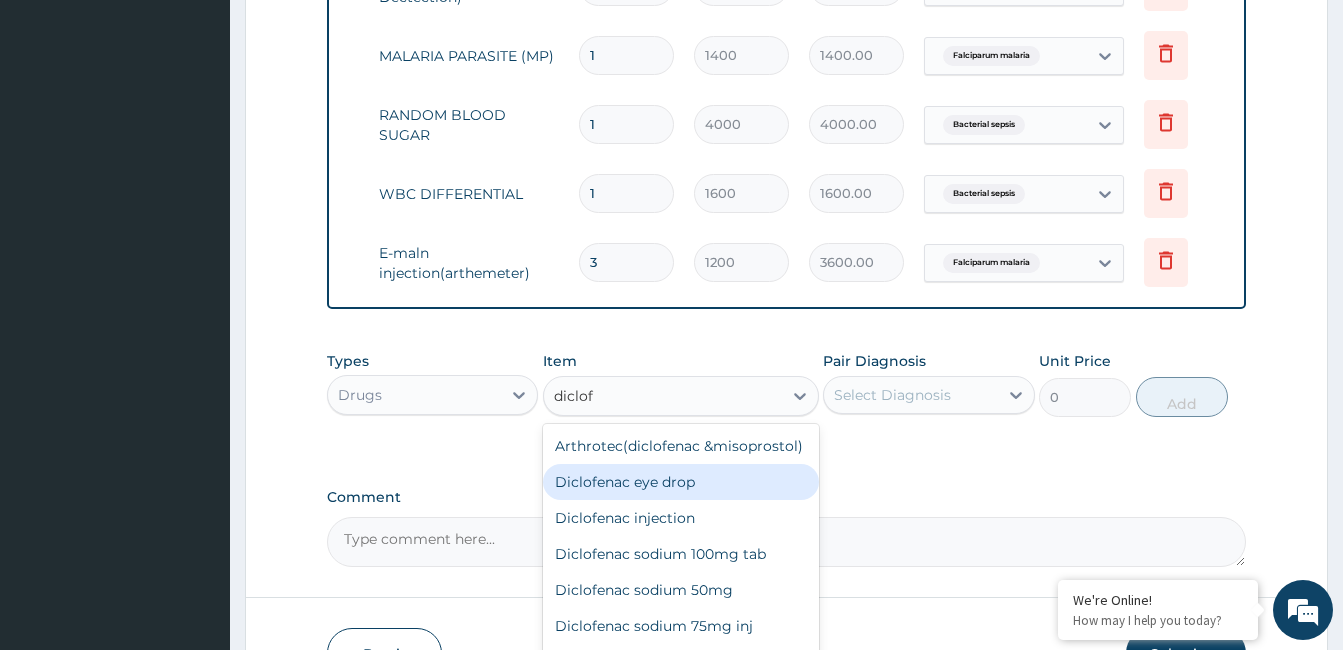 type on "diclofe" 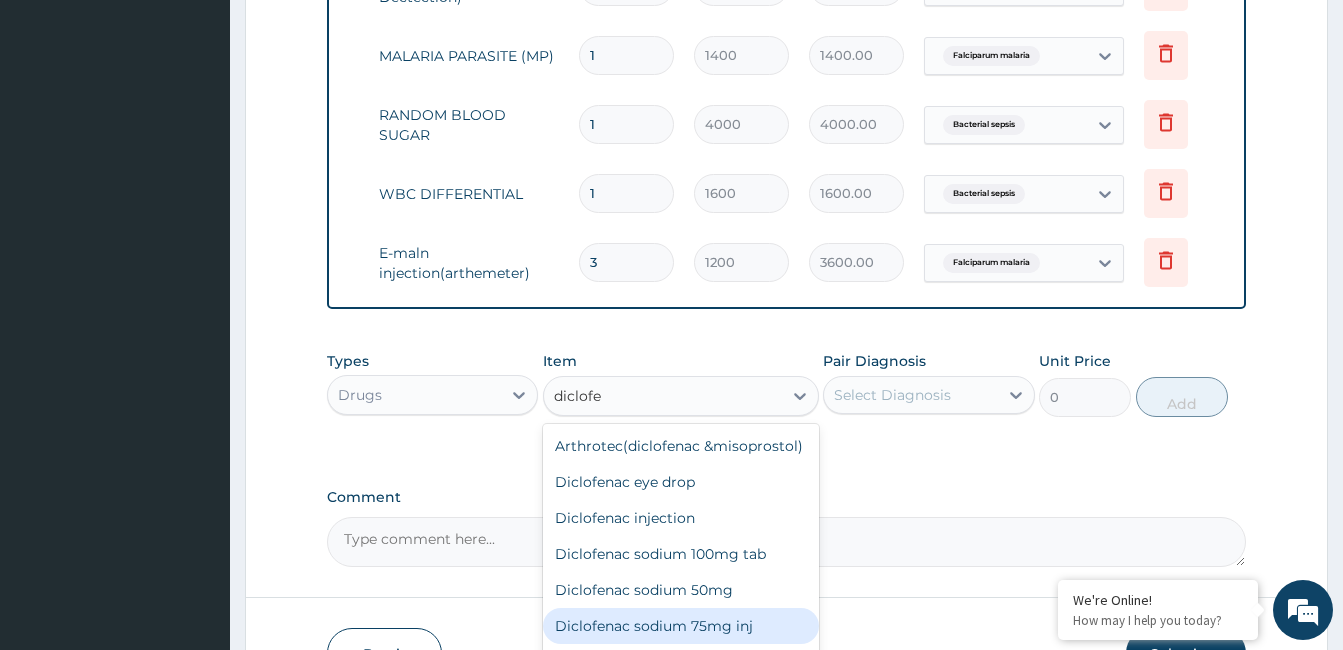 click on "Diclofenac sodium 75mg inj" at bounding box center (681, 626) 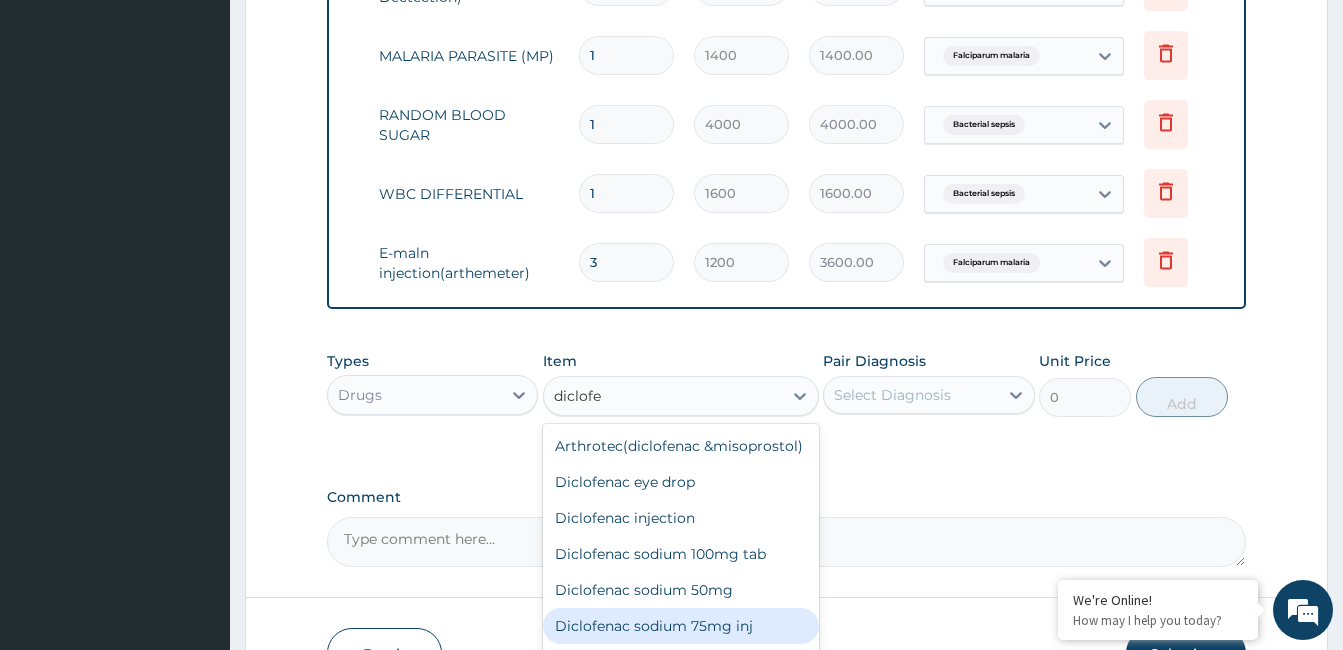 type 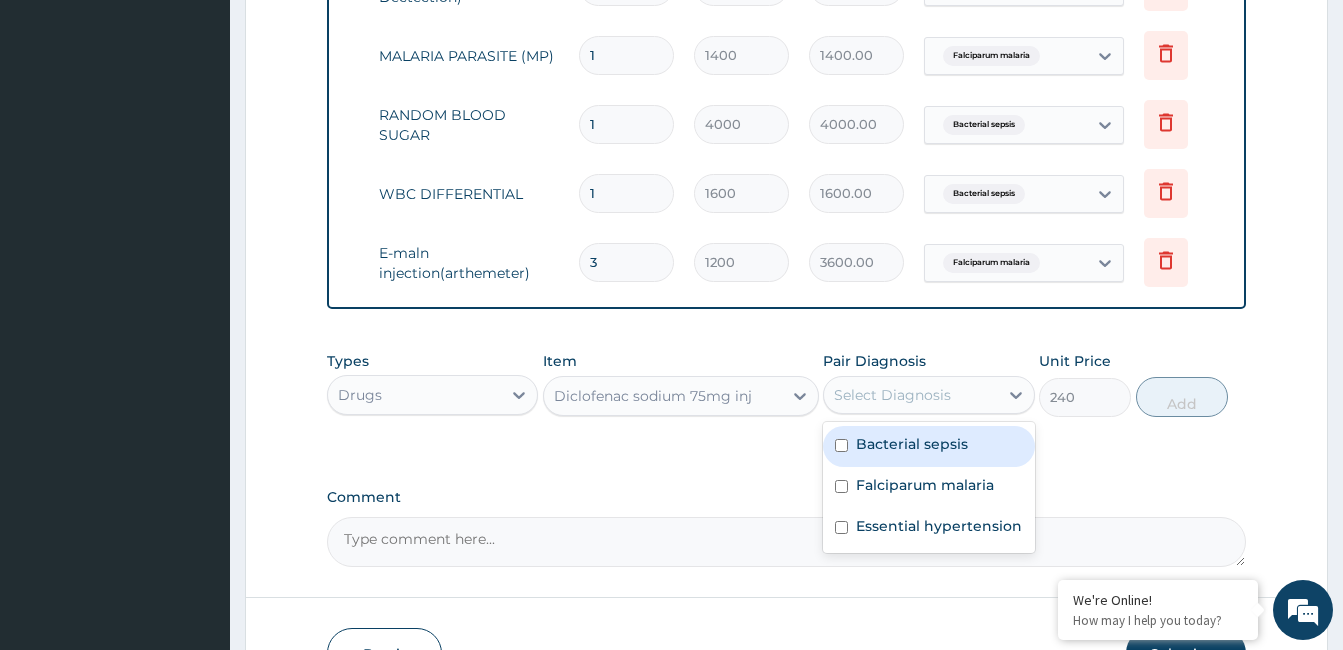 click on "Select Diagnosis" at bounding box center (928, 395) 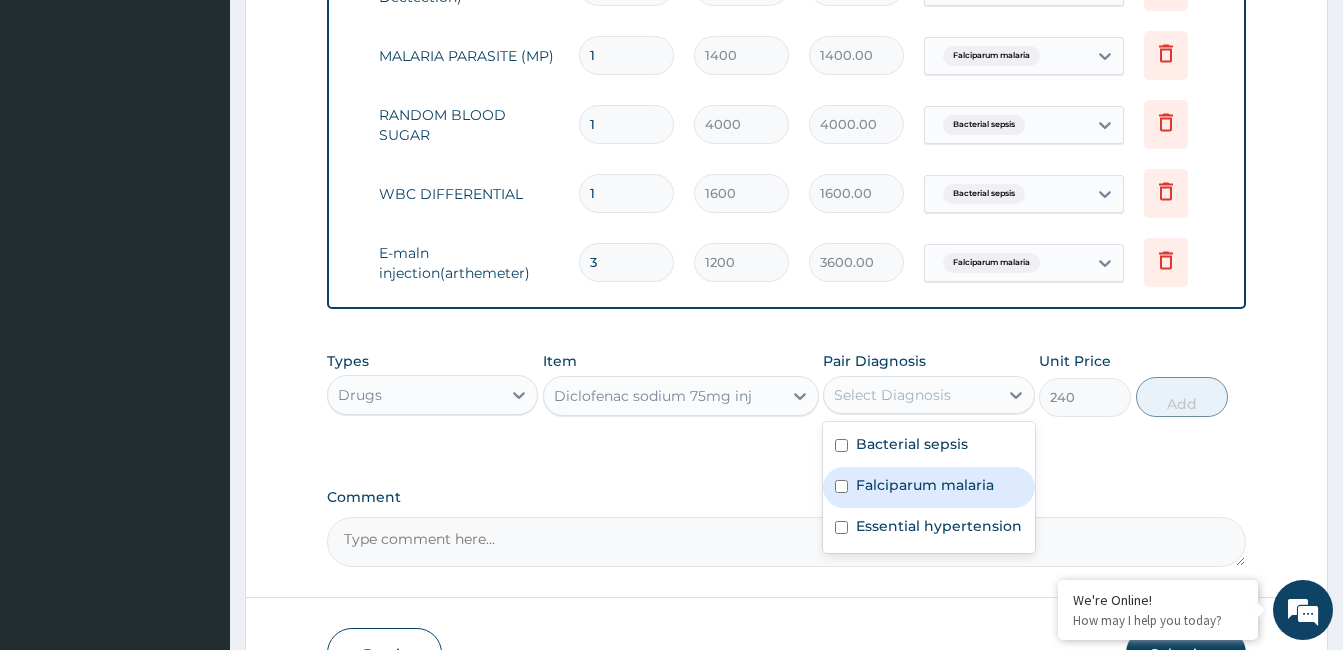 click on "Falciparum malaria" at bounding box center (925, 485) 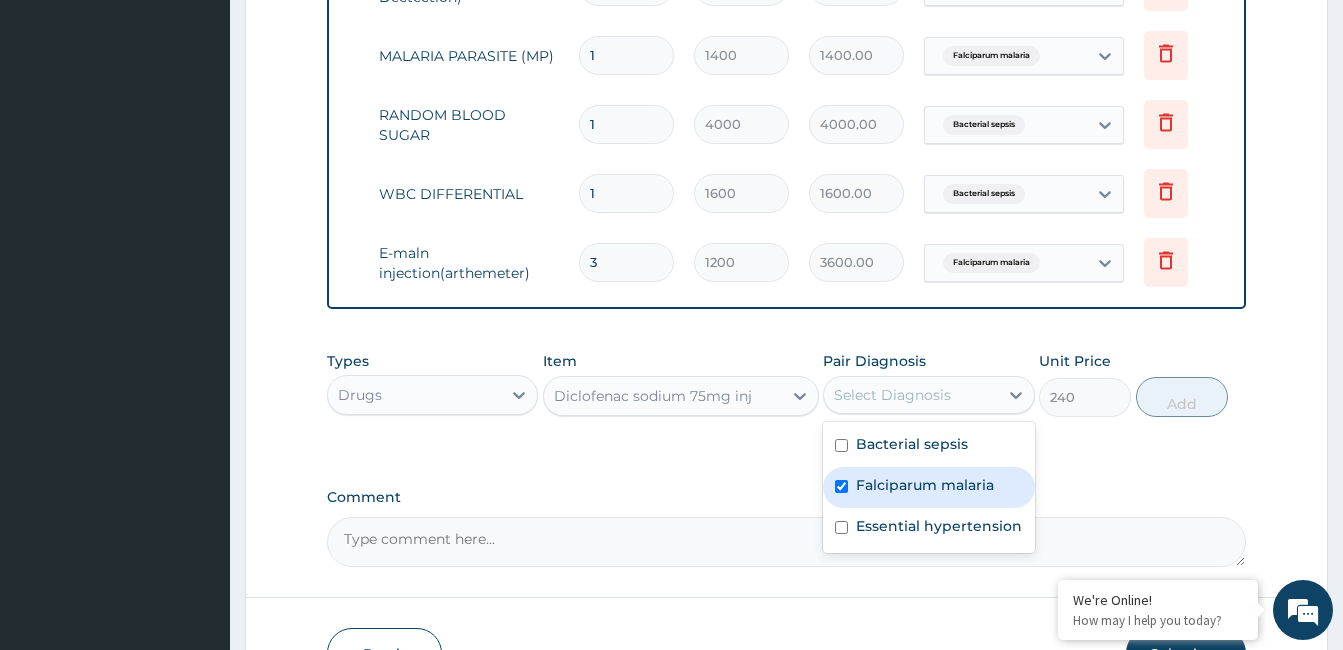 checkbox on "true" 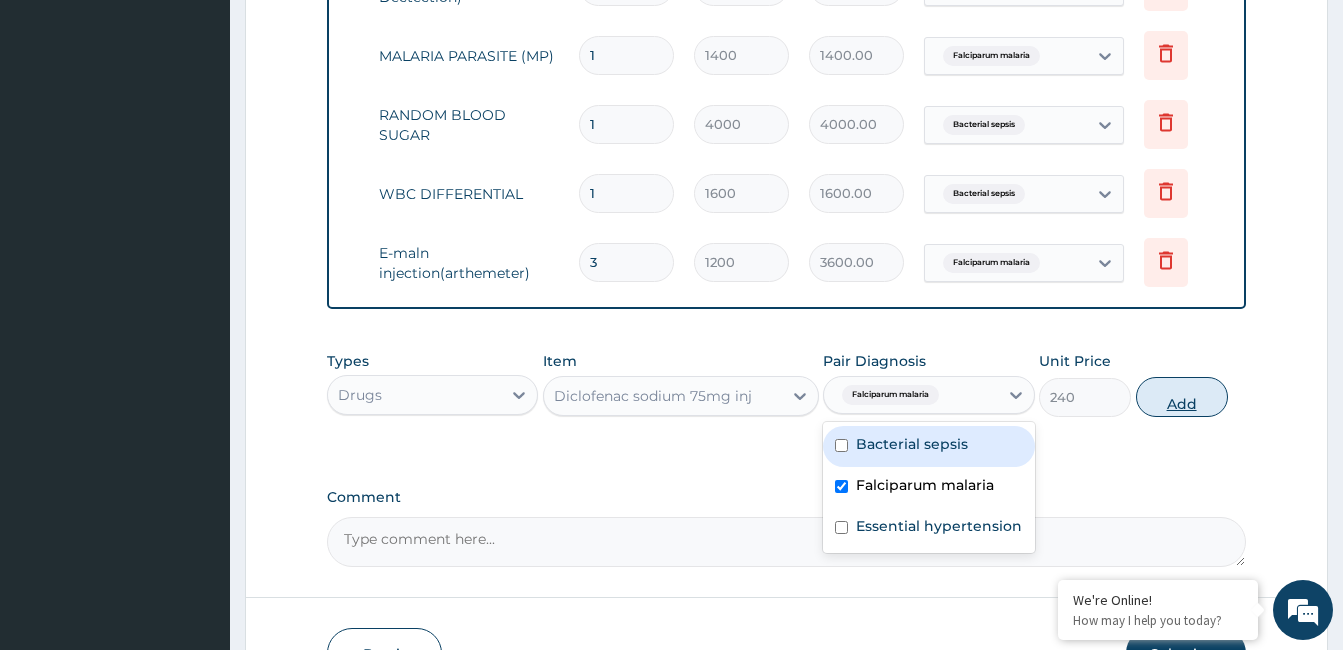 click on "Add" at bounding box center (1182, 397) 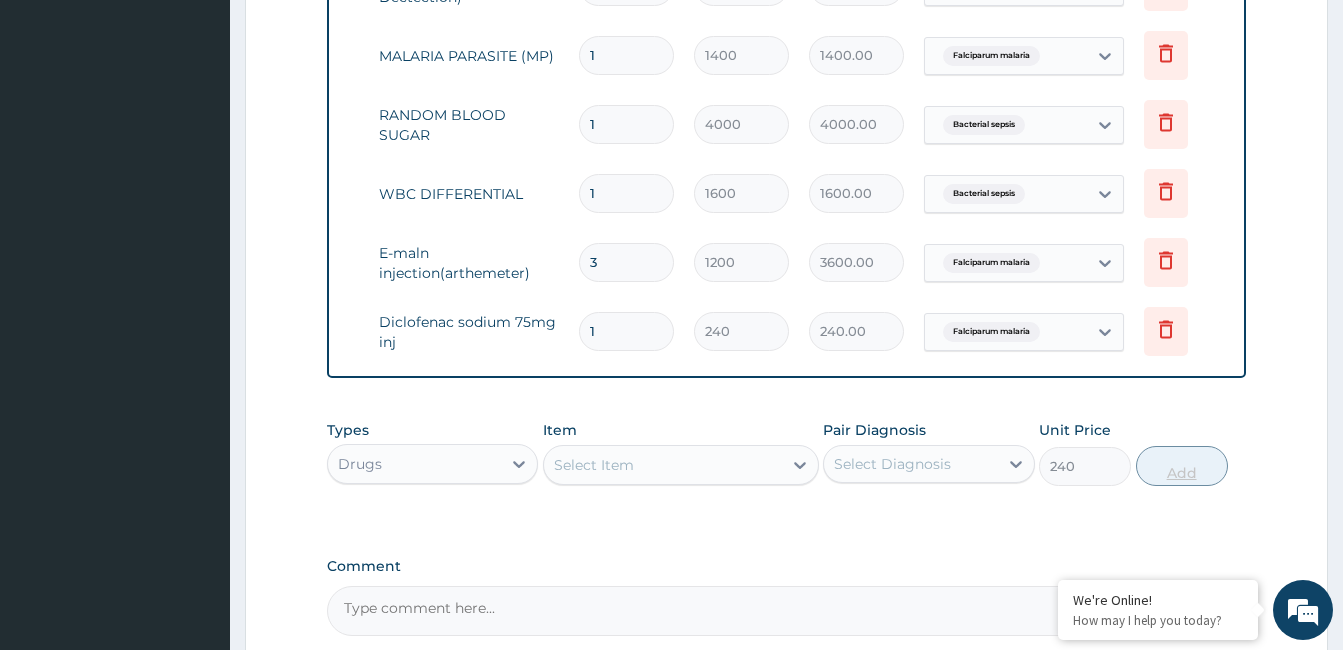 type on "0" 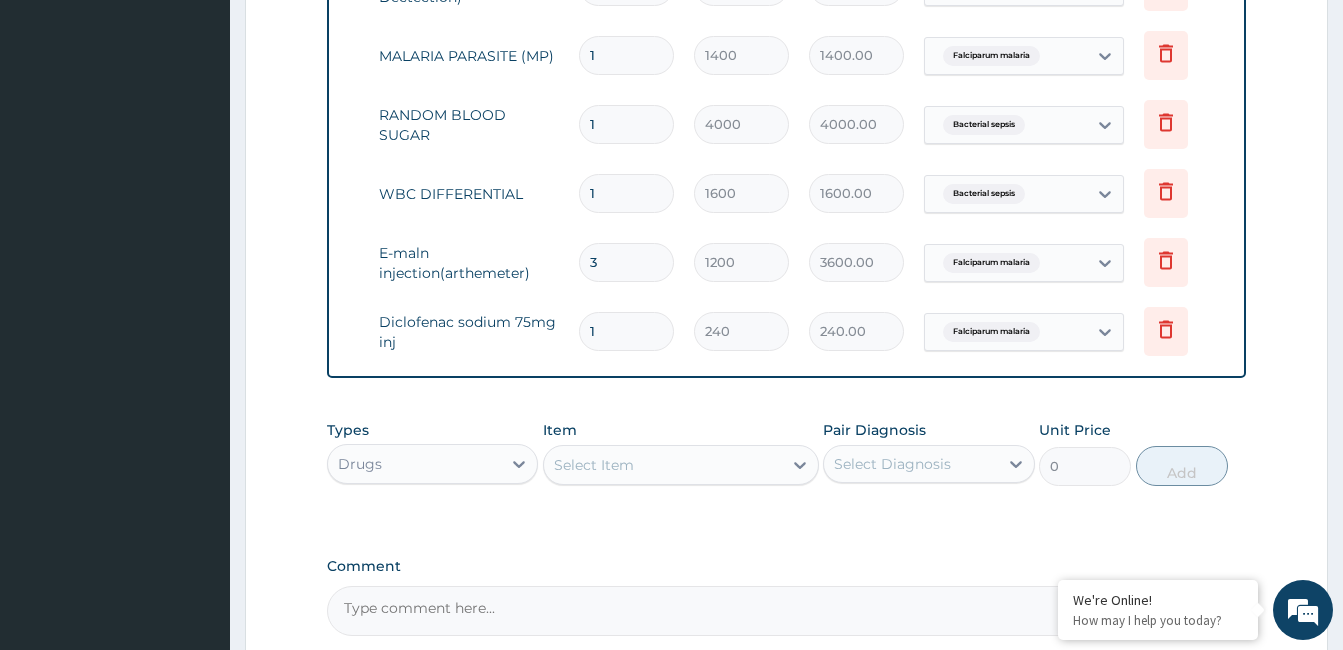 type 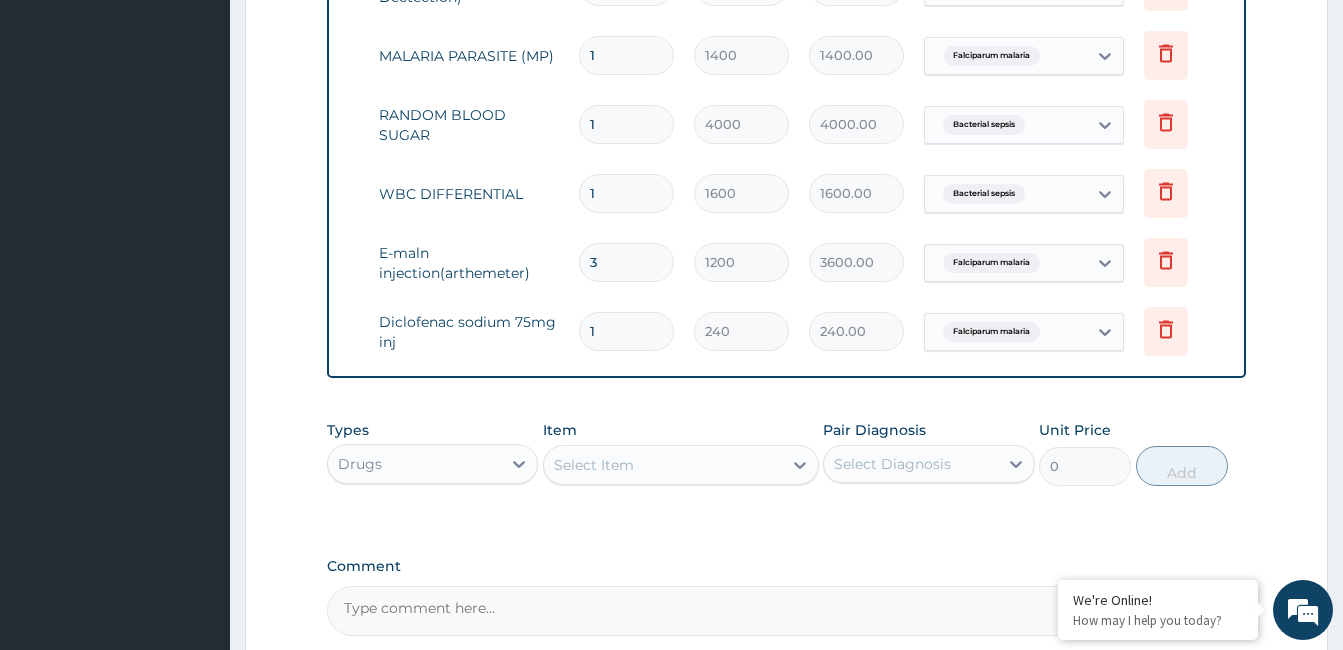 type on "0.00" 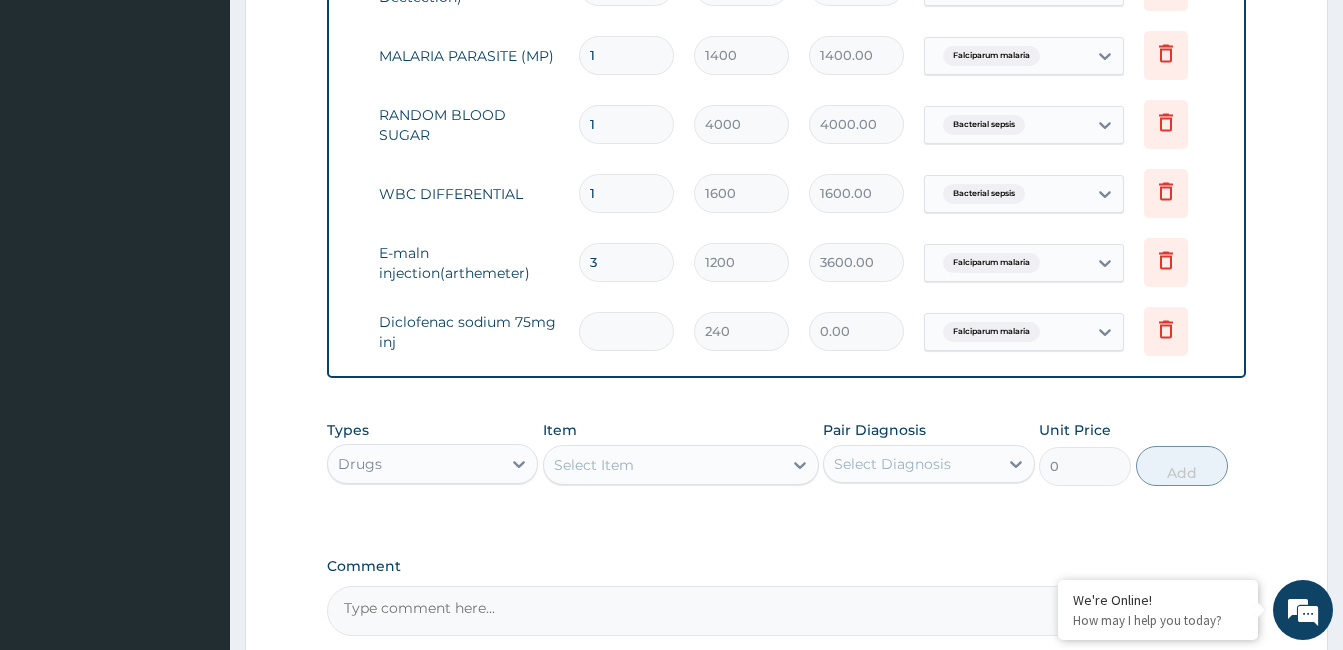 type on "2" 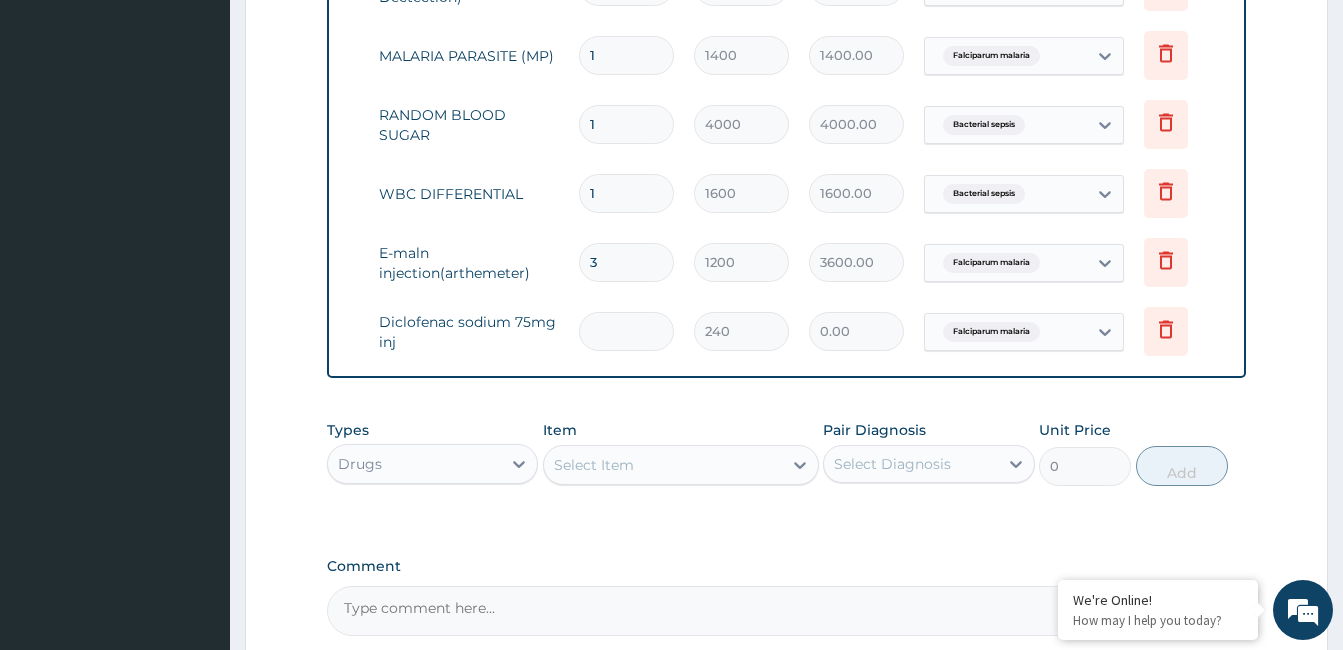type on "480.00" 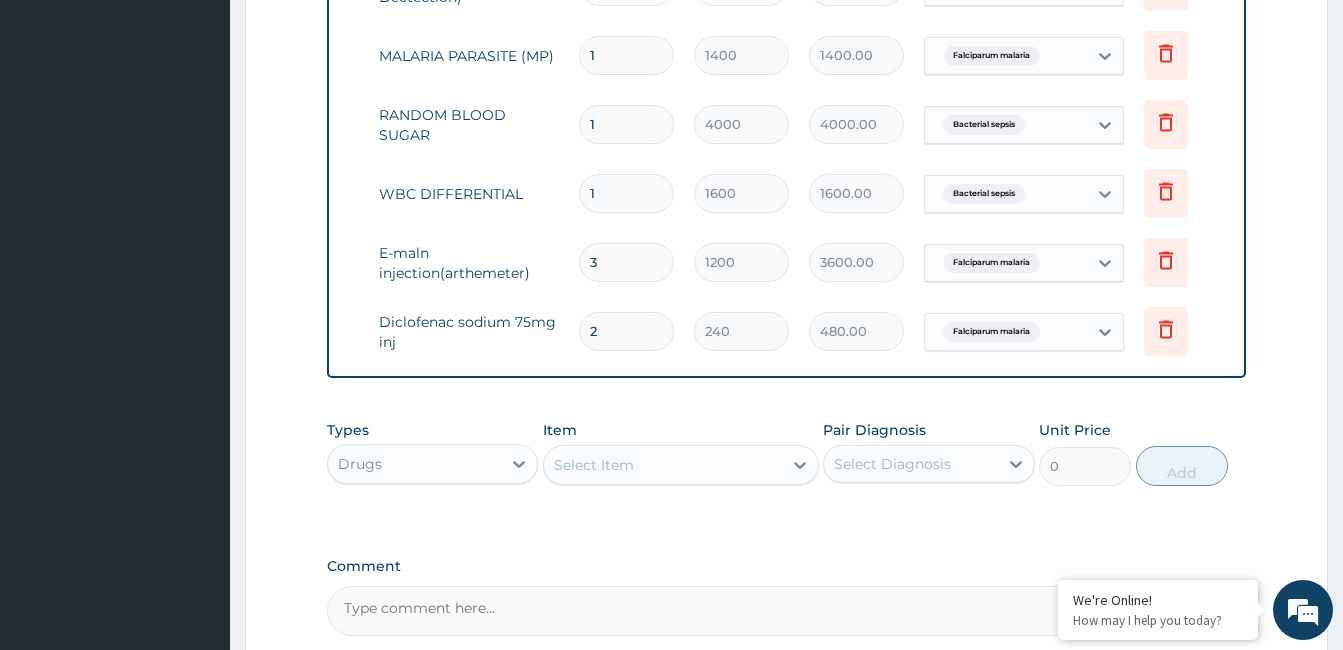type on "2" 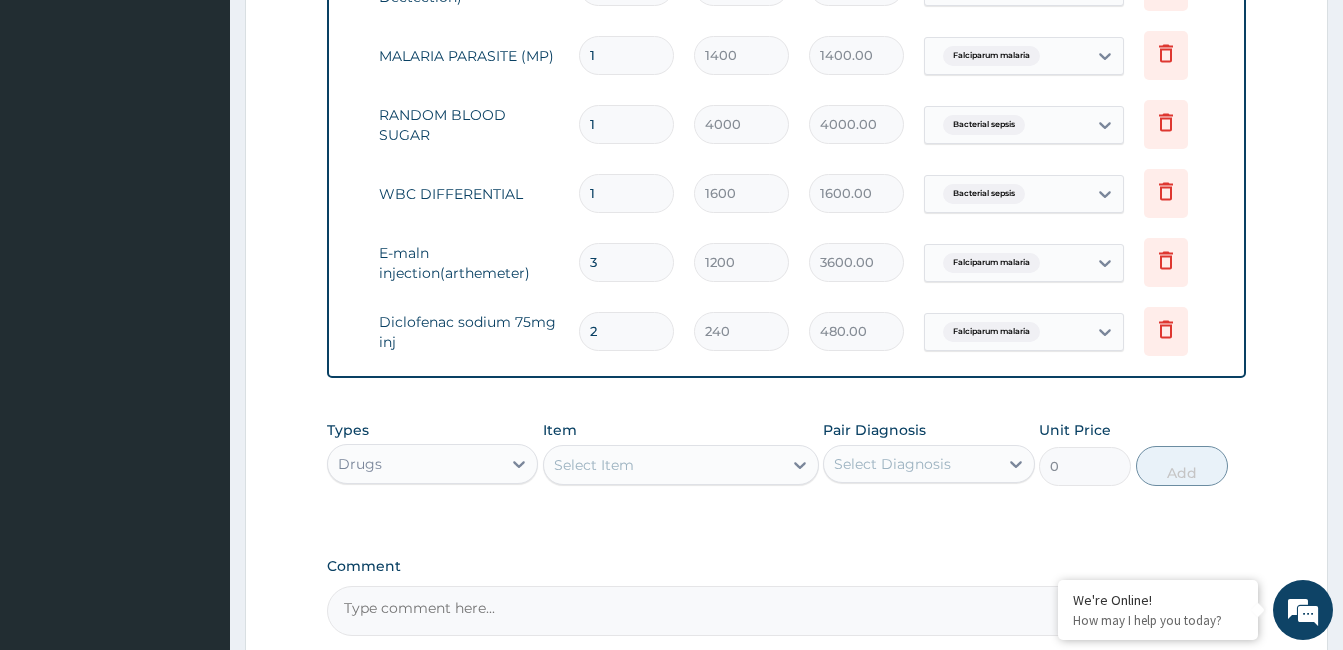 click on "Diclofenac sodium 75mg inj" at bounding box center (469, 332) 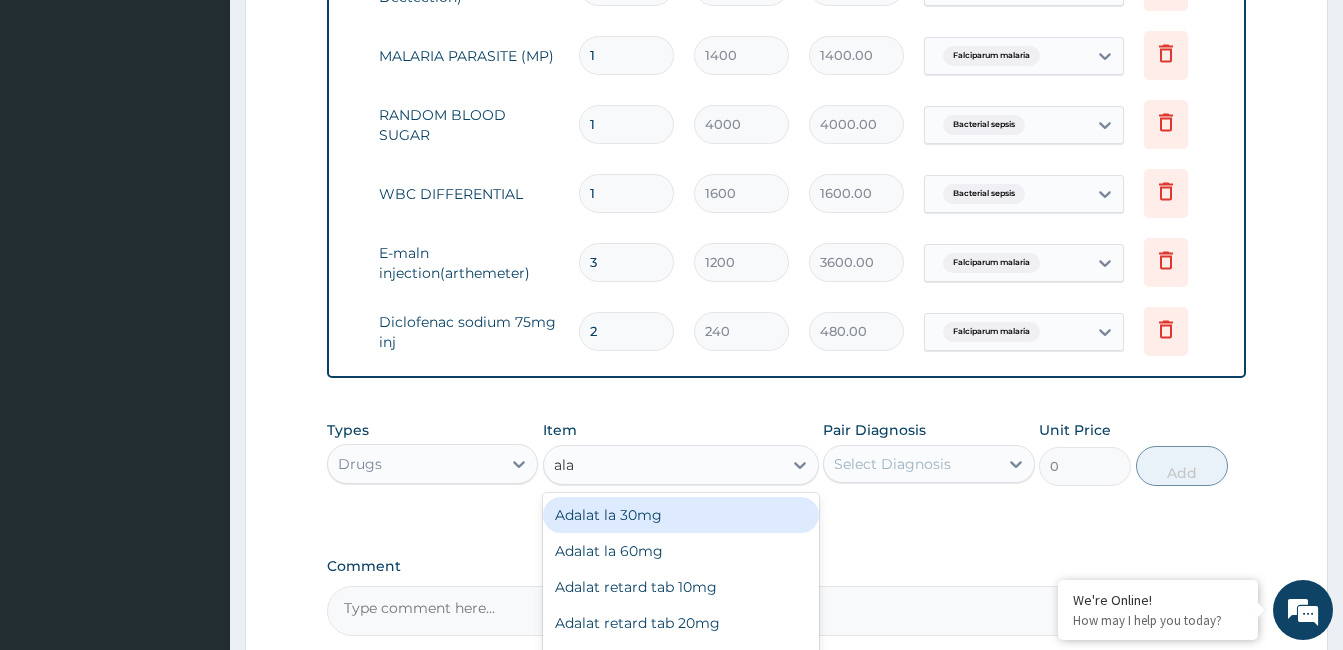 type on "alax" 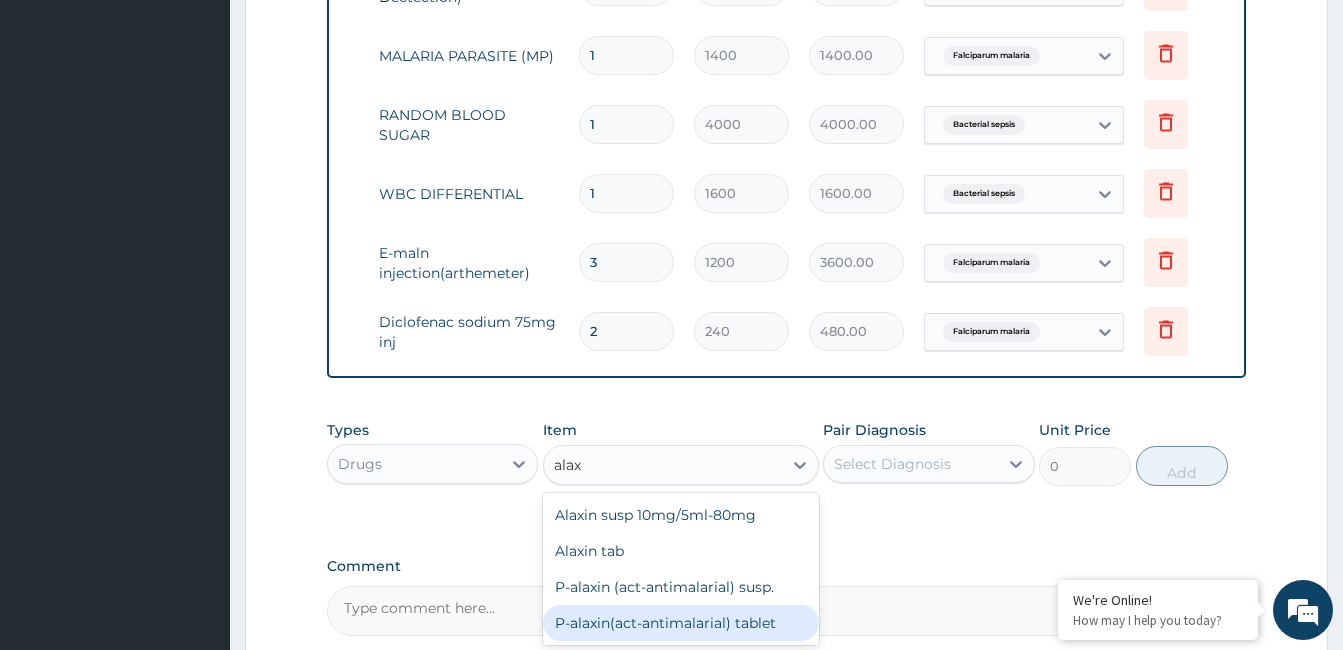 click on "P-alaxin(act-antimalarial) tablet" at bounding box center (681, 623) 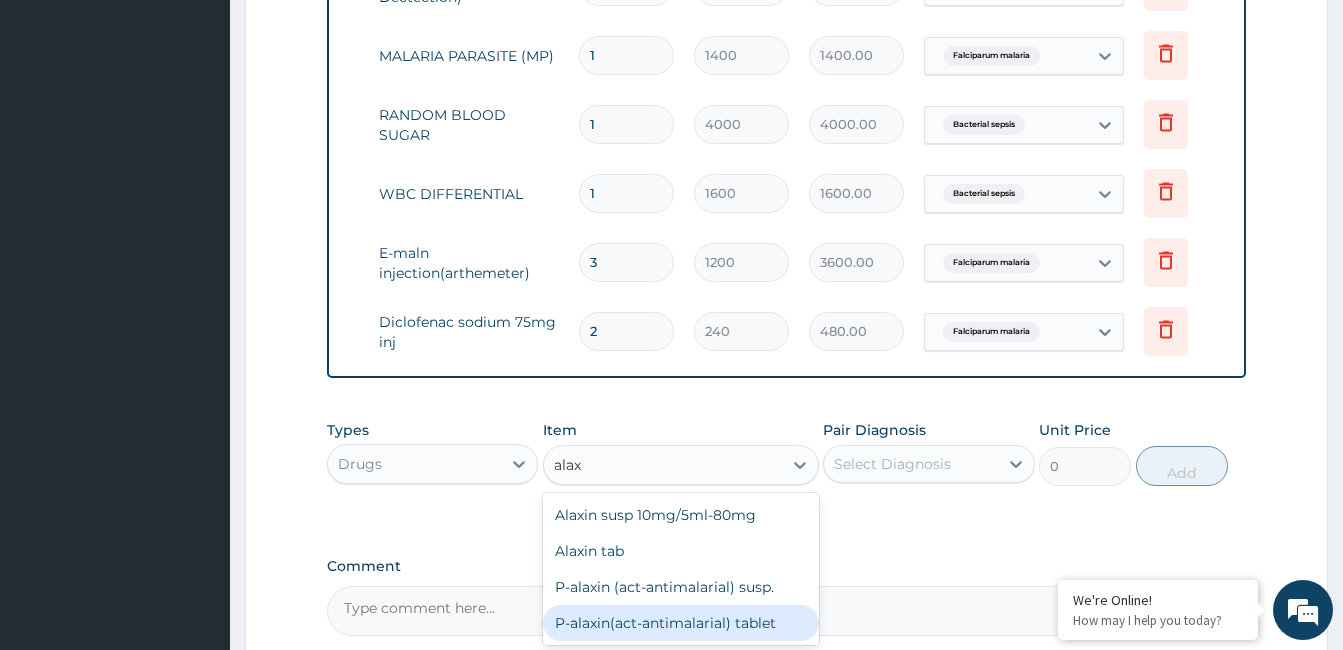 type 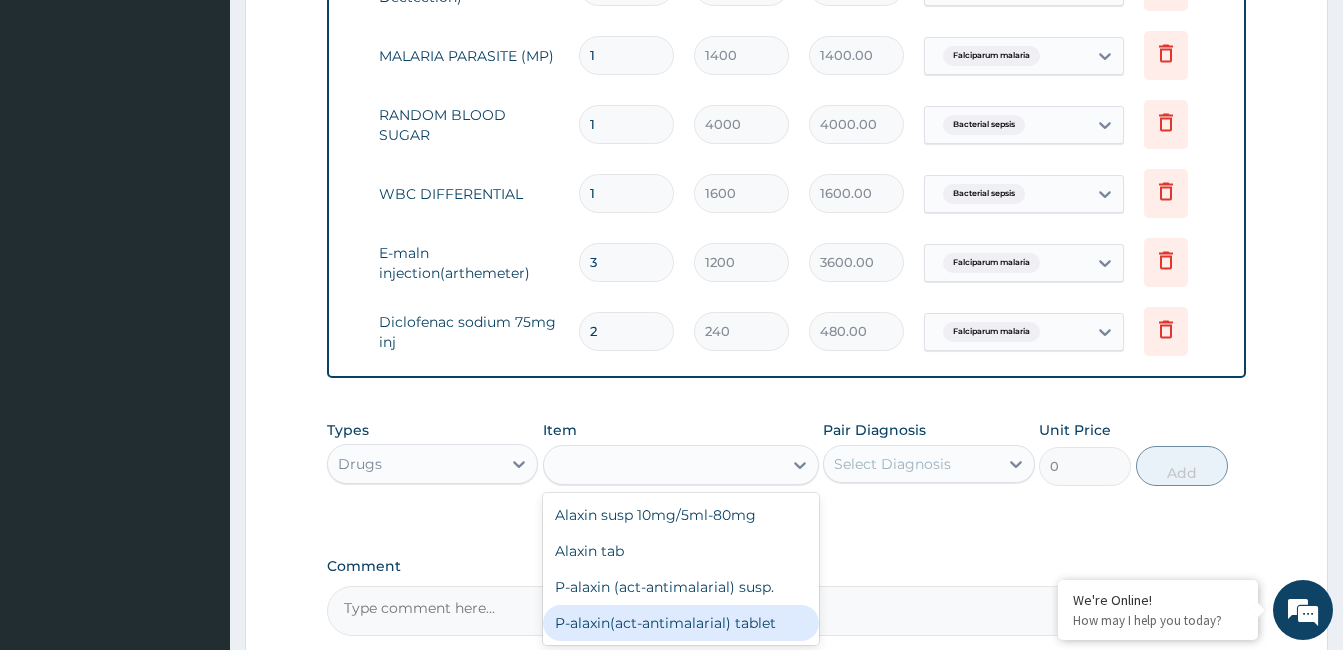 type on "1400" 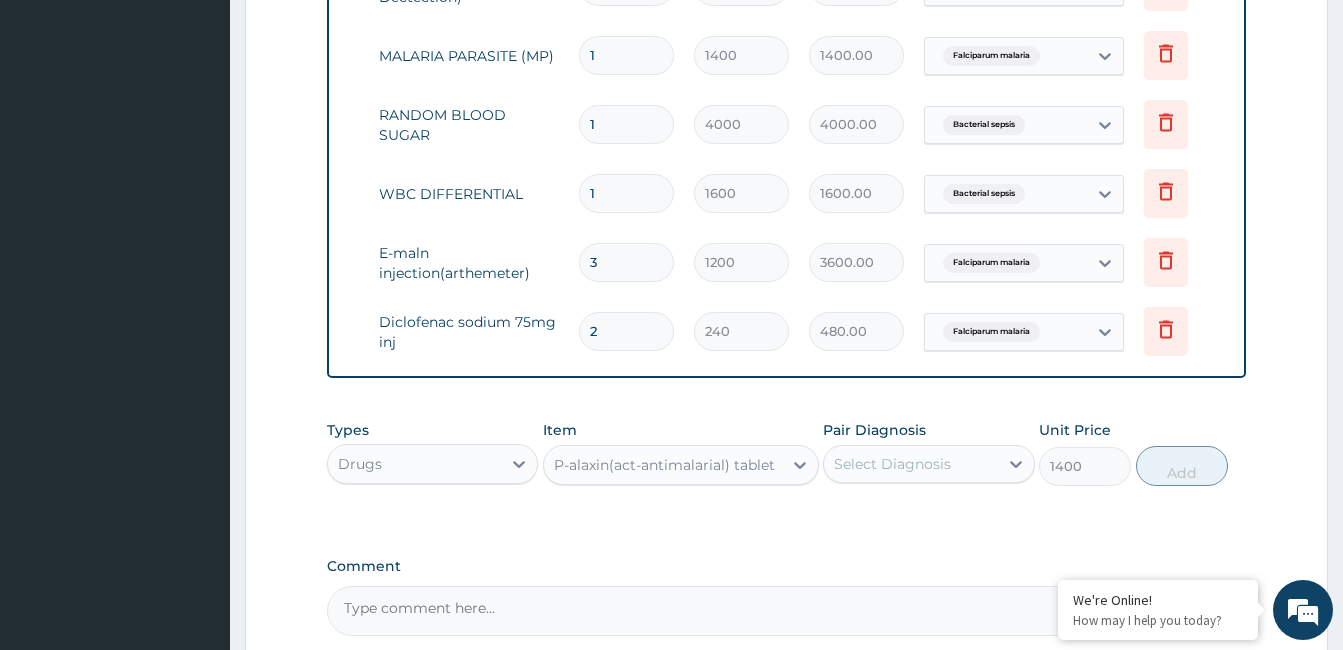 click on "Select Diagnosis" at bounding box center [910, 464] 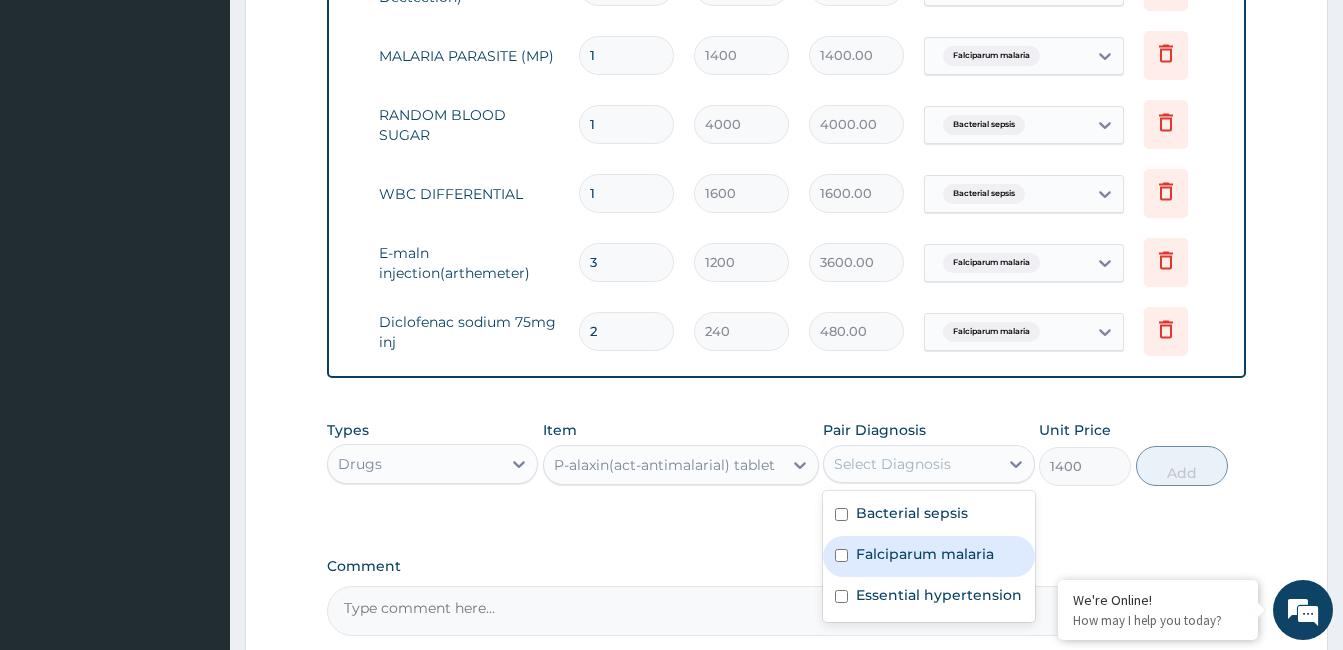 click on "Falciparum malaria" at bounding box center (928, 556) 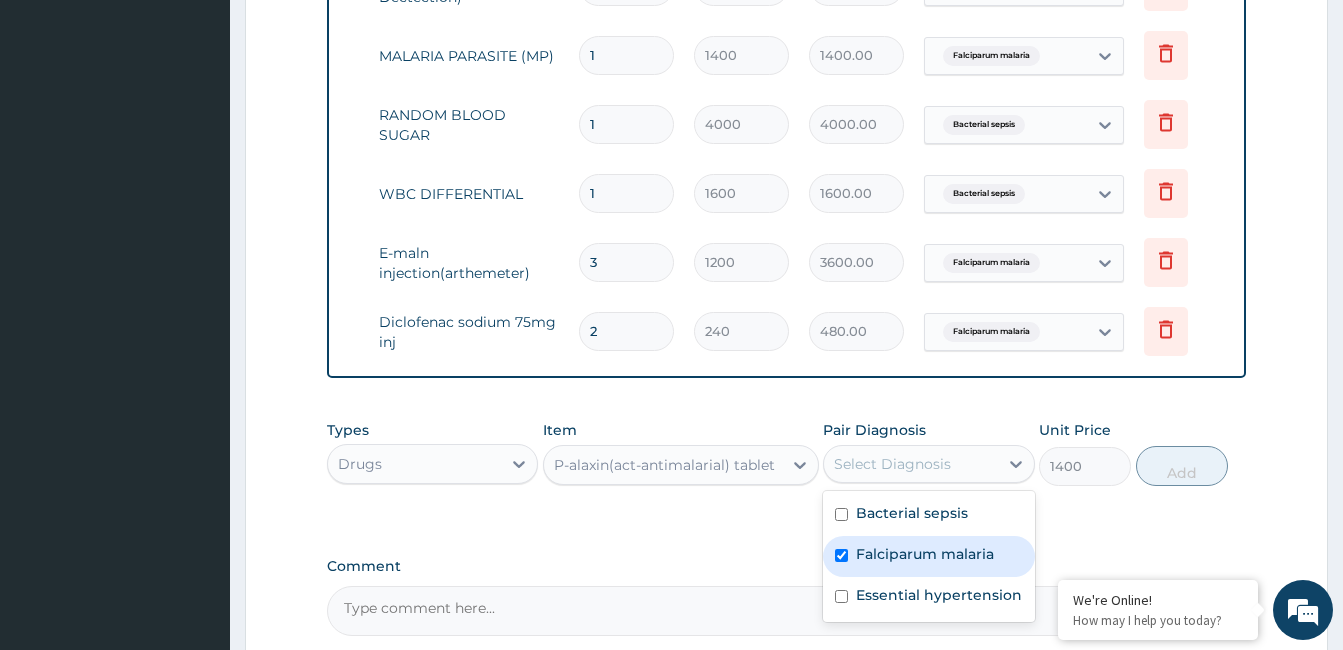 checkbox on "true" 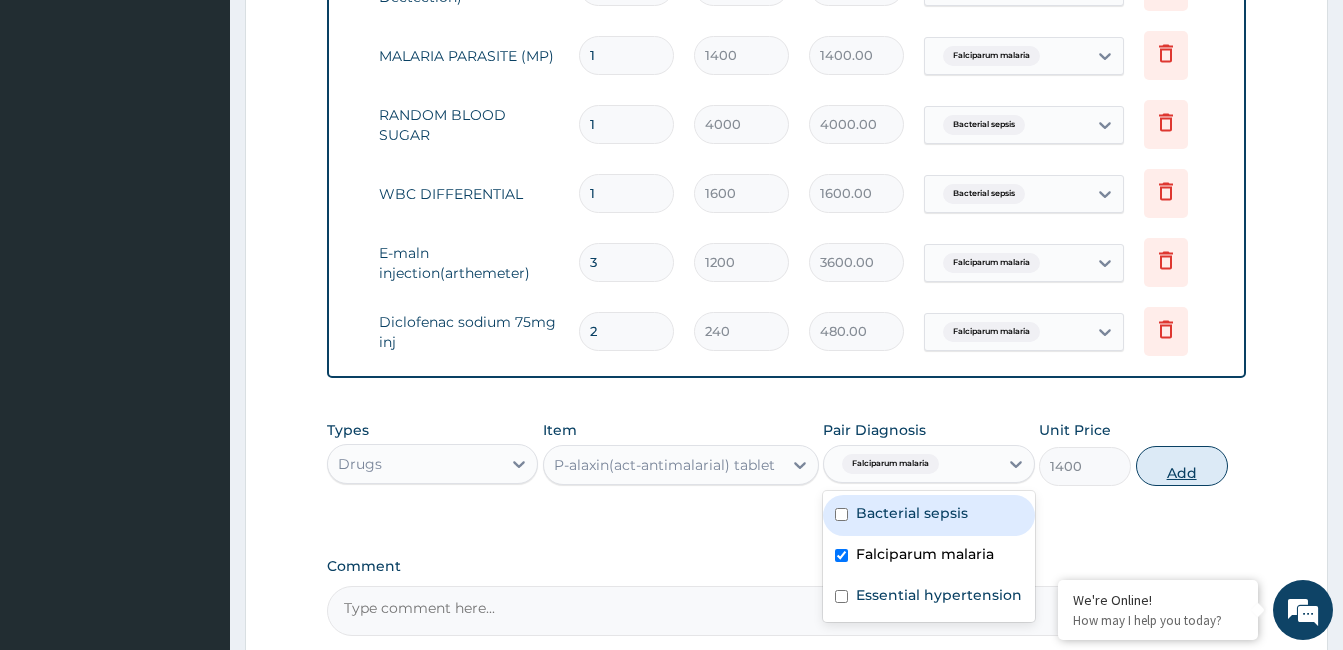 click on "Add" at bounding box center (1182, 466) 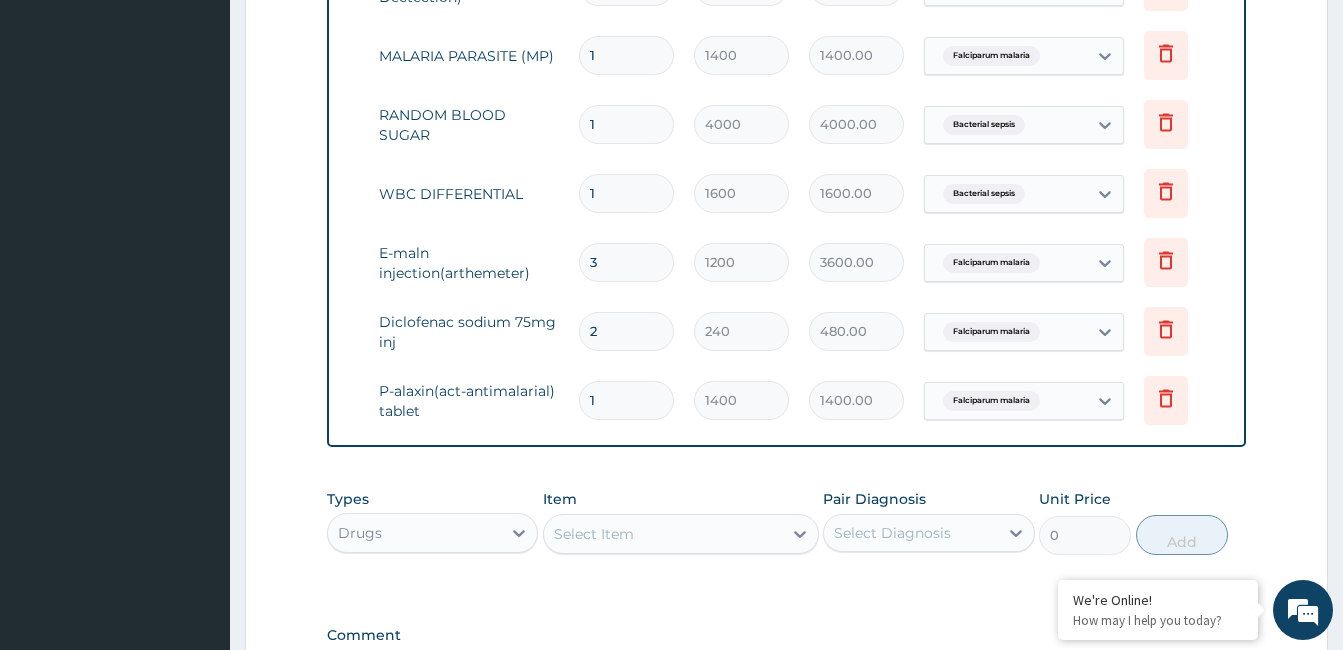 type 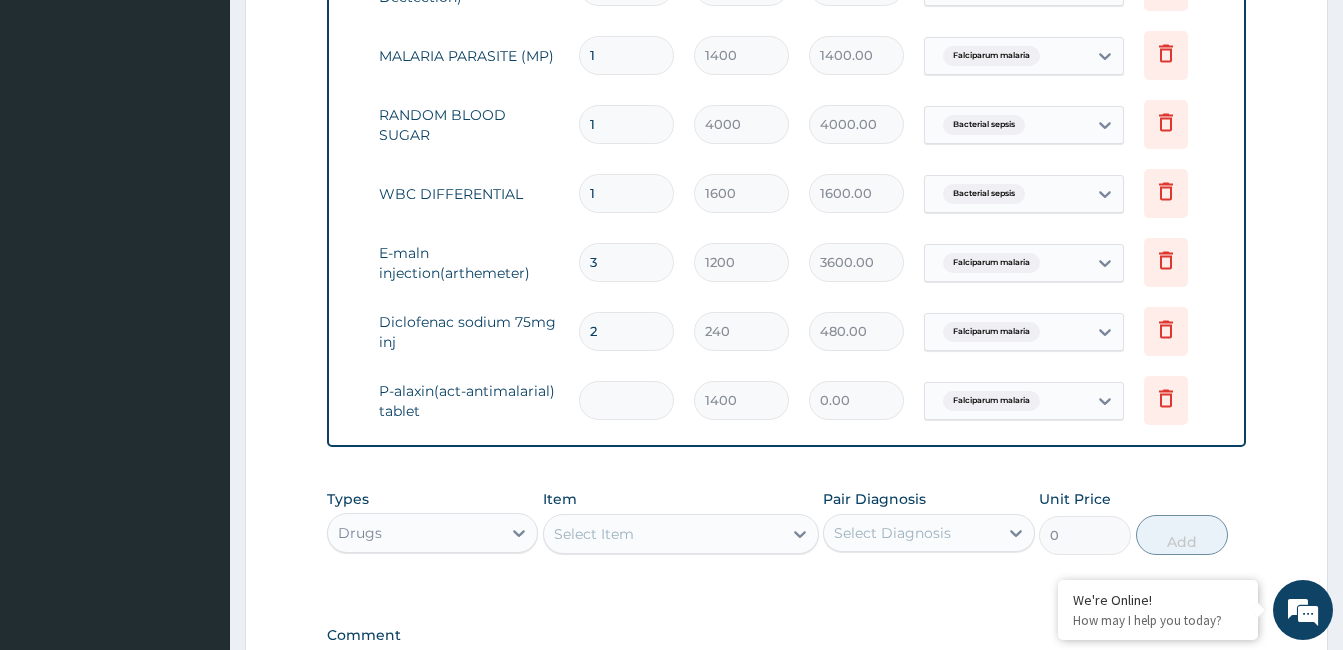 type on "0.00" 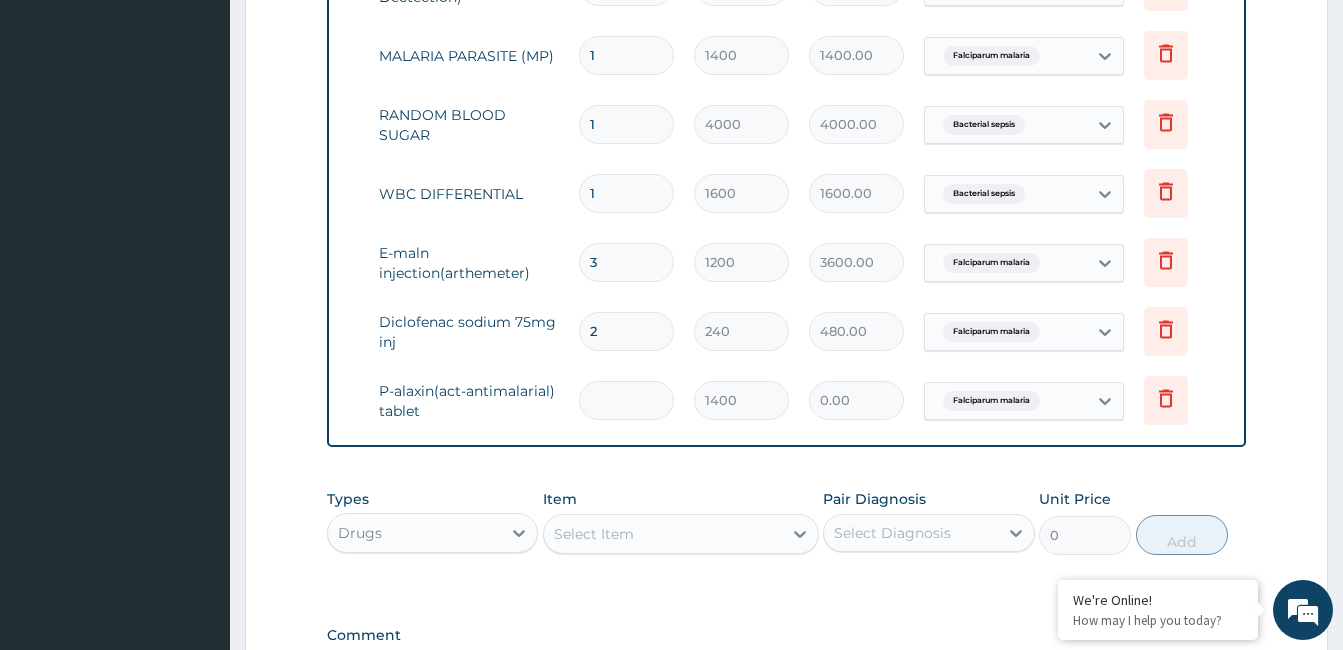 type on "2" 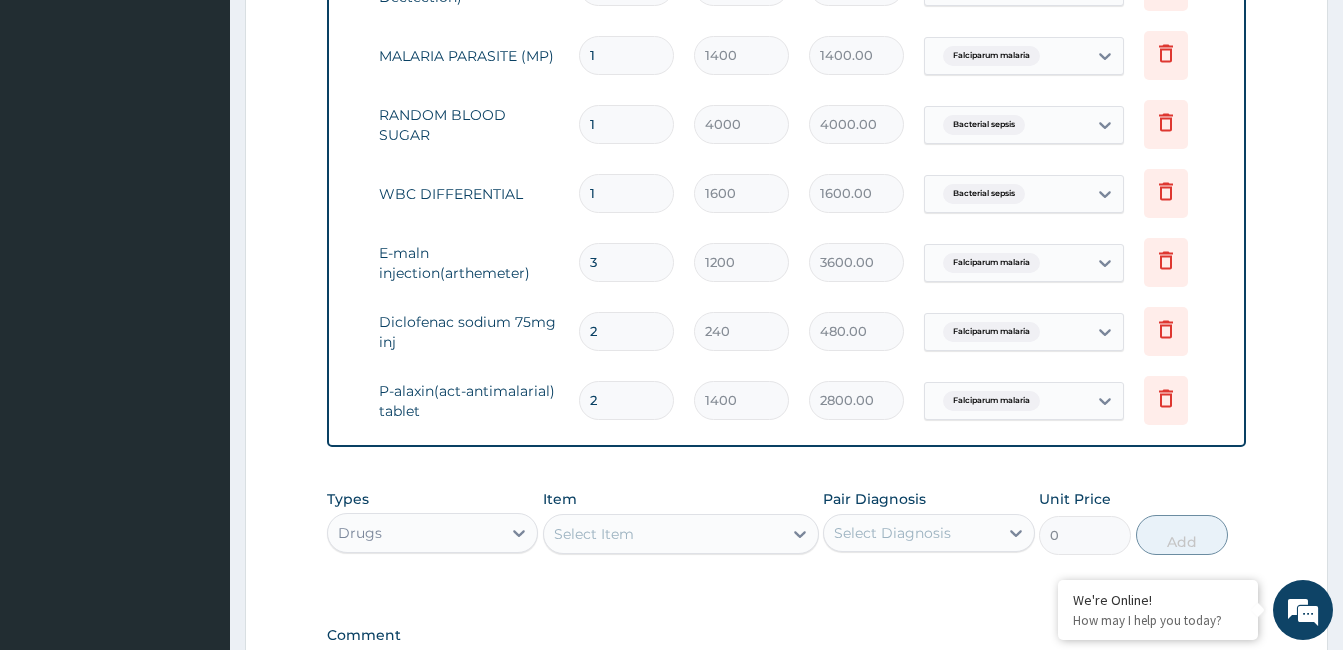 type on "2" 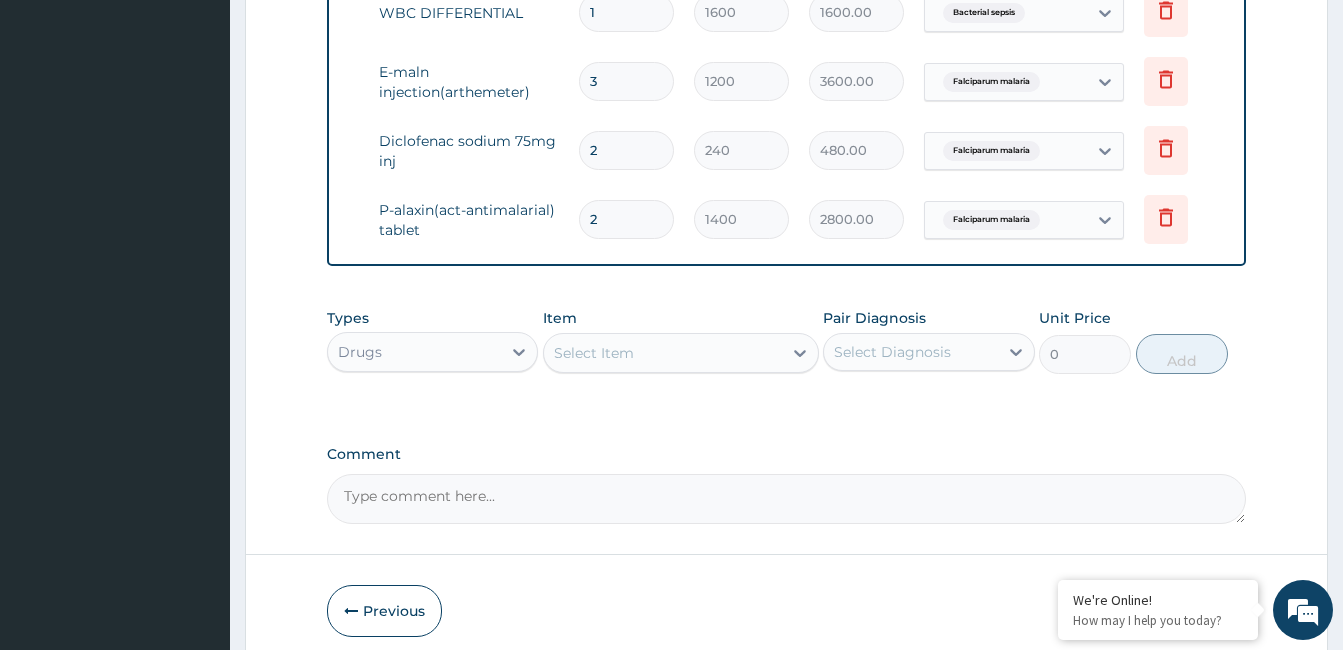 scroll, scrollTop: 1110, scrollLeft: 0, axis: vertical 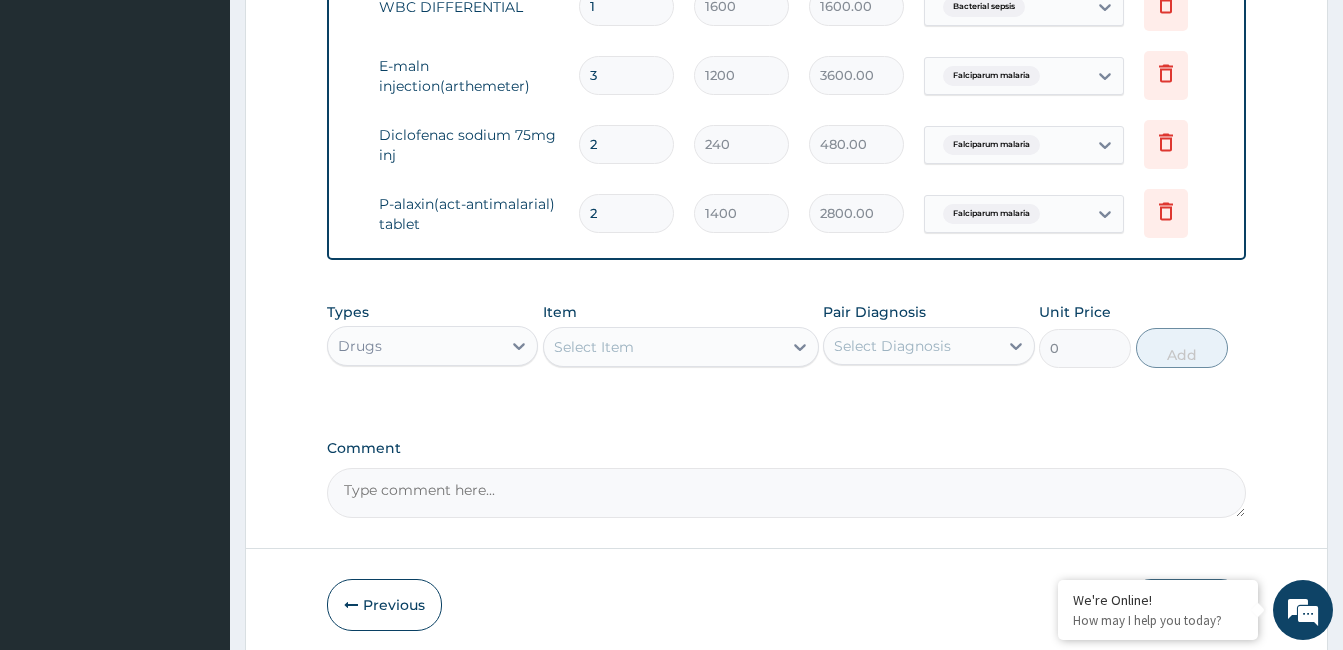 click on "Select Item" at bounding box center [594, 347] 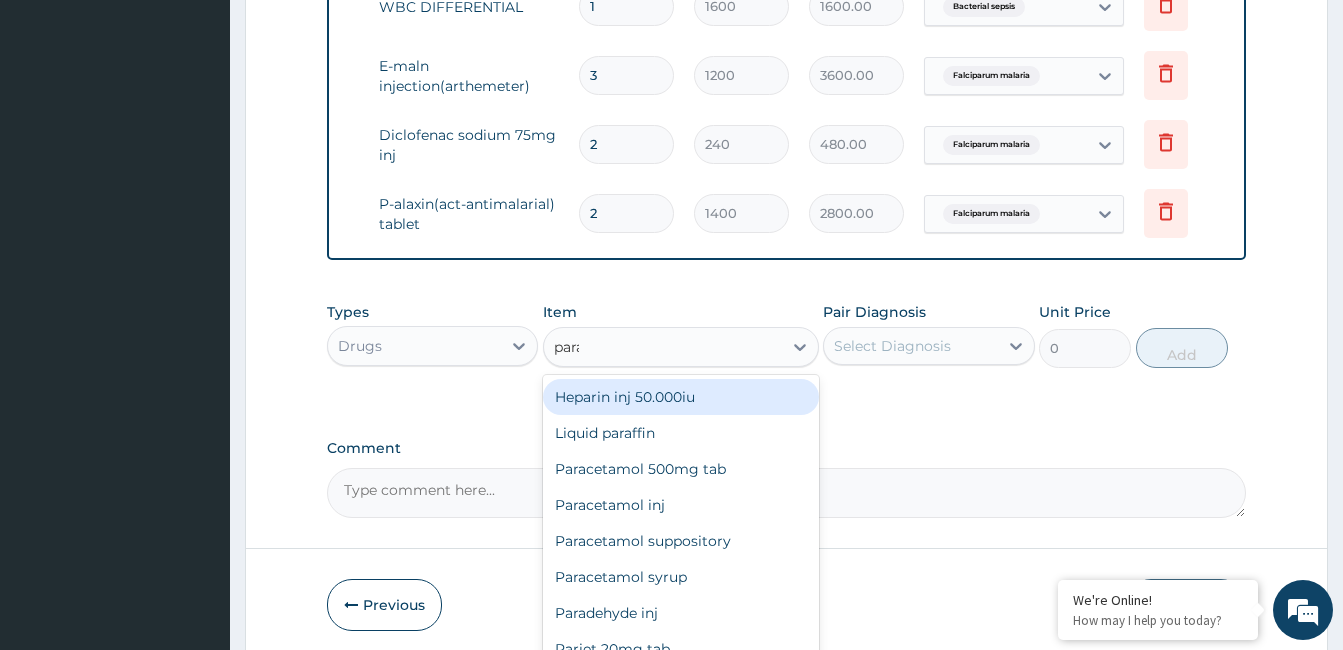 type on "parac" 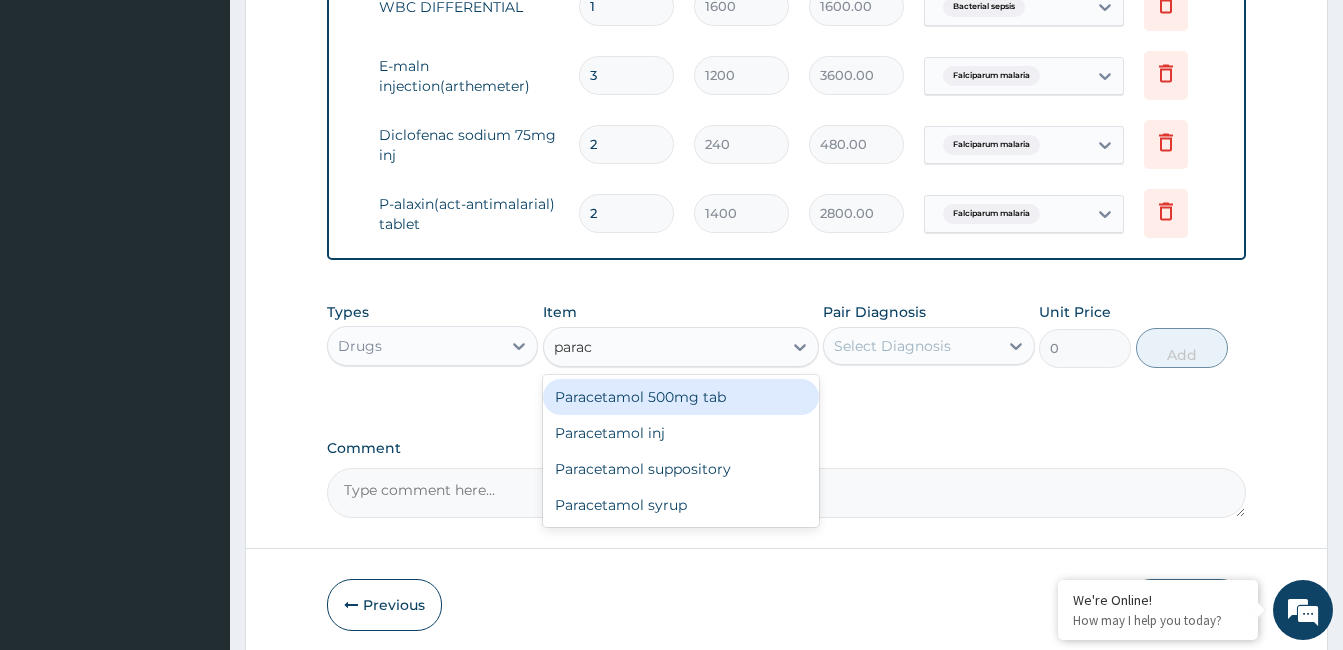 click on "Paracetamol 500mg tab" at bounding box center (681, 397) 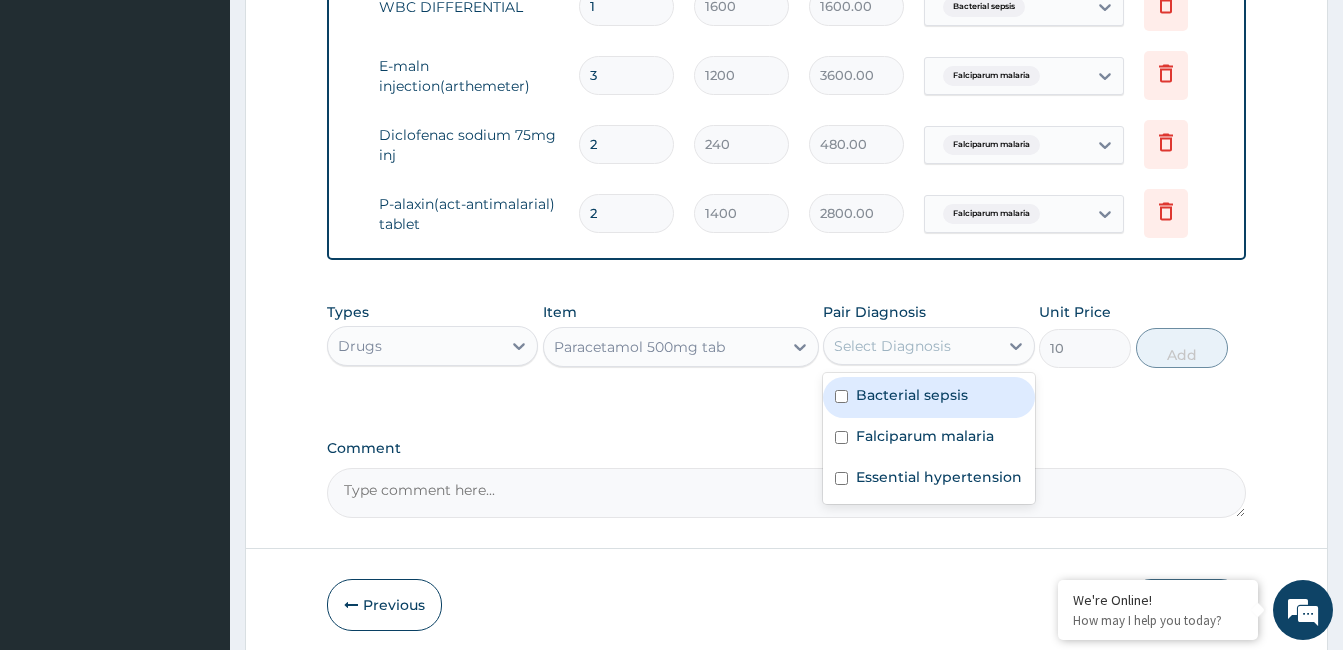 click on "Select Diagnosis" at bounding box center (910, 346) 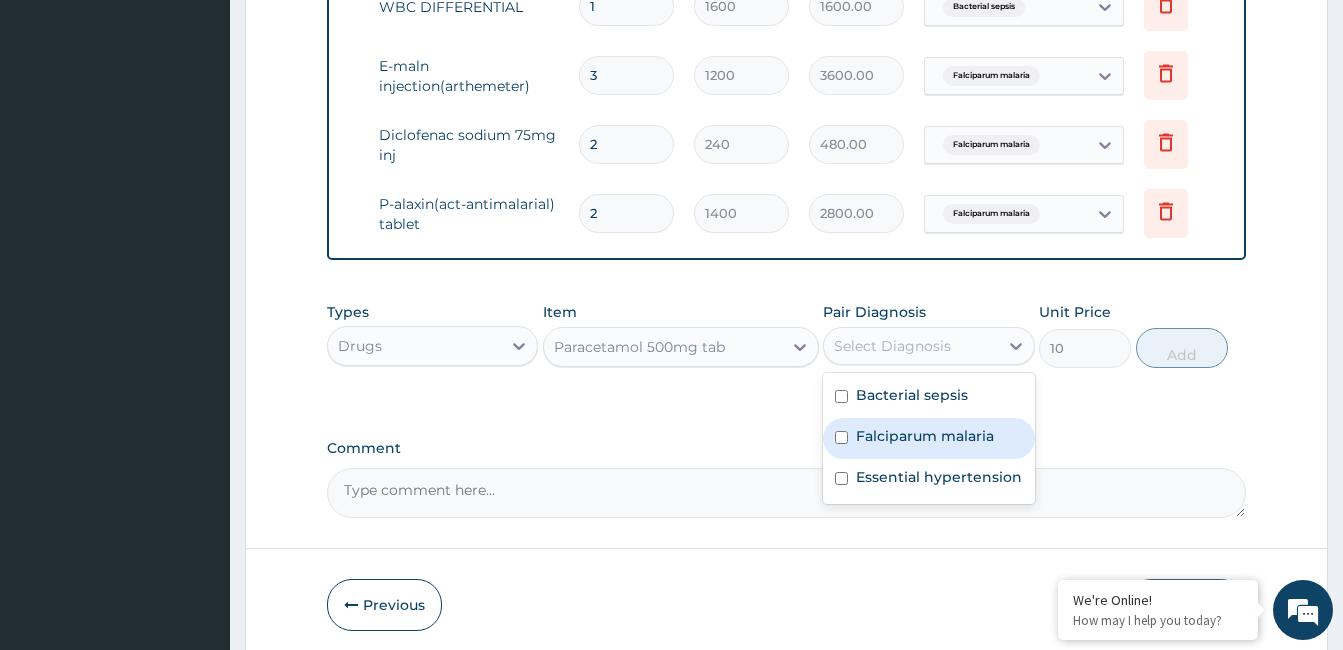 click on "Falciparum malaria" at bounding box center (925, 436) 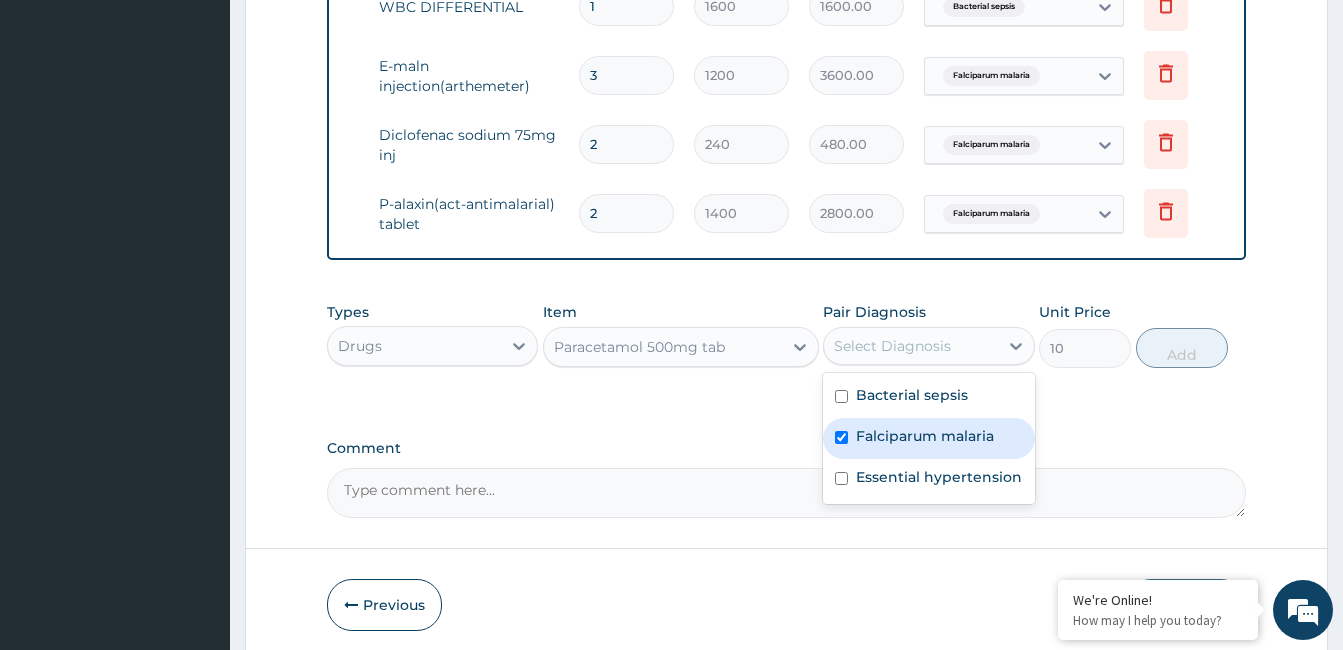 checkbox on "true" 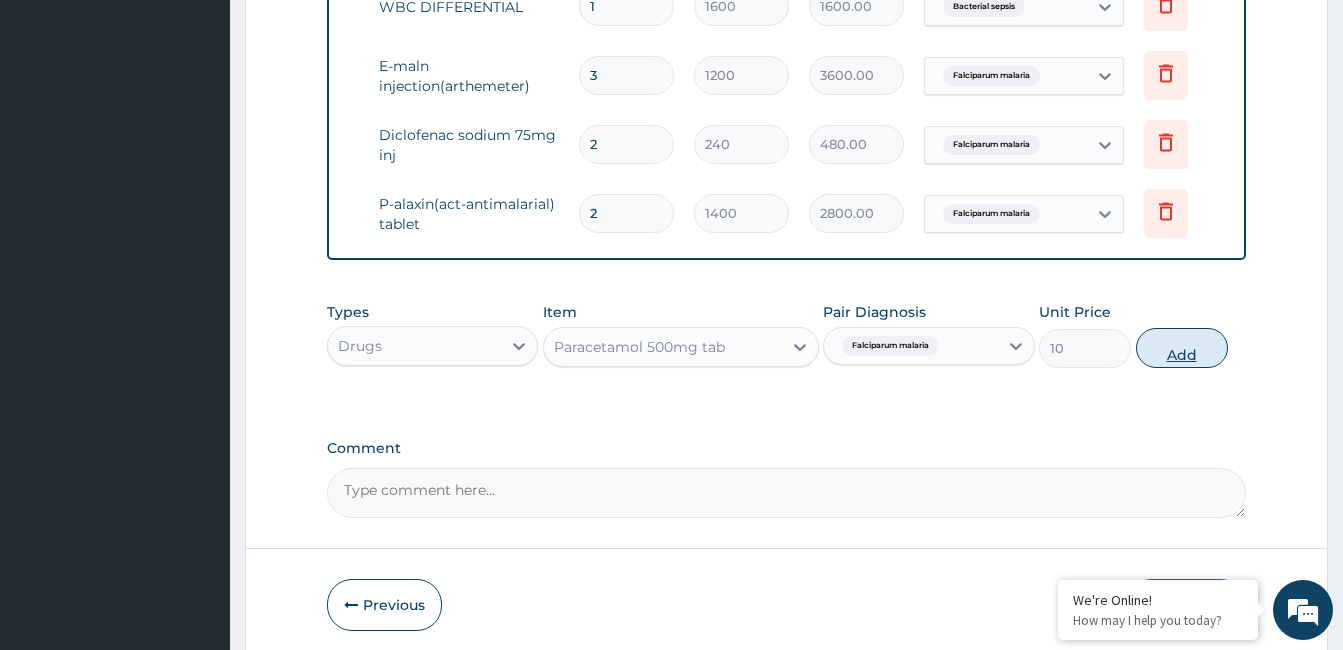 click on "Add" at bounding box center [1182, 348] 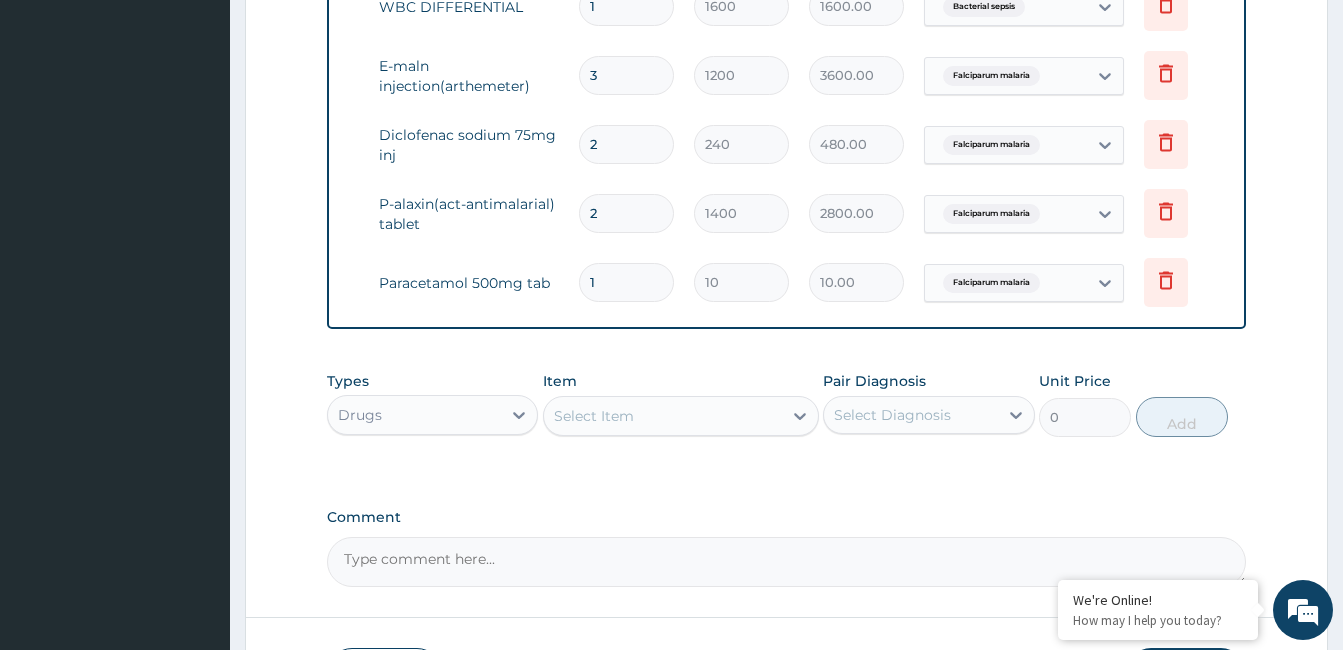 type on "18" 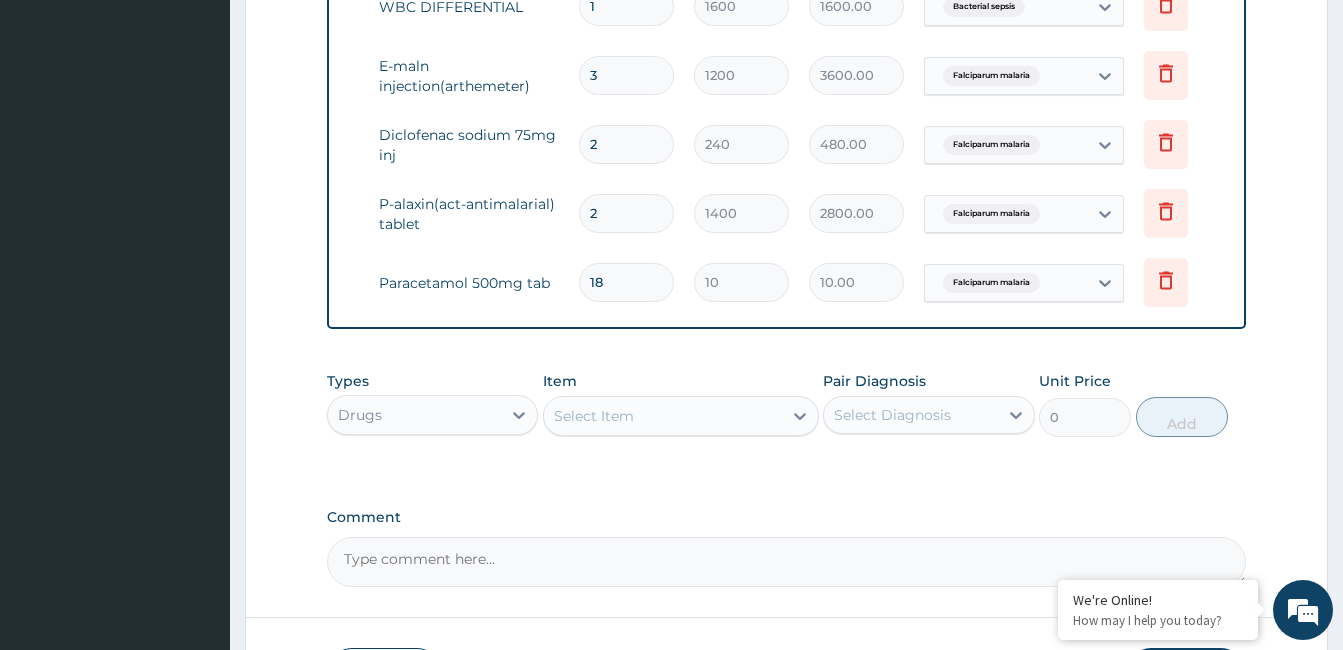type on "180.00" 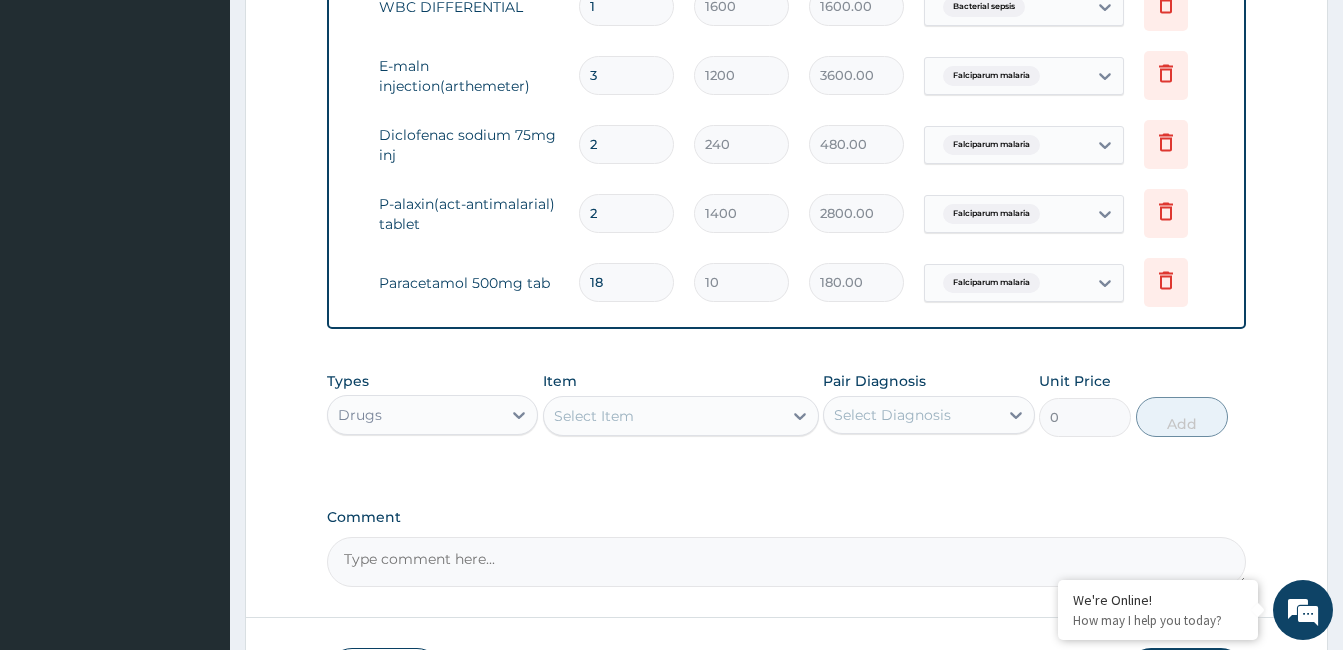type on "18" 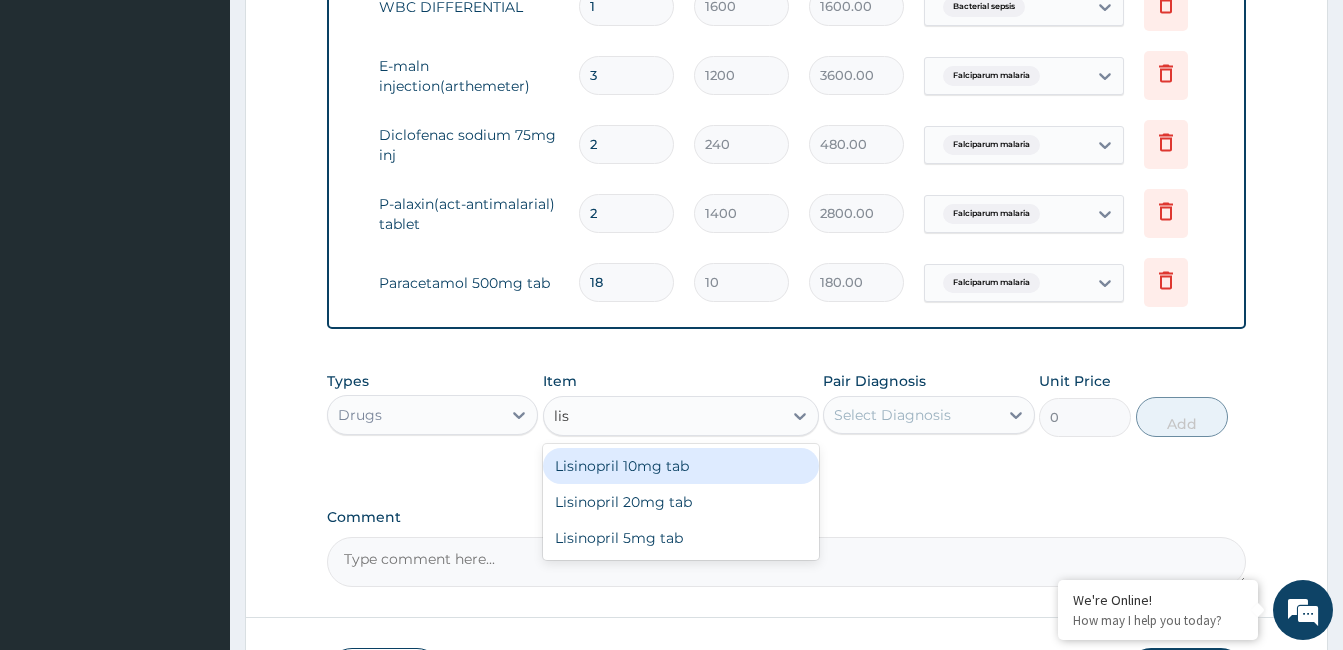 type on "lisi" 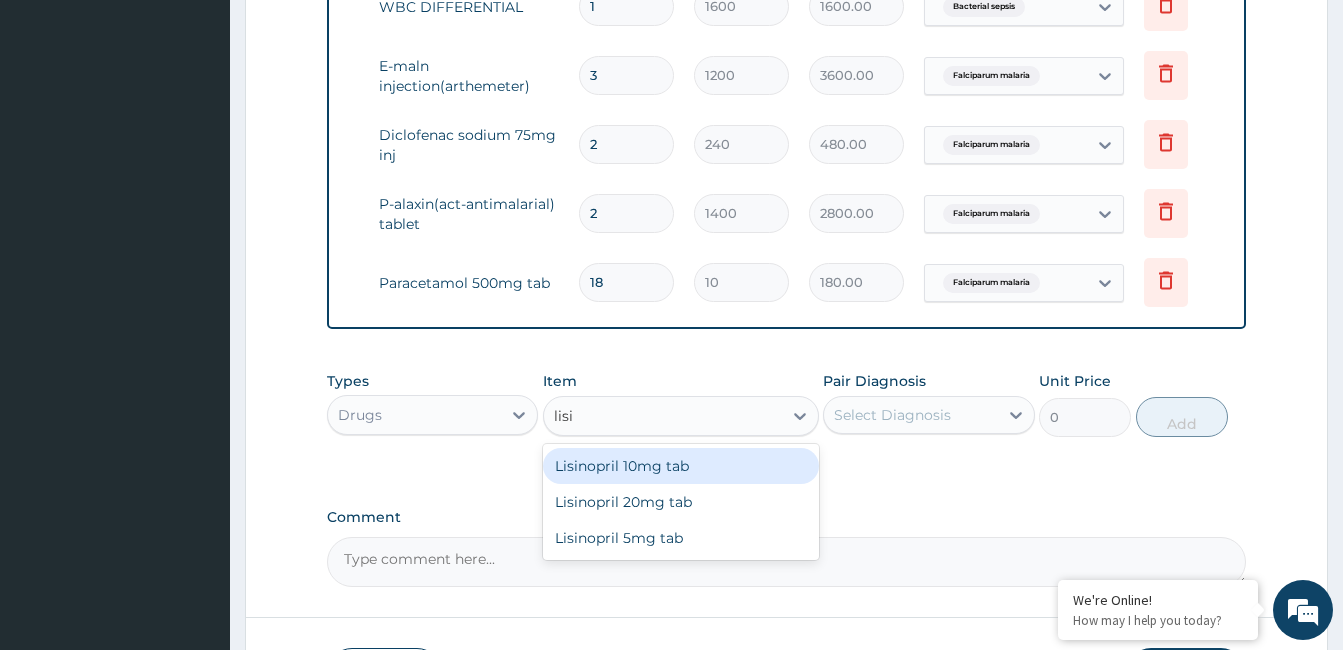 click on "Lisinopril 10mg tab" at bounding box center [681, 466] 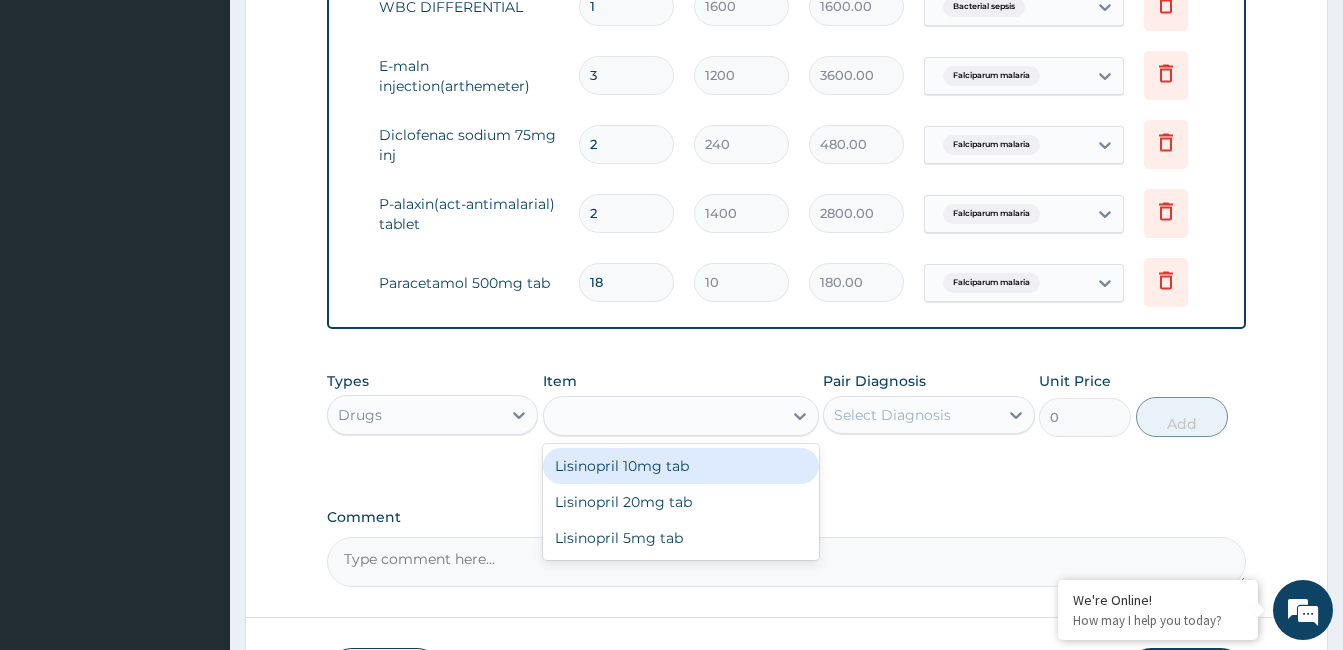 type on "100" 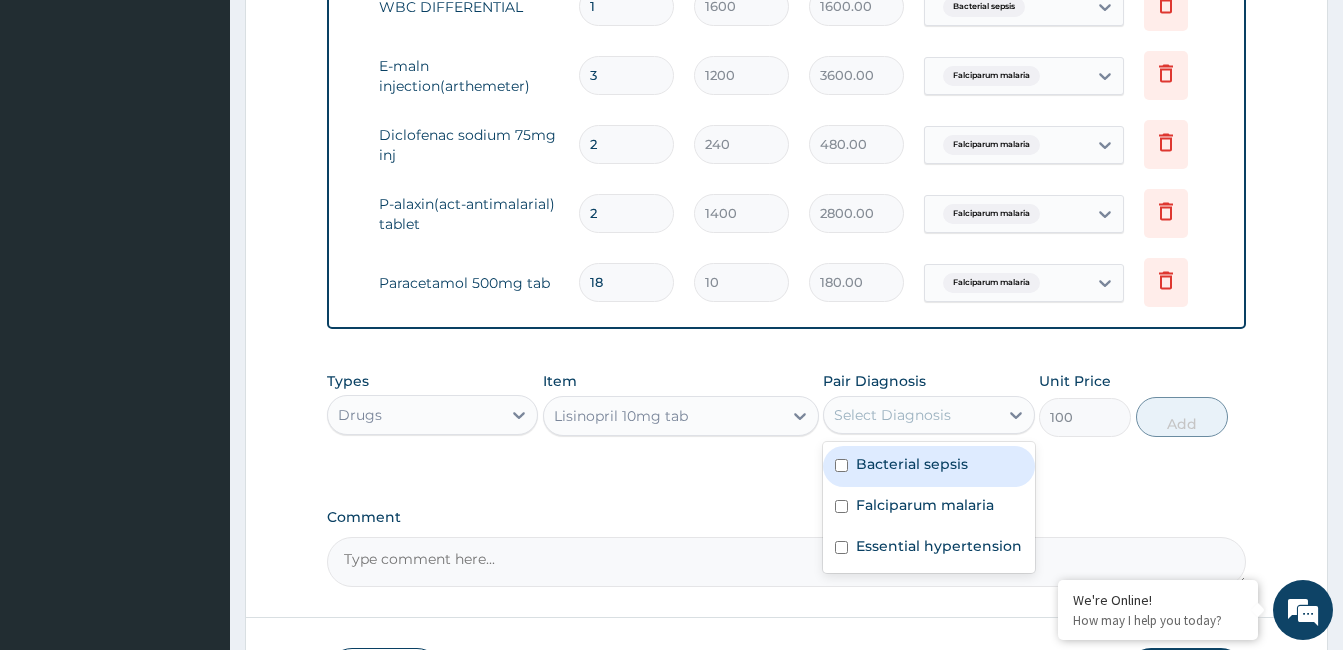 click on "Select Diagnosis" at bounding box center (910, 415) 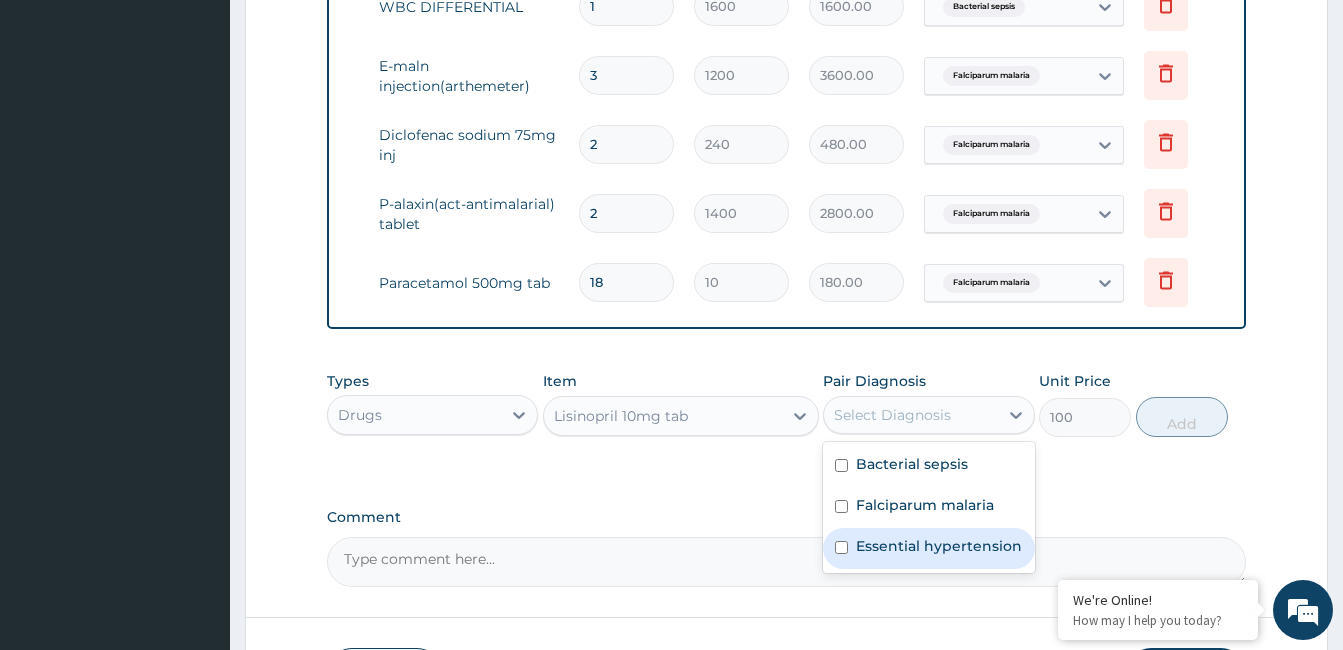 click on "Essential hypertension" at bounding box center [939, 546] 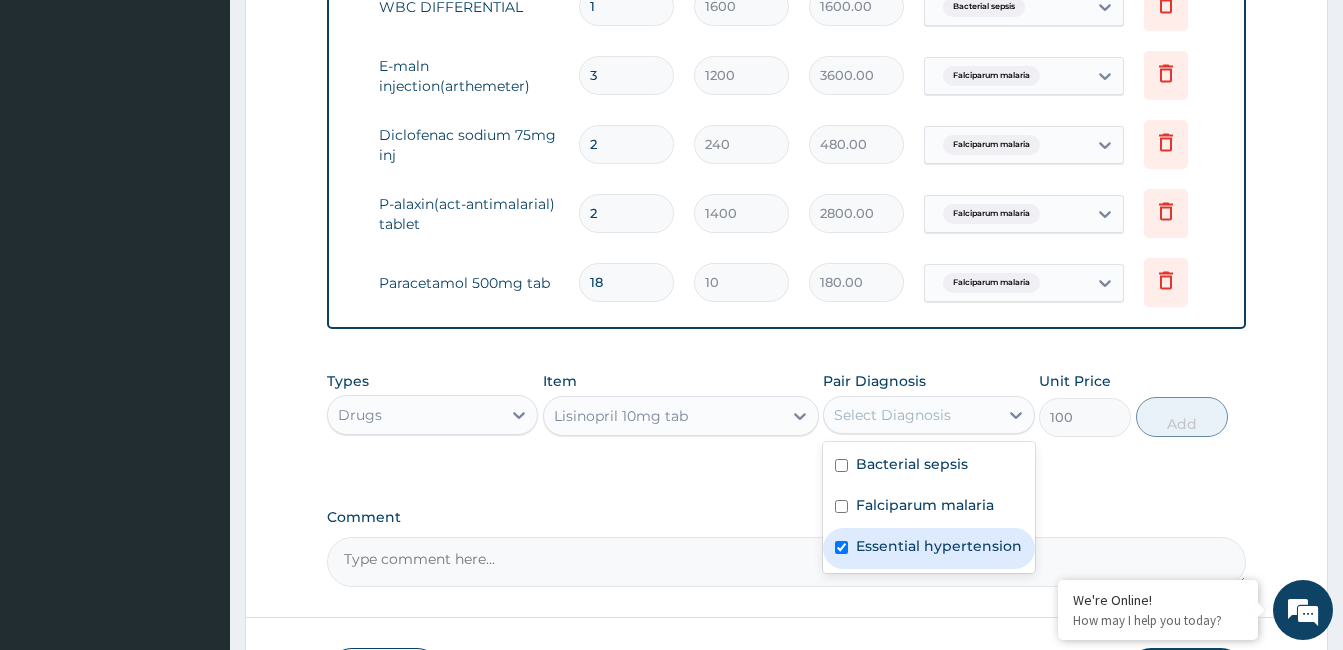 checkbox on "true" 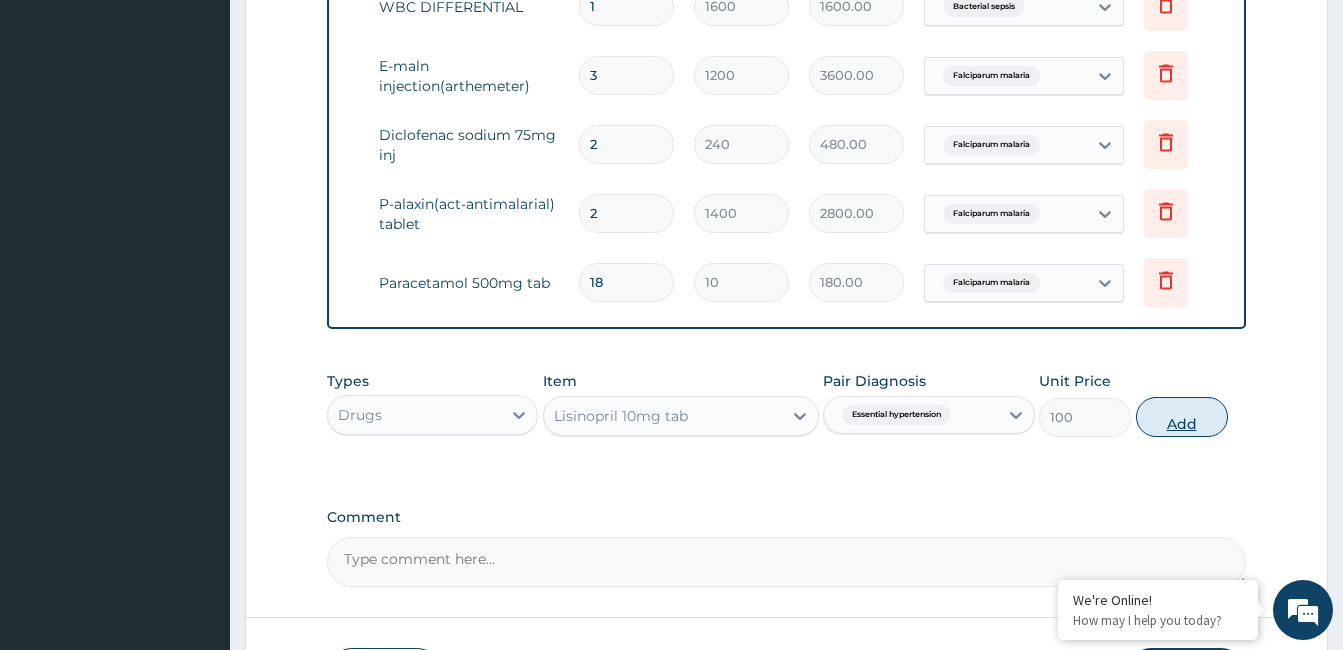 click on "Add" at bounding box center (1182, 417) 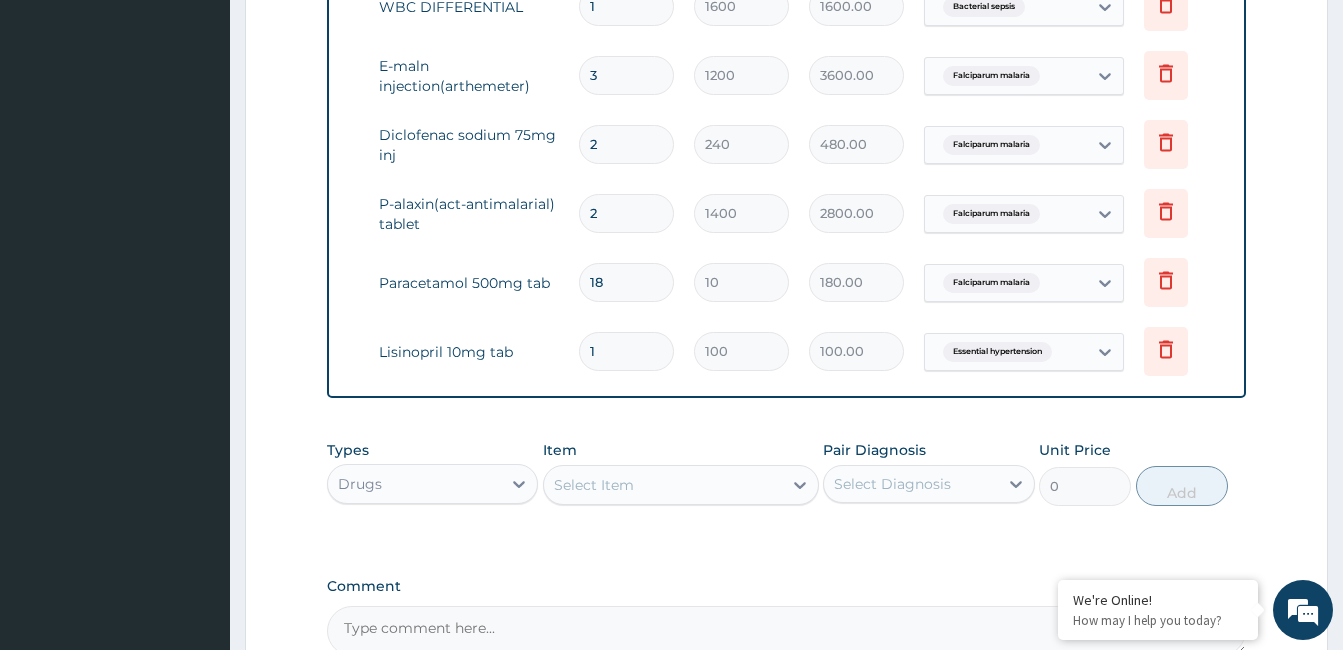 type on "31" 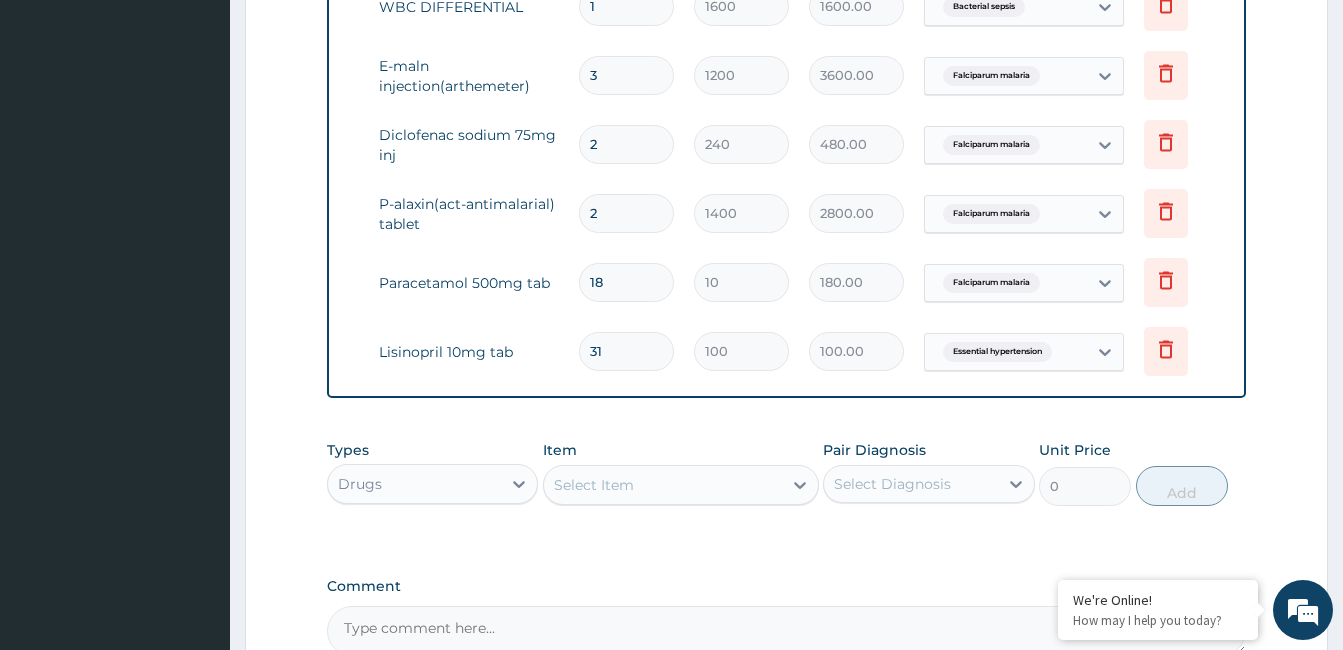type on "3100.00" 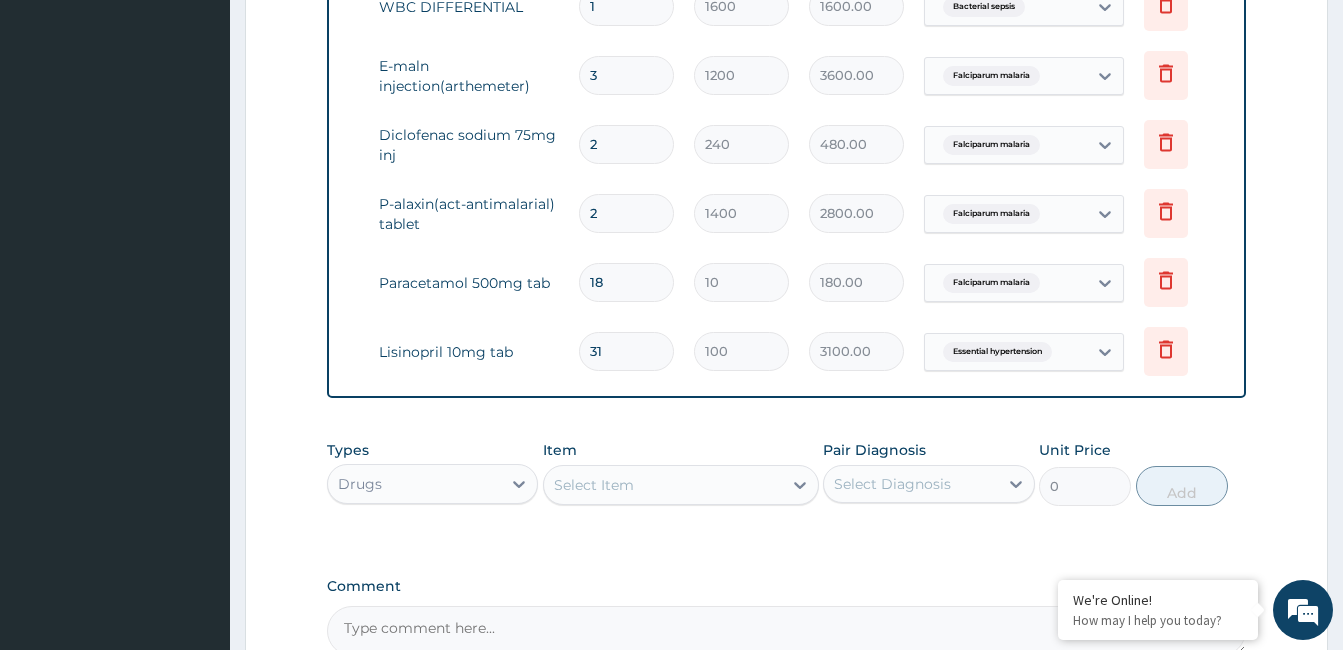 type on "31" 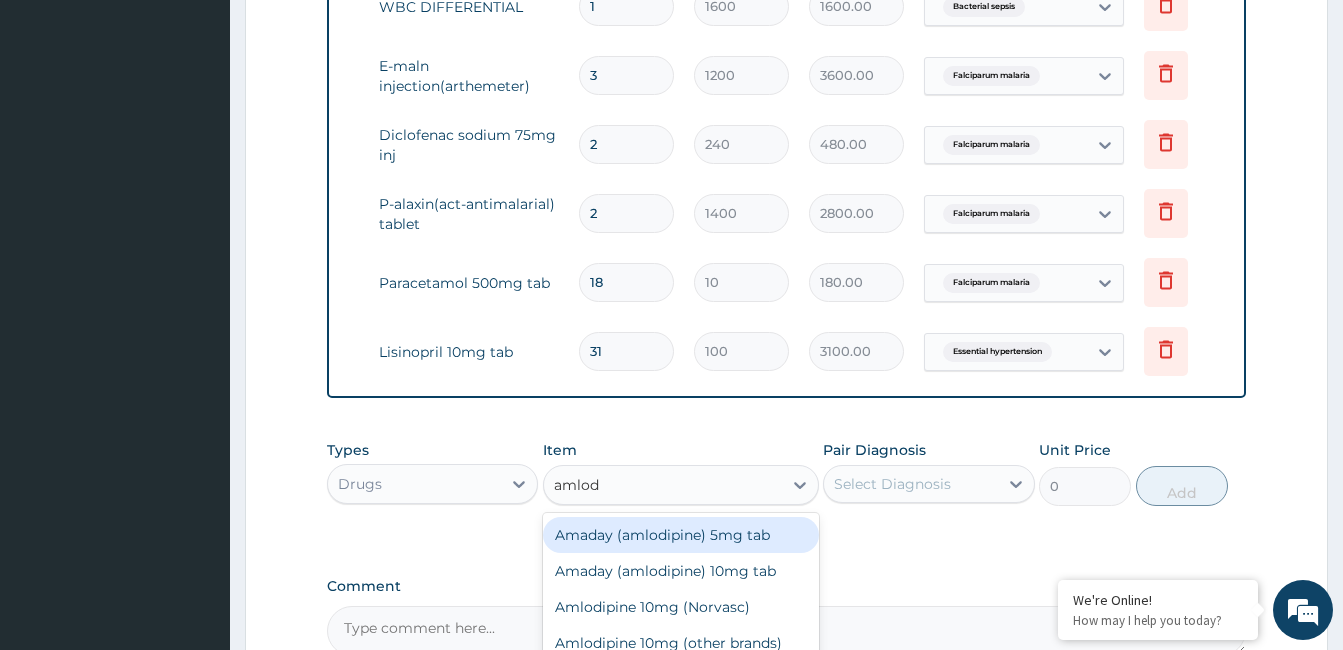 type on "amlodi" 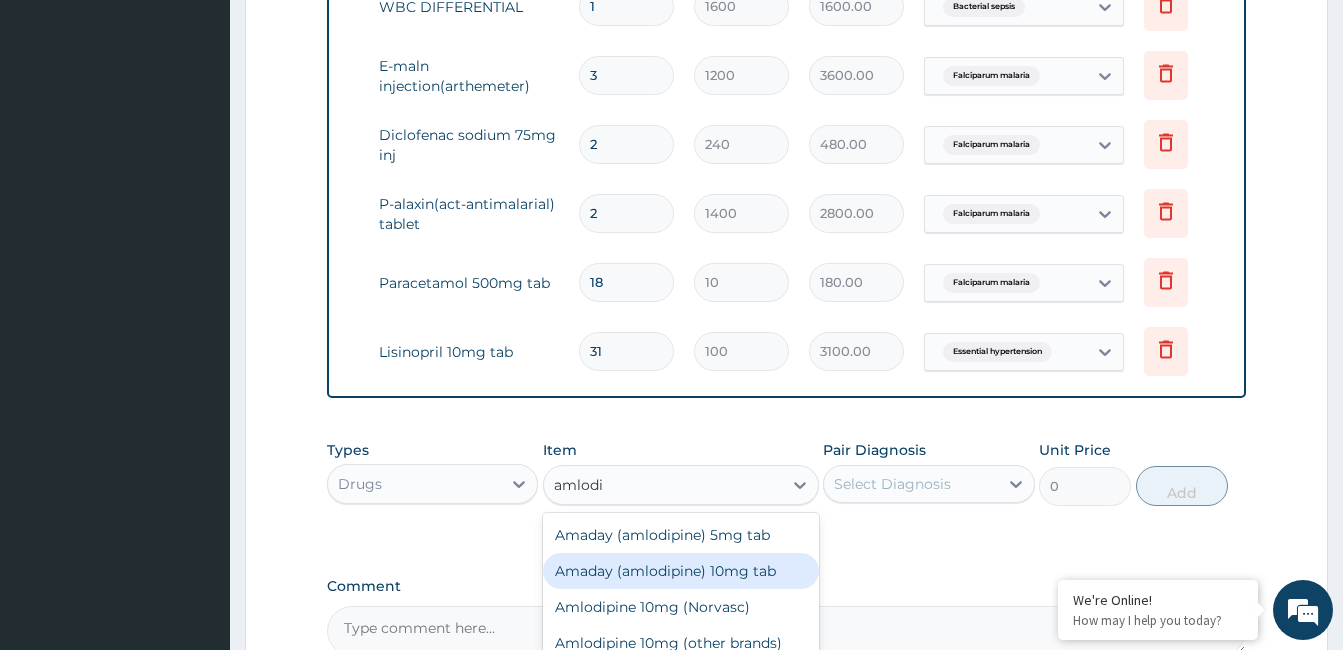 click on "Amaday (amlodipine) 10mg tab" at bounding box center [681, 571] 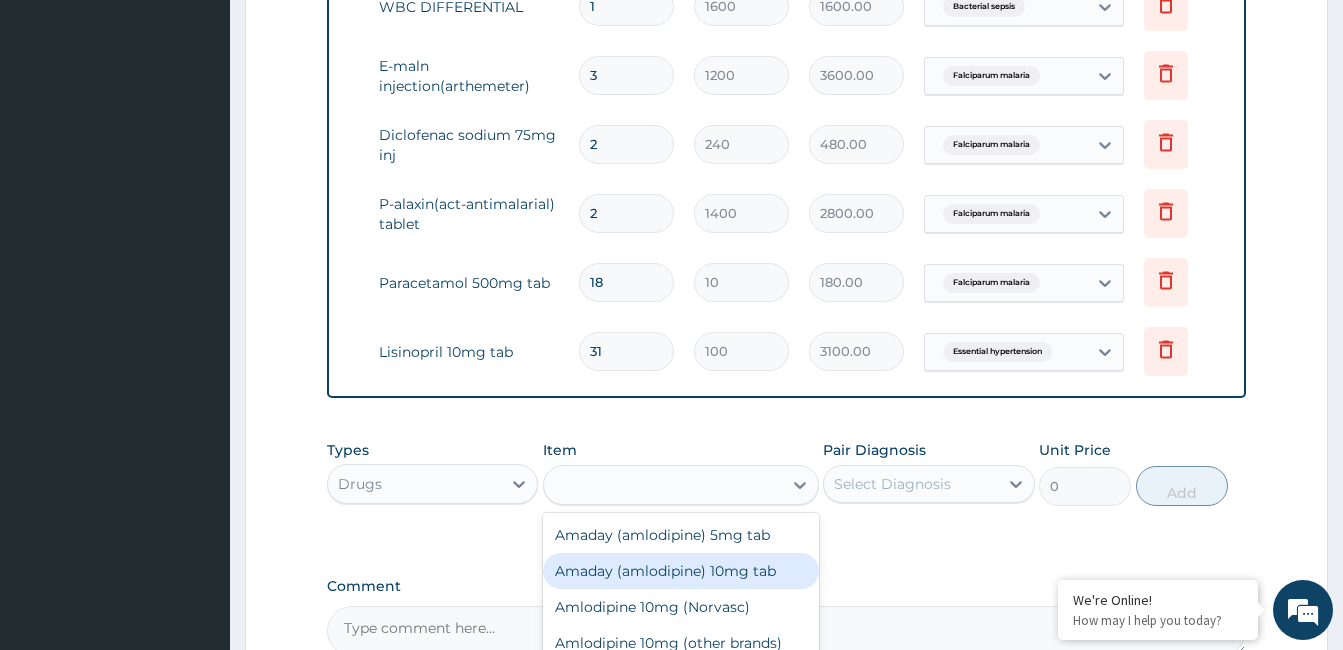 type on "90" 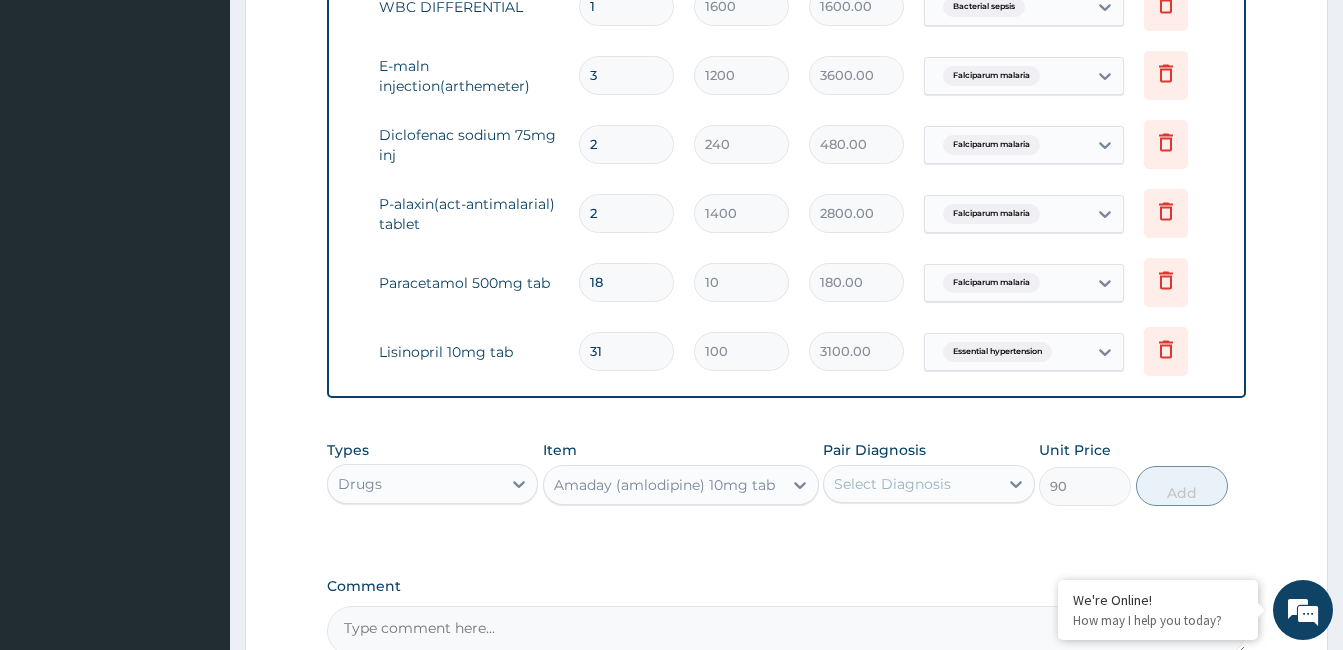 click on "Select Diagnosis" at bounding box center [892, 484] 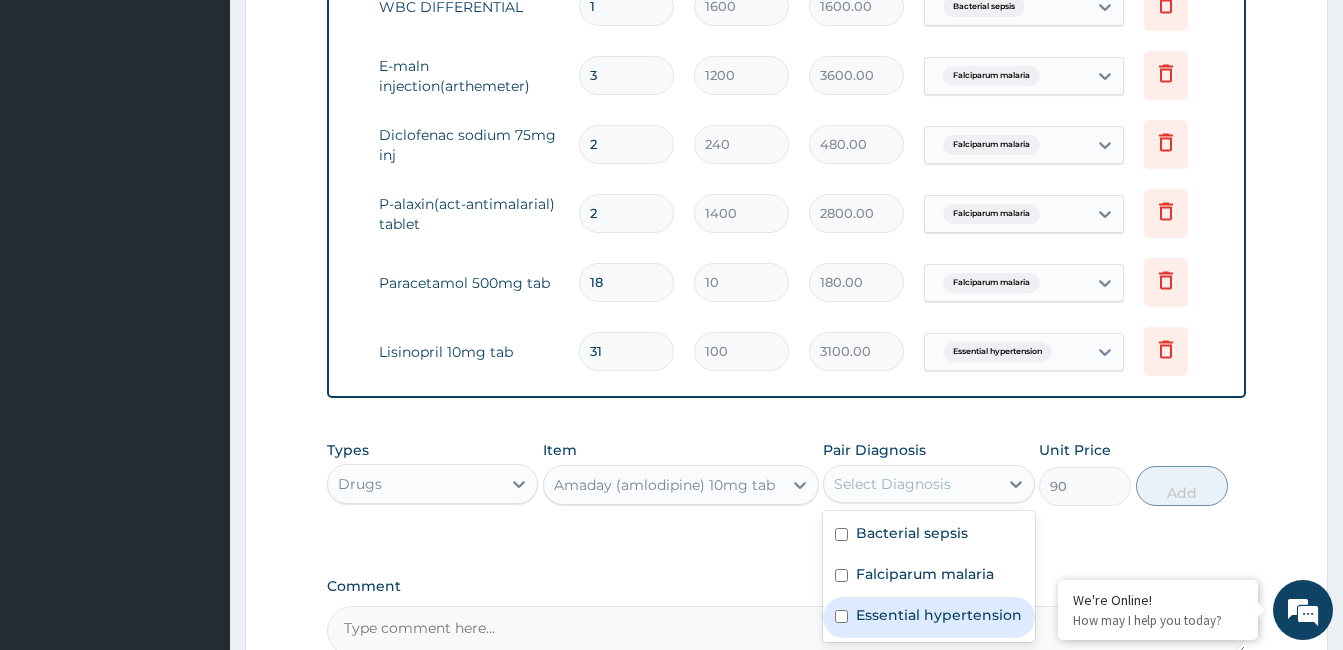 click on "Essential hypertension" at bounding box center [939, 615] 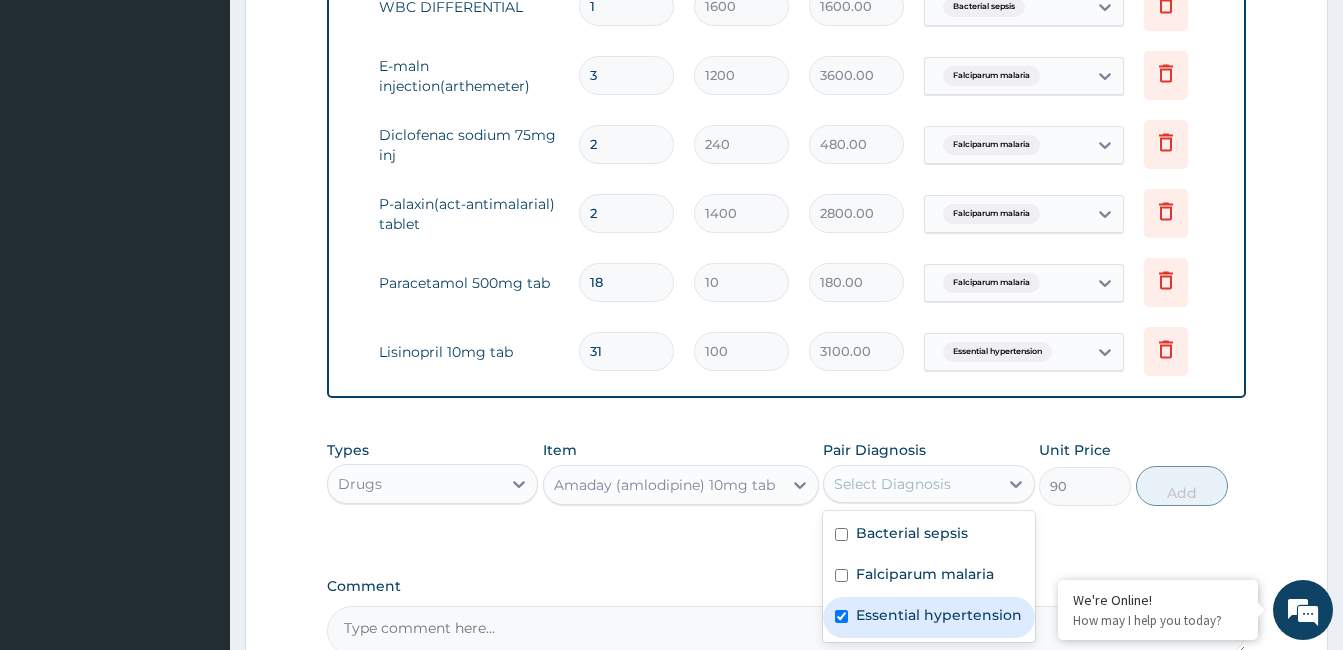 checkbox on "true" 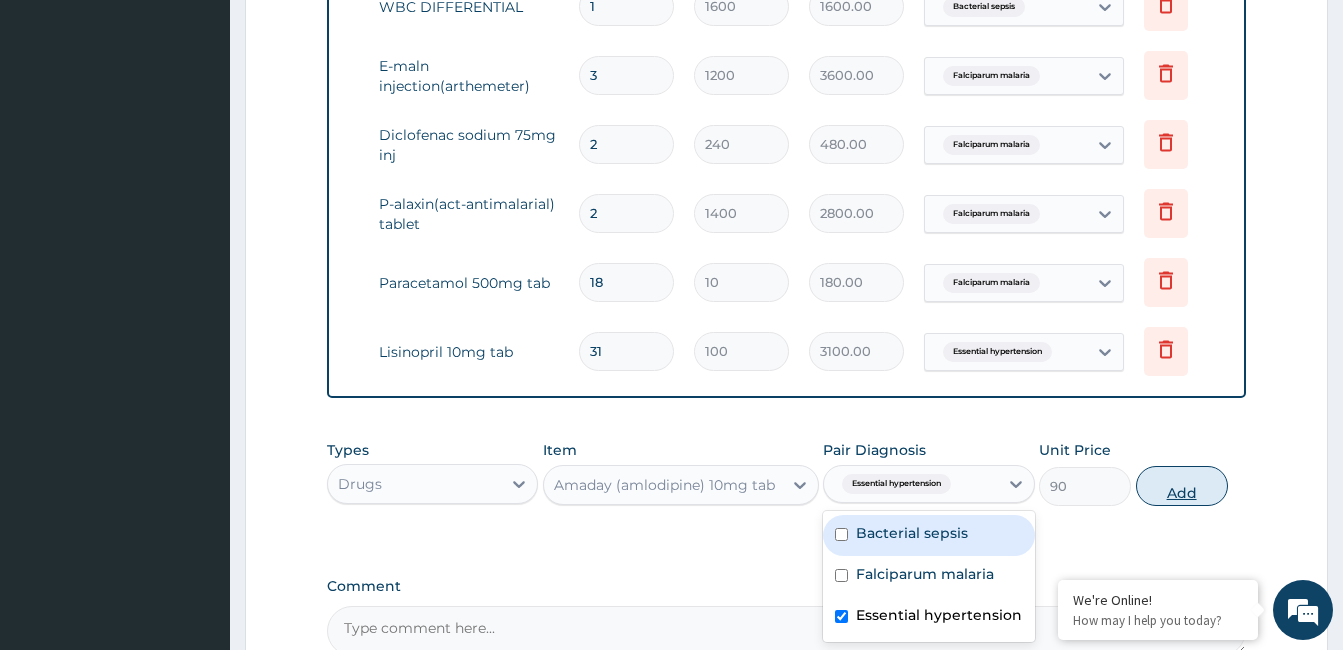 click on "Add" at bounding box center [1182, 486] 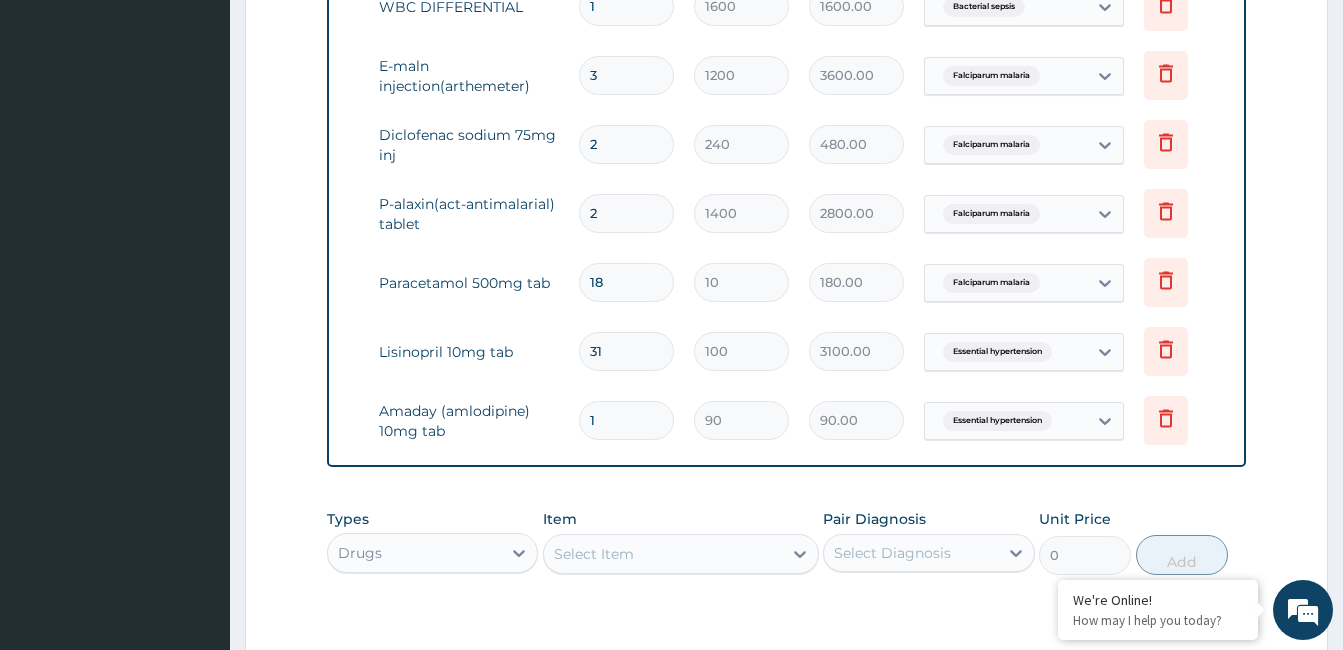 type on "31" 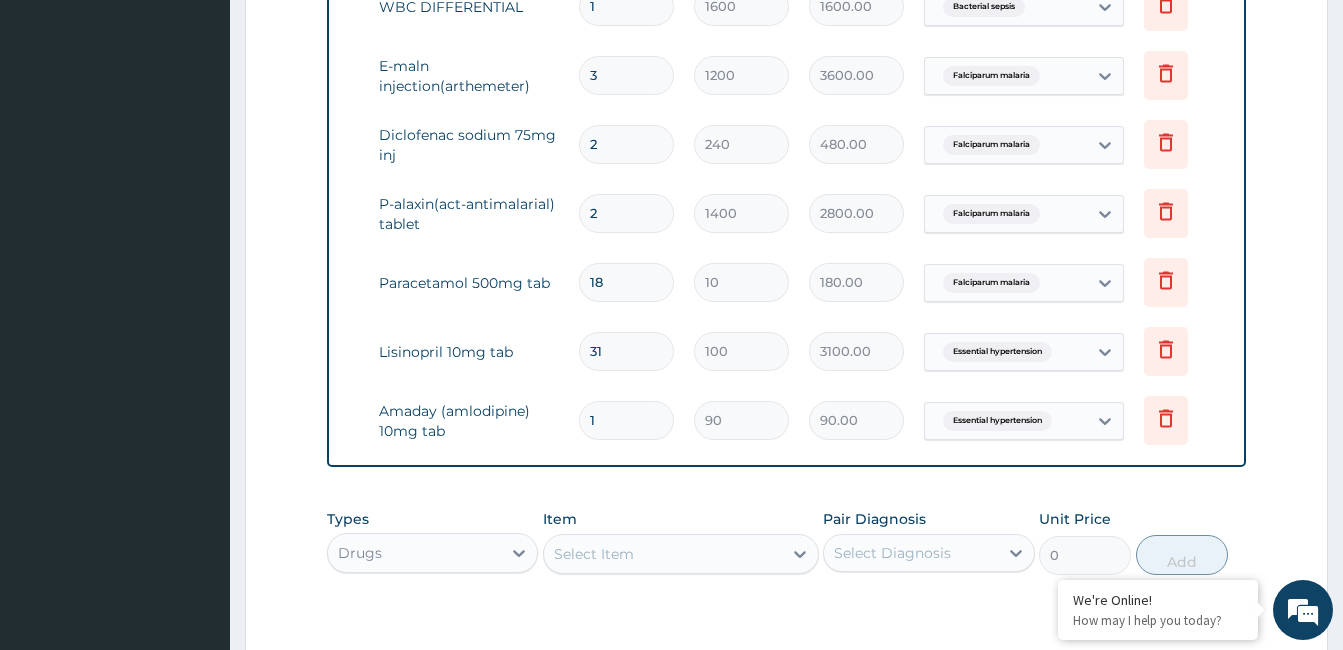 type on "2790.00" 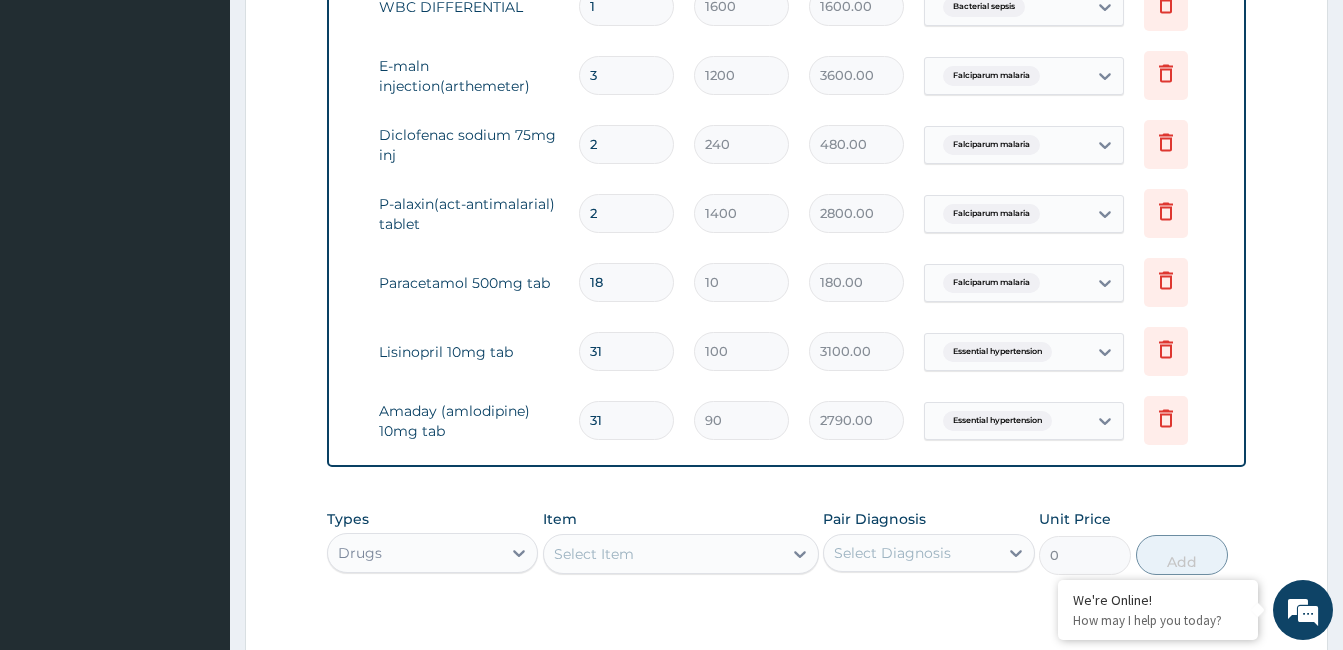 type on "31" 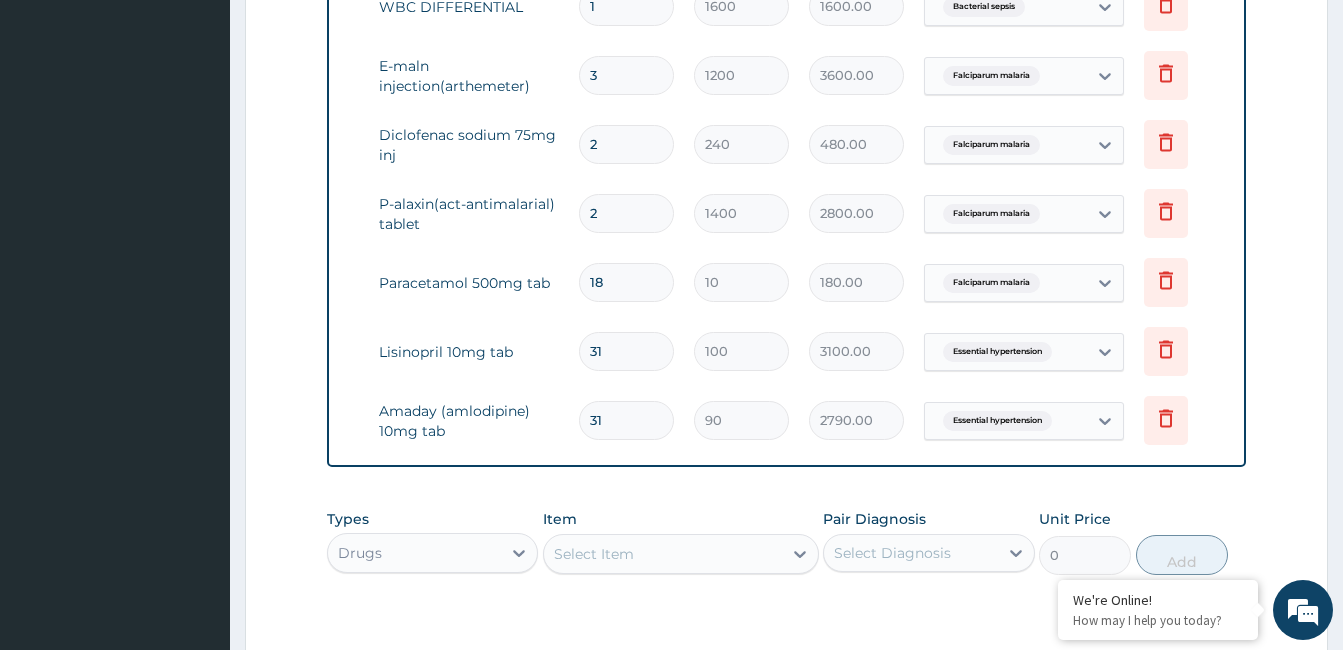 click on "Select Item" at bounding box center [663, 554] 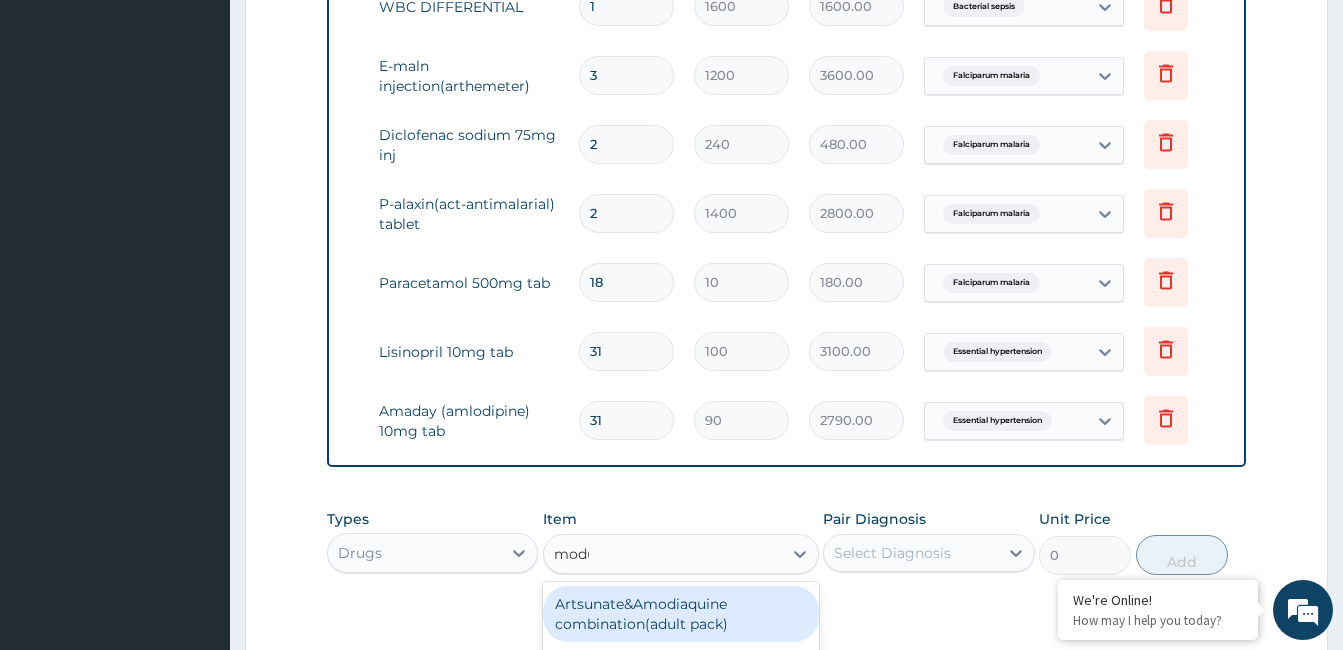 type on "modur" 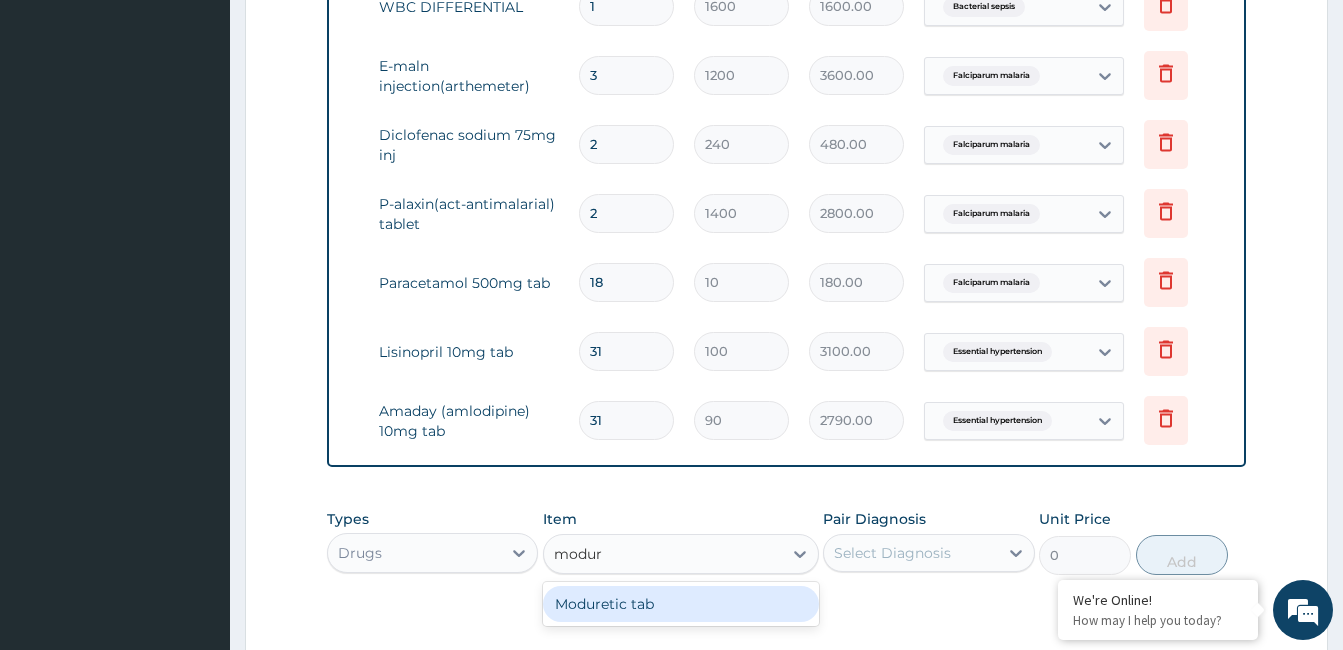 click on "Moduretic tab" at bounding box center (681, 604) 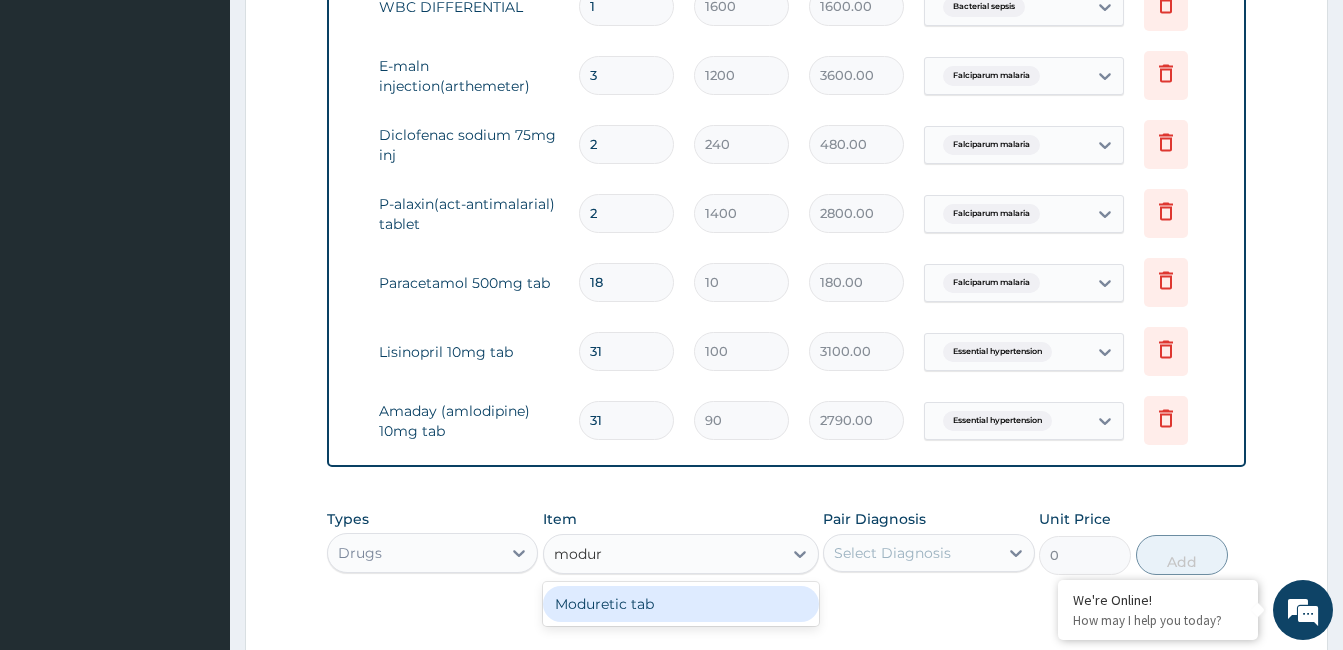 type 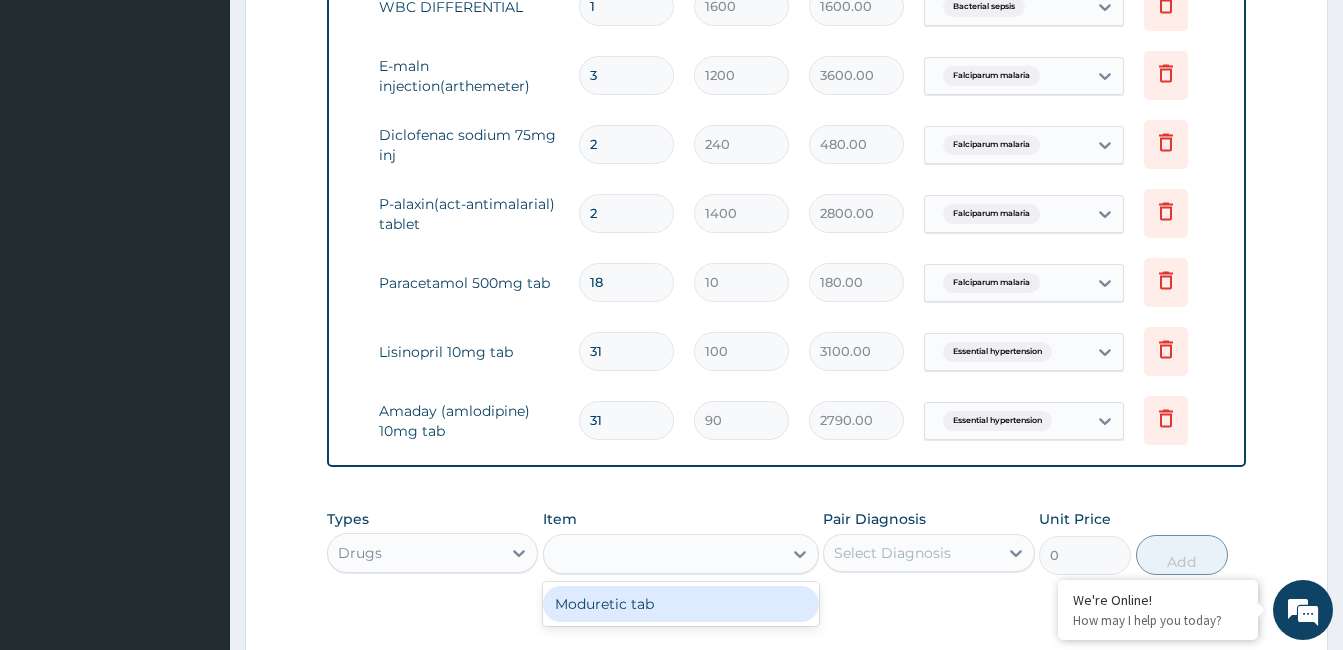 type on "72" 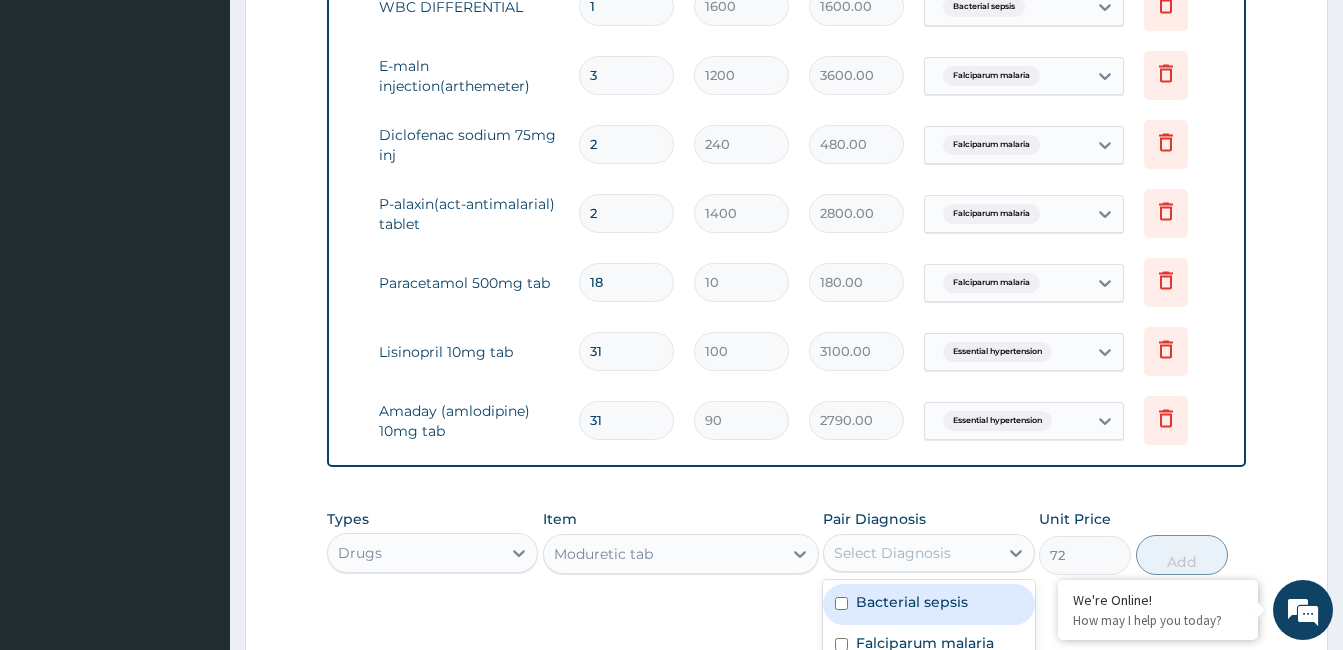 click on "Select Diagnosis" at bounding box center (892, 553) 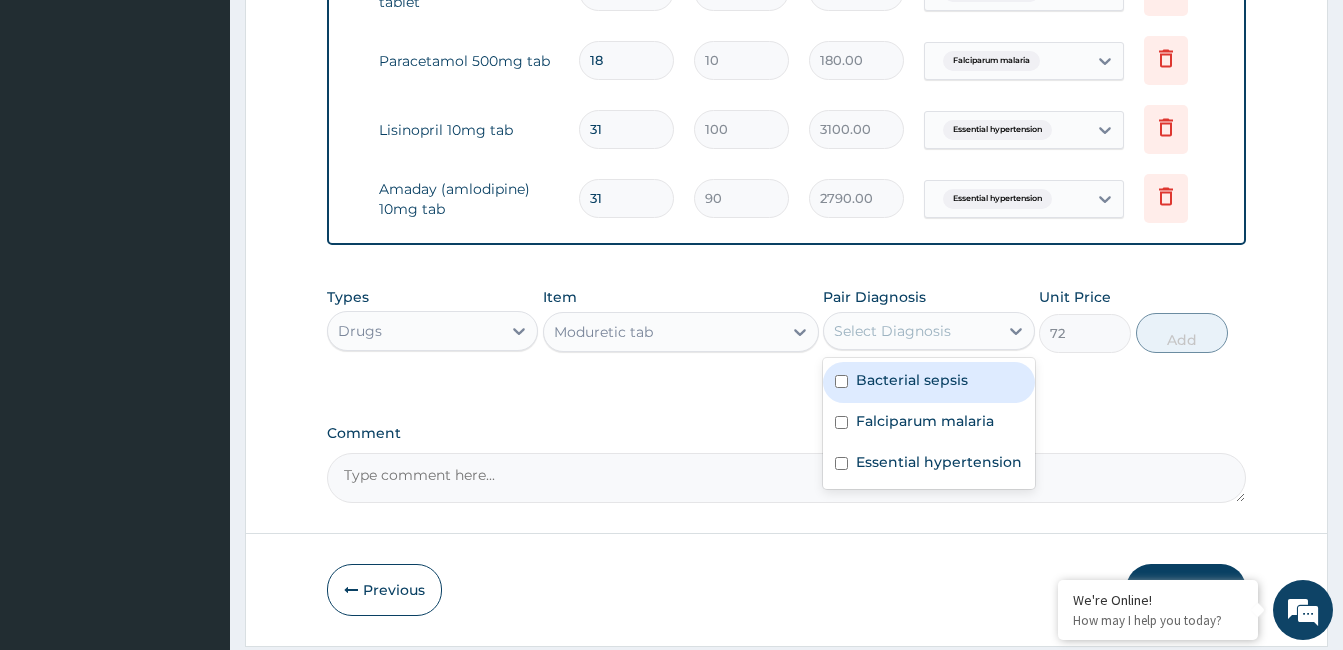 scroll, scrollTop: 1356, scrollLeft: 0, axis: vertical 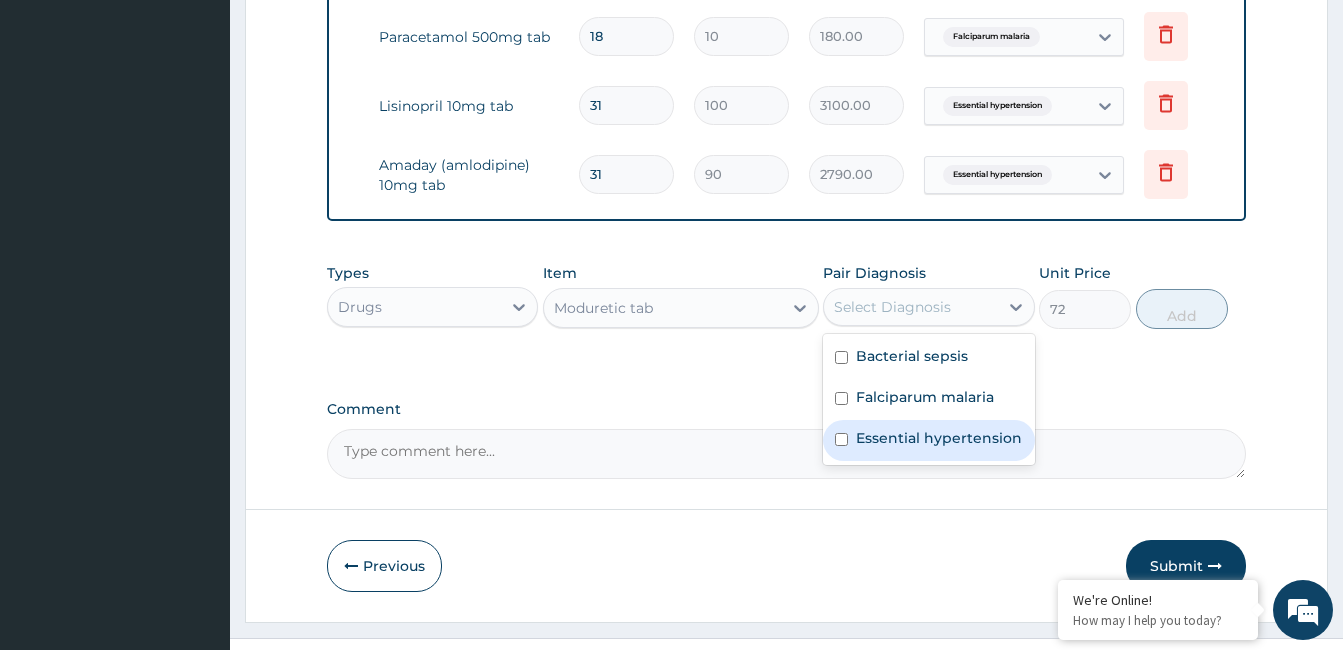 click on "Essential hypertension" at bounding box center [939, 438] 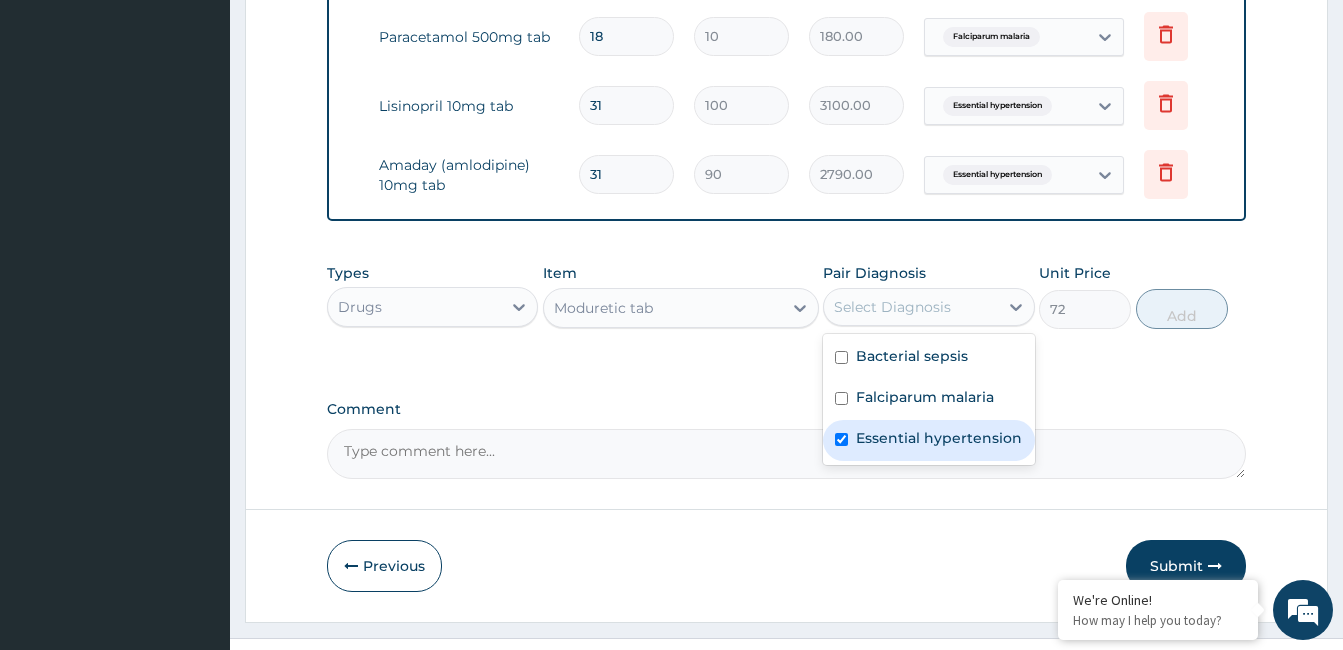 checkbox on "true" 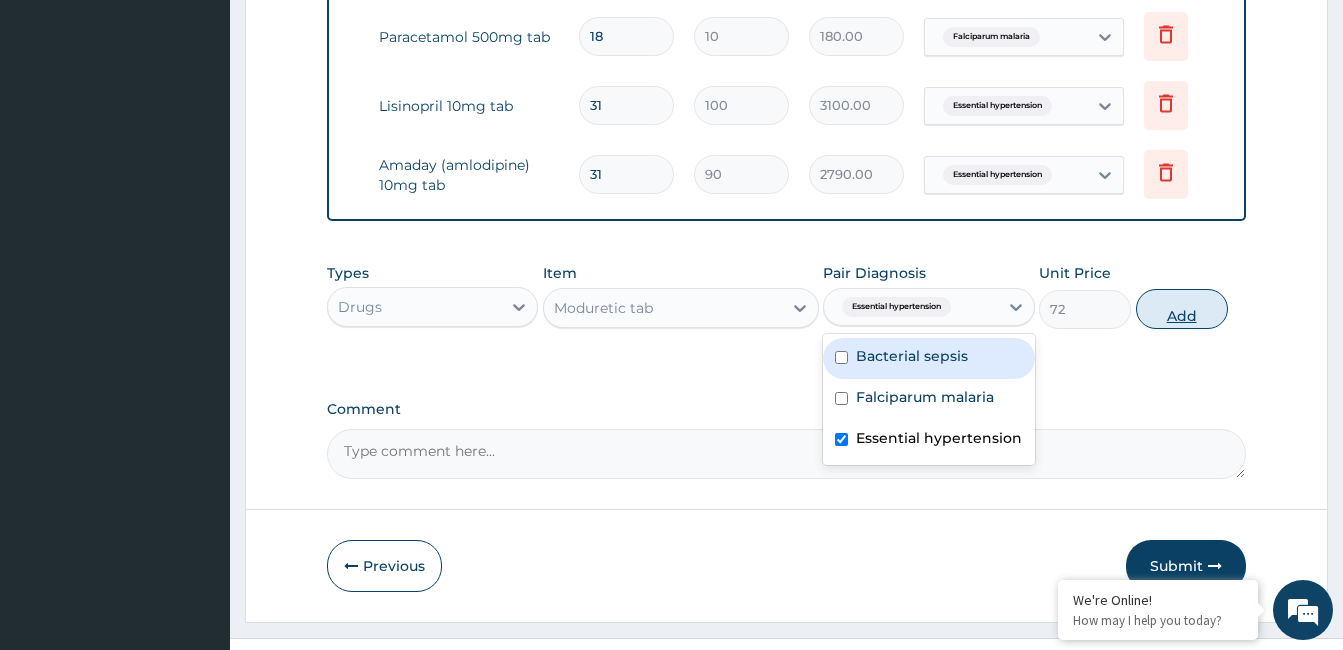 click on "Add" at bounding box center (1182, 309) 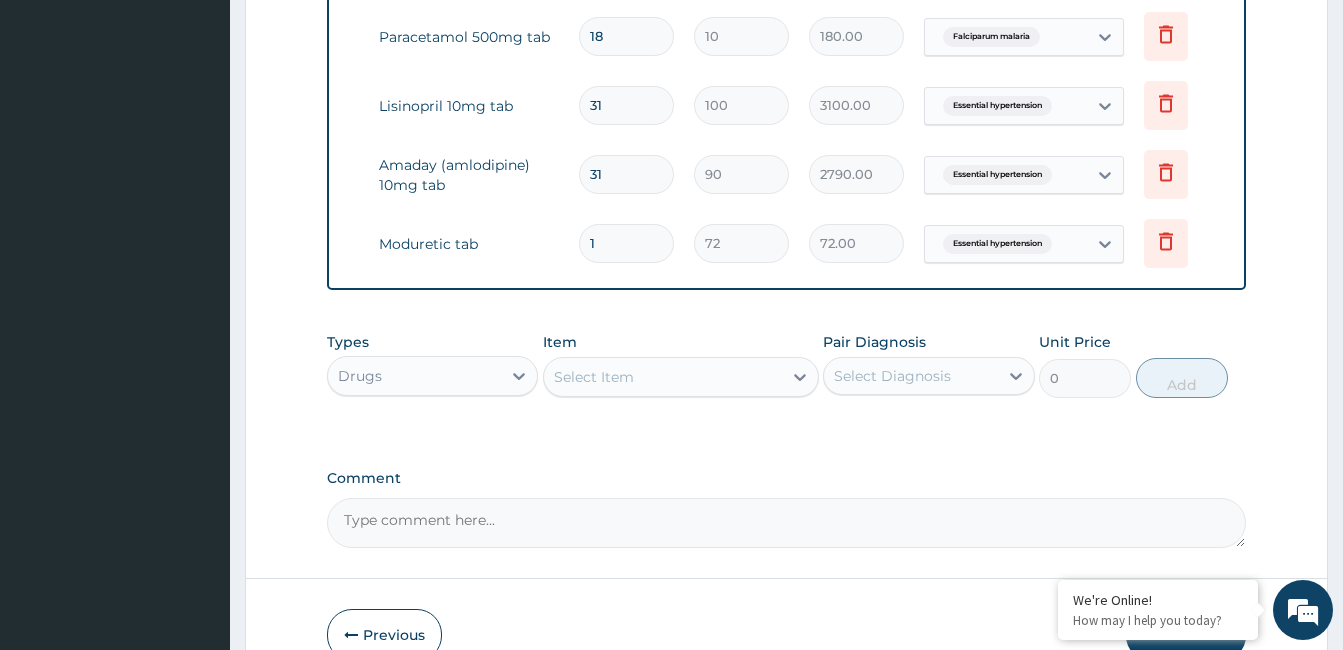 type on "31" 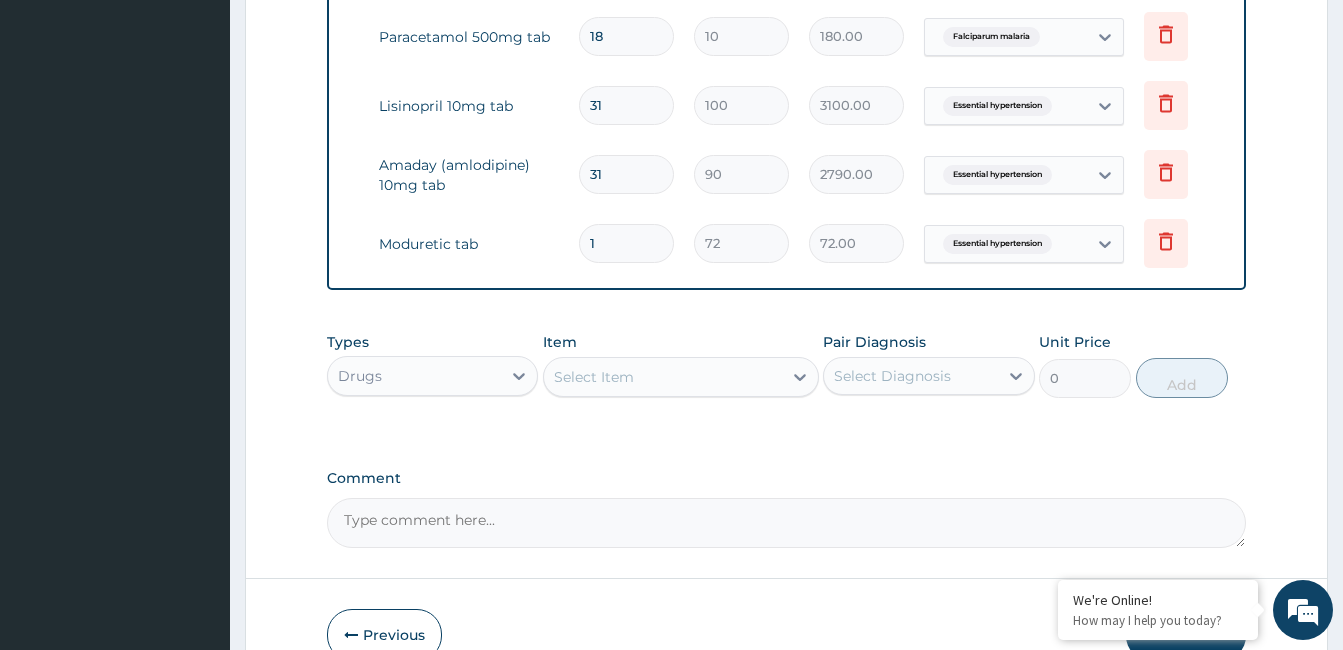 type on "2232.00" 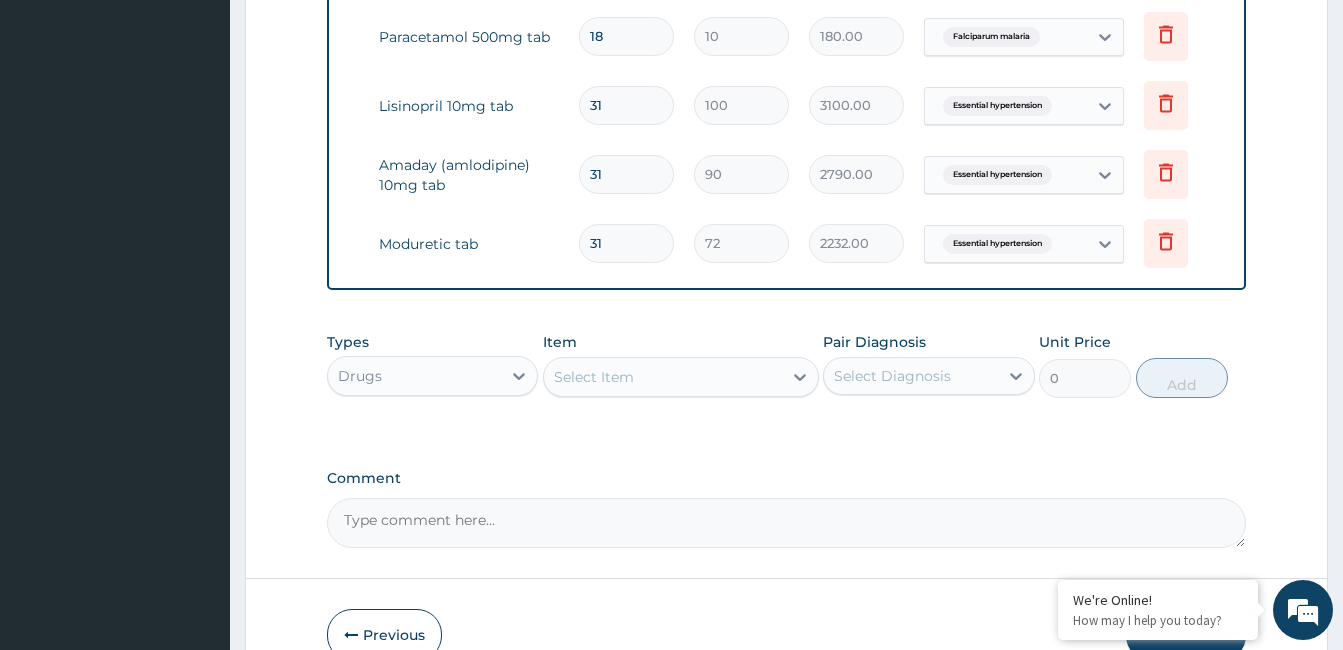 type on "31" 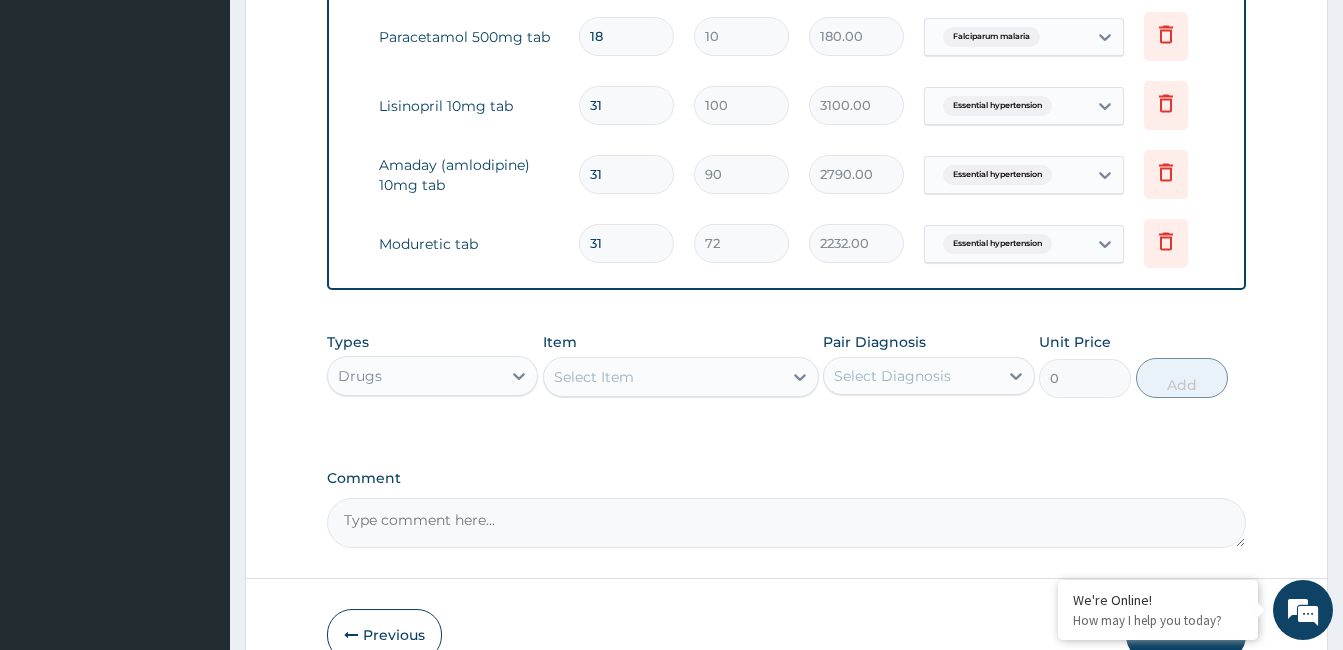 click on "Select Item" at bounding box center (594, 377) 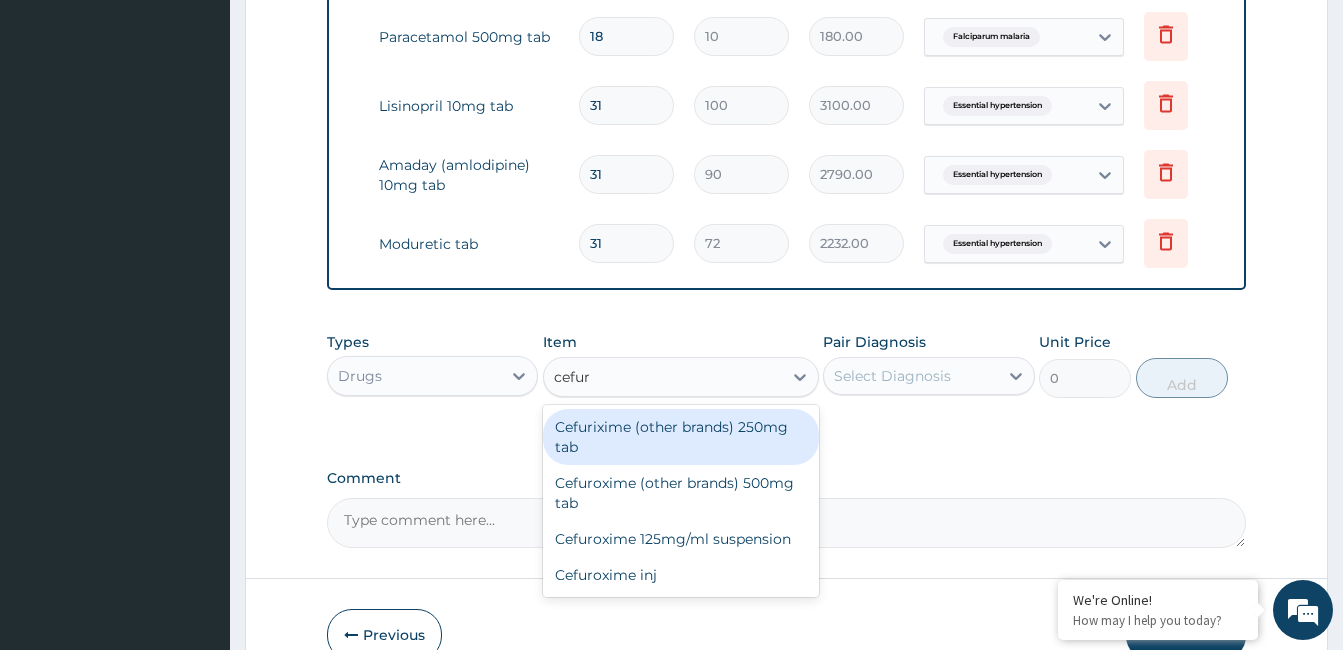 type on "cefuro" 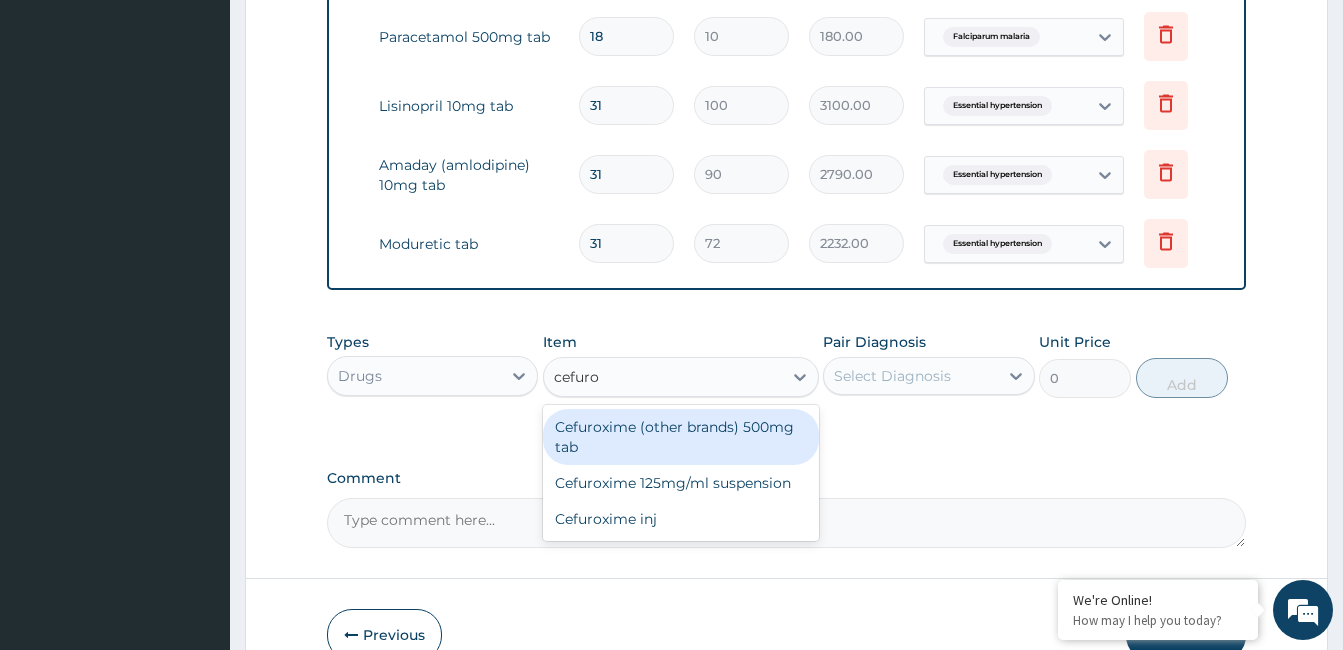 click on "Cefuroxime (other brands) 500mg tab" at bounding box center (681, 437) 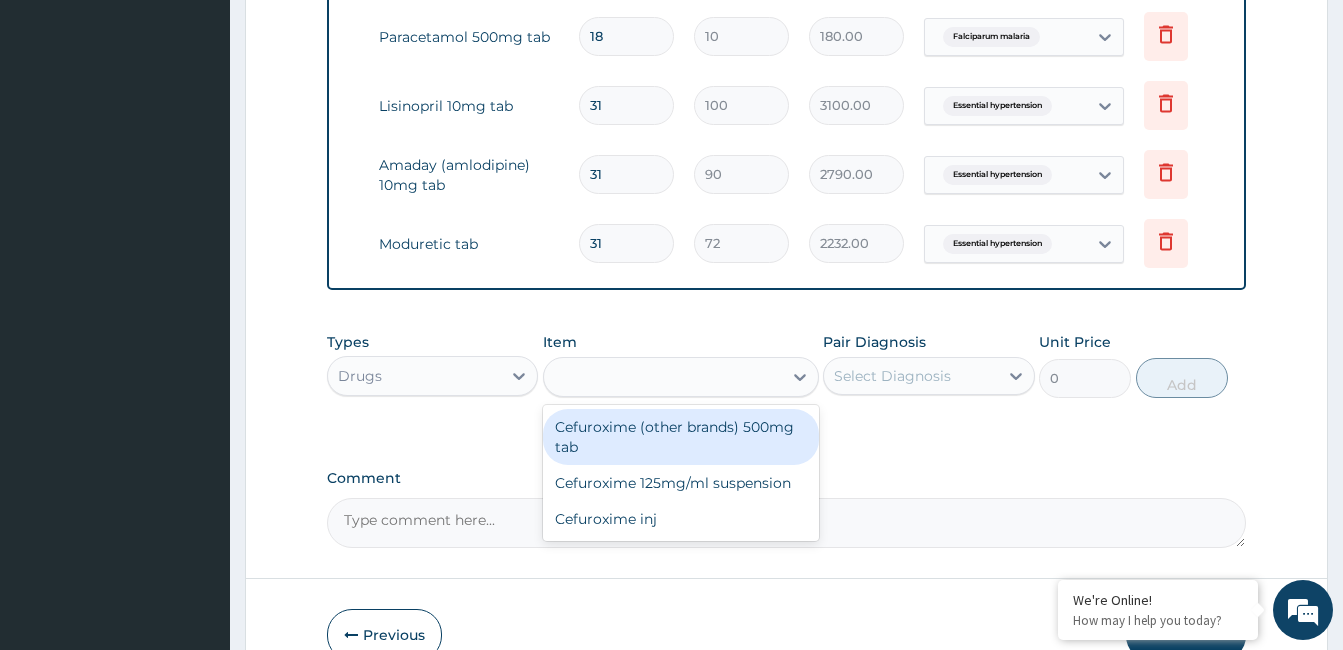 type on "250" 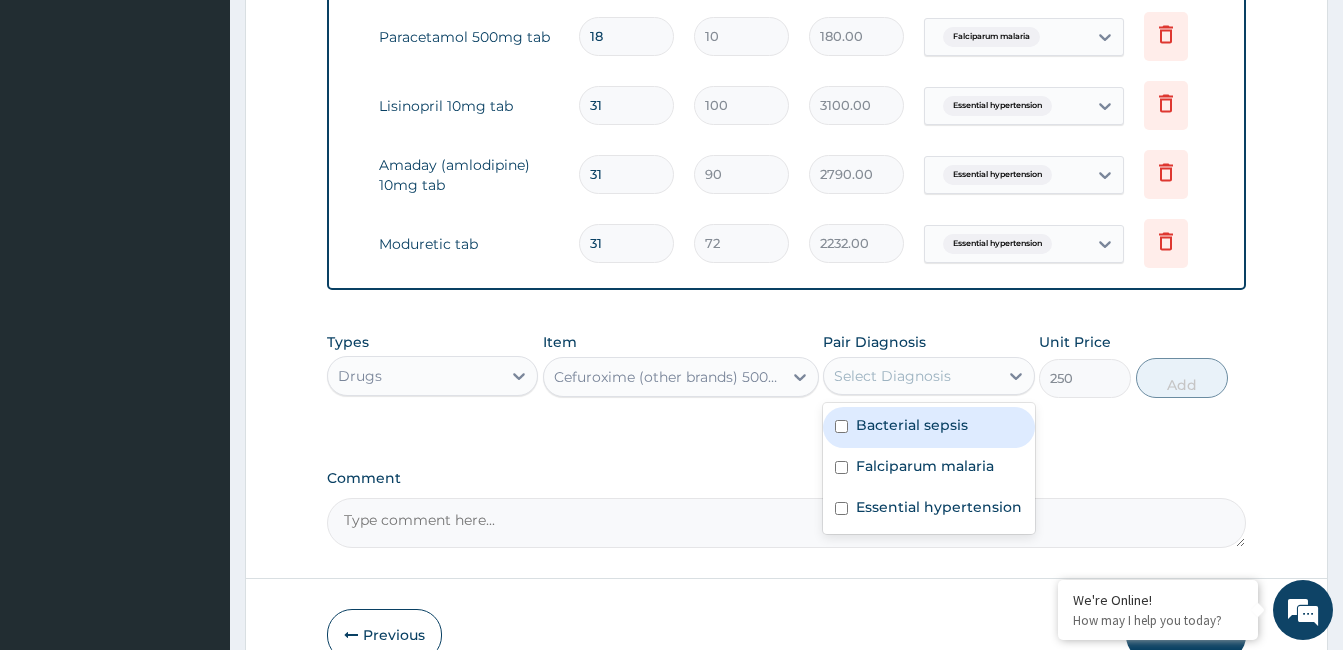 click on "Select Diagnosis" at bounding box center (910, 376) 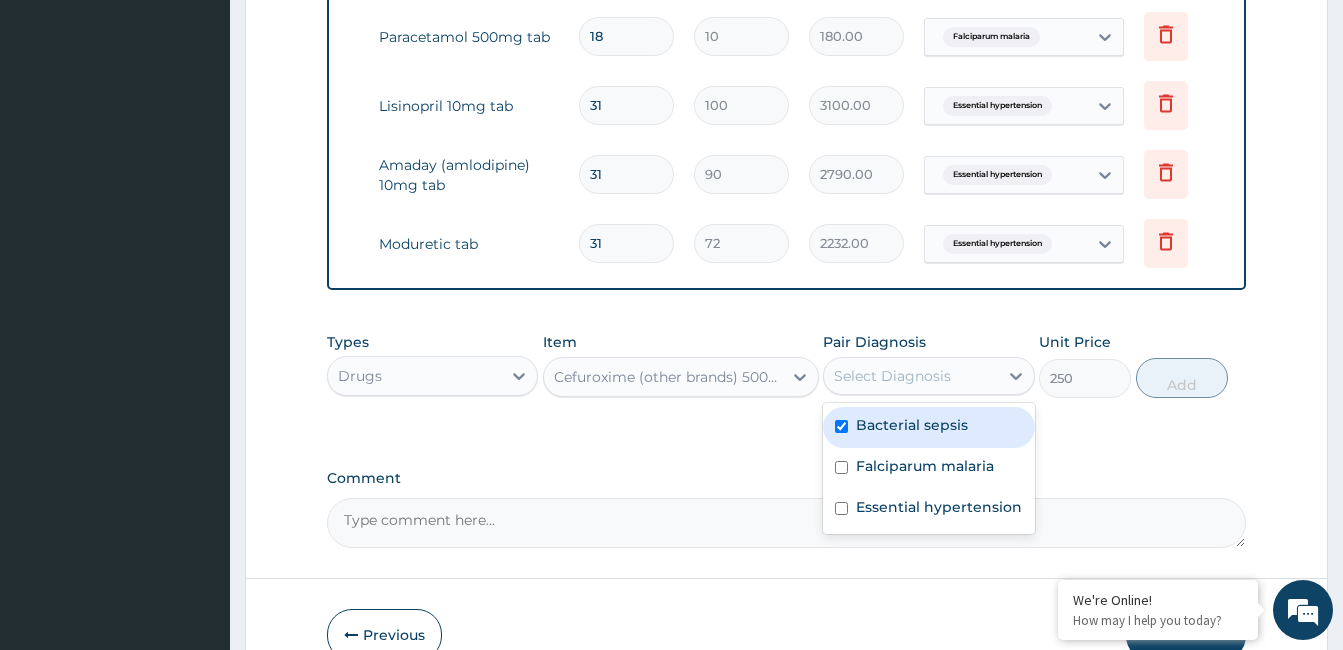 checkbox on "true" 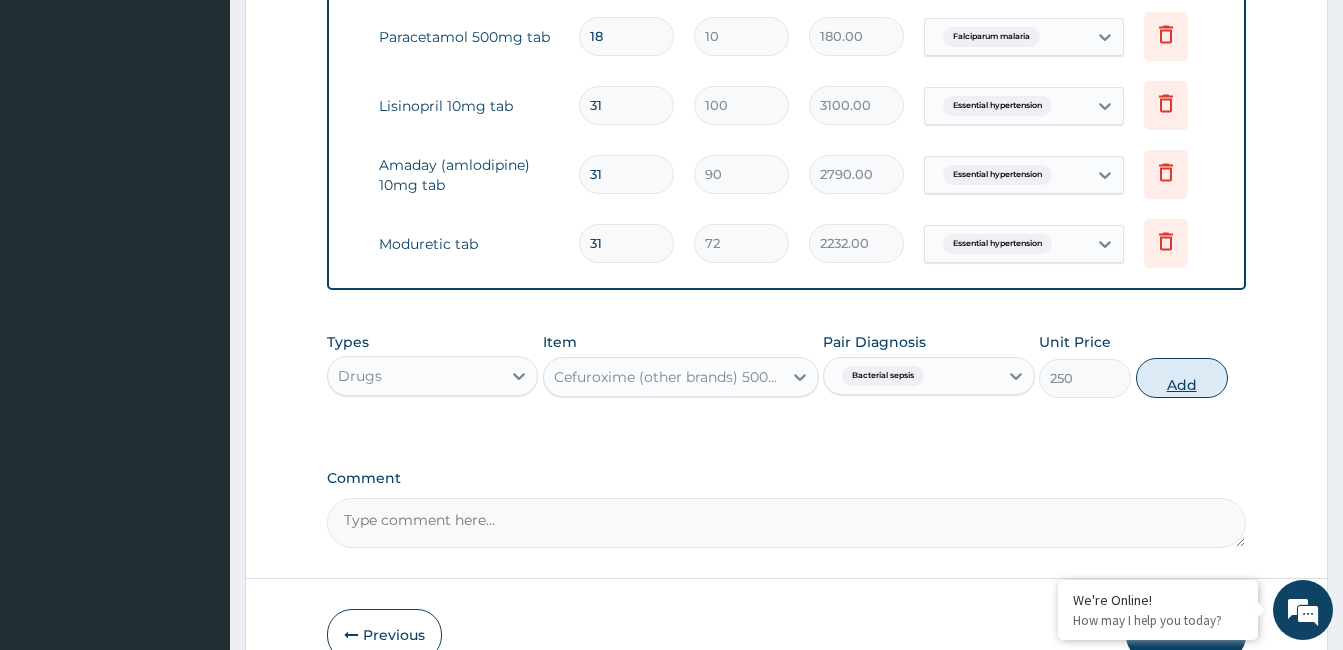 click on "Add" at bounding box center (1182, 378) 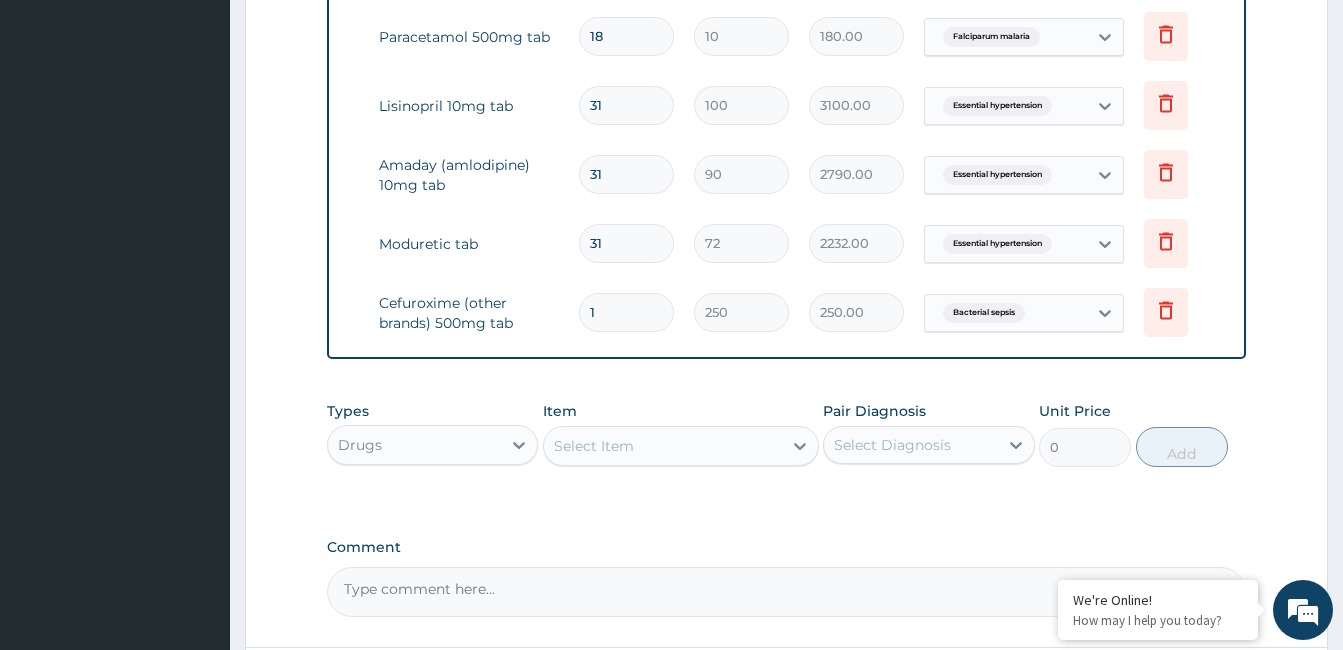 type on "12" 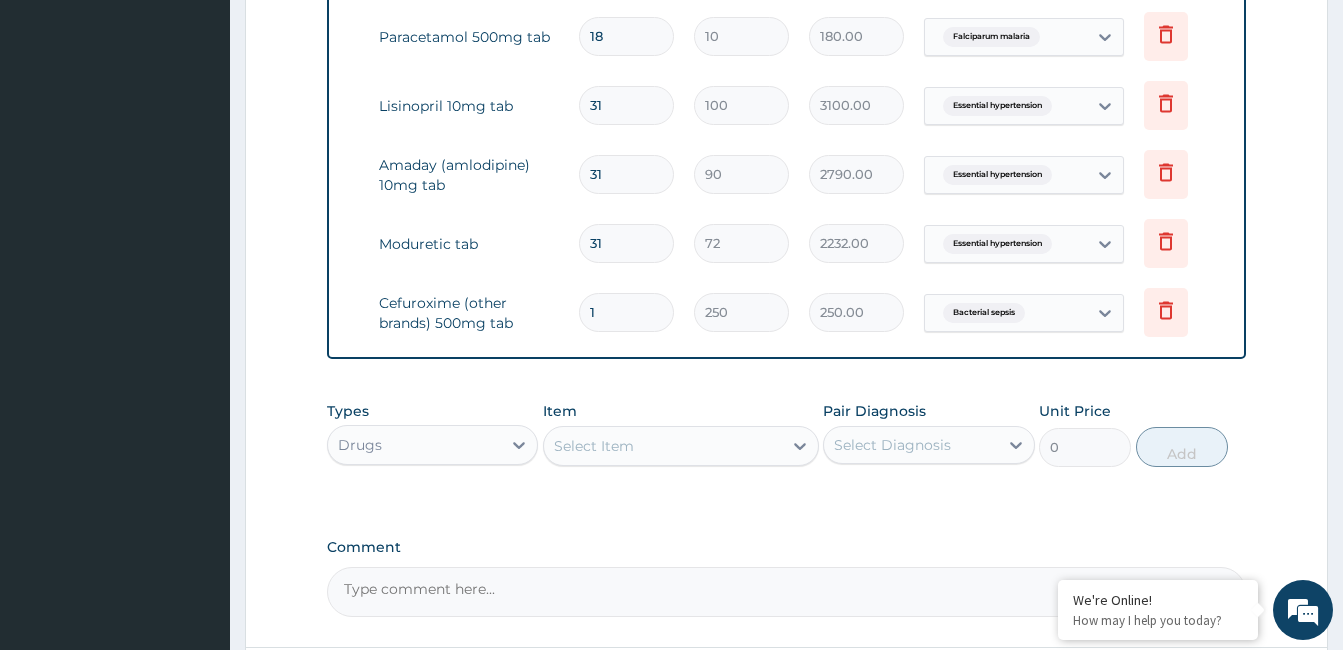 type on "3000.00" 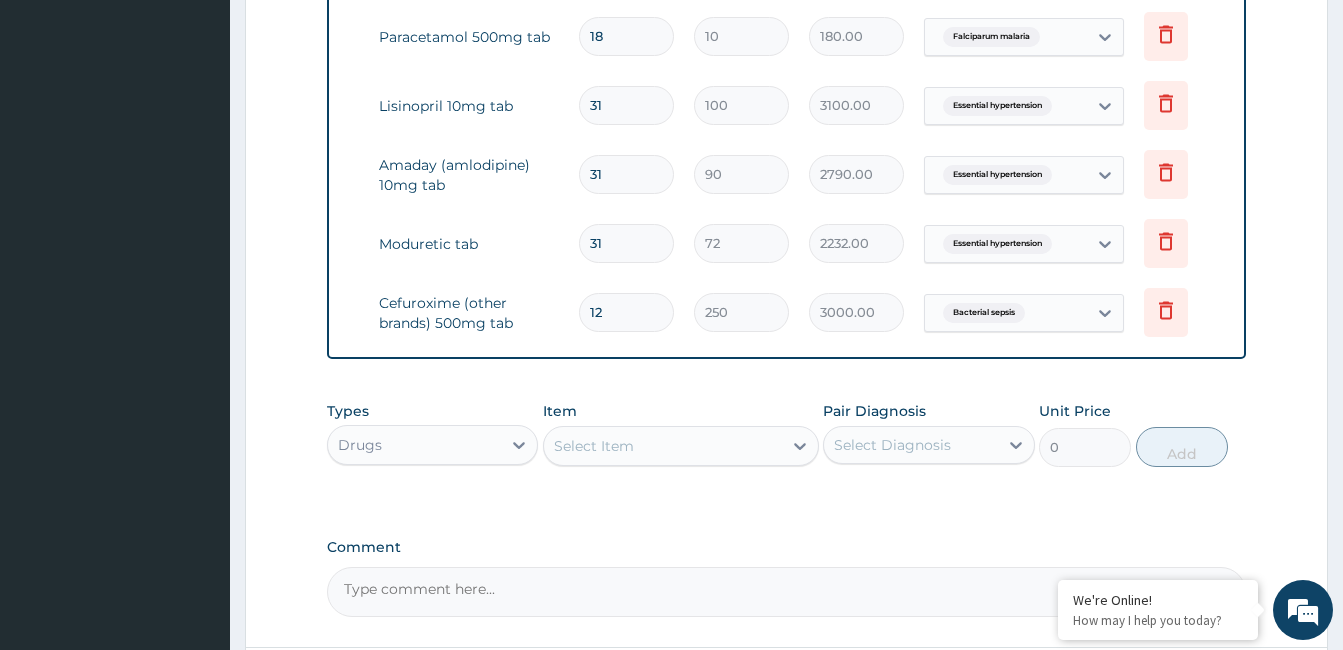 scroll, scrollTop: 1548, scrollLeft: 0, axis: vertical 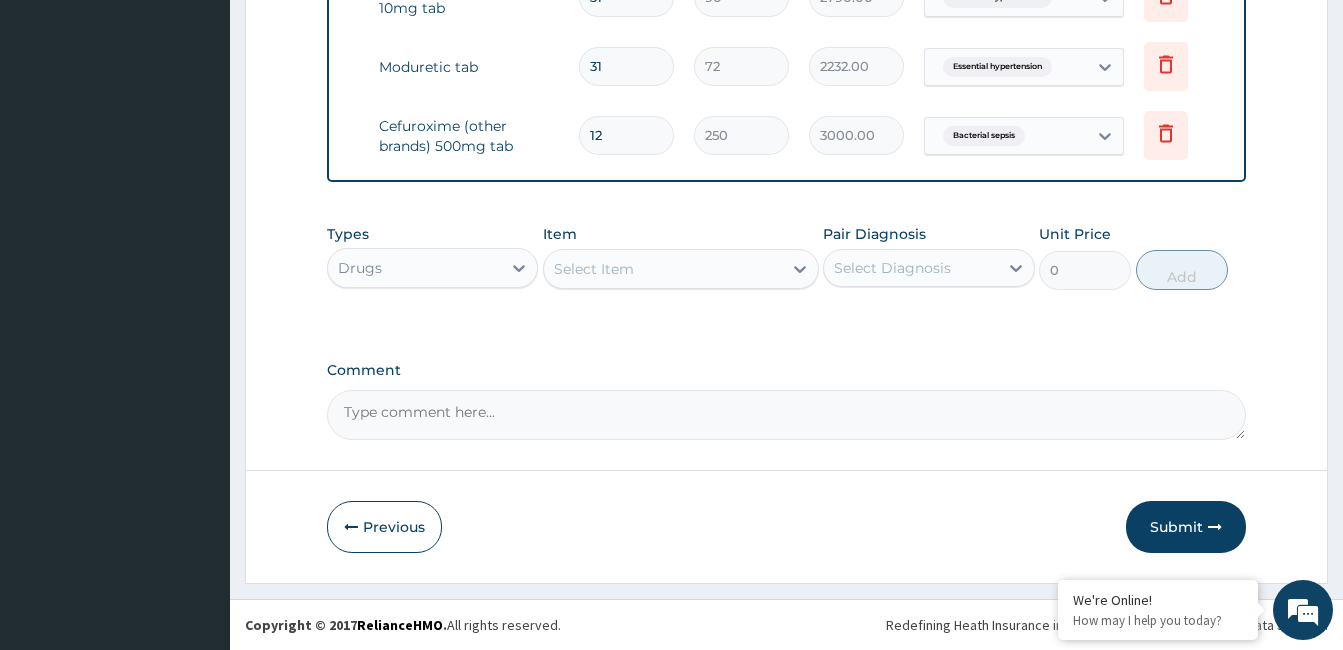 type on "12" 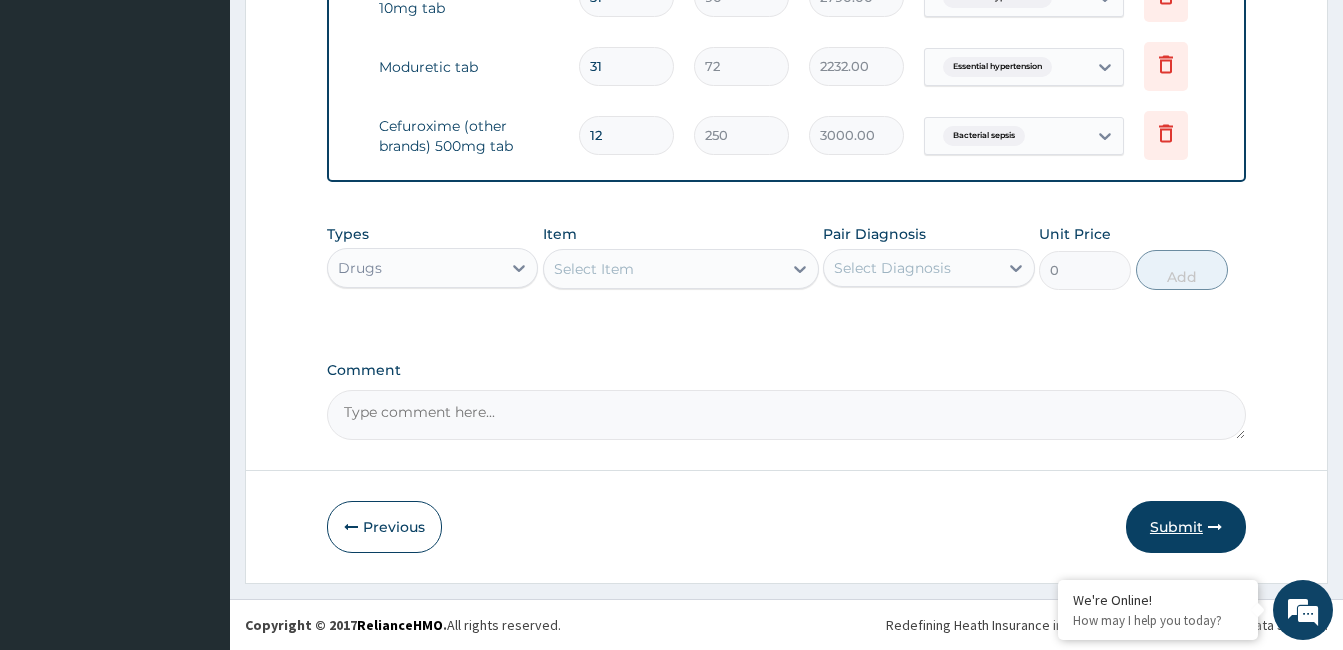 click on "Submit" at bounding box center (1186, 527) 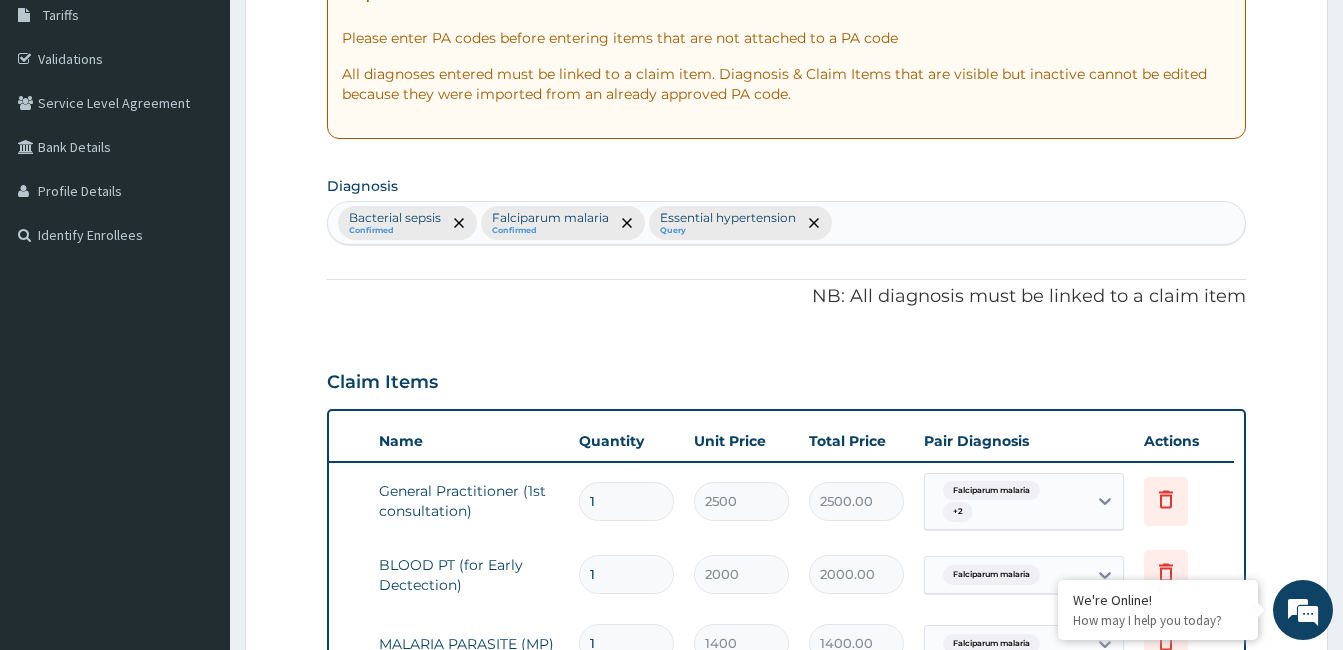 scroll, scrollTop: 328, scrollLeft: 0, axis: vertical 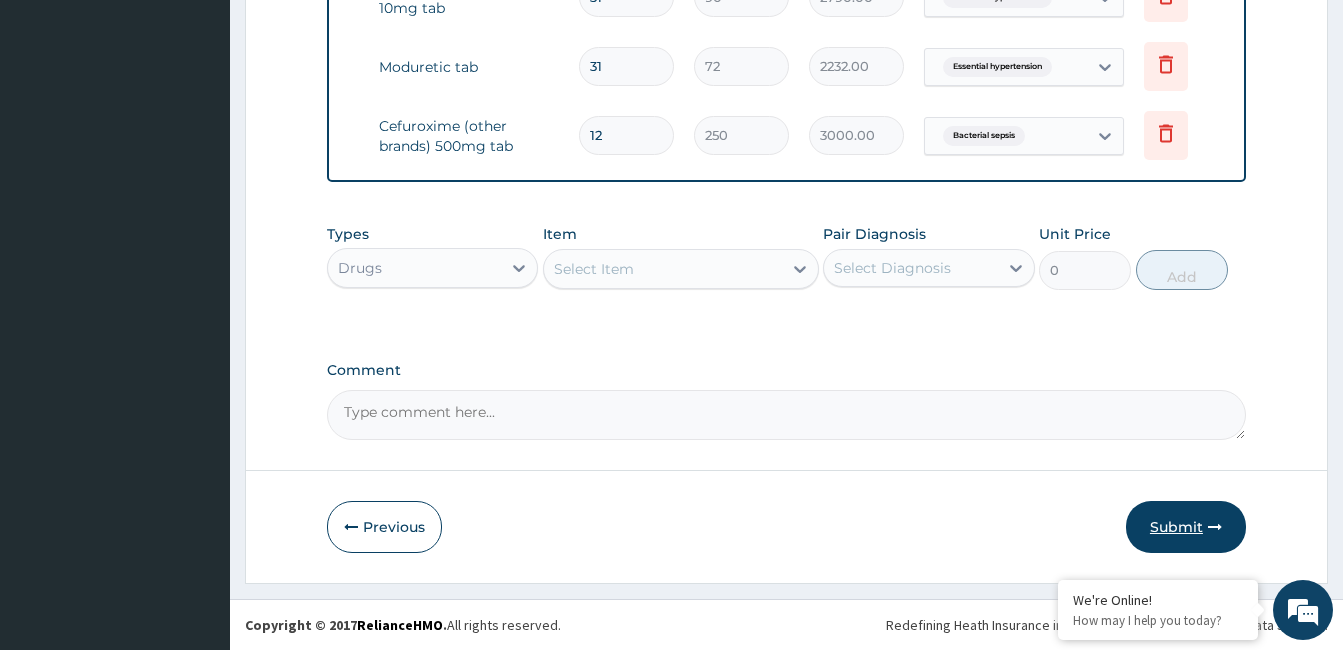 click on "Submit" at bounding box center [1186, 527] 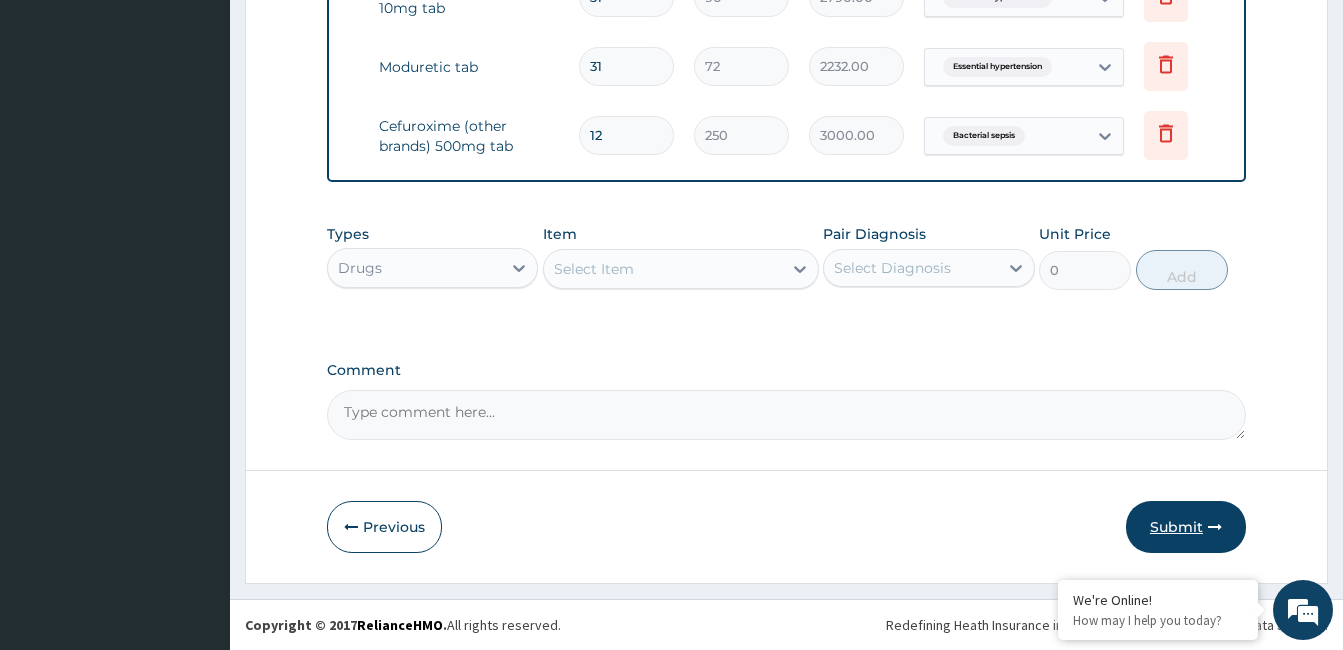 click on "Submit" at bounding box center [1186, 527] 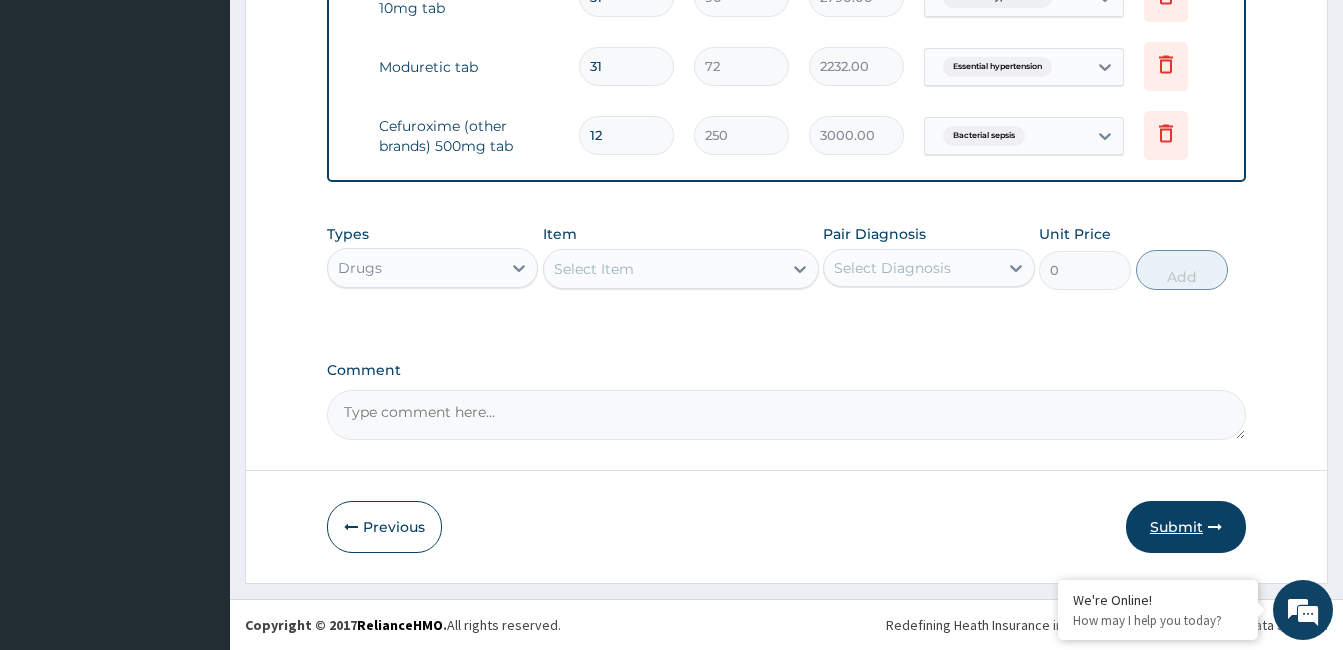 click on "Submit" at bounding box center (1186, 527) 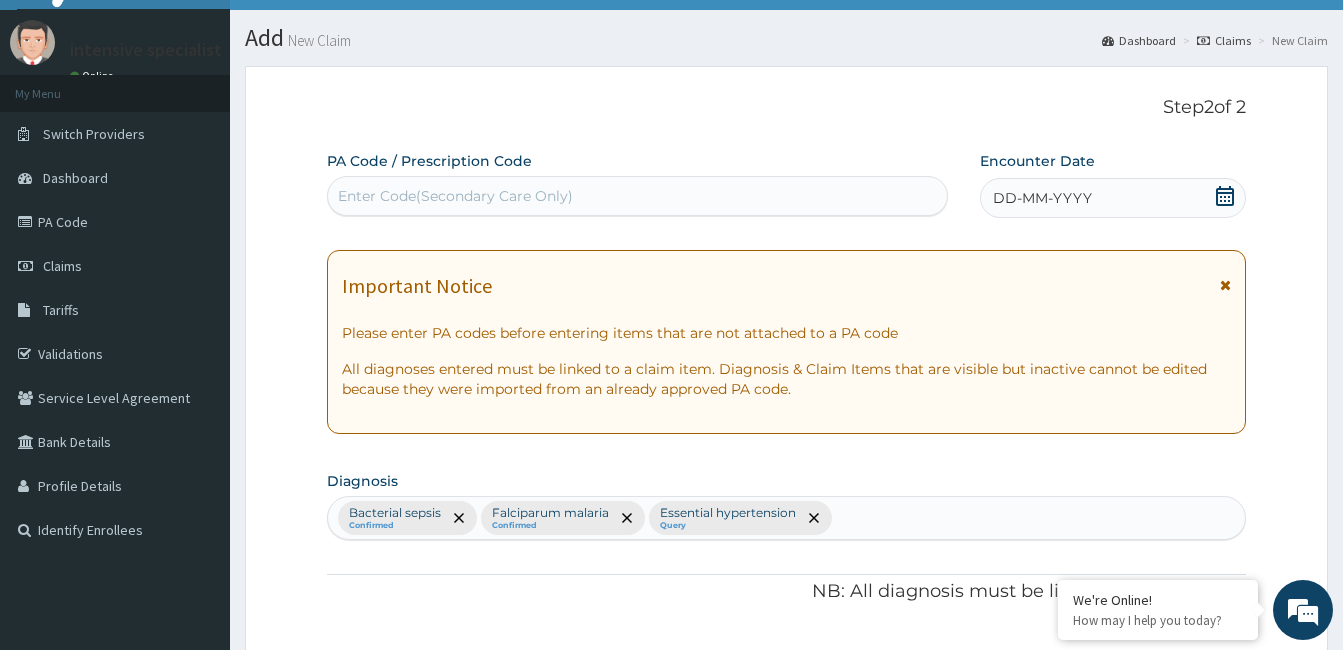scroll, scrollTop: 0, scrollLeft: 0, axis: both 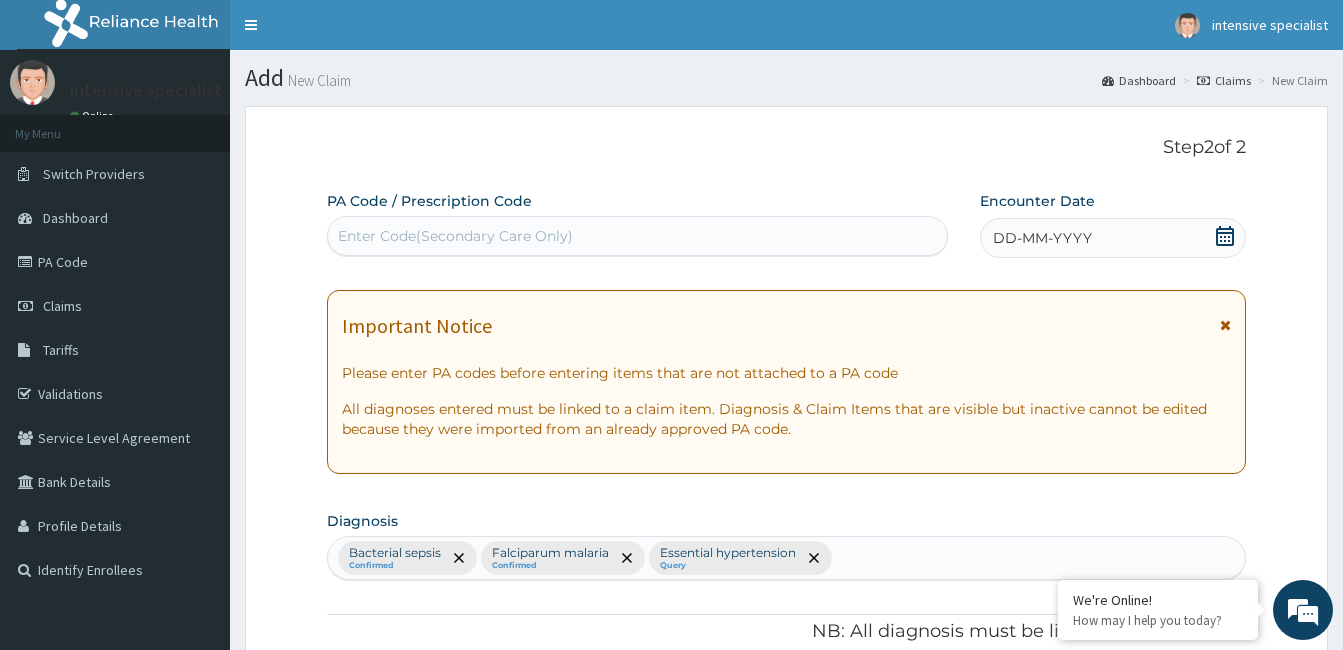 click at bounding box center [1225, 325] 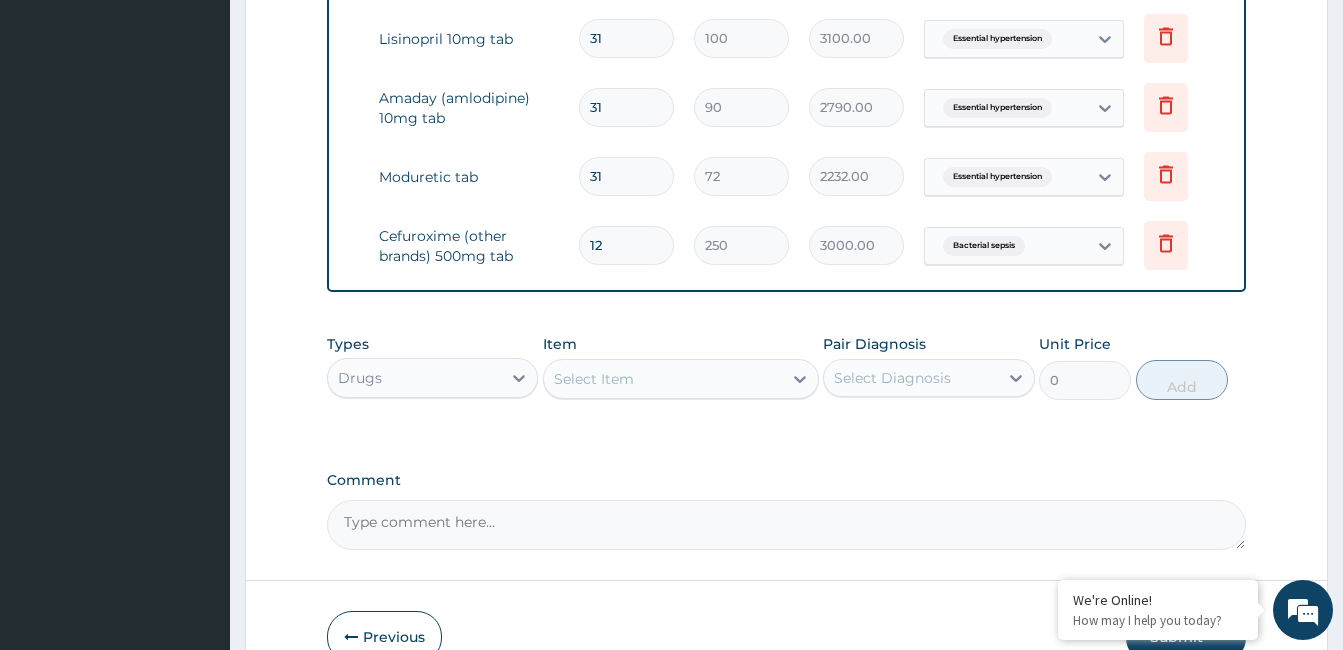 scroll, scrollTop: 1332, scrollLeft: 0, axis: vertical 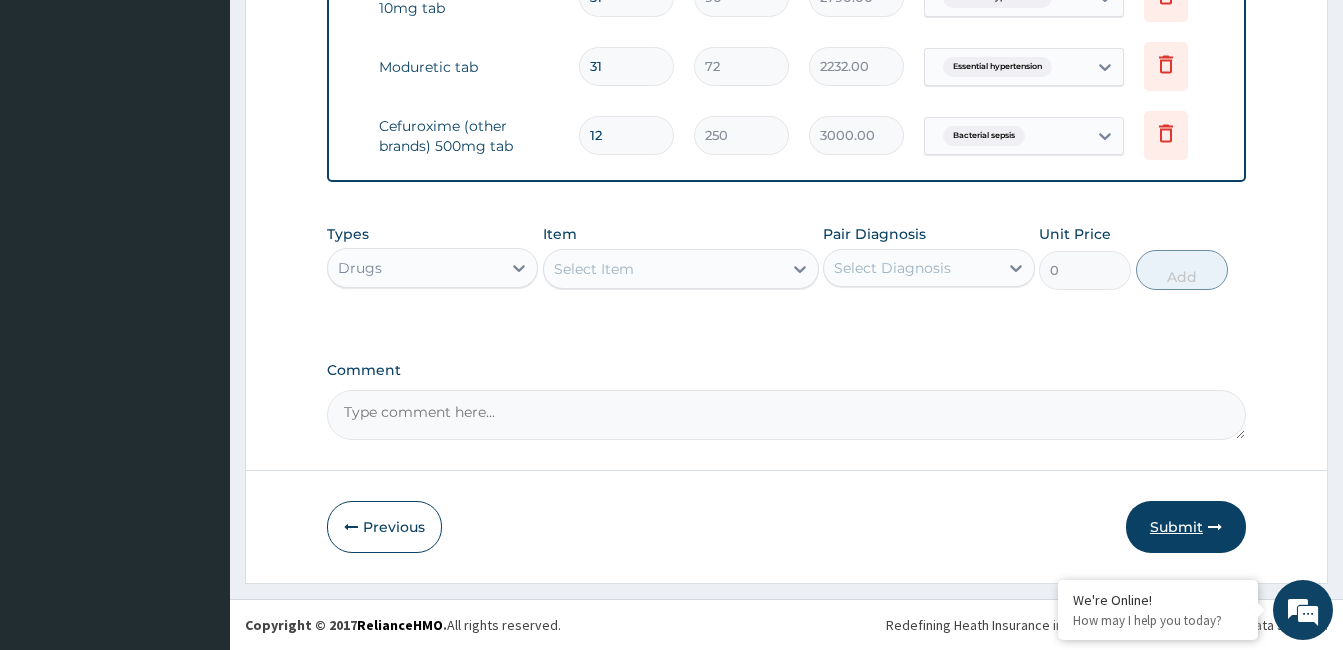 click on "Submit" at bounding box center (1186, 527) 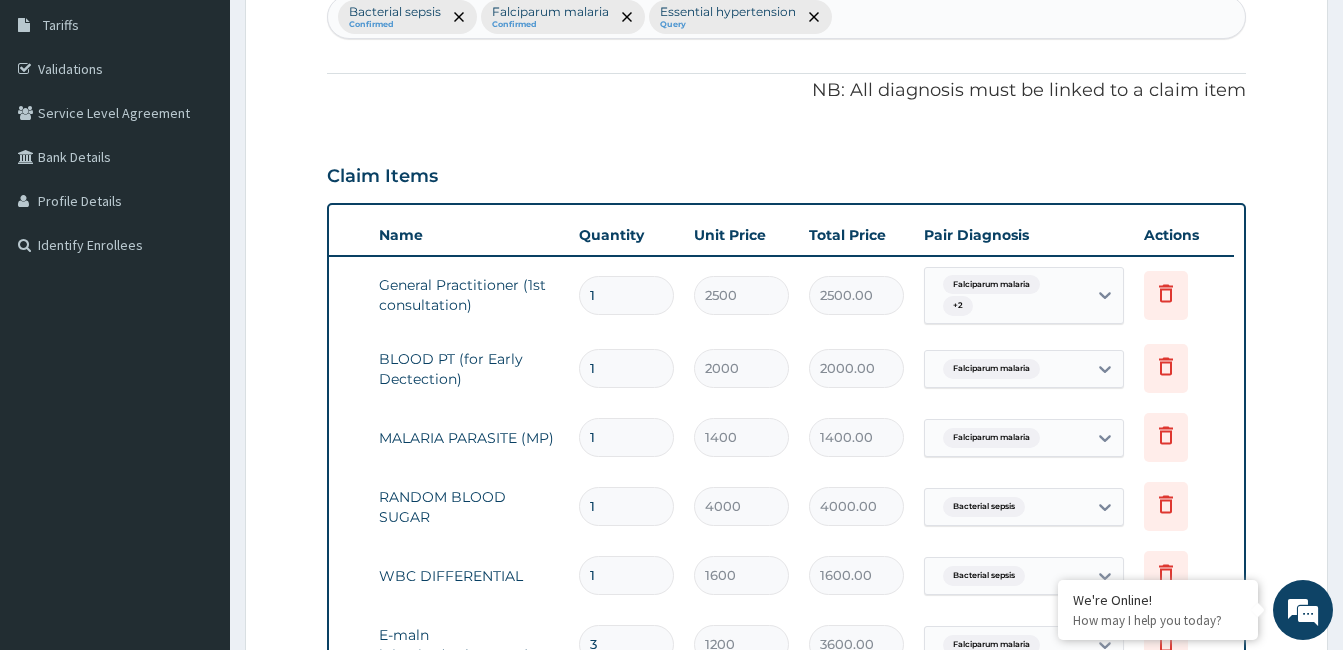 scroll, scrollTop: 0, scrollLeft: 0, axis: both 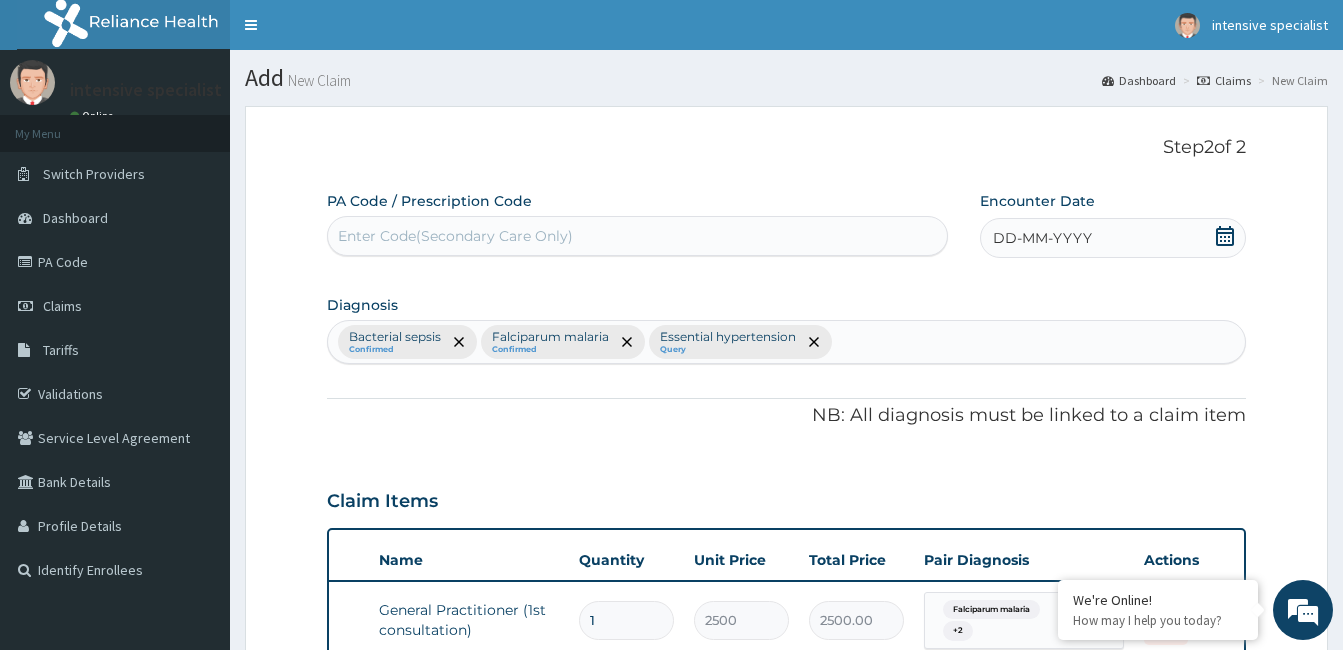 click 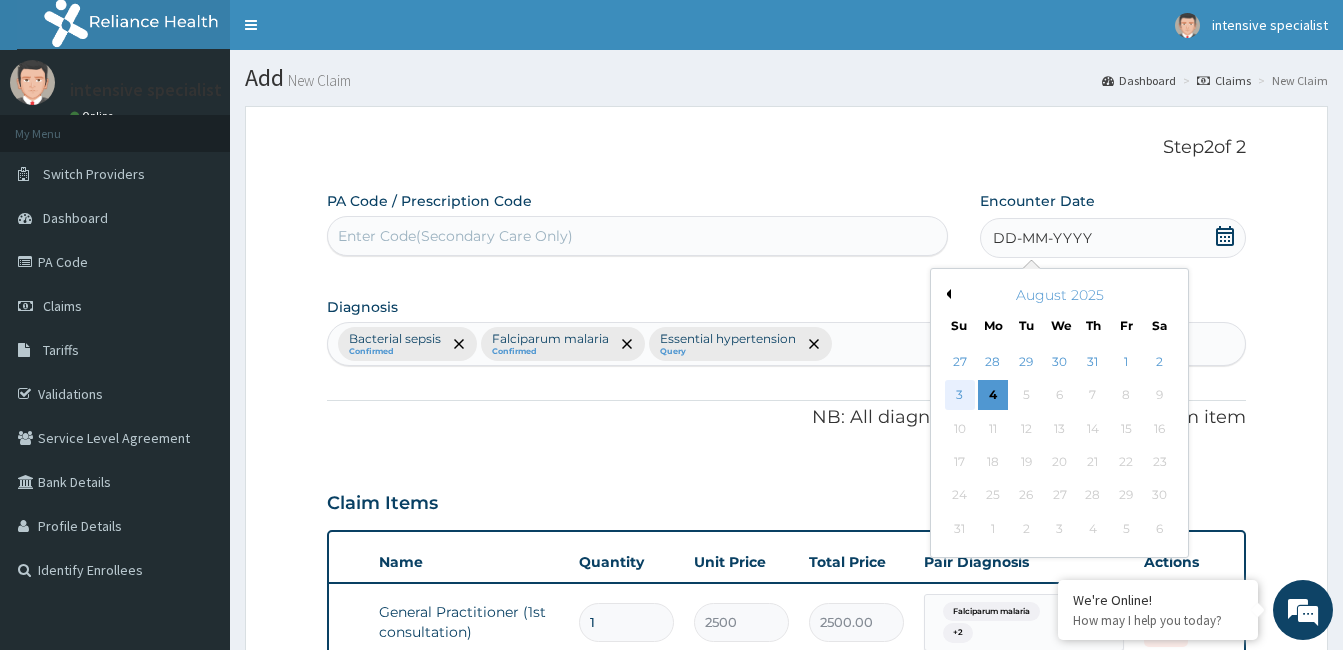 click on "3" at bounding box center [960, 396] 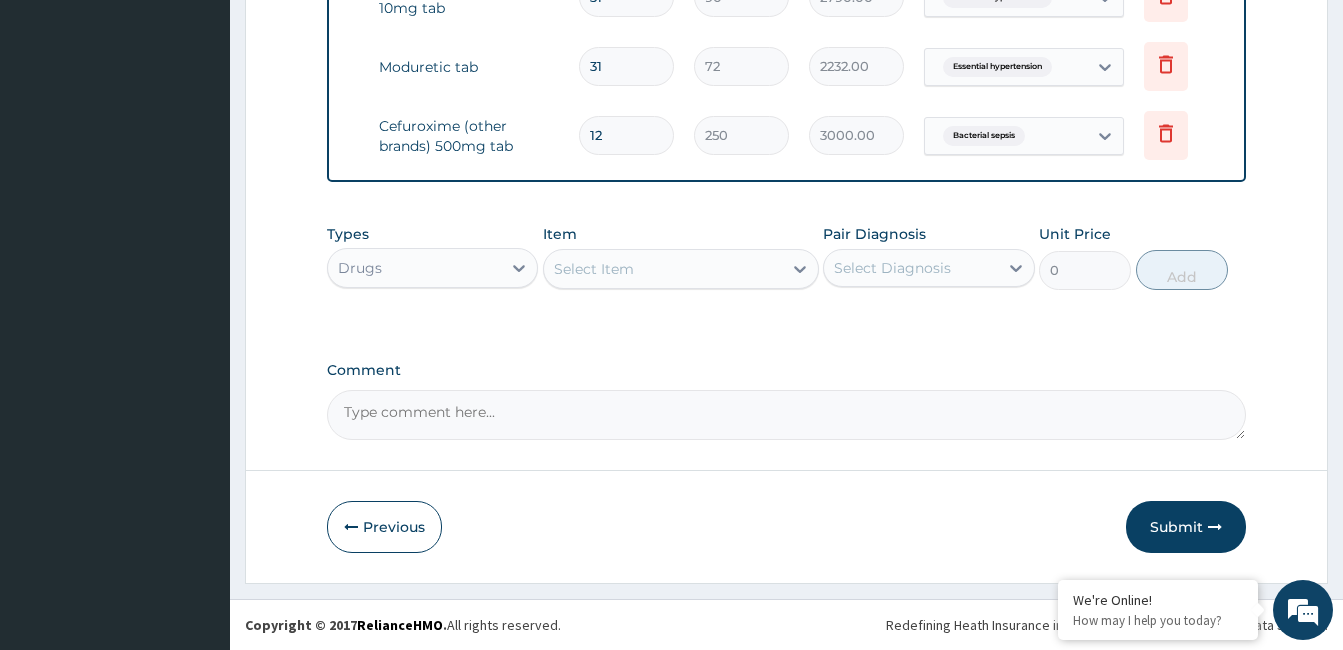 scroll, scrollTop: 1332, scrollLeft: 0, axis: vertical 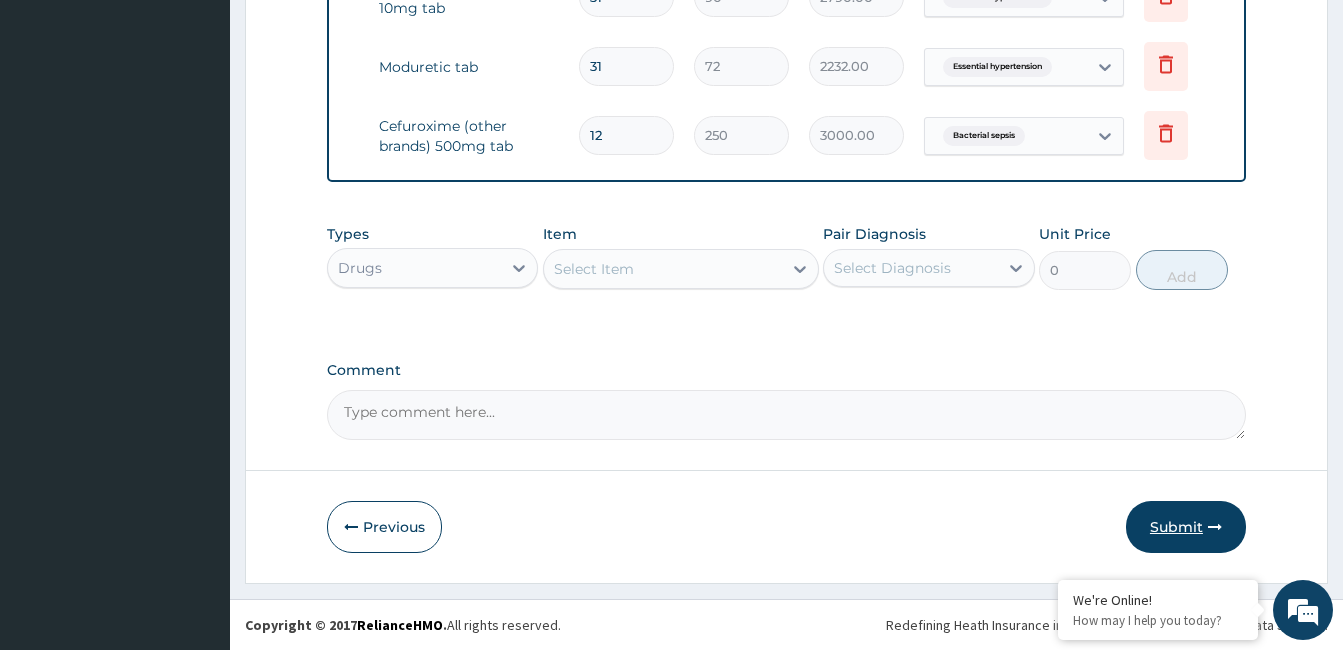 click on "Submit" at bounding box center [1186, 527] 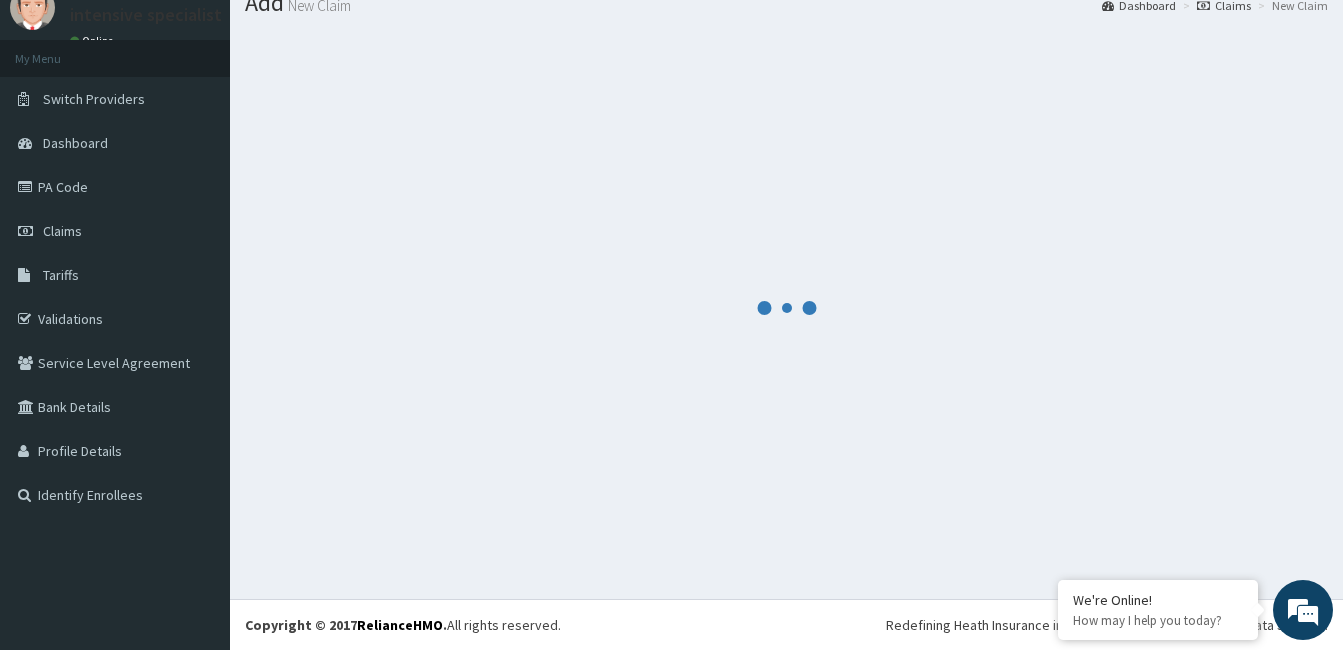 scroll, scrollTop: 75, scrollLeft: 0, axis: vertical 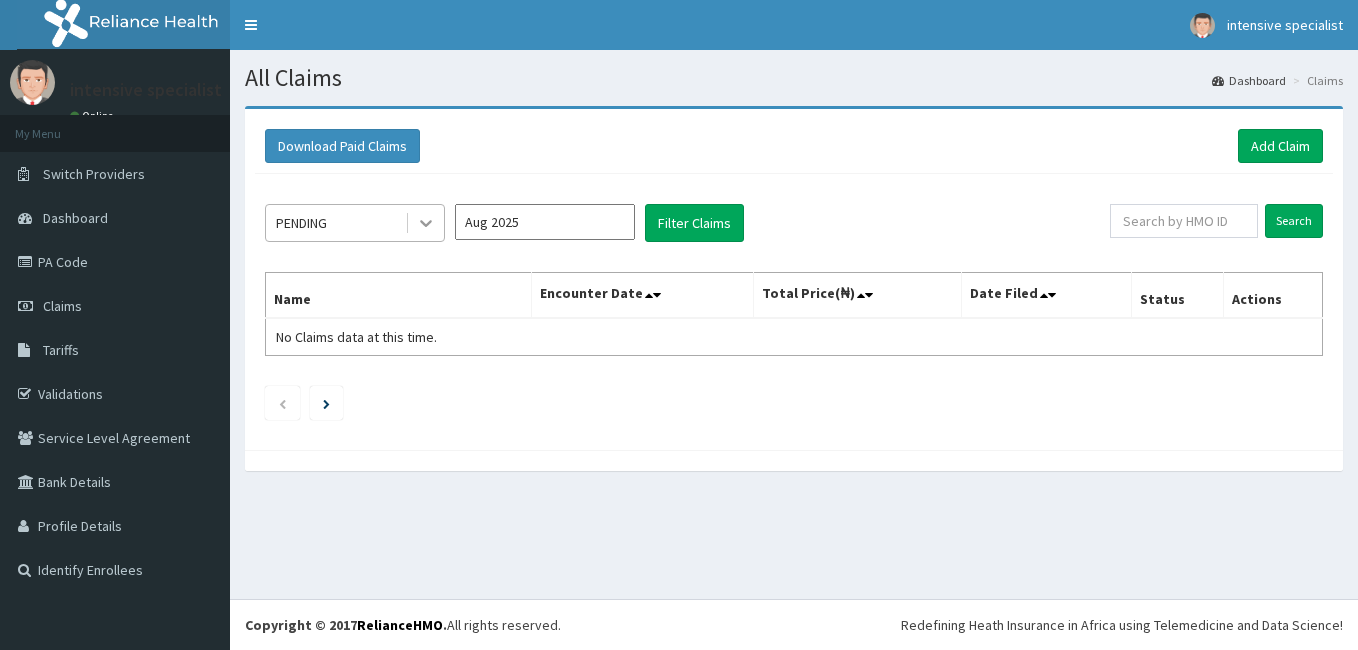 click 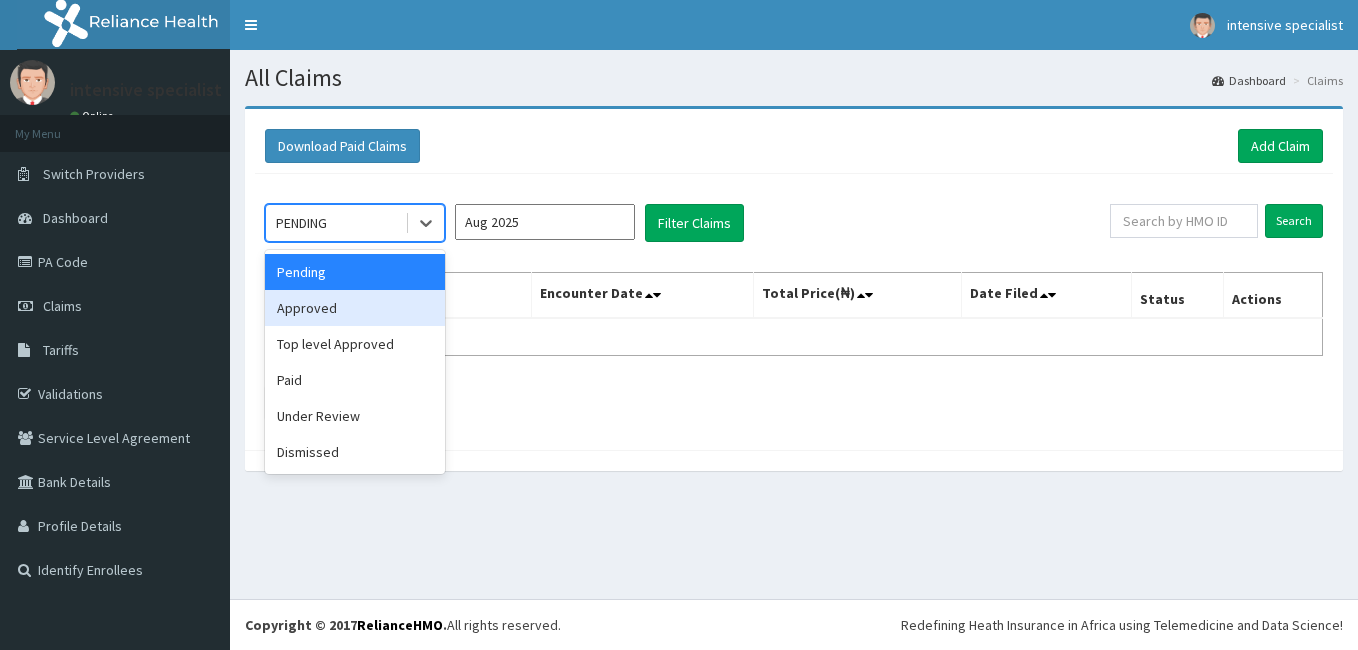 scroll, scrollTop: 0, scrollLeft: 0, axis: both 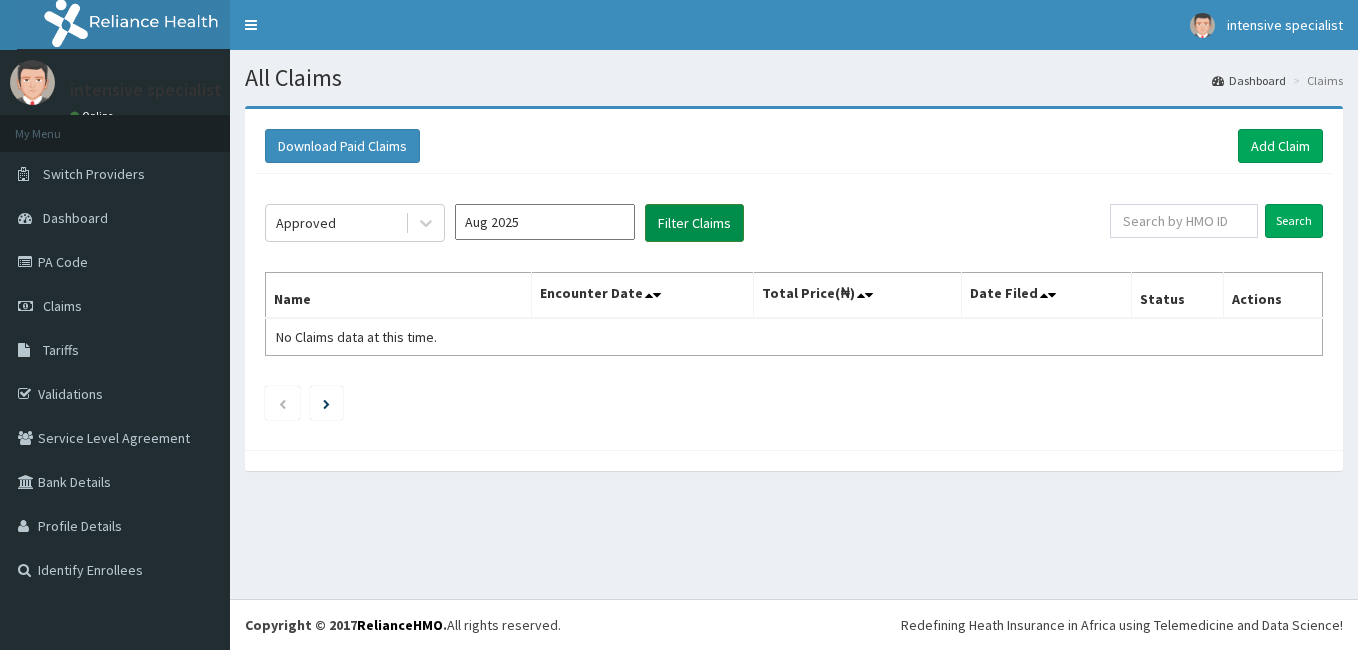 click on "Filter Claims" at bounding box center (694, 223) 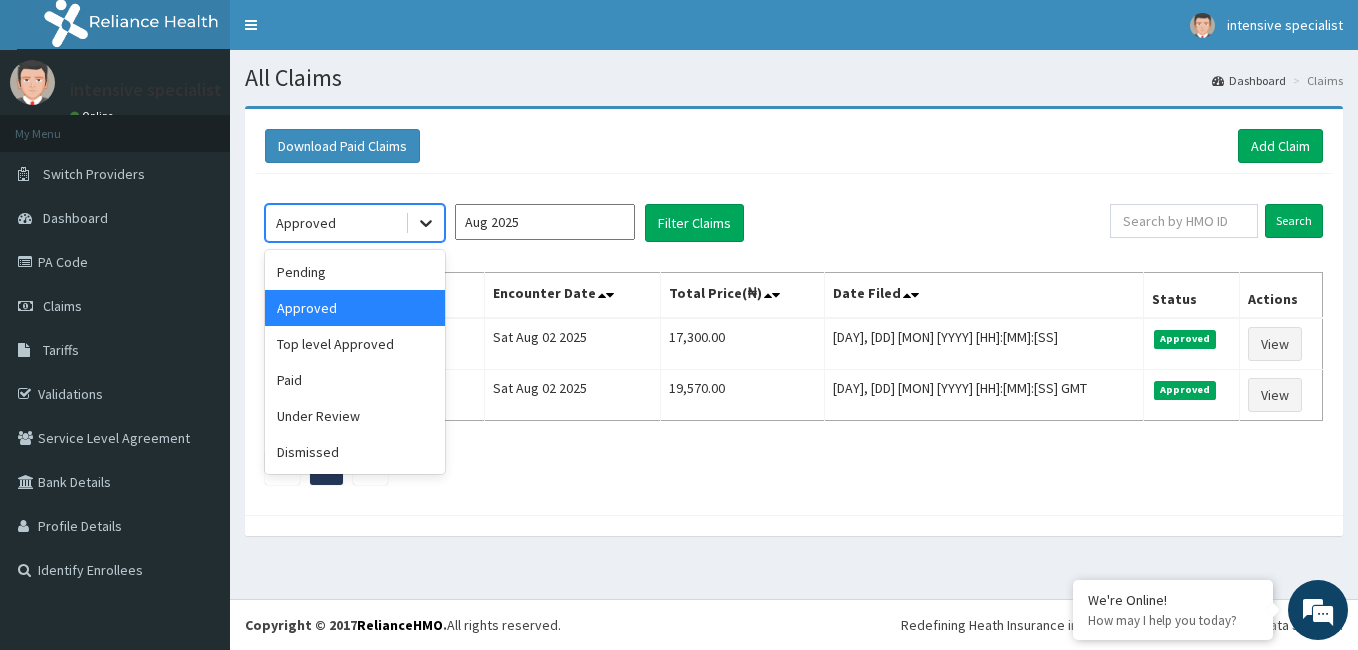click 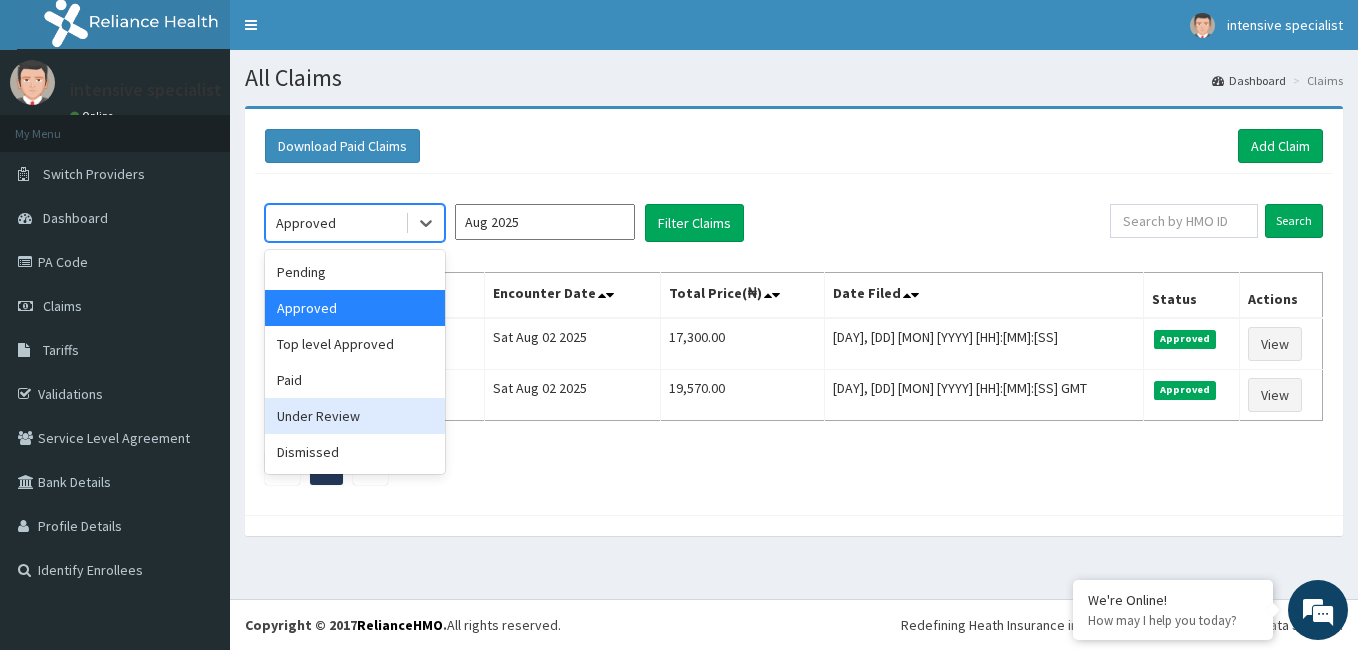 click on "Under Review" at bounding box center (355, 416) 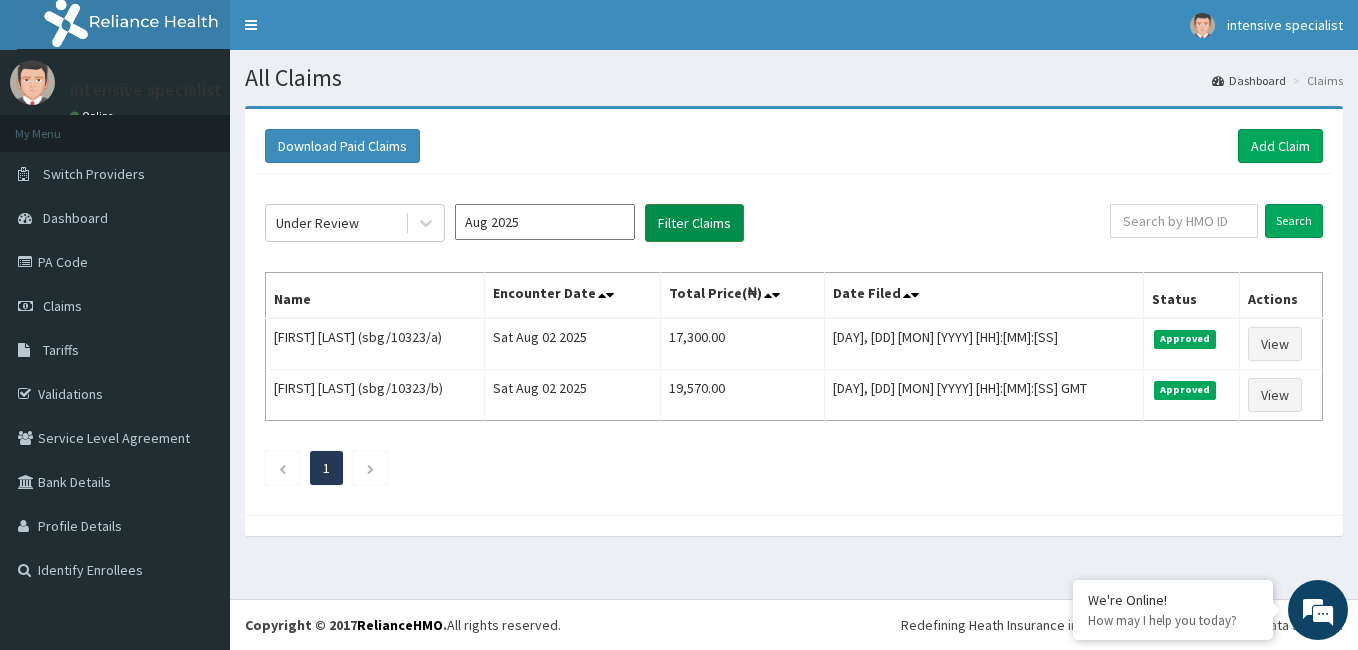 click on "Filter Claims" at bounding box center (694, 223) 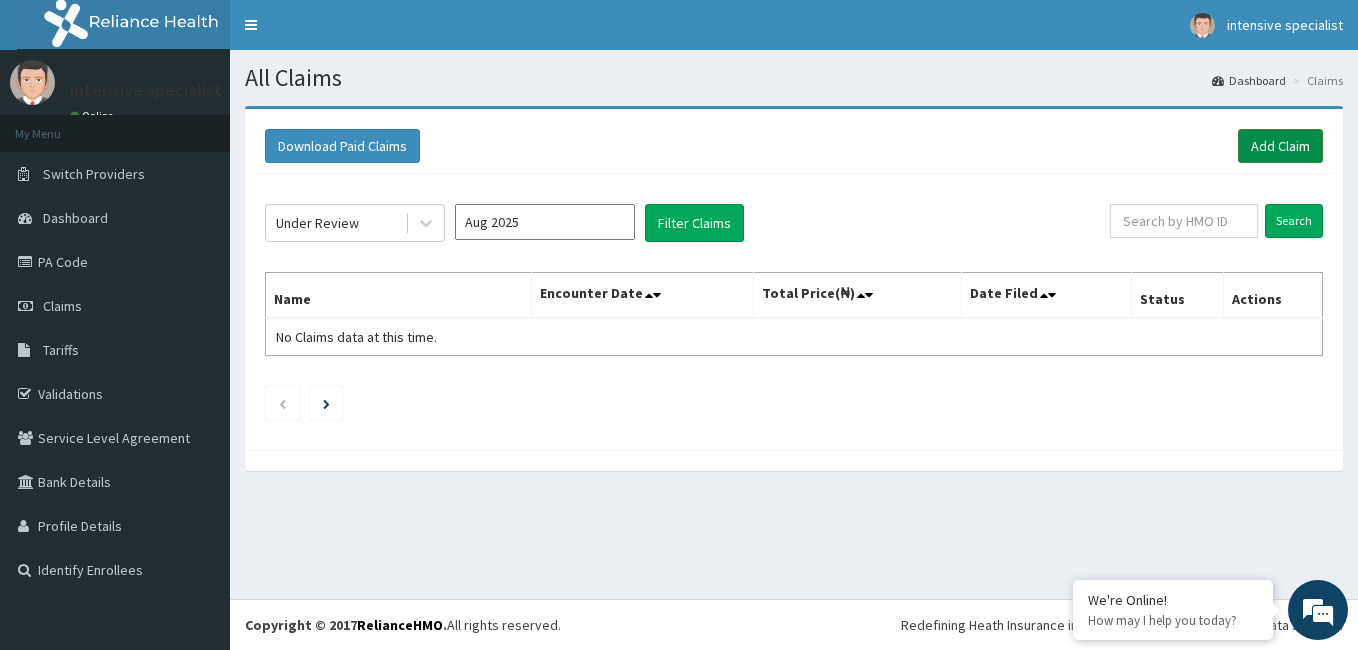 click on "Add Claim" at bounding box center (1280, 146) 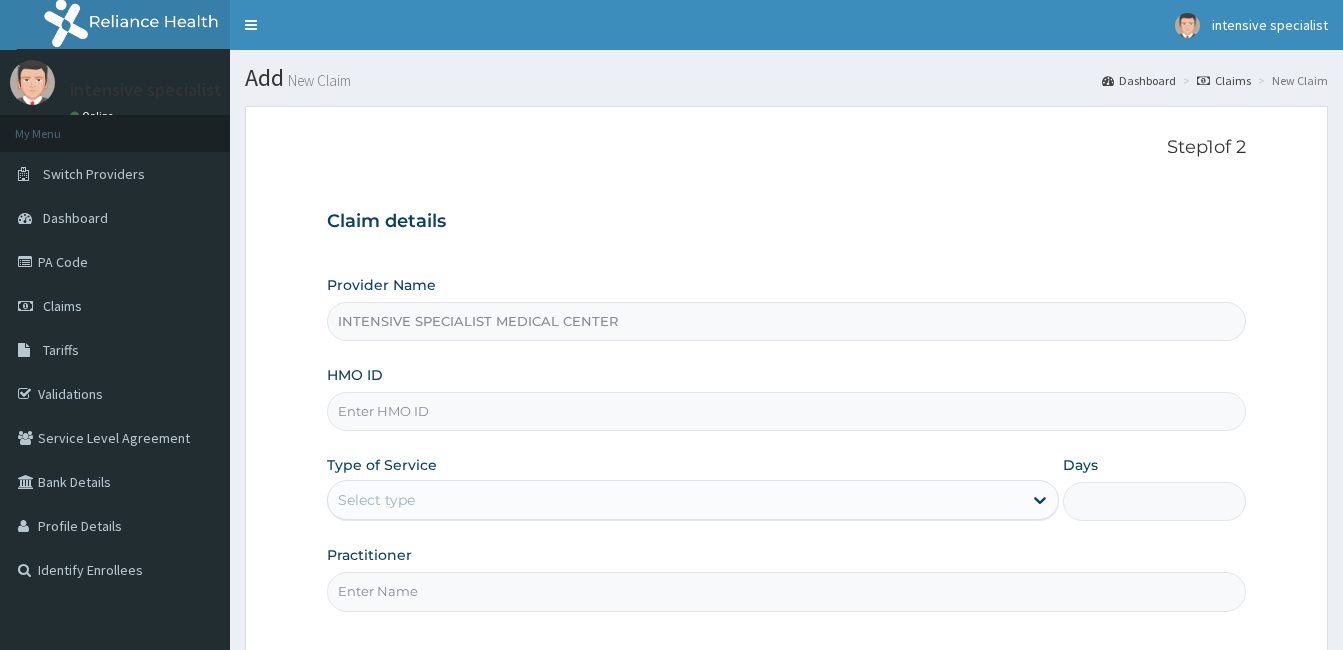 drag, startPoint x: 0, startPoint y: 0, endPoint x: 426, endPoint y: 399, distance: 583.6754 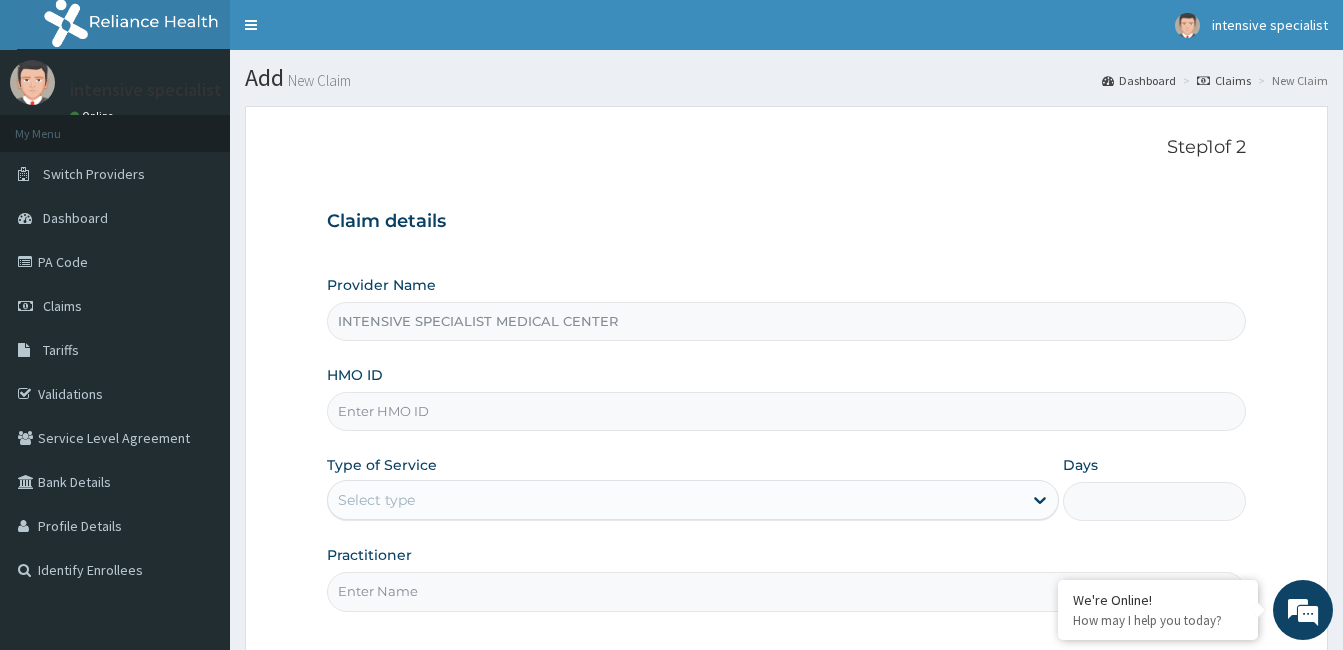 click on "HMO ID" at bounding box center (786, 411) 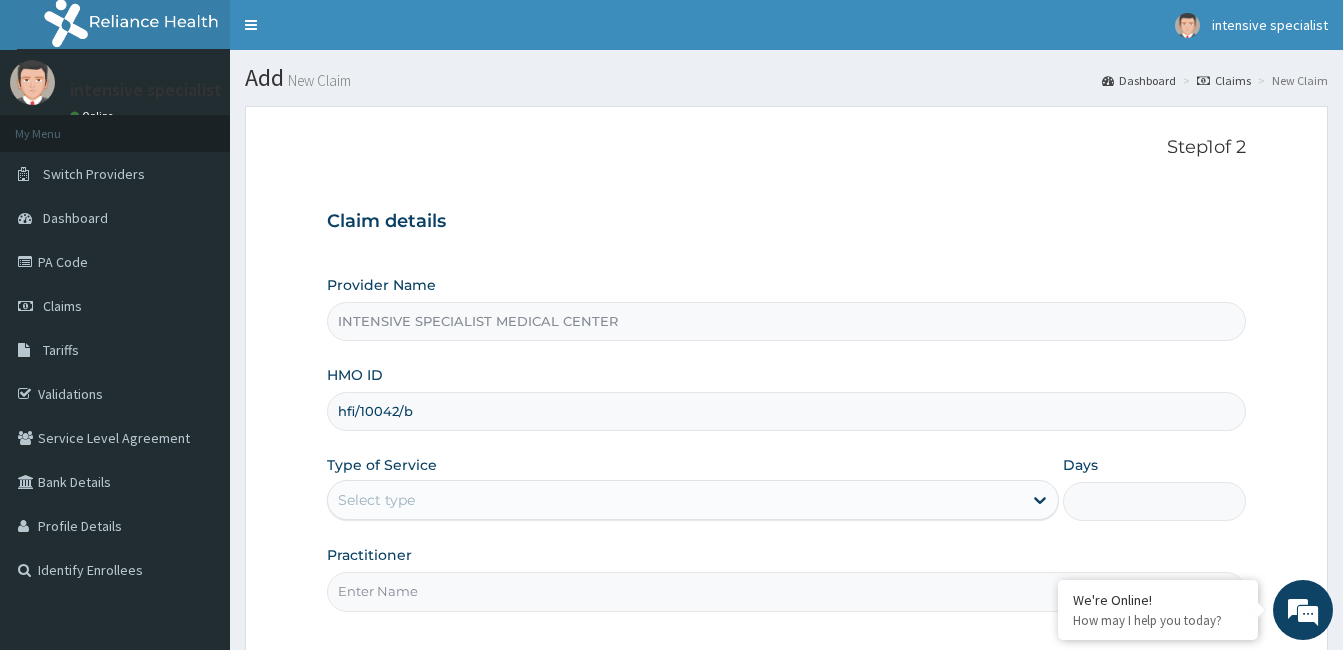 type on "hfi/10042/b" 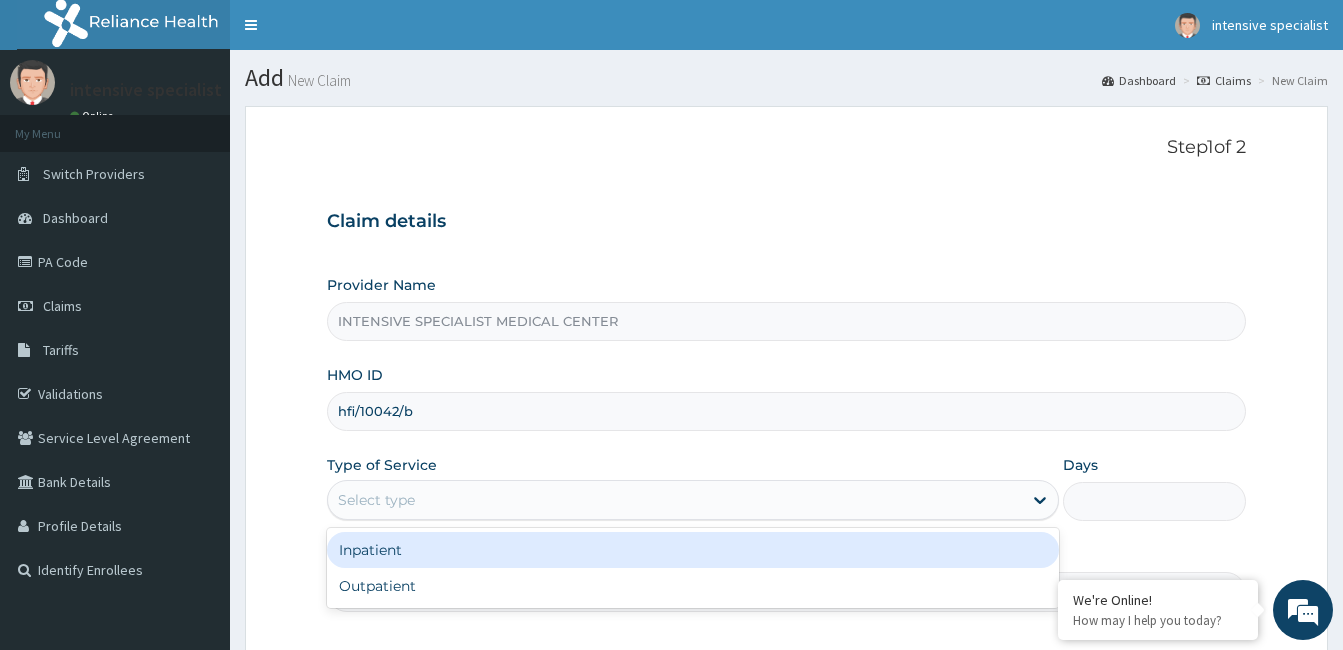 click on "Select type" at bounding box center (675, 500) 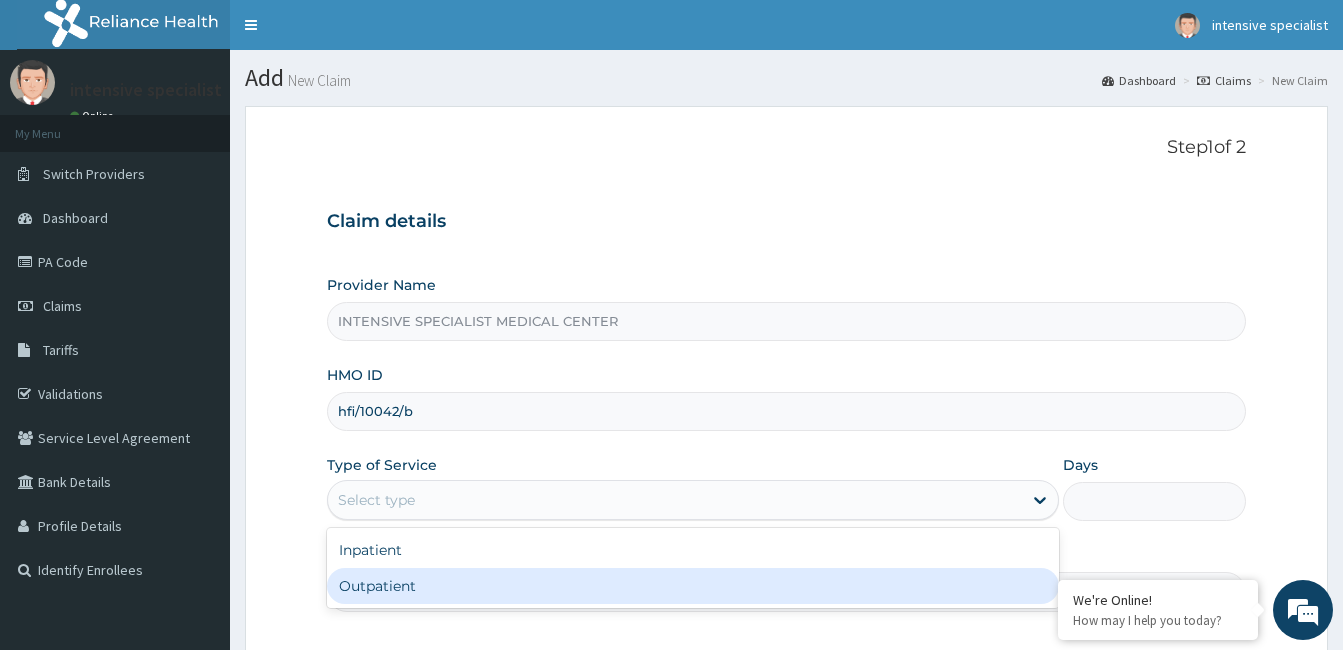 click on "Outpatient" at bounding box center [693, 586] 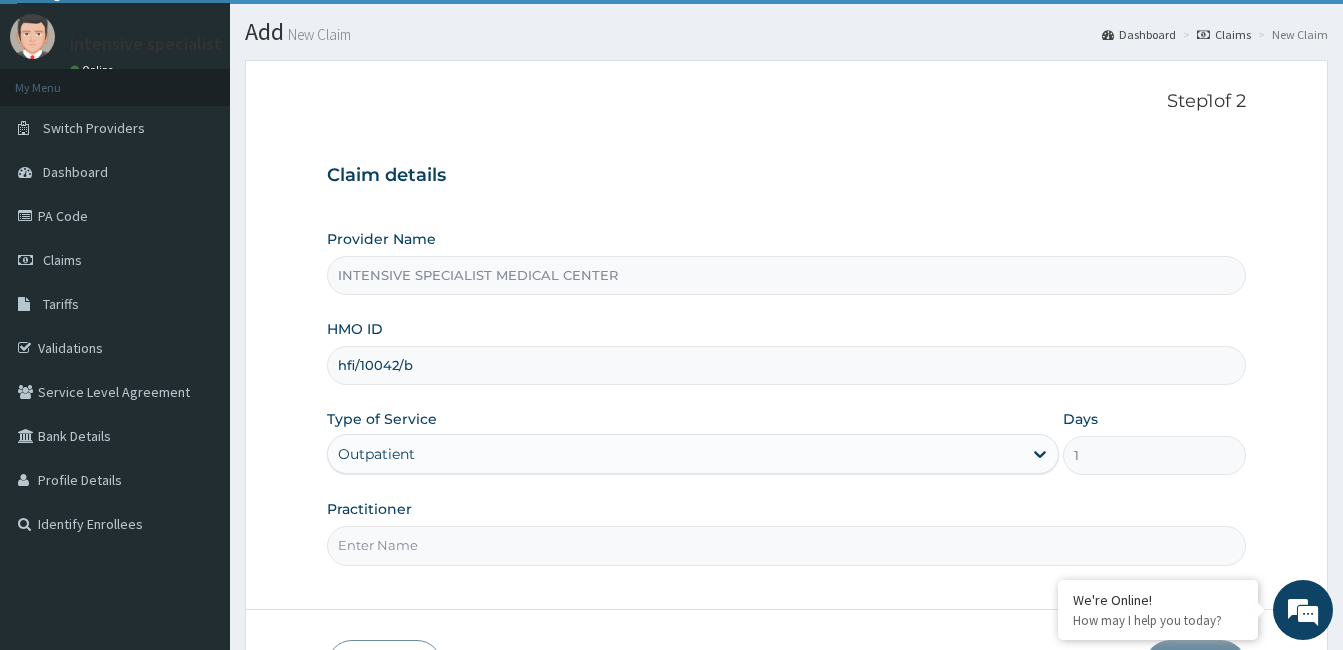 scroll, scrollTop: 185, scrollLeft: 0, axis: vertical 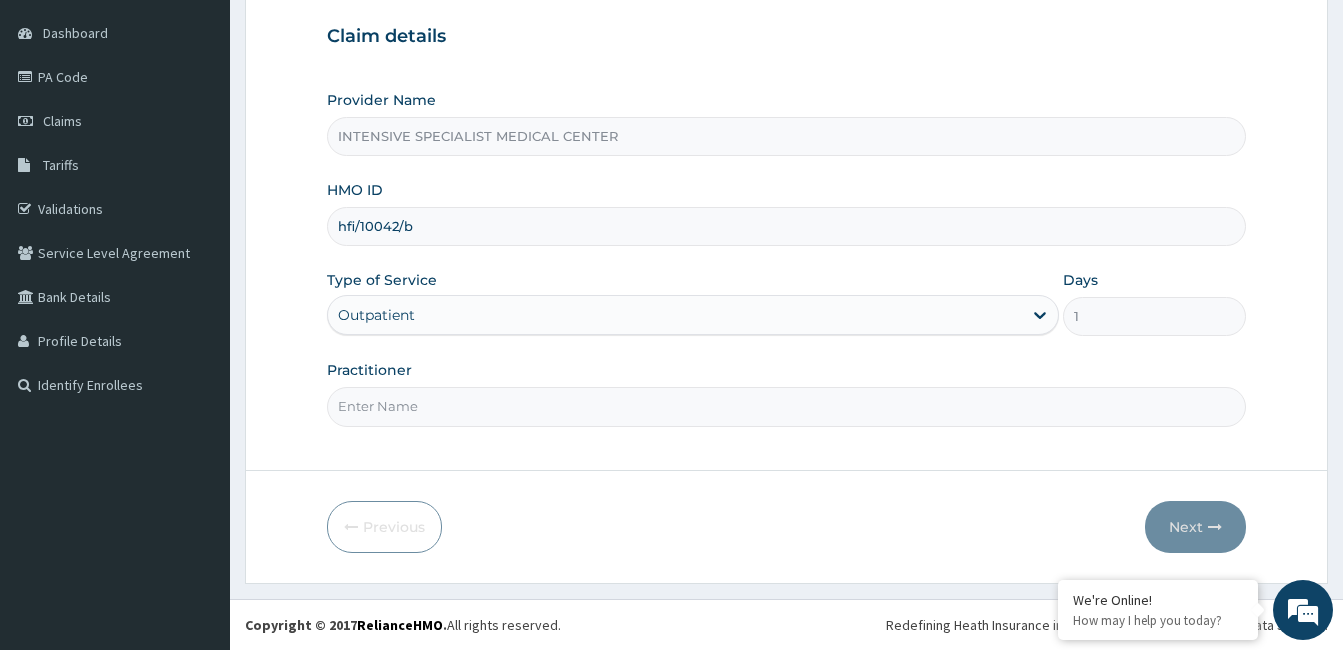 click on "Practitioner" at bounding box center (786, 406) 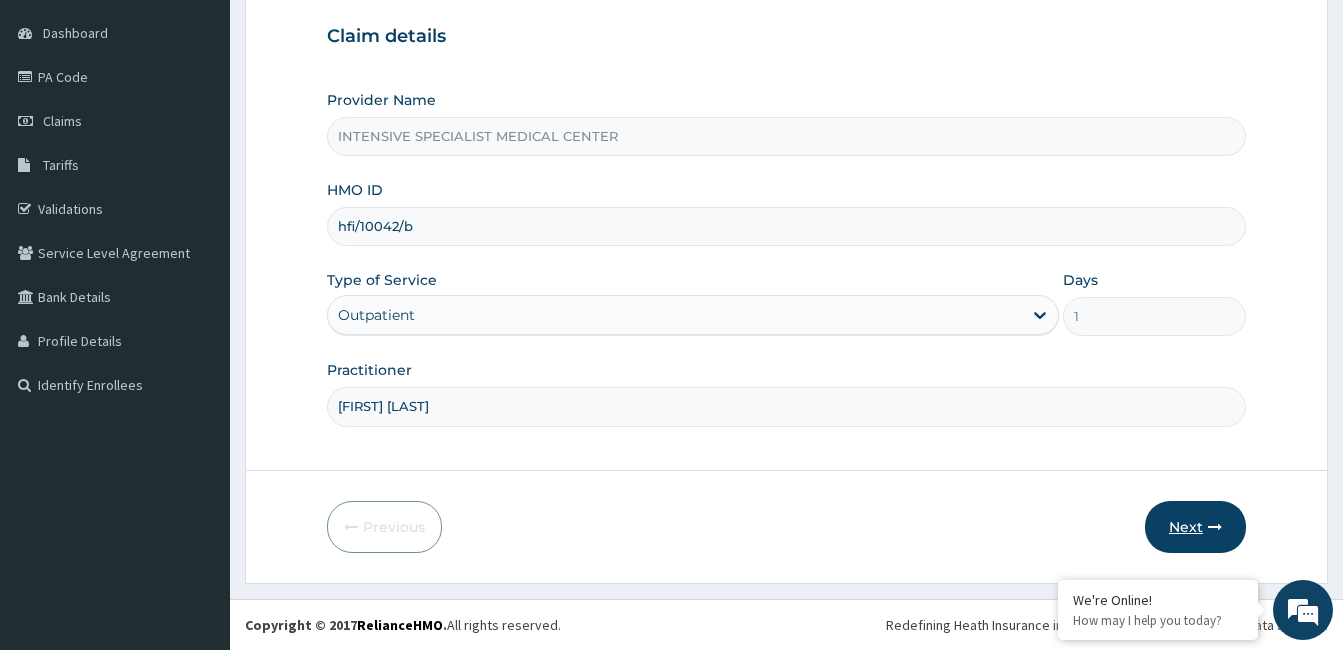 click on "Next" at bounding box center [1195, 527] 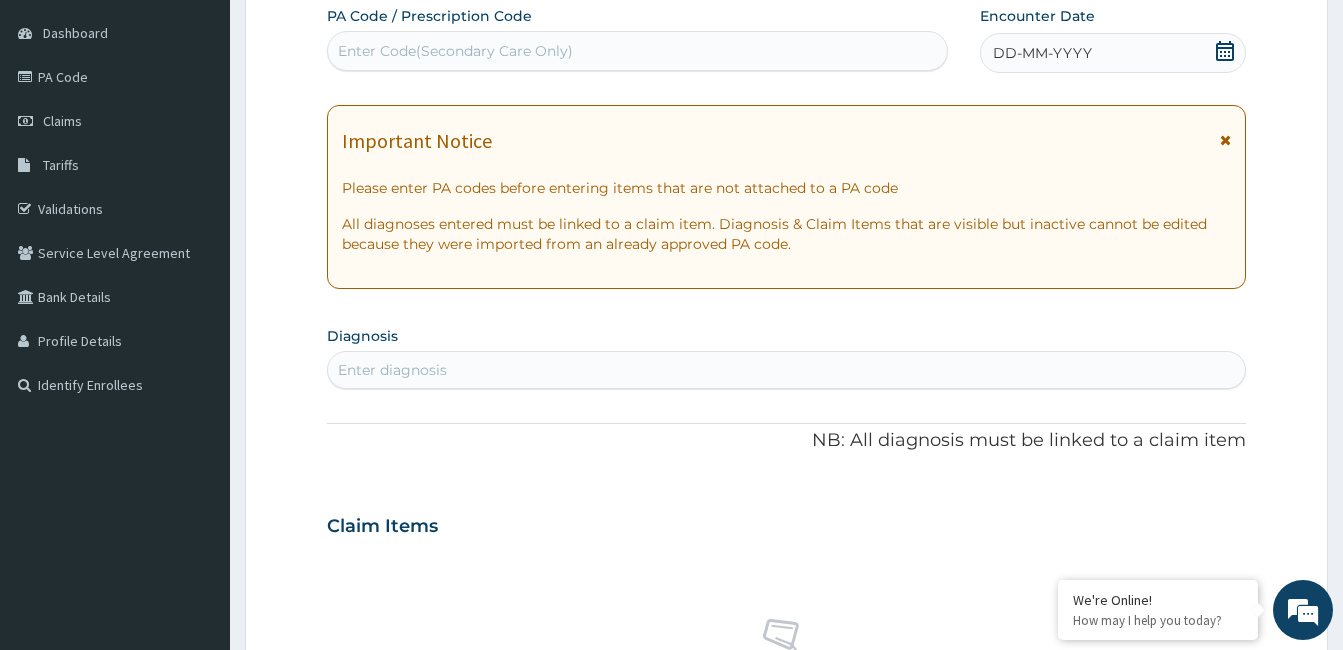 click 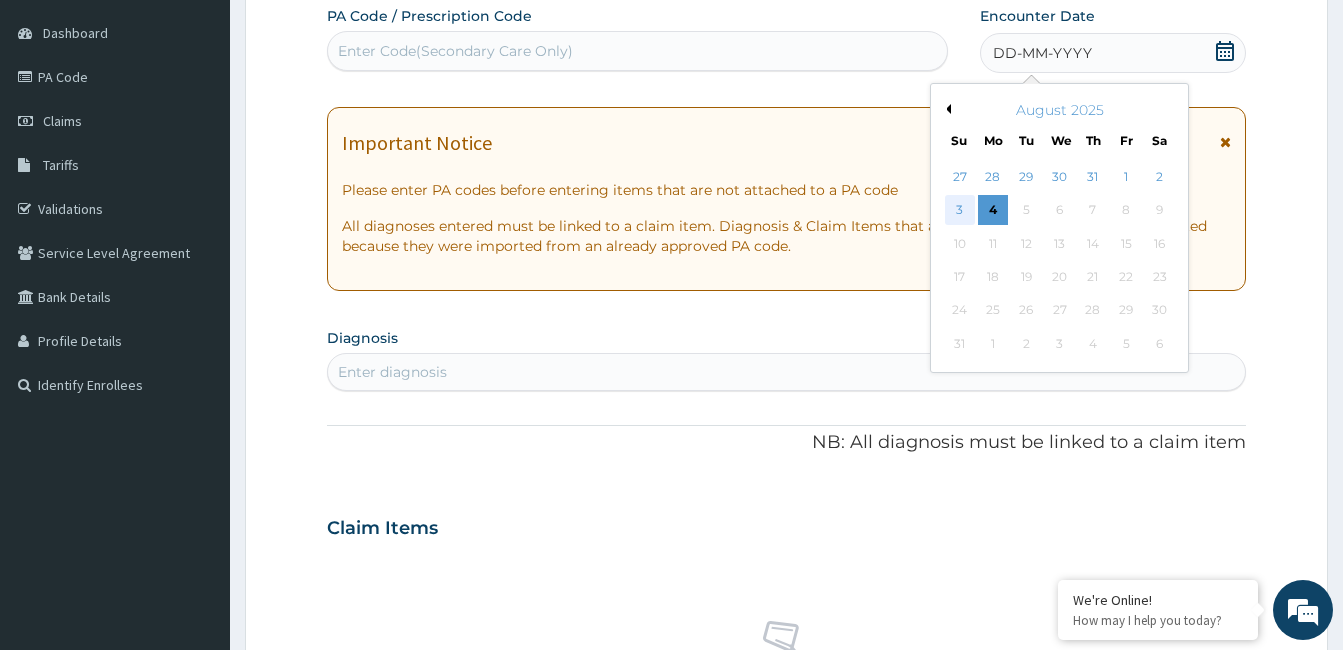 click on "3" at bounding box center (960, 211) 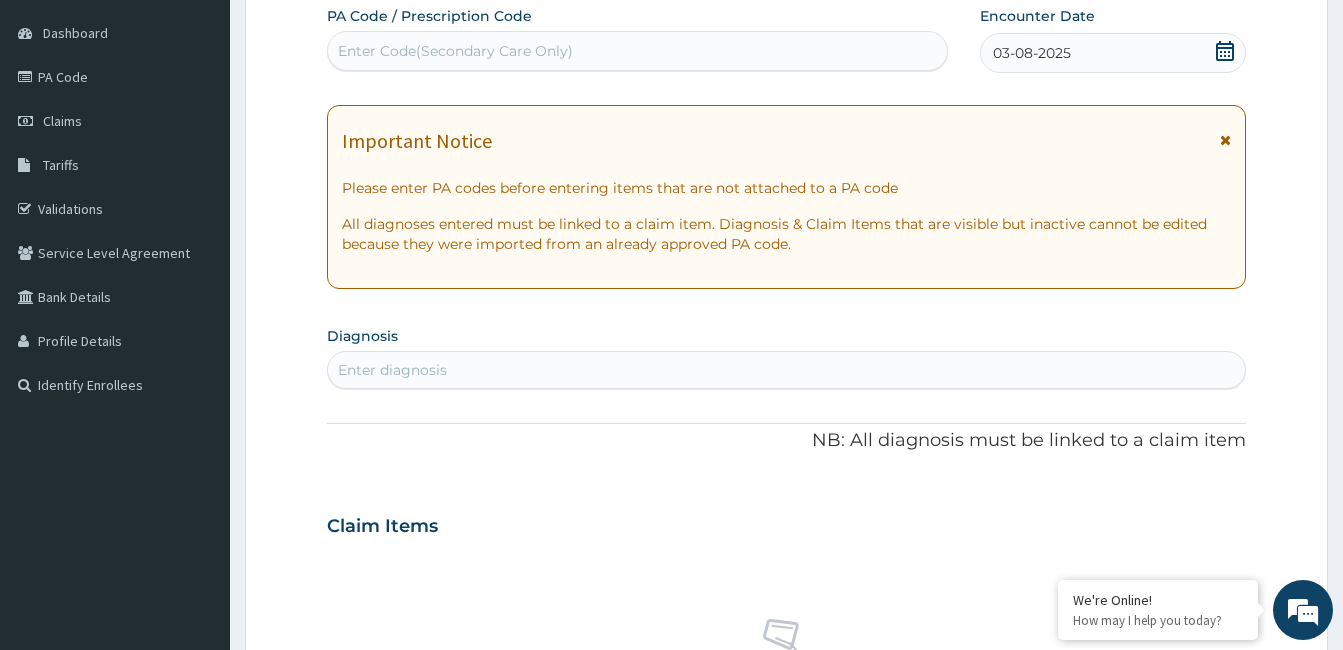 click on "Enter diagnosis" at bounding box center [786, 370] 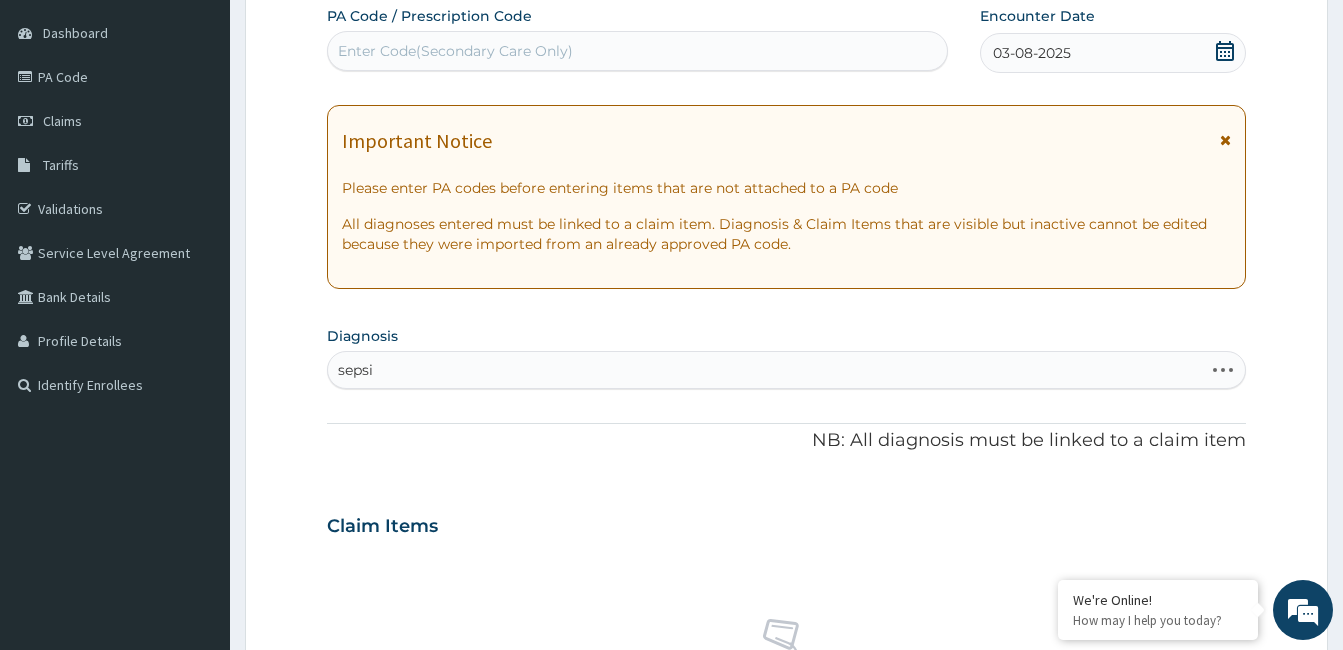 type on "sepsis" 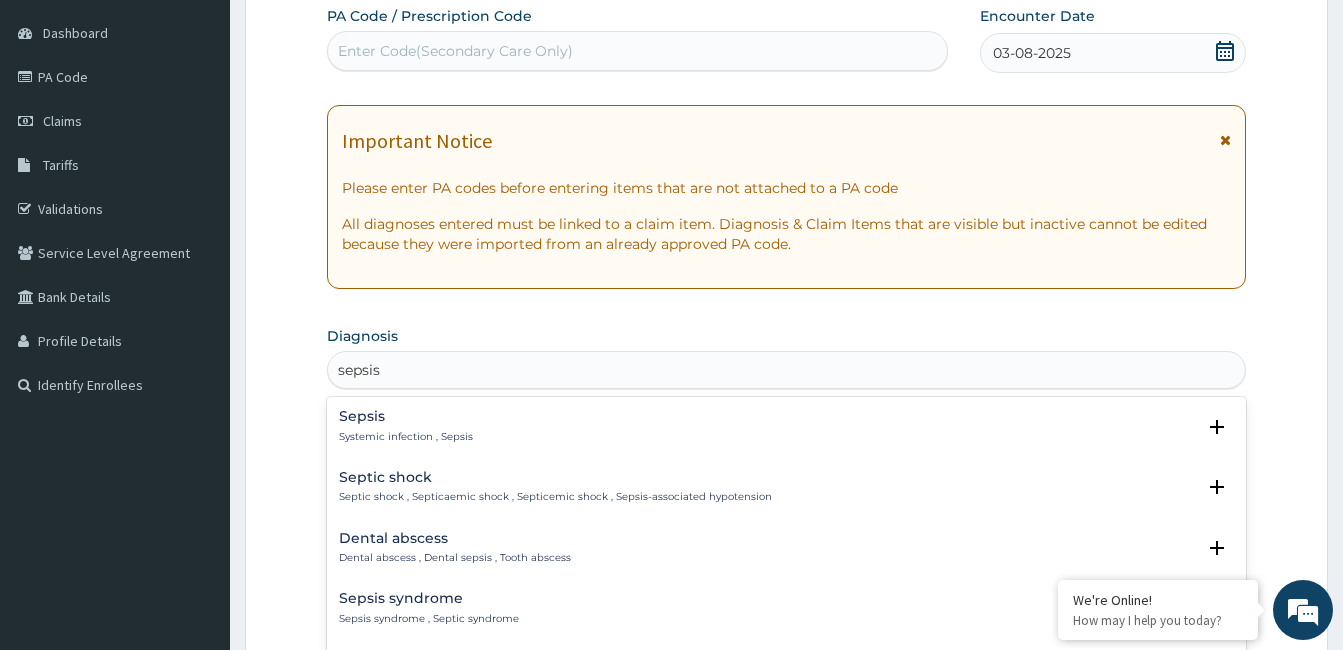 scroll, scrollTop: 262, scrollLeft: 0, axis: vertical 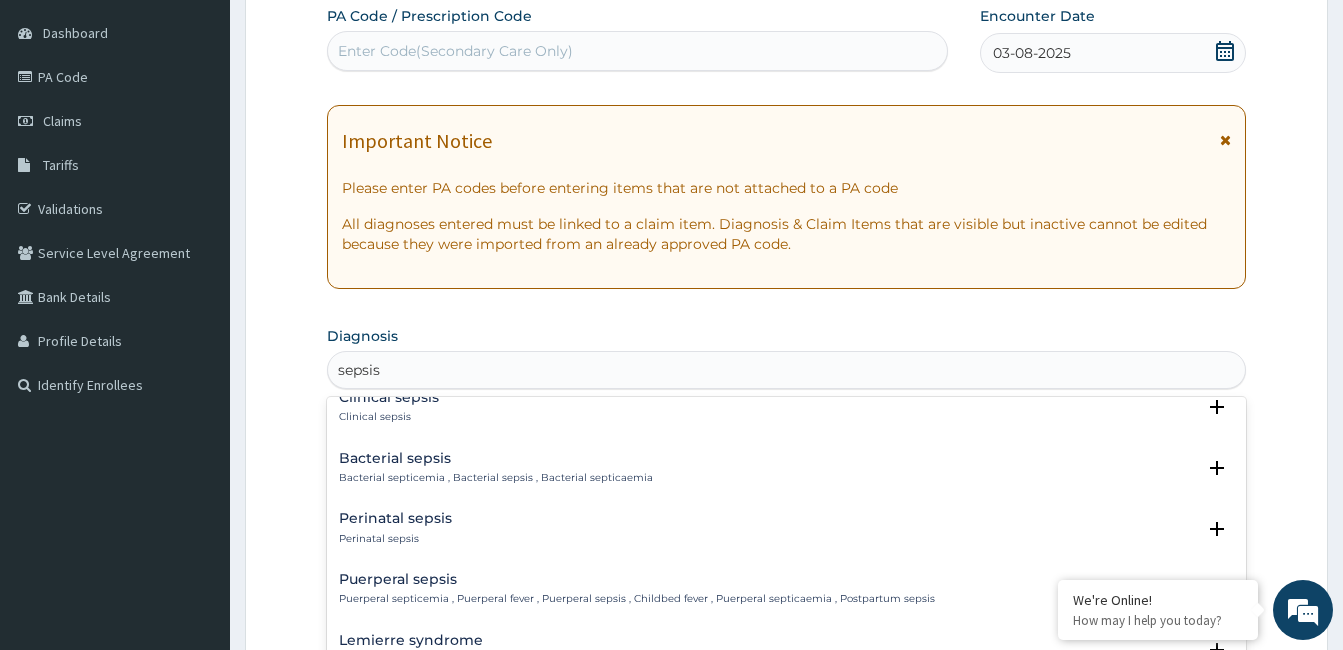 click on "Bacterial sepsis" at bounding box center (496, 458) 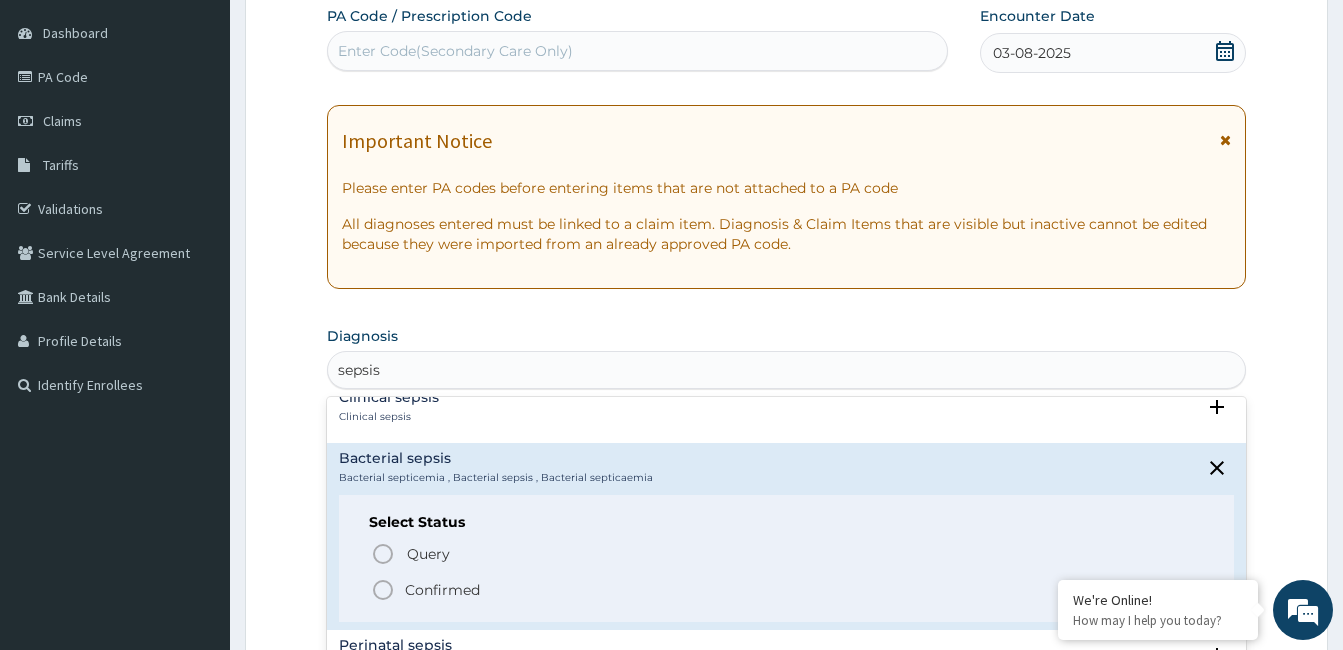 click on "Confirmed" at bounding box center [442, 590] 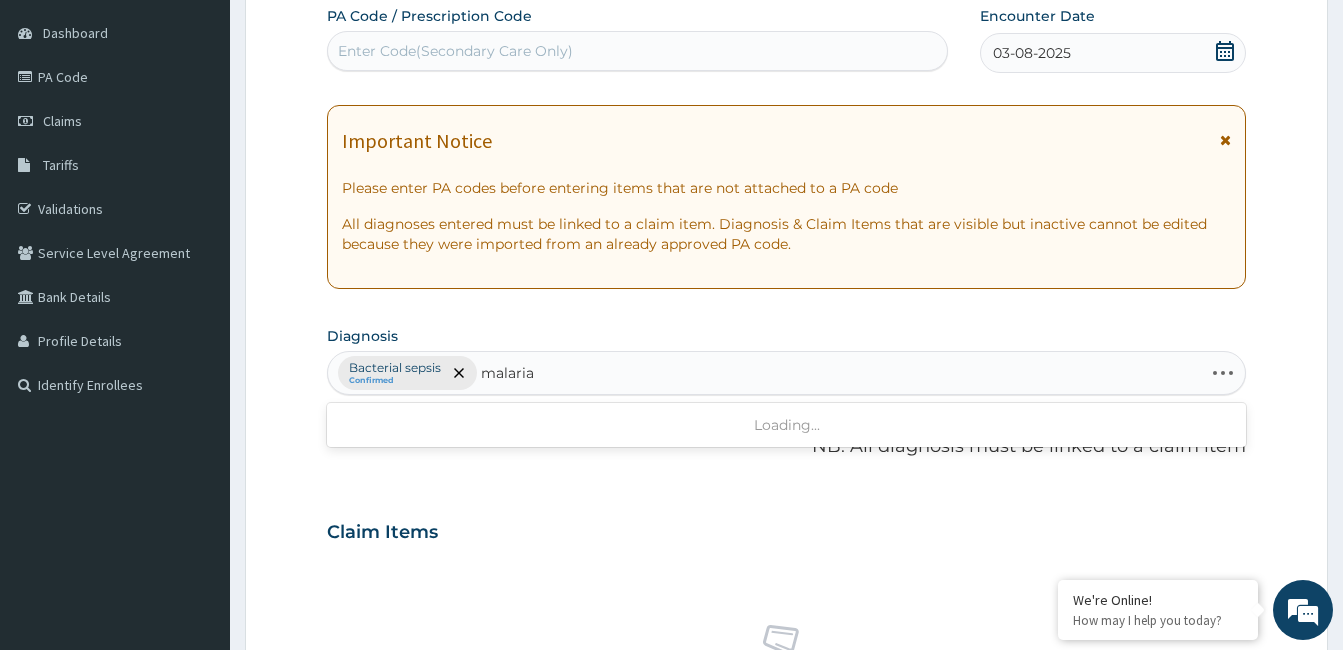 type on "malaria f" 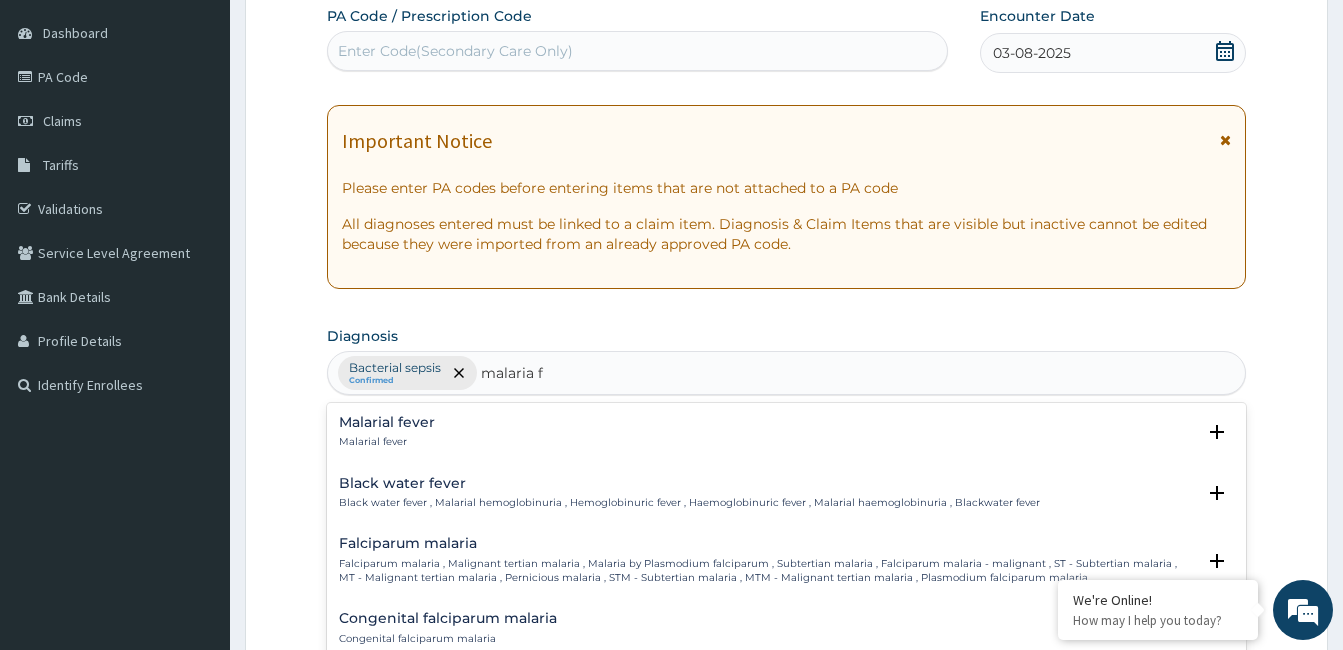 click on "Falciparum malaria" at bounding box center [767, 543] 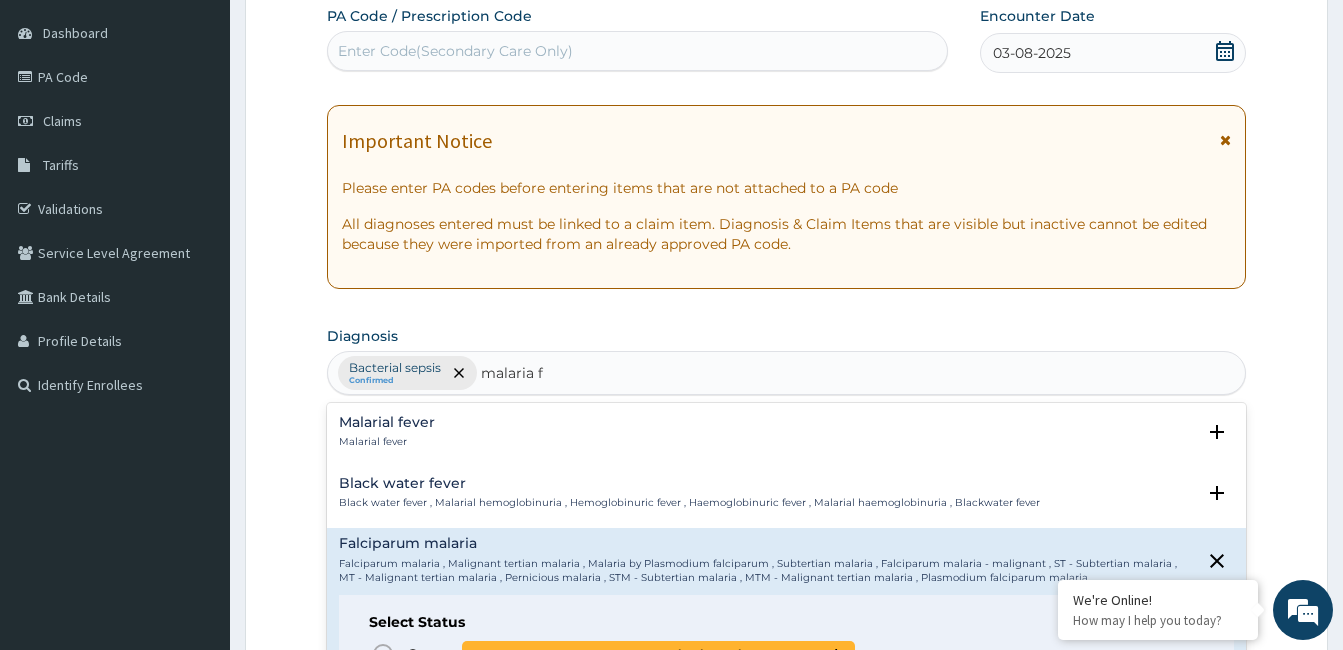 click on "Query" at bounding box center [428, 654] 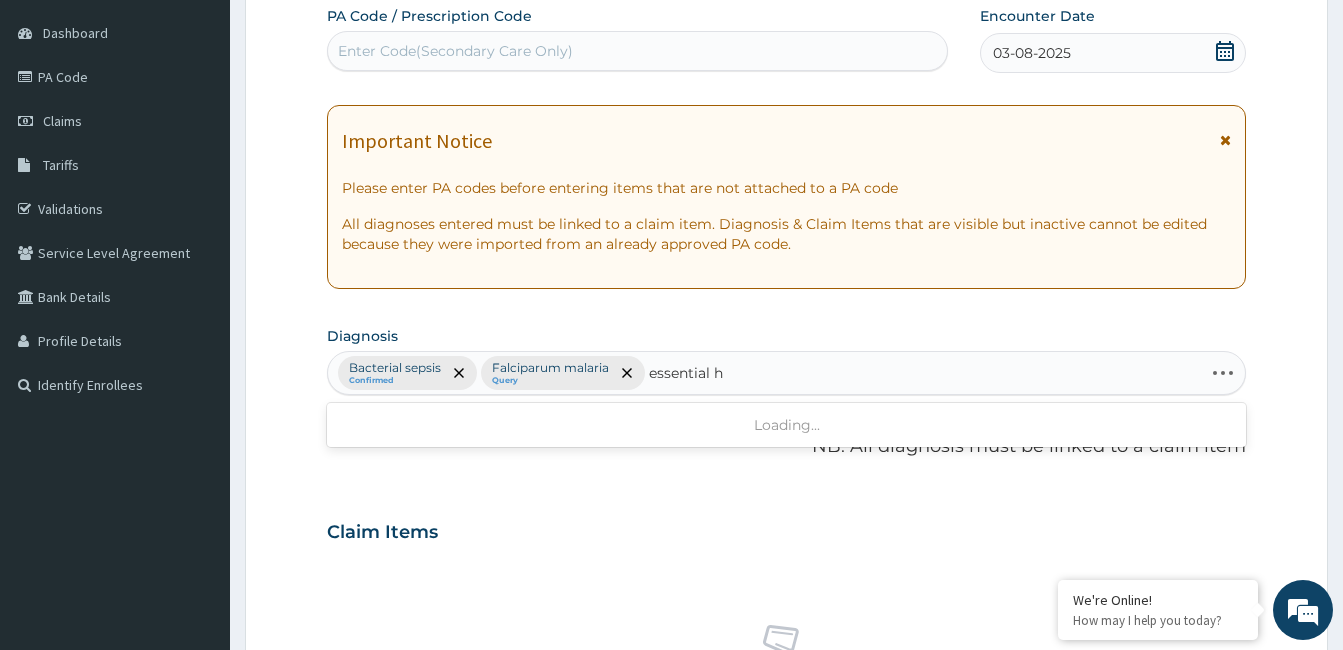 type on "essential hy" 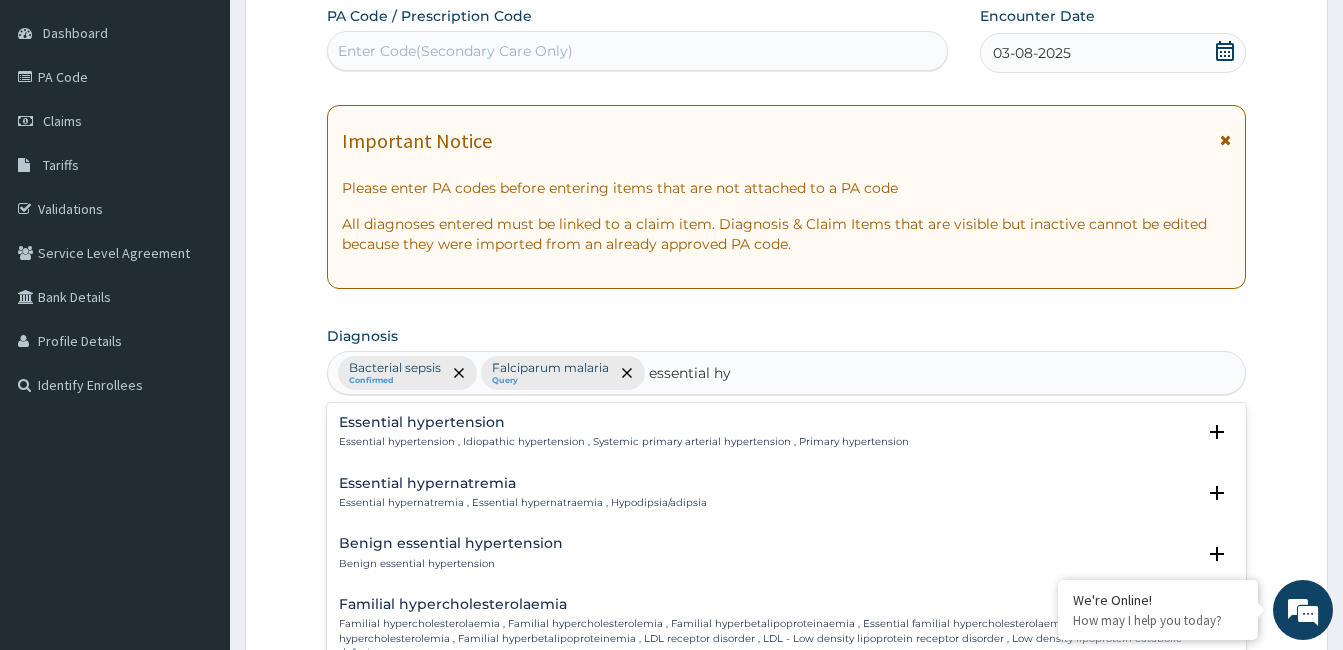 click on "Essential hypertension , Idiopathic hypertension , Systemic primary arterial hypertension , Primary hypertension" at bounding box center (624, 442) 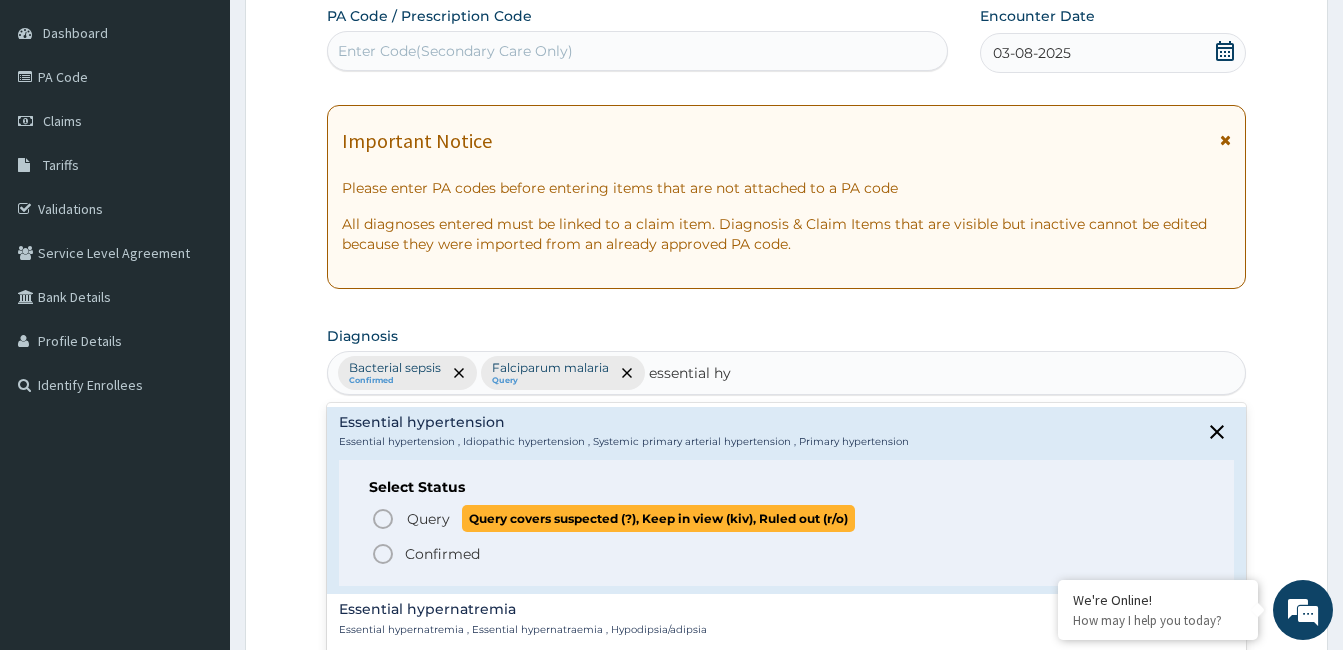 click on "Query" at bounding box center [428, 519] 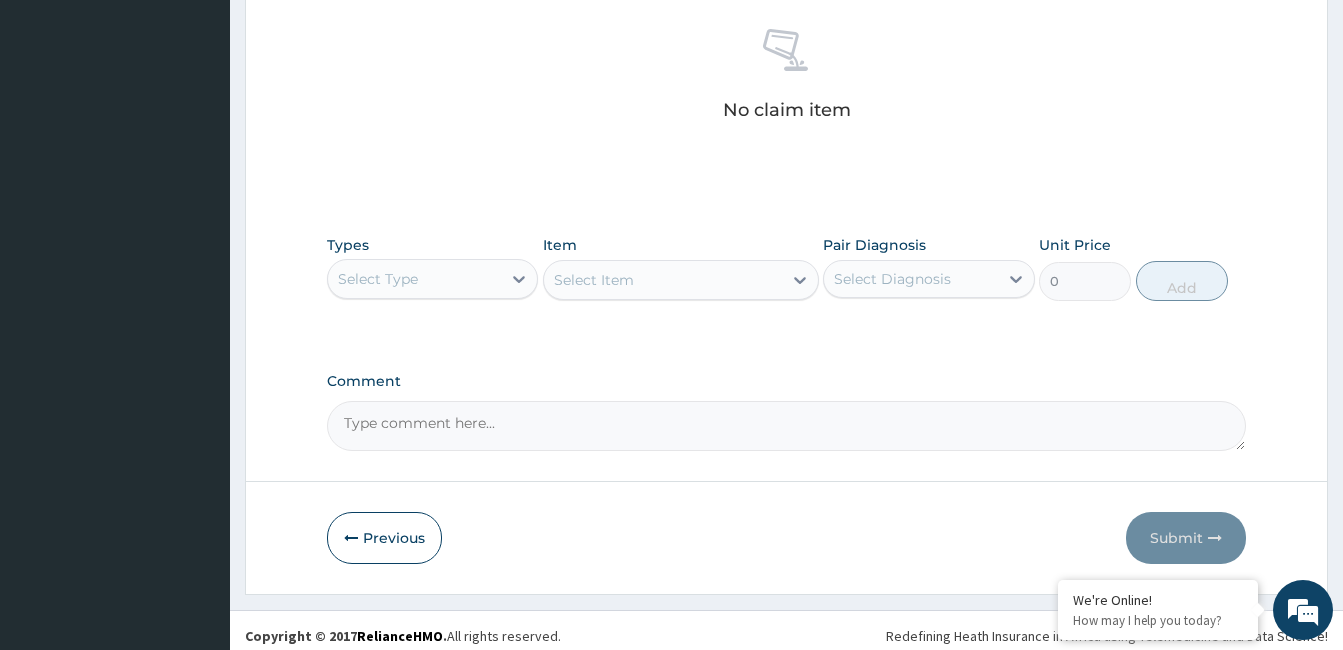 scroll, scrollTop: 792, scrollLeft: 0, axis: vertical 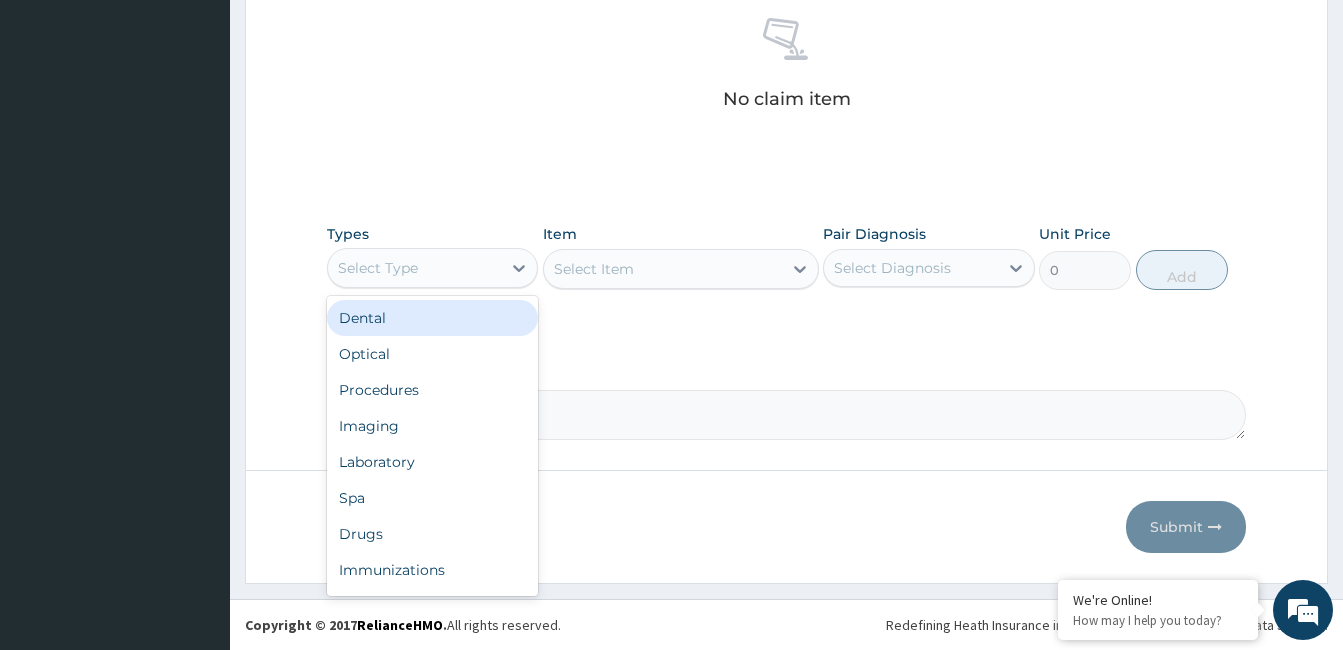 click on "Select Type" at bounding box center (414, 268) 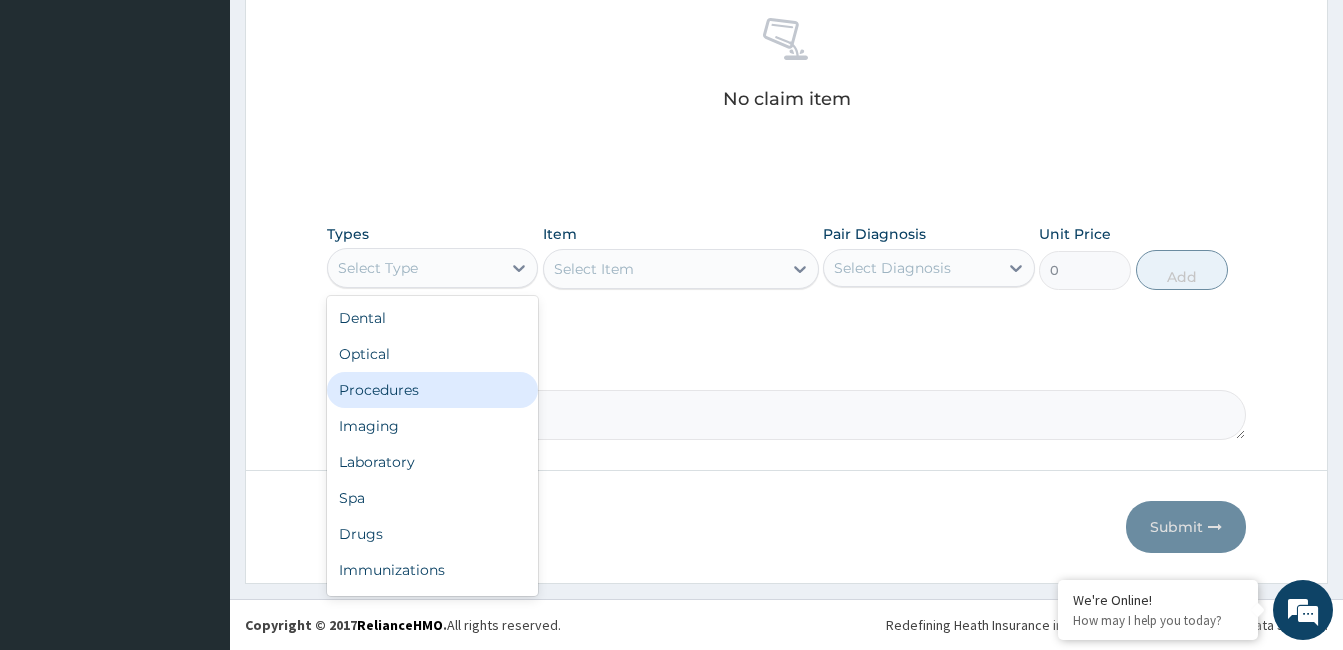 click on "Procedures" at bounding box center (432, 390) 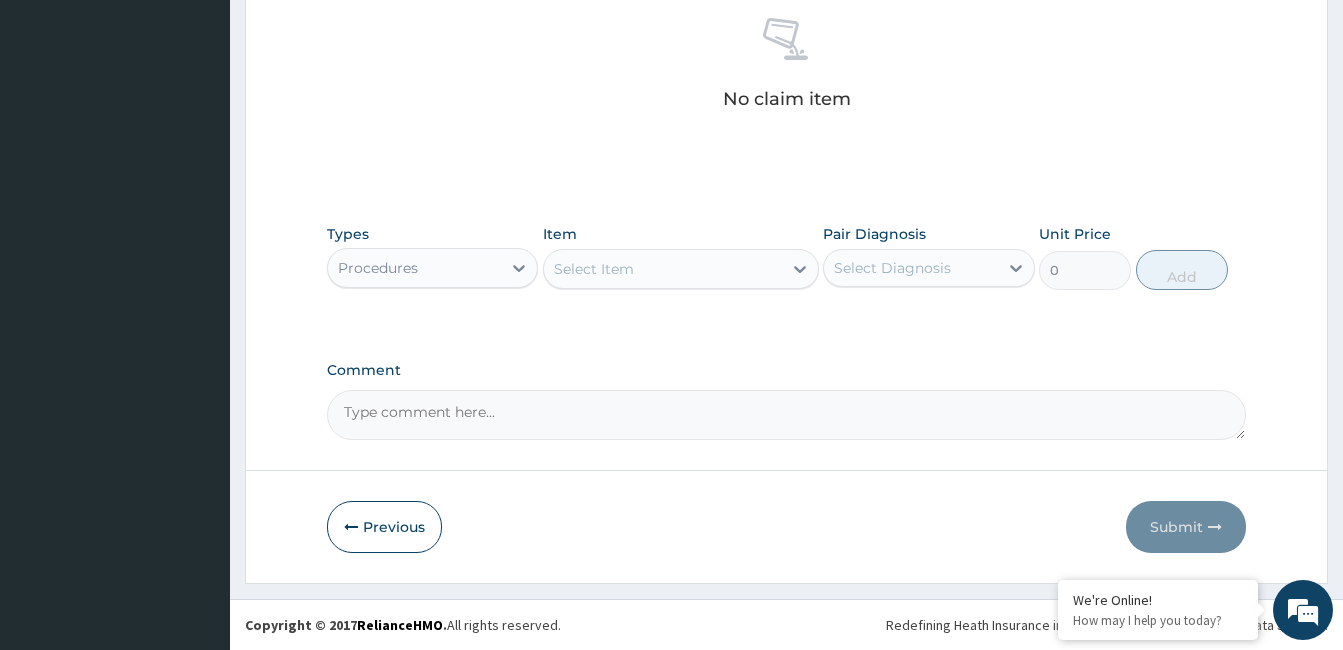 click on "Select Item" at bounding box center [663, 269] 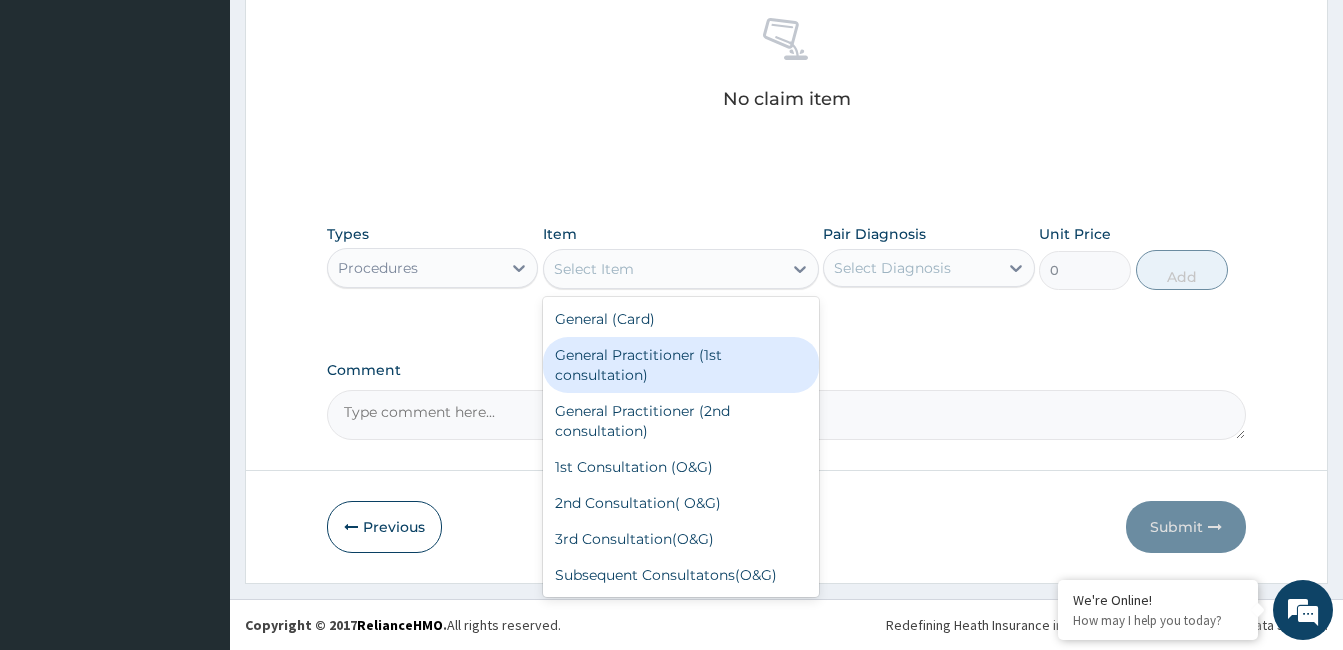 click on "General Practitioner (1st consultation)" at bounding box center (681, 365) 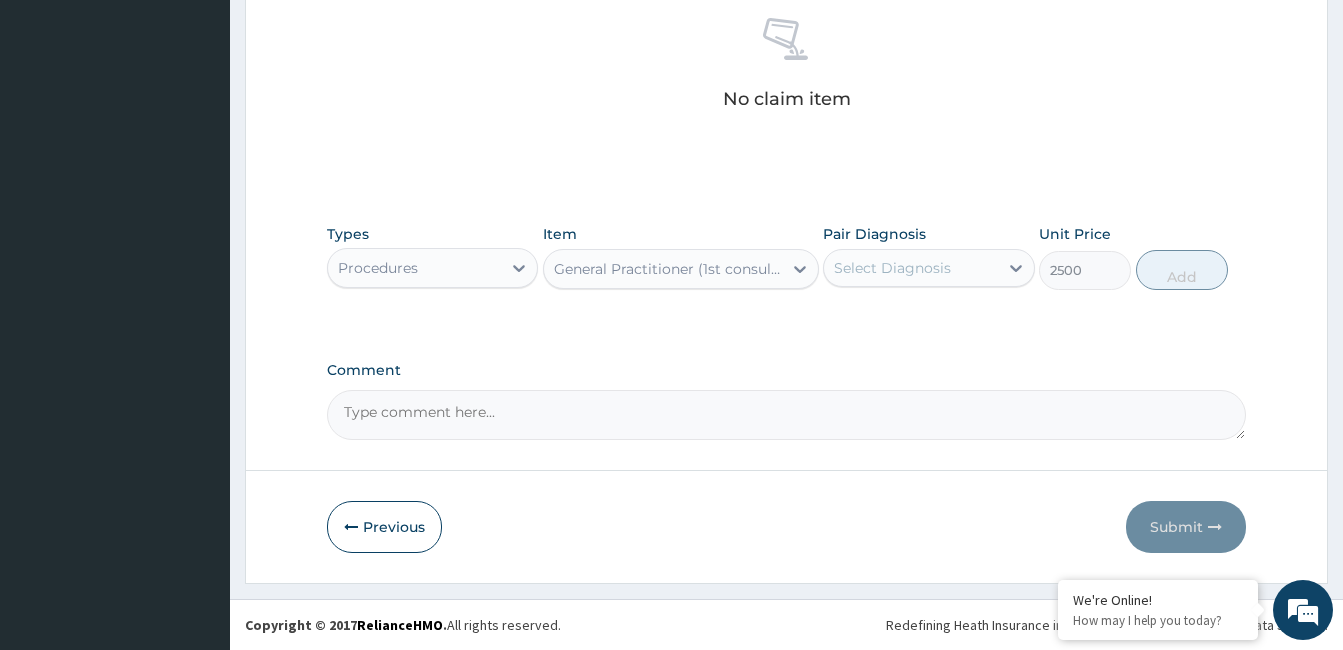 click on "Select Diagnosis" at bounding box center [910, 268] 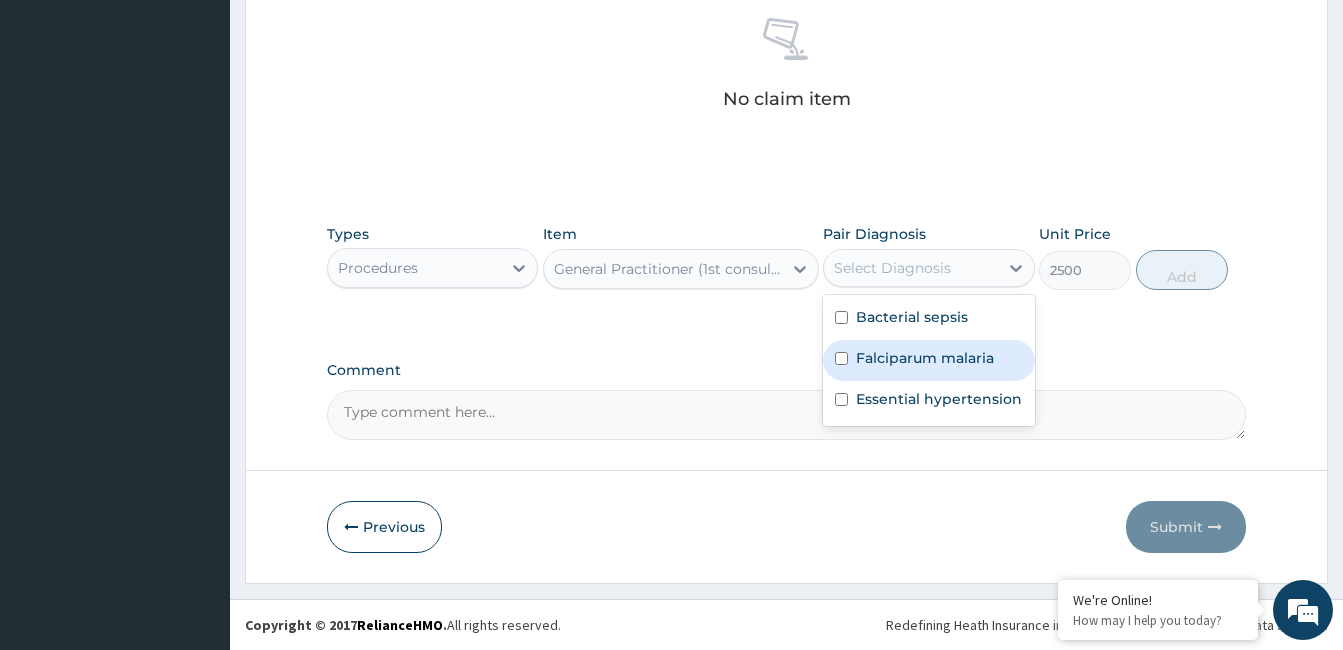 click on "Falciparum malaria" at bounding box center [928, 360] 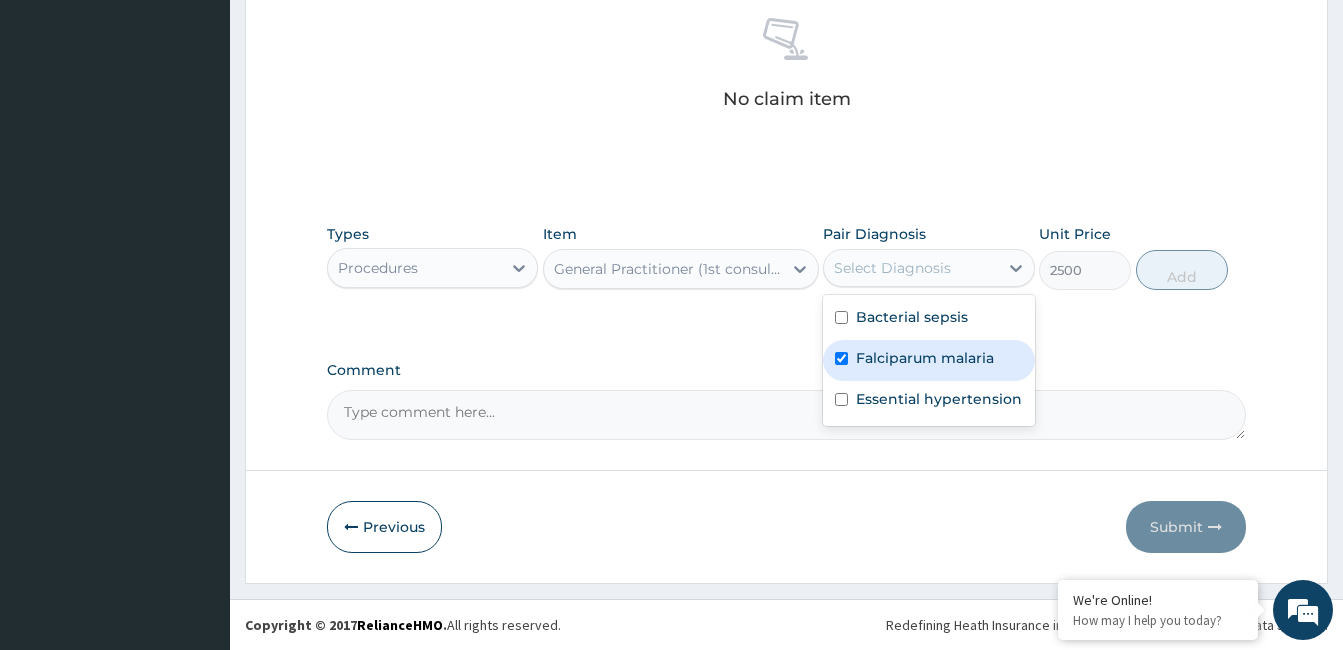 checkbox on "true" 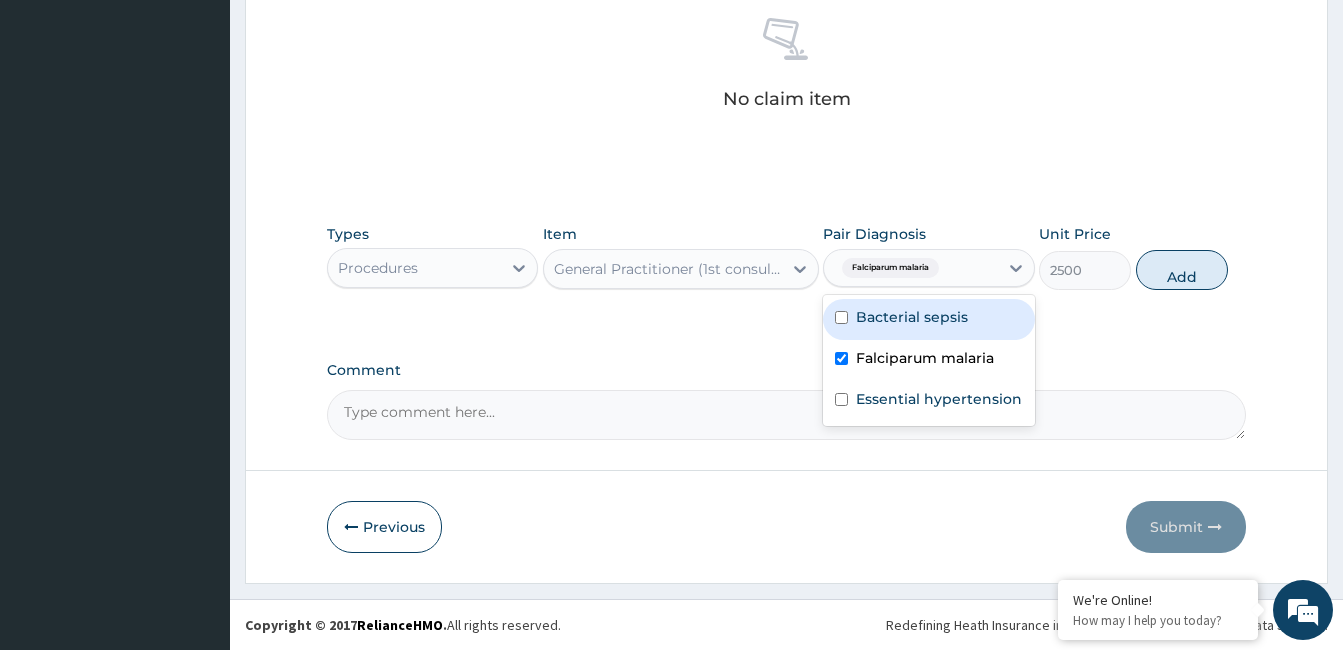 click on "Bacterial sepsis" at bounding box center [912, 317] 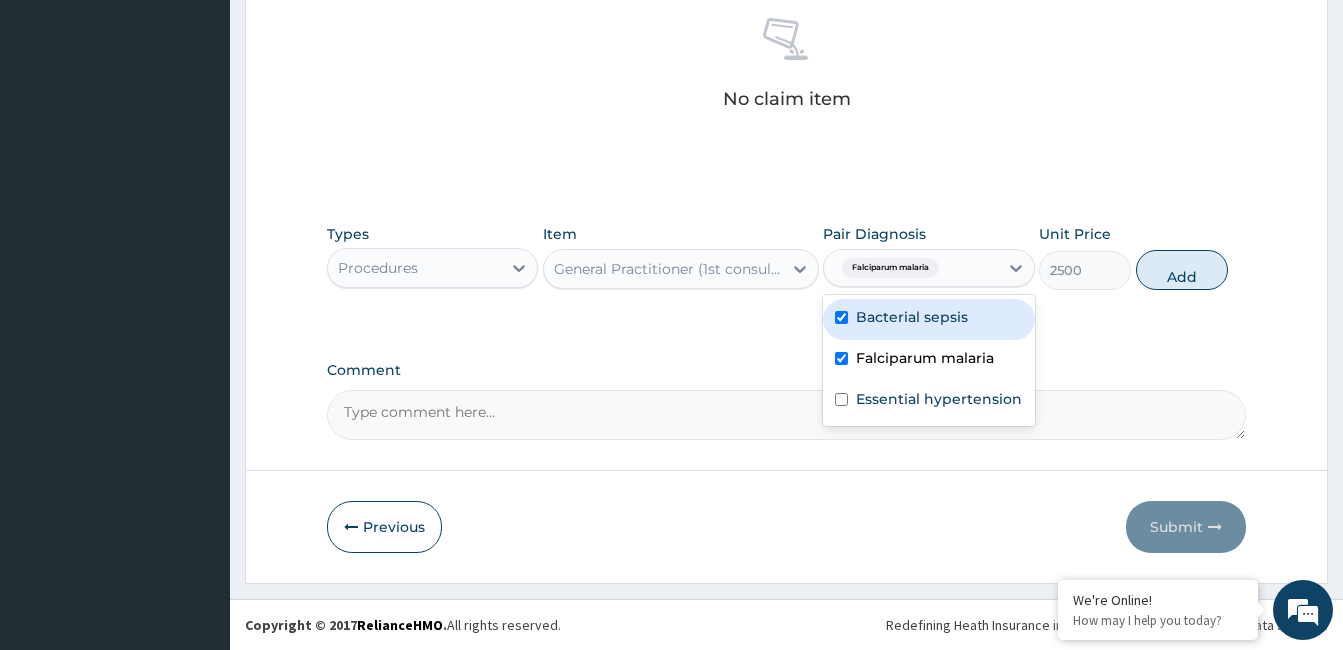 checkbox on "true" 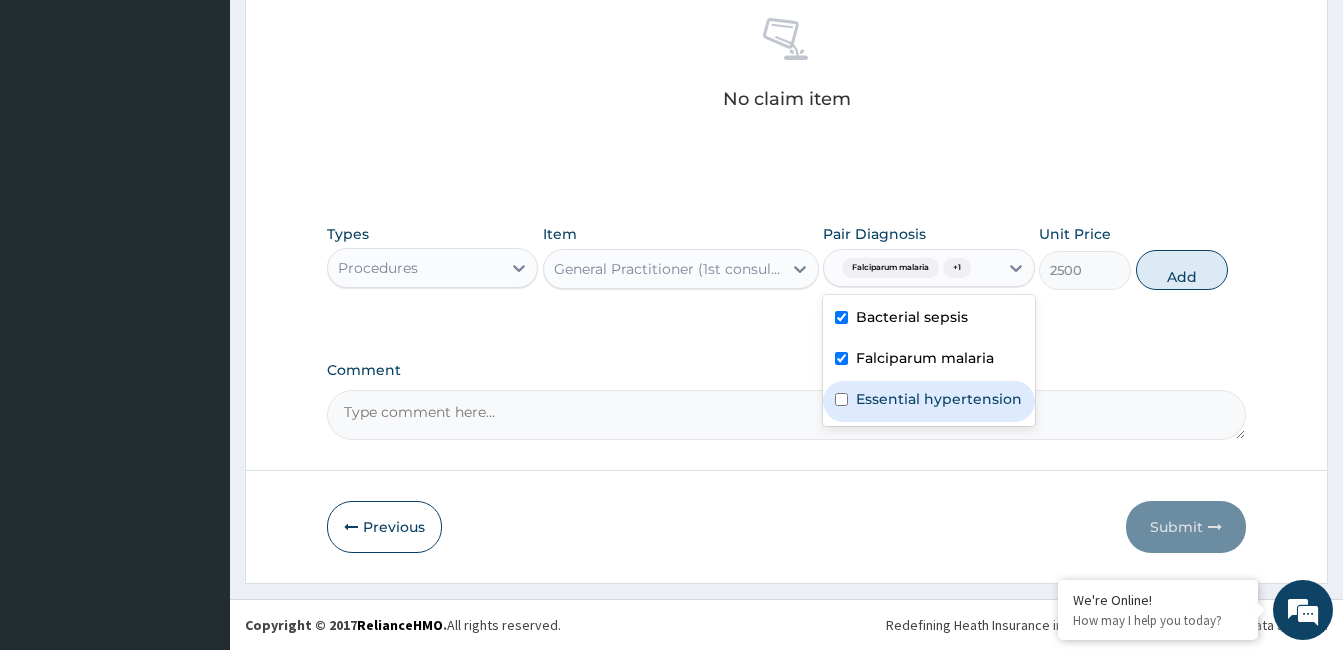 click on "Essential hypertension" at bounding box center (939, 399) 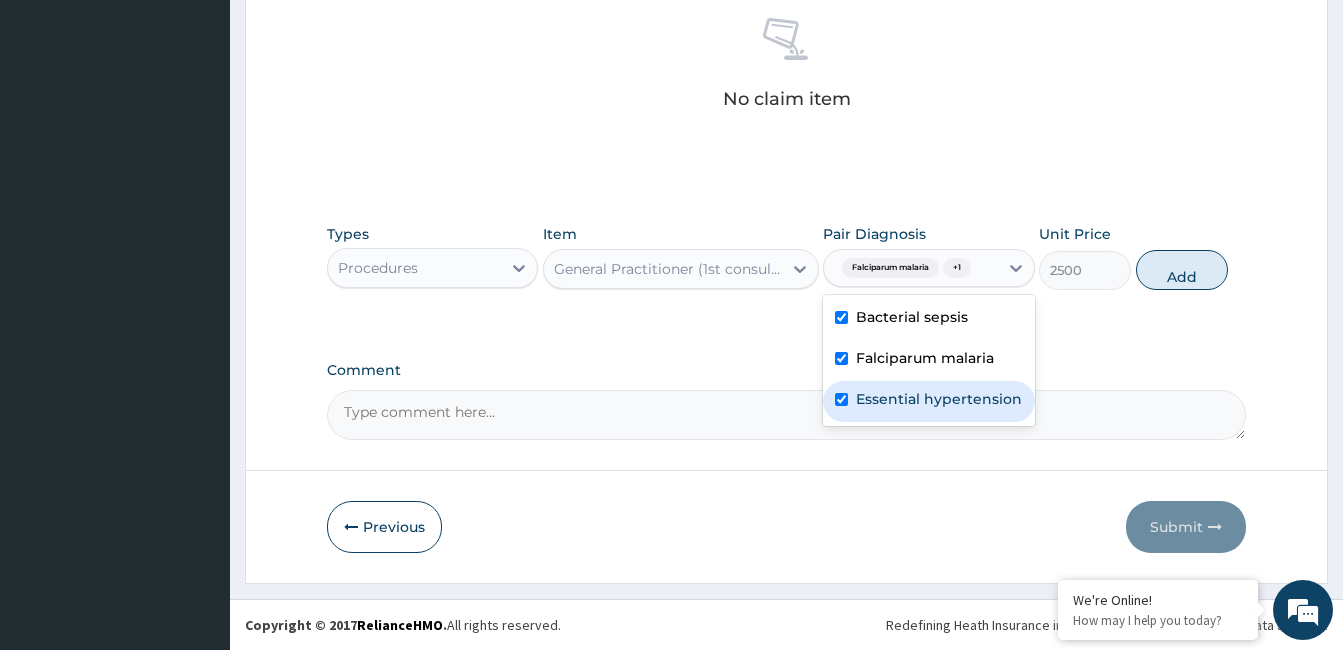 checkbox on "true" 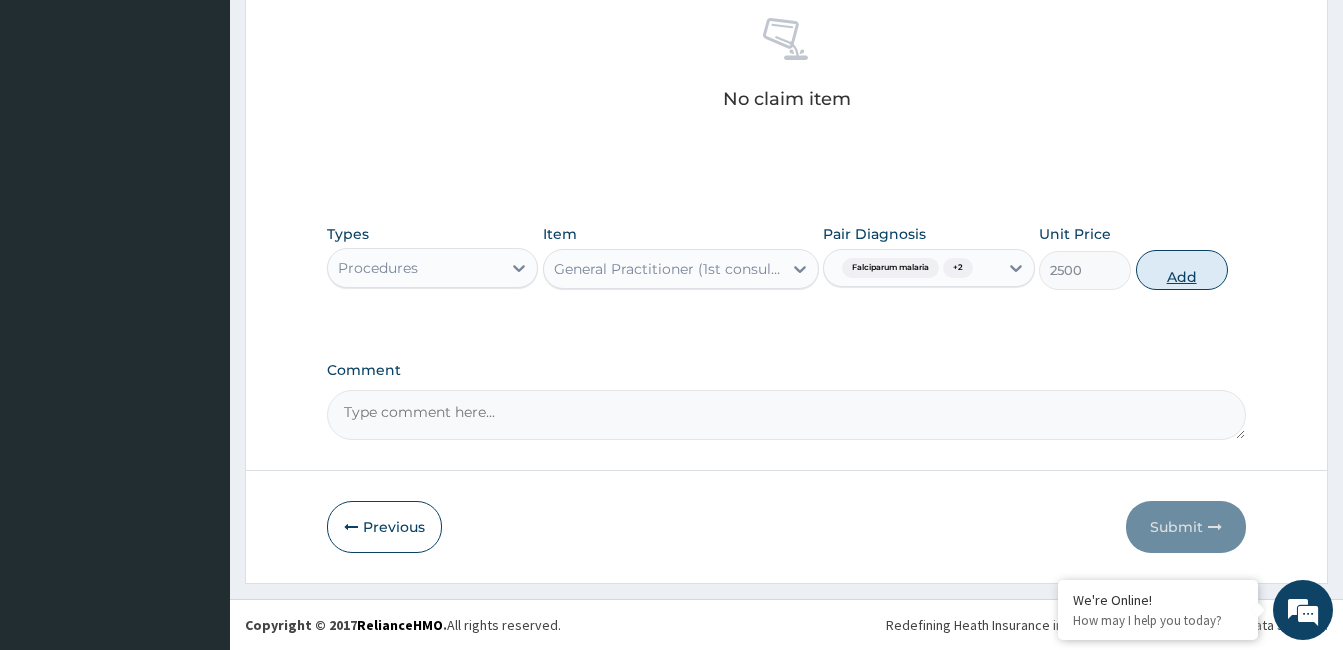 click on "Add" at bounding box center [1182, 270] 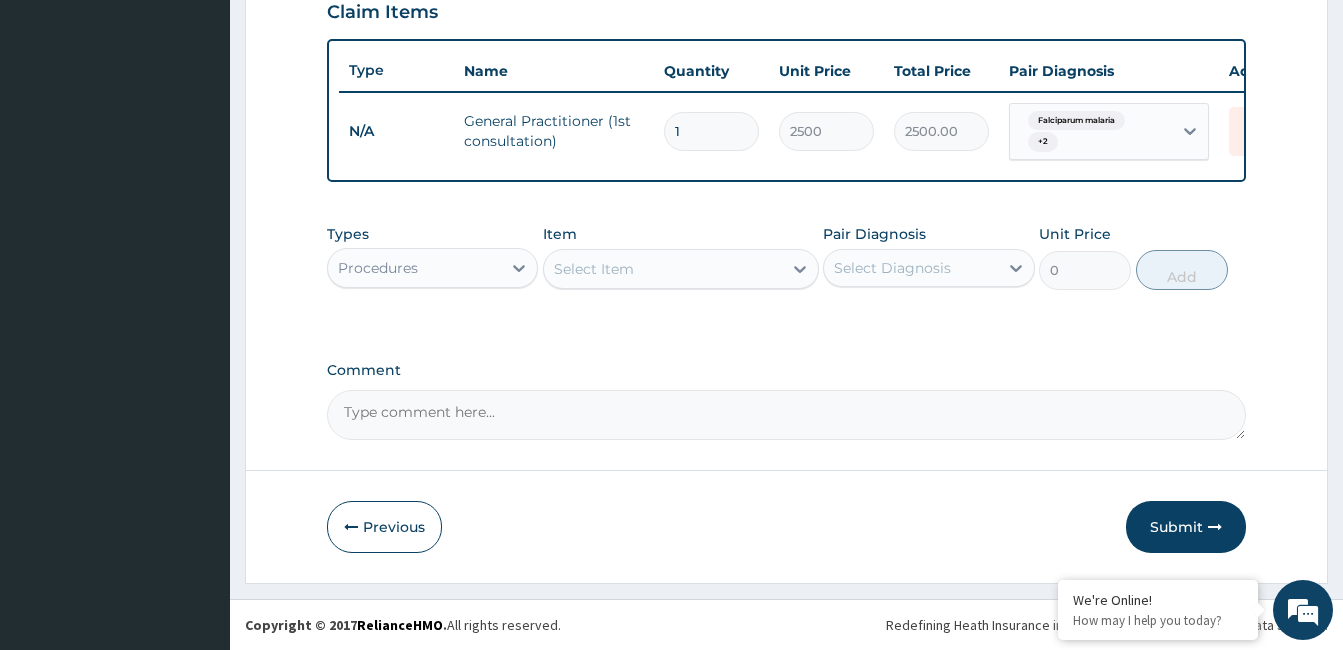 scroll, scrollTop: 720, scrollLeft: 0, axis: vertical 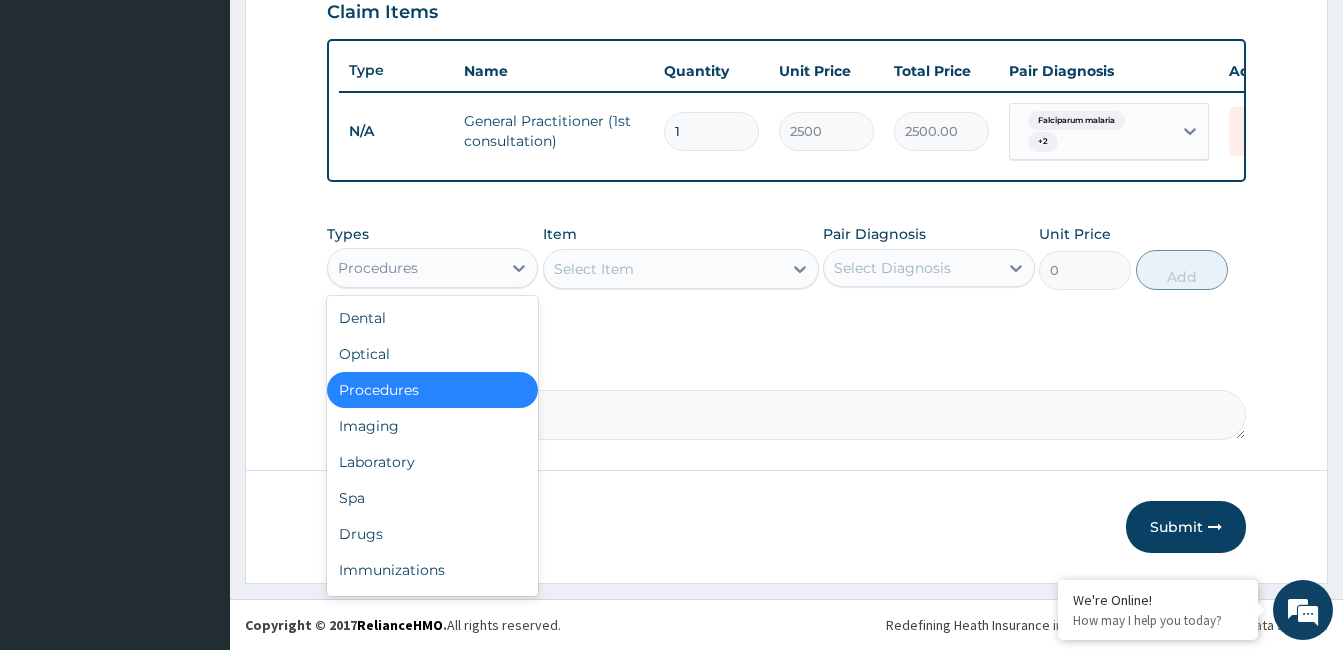click on "Procedures" at bounding box center (414, 268) 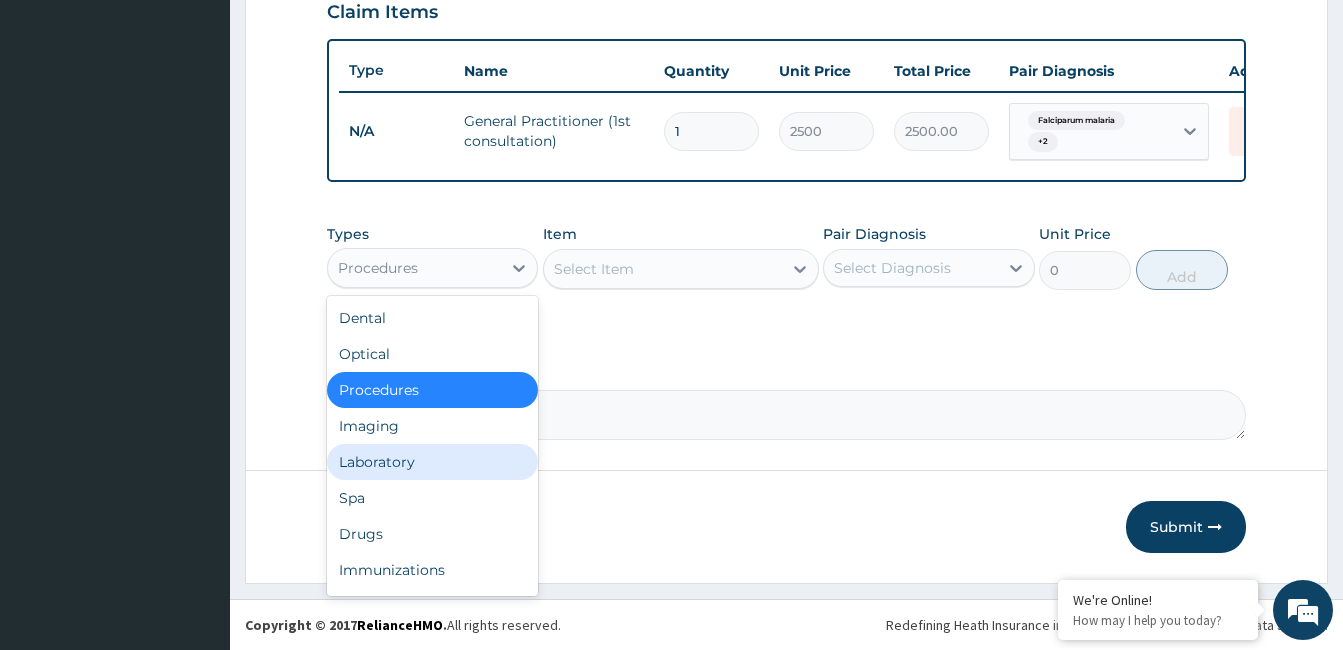 click on "Laboratory" at bounding box center (432, 462) 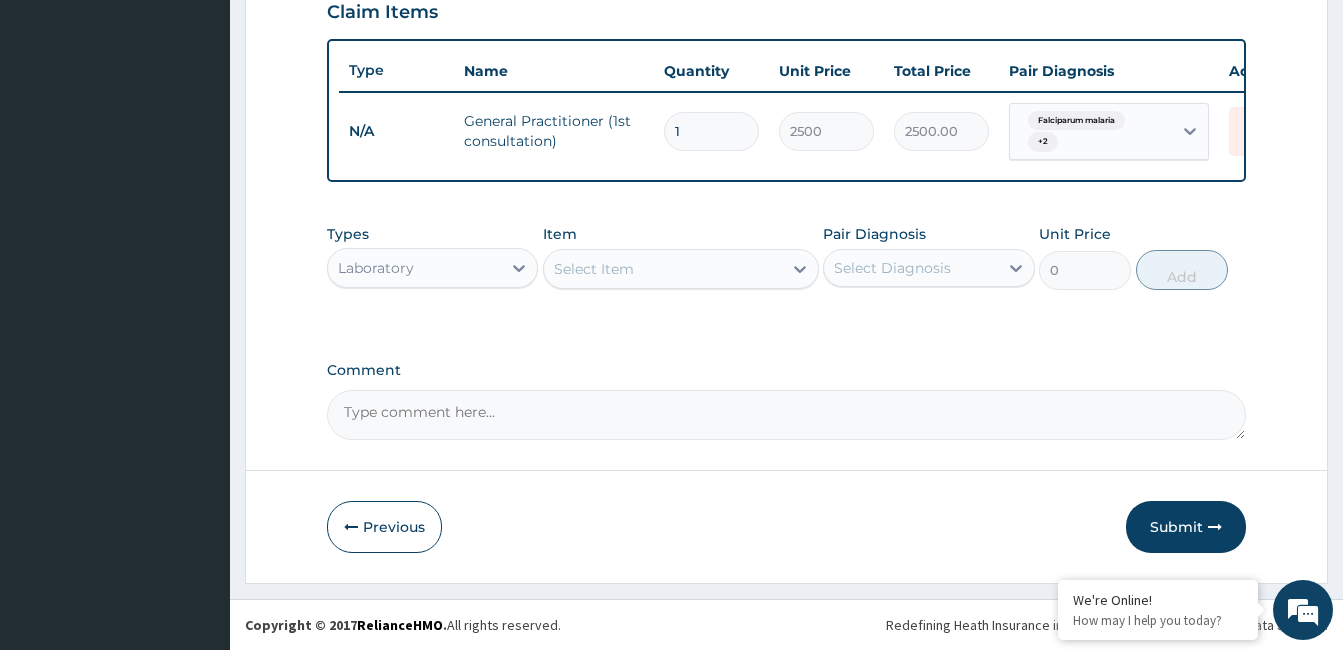 click on "Select Item" at bounding box center [663, 269] 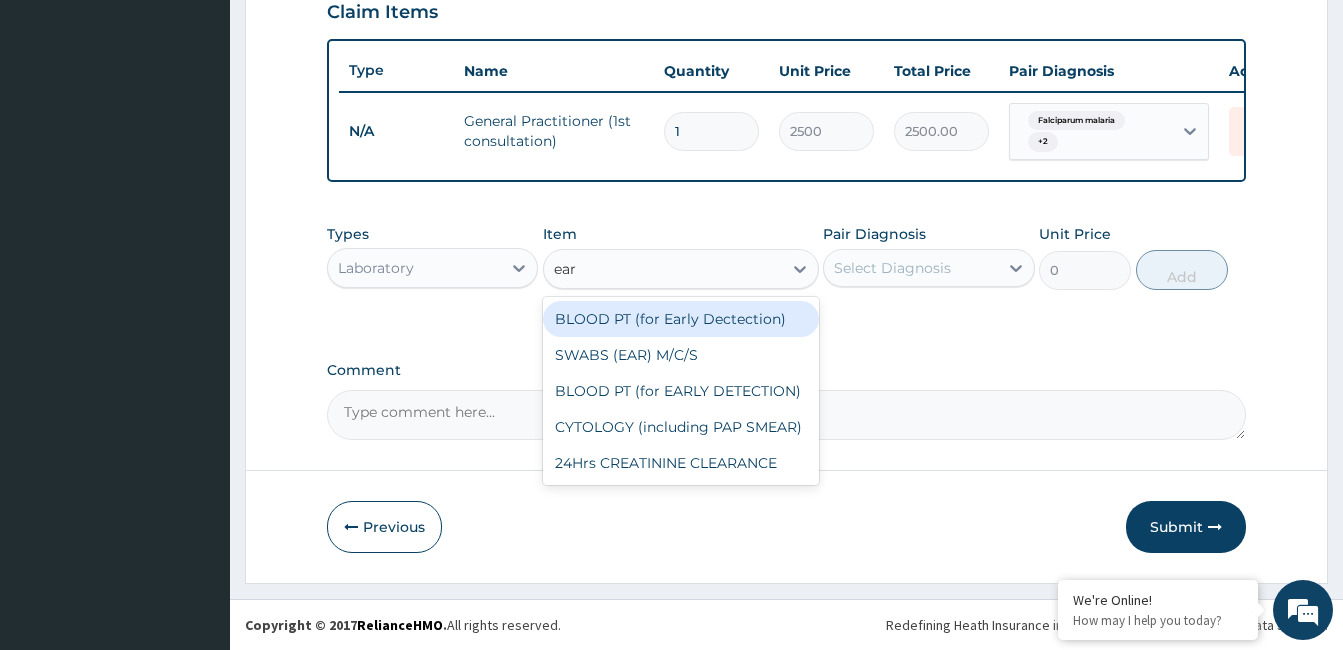 type on "earl" 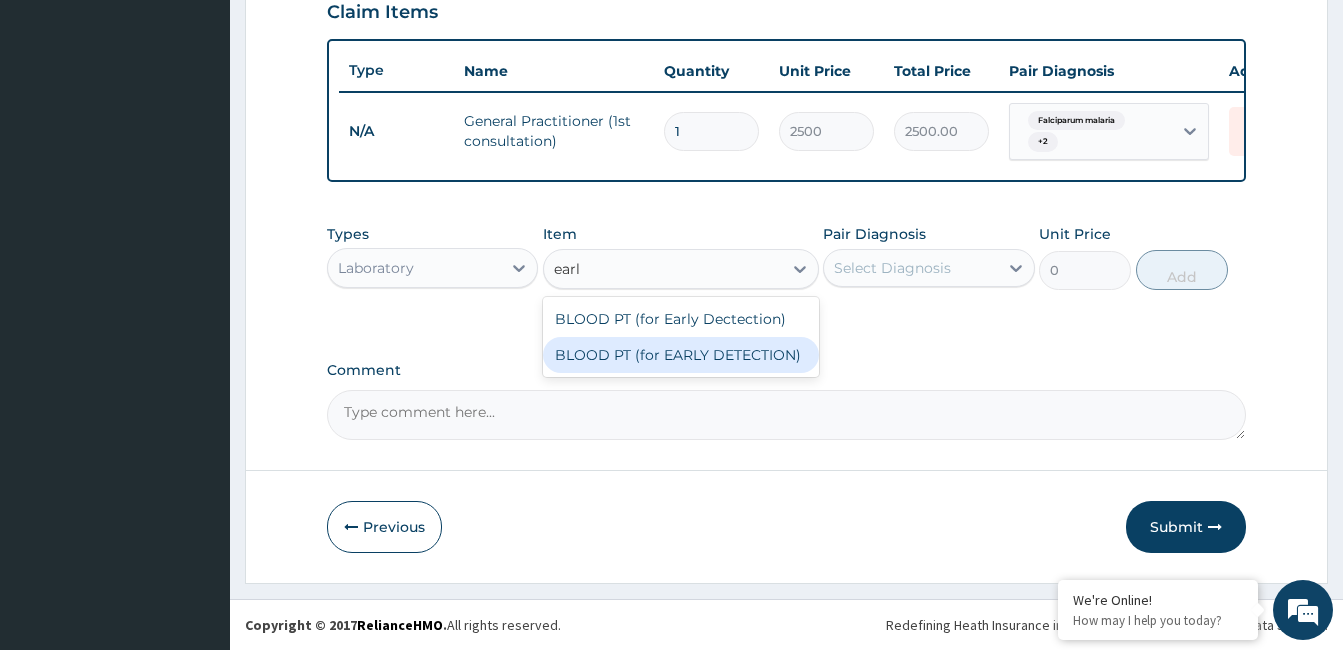 click on "BLOOD PT (for  EARLY DETECTION)" at bounding box center (681, 355) 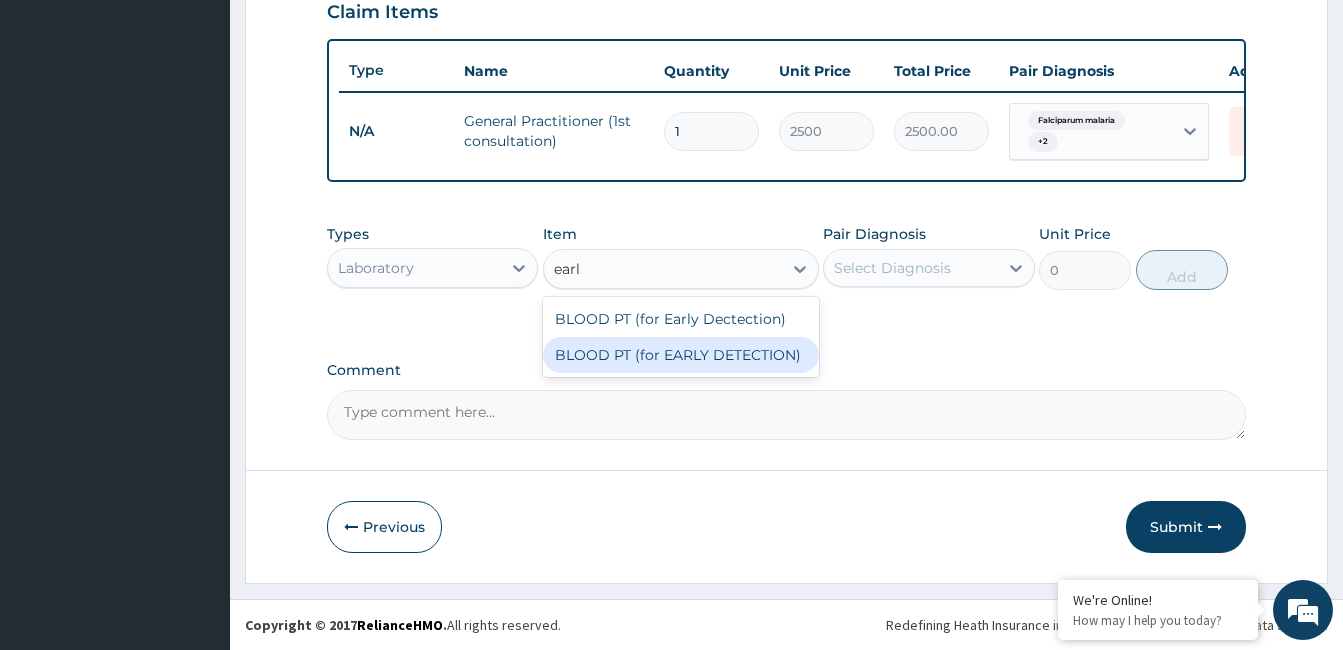 type 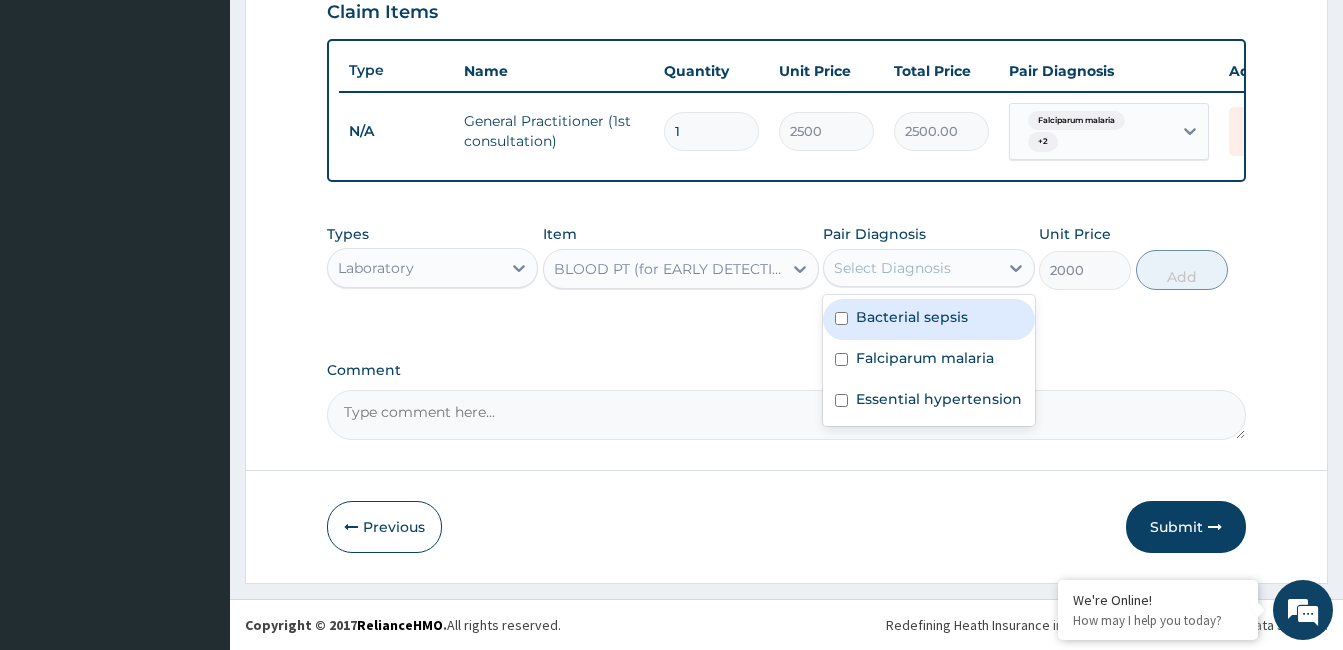 click on "Select Diagnosis" at bounding box center [910, 268] 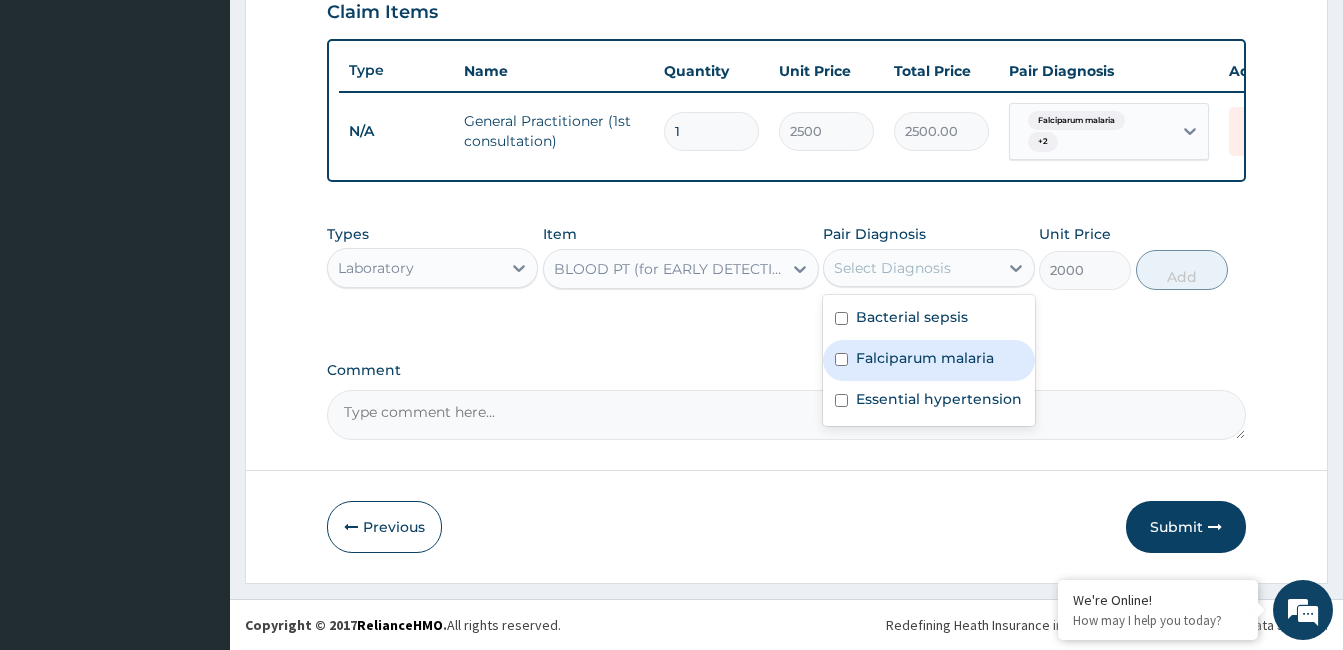 click on "Falciparum malaria" at bounding box center [925, 358] 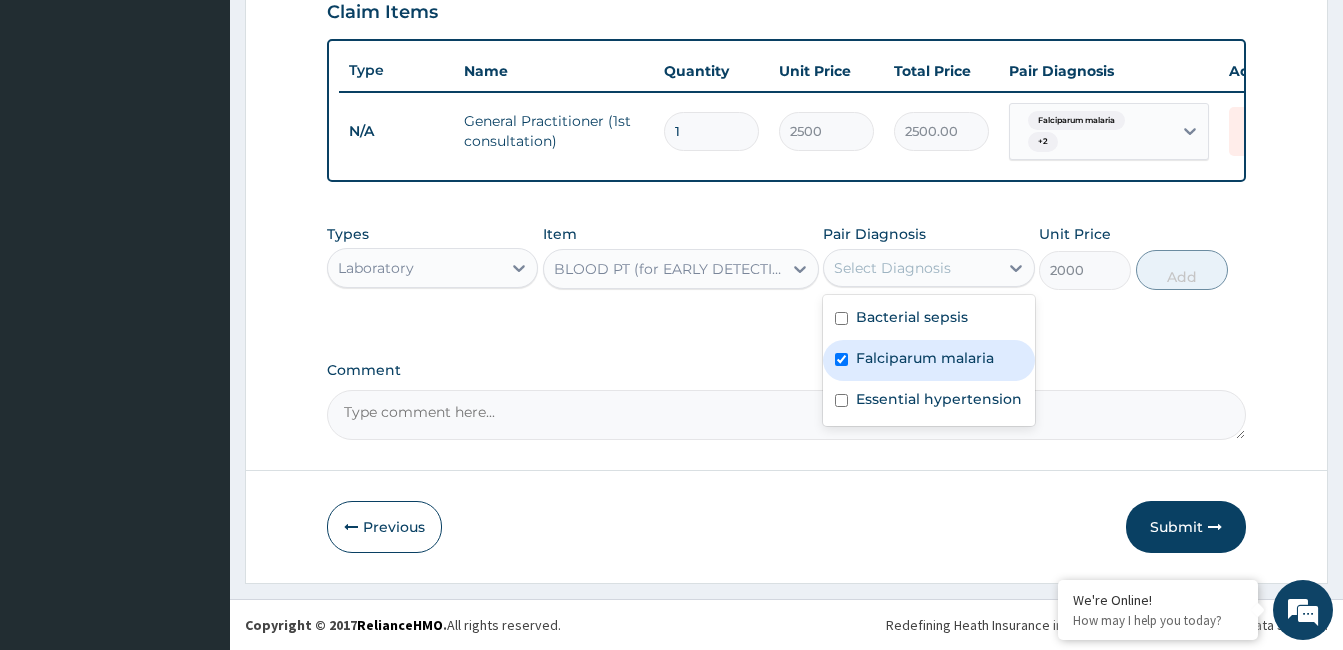 checkbox on "true" 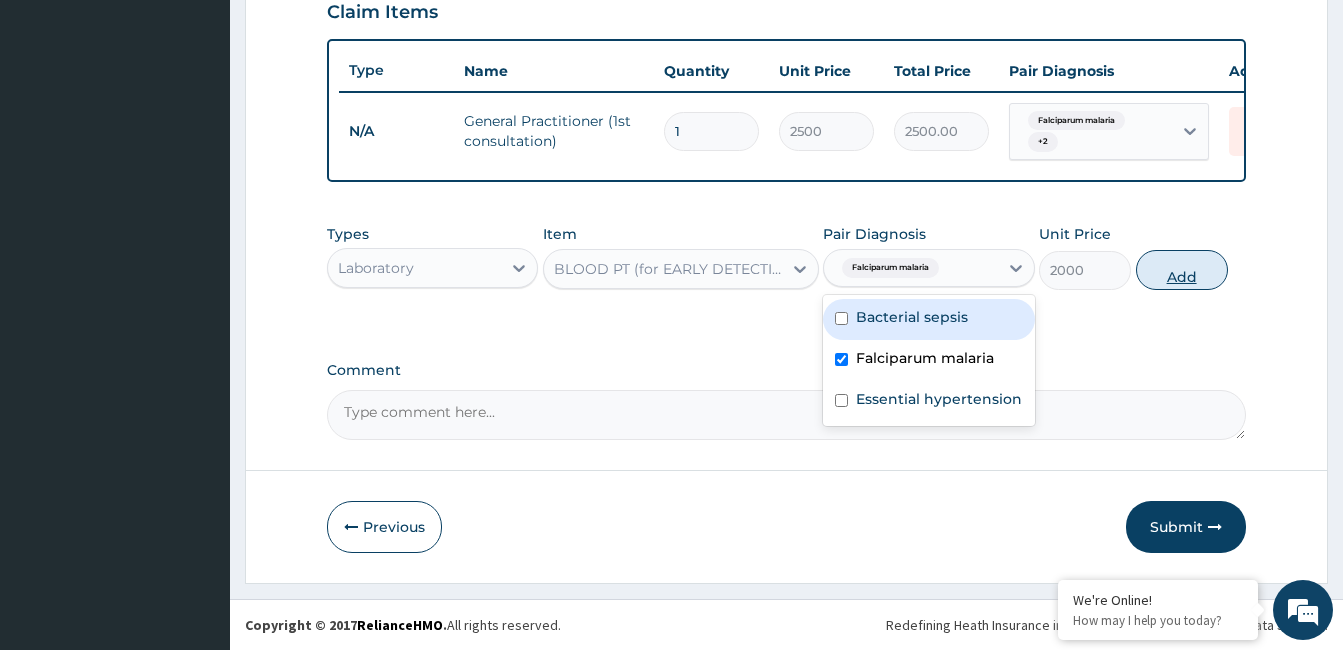 click on "Add" at bounding box center [1182, 270] 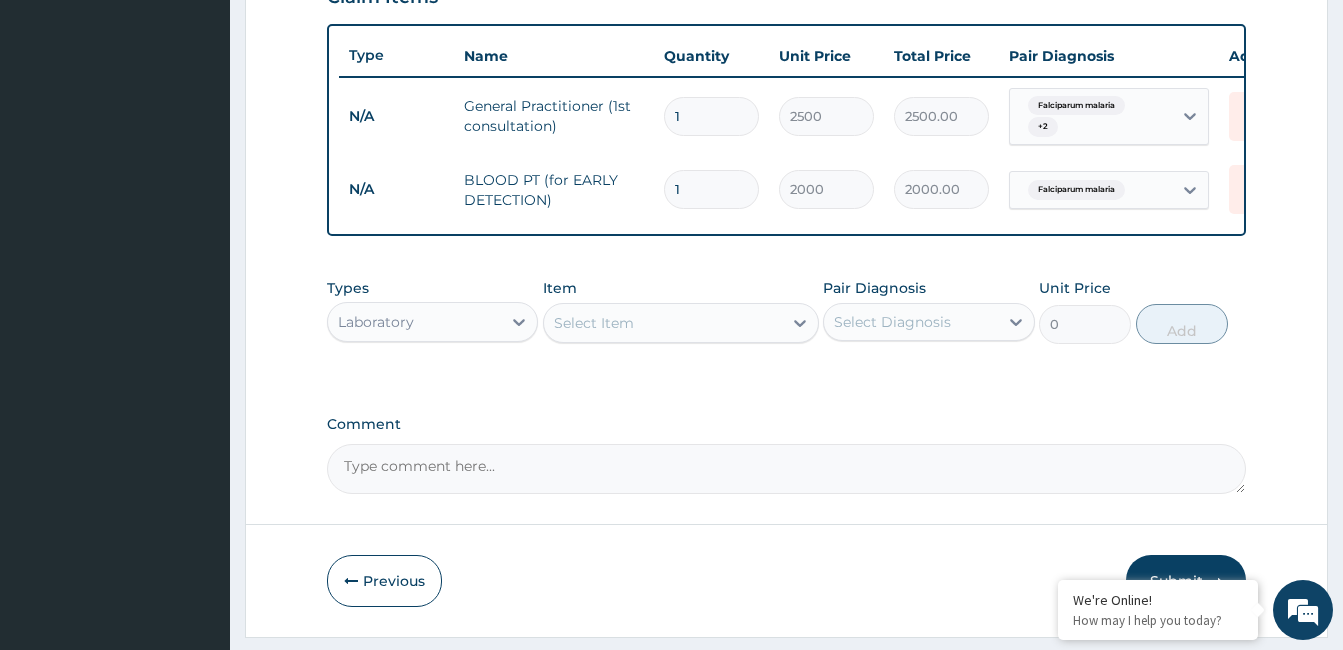 click on "Select Item" at bounding box center (681, 323) 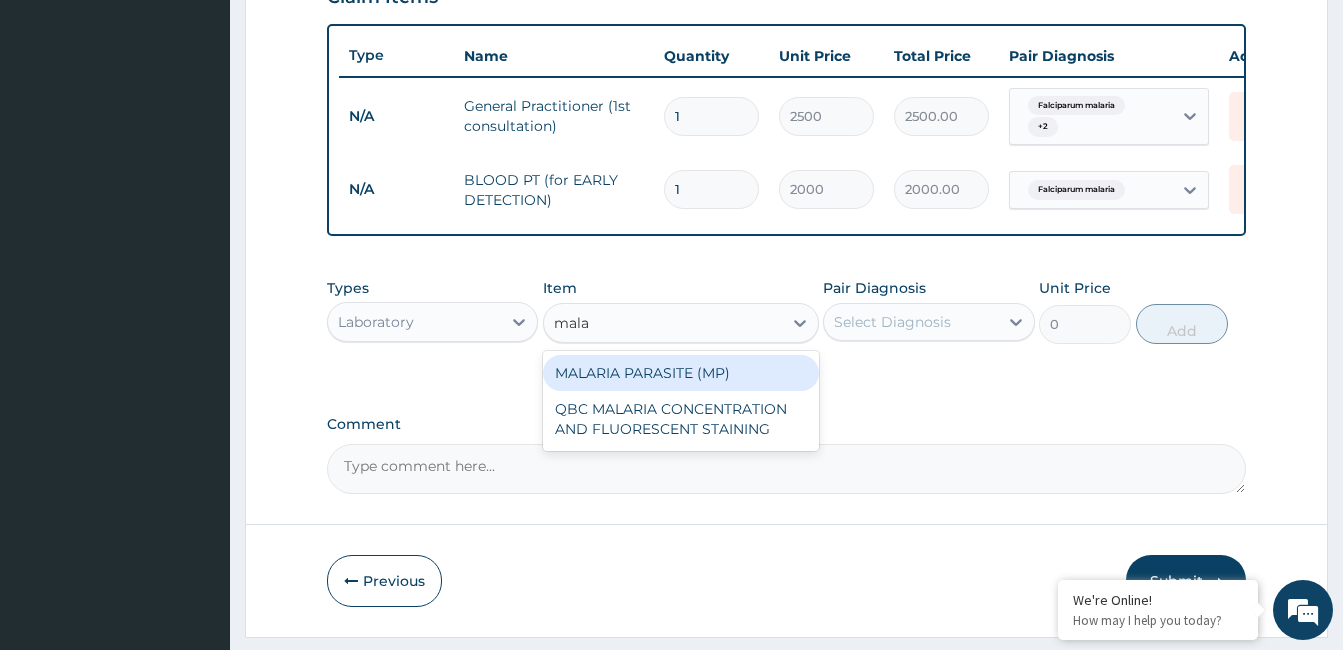 type on "mala" 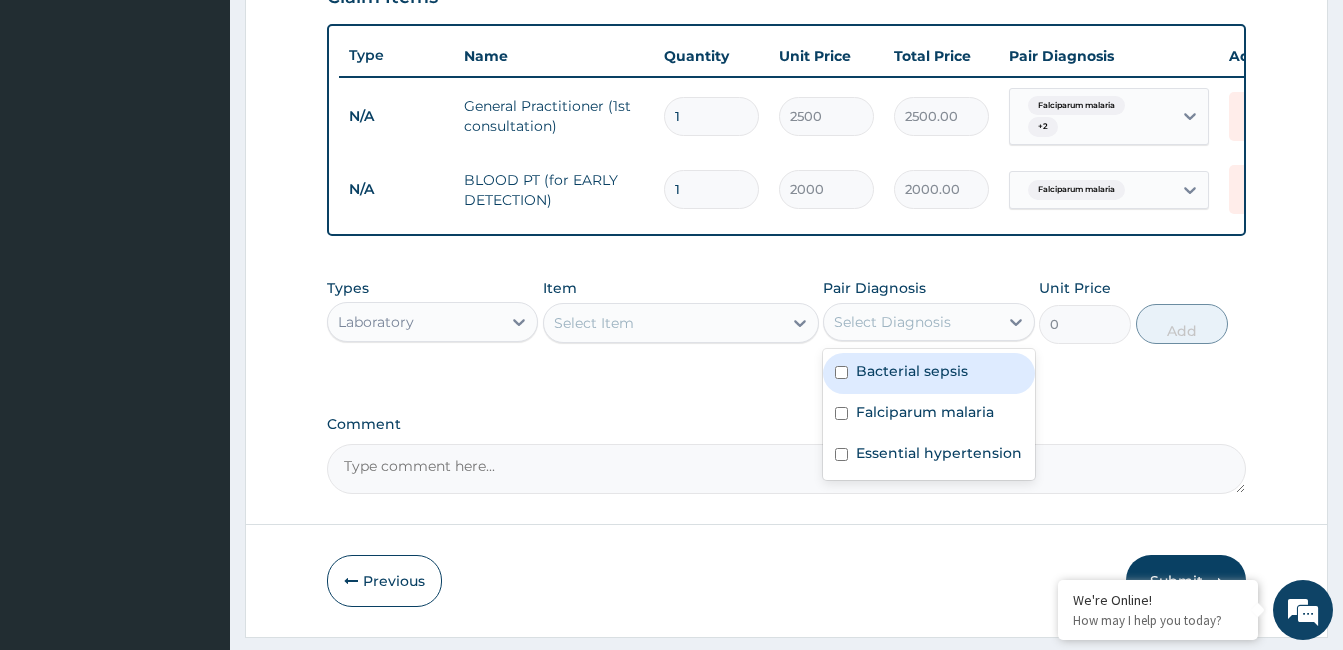 click on "Select Diagnosis" at bounding box center (910, 322) 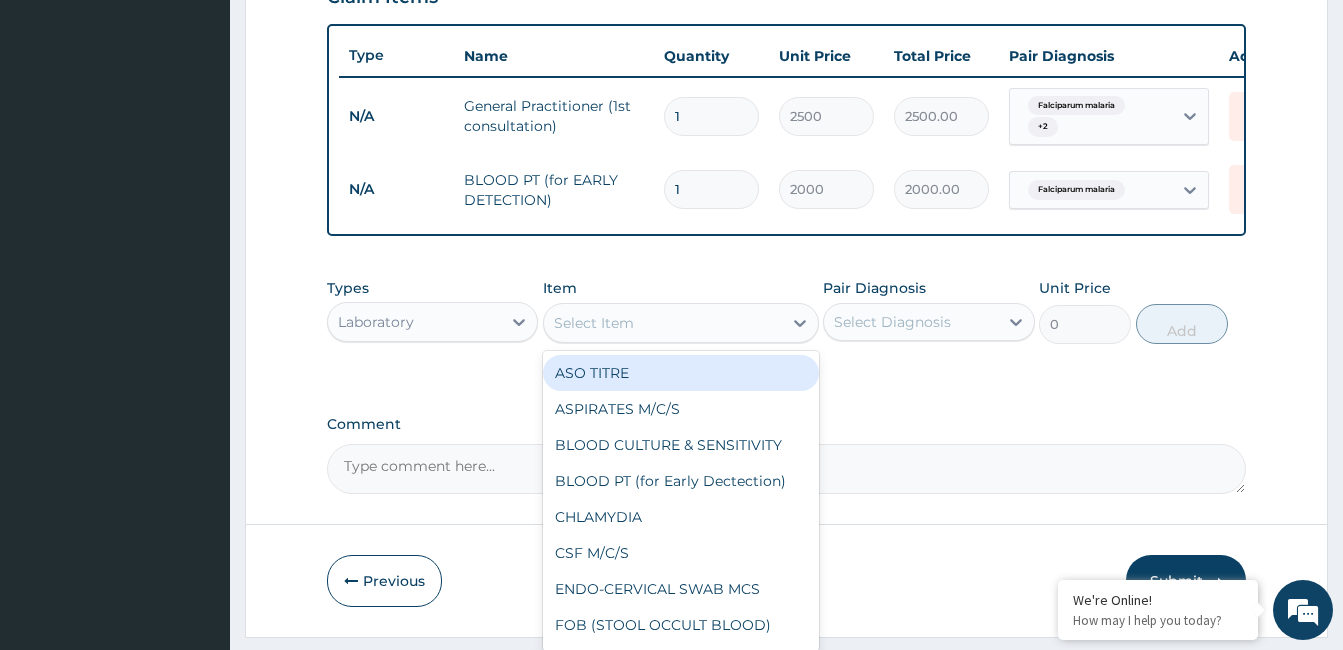 click on "Select Item" at bounding box center (663, 323) 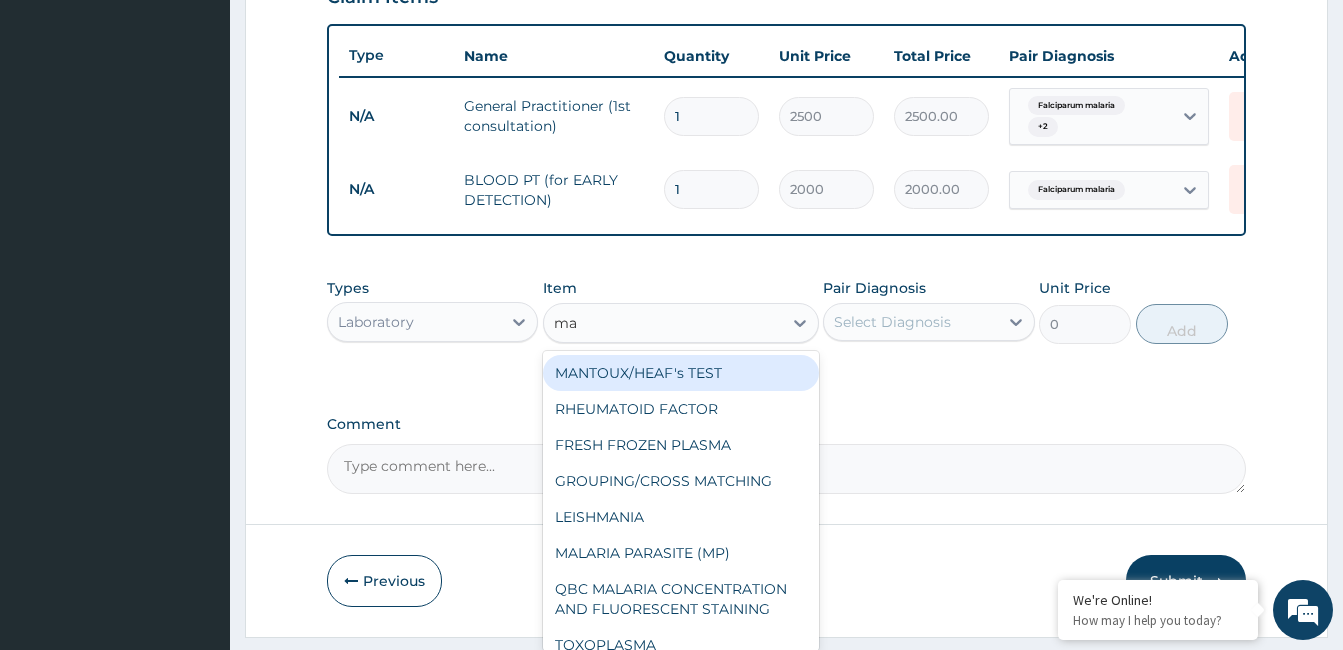 type on "mal" 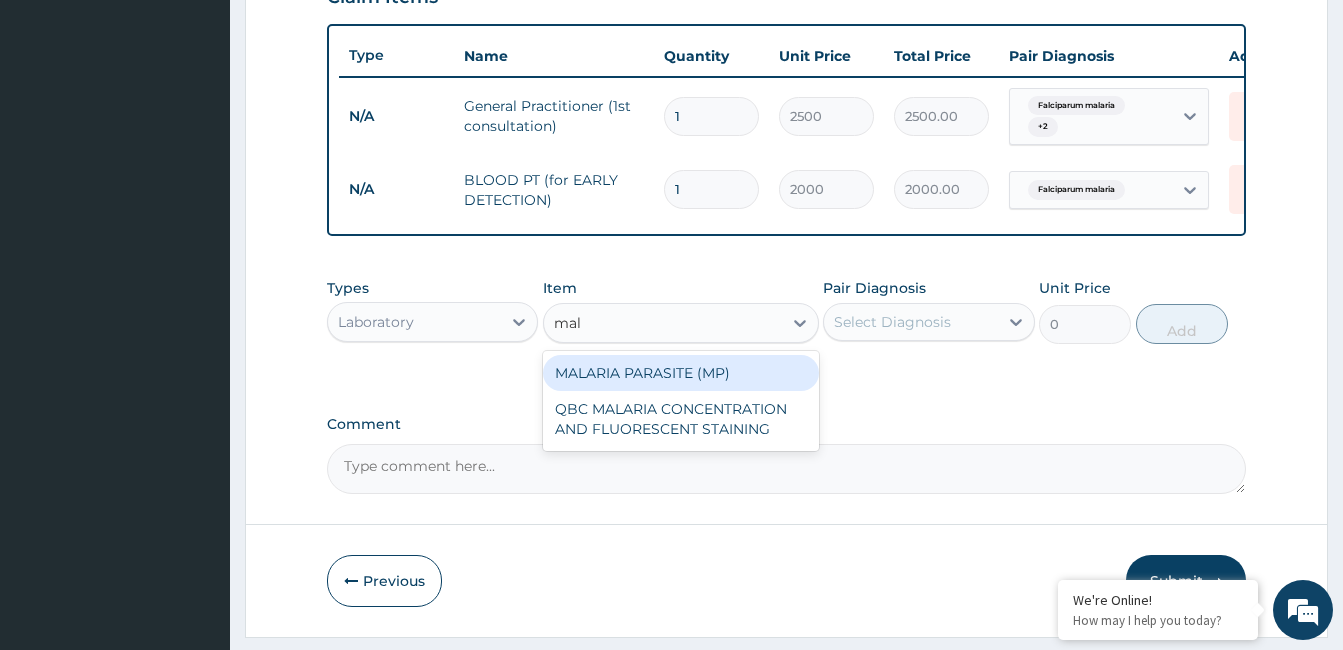 click on "MALARIA PARASITE (MP)" at bounding box center (681, 373) 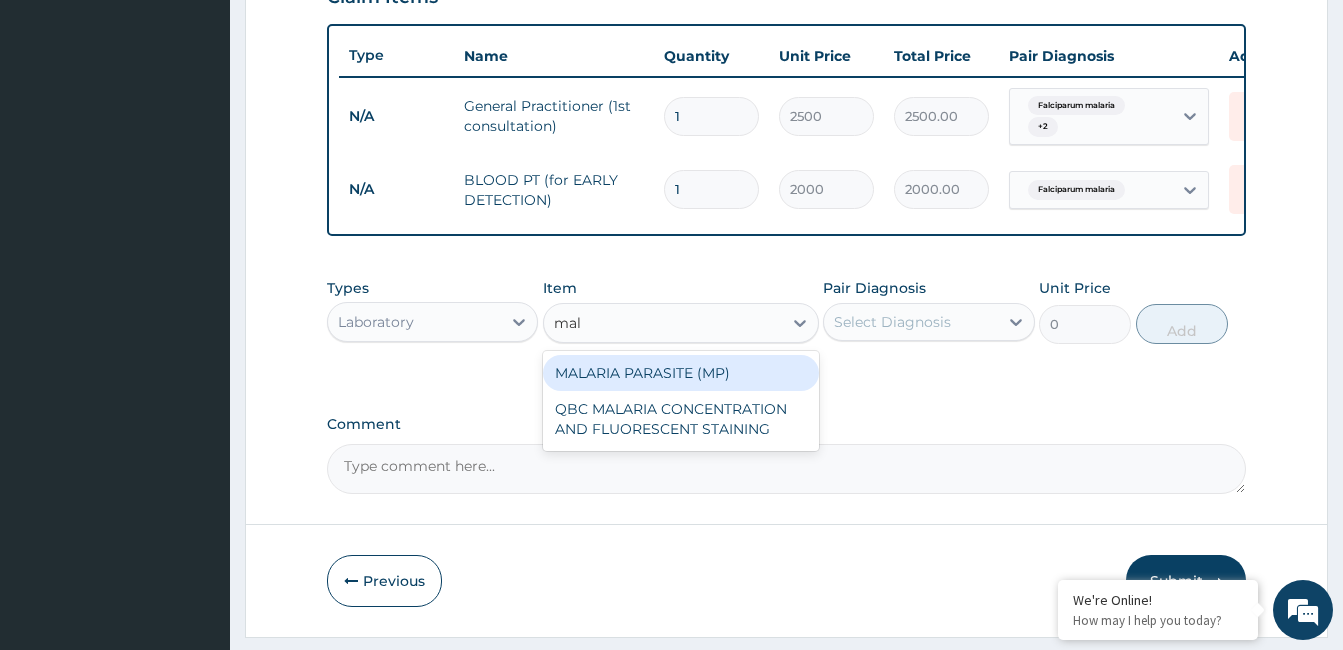type 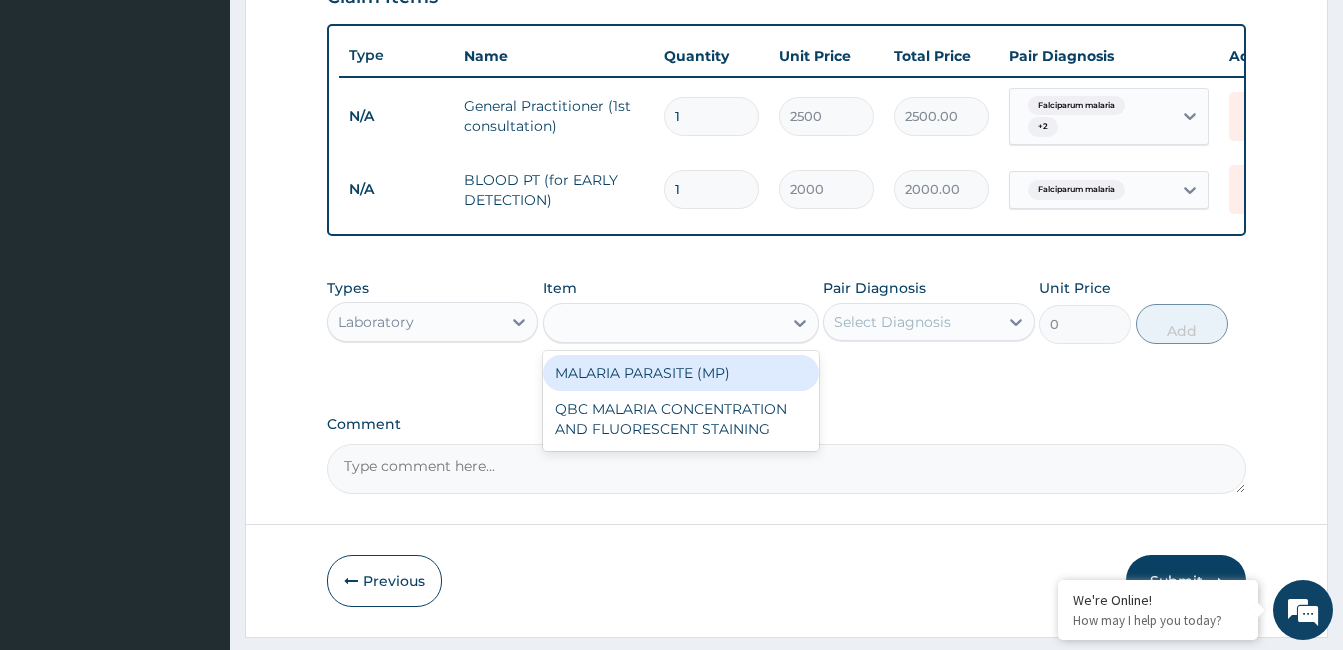 type on "1400" 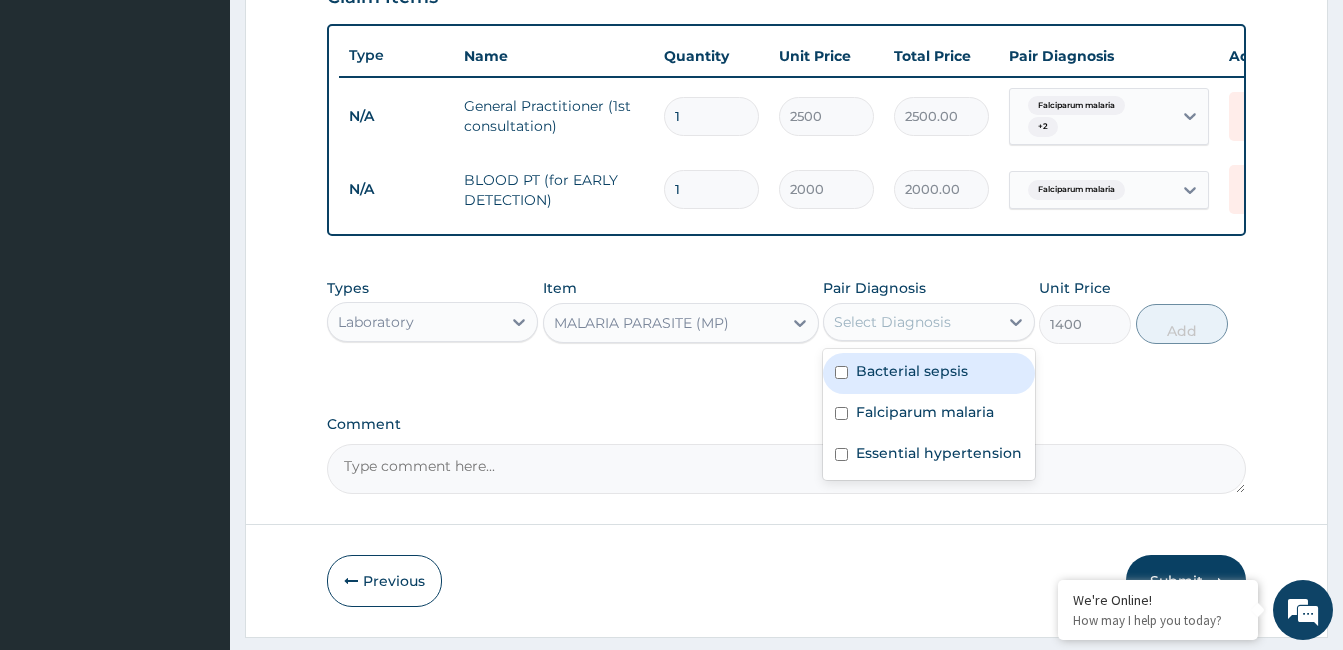 click on "Select Diagnosis" at bounding box center [910, 322] 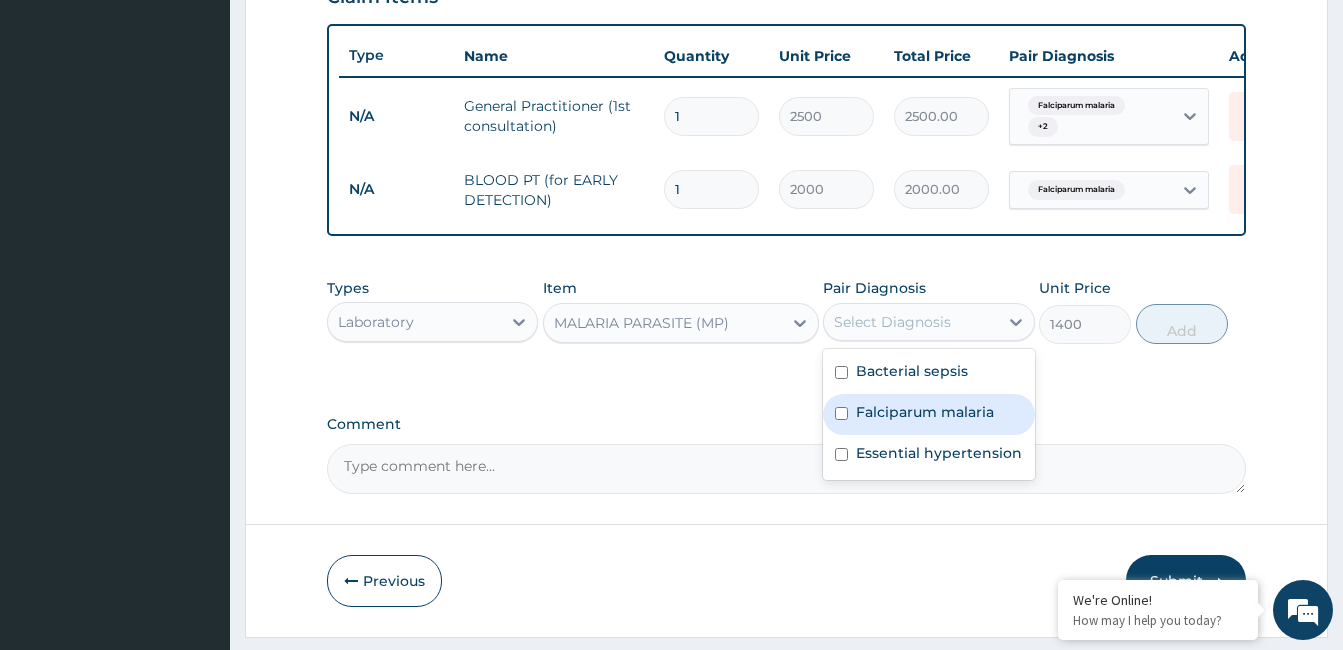 click on "Falciparum malaria" at bounding box center (925, 412) 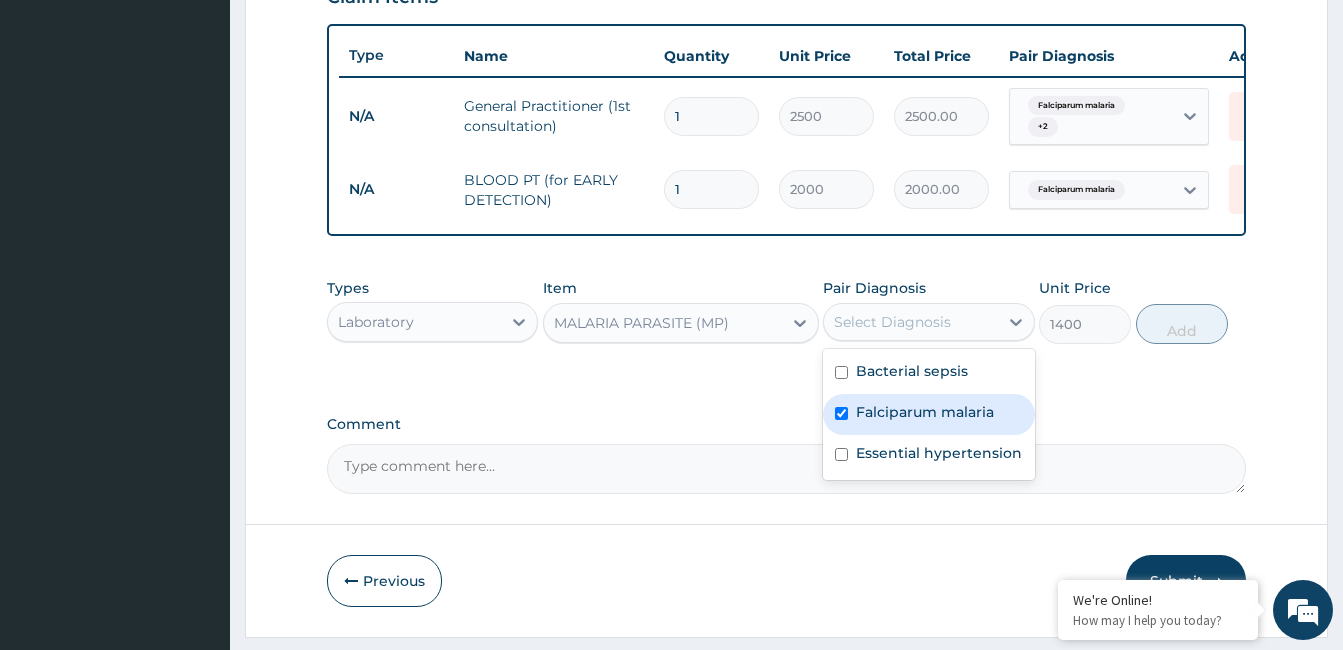 checkbox on "true" 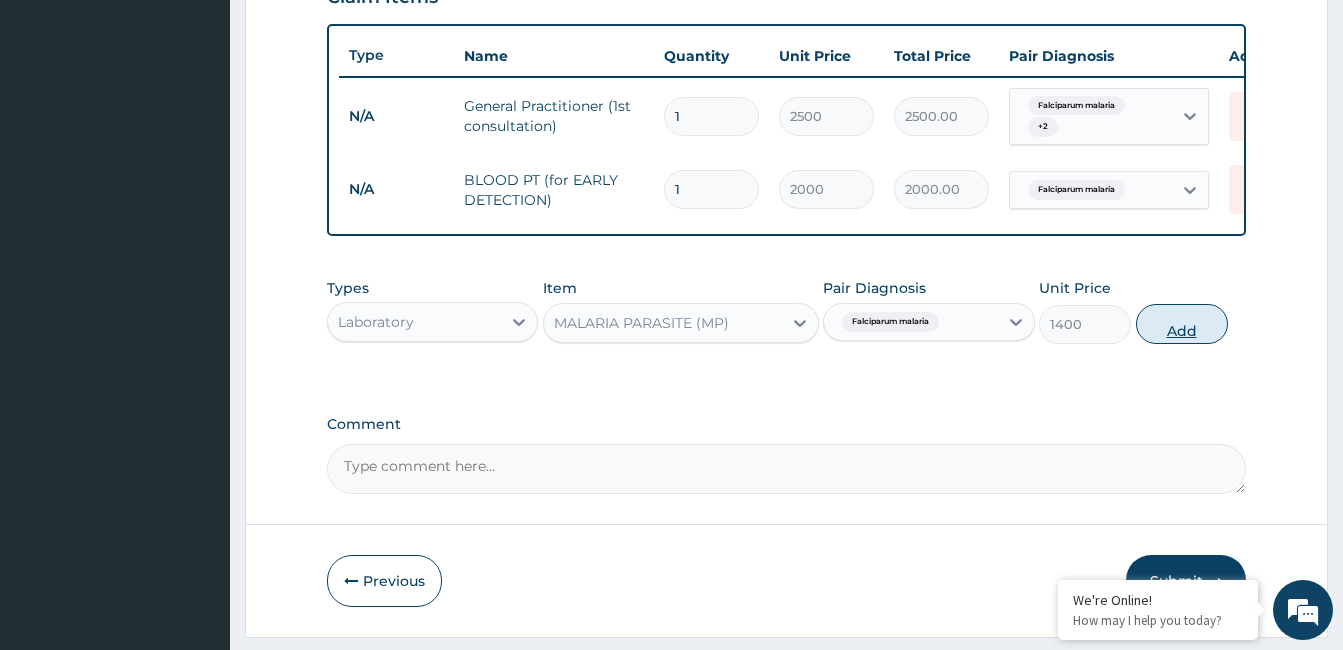 click on "Add" at bounding box center (1182, 324) 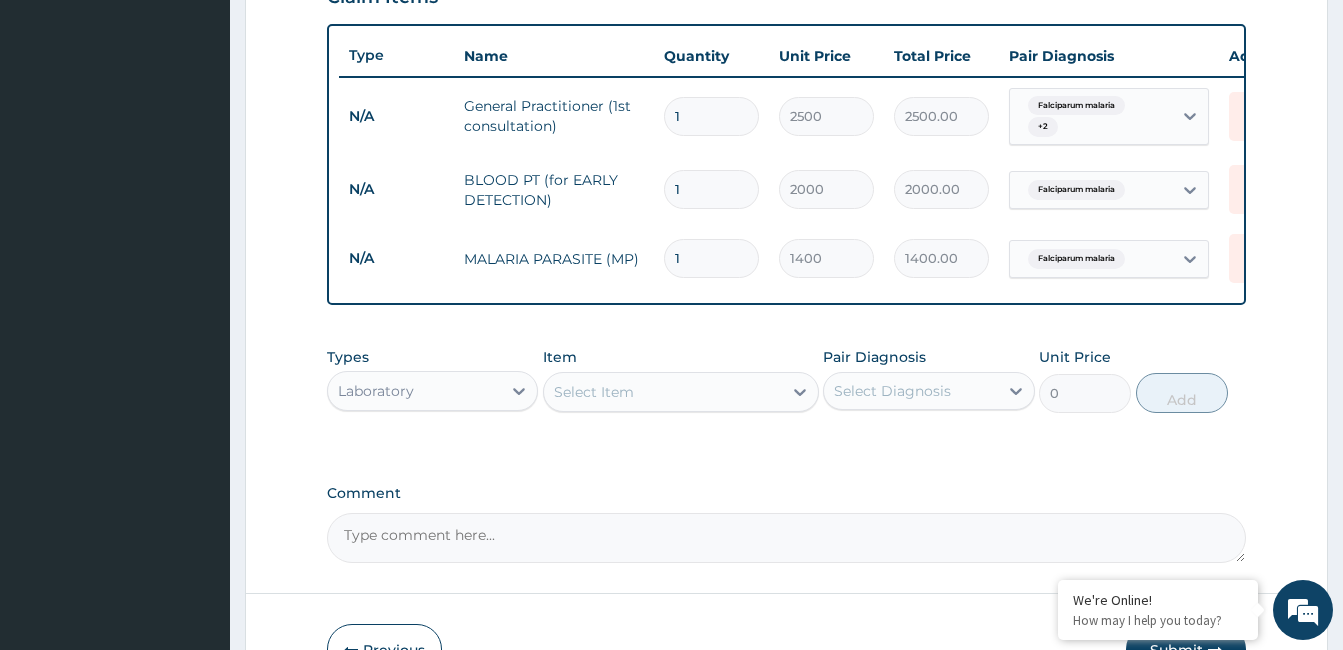 click on "Select Item" at bounding box center [663, 392] 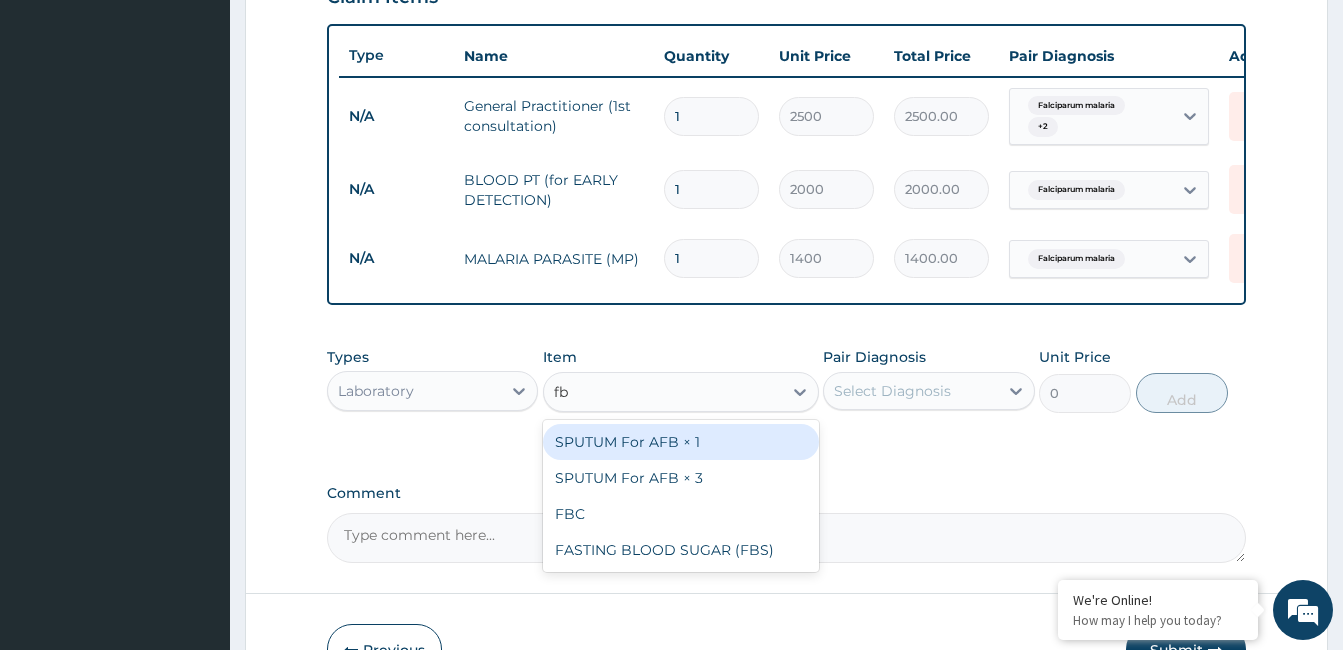 type on "fbc" 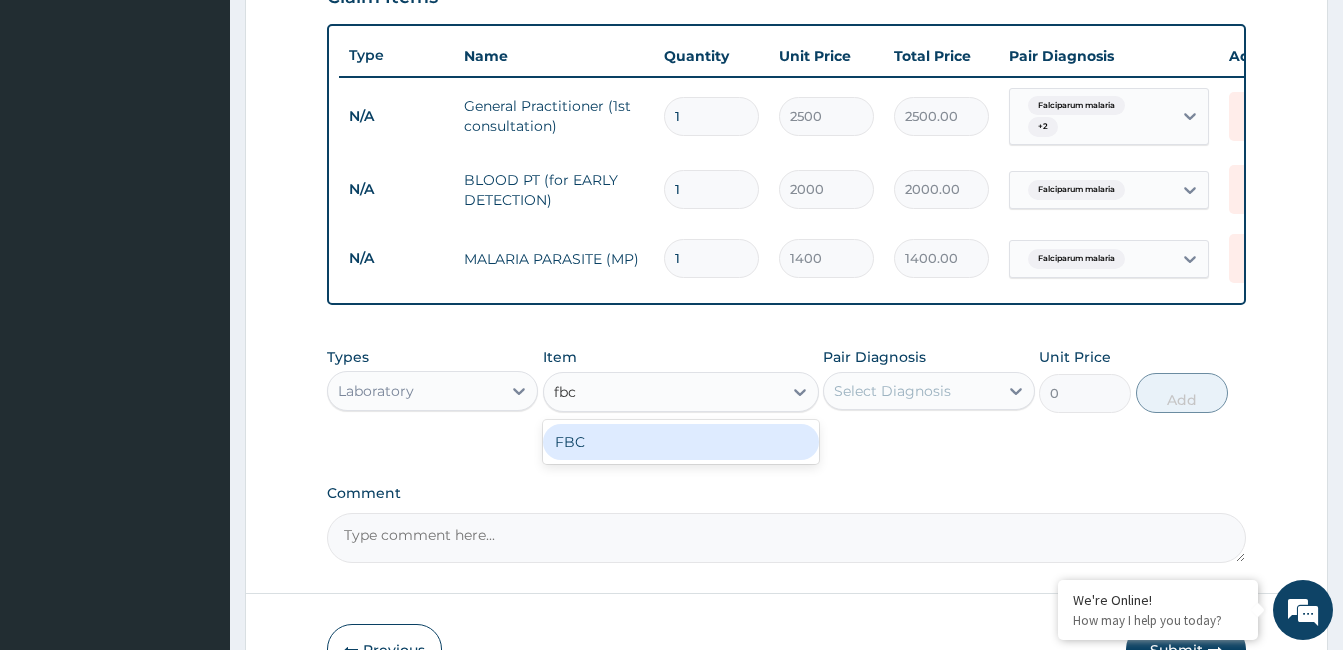 click on "FBC" at bounding box center (681, 442) 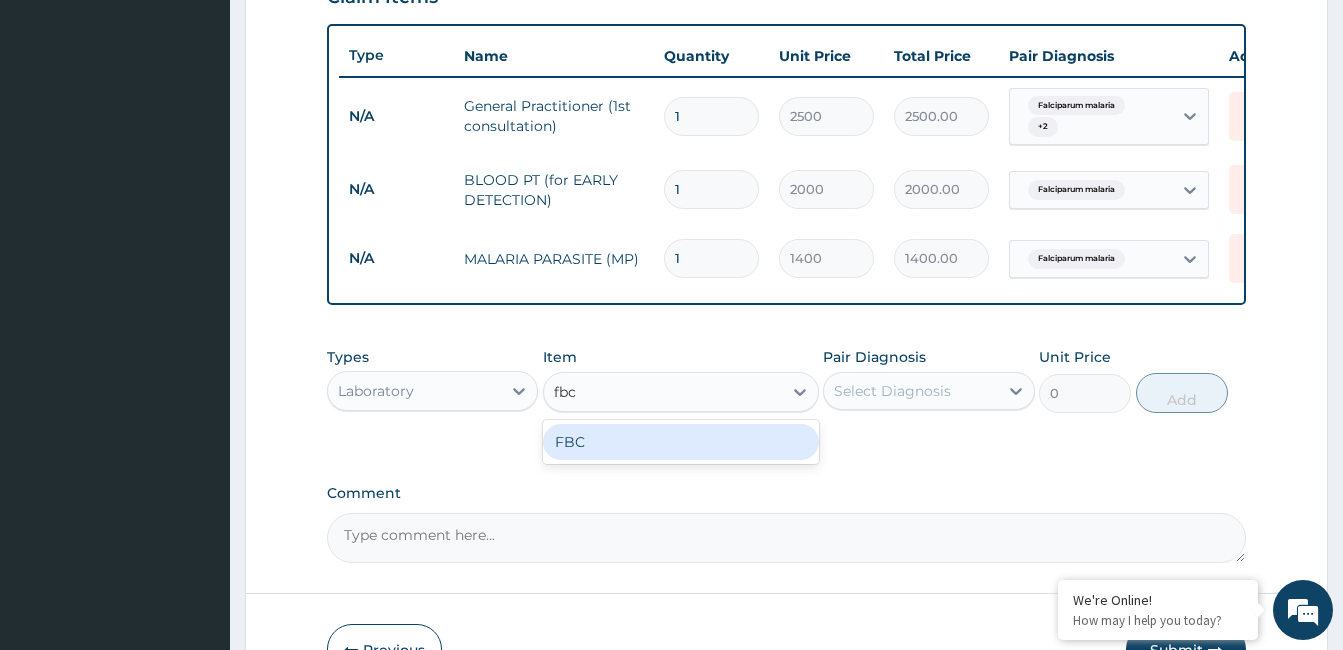 type 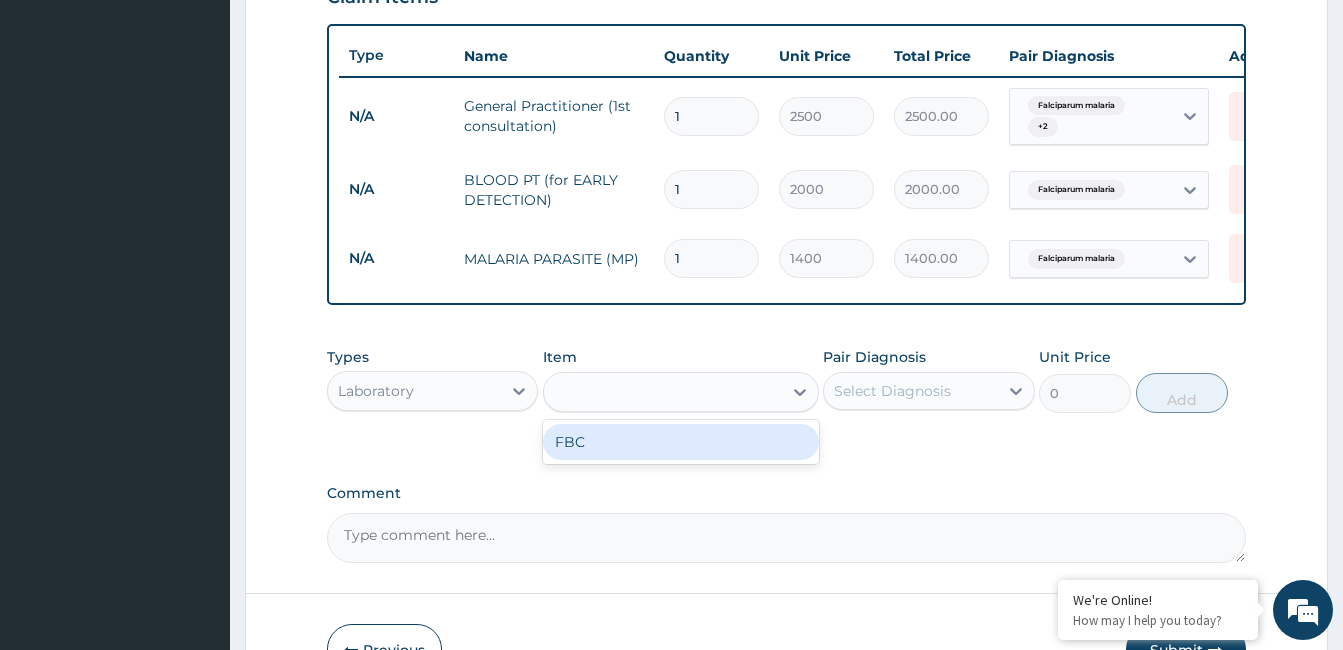 type on "4000" 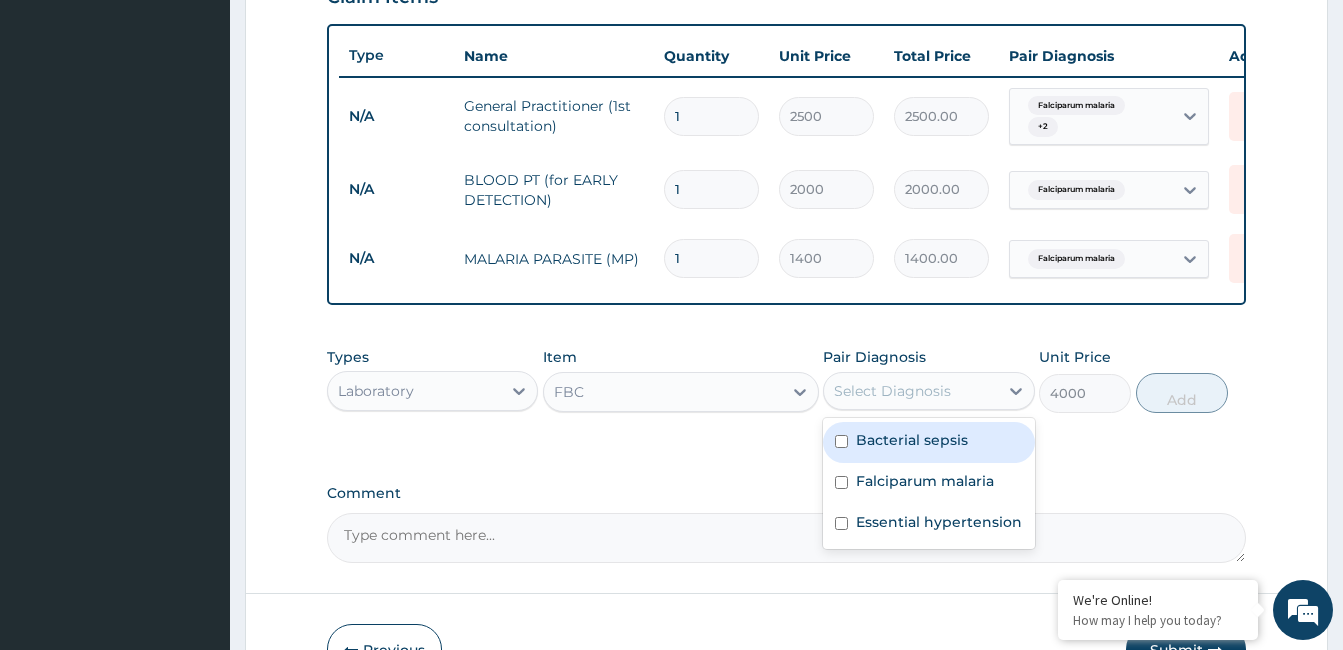 click on "Select Diagnosis" at bounding box center [892, 391] 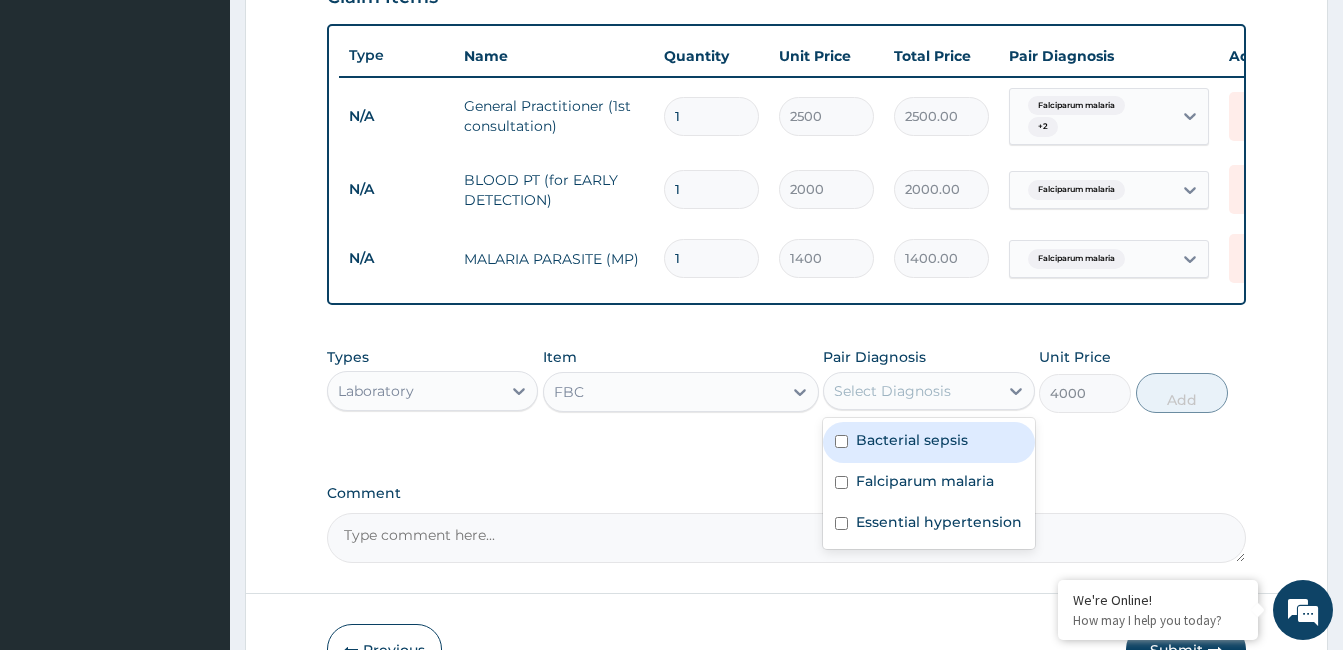 click on "Bacterial sepsis" at bounding box center (912, 440) 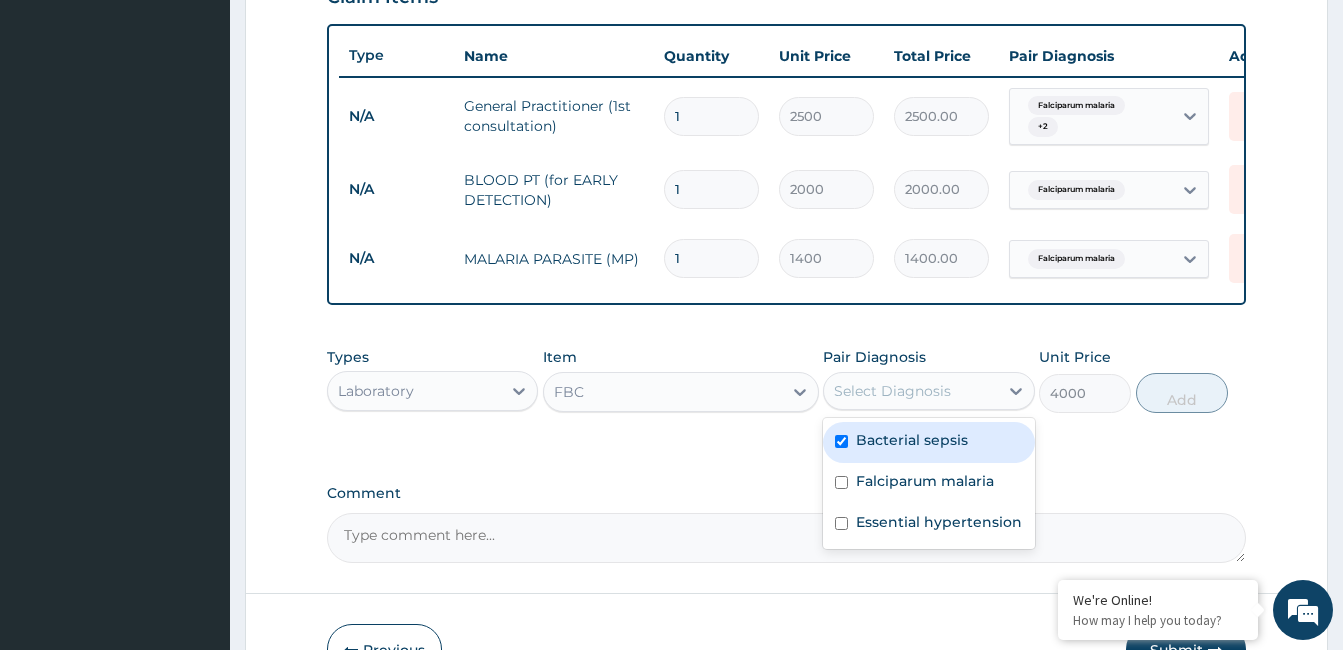 checkbox on "true" 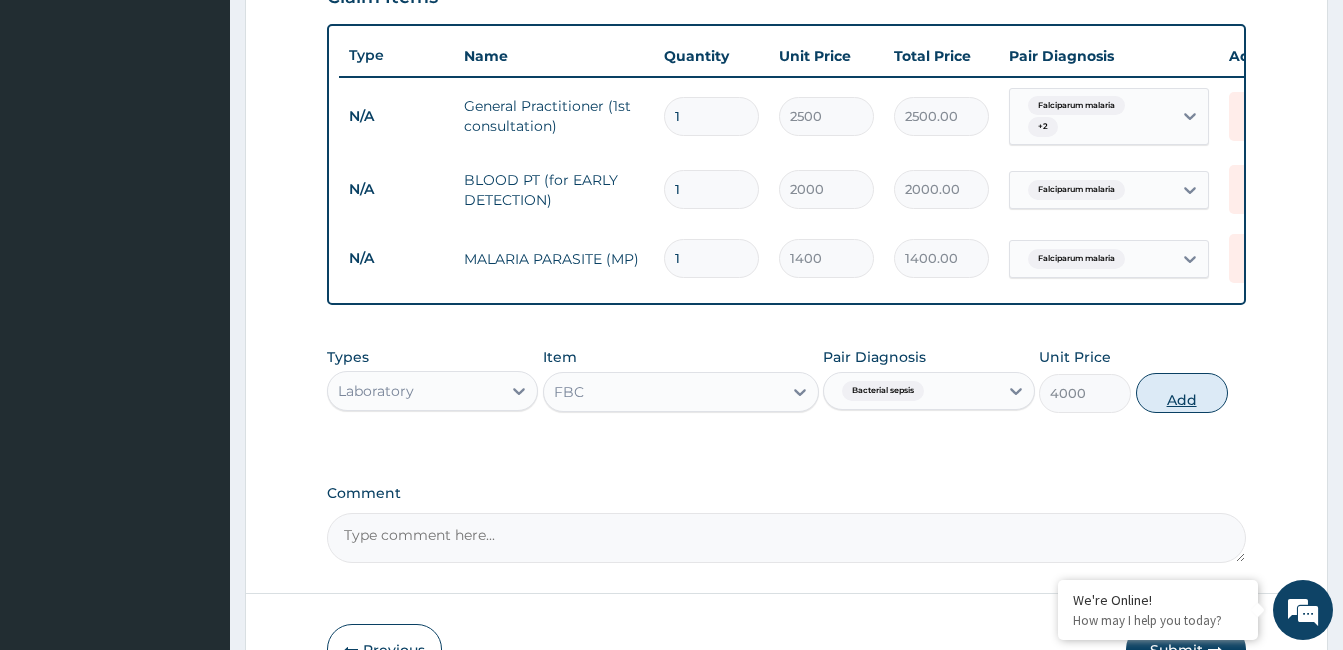 click on "Add" at bounding box center [1182, 393] 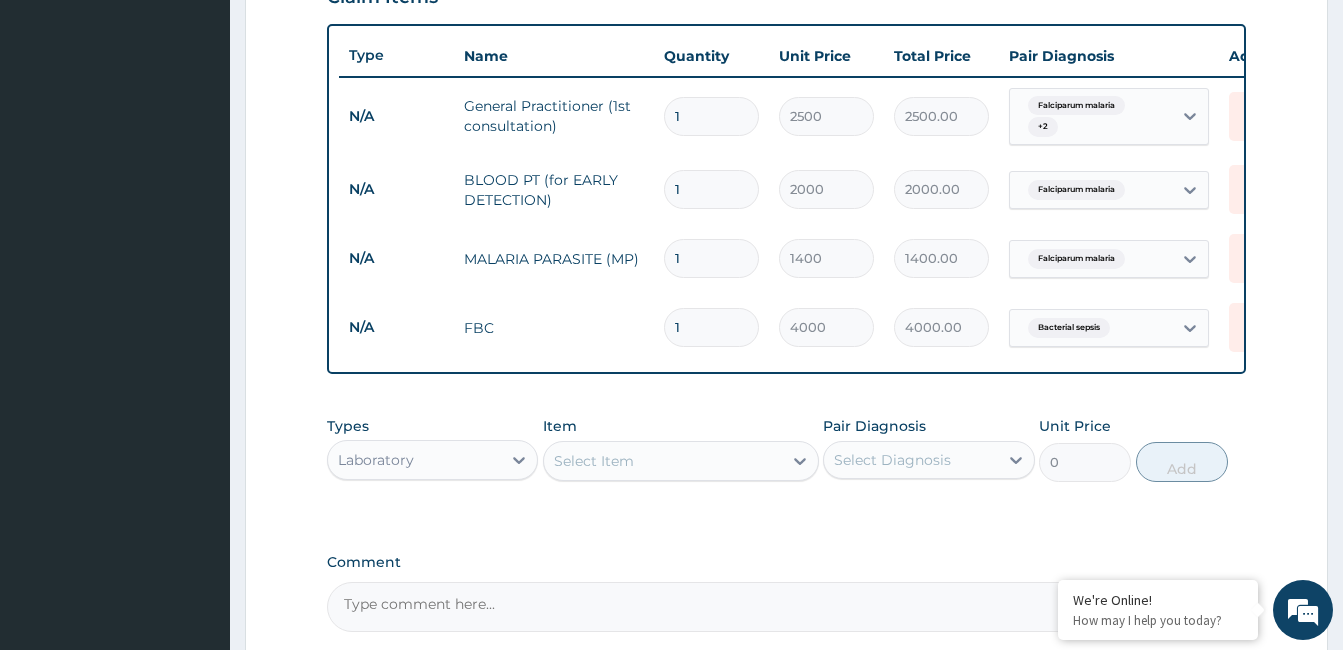 click on "Select Item" at bounding box center (663, 461) 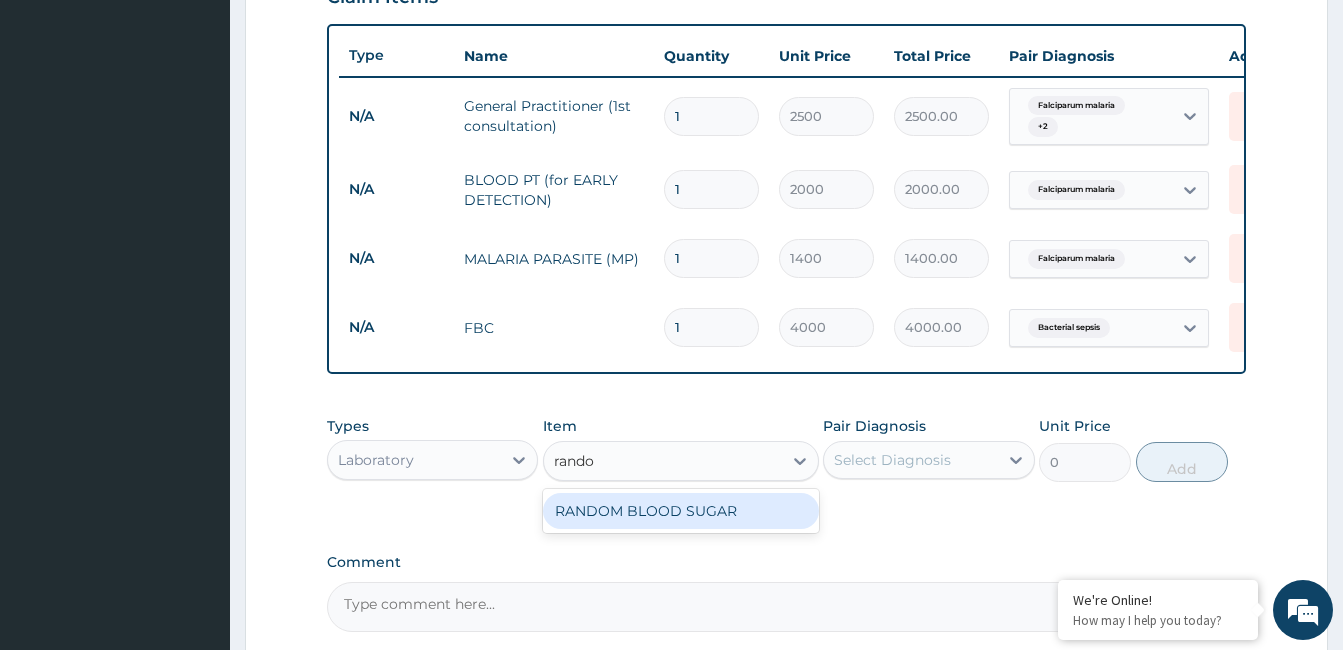 type on "random" 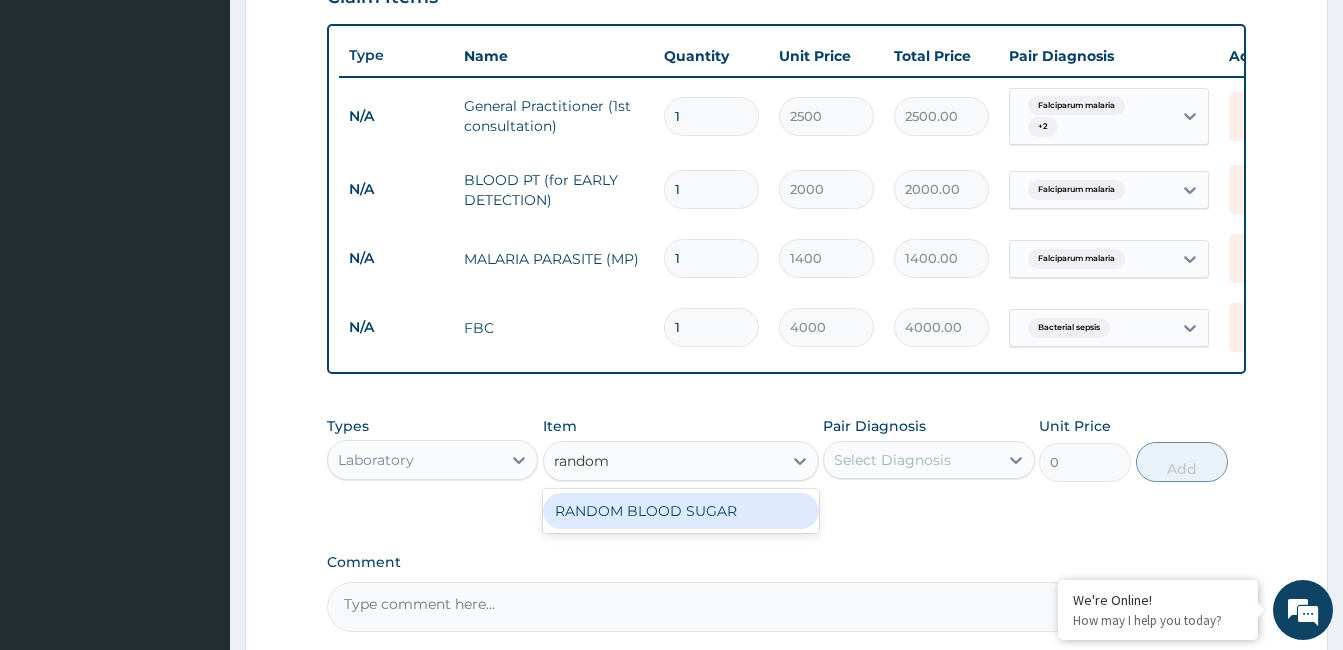 click on "RANDOM BLOOD SUGAR" at bounding box center (681, 511) 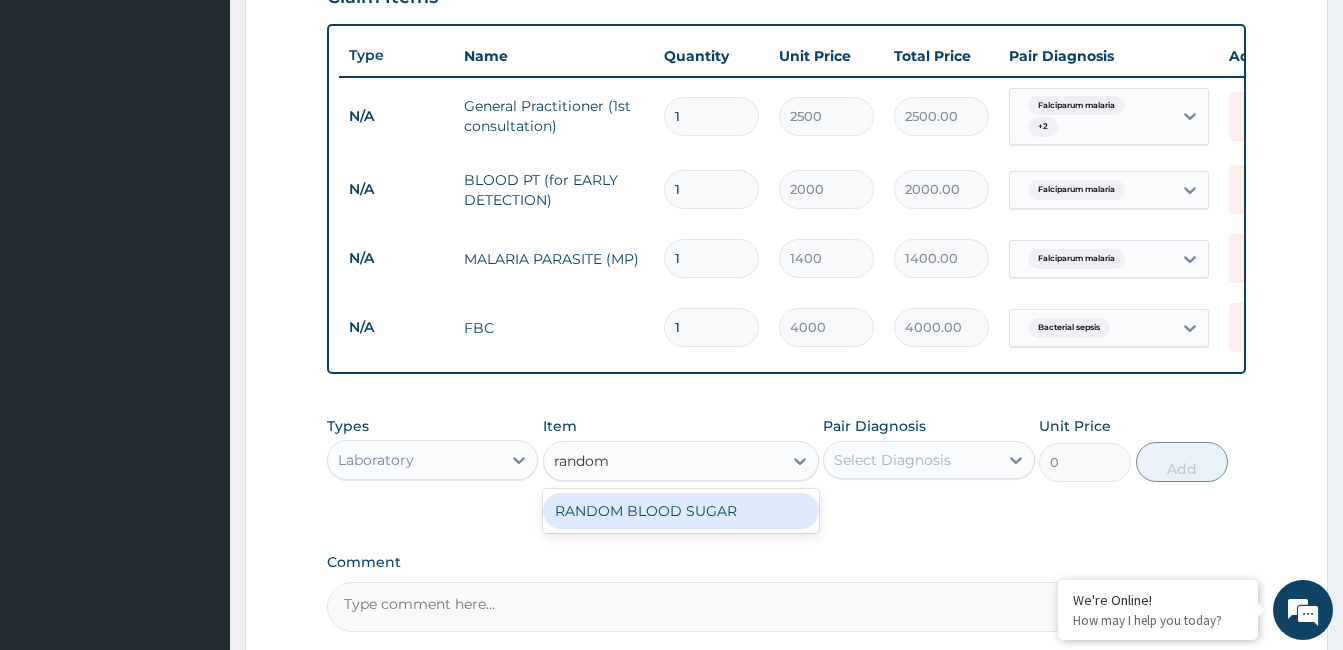 type 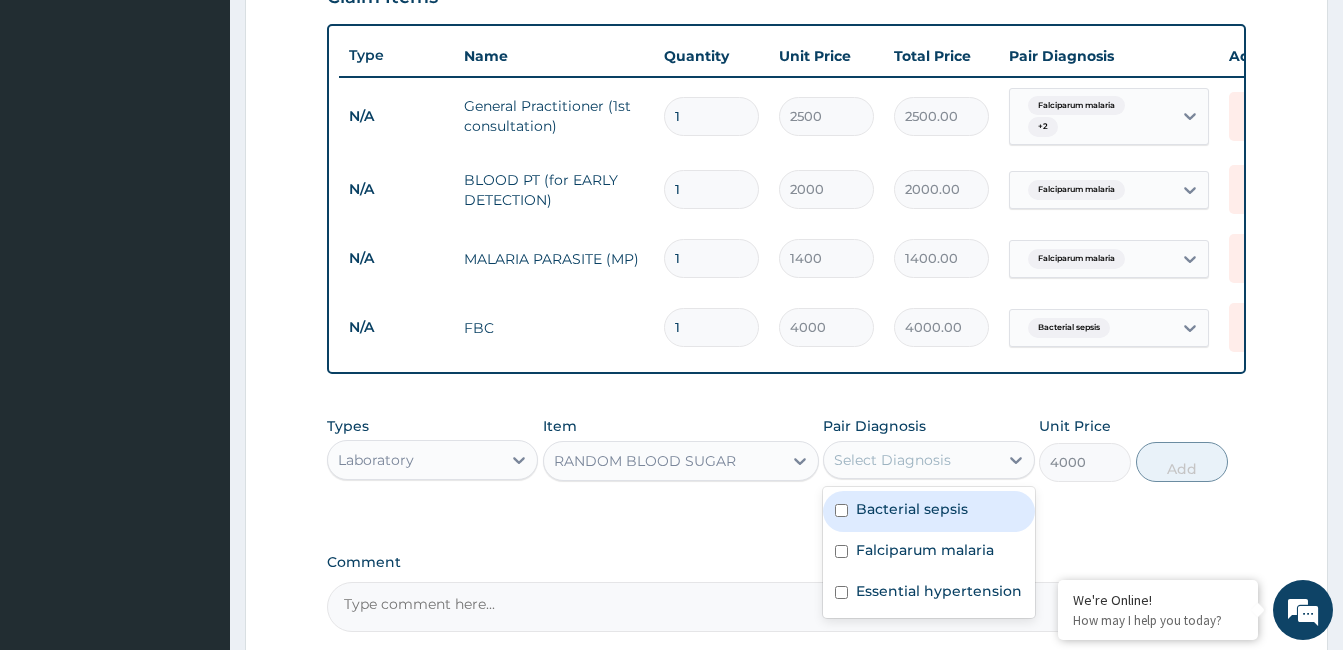 click on "Select Diagnosis" at bounding box center [910, 460] 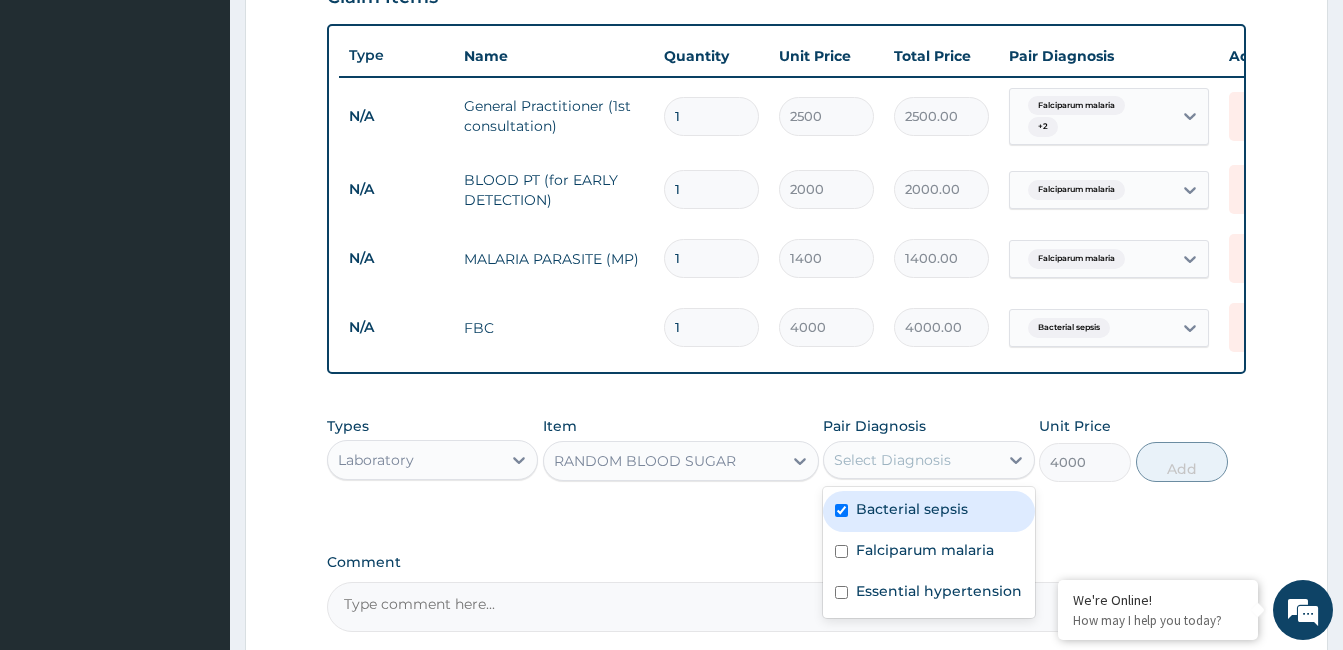 checkbox on "true" 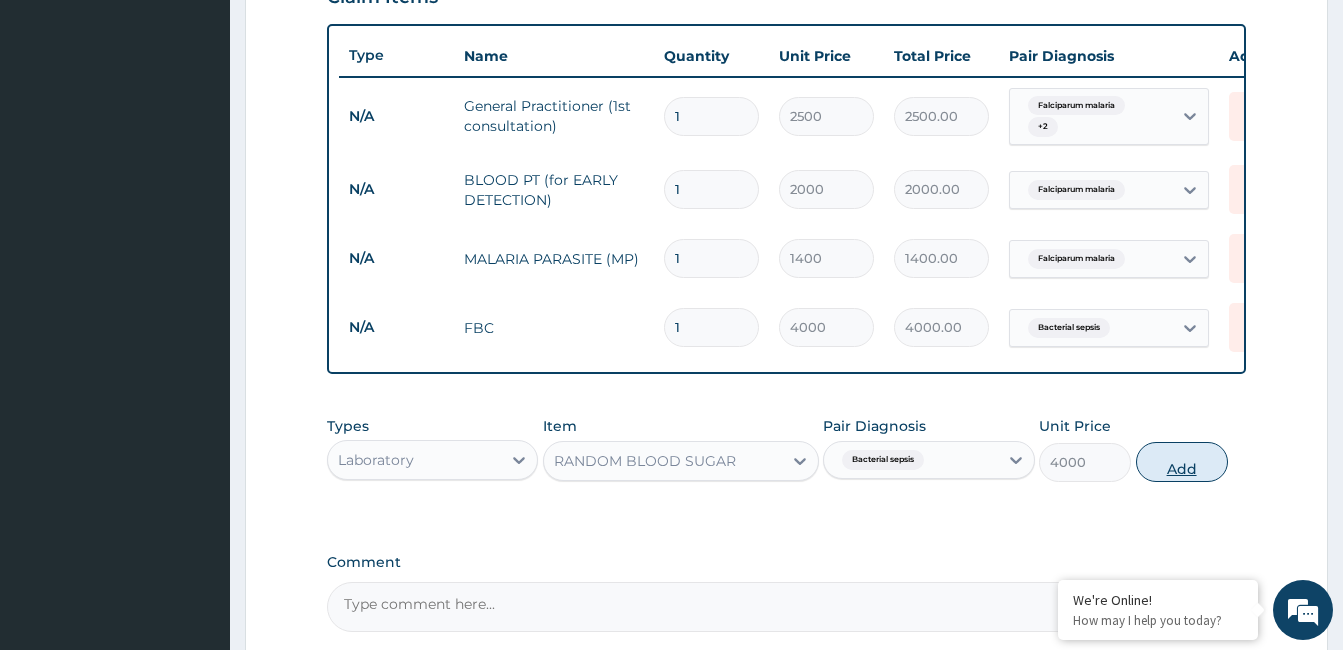 click on "Add" at bounding box center [1182, 462] 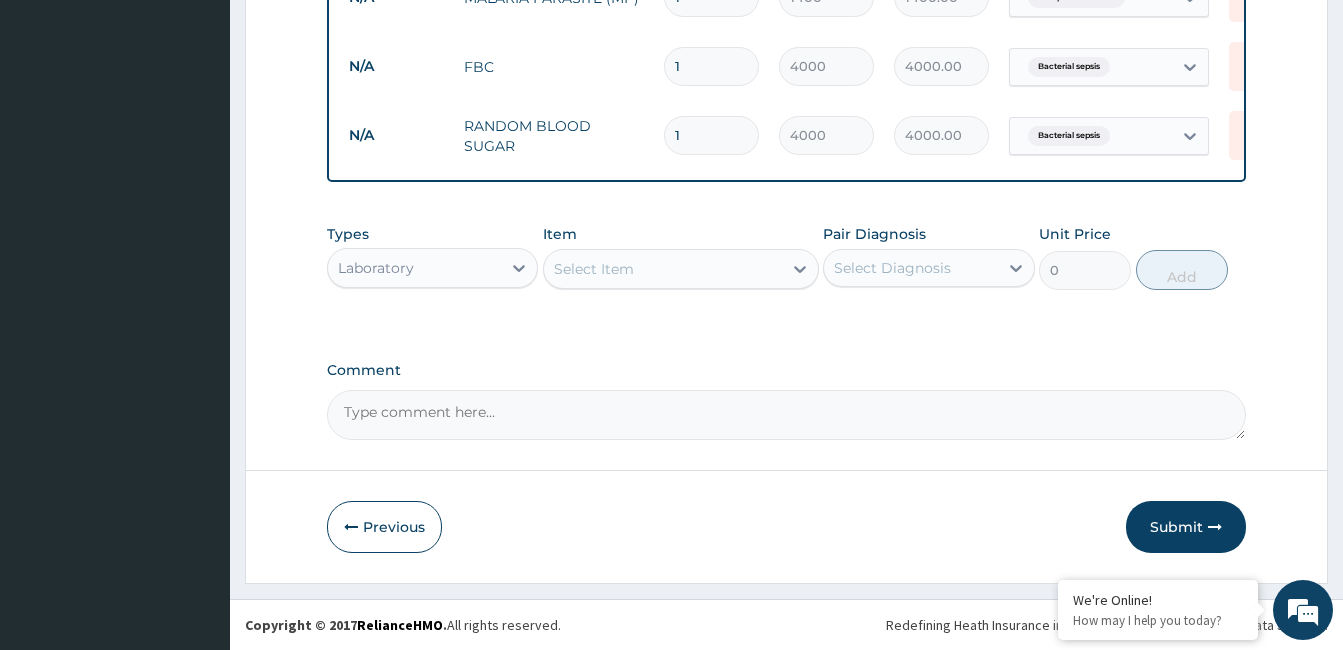 scroll, scrollTop: 987, scrollLeft: 0, axis: vertical 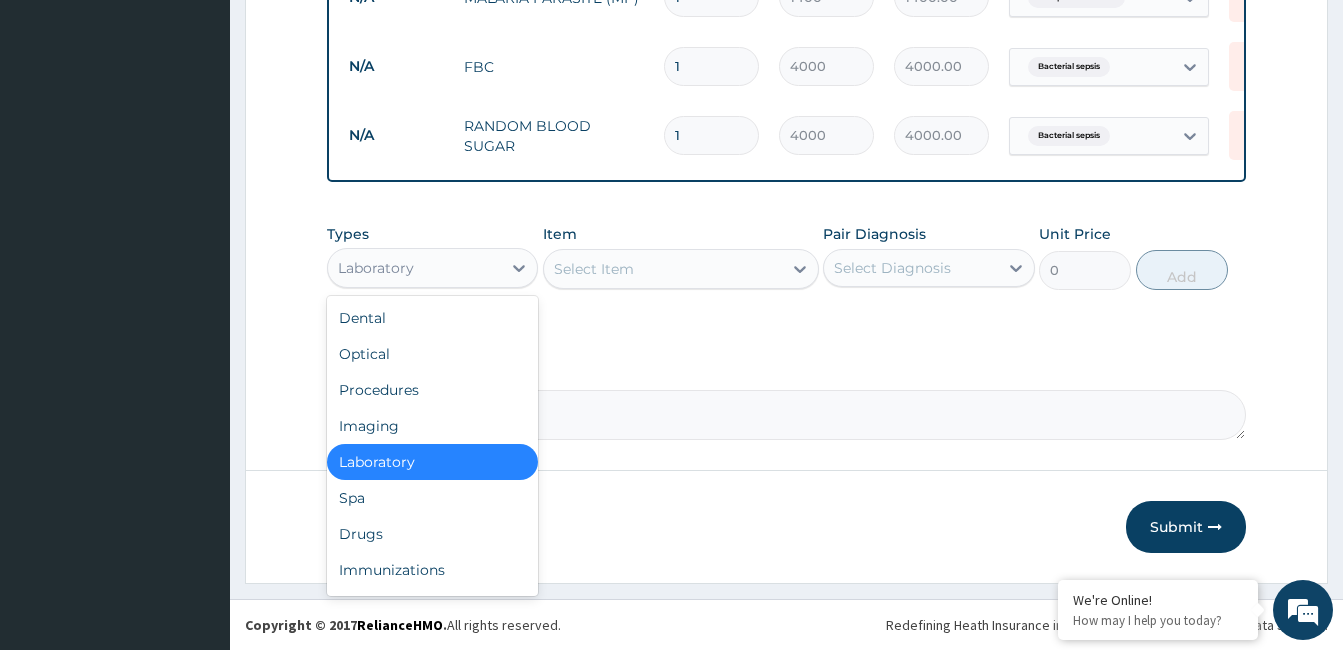click on "Laboratory" at bounding box center (414, 268) 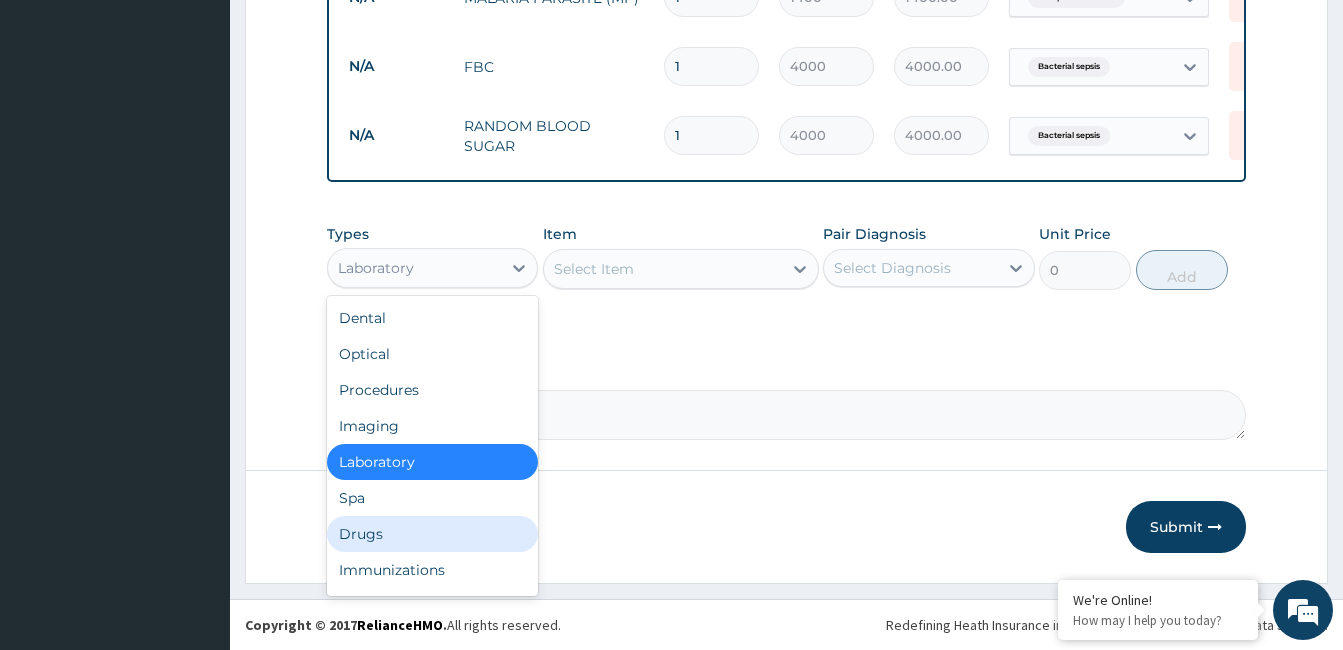 click on "Drugs" at bounding box center (432, 534) 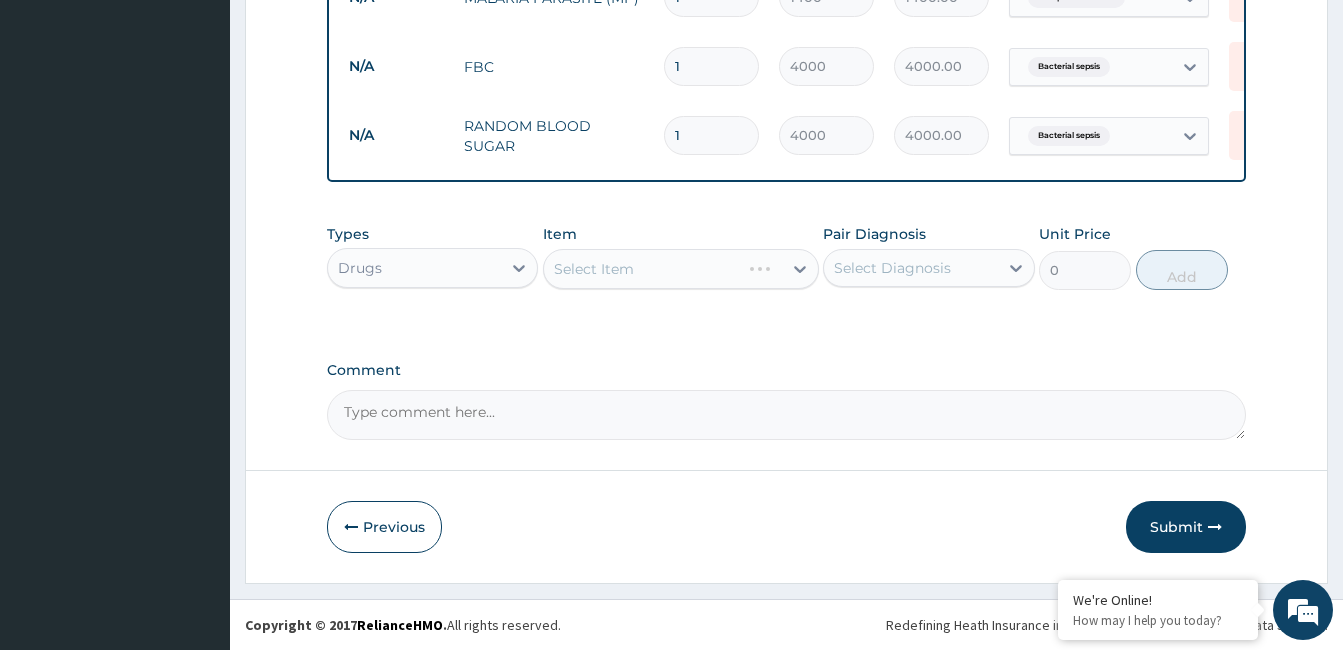 click on "Select Item" at bounding box center [681, 269] 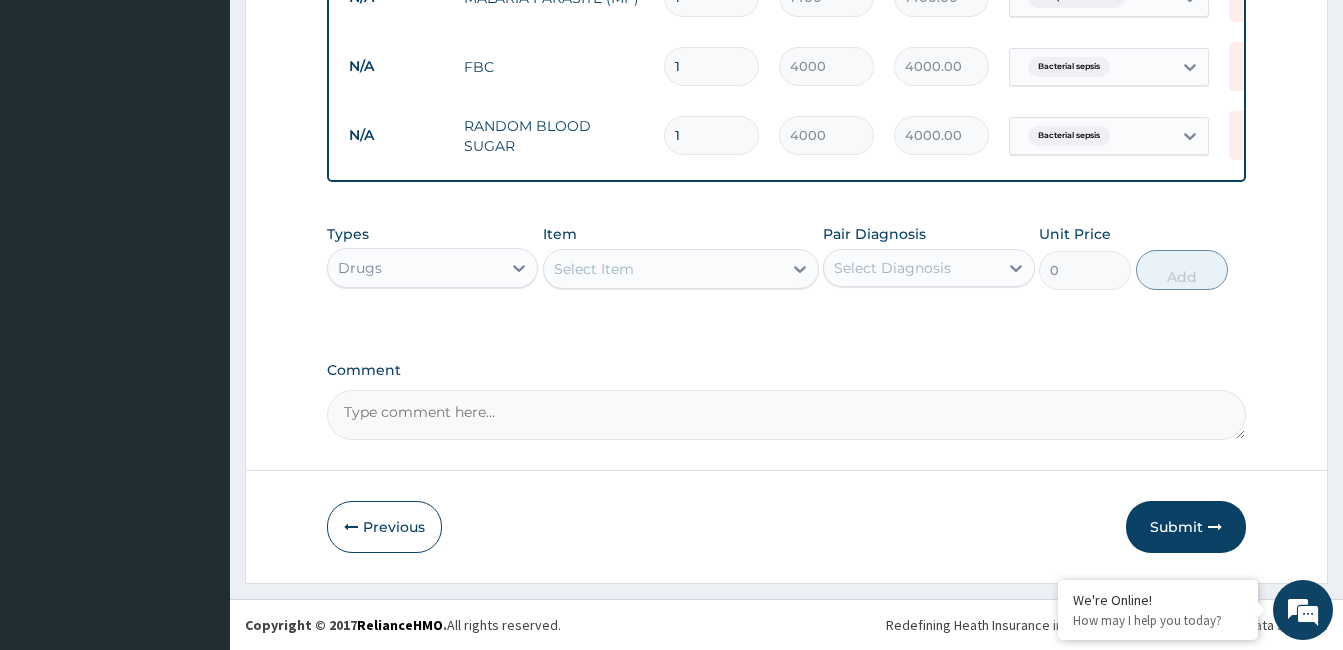 click on "Select Item" at bounding box center (663, 269) 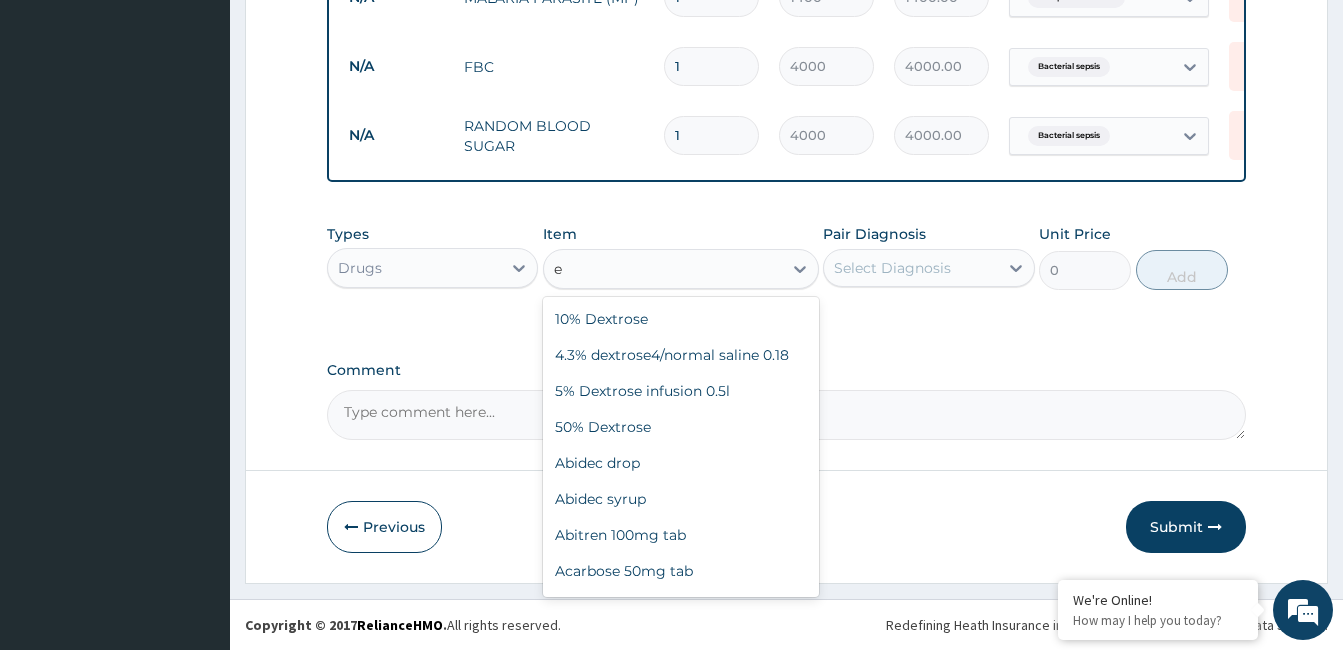 type on "e-" 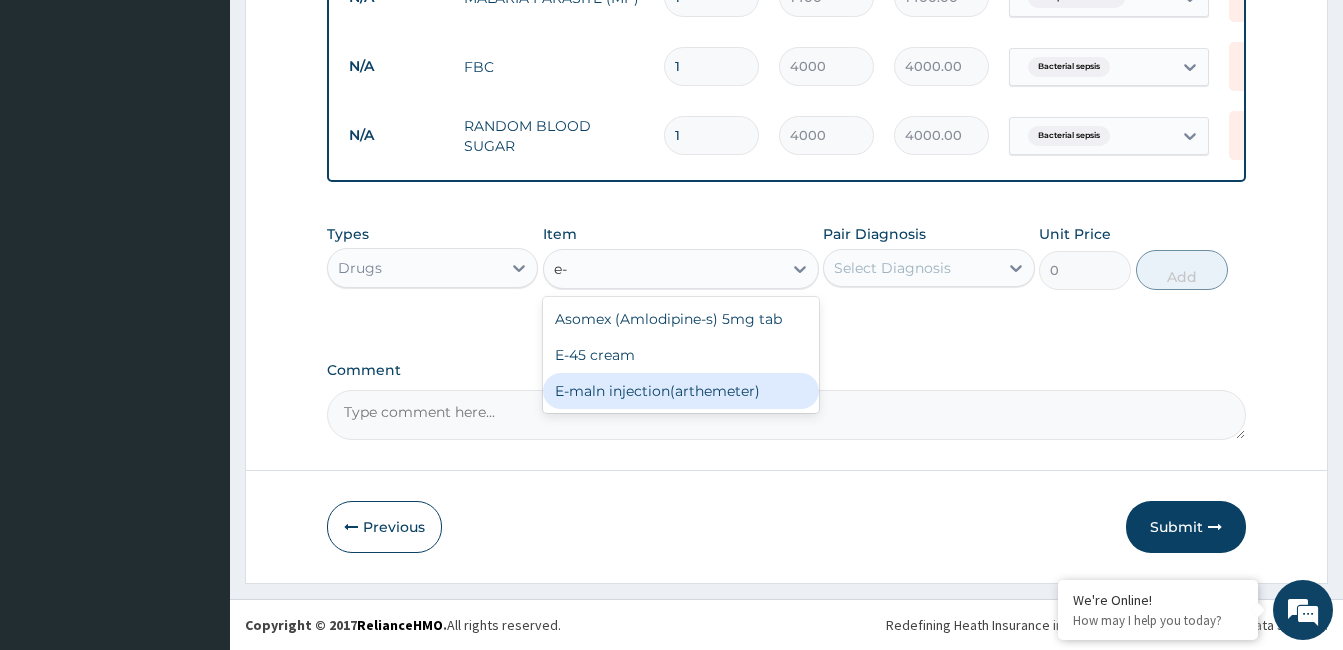 click on "E-maln injection(arthemeter)" at bounding box center (681, 391) 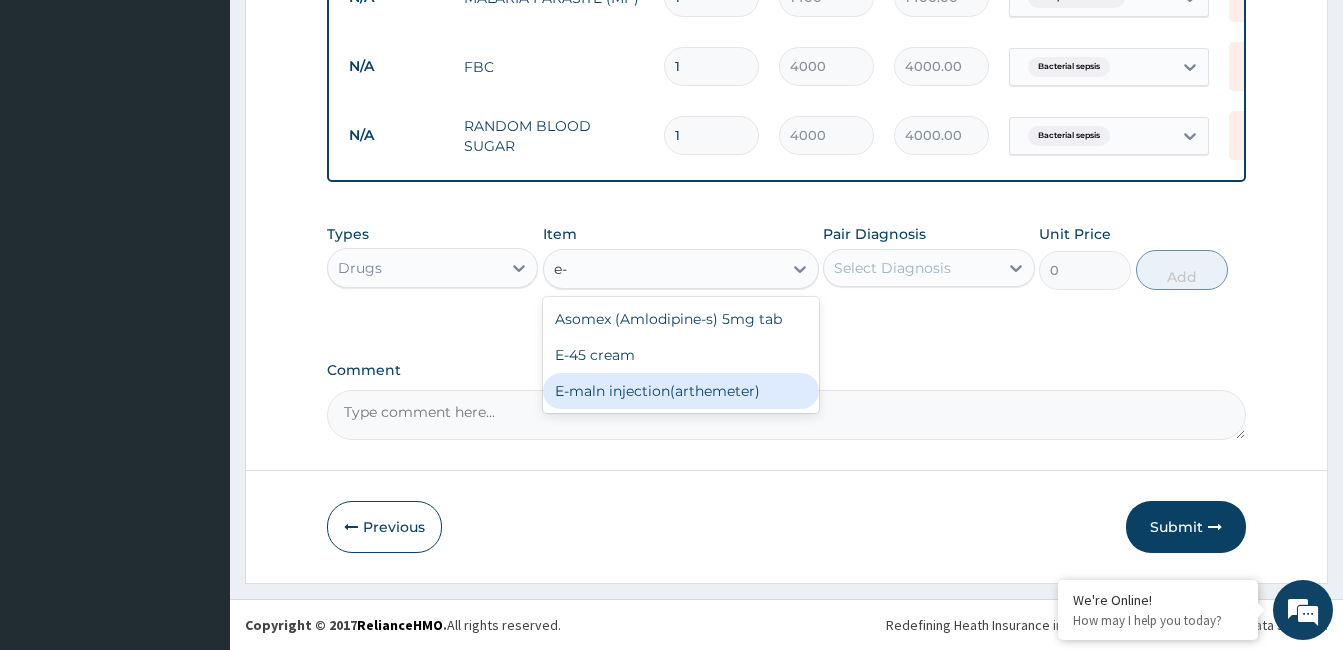 type 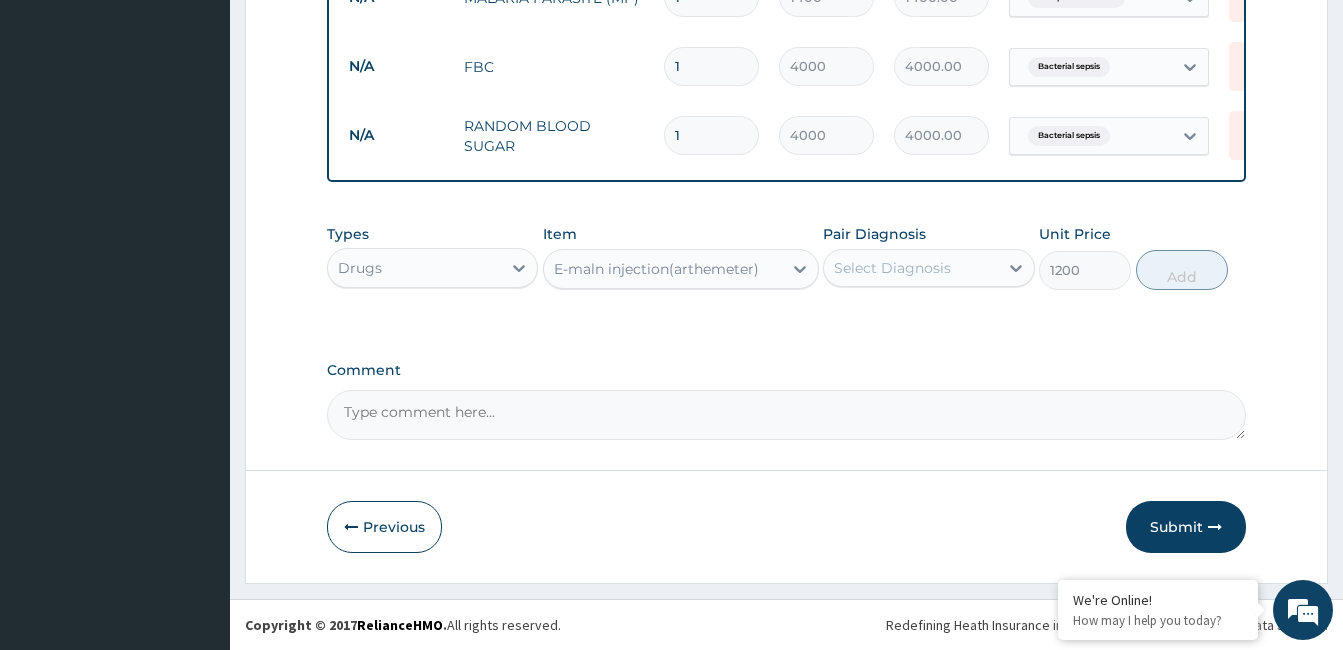 click on "Select Diagnosis" at bounding box center [892, 268] 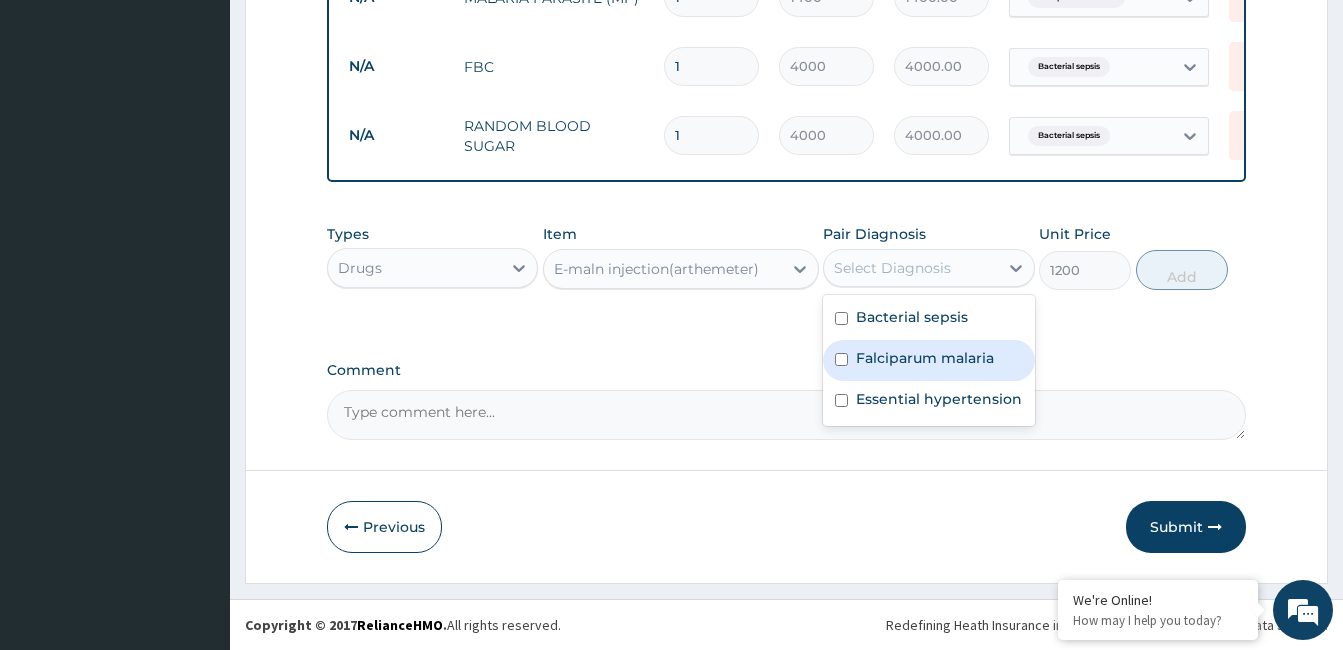 click on "Falciparum malaria" at bounding box center [928, 360] 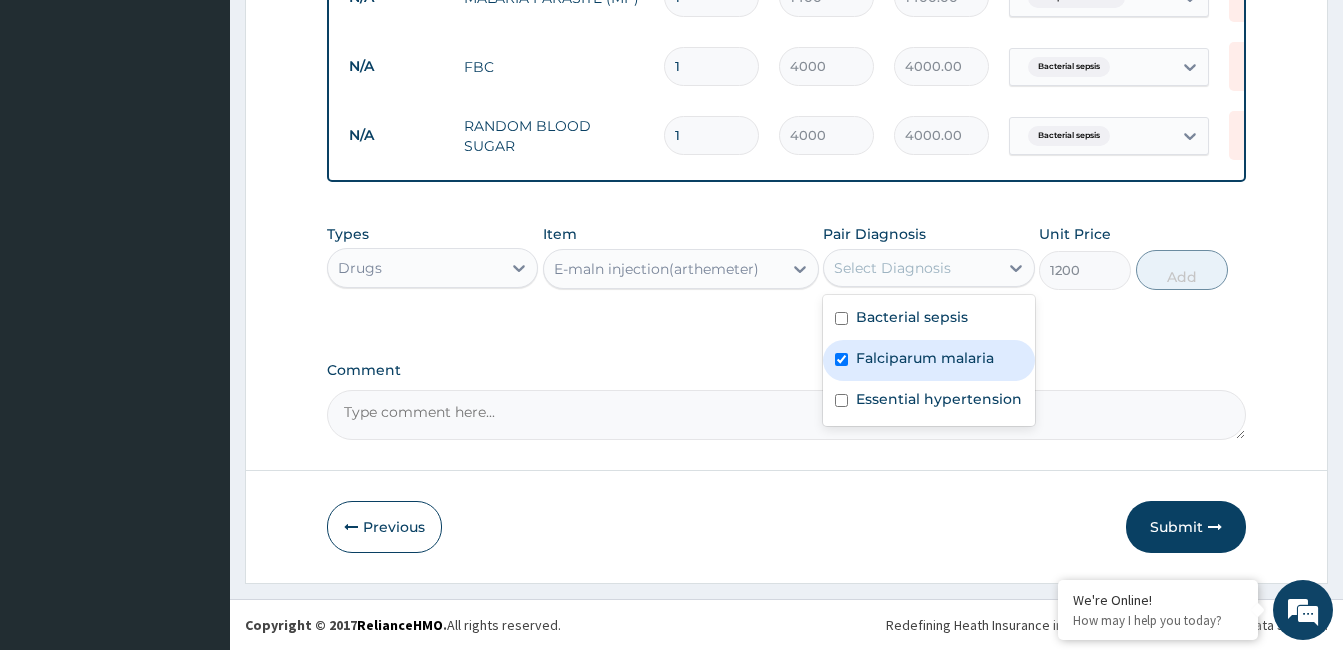 checkbox on "true" 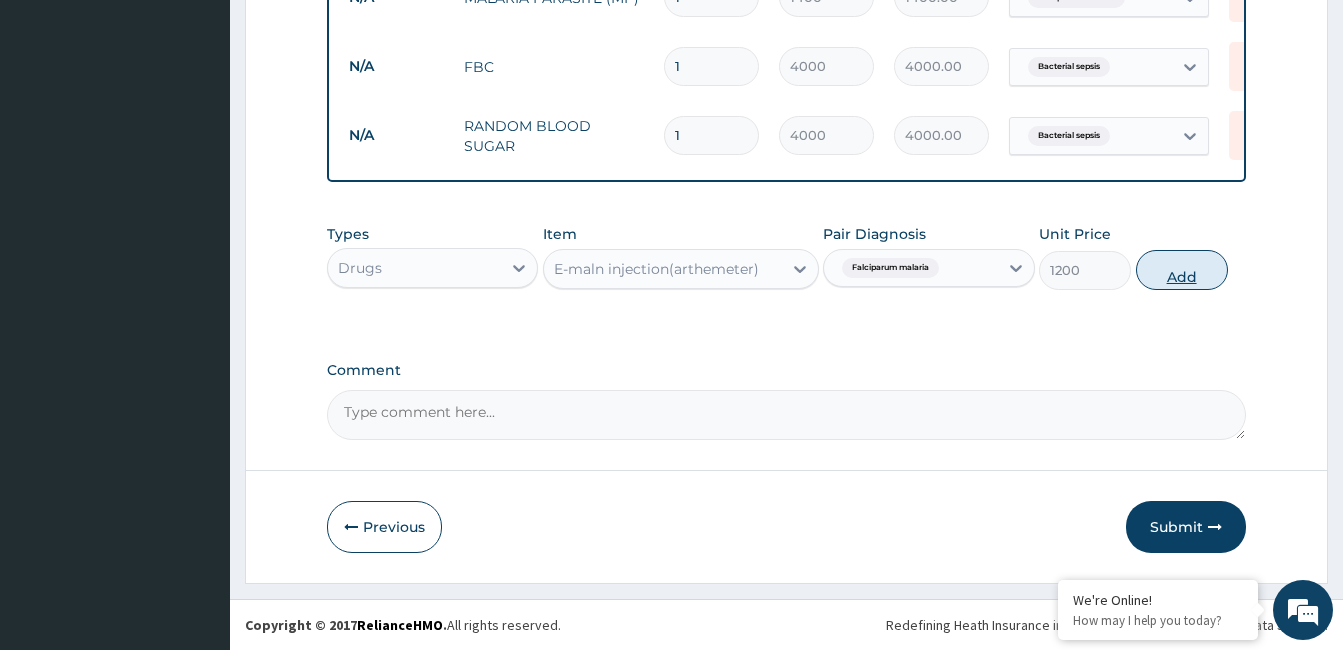 click on "Add" at bounding box center [1182, 270] 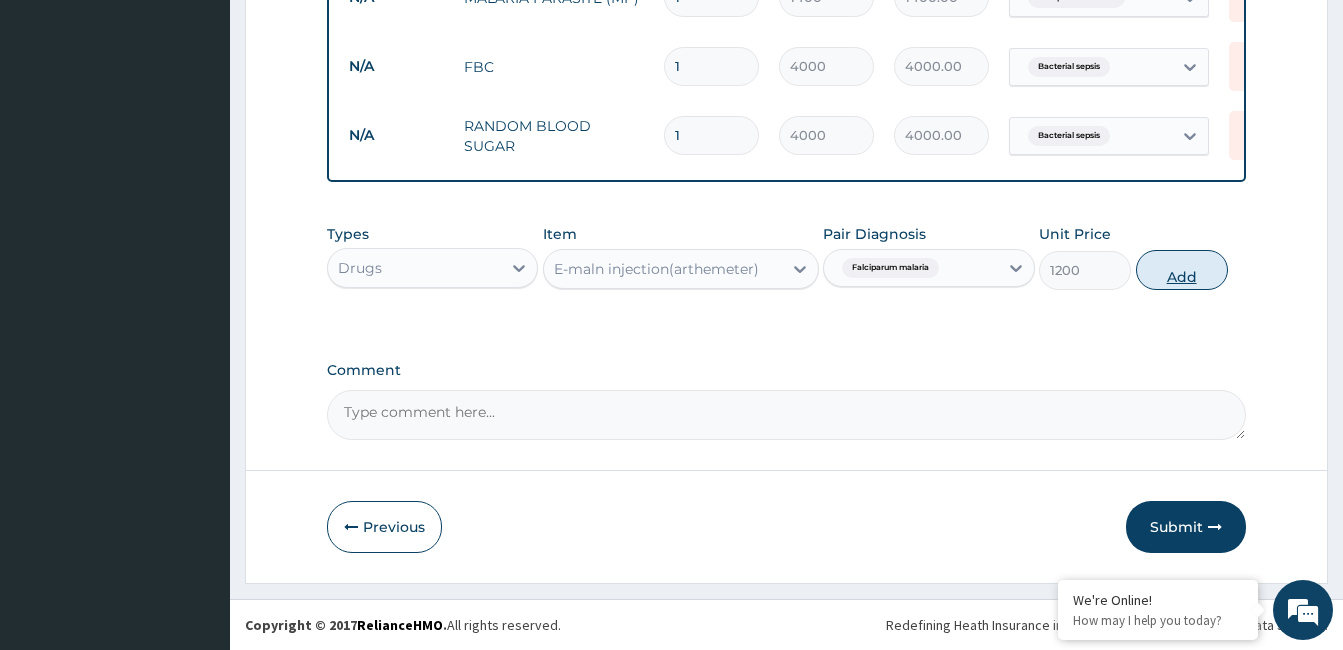 type on "0" 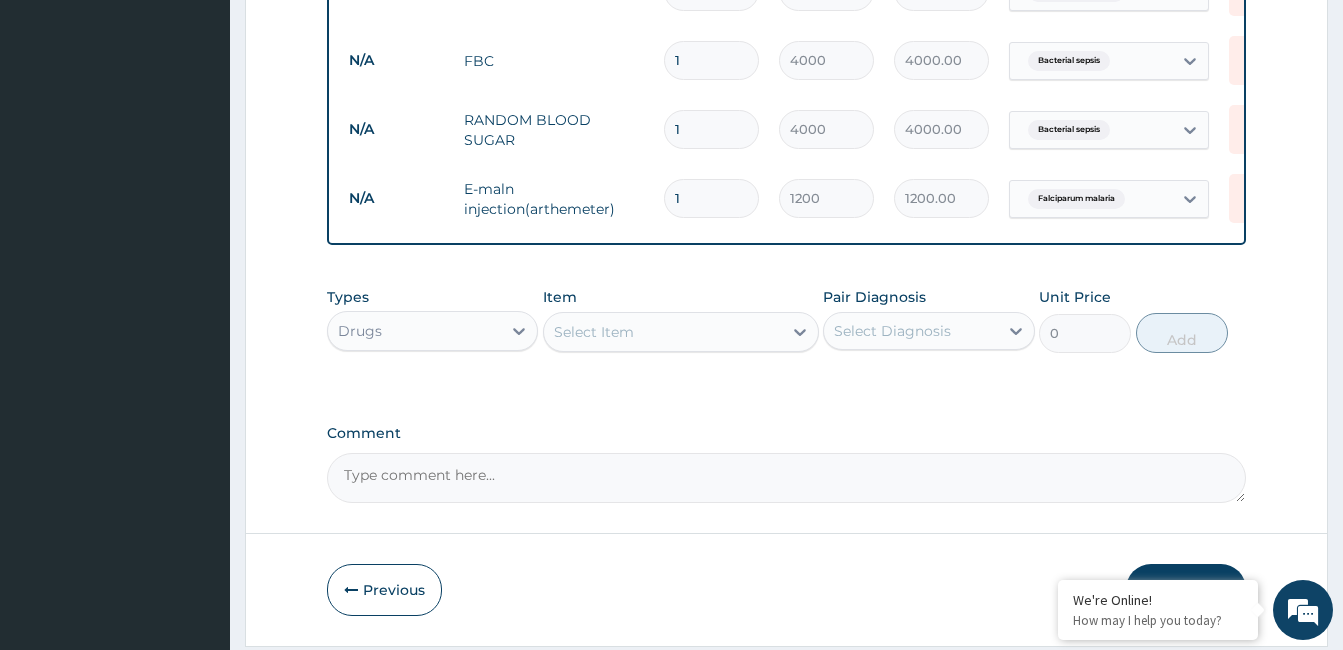 type 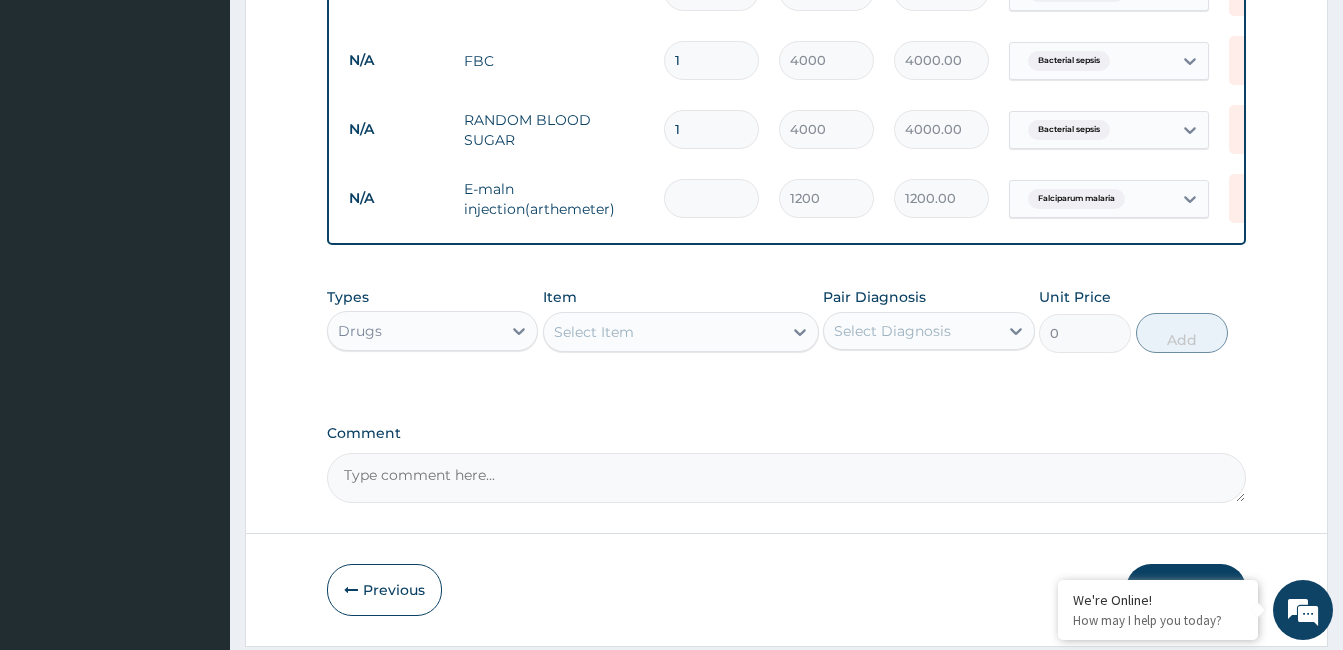 type on "0.00" 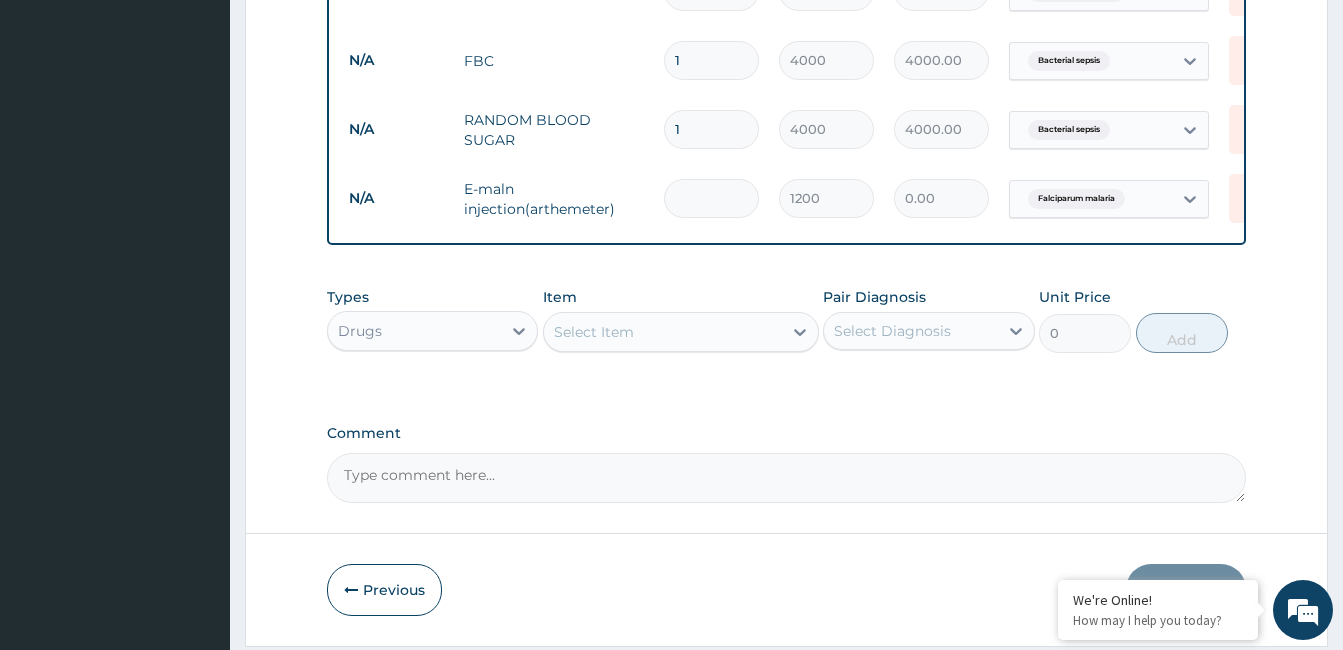type on "3" 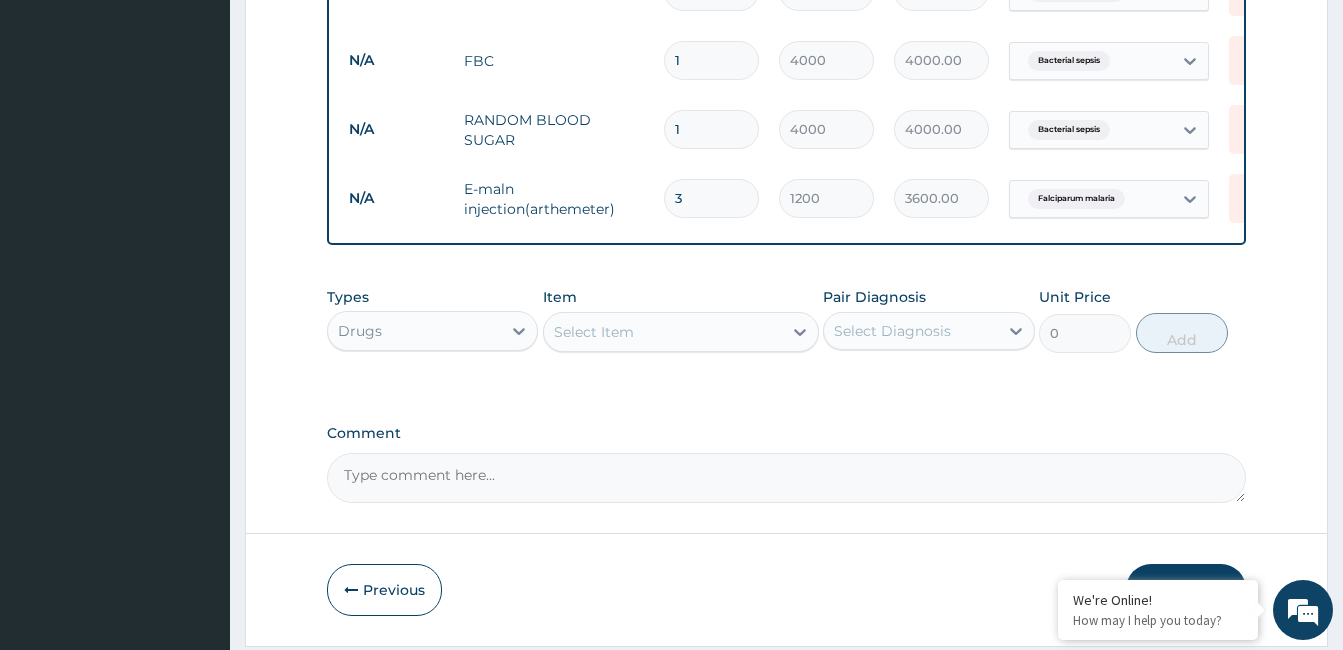 type on "3" 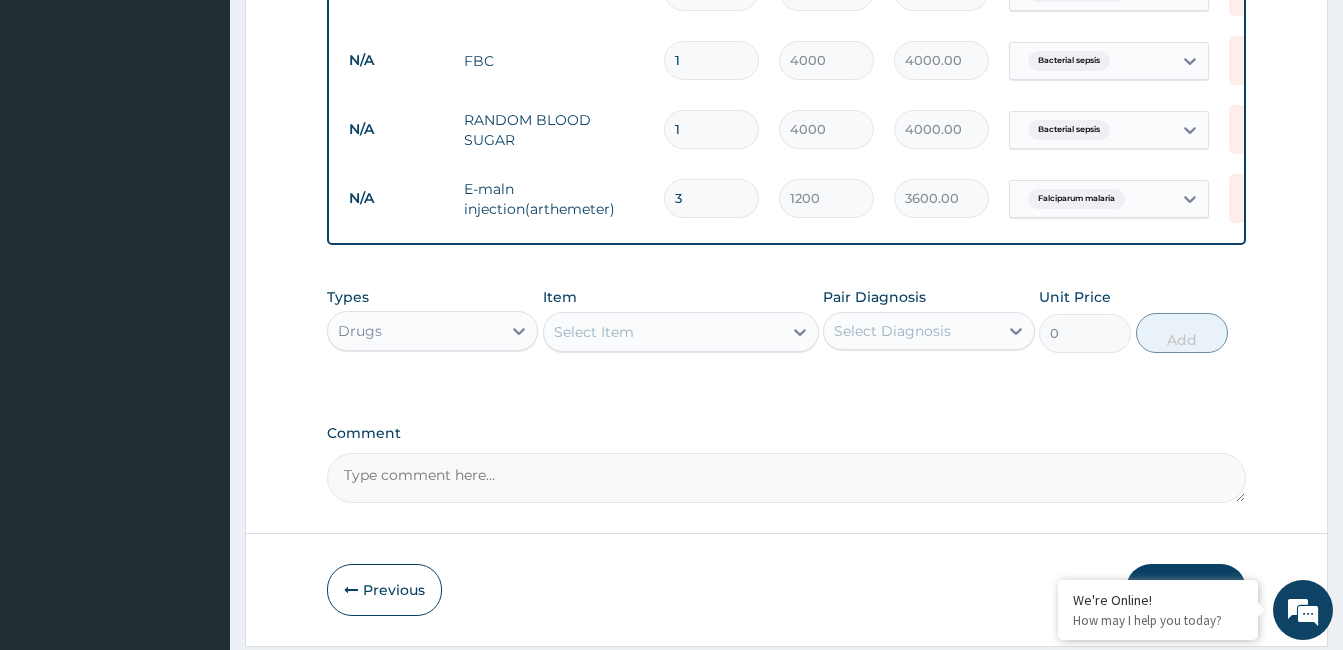 click on "Select Item" at bounding box center [663, 332] 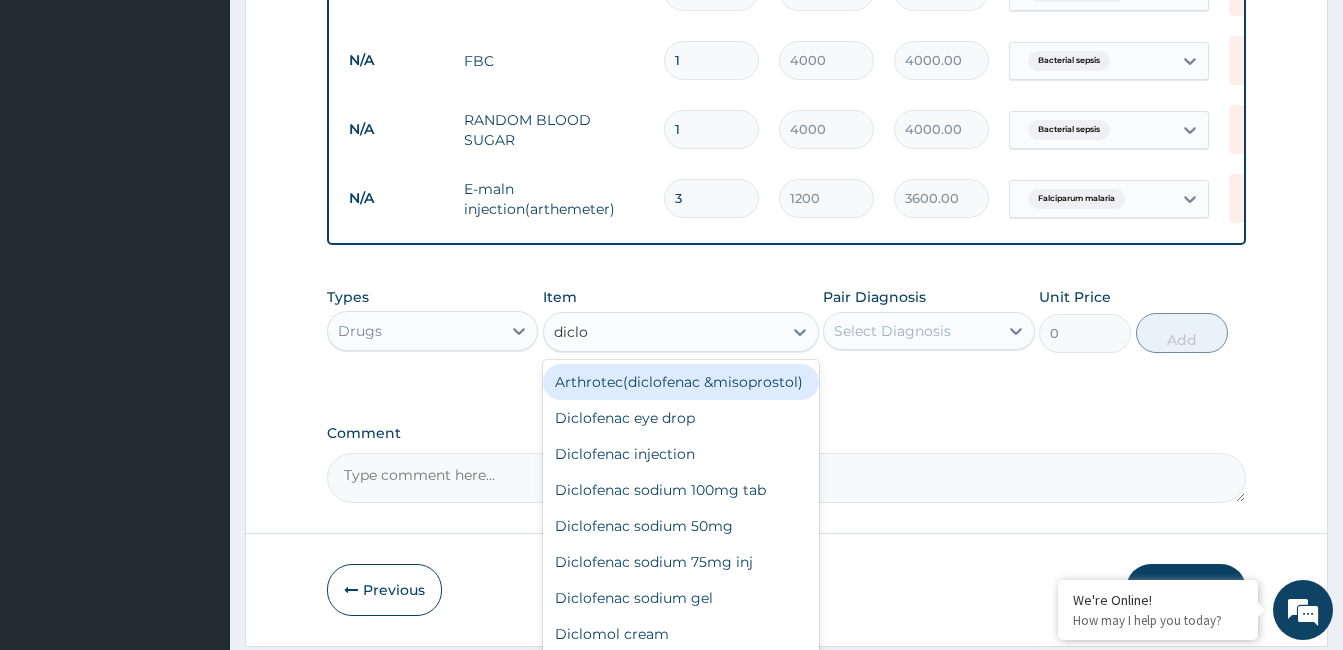 type on "diclof" 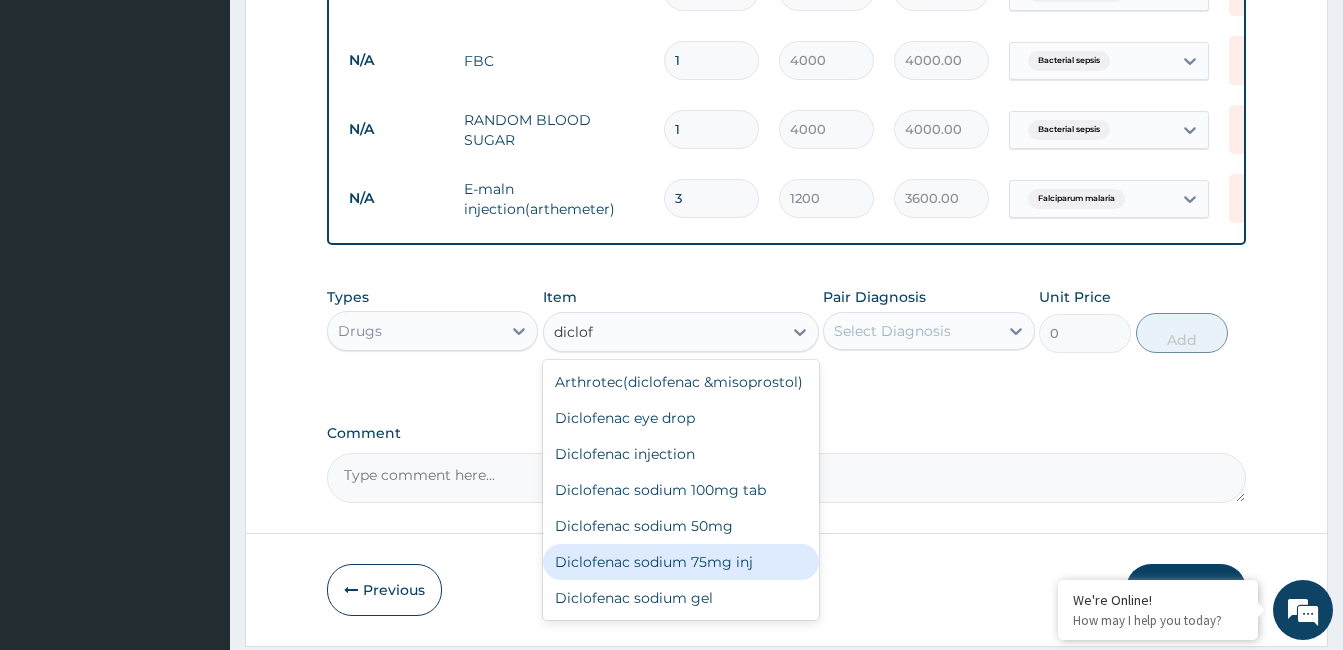 click on "Diclofenac sodium 75mg inj" at bounding box center (681, 562) 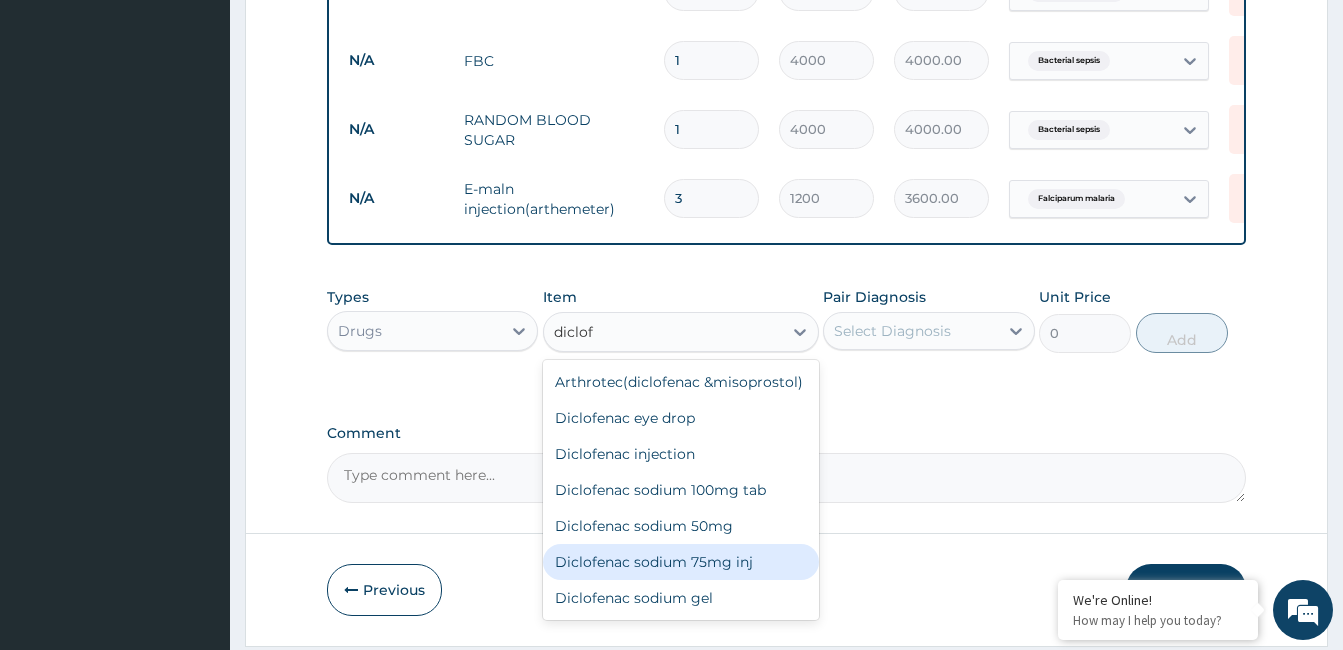 type 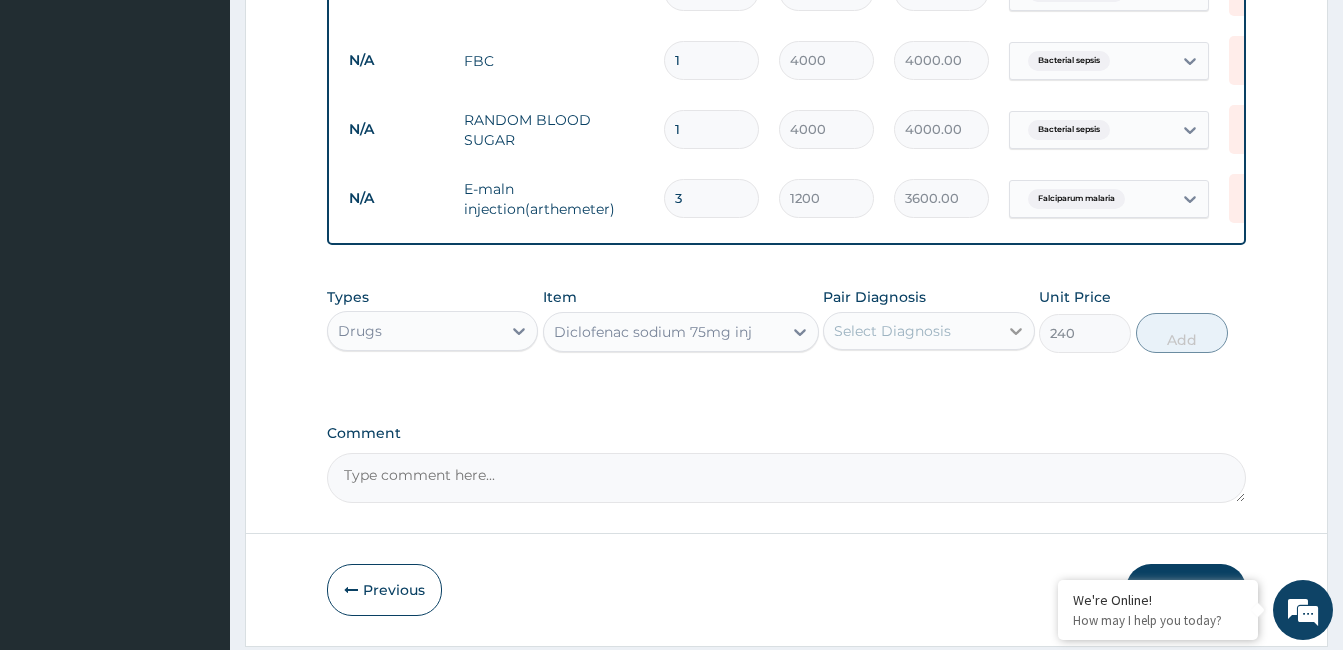 click at bounding box center (1016, 331) 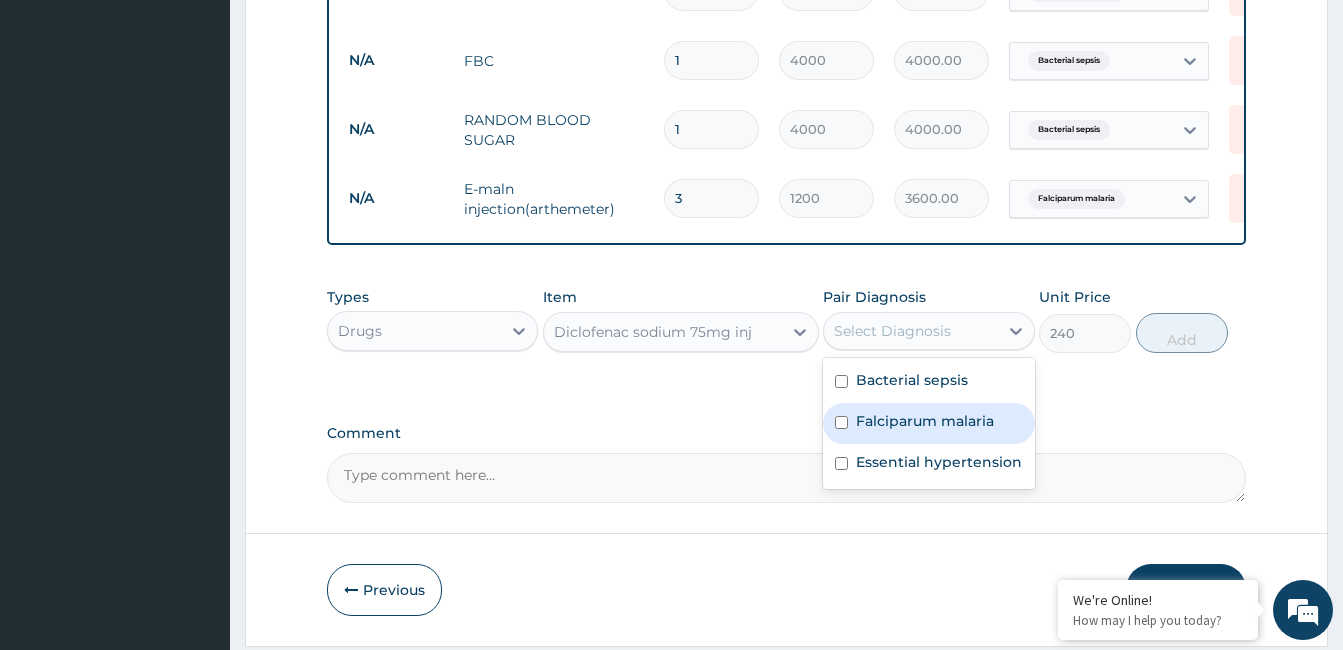 click on "Falciparum malaria" at bounding box center [925, 421] 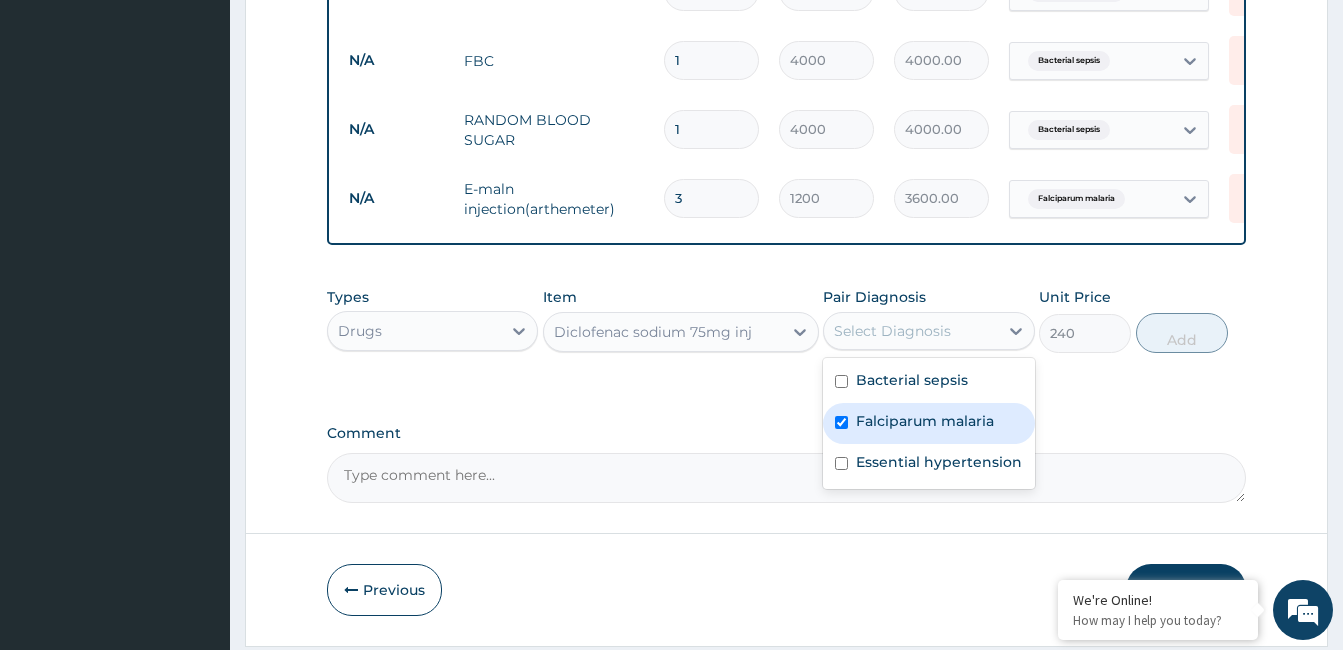 checkbox on "true" 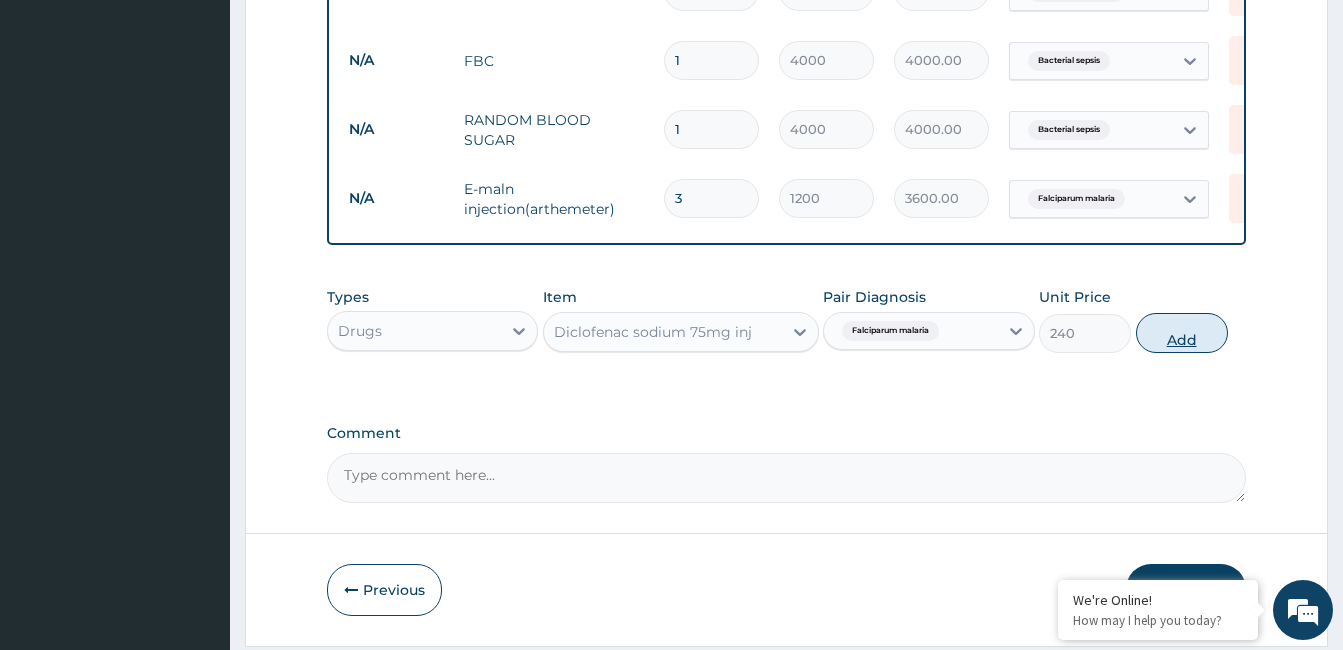 click on "Add" at bounding box center (1182, 333) 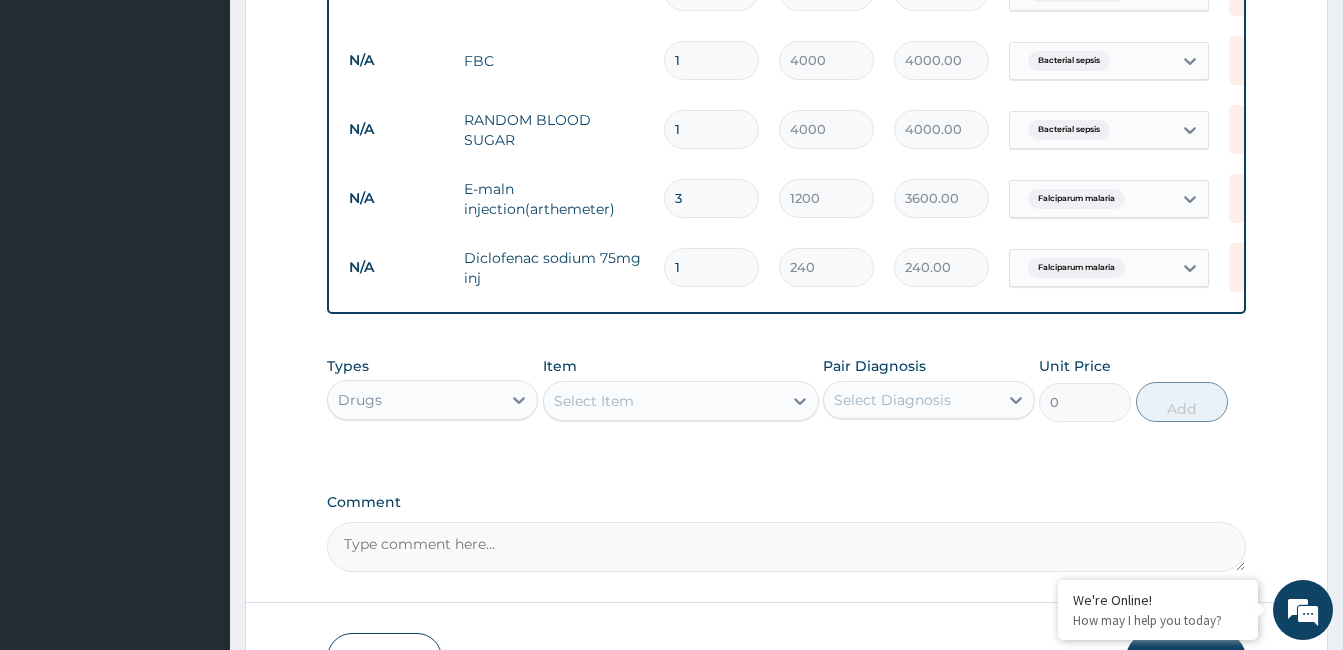 type 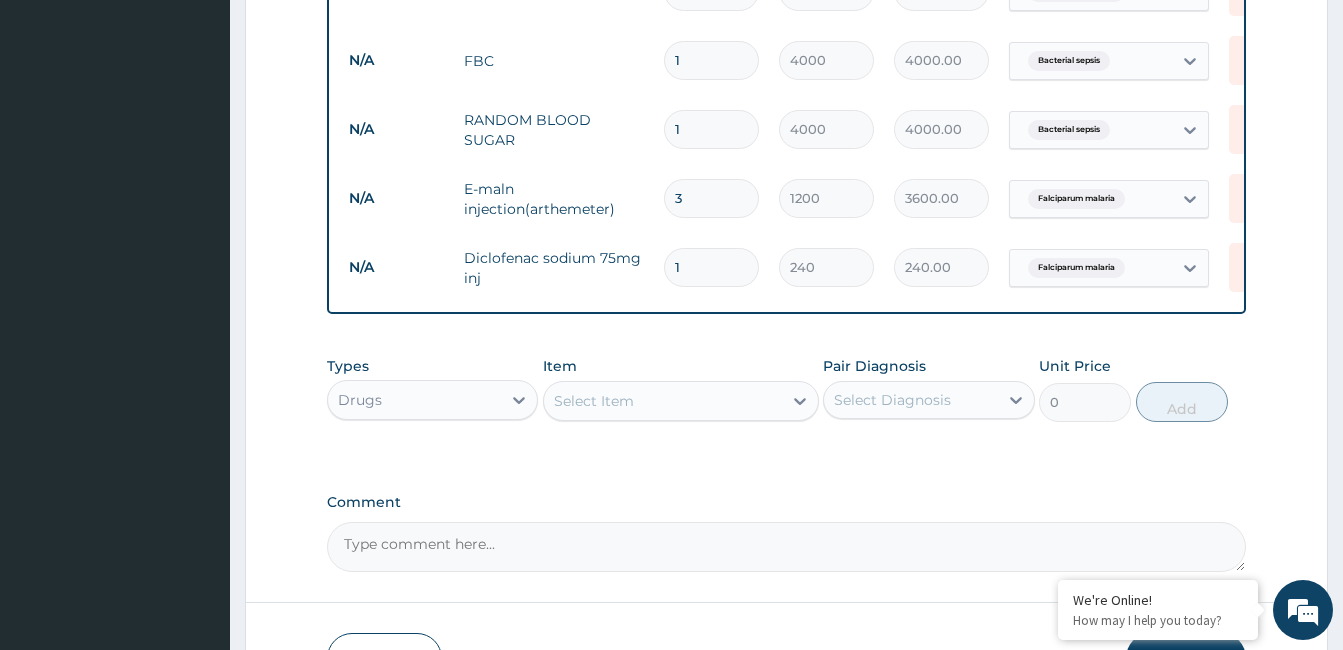 type on "0.00" 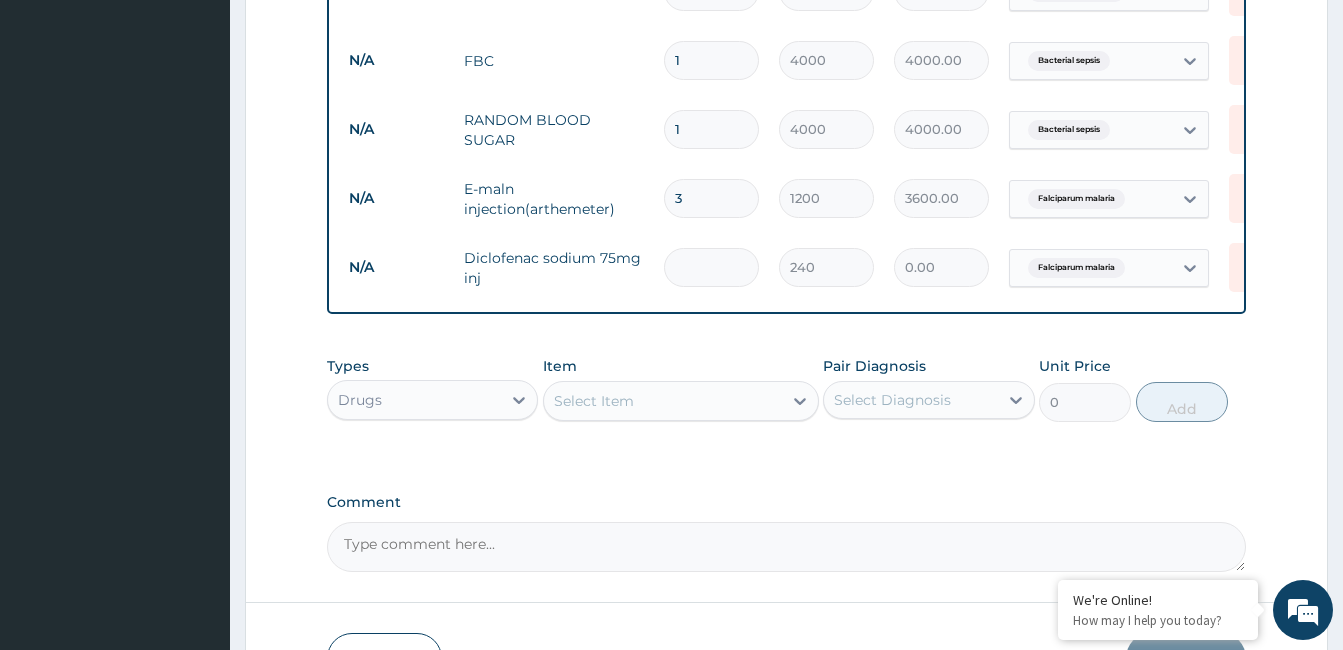 type on "2" 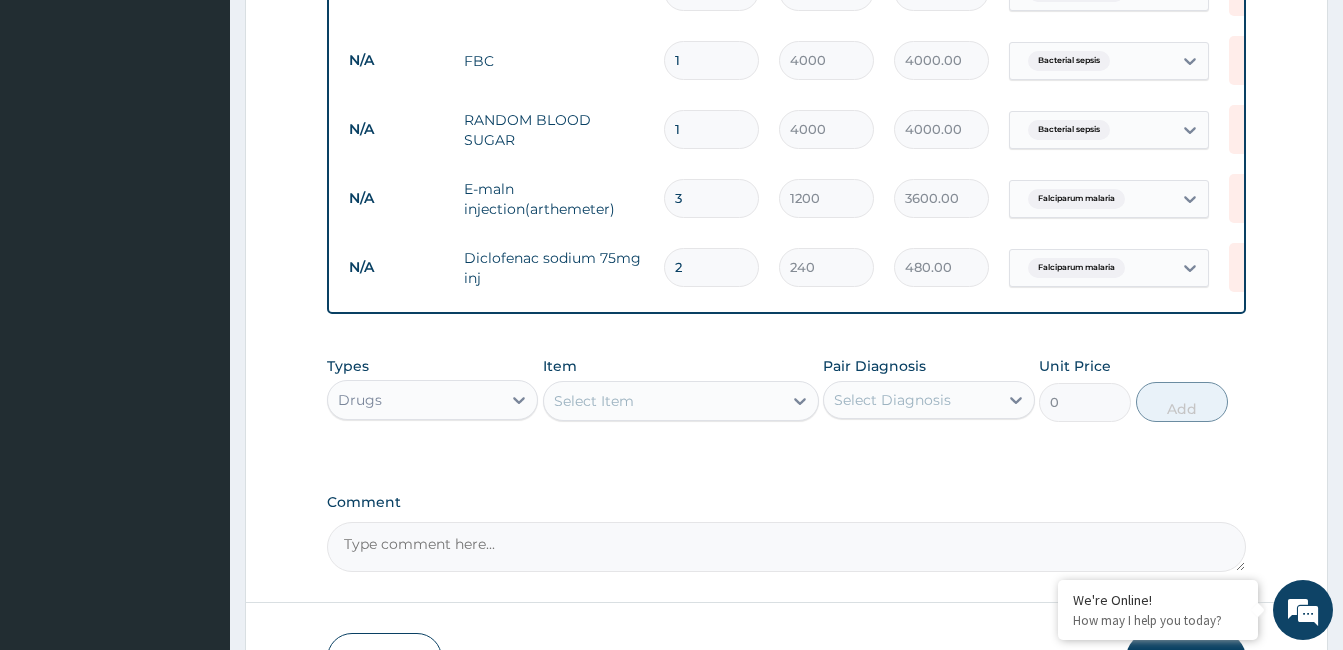 type on "2" 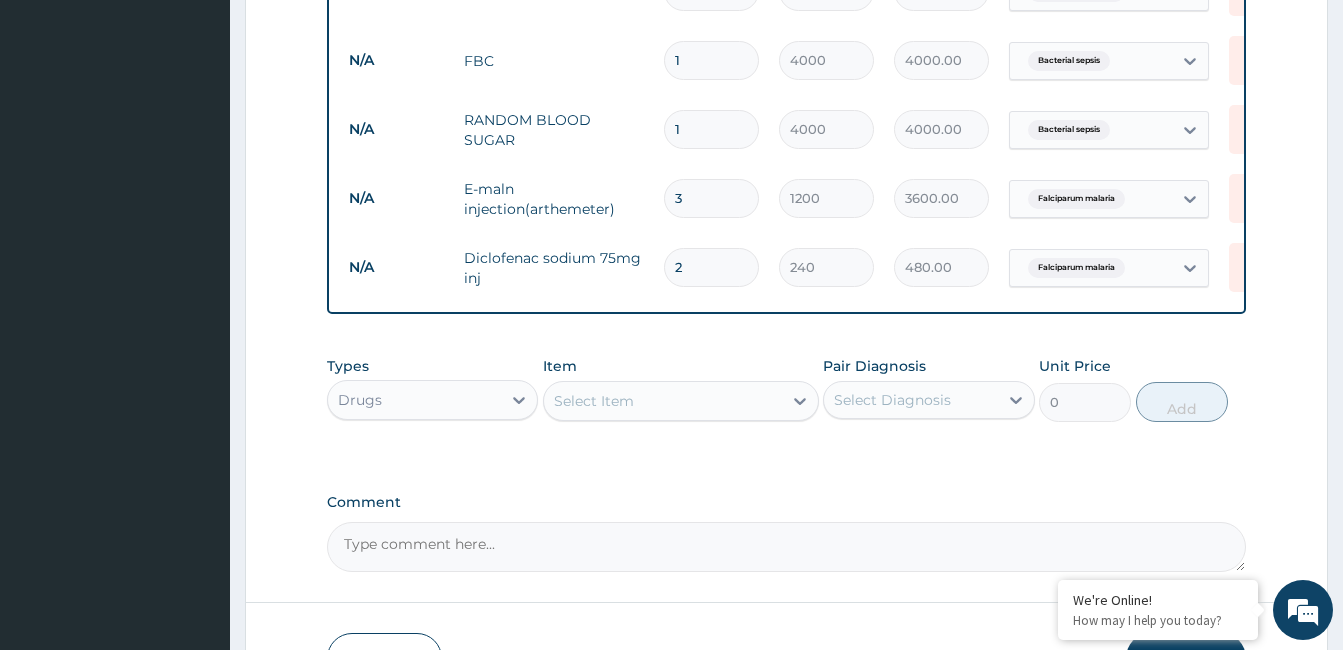click on "Item Select Item" at bounding box center [681, 389] 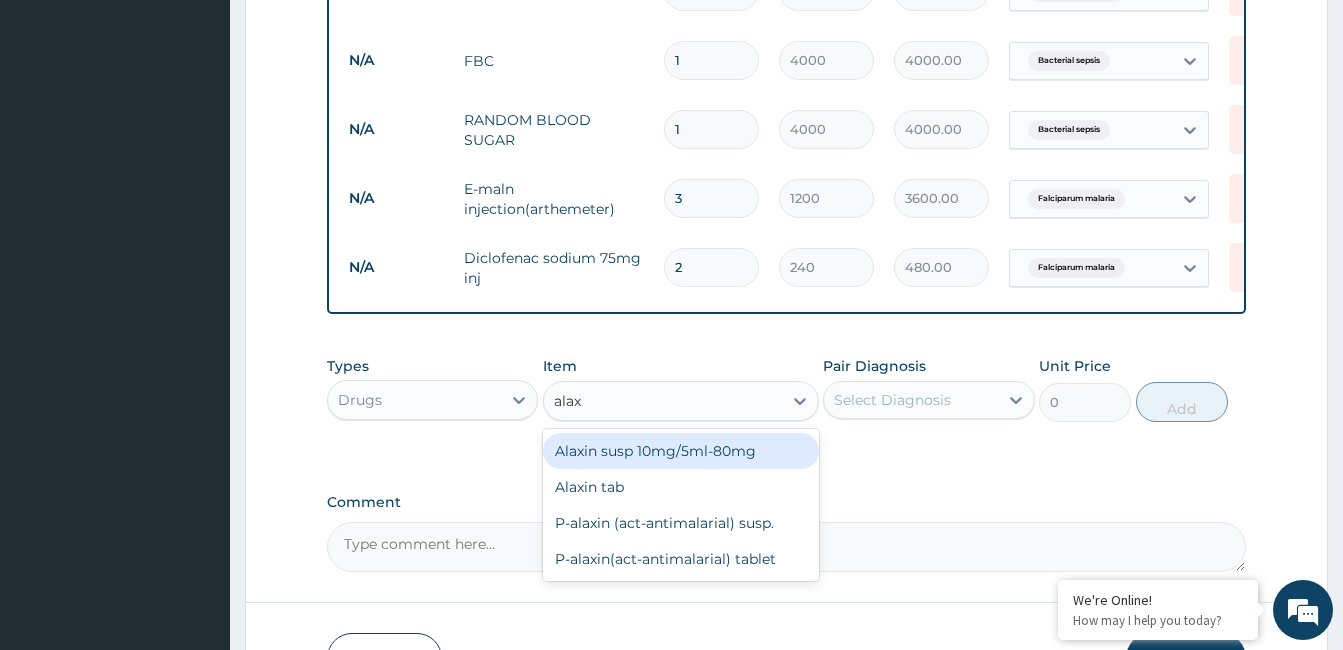 type on "alaxi" 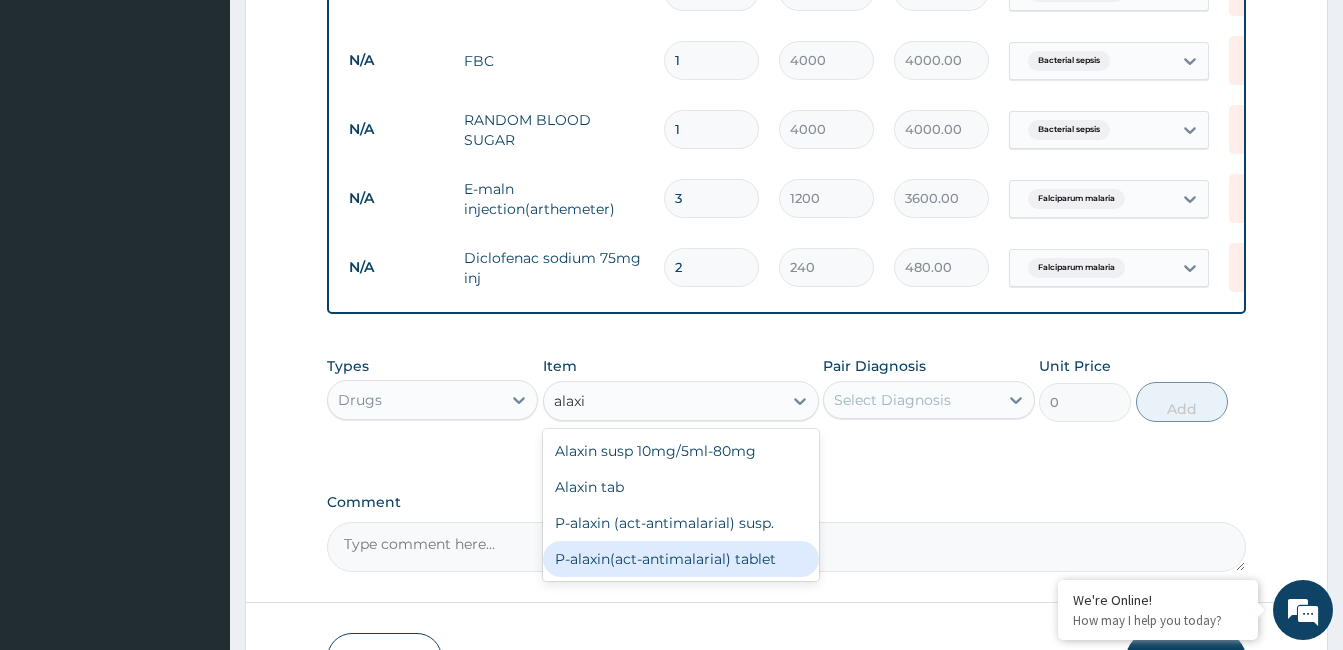 click on "P-alaxin(act-antimalarial) tablet" at bounding box center [681, 559] 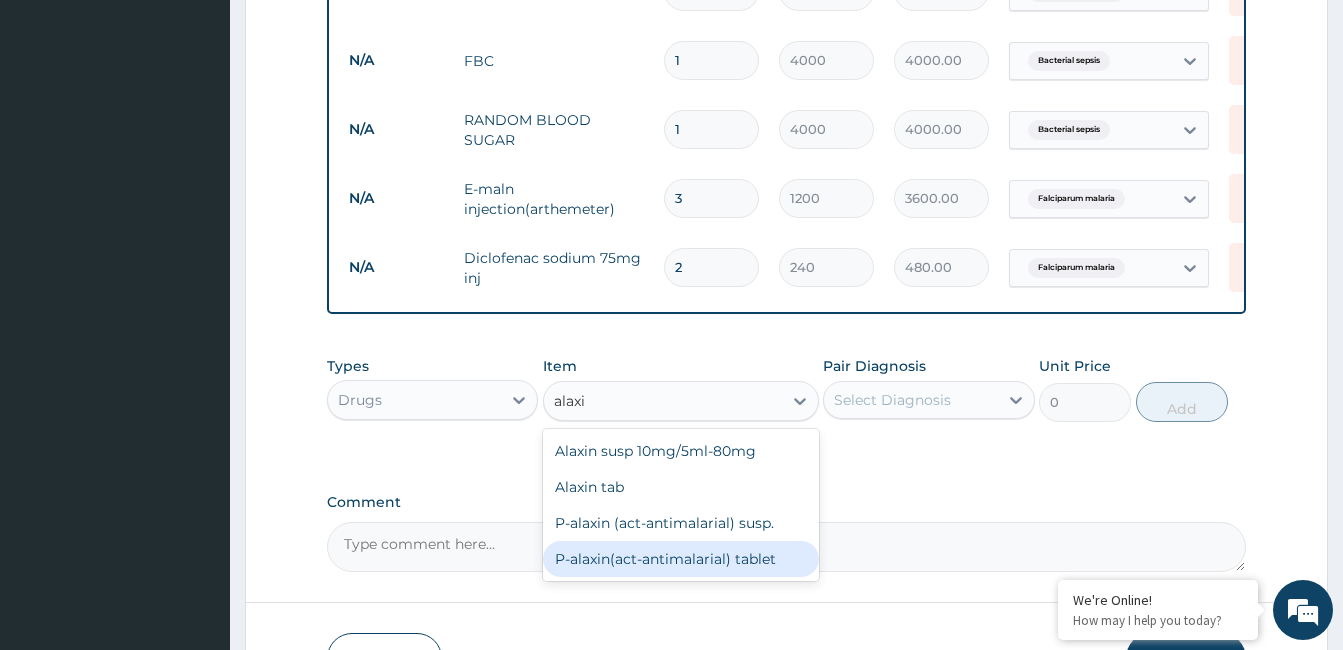 type 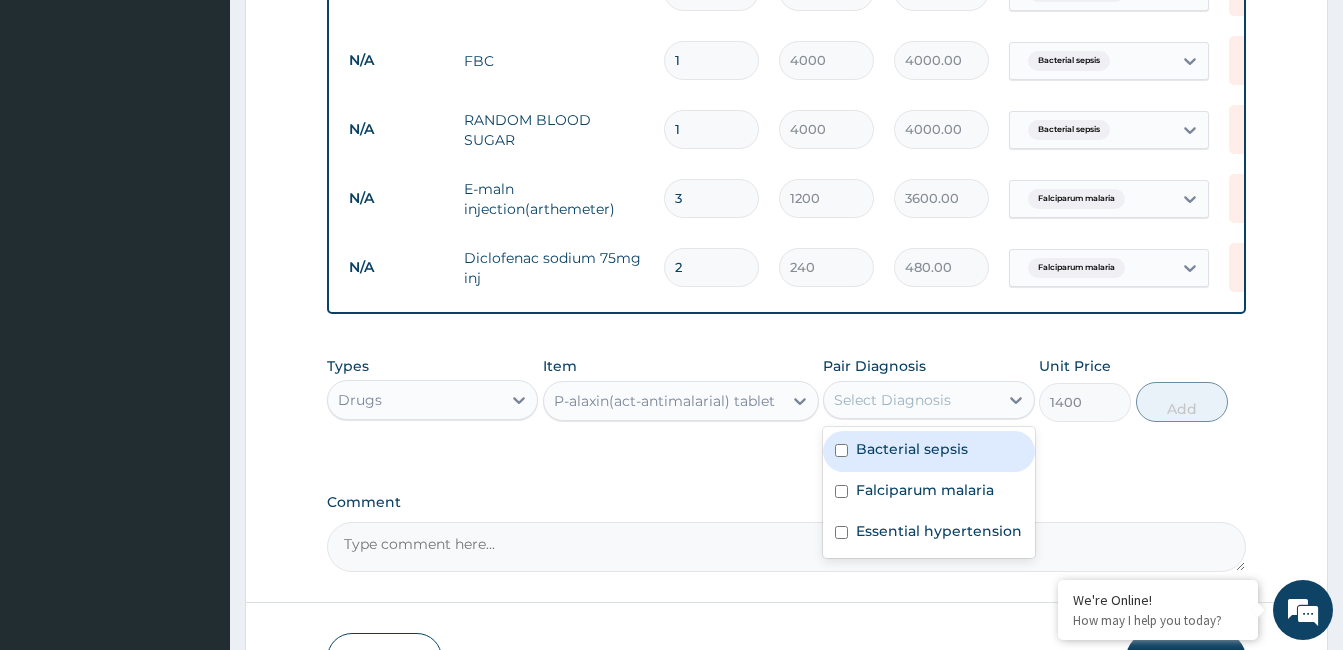 click on "Select Diagnosis" at bounding box center [910, 400] 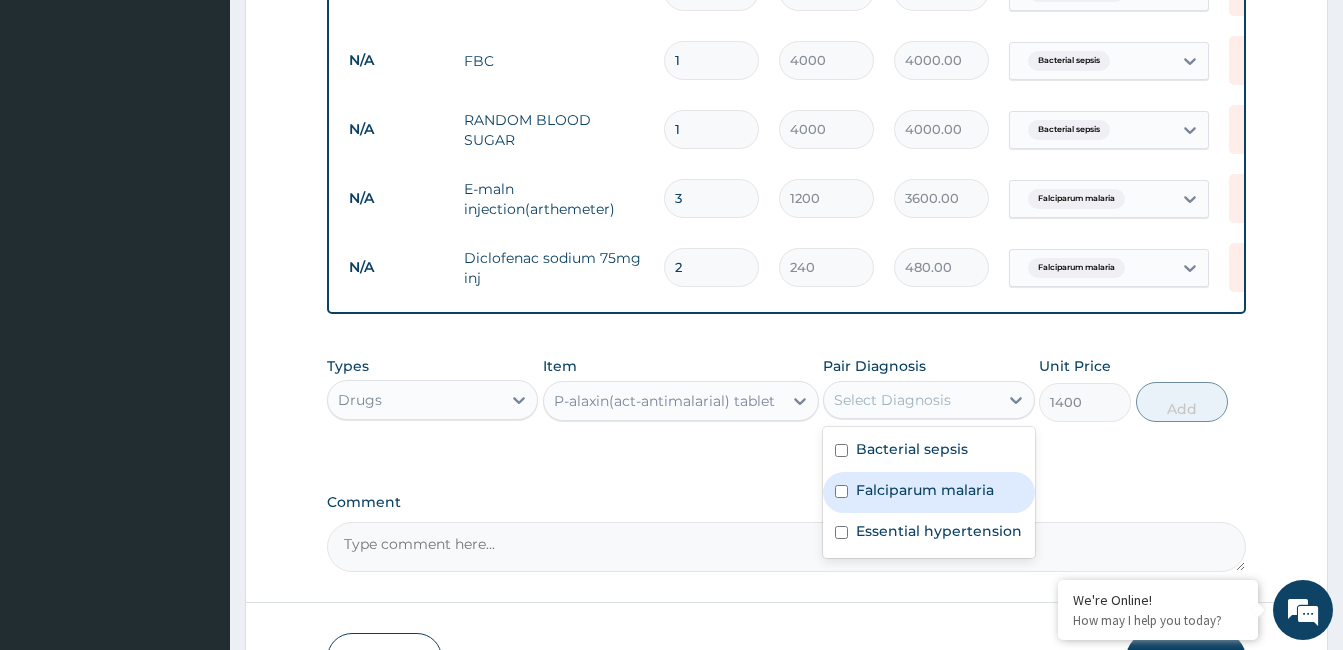 click on "Falciparum malaria" at bounding box center [925, 490] 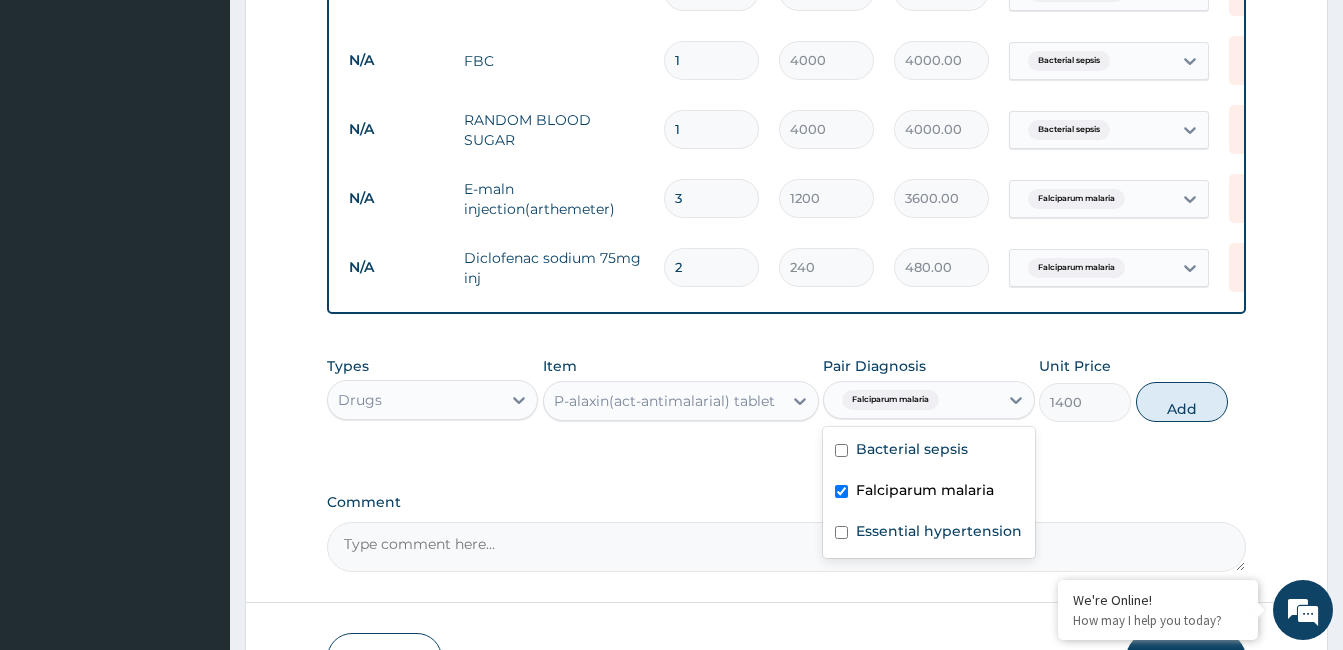 checkbox on "true" 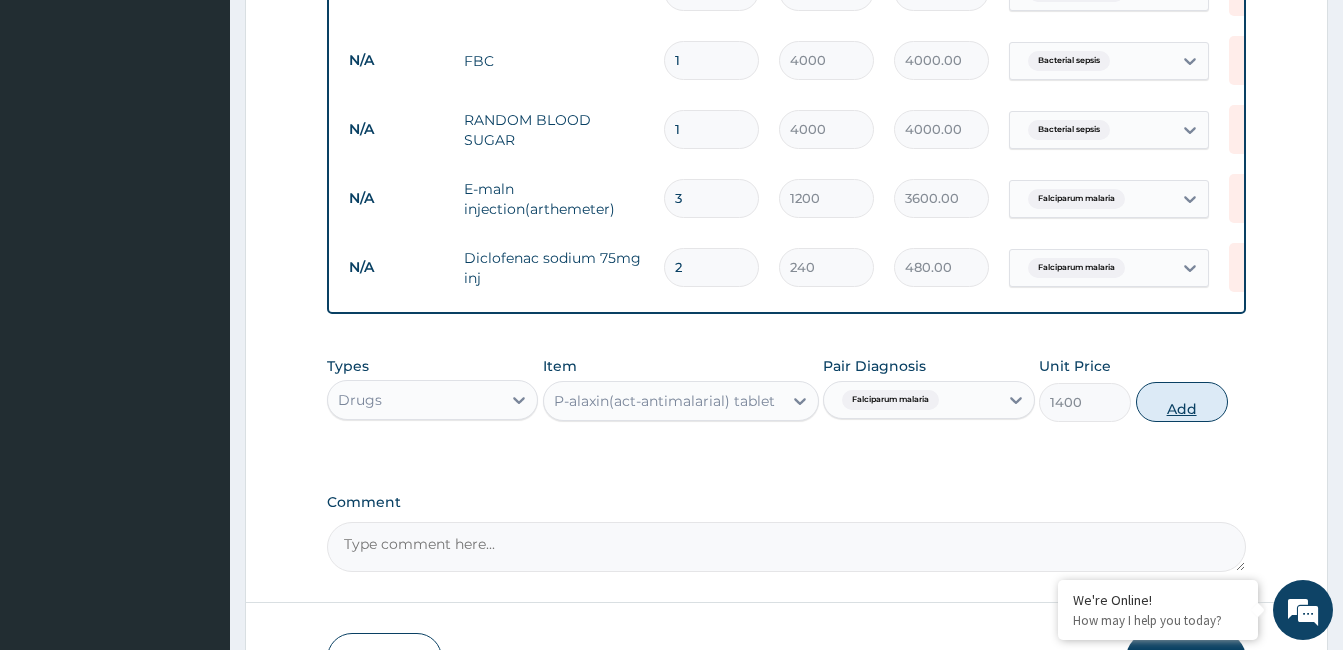 click on "Add" at bounding box center [1182, 402] 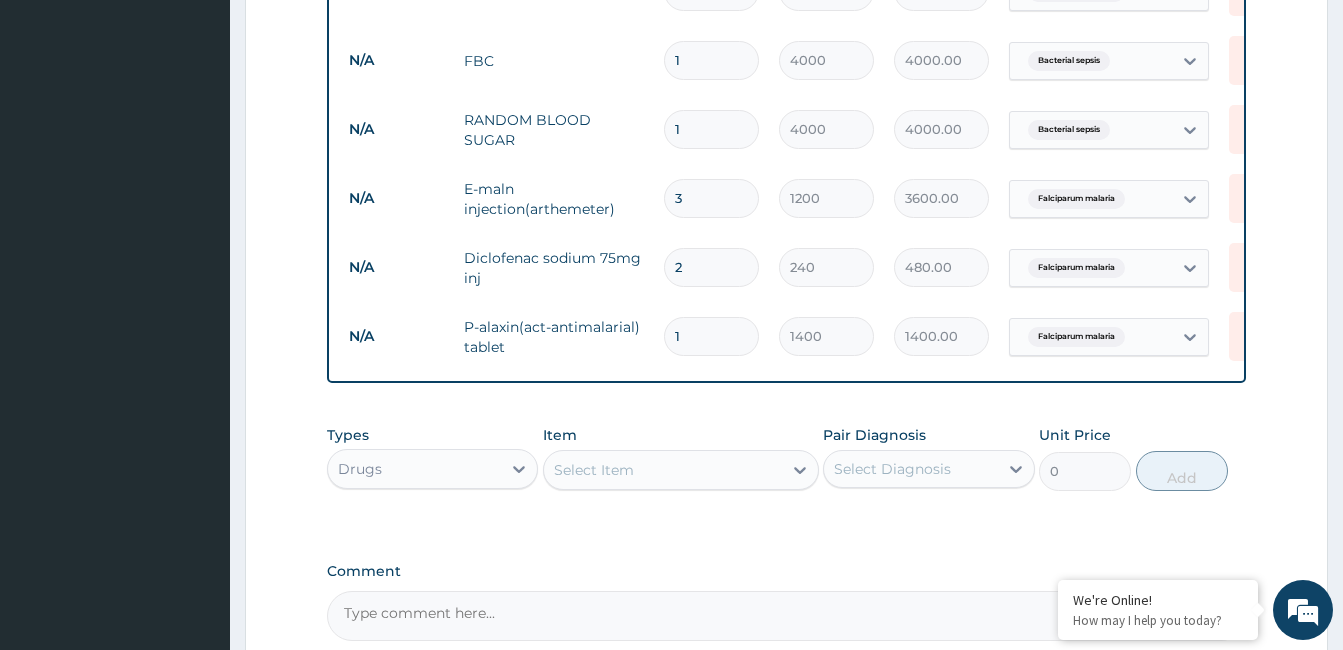 type 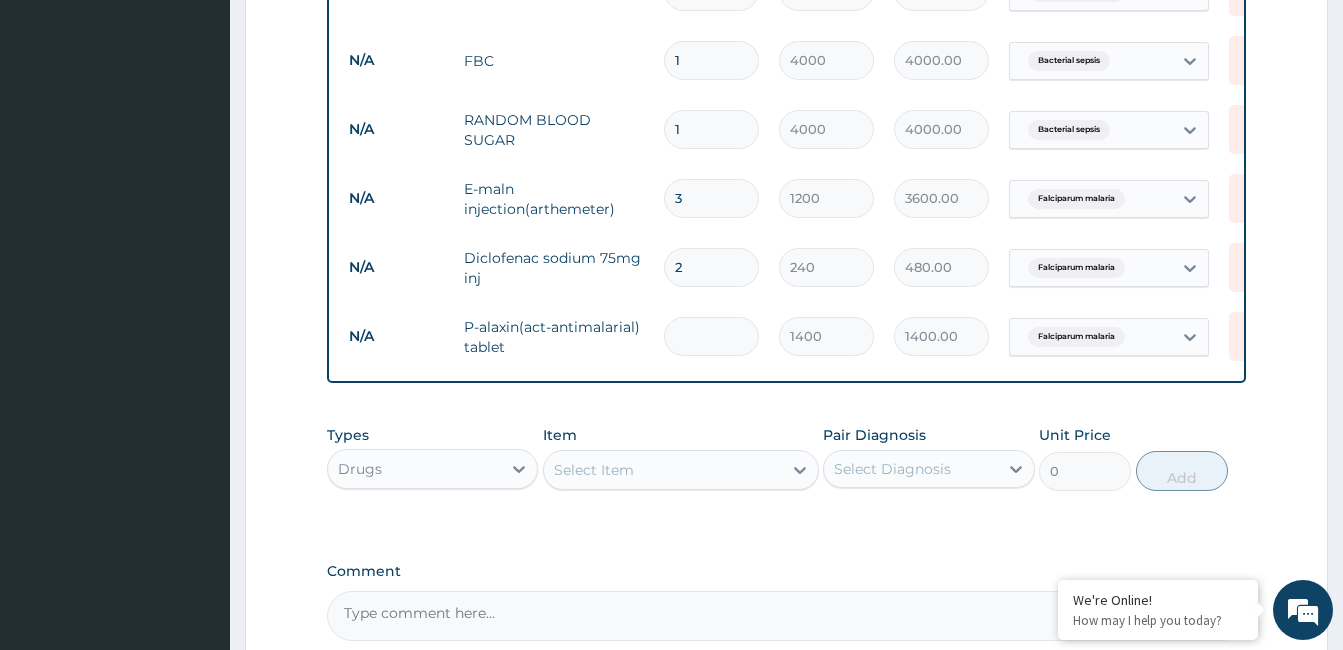 type on "0.00" 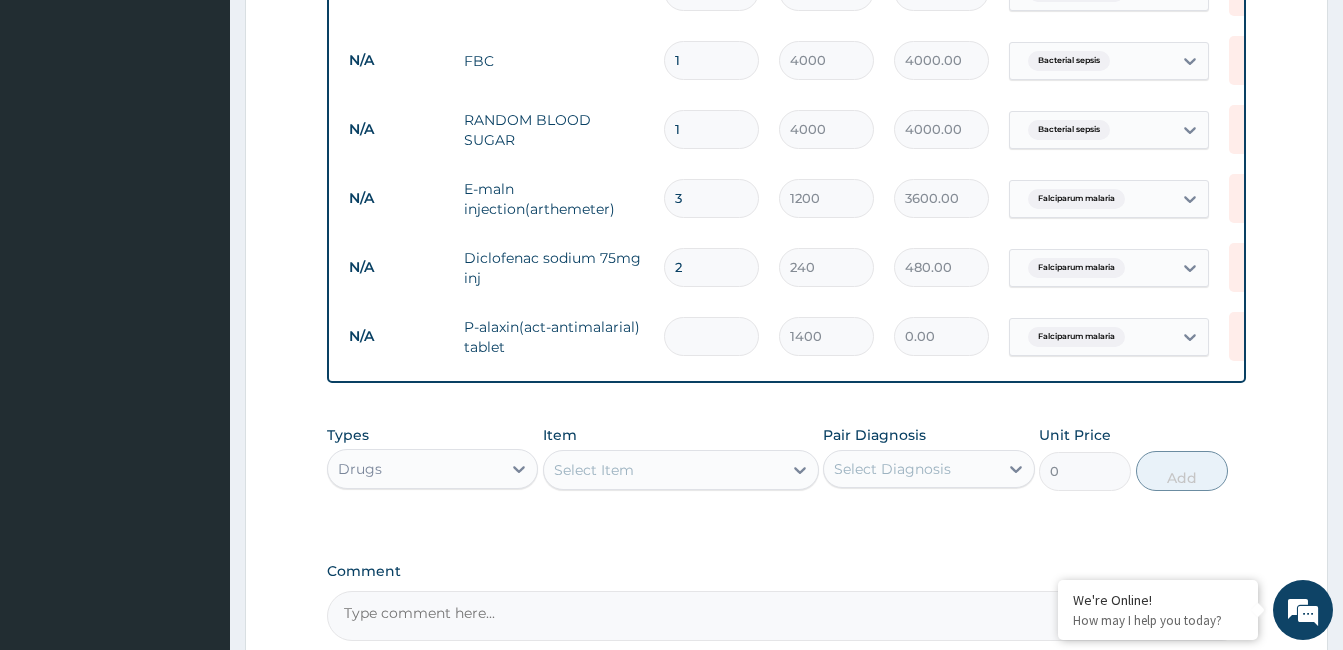 type on "9" 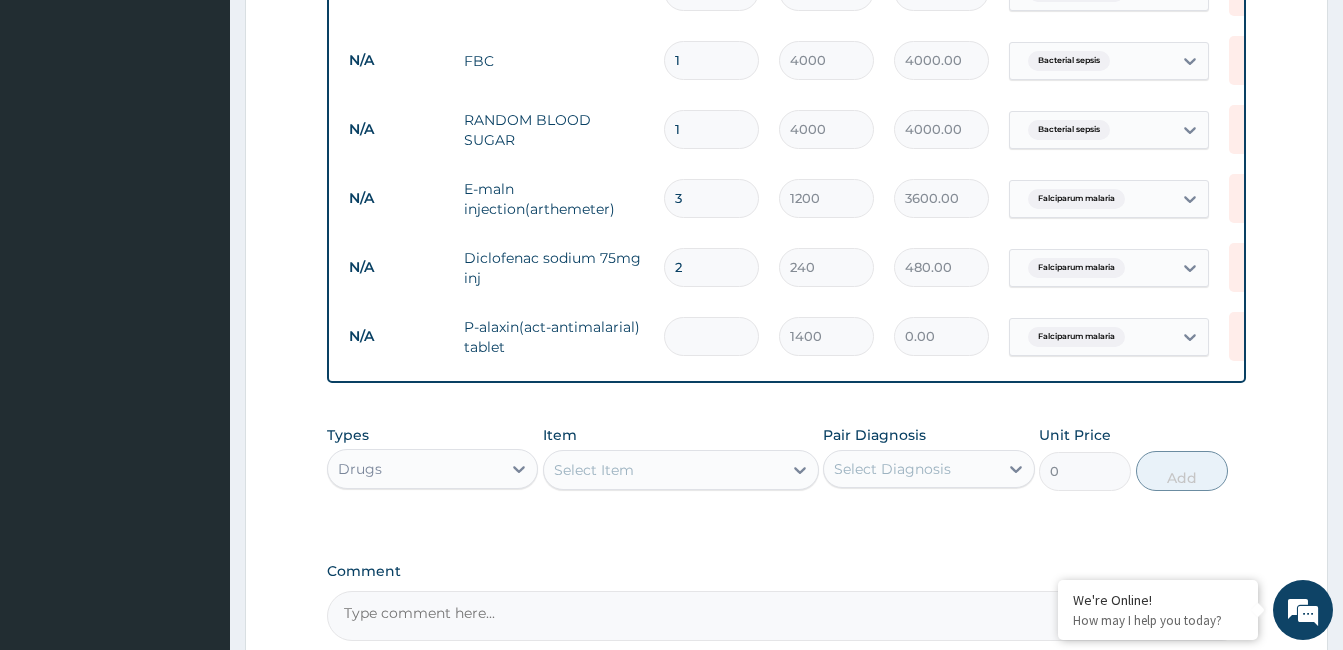 type on "12600.00" 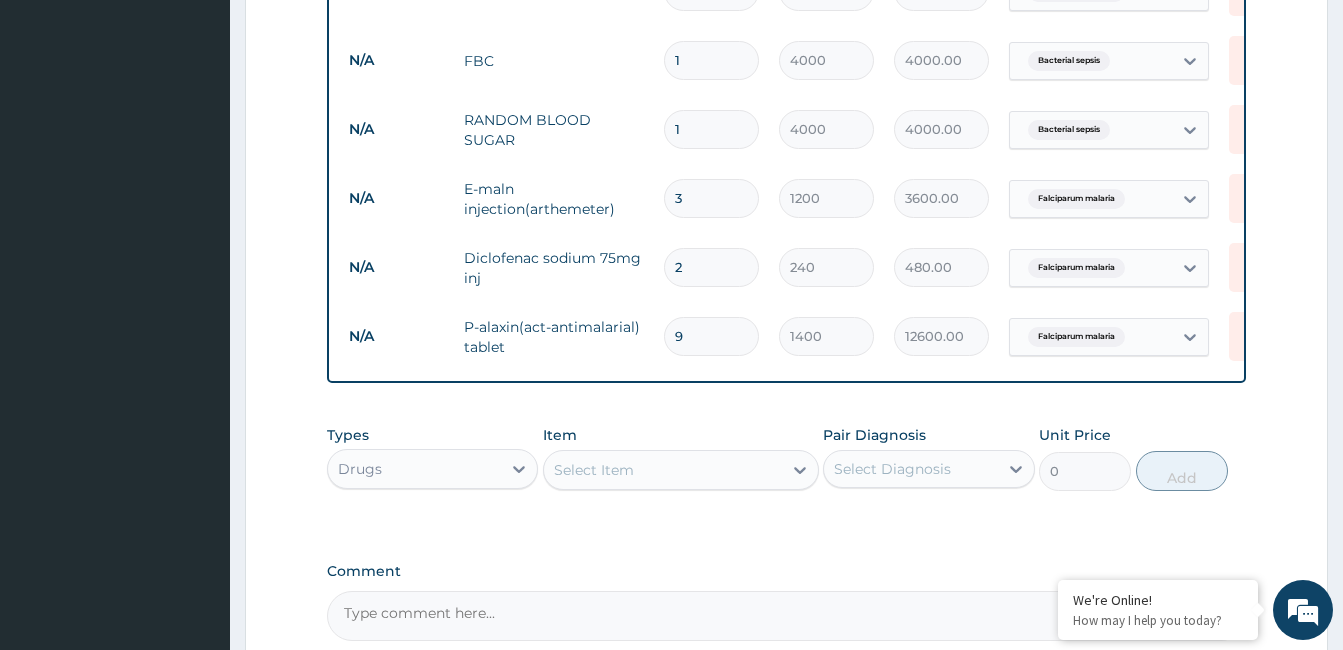 type 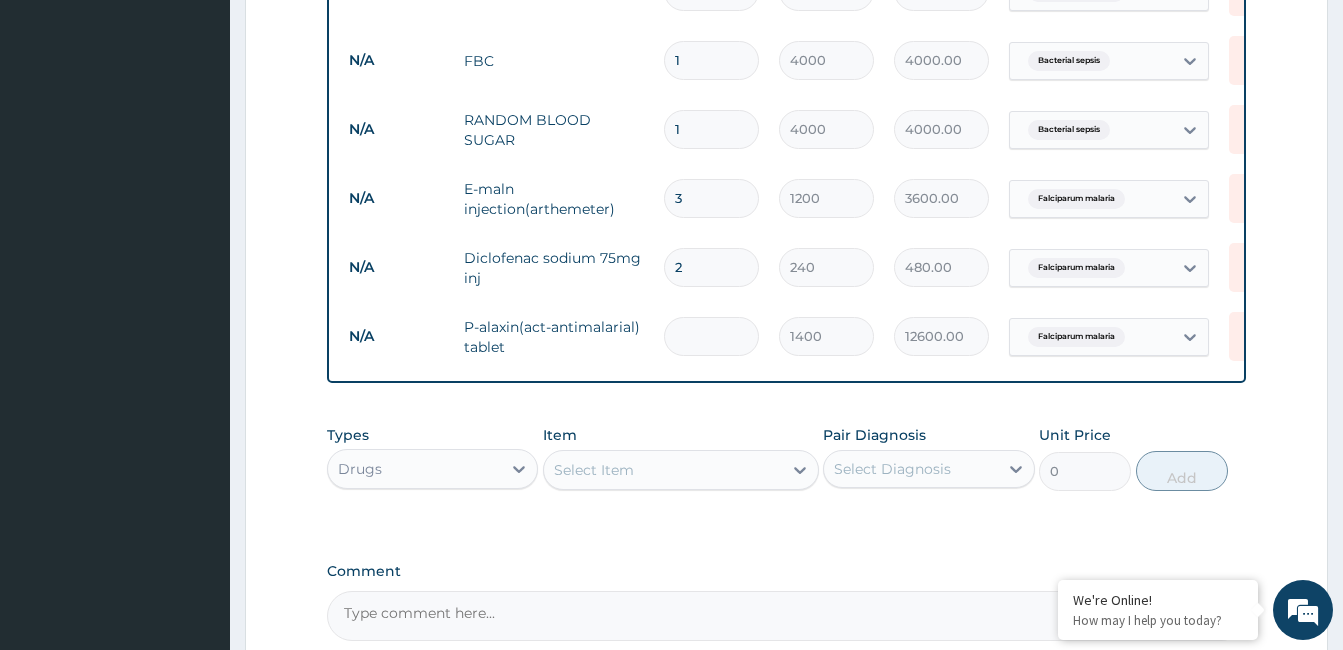 type on "0.00" 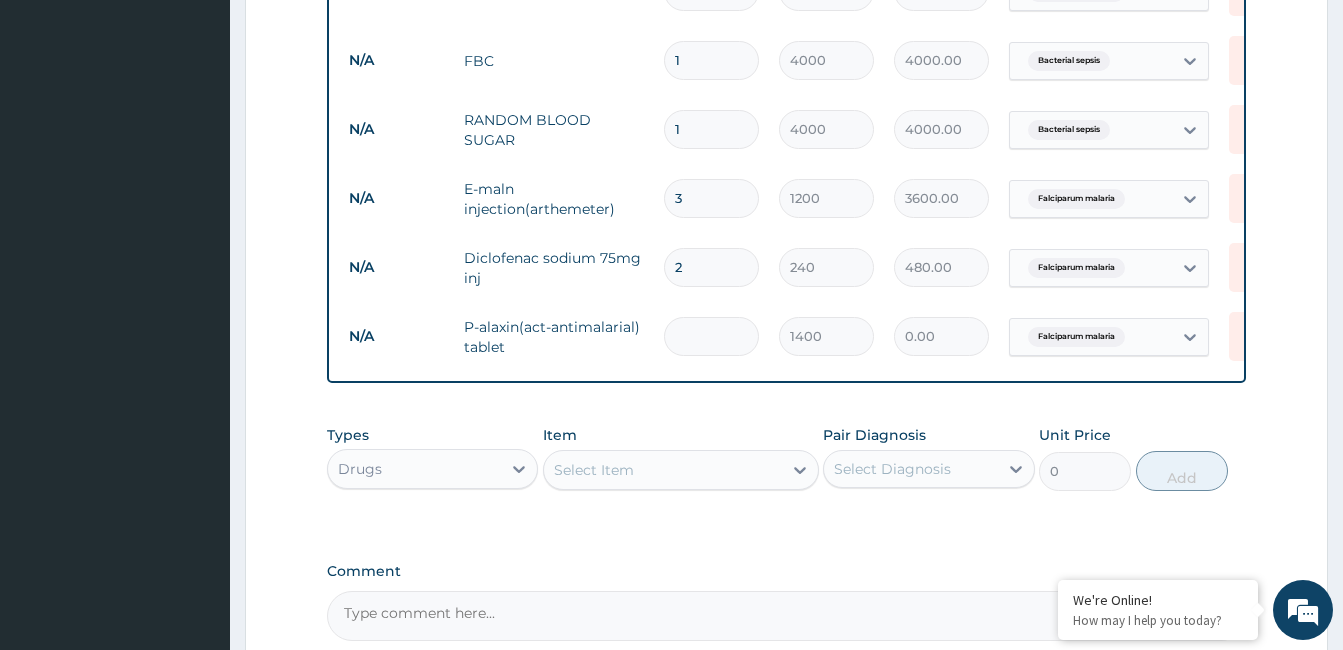 type on "2" 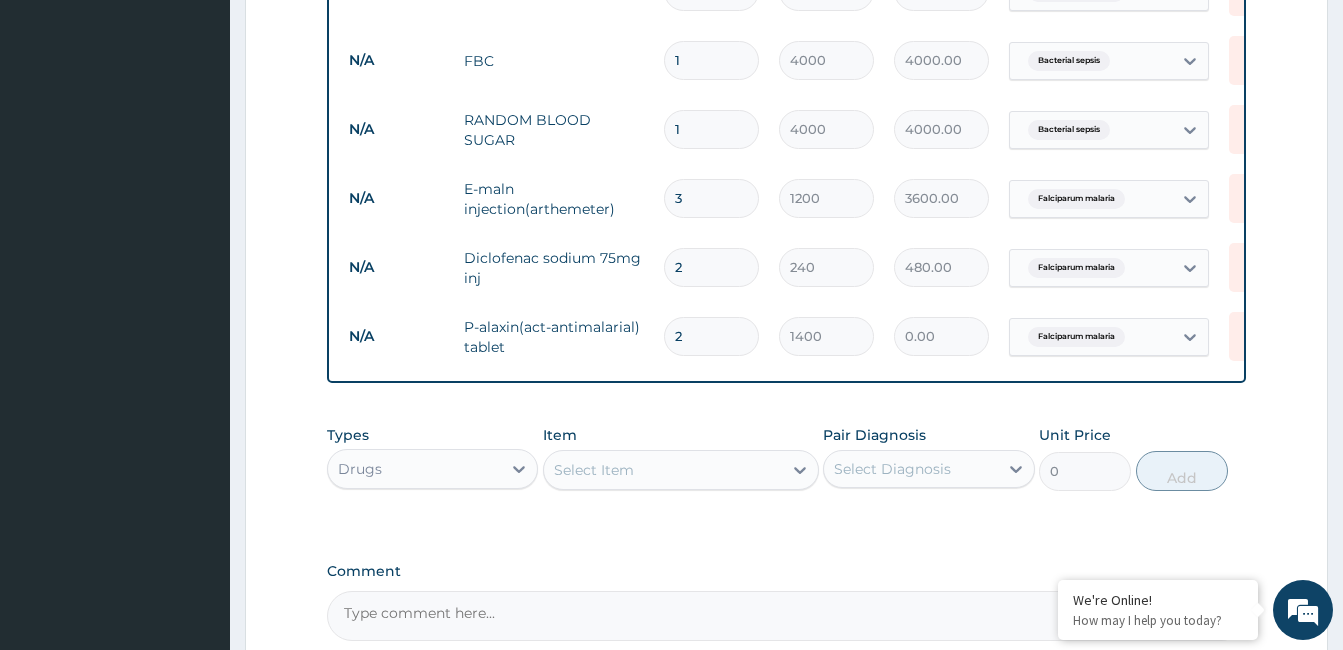 type on "2800.00" 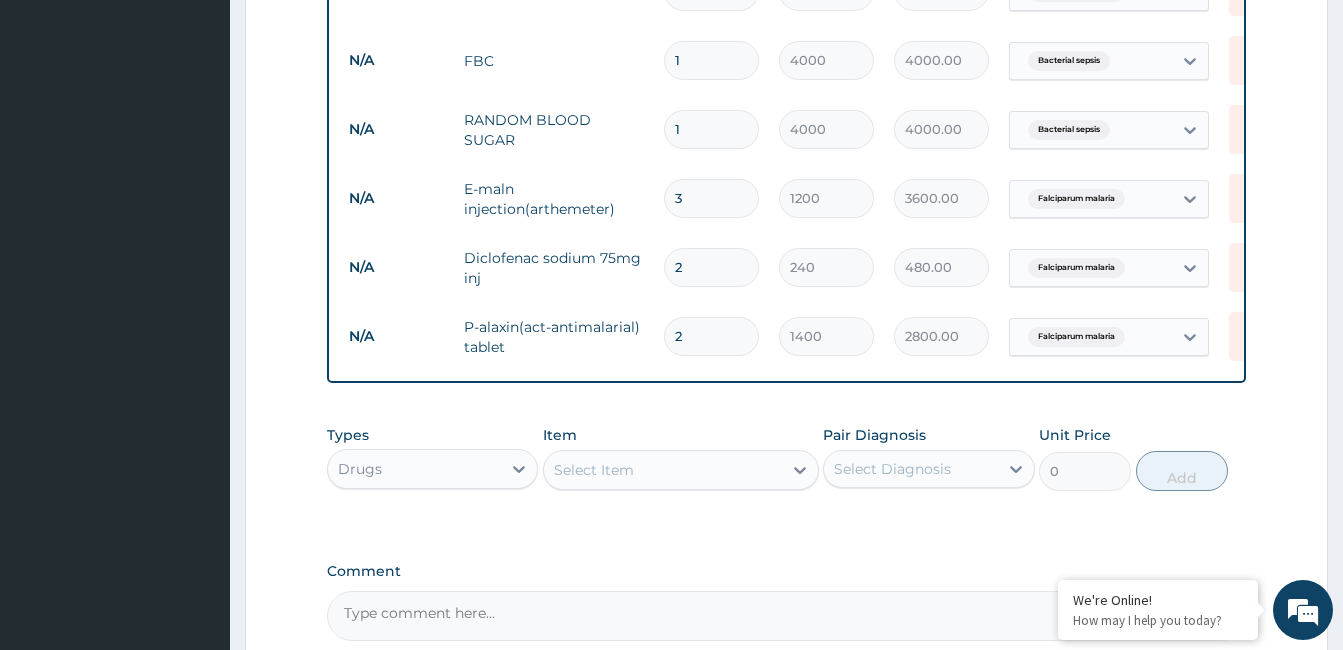 type on "2" 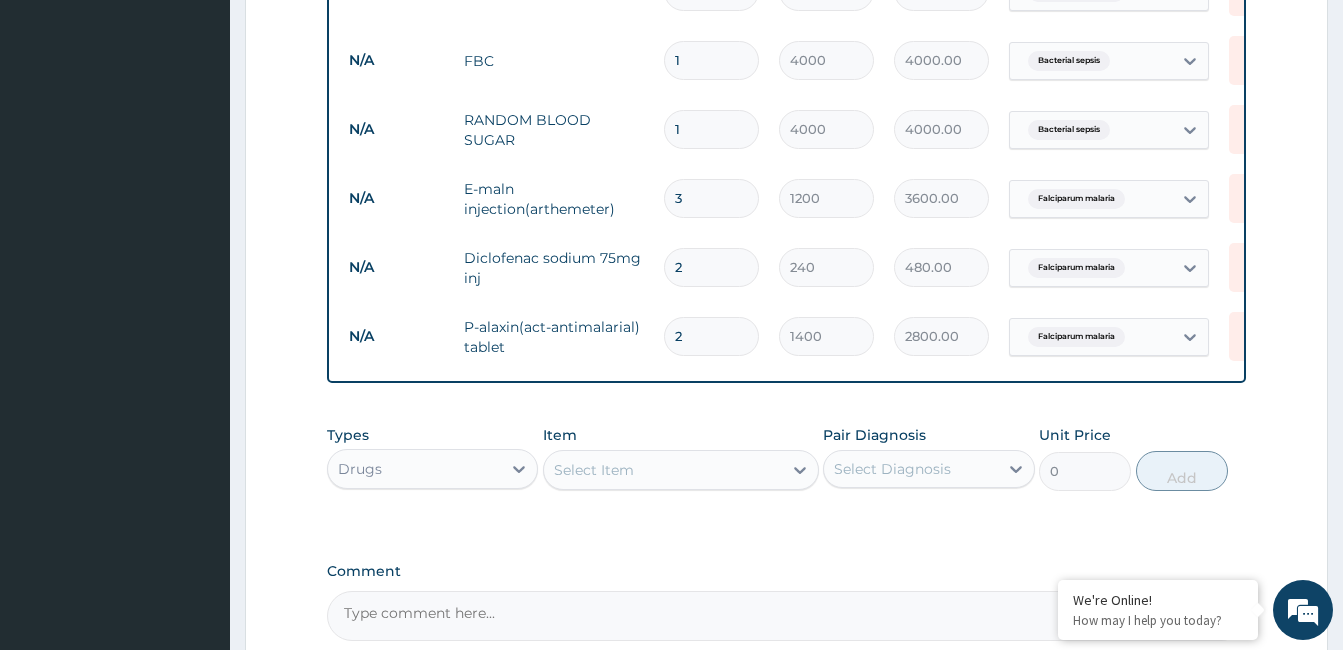 click on "Select Item" at bounding box center [663, 470] 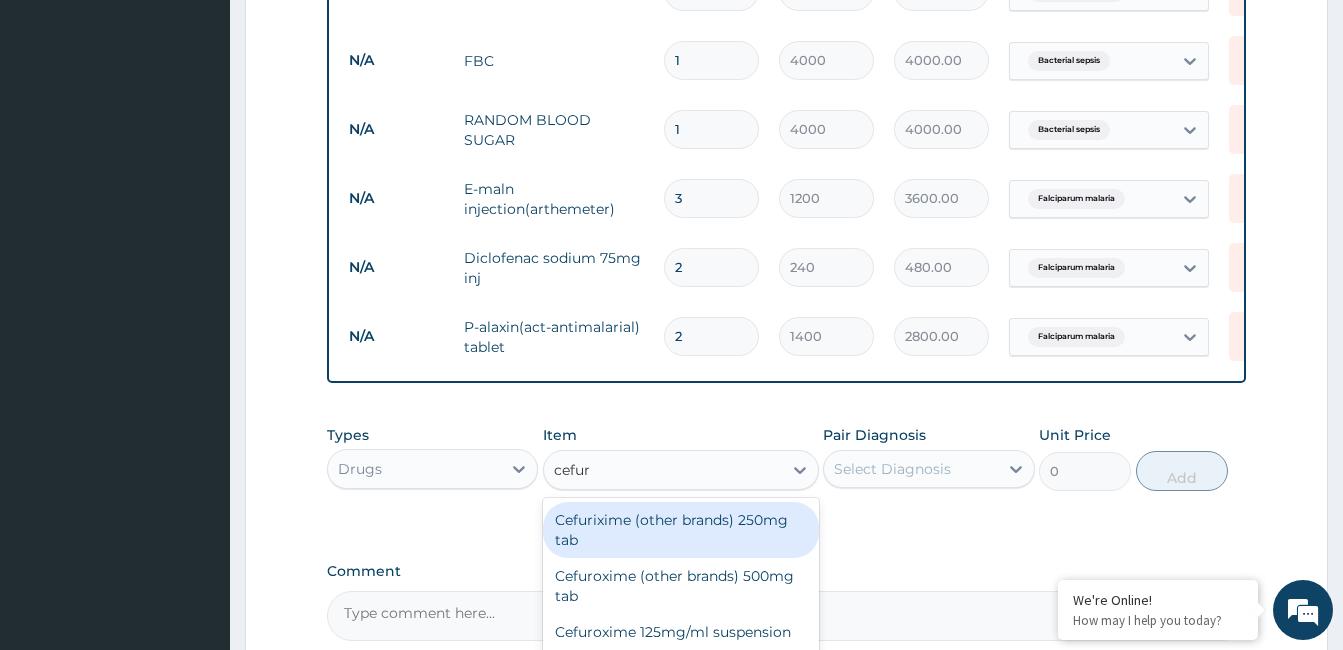 type on "cefuro" 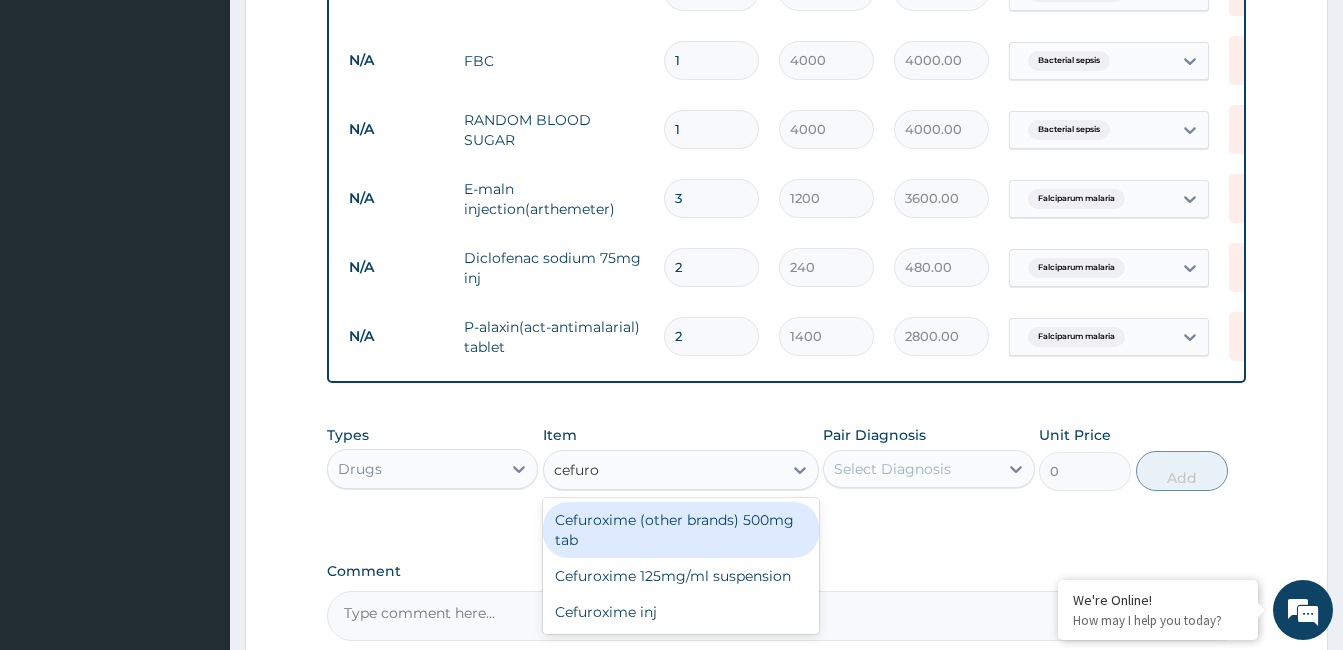 drag, startPoint x: 689, startPoint y: 533, endPoint x: 923, endPoint y: 488, distance: 238.28764 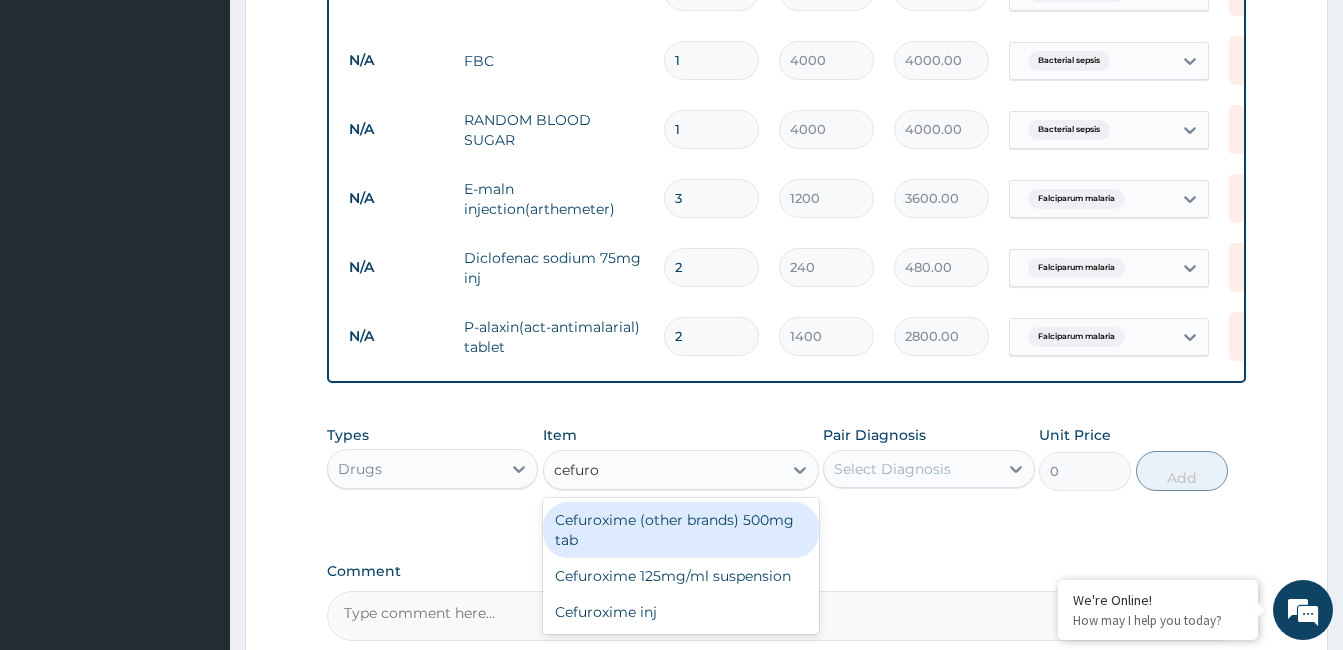 click on "Cefuroxime (other brands) 500mg tab" at bounding box center (681, 530) 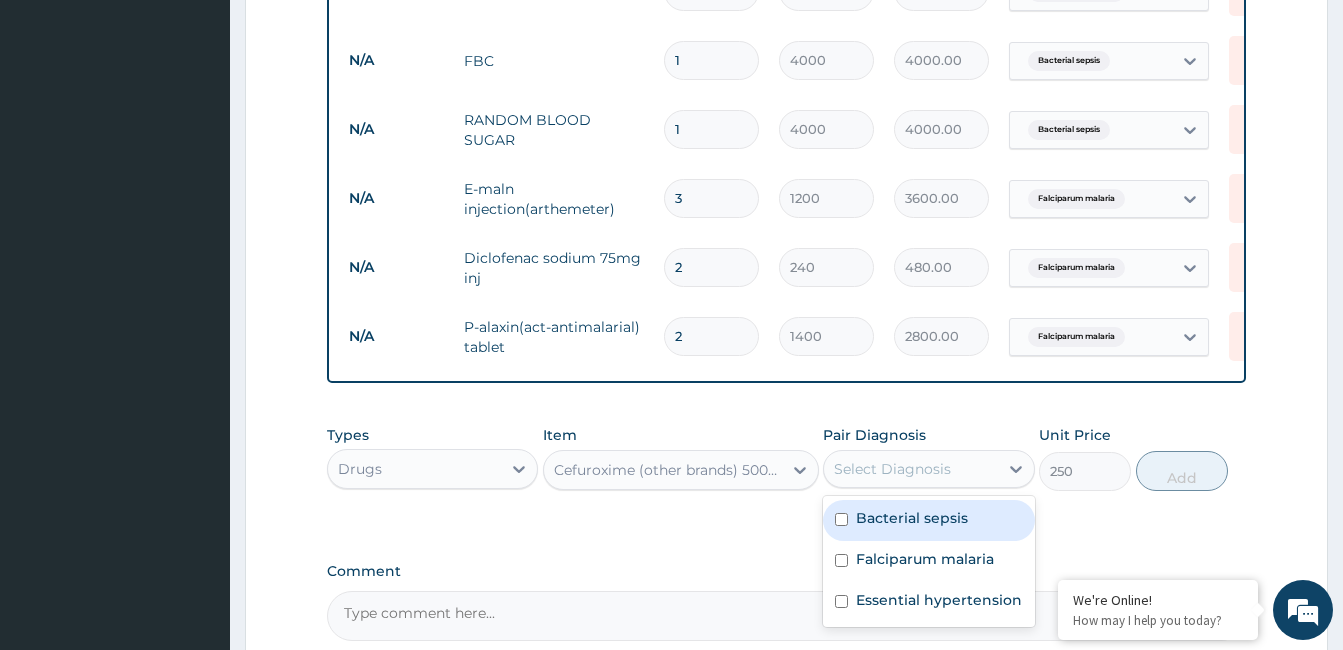 click on "Select Diagnosis" at bounding box center (892, 469) 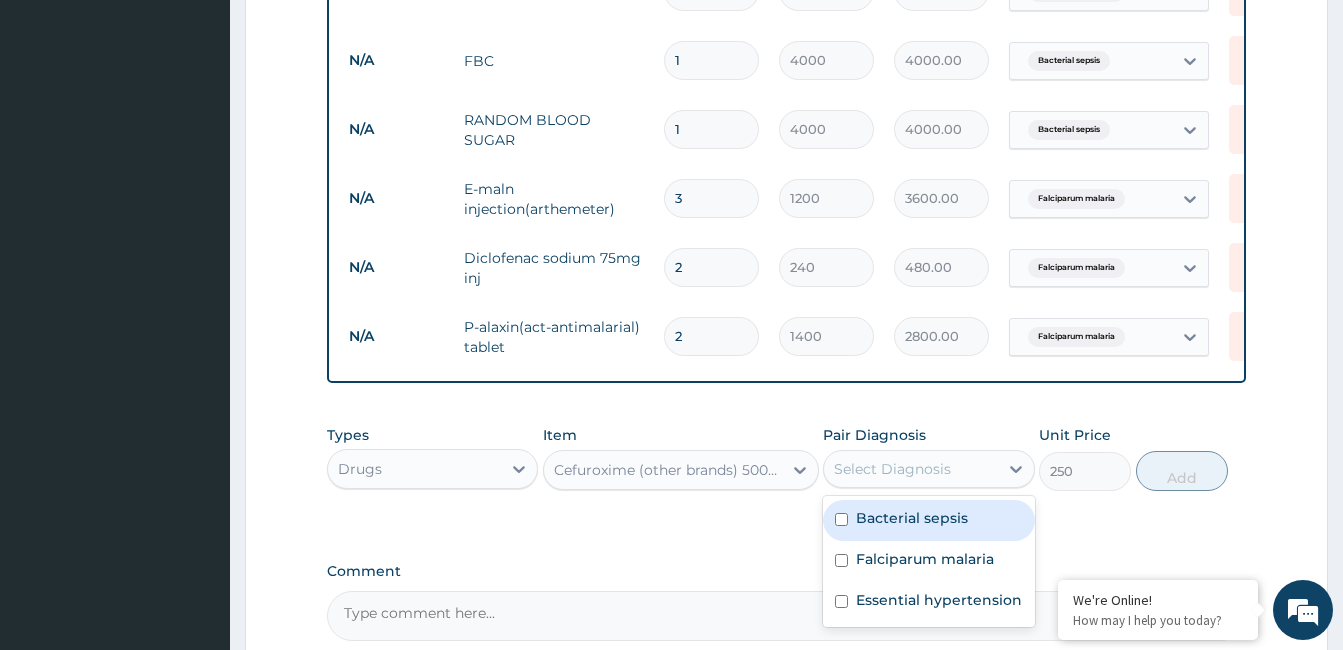 click on "Bacterial sepsis" at bounding box center (928, 520) 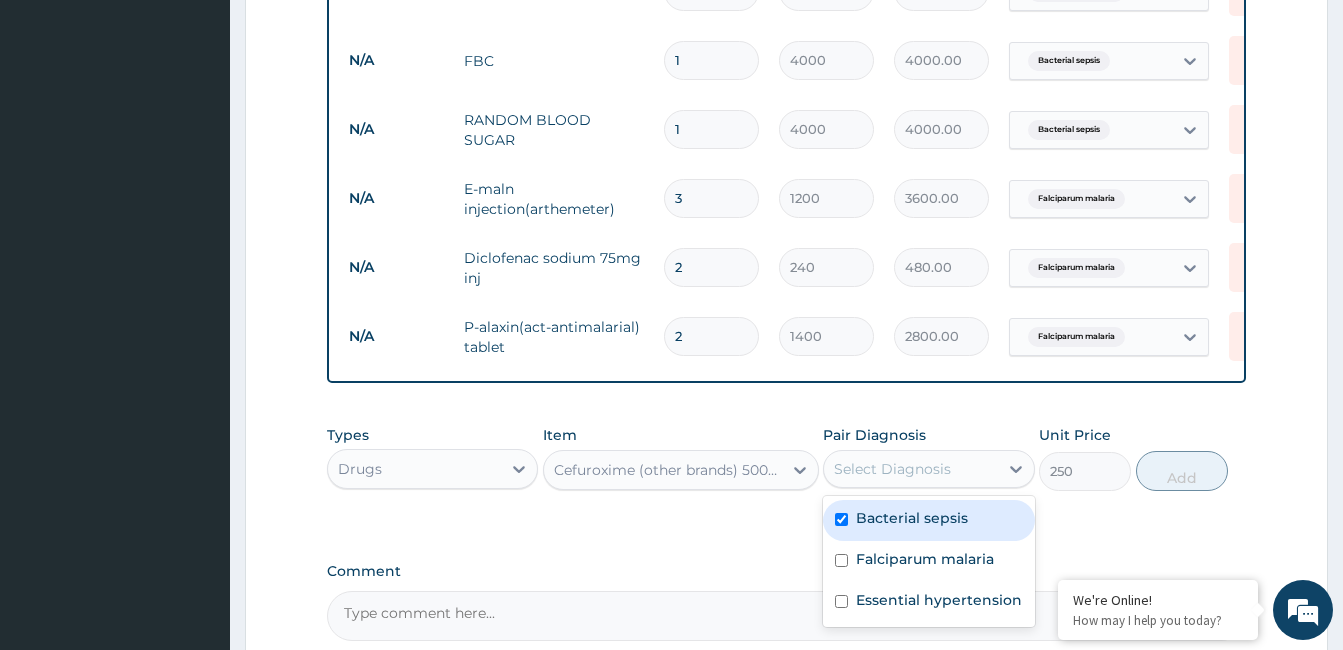 checkbox on "true" 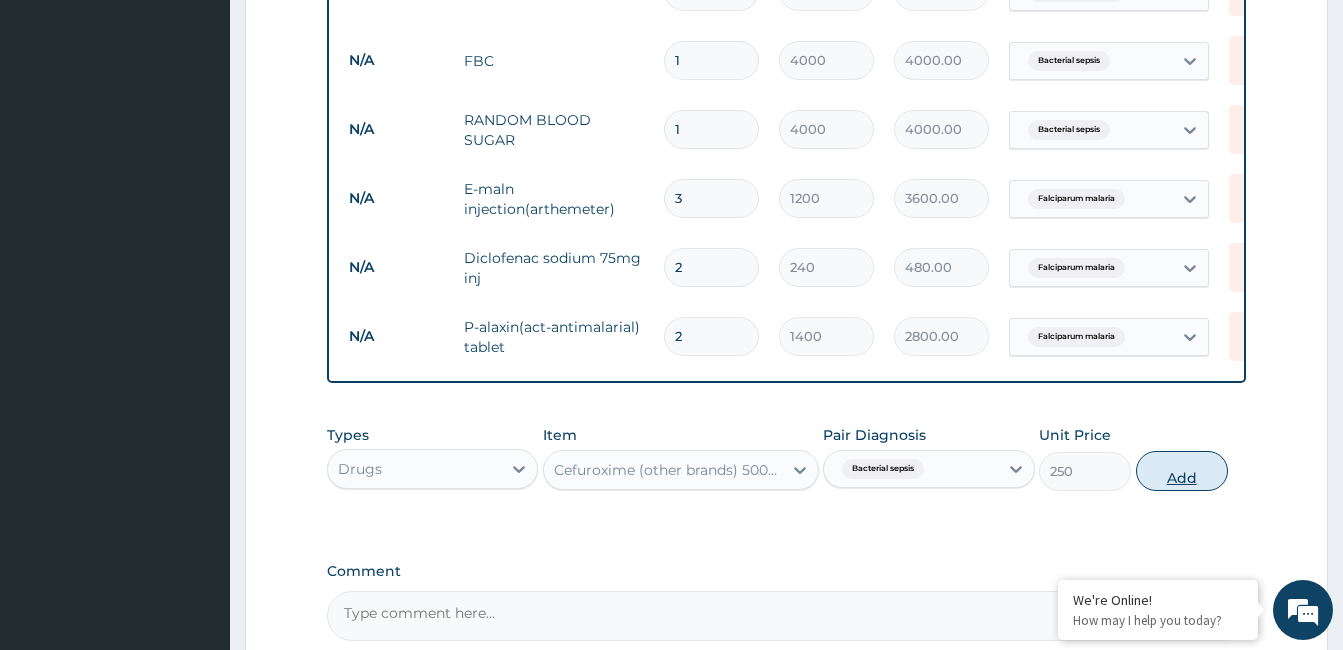 click on "Add" at bounding box center (1182, 471) 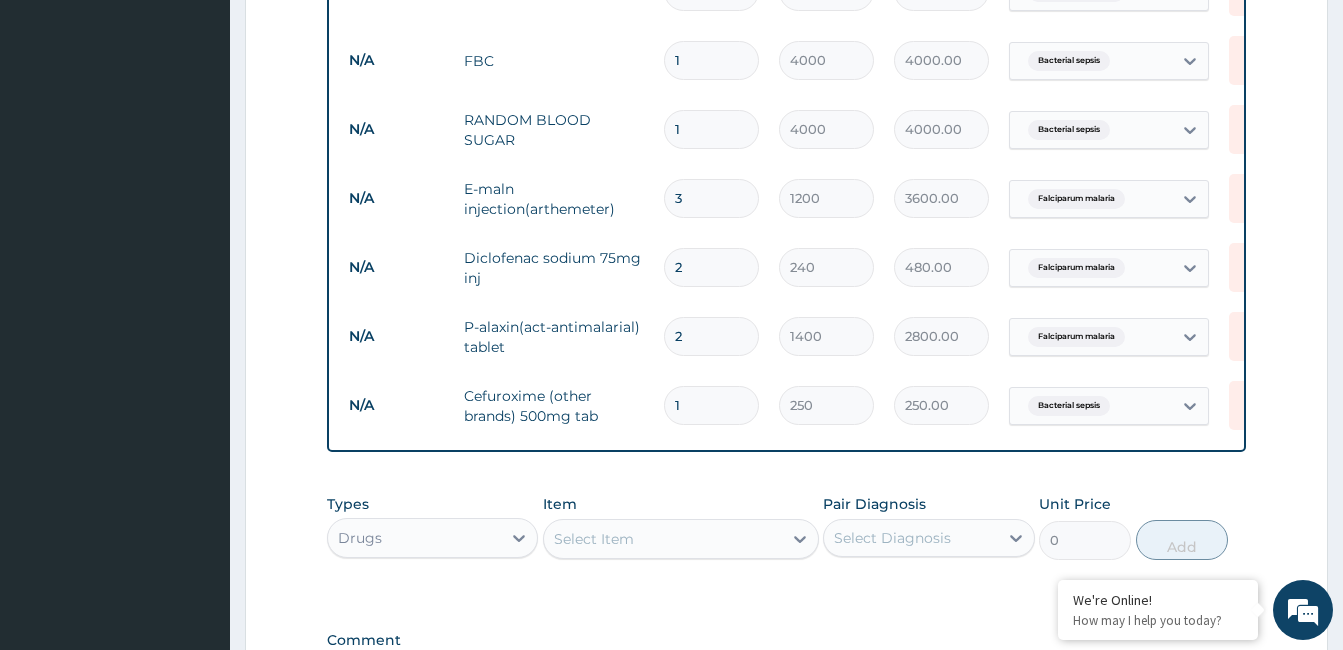 type on "12" 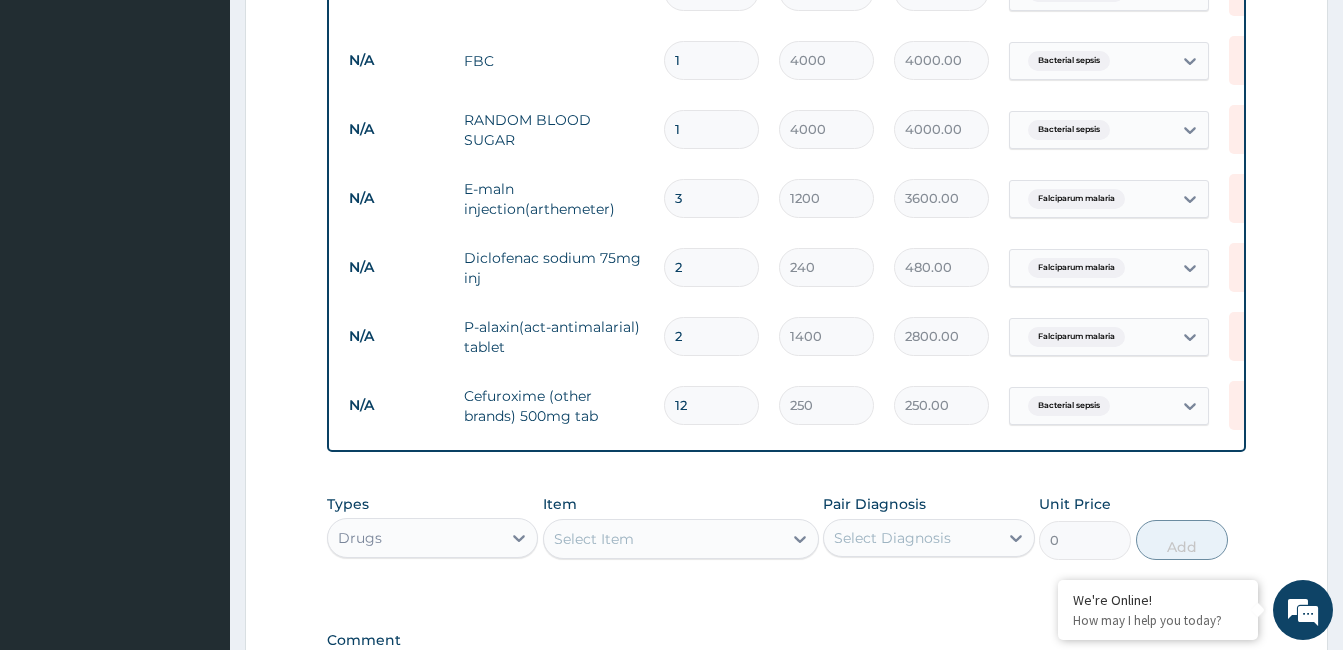 type on "3000.00" 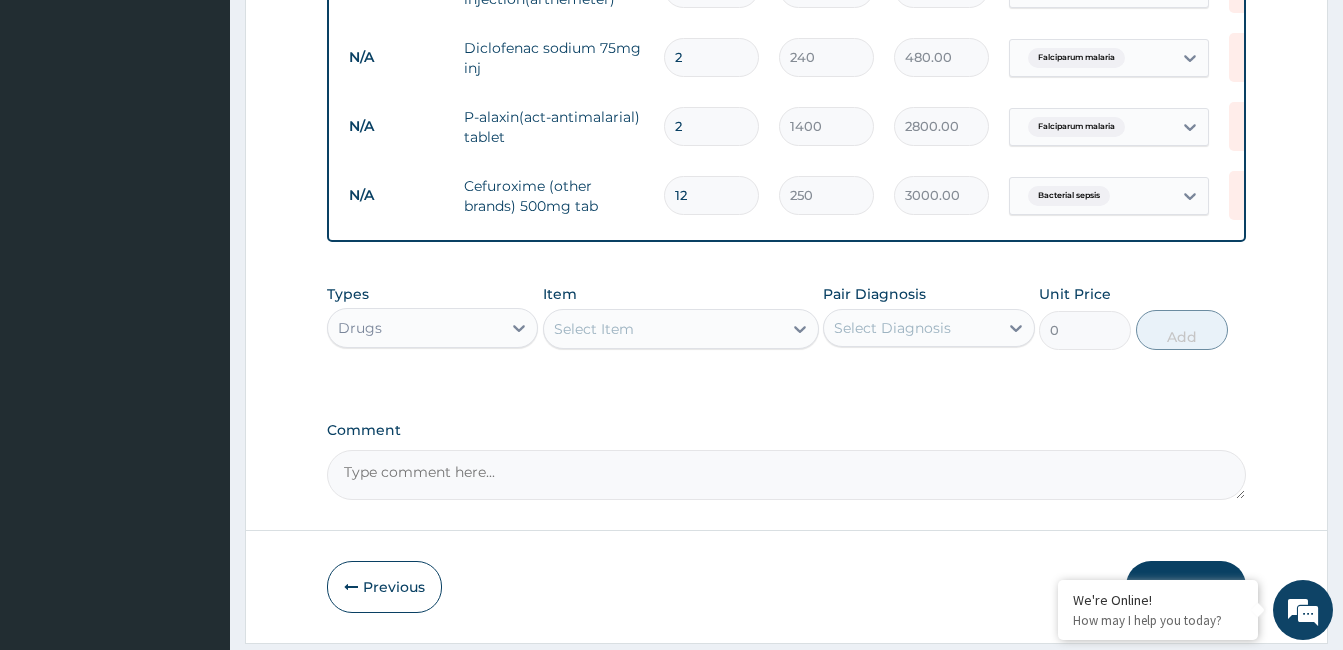 scroll, scrollTop: 1272, scrollLeft: 0, axis: vertical 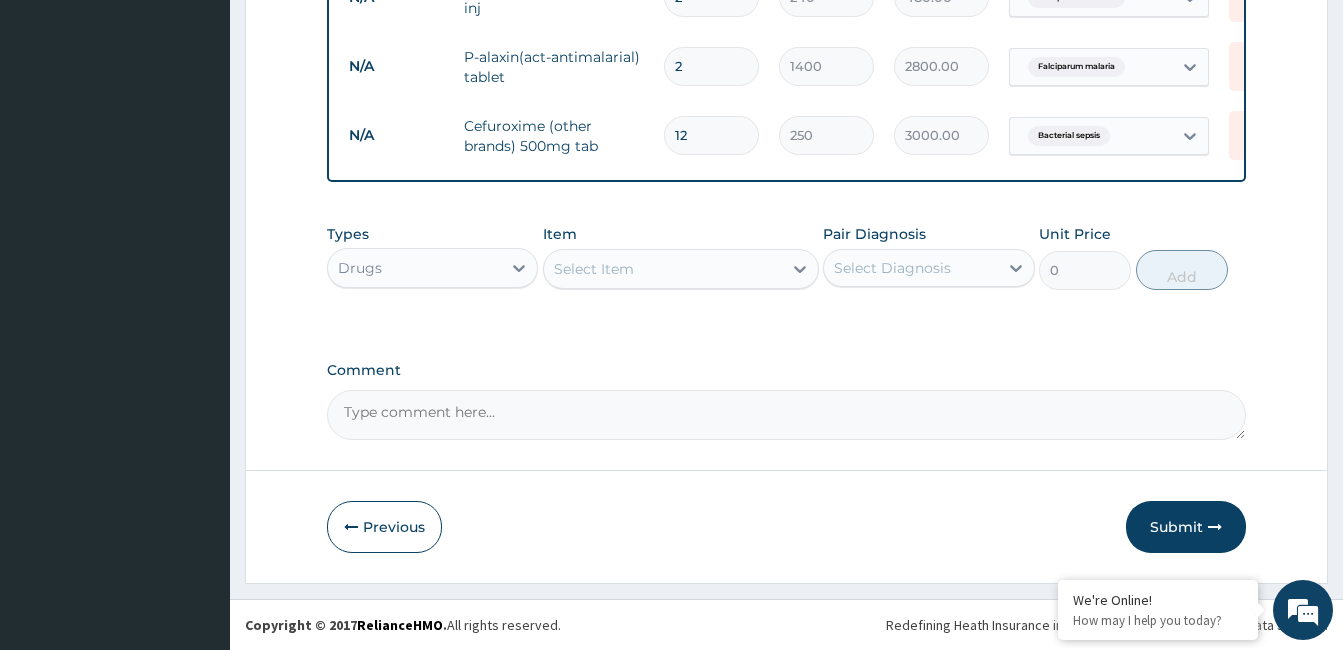 type on "12" 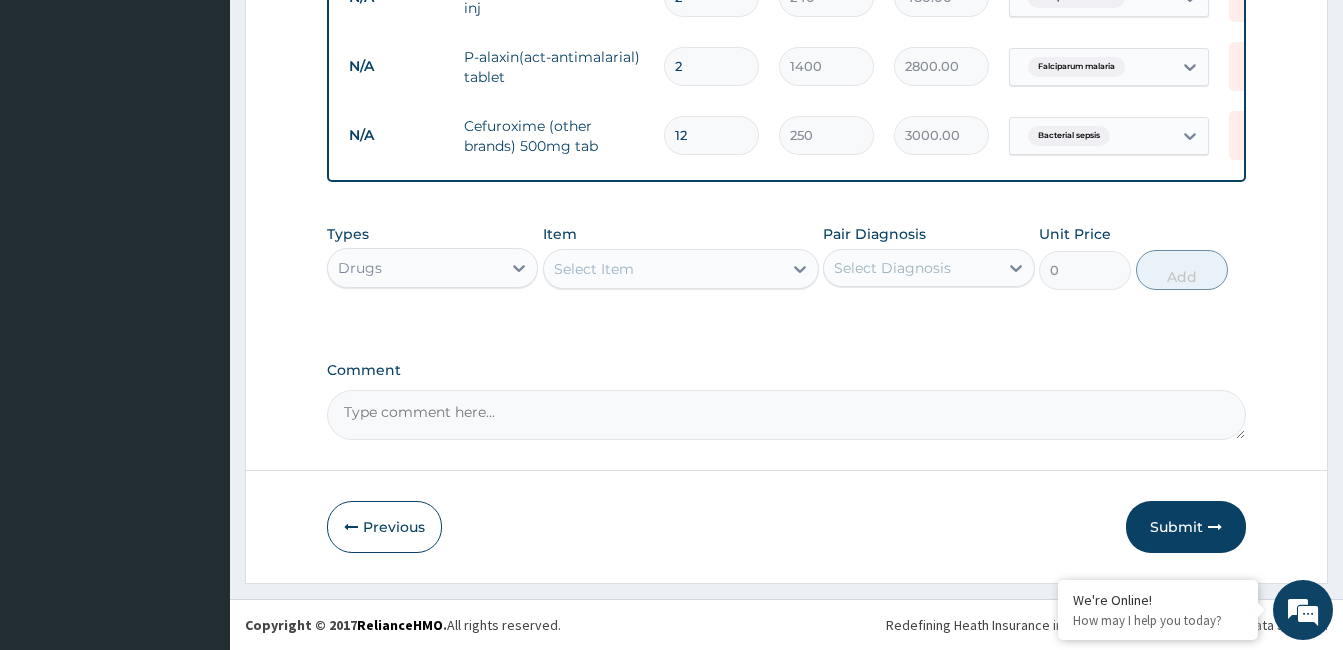 click on "Select Item" at bounding box center (663, 269) 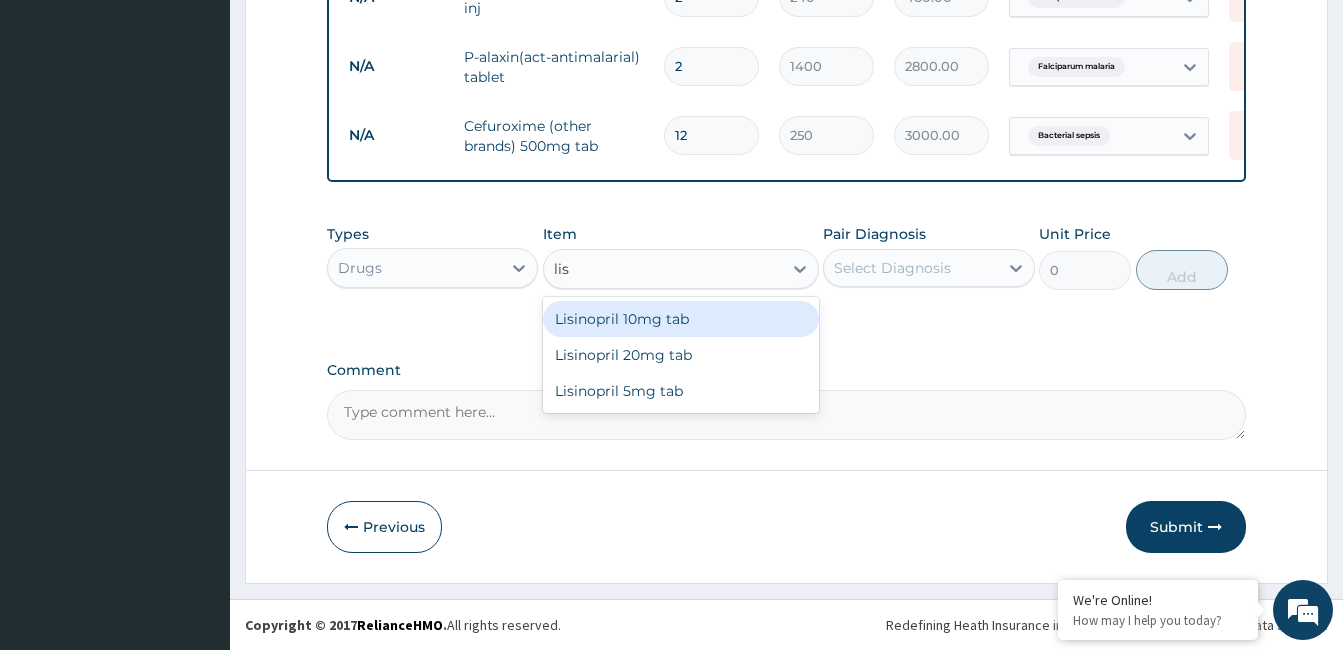 type on "lisi" 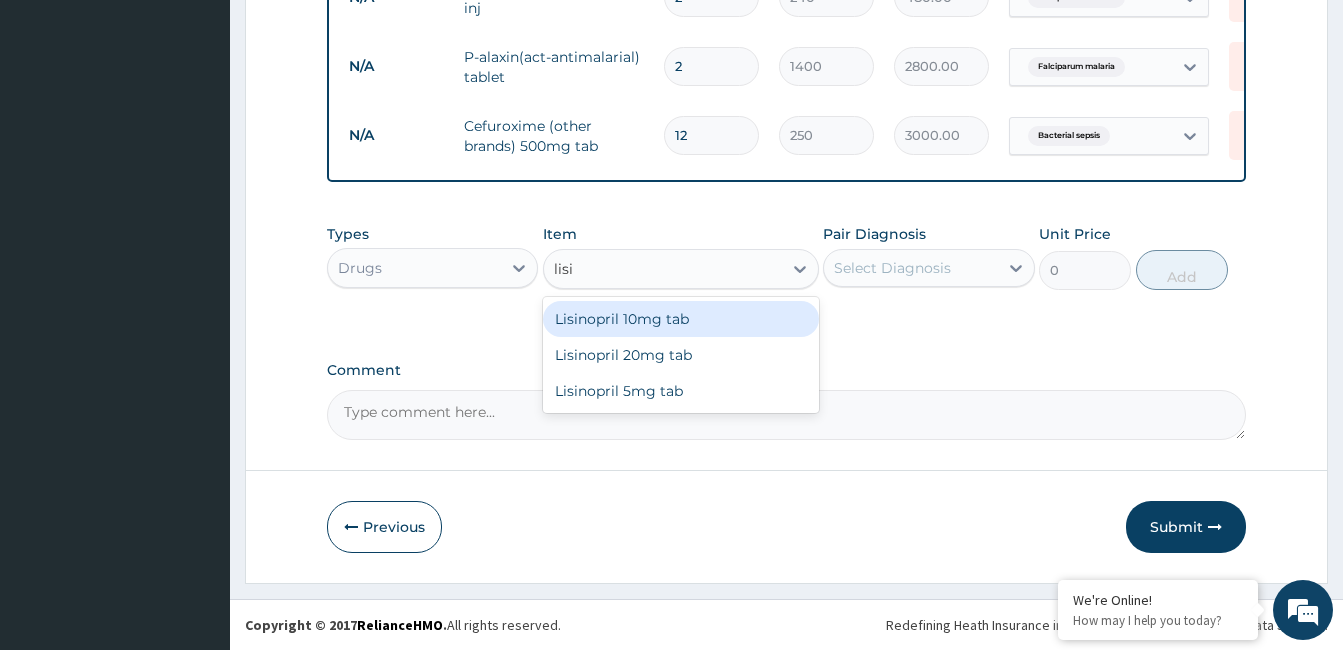 click on "Lisinopril 10mg tab" at bounding box center (681, 319) 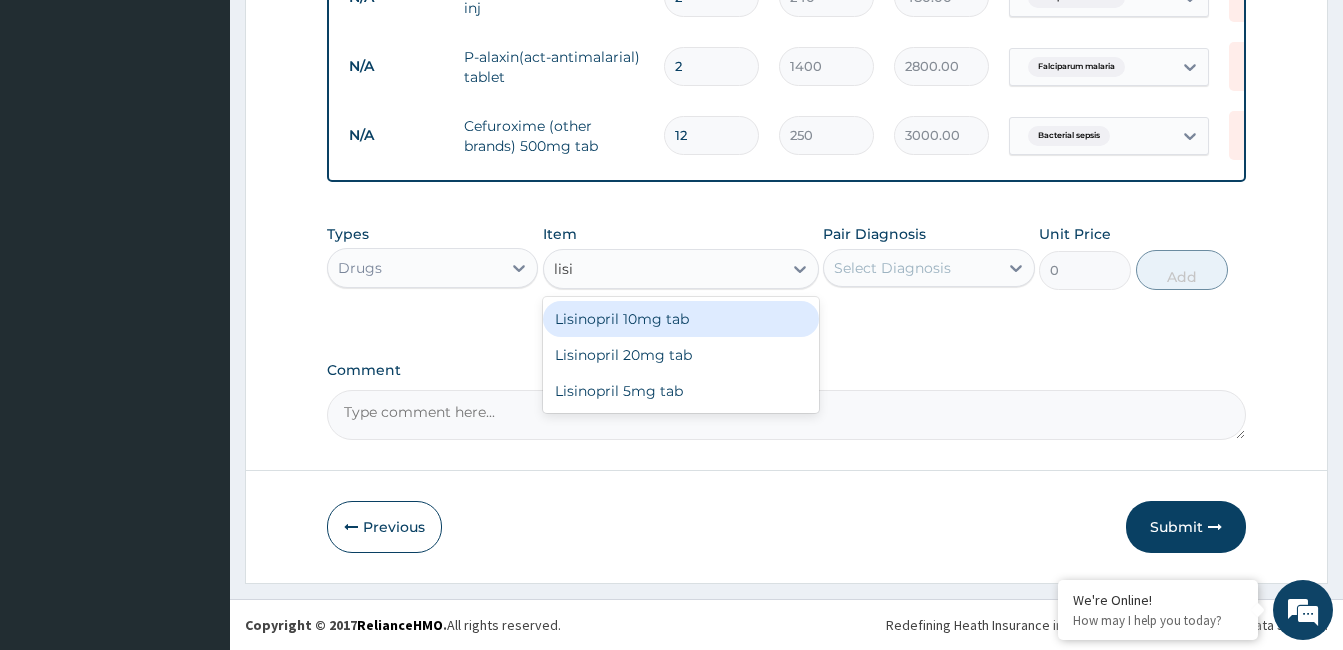 type 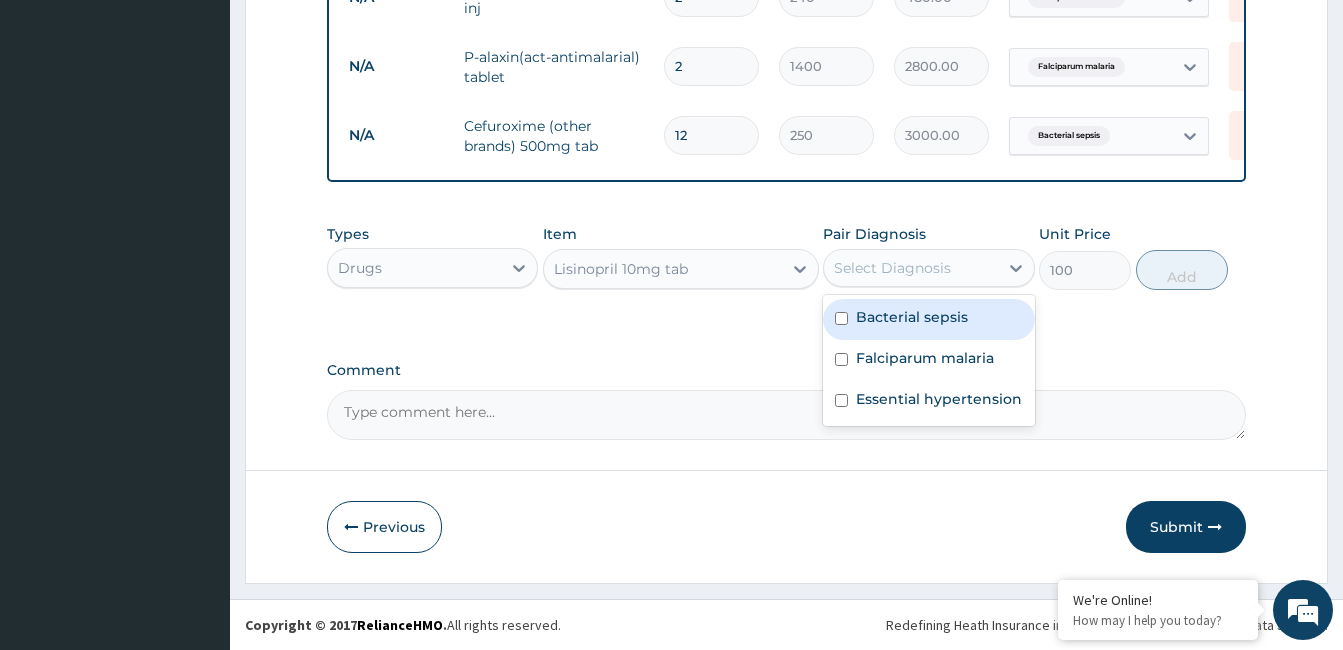 click on "Select Diagnosis" at bounding box center [910, 268] 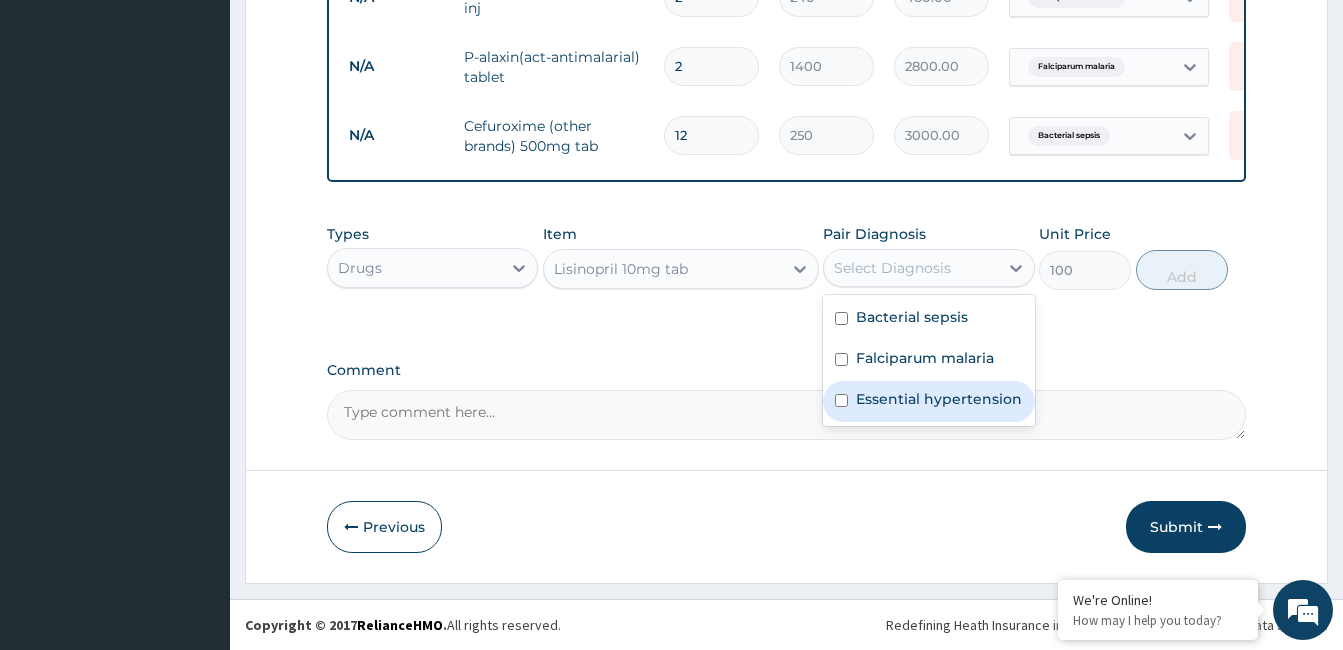click on "Essential hypertension" at bounding box center [939, 399] 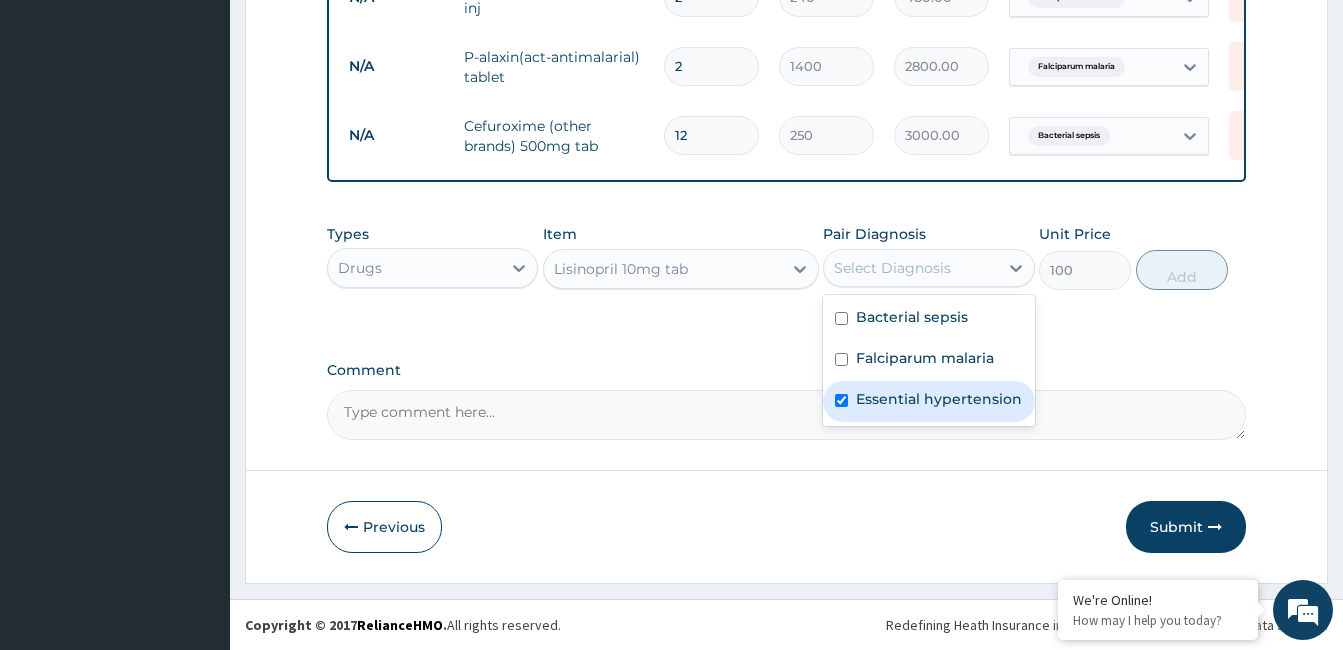 checkbox on "true" 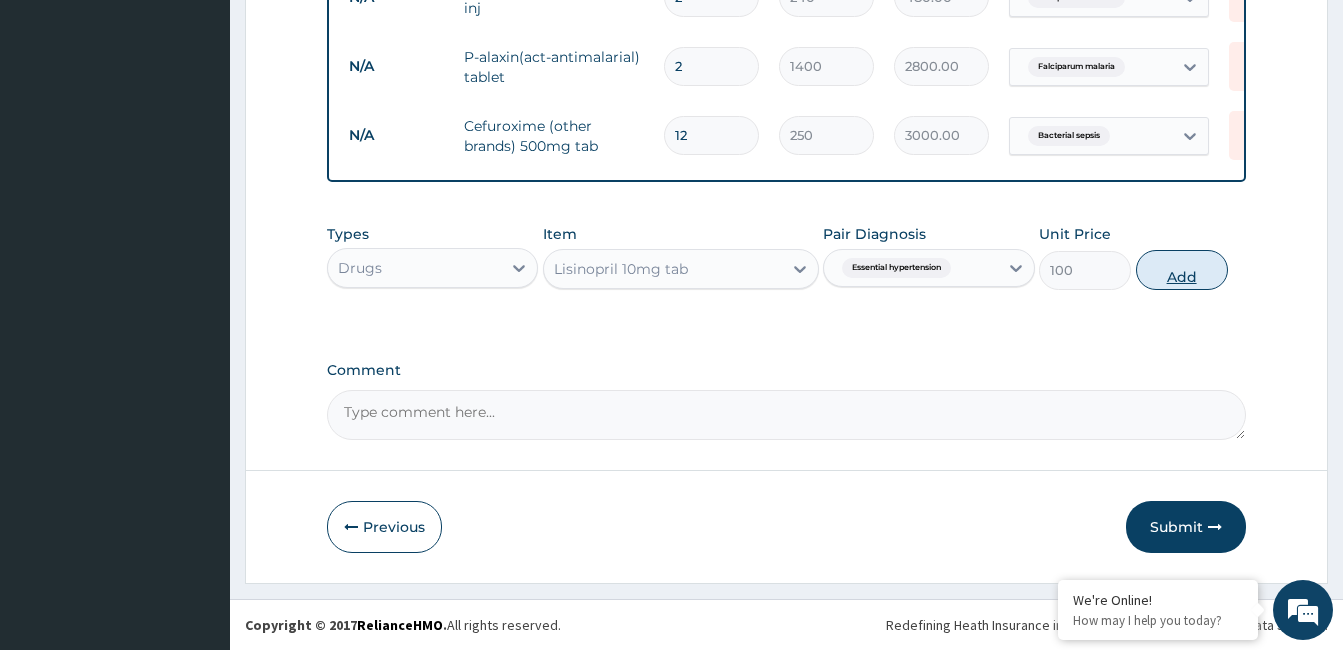 click on "Add" at bounding box center (1182, 270) 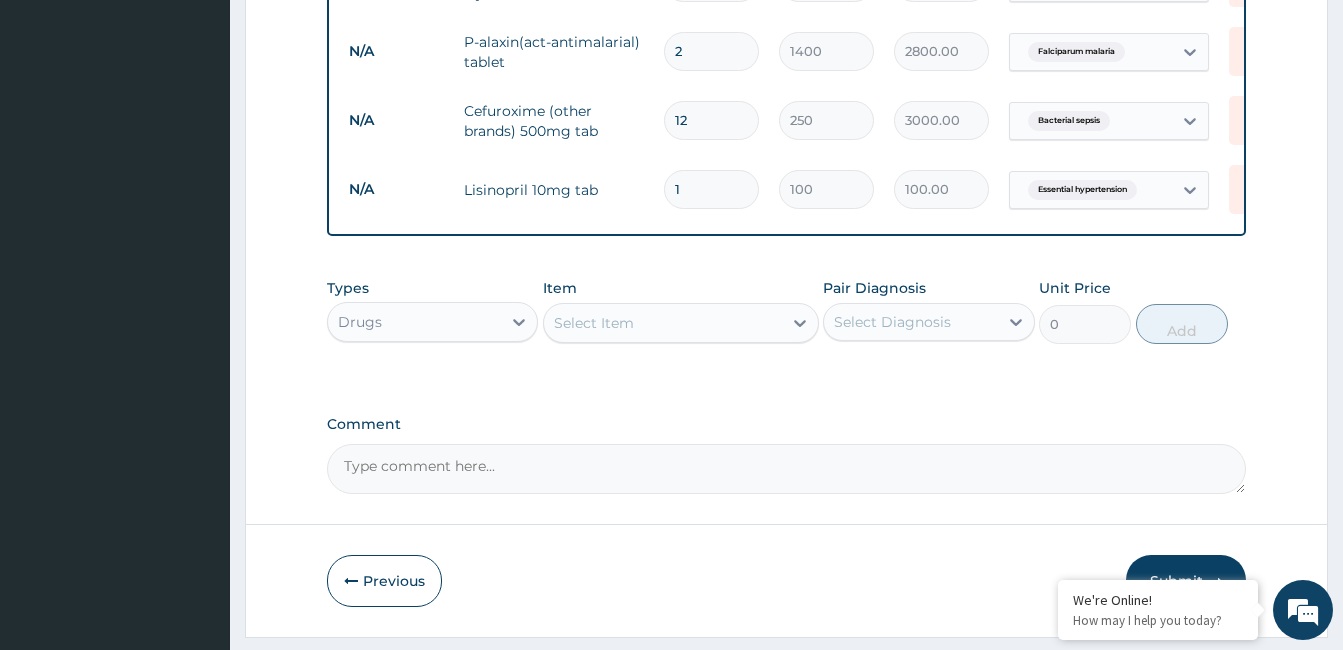 type on "13" 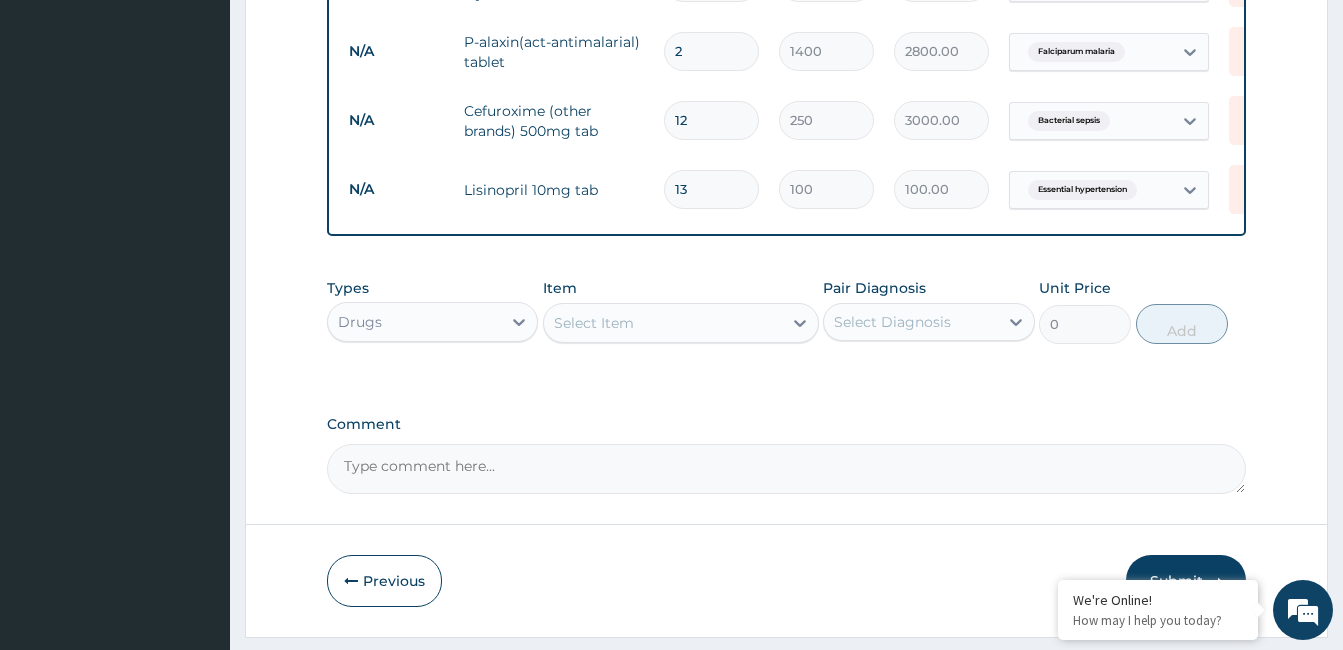 type on "1300.00" 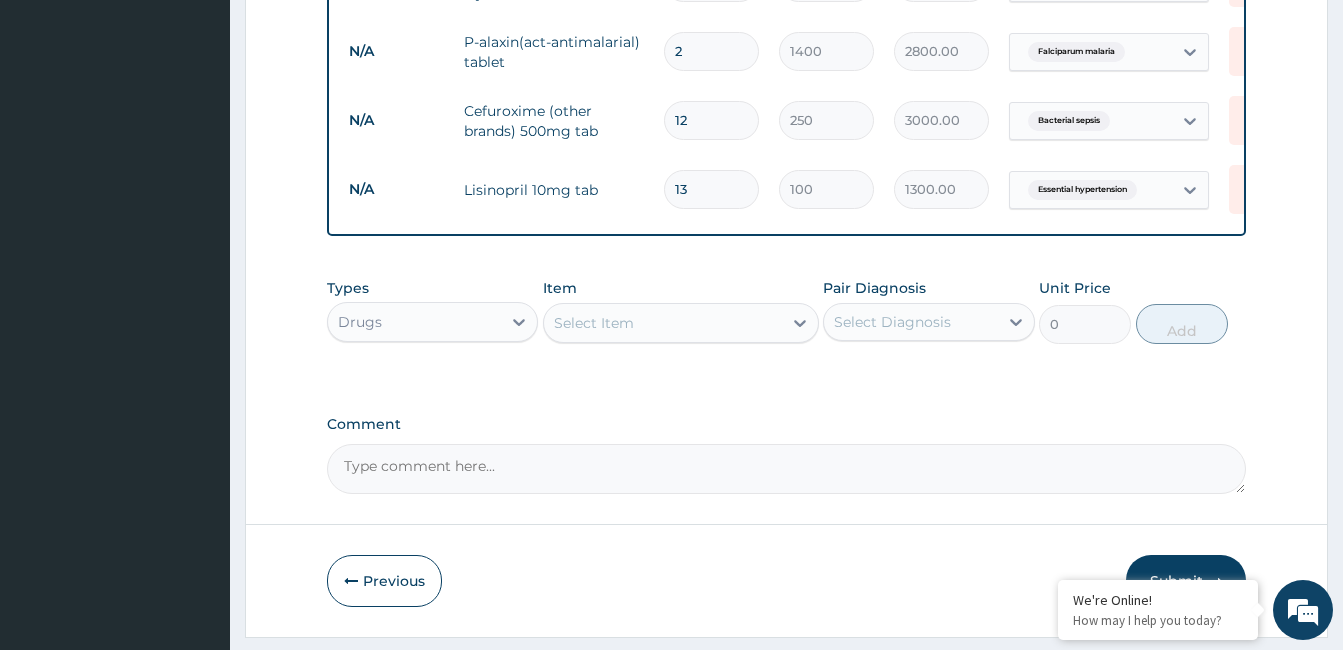type on "1" 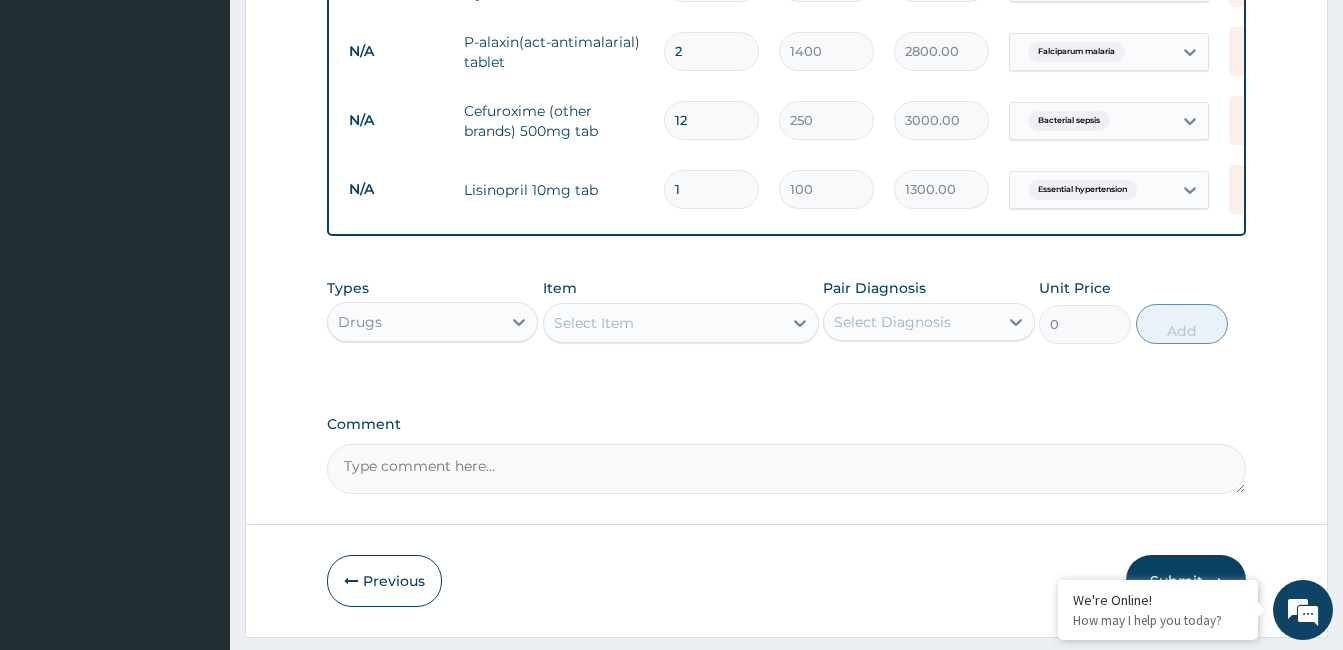 type on "100.00" 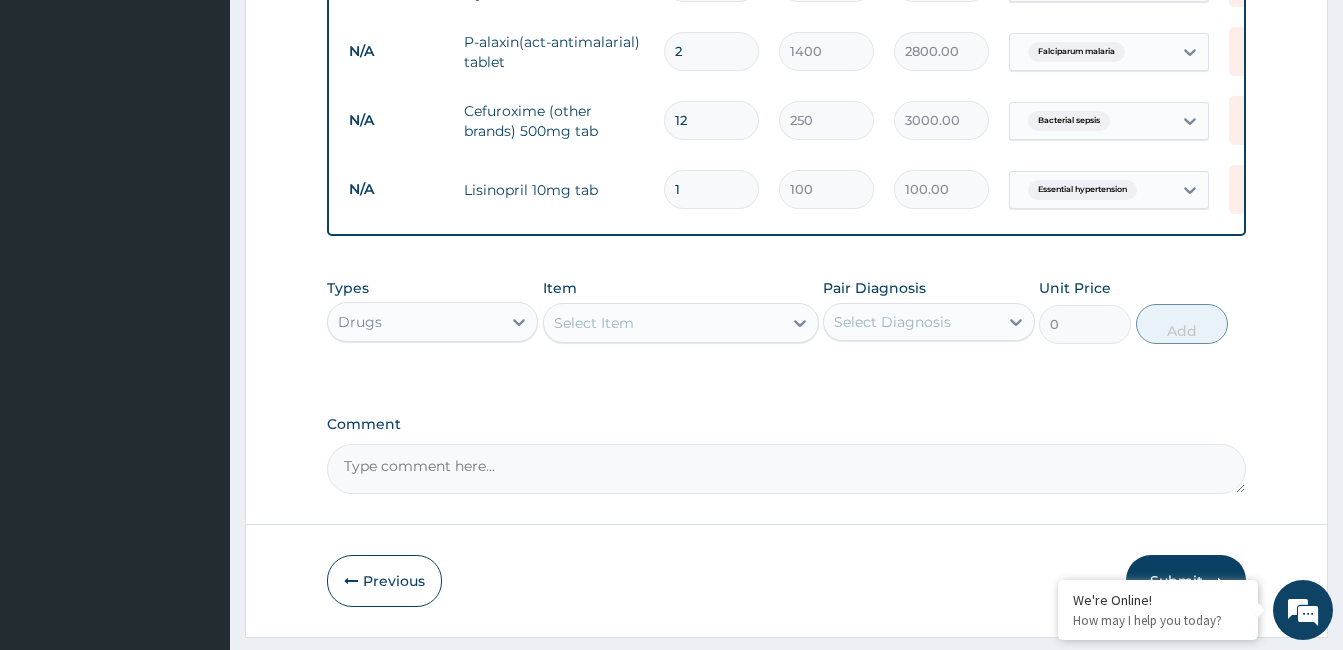 type 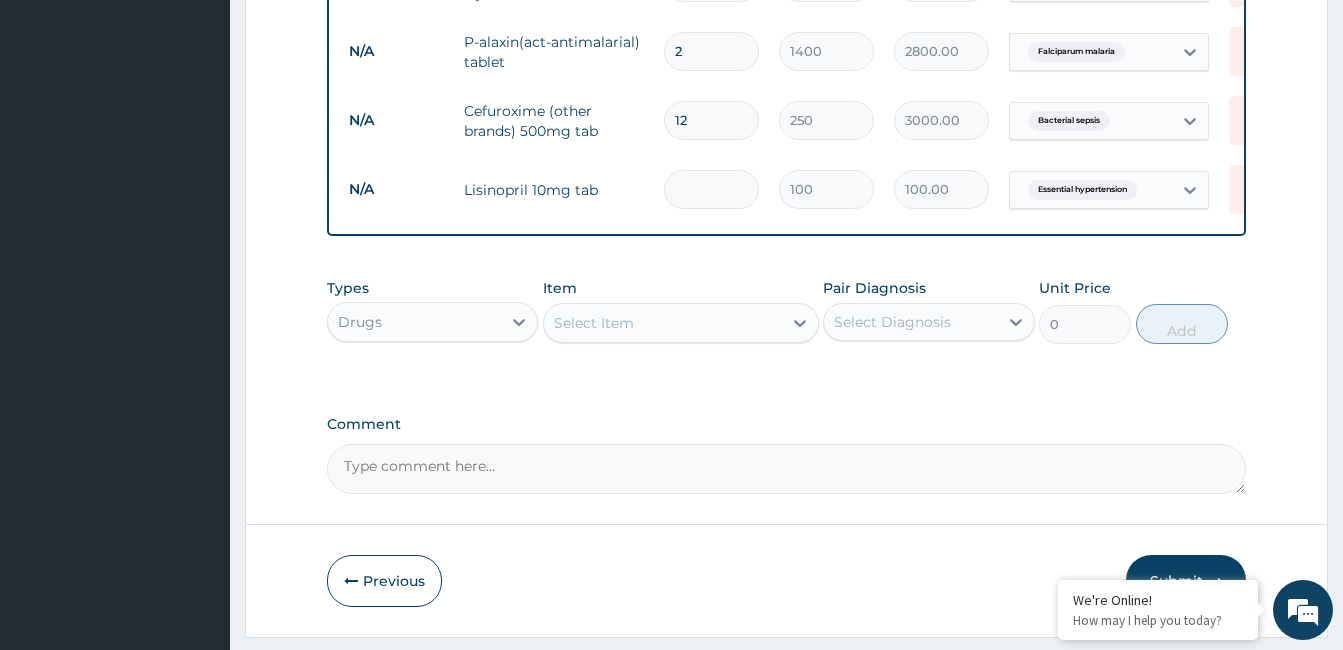 type on "0.00" 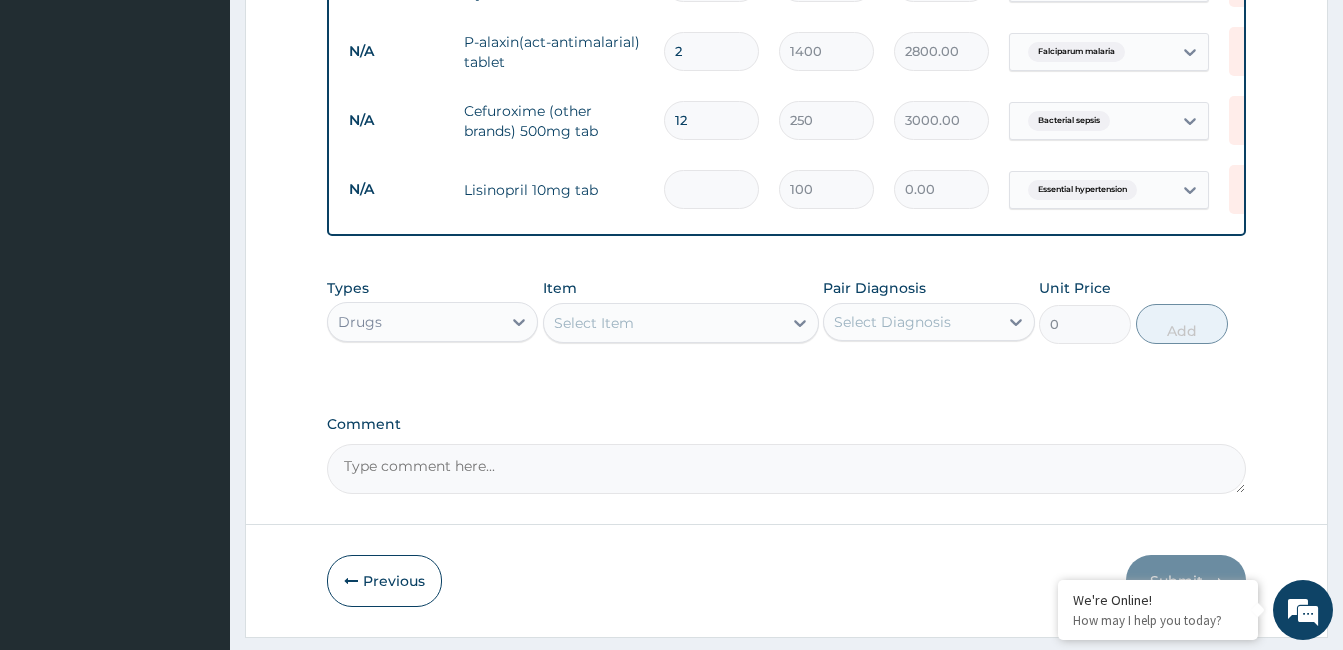 type on "3" 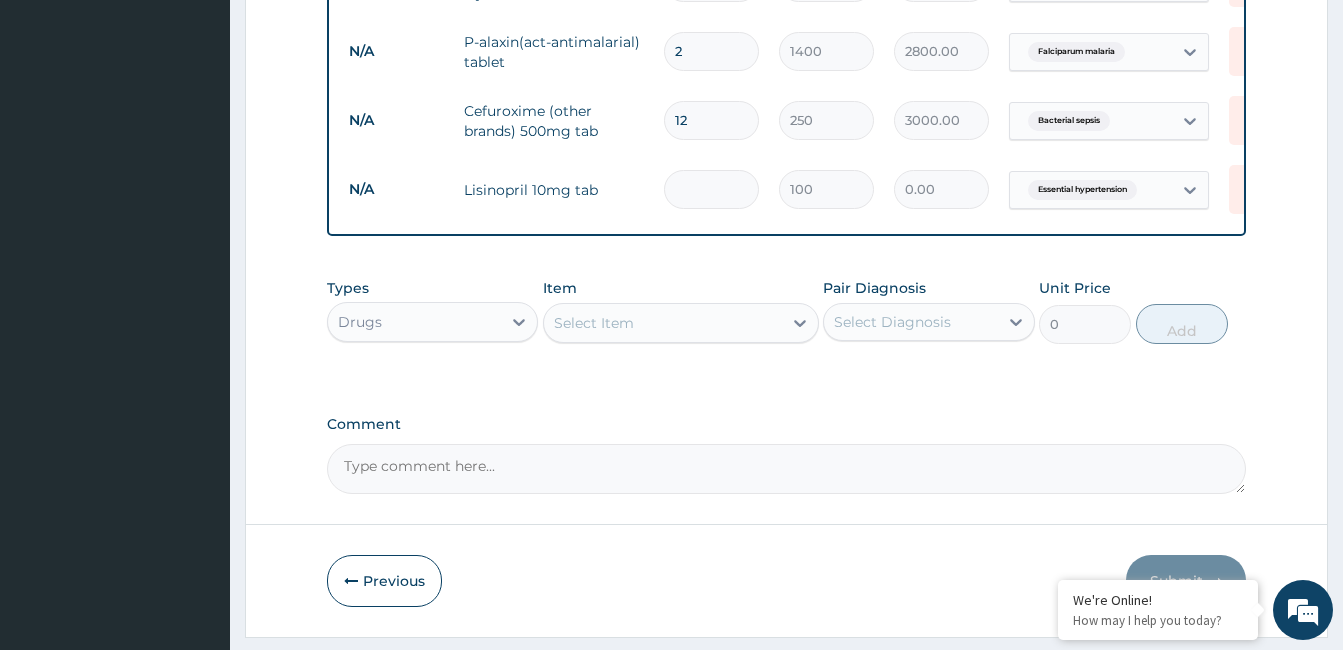 type on "300.00" 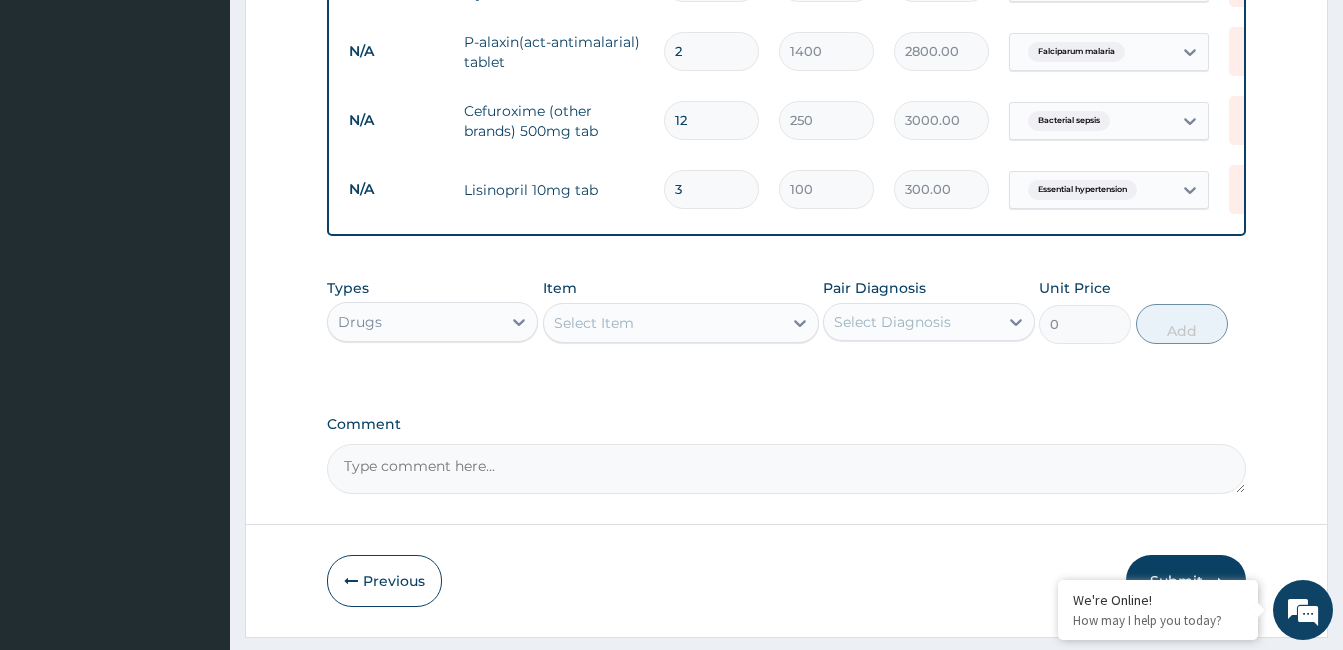 type on "31" 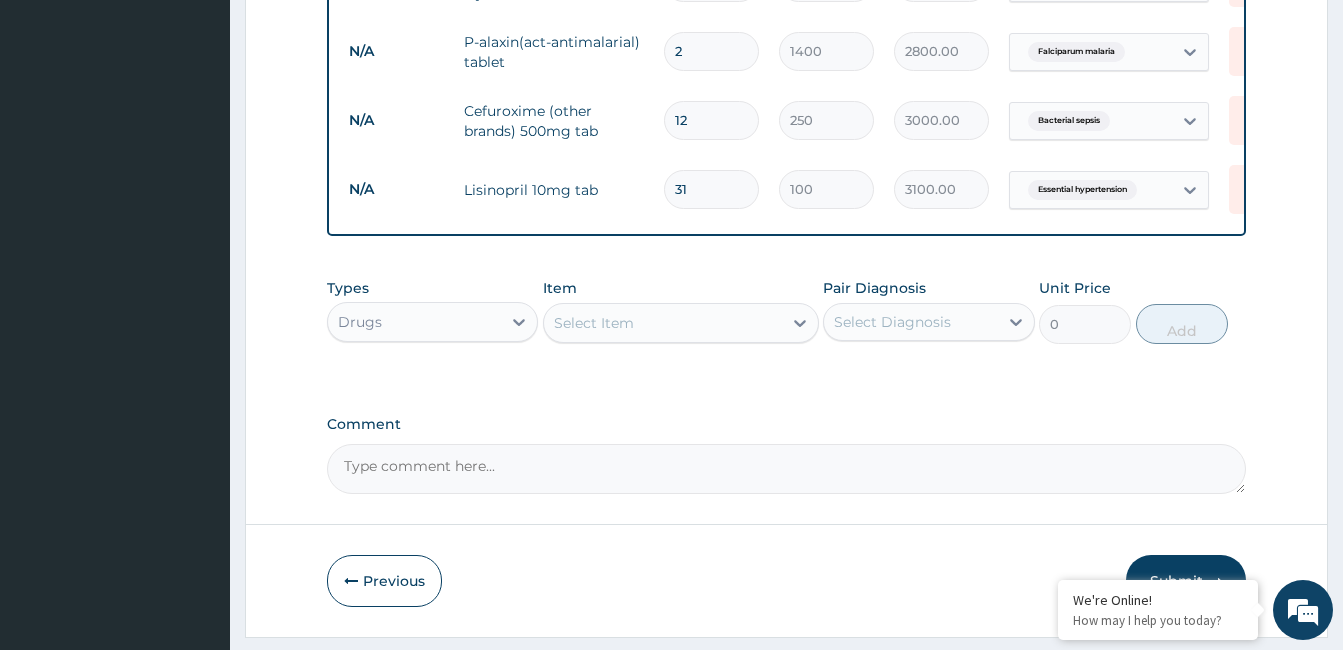 type on "31" 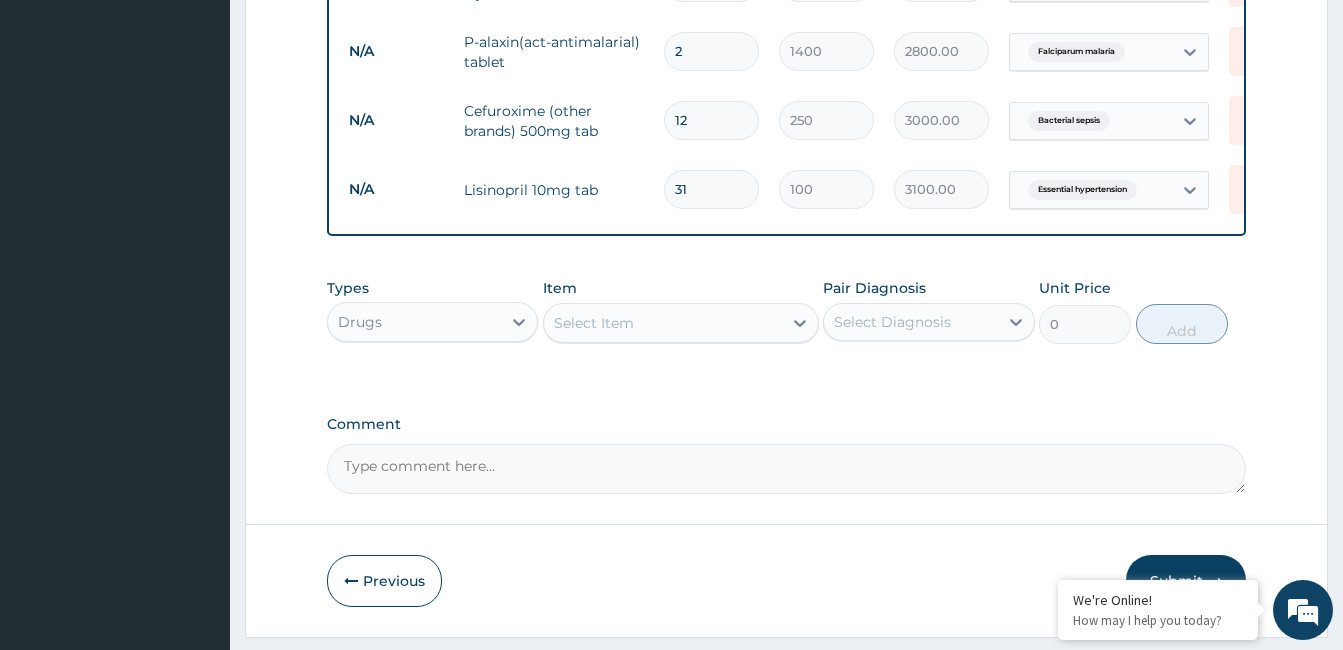 click on "Select Item" at bounding box center (663, 323) 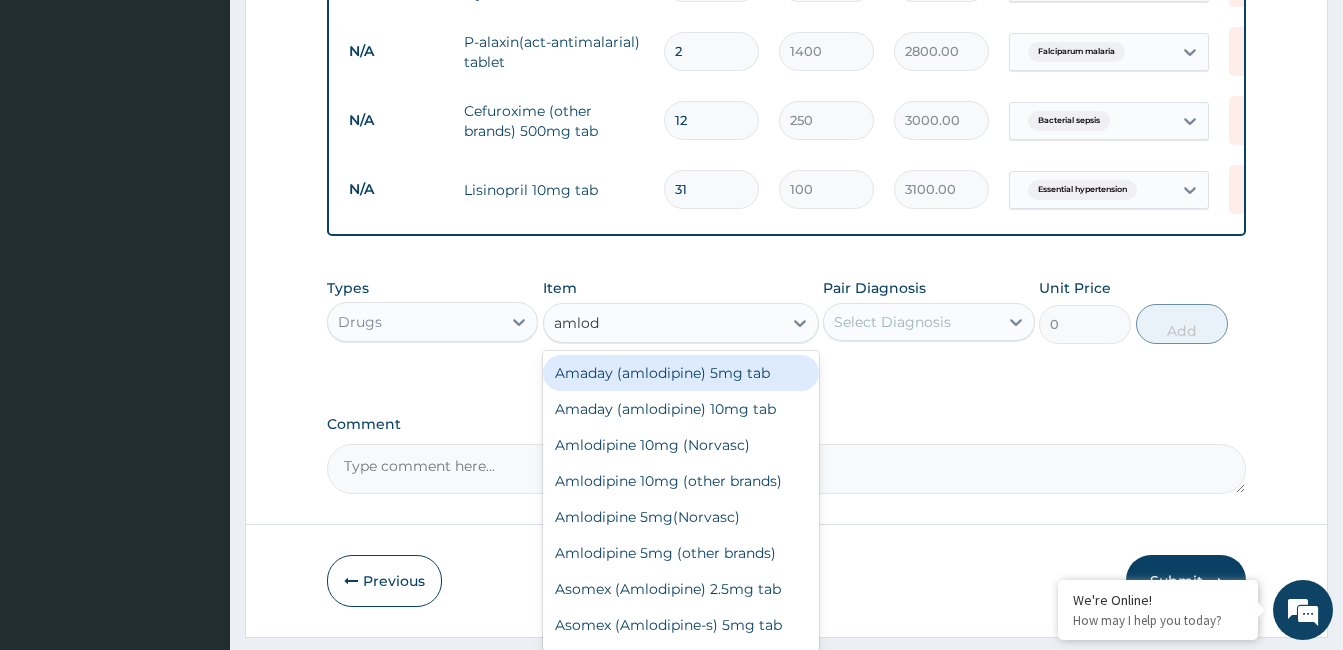 type on "amlodi" 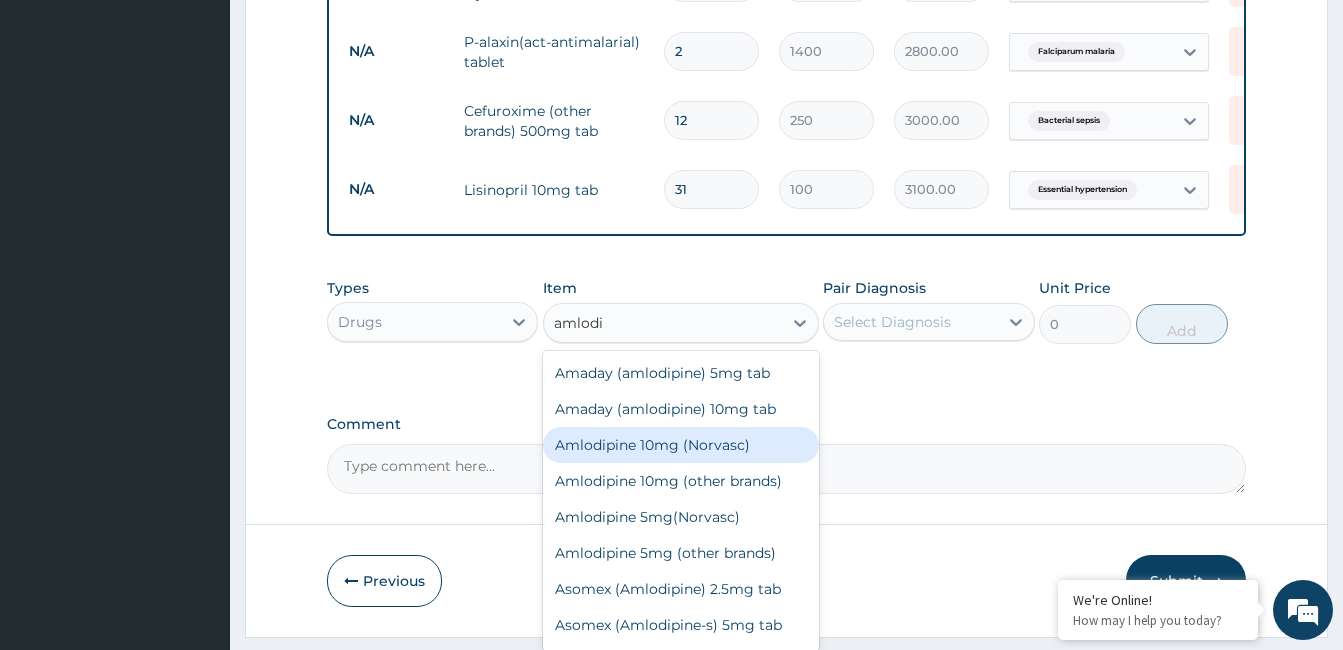 click on "Amlodipine 10mg (Norvasc)" at bounding box center [681, 445] 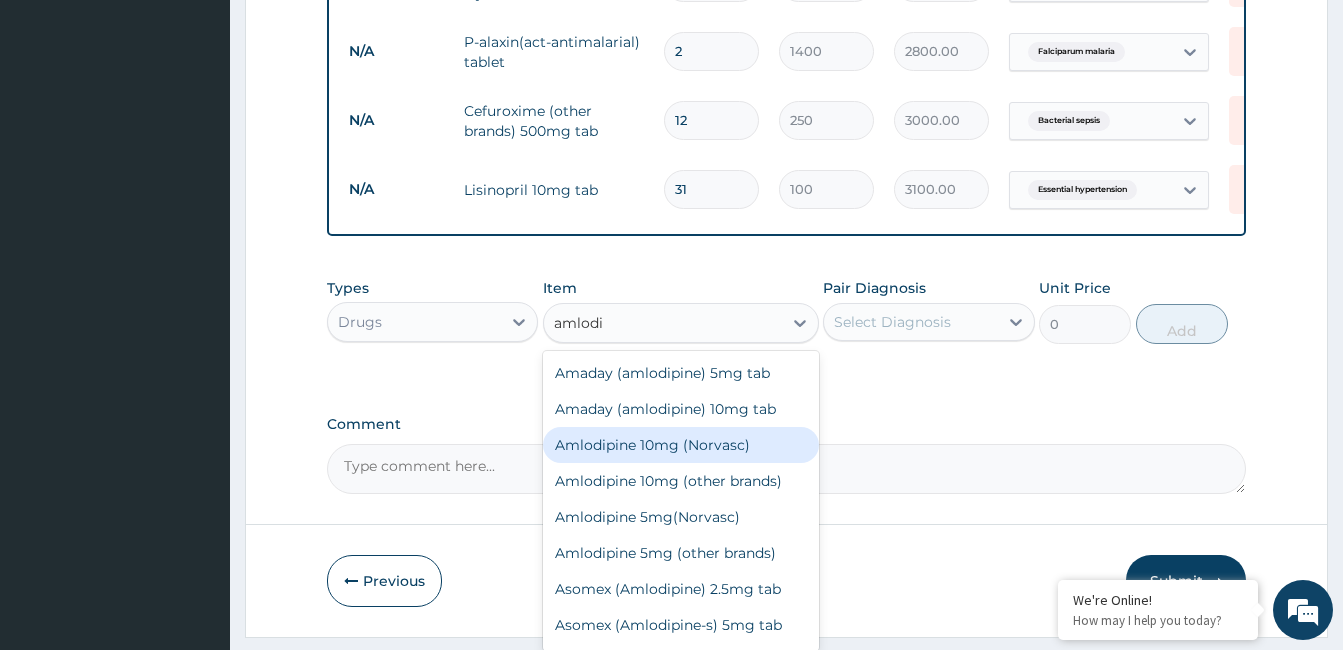 type 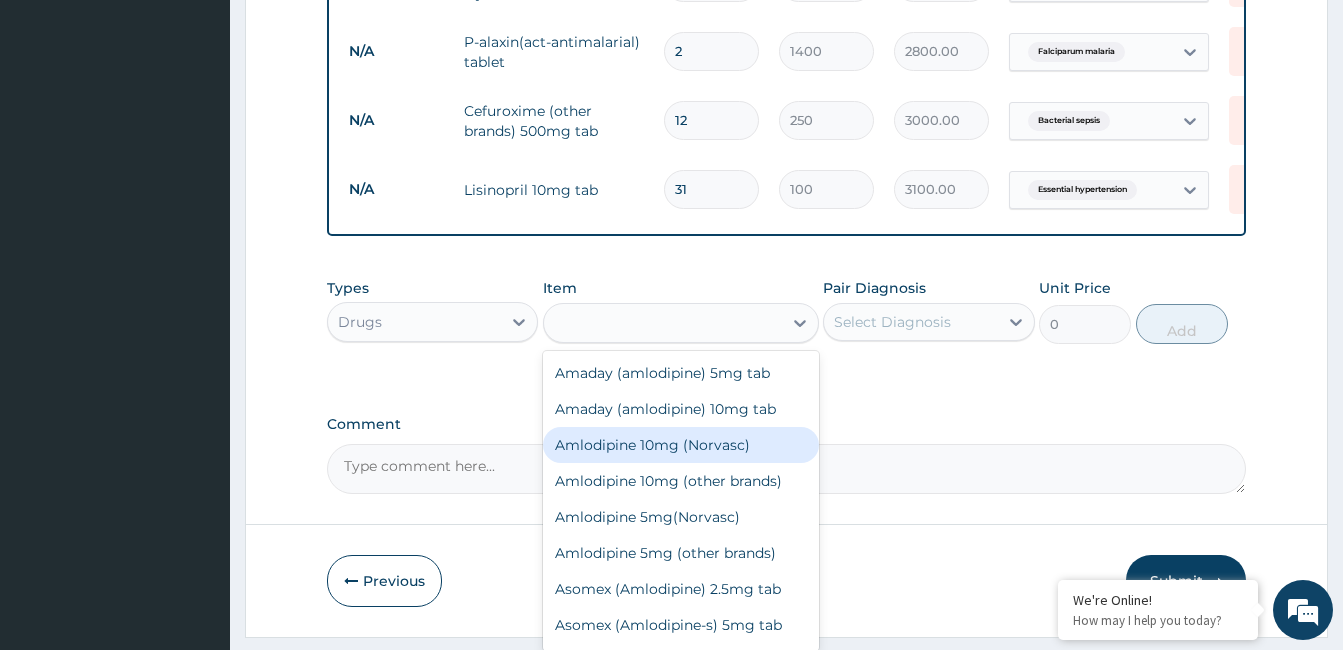 type on "220" 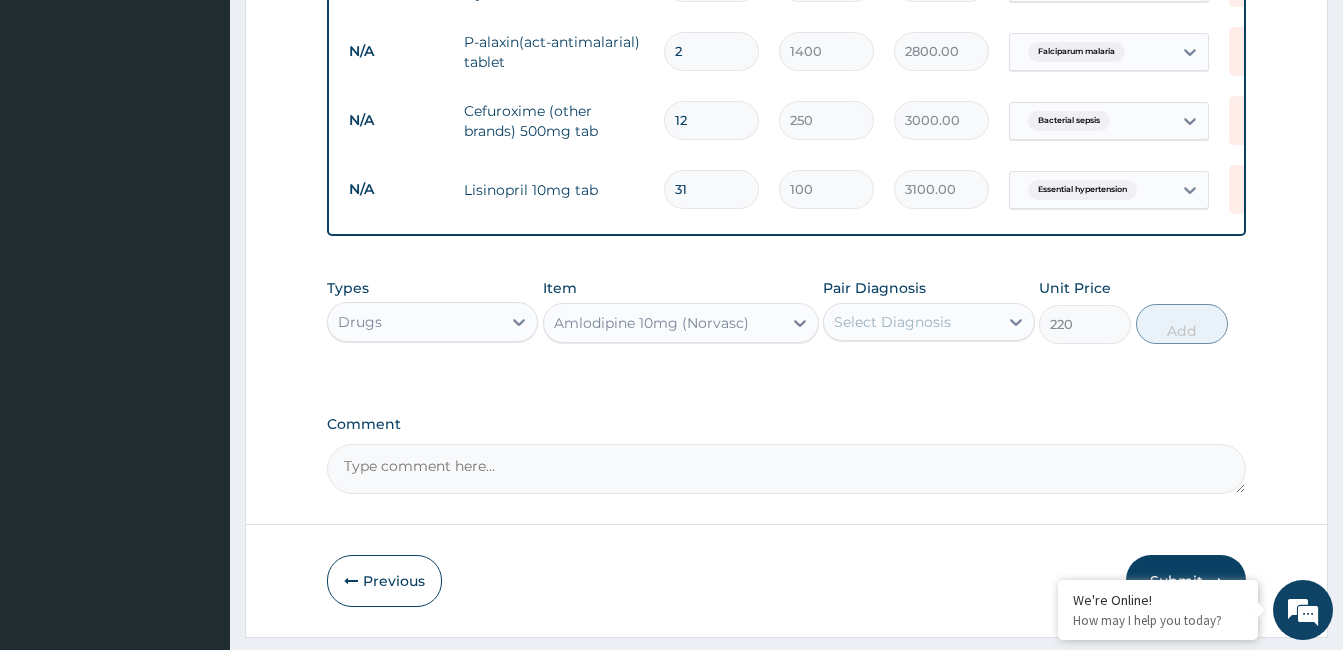 click on "Select Diagnosis" at bounding box center (910, 322) 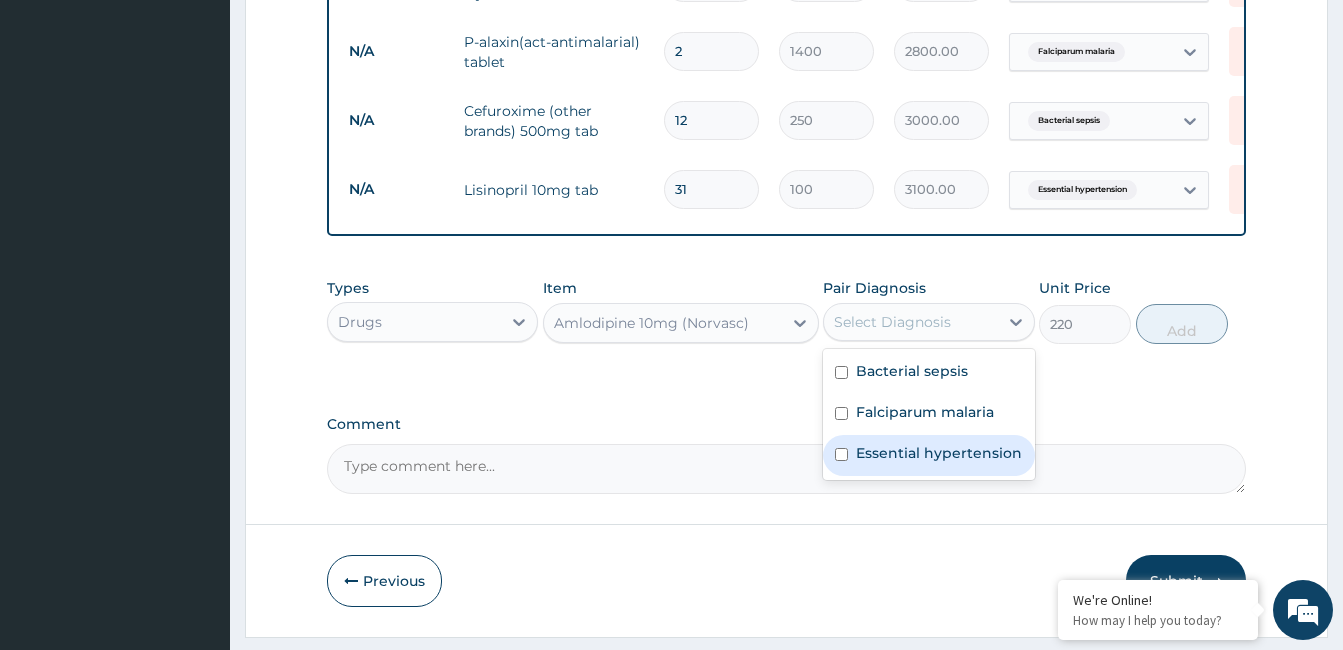 click on "Essential hypertension" at bounding box center [939, 453] 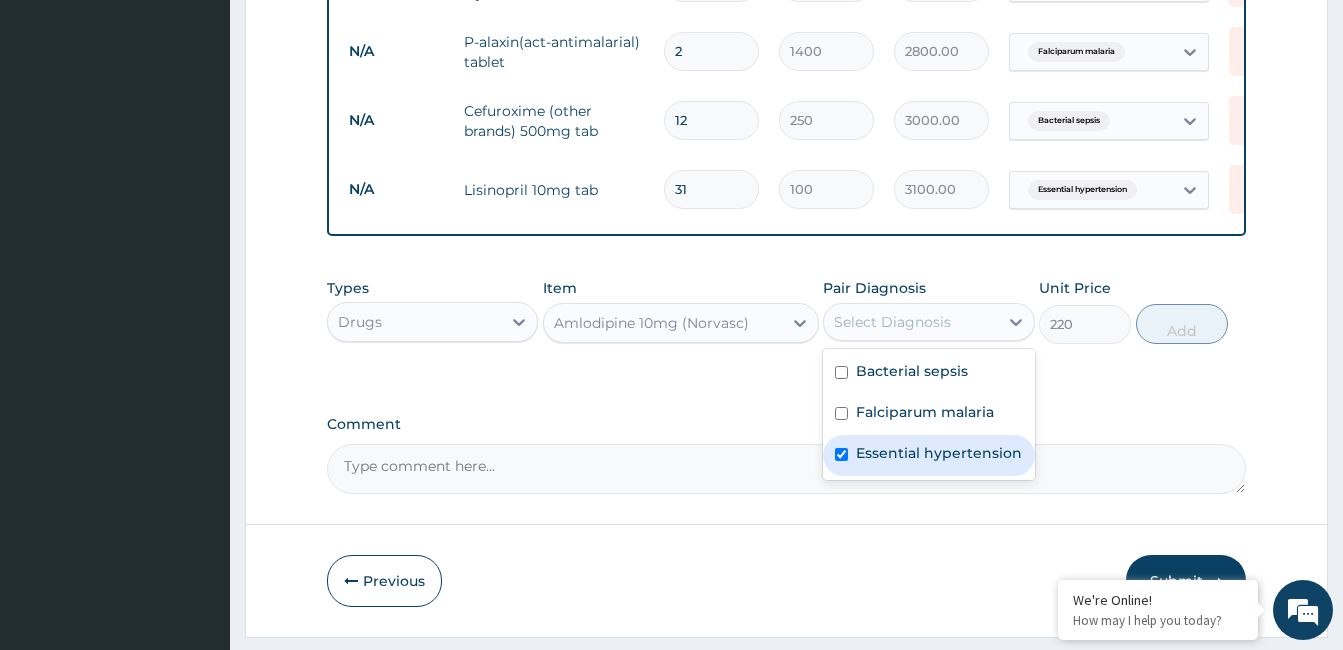 checkbox on "true" 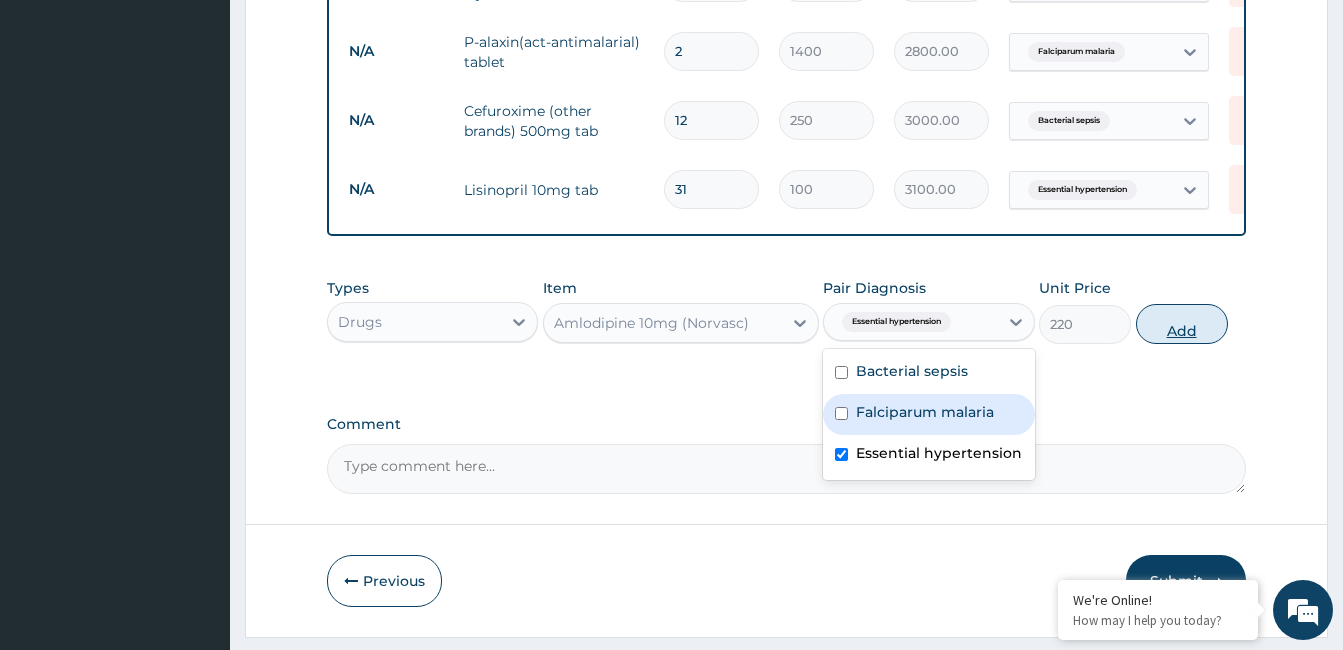 click on "Add" at bounding box center [1182, 324] 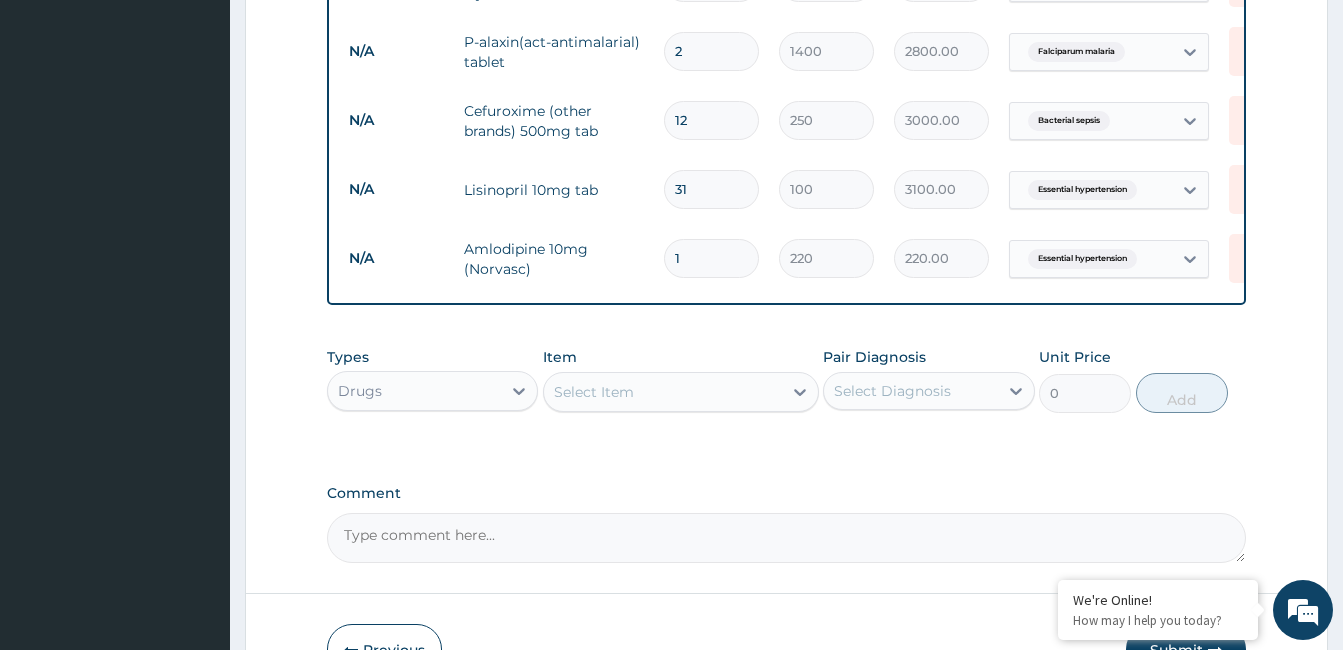 type on "31" 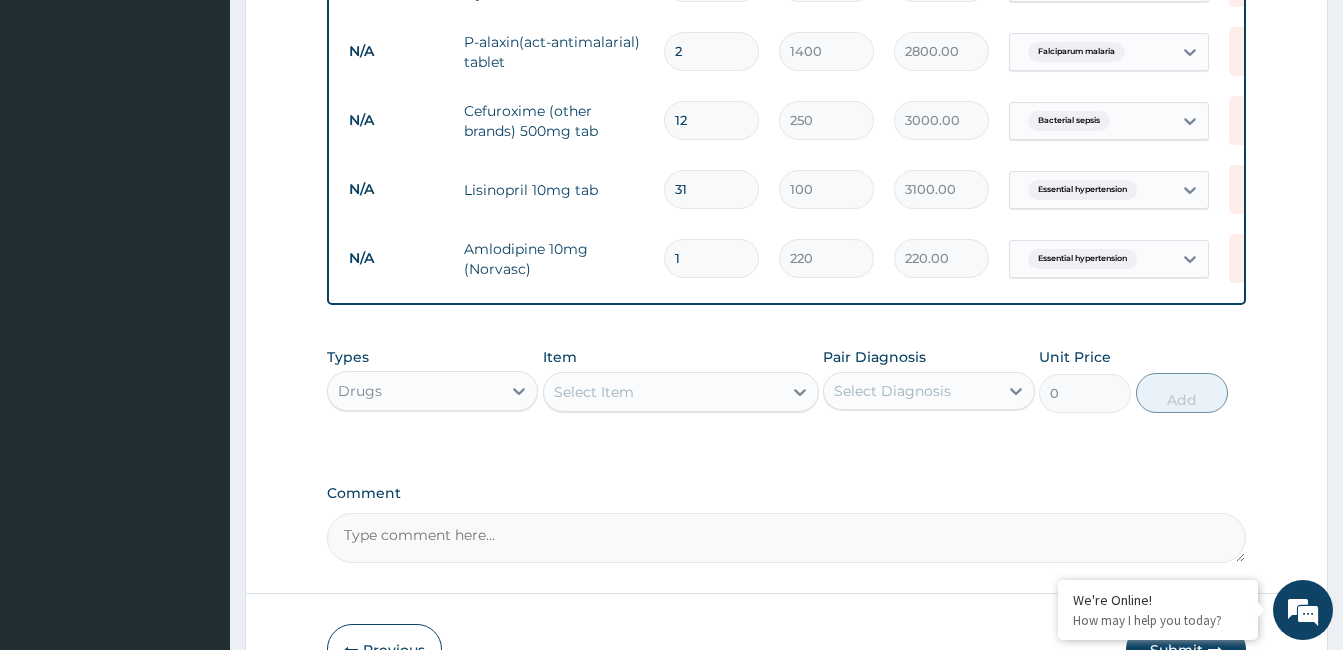 type on "6820.00" 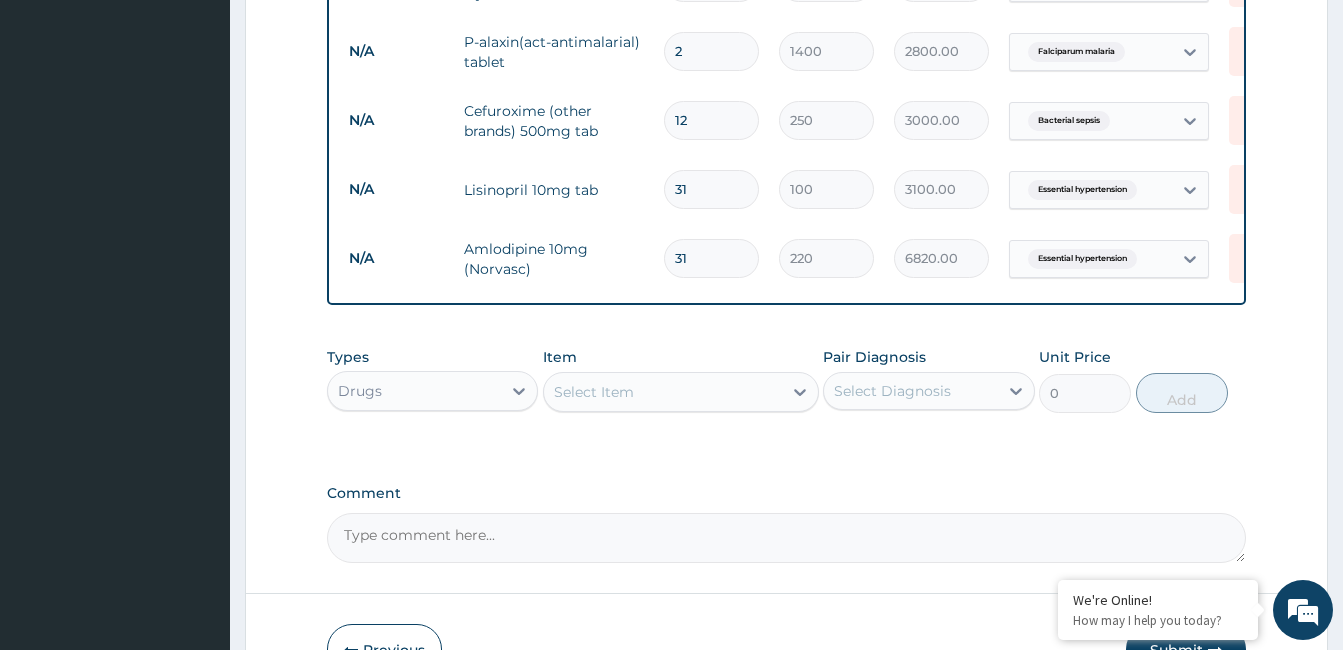 type on "31" 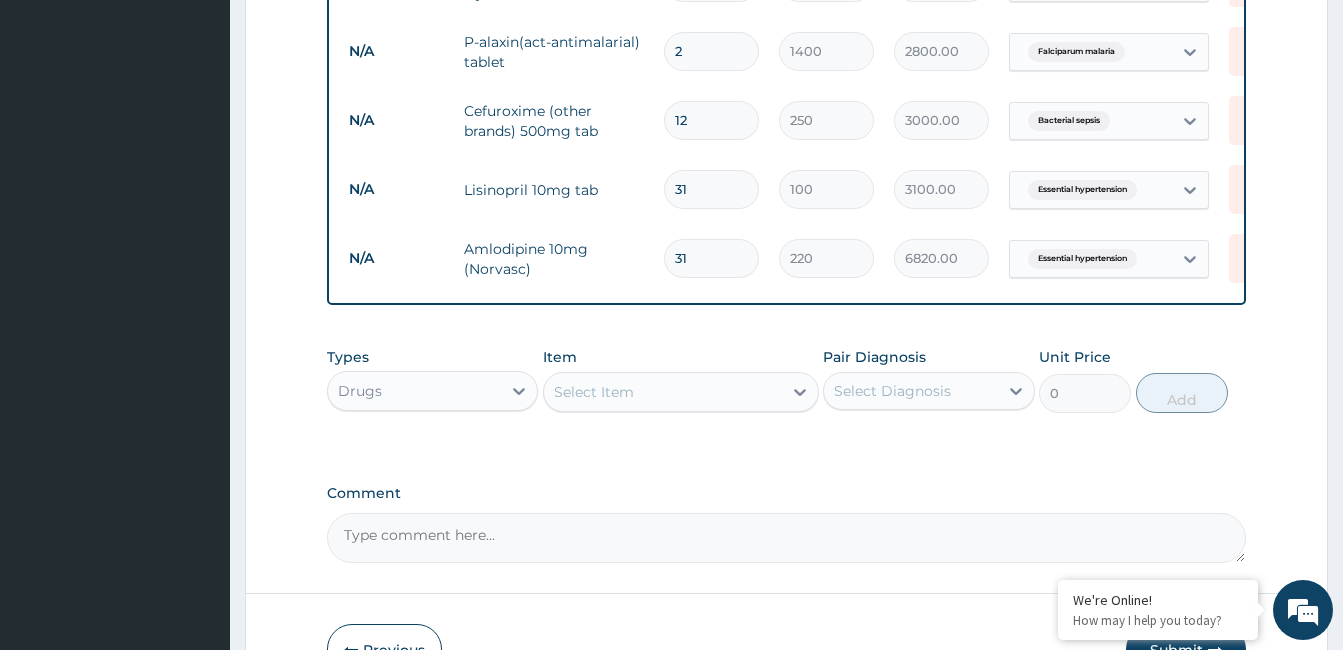 click on "Select Item" at bounding box center [663, 392] 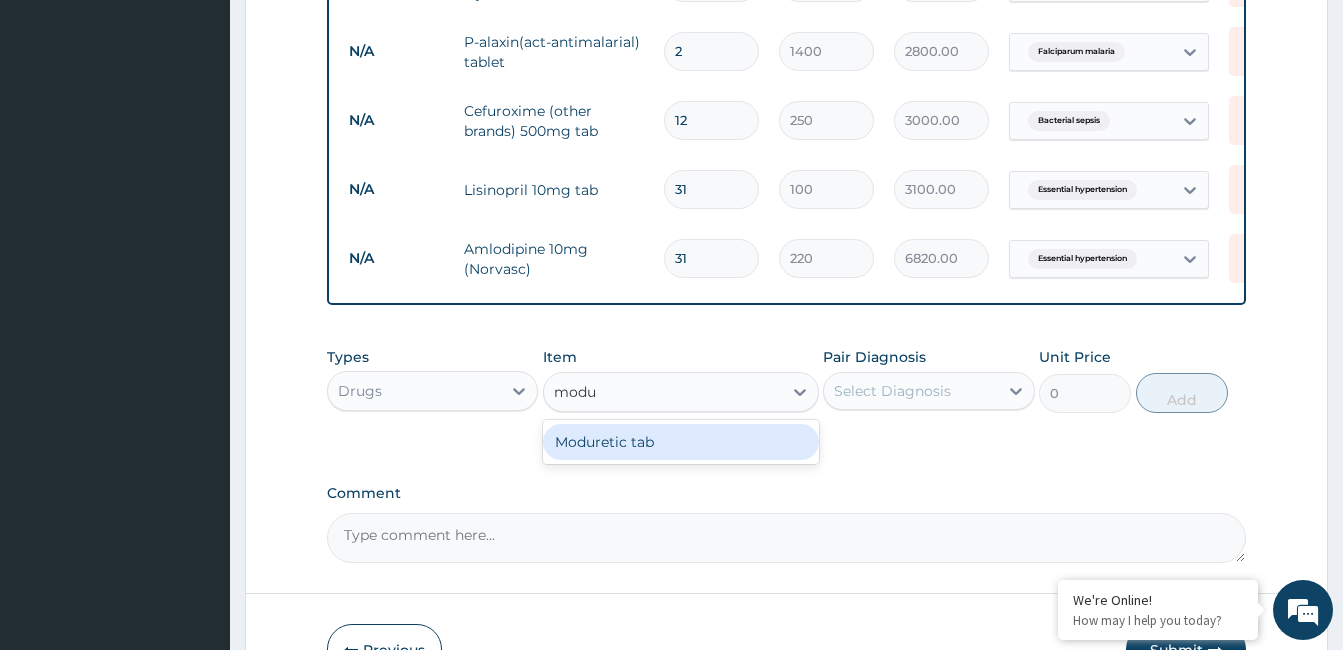 type on "modur" 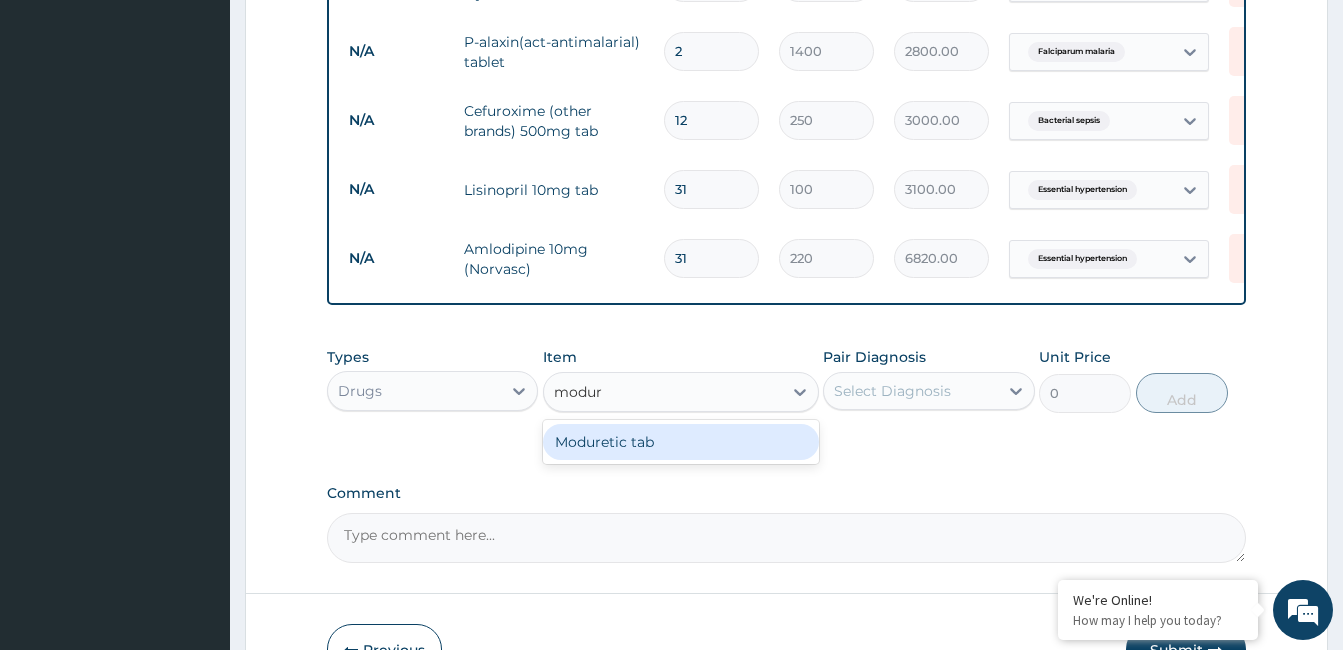 click on "Moduretic tab" at bounding box center [681, 442] 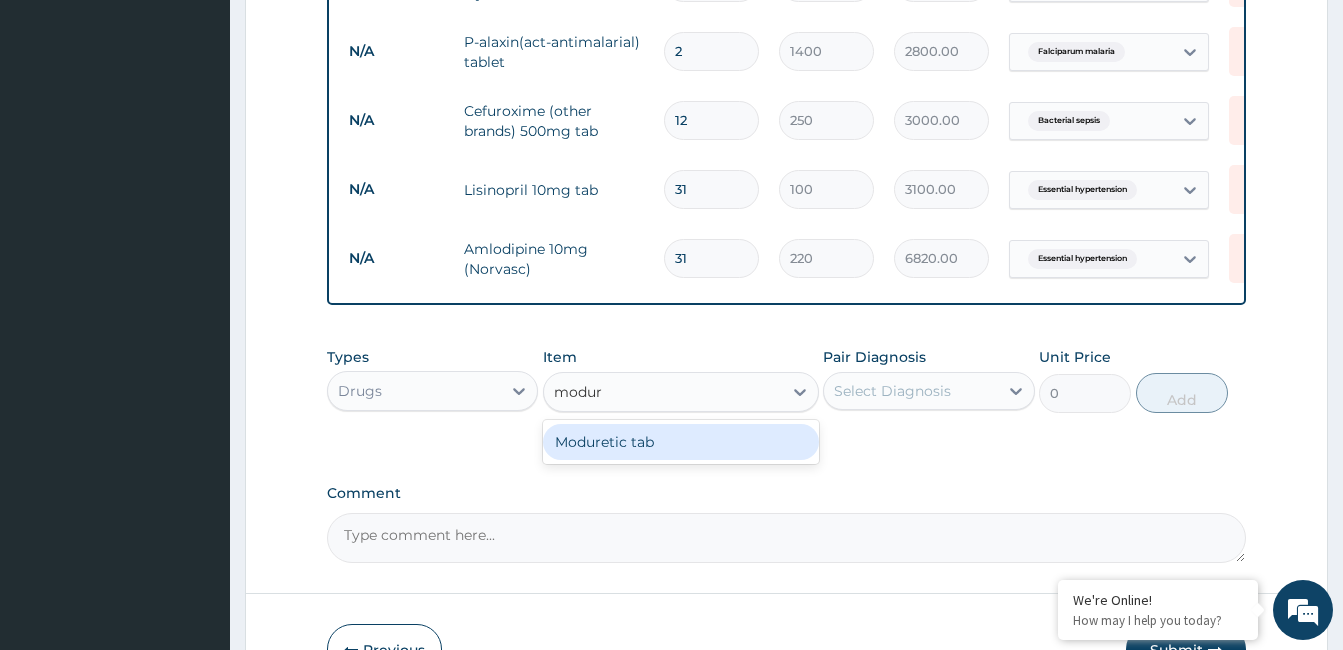 type 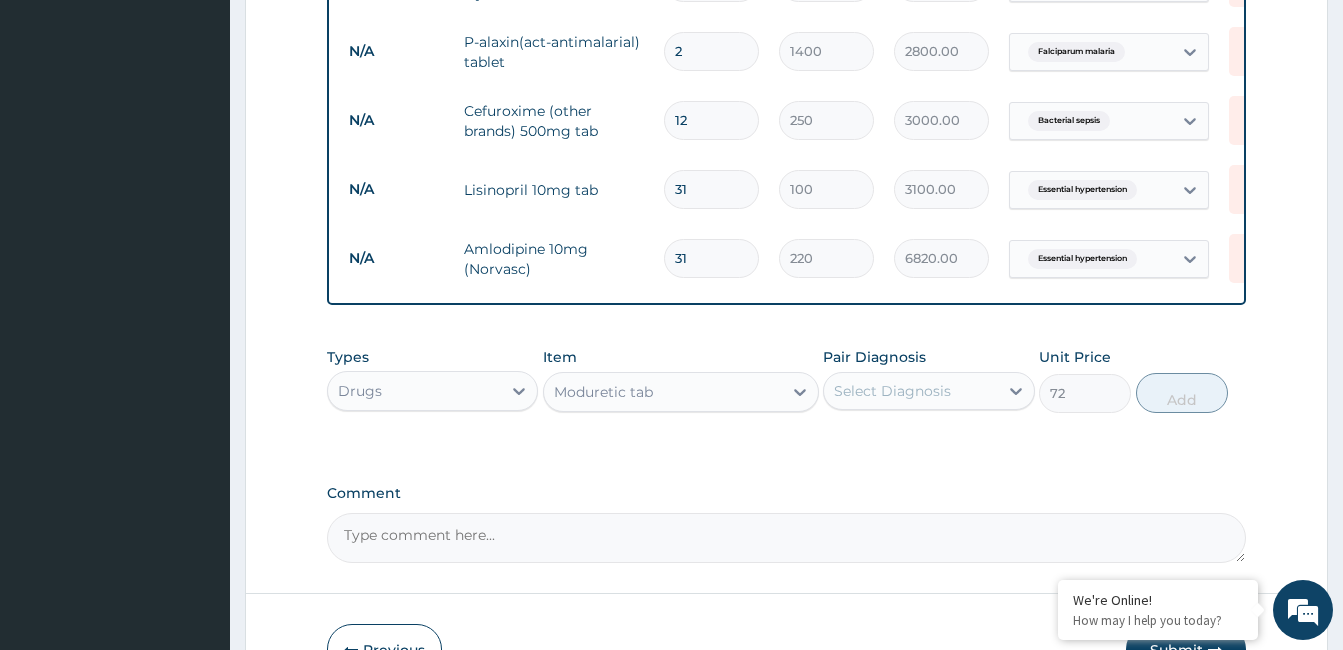 click on "Select Diagnosis" at bounding box center (892, 391) 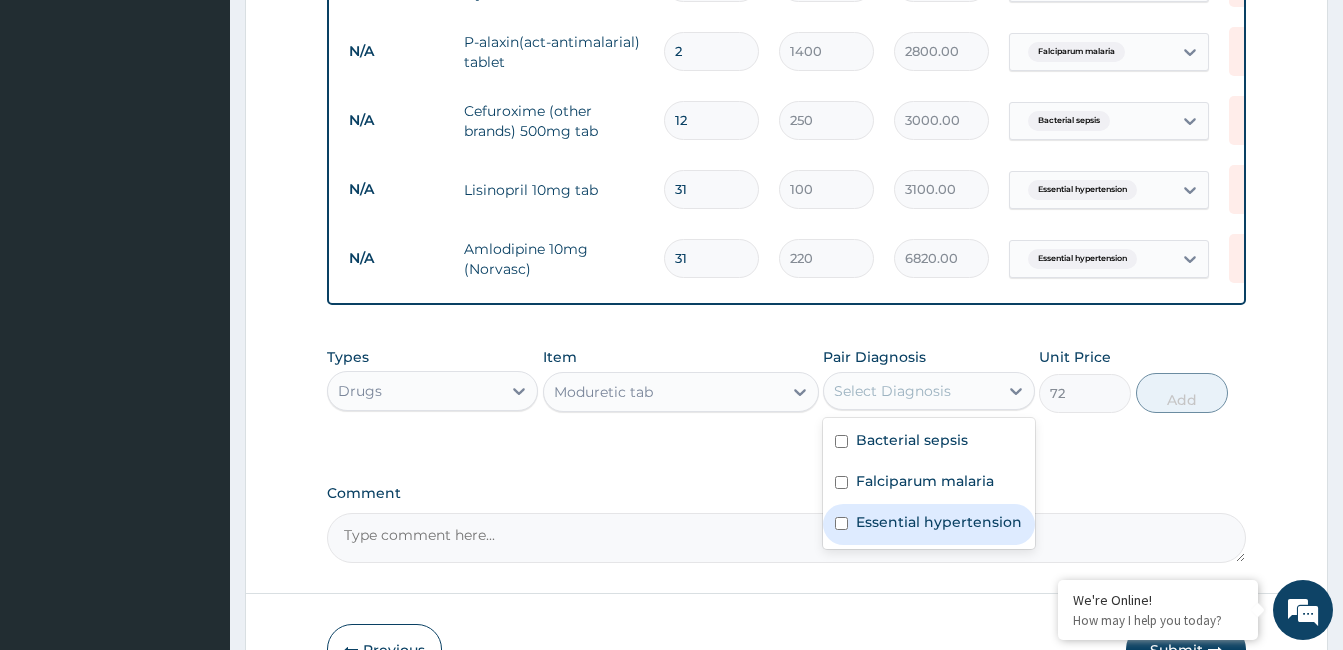 click on "Essential hypertension" at bounding box center (939, 522) 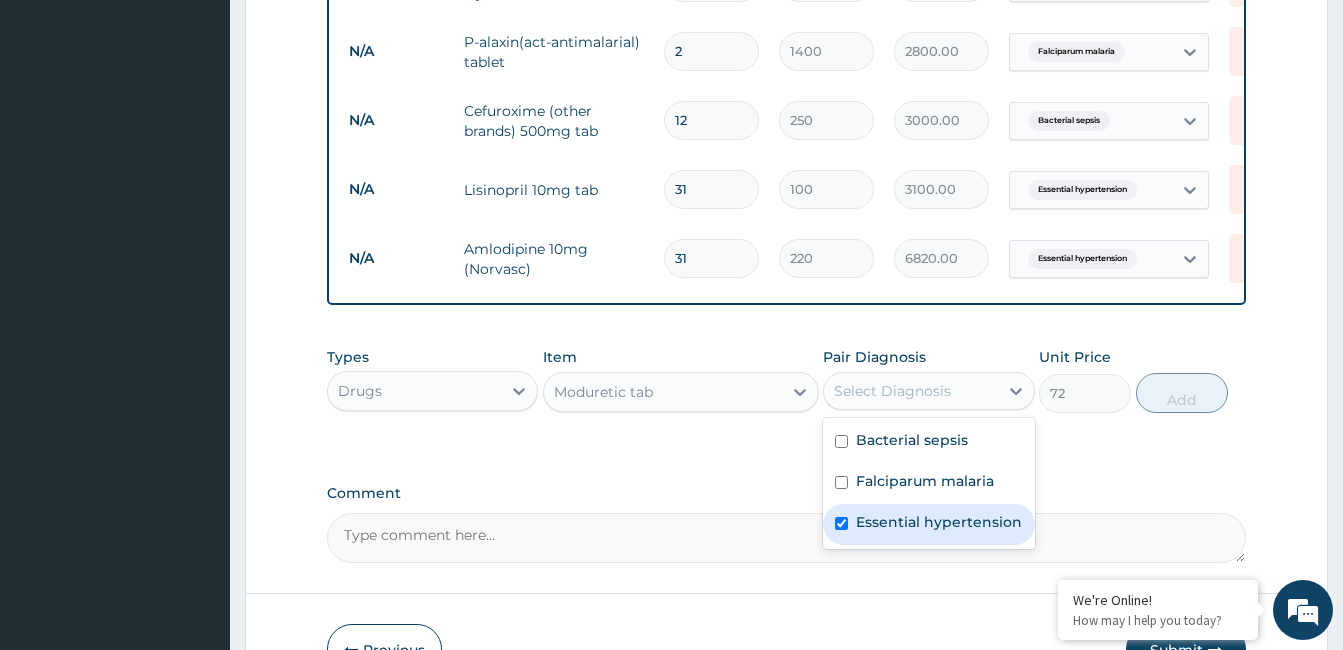 checkbox on "true" 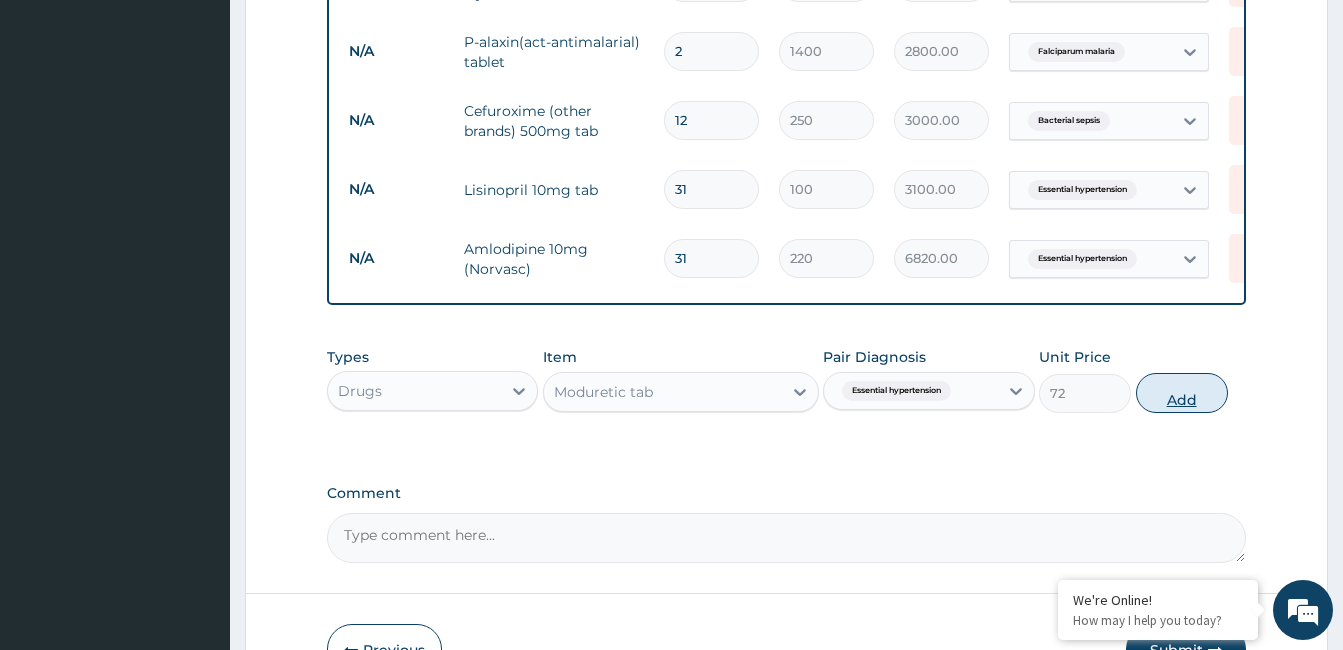 click on "Add" at bounding box center [1182, 393] 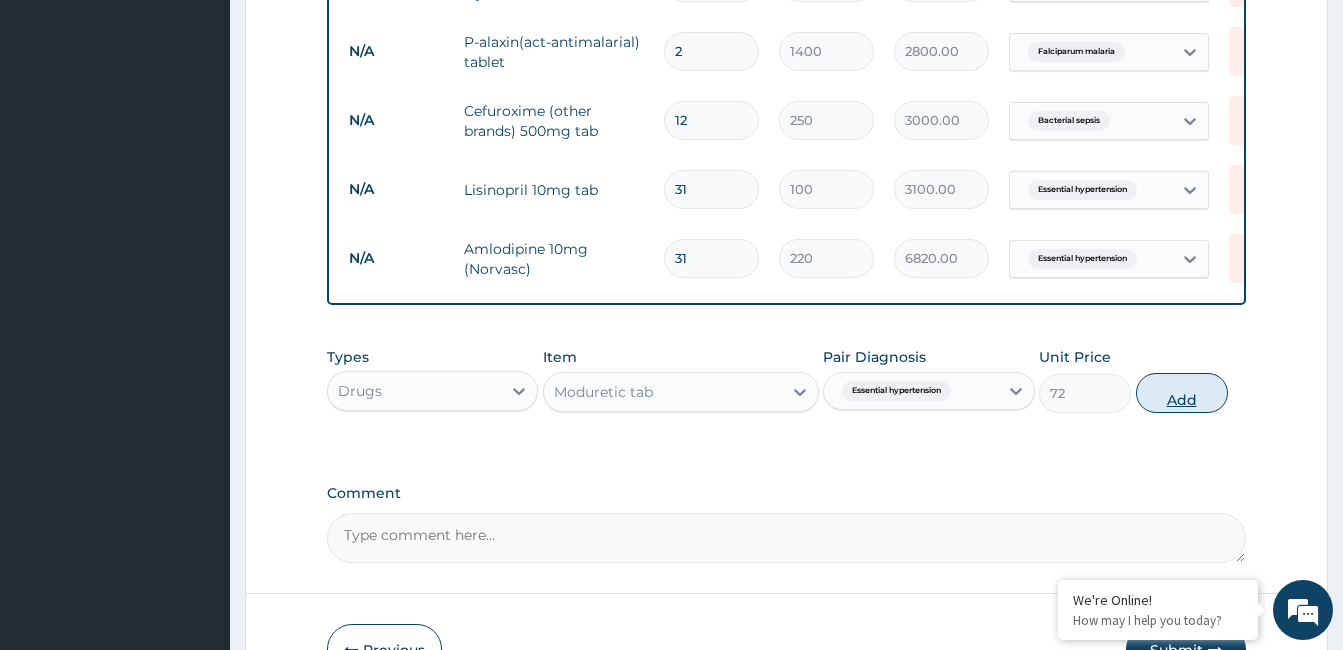 type on "0" 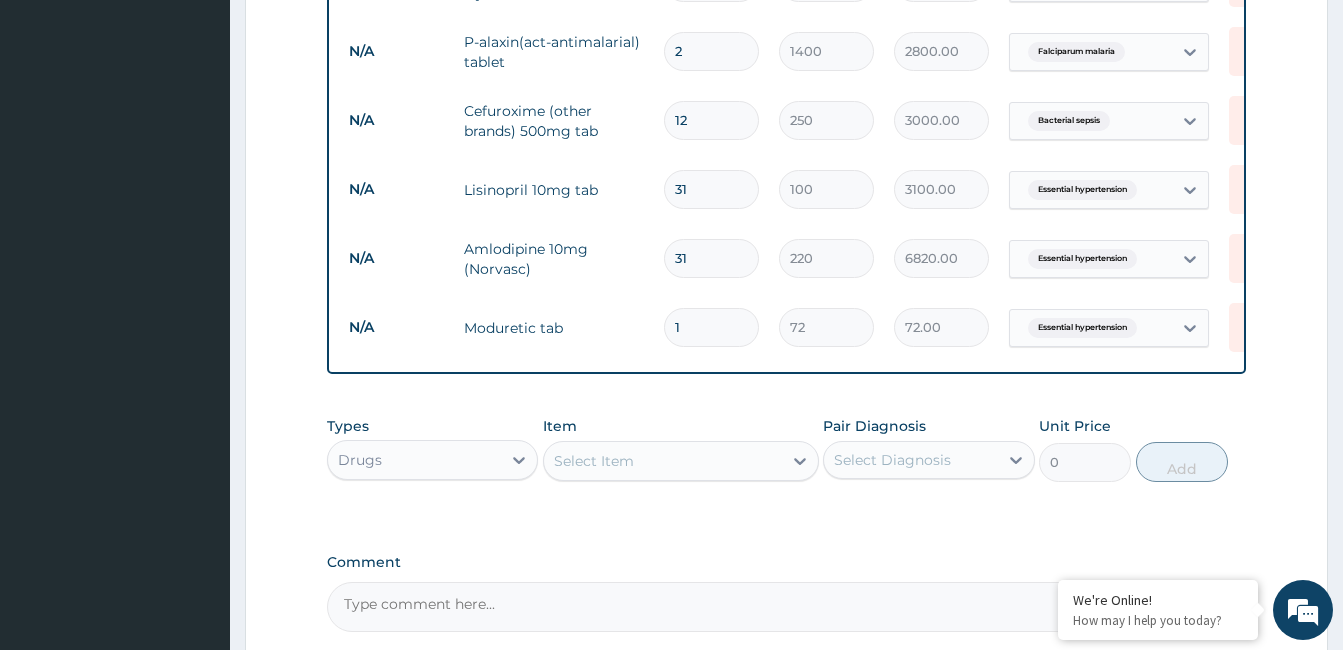 type on "31" 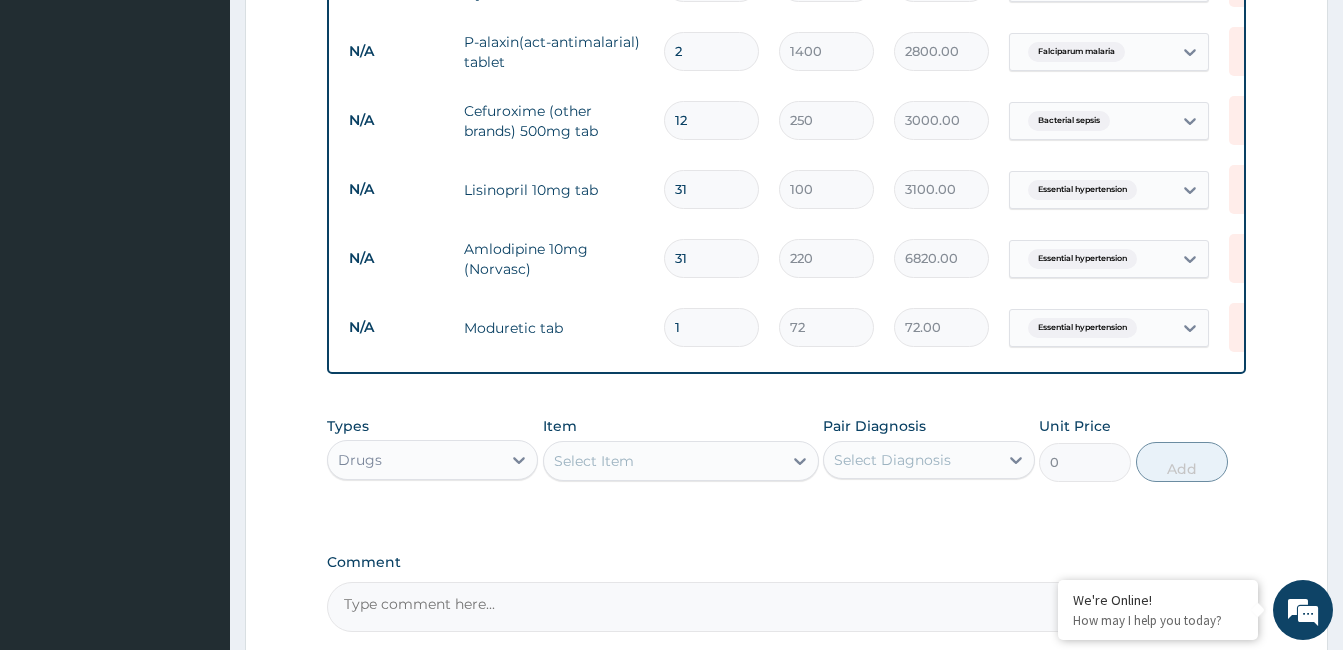 type on "2232.00" 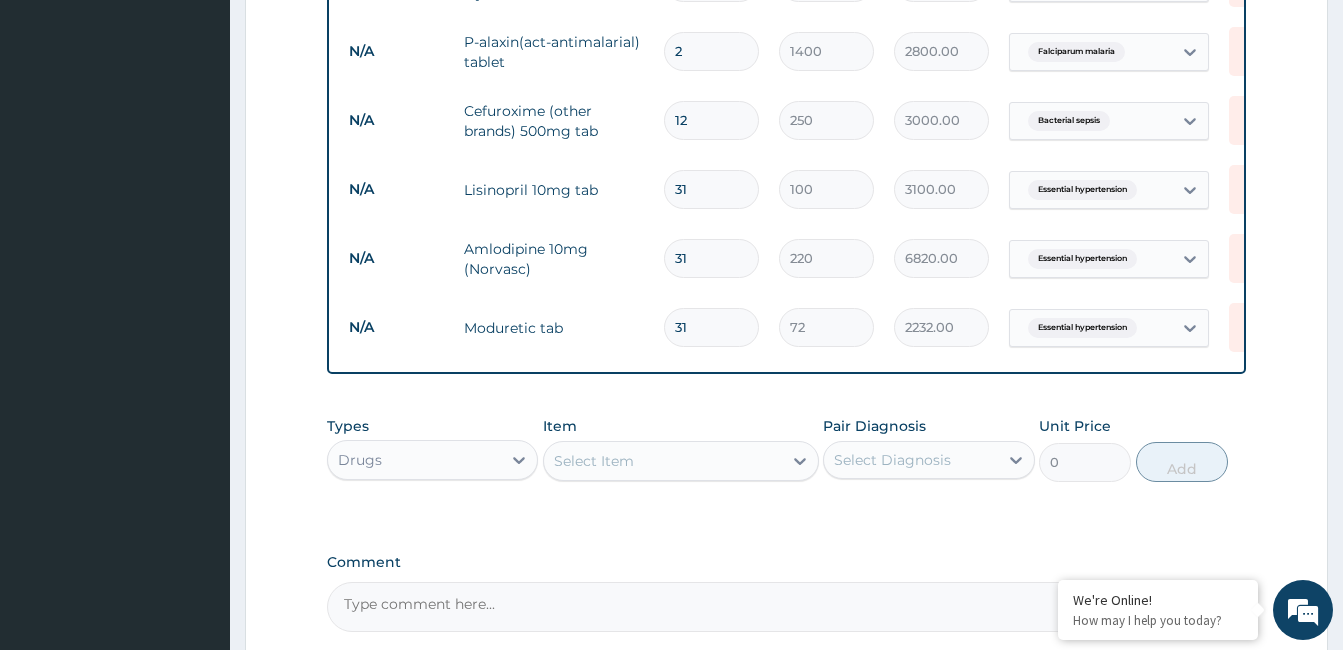 type on "31" 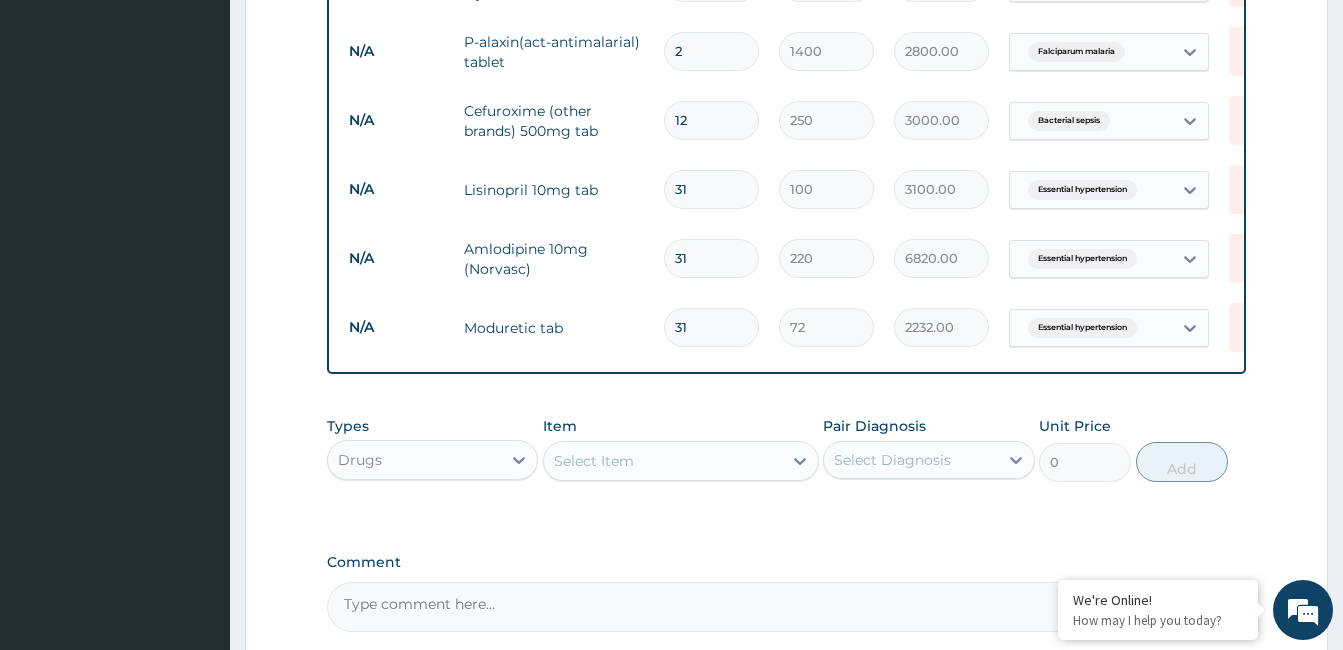 click on "Select Item" at bounding box center (663, 461) 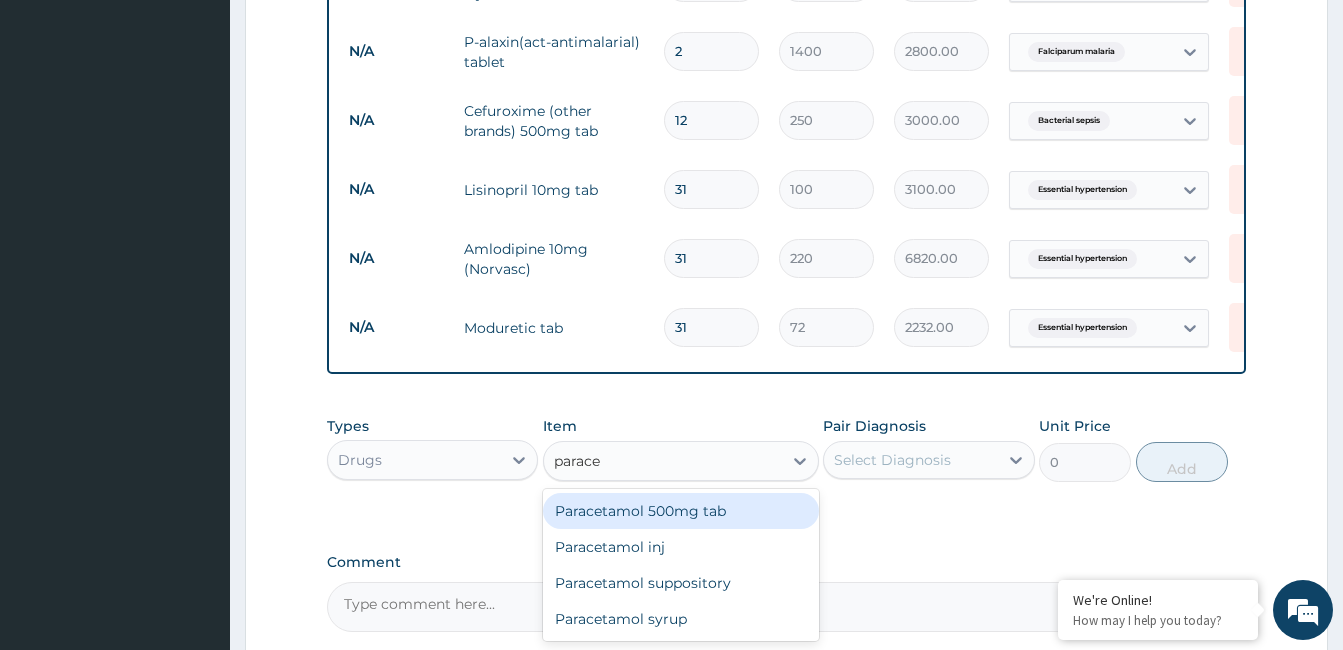 type on "paracet" 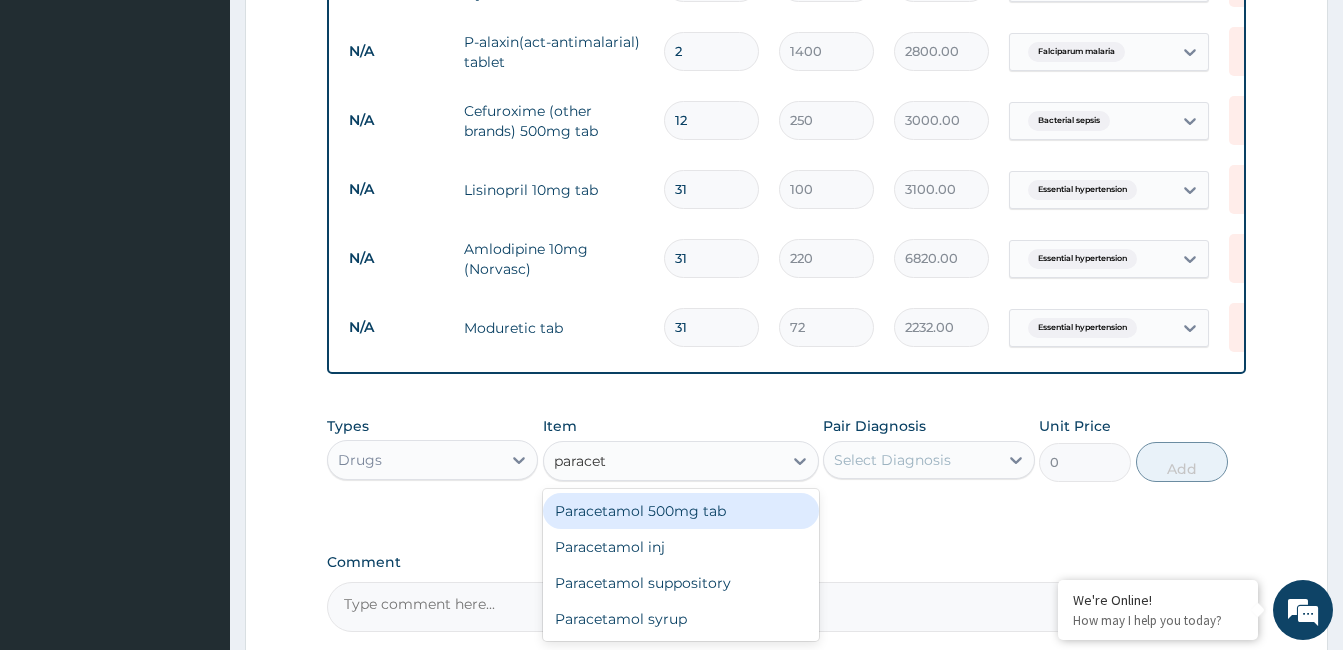 click on "Paracetamol 500mg tab" at bounding box center [681, 511] 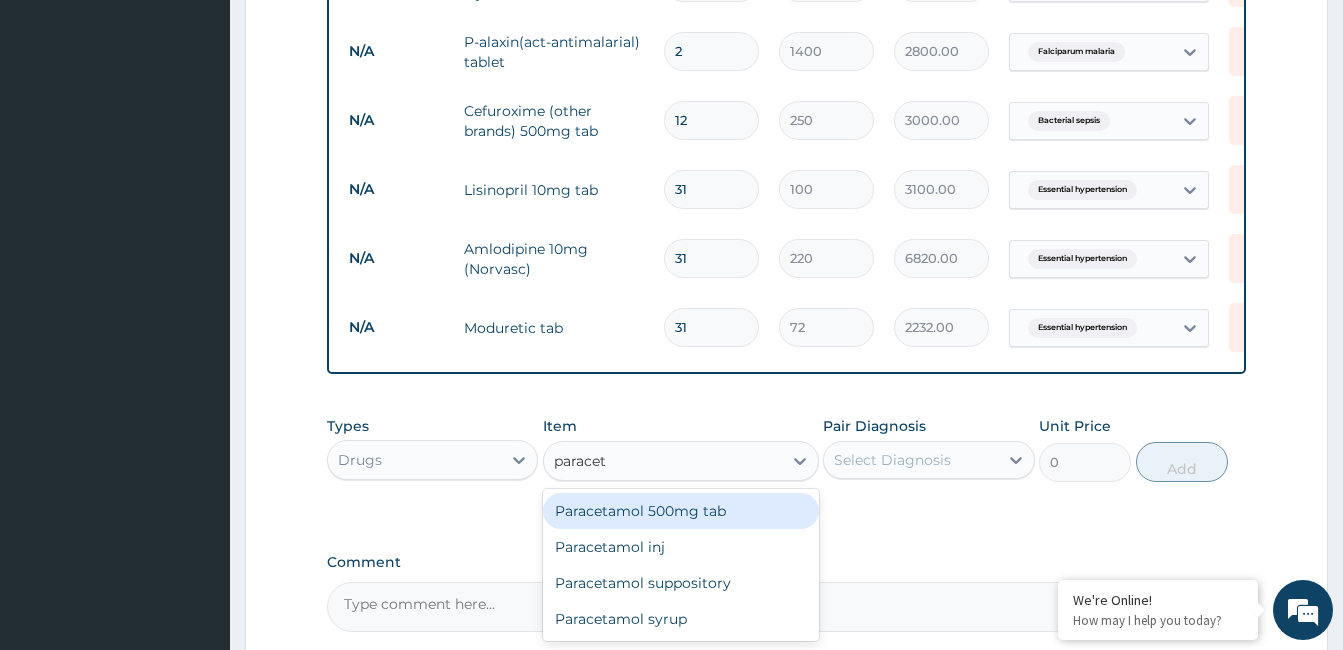 type 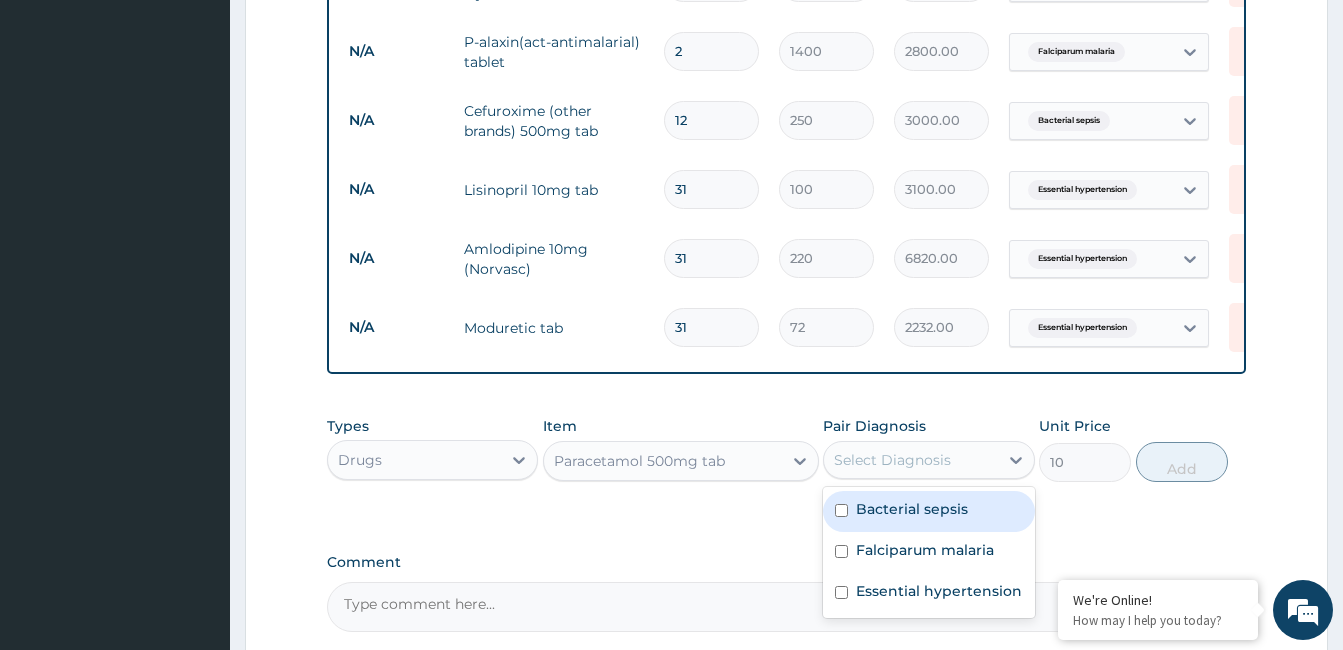 click on "Select Diagnosis" at bounding box center [892, 460] 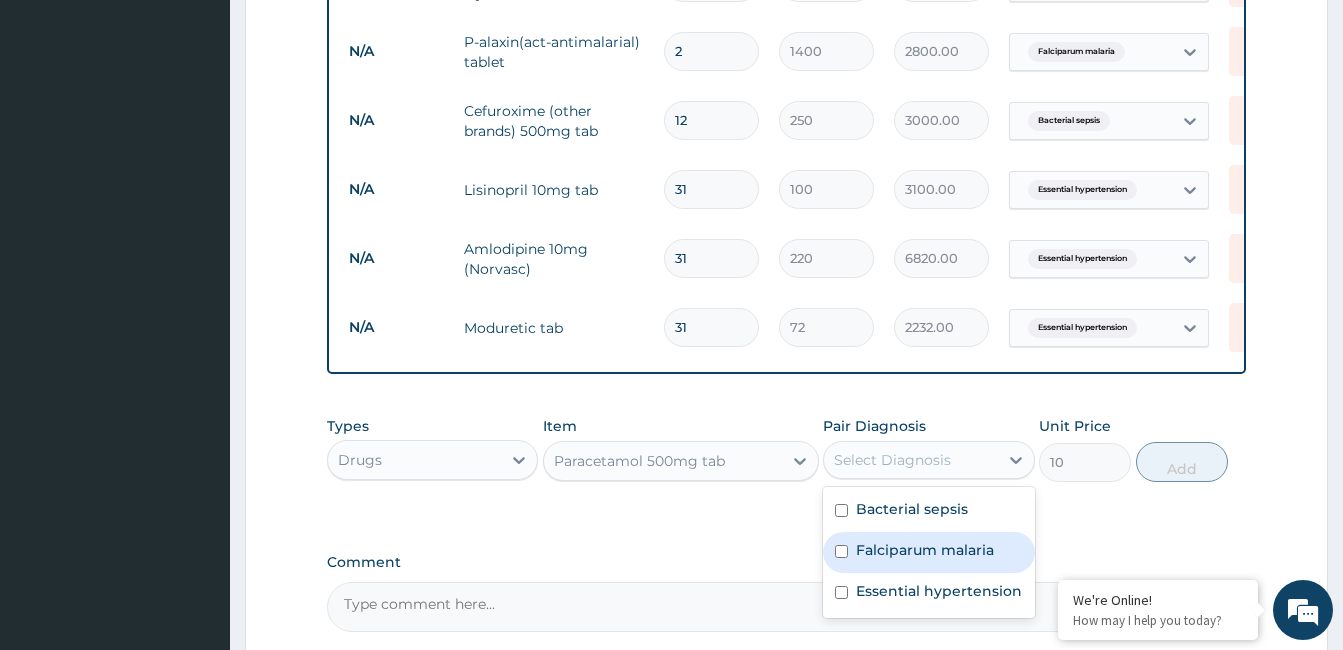 click on "Falciparum malaria" at bounding box center [925, 550] 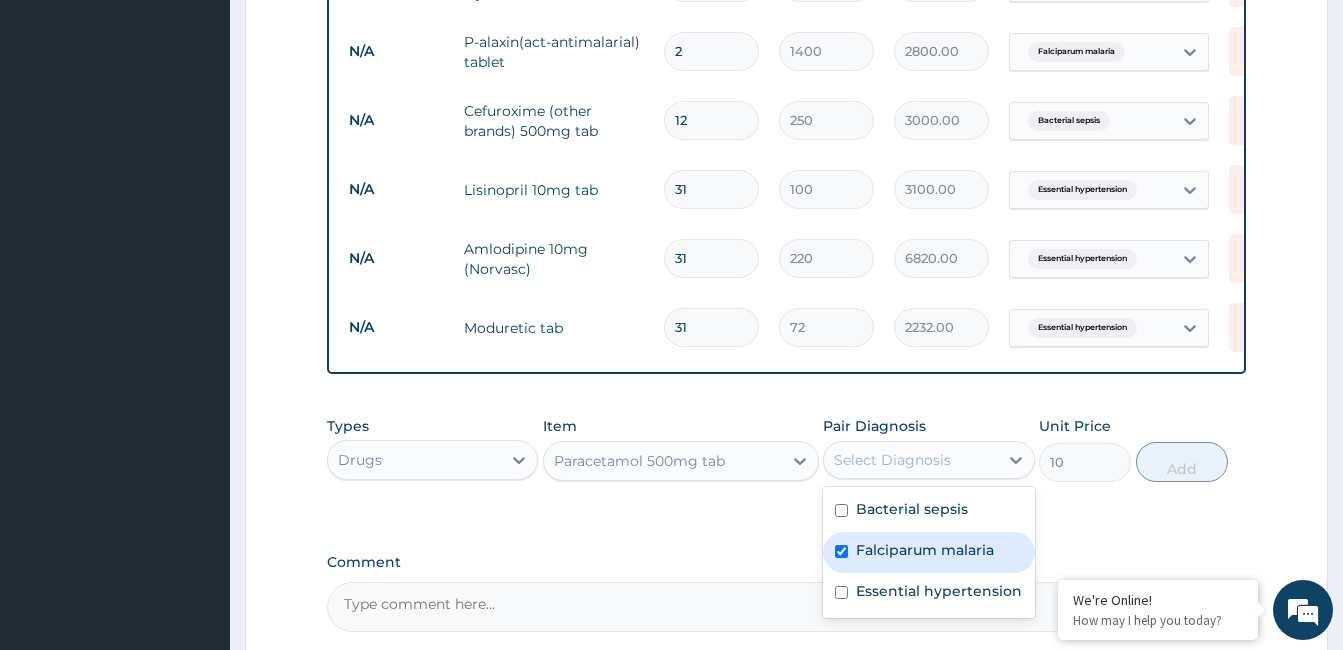 checkbox on "true" 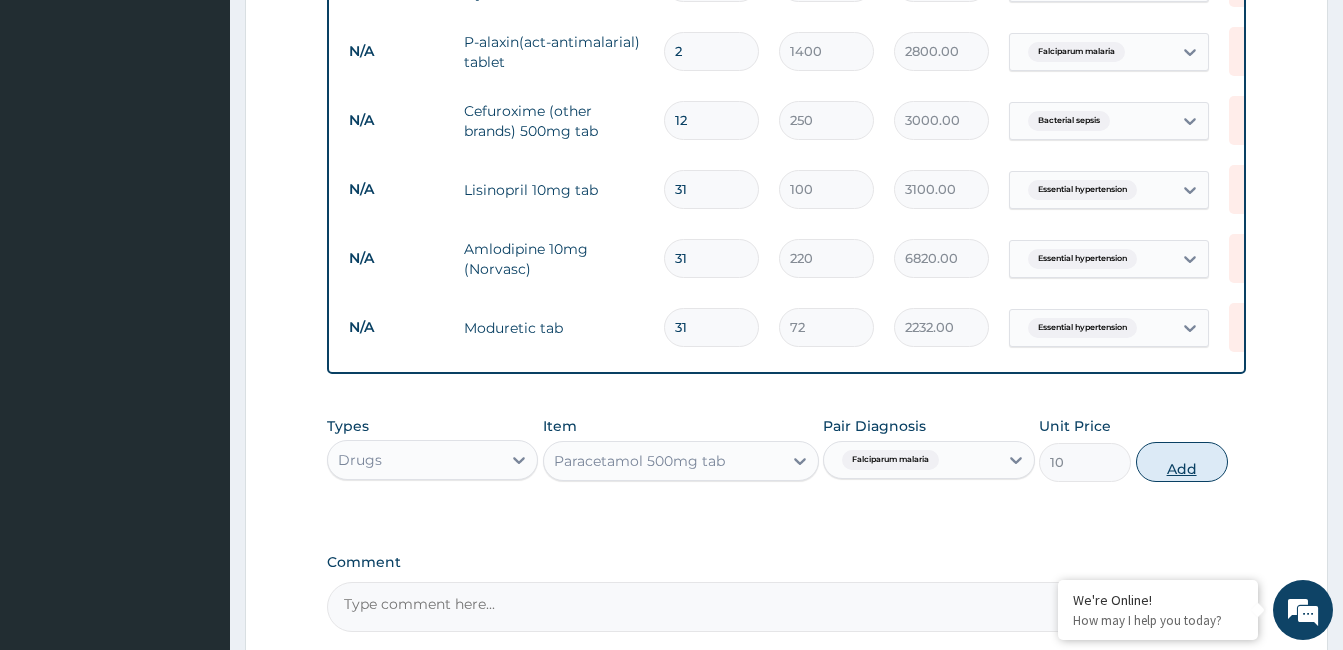 click on "Add" at bounding box center (1182, 462) 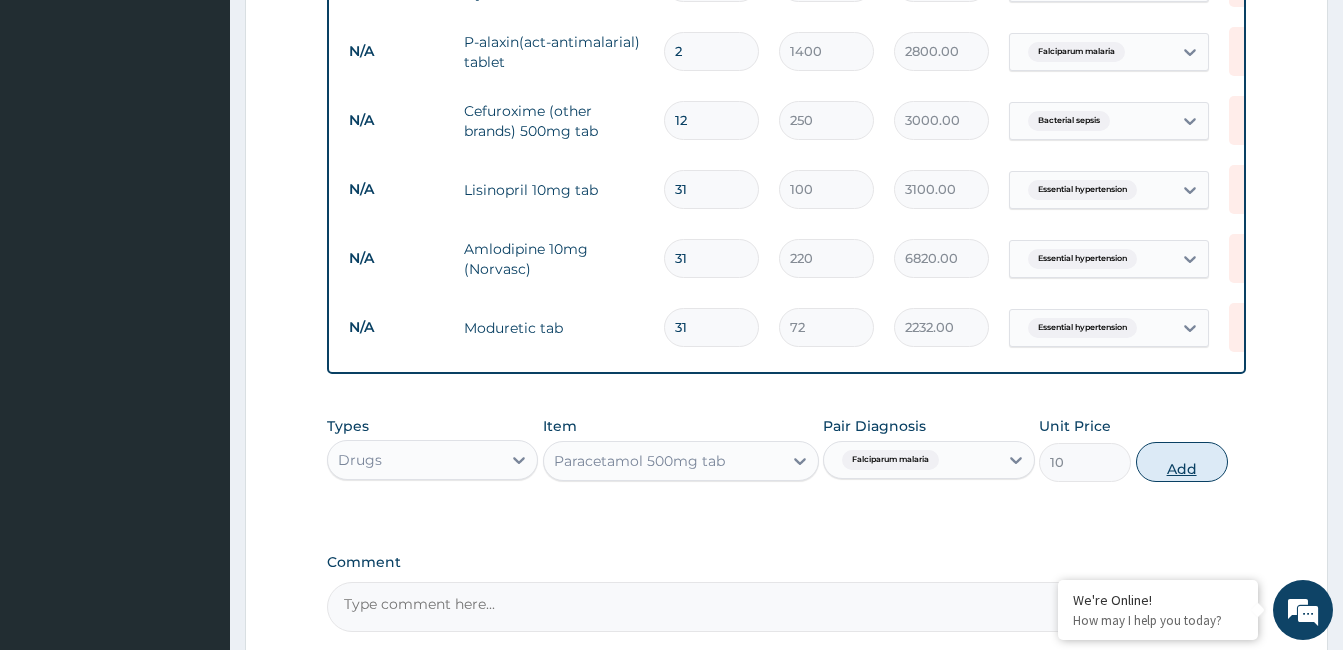 type on "0" 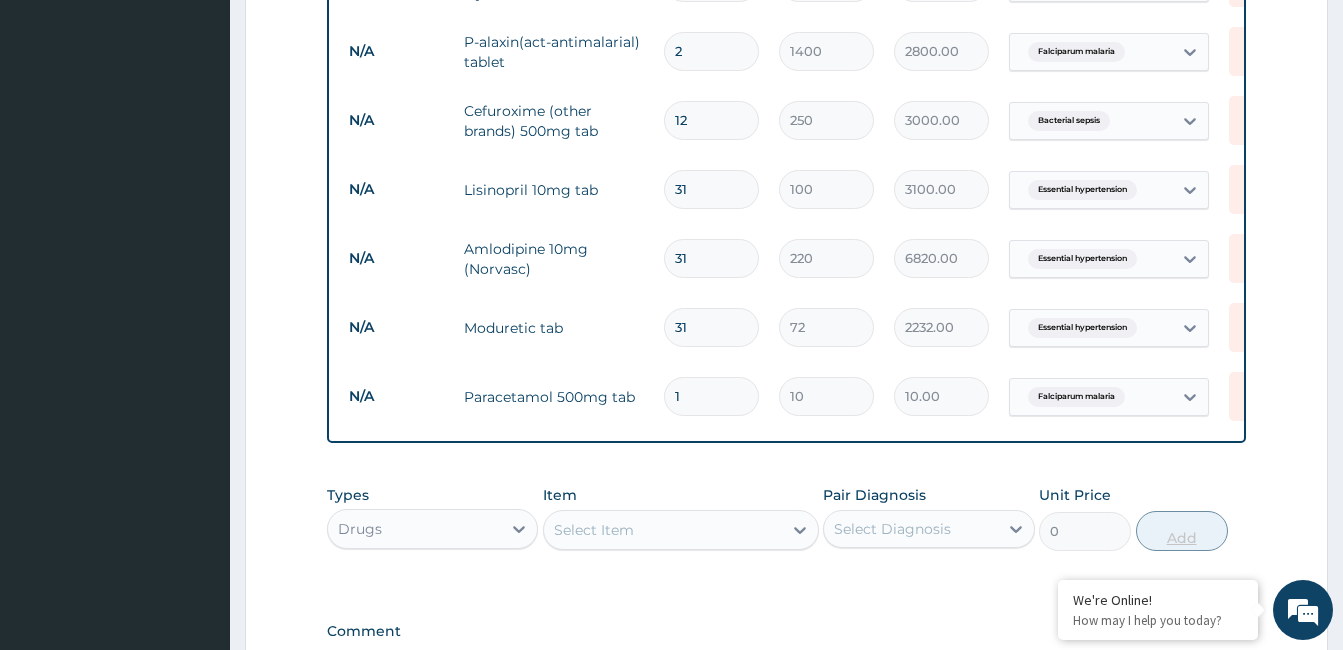 type on "18" 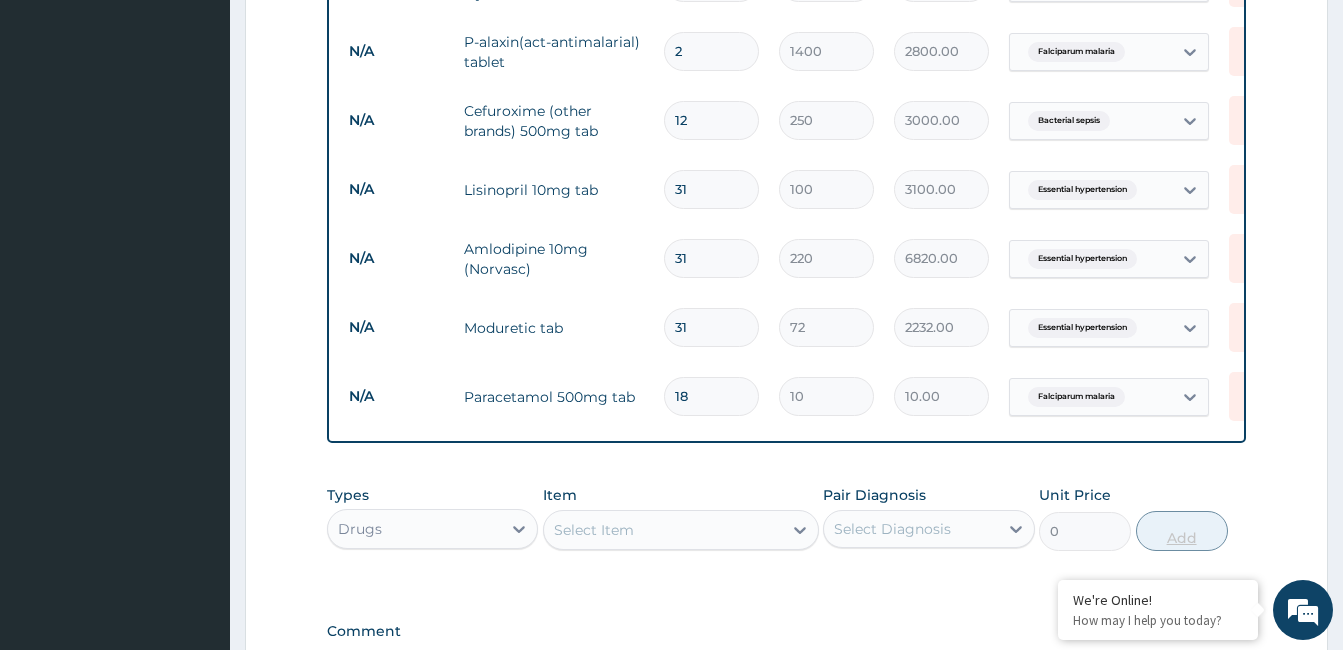 type on "180.00" 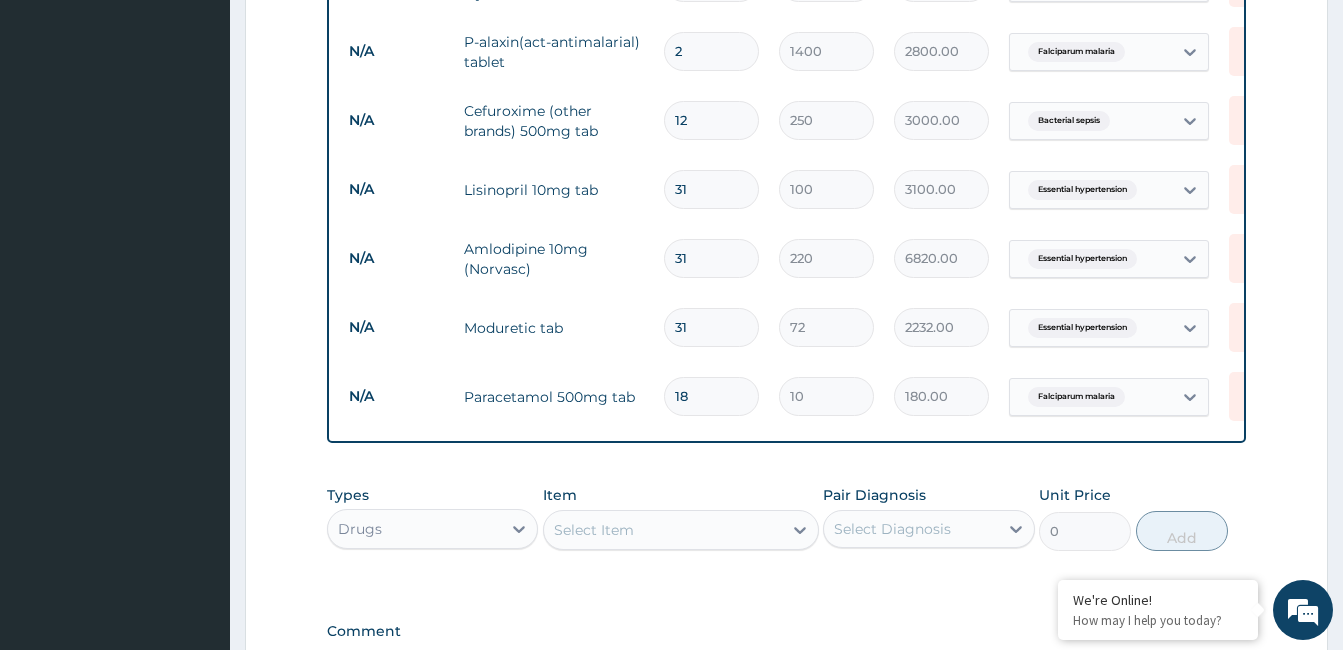 scroll, scrollTop: 1548, scrollLeft: 0, axis: vertical 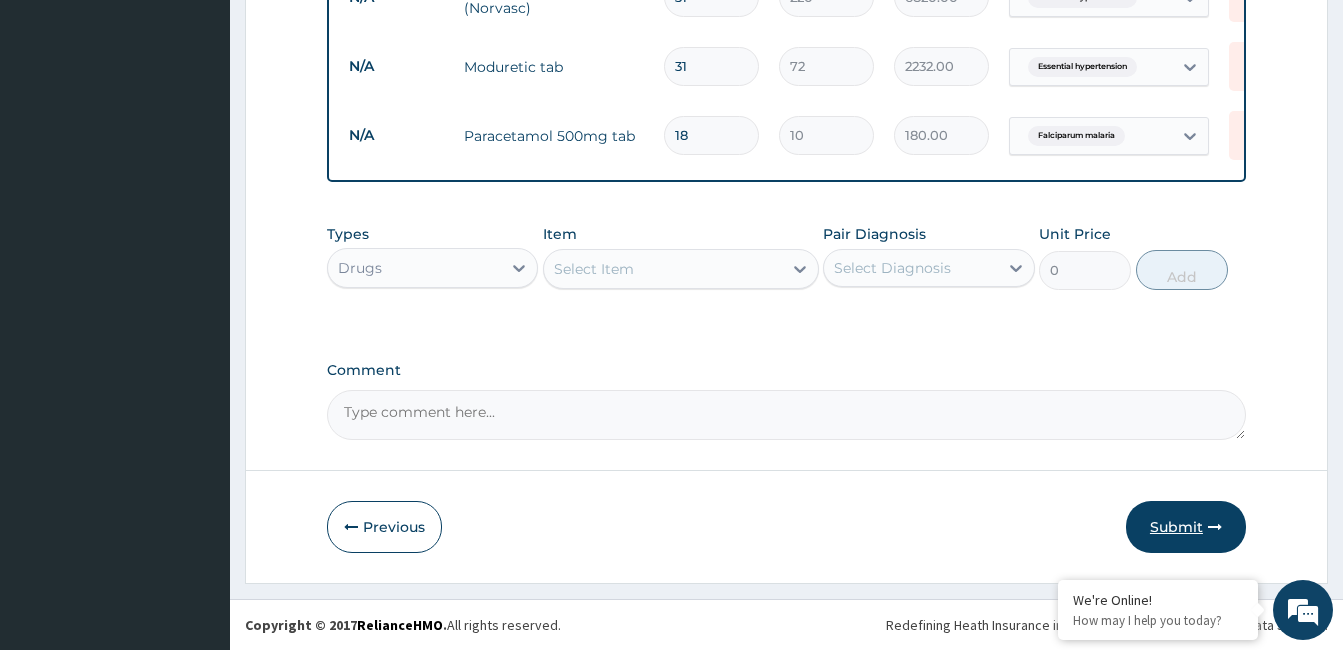type on "18" 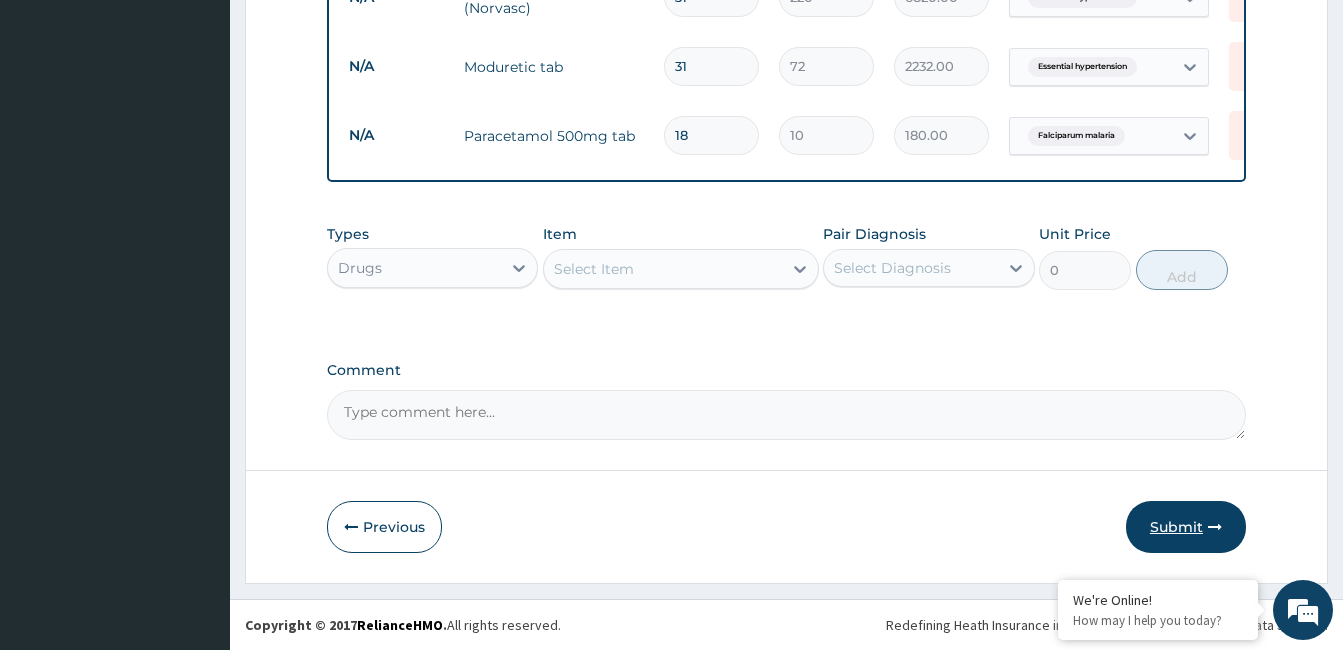 click on "Submit" at bounding box center [1186, 527] 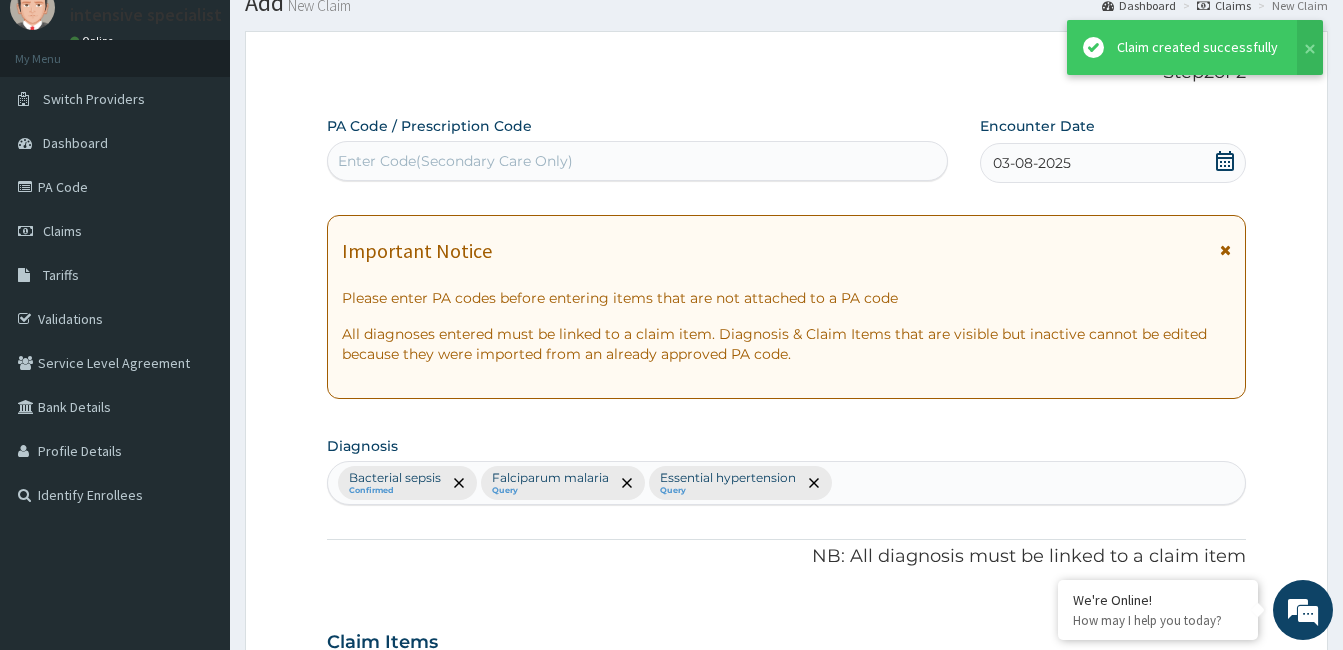 scroll, scrollTop: 1548, scrollLeft: 0, axis: vertical 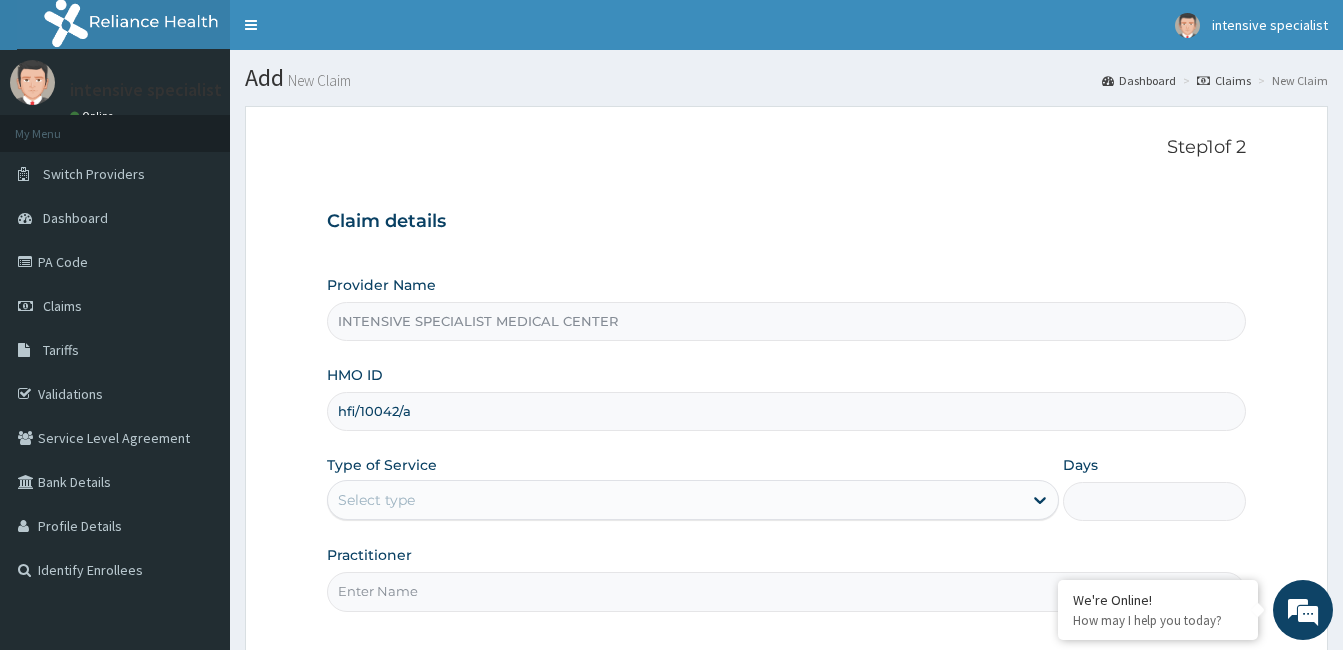 type on "hfi/10042/a" 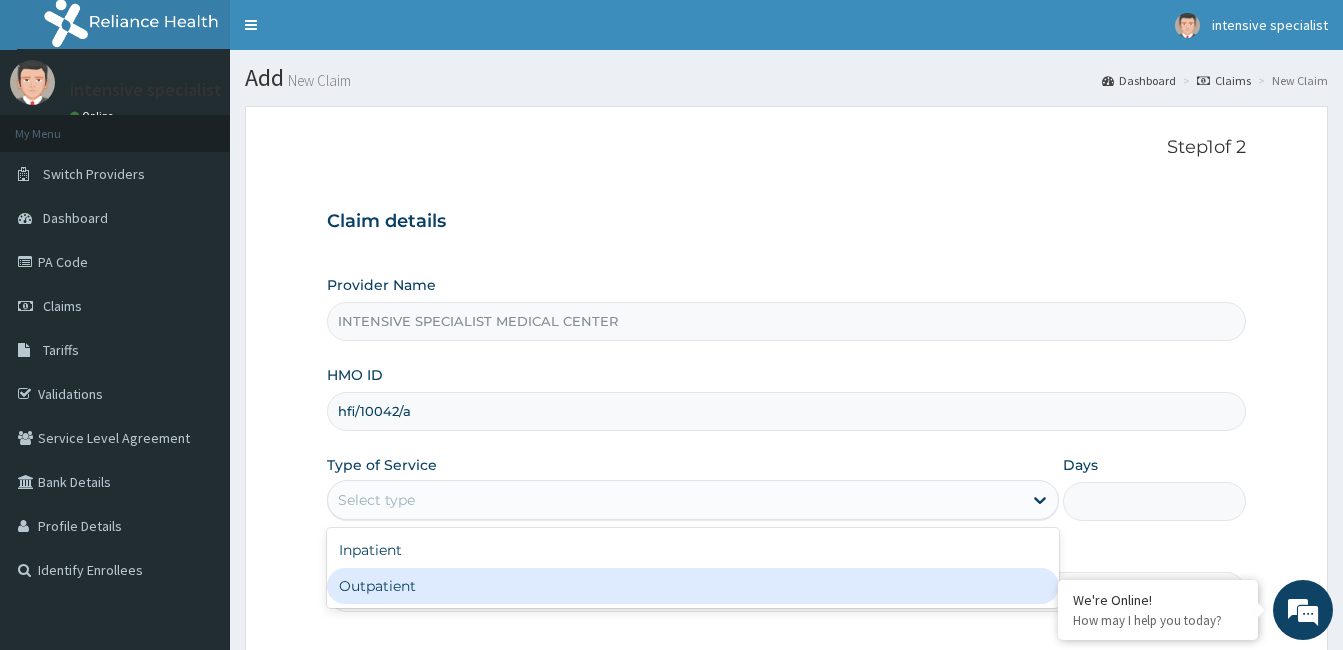 click on "Outpatient" at bounding box center (693, 586) 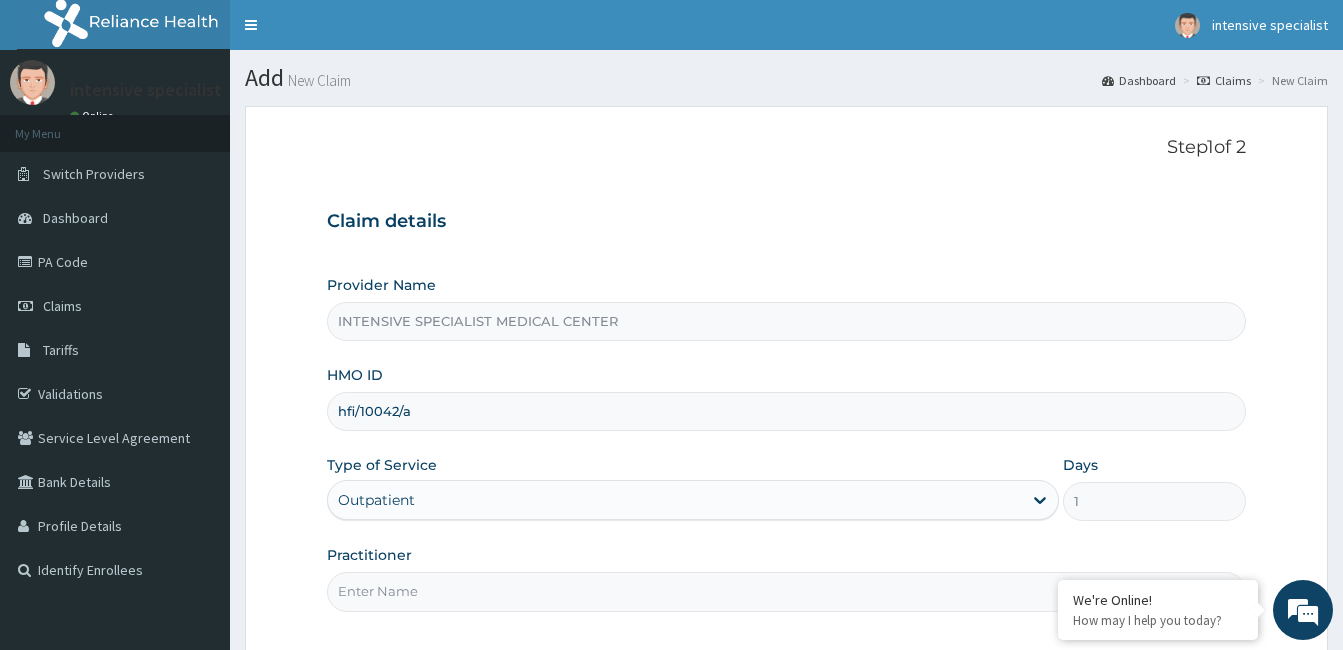 click on "Practitioner" at bounding box center [786, 591] 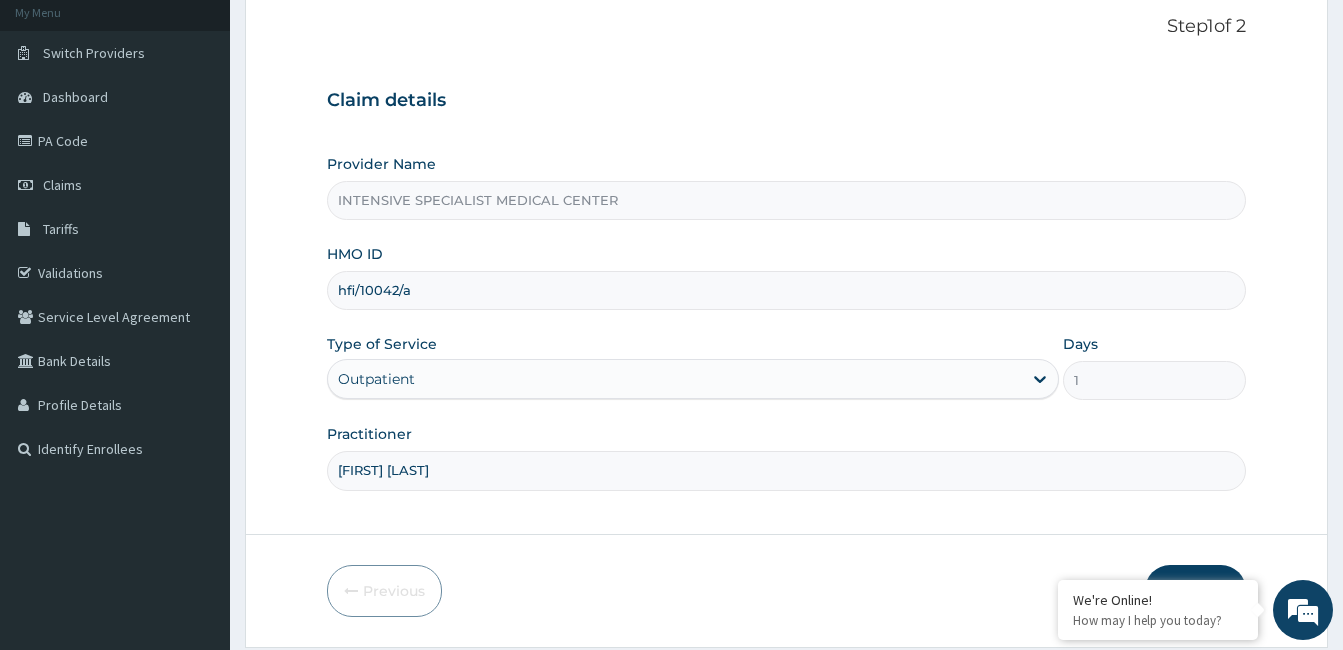 scroll, scrollTop: 185, scrollLeft: 0, axis: vertical 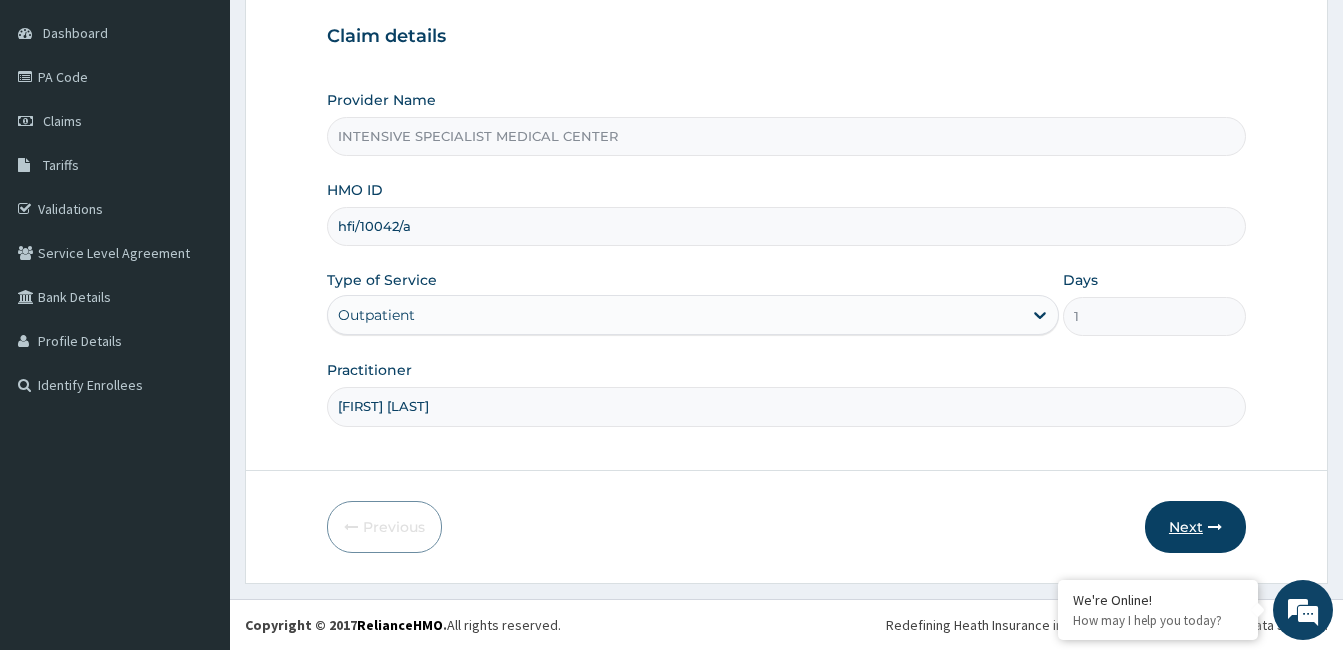 click on "Next" at bounding box center (1195, 527) 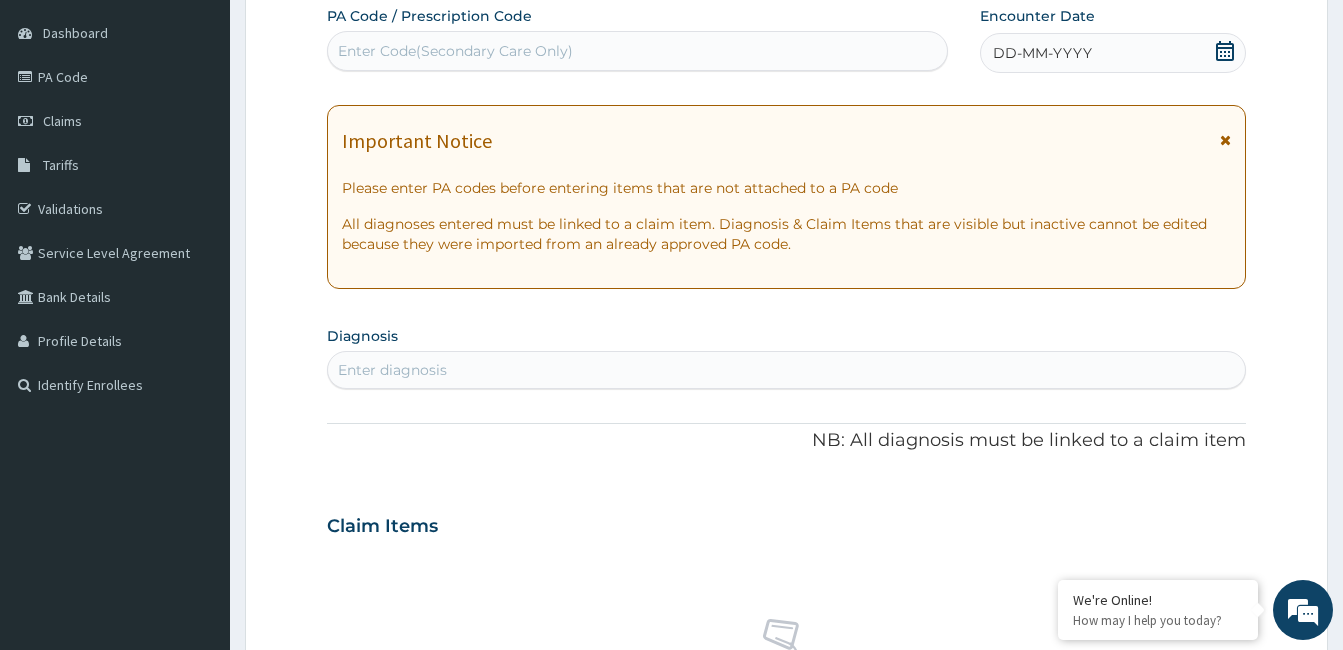 click on "Claim Items" at bounding box center (786, 522) 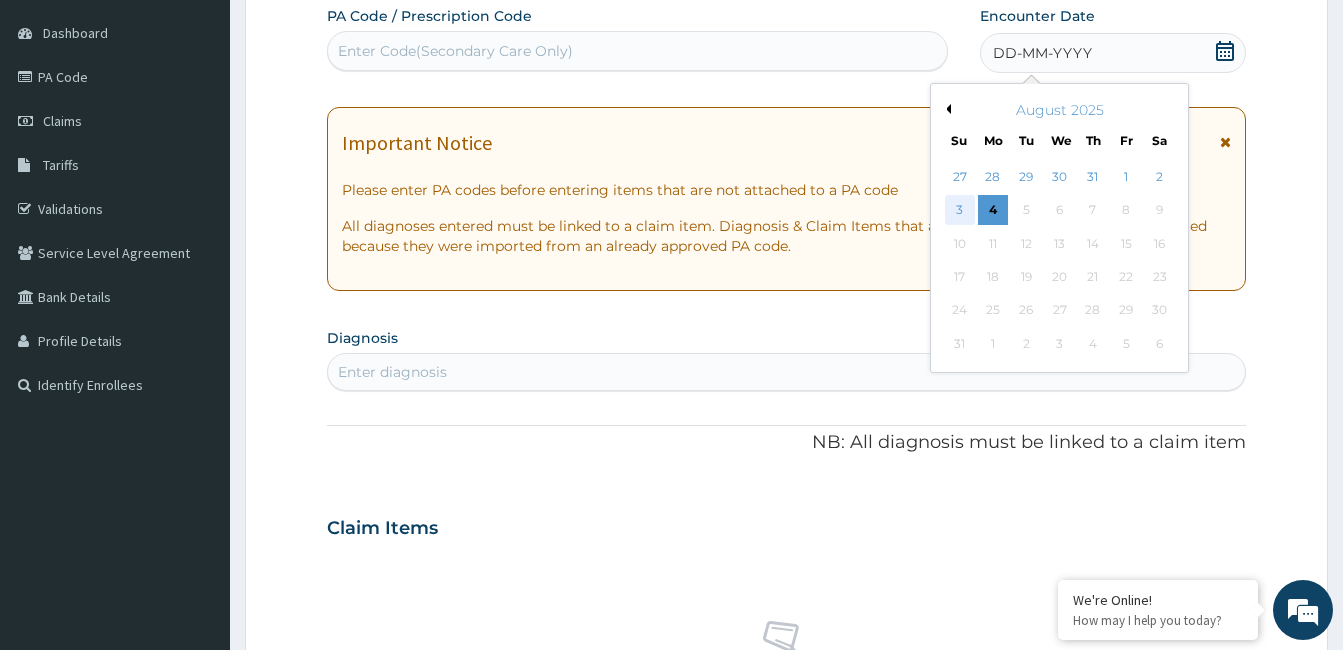 click on "3" at bounding box center (960, 211) 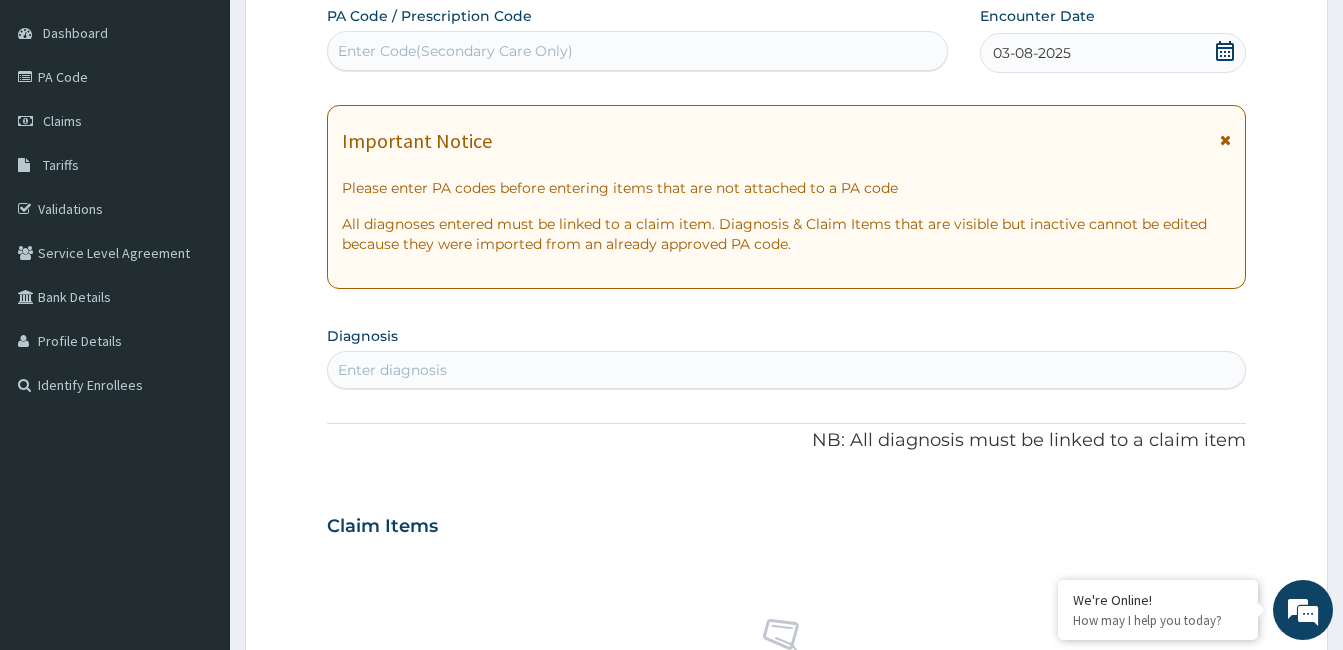 click on "Enter diagnosis" at bounding box center [786, 370] 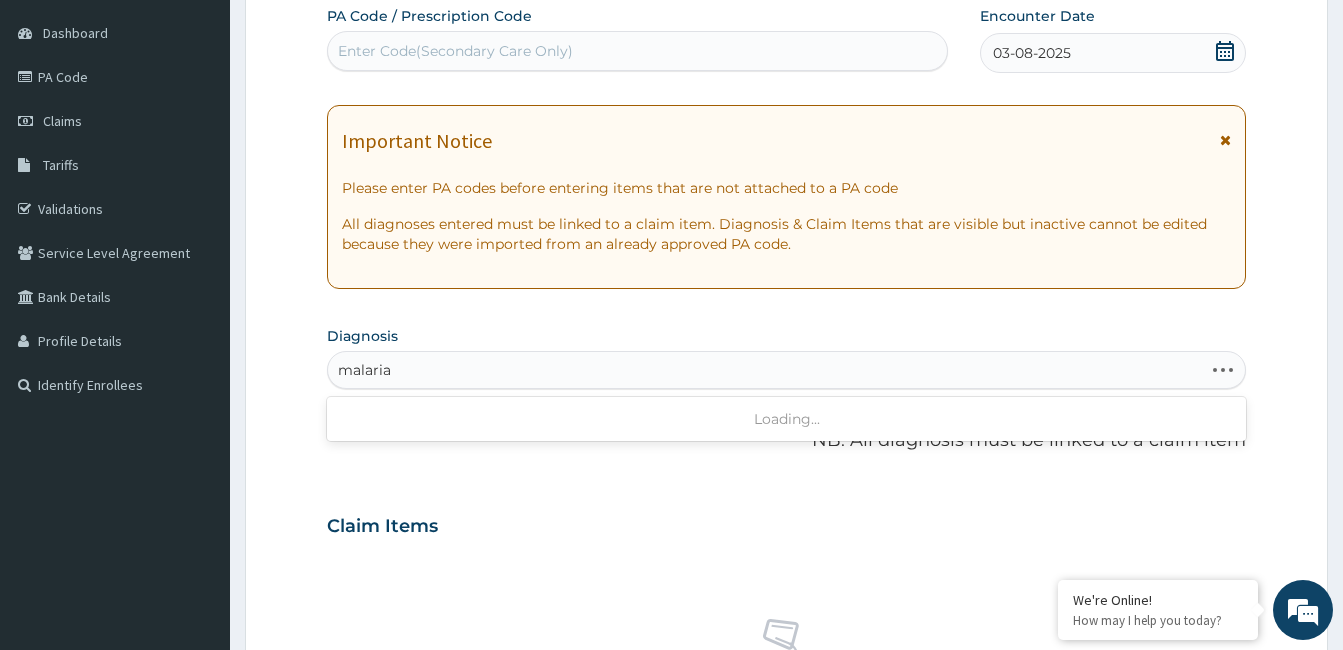 type on "malaria f" 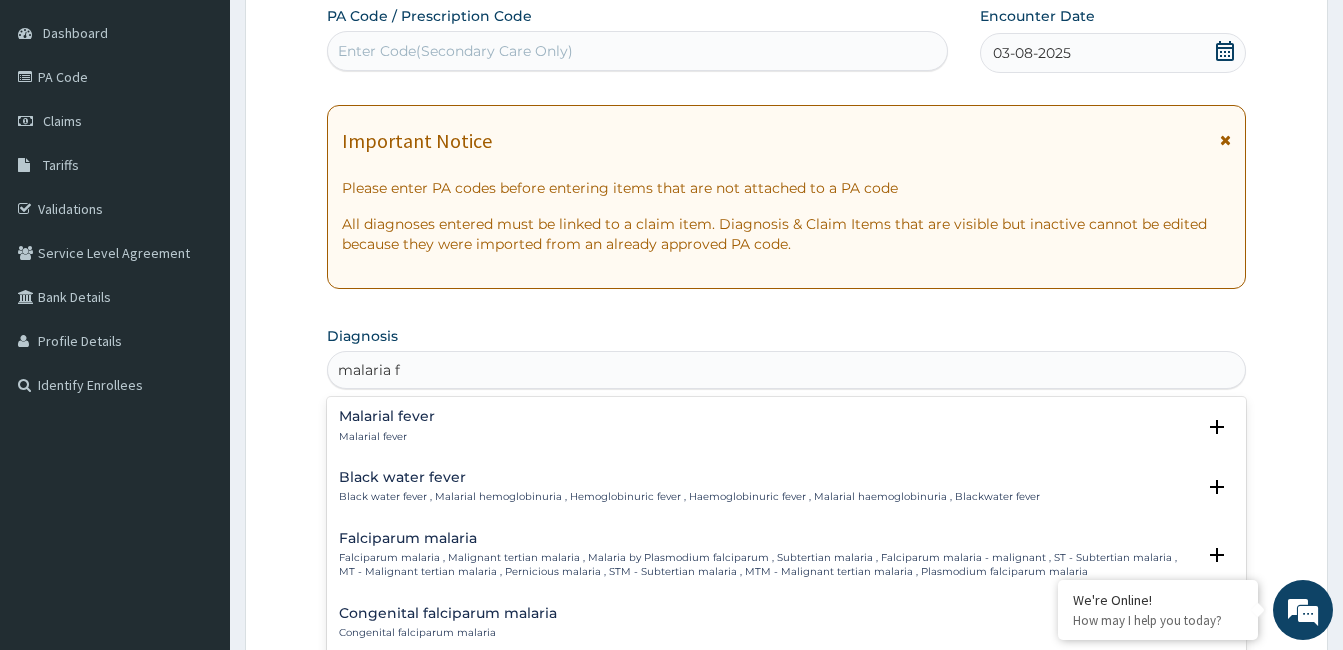 click on "Falciparum malaria" at bounding box center [767, 538] 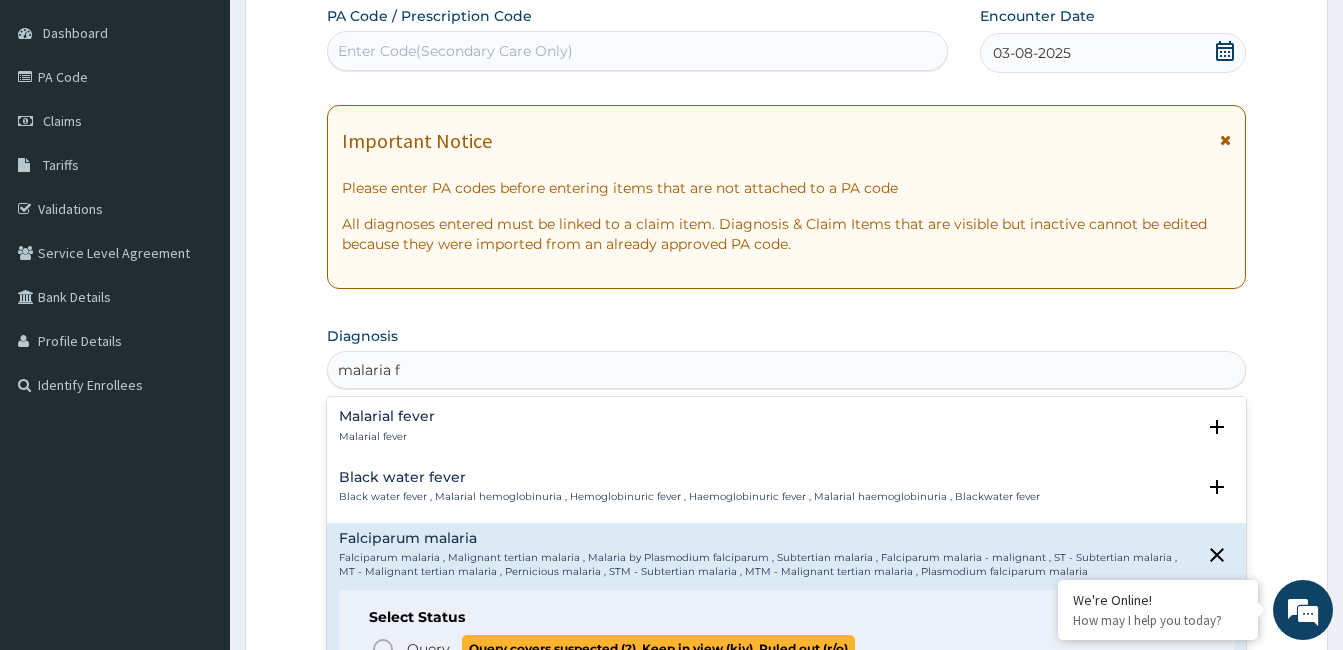 click on "Query" at bounding box center (428, 649) 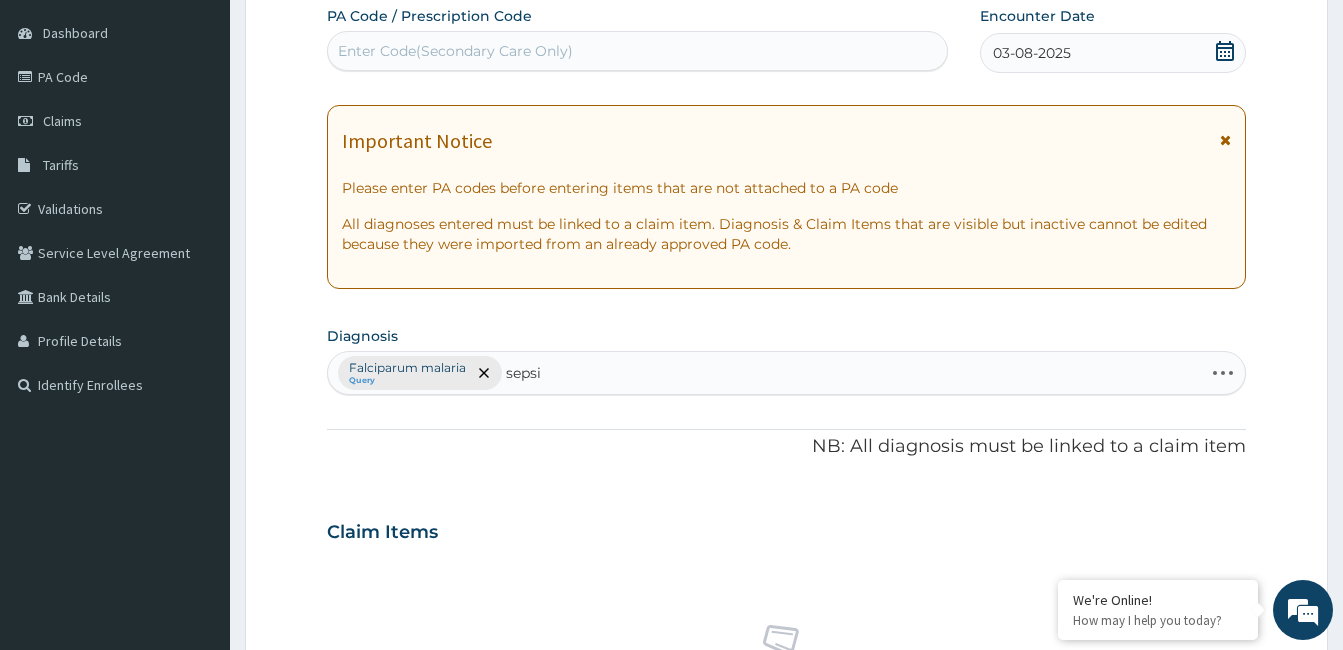 type on "sepsis" 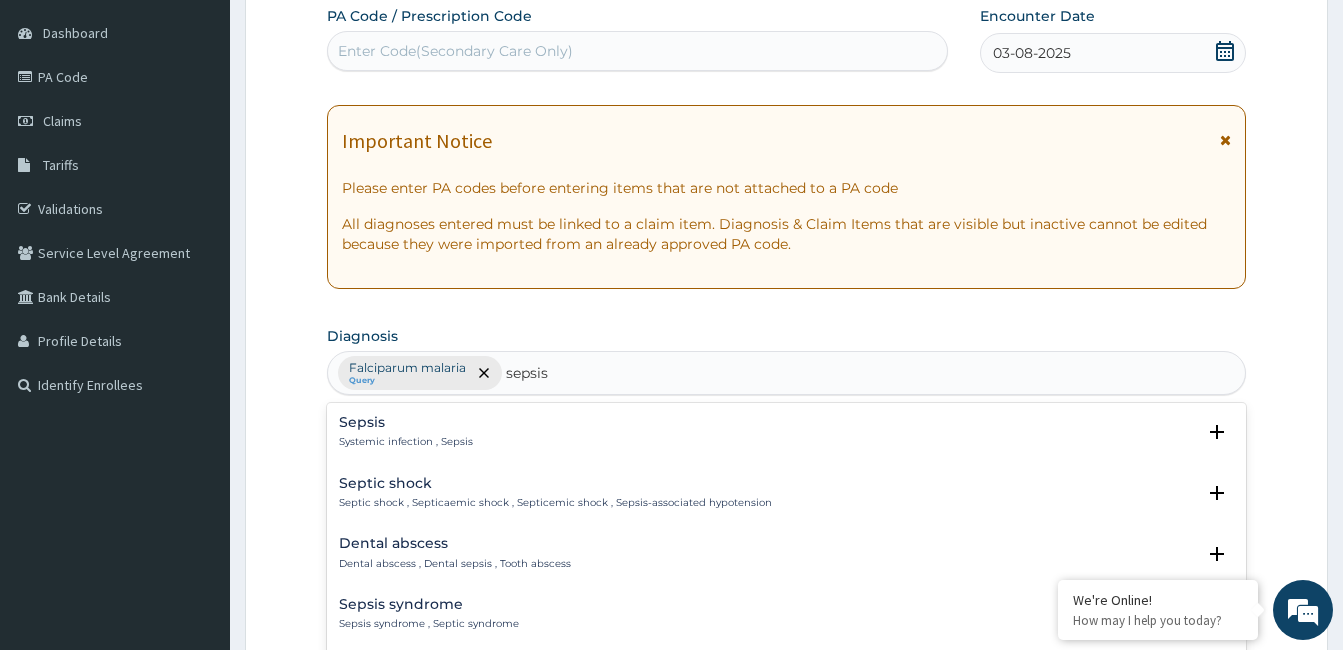 scroll, scrollTop: 262, scrollLeft: 0, axis: vertical 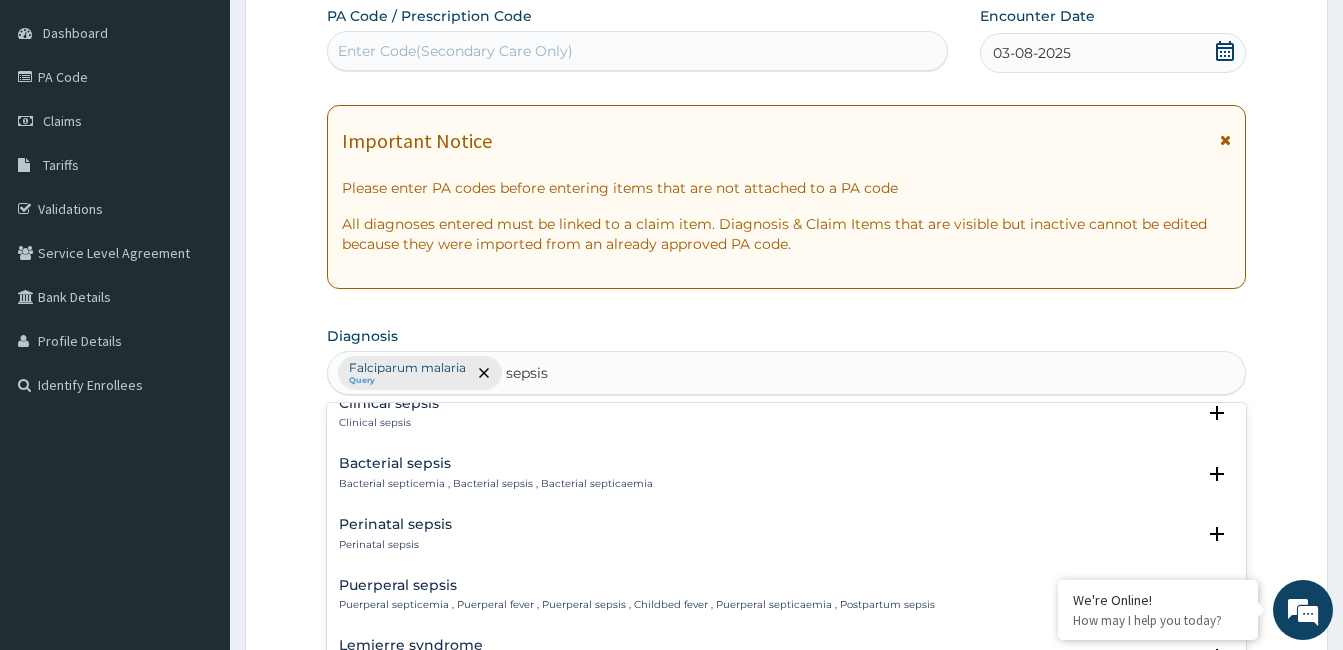 click on "Bacterial sepsis" at bounding box center (496, 463) 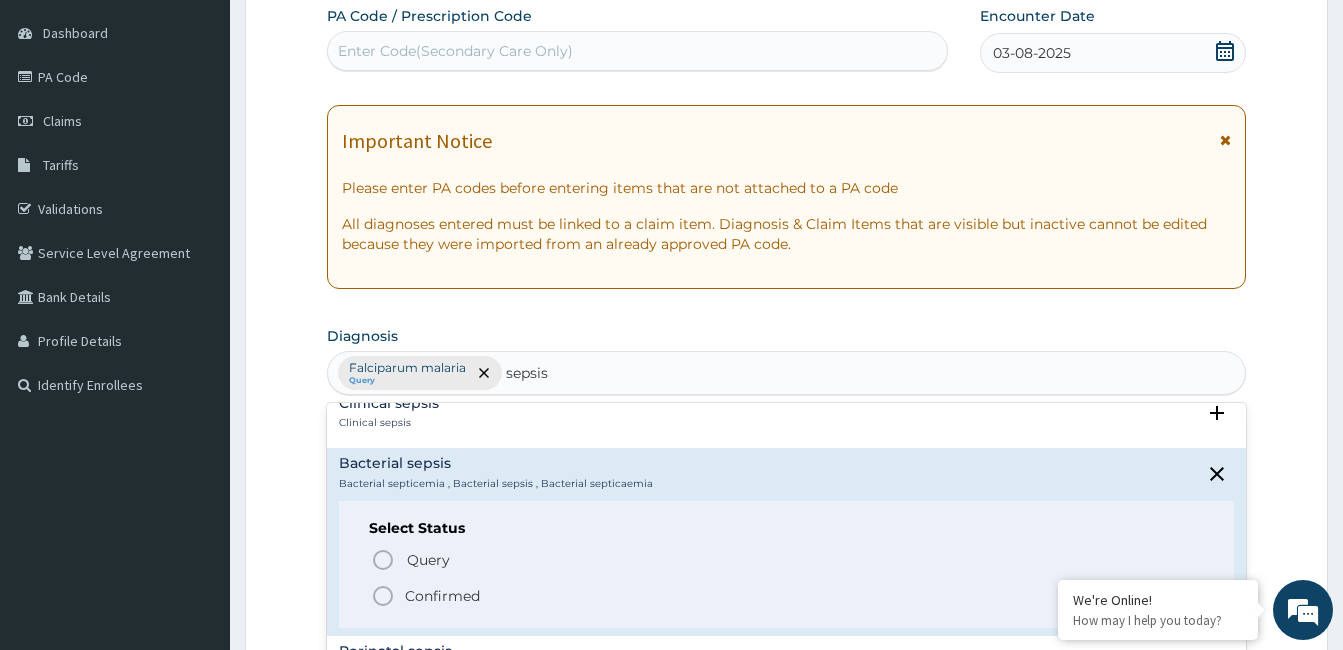 click on "Confirmed" at bounding box center [442, 596] 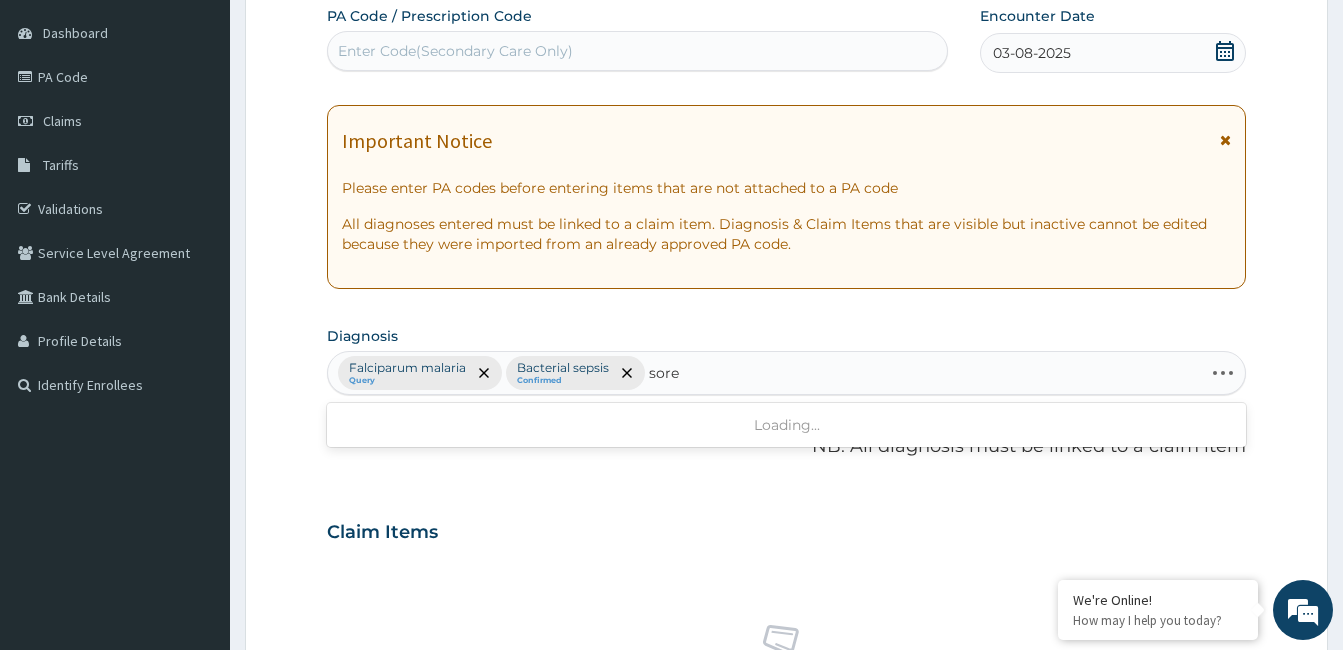 type on "sore t" 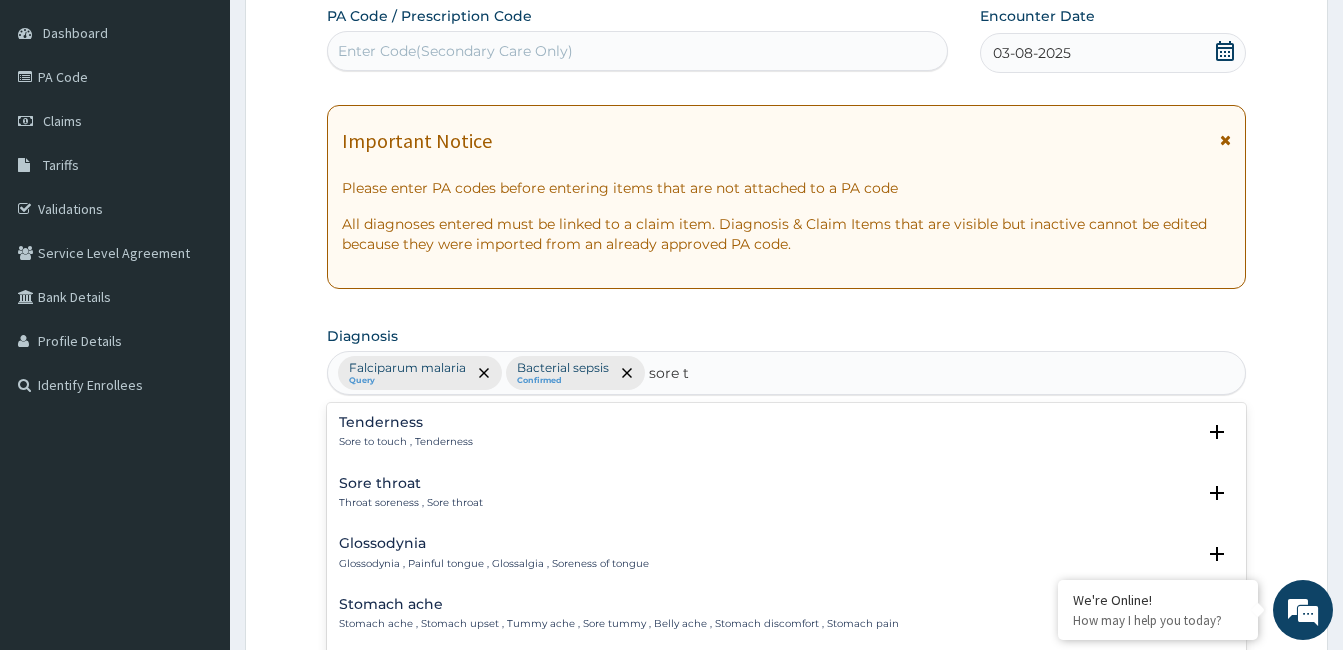 click on "Sore throat" at bounding box center (411, 483) 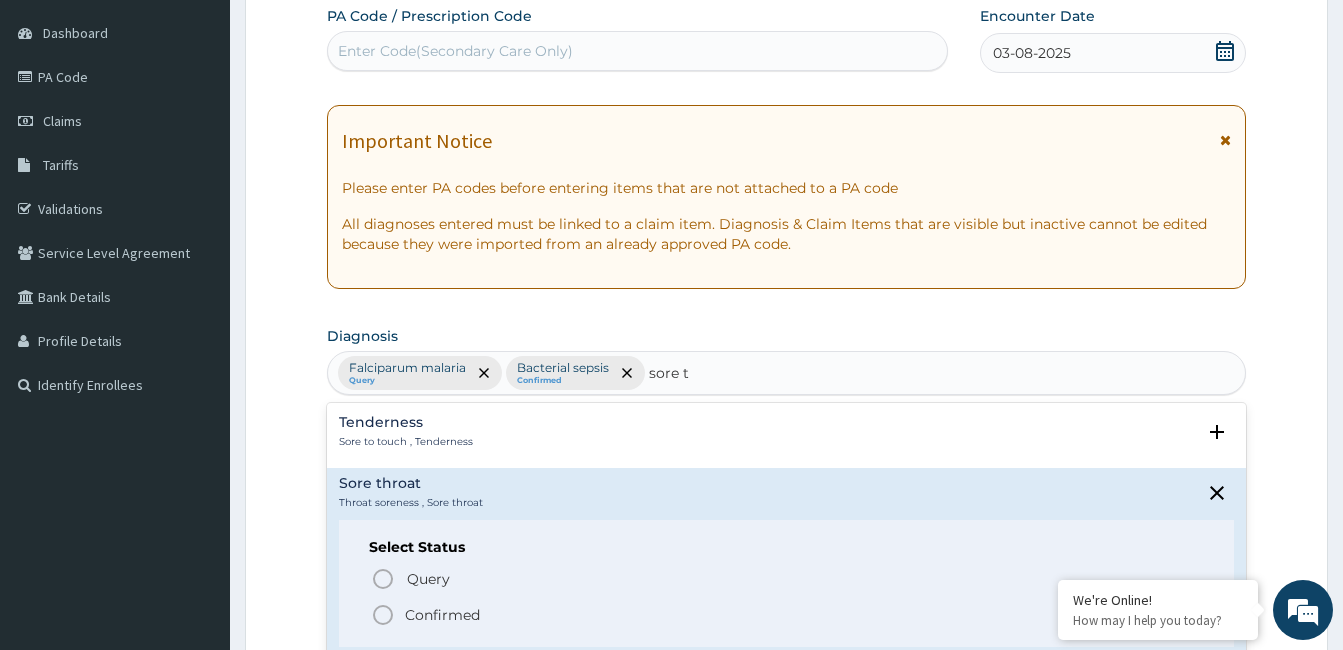 click on "Confirmed" at bounding box center (442, 615) 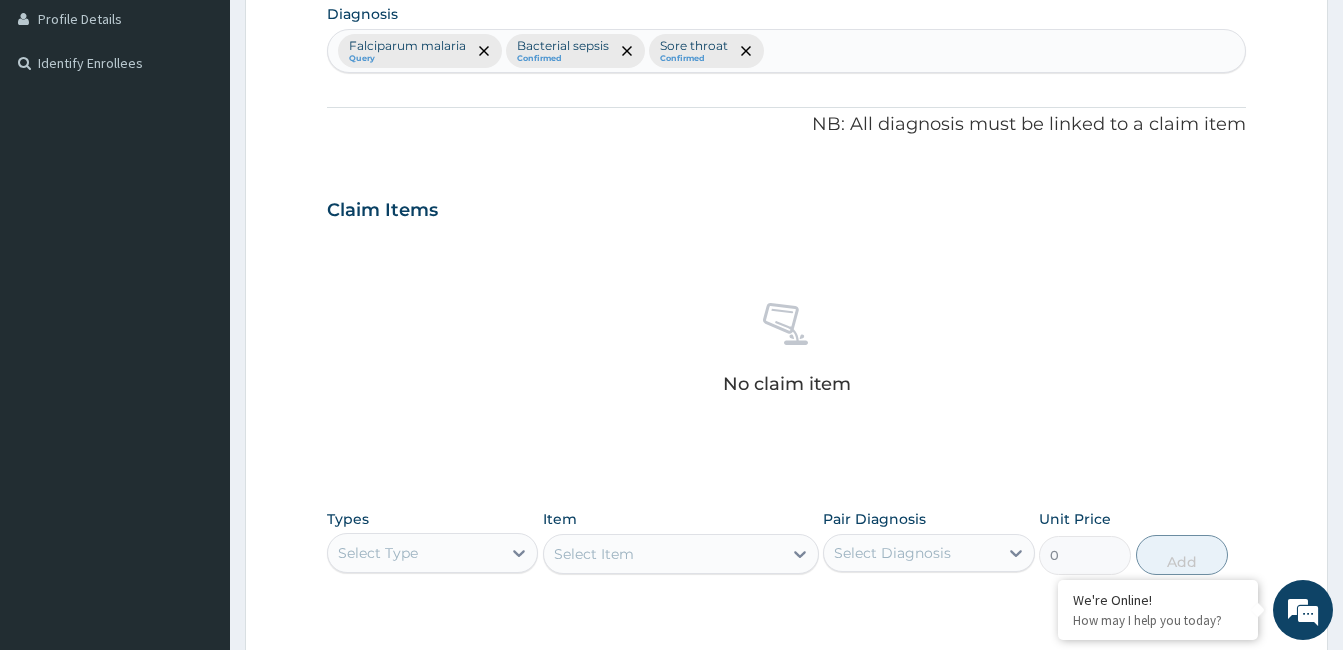 scroll, scrollTop: 645, scrollLeft: 0, axis: vertical 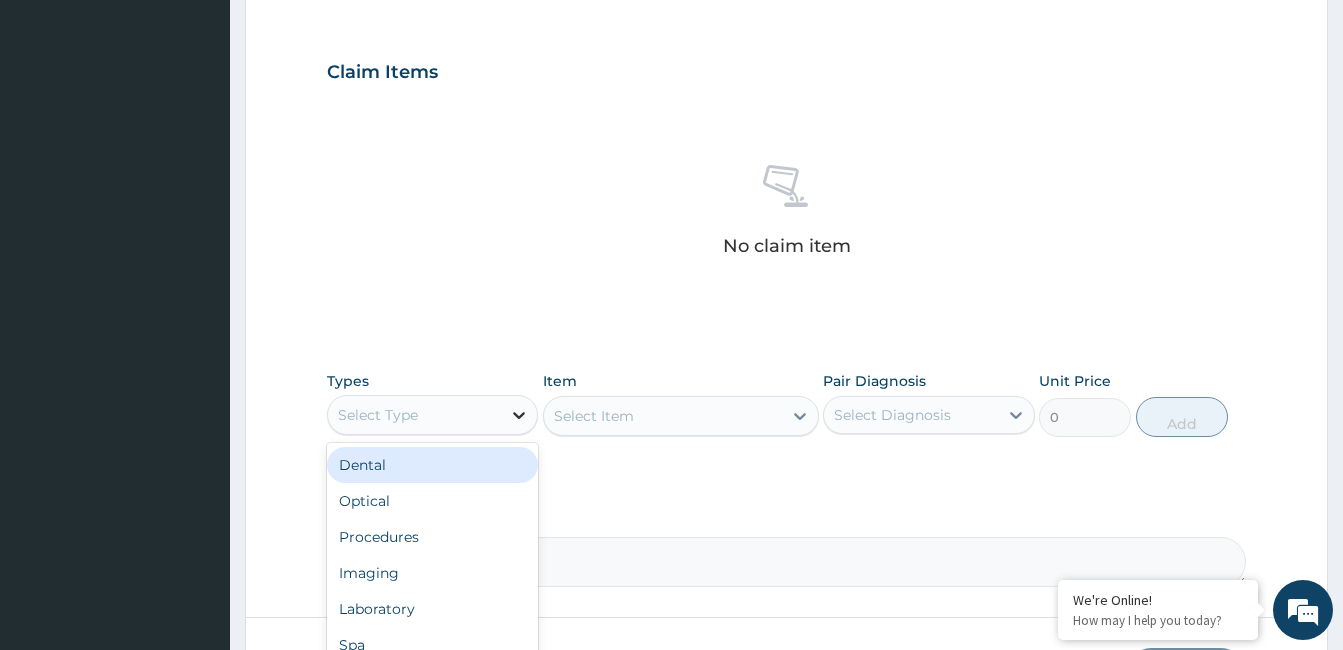 click at bounding box center [519, 415] 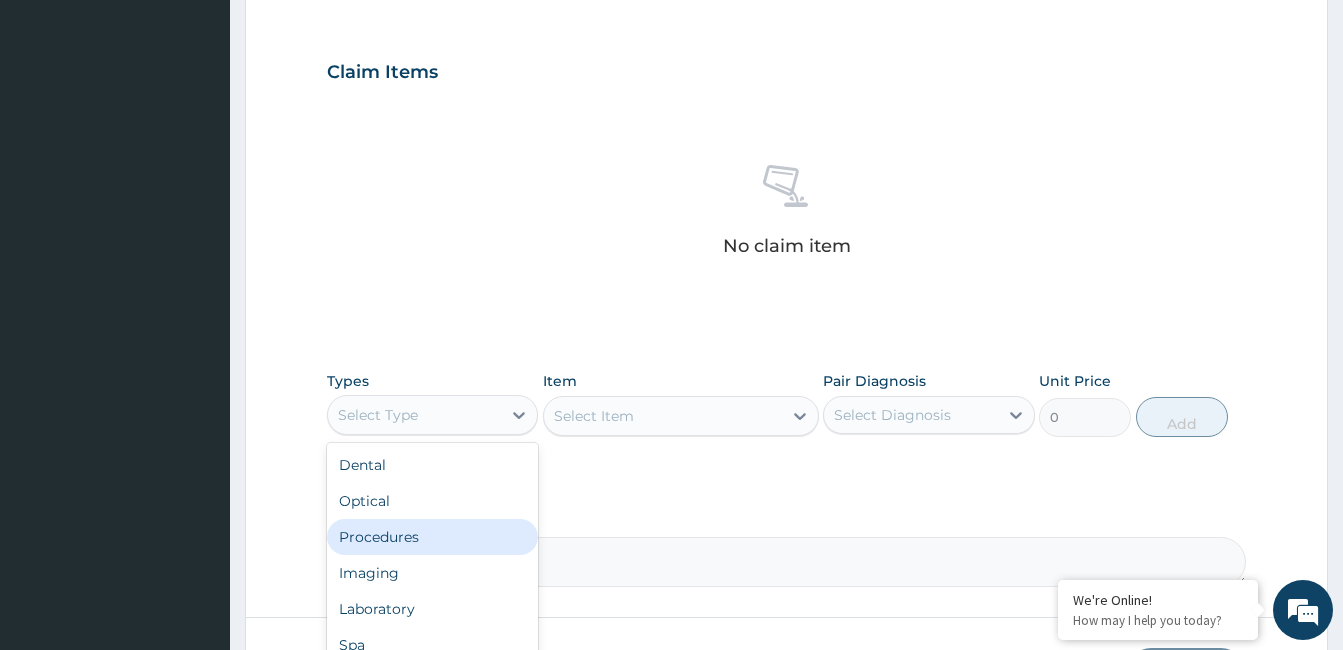 click on "Procedures" at bounding box center [432, 537] 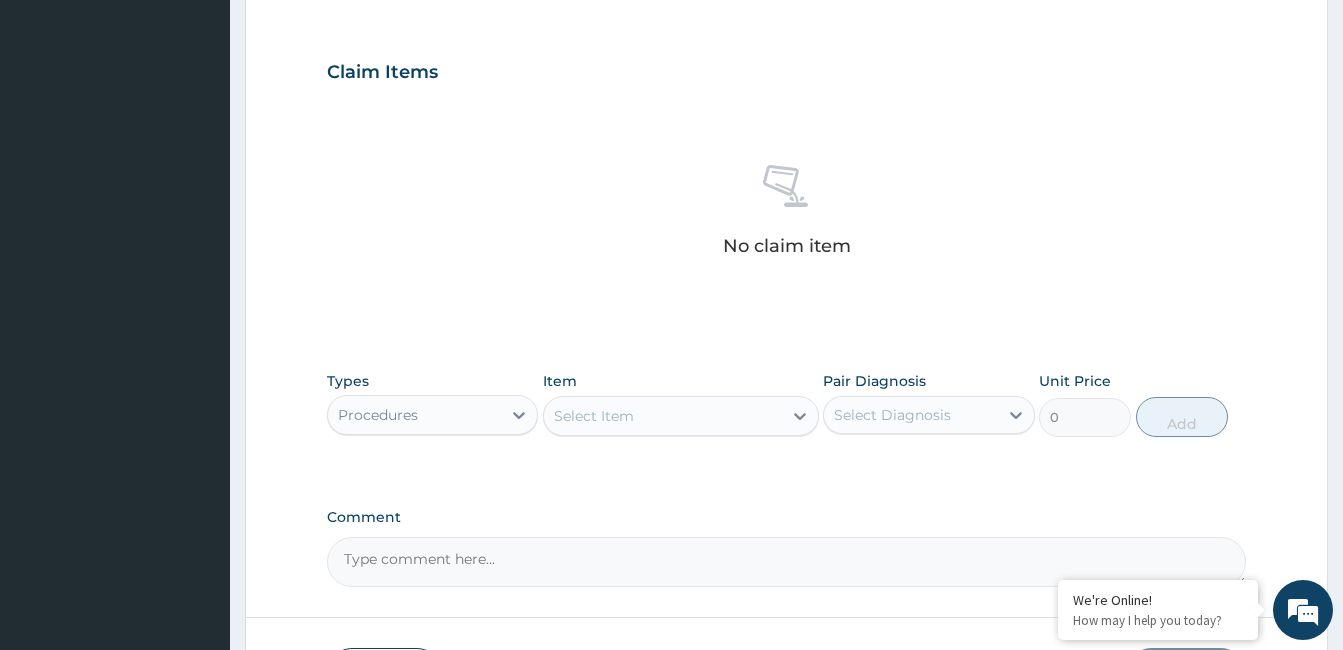 click on "Select Item" at bounding box center (663, 416) 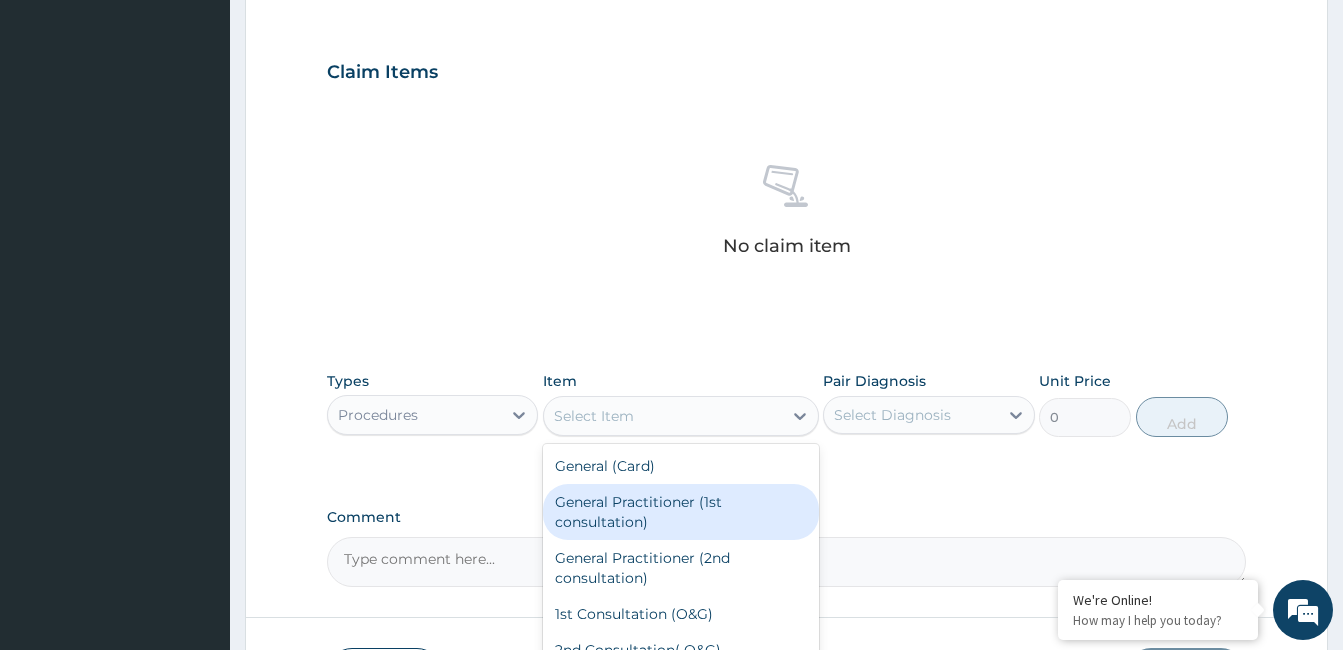 click on "General Practitioner (1st consultation)" at bounding box center [681, 512] 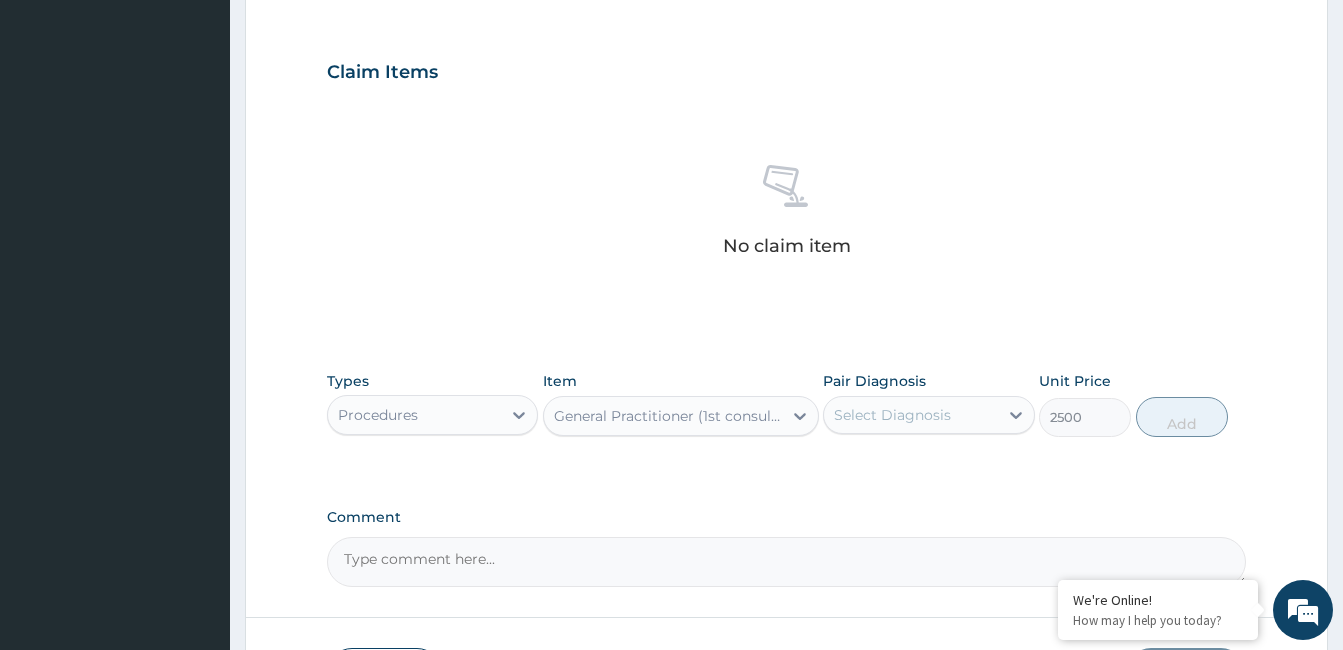 click on "Select Diagnosis" at bounding box center (892, 415) 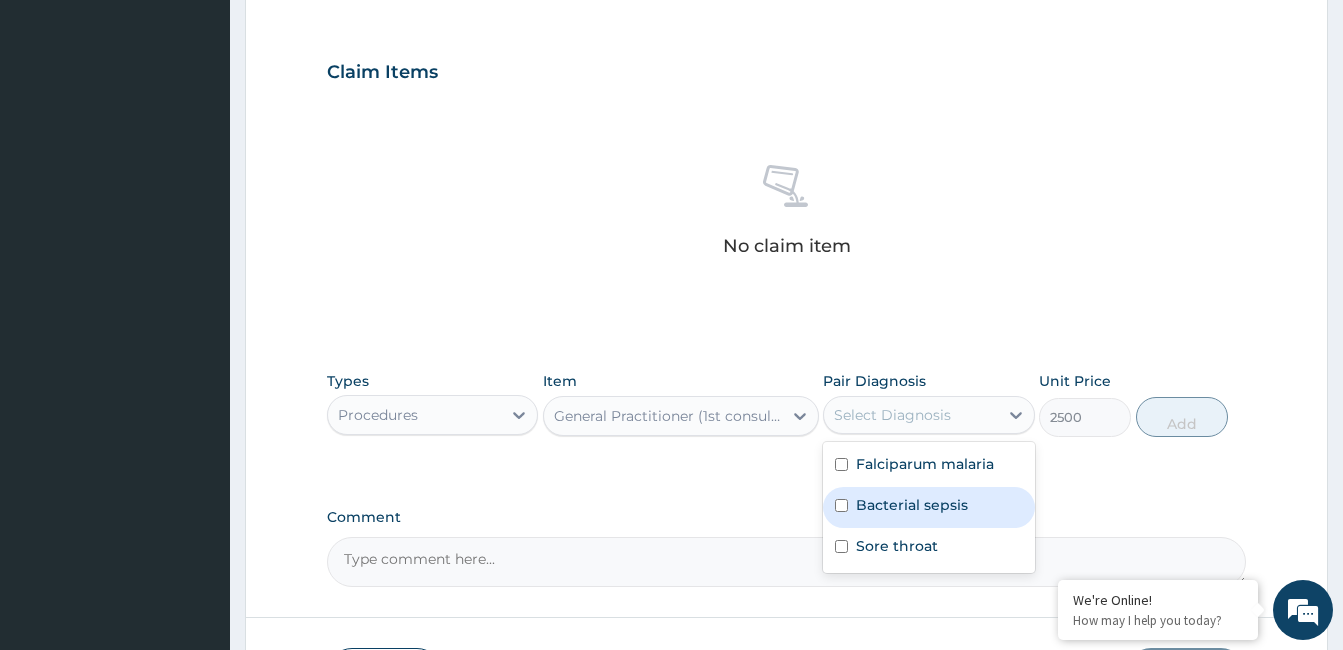 click on "Bacterial sepsis" at bounding box center (912, 505) 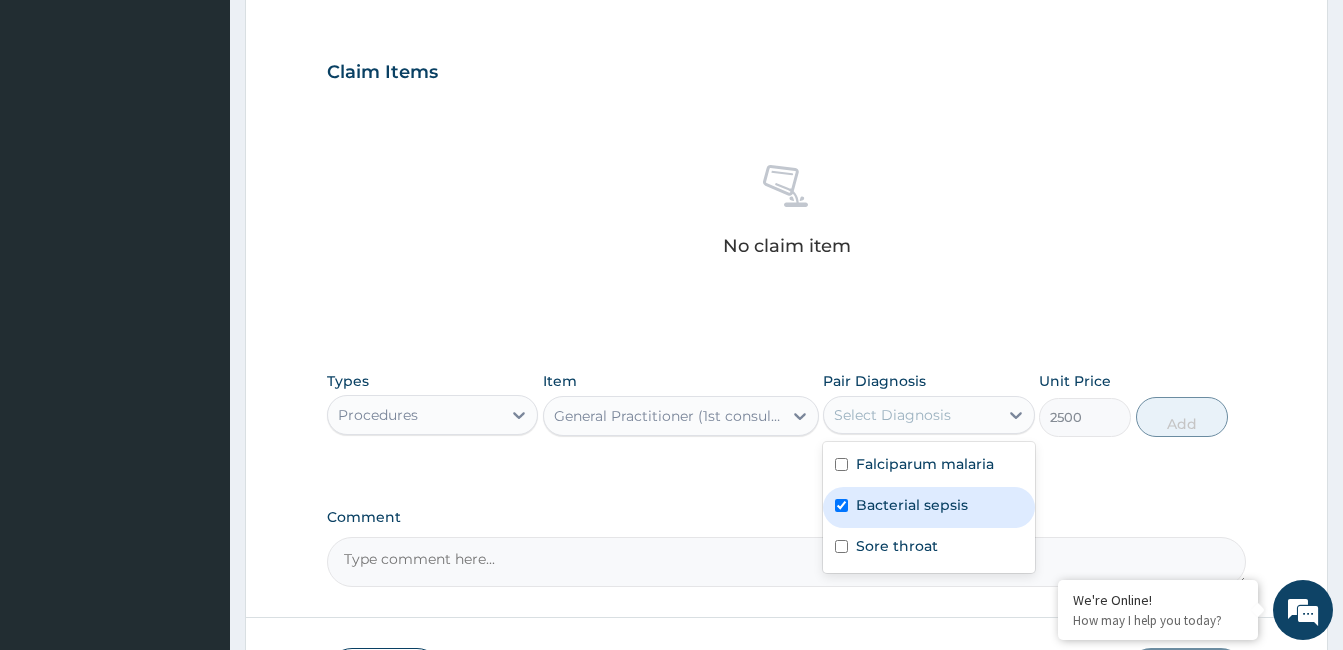 checkbox on "true" 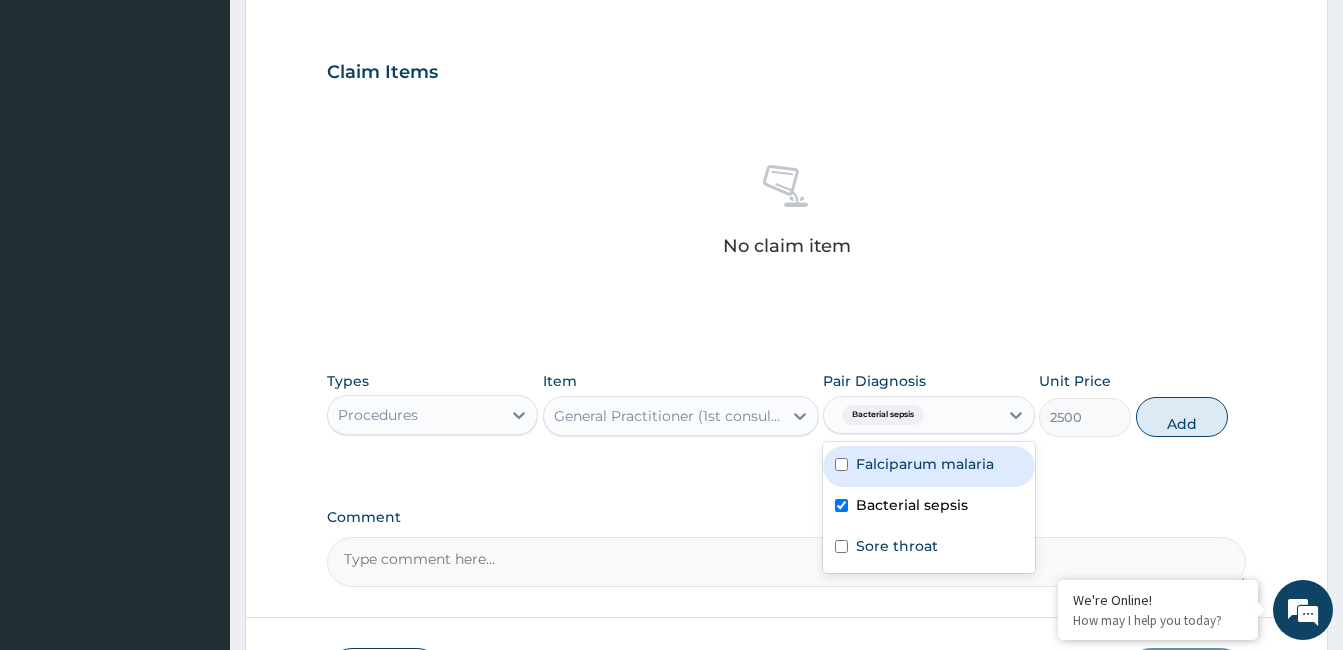 click on "Falciparum malaria" at bounding box center (928, 466) 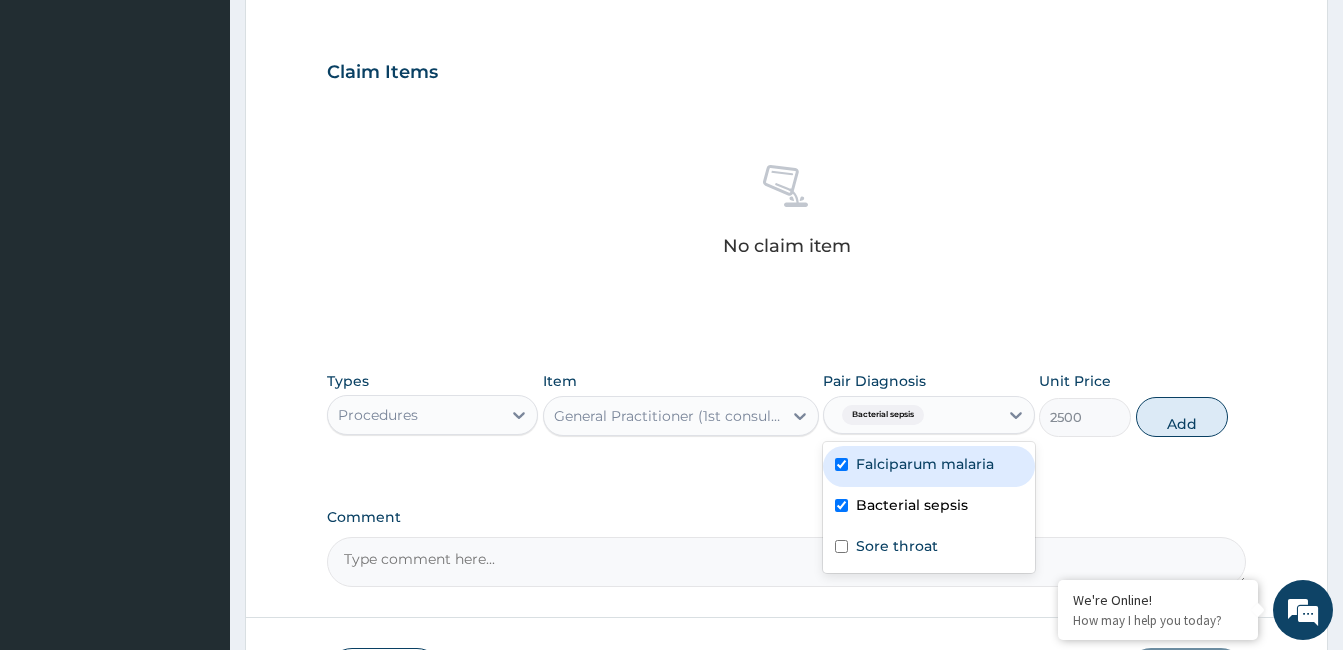 checkbox on "true" 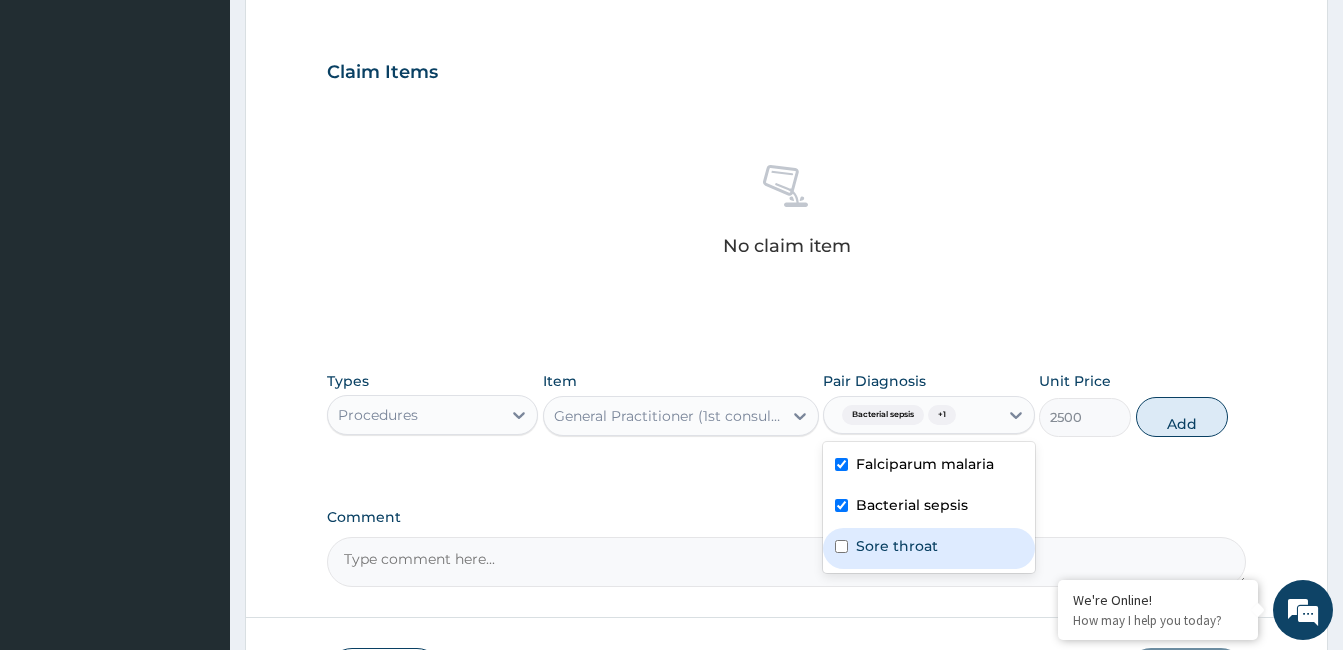 click on "Sore throat" at bounding box center [897, 546] 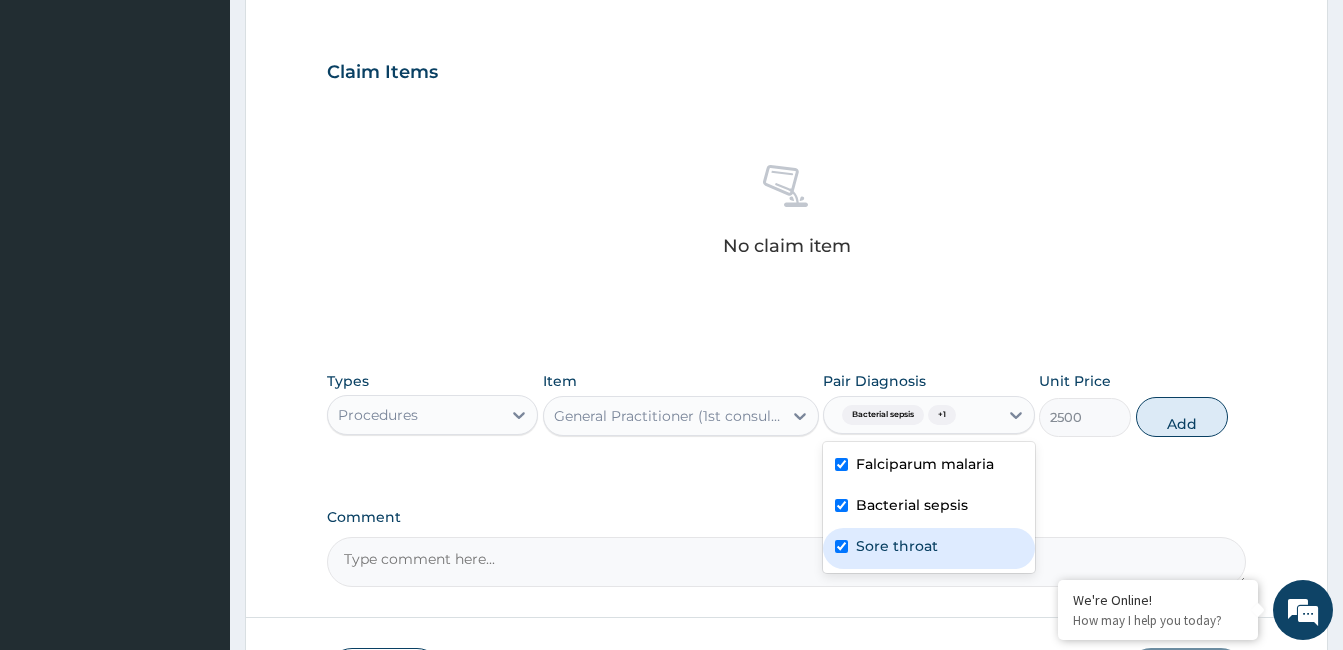checkbox on "true" 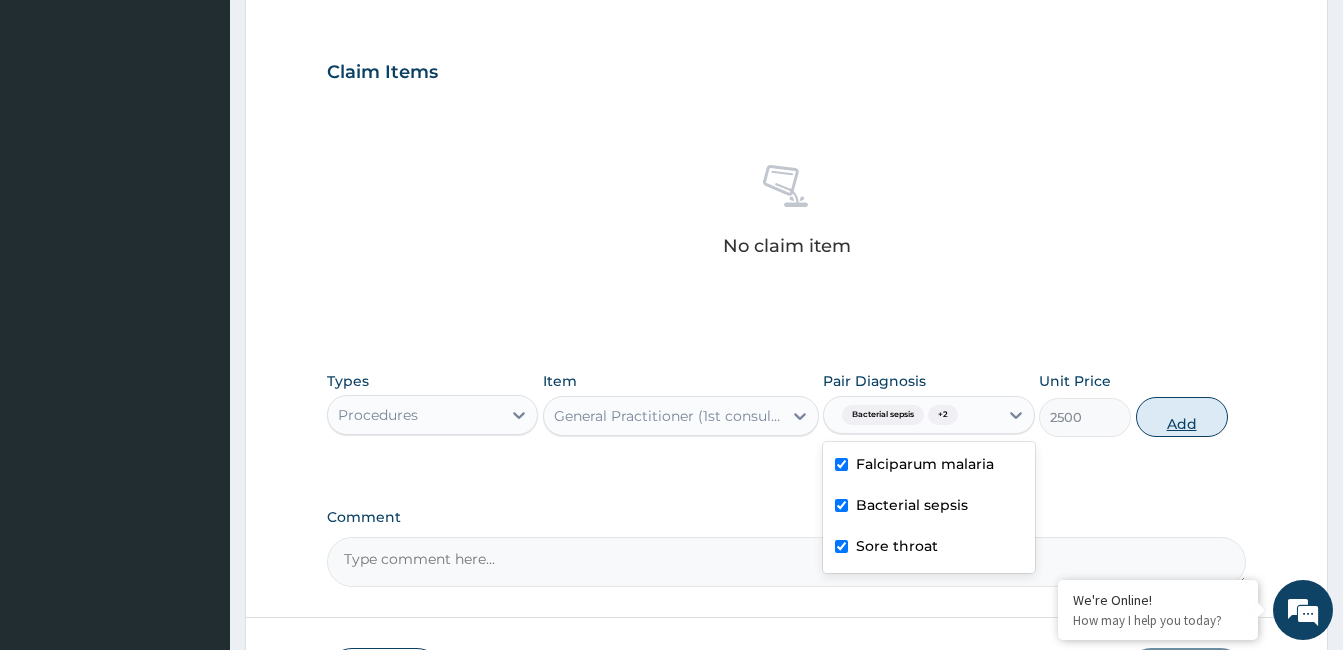 click on "Add" at bounding box center [1182, 417] 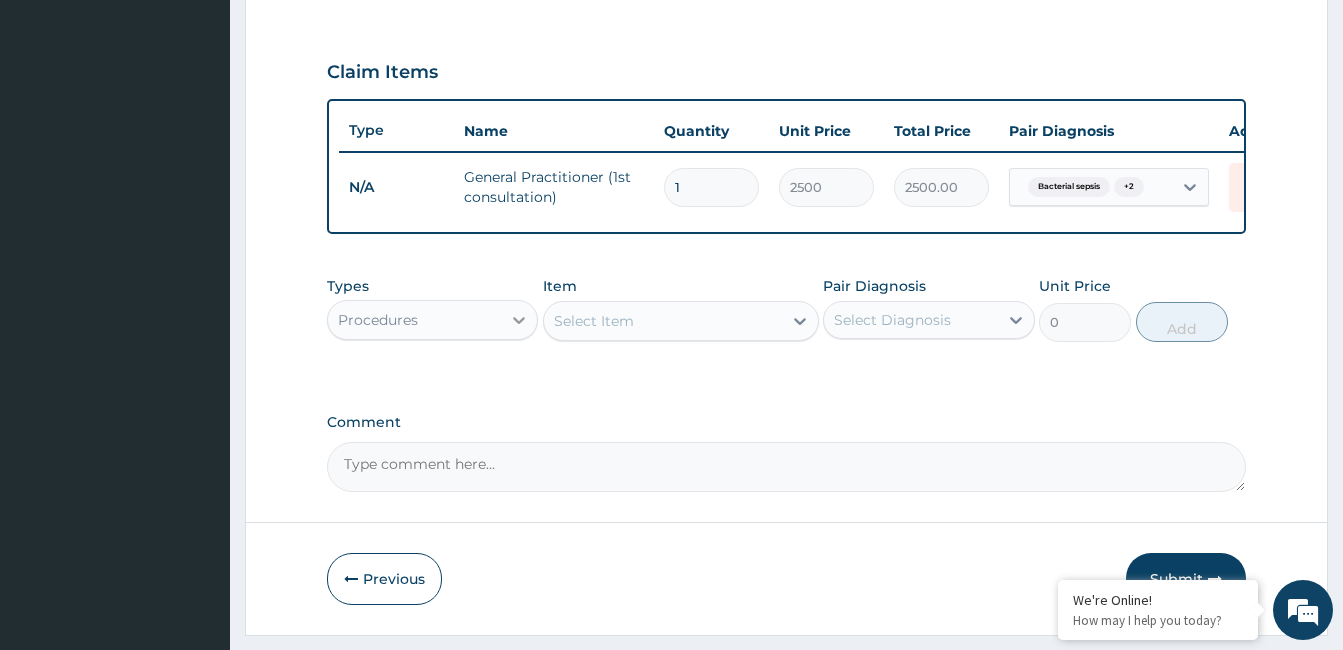 click at bounding box center [519, 320] 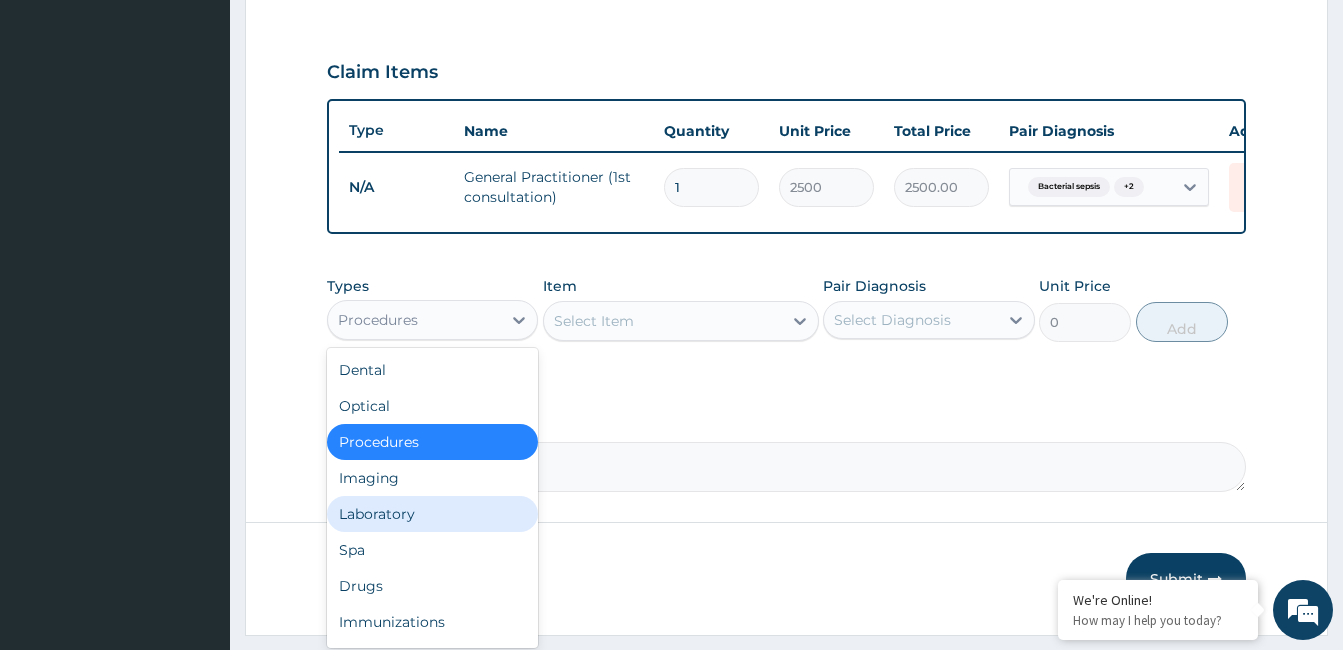 click on "Laboratory" at bounding box center [432, 514] 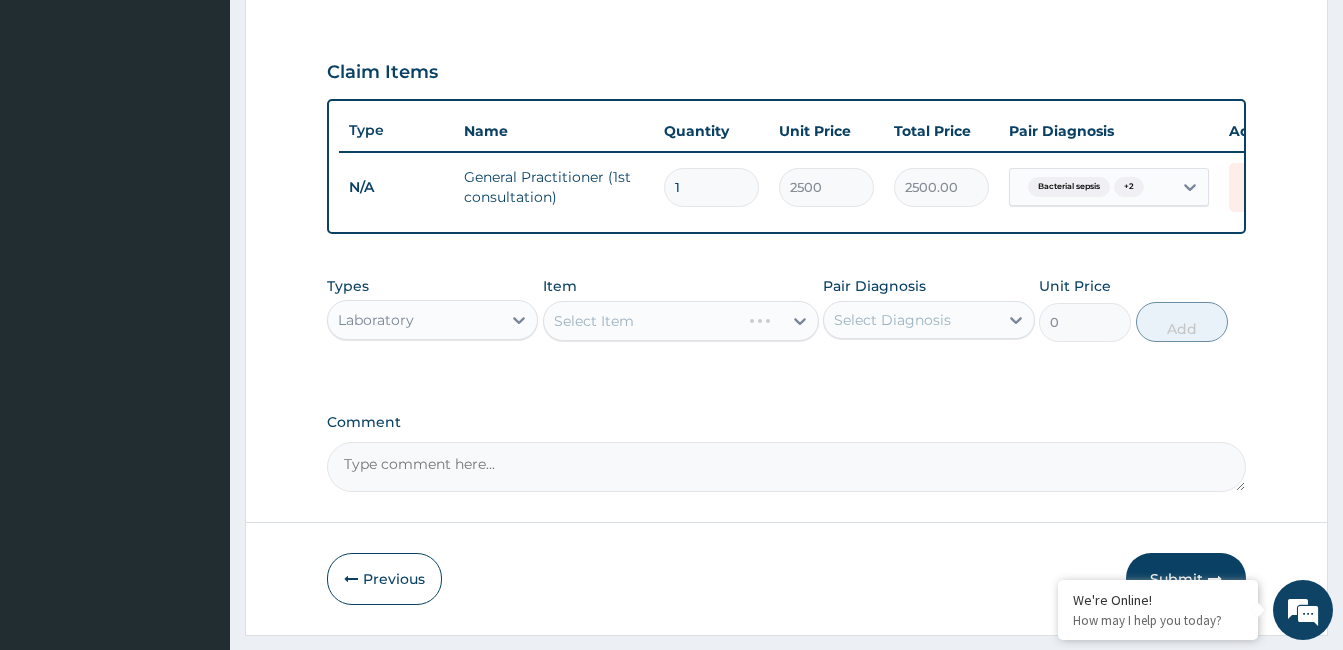 click on "Select Item" at bounding box center [681, 321] 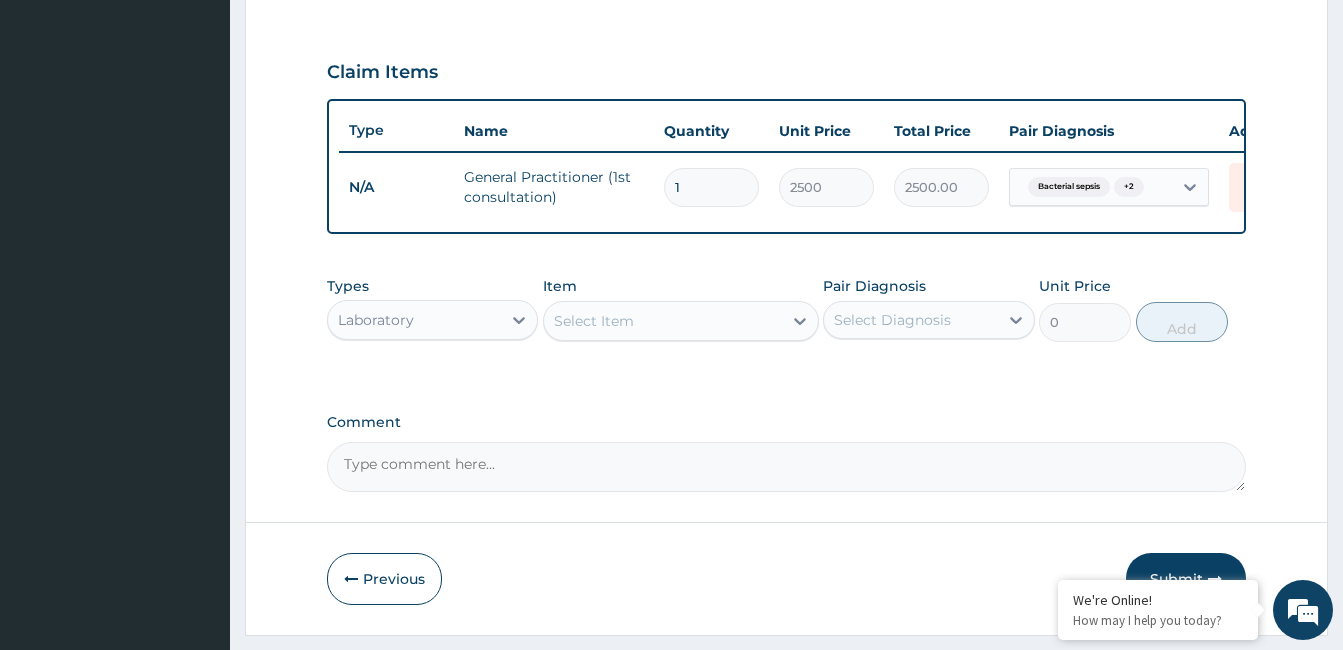 click on "Select Item" at bounding box center [663, 321] 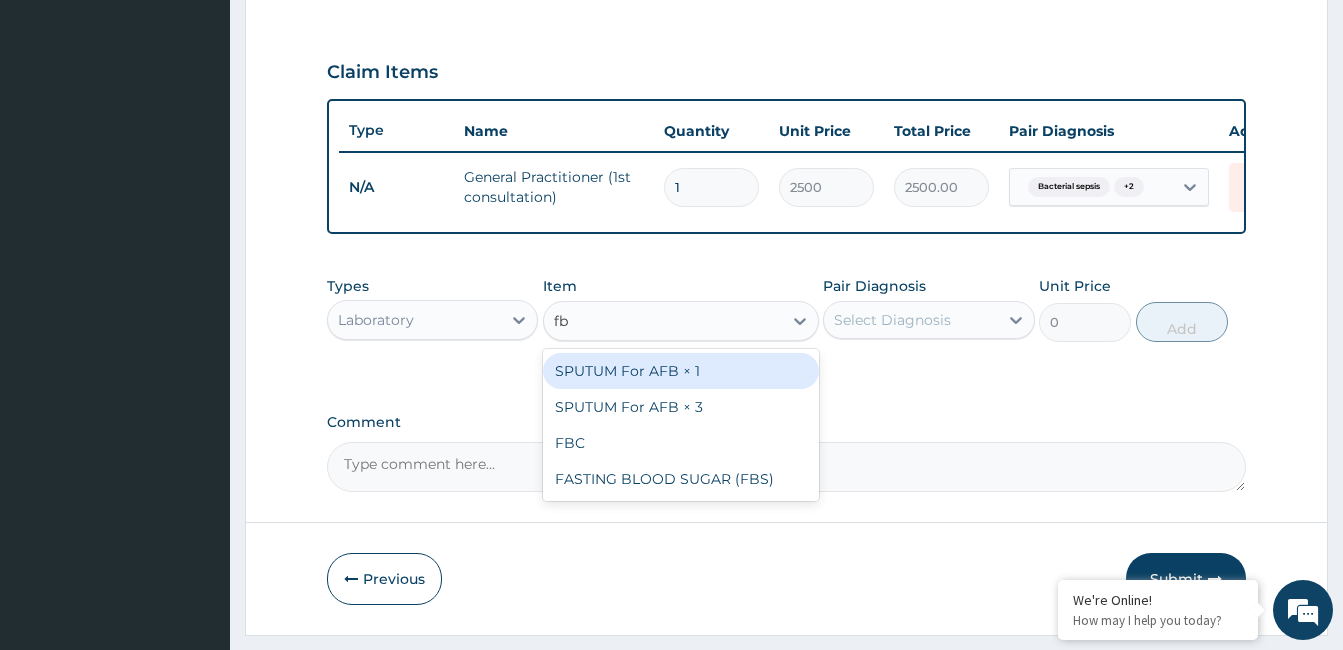type on "fbc" 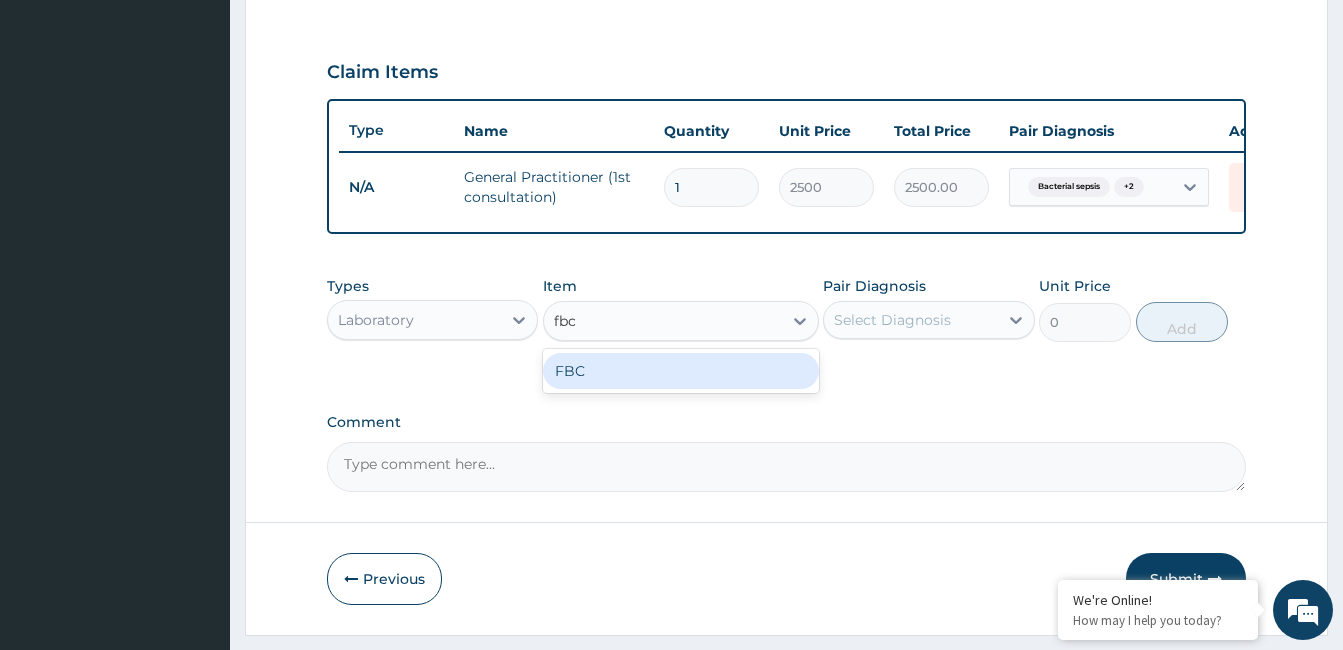 click on "FBC" at bounding box center [681, 371] 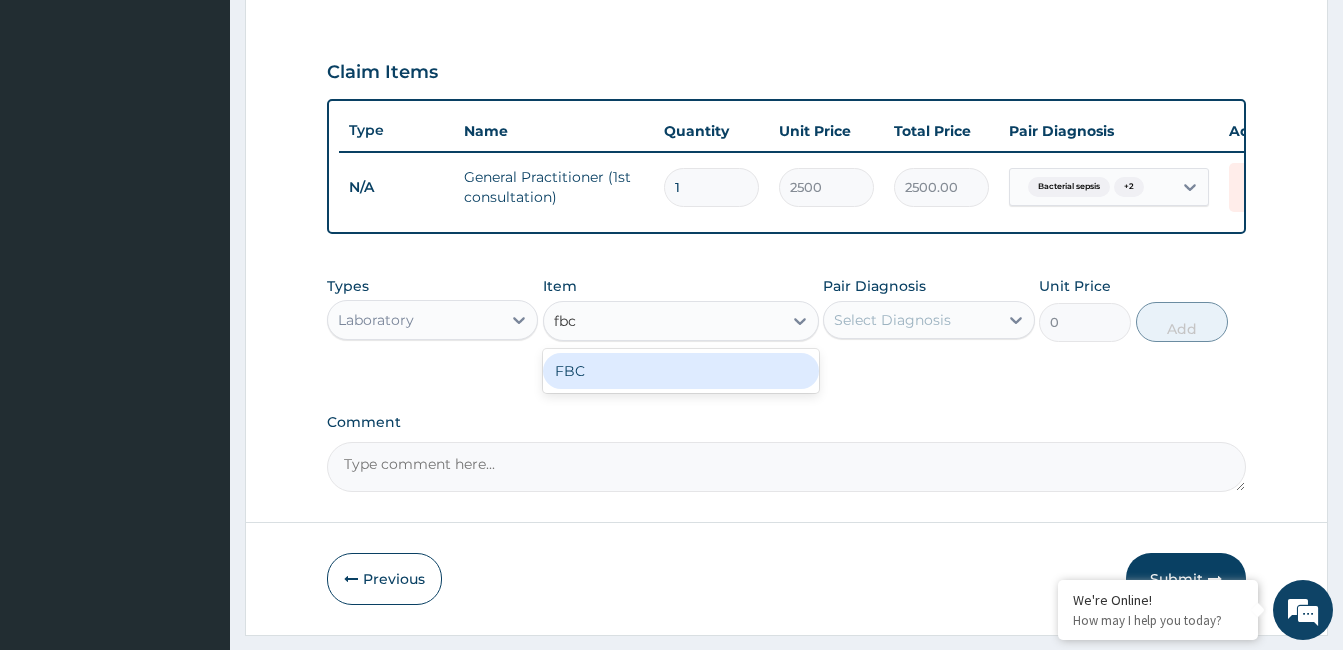 type 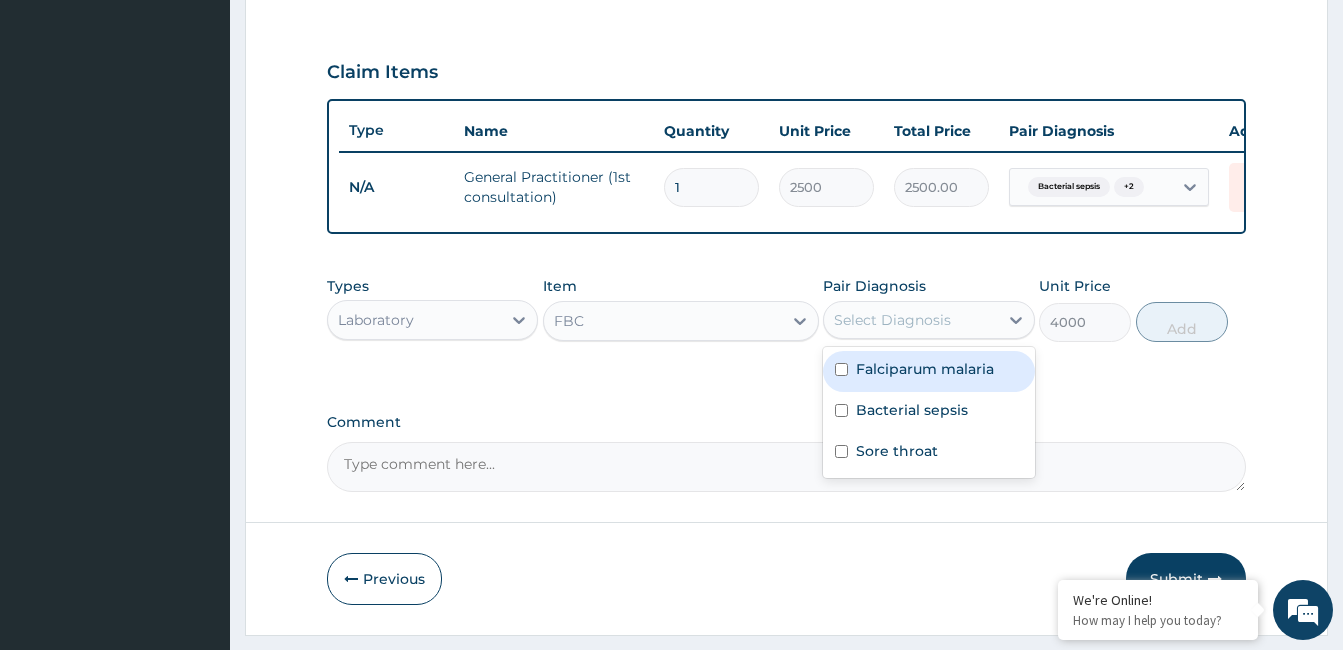 click on "Select Diagnosis" at bounding box center [910, 320] 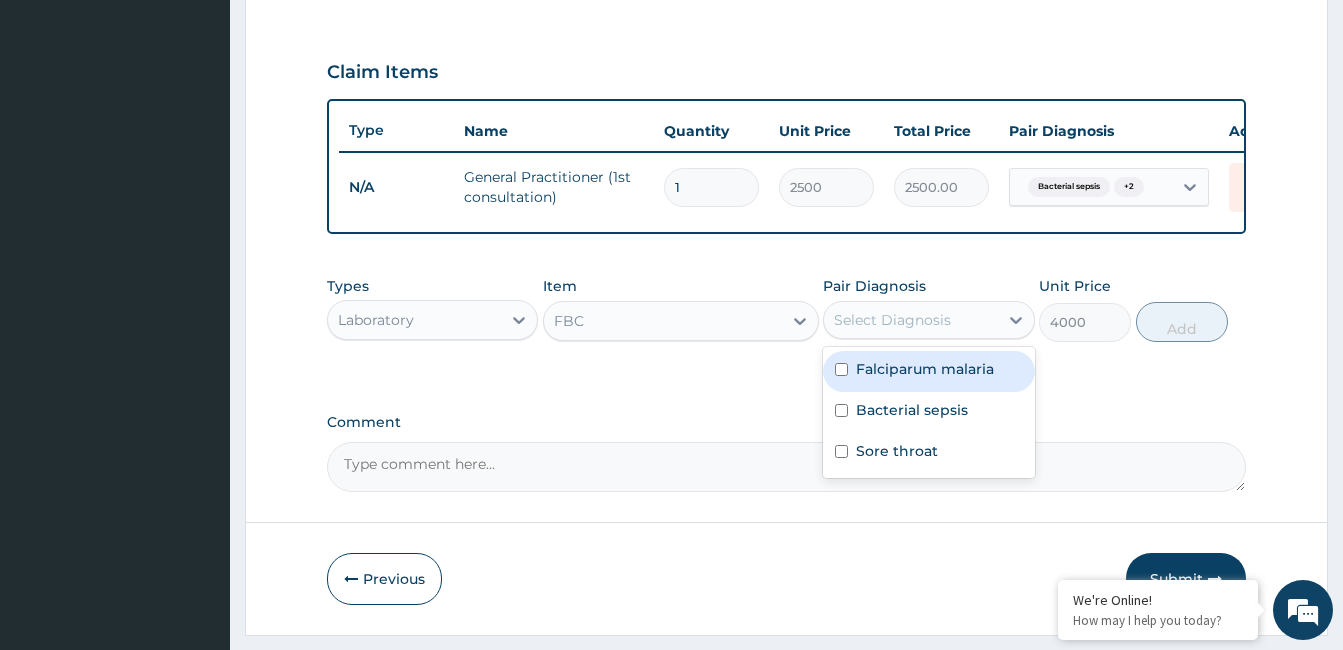 click on "Falciparum malaria" at bounding box center (925, 369) 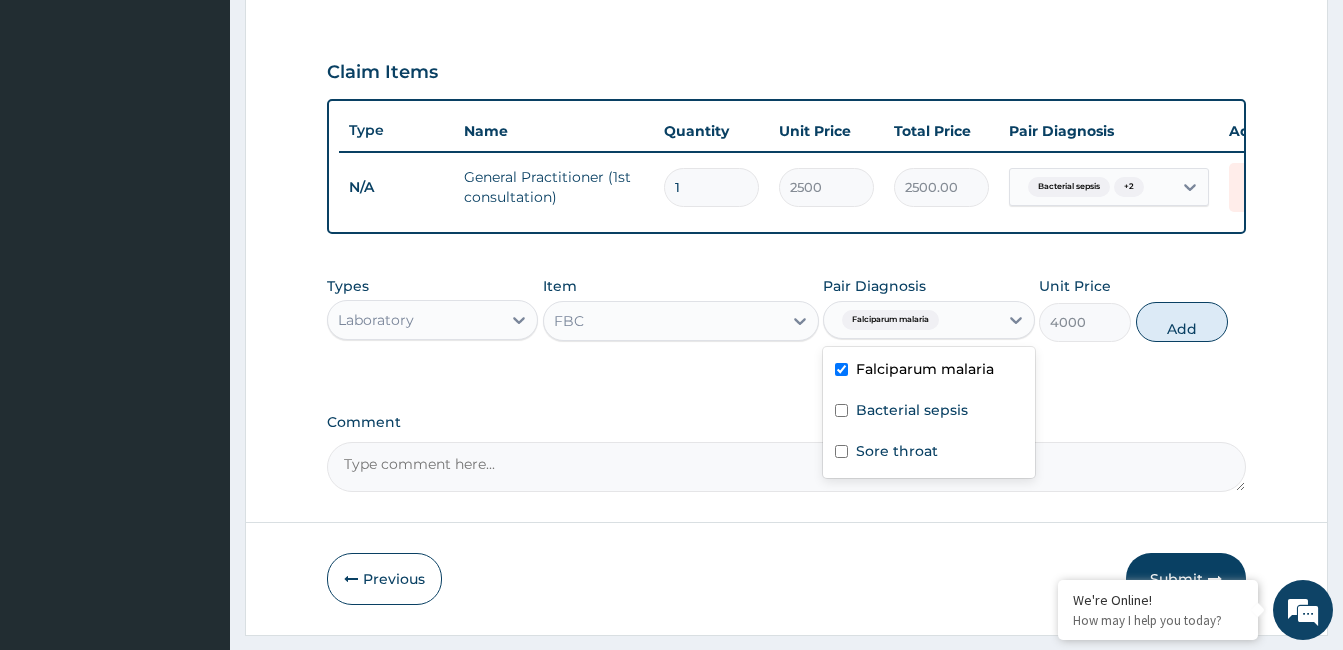 click on "Falciparum malaria" at bounding box center (925, 369) 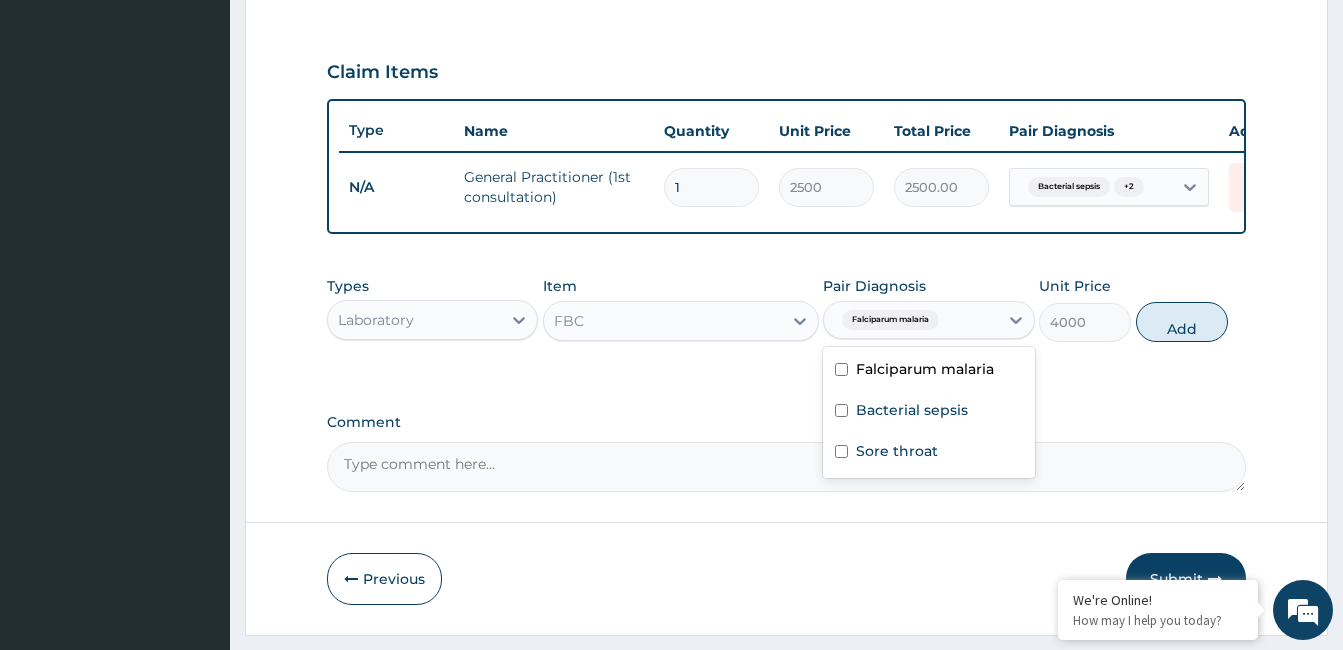 checkbox on "false" 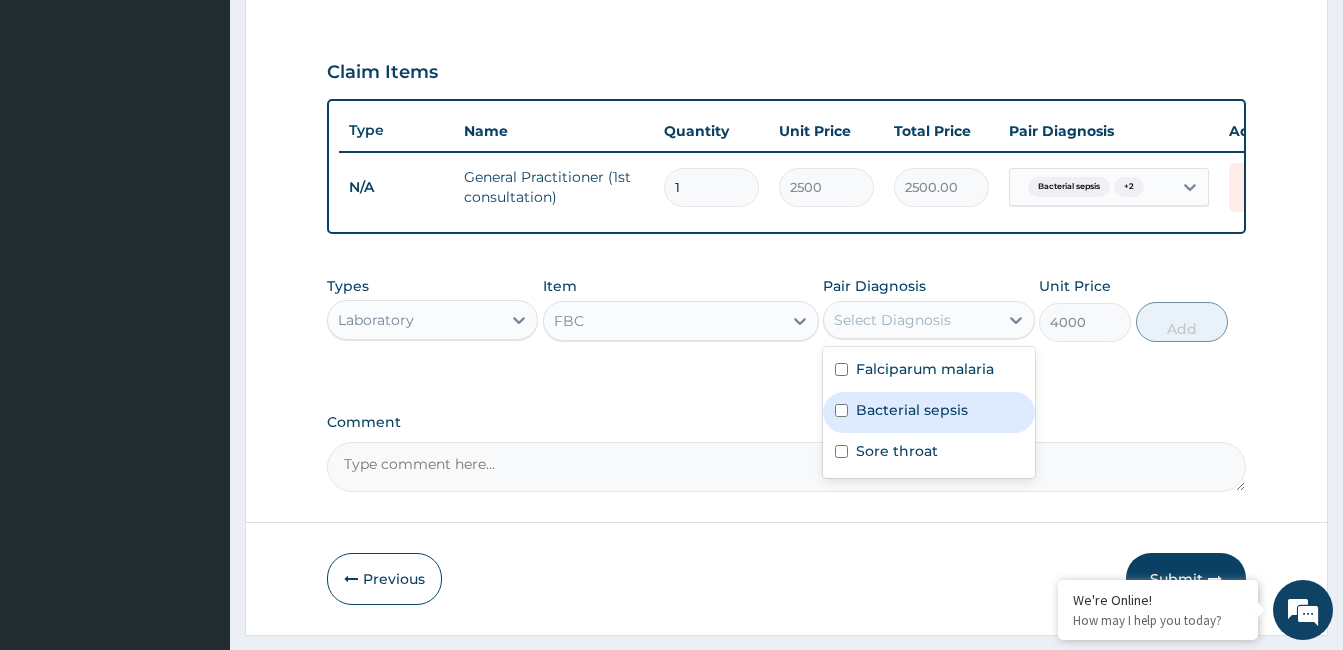 click on "Bacterial sepsis" at bounding box center (928, 412) 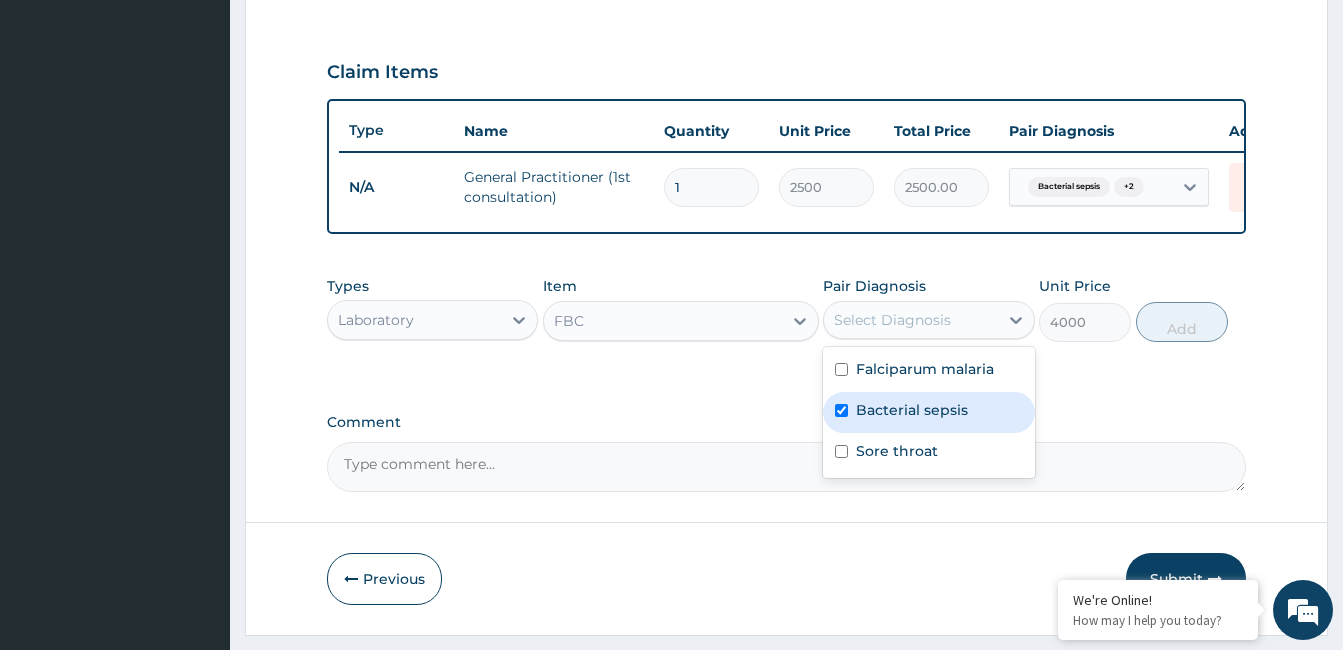 checkbox on "true" 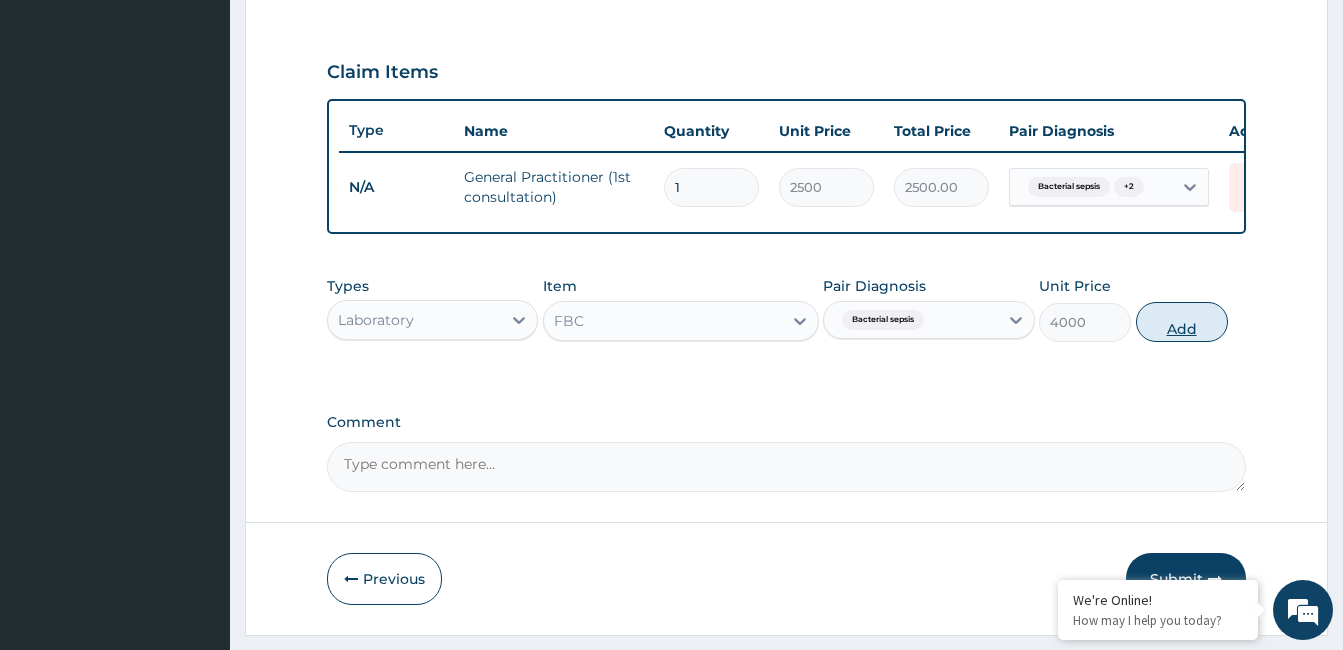 click on "Add" at bounding box center (1182, 322) 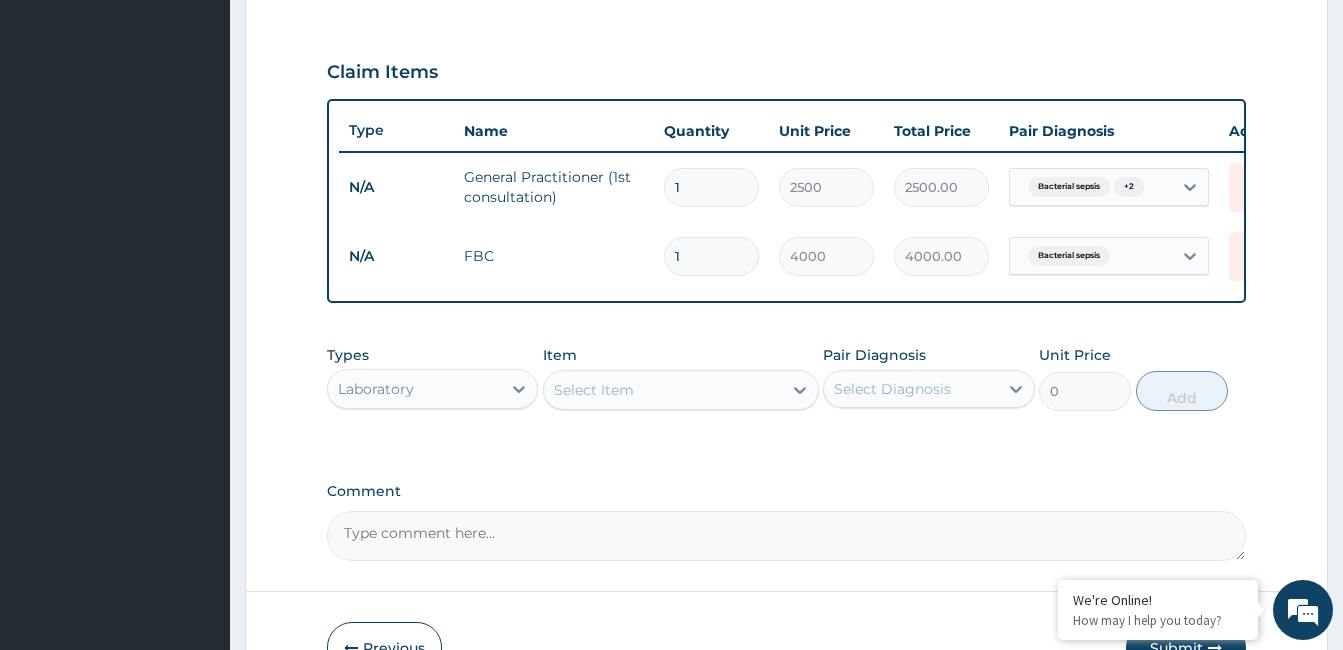 click on "Select Item" at bounding box center (663, 390) 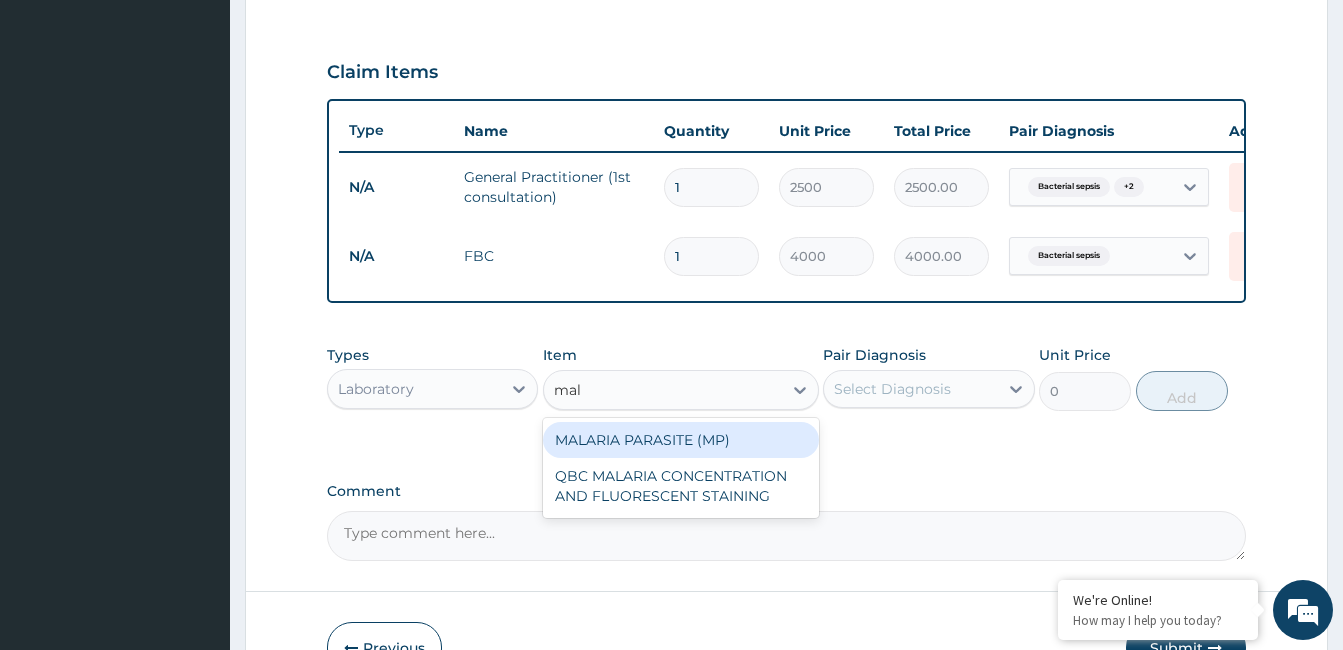 type on "mala" 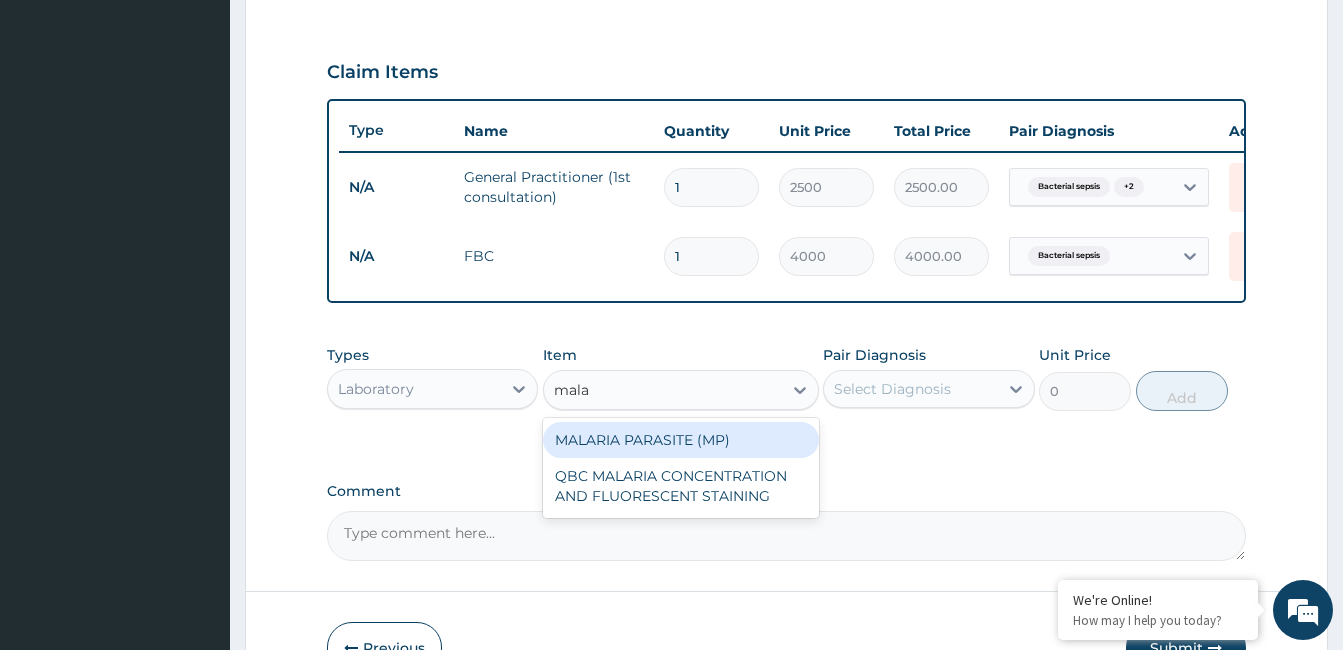 click on "MALARIA PARASITE (MP)" at bounding box center [681, 440] 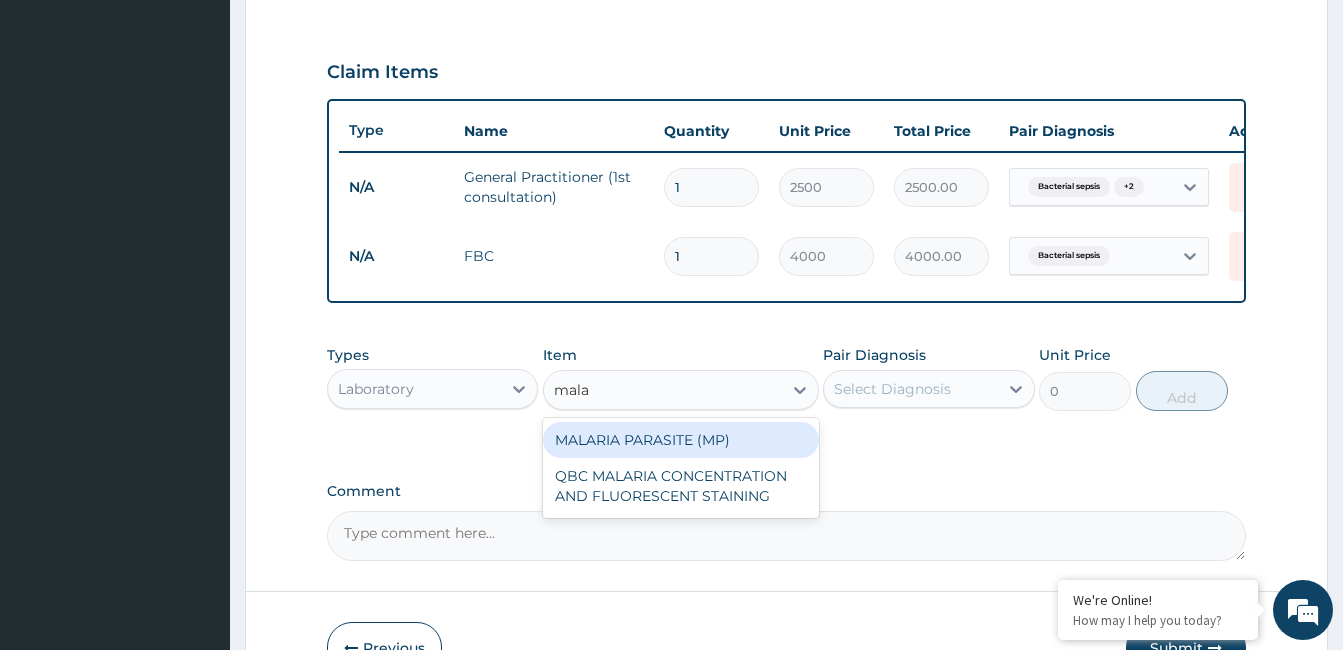 type 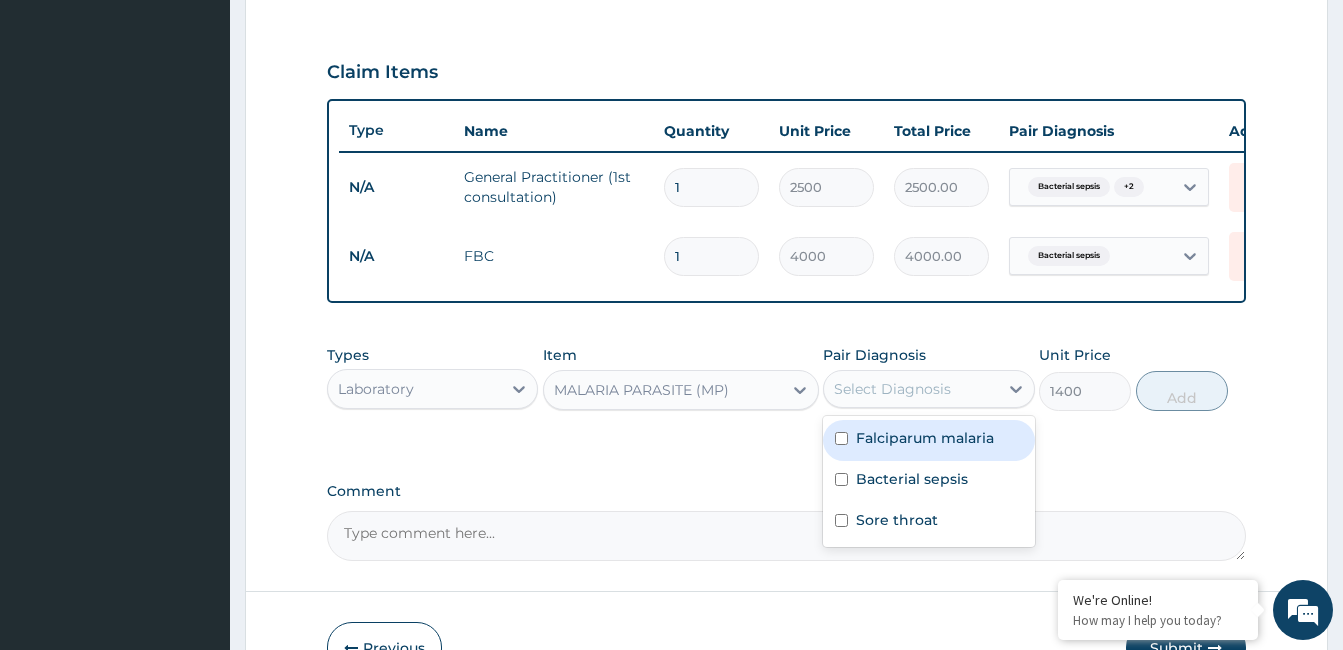click on "Select Diagnosis" at bounding box center [892, 389] 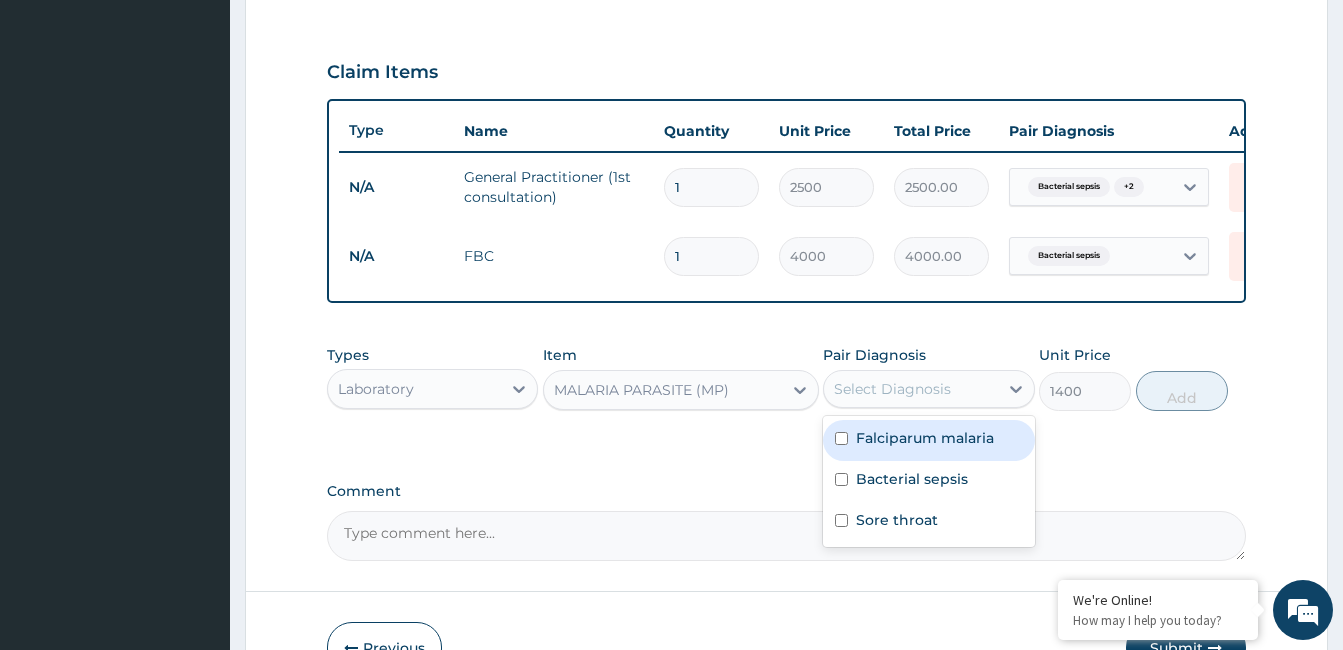click on "Falciparum malaria" at bounding box center (925, 438) 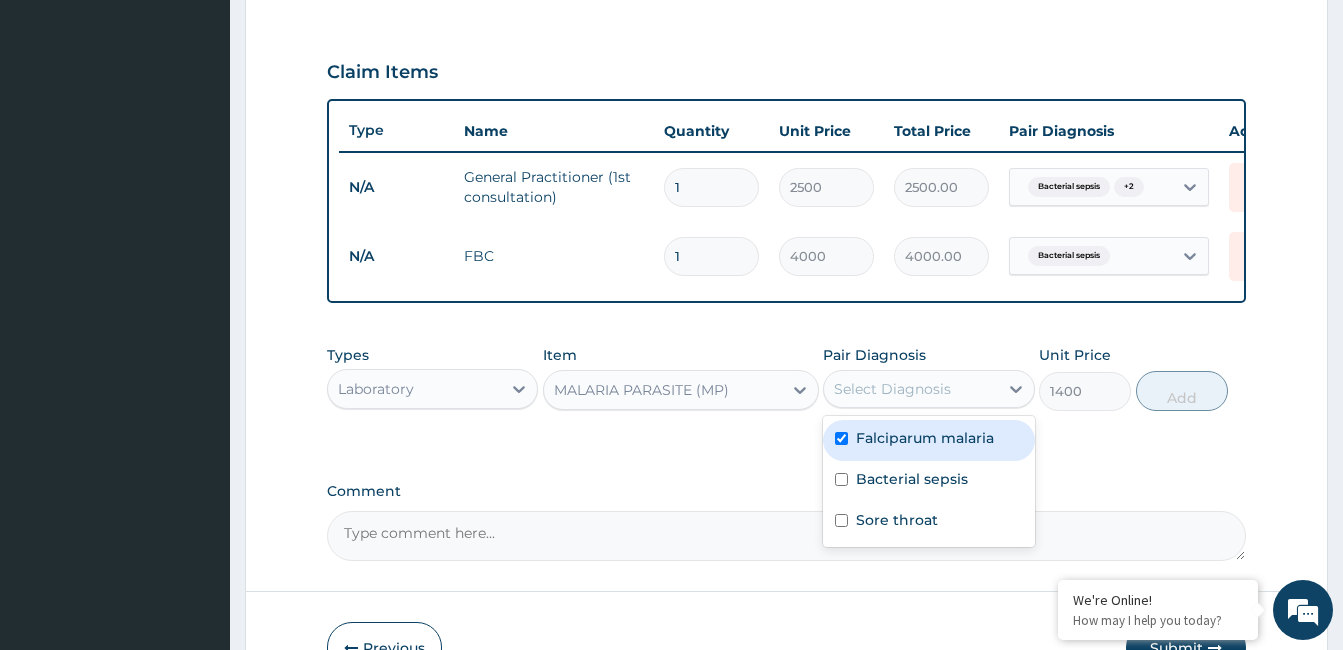 checkbox on "true" 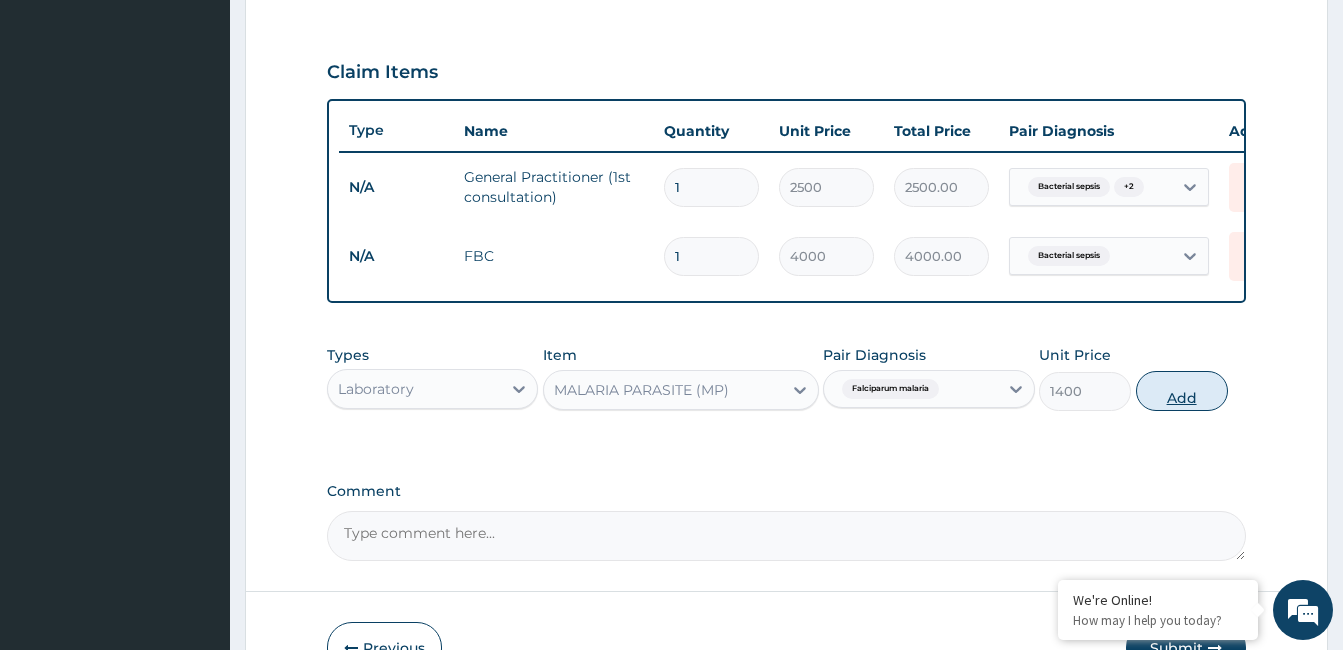 click on "Add" at bounding box center (1182, 391) 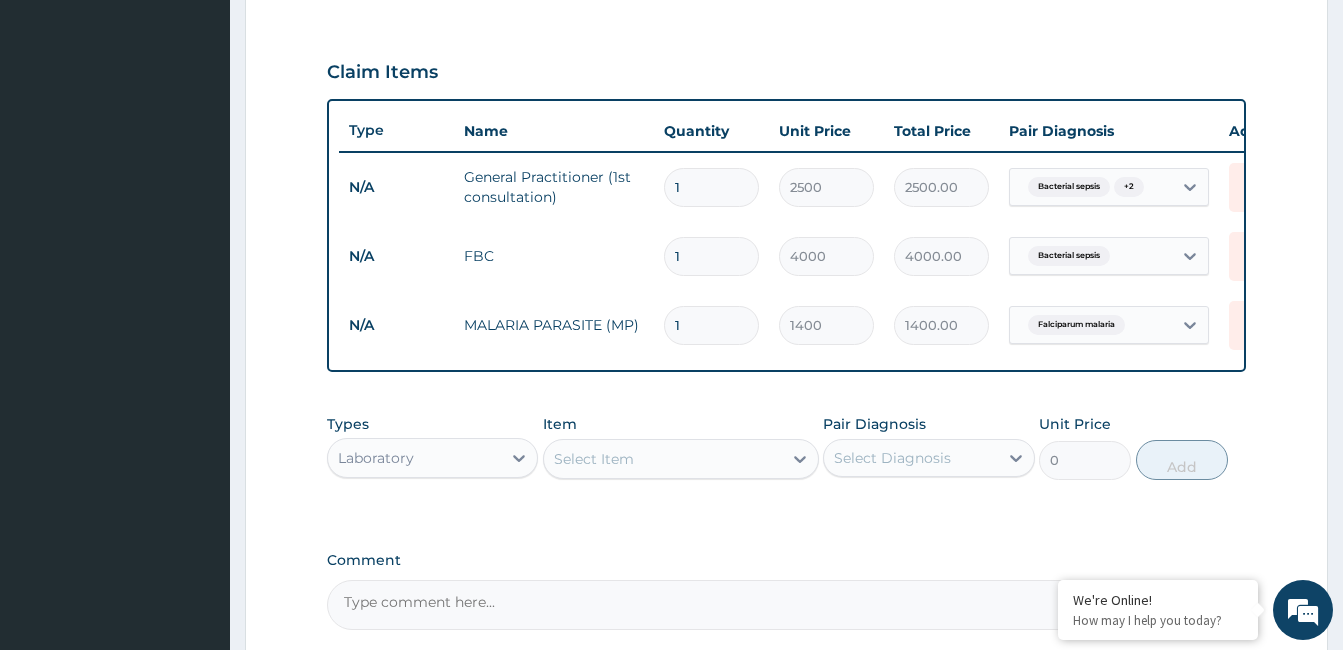 click on "Select Item" at bounding box center (663, 459) 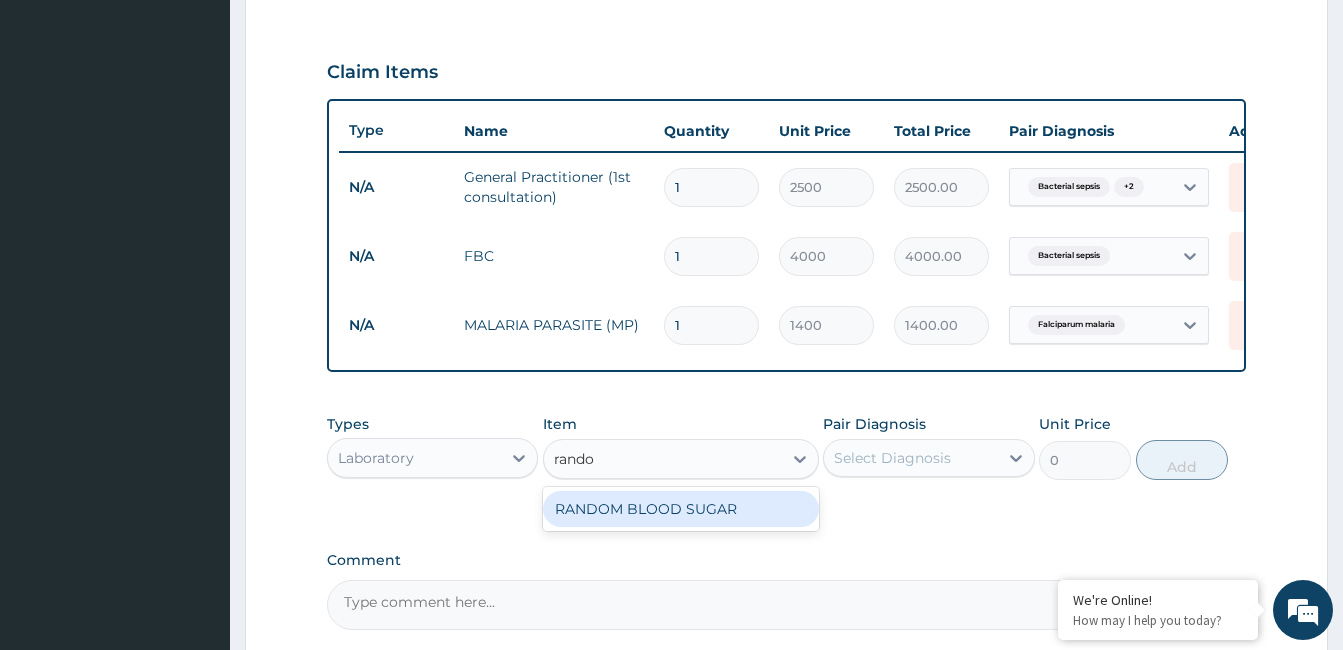 type on "random" 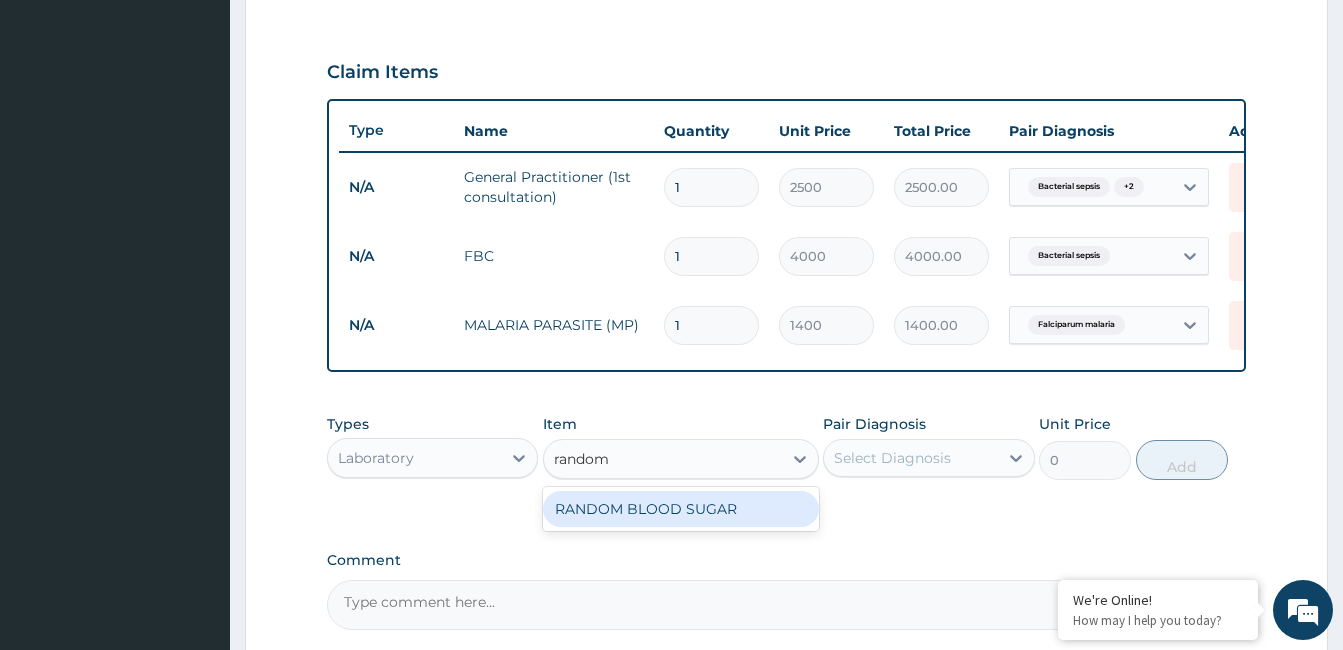 click on "RANDOM BLOOD SUGAR" at bounding box center [681, 509] 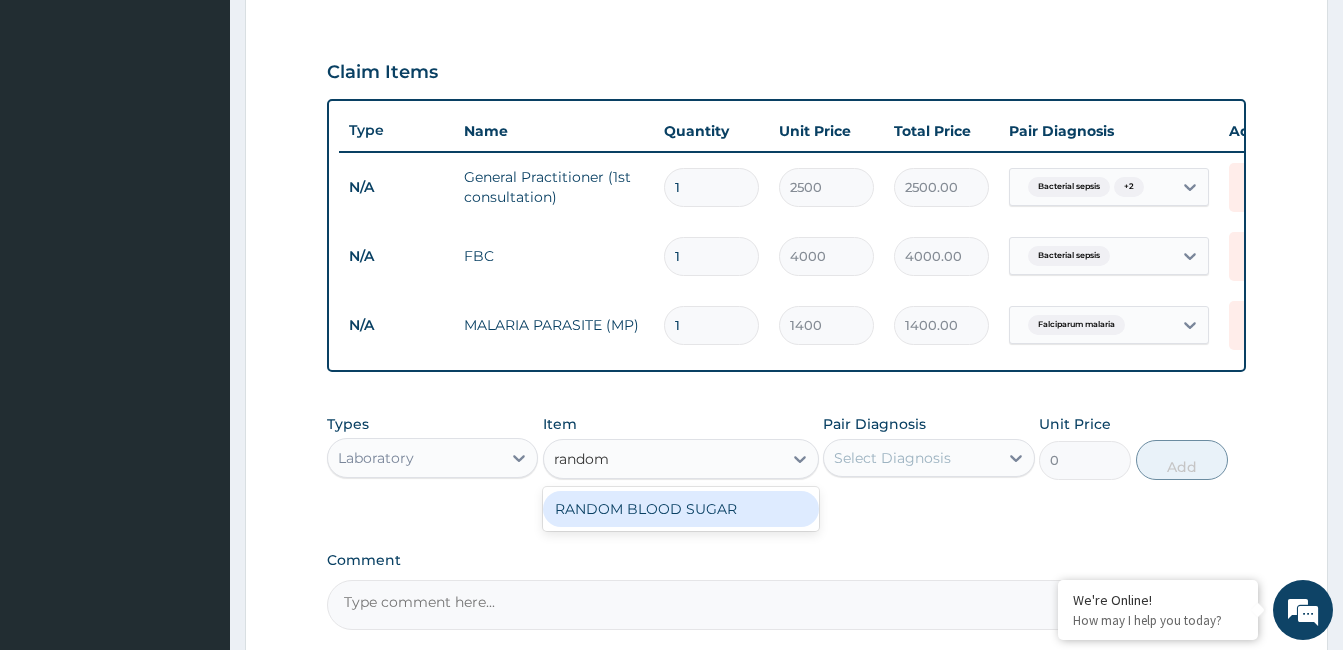 type 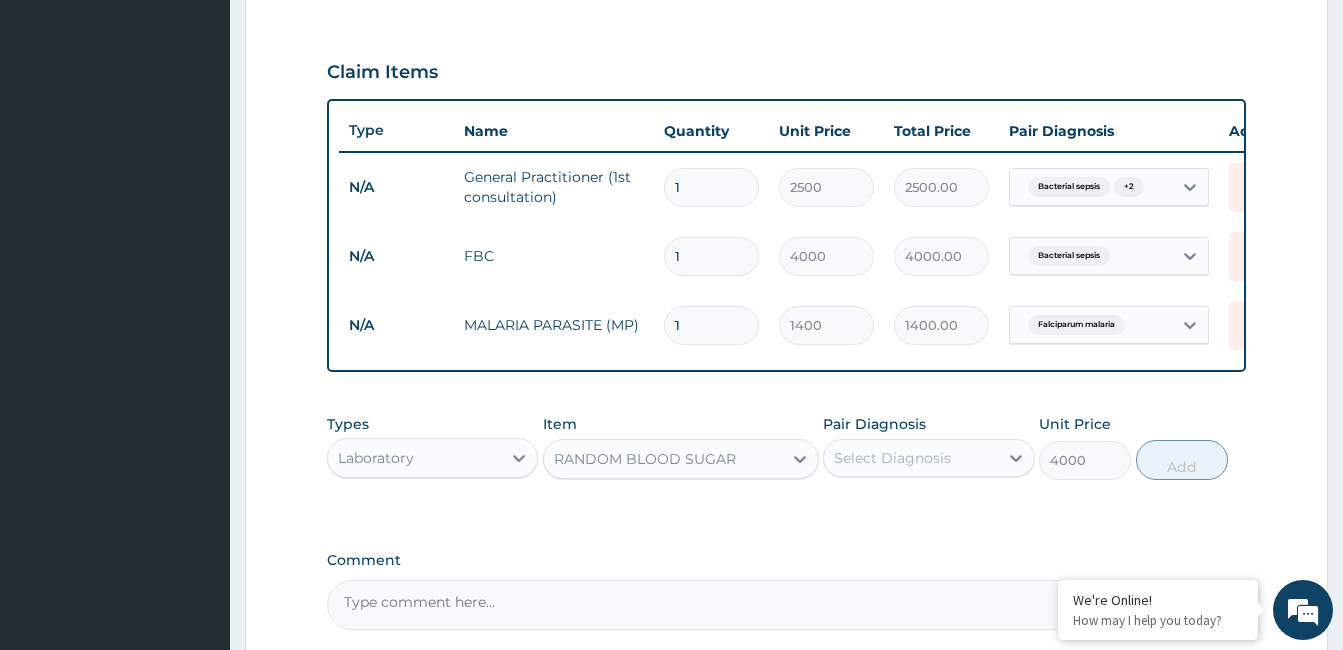 click on "Select Diagnosis" at bounding box center (892, 458) 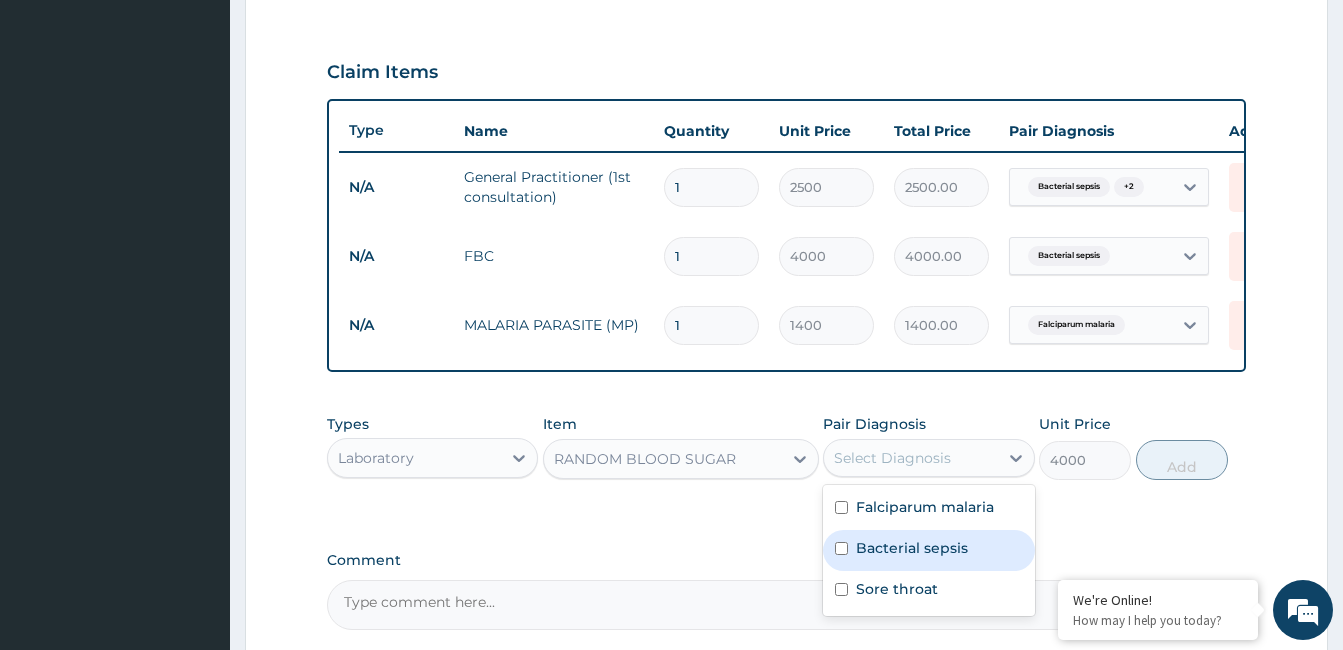 click on "Bacterial sepsis" at bounding box center (928, 550) 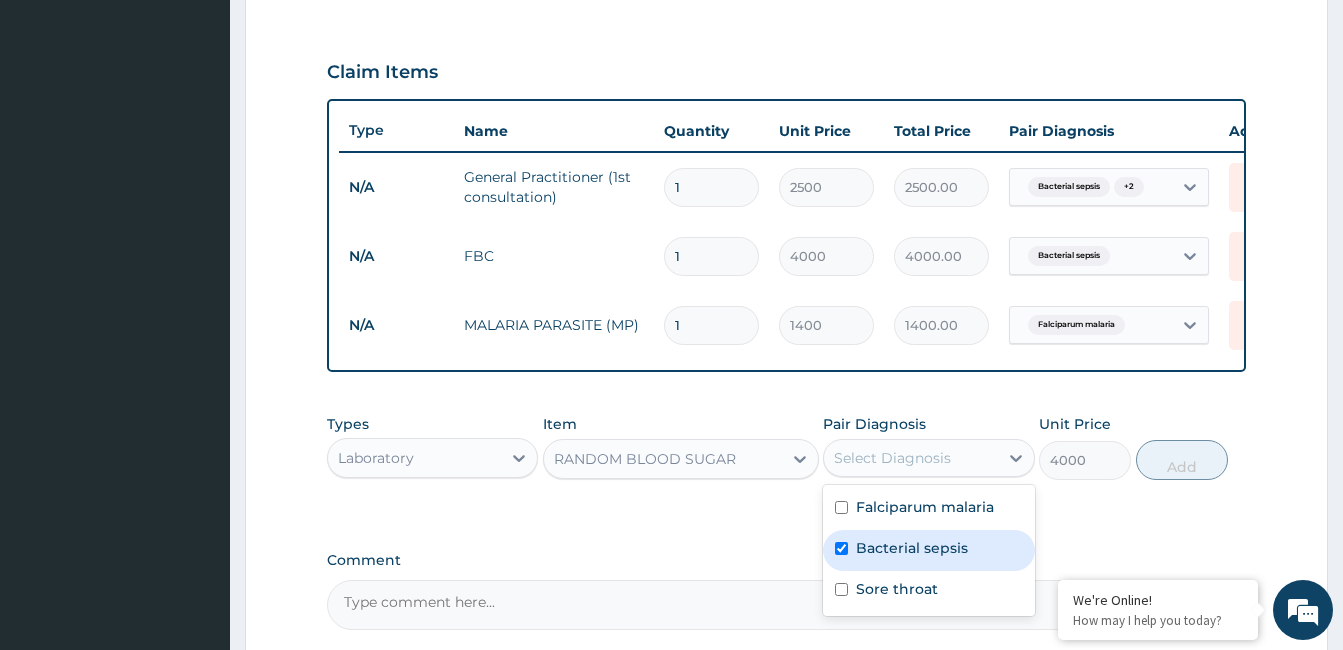 checkbox on "true" 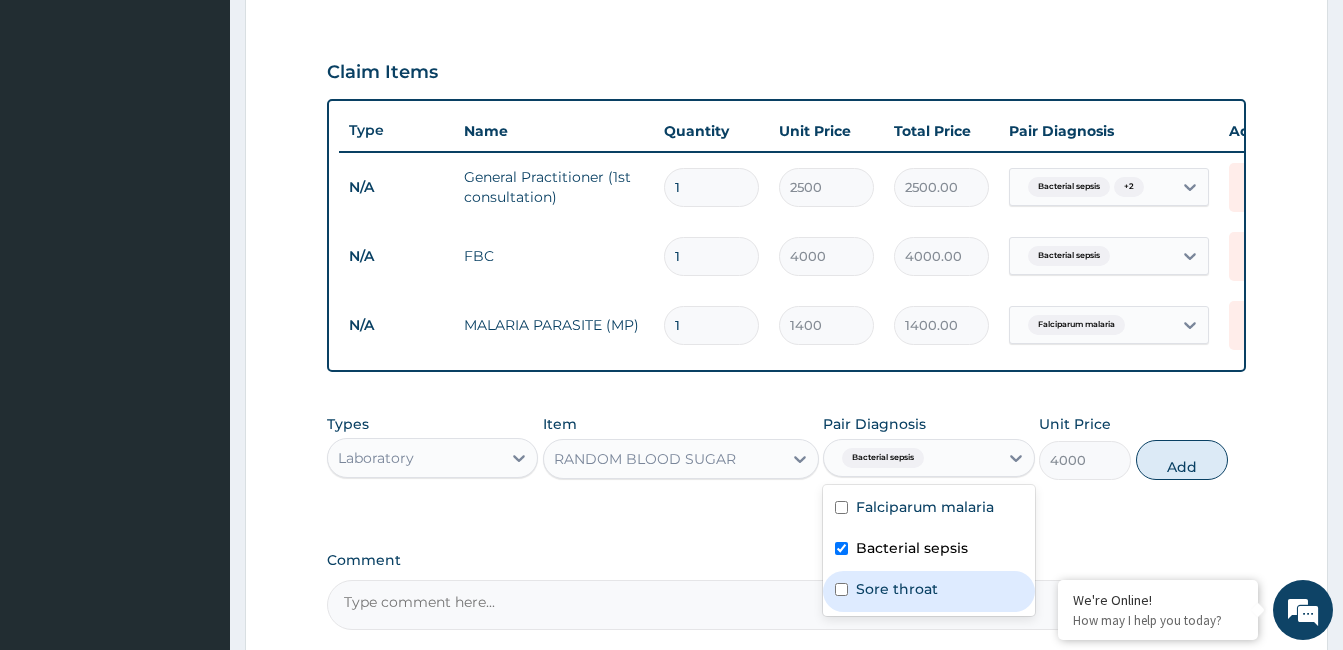 click on "Sore throat" at bounding box center (897, 589) 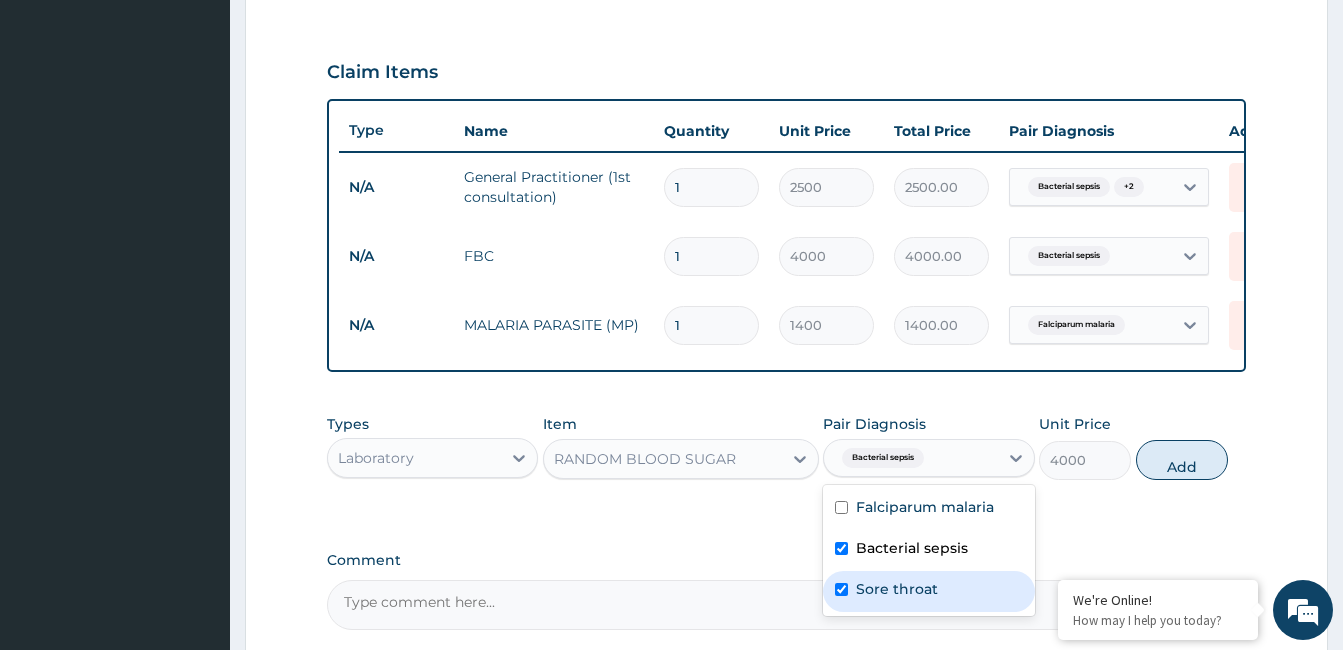 checkbox on "true" 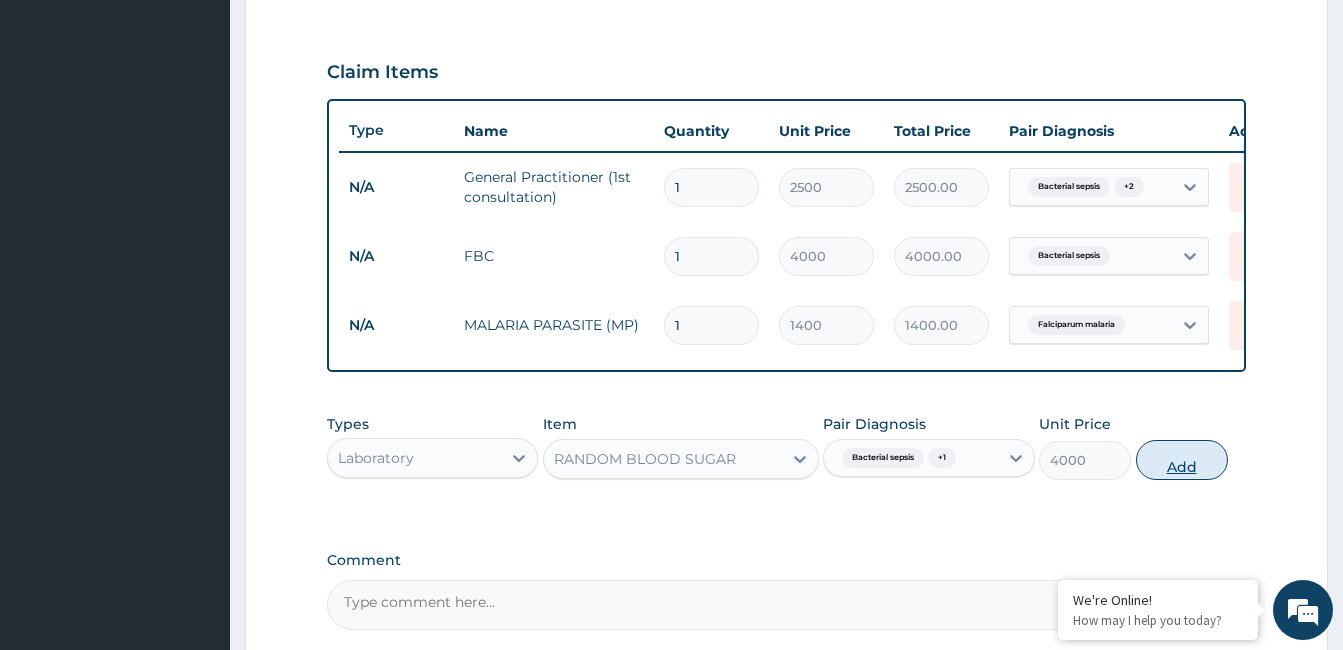 click on "Add" at bounding box center (1182, 460) 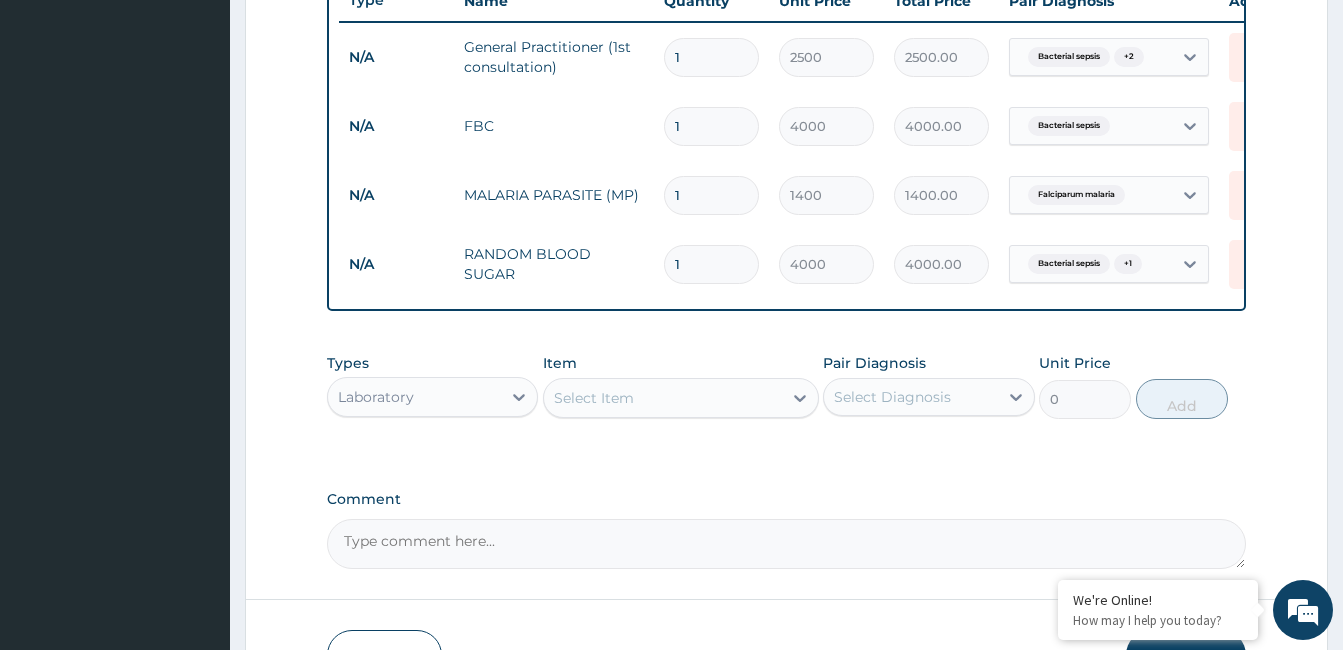 scroll, scrollTop: 919, scrollLeft: 0, axis: vertical 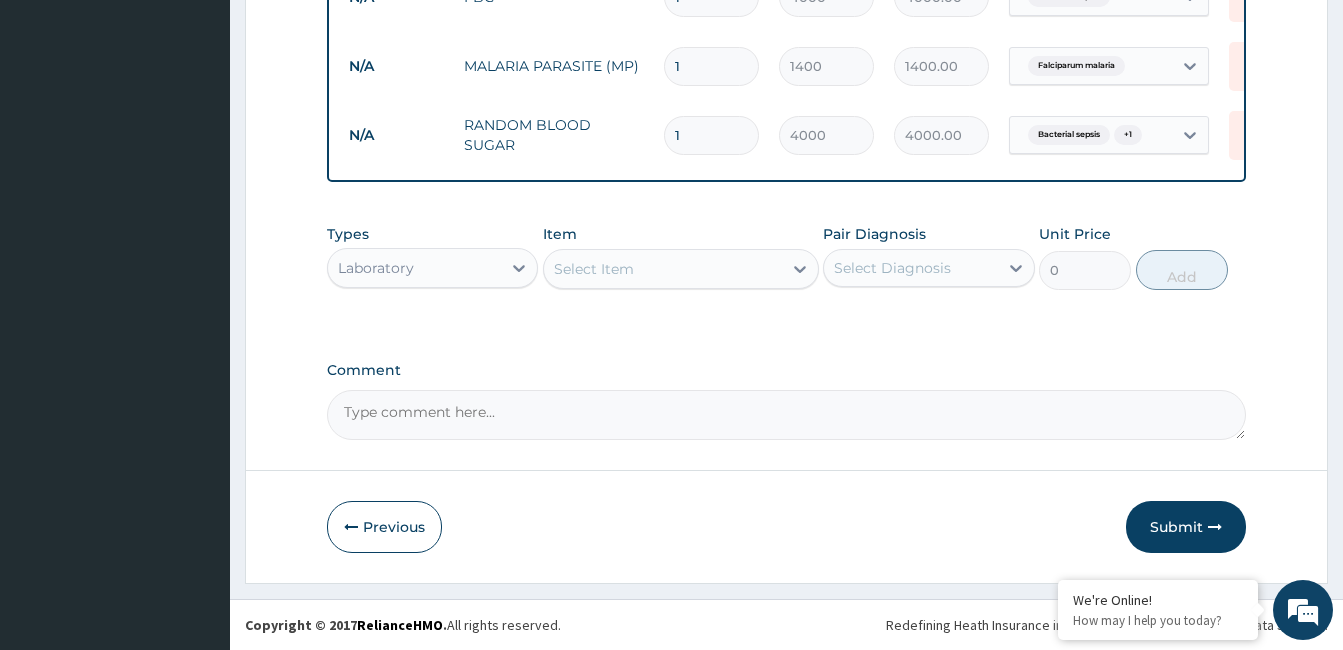 click on "Select Item" at bounding box center [663, 269] 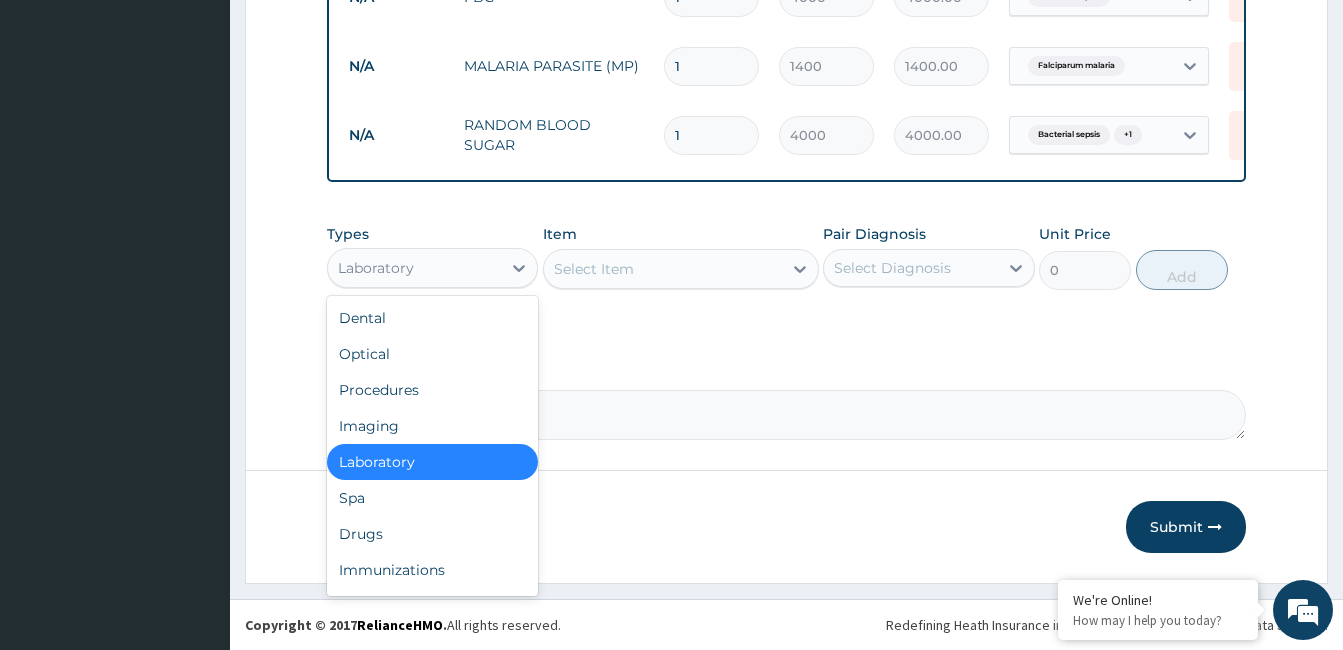 click on "Laboratory" at bounding box center [414, 268] 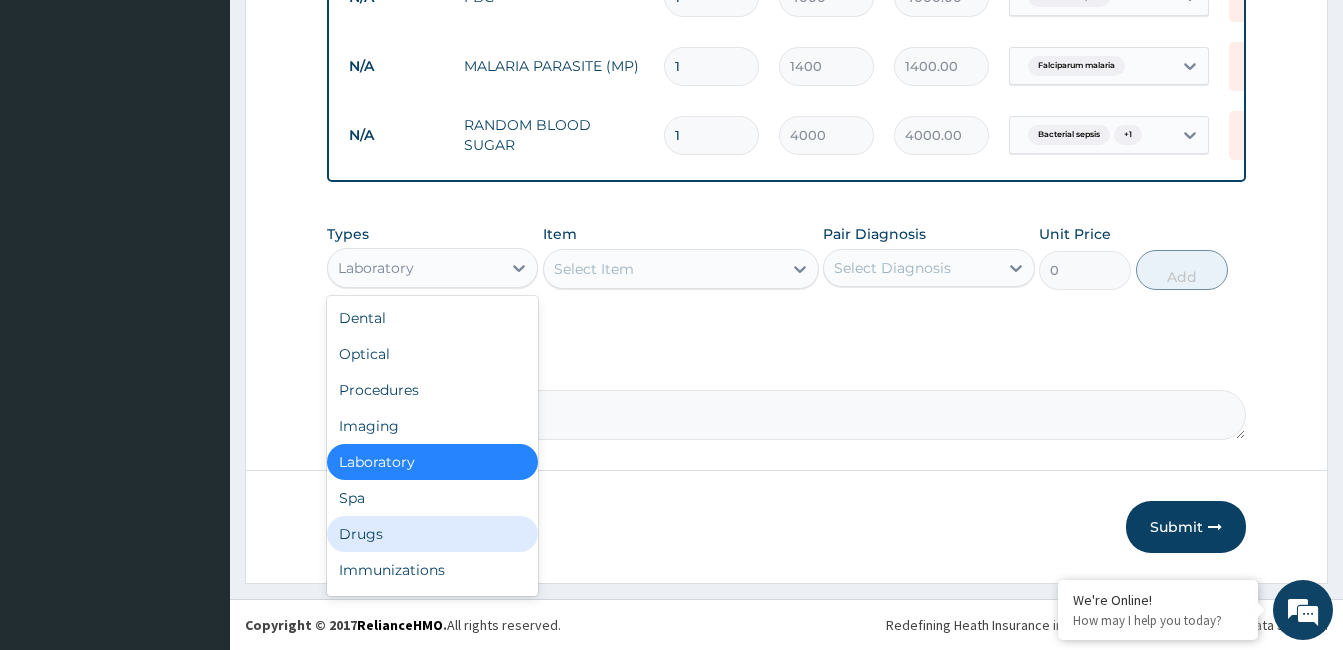 click on "Drugs" at bounding box center [432, 534] 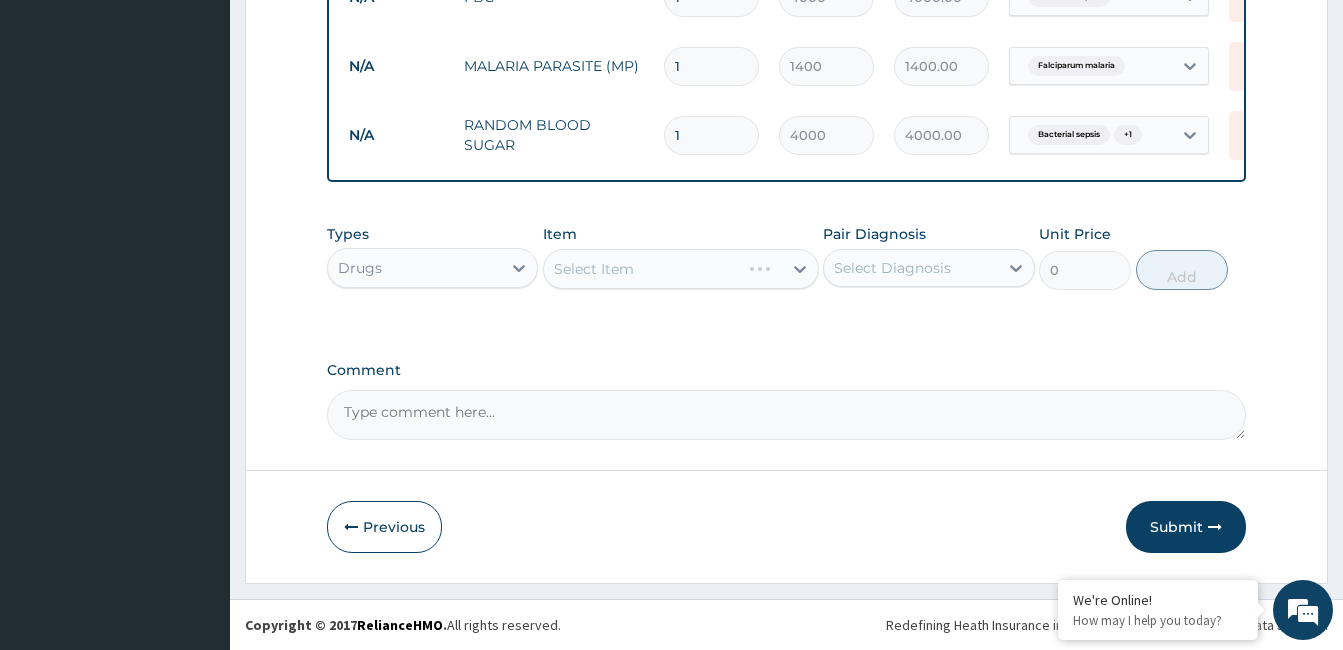 click on "Select Item" at bounding box center [681, 269] 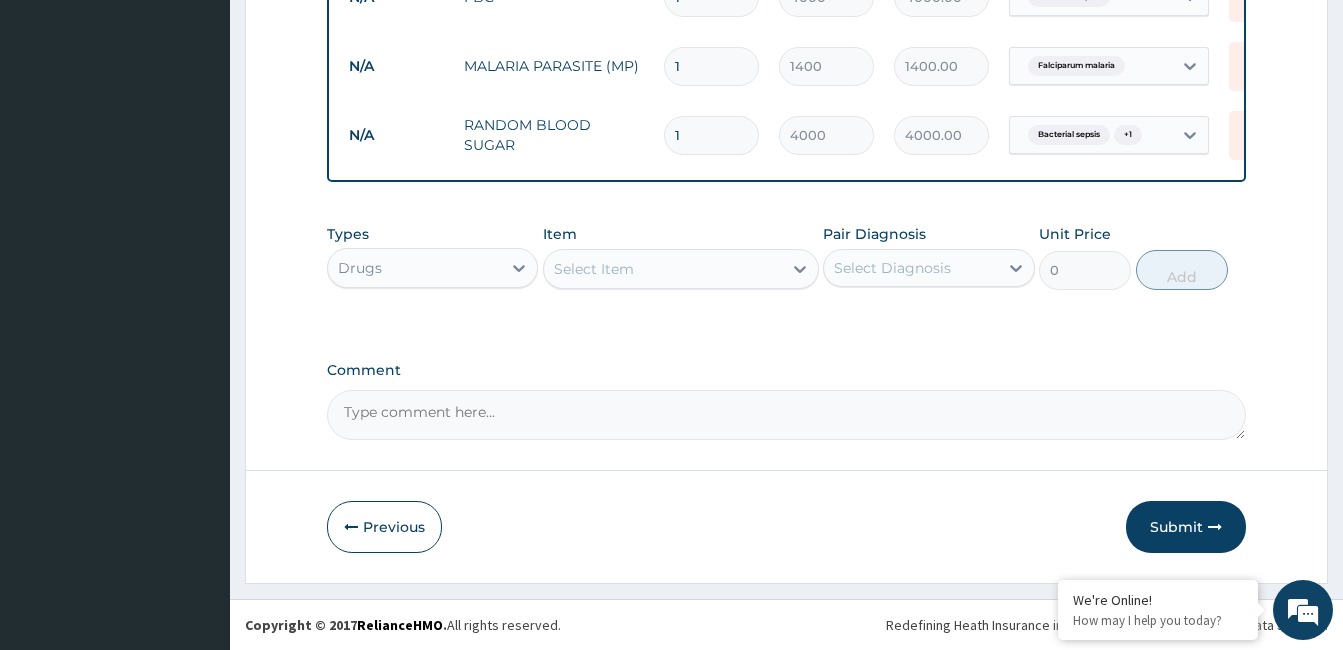 click on "Select Item" at bounding box center [663, 269] 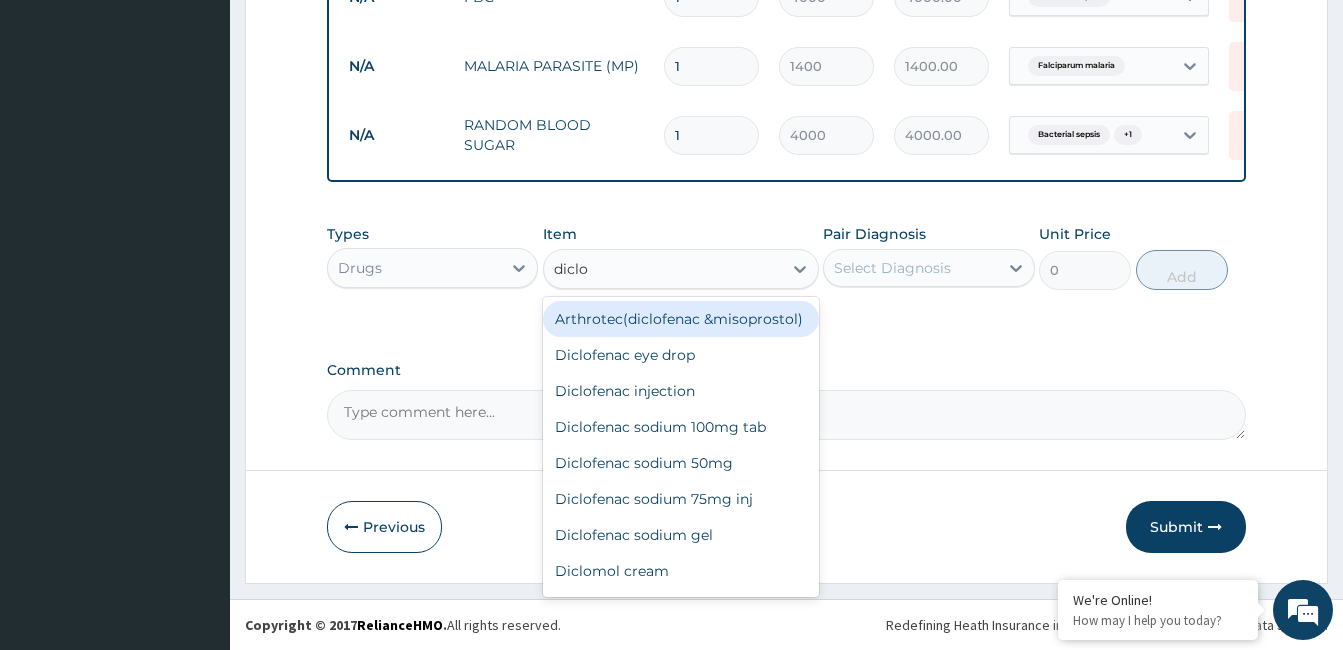 type on "diclof" 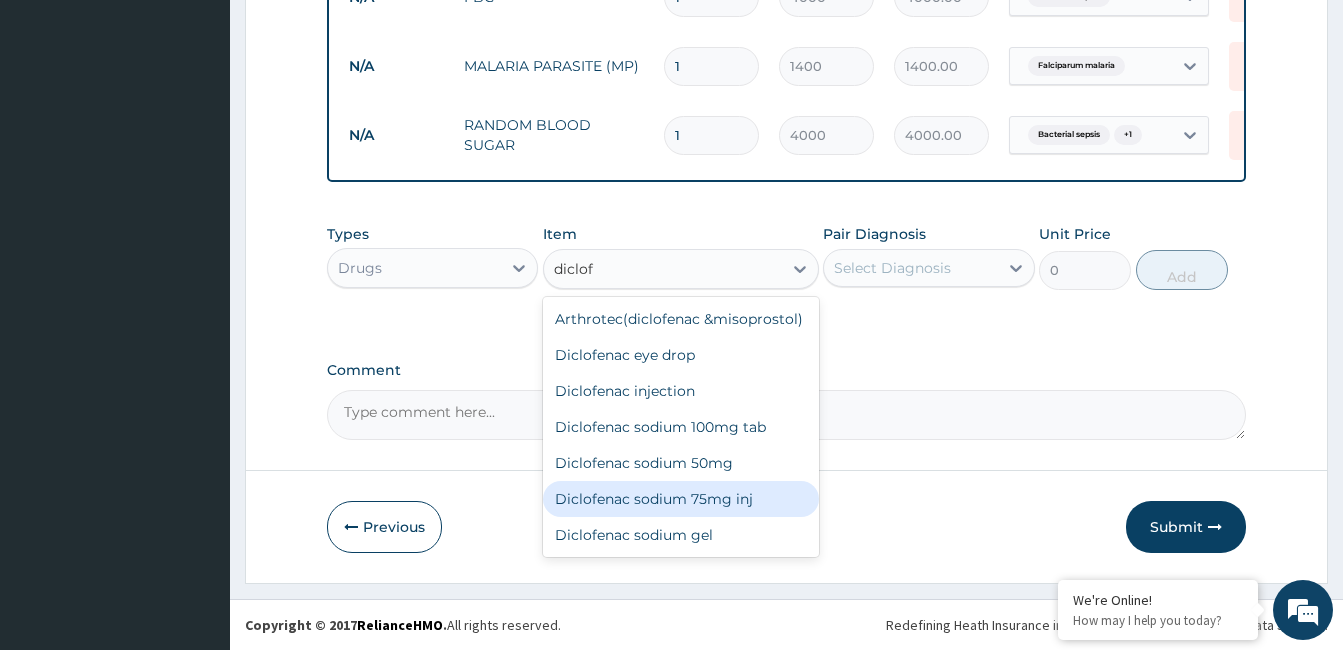 click on "Diclofenac sodium 75mg inj" at bounding box center (681, 499) 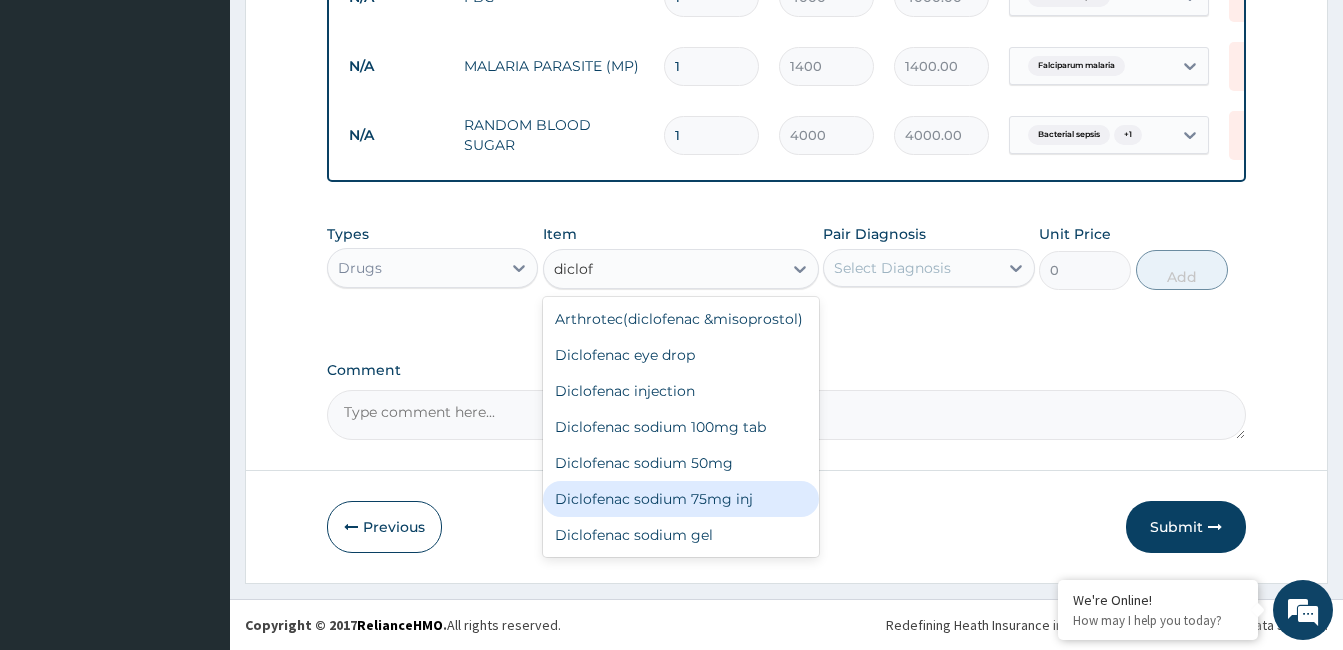 type 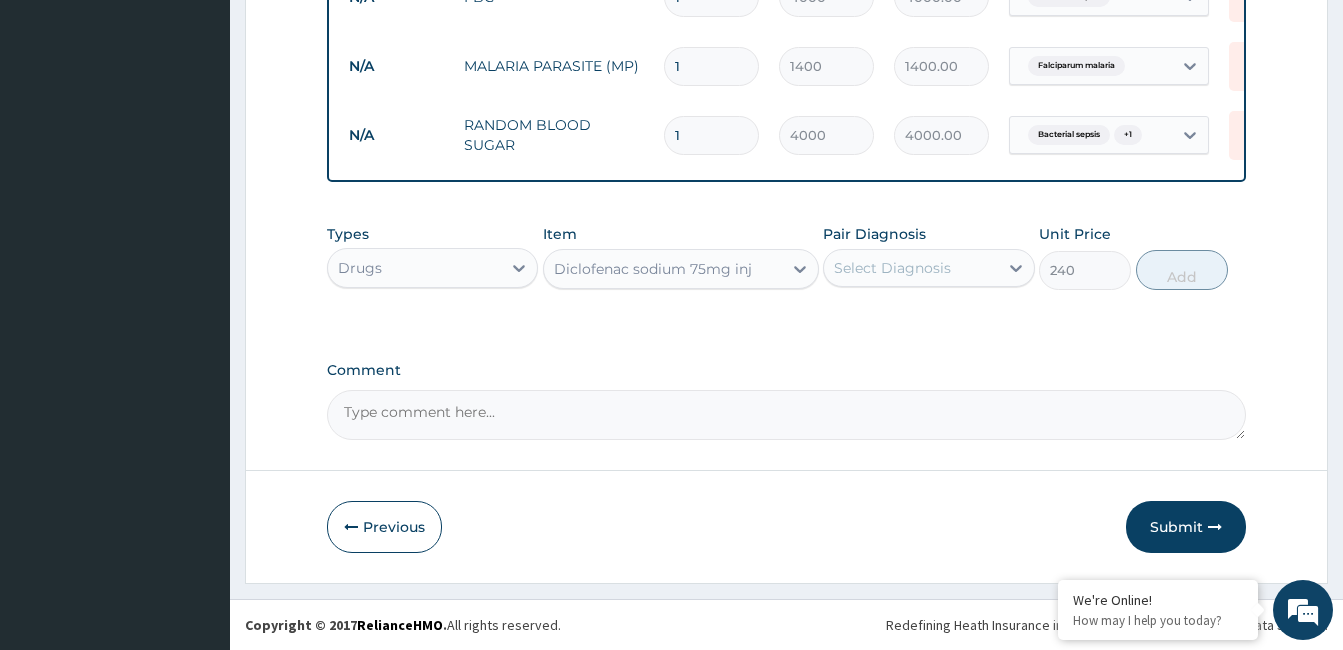 click on "Select Diagnosis" at bounding box center [892, 268] 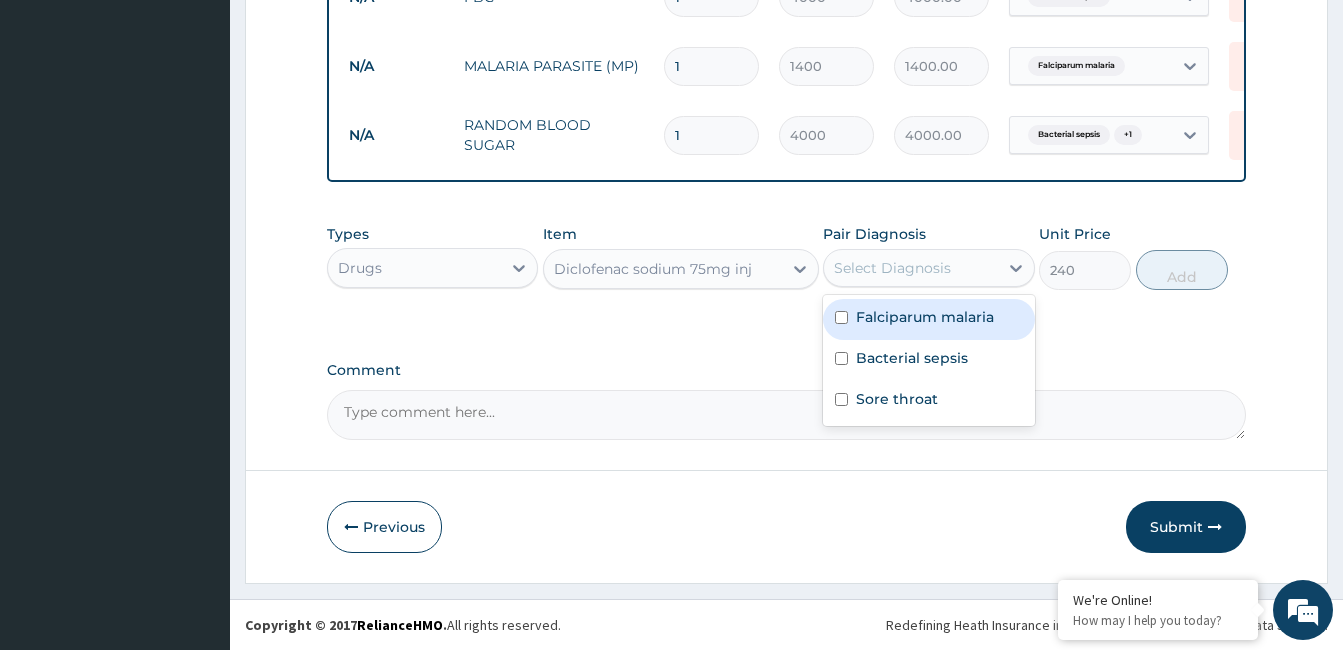 click on "Falciparum malaria" at bounding box center (925, 317) 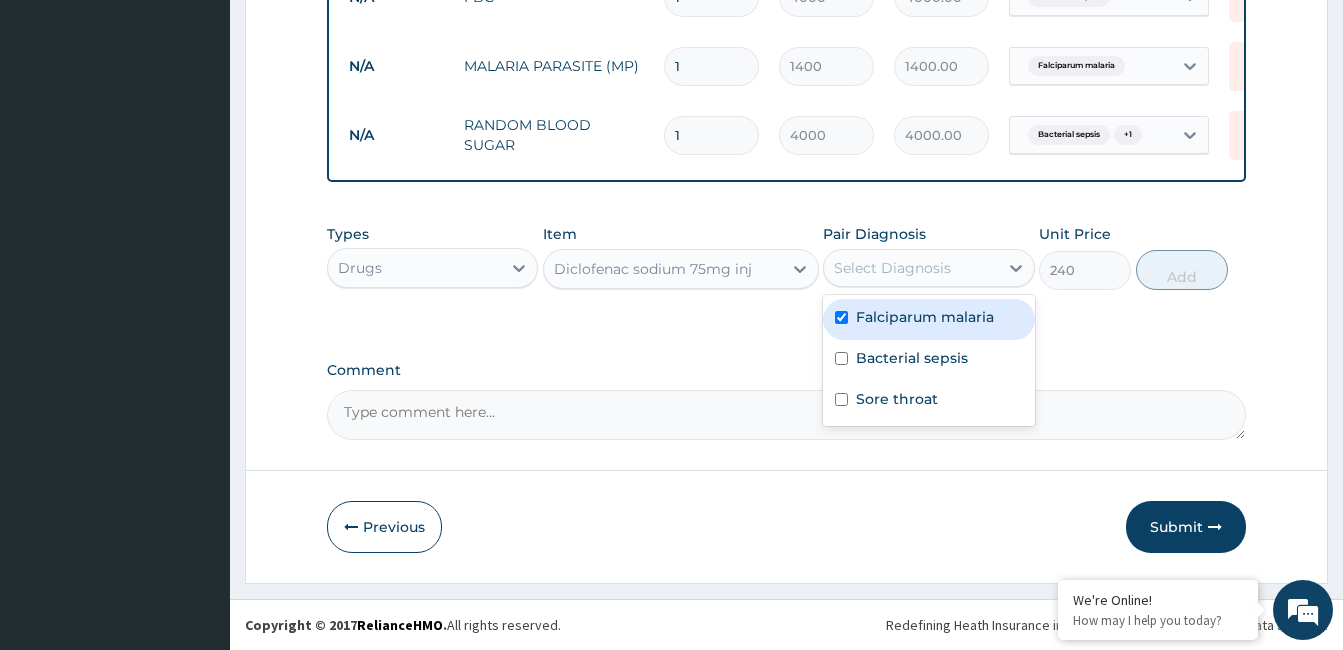 checkbox on "true" 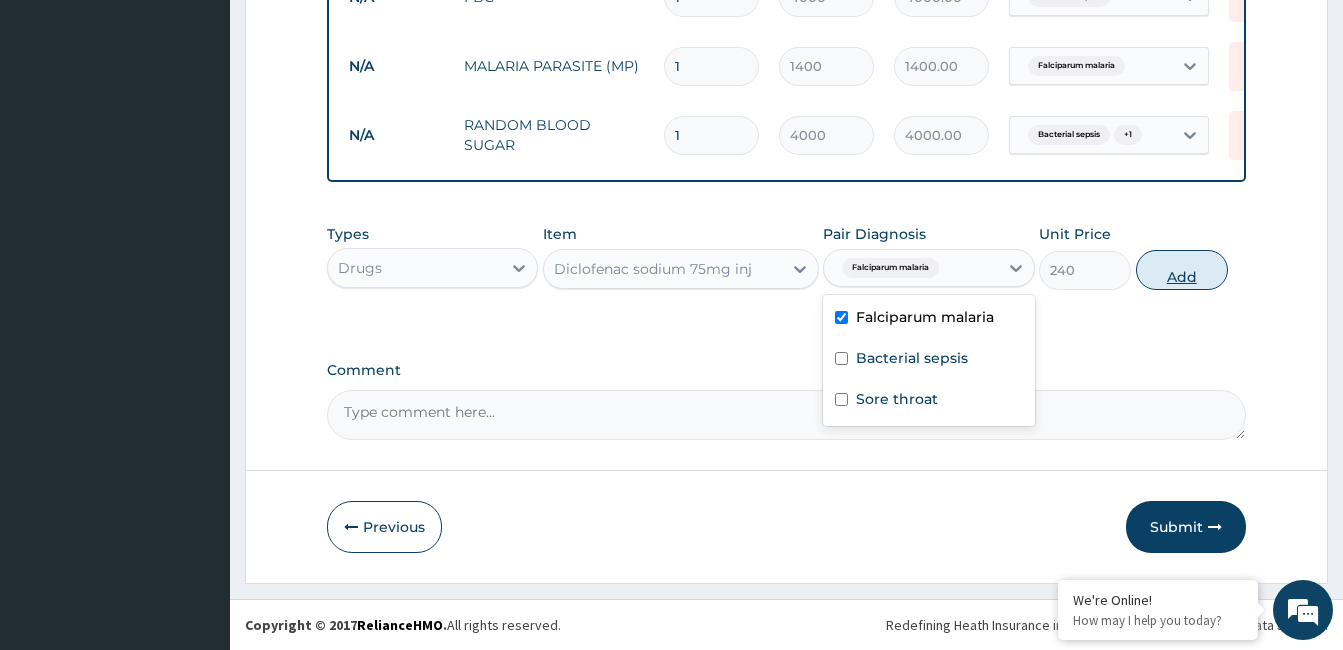 click on "Add" at bounding box center [1182, 270] 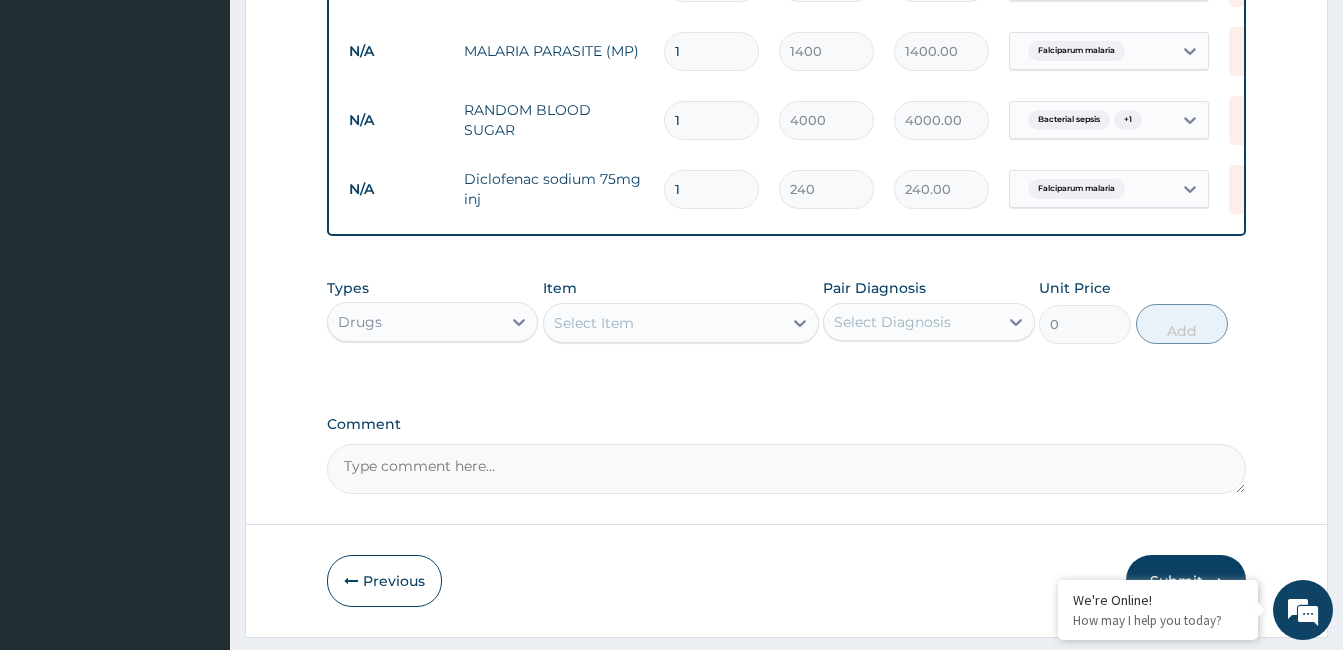 type 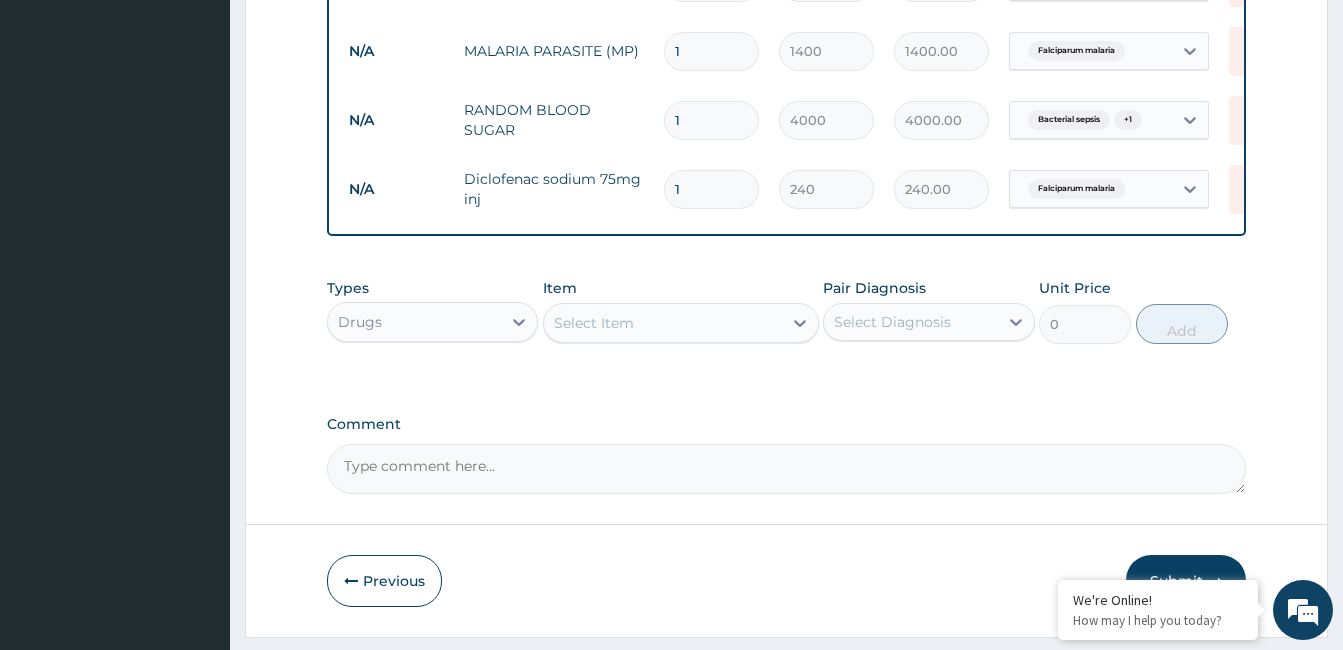 type on "0.00" 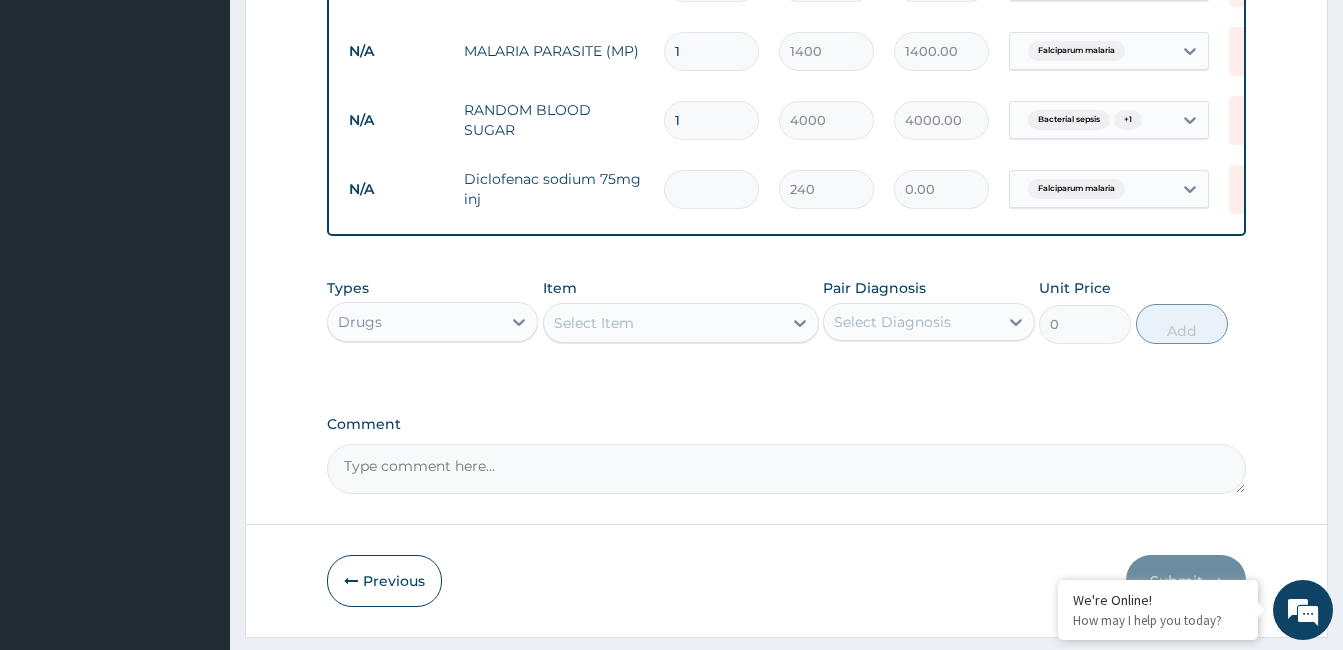 type on "2" 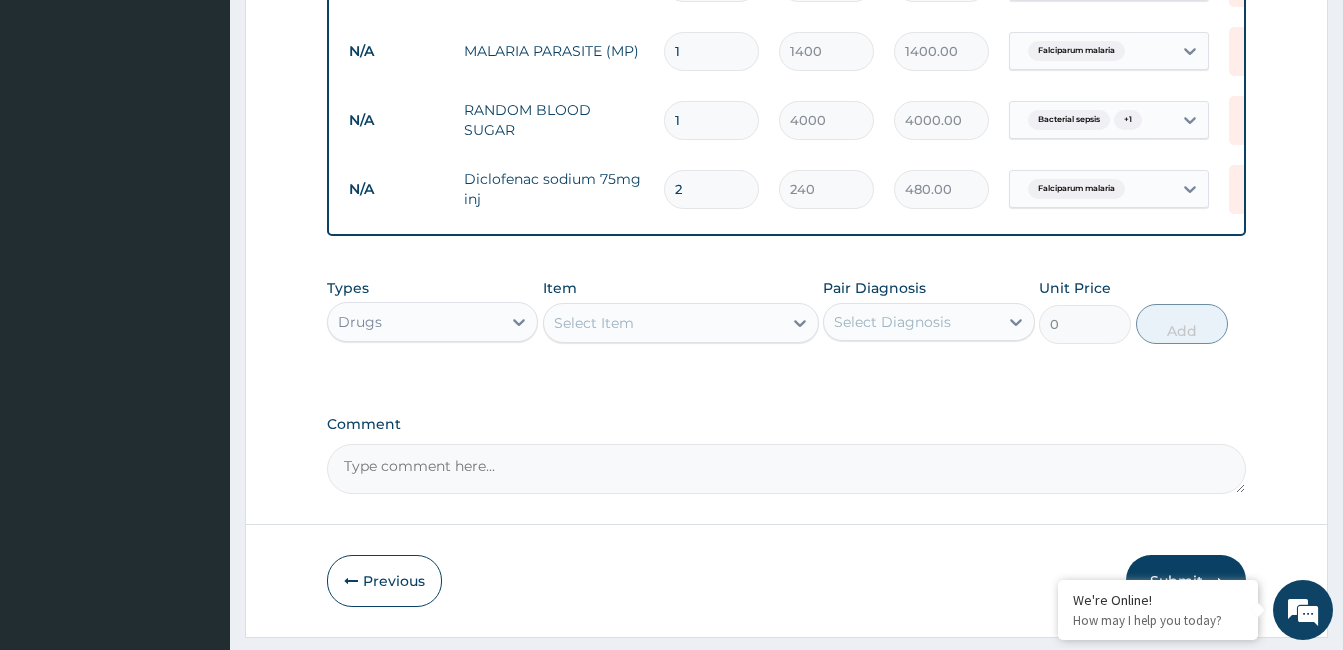 type on "2" 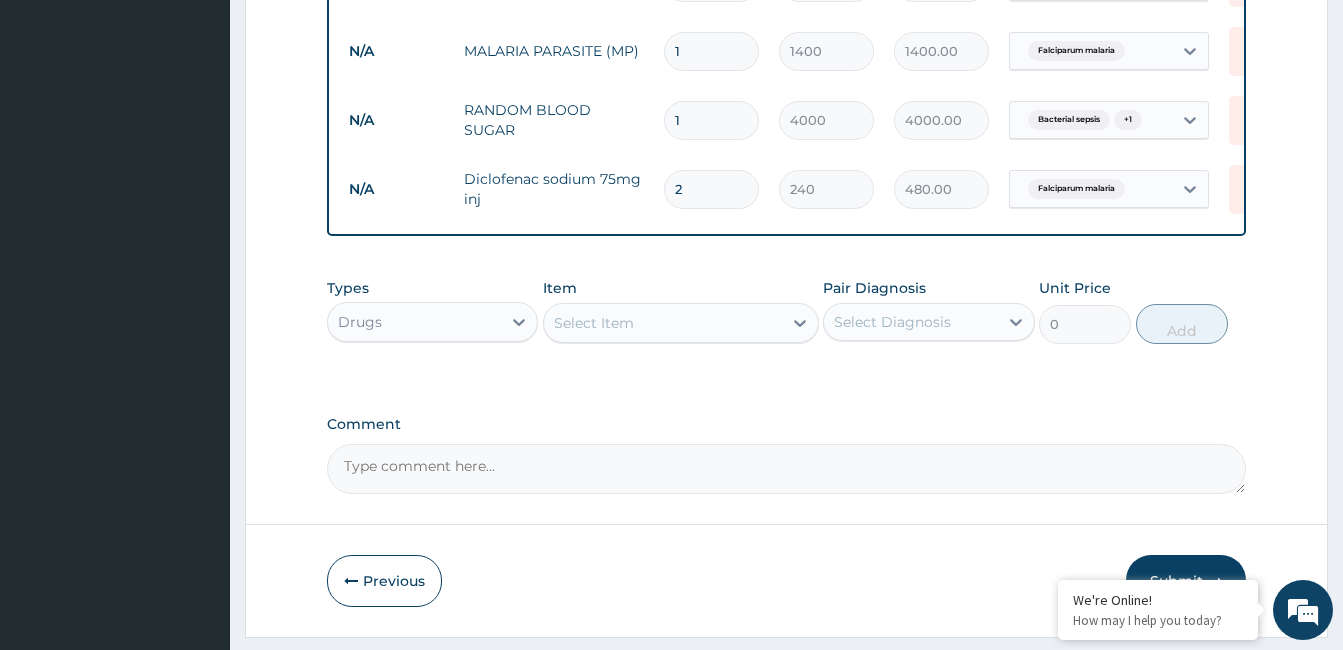click on "Select Item" at bounding box center [663, 323] 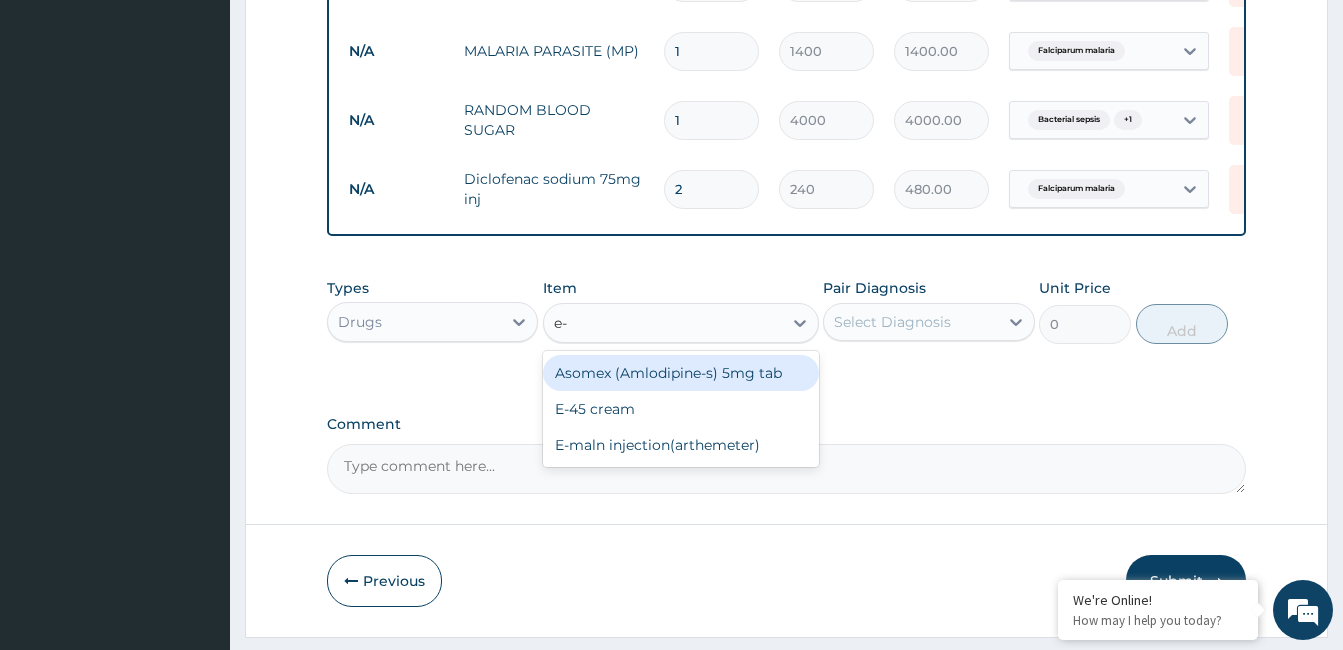 type on "e-m" 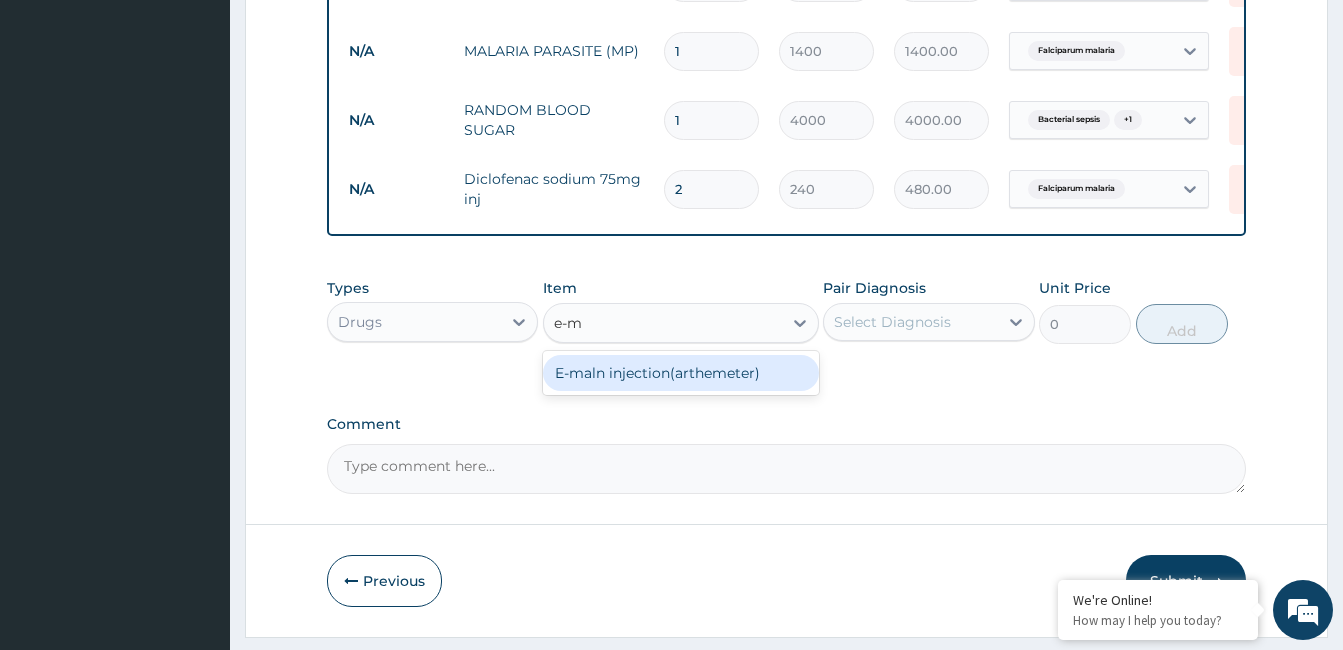 click on "E-maln injection(arthemeter)" at bounding box center (681, 373) 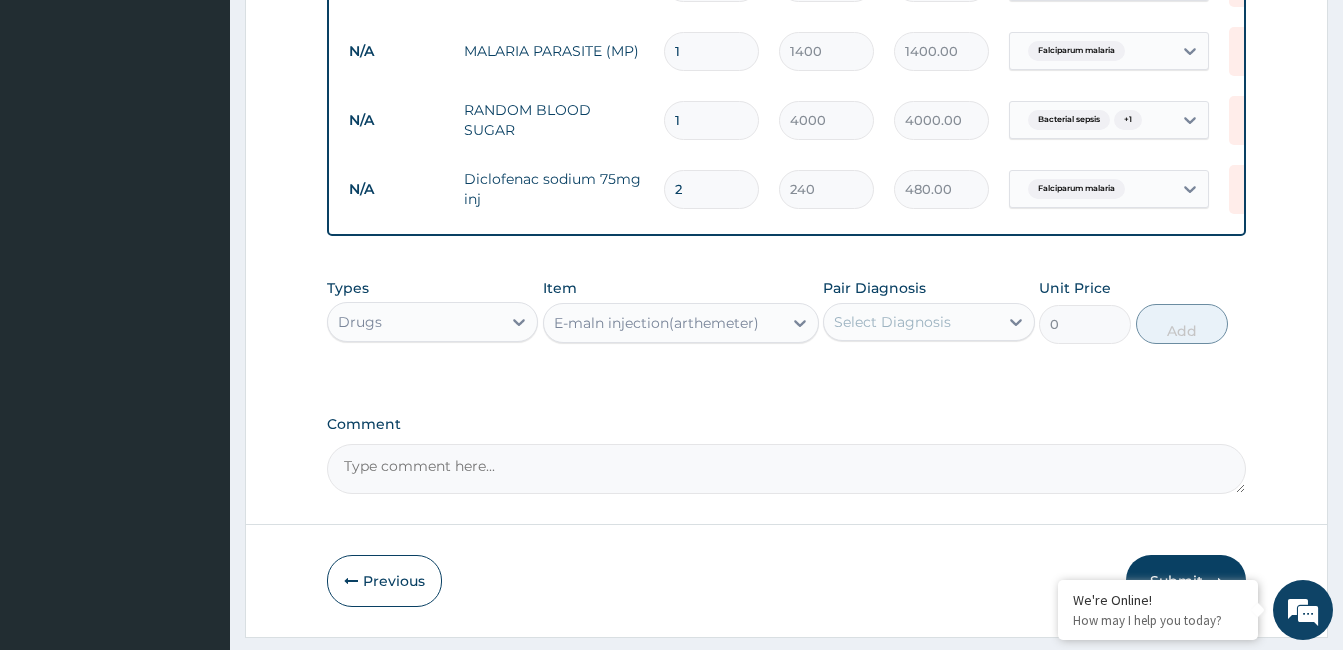 type 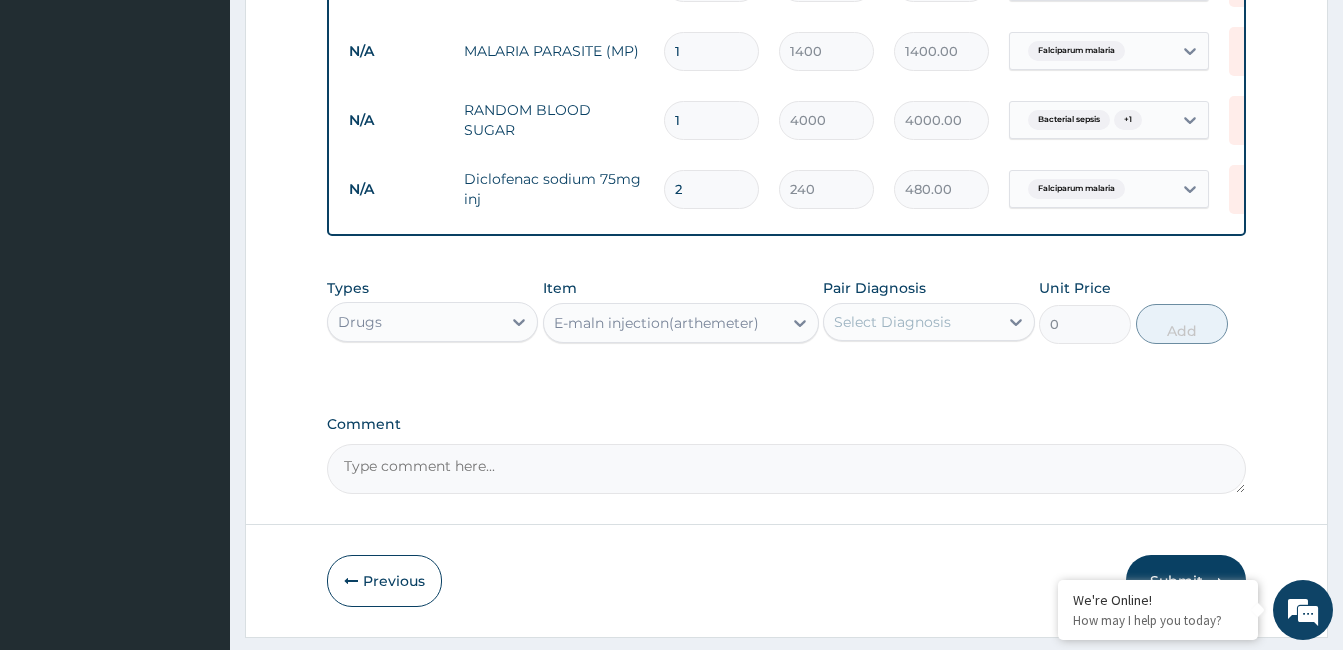 type on "1200" 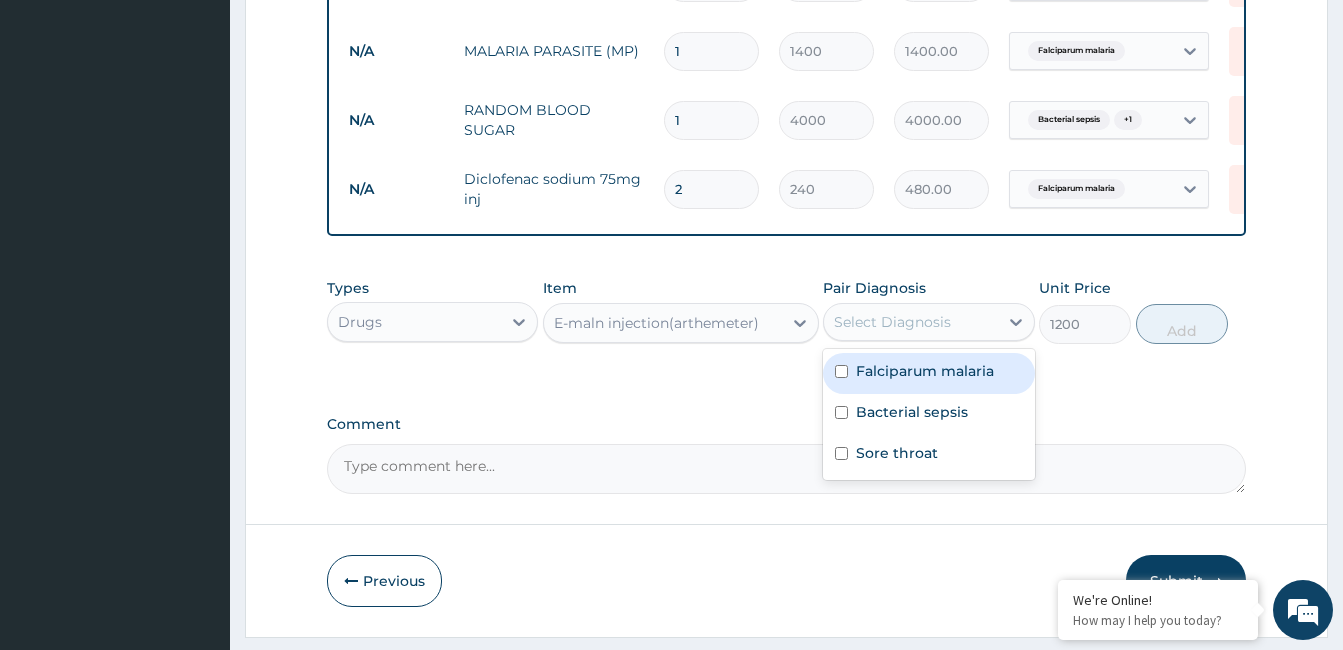 click on "Select Diagnosis" at bounding box center (892, 322) 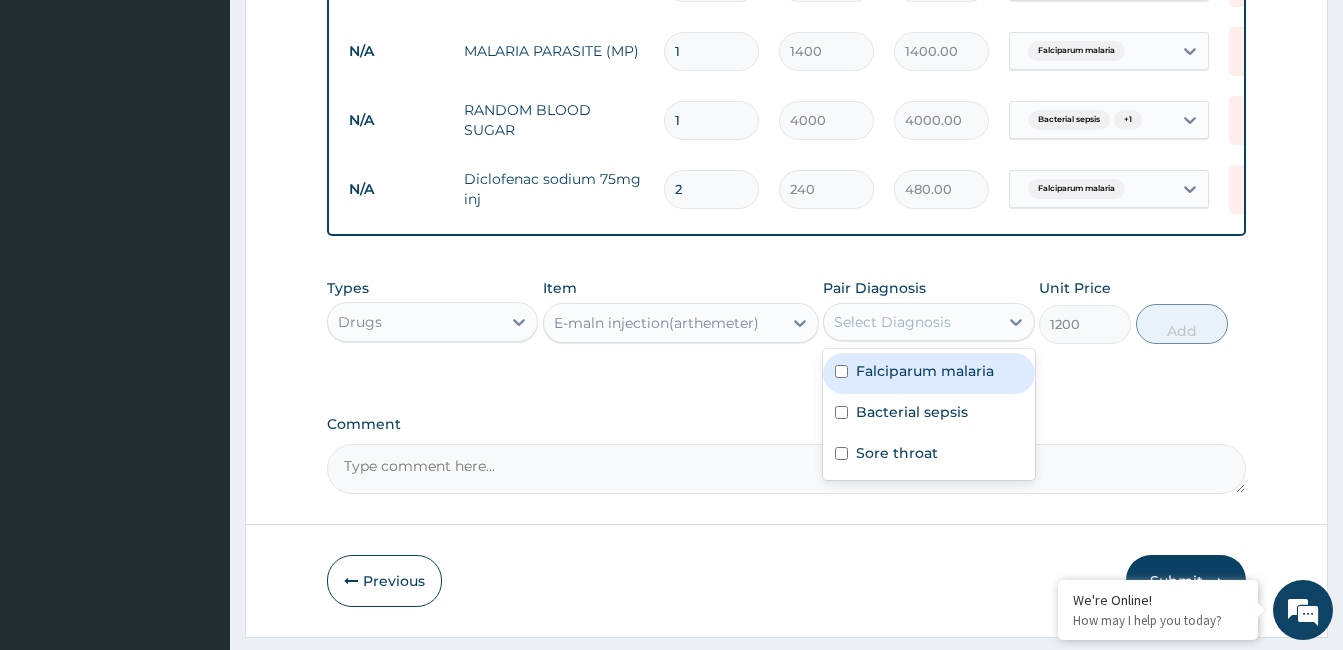 click on "Falciparum malaria" at bounding box center [928, 373] 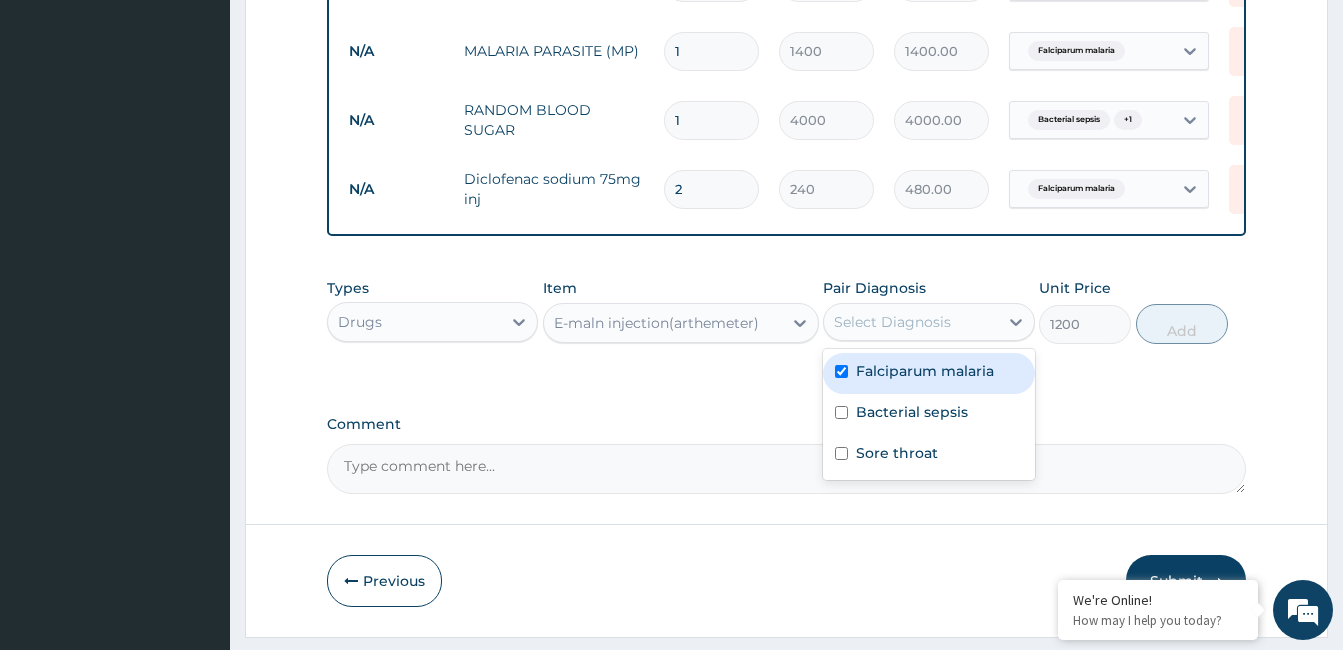 checkbox on "true" 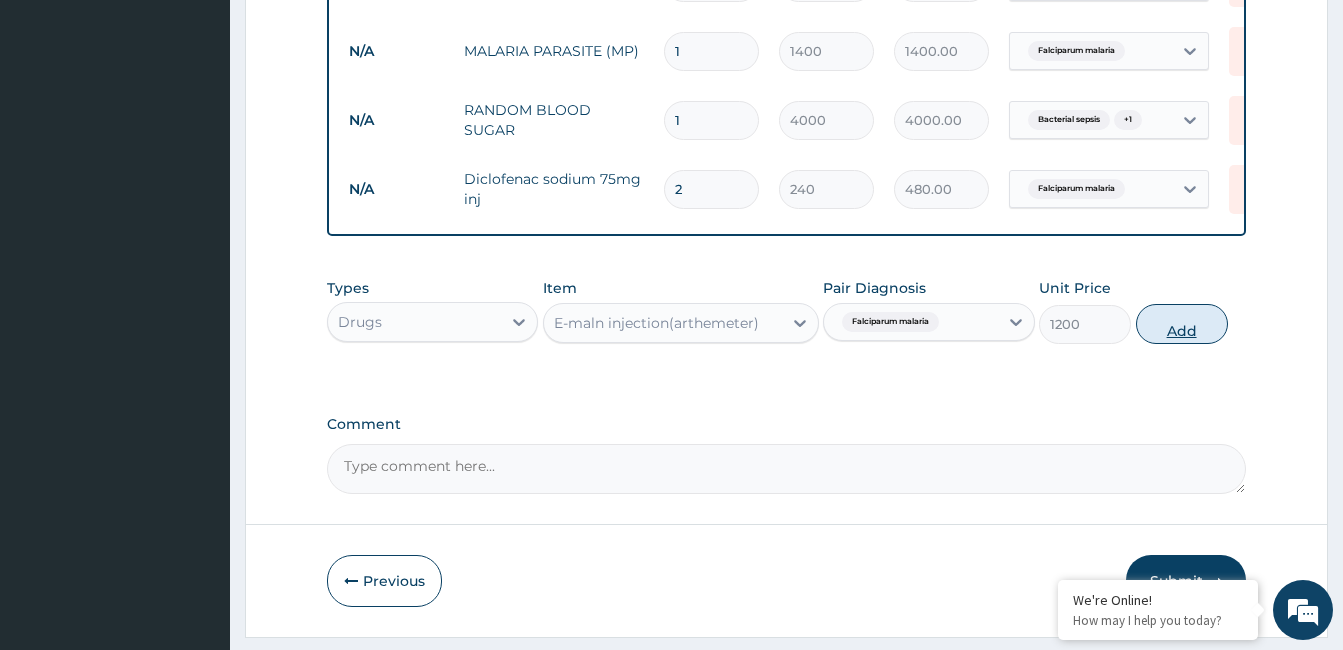 click on "Add" at bounding box center (1182, 324) 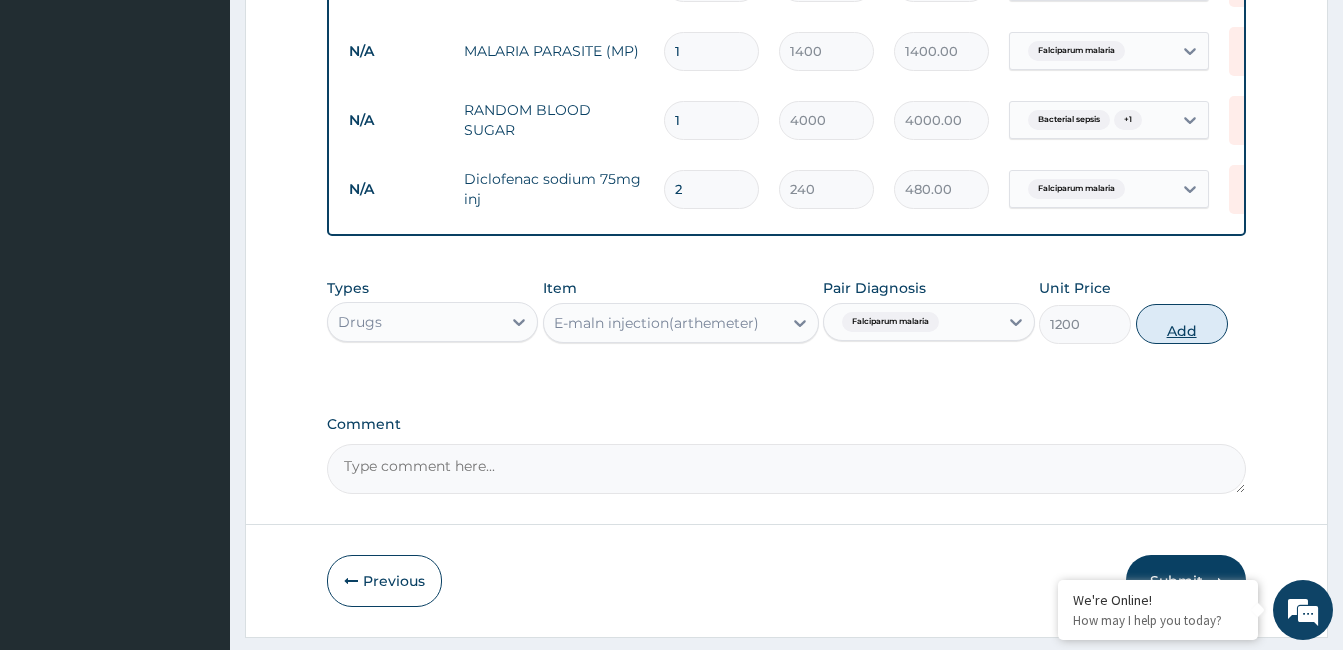 type on "0" 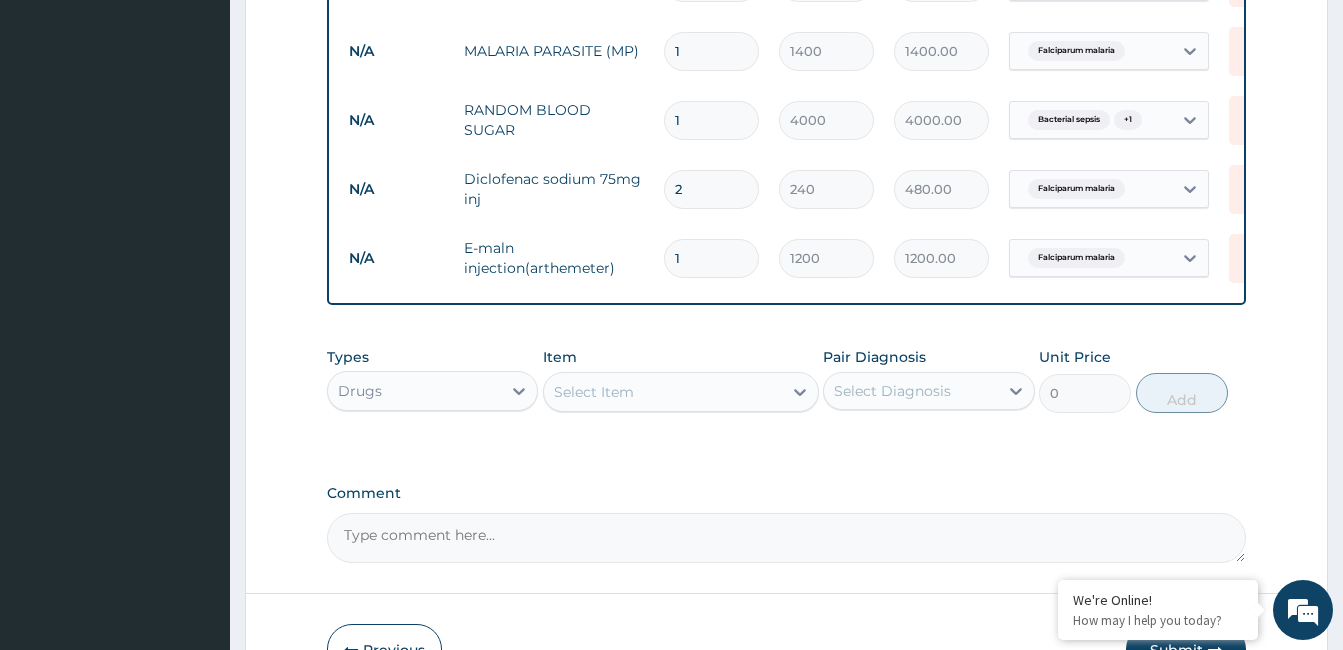type 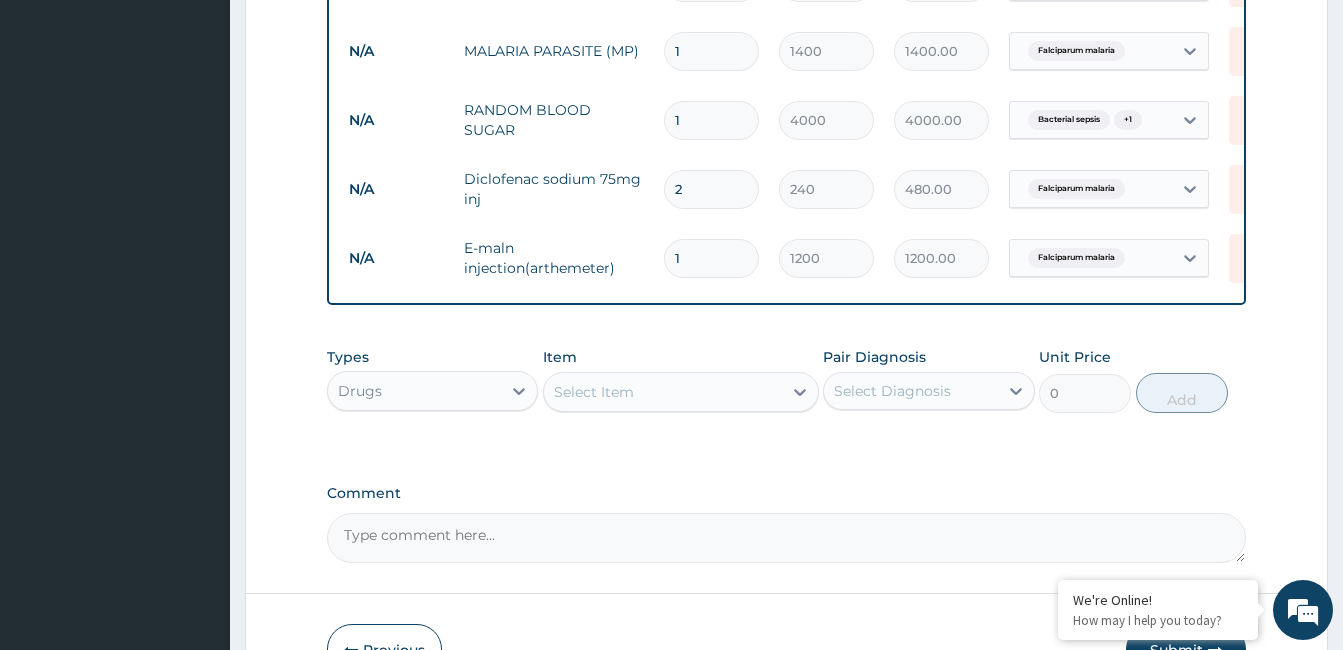 type on "0.00" 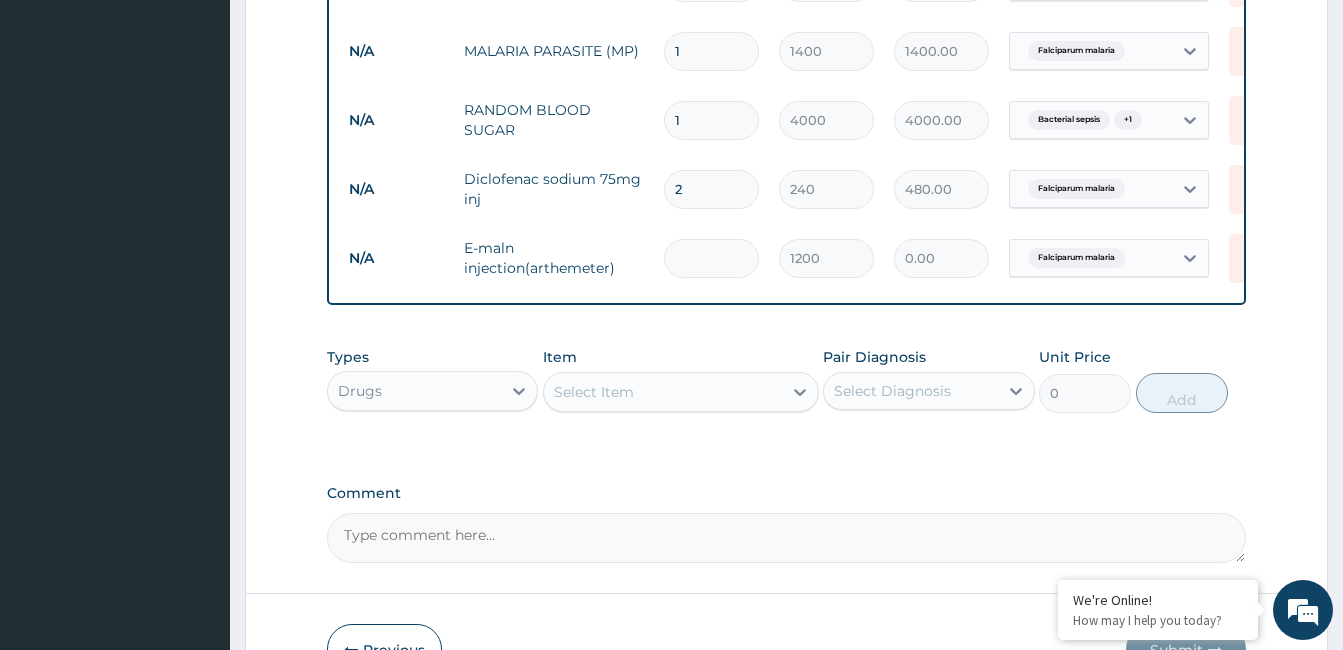 type on "3" 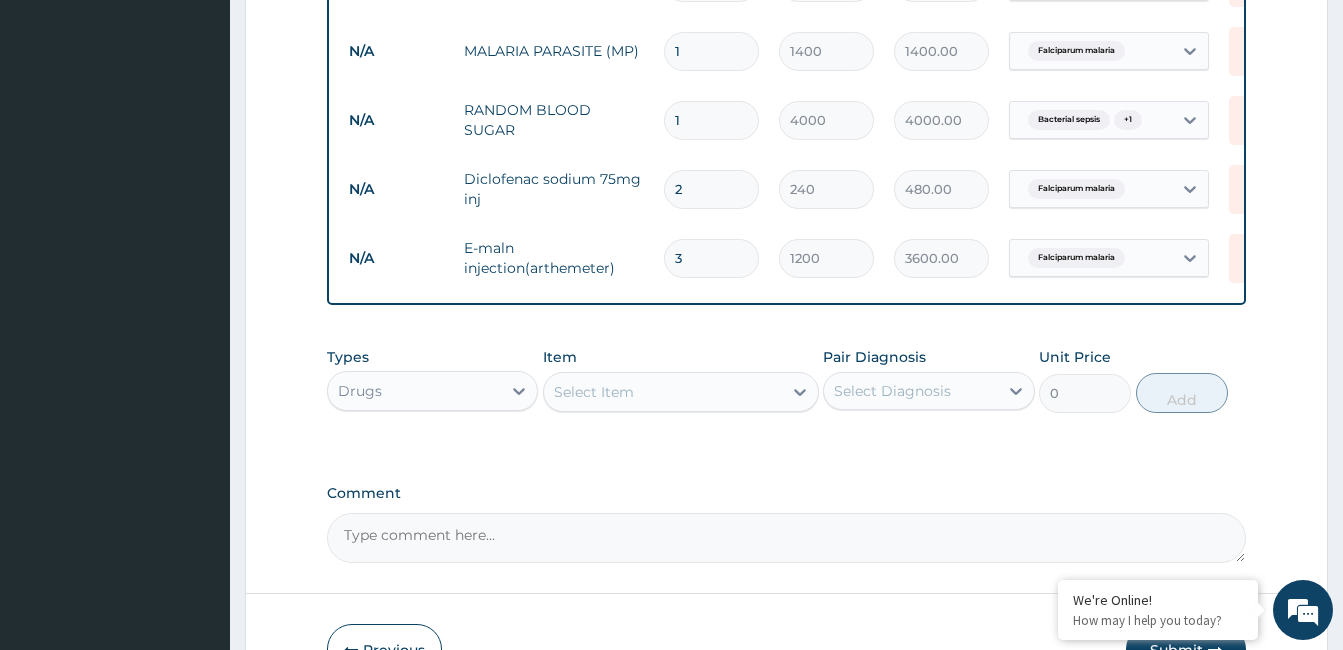 type on "3" 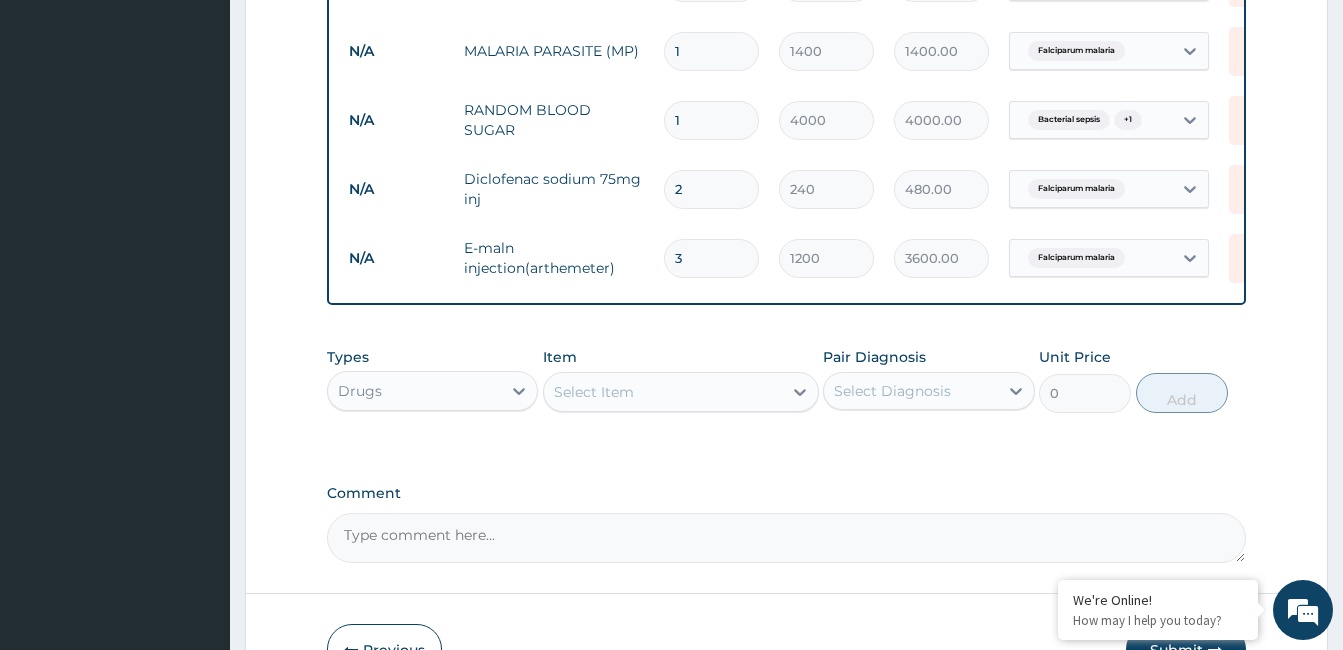 click on "Select Item" at bounding box center (663, 392) 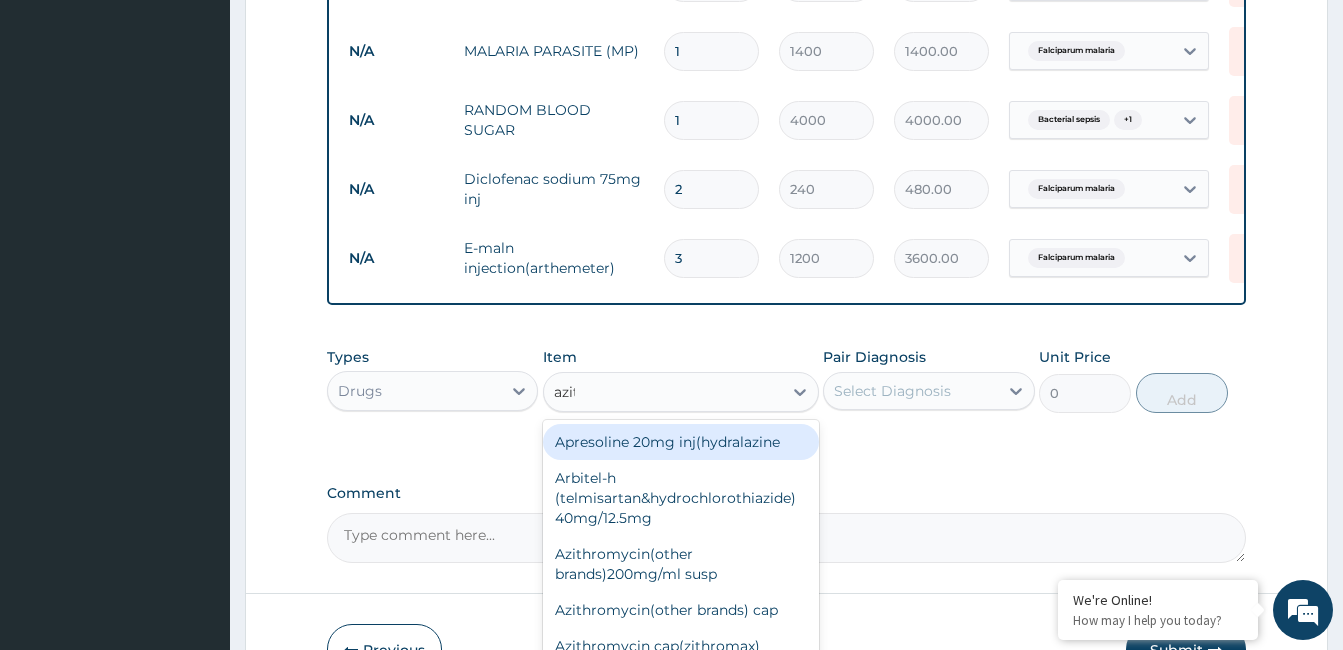 type on "azith" 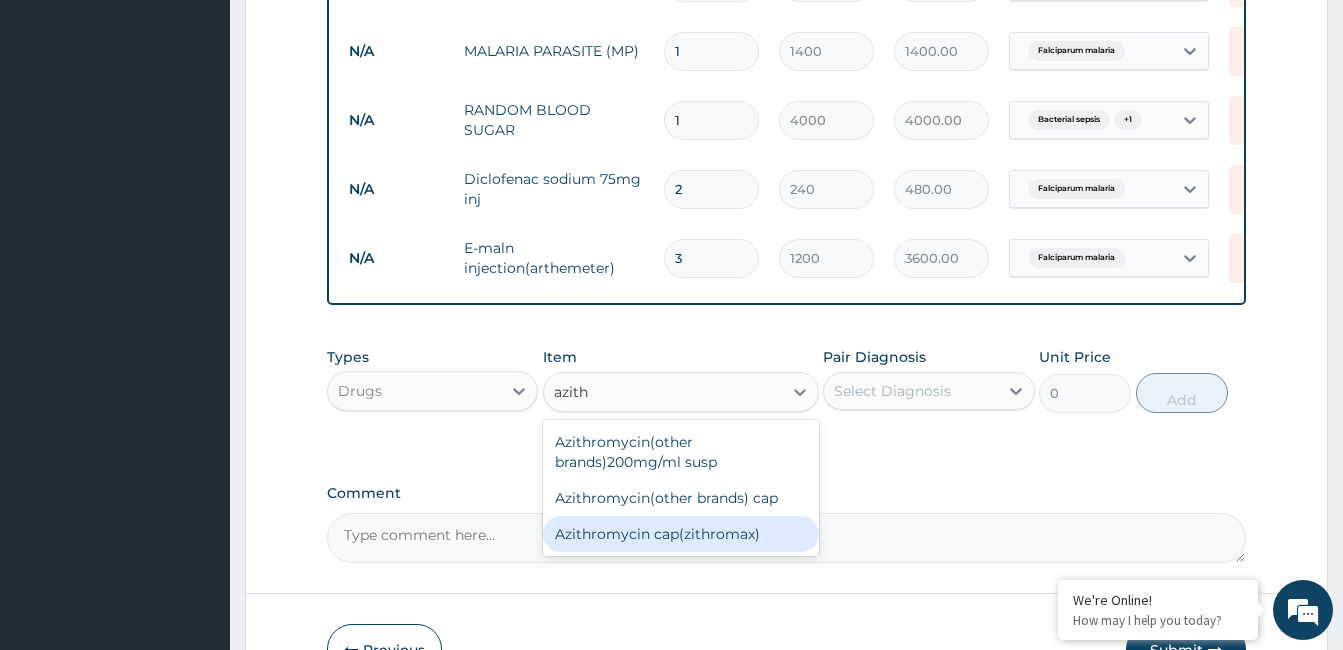 click on "Azithromycin cap(zithromax)" at bounding box center (681, 534) 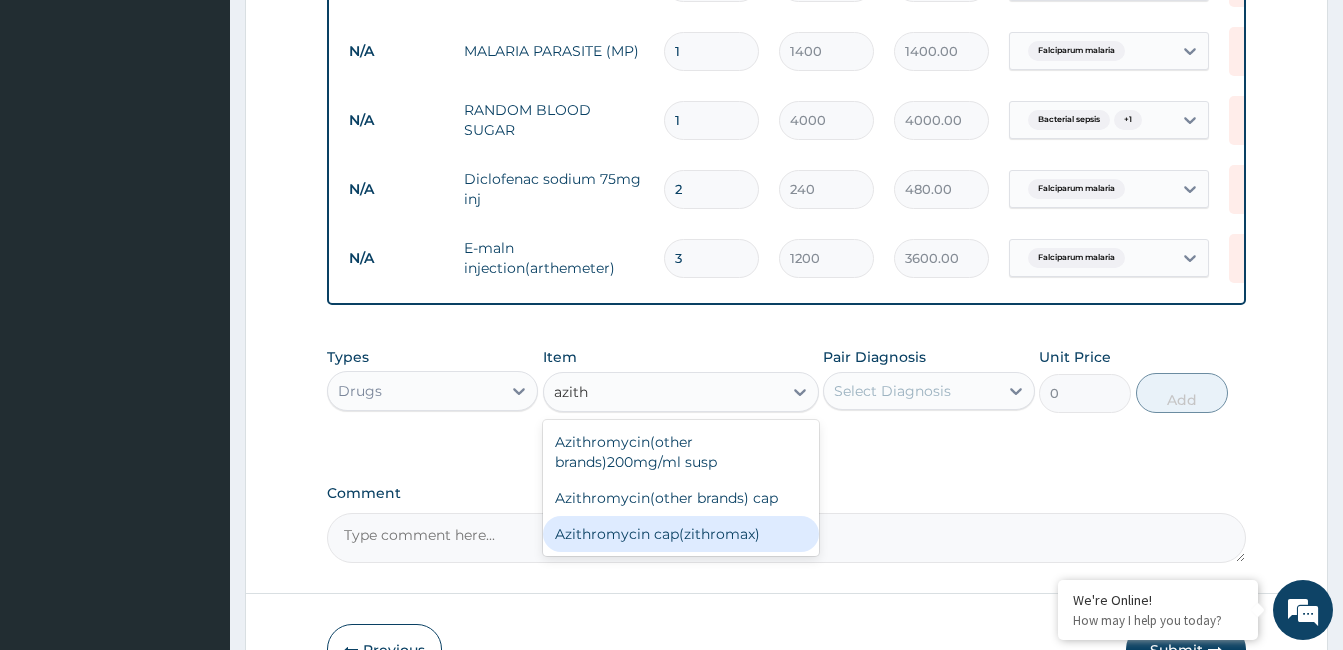 type 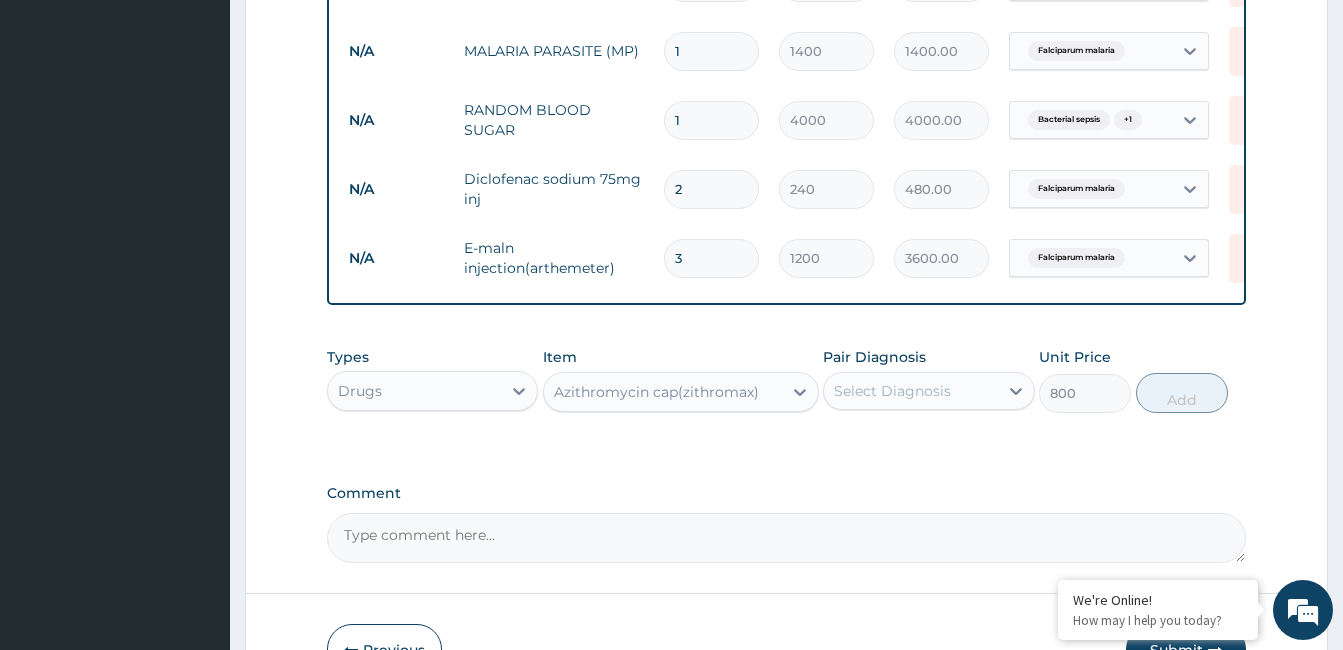 click on "Select Diagnosis" at bounding box center [910, 391] 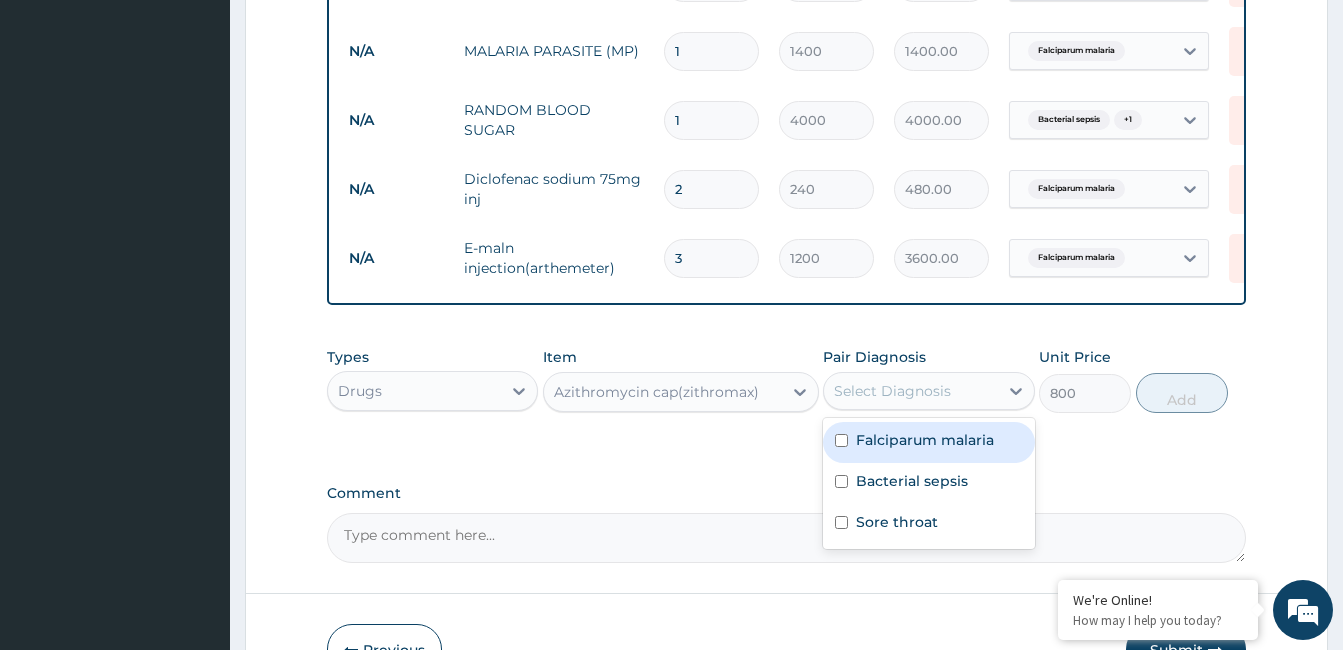 click on "Falciparum malaria" at bounding box center [925, 440] 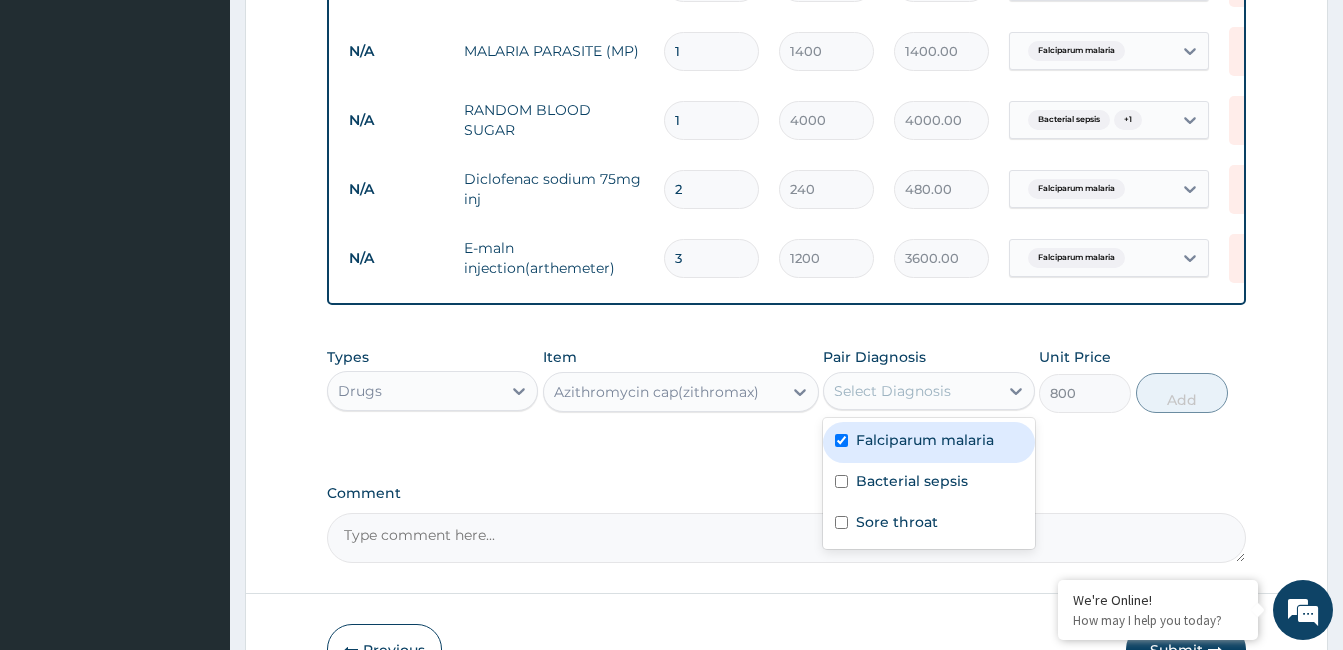 checkbox on "true" 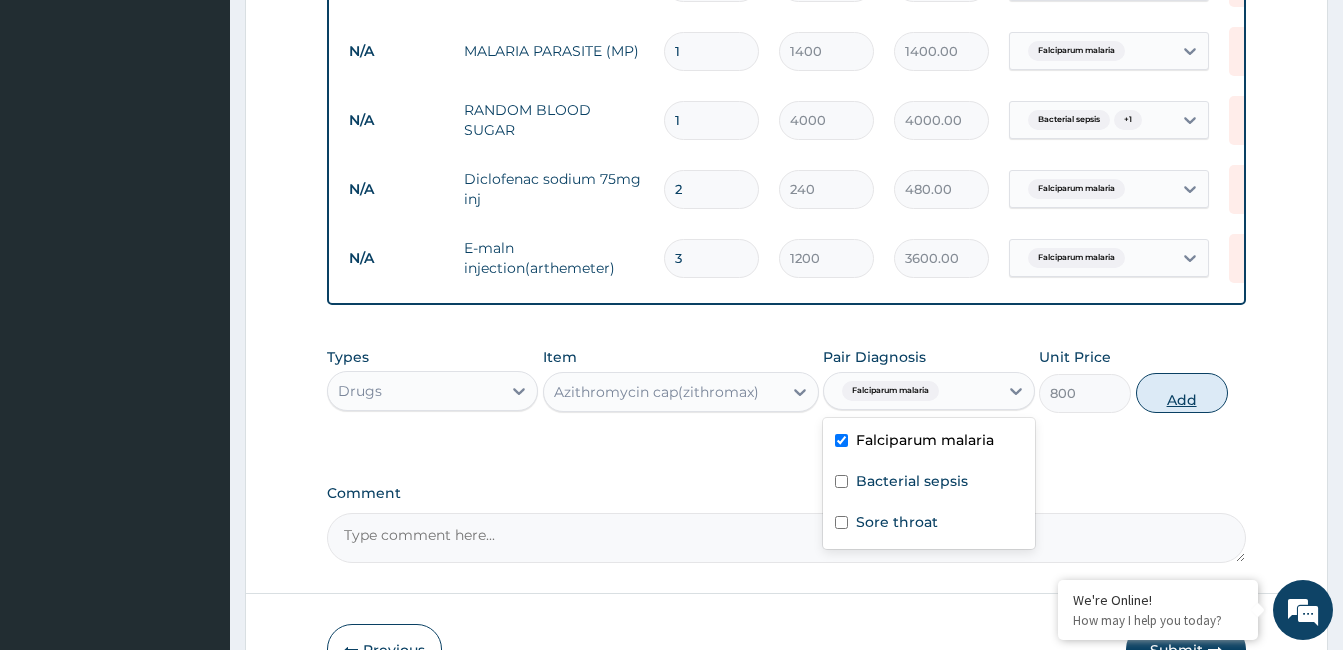 click on "Add" at bounding box center [1182, 393] 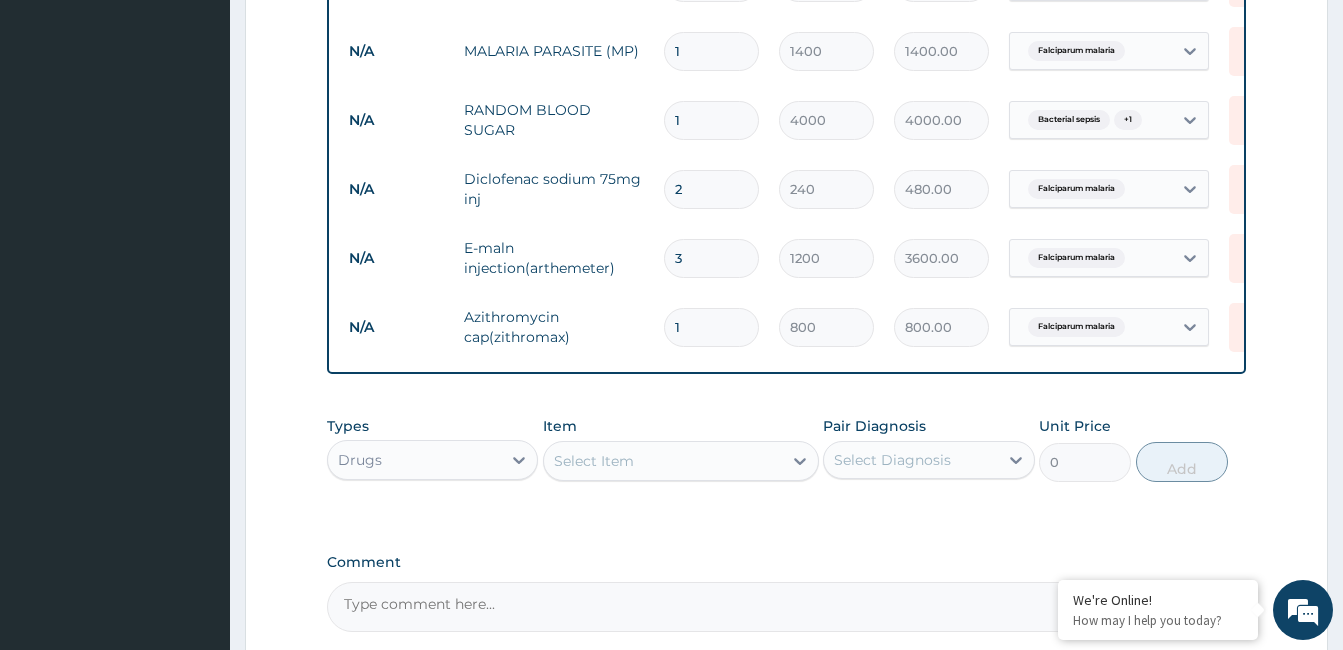 type 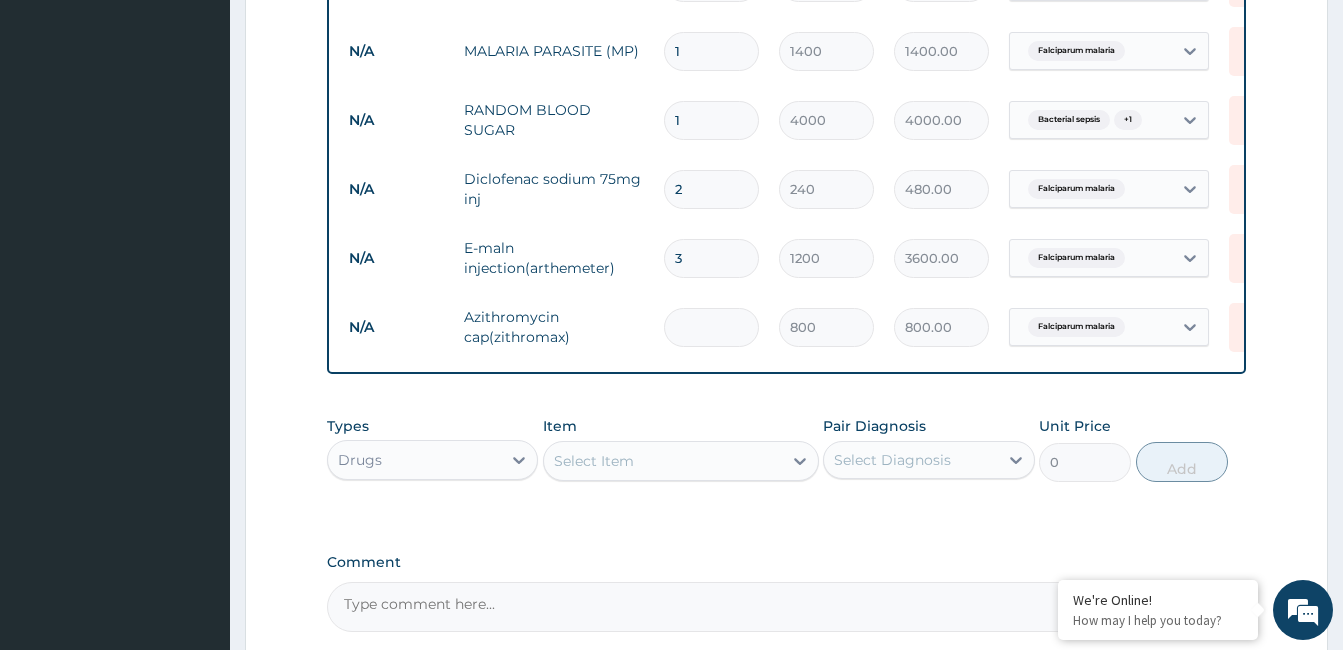 type on "0.00" 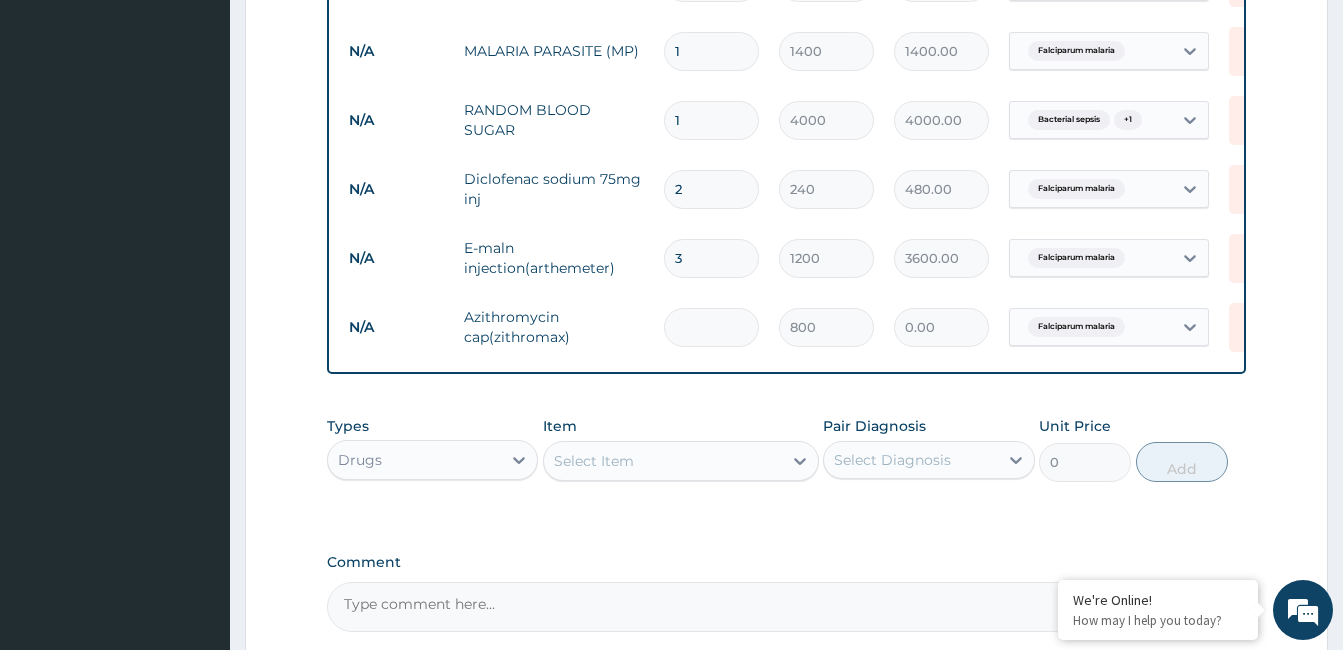 type on "3" 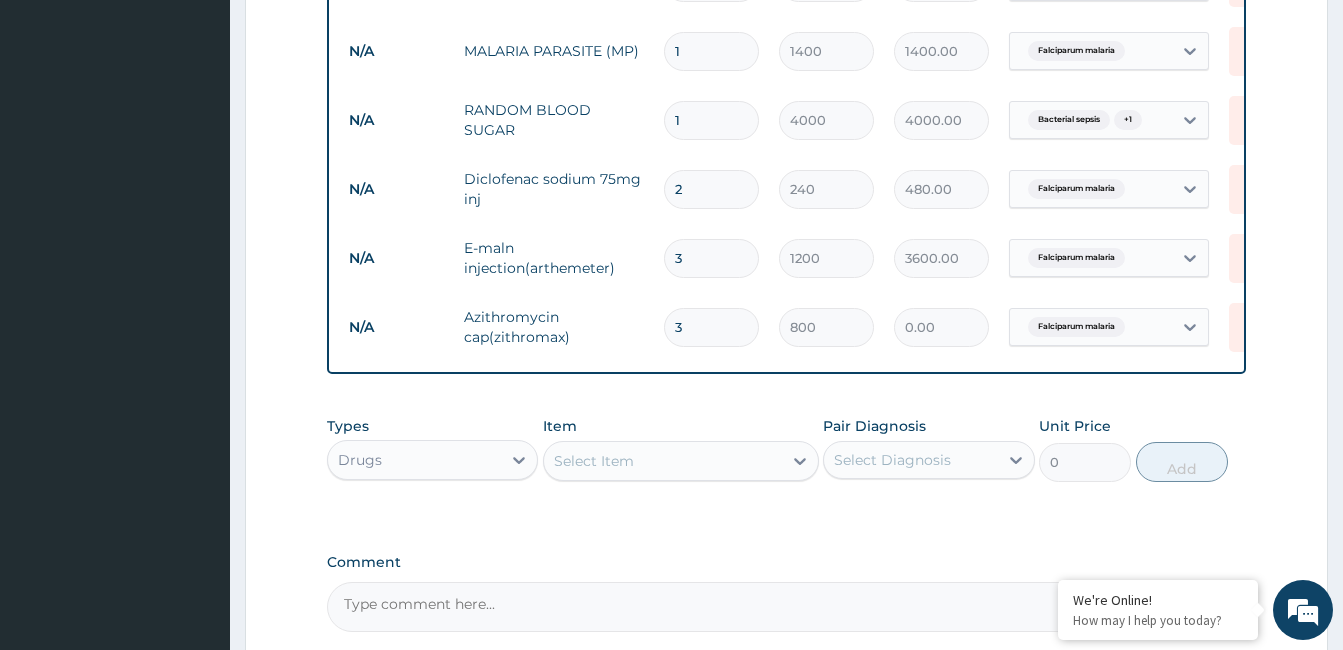 type on "2400.00" 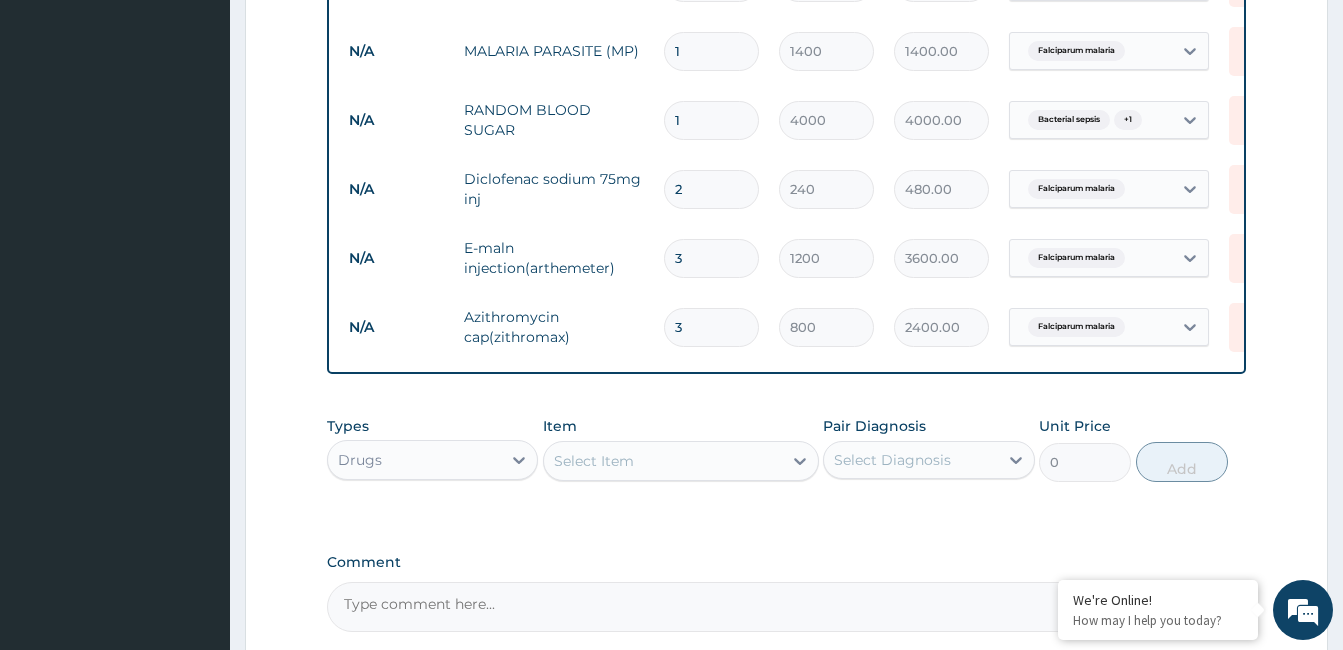type 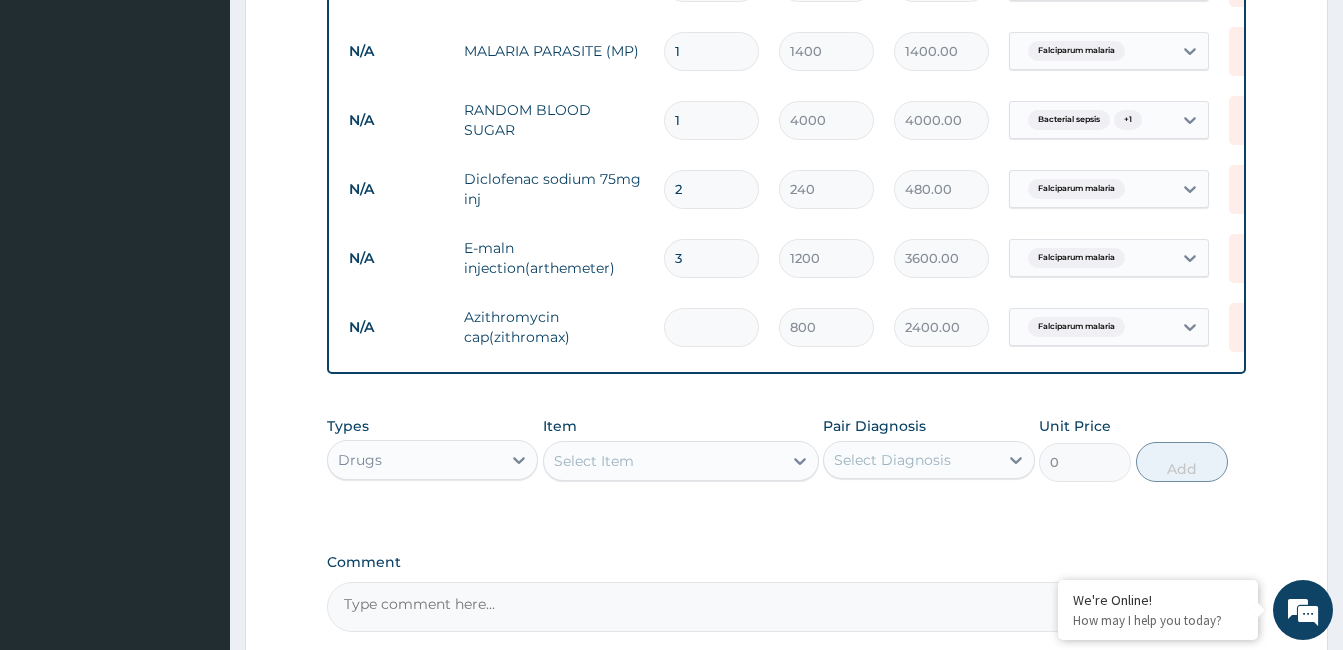 type on "0.00" 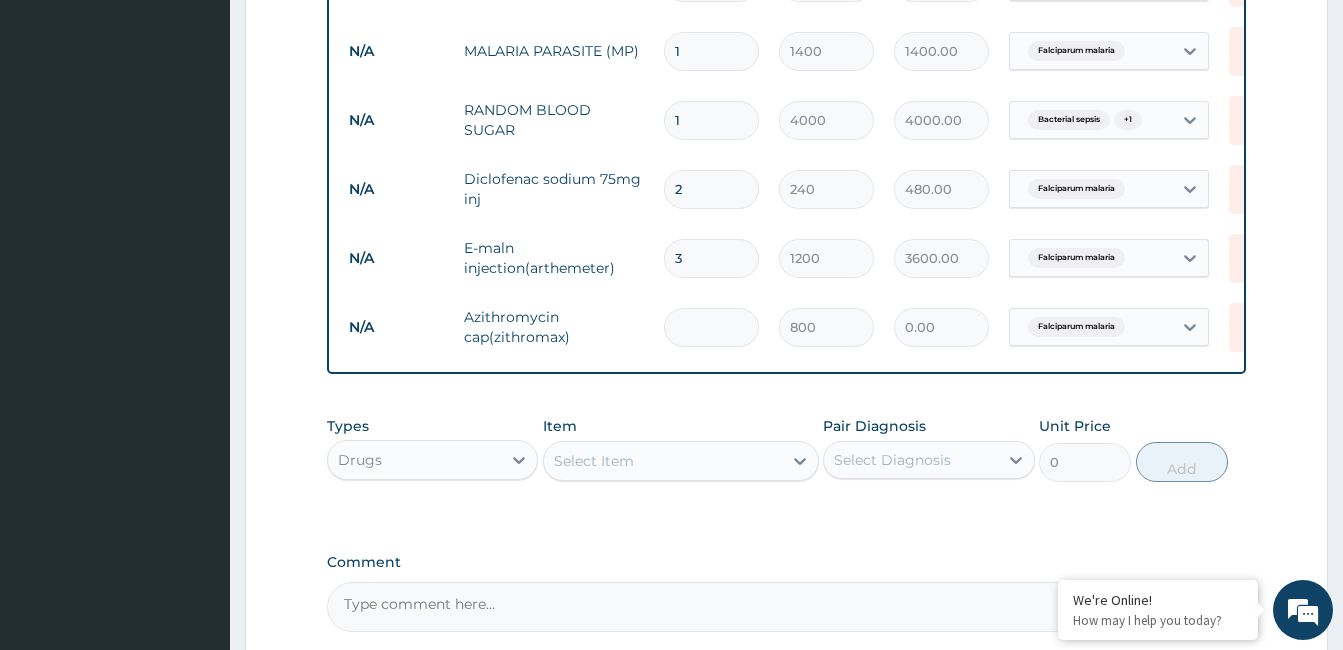 type on "4" 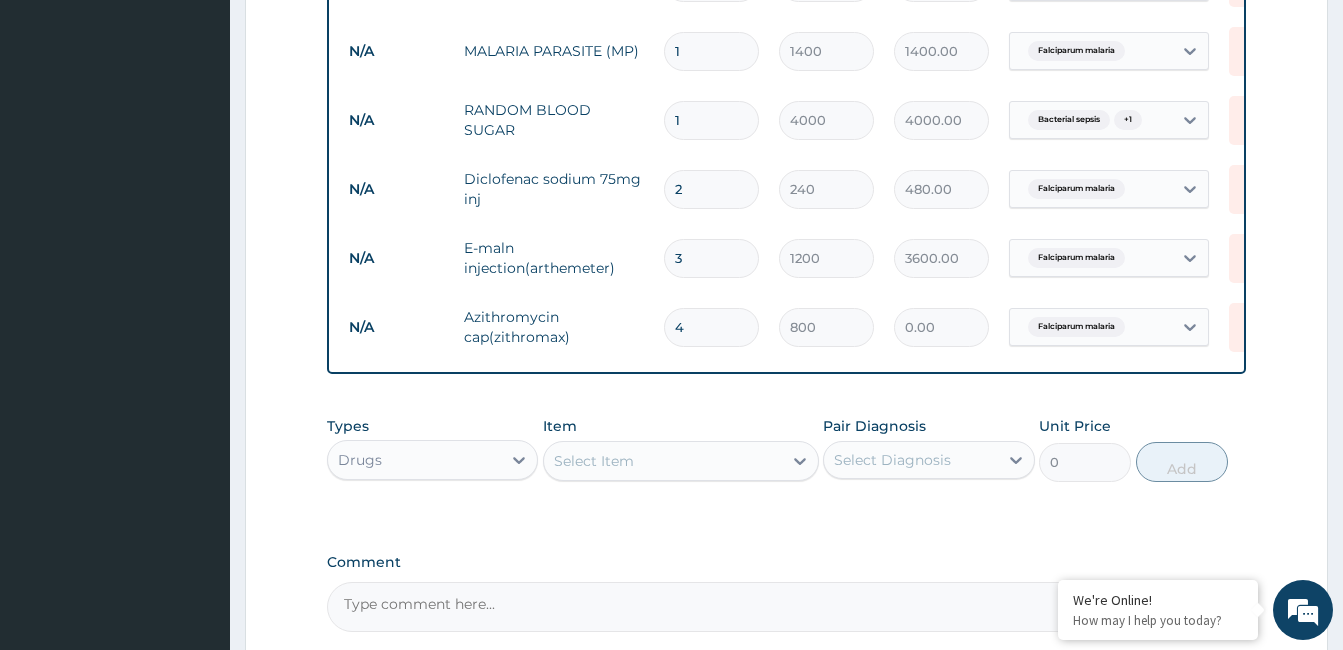 type on "3200.00" 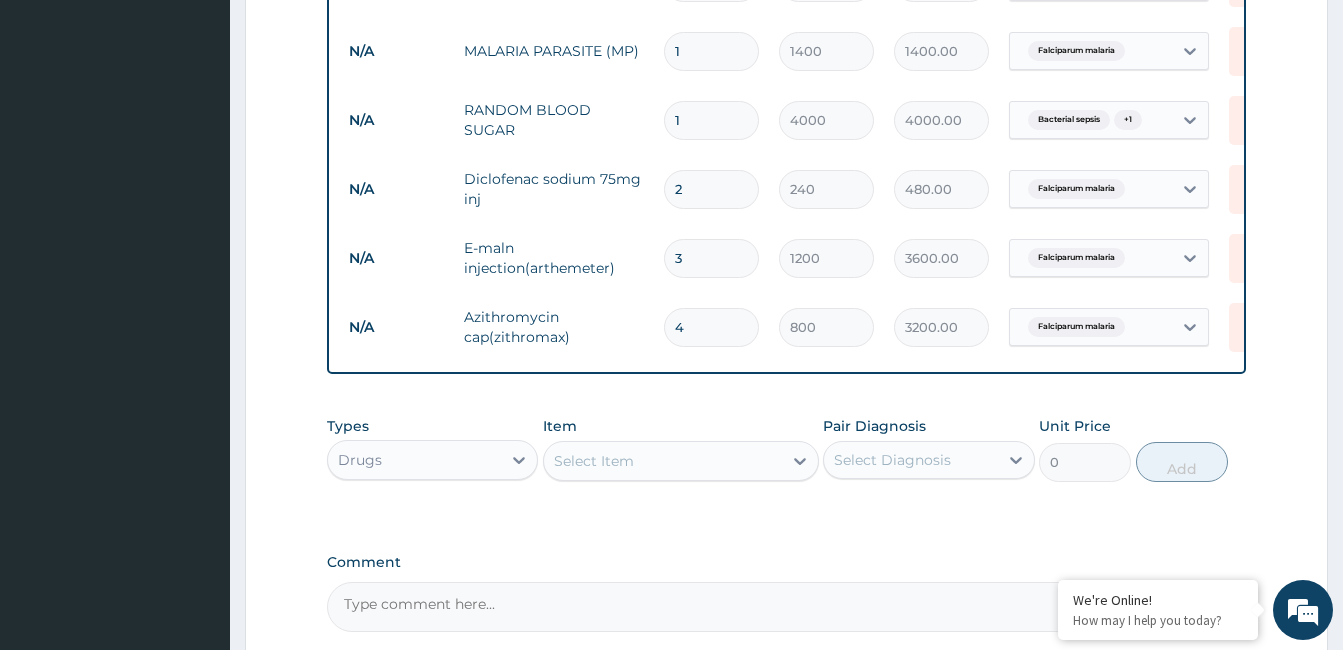 type on "4" 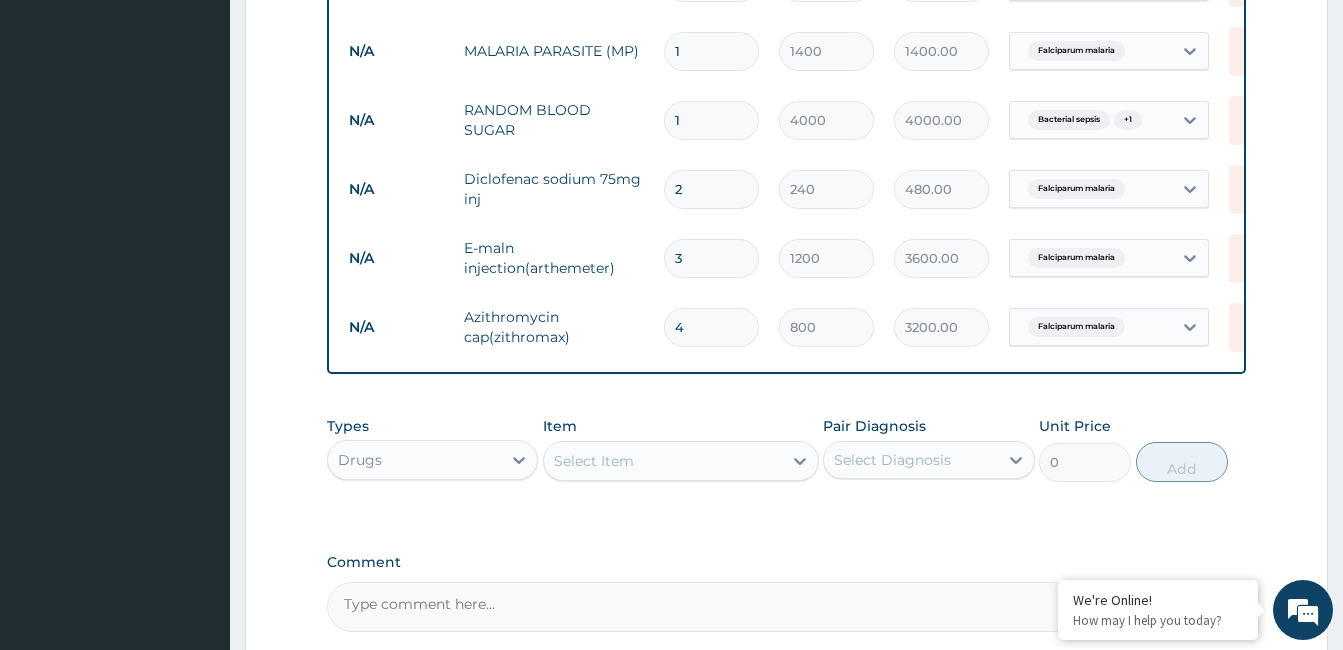 click on "Select Item" at bounding box center [663, 461] 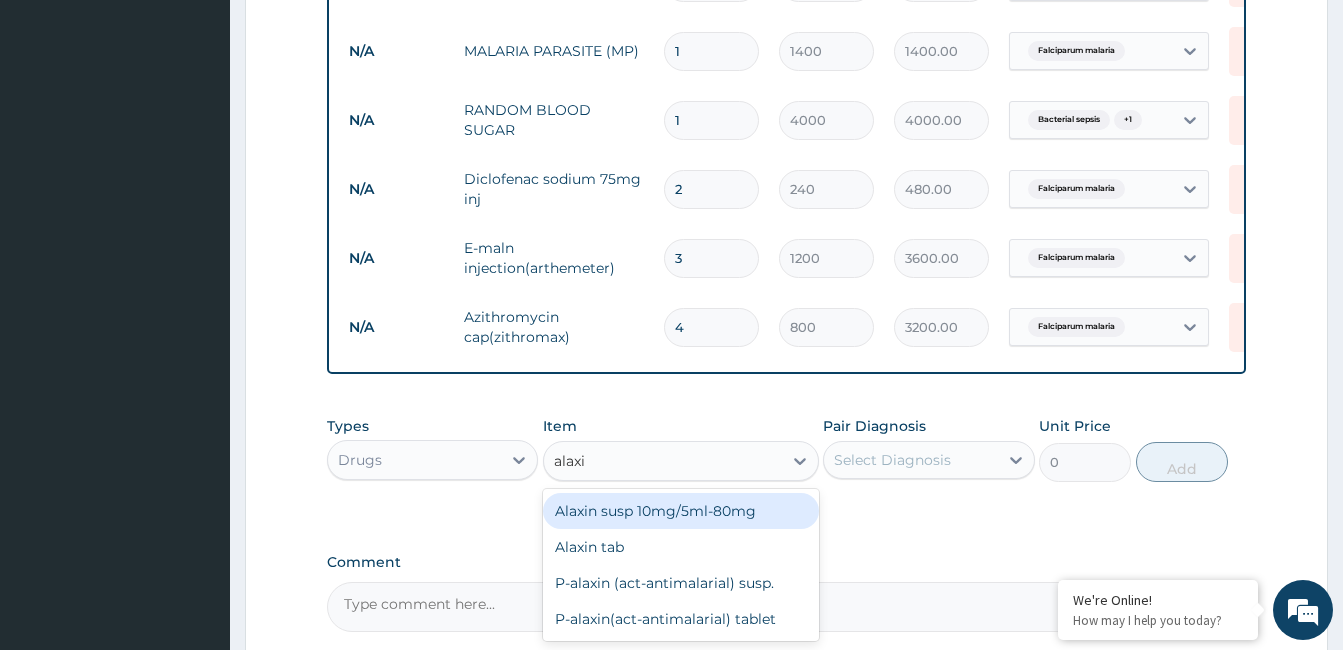 type on "alaxin" 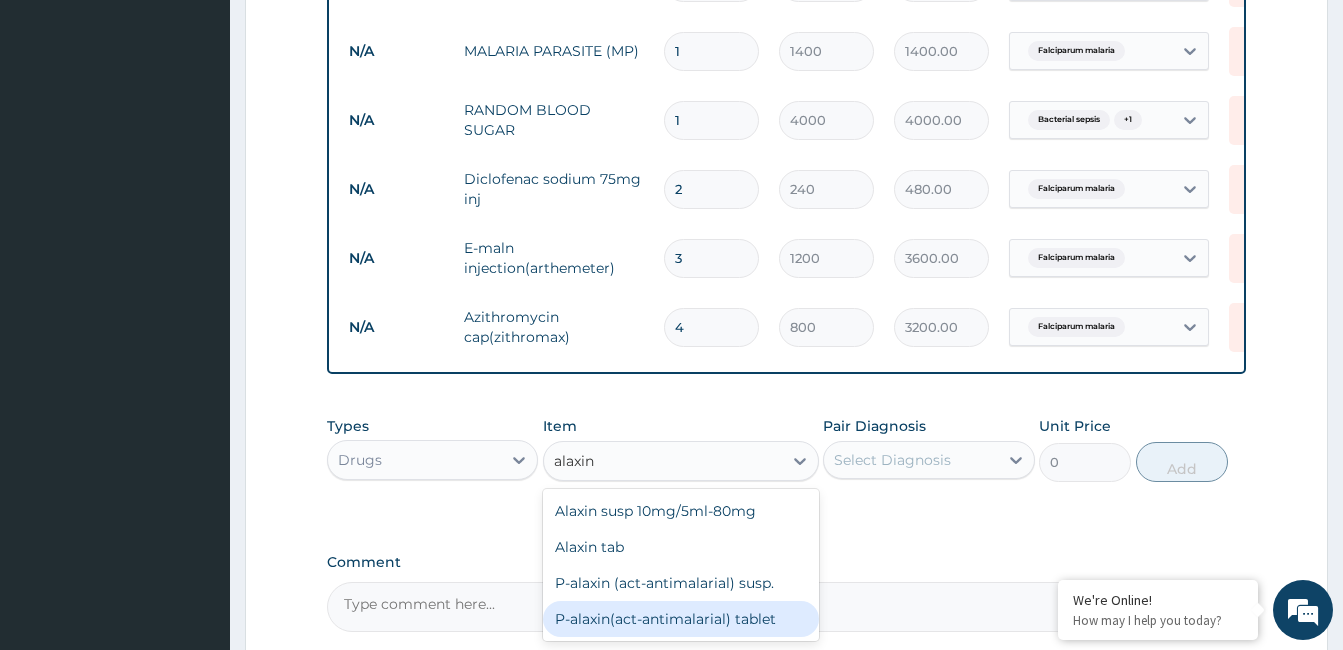 click on "P-alaxin(act-antimalarial) tablet" at bounding box center [681, 619] 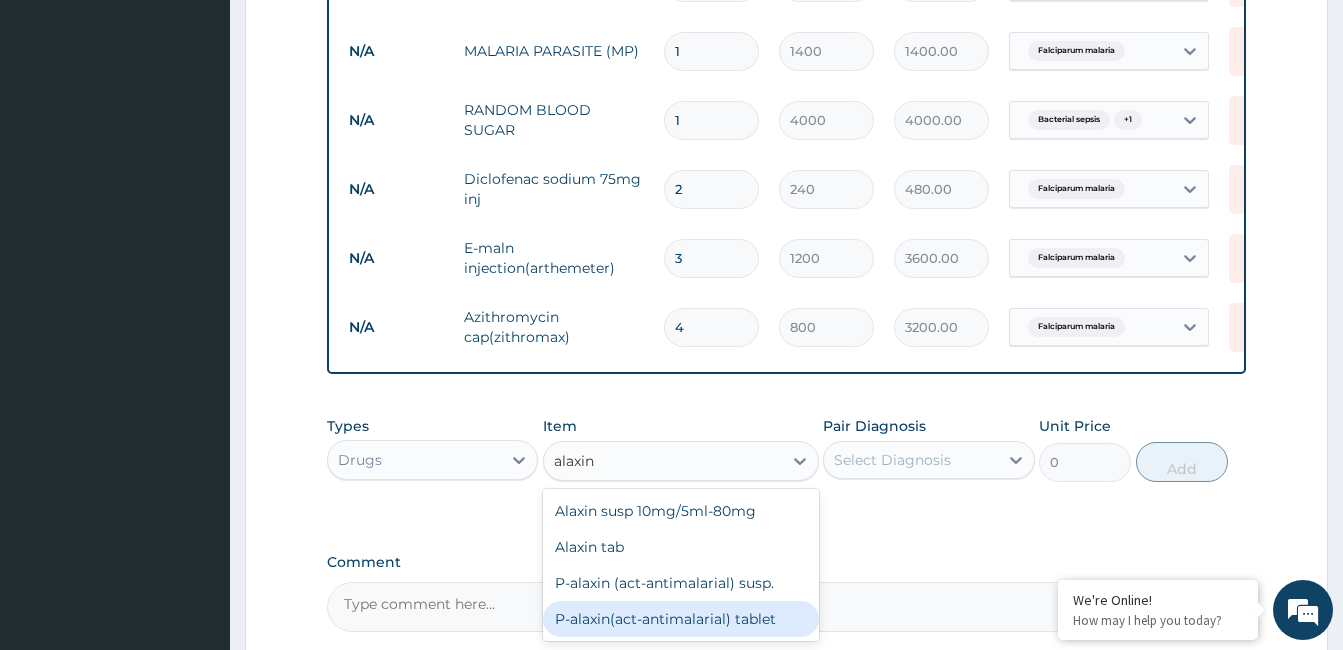 type 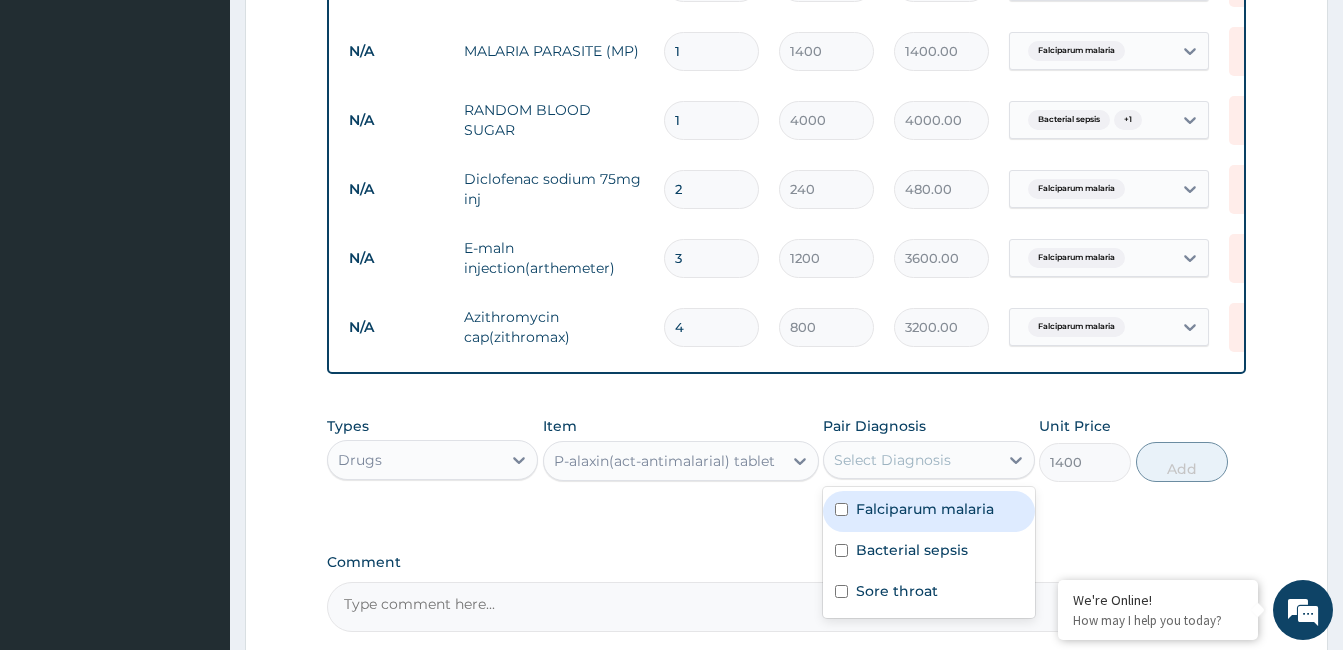 click on "Select Diagnosis" at bounding box center (910, 460) 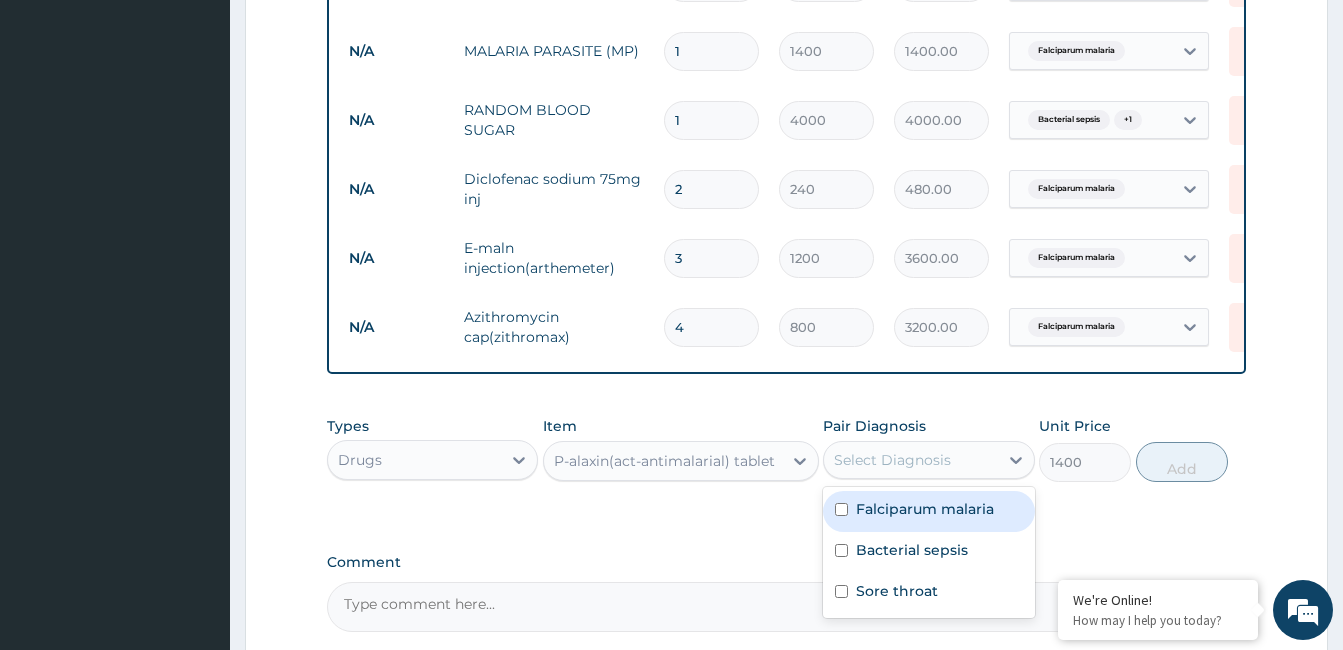 click on "Falciparum malaria" at bounding box center [928, 511] 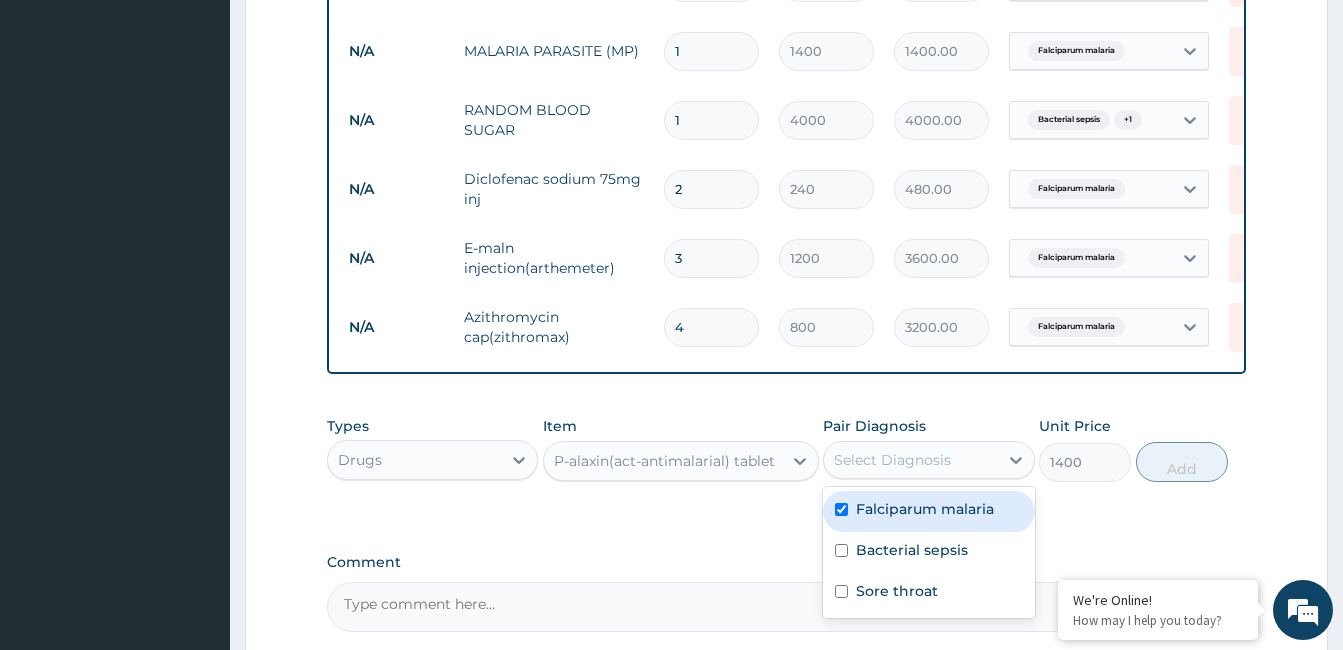 checkbox on "true" 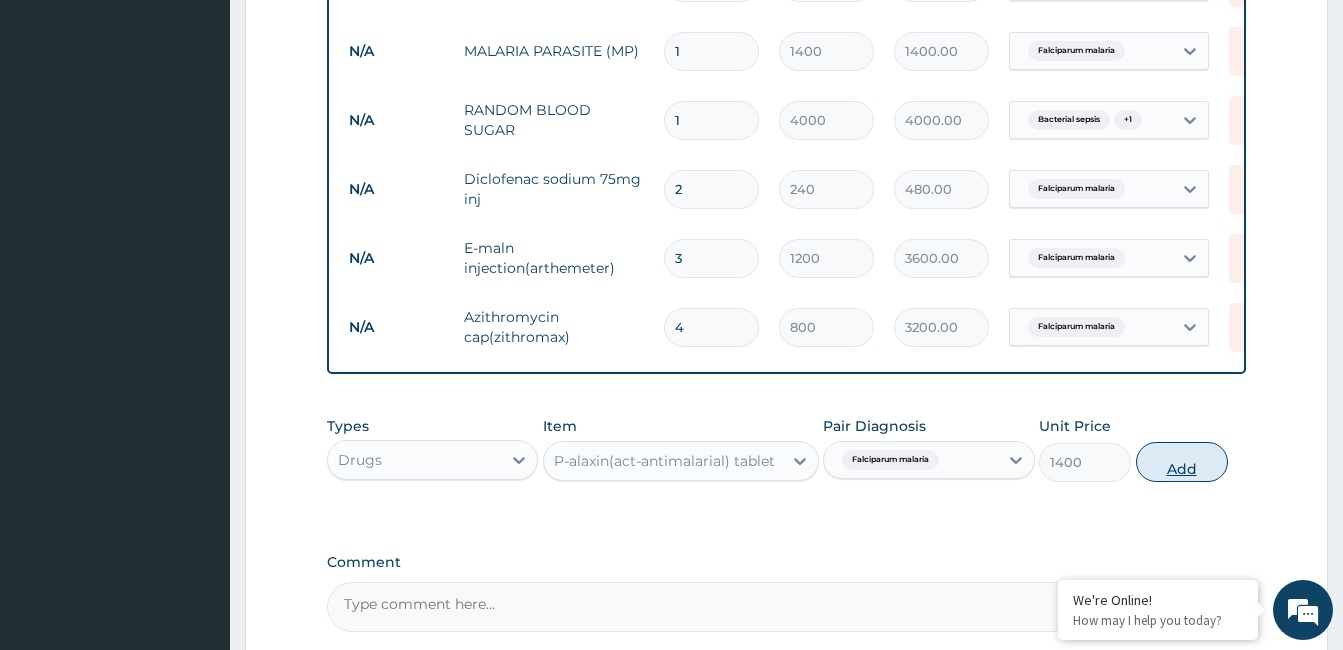 click on "Add" at bounding box center (1182, 462) 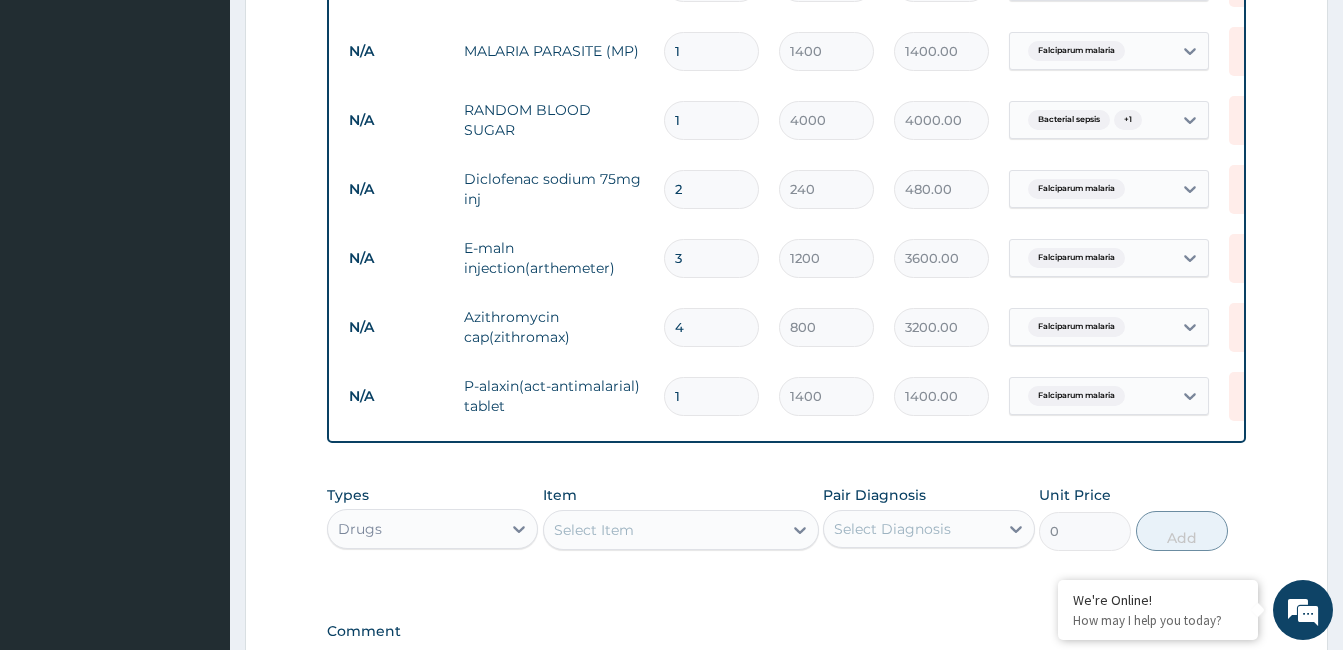 type 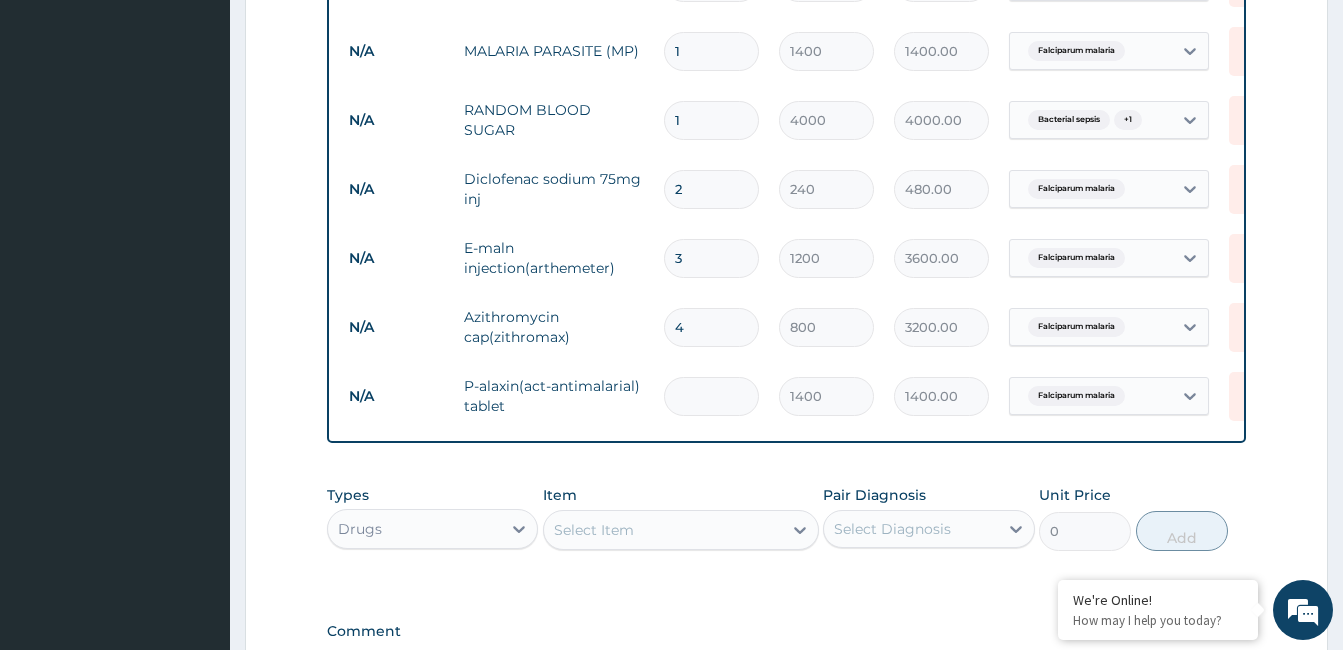 type on "0.00" 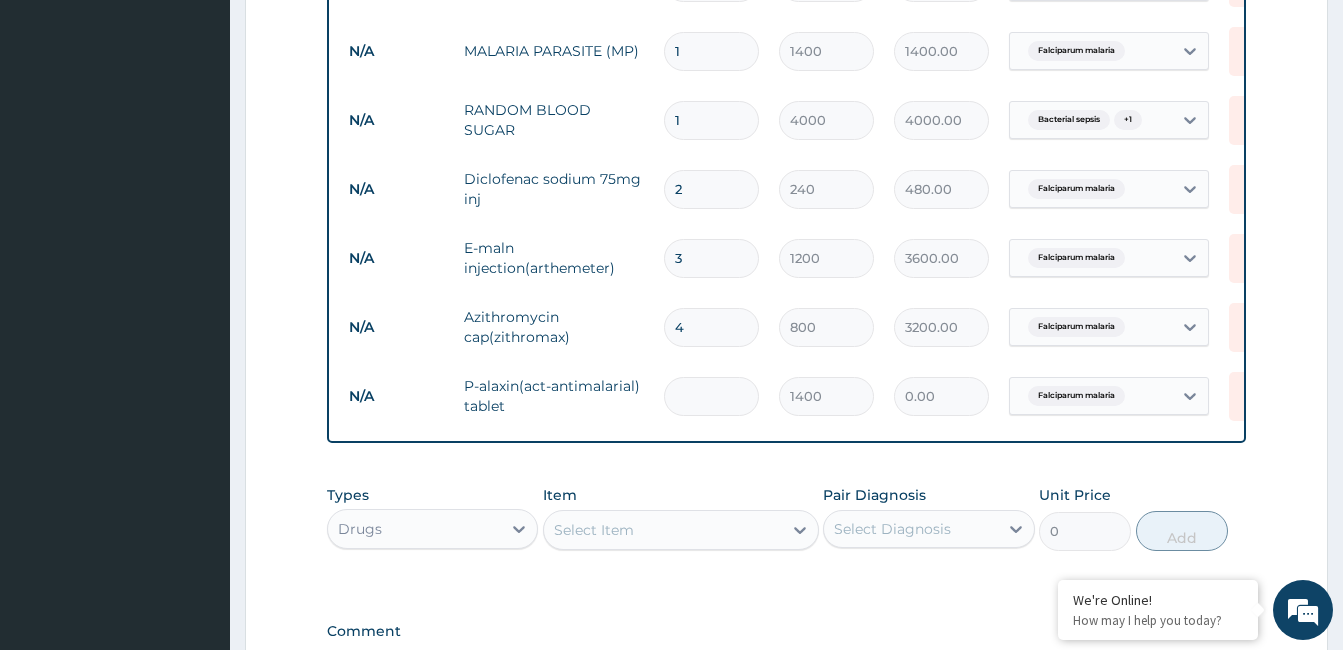 type on "2" 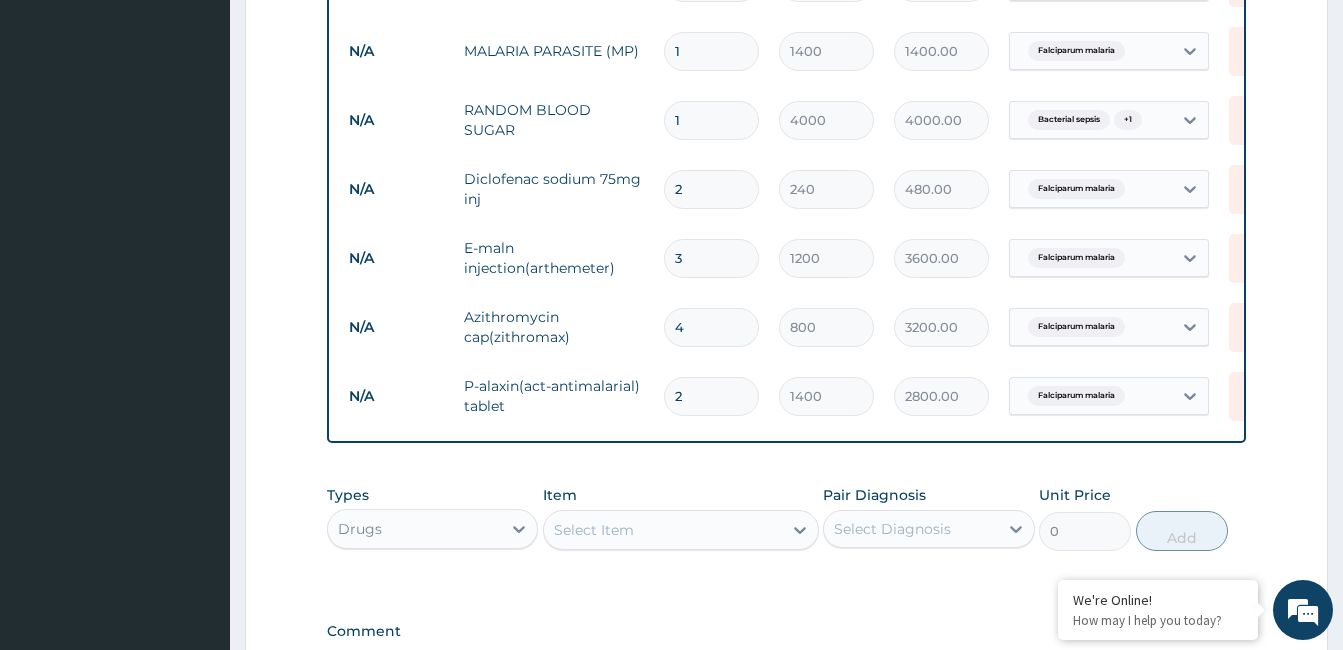 type on "2" 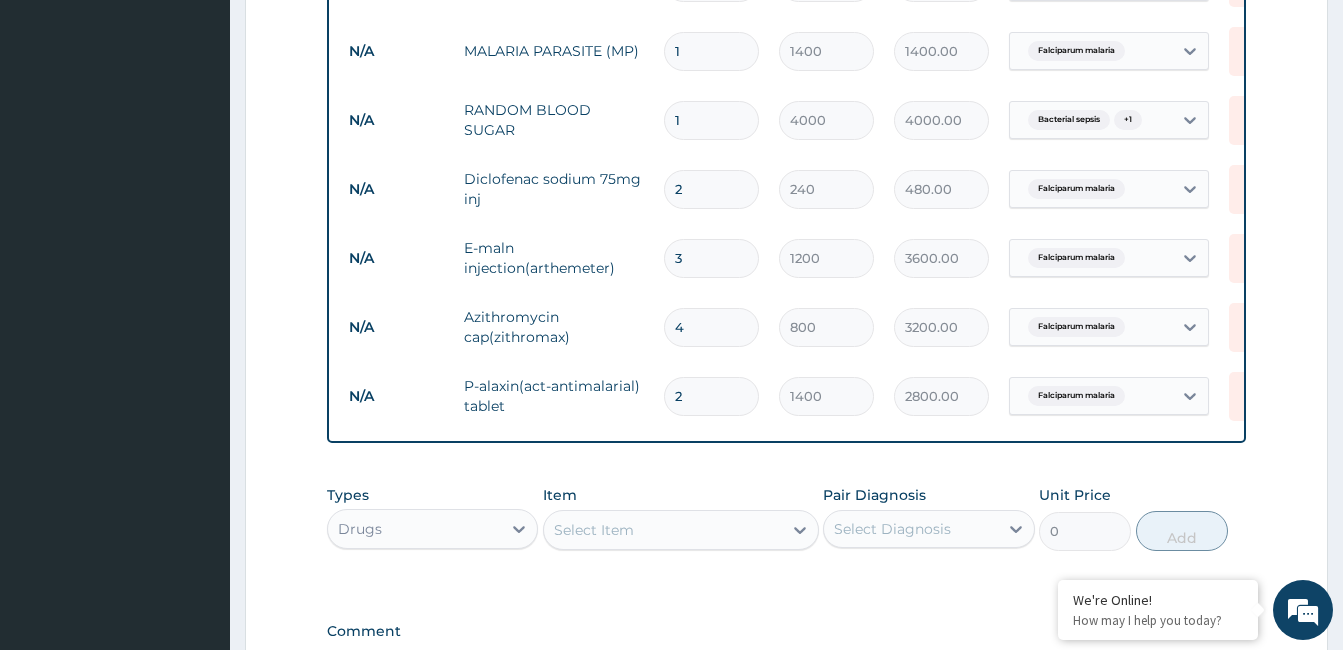 click on "Select Item" at bounding box center (594, 530) 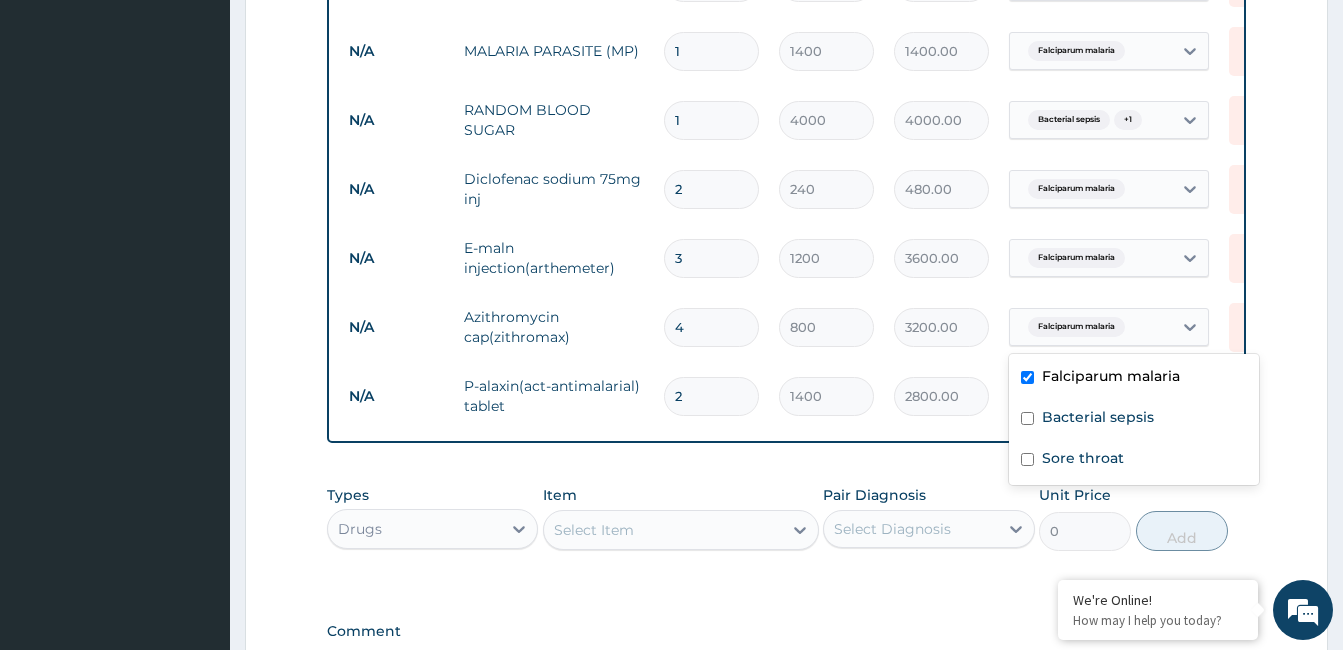 click on "Falciparum malaria" at bounding box center [1076, 327] 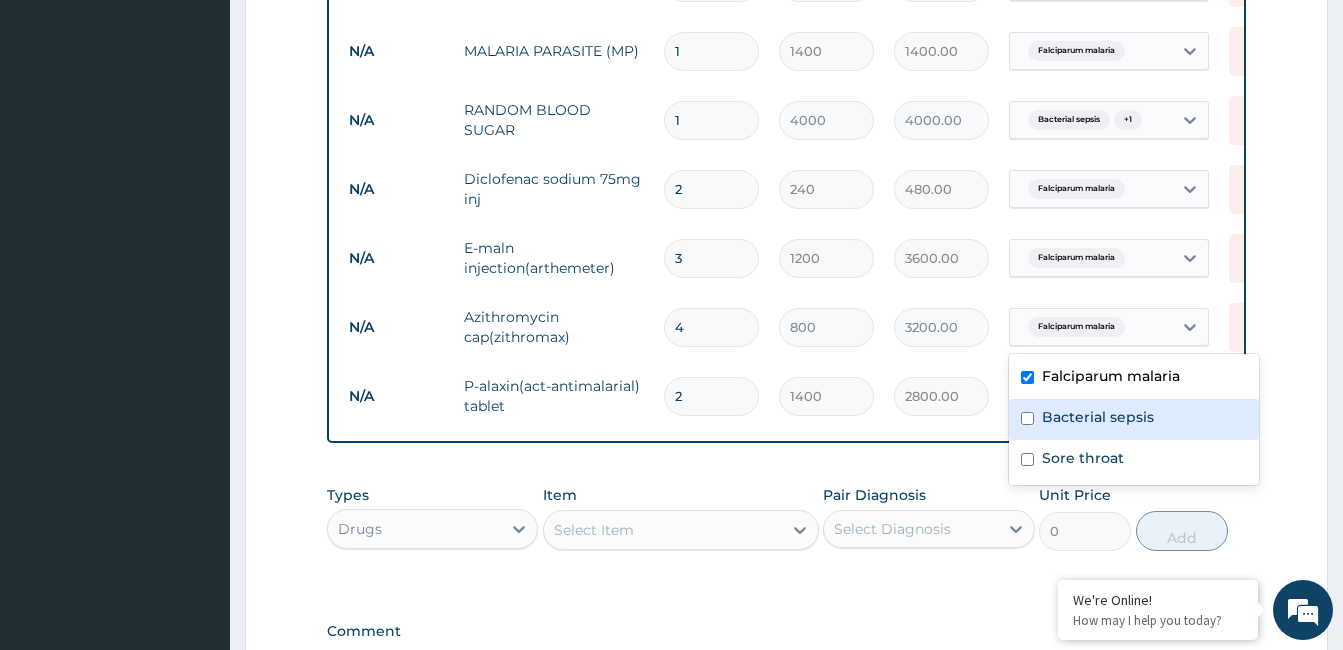 click on "Bacterial sepsis" at bounding box center (1134, 419) 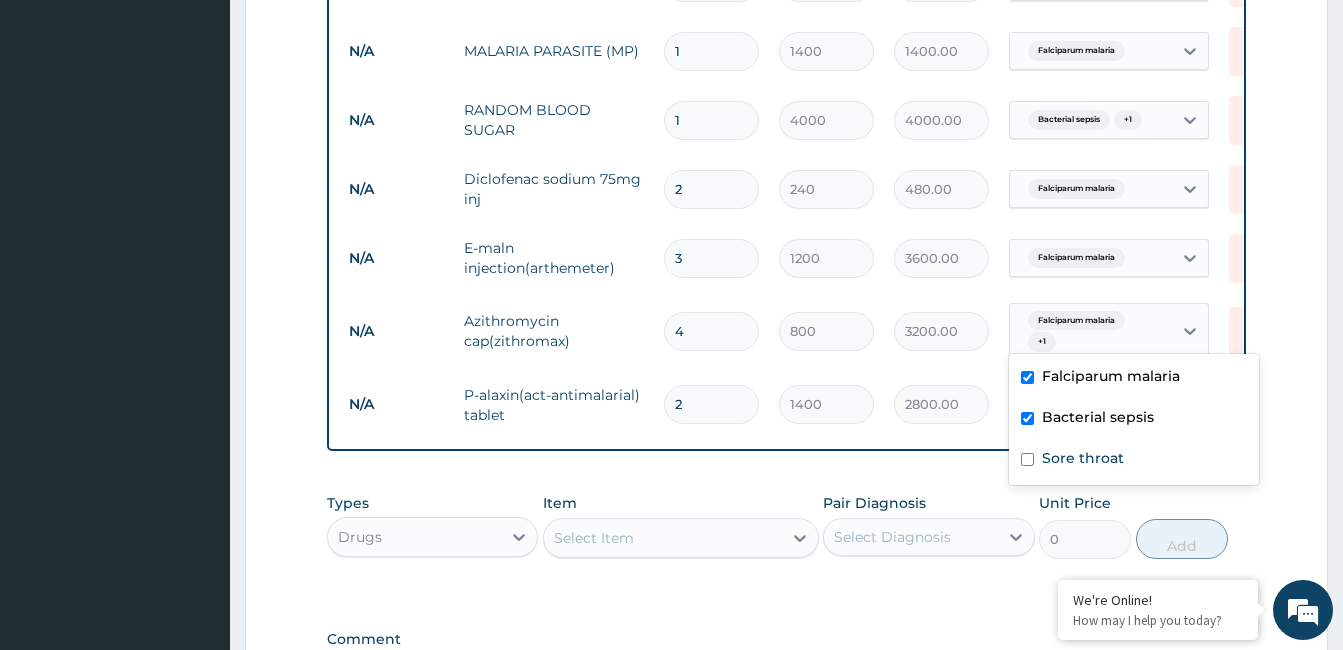 click on "Bacterial sepsis" at bounding box center [1134, 419] 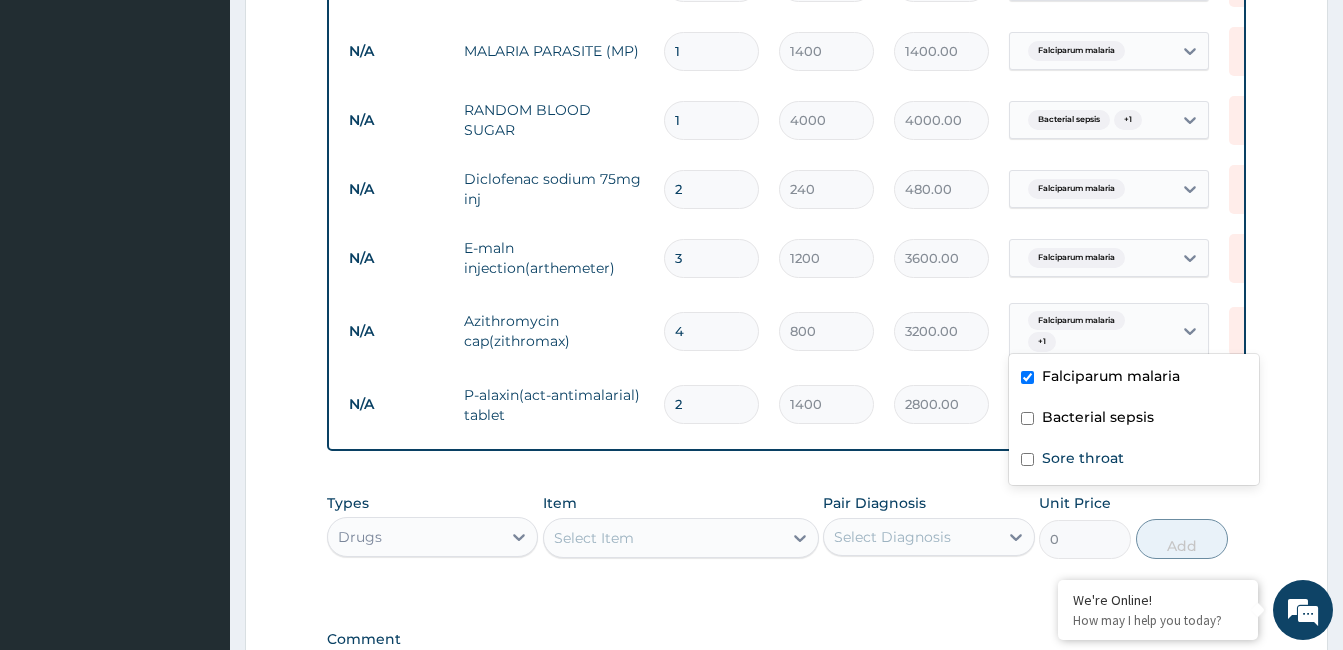 checkbox on "false" 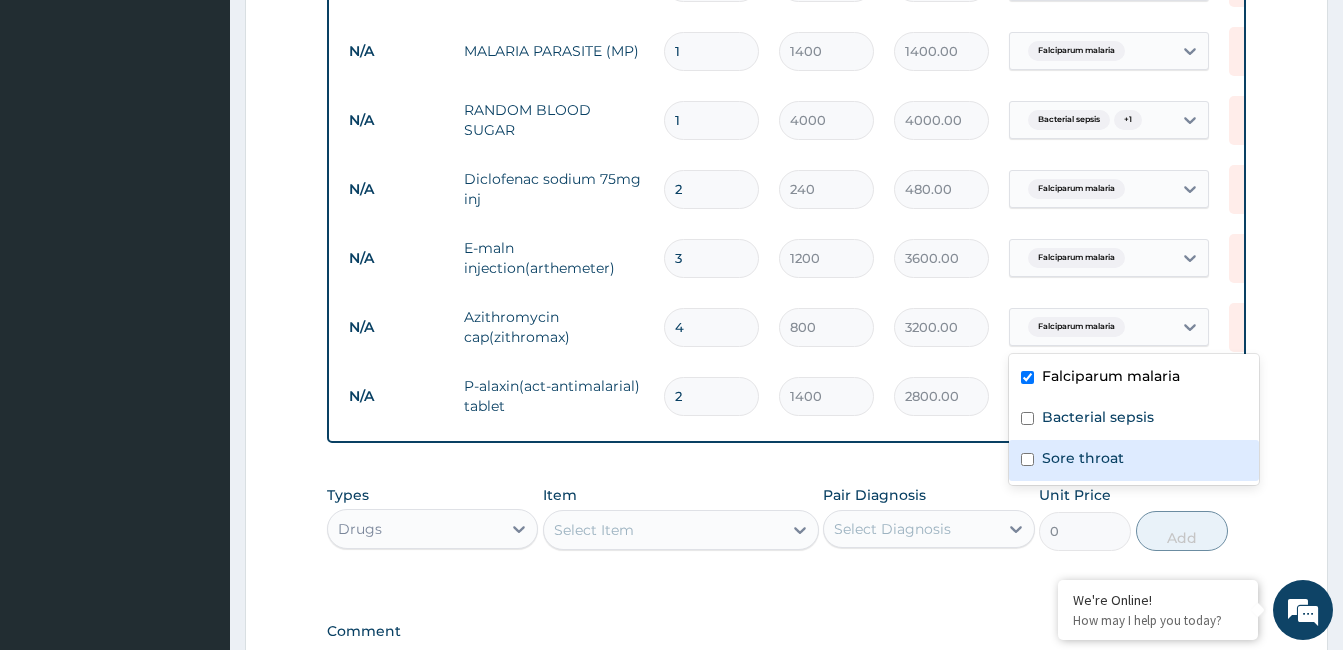 click on "Sore throat" at bounding box center [1134, 460] 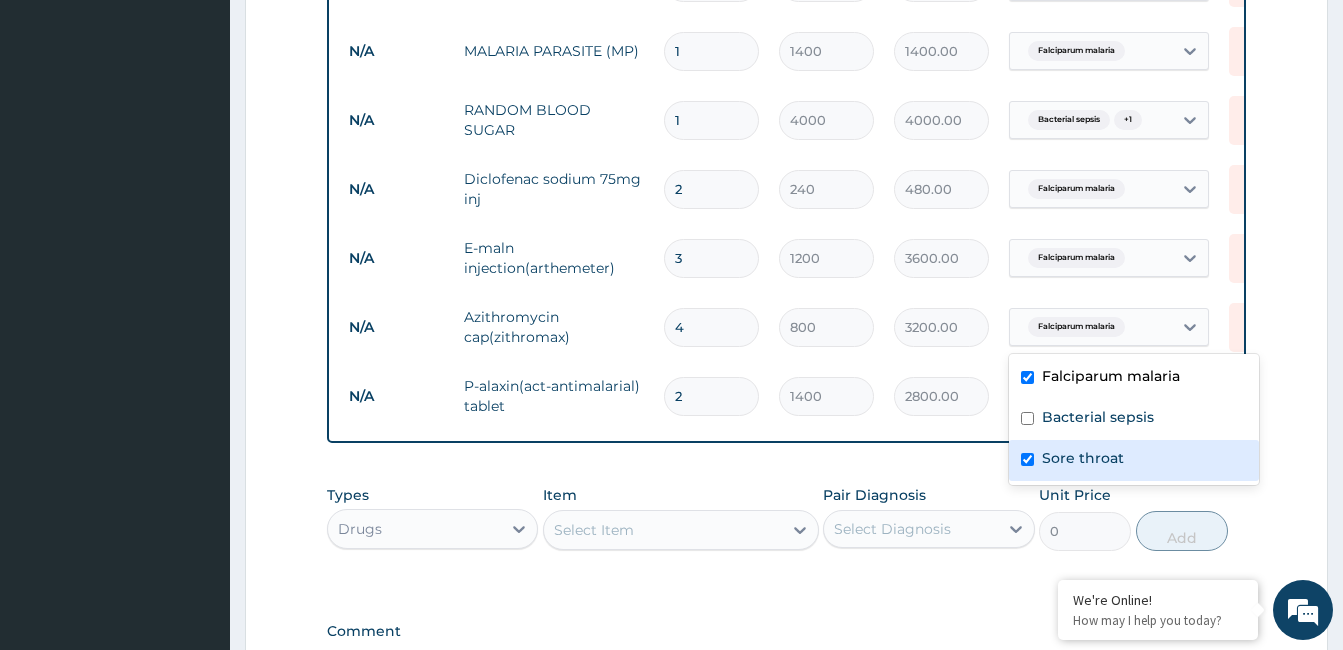 checkbox on "true" 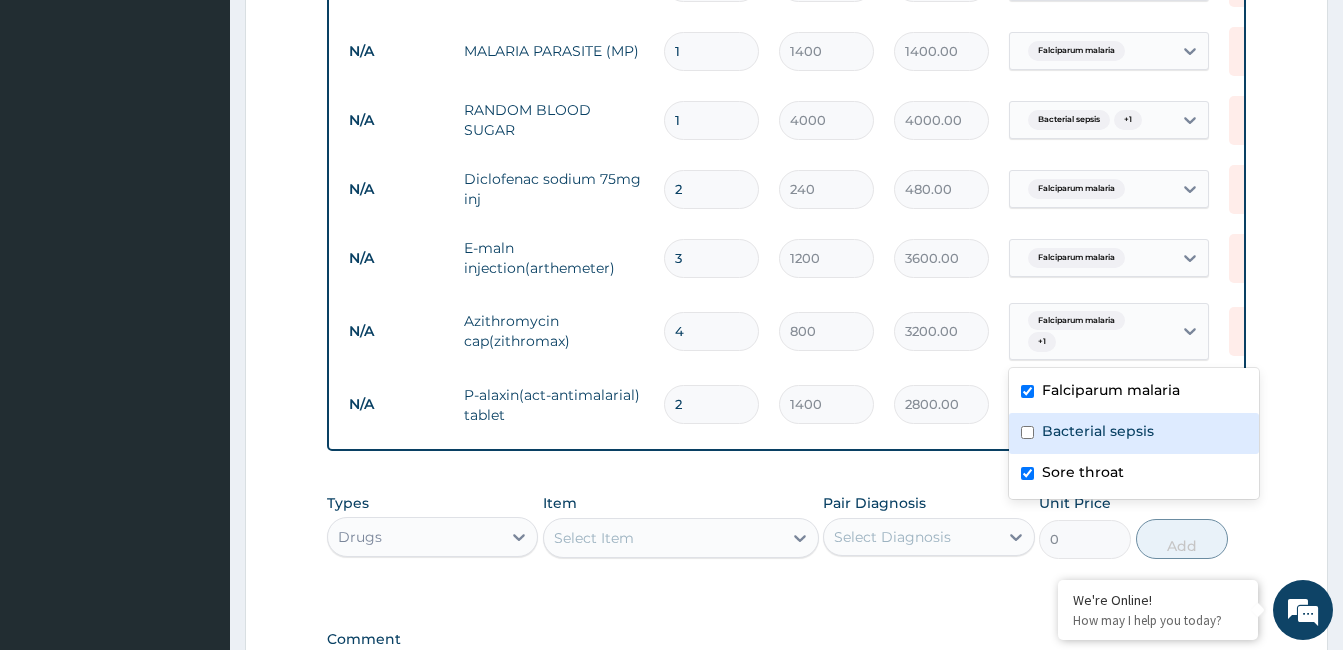 click on "Bacterial sepsis" at bounding box center (1134, 433) 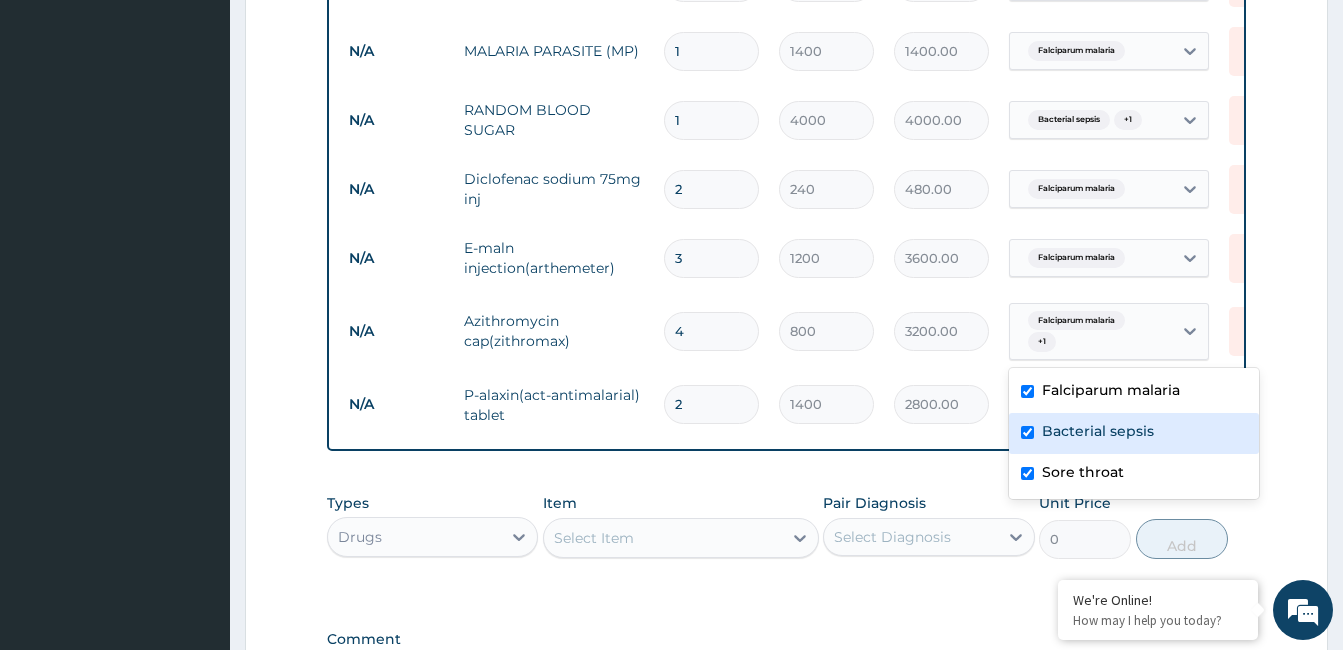 checkbox on "true" 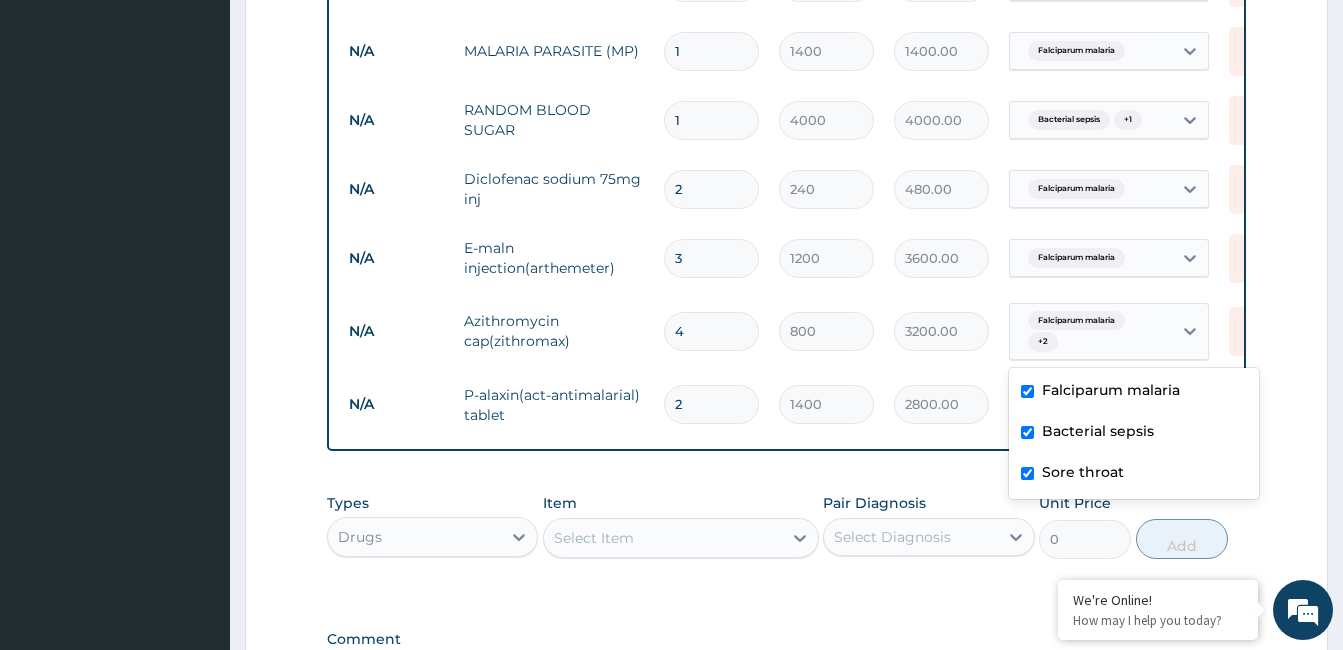 click on "Select Item" at bounding box center [663, 538] 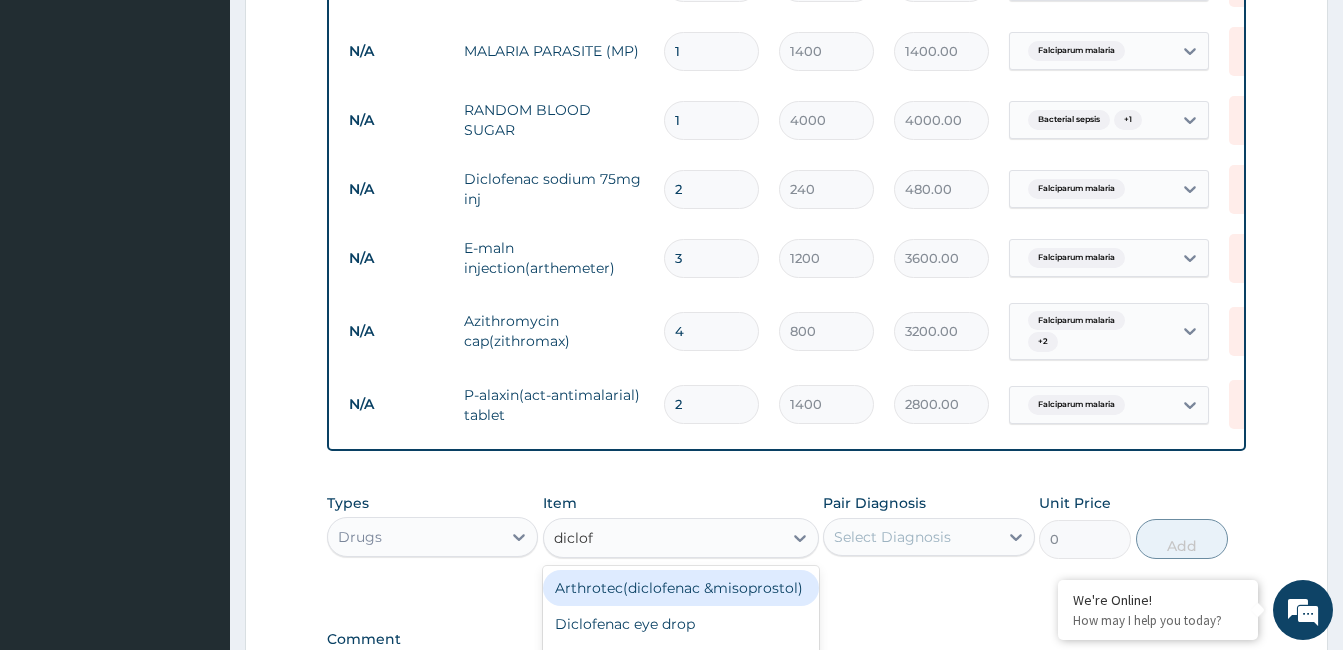 type on "diclofe" 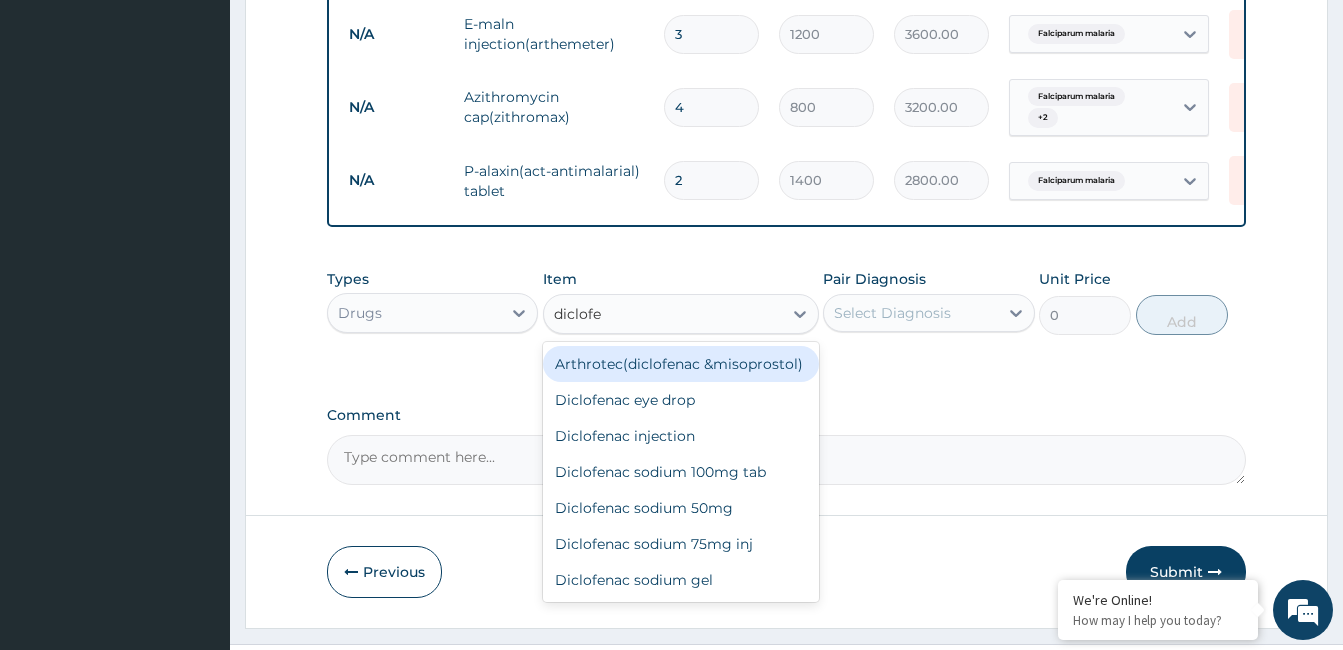 scroll, scrollTop: 1203, scrollLeft: 0, axis: vertical 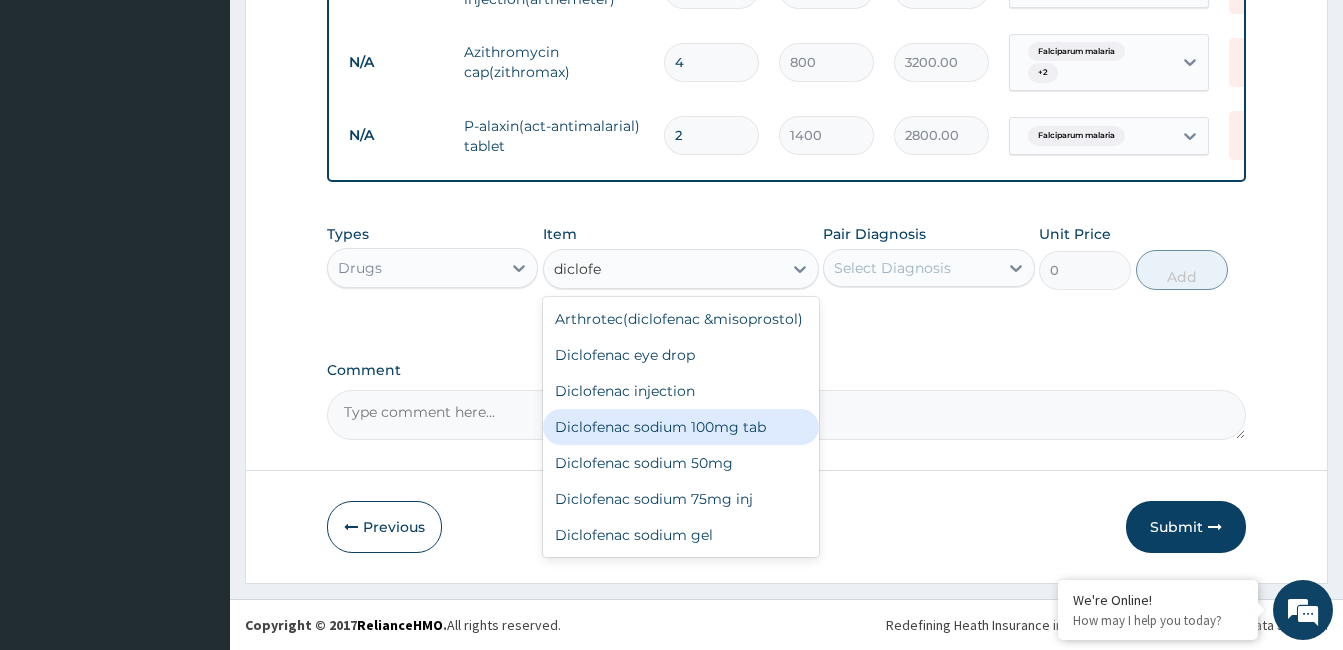 click on "Diclofenac sodium 100mg tab" at bounding box center (681, 427) 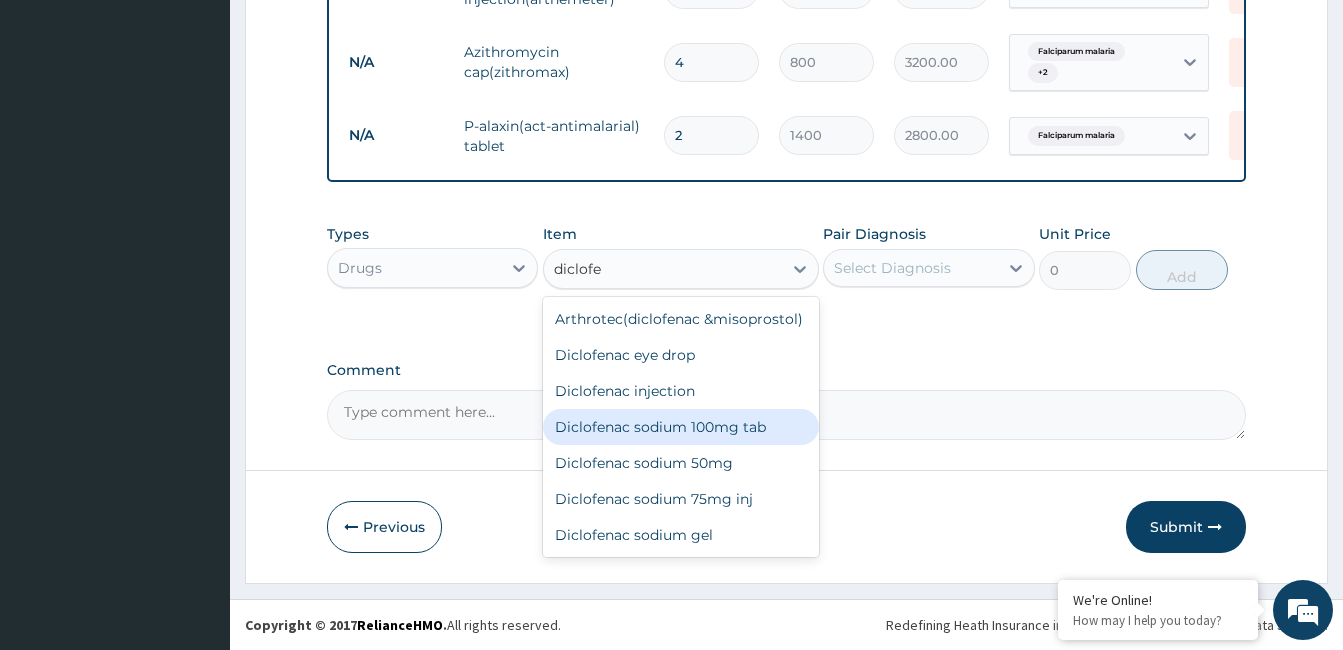 type 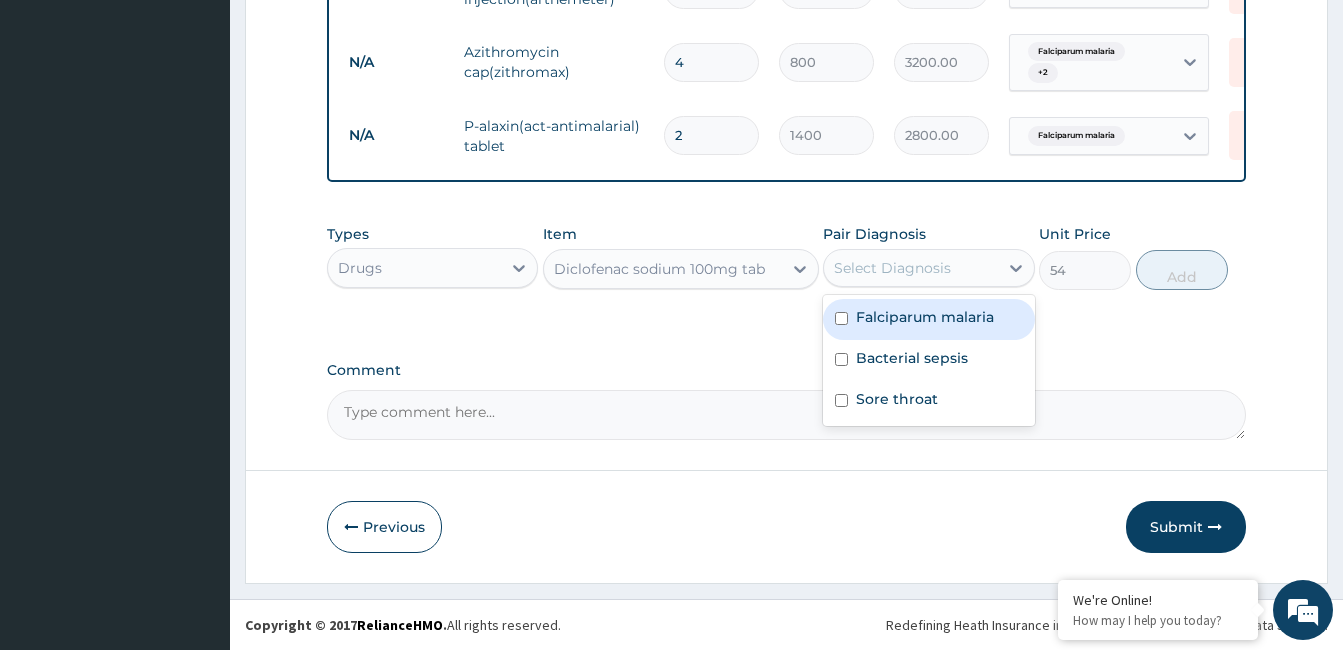 click on "Select Diagnosis" at bounding box center [910, 268] 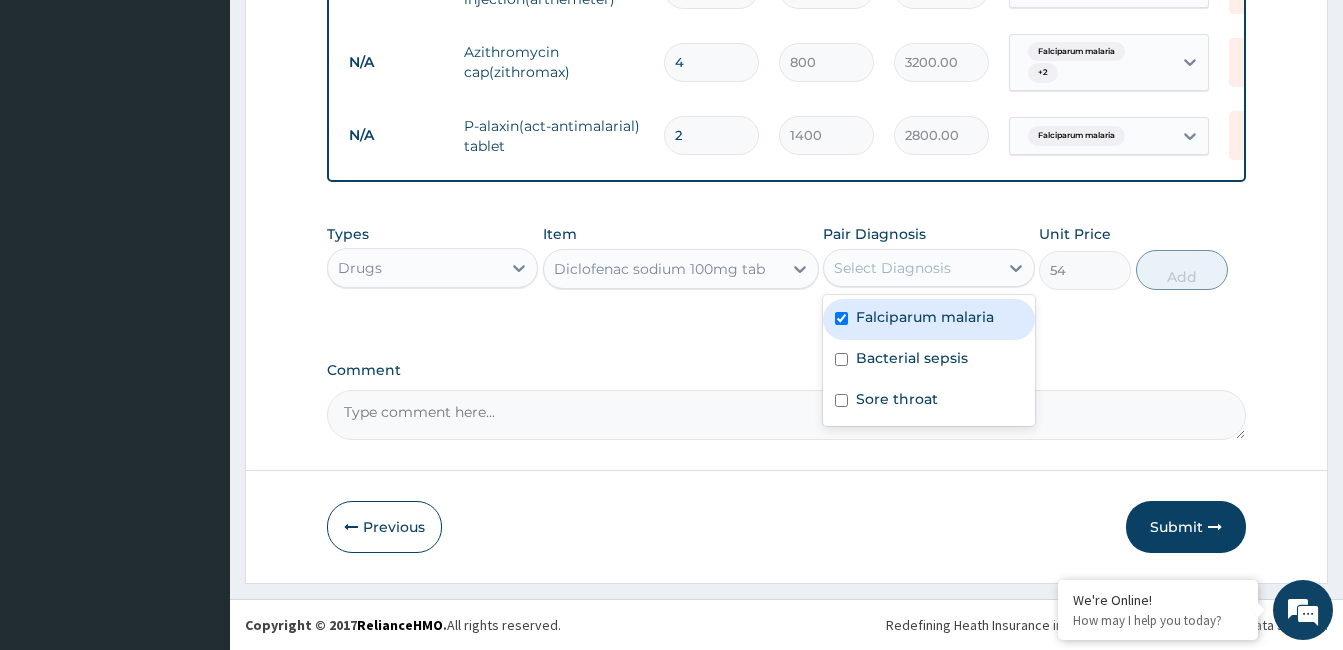 checkbox on "true" 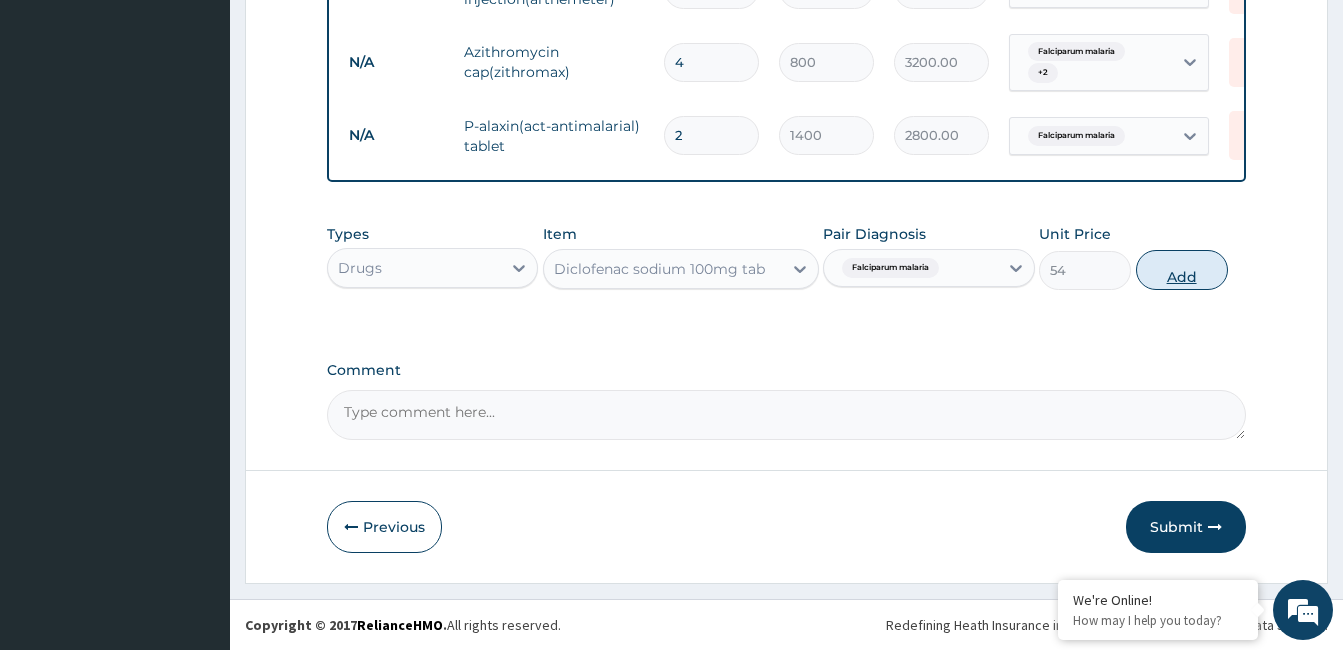 click on "Add" at bounding box center [1182, 270] 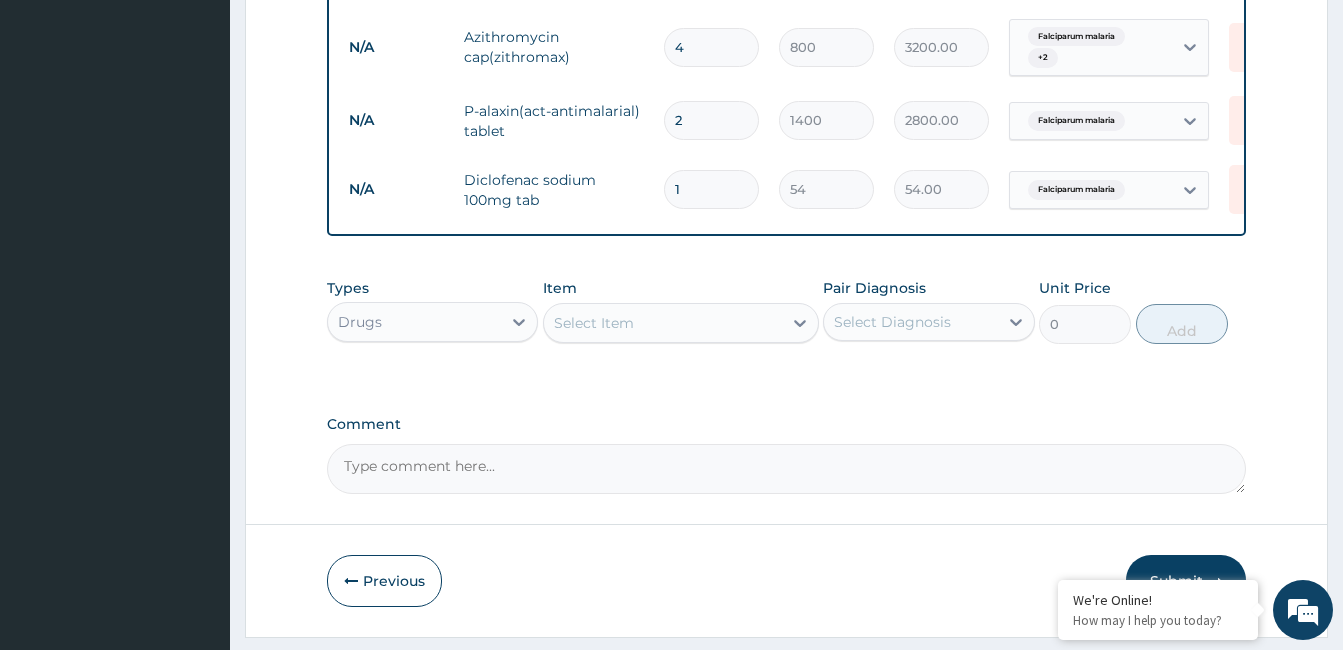 type on "10" 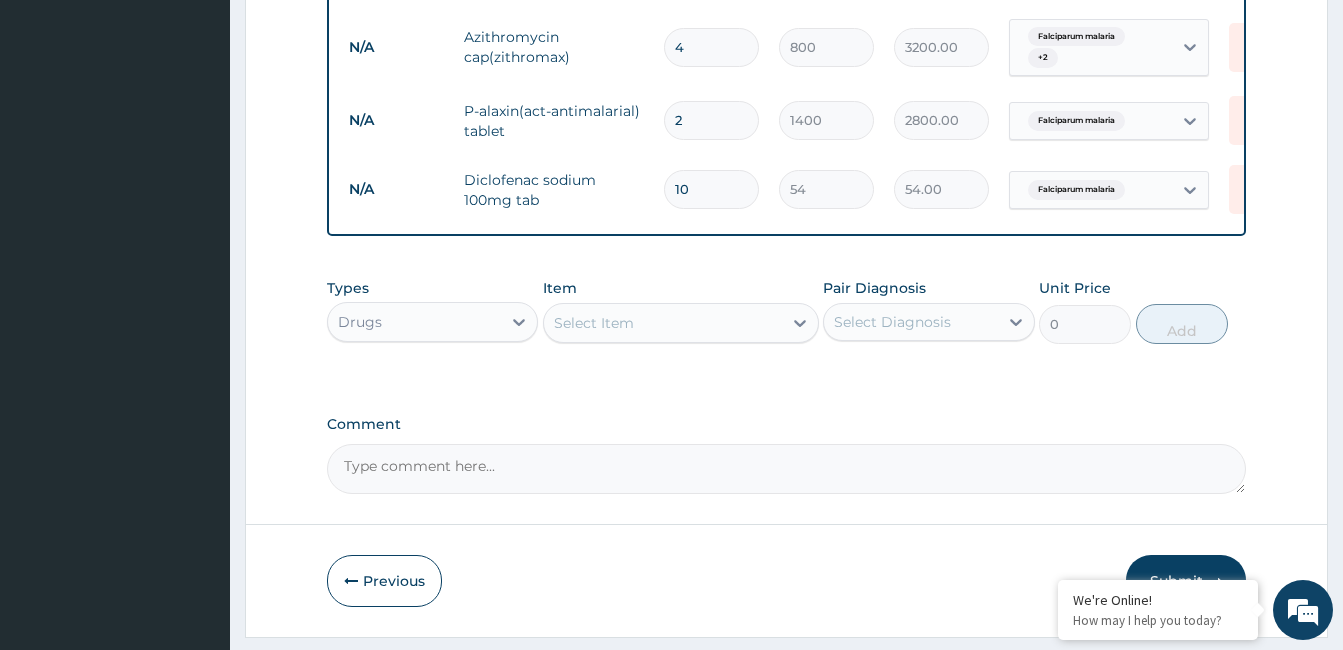 type on "540.00" 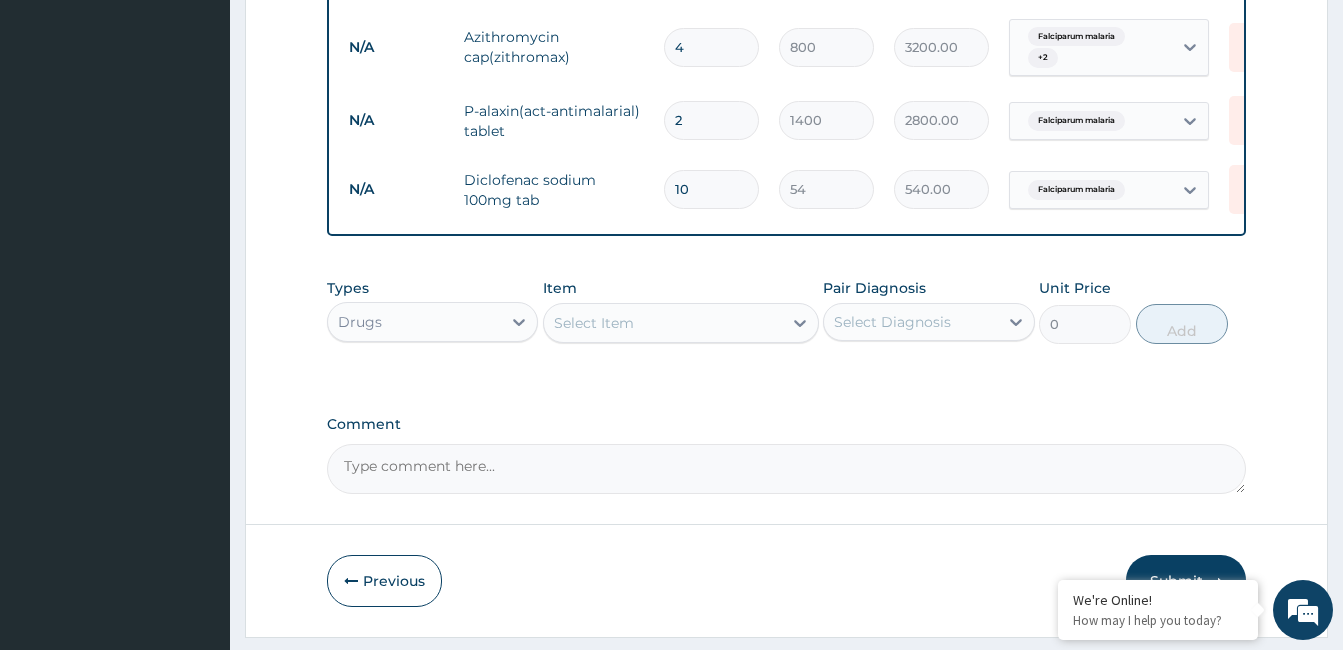 scroll, scrollTop: 1272, scrollLeft: 0, axis: vertical 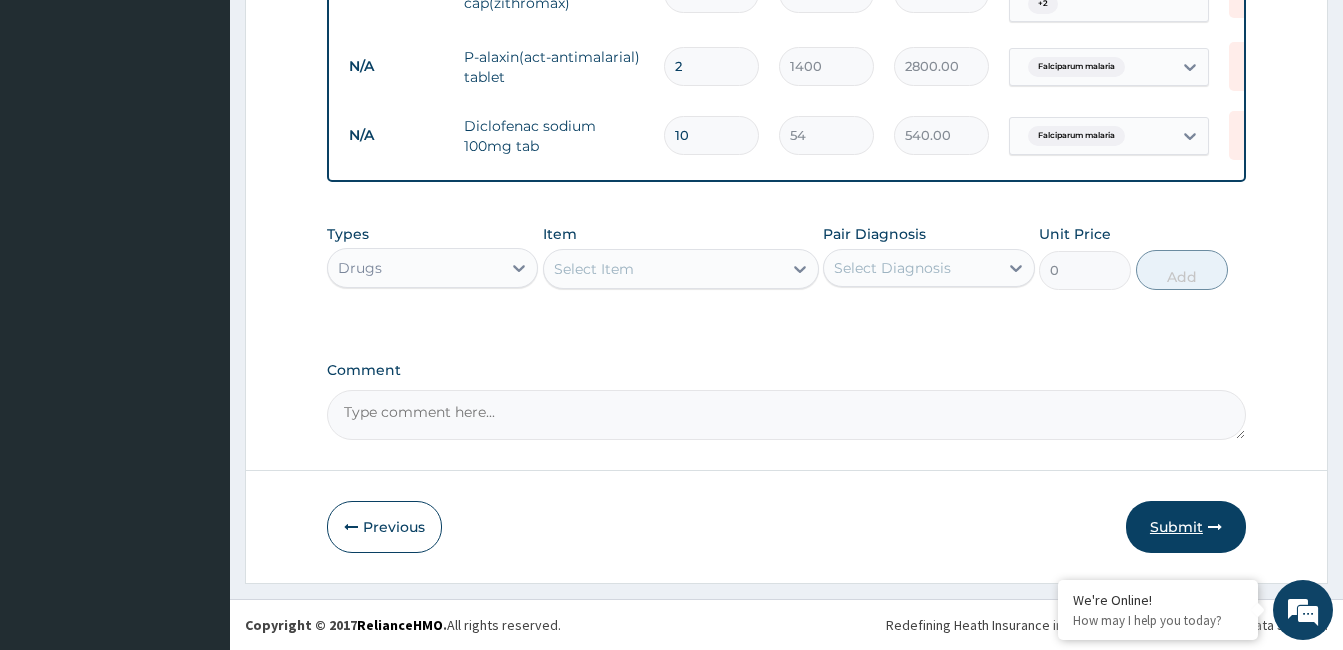 type on "10" 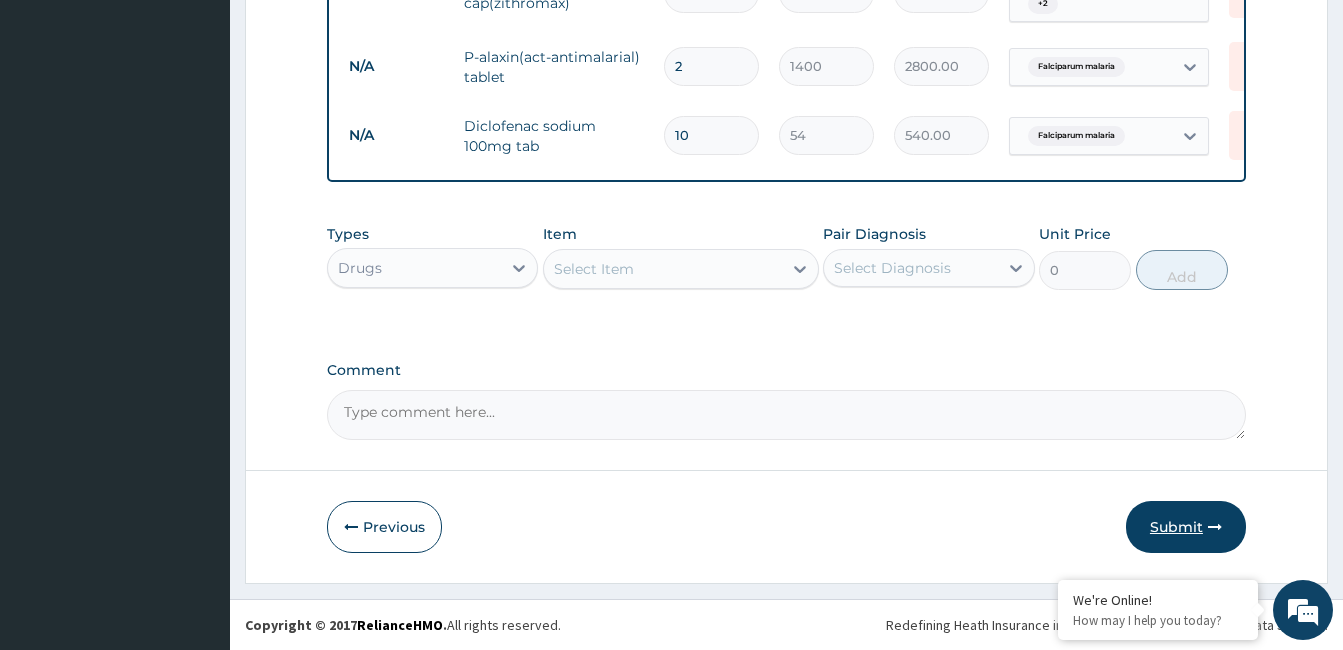 click on "Submit" at bounding box center (1186, 527) 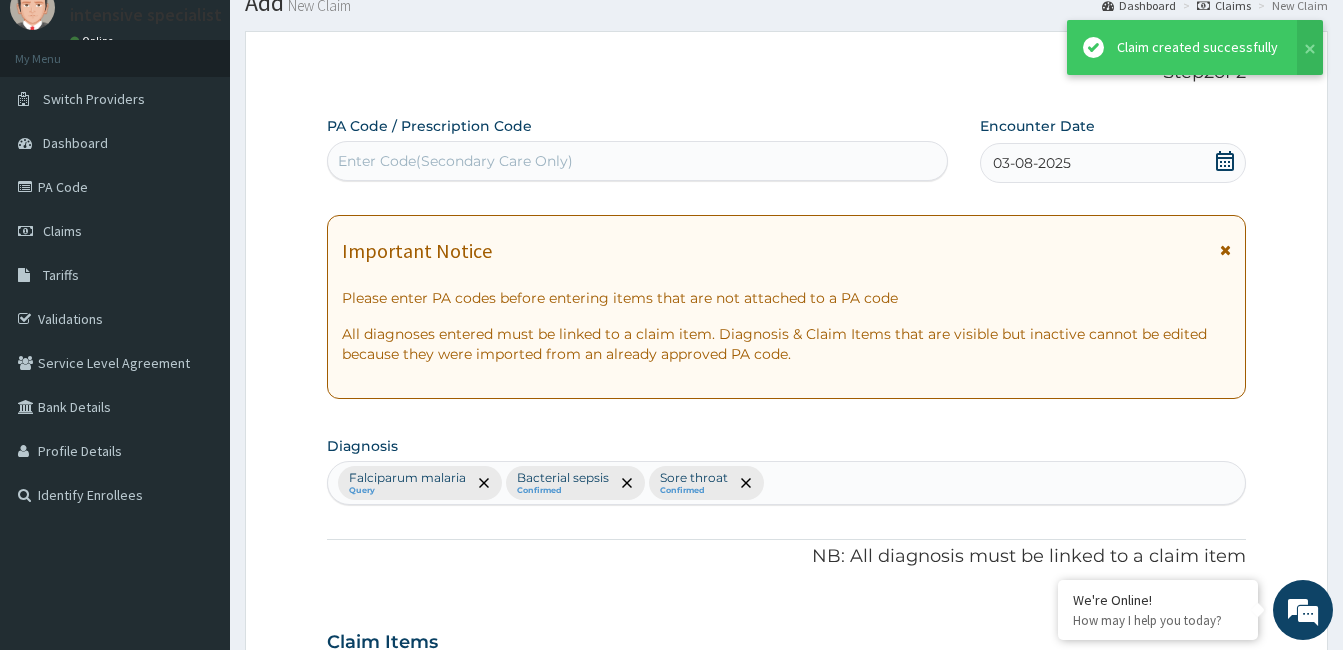 scroll, scrollTop: 1272, scrollLeft: 0, axis: vertical 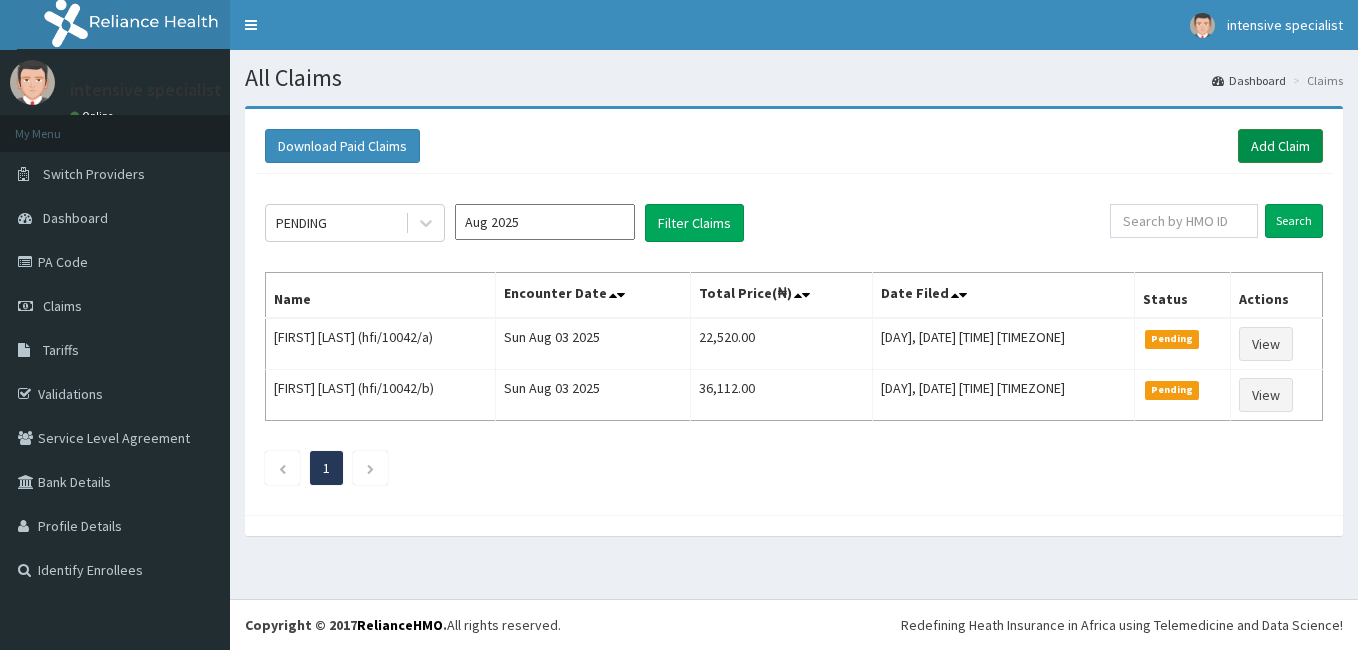 click on "Add Claim" at bounding box center (1280, 146) 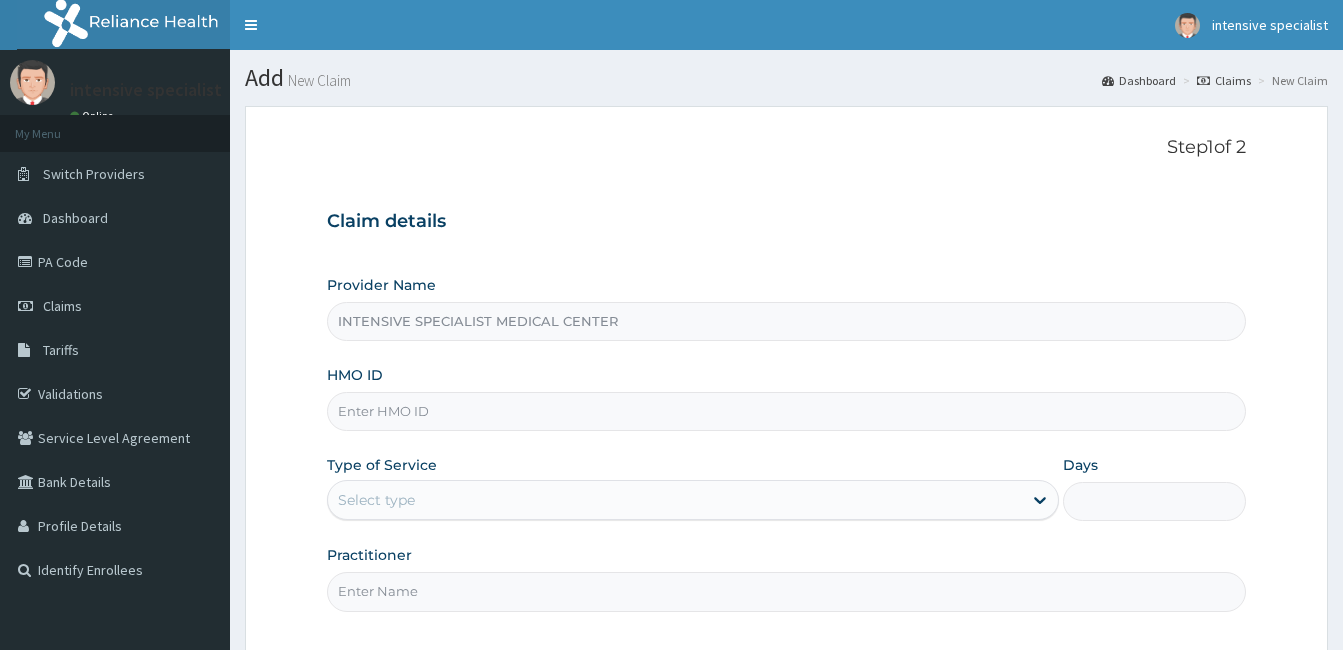 scroll, scrollTop: 0, scrollLeft: 0, axis: both 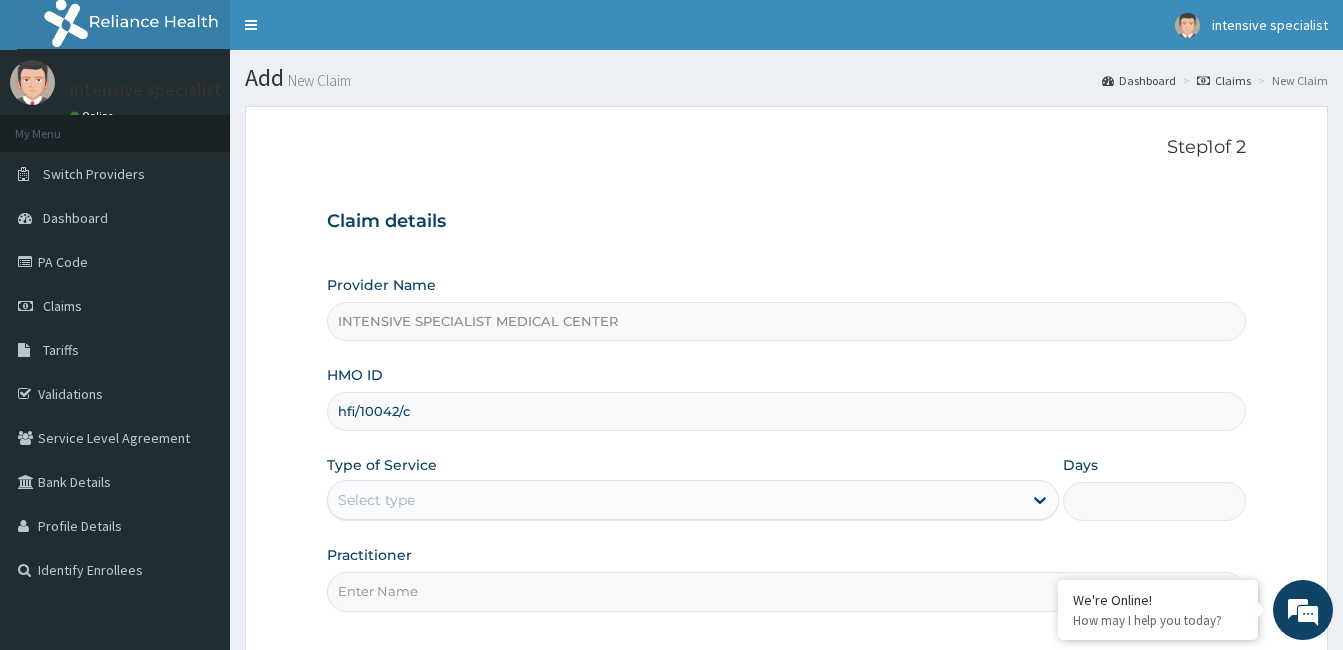 type on "hfi/10042/c" 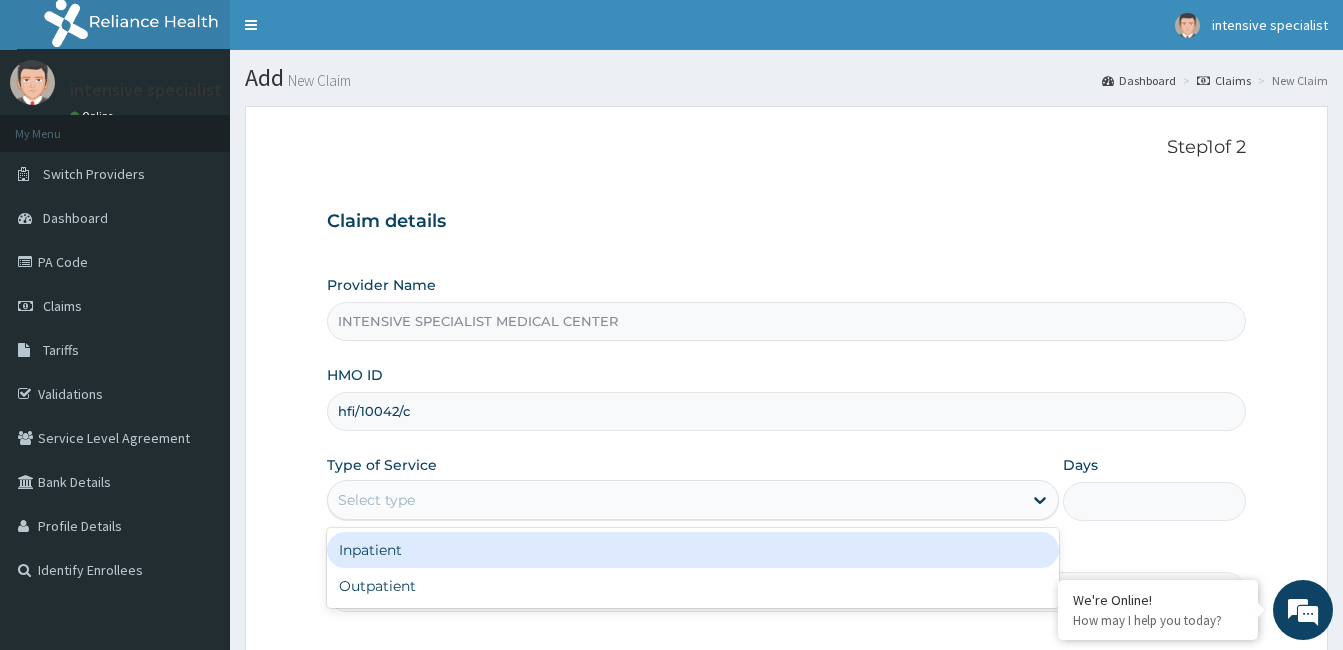 click on "Select type" at bounding box center [675, 500] 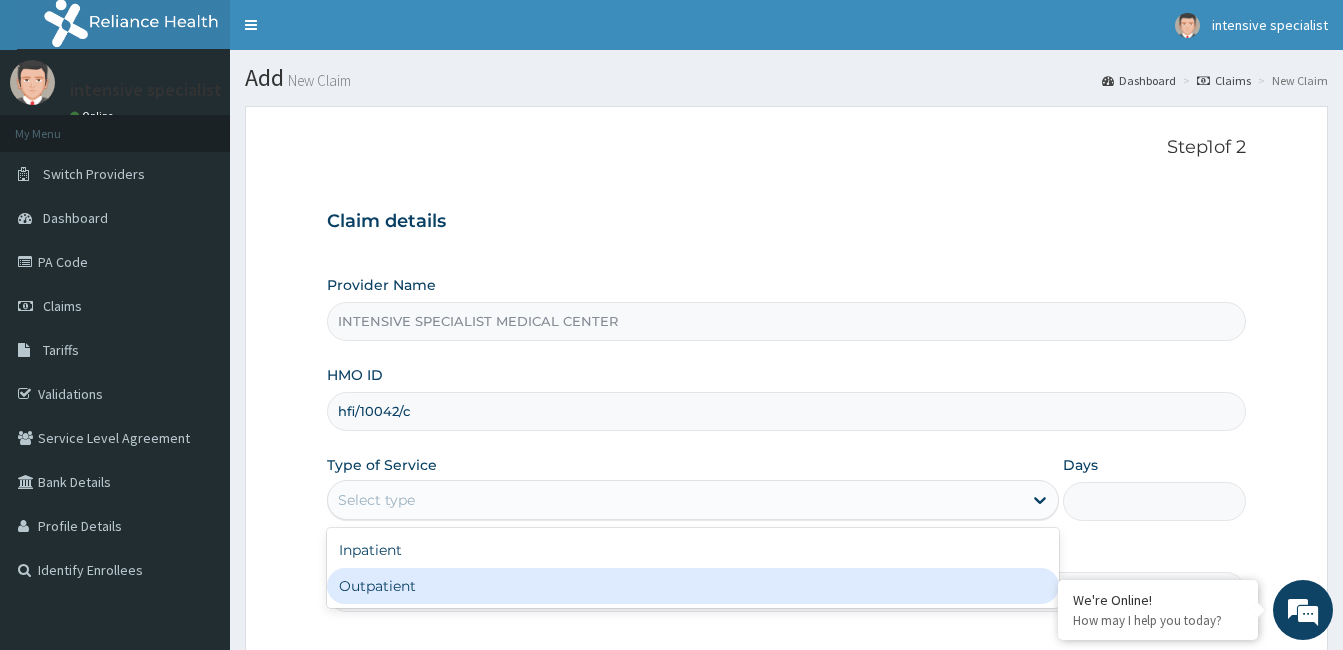click on "Outpatient" at bounding box center [693, 586] 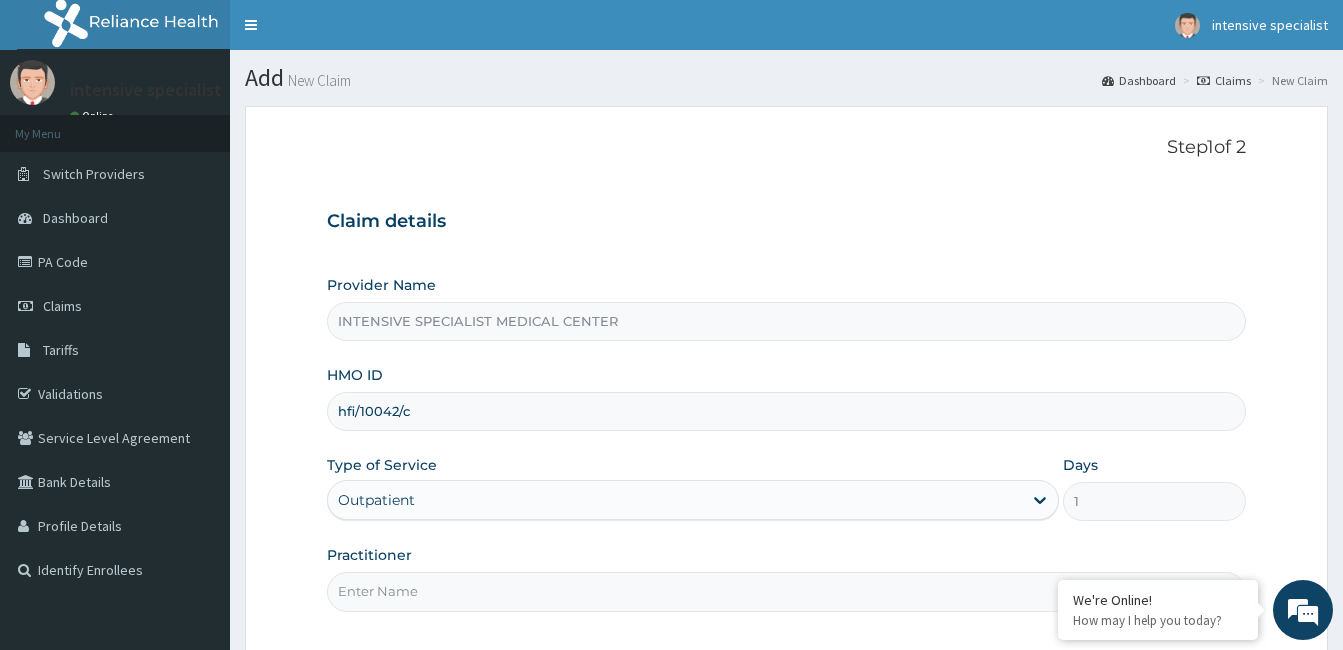 click on "Practitioner" at bounding box center (786, 591) 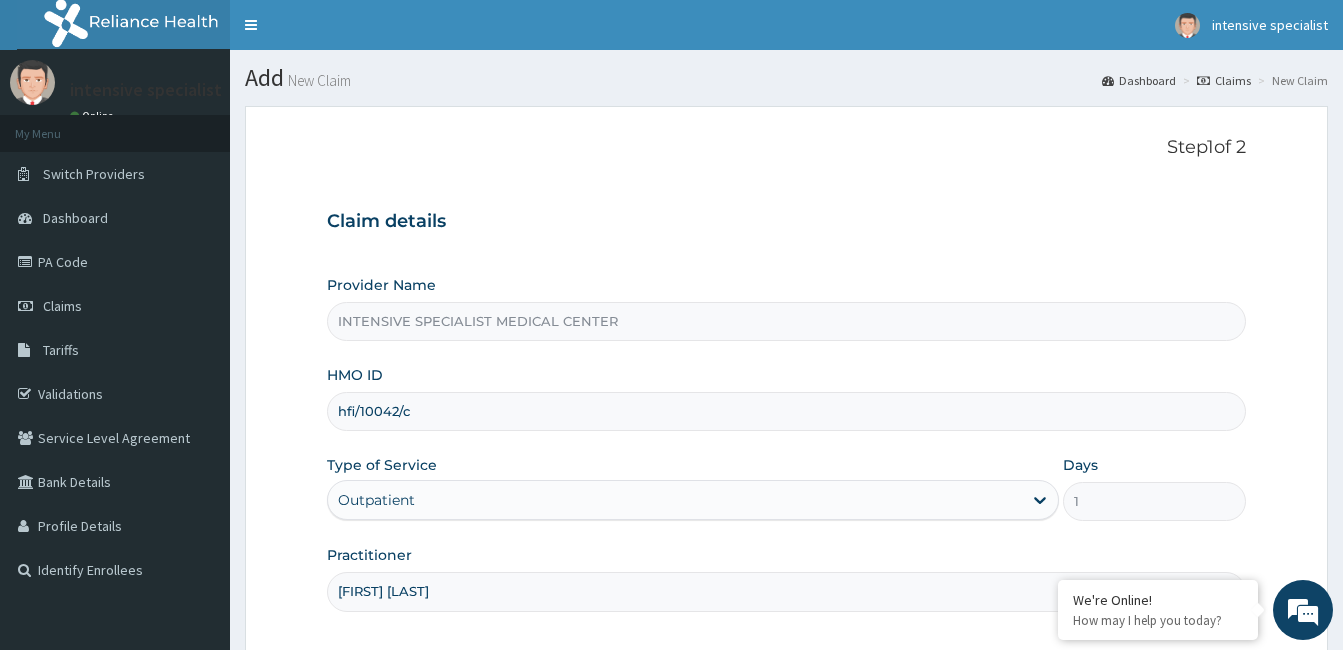 scroll, scrollTop: 12, scrollLeft: 0, axis: vertical 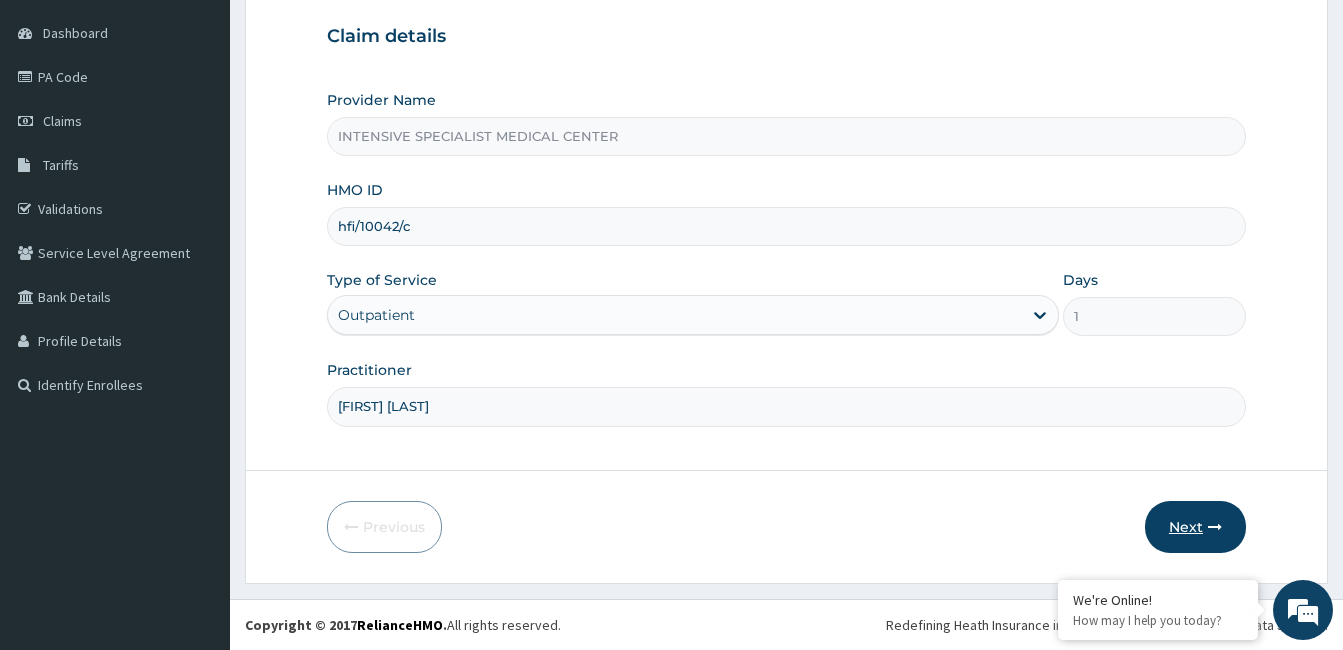 click on "Next" at bounding box center [1195, 527] 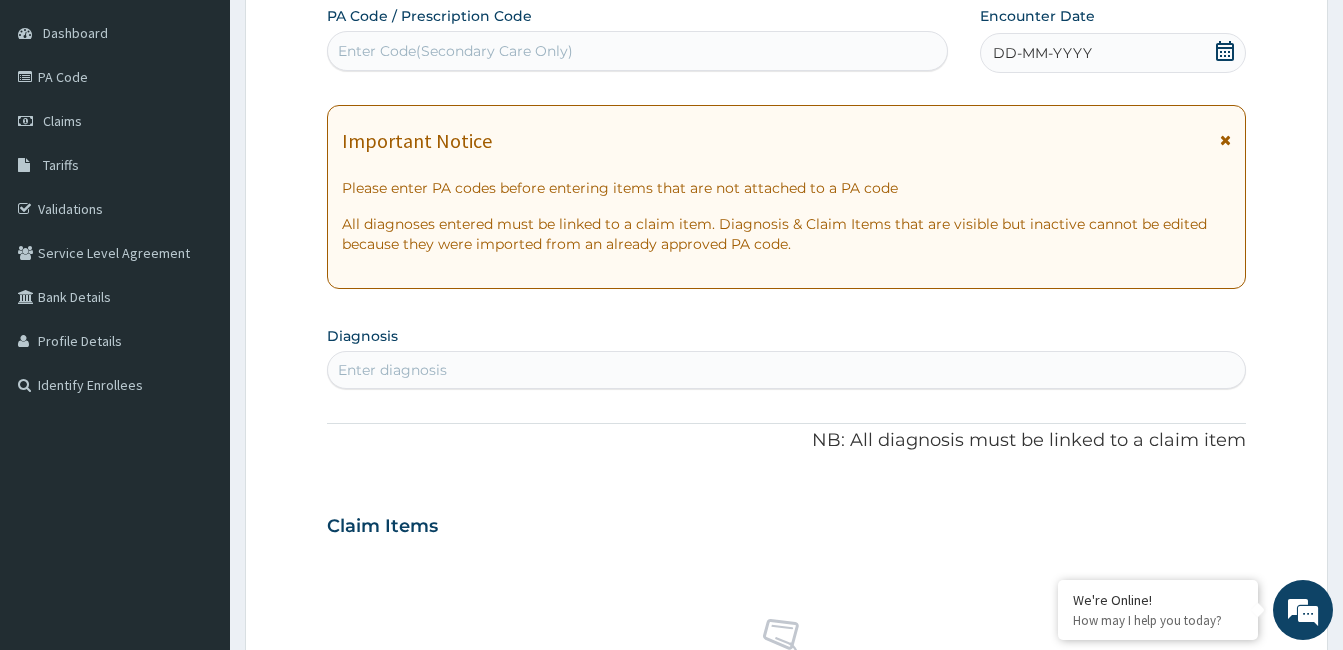 click 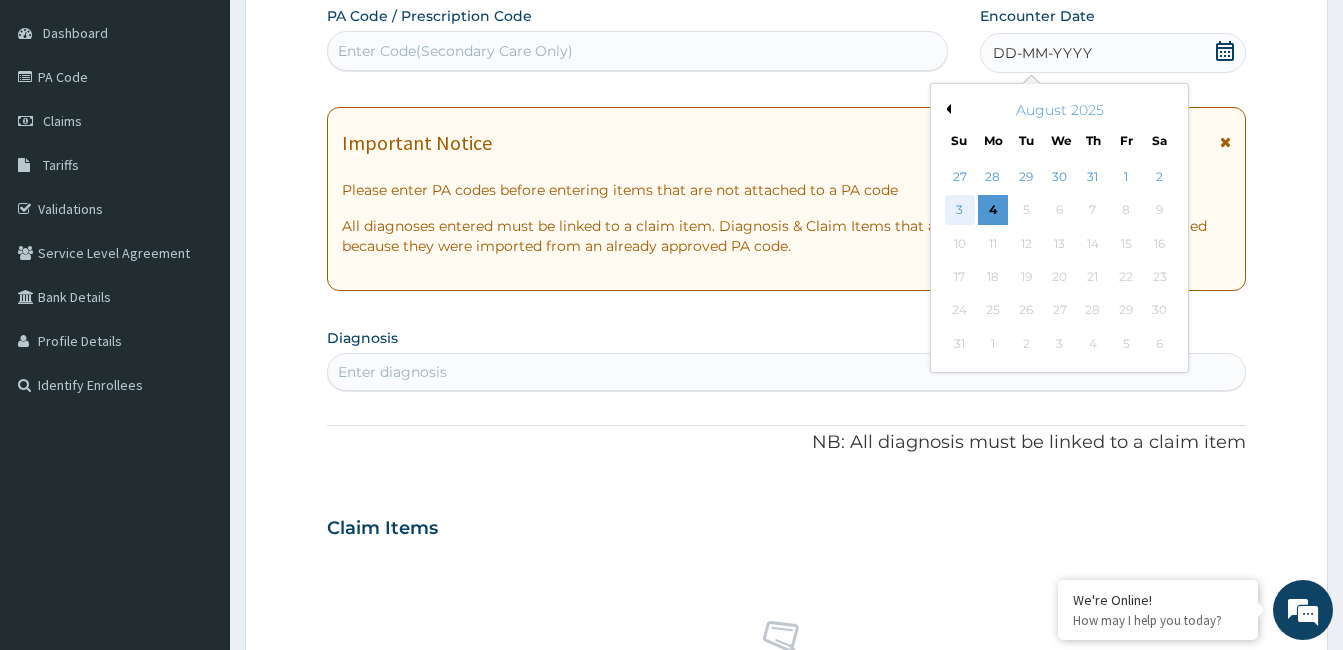 click on "3" at bounding box center [960, 211] 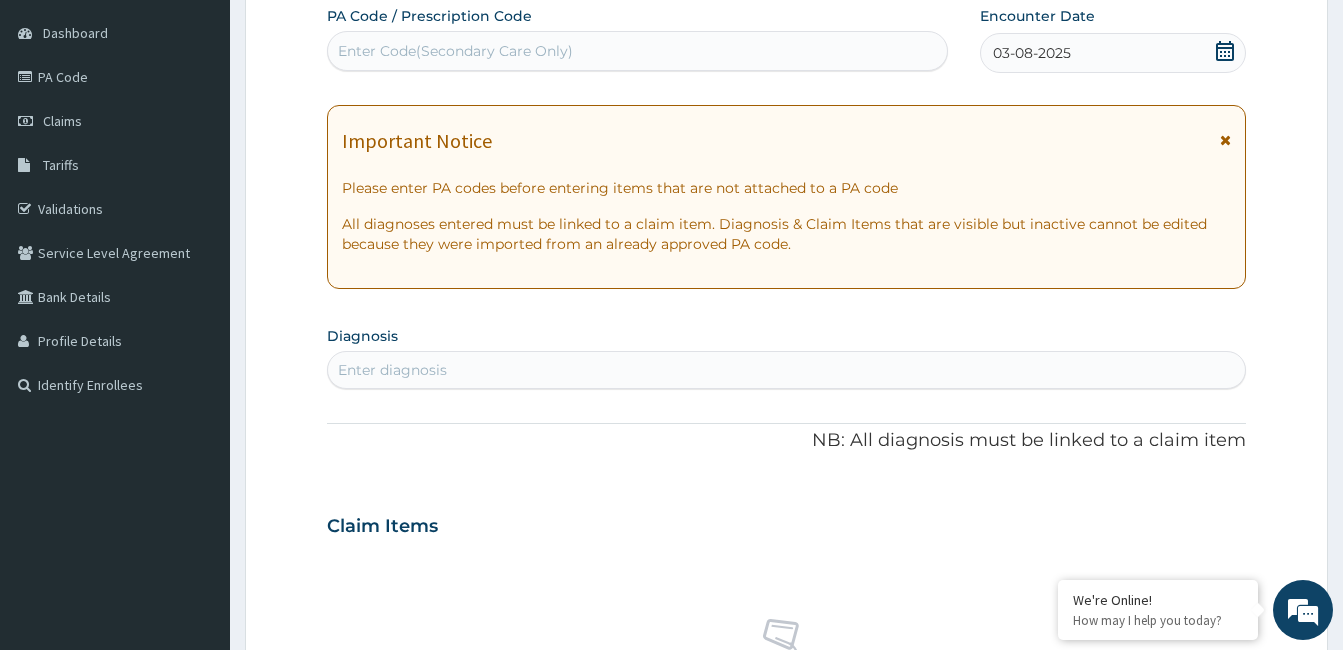 click on "Enter diagnosis" at bounding box center [786, 370] 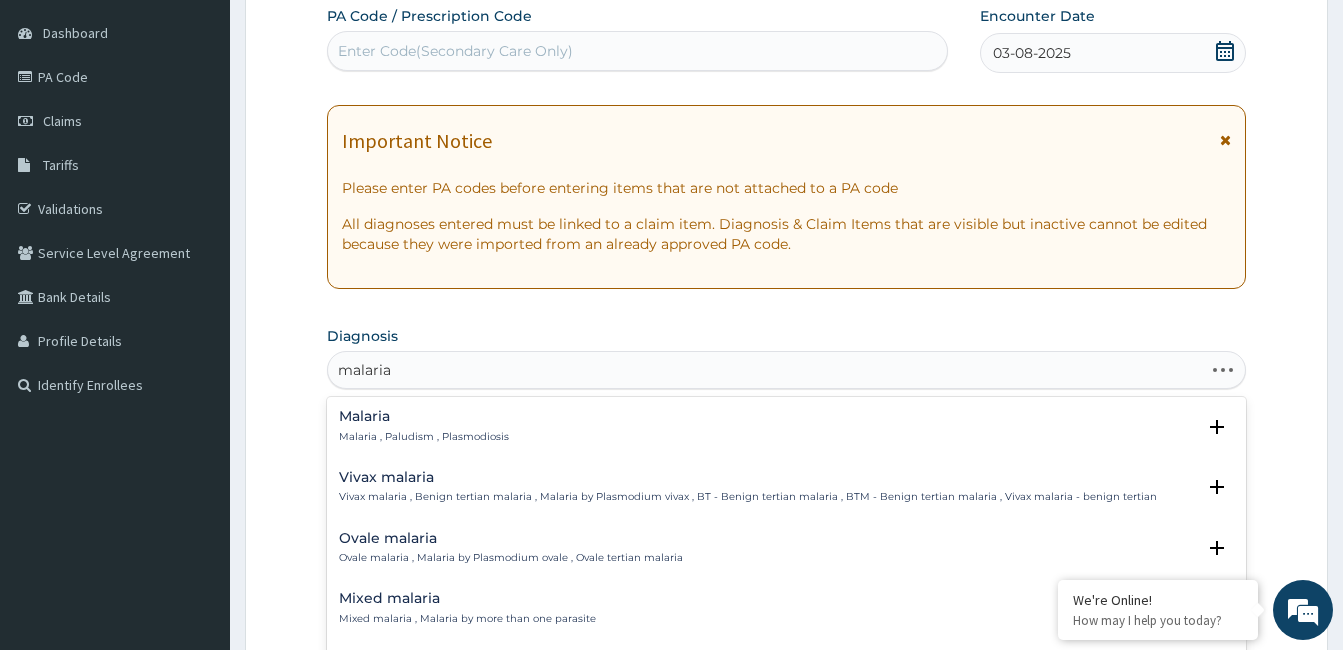 type on "malaria f" 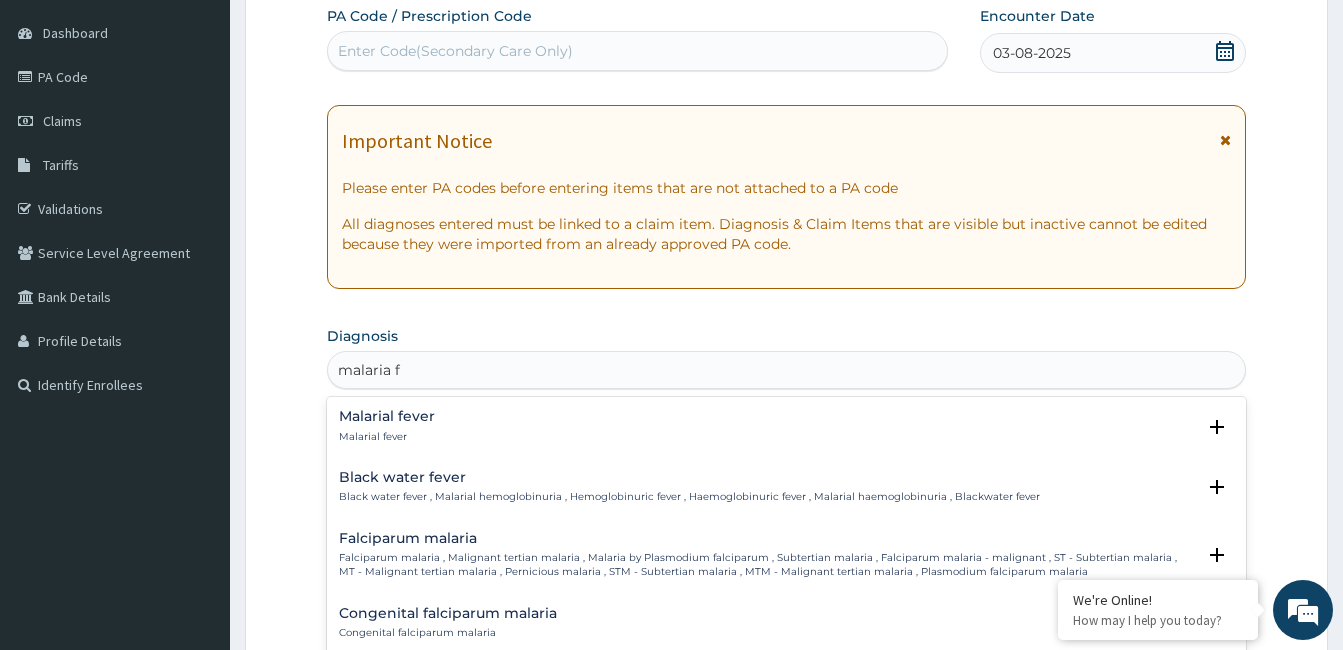 click on "Falciparum malaria Falciparum malaria , Malignant tertian malaria , Malaria by Plasmodium falciparum , Subtertian malaria , Falciparum malaria - malignant , ST - Subtertian malaria , MT - Malignant tertian malaria , Pernicious malaria , STM - Subtertian malaria , MTM - Malignant tertian malaria , Plasmodium falciparum malaria" at bounding box center [767, 555] 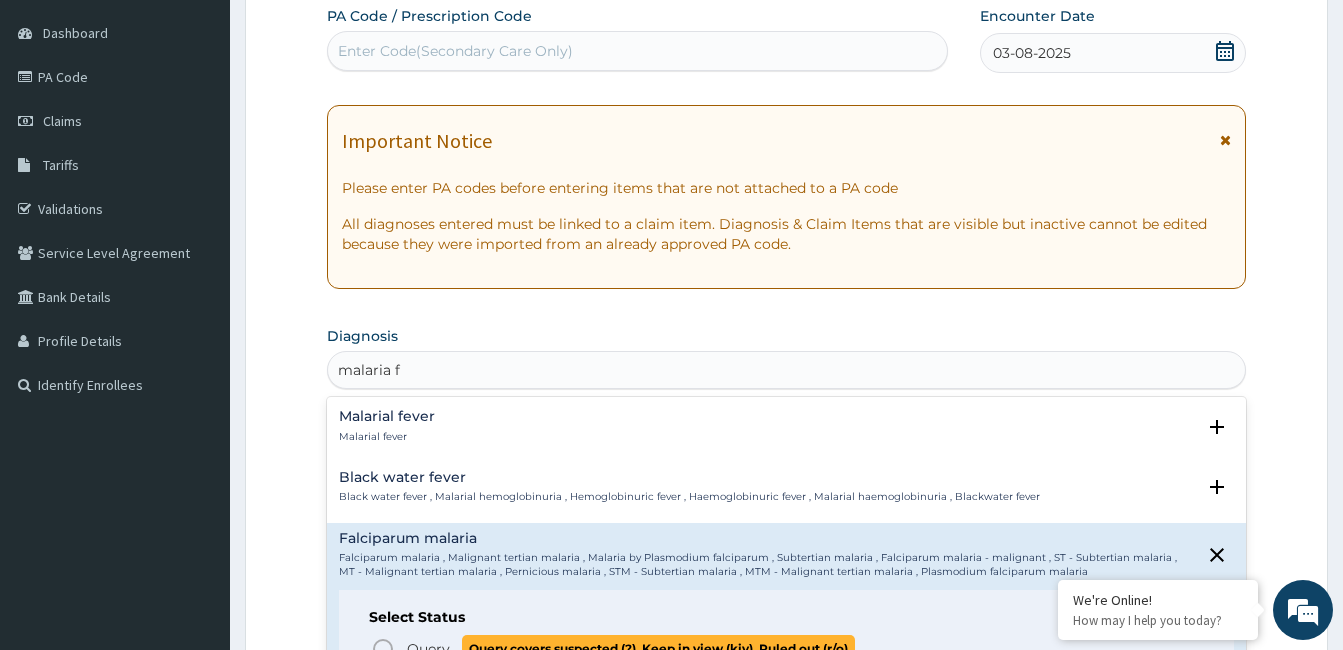 click on "Query" at bounding box center [428, 649] 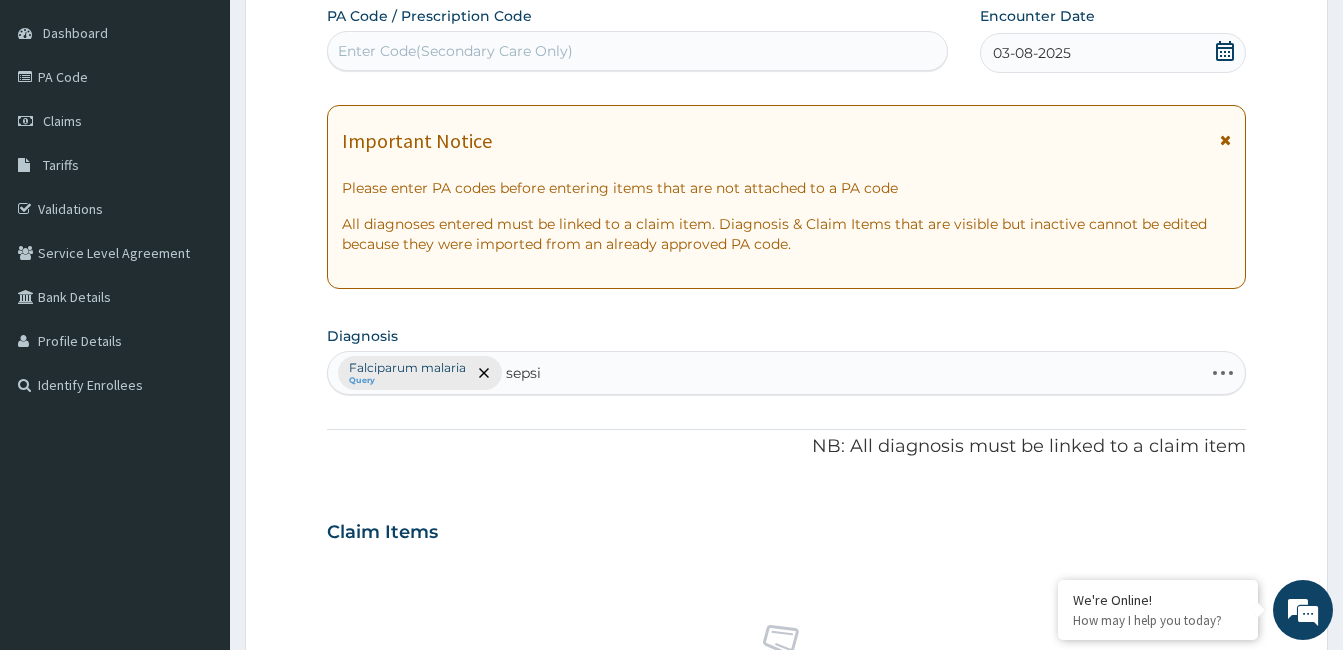 type on "sepsis" 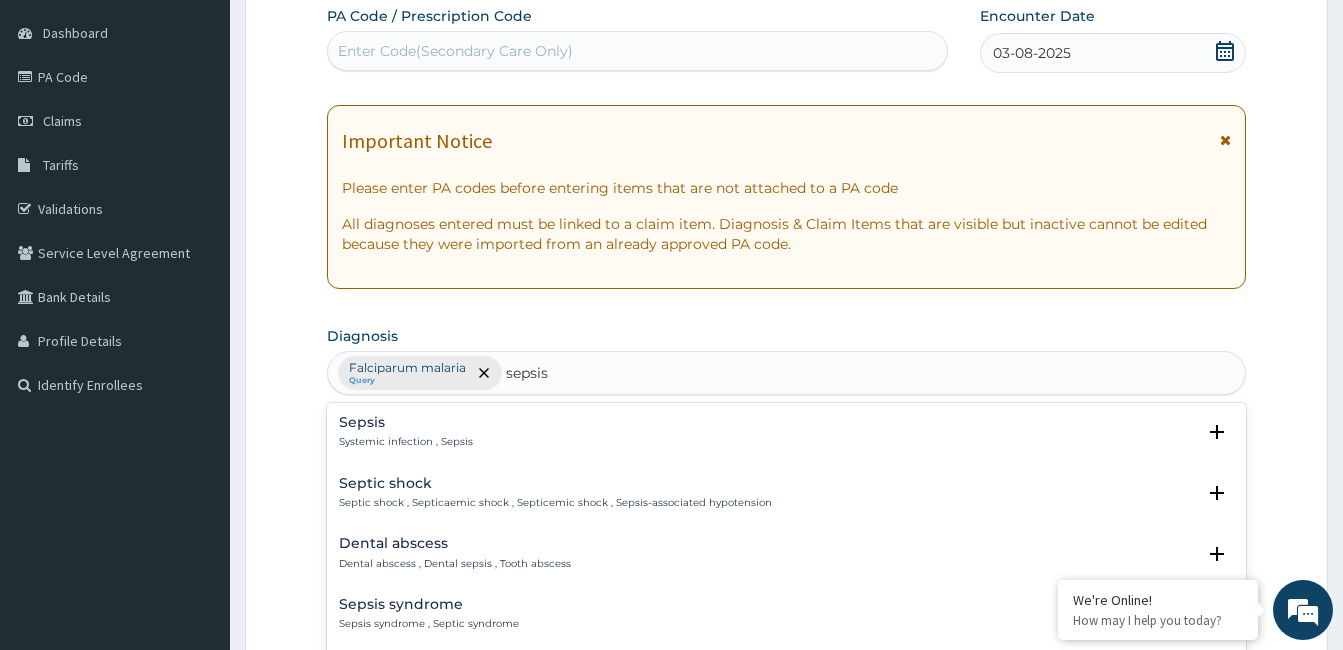 scroll, scrollTop: 262, scrollLeft: 0, axis: vertical 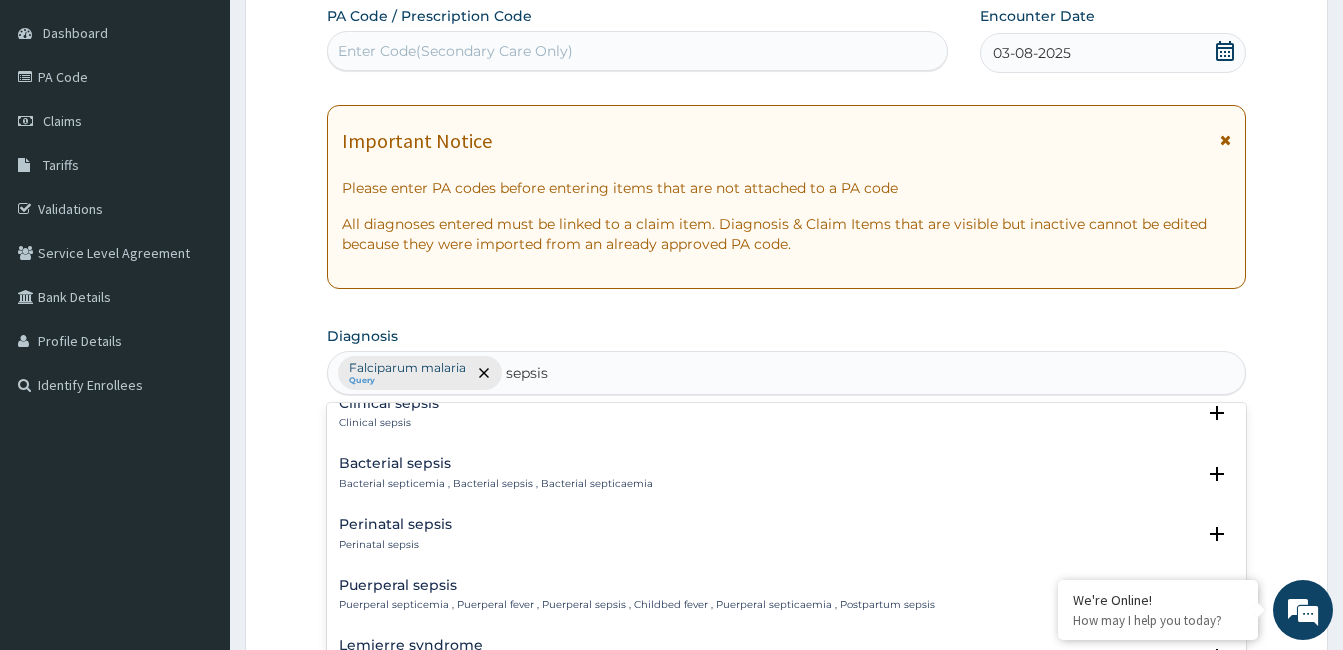 click on "Bacterial sepsis" at bounding box center [496, 463] 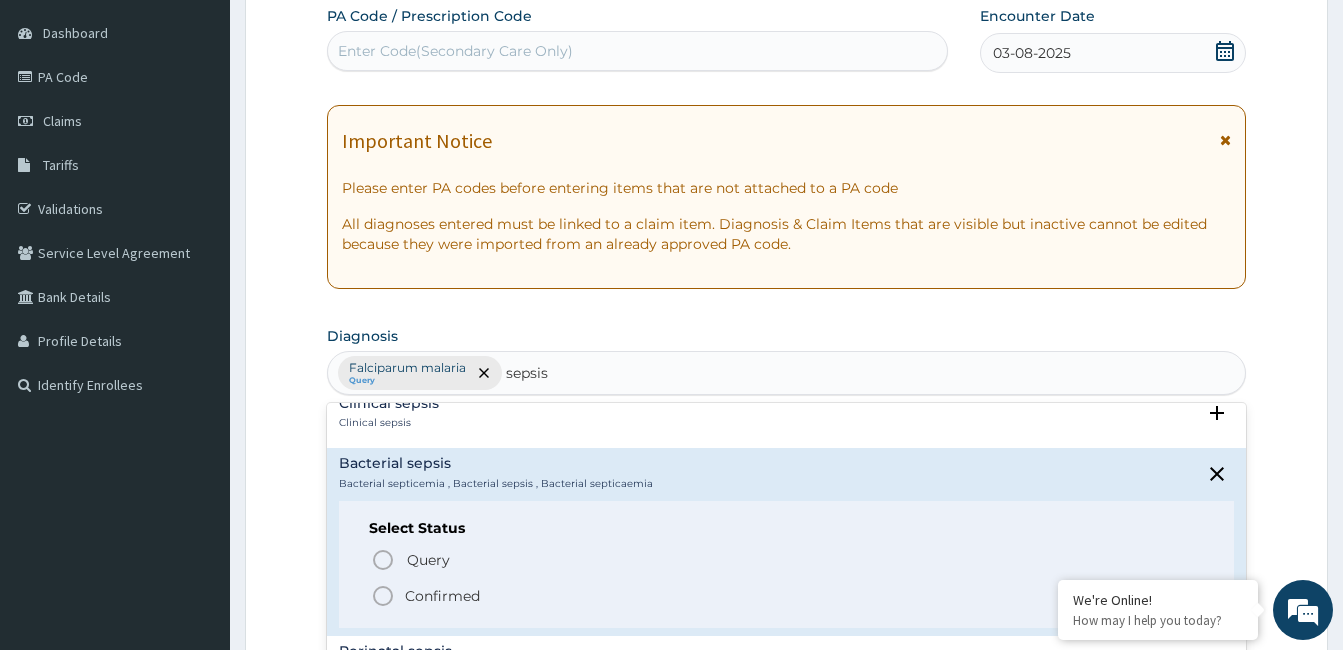 click on "Confirmed" at bounding box center [442, 596] 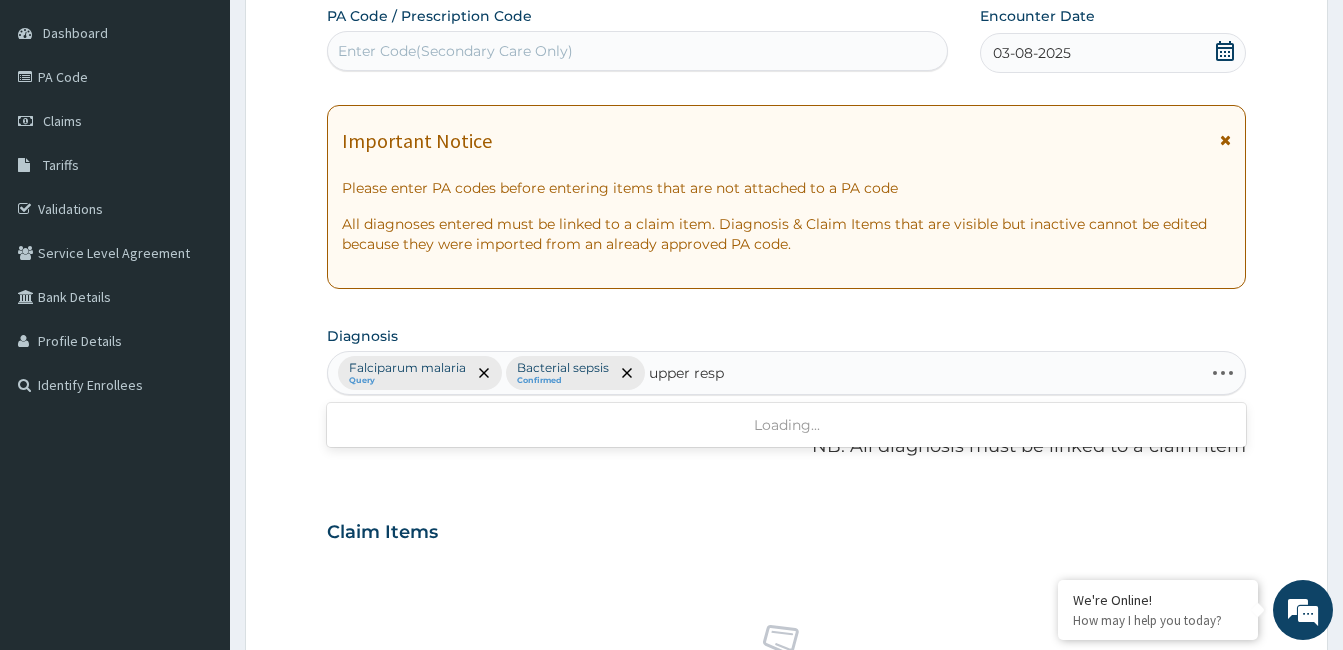 type on "upper respi" 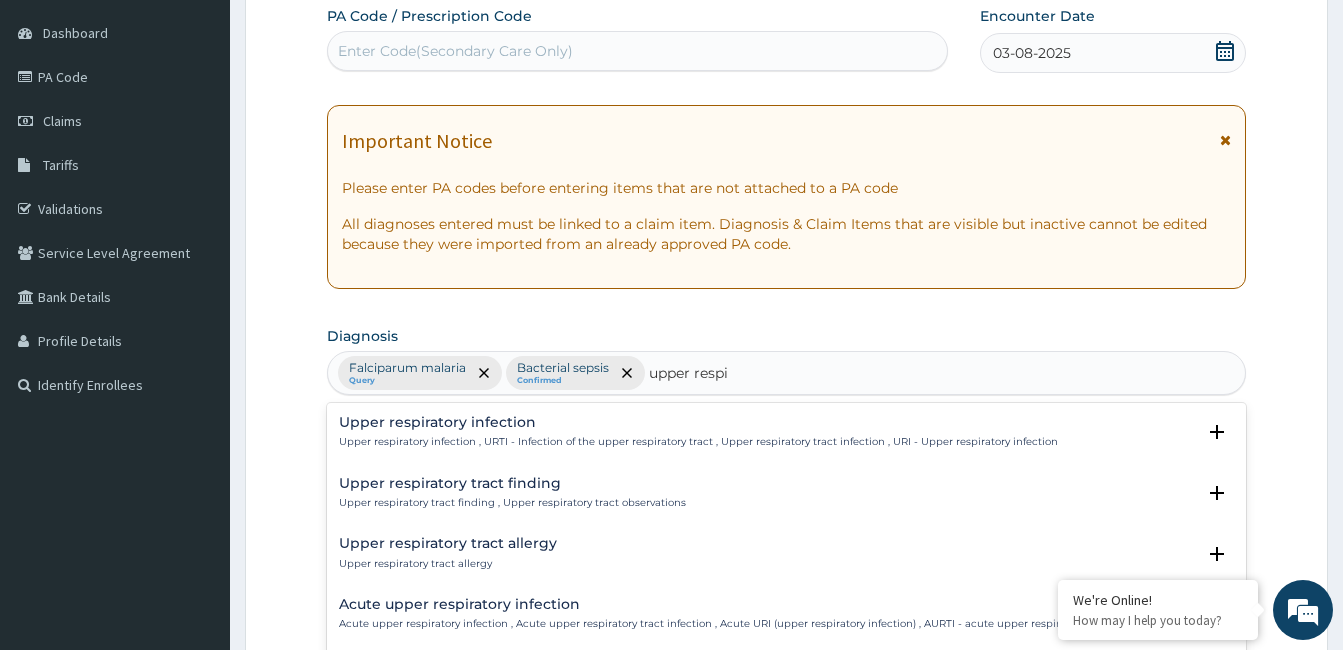 click on "Upper respiratory infection , URTI - Infection of the upper respiratory tract , Upper respiratory tract infection , URI - Upper respiratory infection" at bounding box center (698, 442) 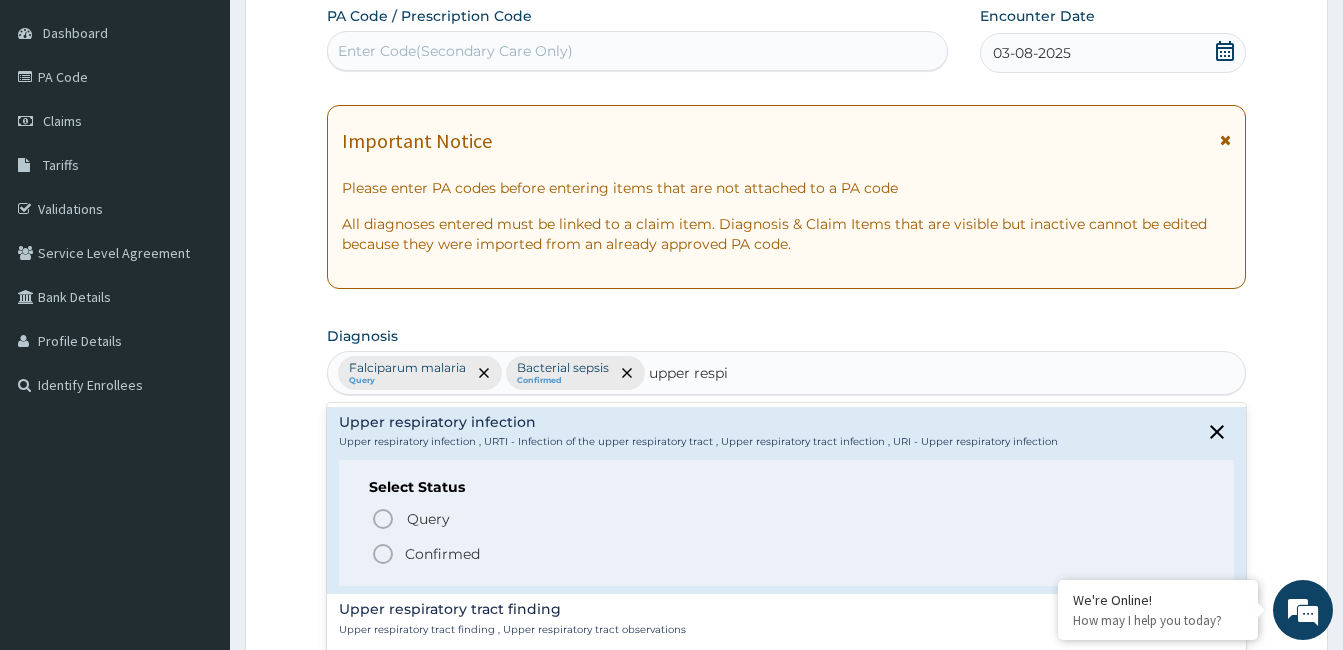 click on "Confirmed" at bounding box center [442, 554] 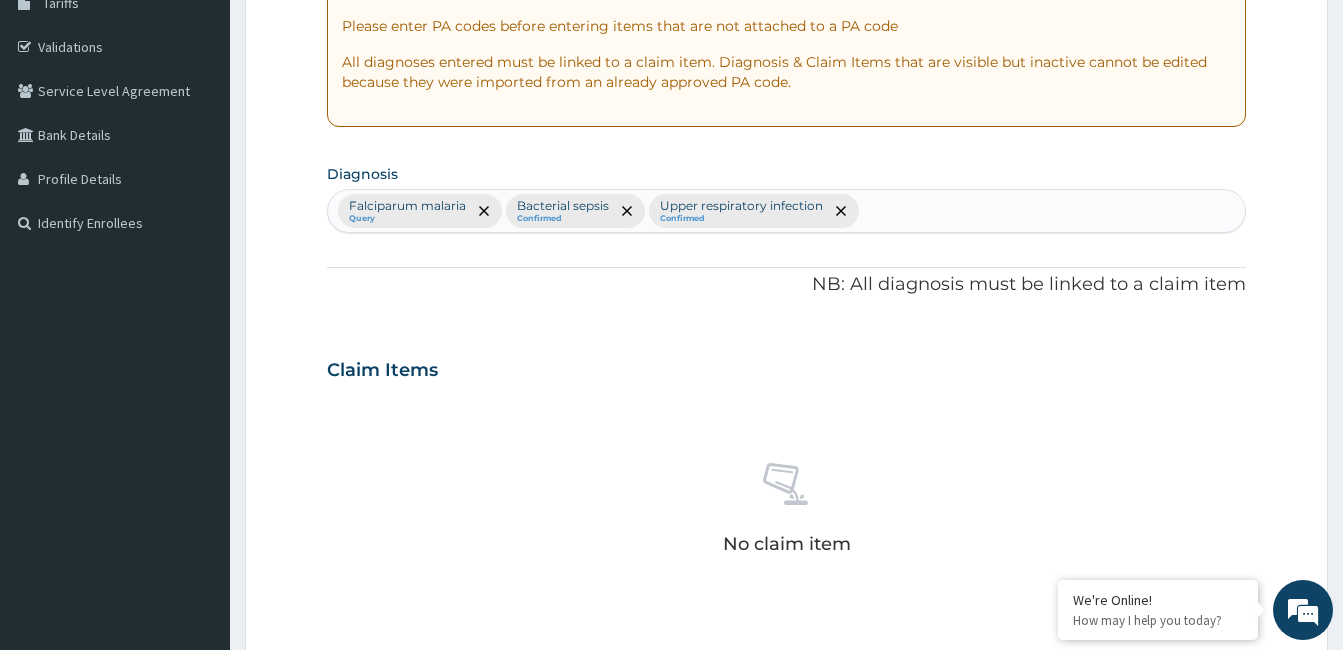 scroll, scrollTop: 555, scrollLeft: 0, axis: vertical 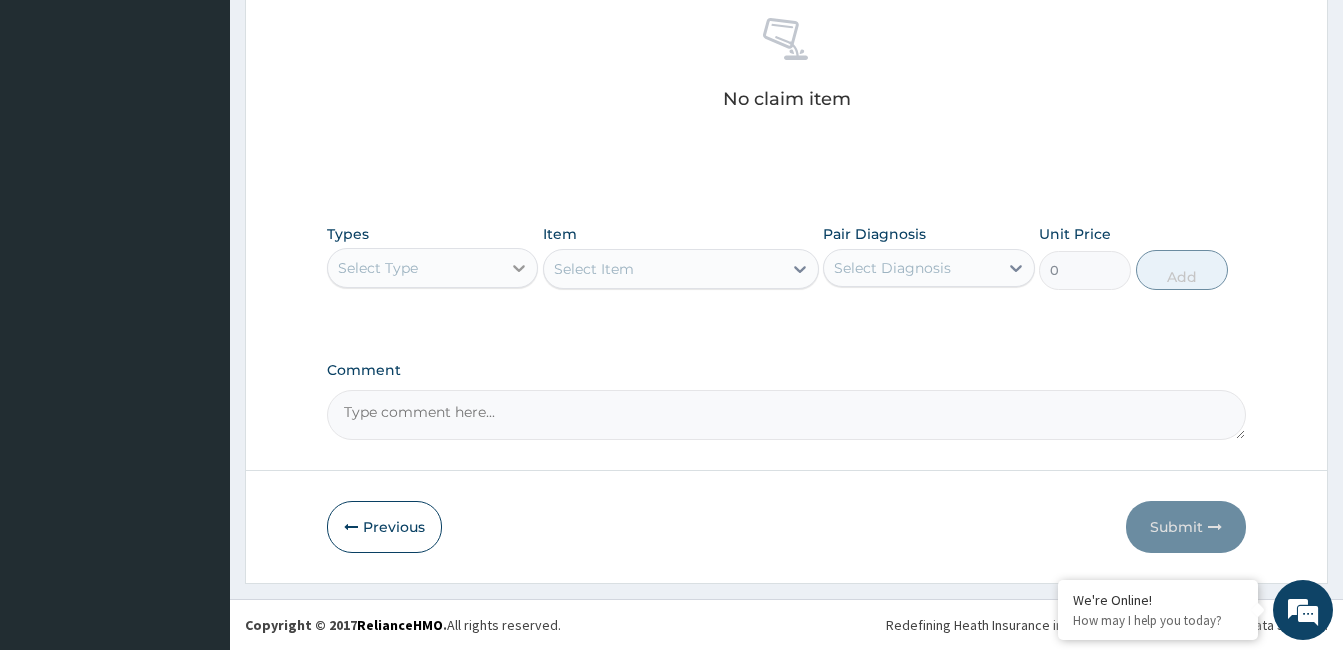 click at bounding box center (519, 268) 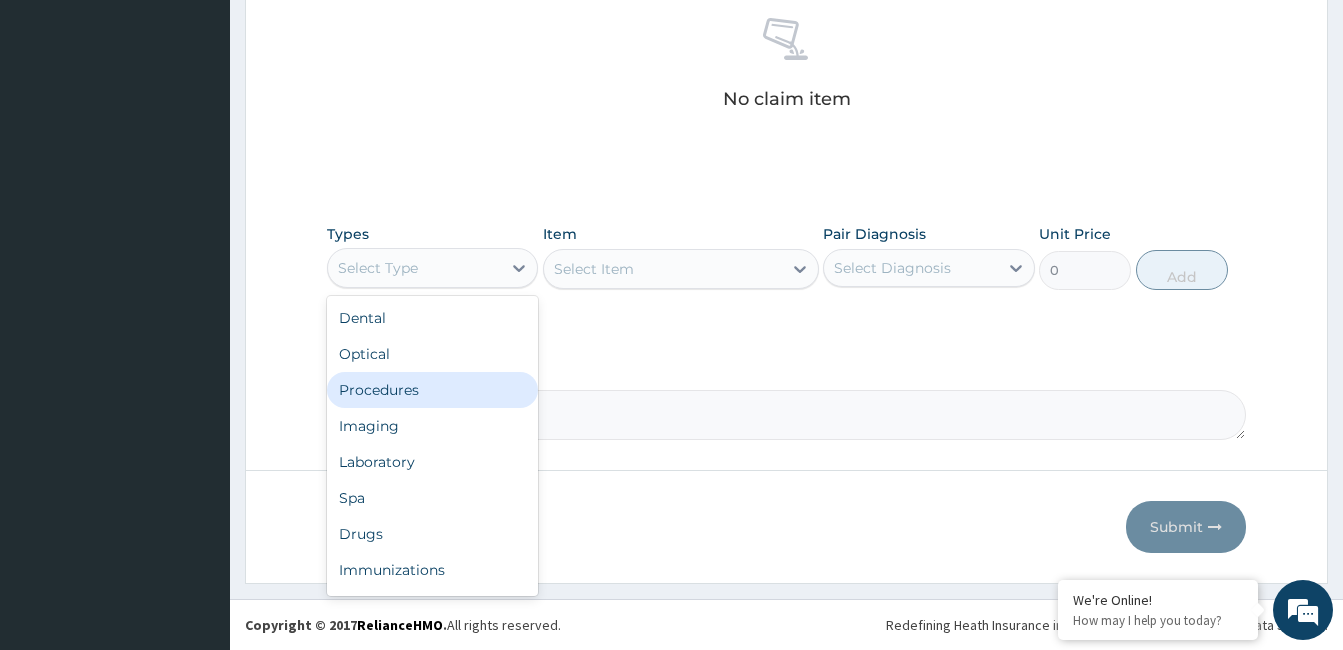 click on "Procedures" at bounding box center (432, 390) 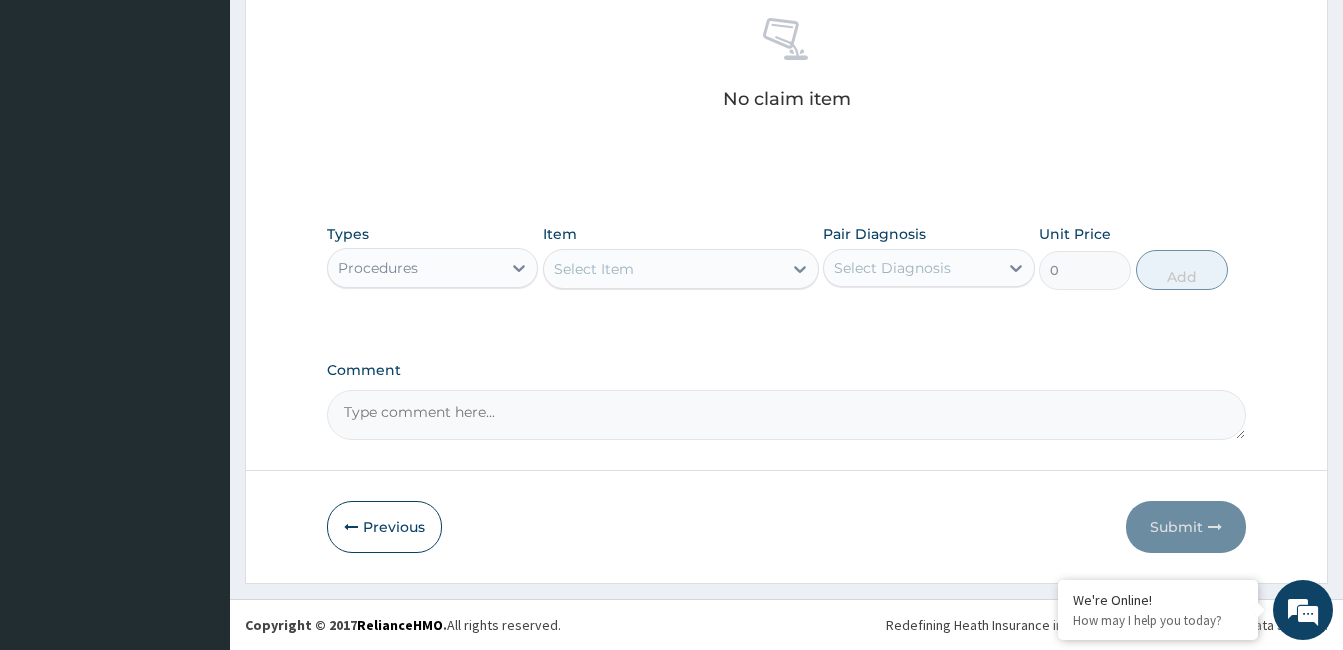 click on "Select Item" at bounding box center (663, 269) 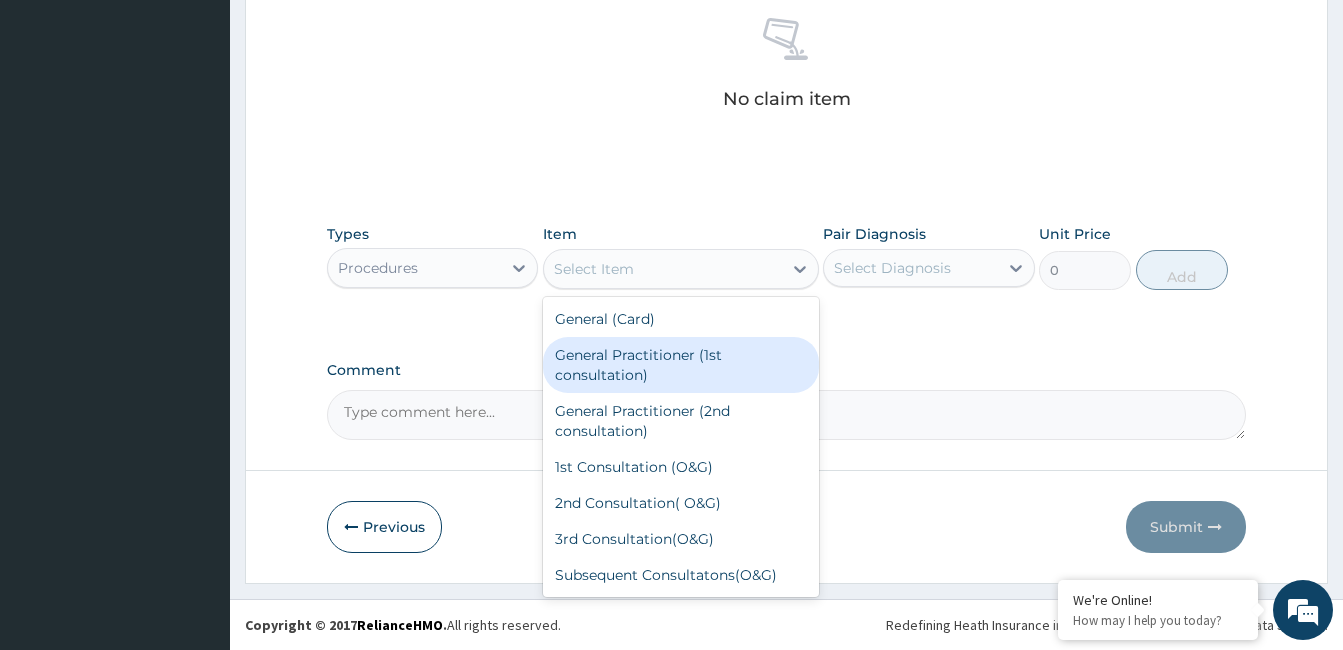 click on "General Practitioner (1st consultation)" at bounding box center [681, 365] 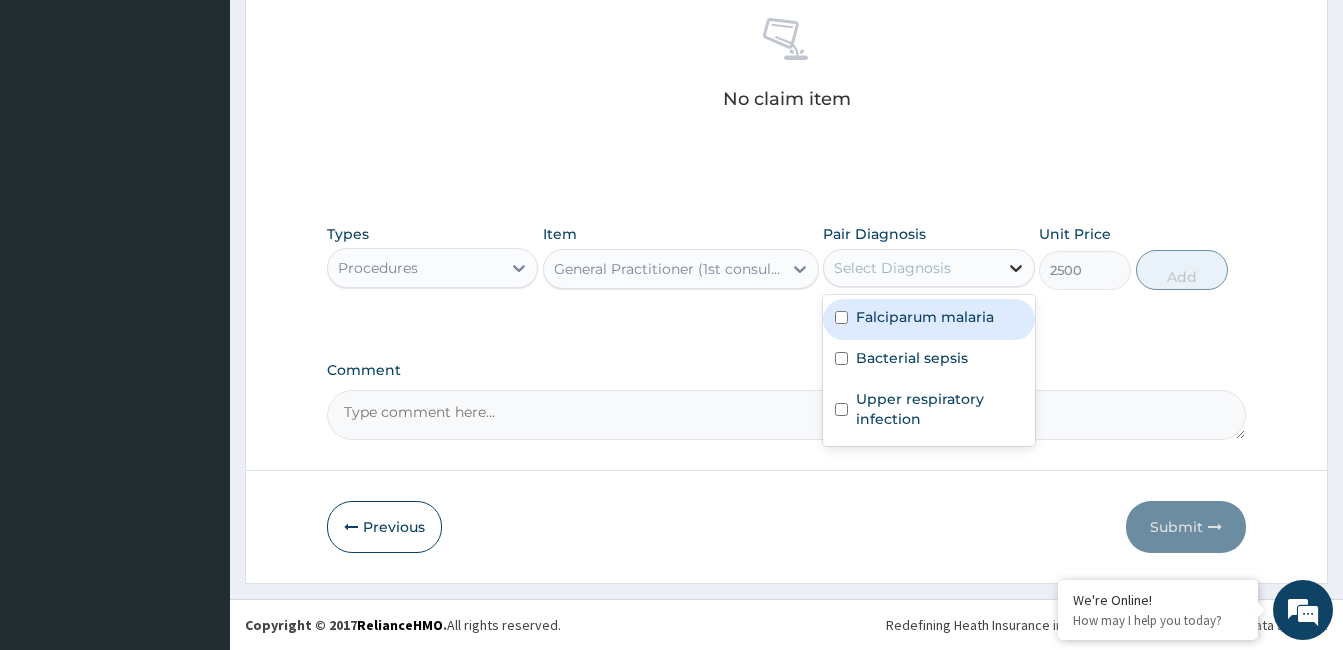 click 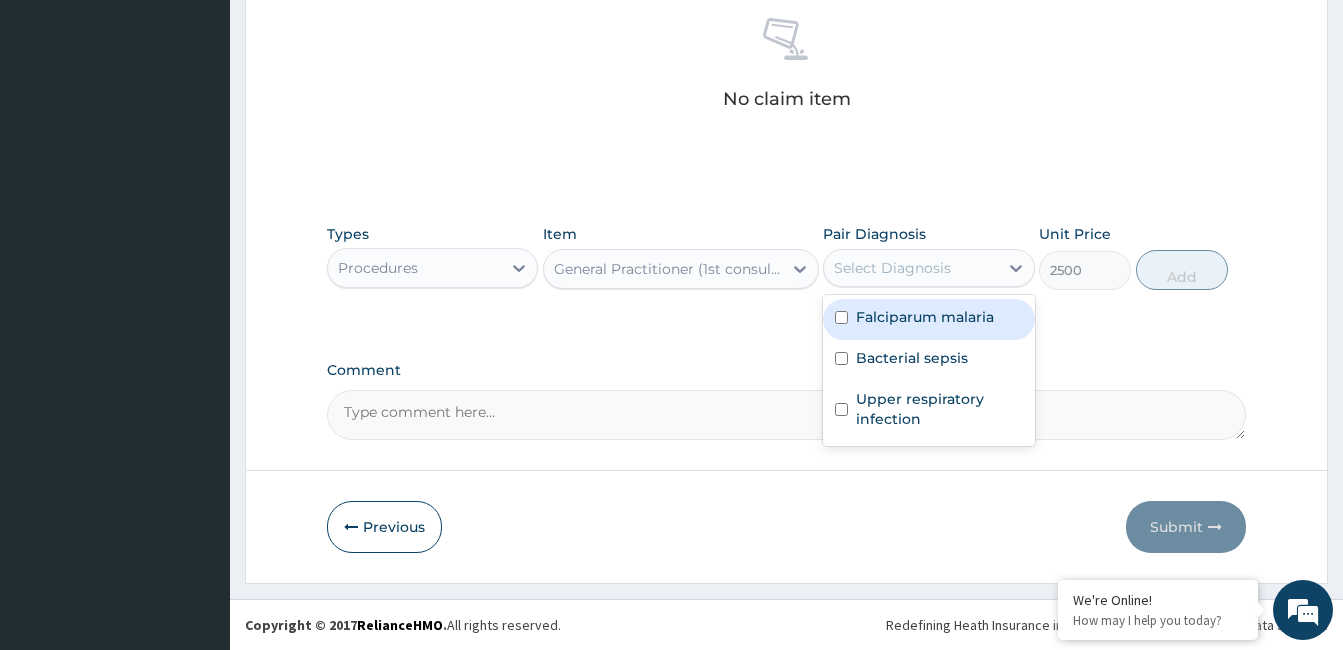 click on "Falciparum malaria" at bounding box center (928, 319) 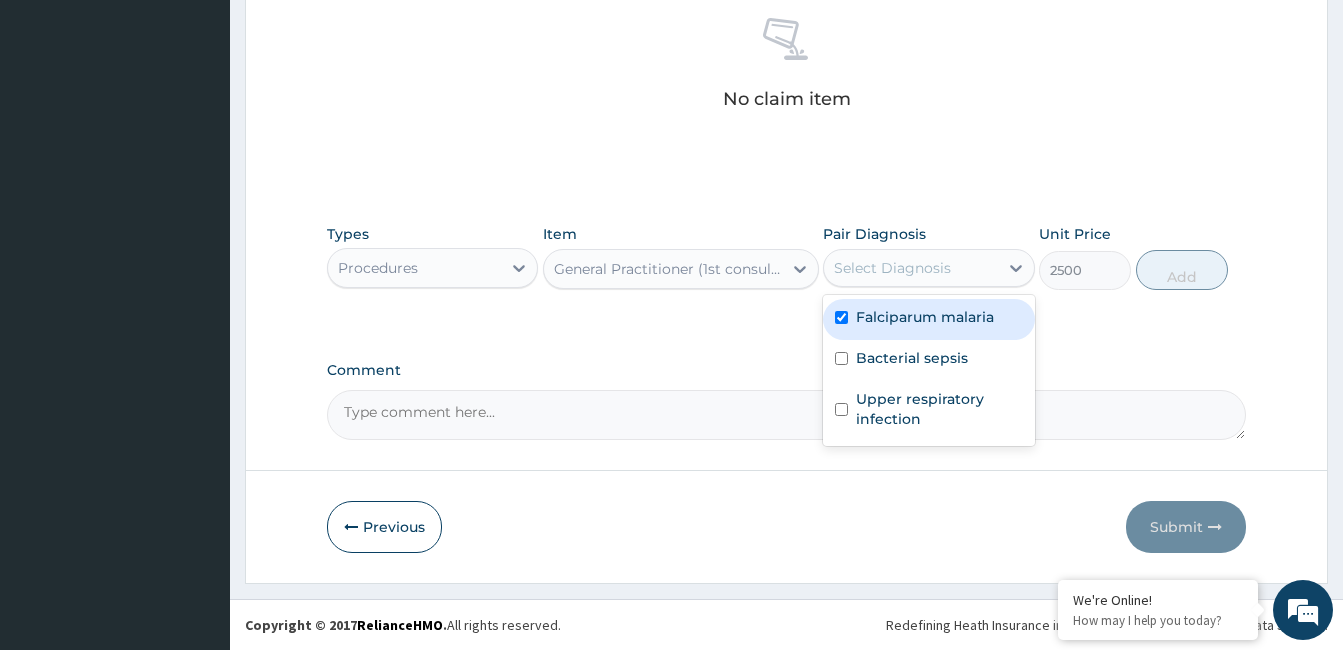checkbox on "true" 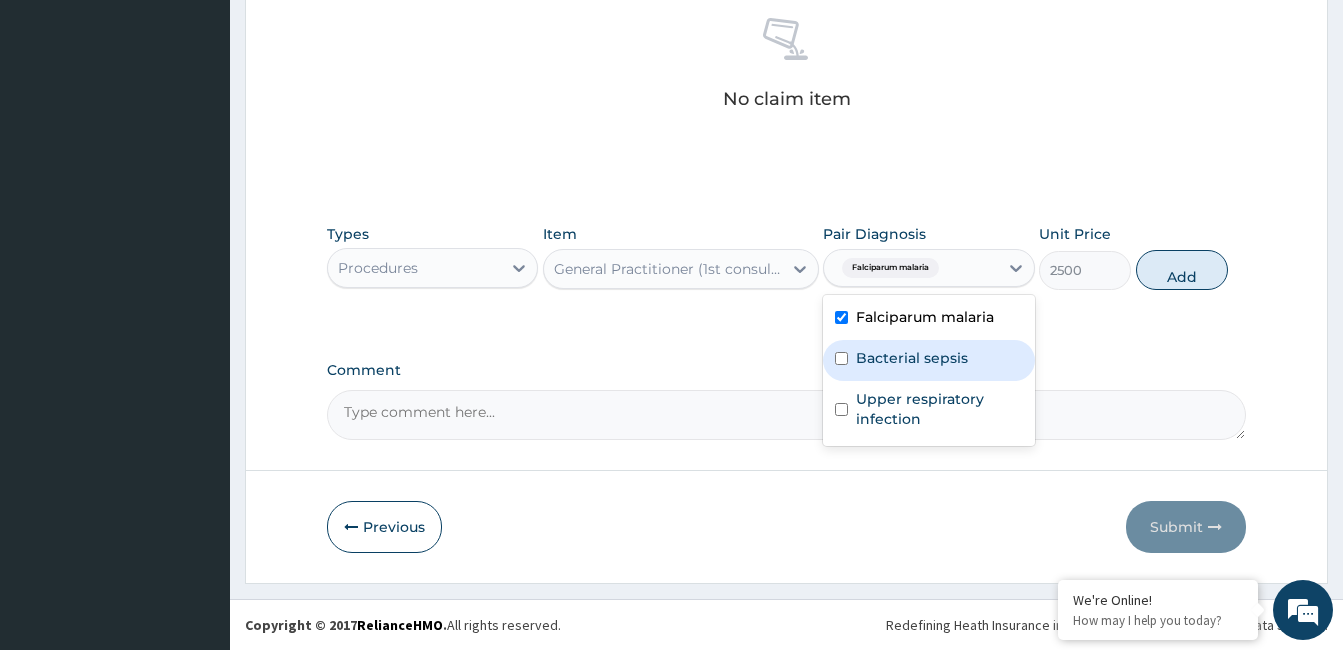 click on "Bacterial sepsis" at bounding box center [912, 358] 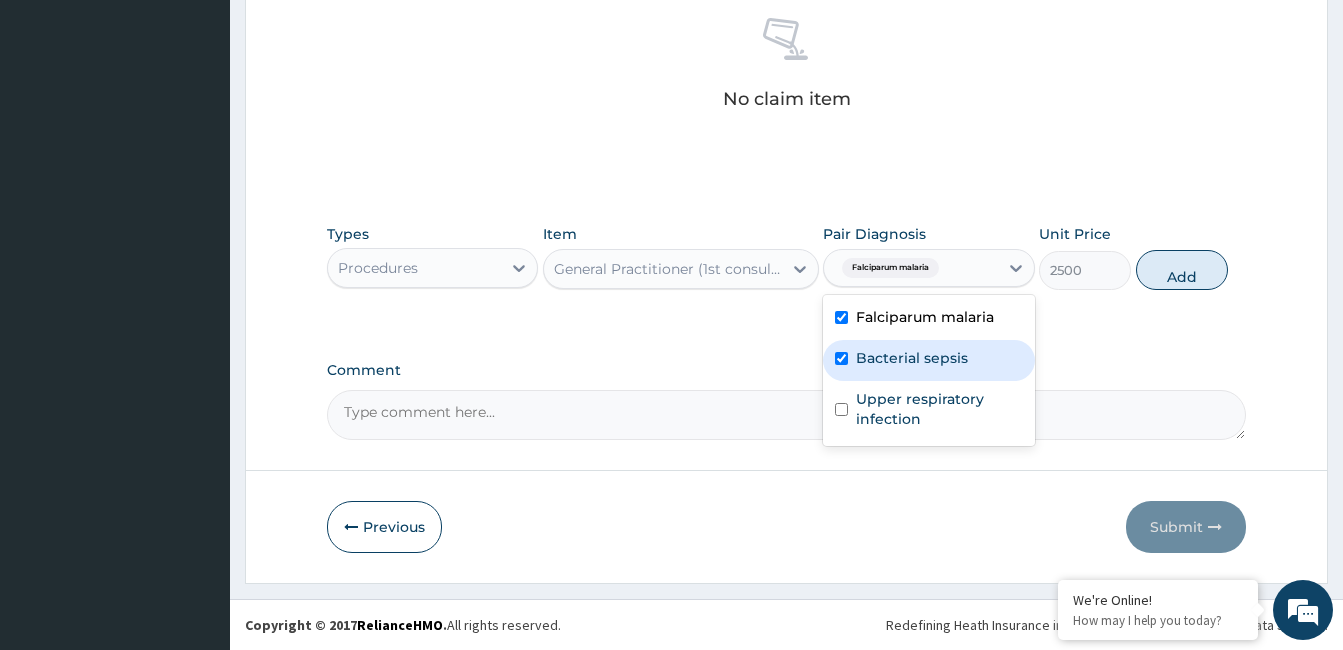 checkbox on "true" 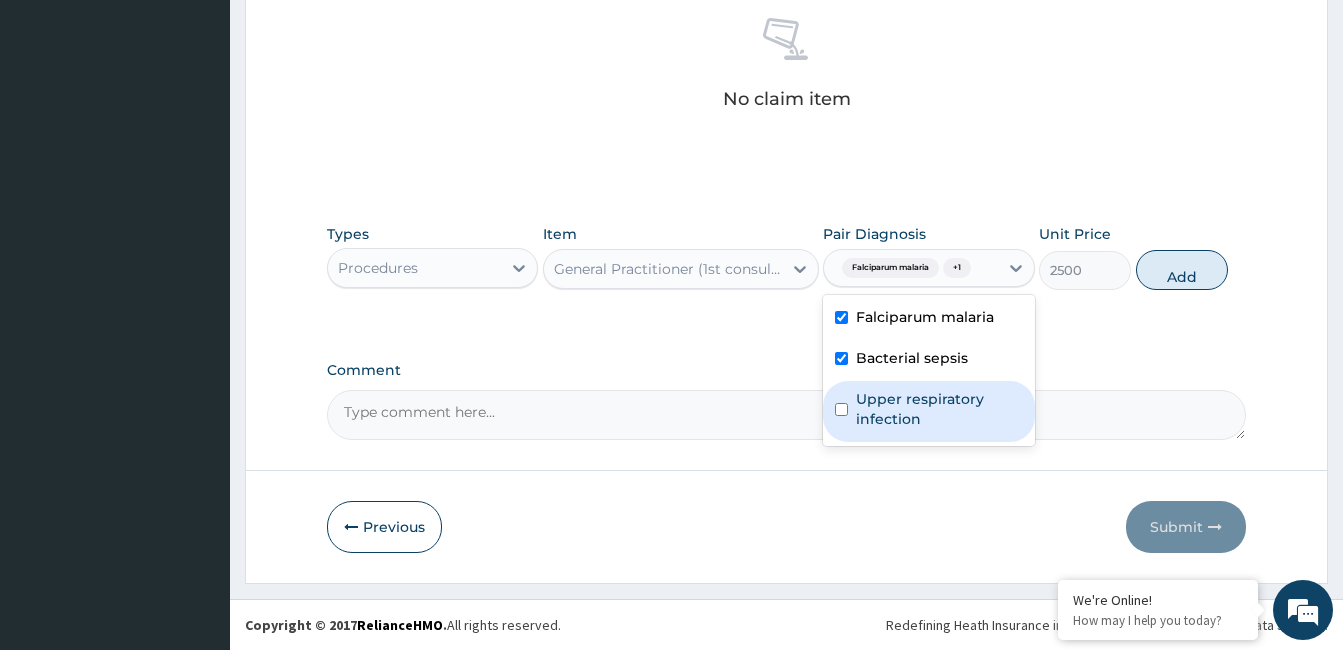 click on "Upper respiratory infection" at bounding box center [939, 409] 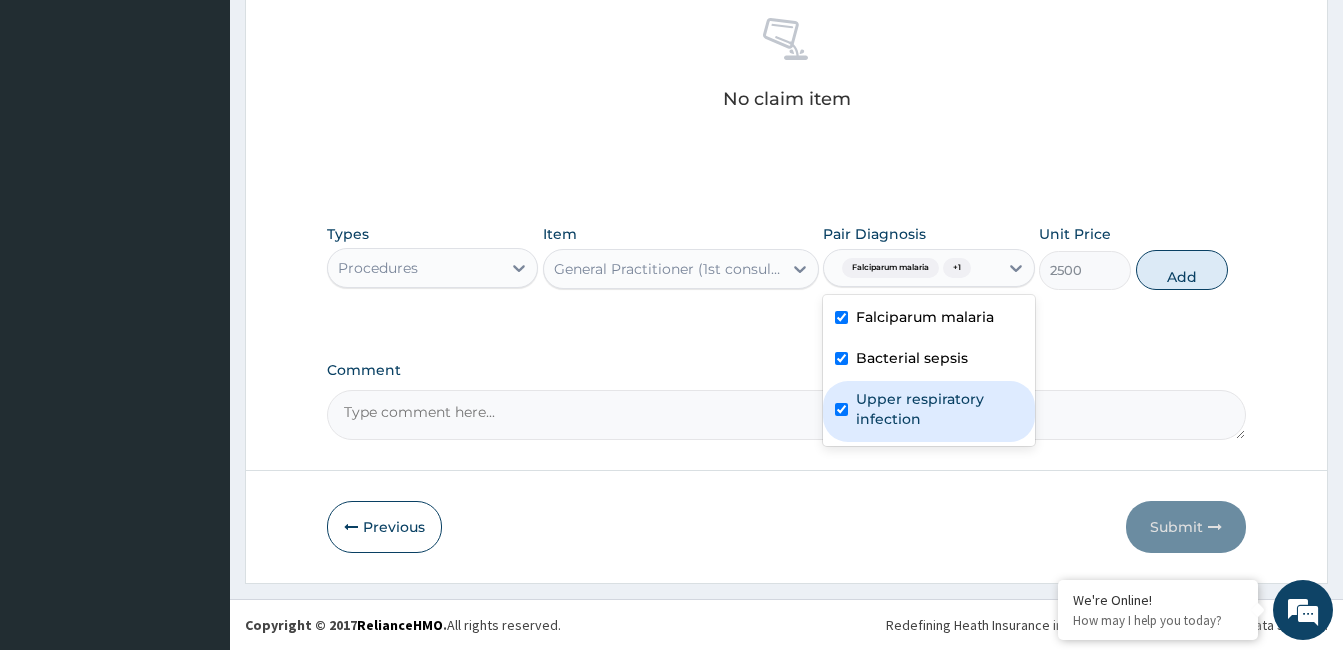 checkbox on "true" 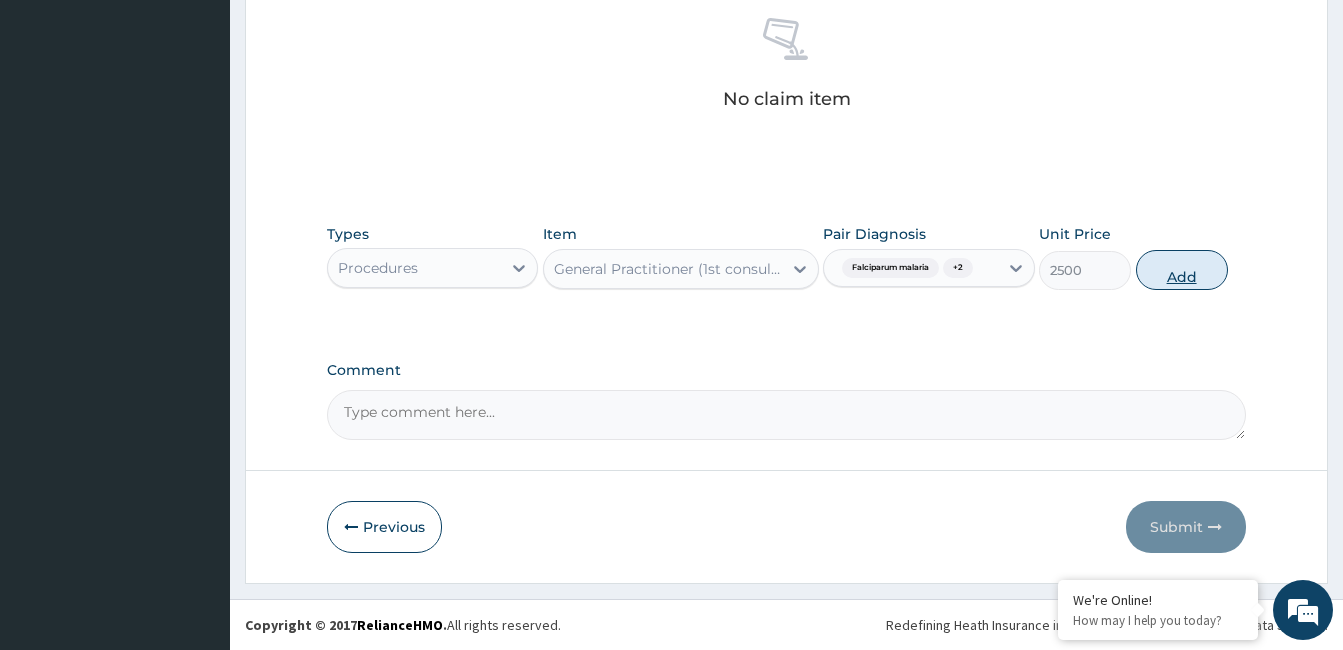 click on "Add" at bounding box center (1182, 270) 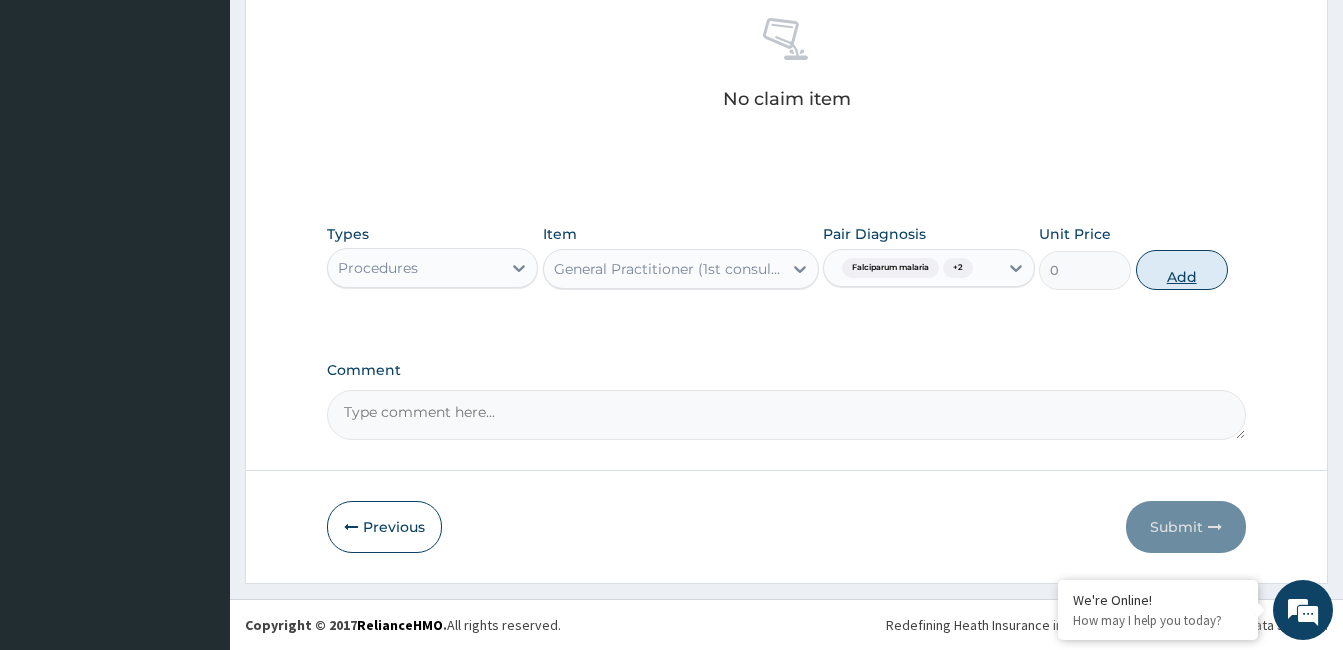 scroll, scrollTop: 720, scrollLeft: 0, axis: vertical 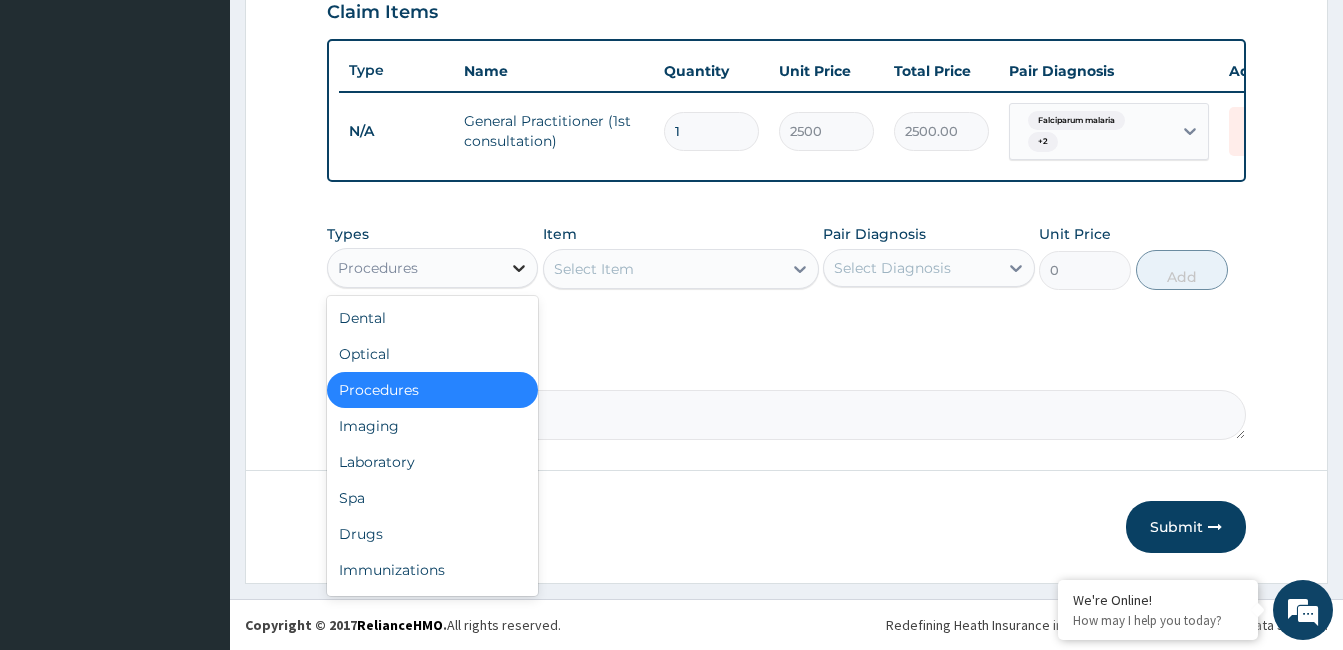 click 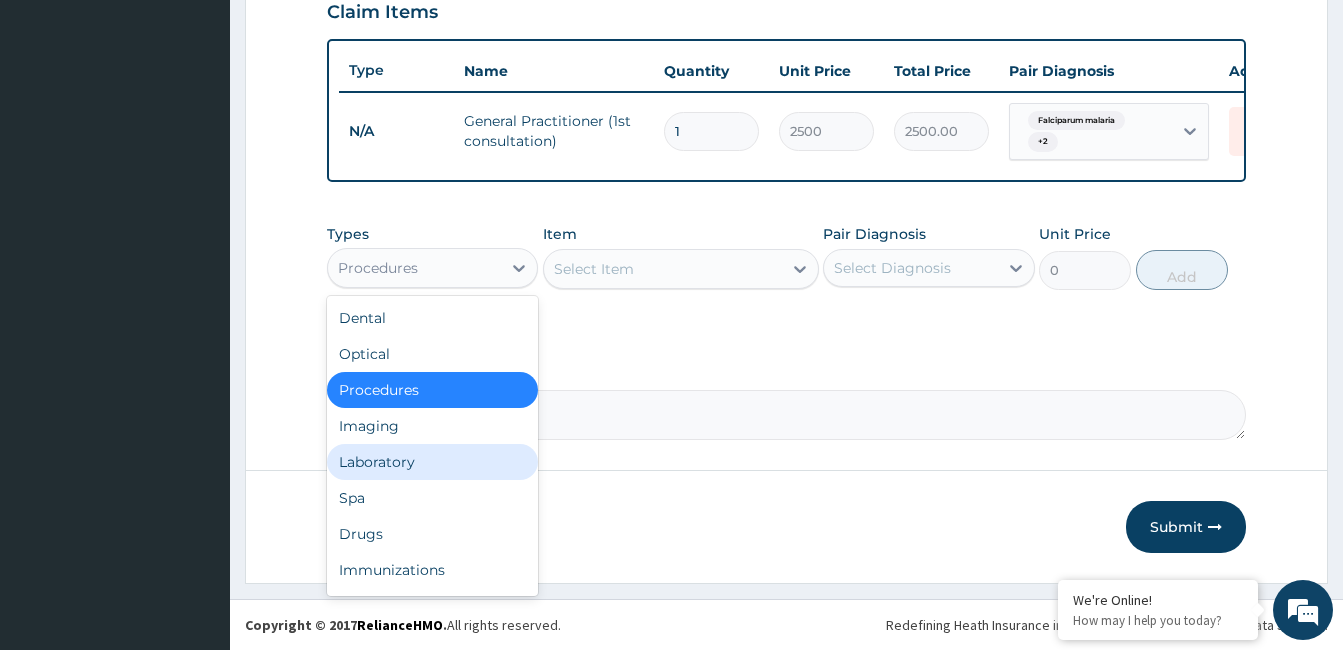 click on "Laboratory" at bounding box center [432, 462] 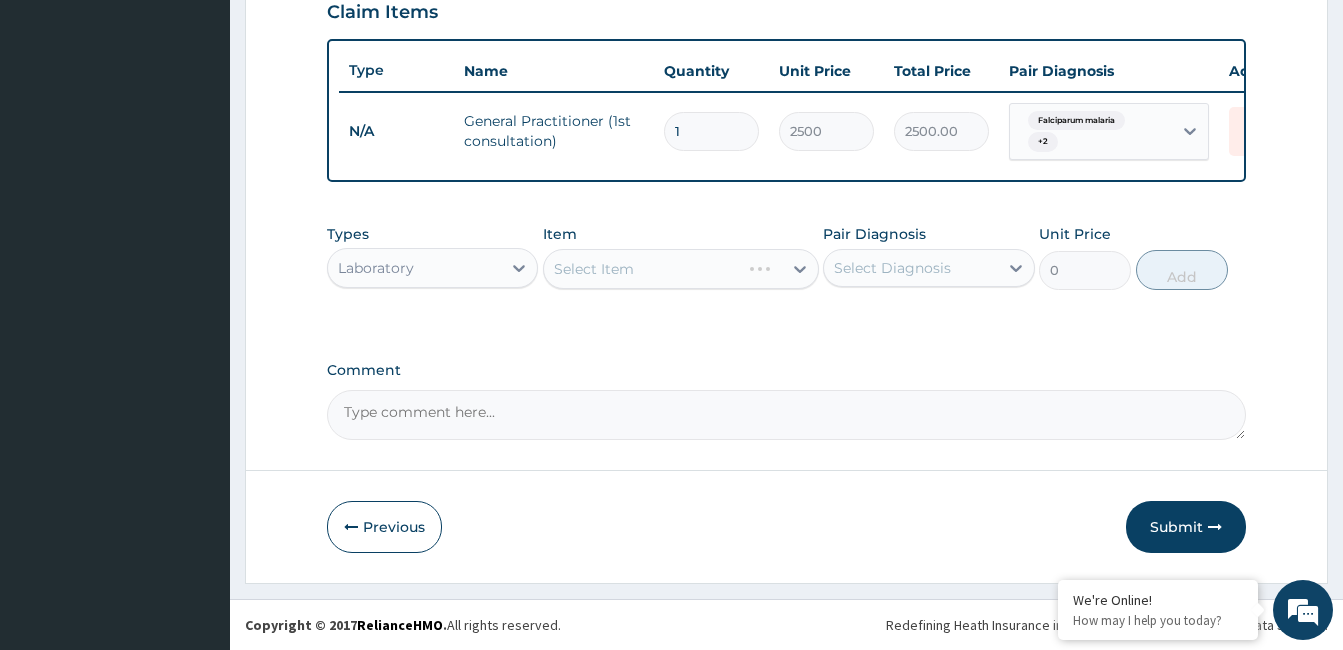 click on "Select Item" at bounding box center (681, 269) 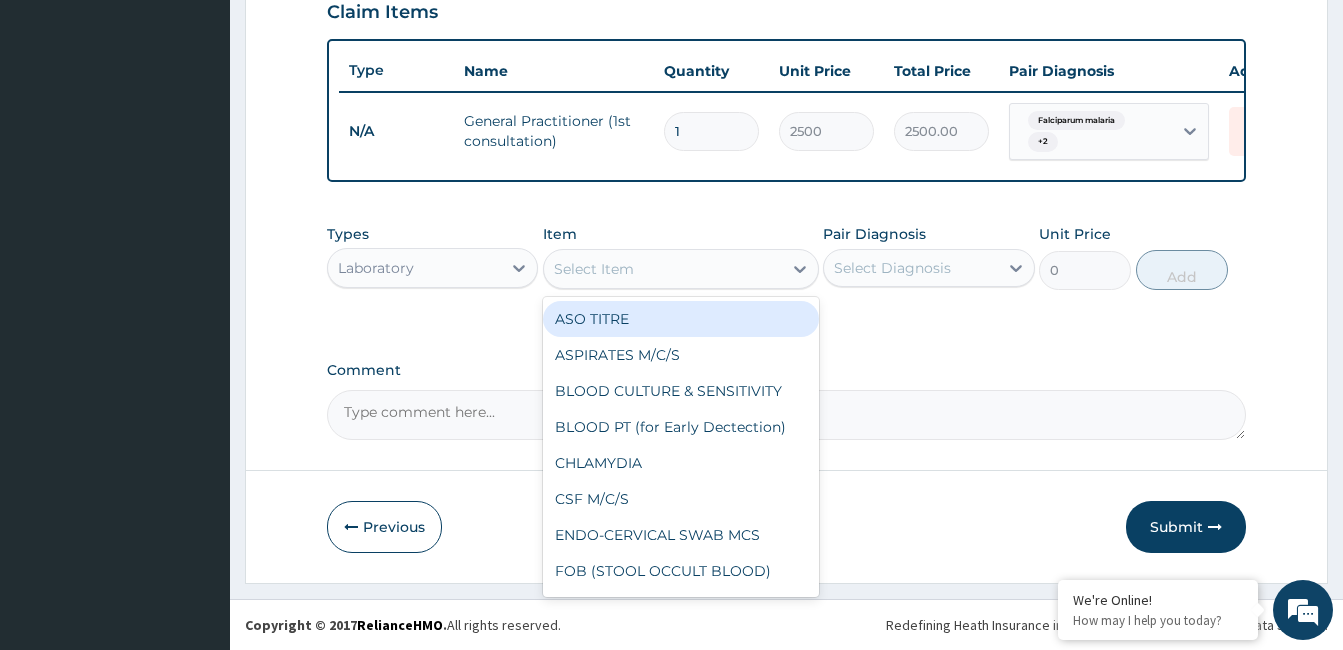 click on "Select Item" at bounding box center (663, 269) 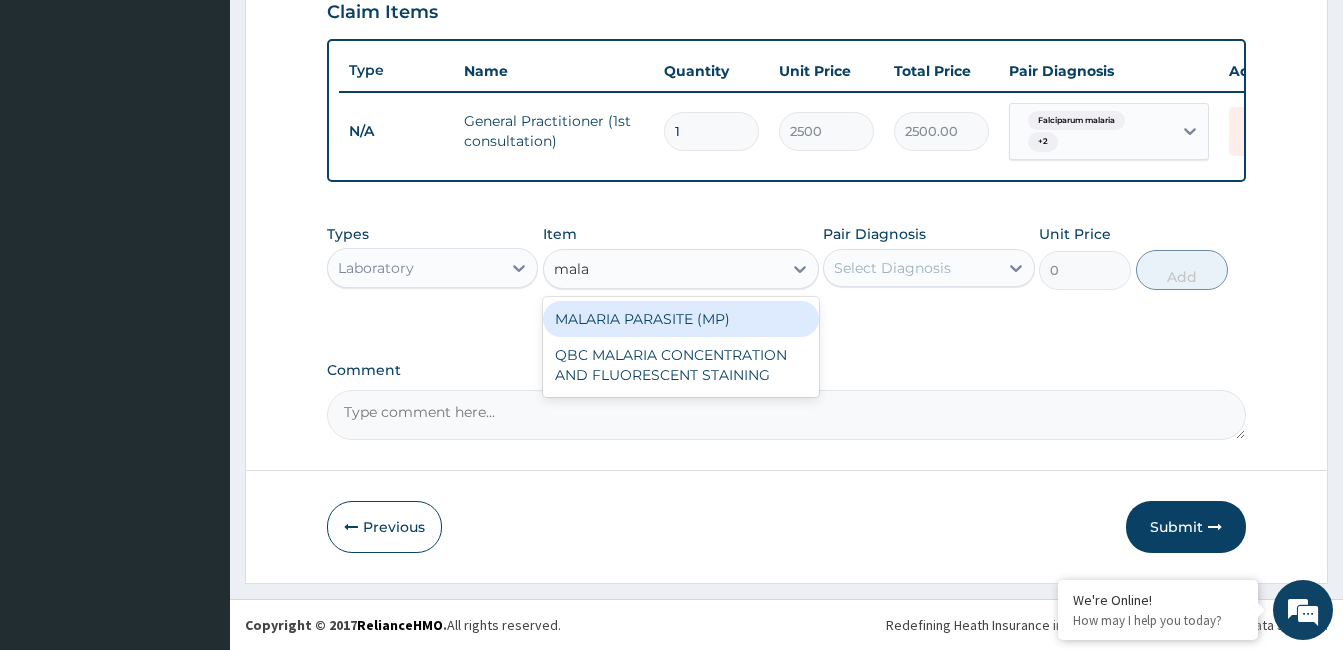 type on "malar" 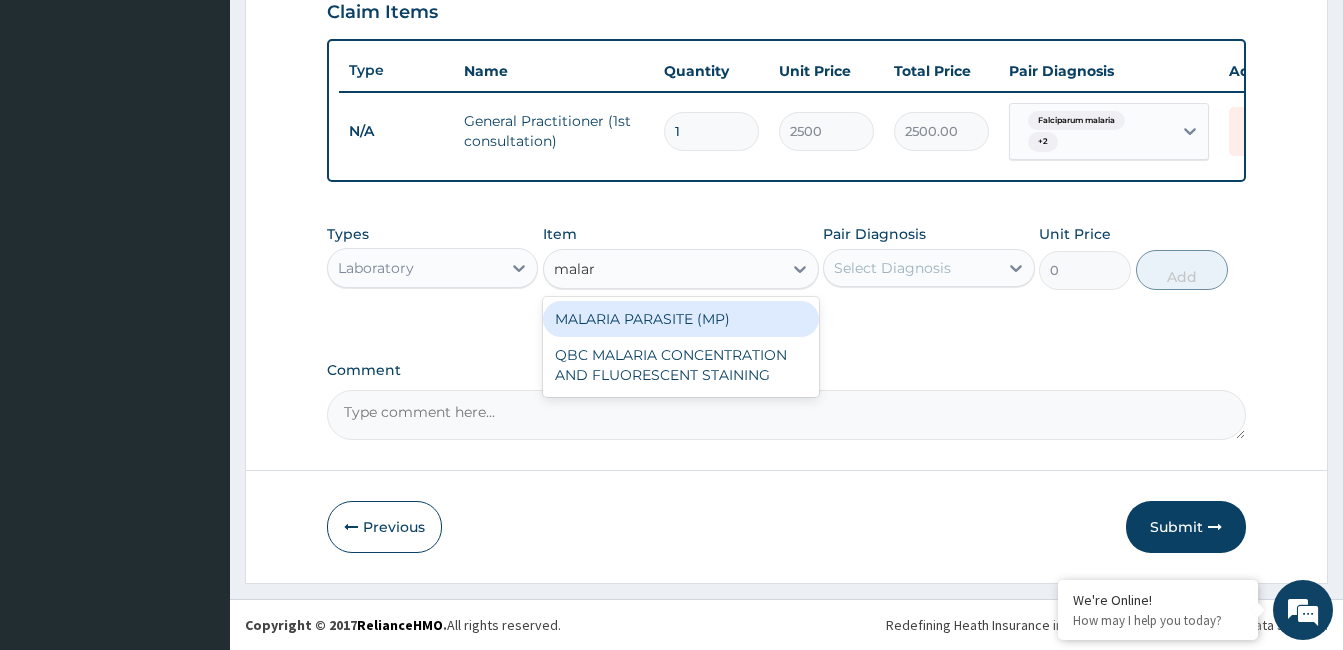 click on "MALARIA PARASITE (MP)" at bounding box center [681, 319] 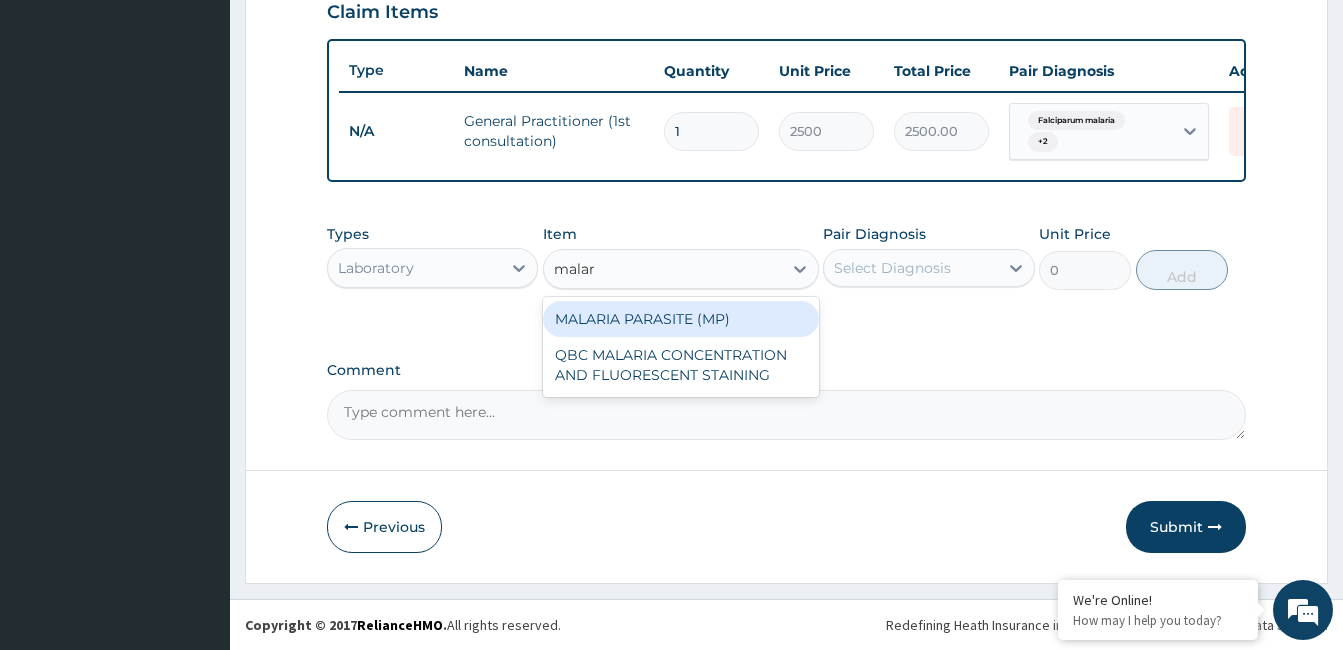 type 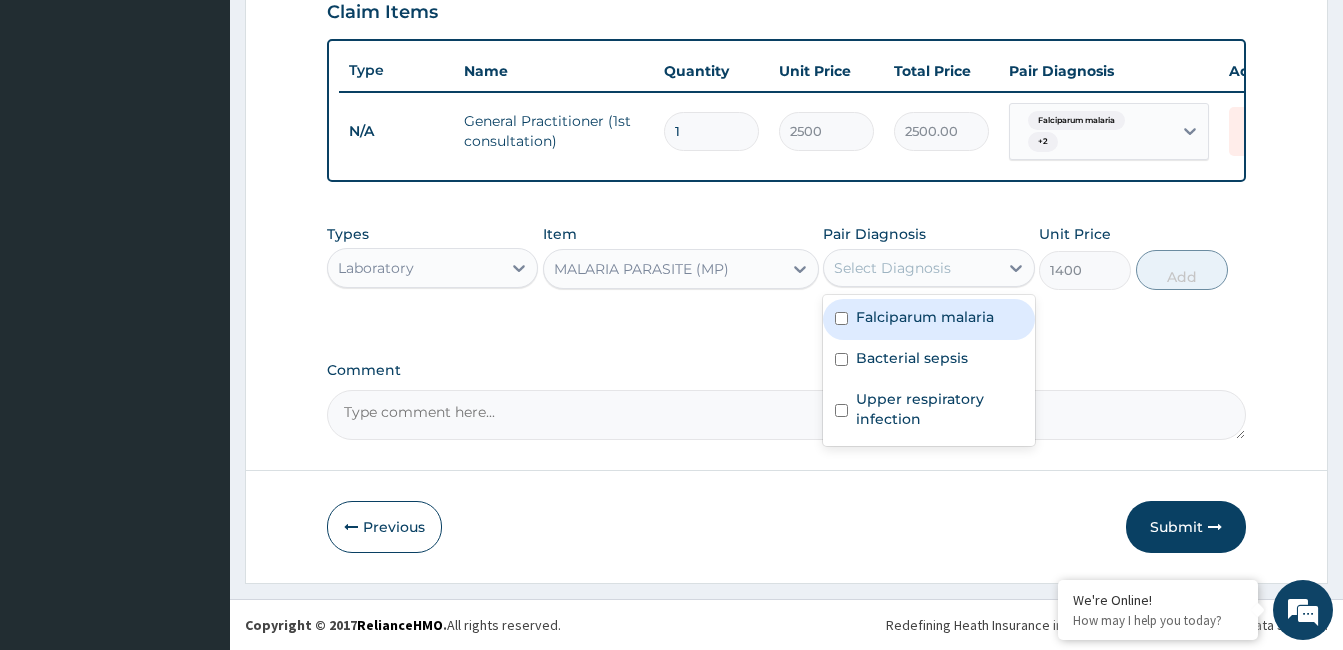 click on "Select Diagnosis" at bounding box center [892, 268] 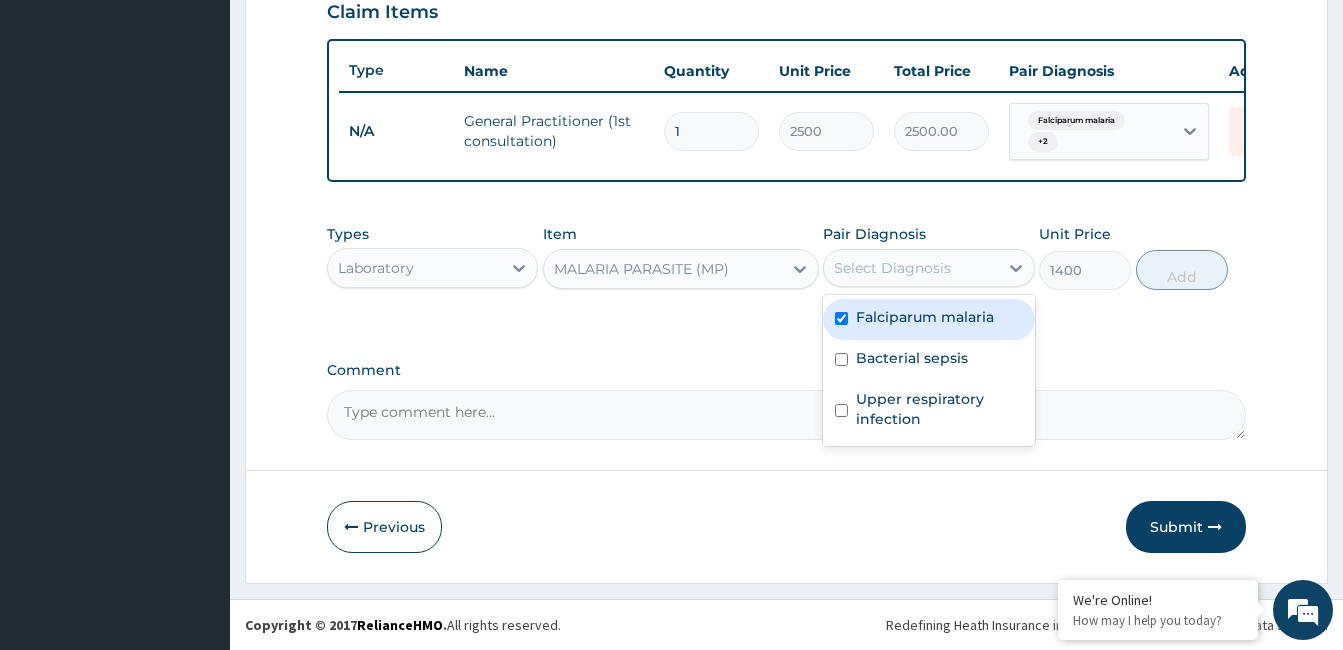 checkbox on "true" 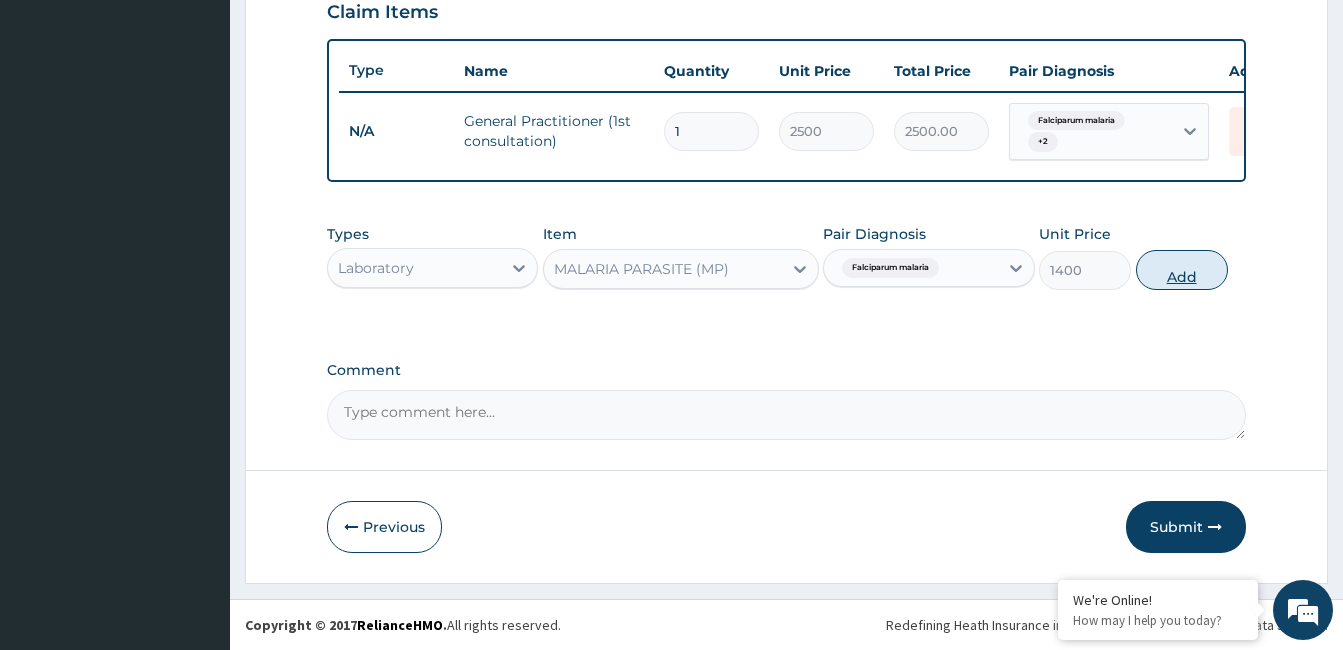 click on "Add" at bounding box center (1182, 270) 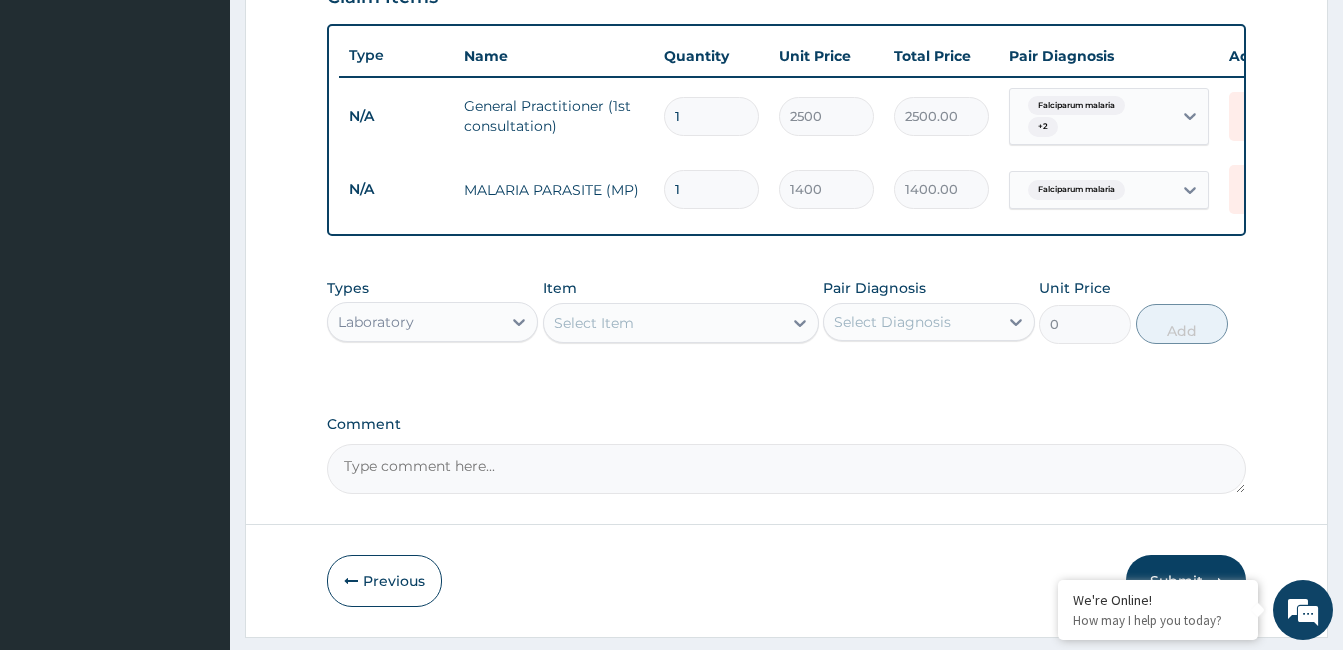 click on "Select Item" at bounding box center (663, 323) 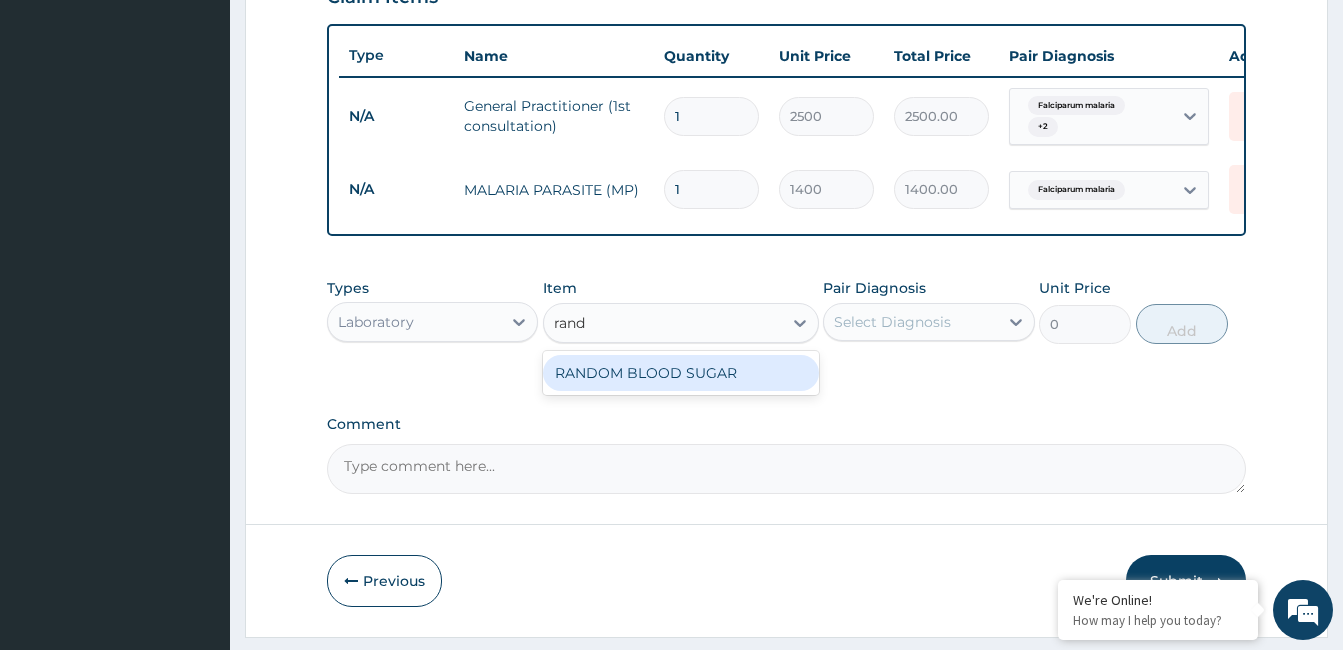 type on "rando" 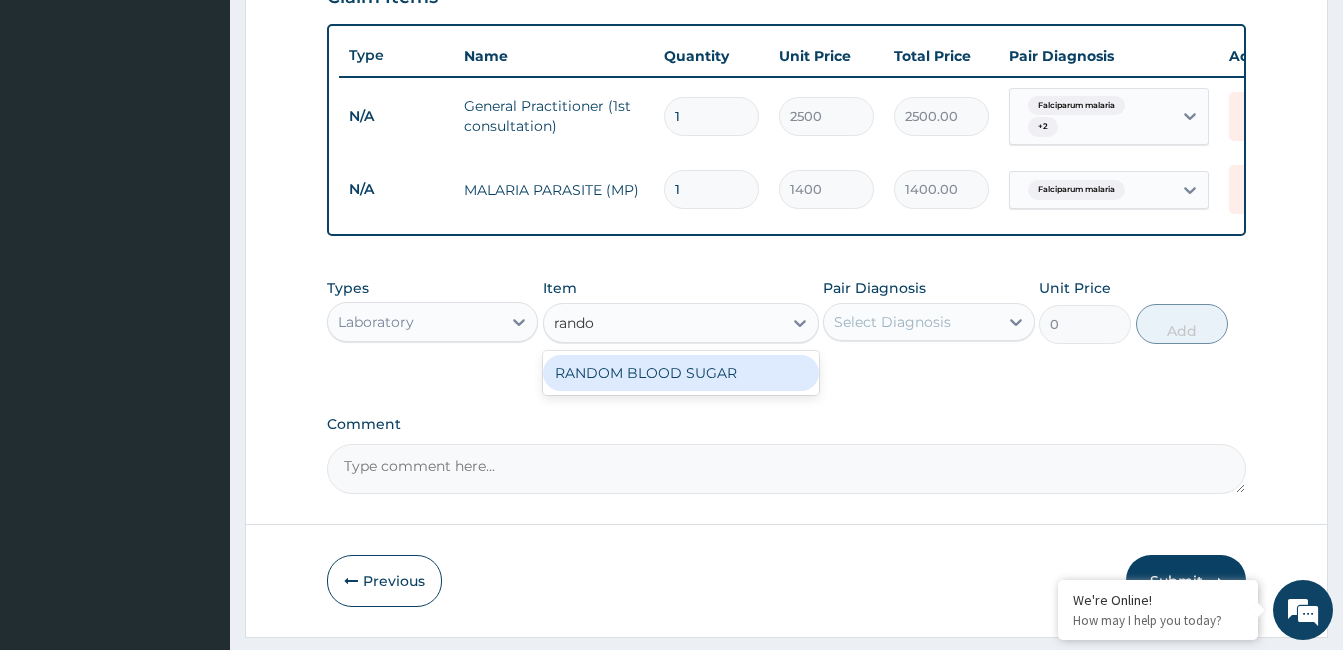 click on "RANDOM BLOOD SUGAR" at bounding box center [681, 373] 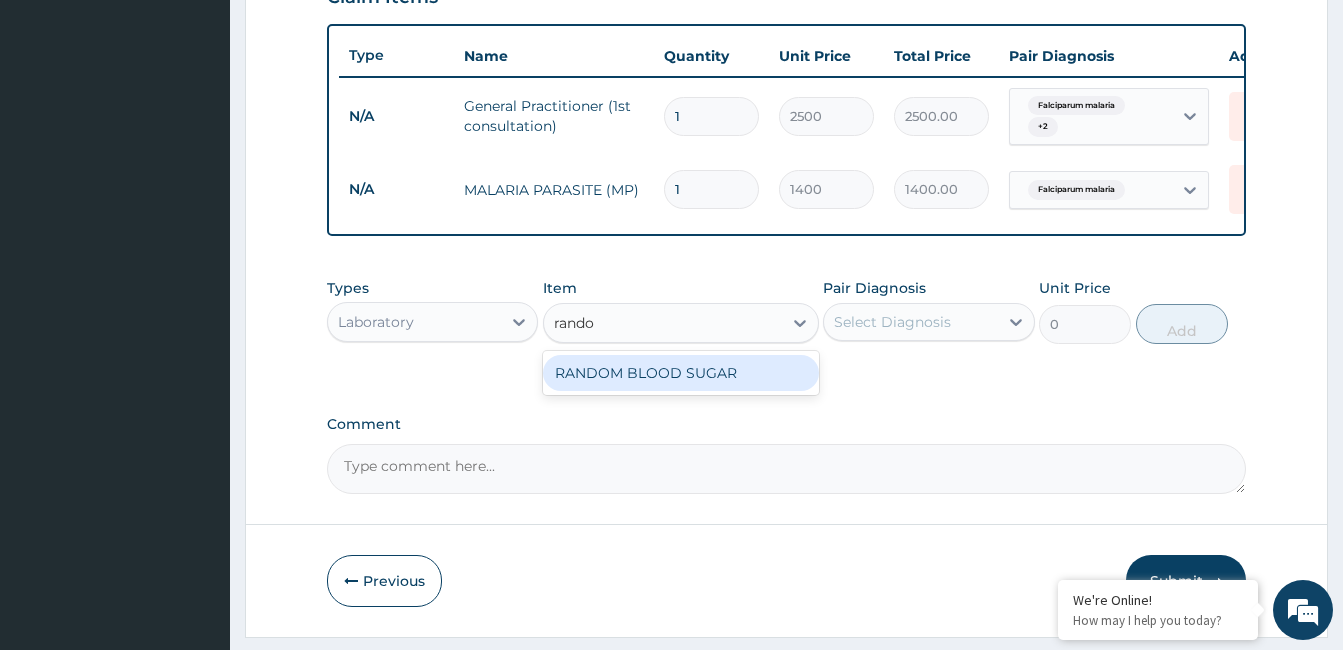 type 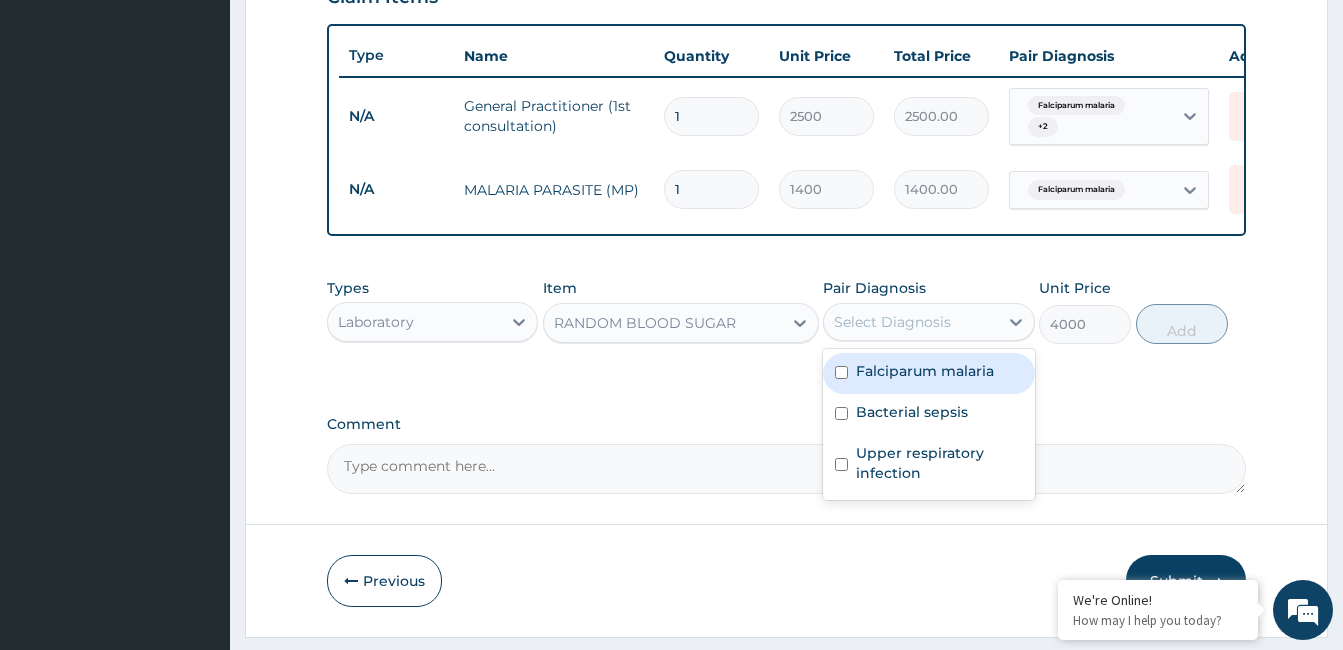 click on "Select Diagnosis" at bounding box center (892, 322) 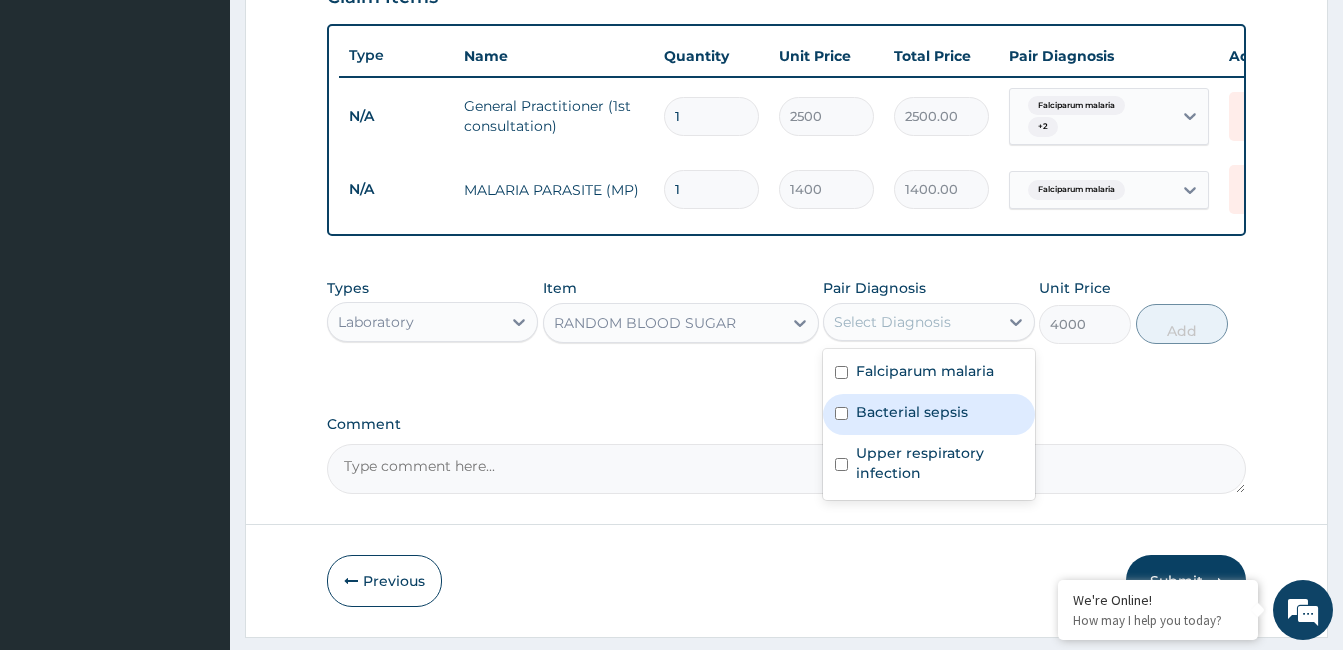 click on "Bacterial sepsis" at bounding box center (928, 414) 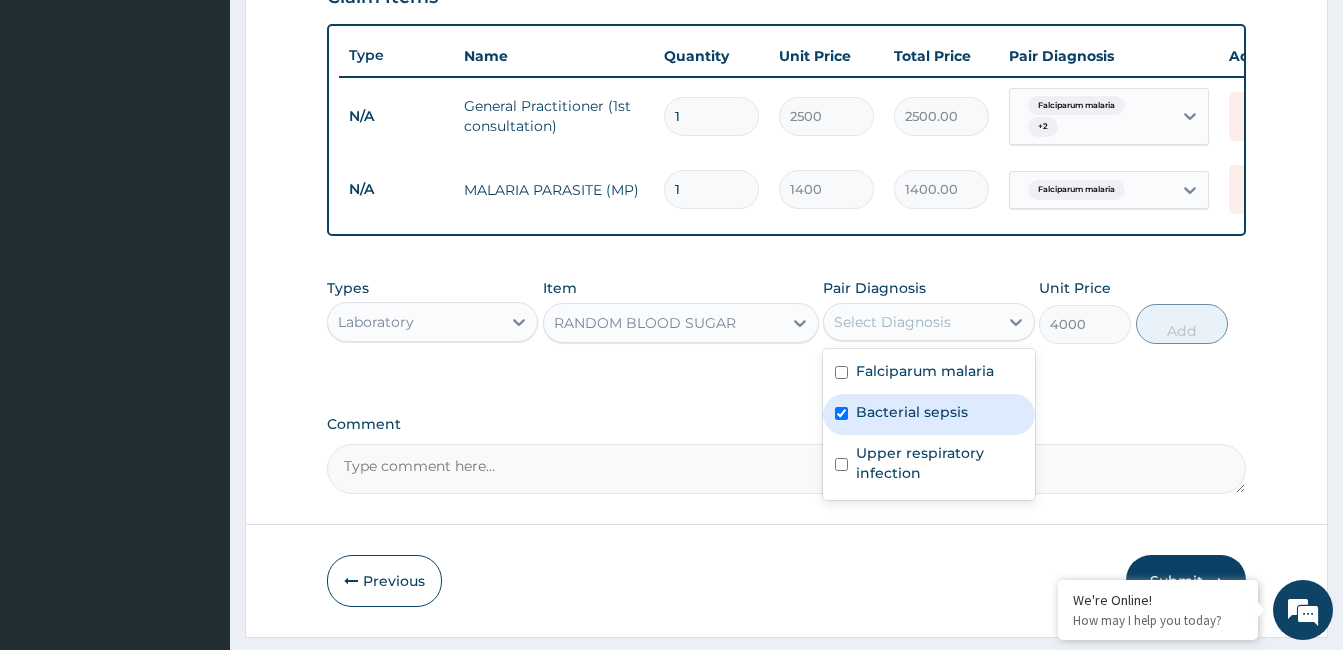 checkbox on "true" 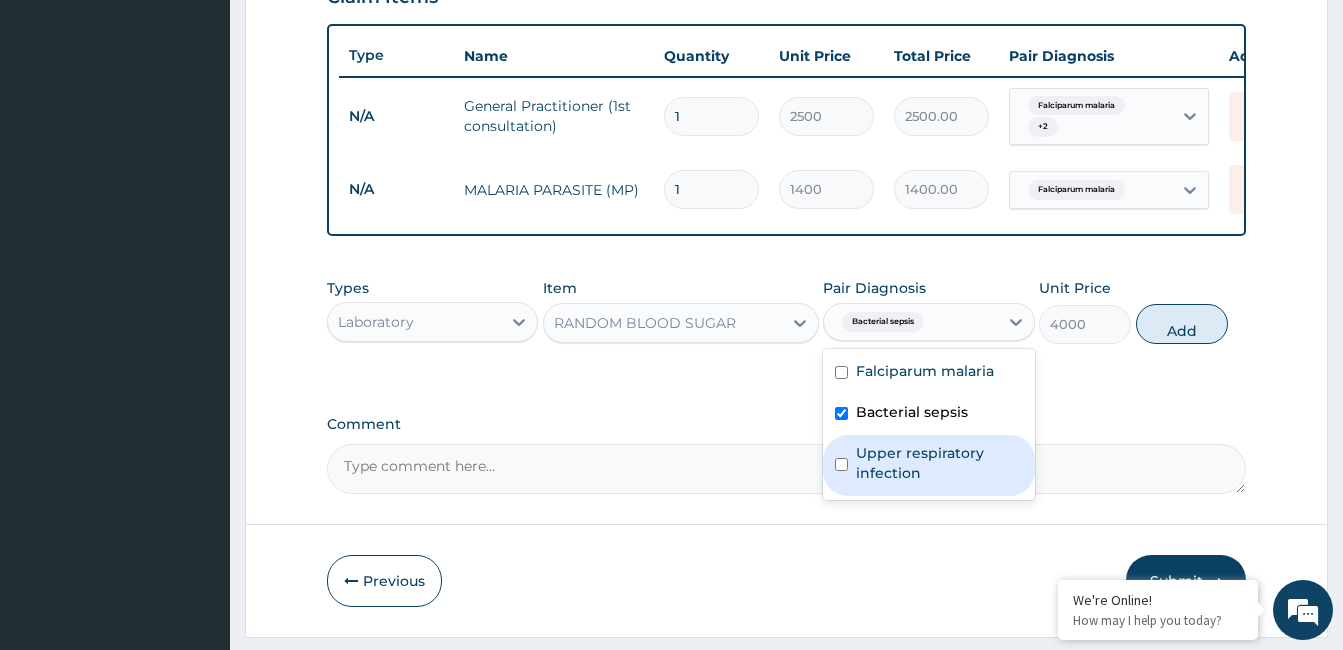 click on "Upper respiratory infection" at bounding box center [939, 463] 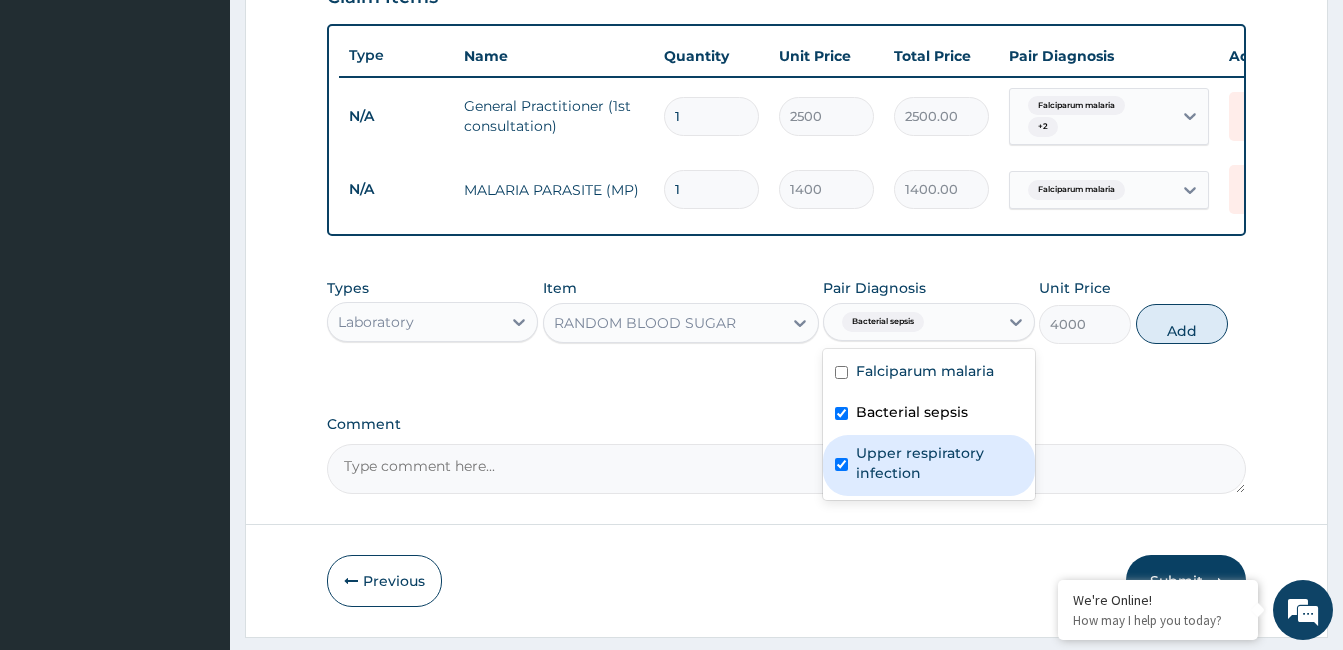 checkbox on "true" 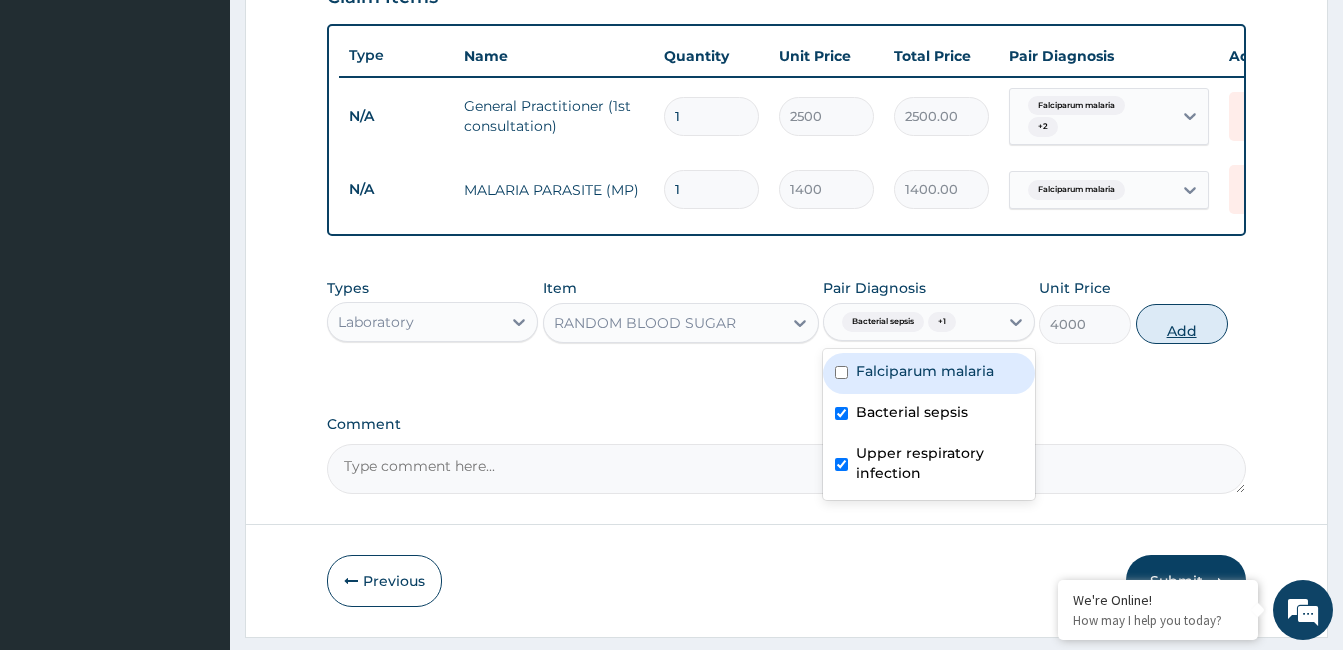 click on "Add" at bounding box center (1182, 324) 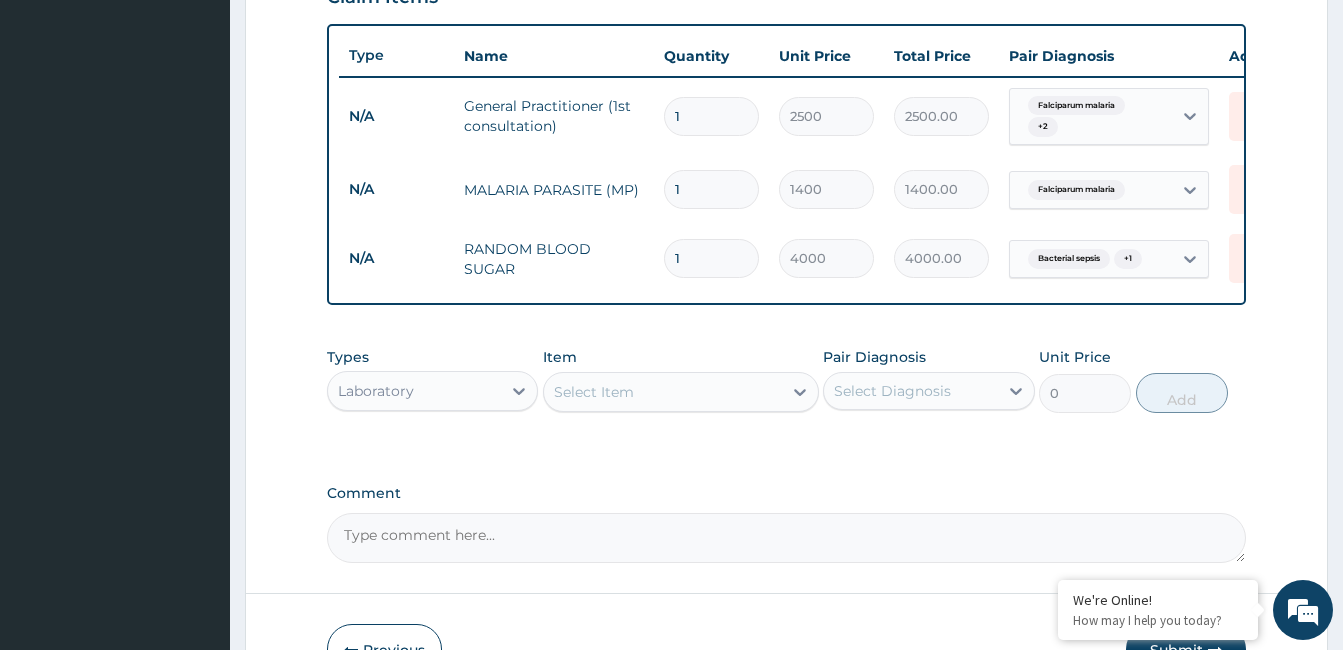 click on "Select Item" at bounding box center [663, 392] 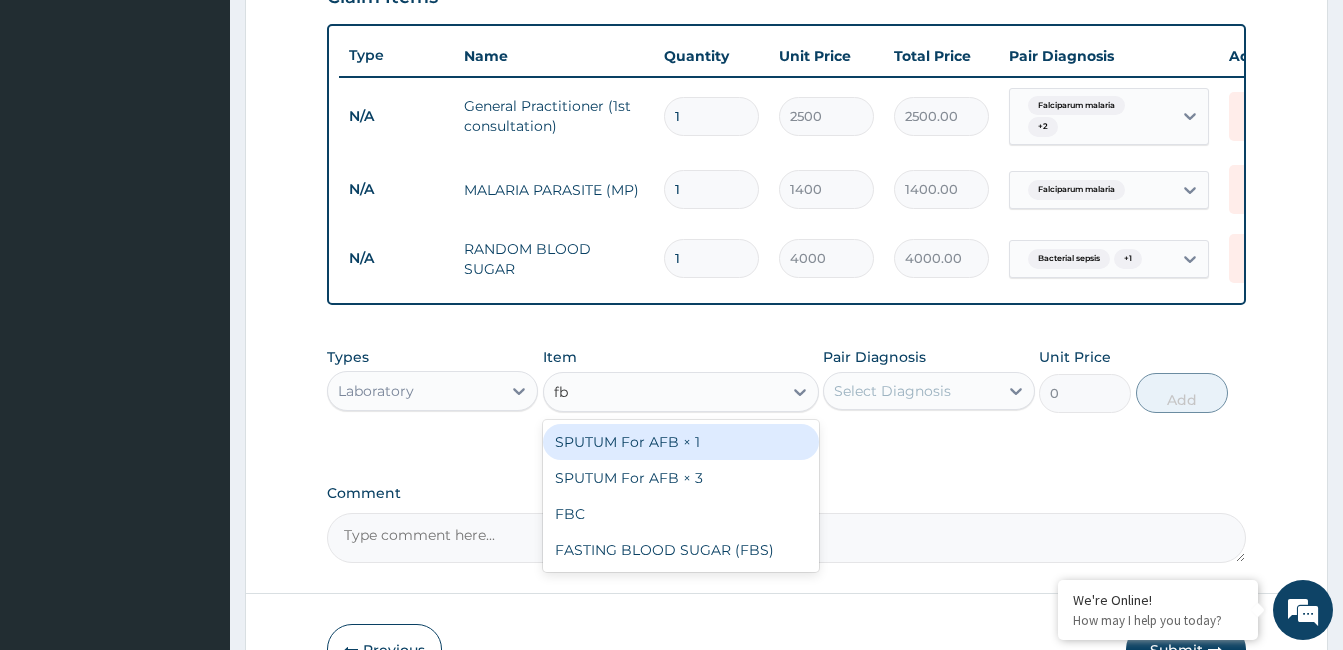 type on "fbc" 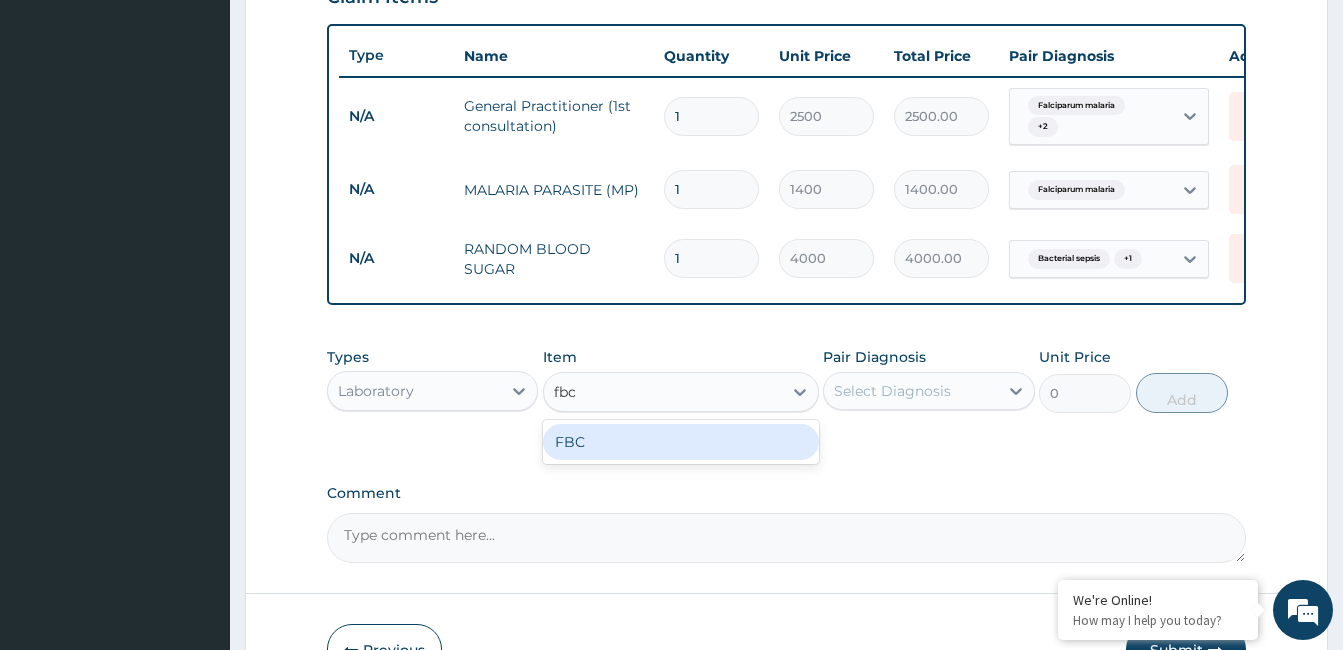 click on "FBC" at bounding box center (681, 442) 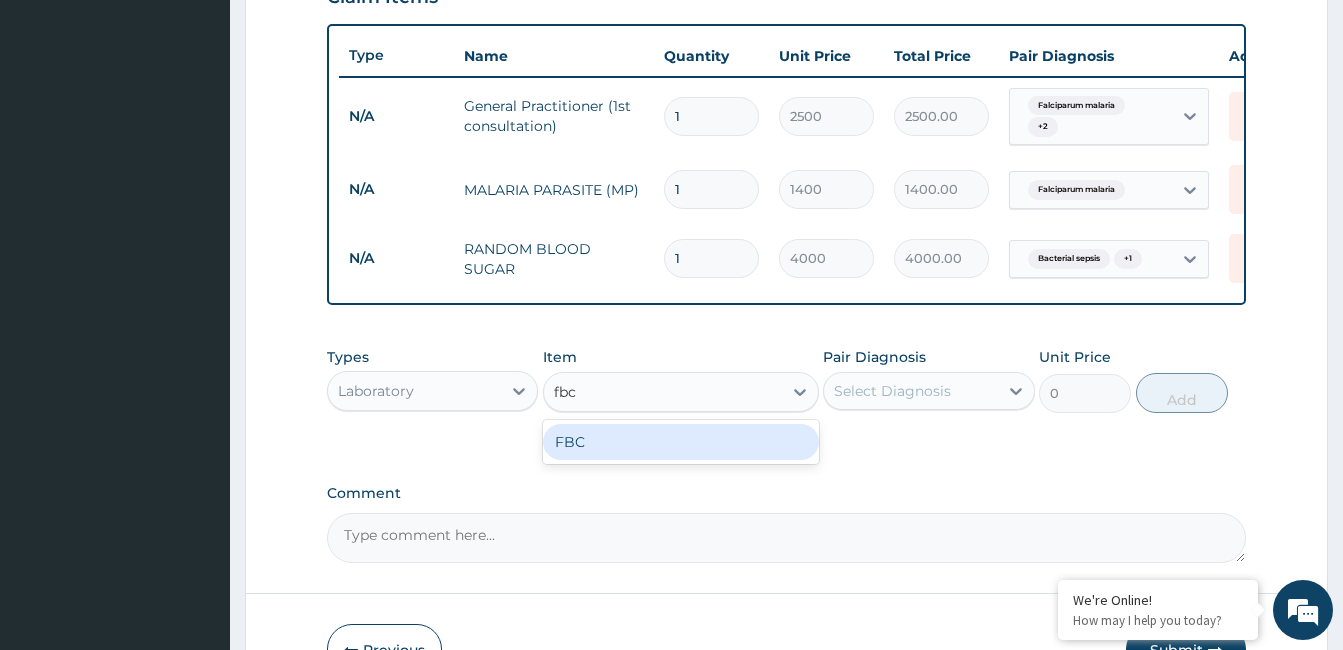 type 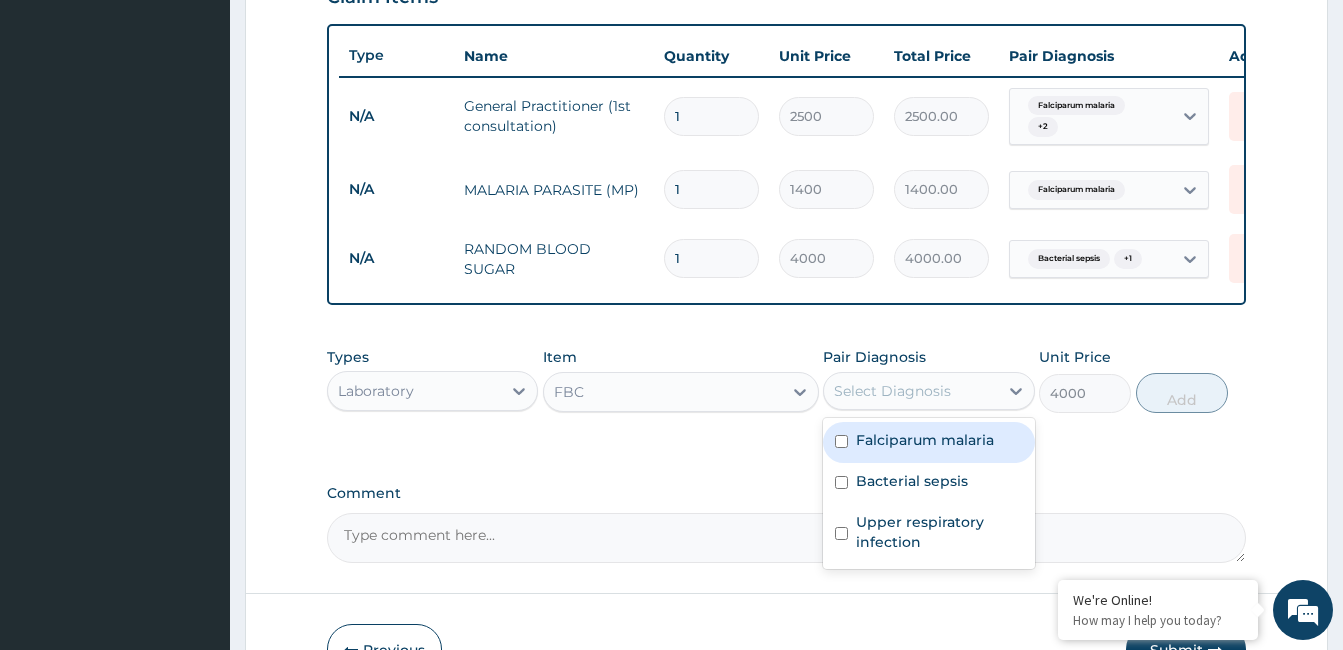 click on "Select Diagnosis" at bounding box center [892, 391] 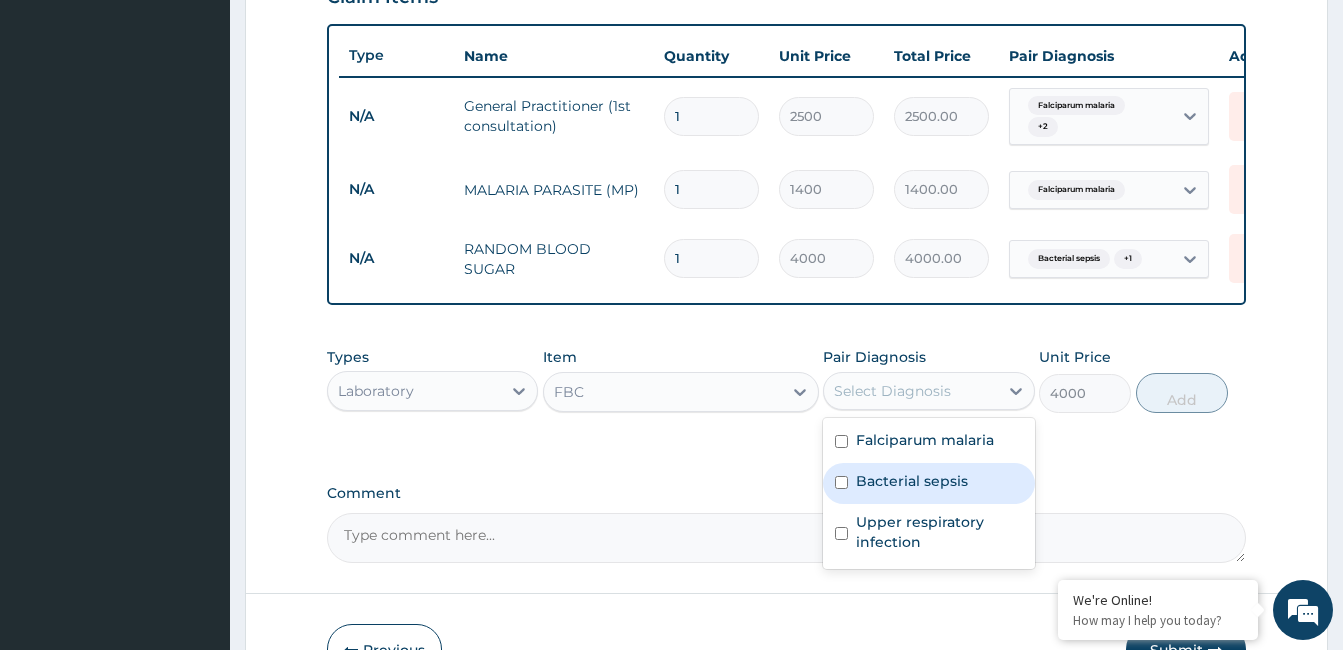 click on "Bacterial sepsis" at bounding box center (928, 483) 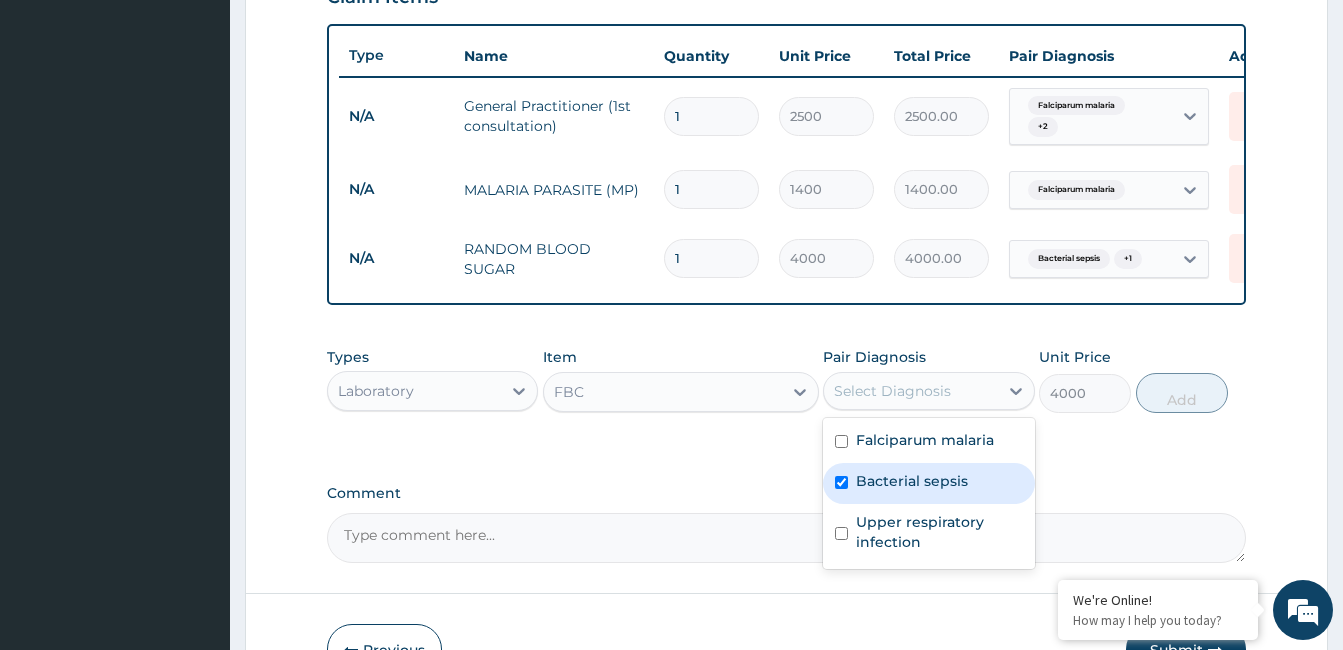 checkbox on "true" 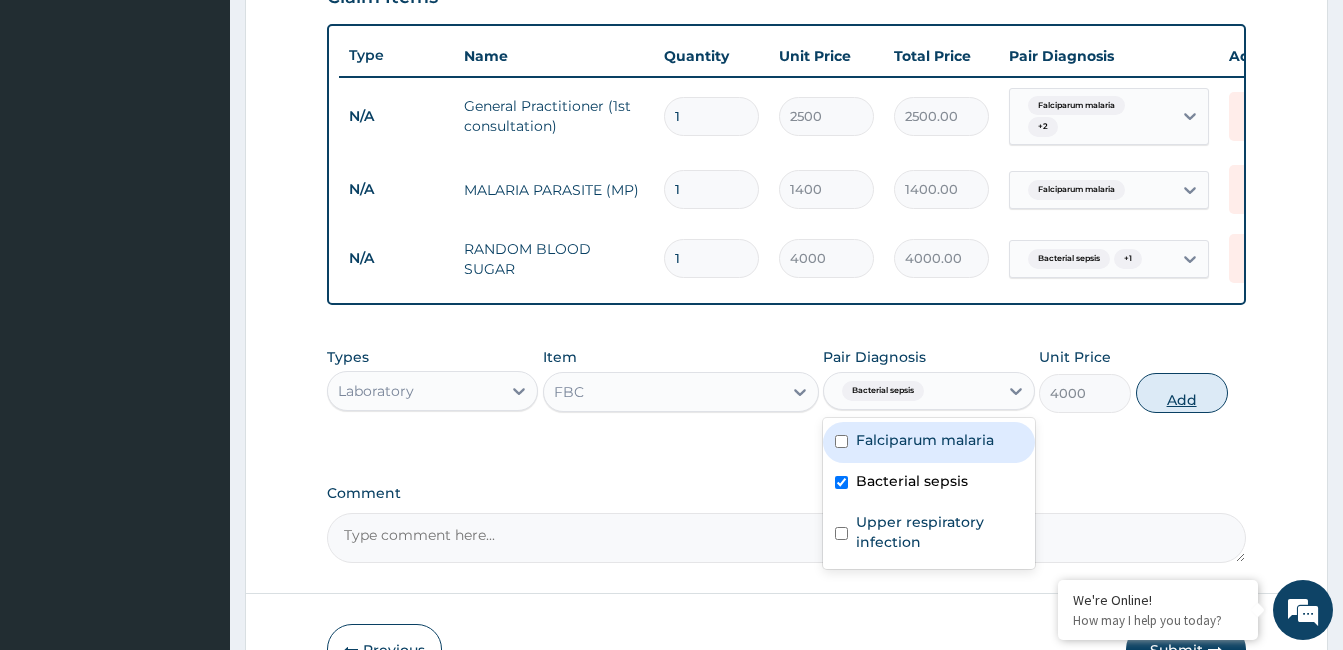click on "Add" at bounding box center (1182, 393) 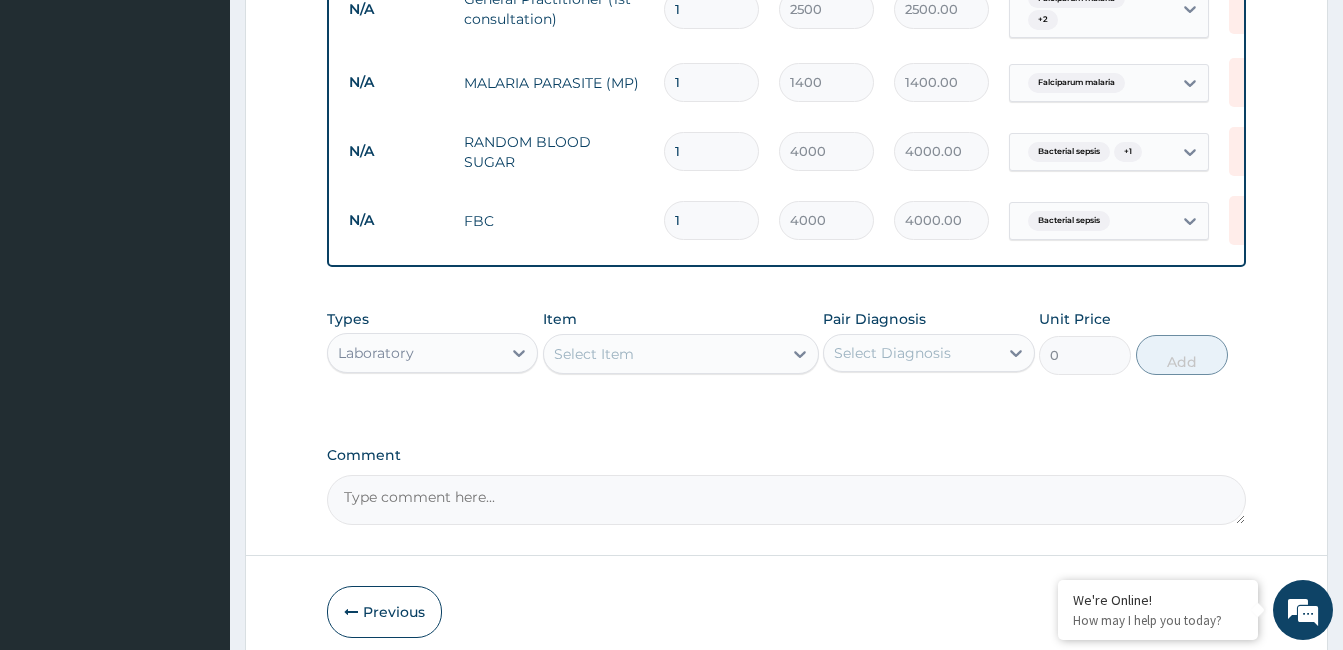 scroll, scrollTop: 927, scrollLeft: 0, axis: vertical 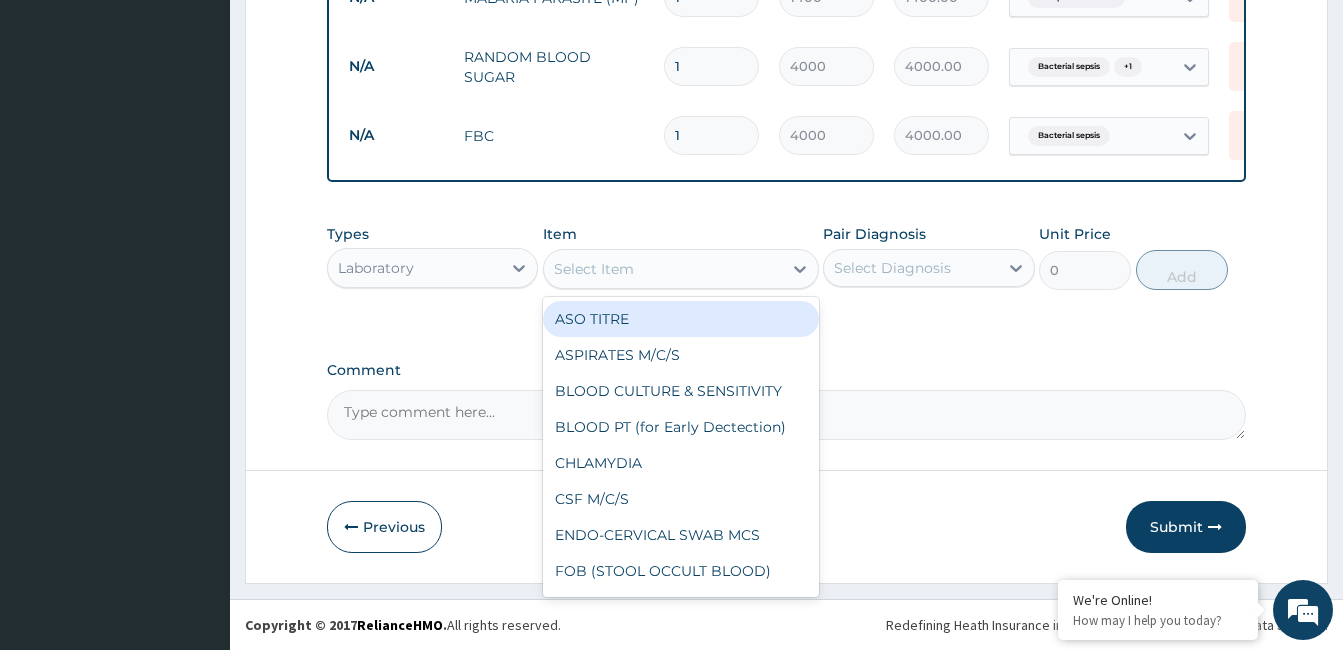 click on "Select Item" at bounding box center [594, 269] 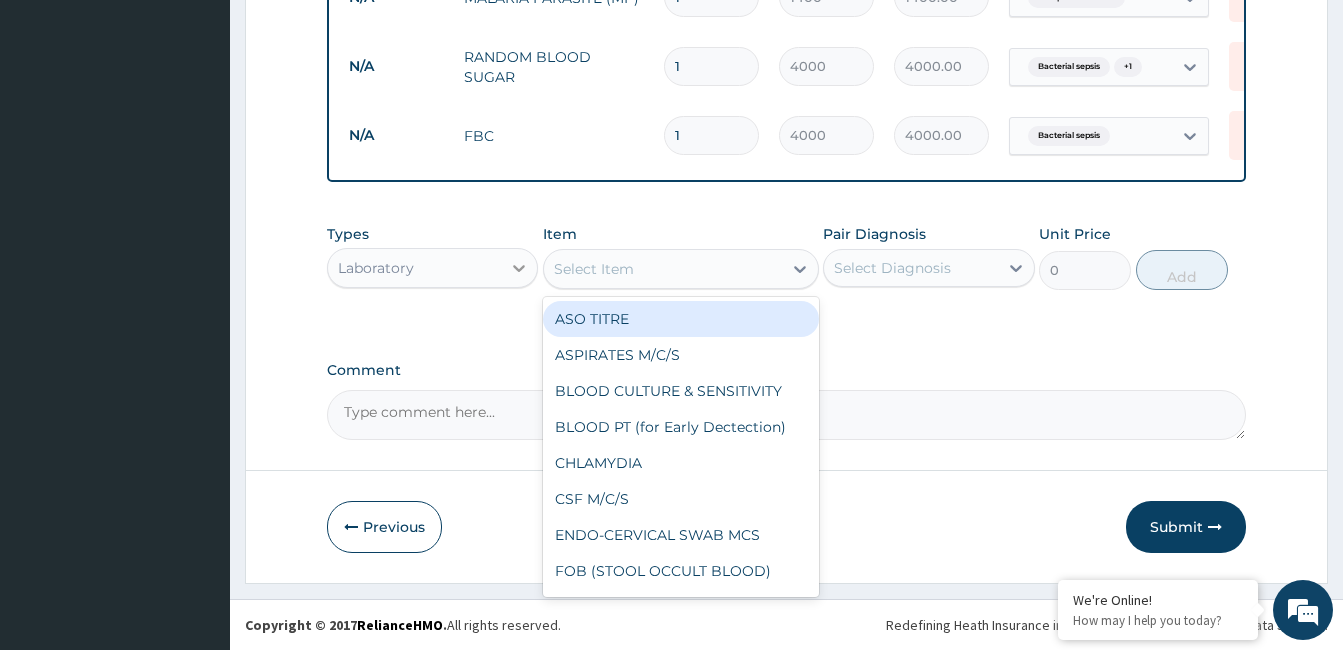 click at bounding box center (519, 268) 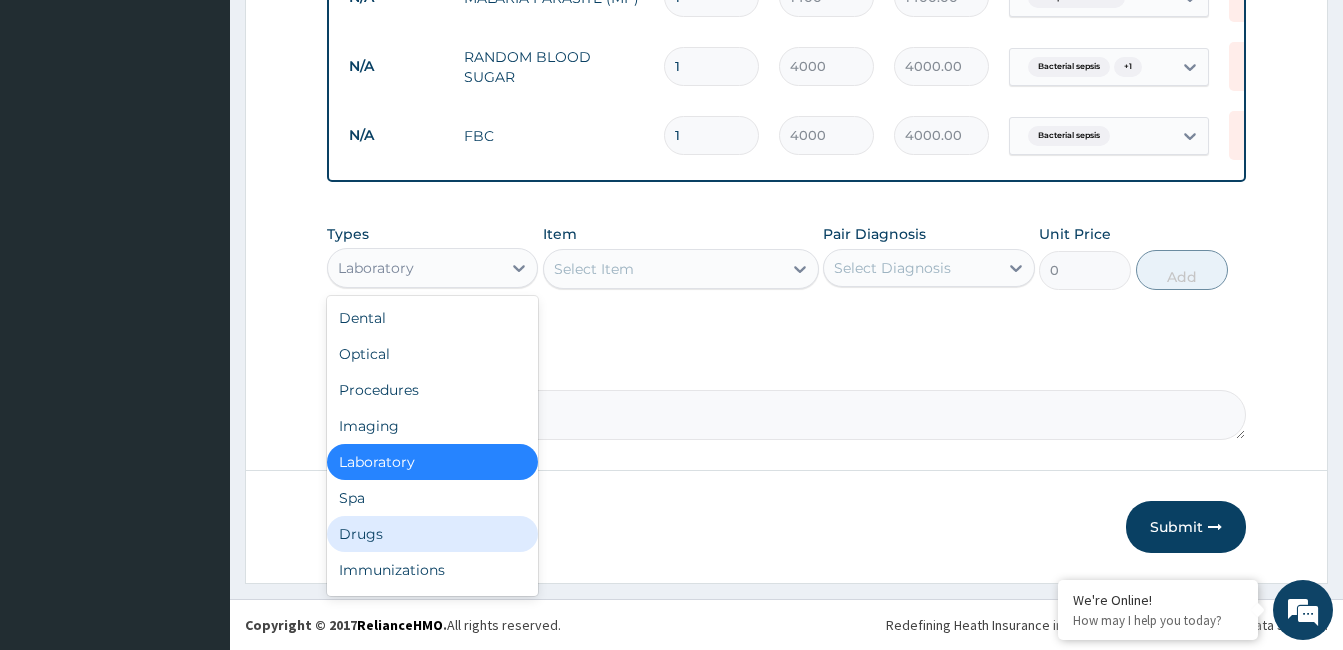 click on "Drugs" at bounding box center (432, 534) 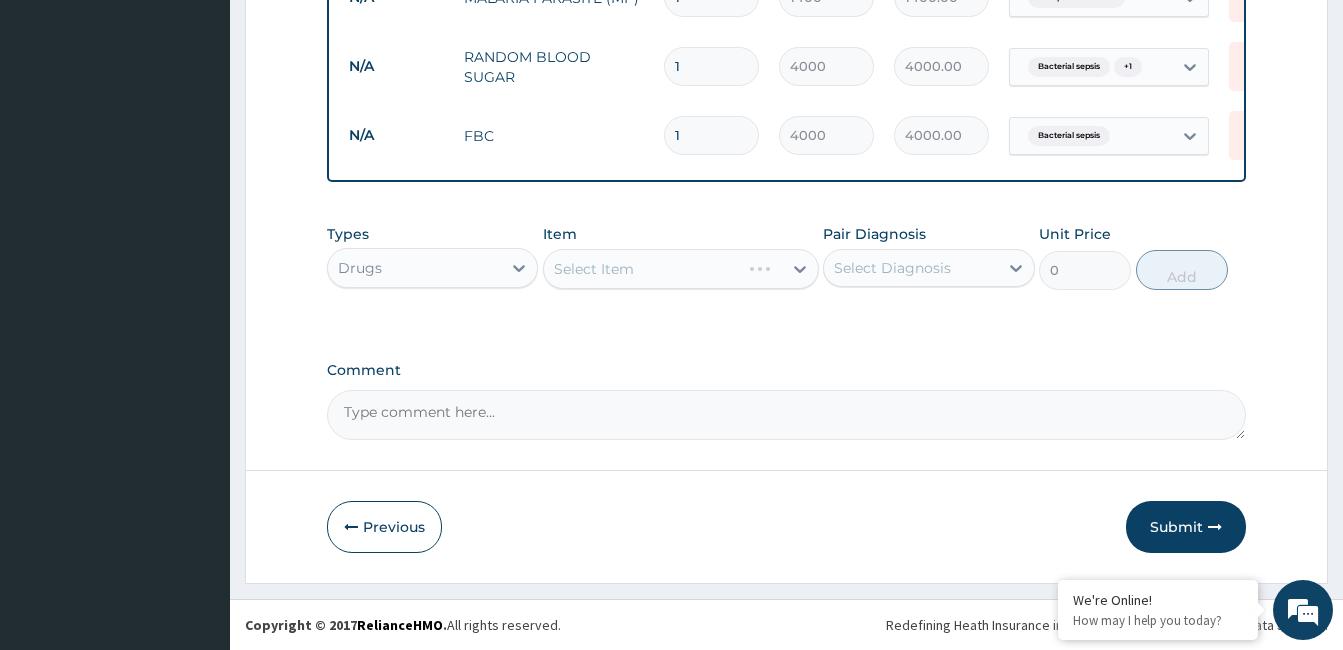 click on "Select Item" at bounding box center (681, 269) 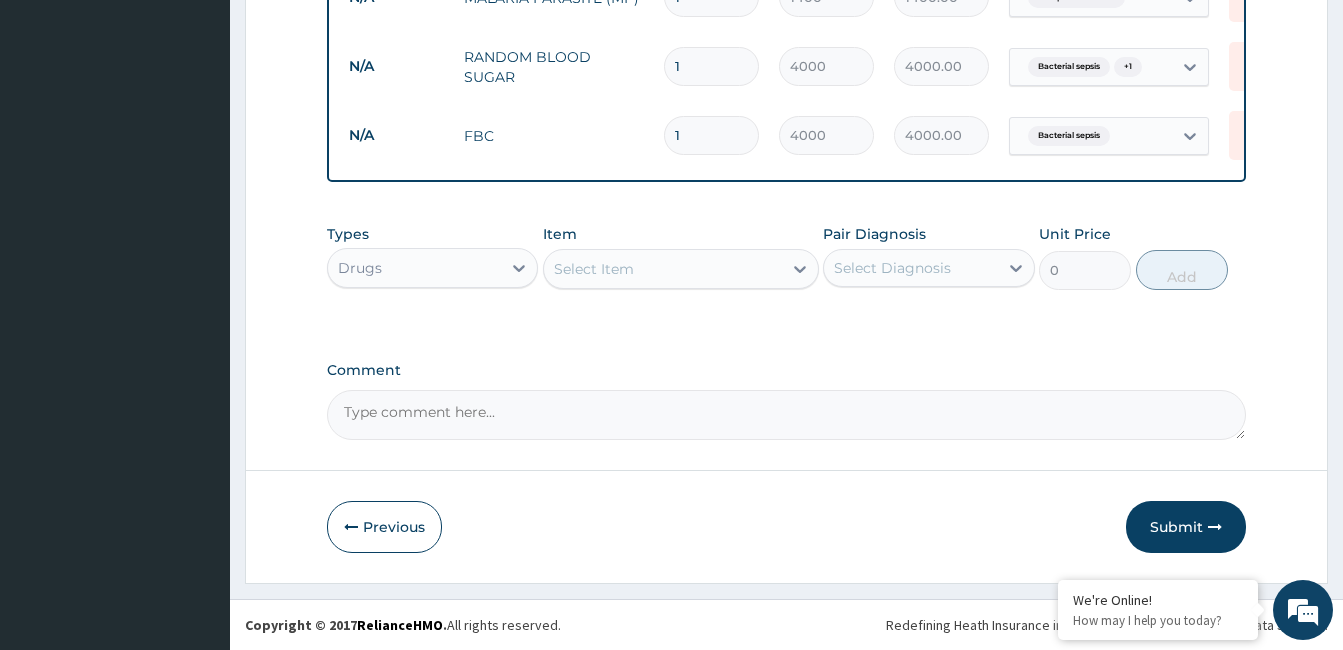click on "Select Item" at bounding box center (663, 269) 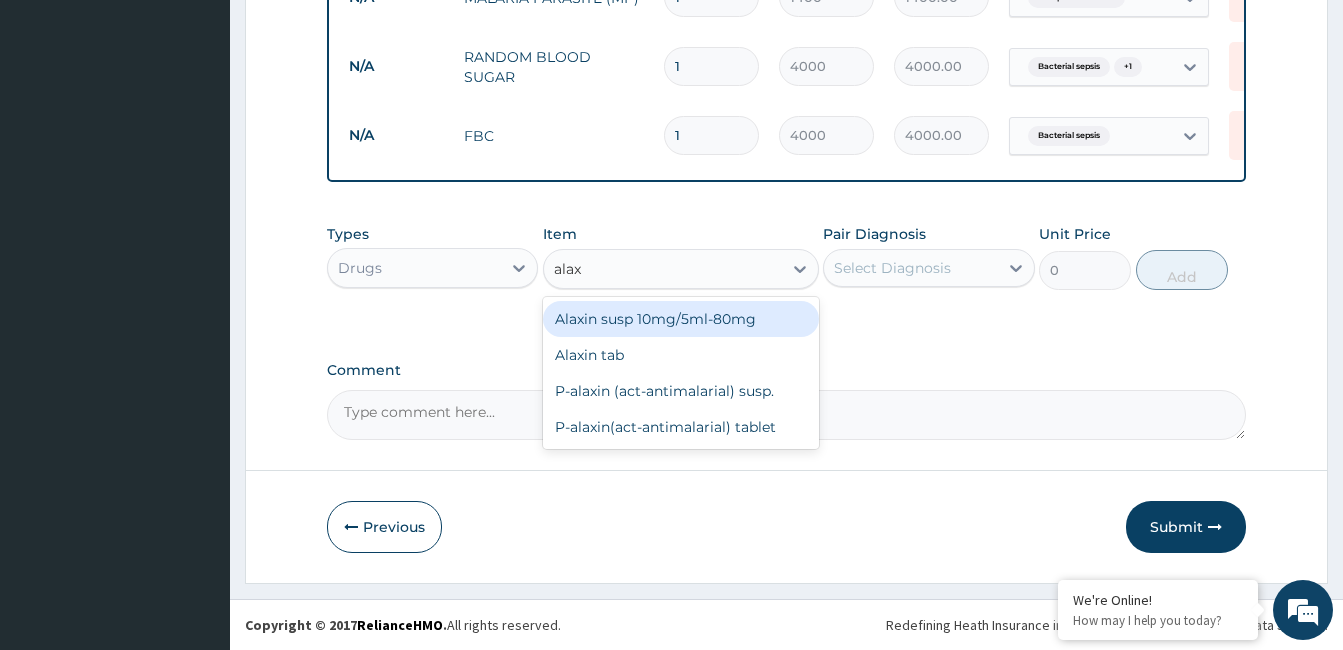 type on "alaxi" 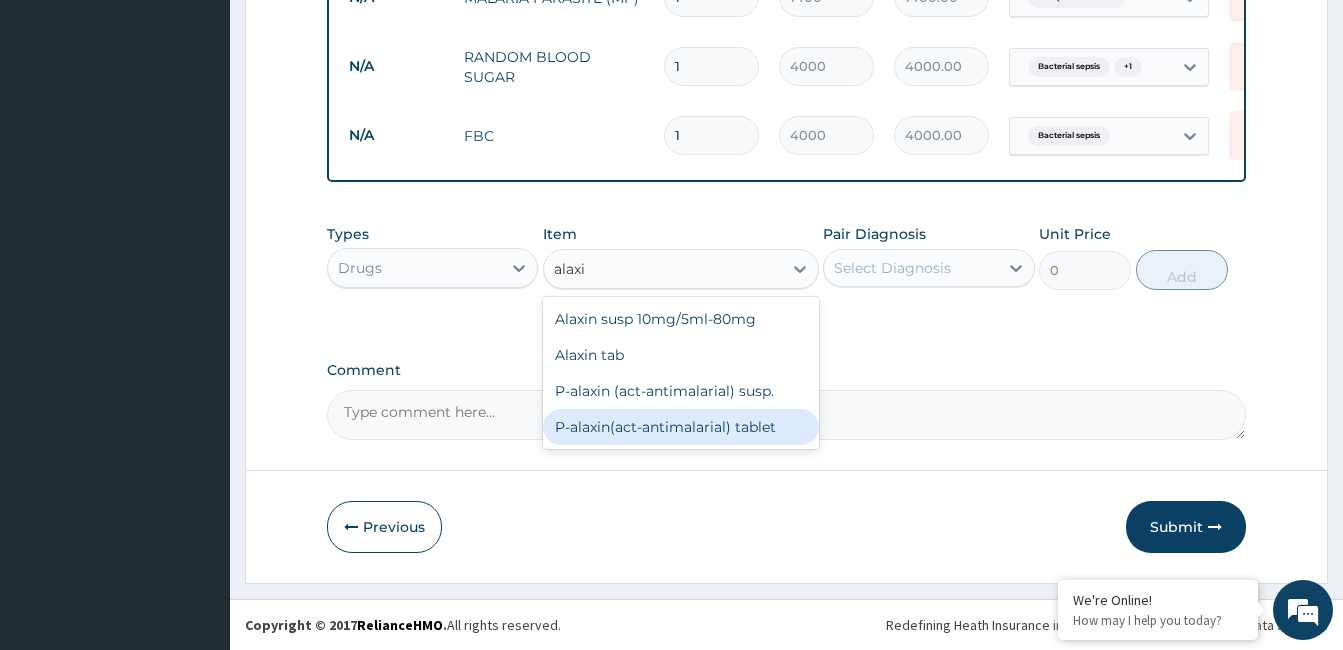 click on "P-alaxin(act-antimalarial) tablet" at bounding box center (681, 427) 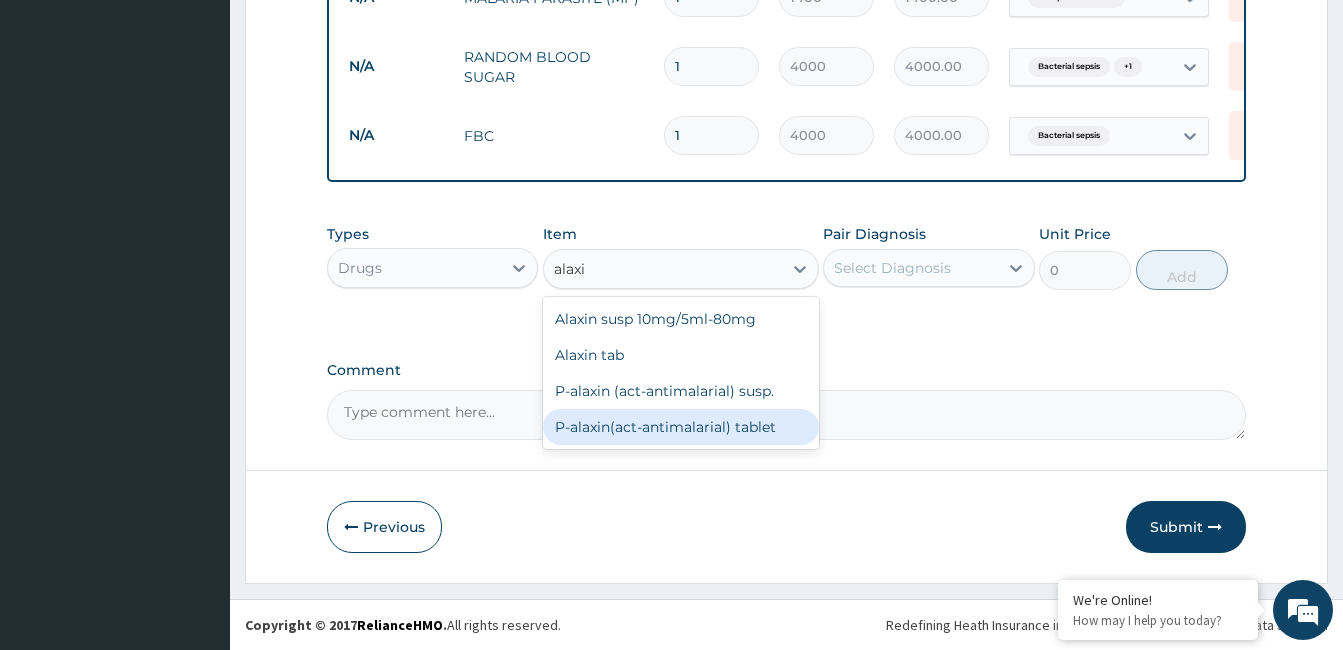 type 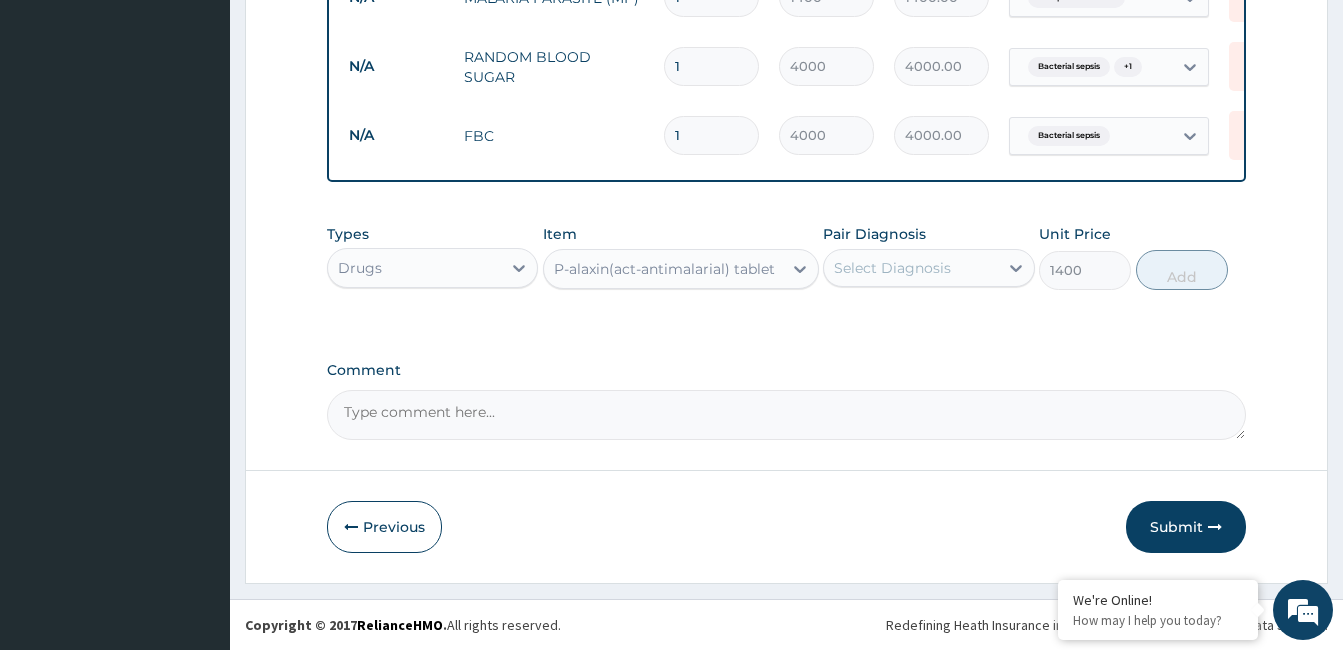 click on "P-alaxin(act-antimalarial) tablet" at bounding box center [664, 269] 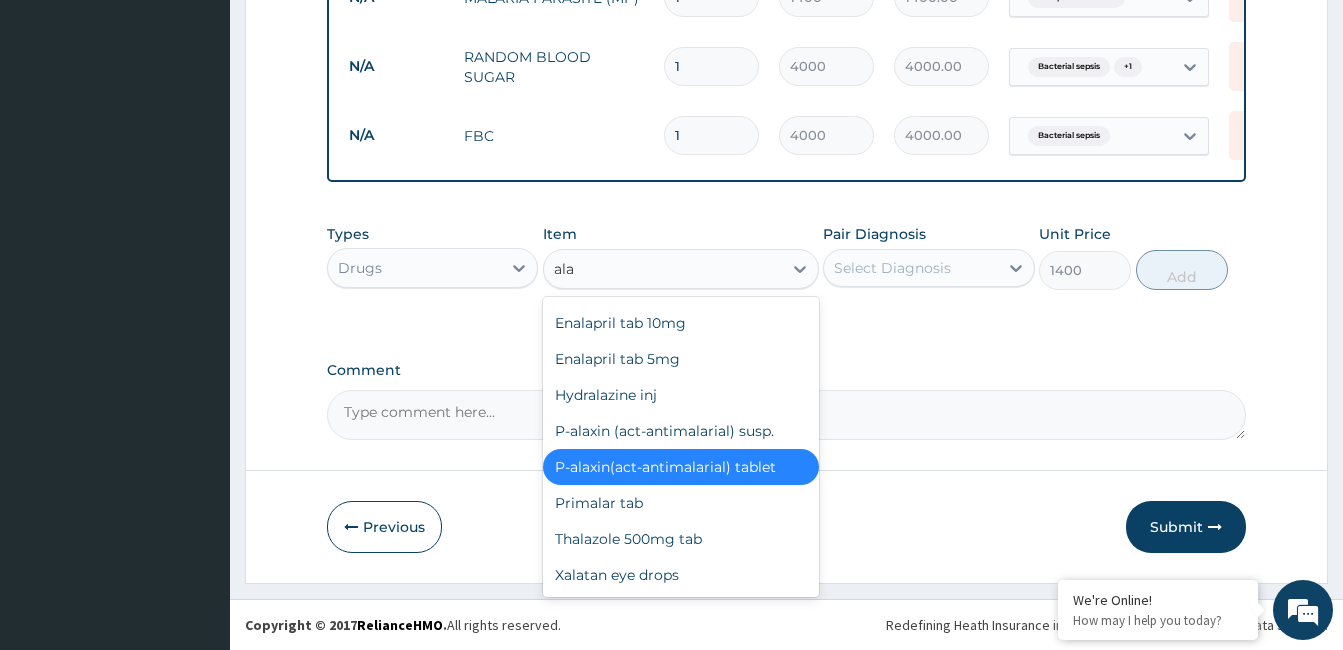 scroll, scrollTop: 512, scrollLeft: 0, axis: vertical 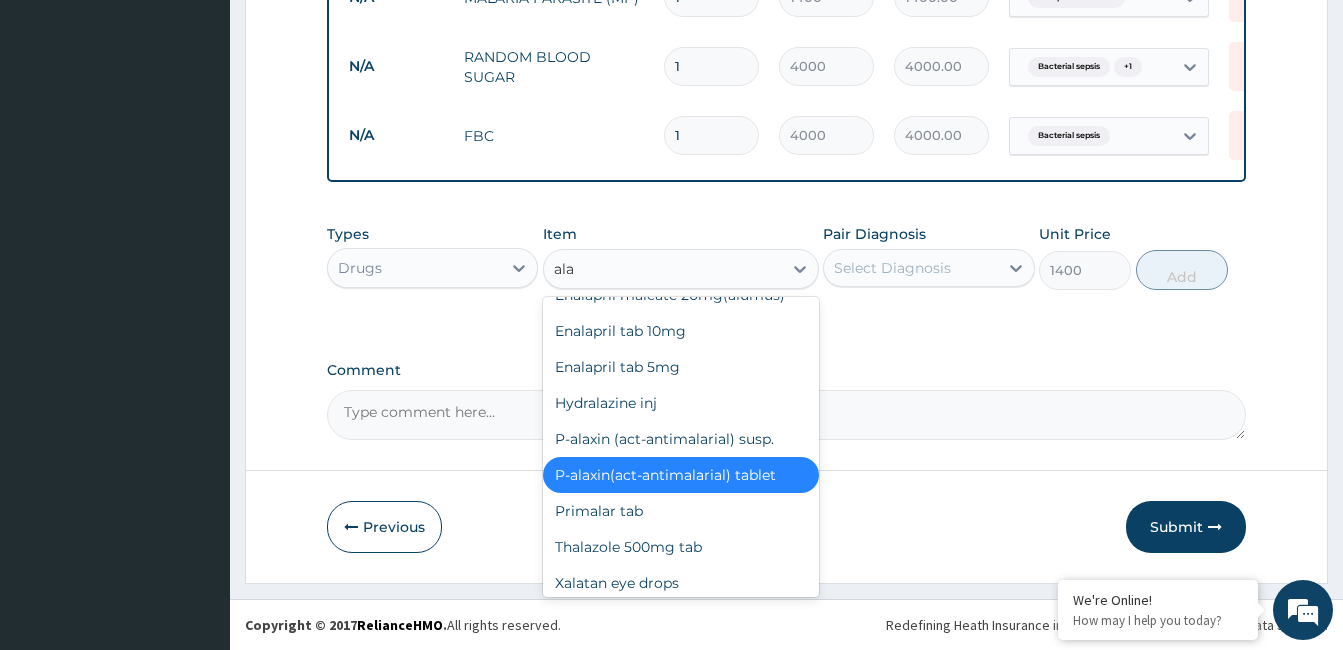type on "alax" 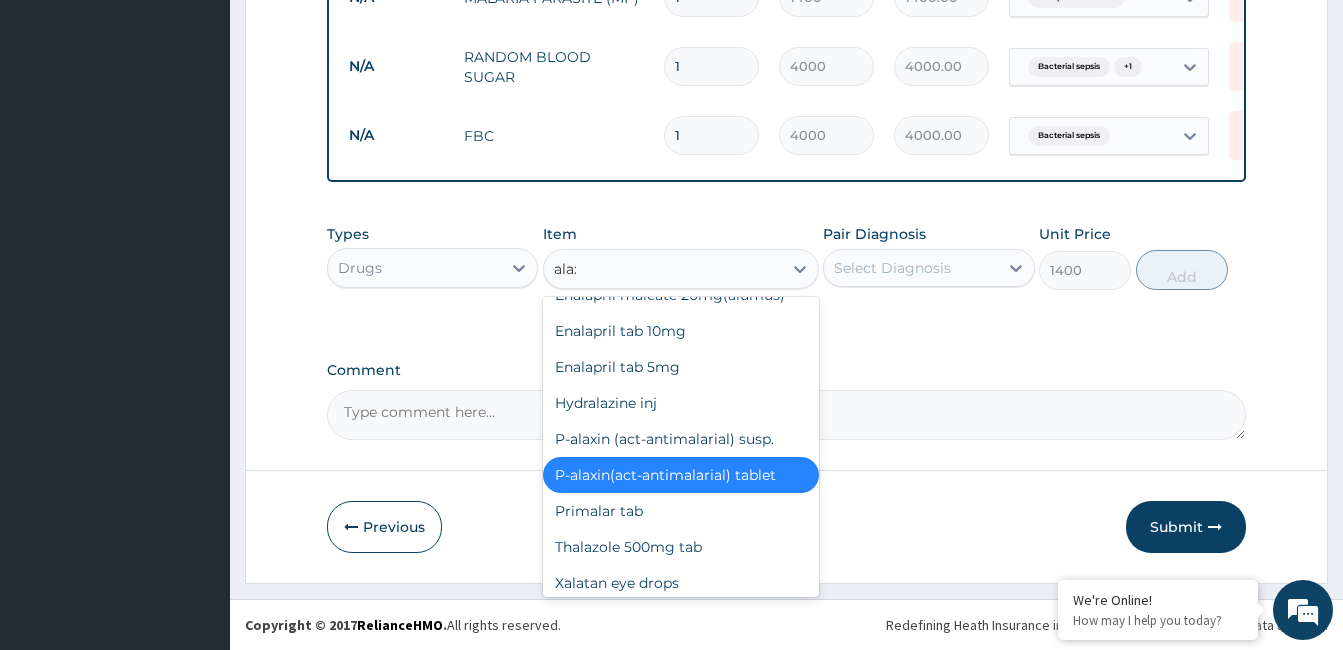 scroll, scrollTop: 0, scrollLeft: 0, axis: both 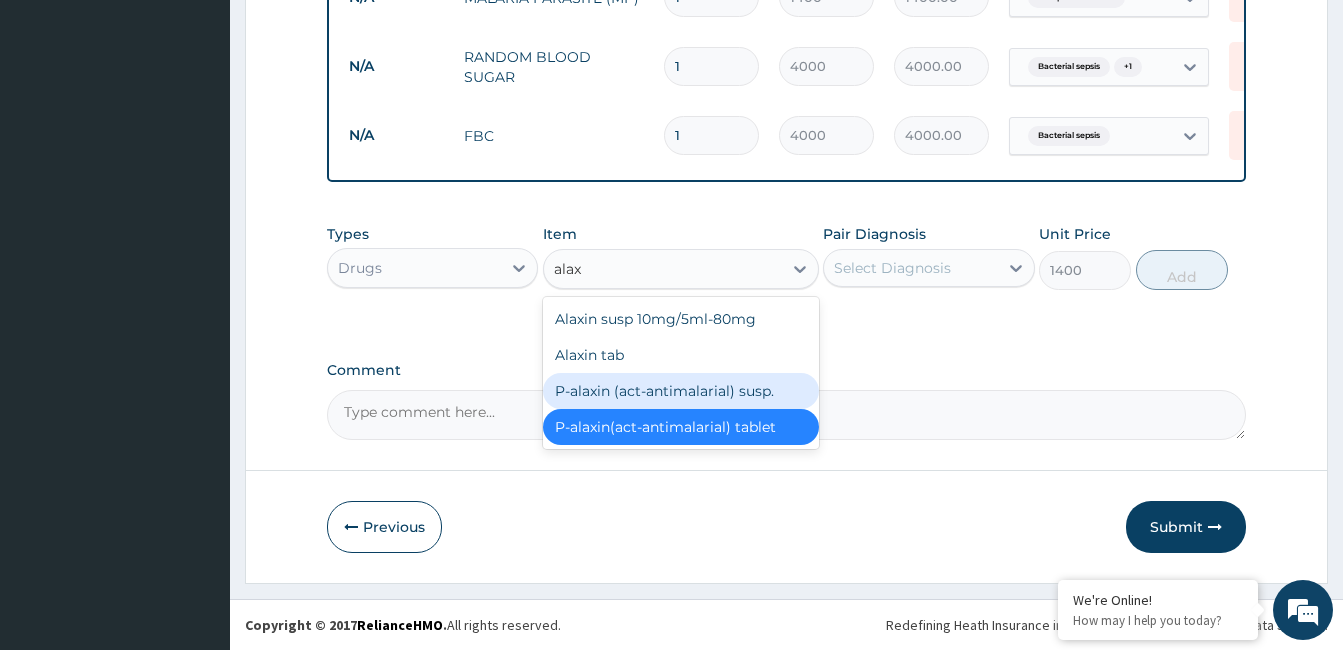 click on "P-alaxin (act-antimalarial) susp." at bounding box center [681, 391] 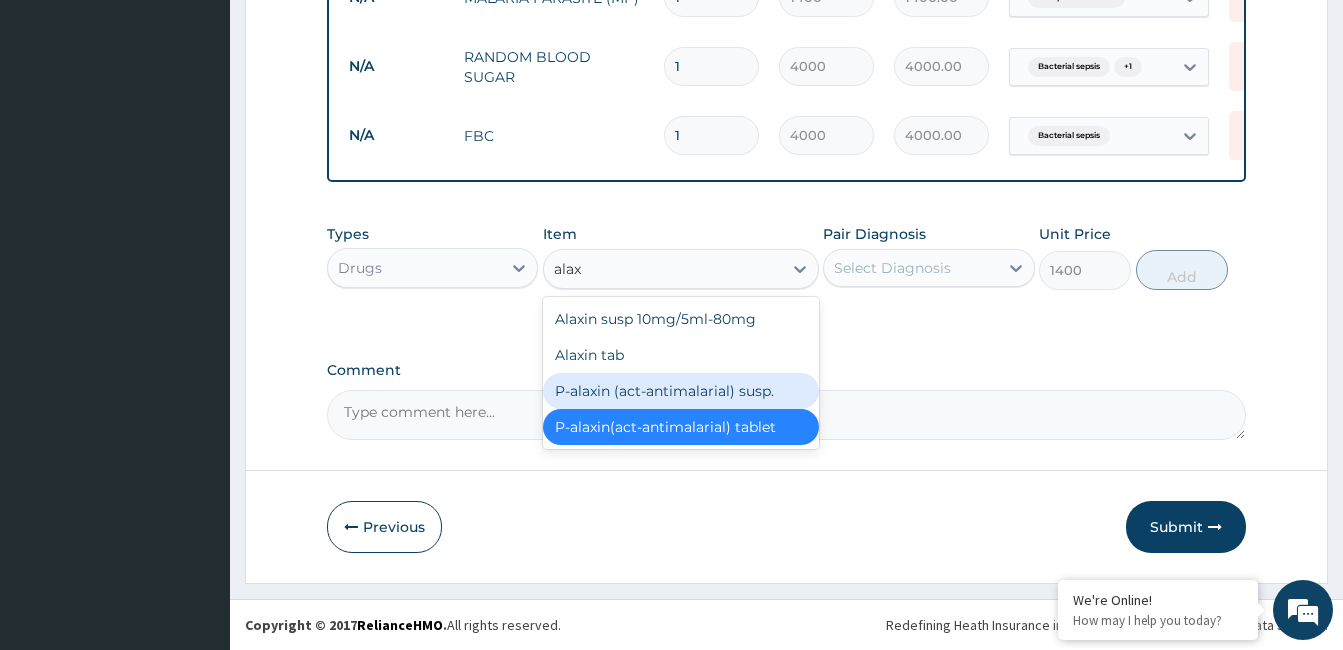 type 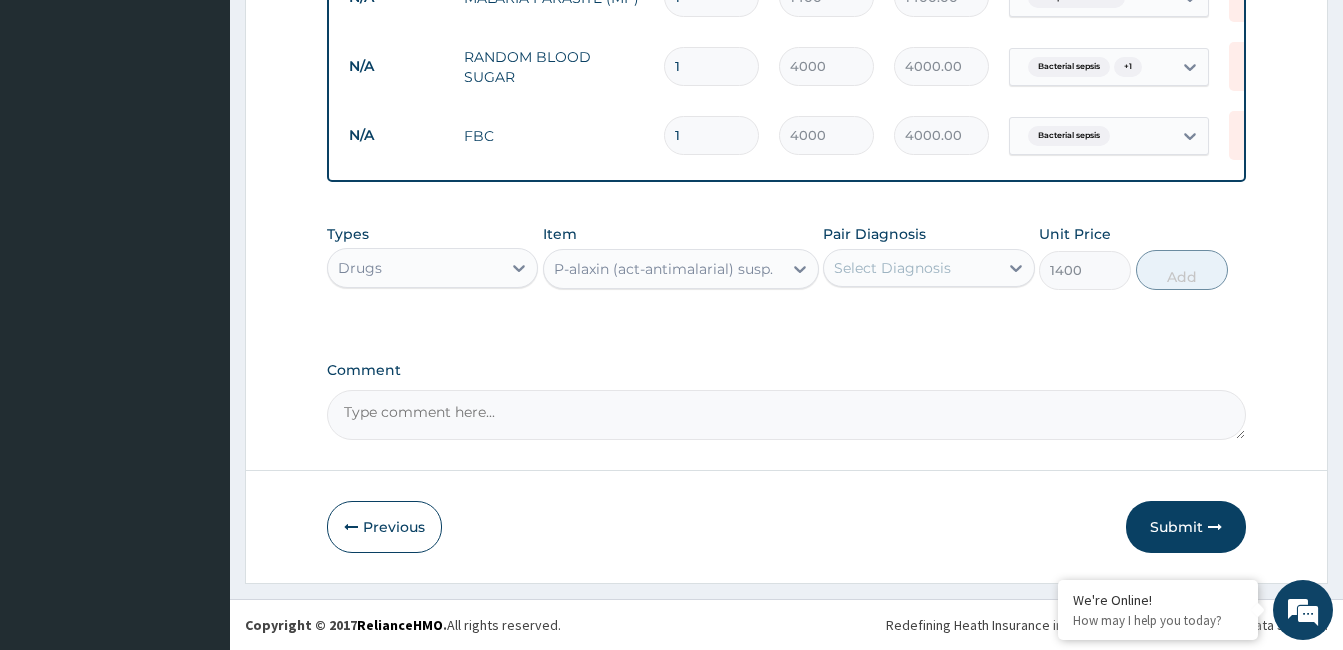 click on "Select Diagnosis" at bounding box center (892, 268) 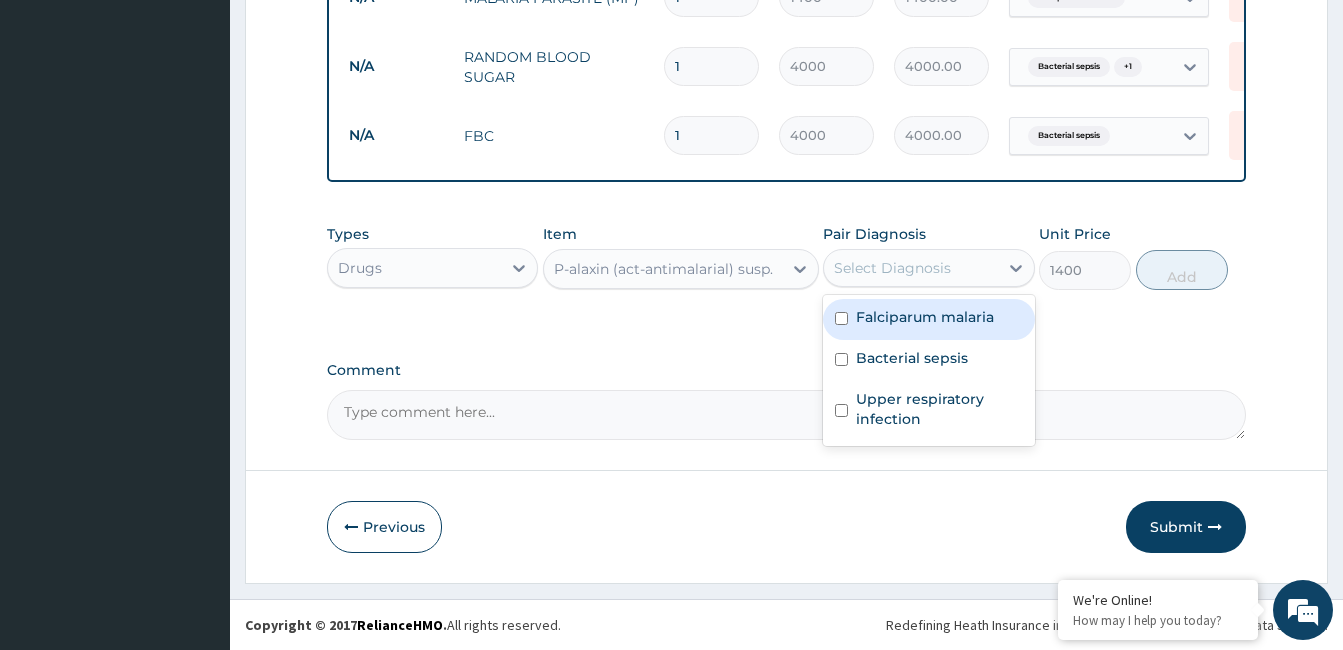 click on "Falciparum malaria" at bounding box center (925, 317) 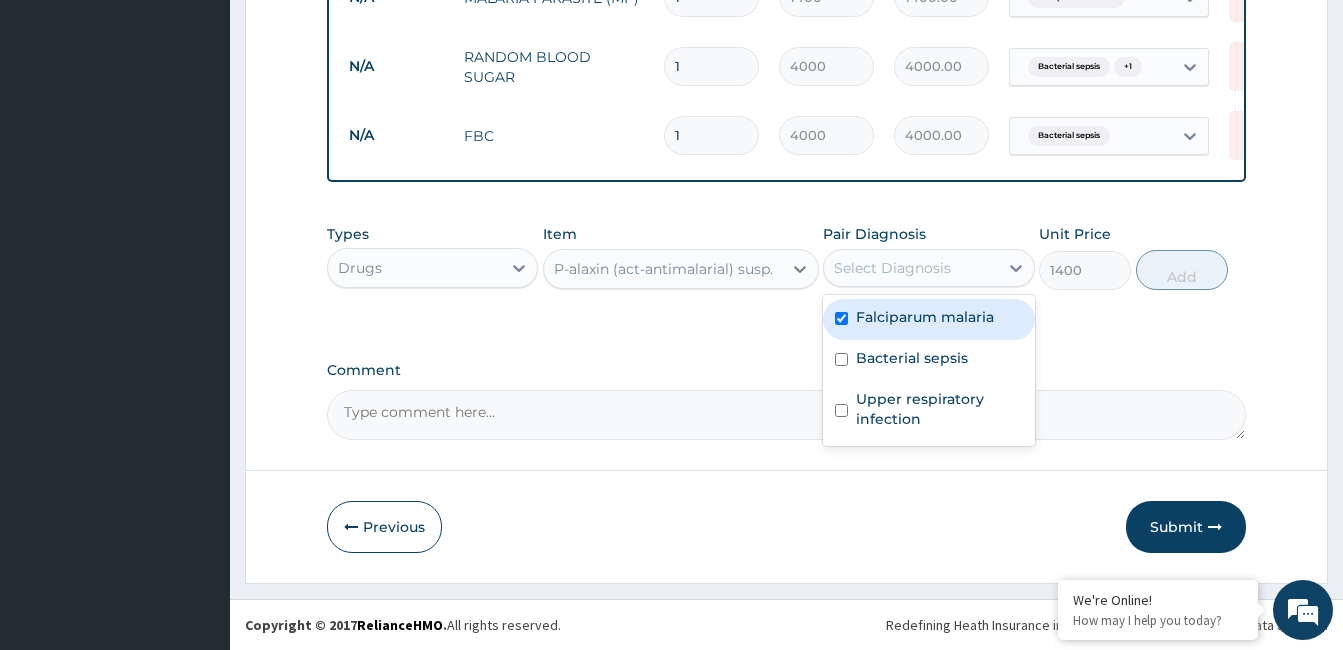 checkbox on "true" 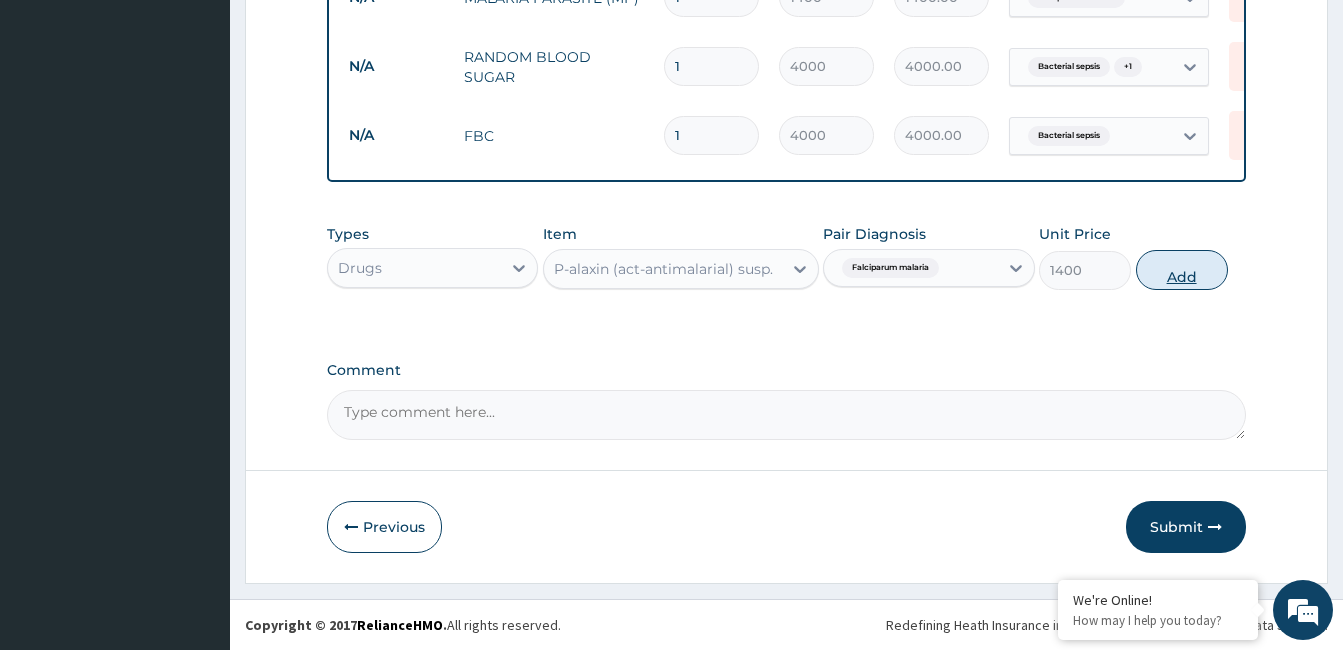 click on "Add" at bounding box center (1182, 270) 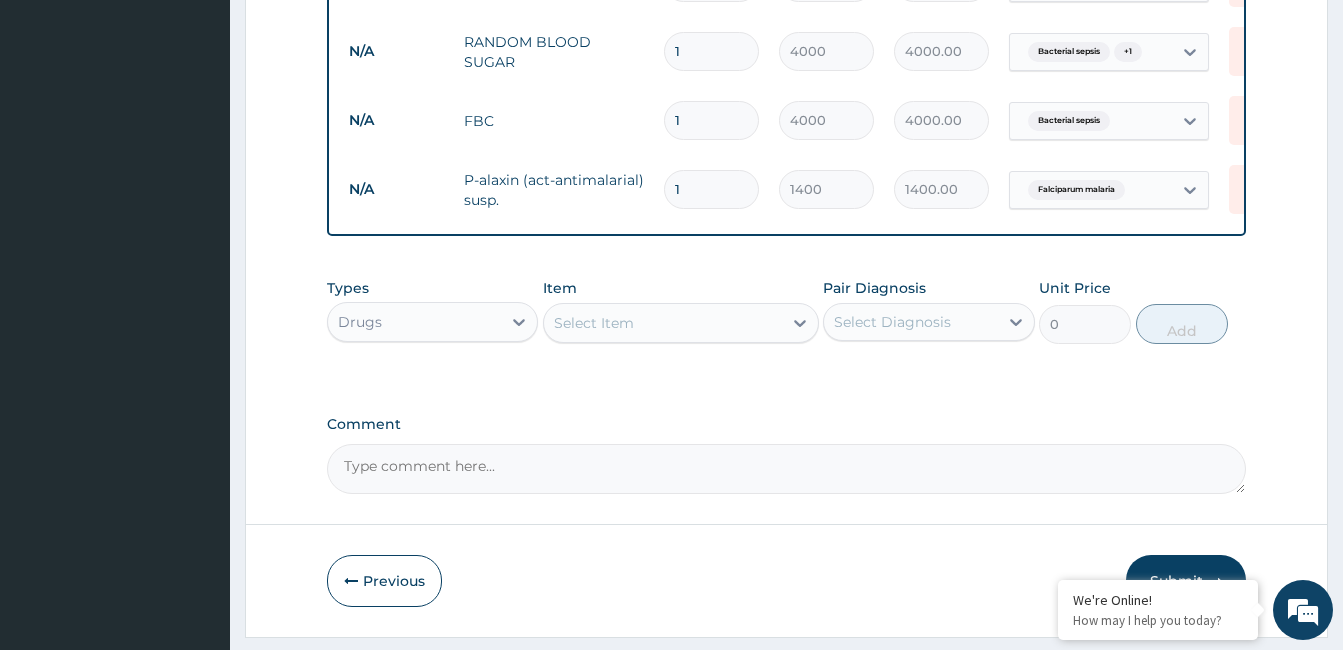 type 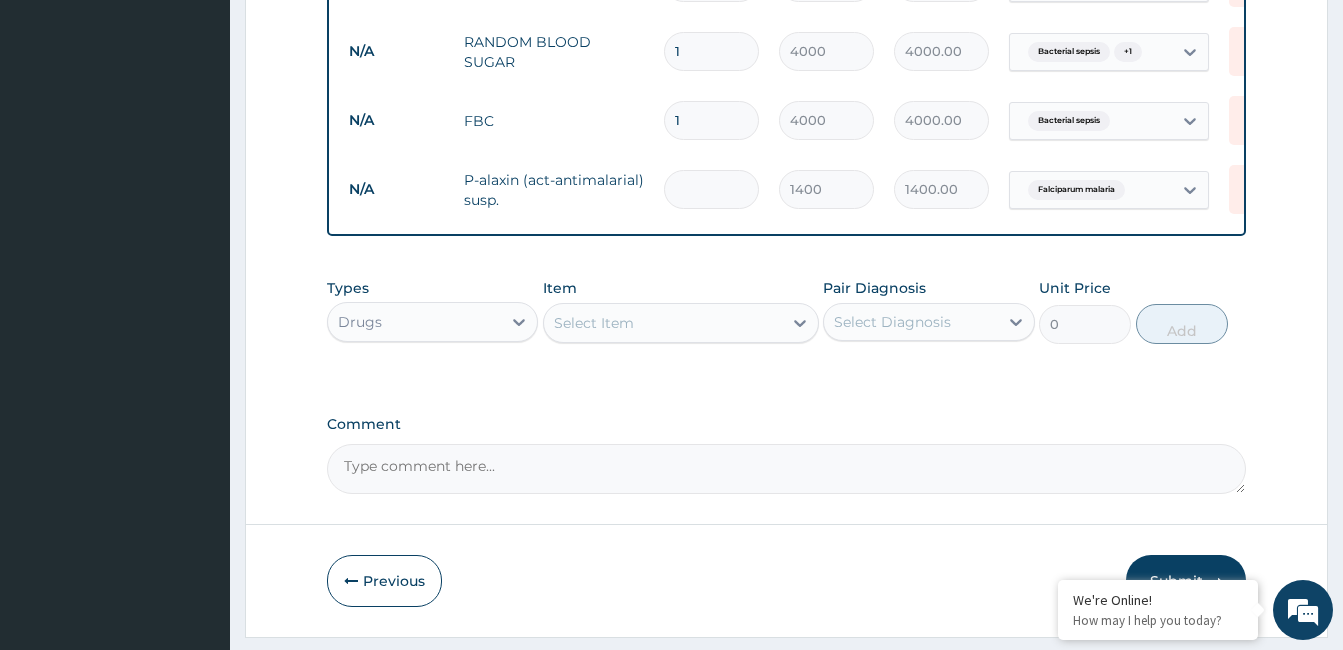 type on "0.00" 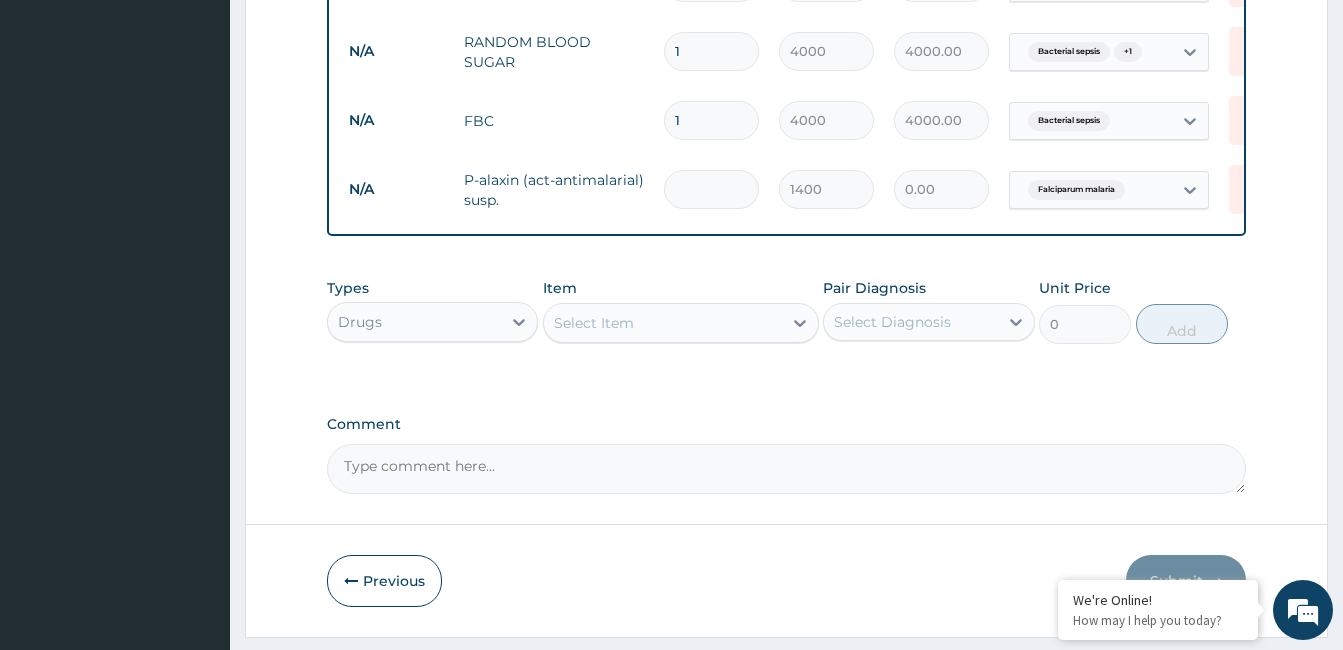 type on "2" 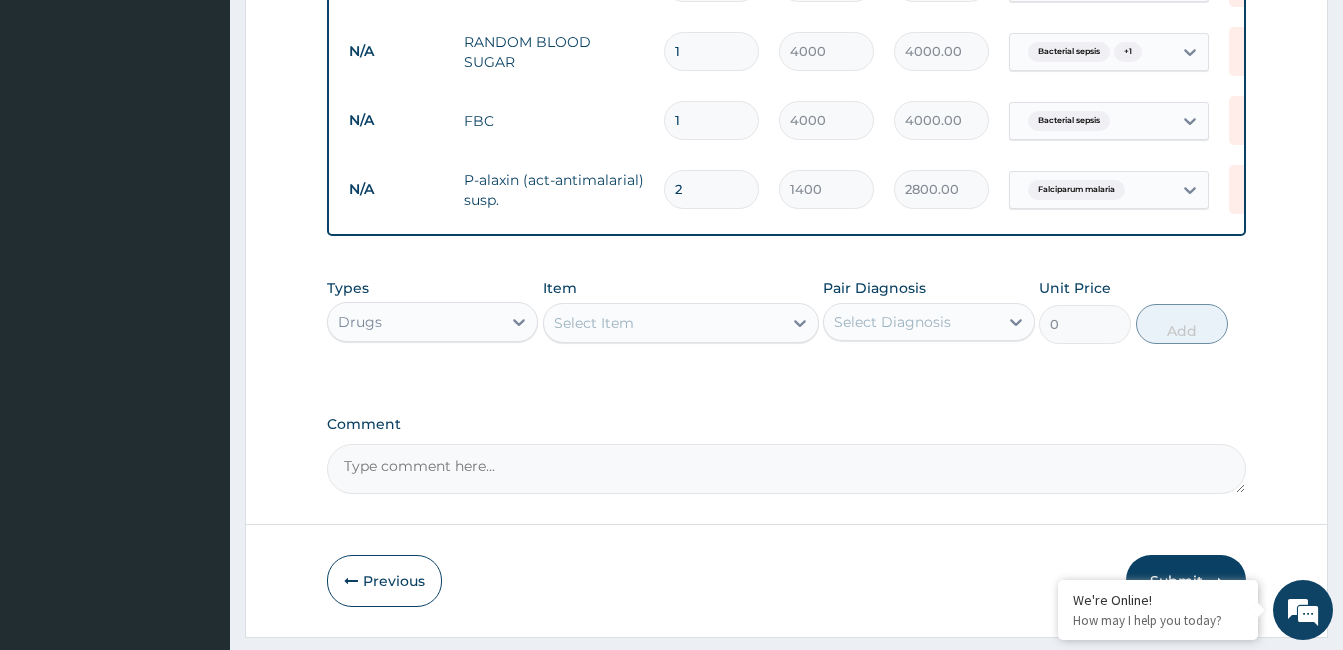 type on "2" 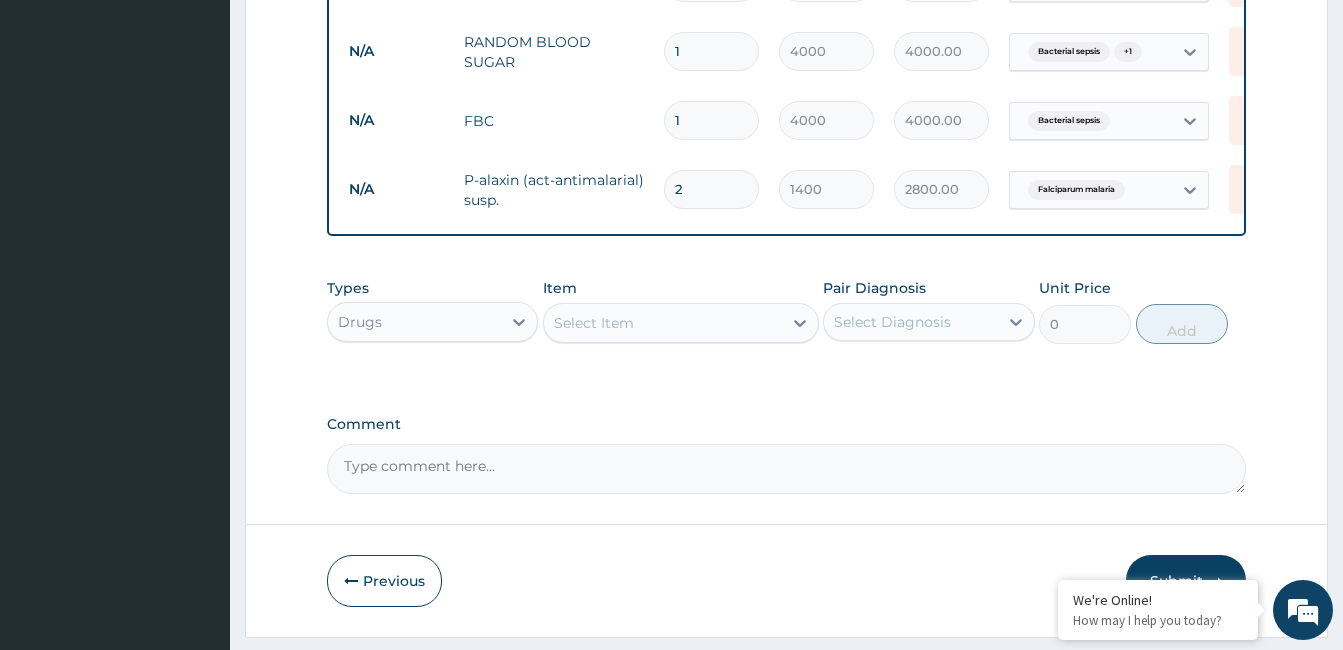 click on "Select Item" at bounding box center (663, 323) 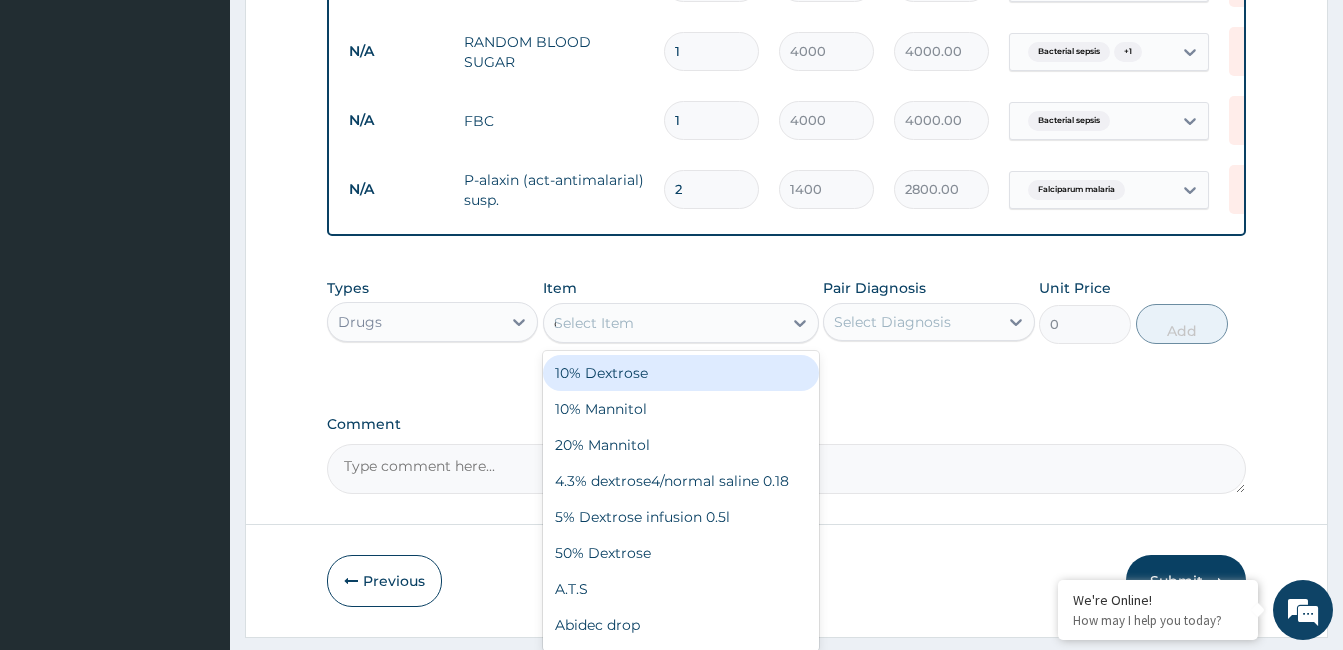 type on "ce" 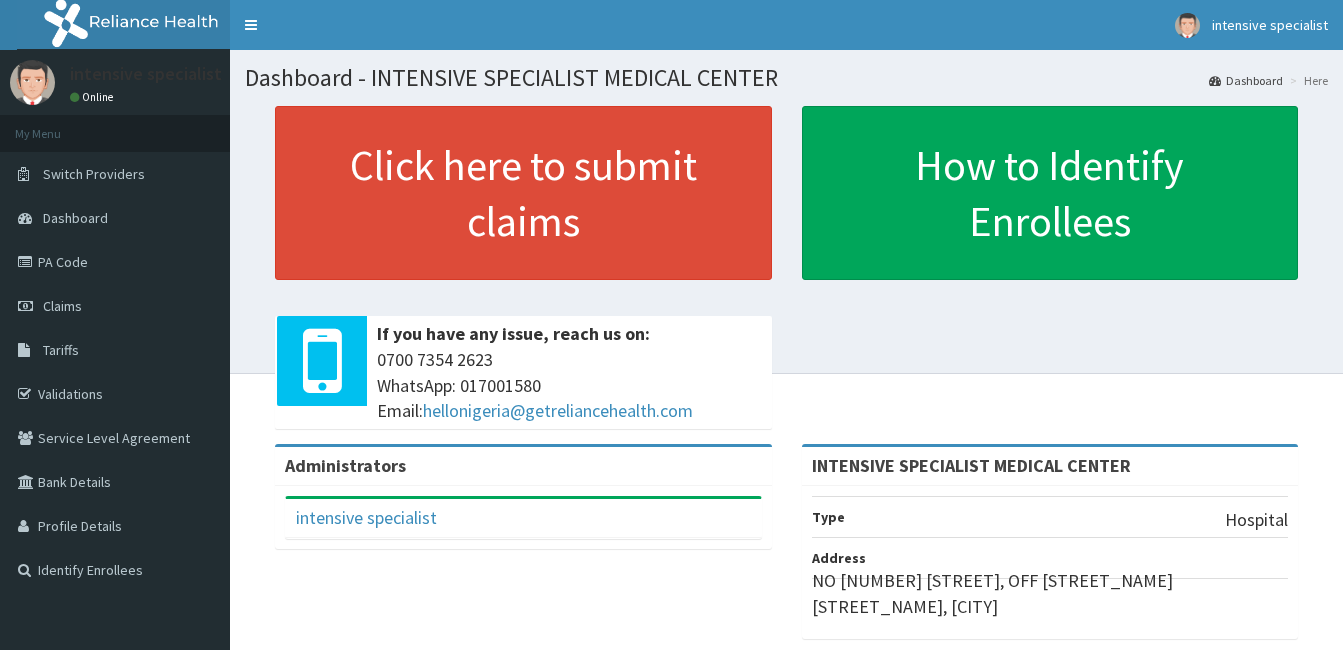 click on "Claims" at bounding box center (115, 306) 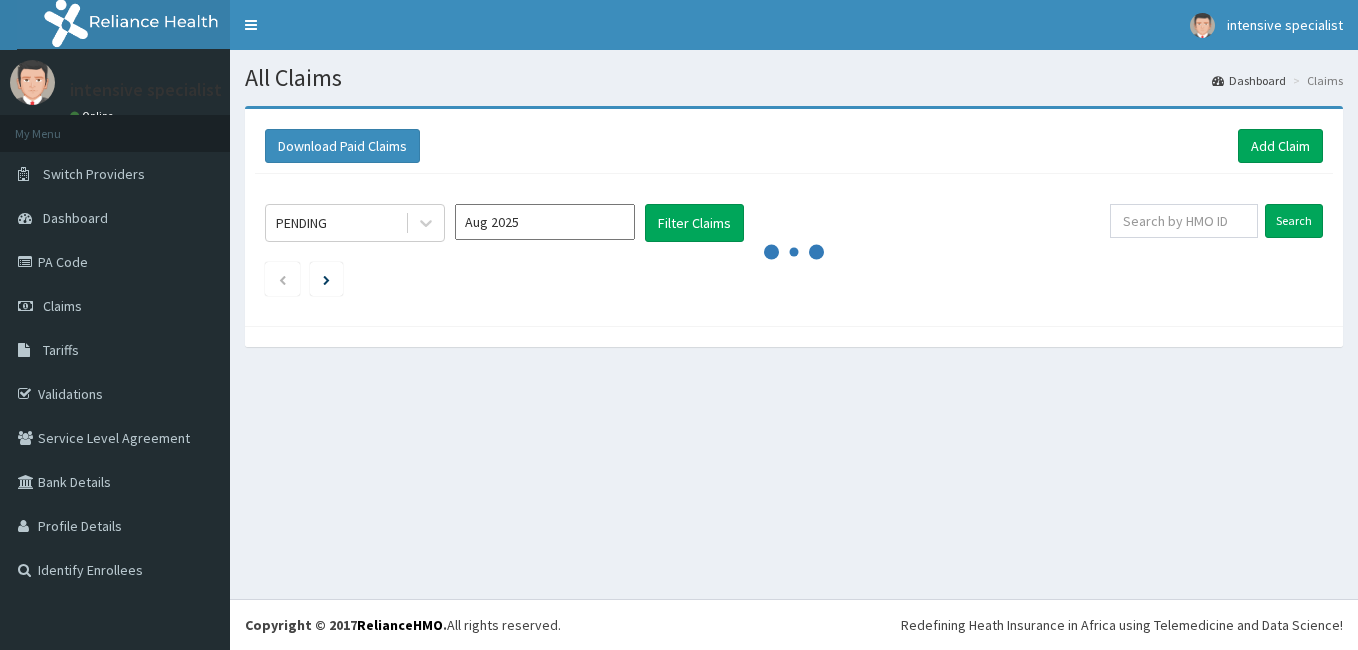 scroll, scrollTop: 0, scrollLeft: 0, axis: both 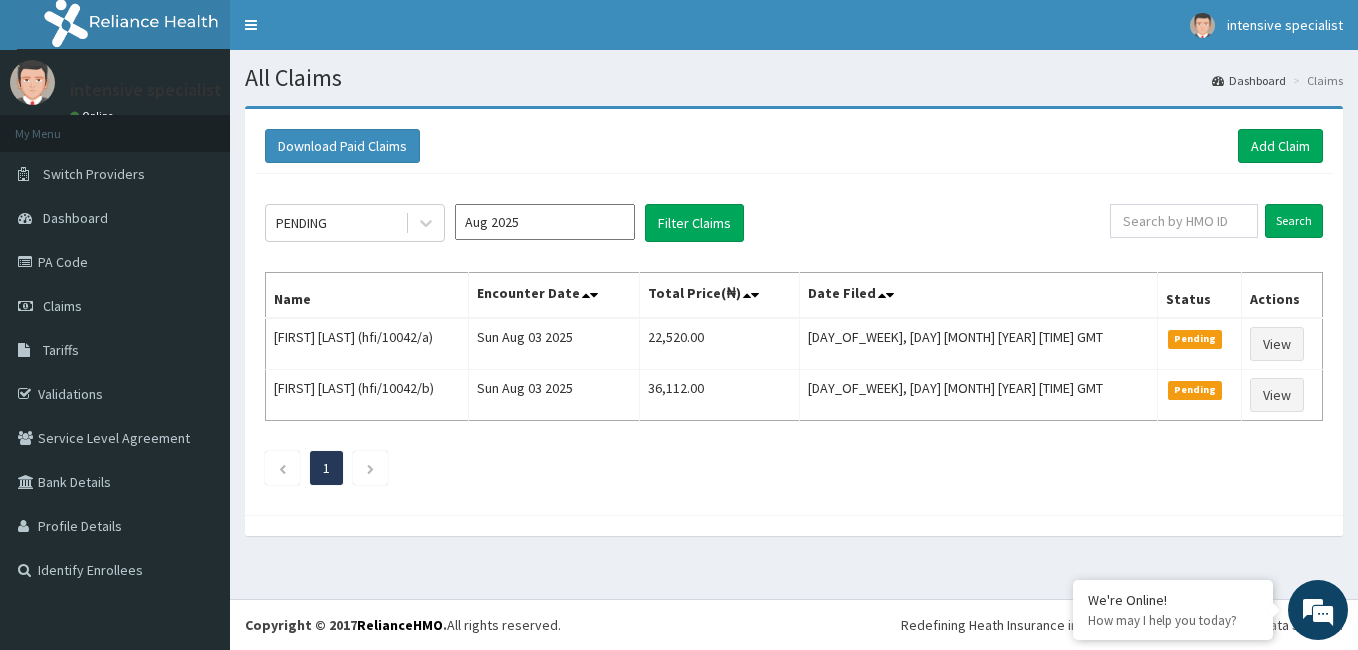 click 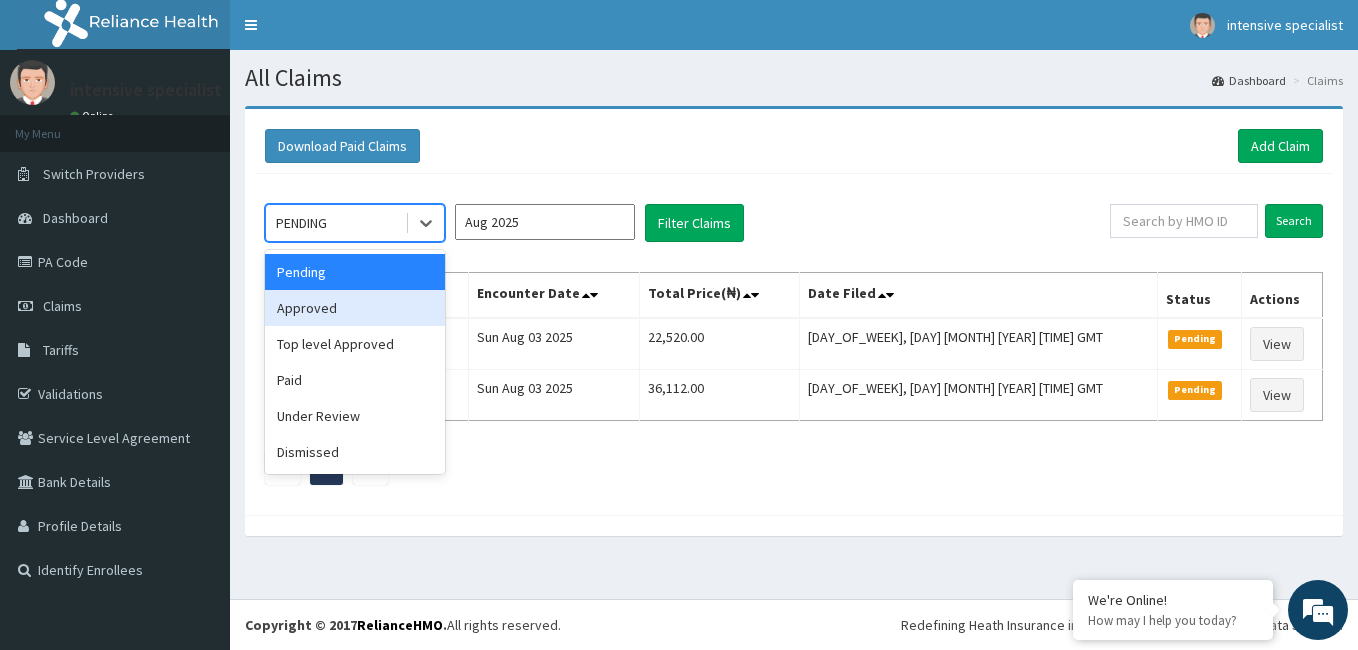click on "Approved" at bounding box center (355, 308) 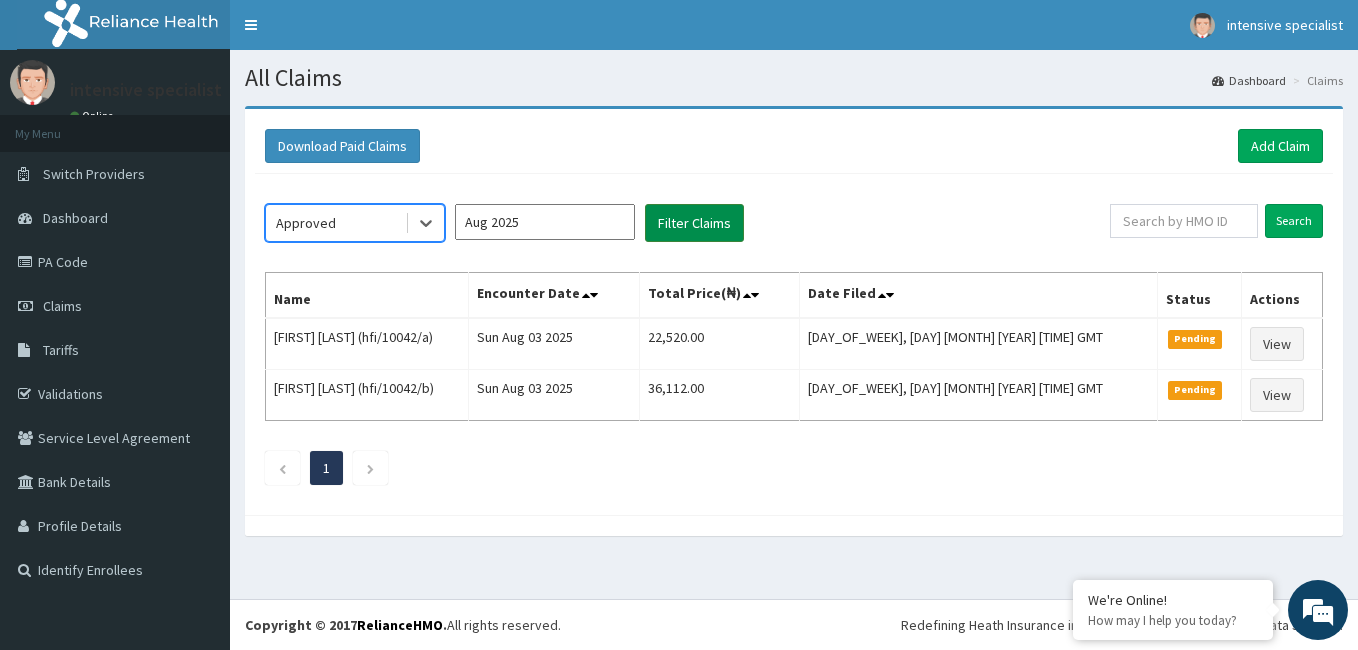 click on "Filter Claims" at bounding box center (694, 223) 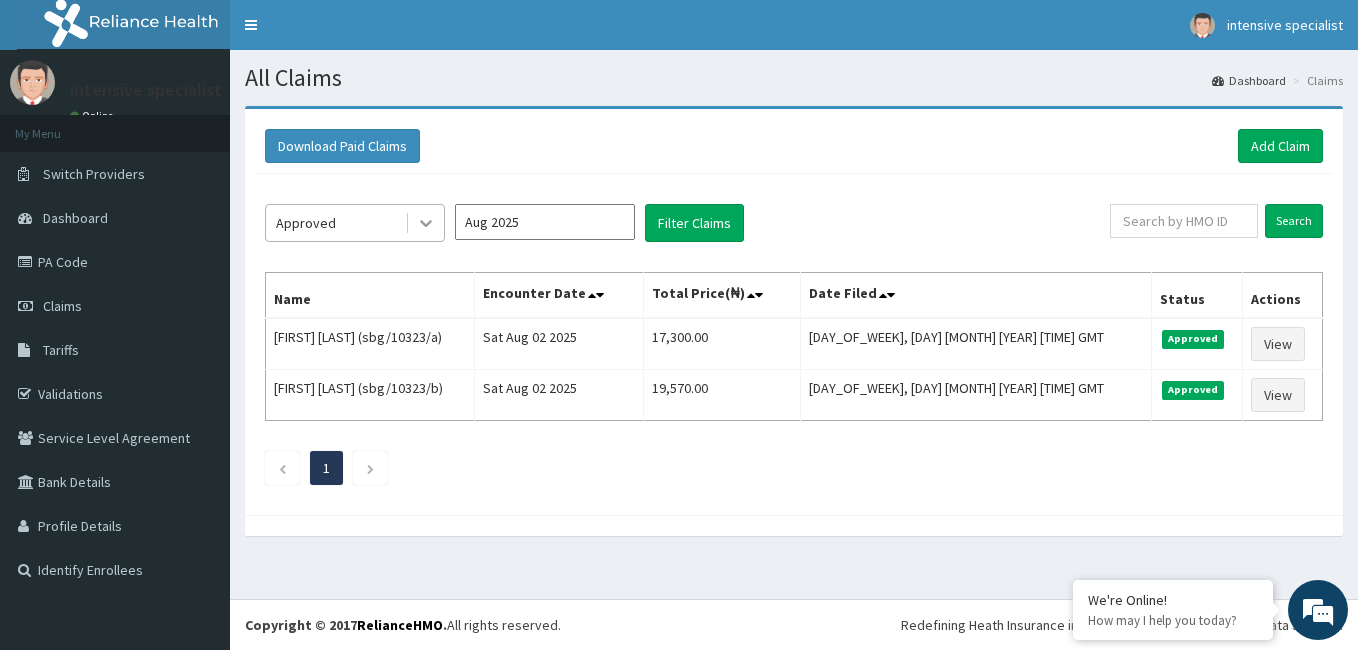click 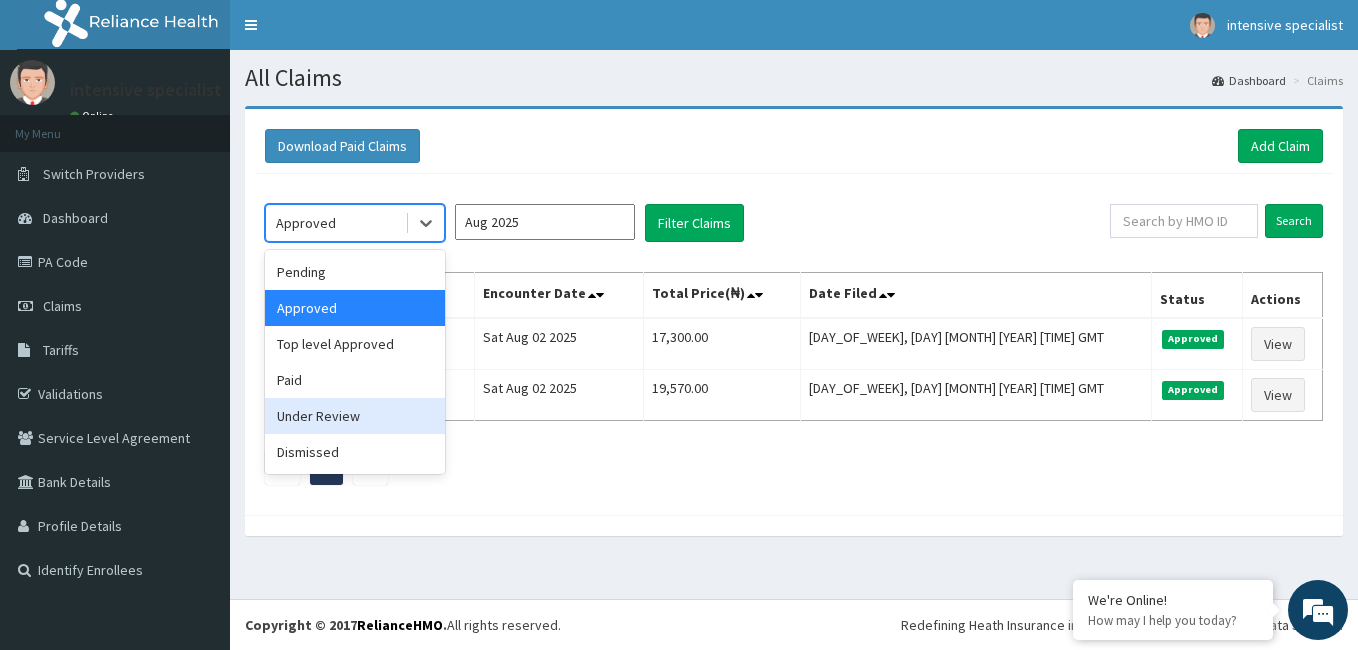 click on "Under Review" at bounding box center [355, 416] 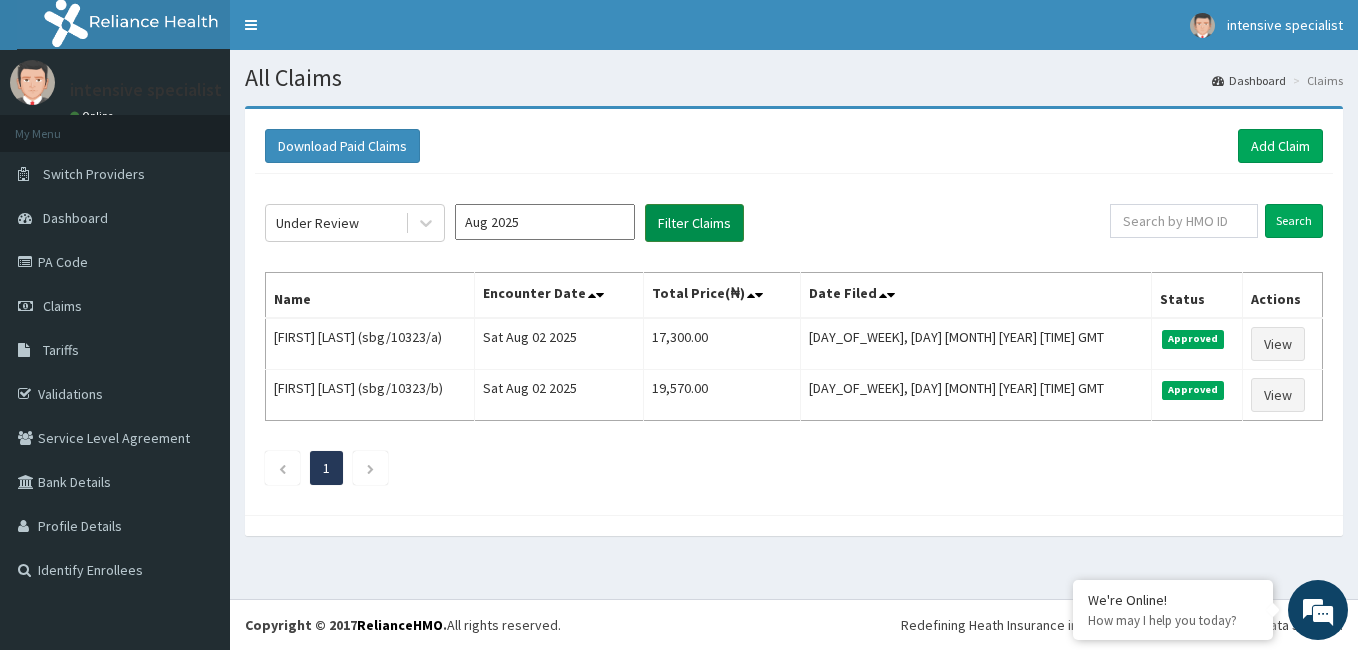click on "Filter Claims" at bounding box center [694, 223] 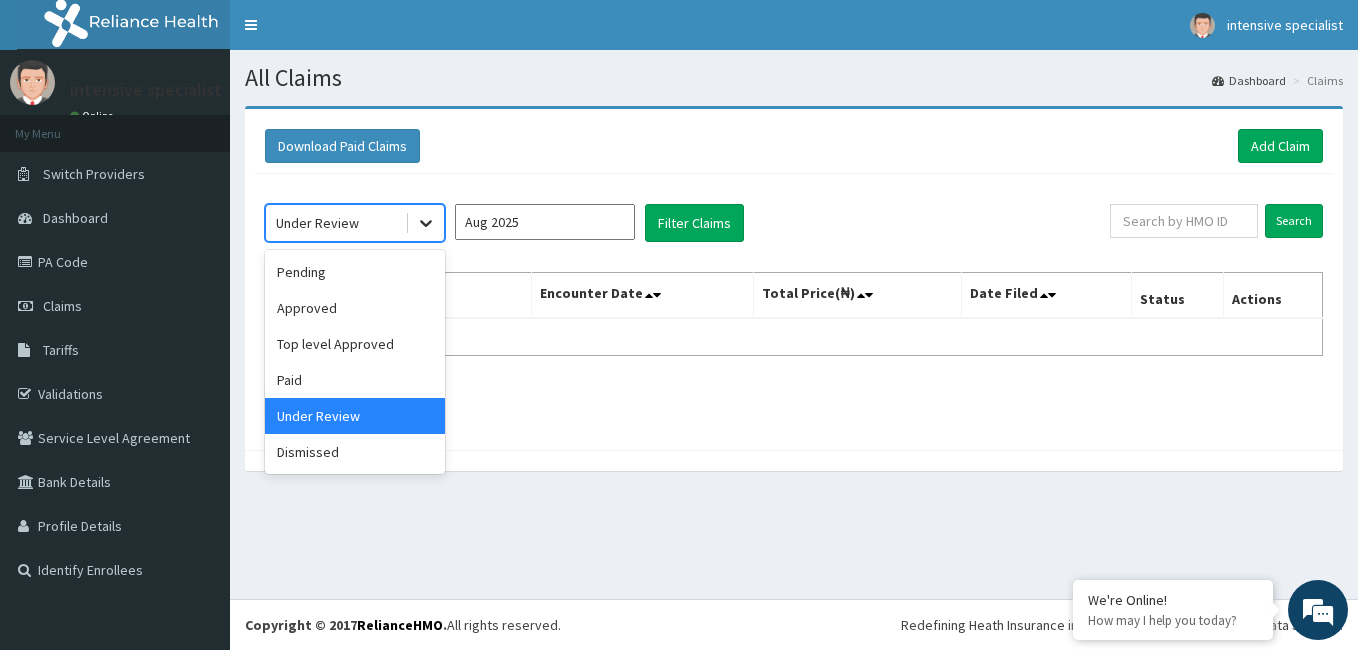 scroll, scrollTop: 0, scrollLeft: 0, axis: both 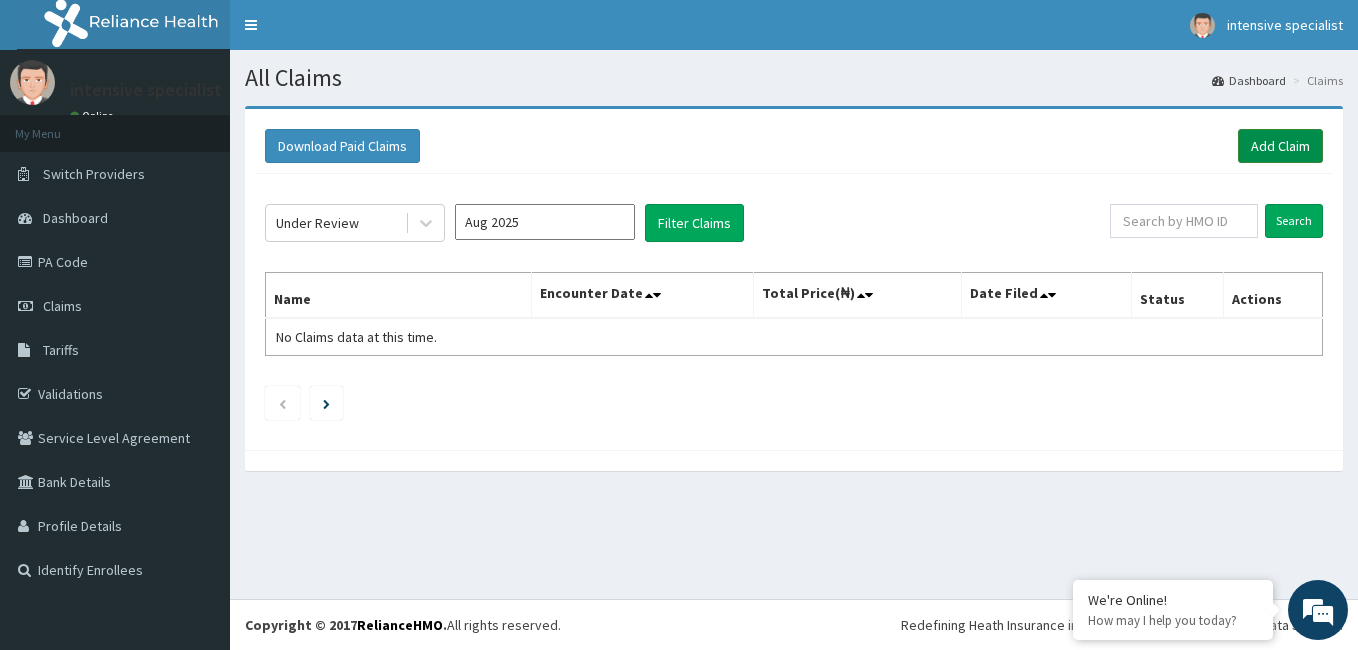click on "Add Claim" at bounding box center (1280, 146) 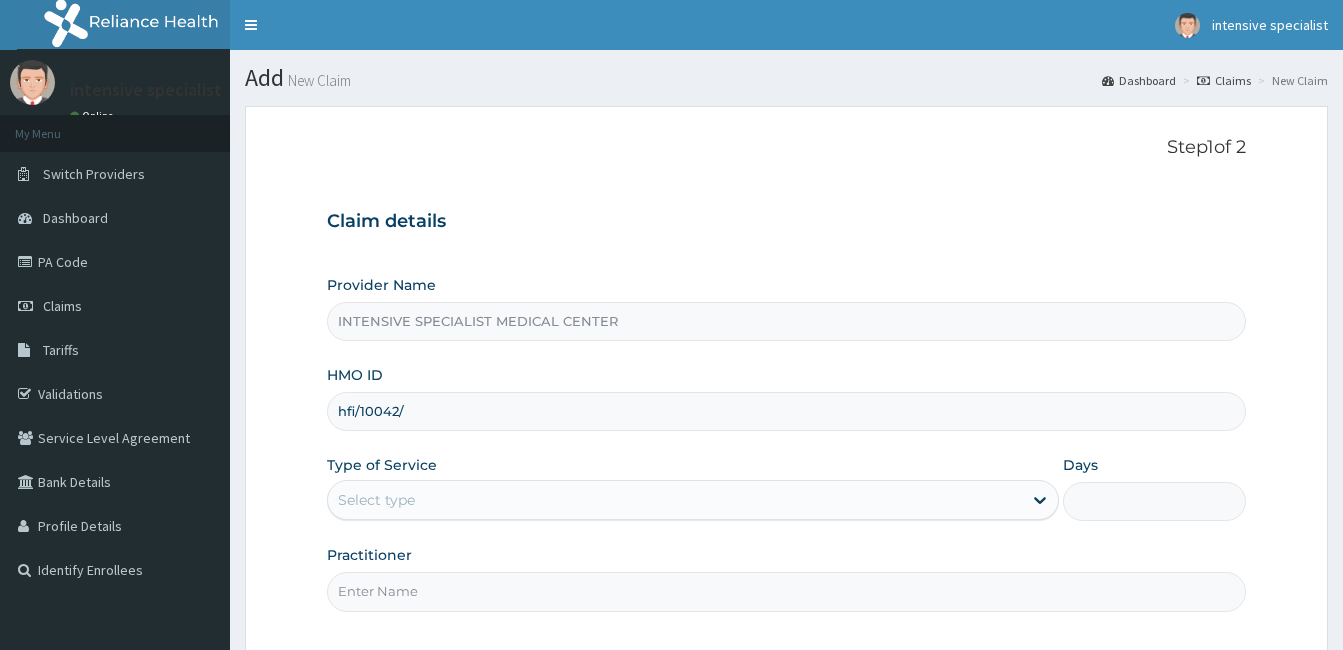 scroll, scrollTop: 0, scrollLeft: 0, axis: both 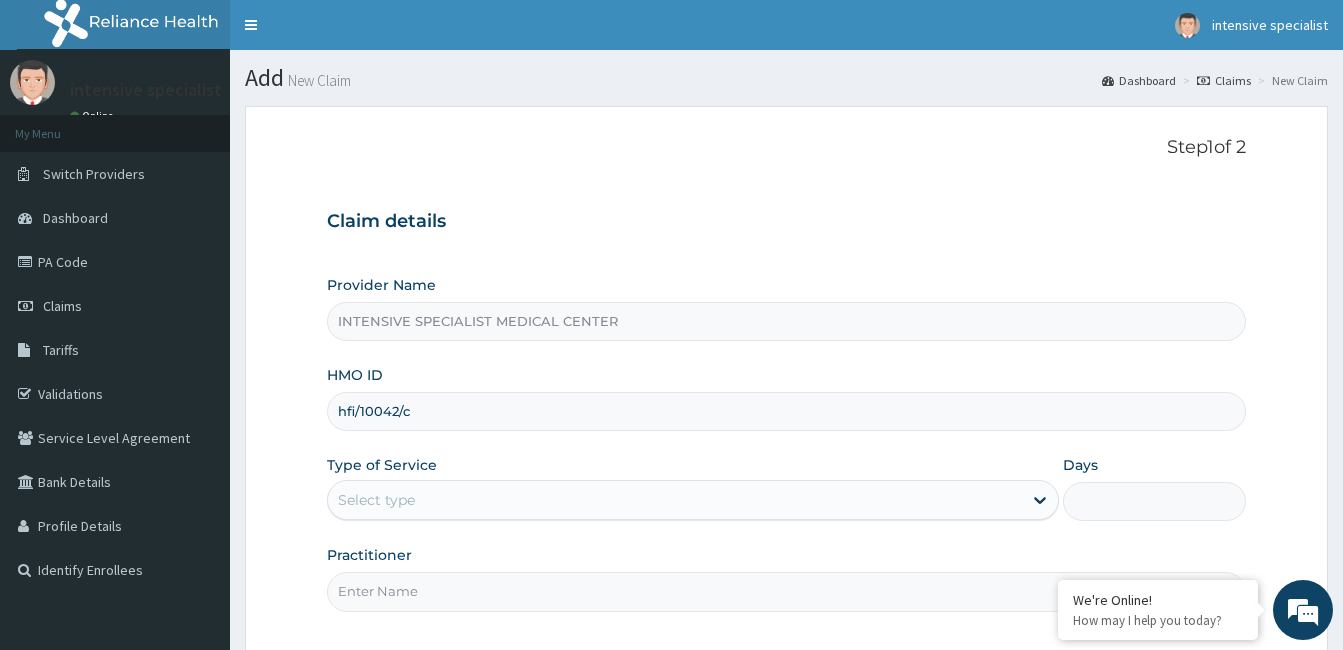 type on "hfi/10042/c" 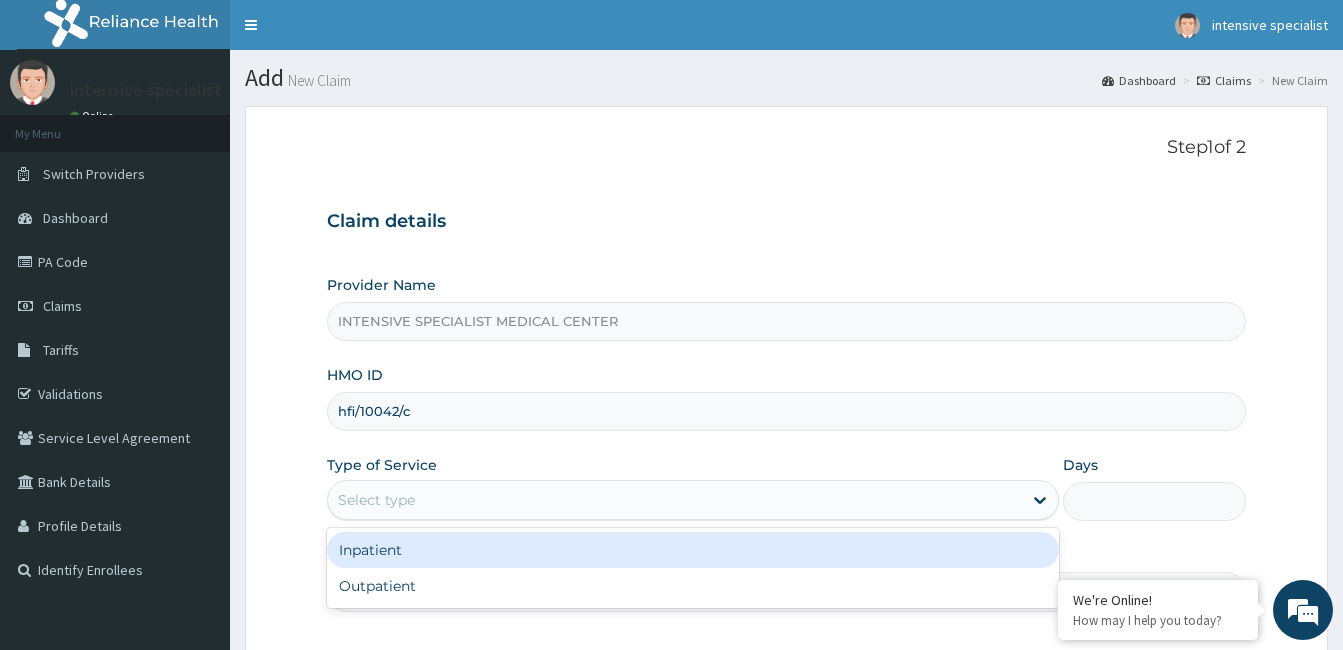 click on "Select type" at bounding box center [675, 500] 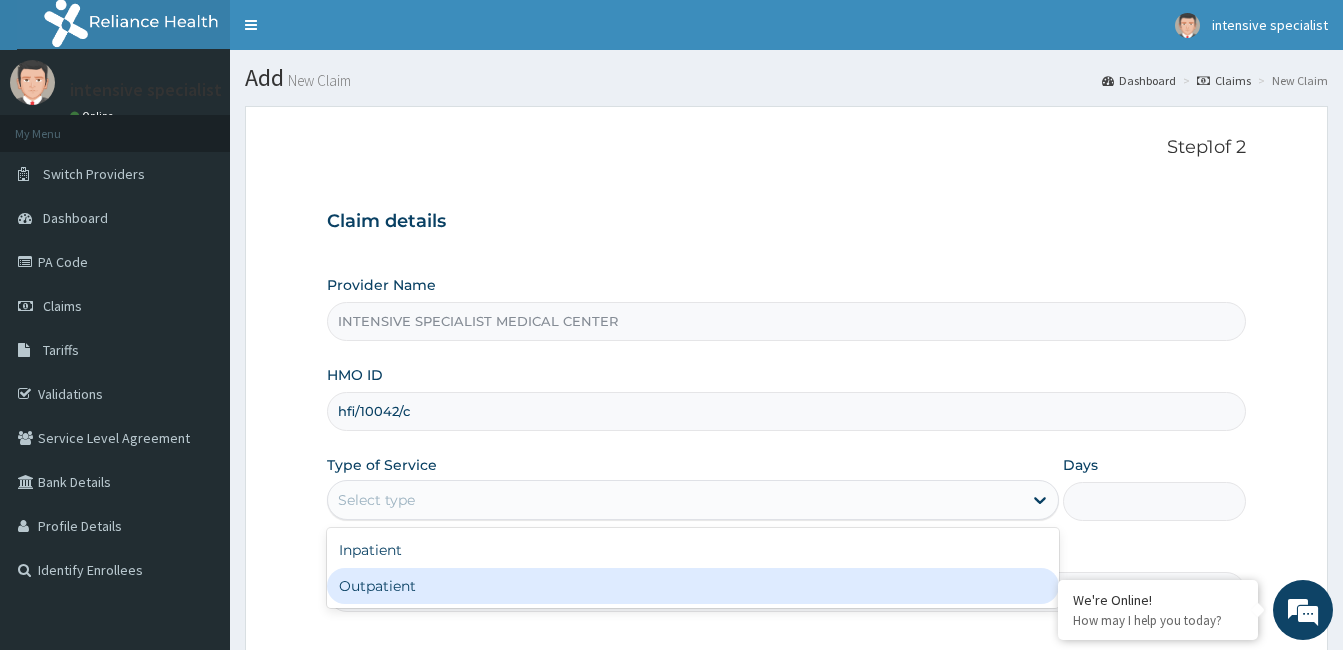 click on "Outpatient" at bounding box center (693, 586) 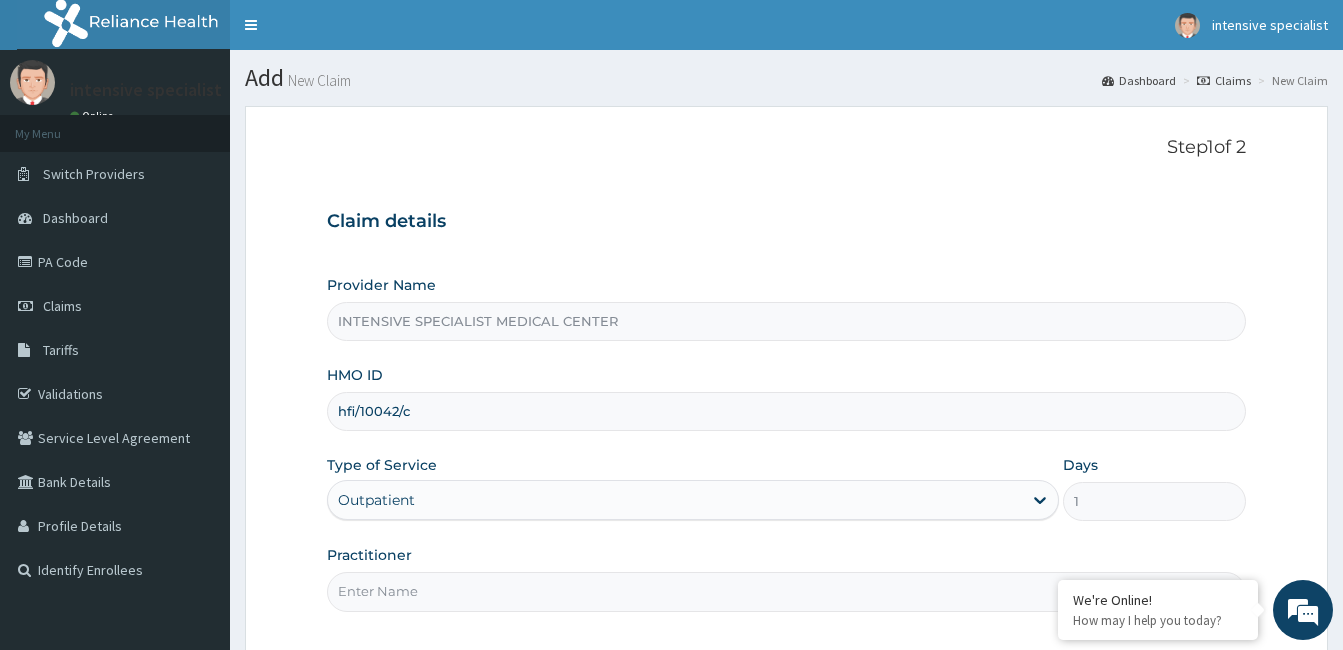 click on "Practitioner" at bounding box center (786, 591) 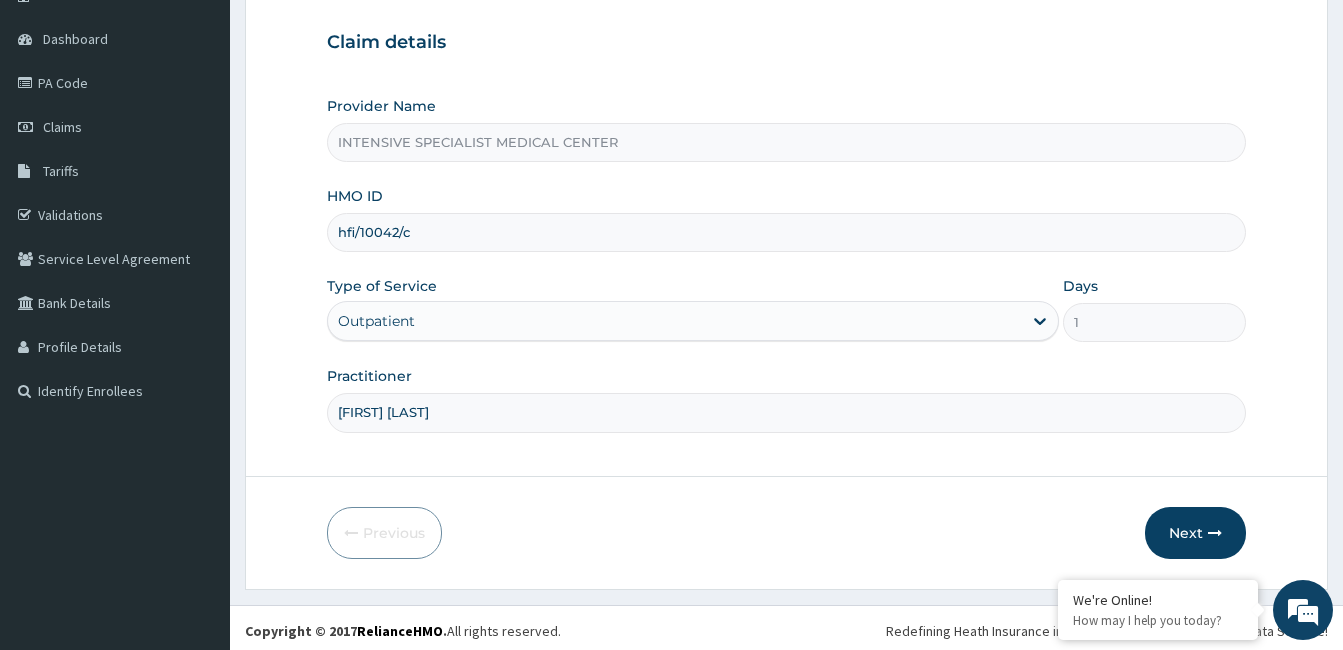 scroll, scrollTop: 182, scrollLeft: 0, axis: vertical 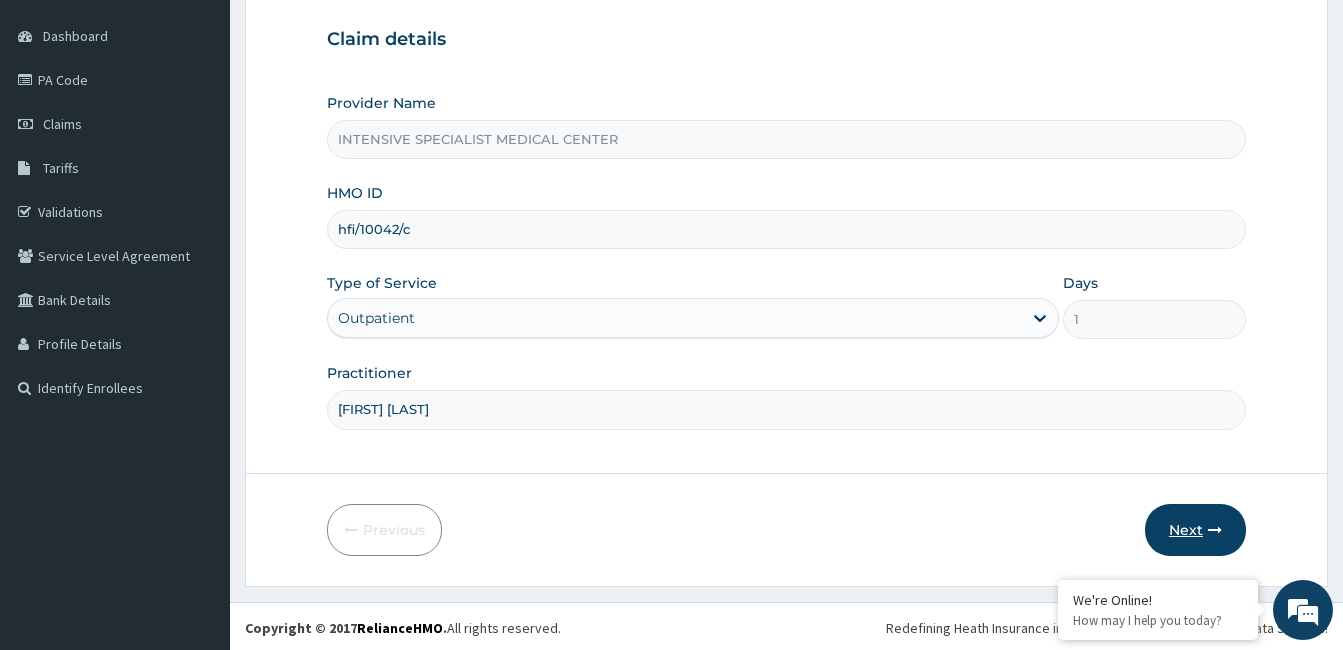 click on "Next" at bounding box center [1195, 530] 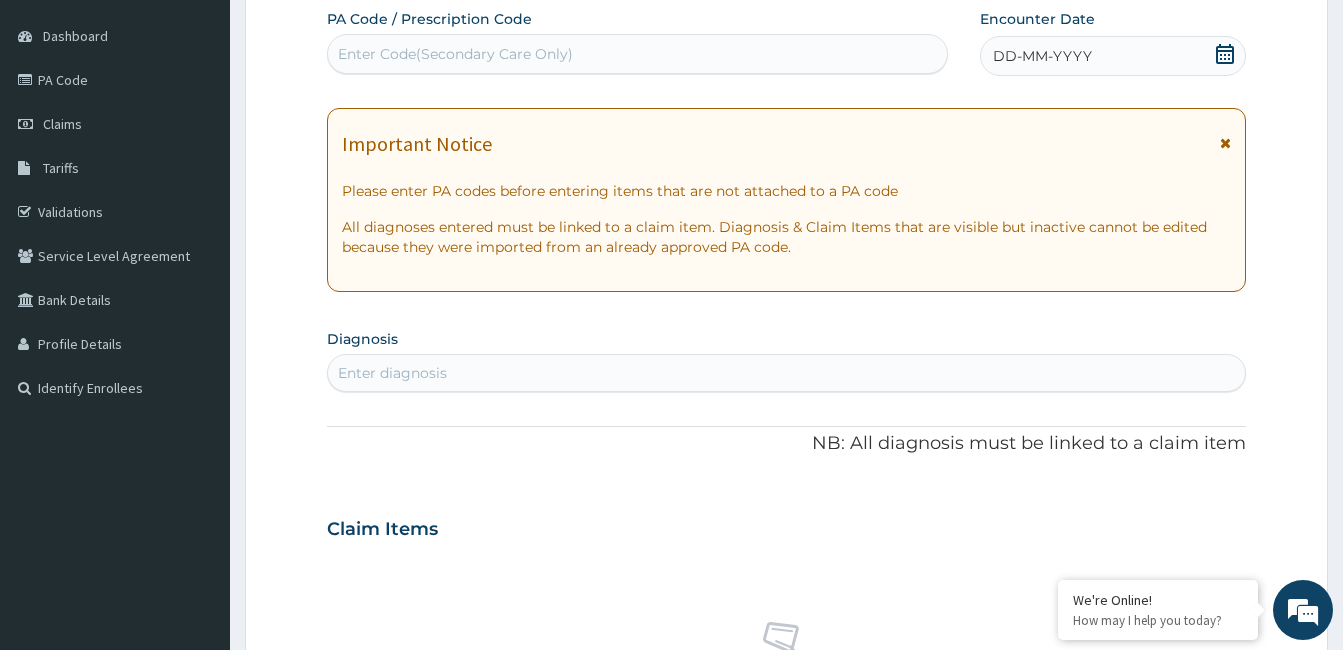 click 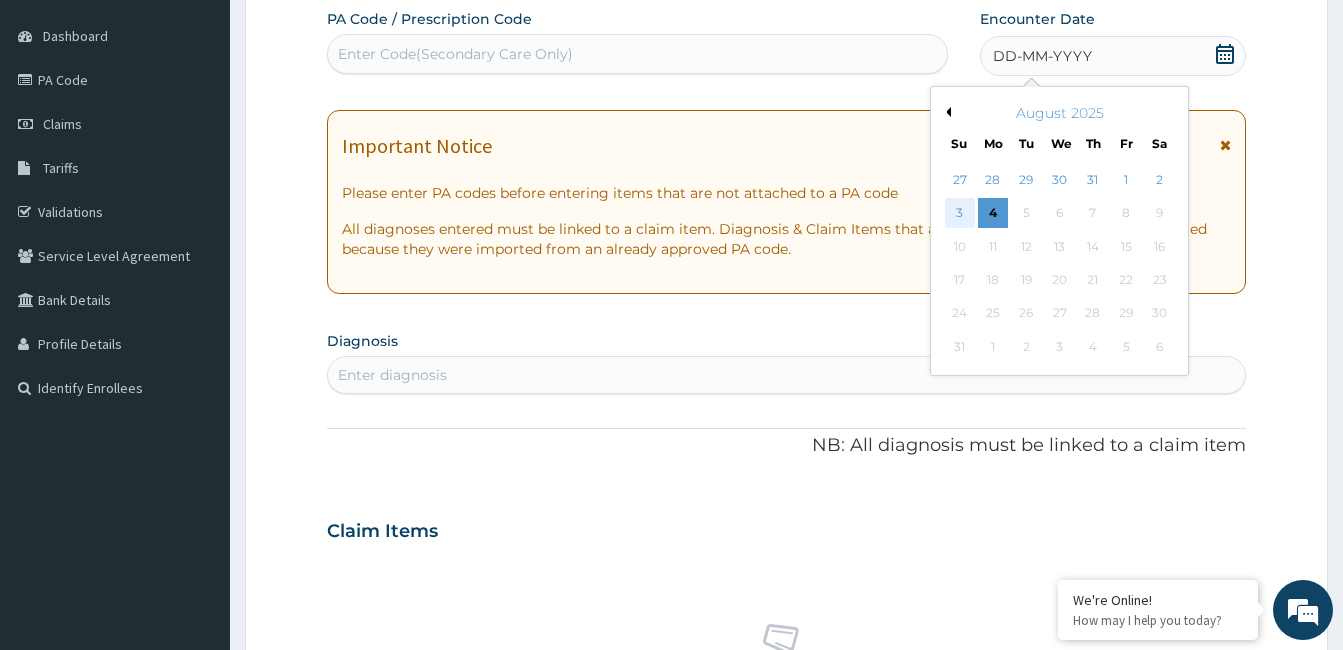 click on "3" at bounding box center [960, 214] 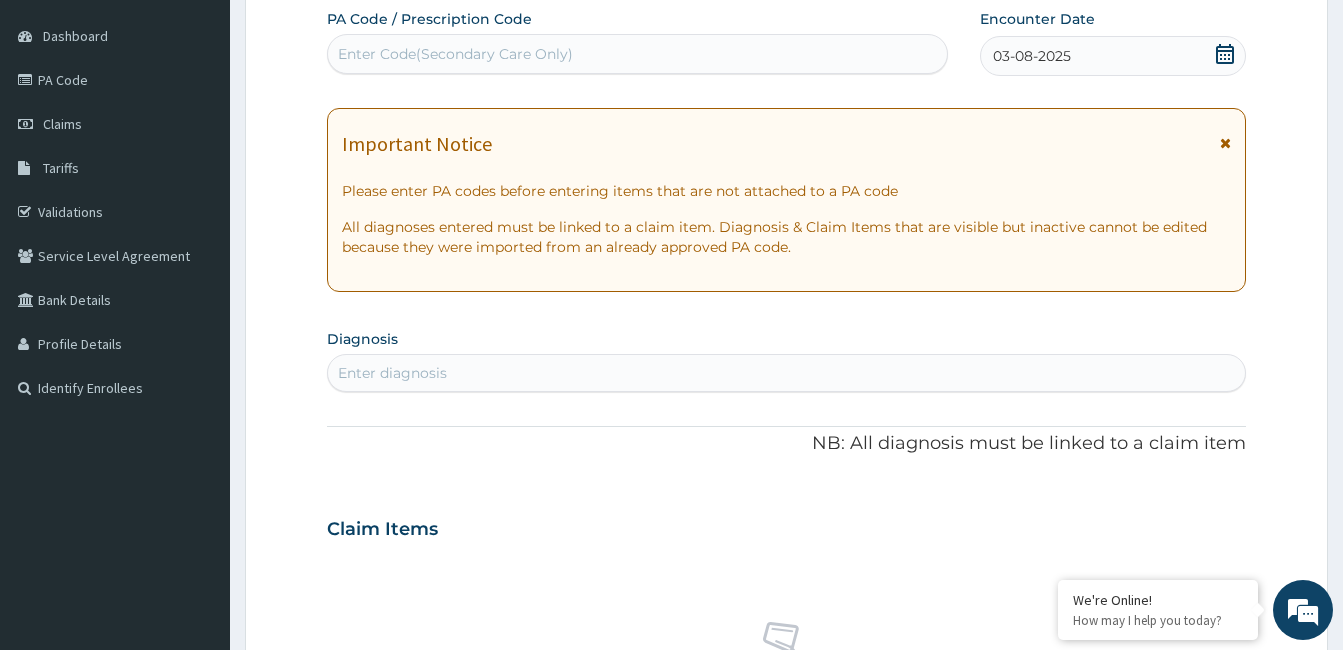 click on "Important Notice Please enter PA codes before entering items that are not attached to a PA code   All diagnoses entered must be linked to a claim item. Diagnosis & Claim Items that are visible but inactive cannot be edited because they were imported from an already approved PA code." at bounding box center [786, 200] 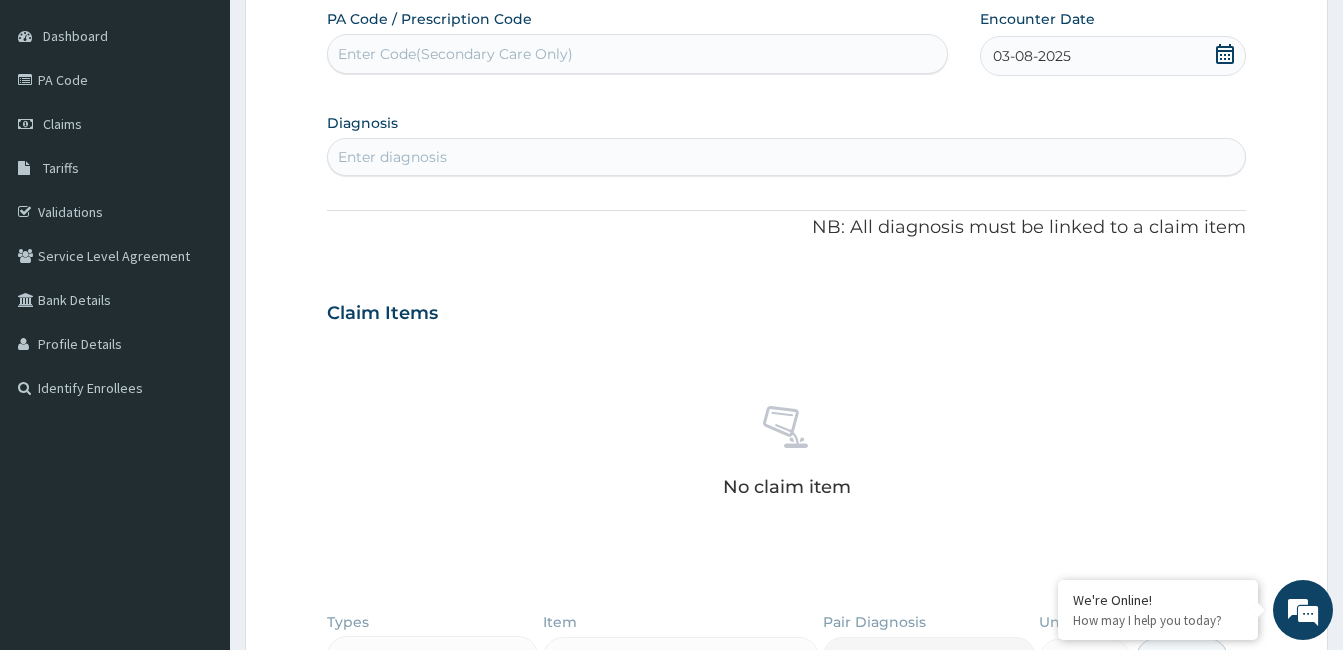 click on "Enter diagnosis" at bounding box center (786, 157) 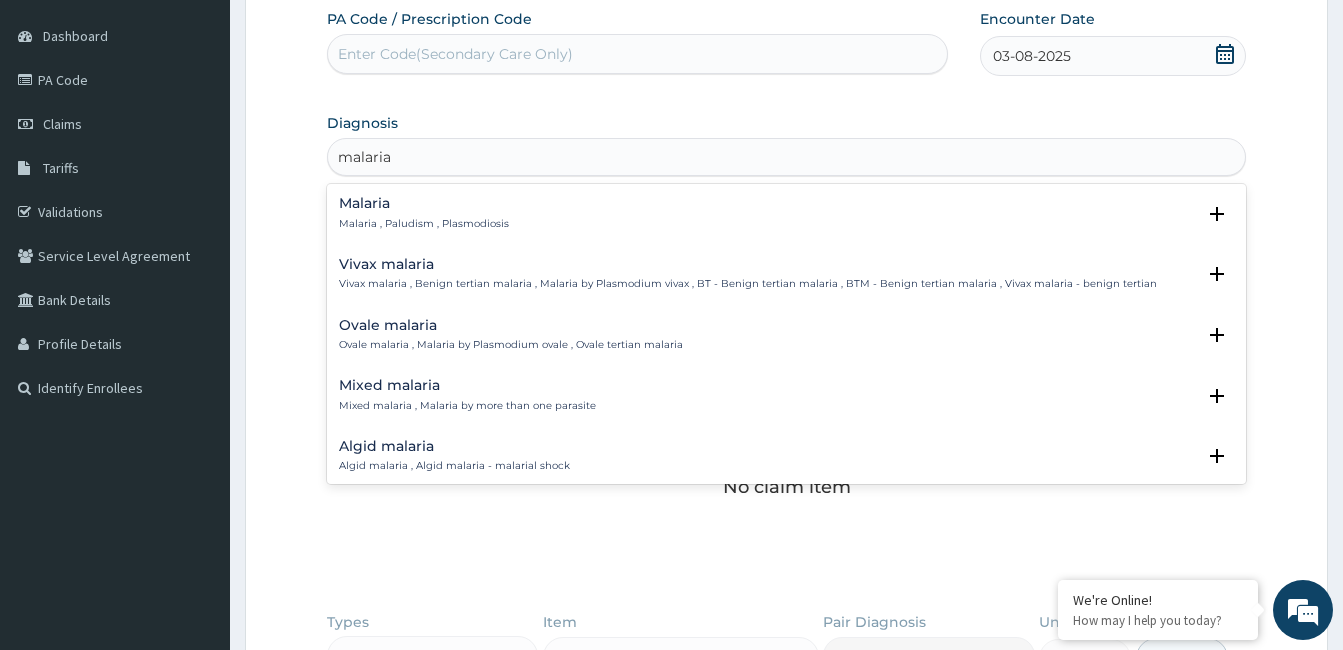 type on "malaria f" 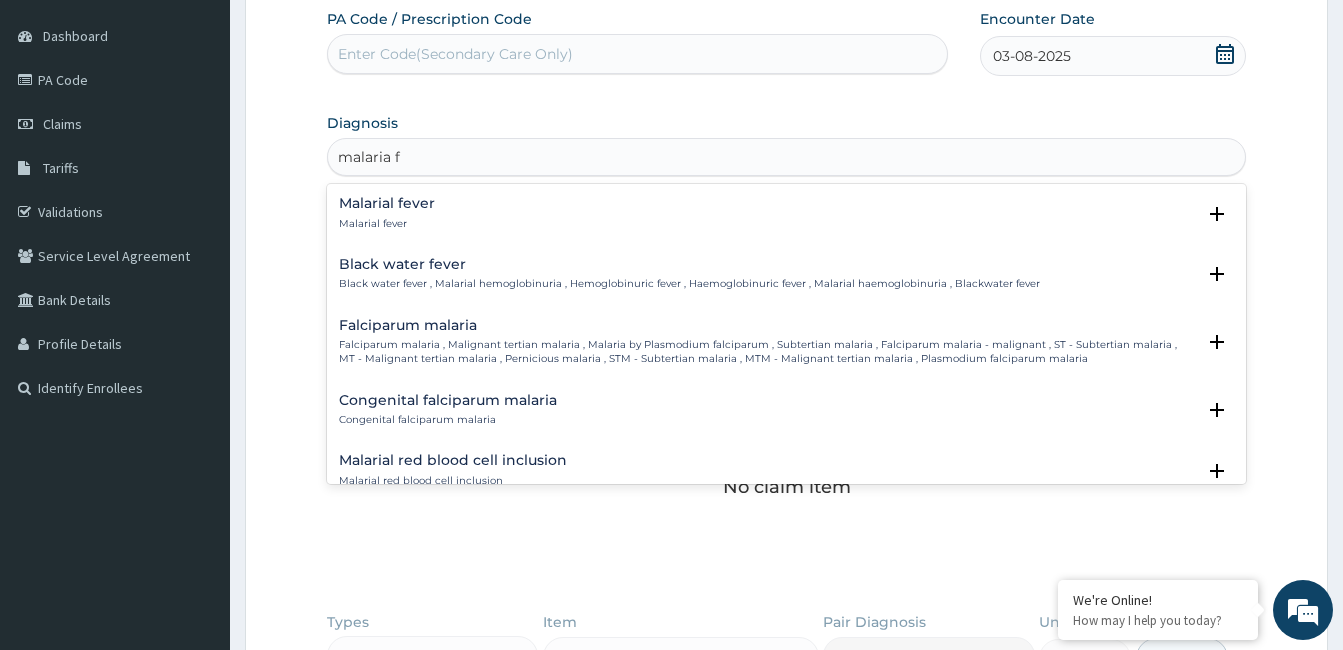 click on "Black water fever Black water fever , Malarial hemoglobinuria , Hemoglobinuric fever , Haemoglobinuric fever , Malarial haemoglobinuria , Blackwater fever Select Status Query Query covers suspected (?), Keep in view (kiv), Ruled out (r/o) Confirmed" at bounding box center [786, 279] 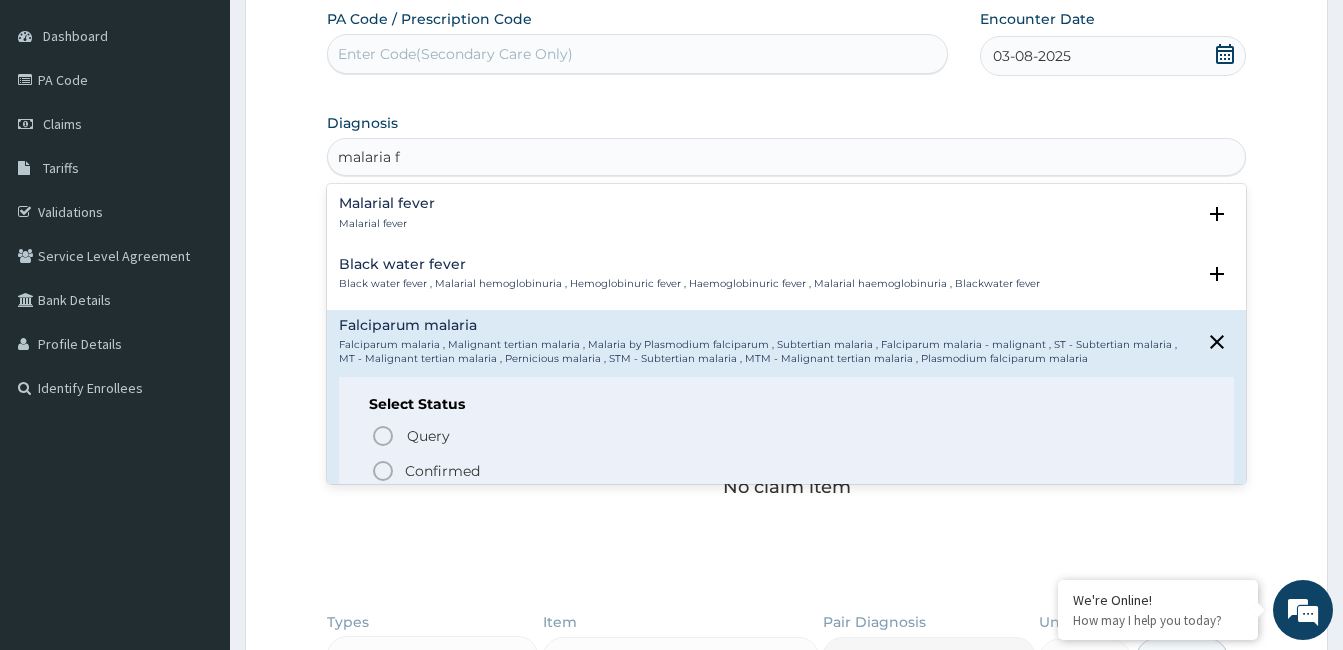 click on "Confirmed" at bounding box center (442, 471) 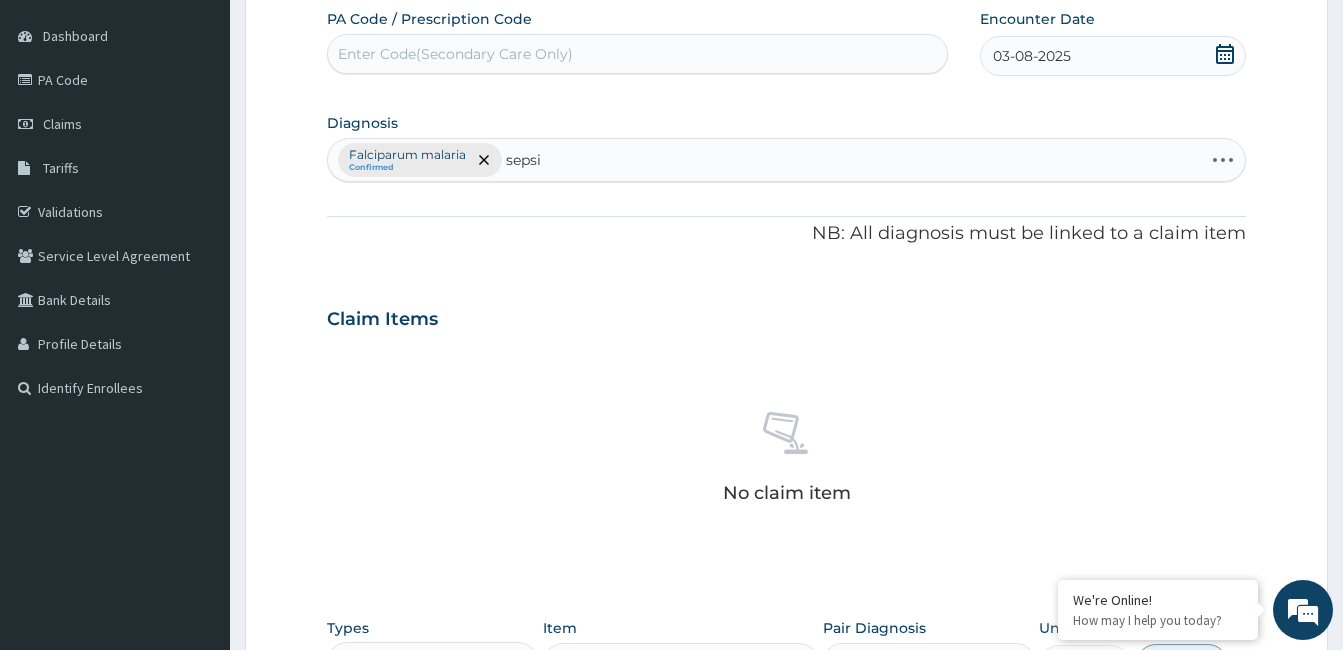 type on "sepsis" 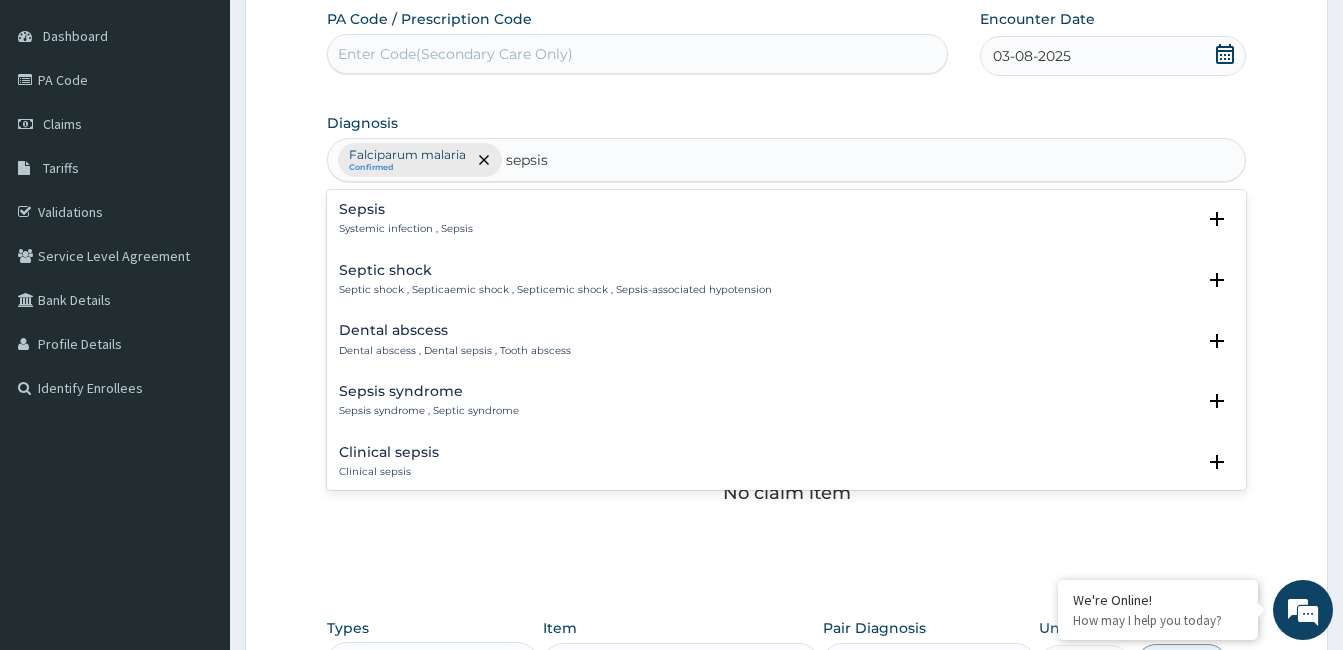 scroll, scrollTop: 262, scrollLeft: 0, axis: vertical 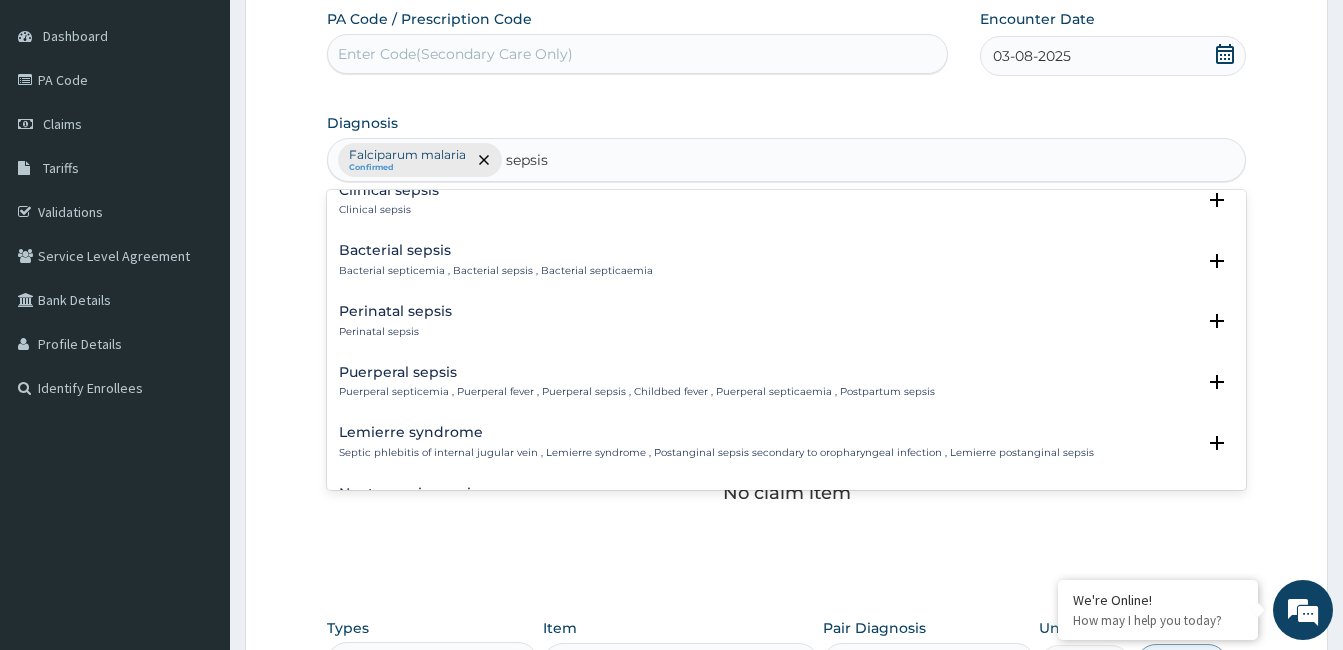 click on "Bacterial sepsis Bacterial septicemia , Bacterial sepsis , Bacterial septicaemia" at bounding box center [496, 260] 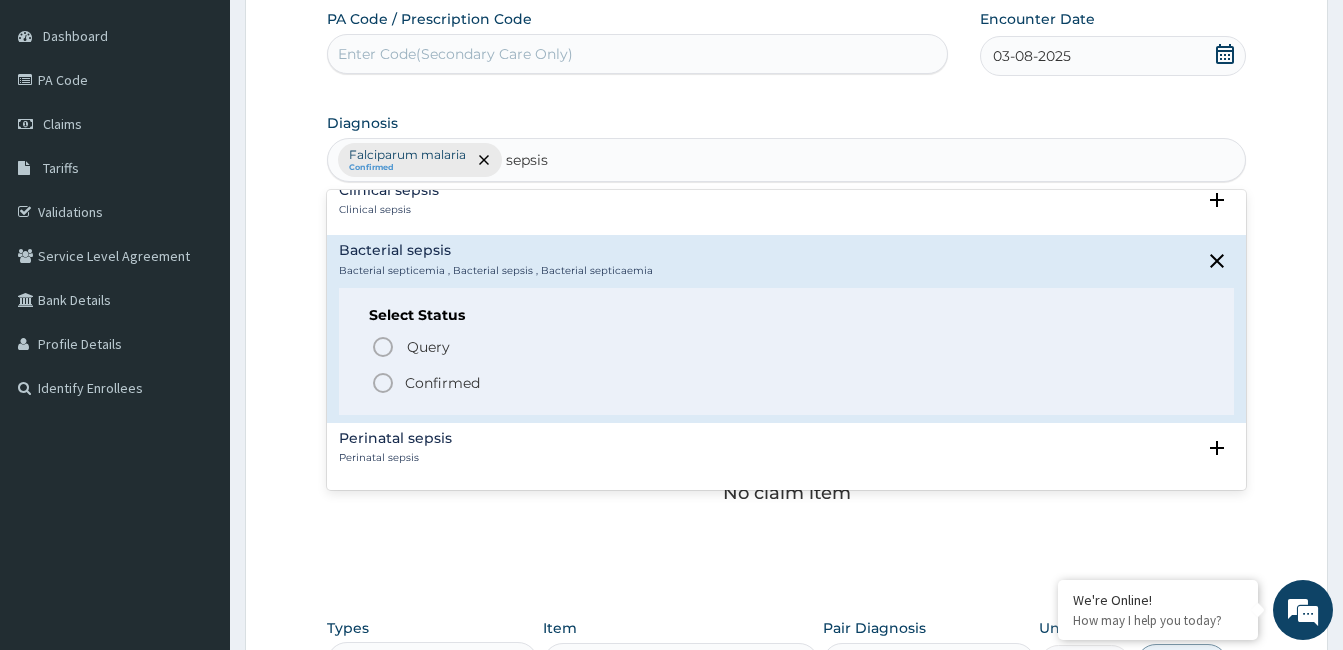 click on "Confirmed" at bounding box center [787, 383] 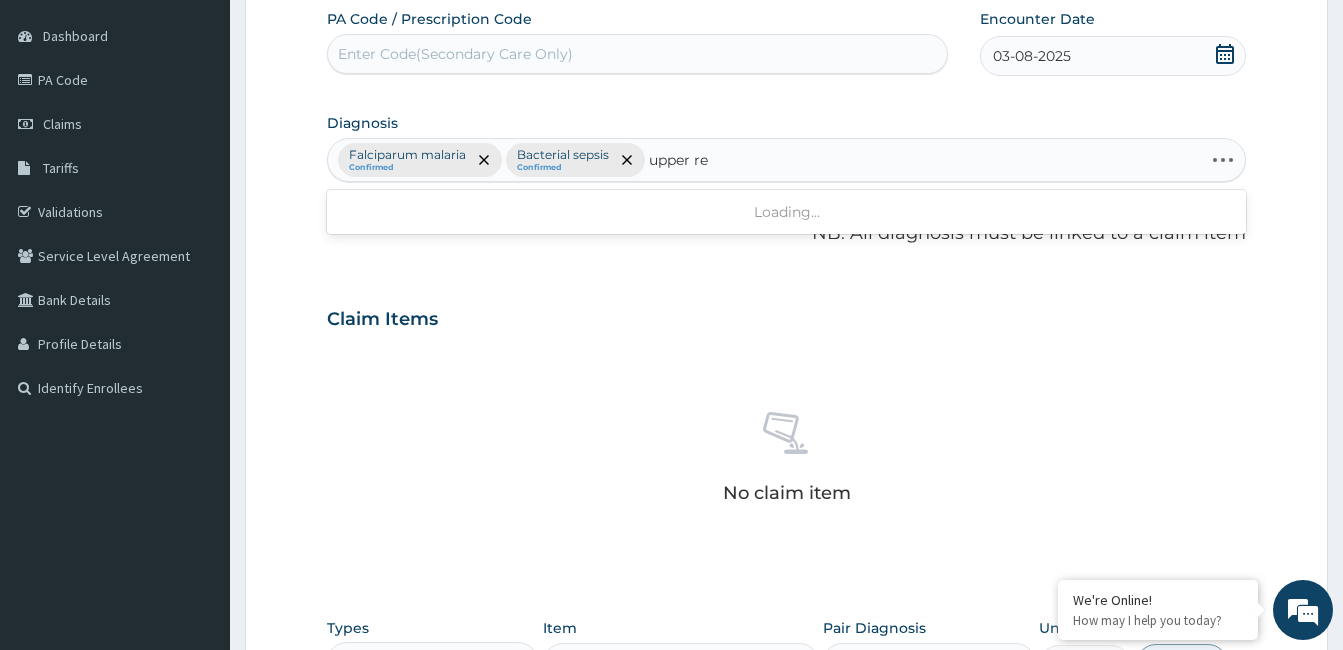 type on "upper res" 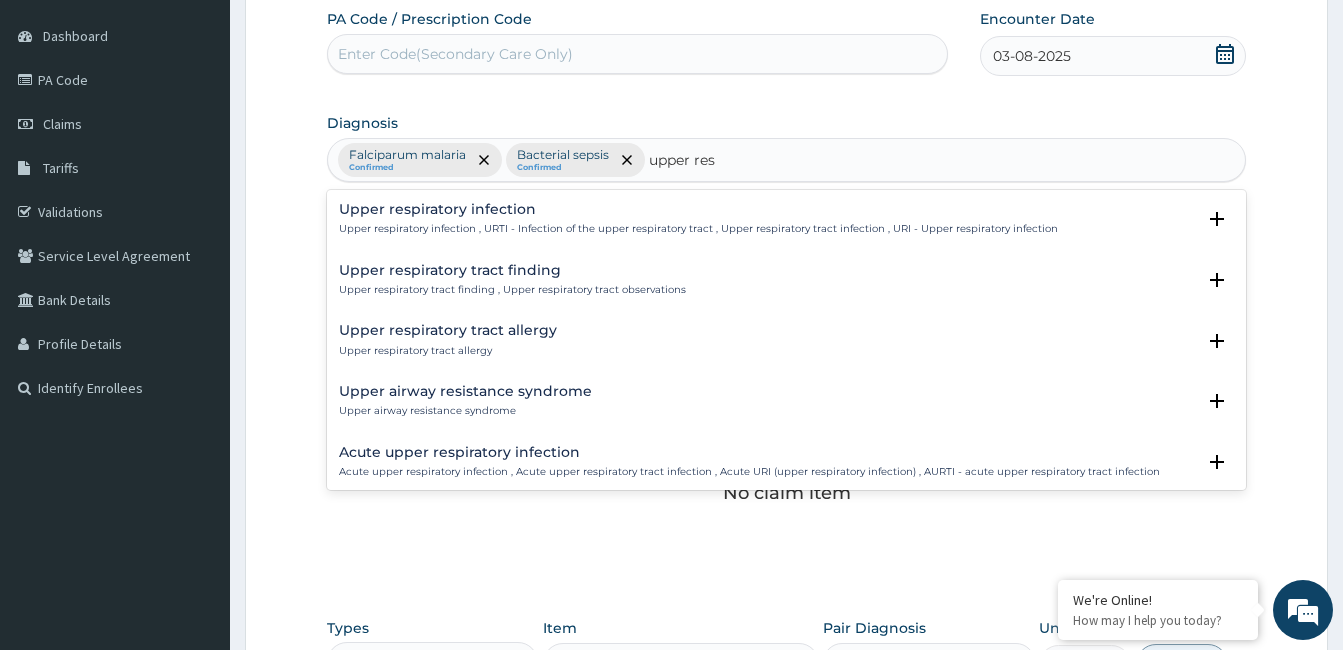 click on "Upper respiratory infection , URTI - Infection of the upper respiratory tract , Upper respiratory tract infection , URI - Upper respiratory infection" at bounding box center (698, 229) 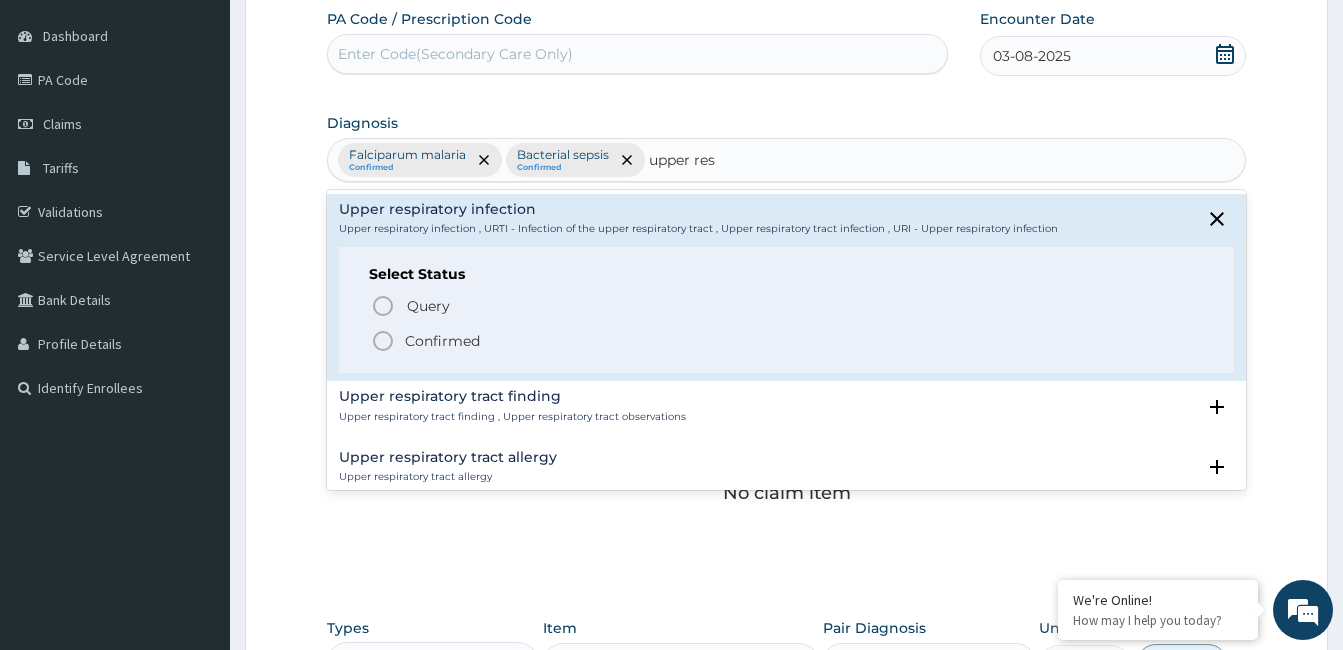 click on "Confirmed" at bounding box center [442, 341] 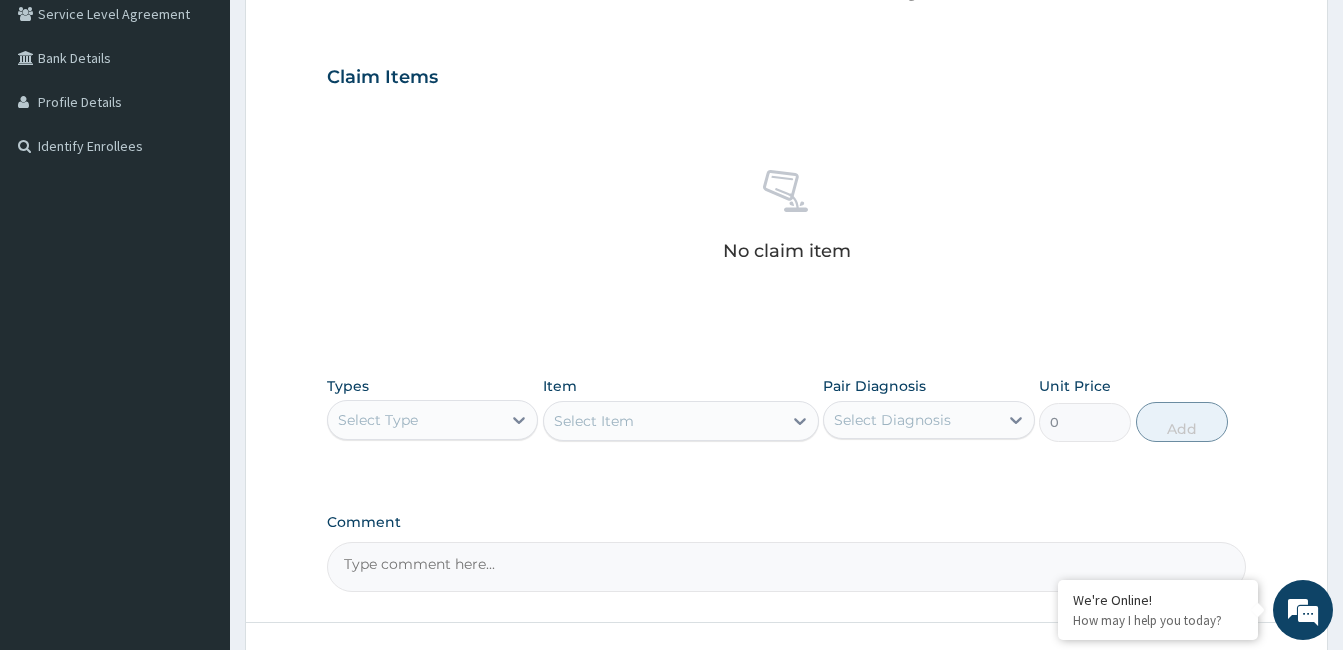 scroll, scrollTop: 442, scrollLeft: 0, axis: vertical 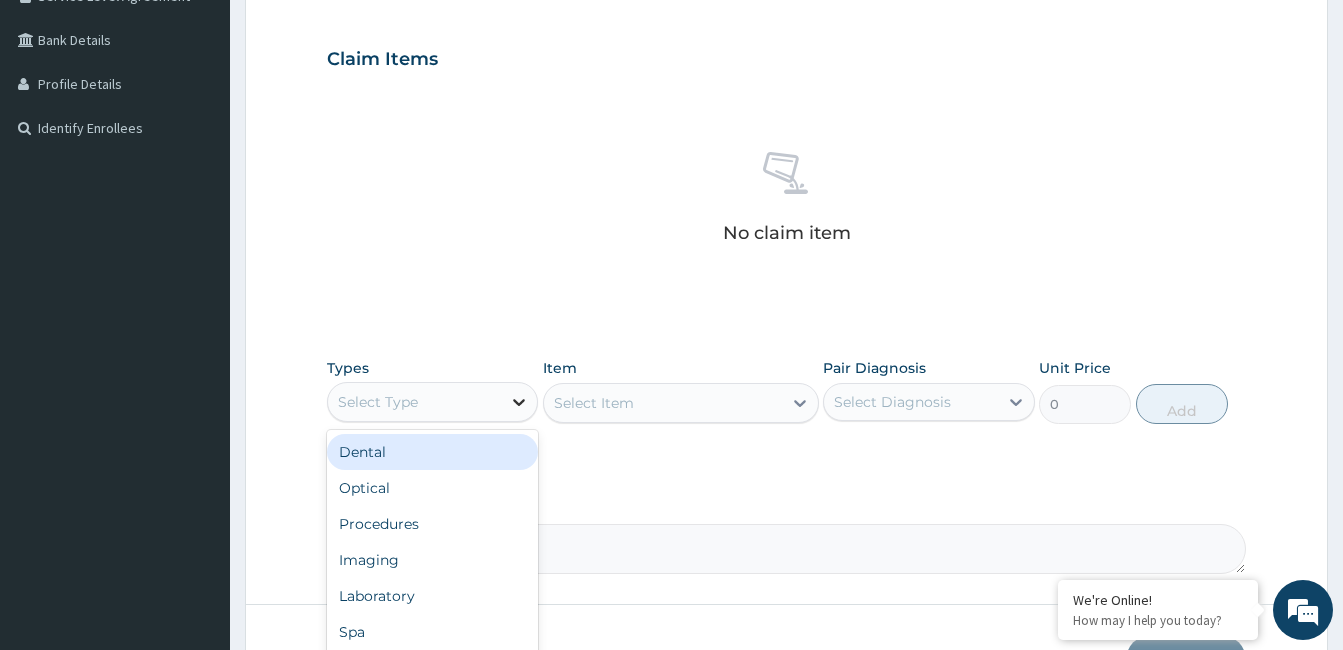 click 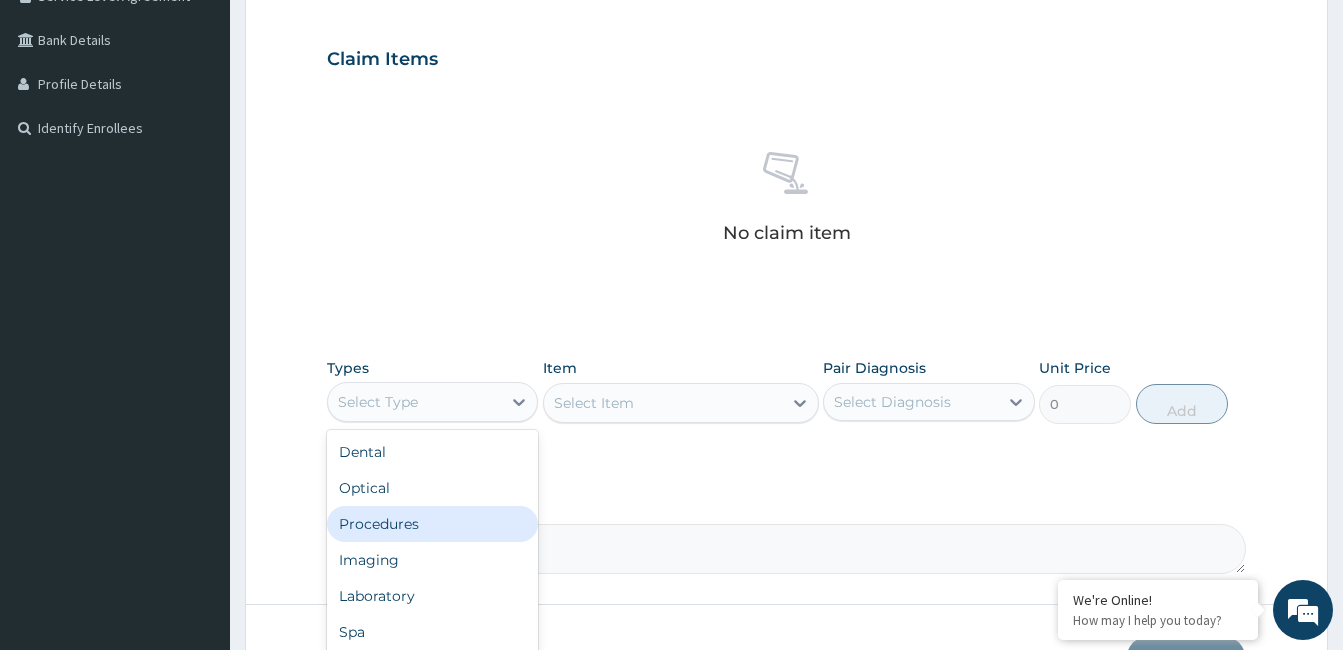 click on "Procedures" at bounding box center [432, 524] 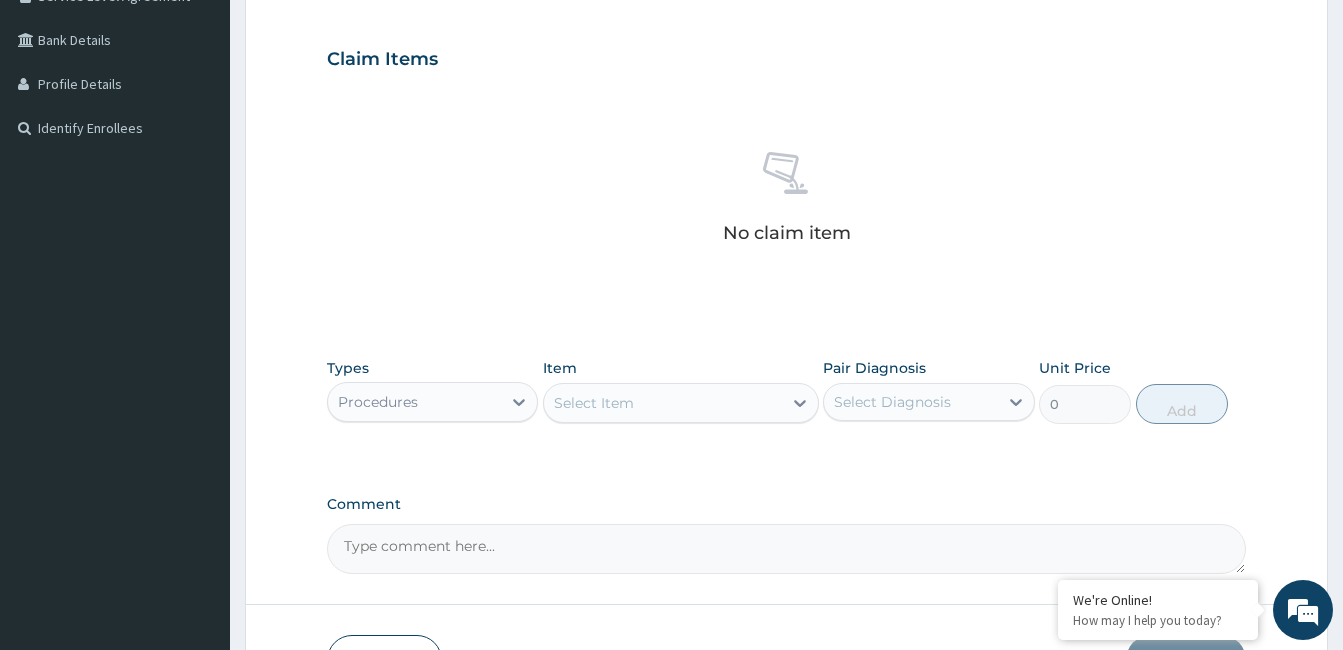 click 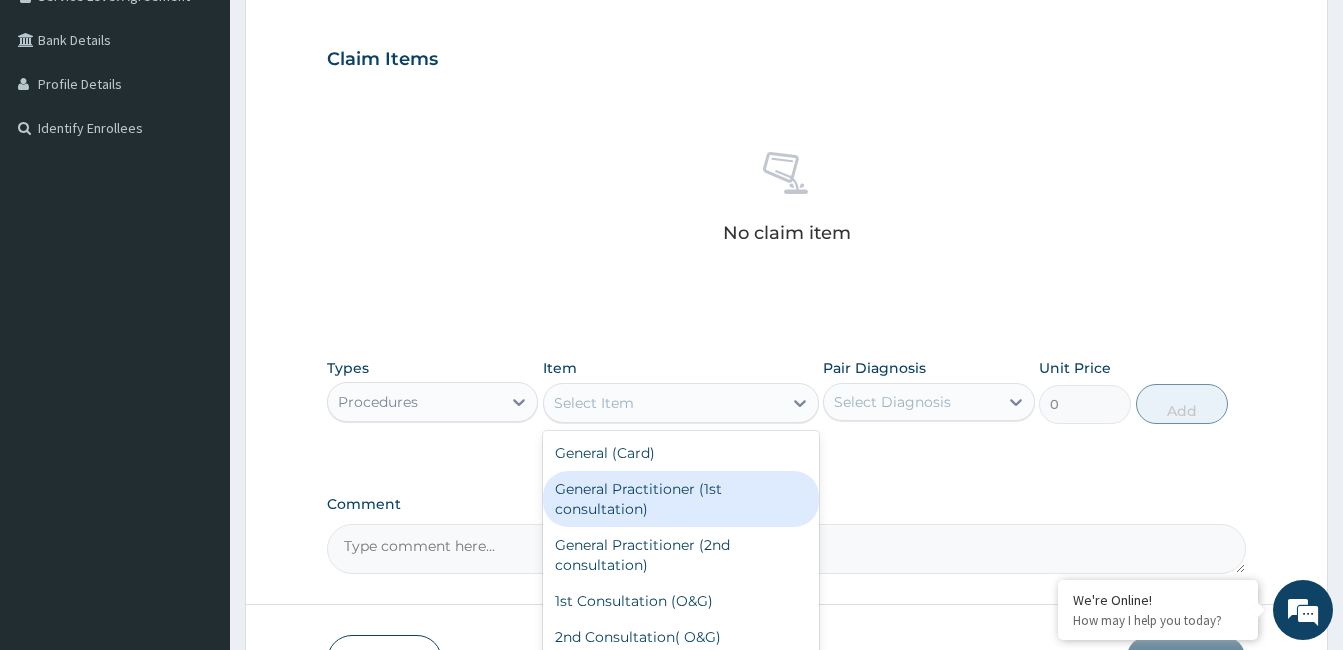 click on "General Practitioner (1st consultation)" at bounding box center [681, 499] 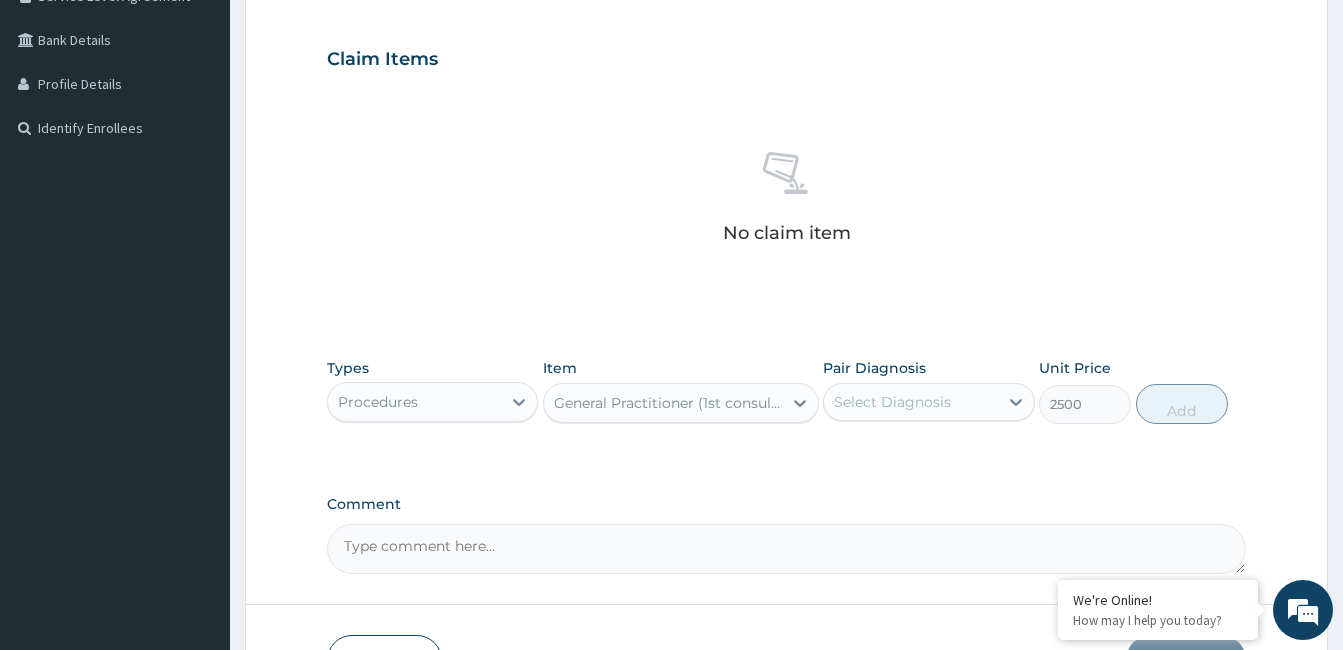 click on "Select Diagnosis" at bounding box center (910, 402) 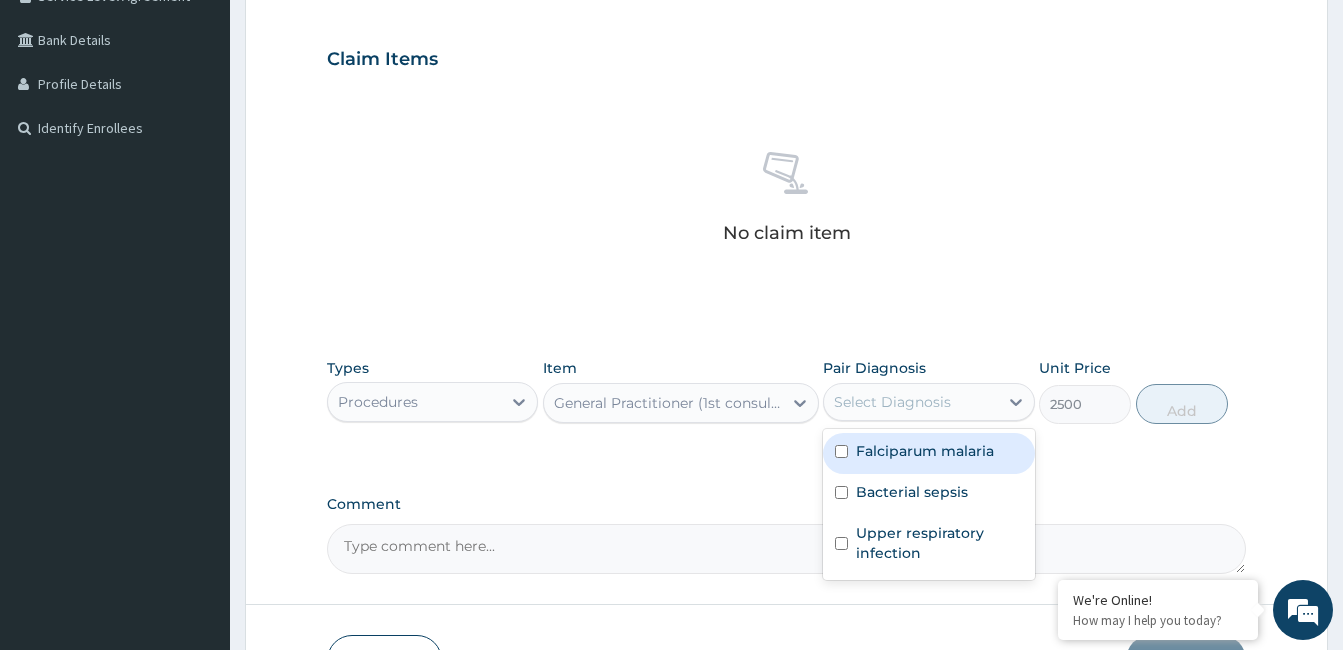 click on "Falciparum malaria" at bounding box center [925, 451] 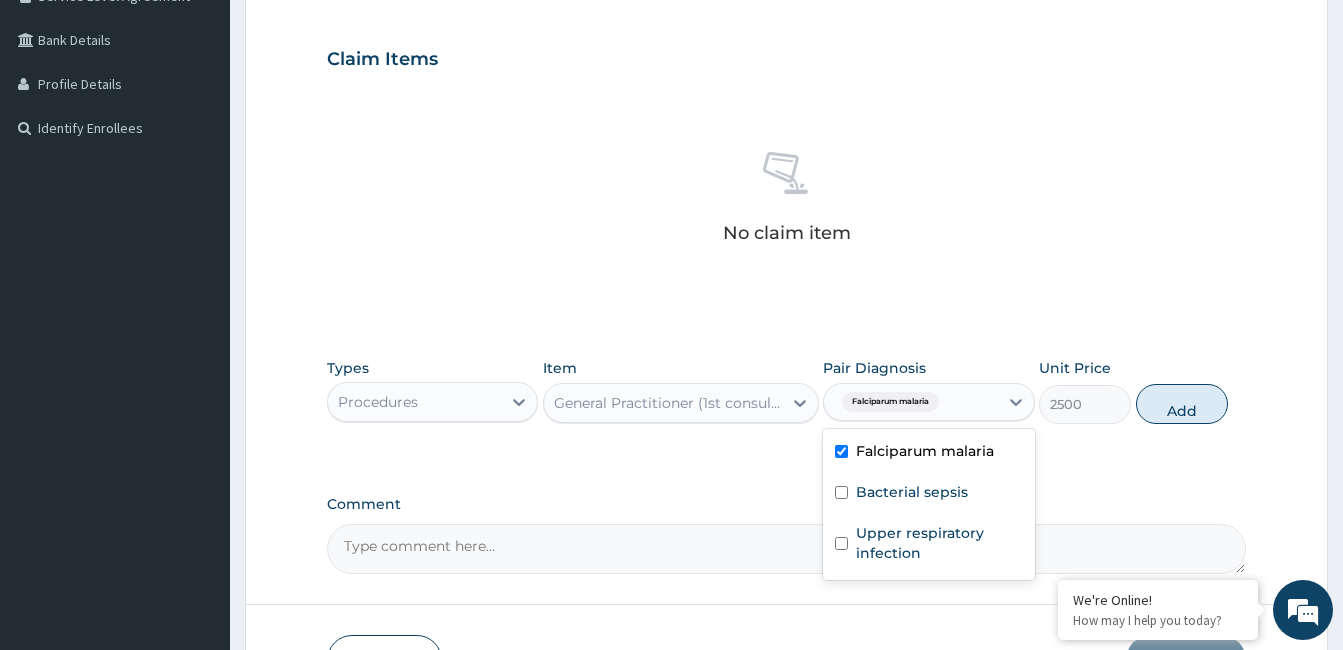 checkbox on "true" 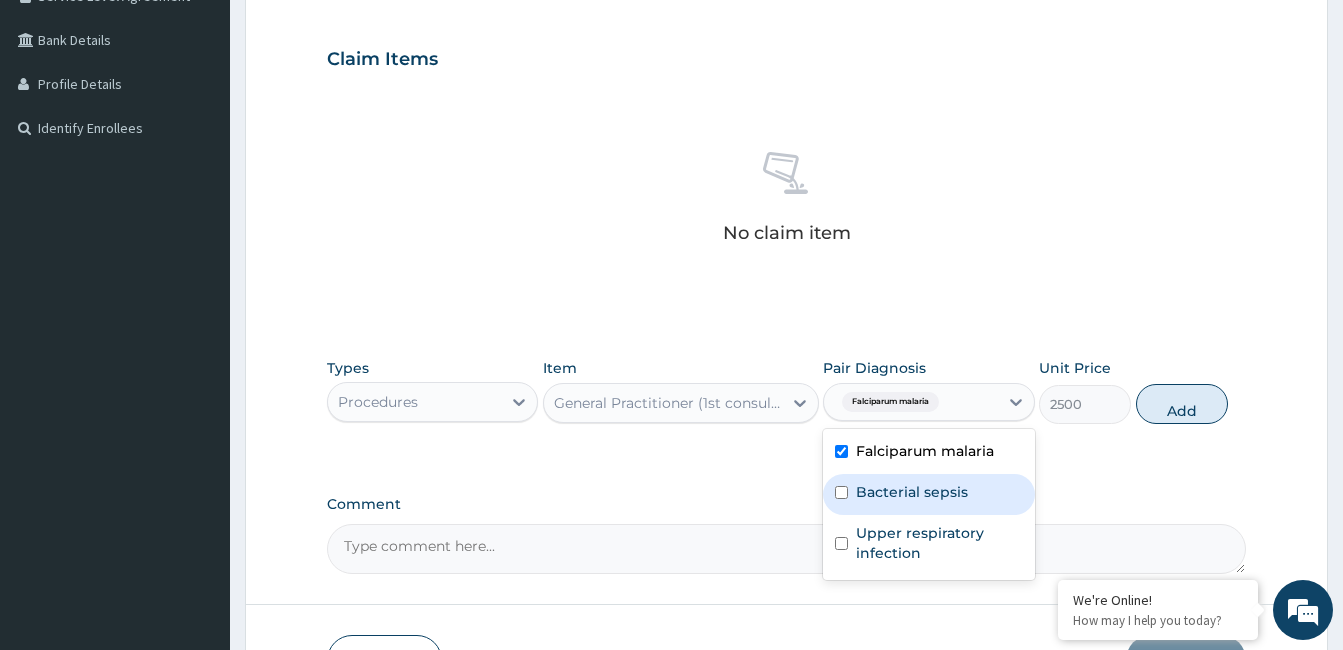 click on "Bacterial sepsis" at bounding box center (912, 492) 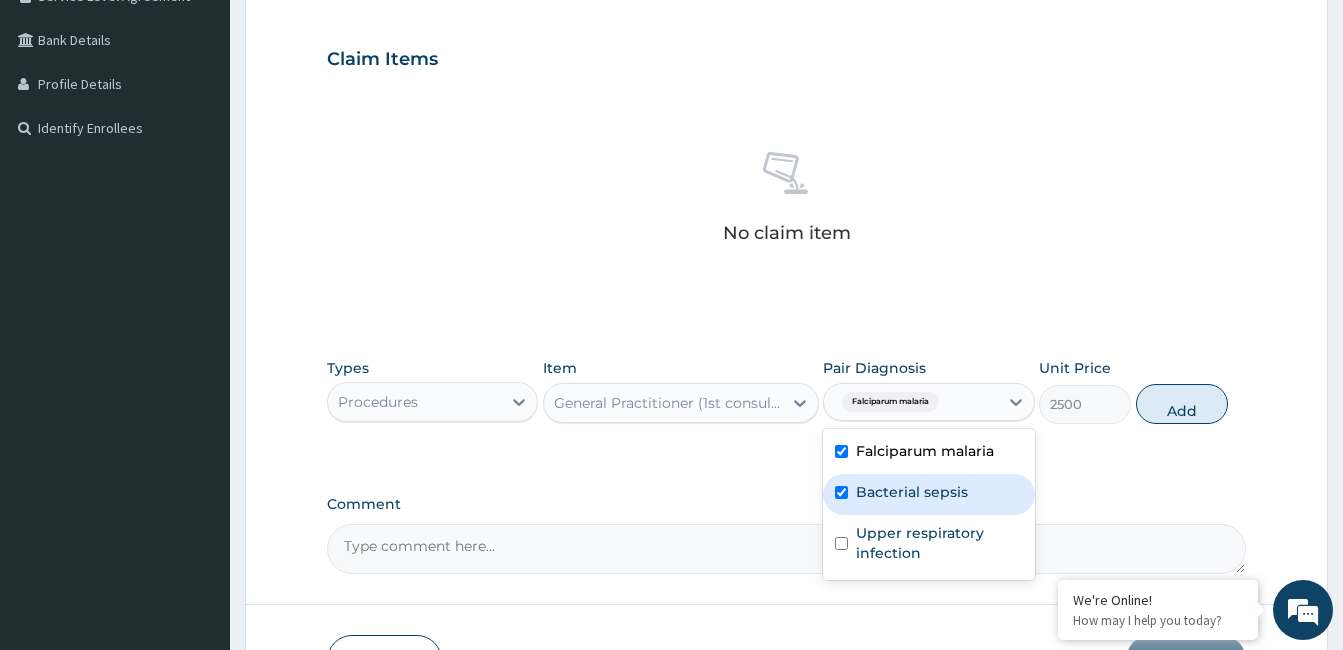 checkbox on "true" 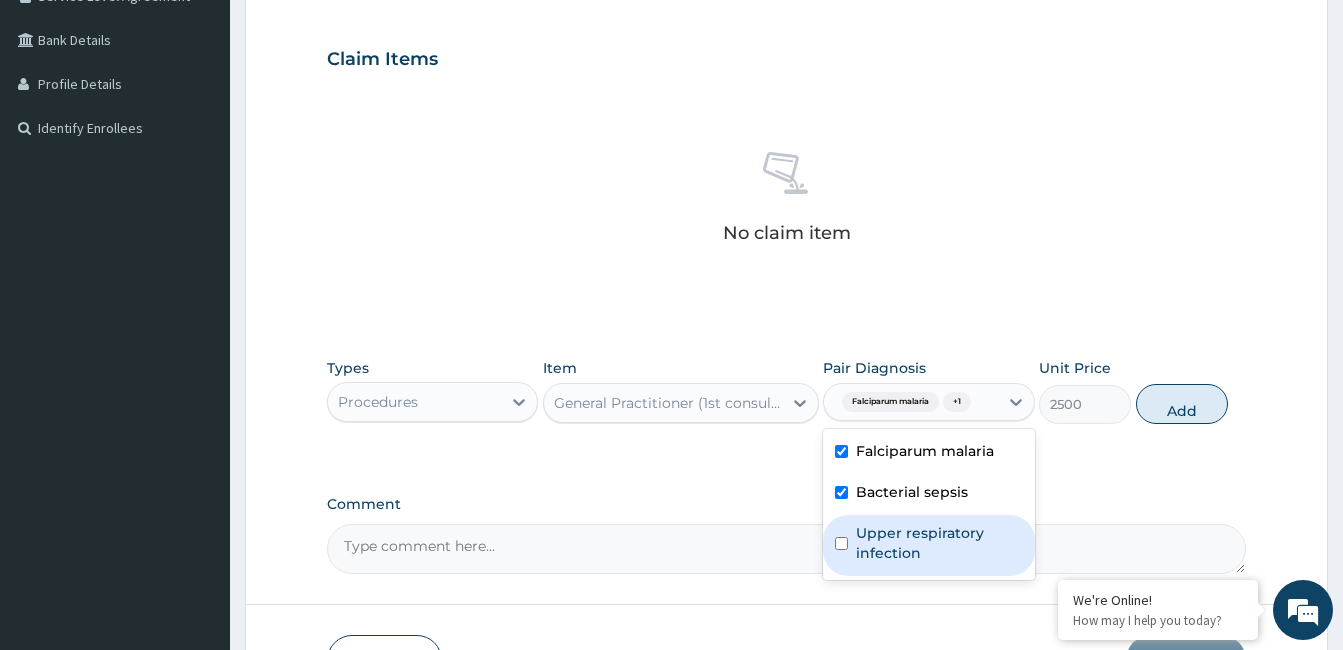 click on "Upper respiratory infection" at bounding box center (939, 543) 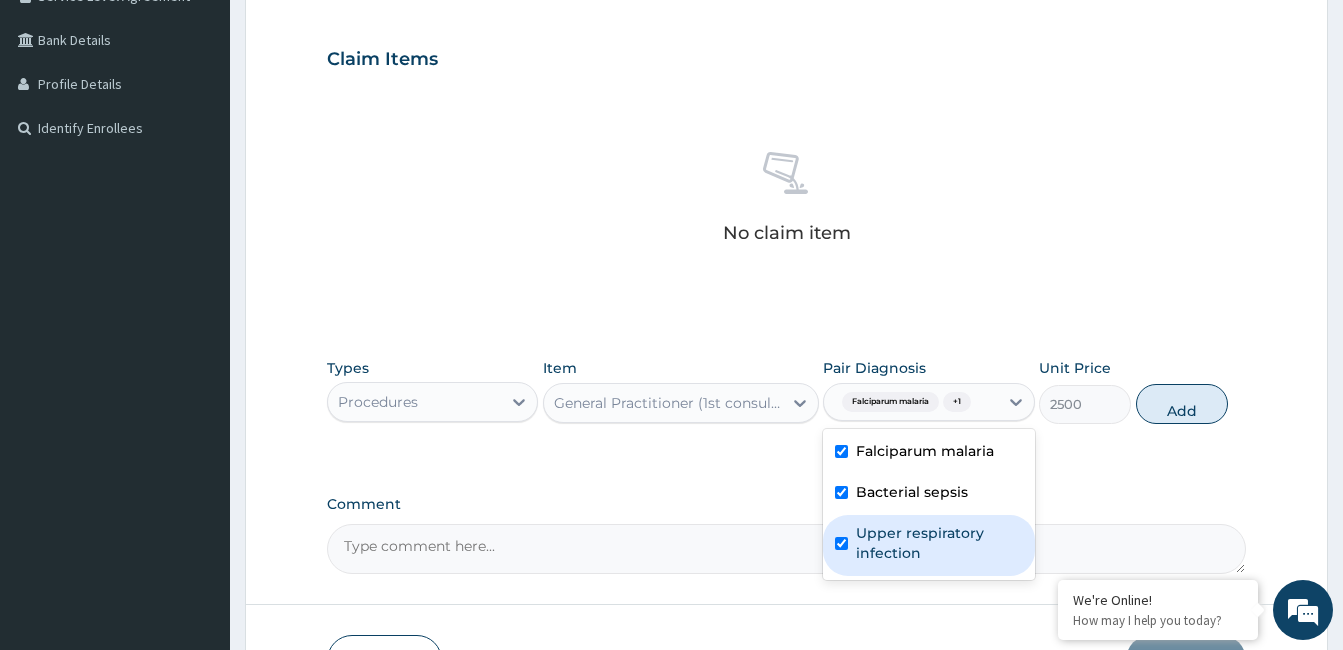 checkbox on "true" 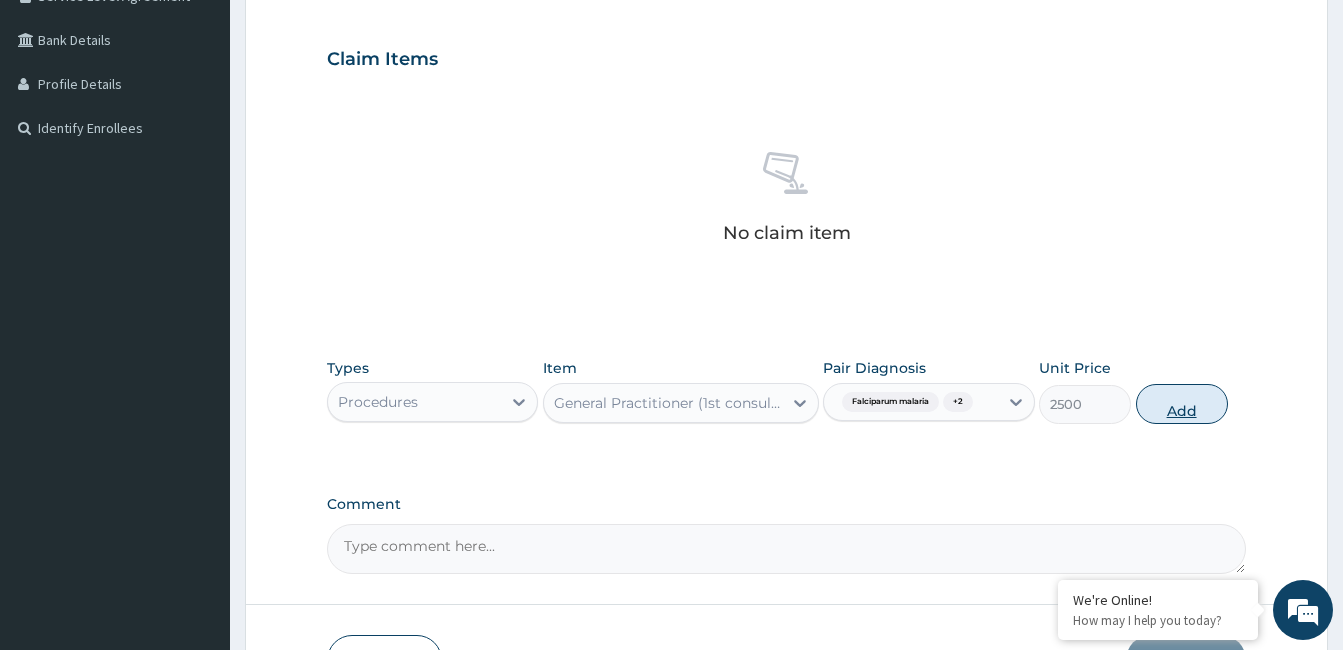 click on "Add" at bounding box center [1182, 404] 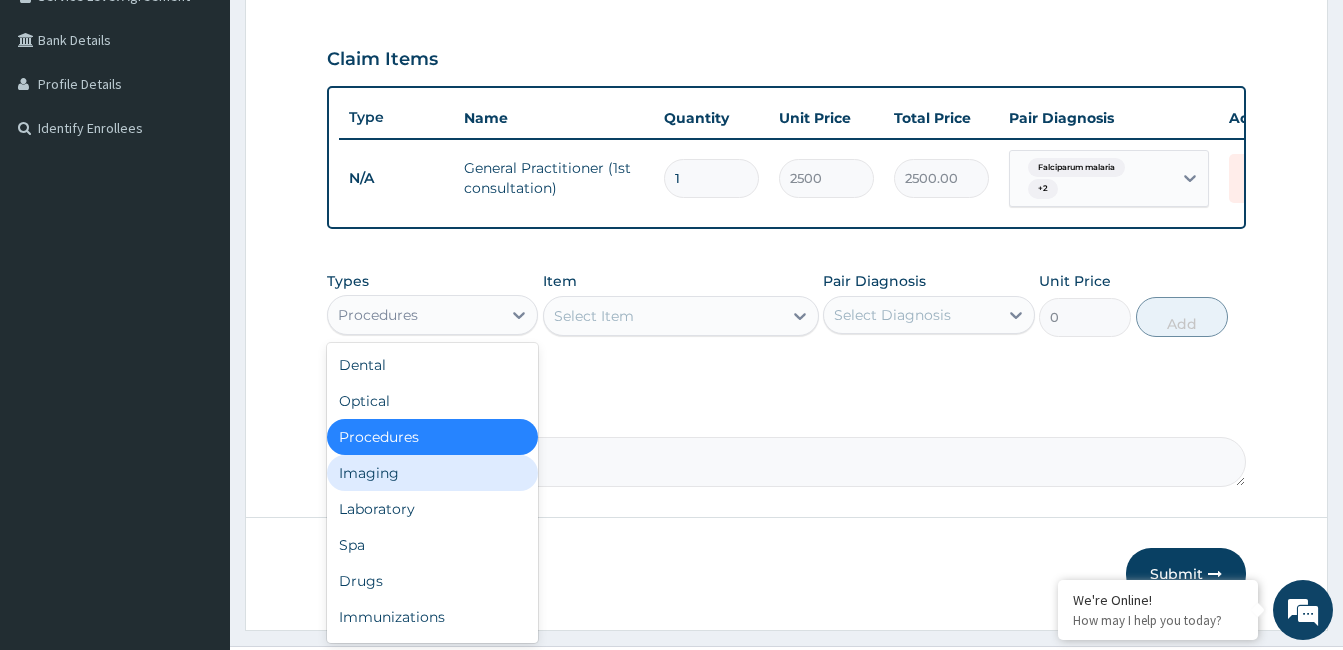 drag, startPoint x: 485, startPoint y: 324, endPoint x: 446, endPoint y: 504, distance: 184.17654 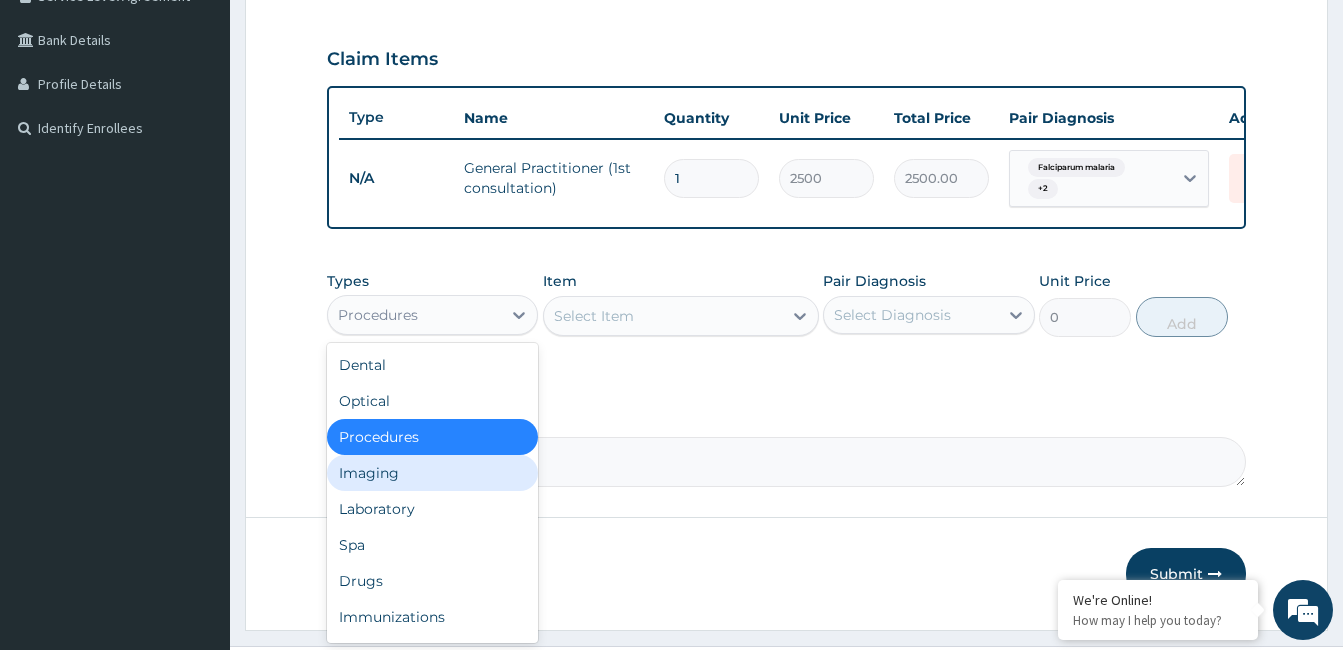 click on "option Procedures, selected. option Imaging focused, 4 of 10. 10 results available. Use Up and Down to choose options, press Enter to select the currently focused option, press Escape to exit the menu, press Tab to select the option and exit the menu. Procedures Dental Optical Procedures Imaging Laboratory Spa Drugs Immunizations Others Gym" at bounding box center (432, 315) 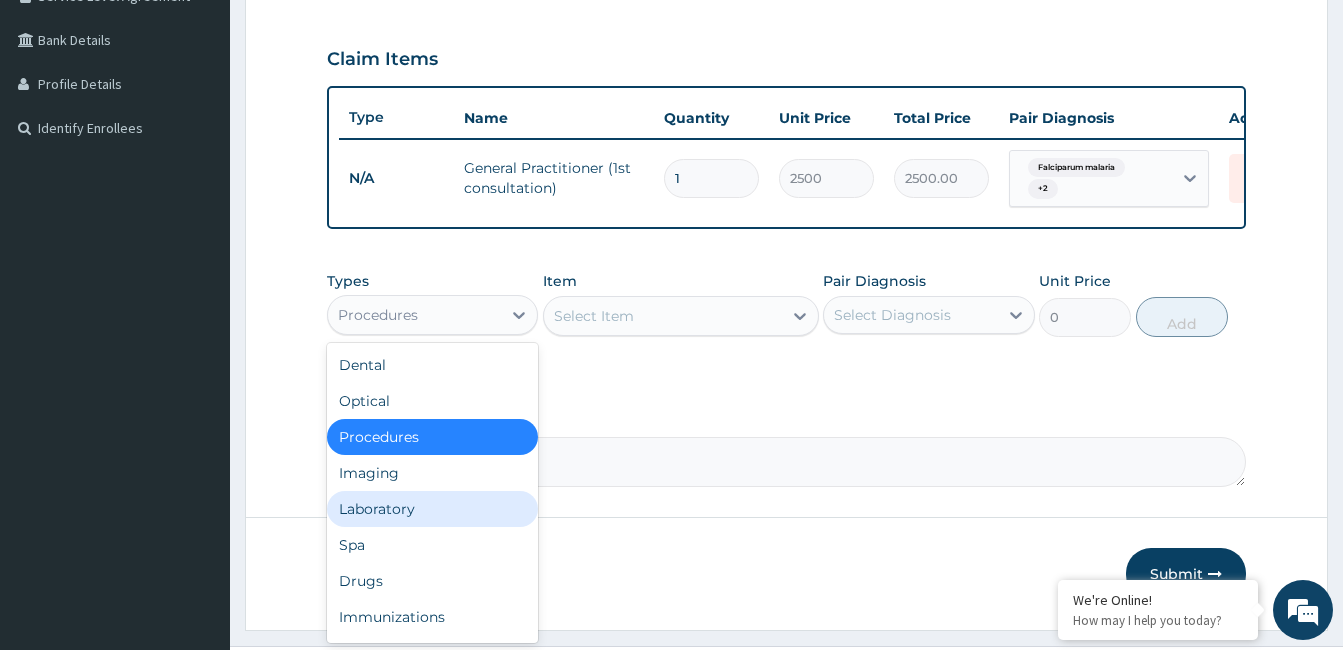 click on "Laboratory" at bounding box center (432, 509) 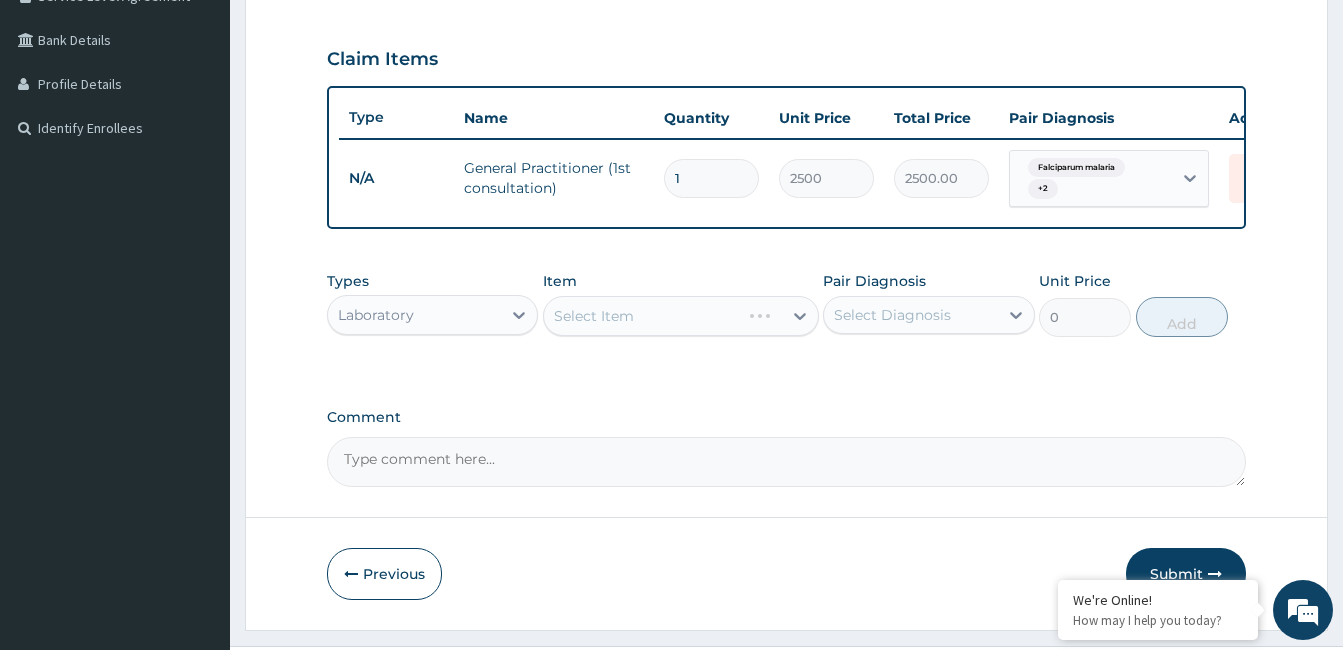 click on "Select Item" at bounding box center [681, 316] 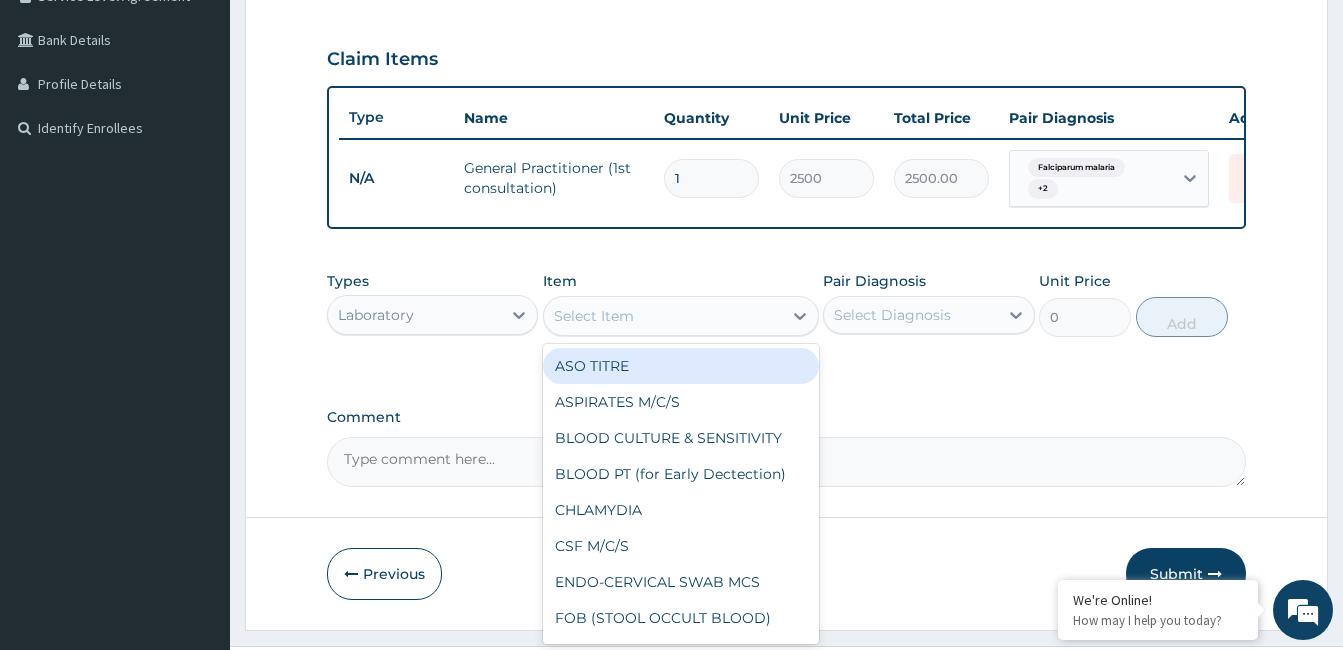 click on "Select Item" at bounding box center [663, 316] 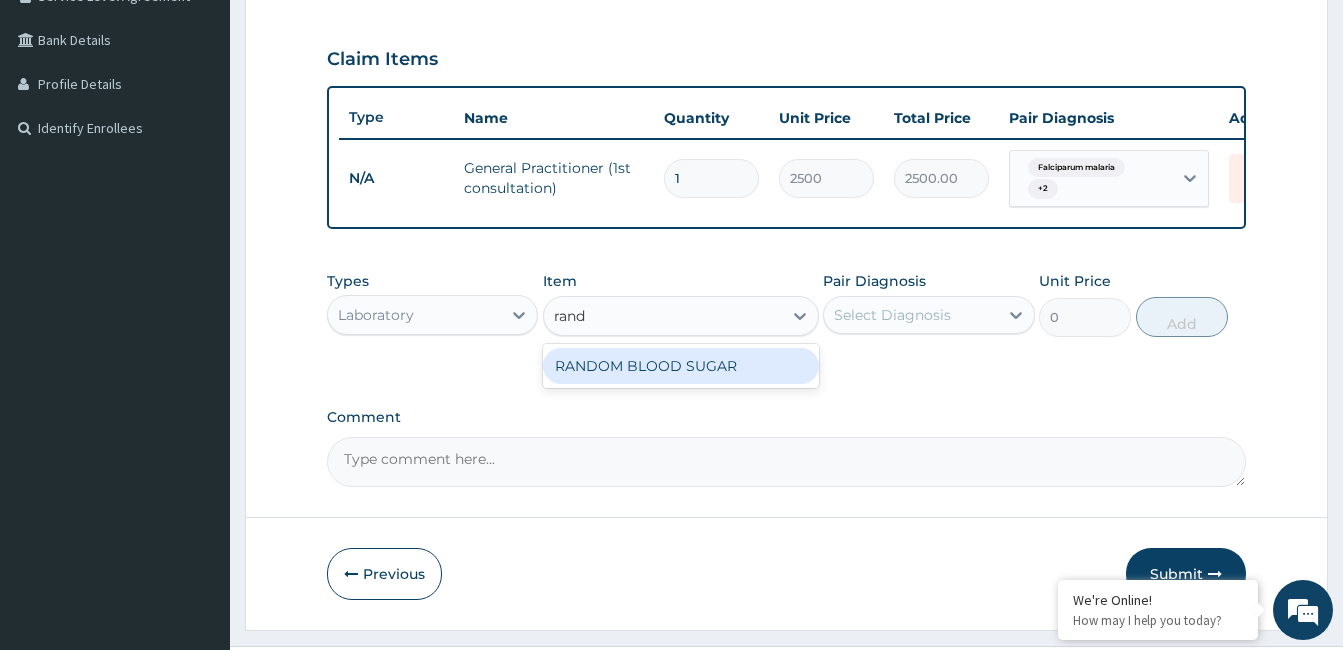 type on "rando" 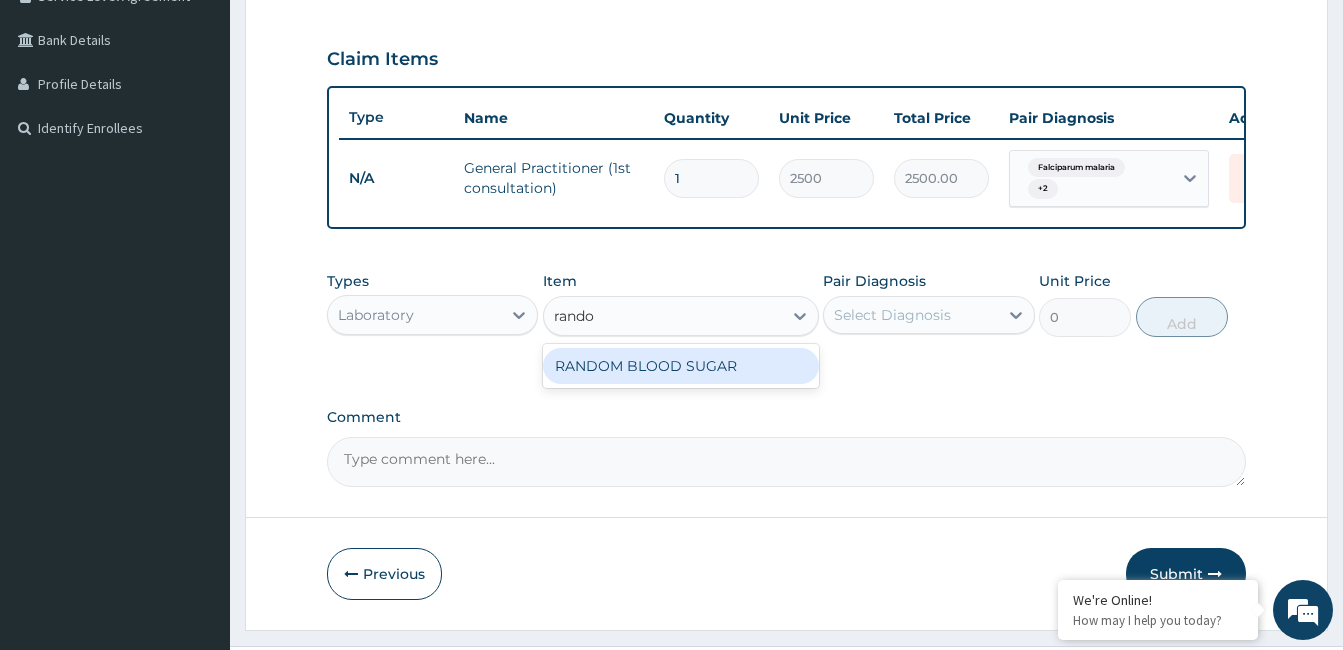 click on "RANDOM BLOOD SUGAR" at bounding box center (681, 366) 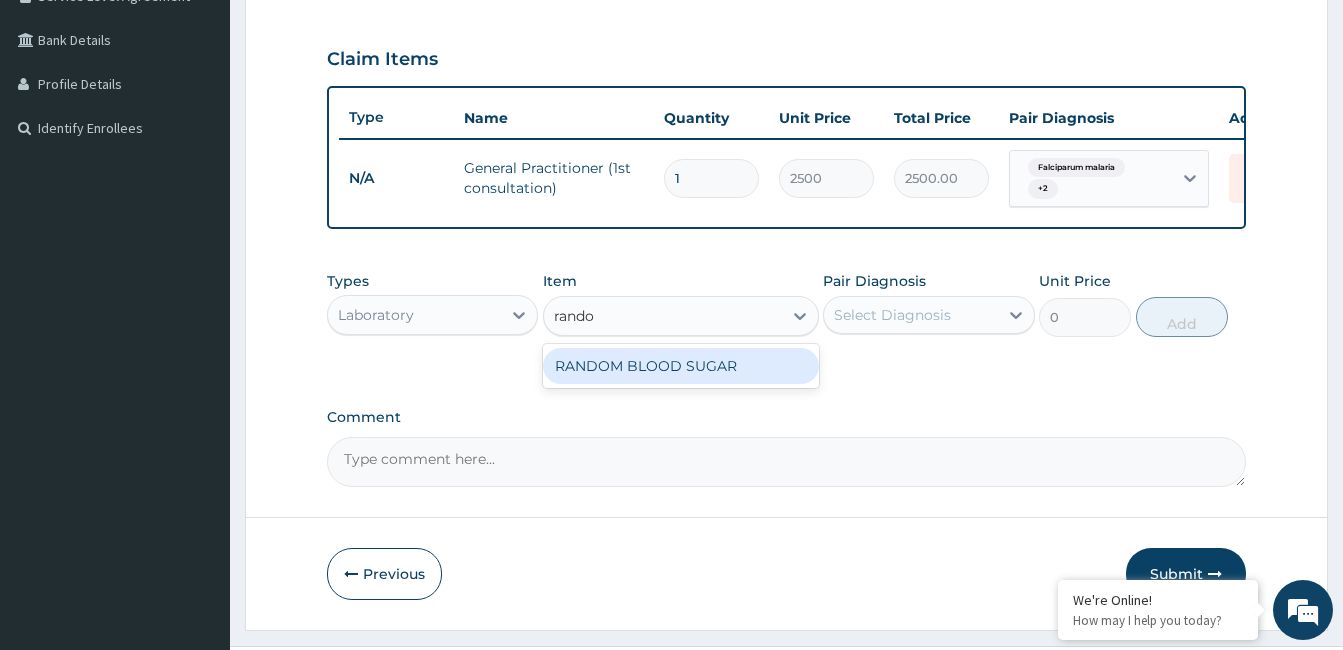 type 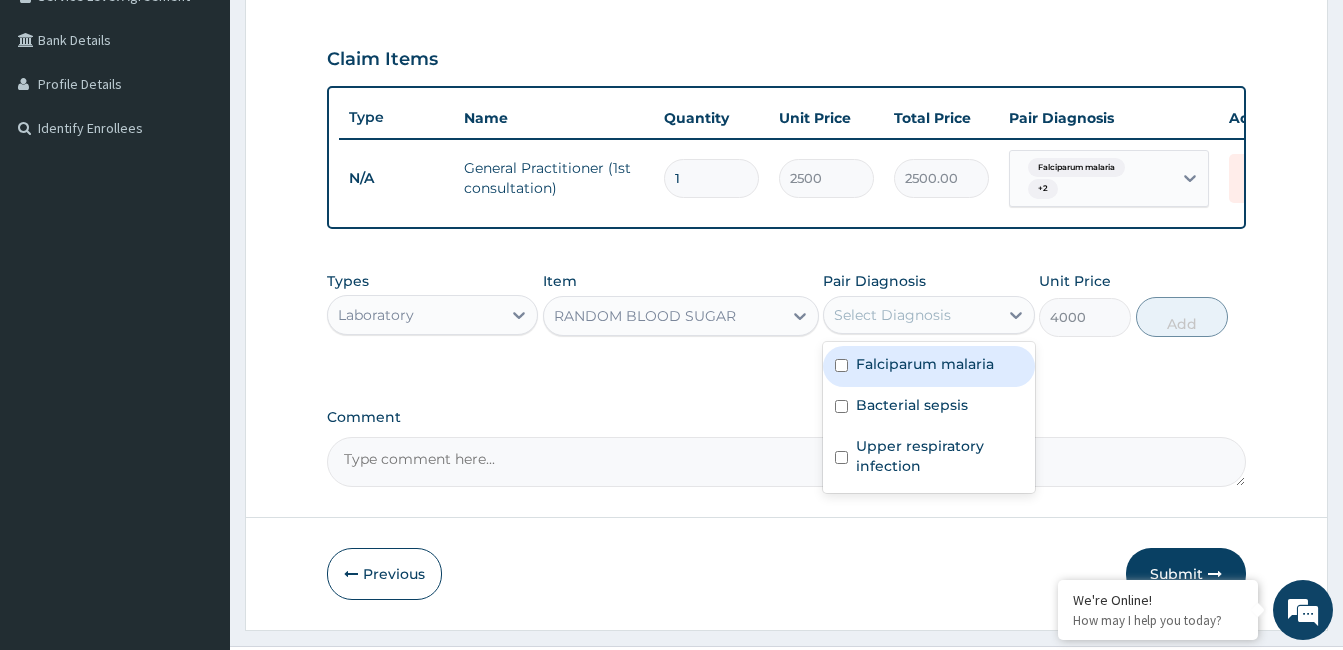 click on "Select Diagnosis" at bounding box center (910, 315) 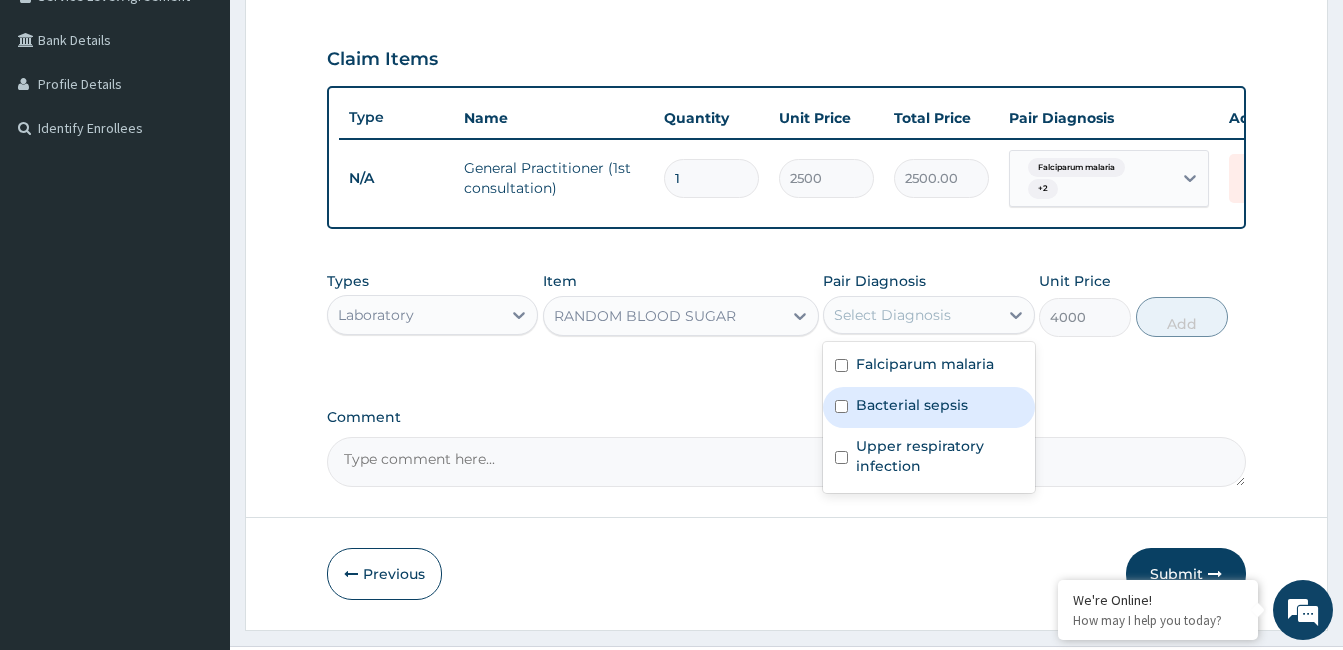 click on "Bacterial sepsis" at bounding box center [928, 407] 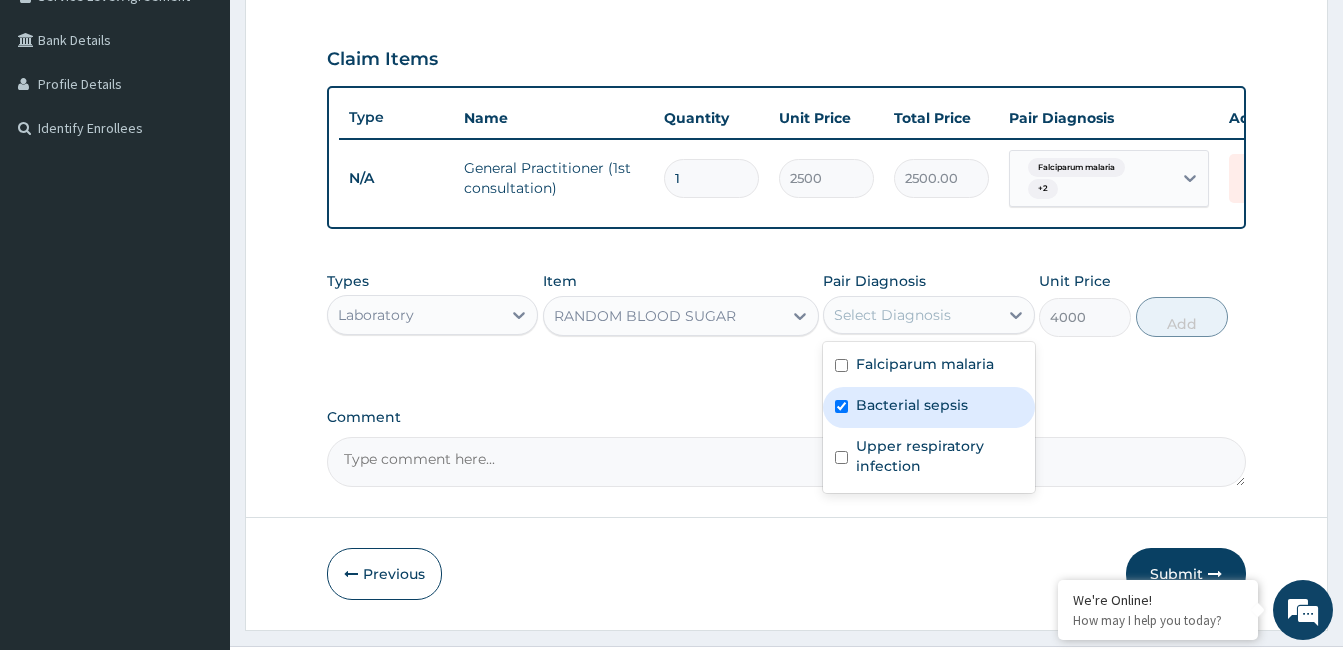 checkbox on "true" 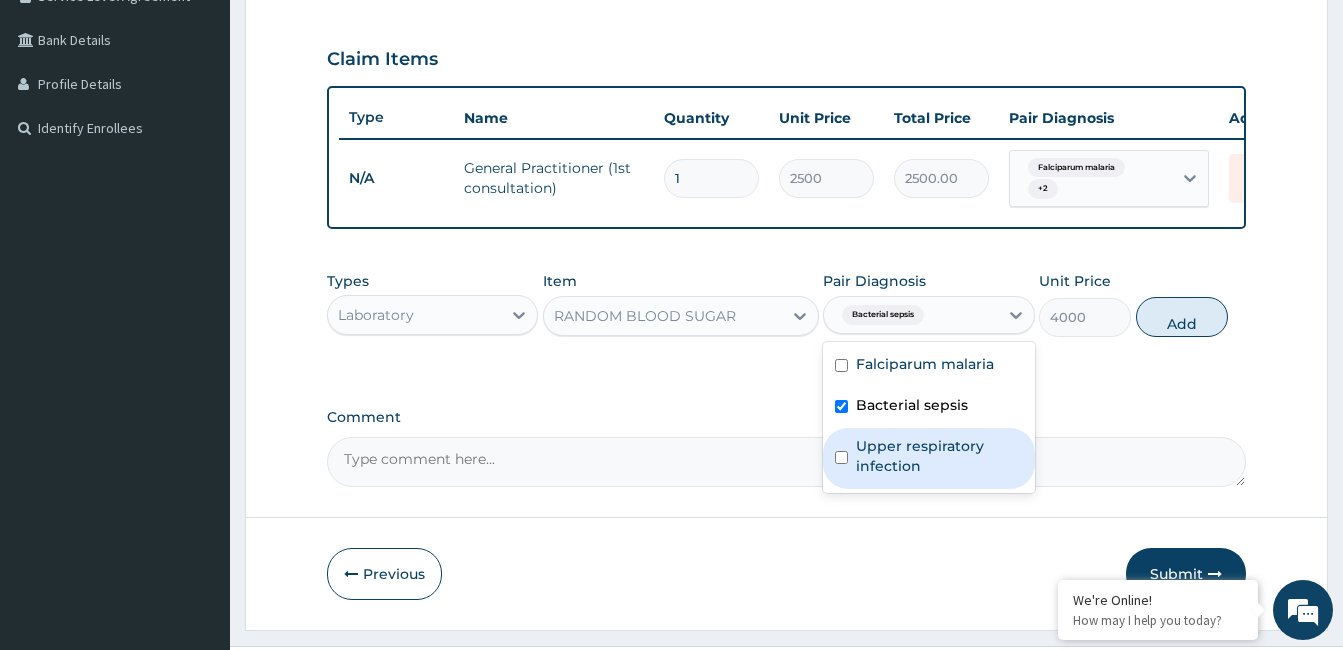 click on "Upper respiratory infection" at bounding box center [939, 456] 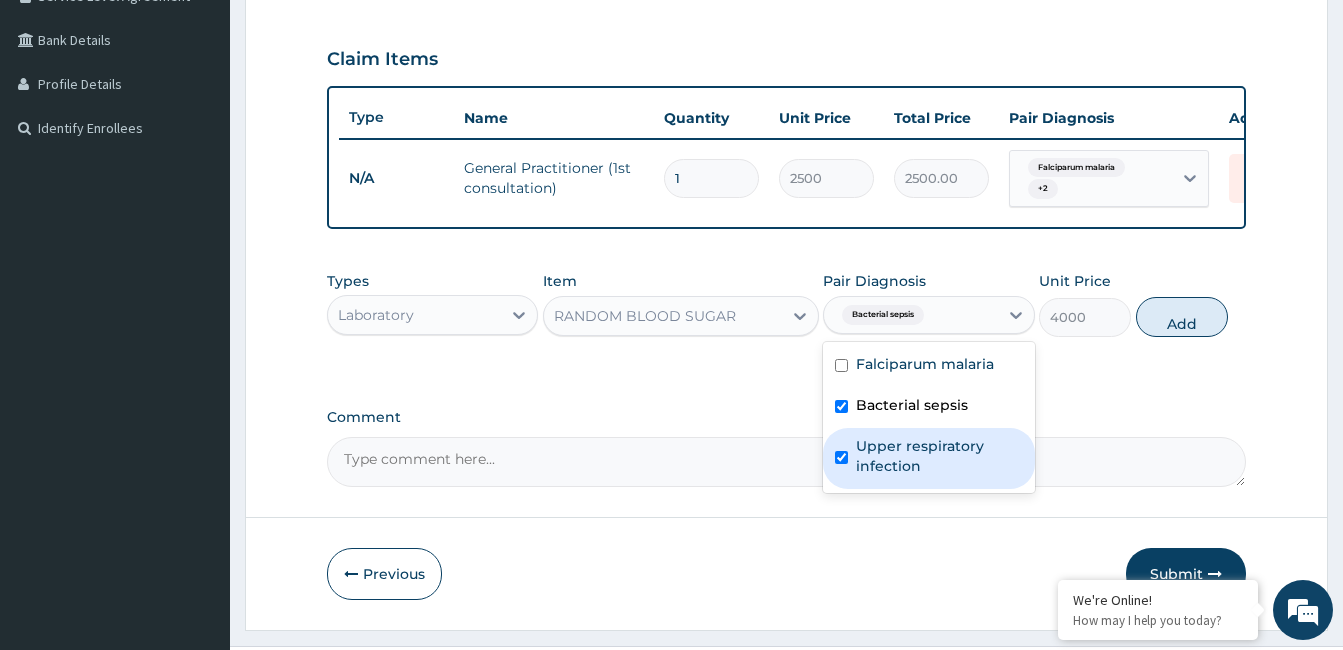 checkbox on "true" 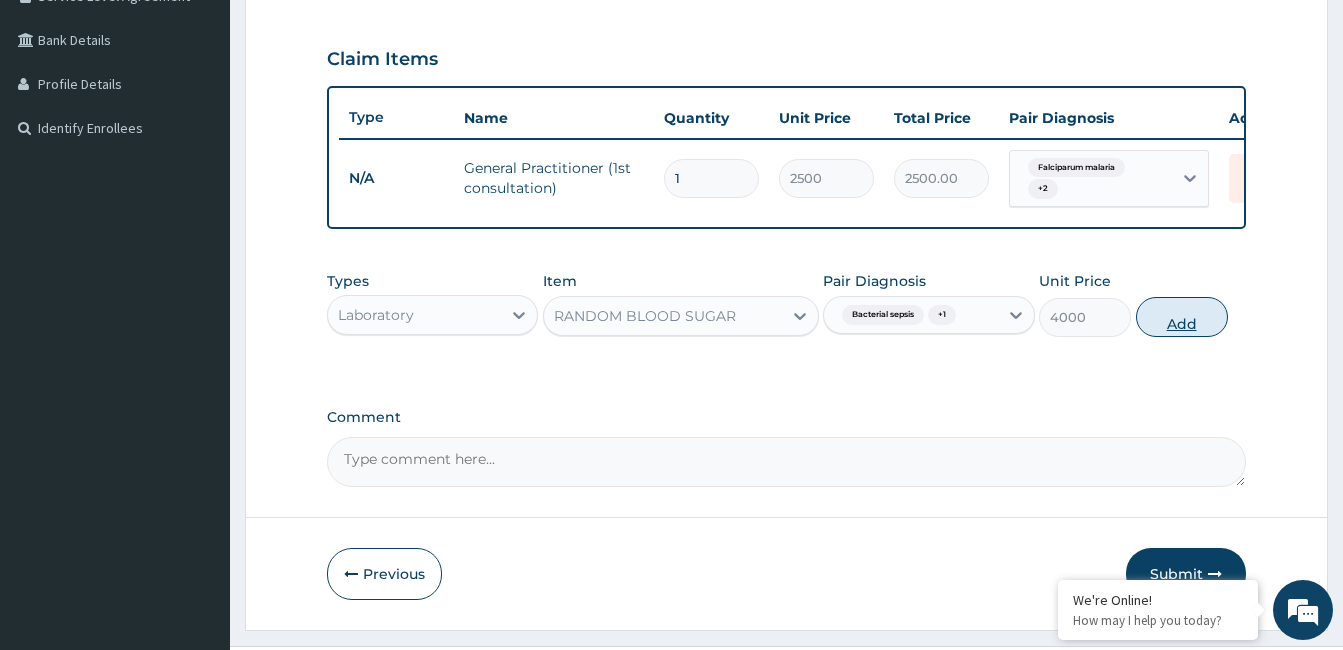 click on "Add" at bounding box center (1182, 317) 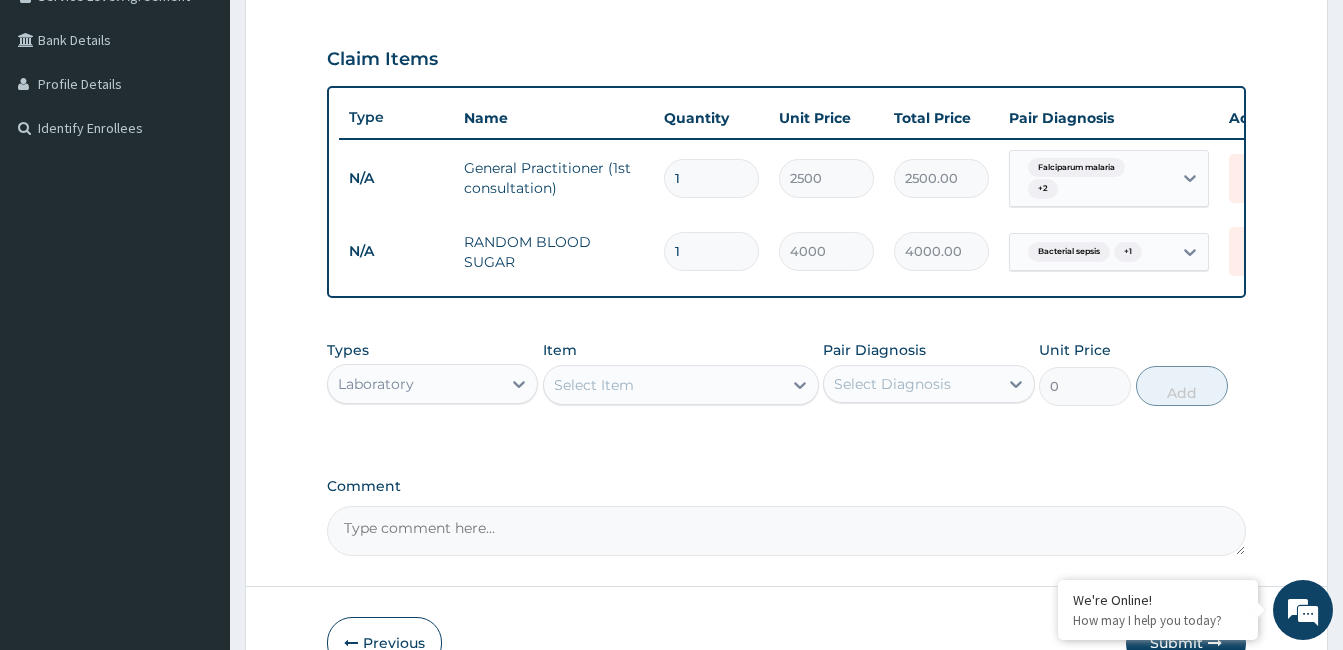 click on "Select Item" at bounding box center (663, 385) 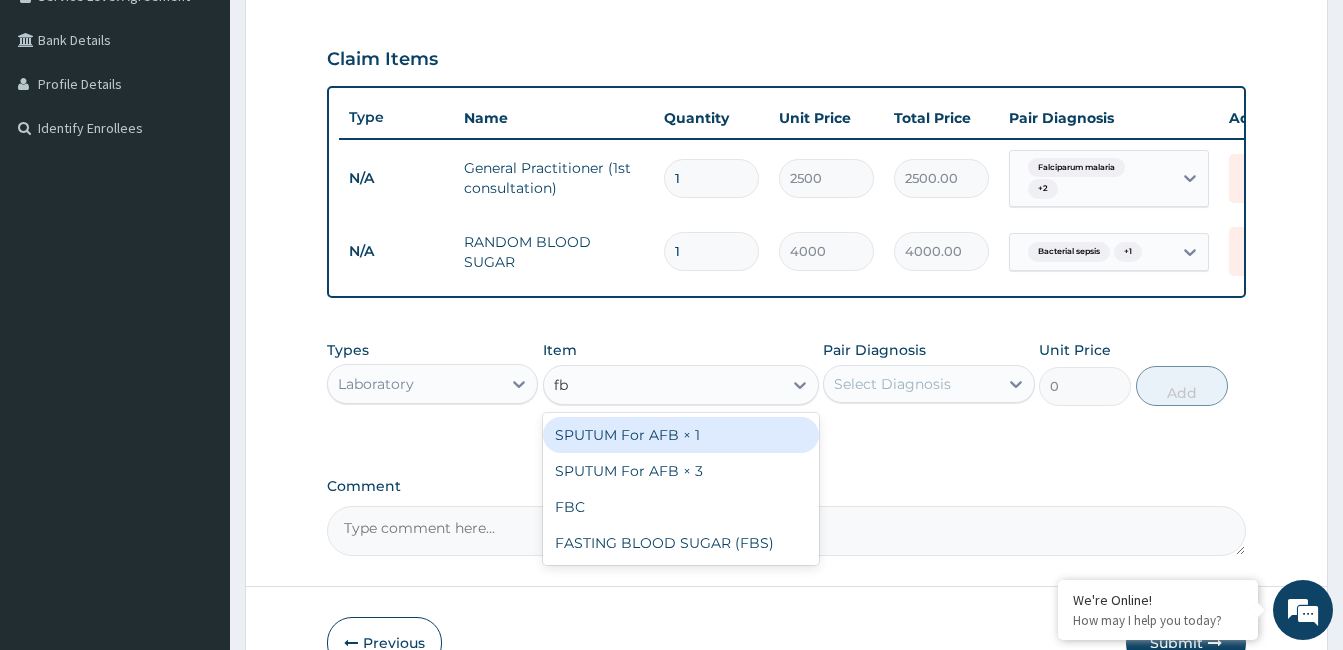 type on "fbc" 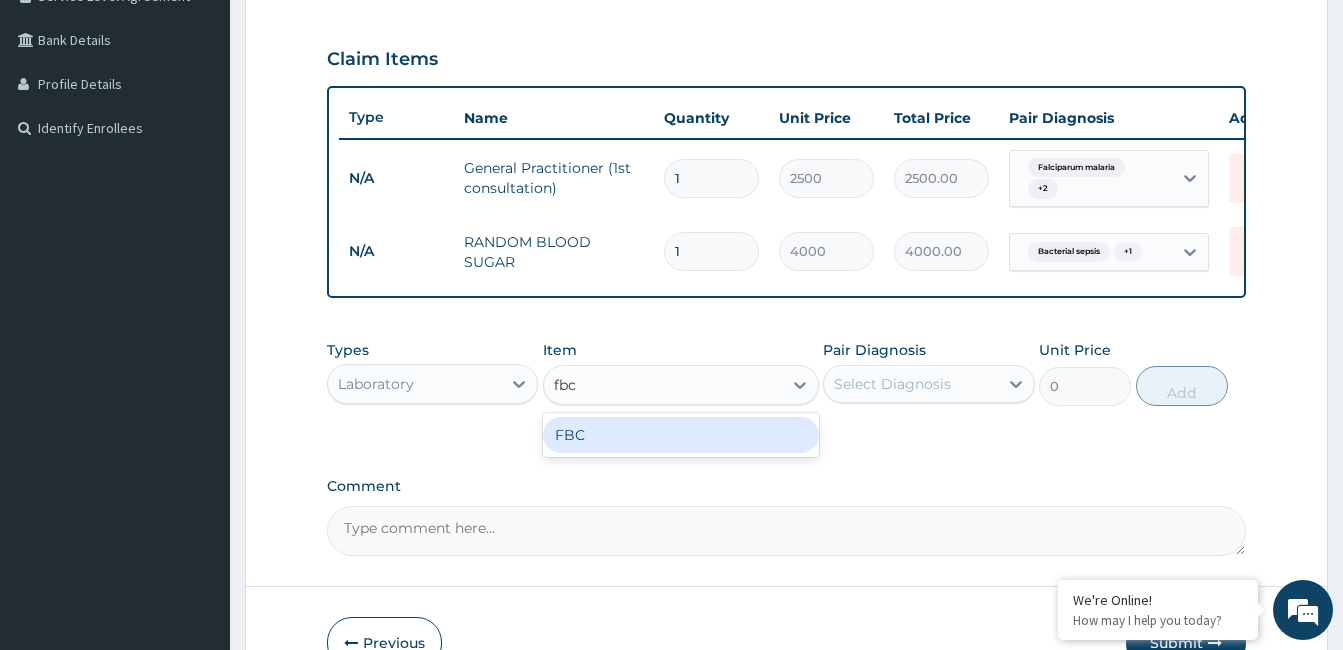 click on "FBC" at bounding box center [681, 435] 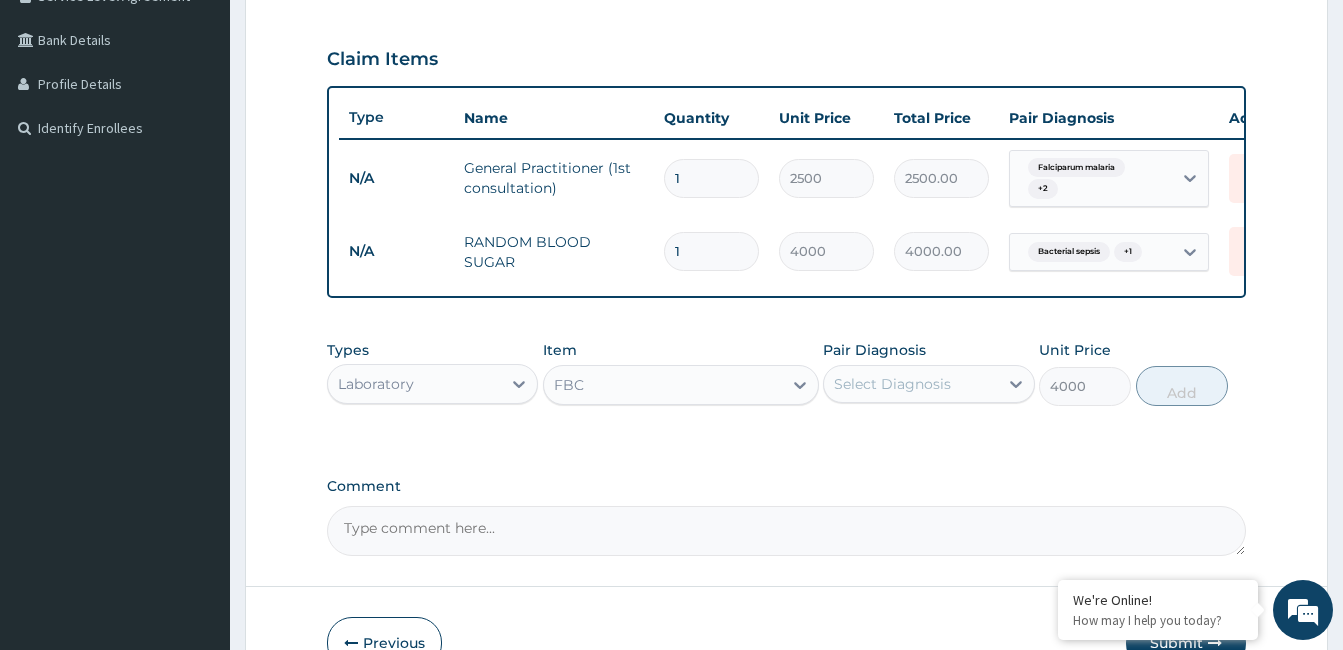 click on "Select Diagnosis" at bounding box center [892, 384] 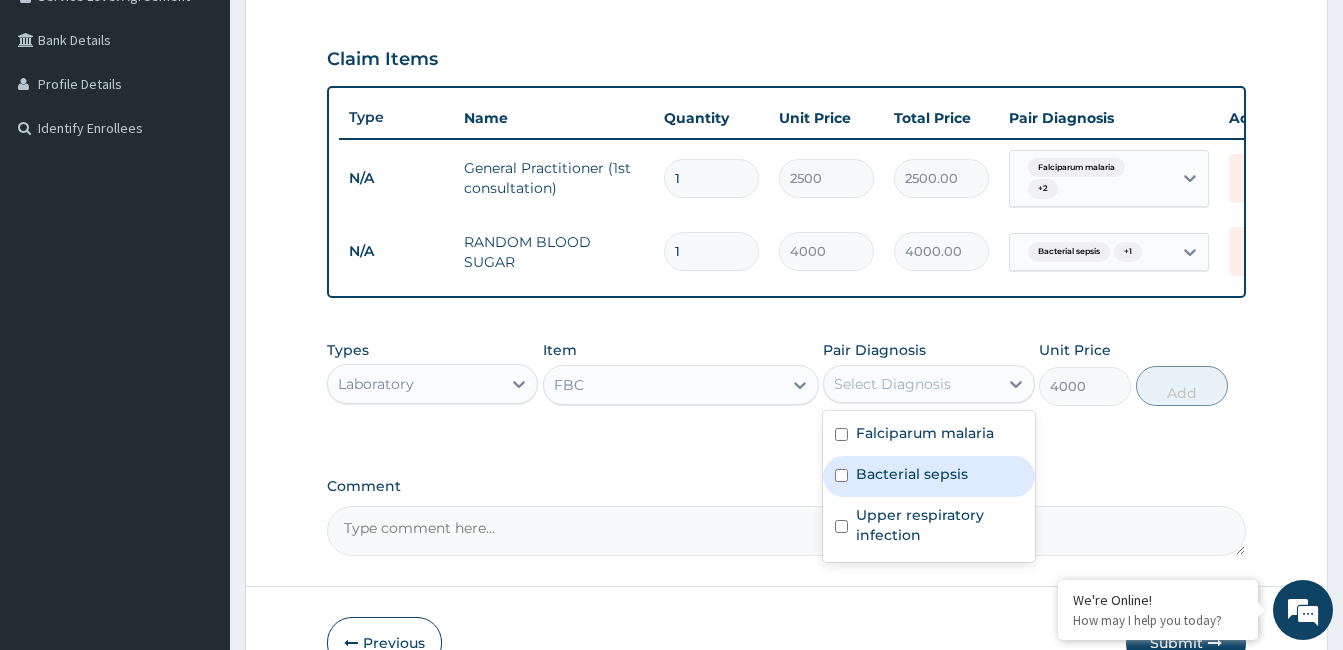 click on "Bacterial sepsis" at bounding box center [912, 474] 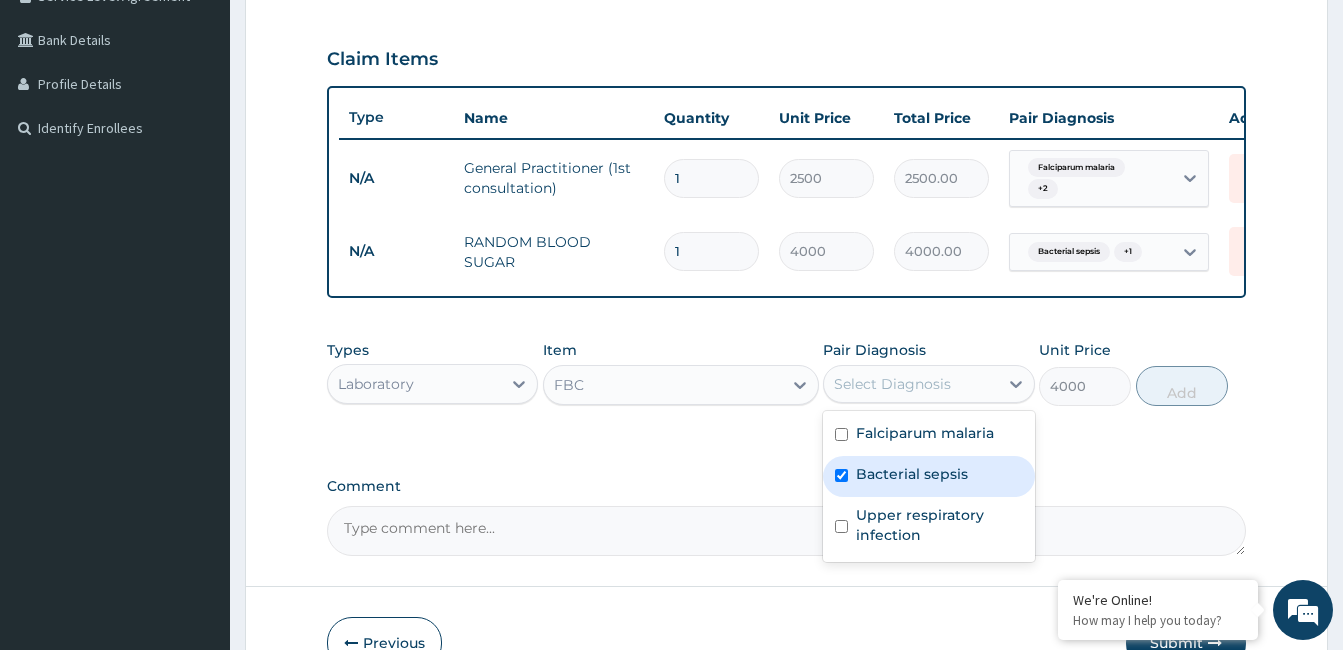 checkbox on "true" 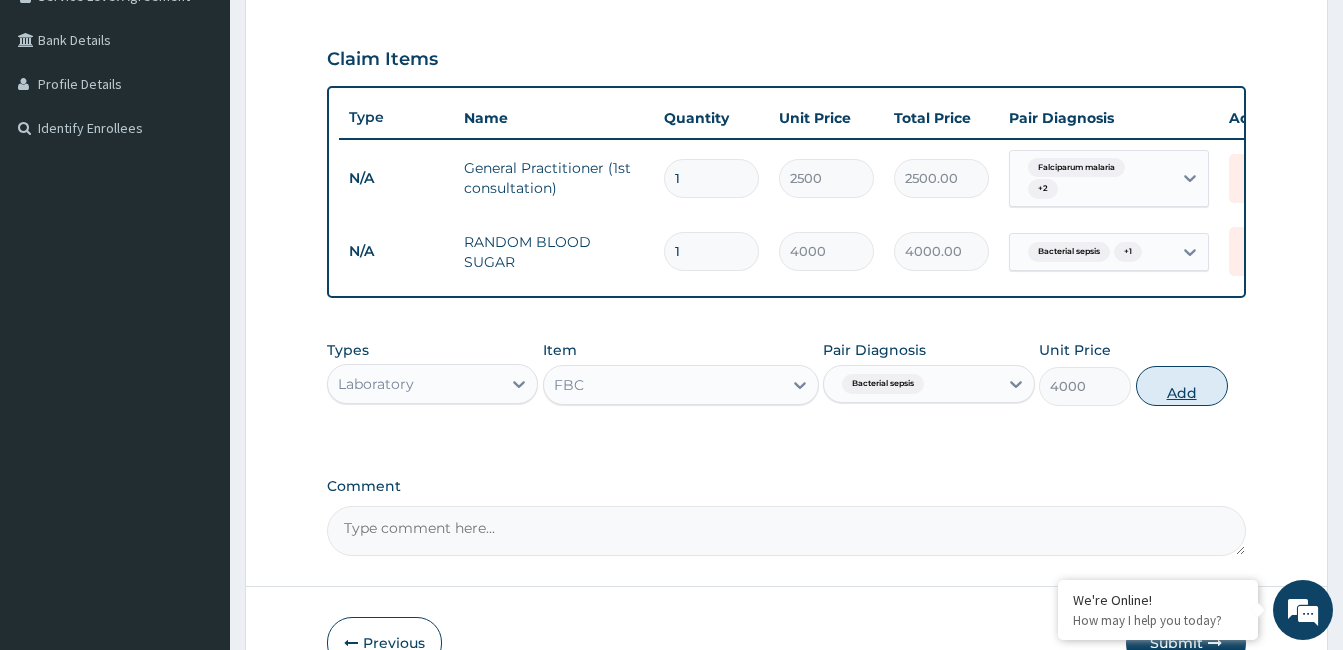 click on "Add" at bounding box center (1182, 386) 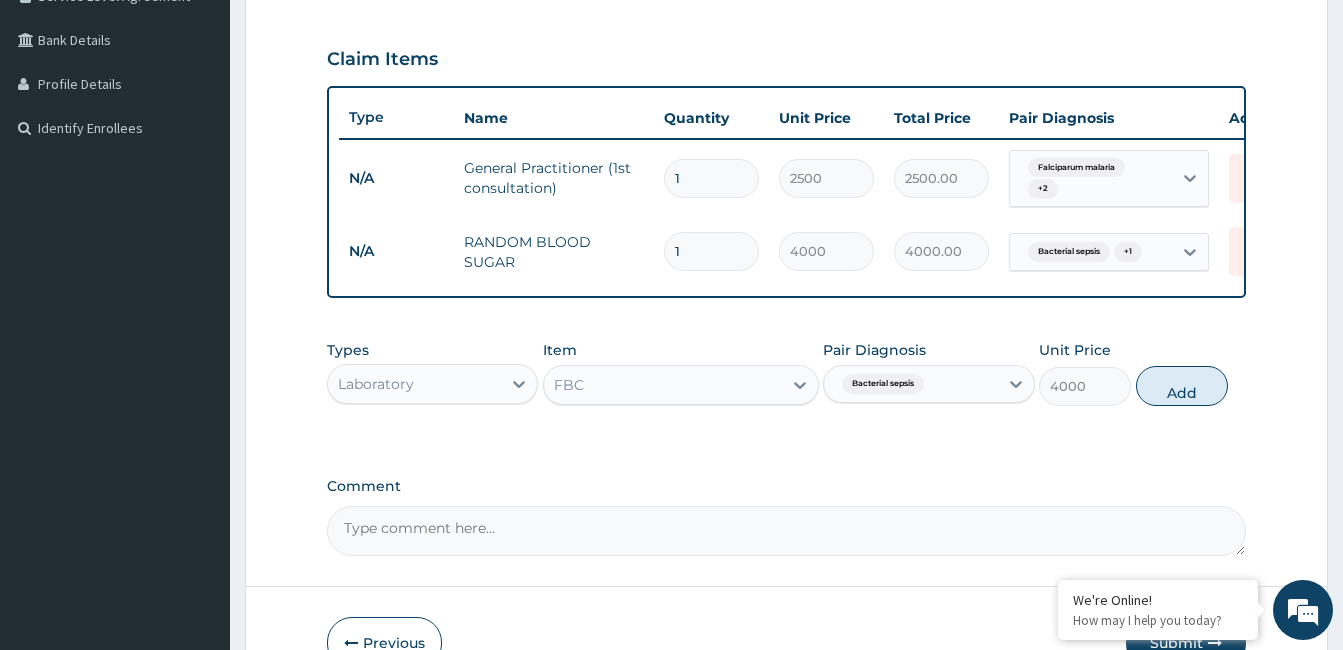 type on "0" 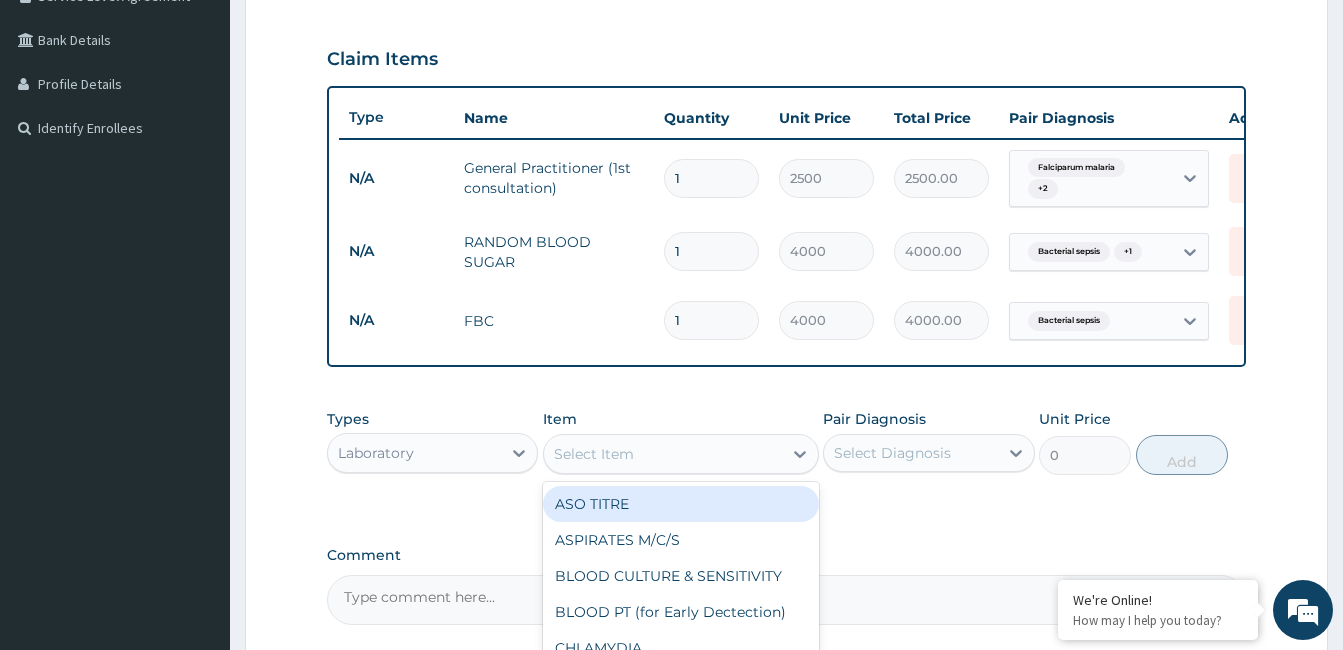 click on "Select Item" at bounding box center [594, 454] 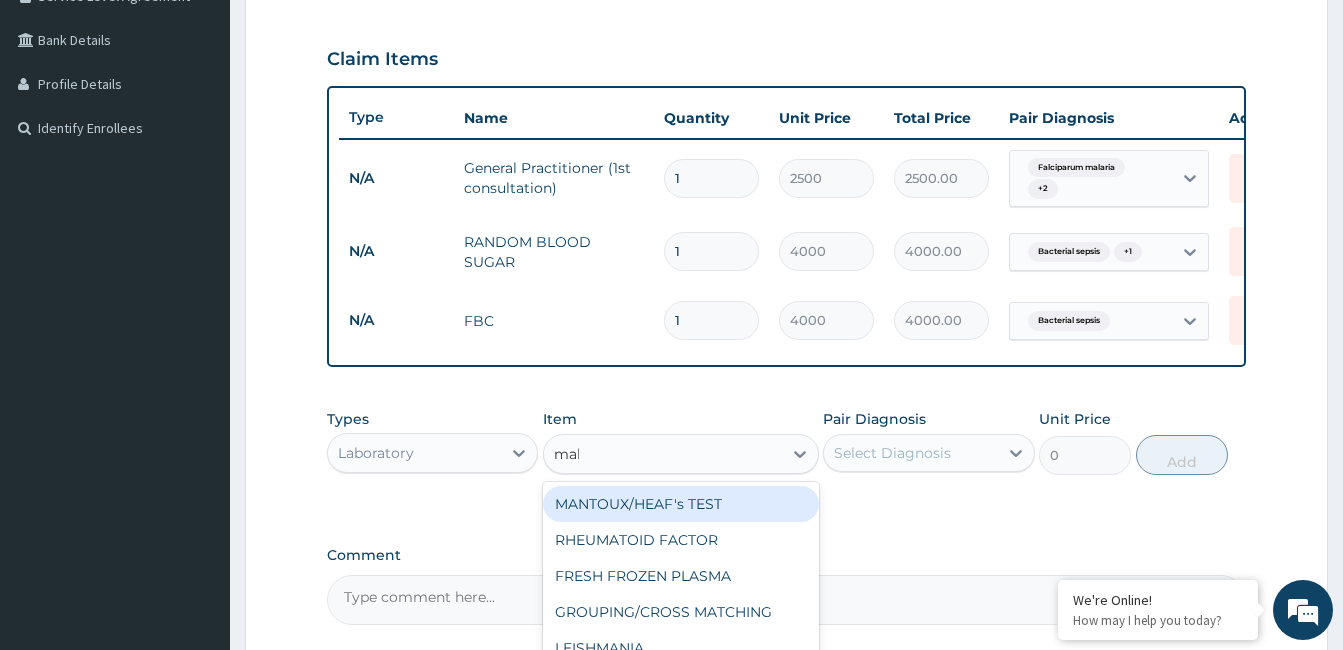 type on "mala" 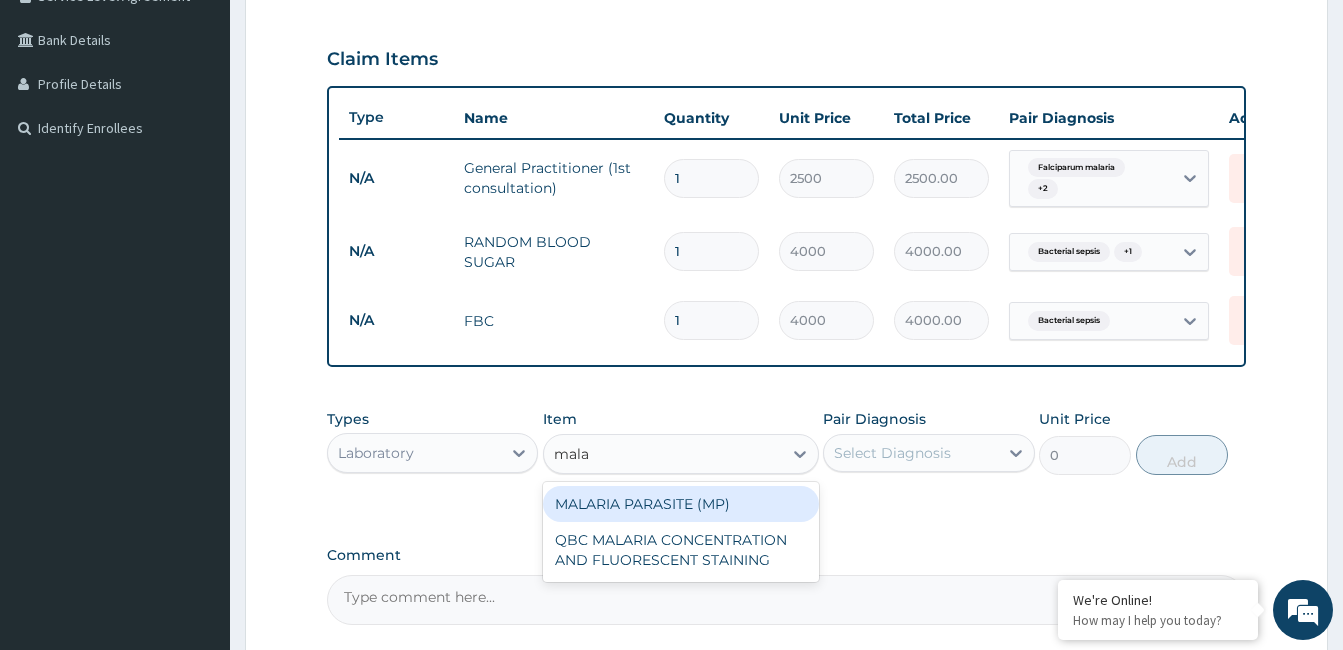 click on "MALARIA PARASITE (MP)" at bounding box center [681, 504] 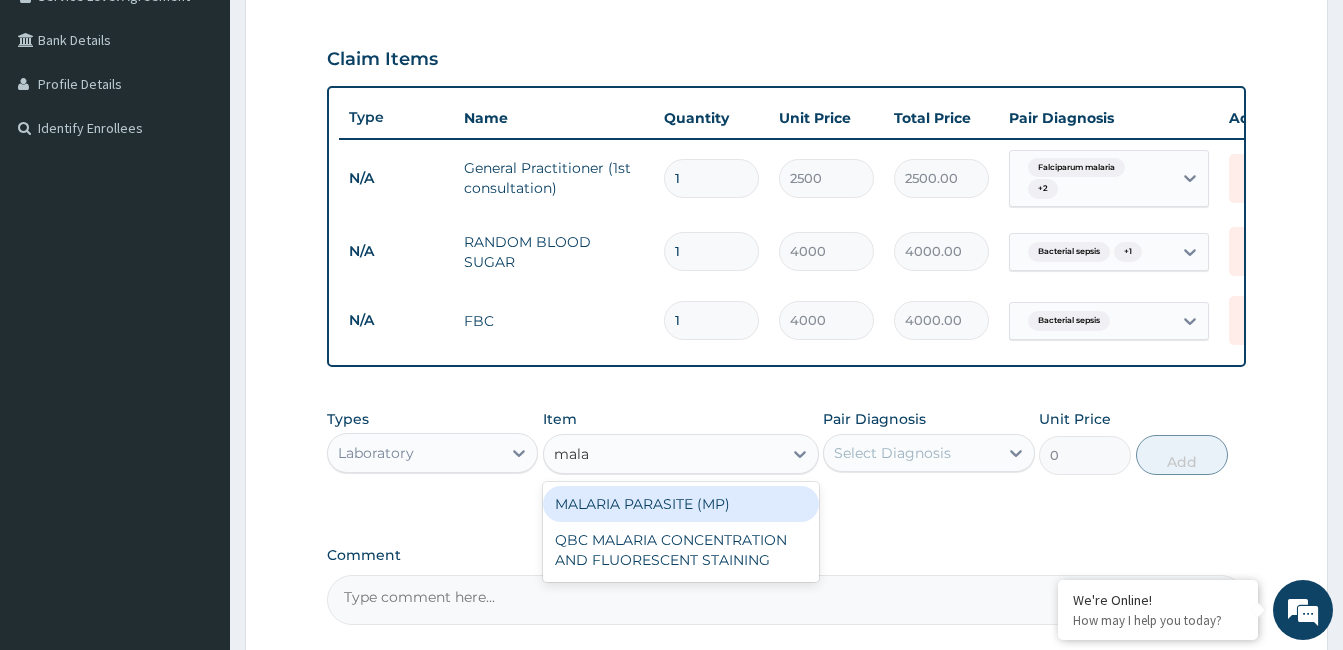 type 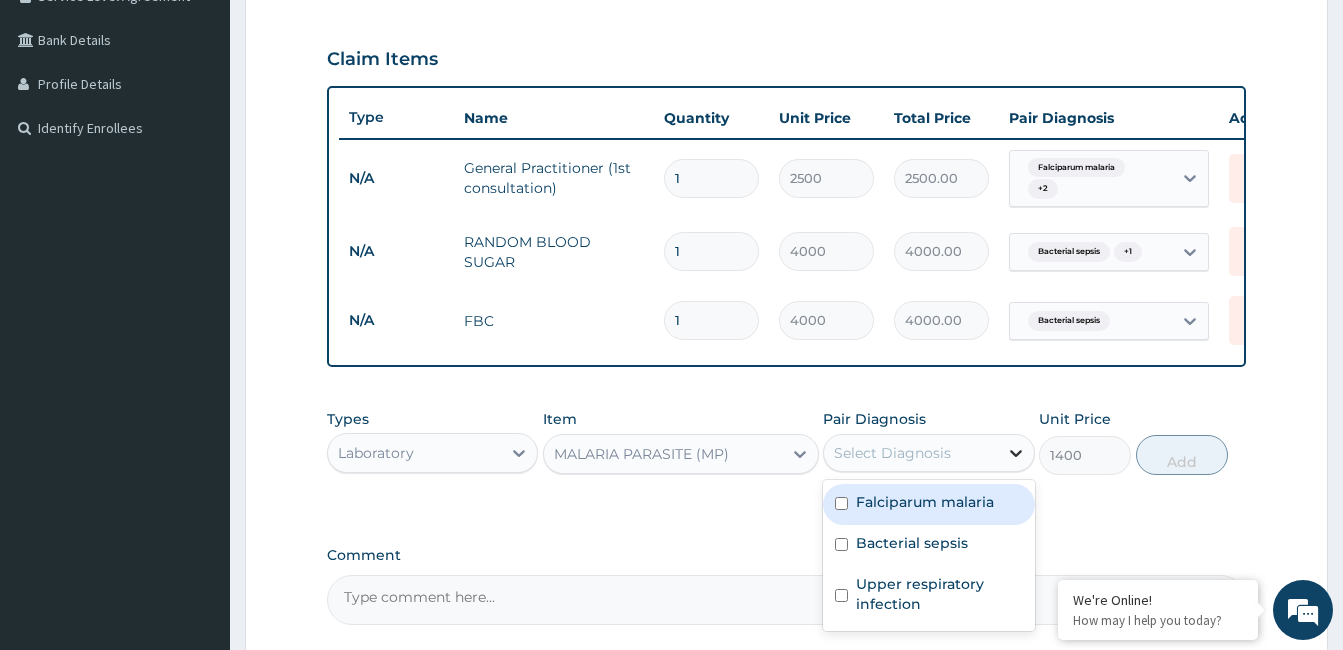 click 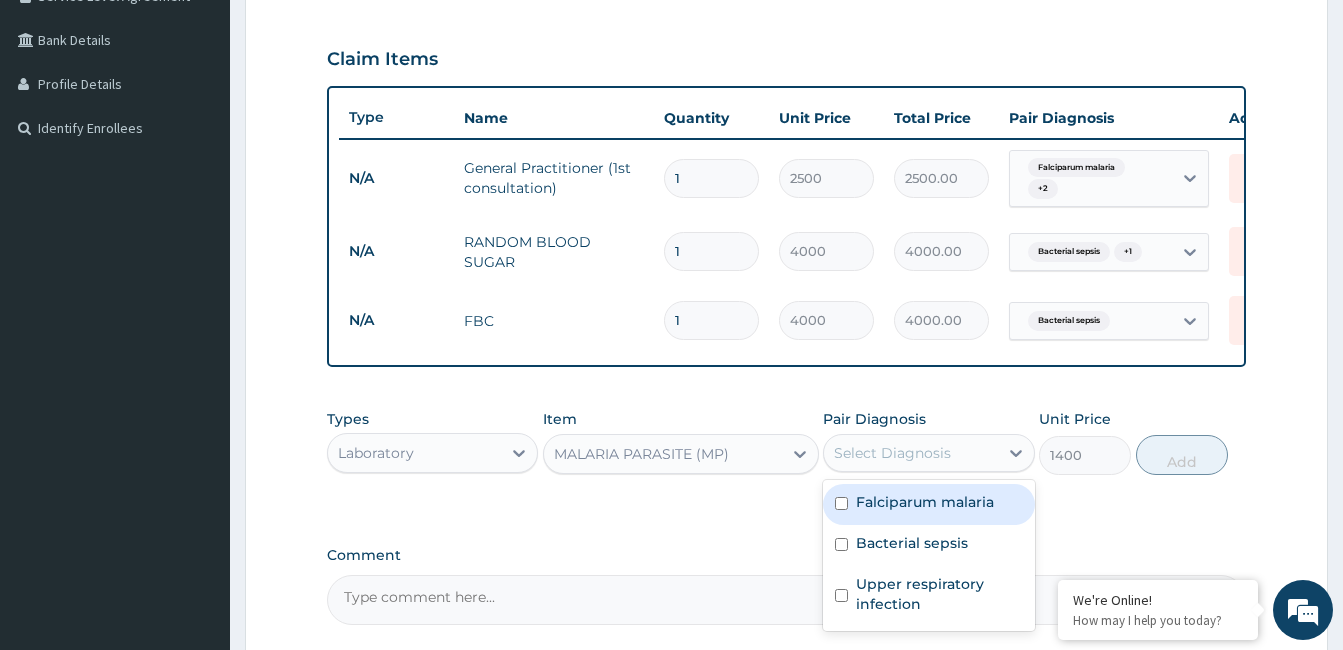 click on "Falciparum malaria" at bounding box center (928, 504) 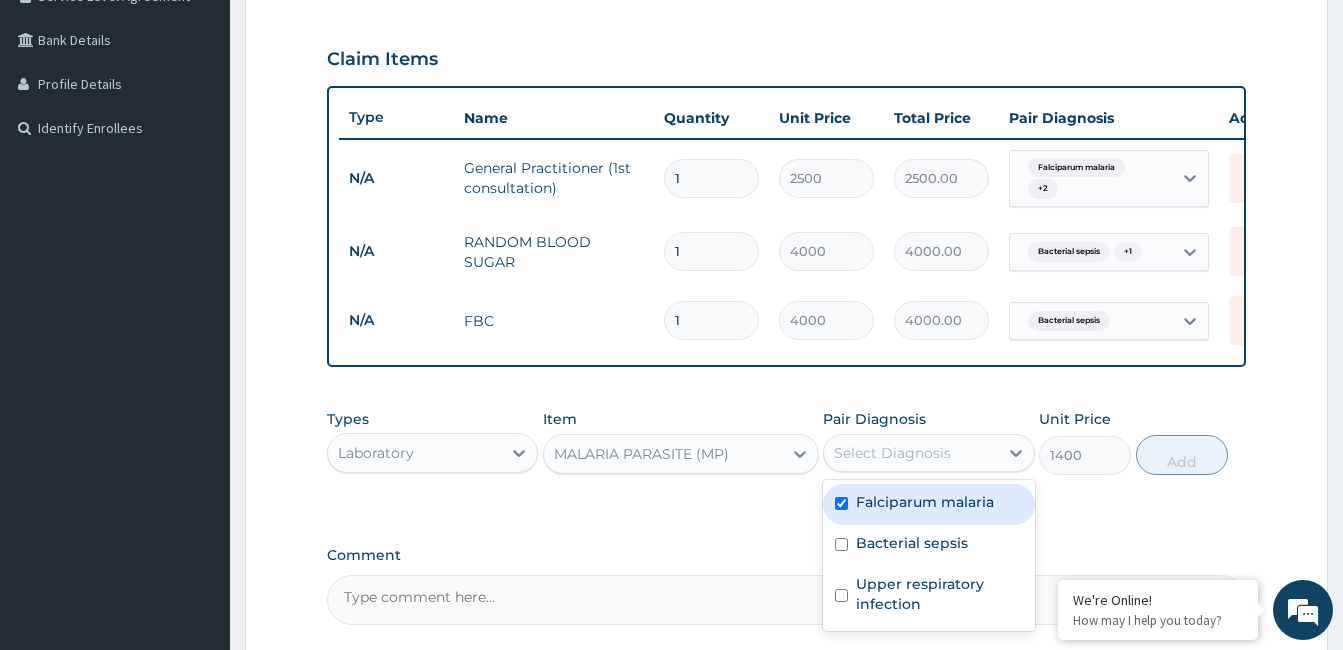 checkbox on "true" 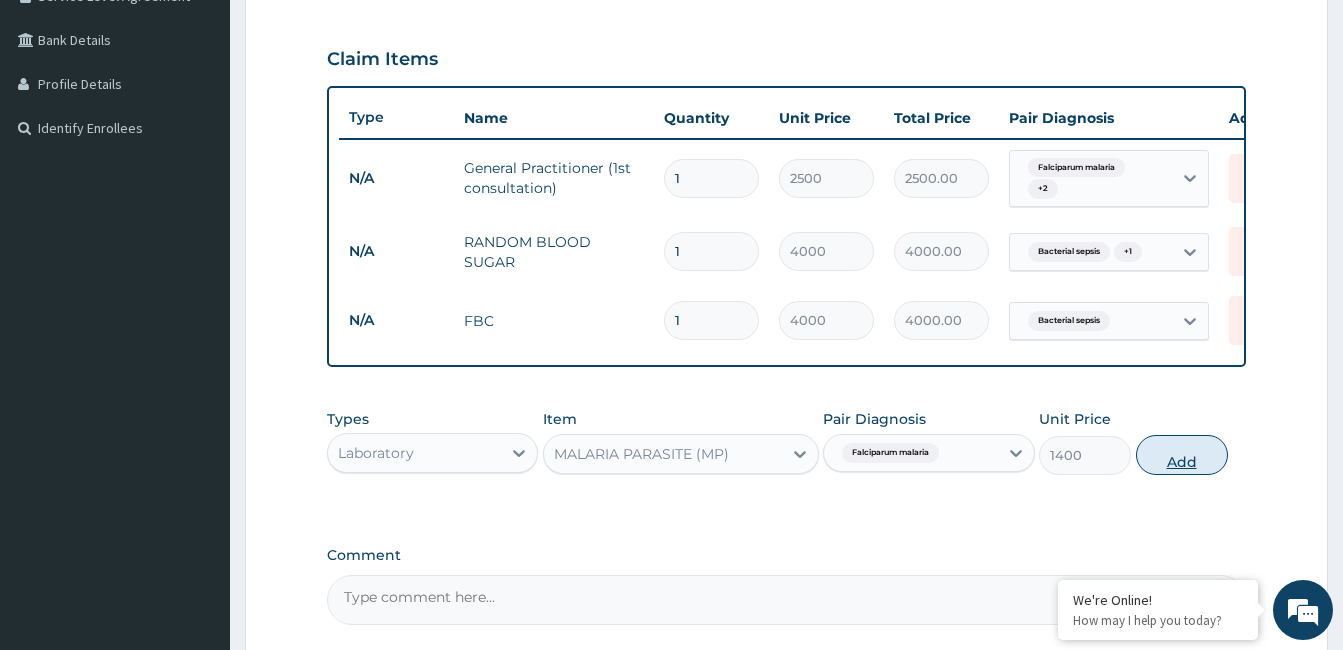 click on "Add" at bounding box center (1182, 455) 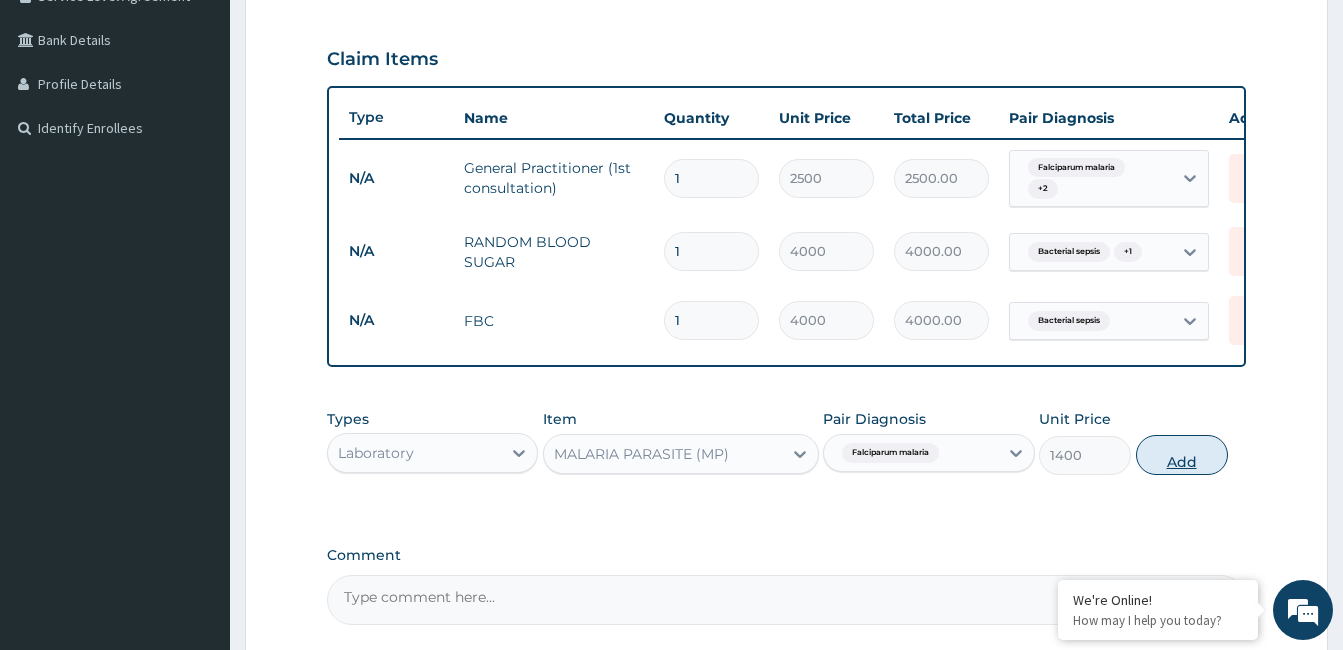type on "0" 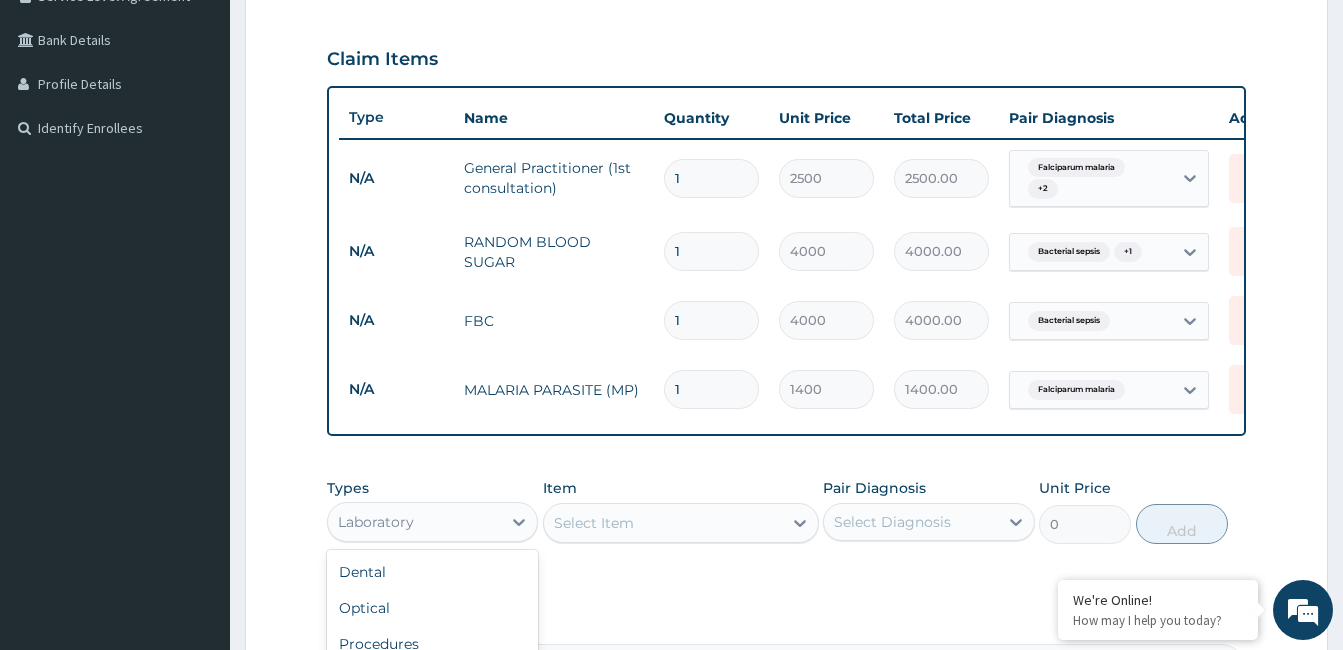 click on "Laboratory" at bounding box center [414, 522] 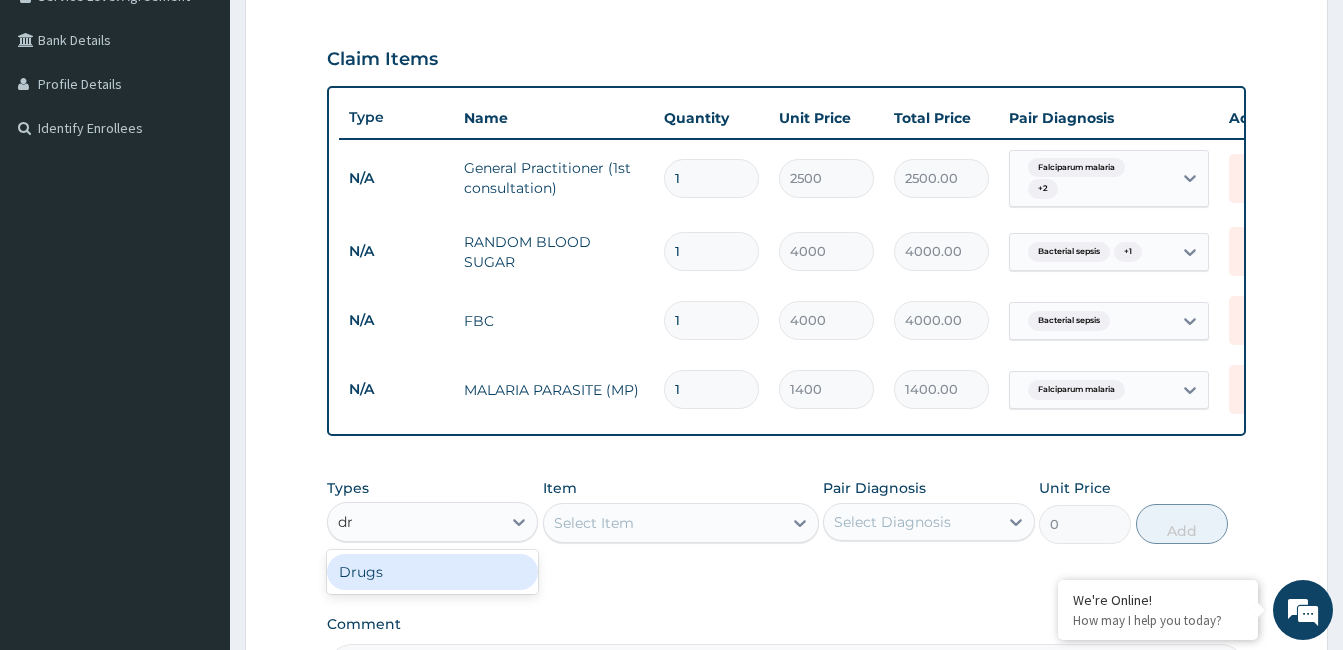 type on "dru" 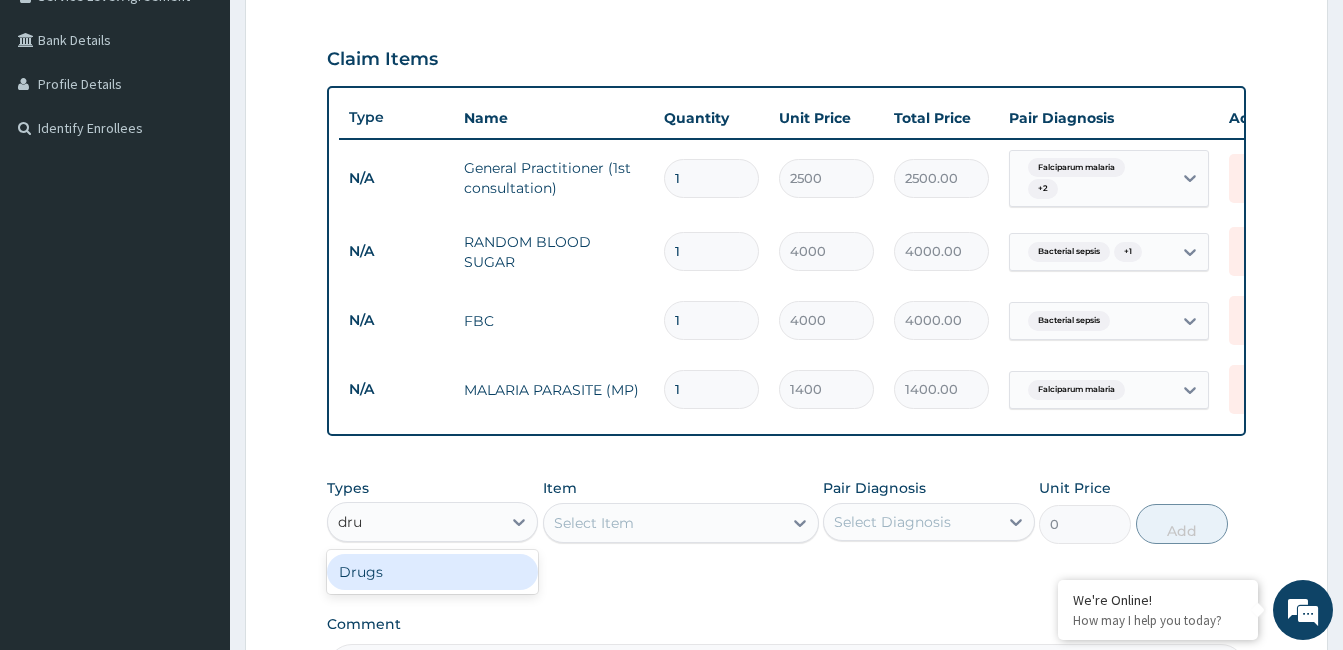 click on "Drugs" at bounding box center [432, 572] 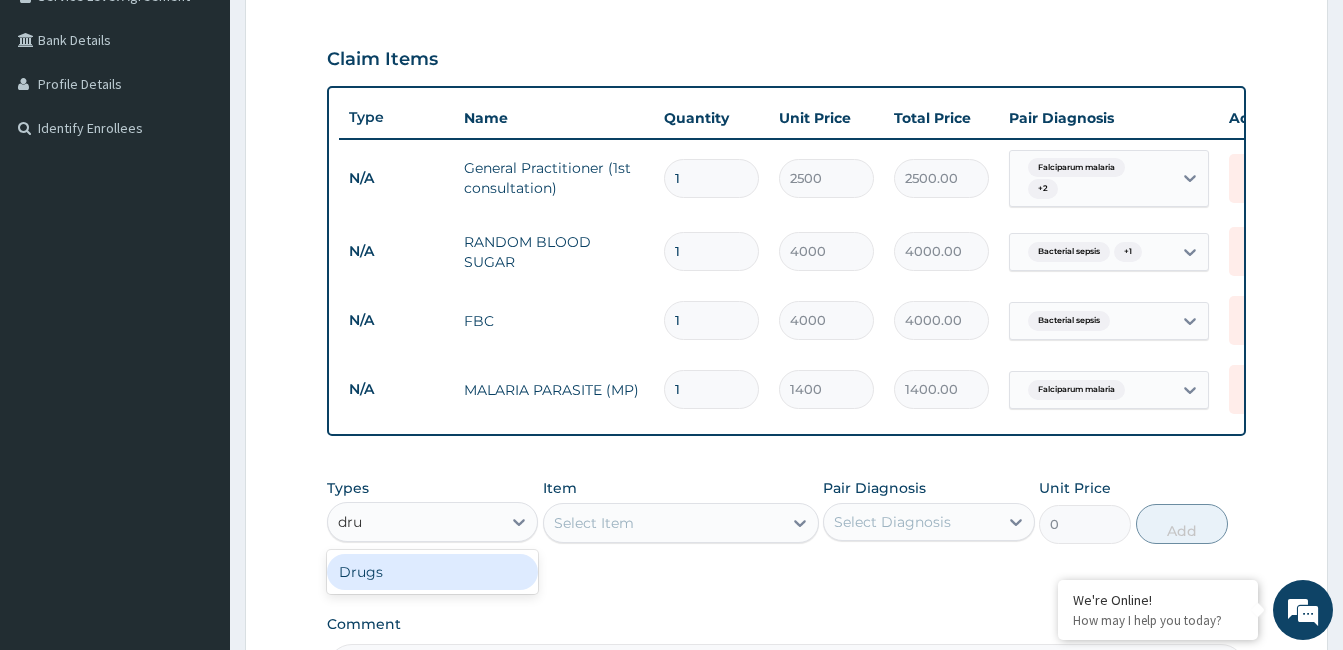 type 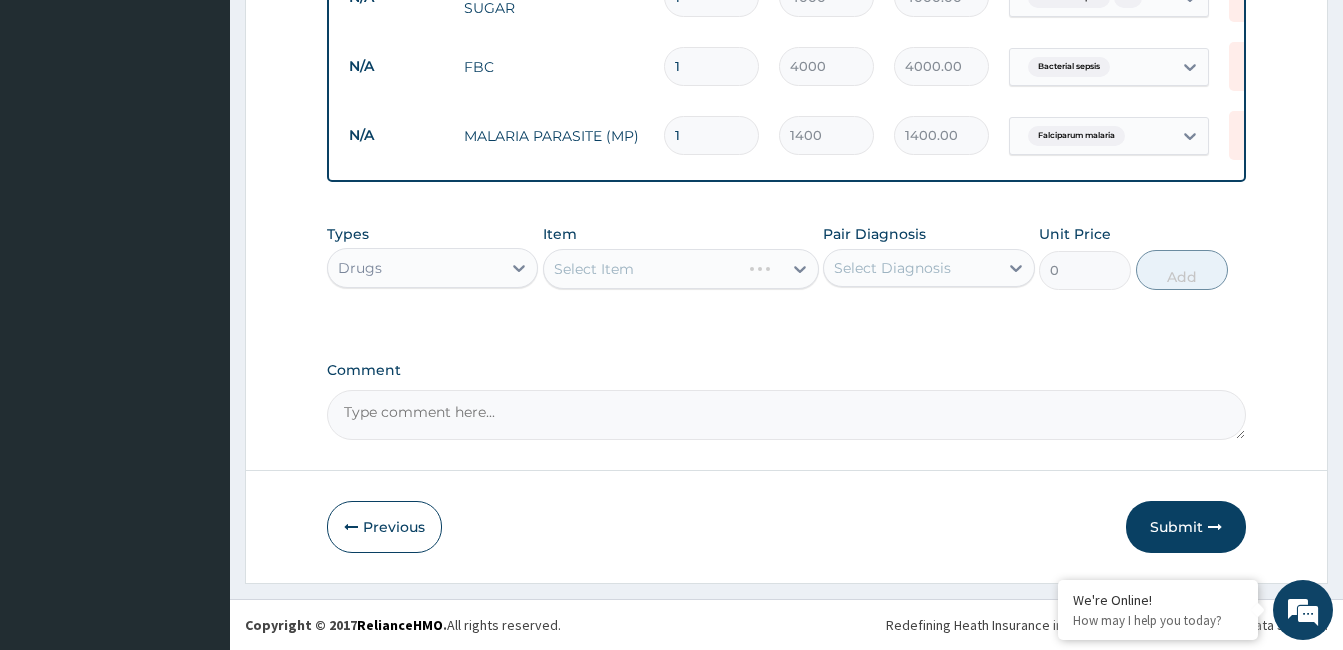 scroll, scrollTop: 711, scrollLeft: 0, axis: vertical 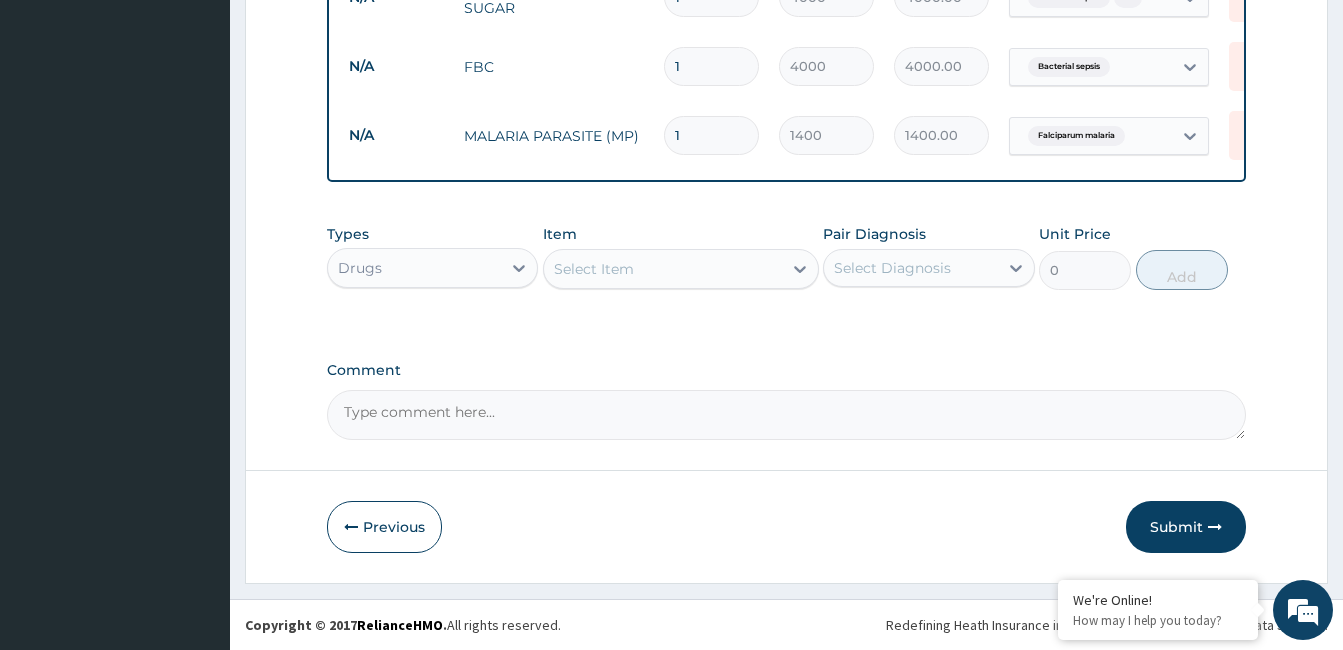 click on "Select Item" at bounding box center (663, 269) 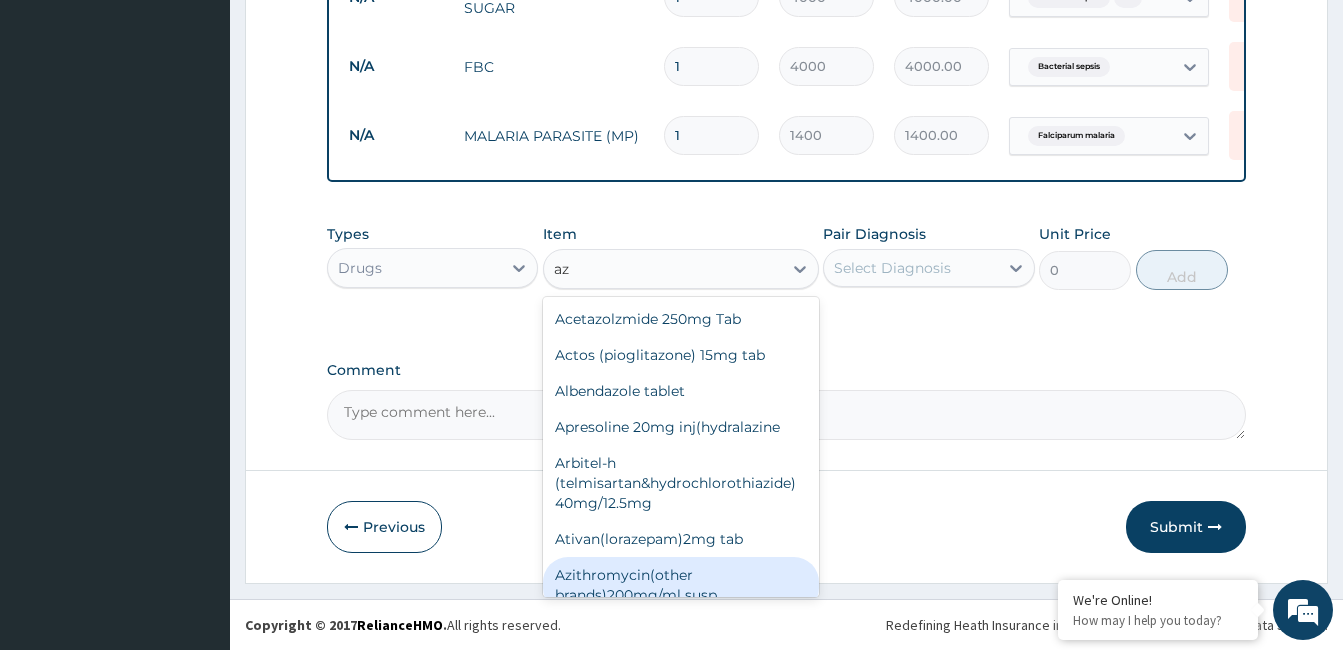 type on "a" 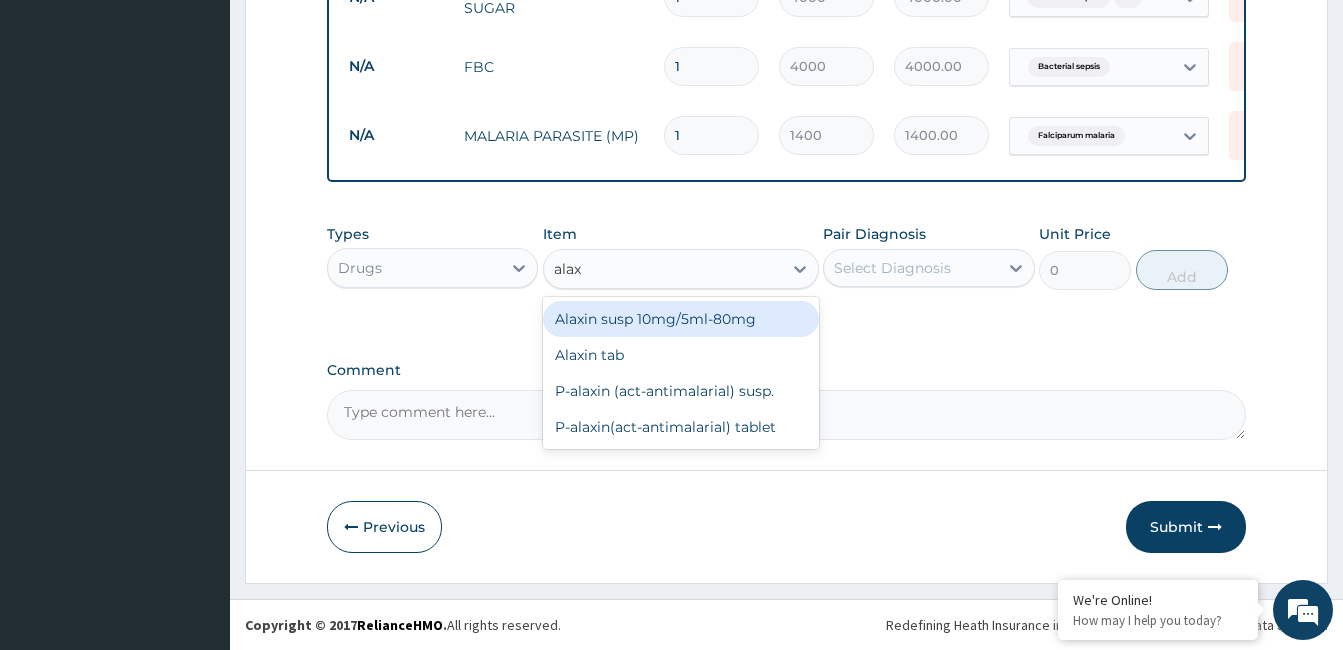 type on "alaxi" 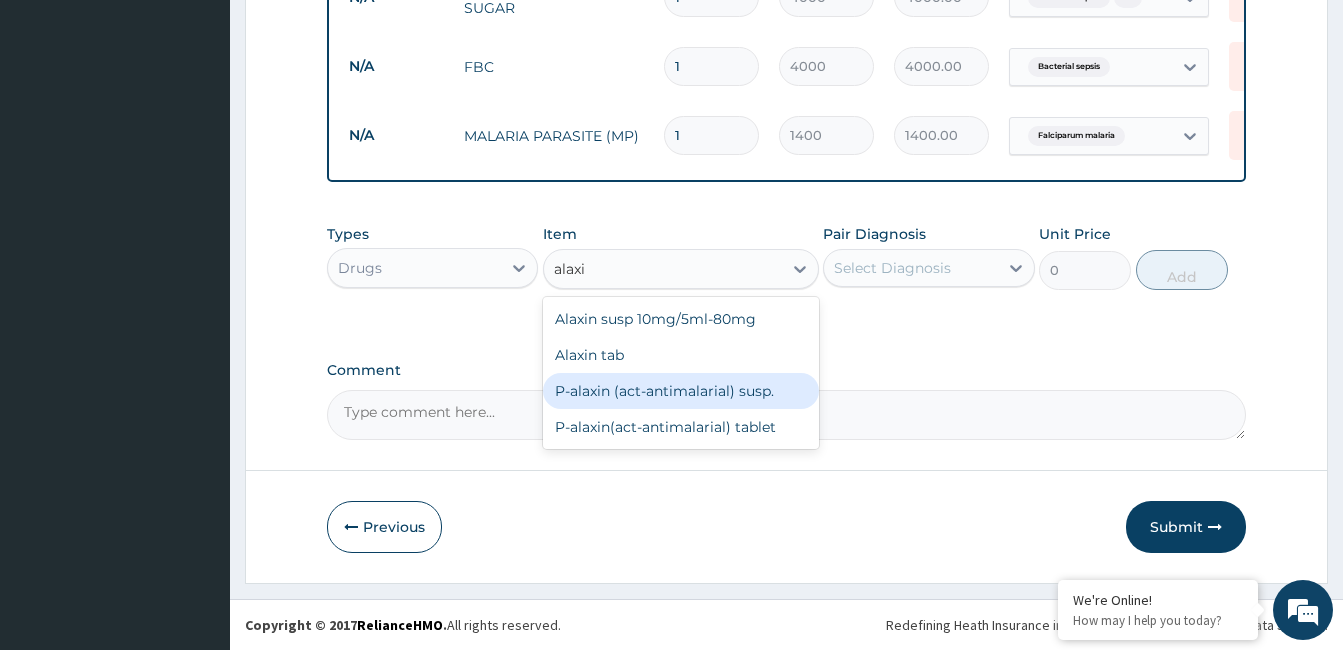 click on "P-alaxin (act-antimalarial) susp." at bounding box center (681, 391) 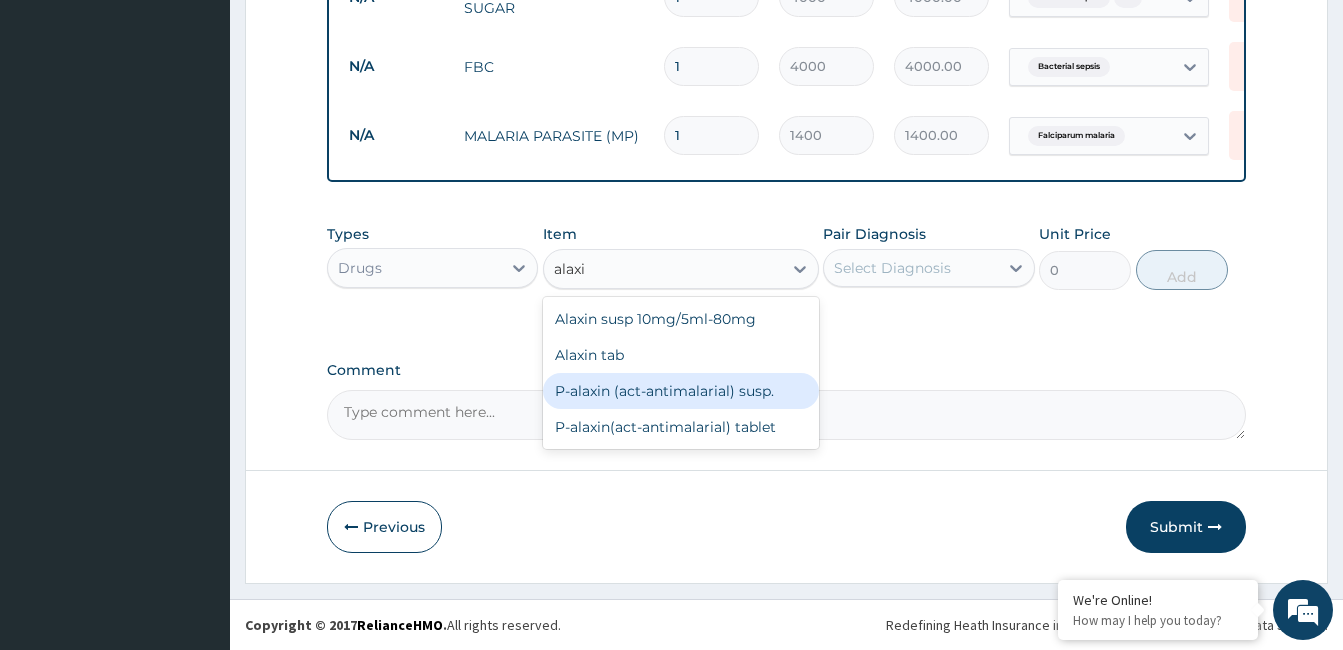 type 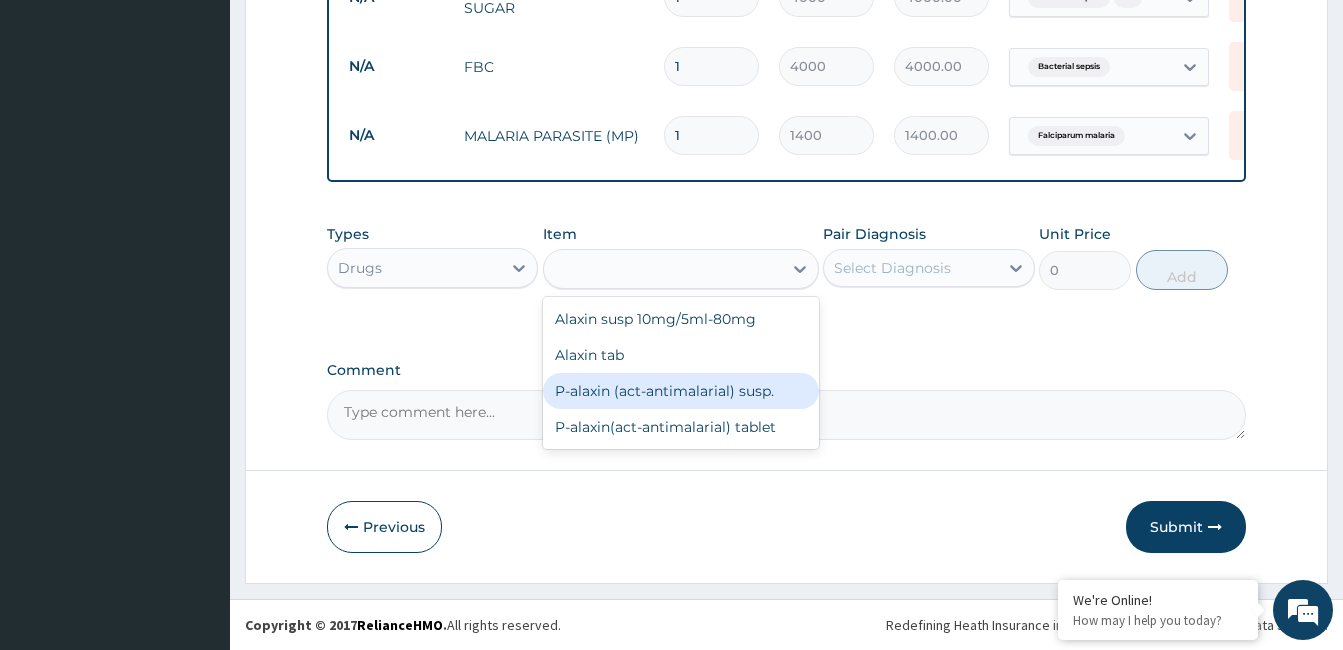 type on "1400" 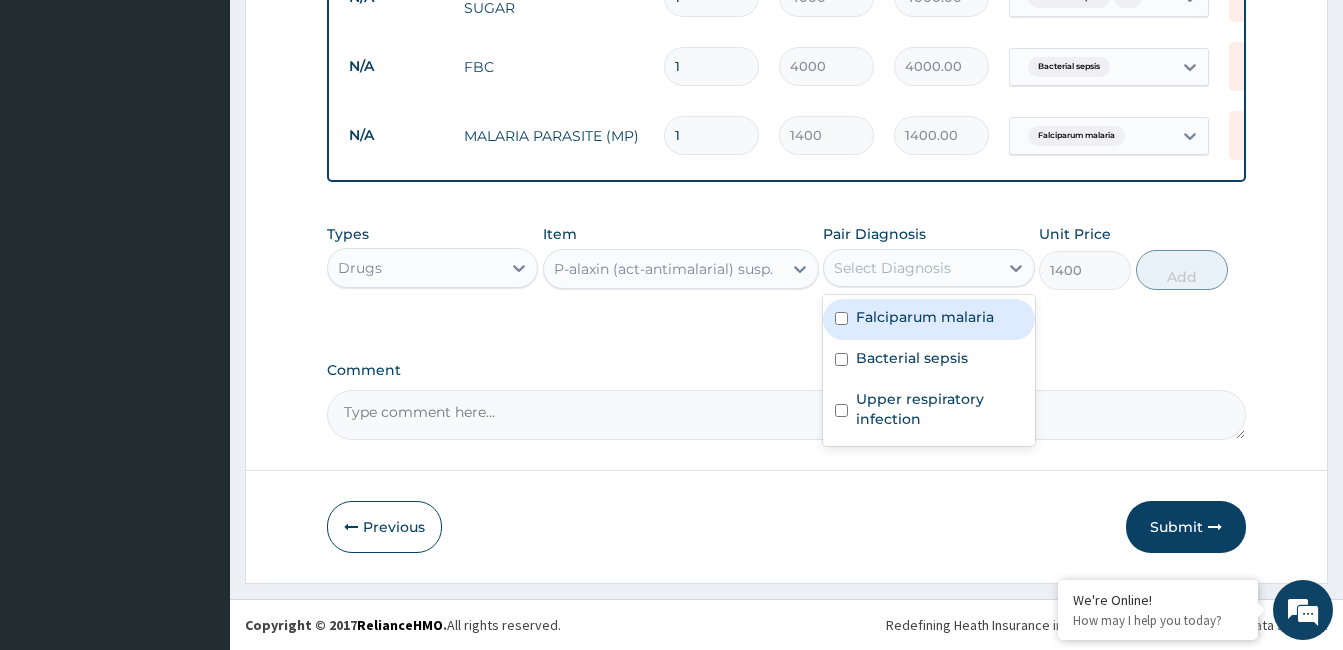 click on "Select Diagnosis" at bounding box center (892, 268) 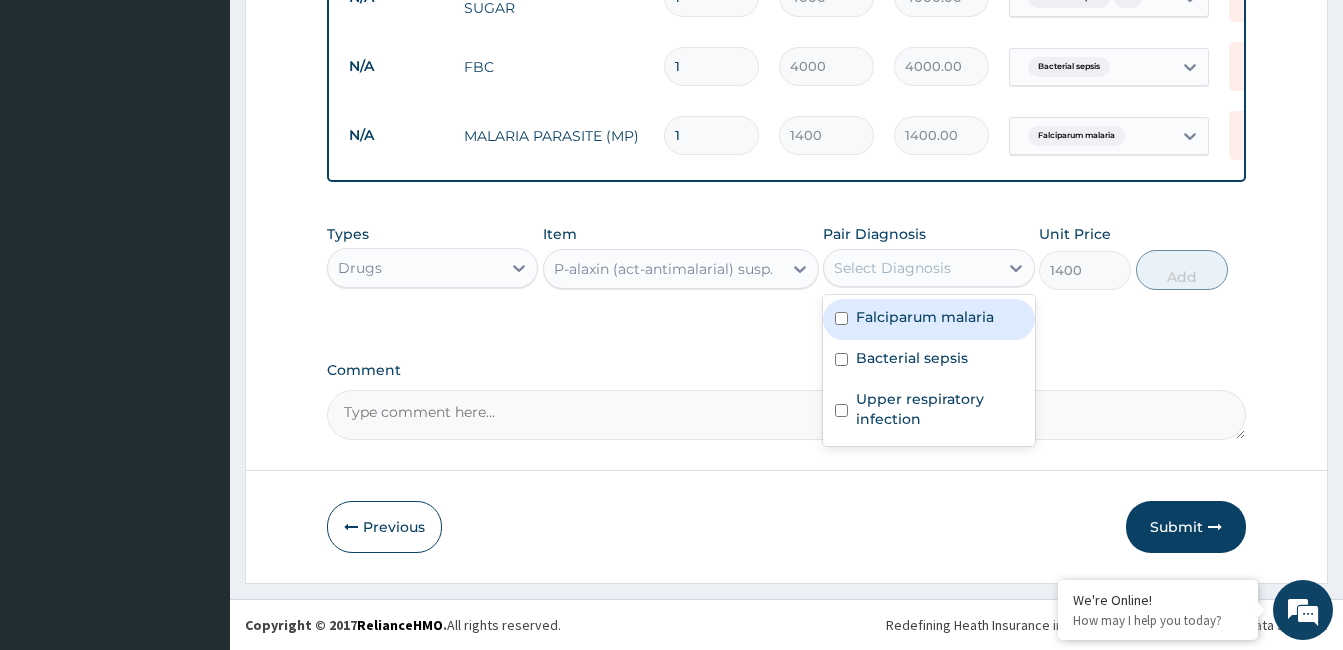click on "Falciparum malaria" at bounding box center (925, 317) 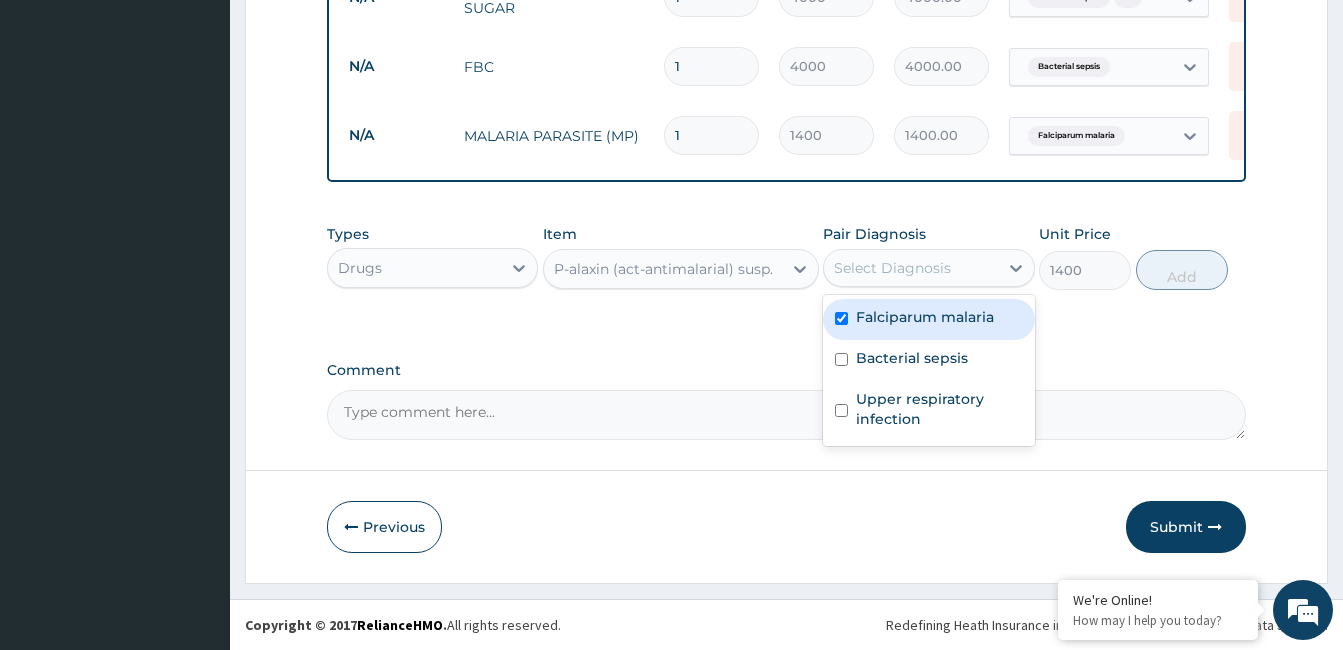 checkbox on "true" 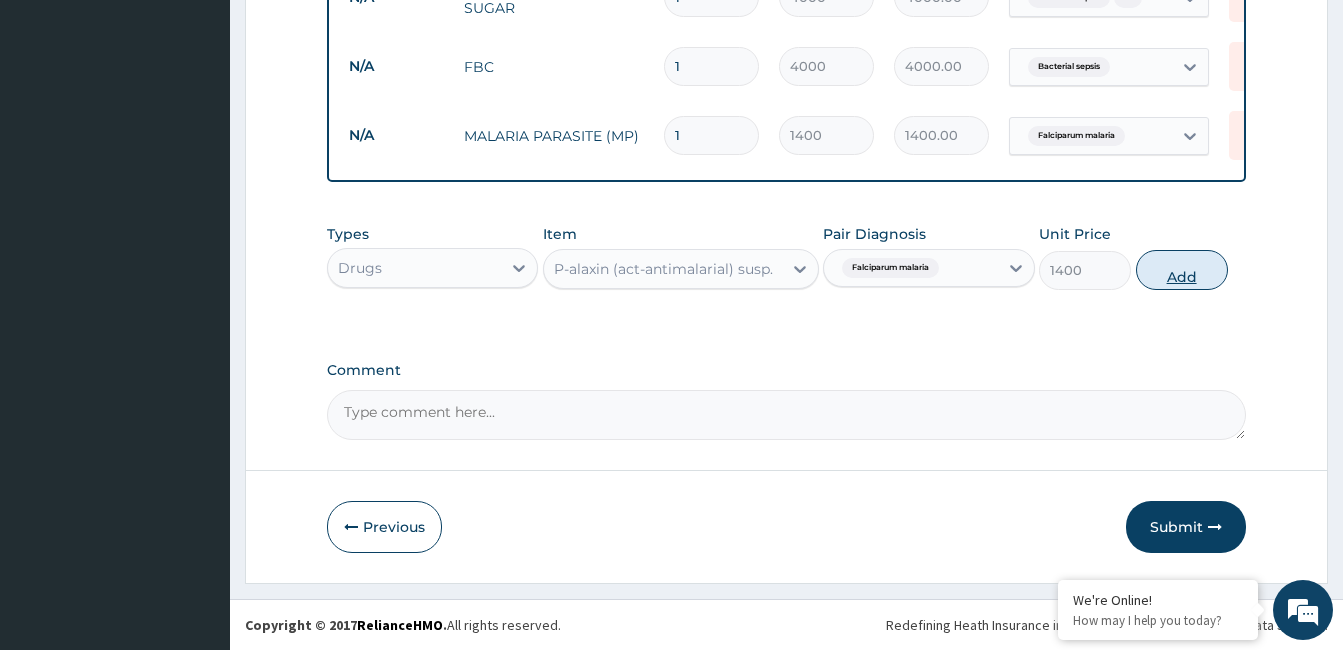 click on "Add" at bounding box center (1182, 270) 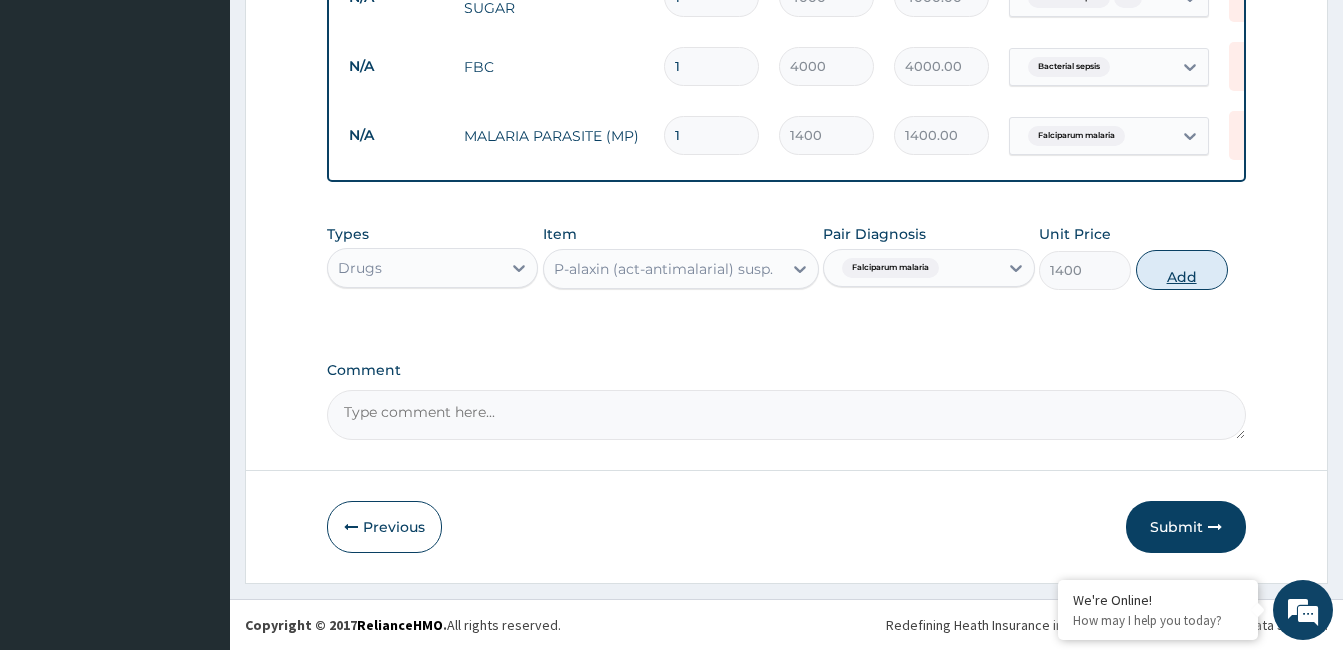 type on "0" 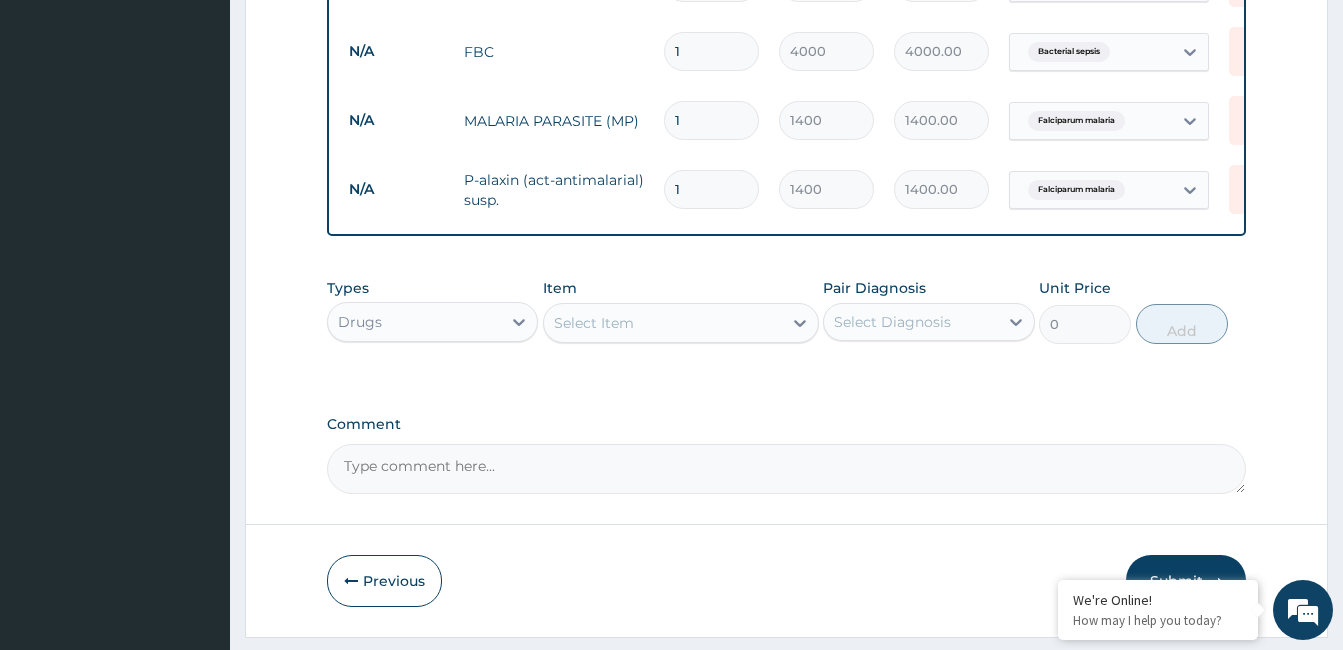 click on "Select Item" at bounding box center (594, 323) 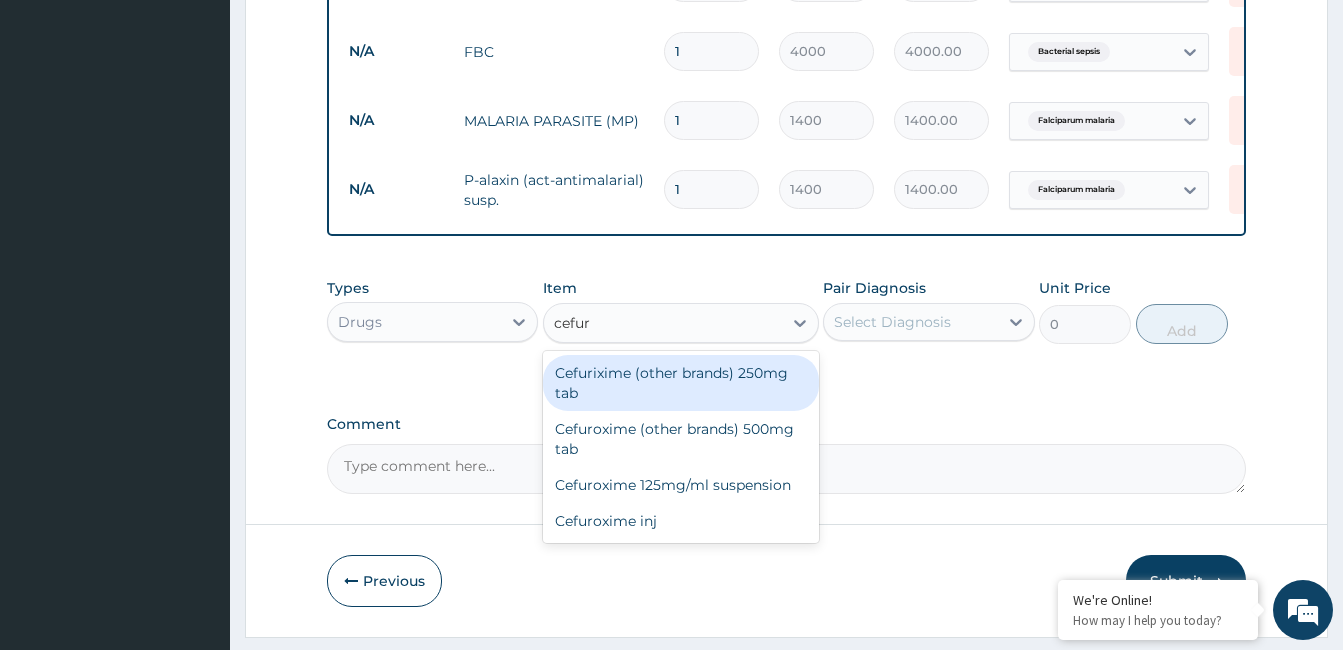 type on "cefuro" 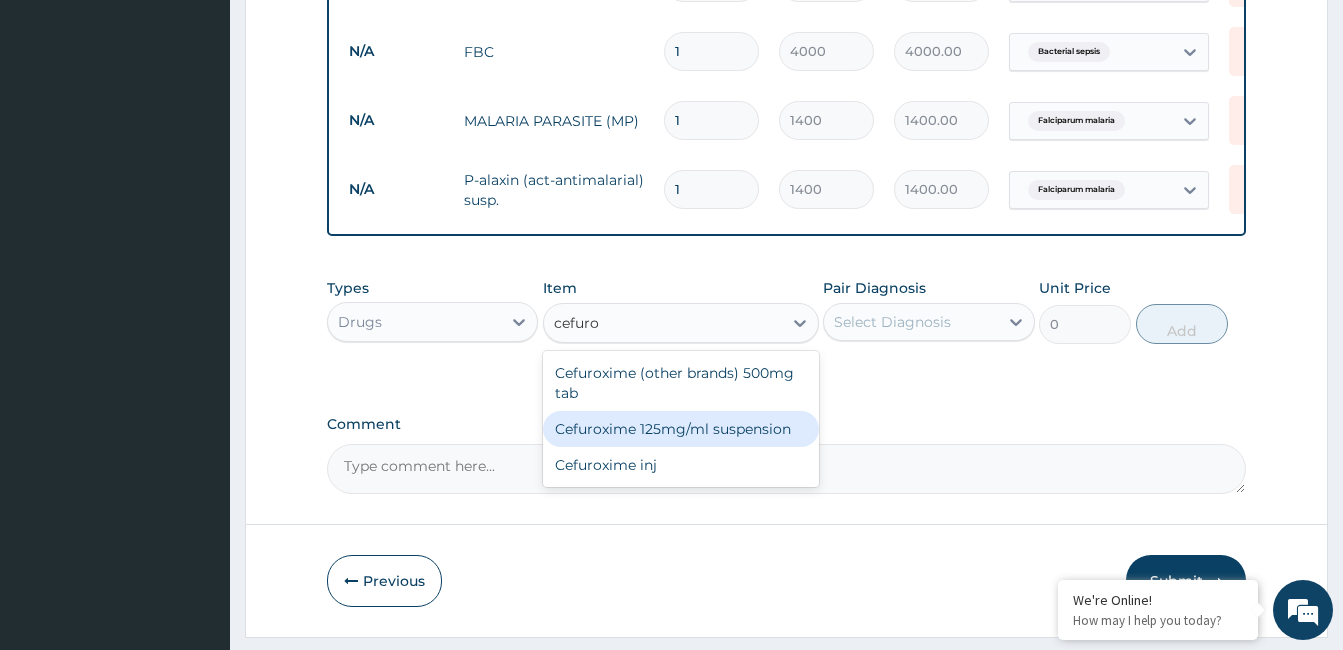 click on "Cefuroxime 125mg/ml suspension" at bounding box center (681, 429) 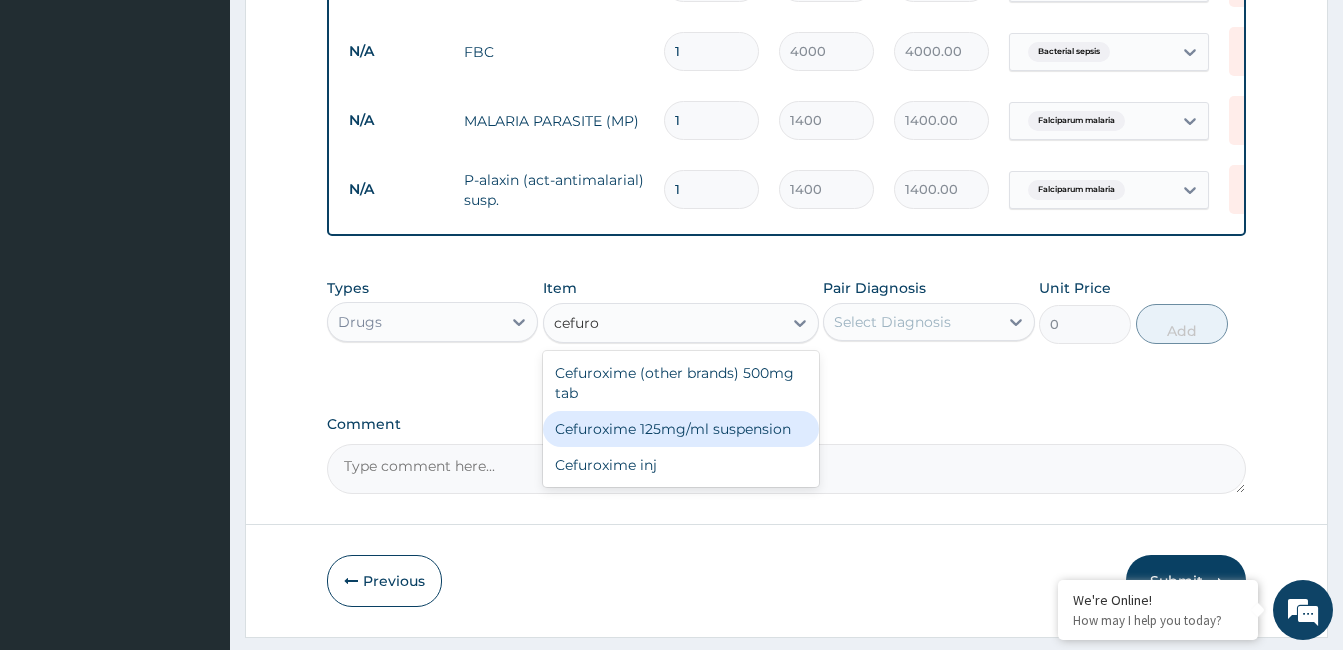 type 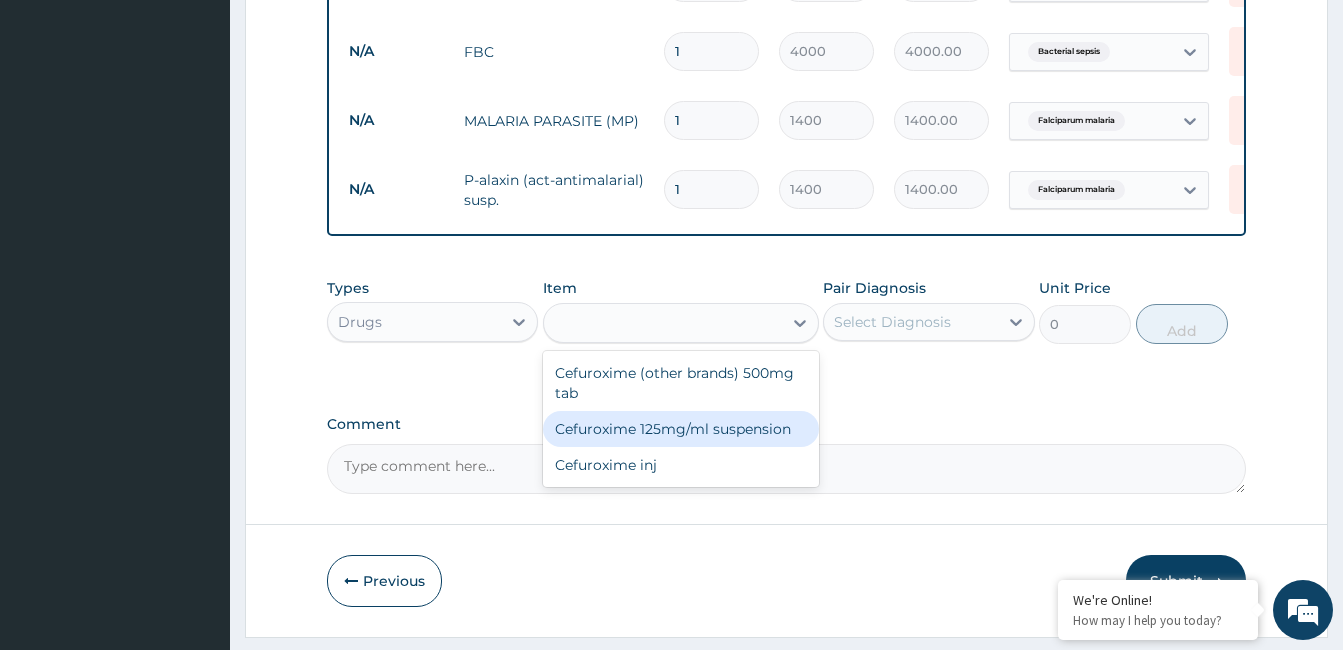 type on "1800" 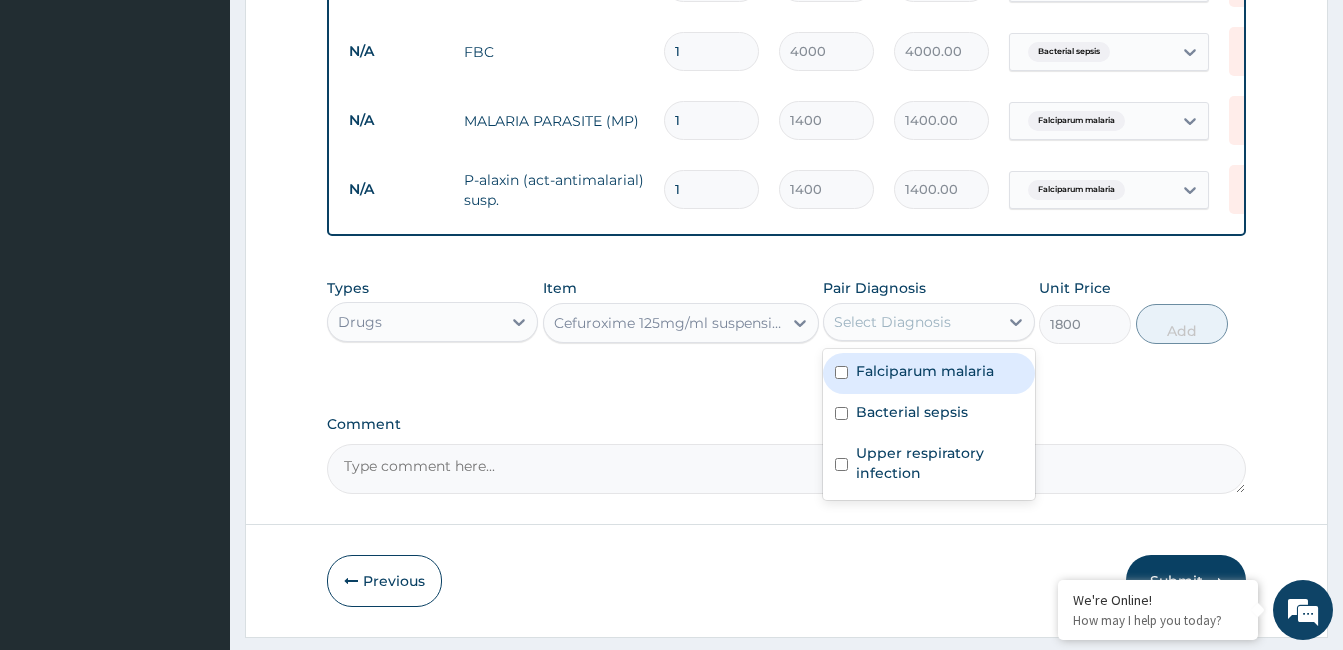 click on "Select Diagnosis" at bounding box center [910, 322] 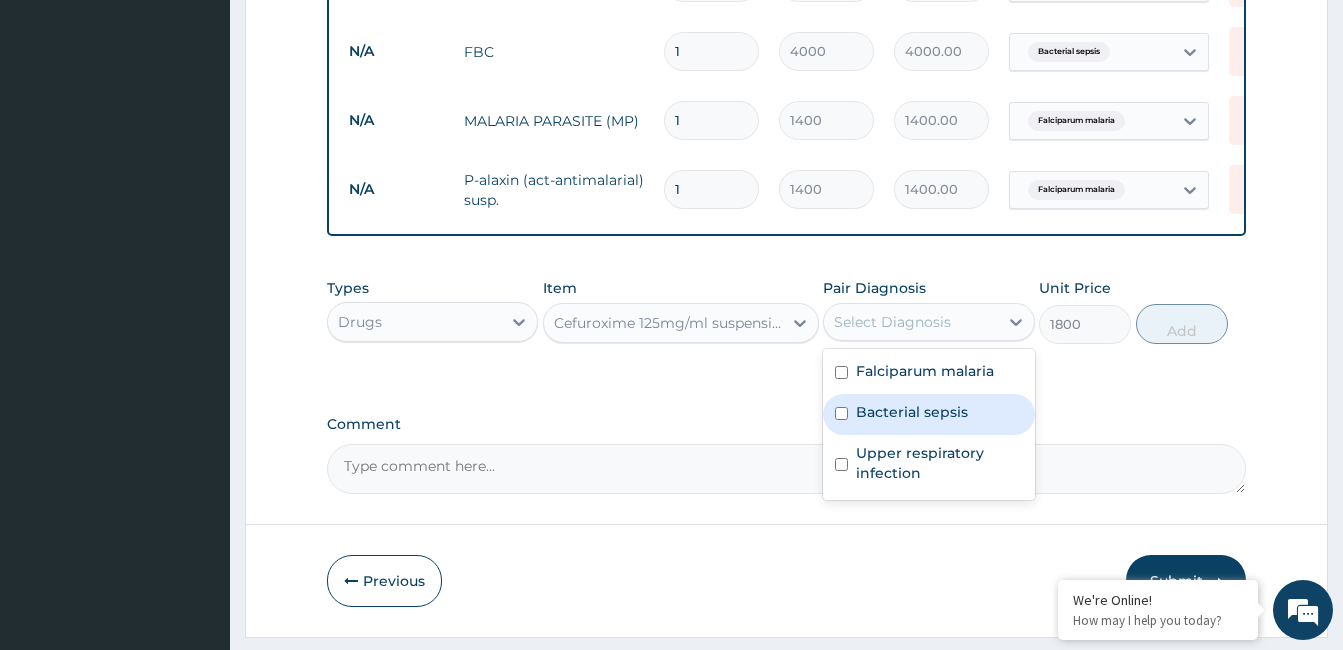 click on "Bacterial sepsis" at bounding box center [912, 412] 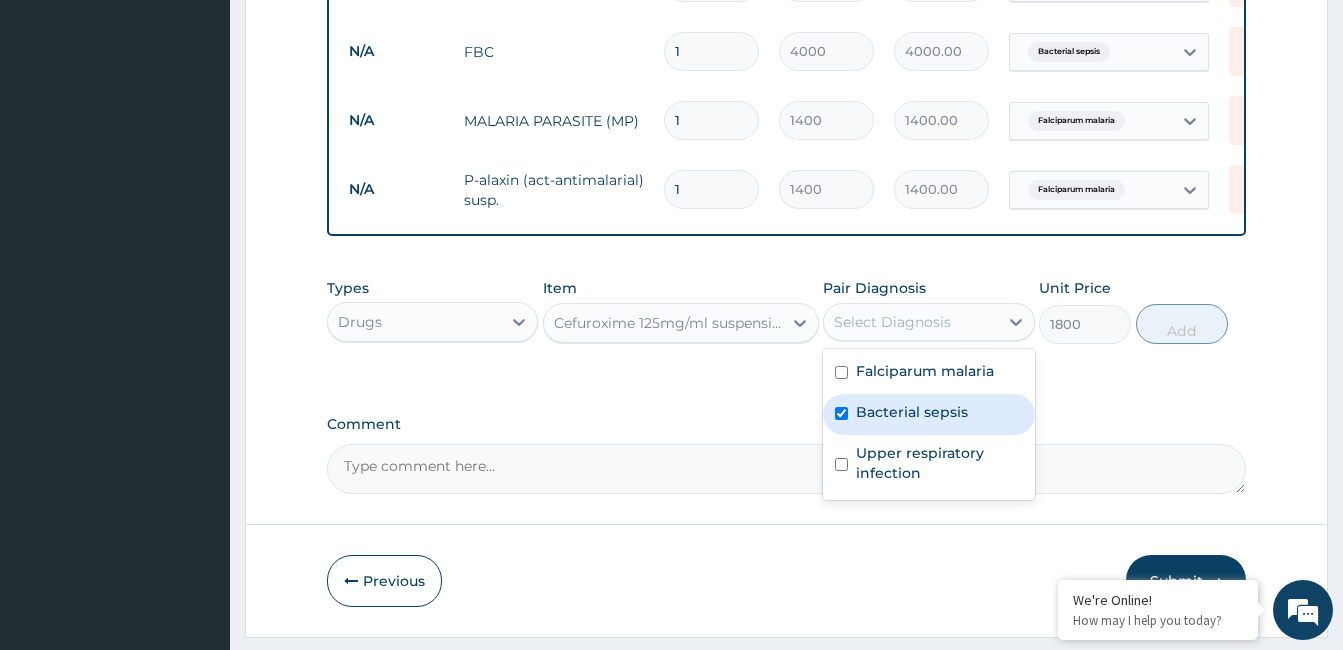 checkbox on "true" 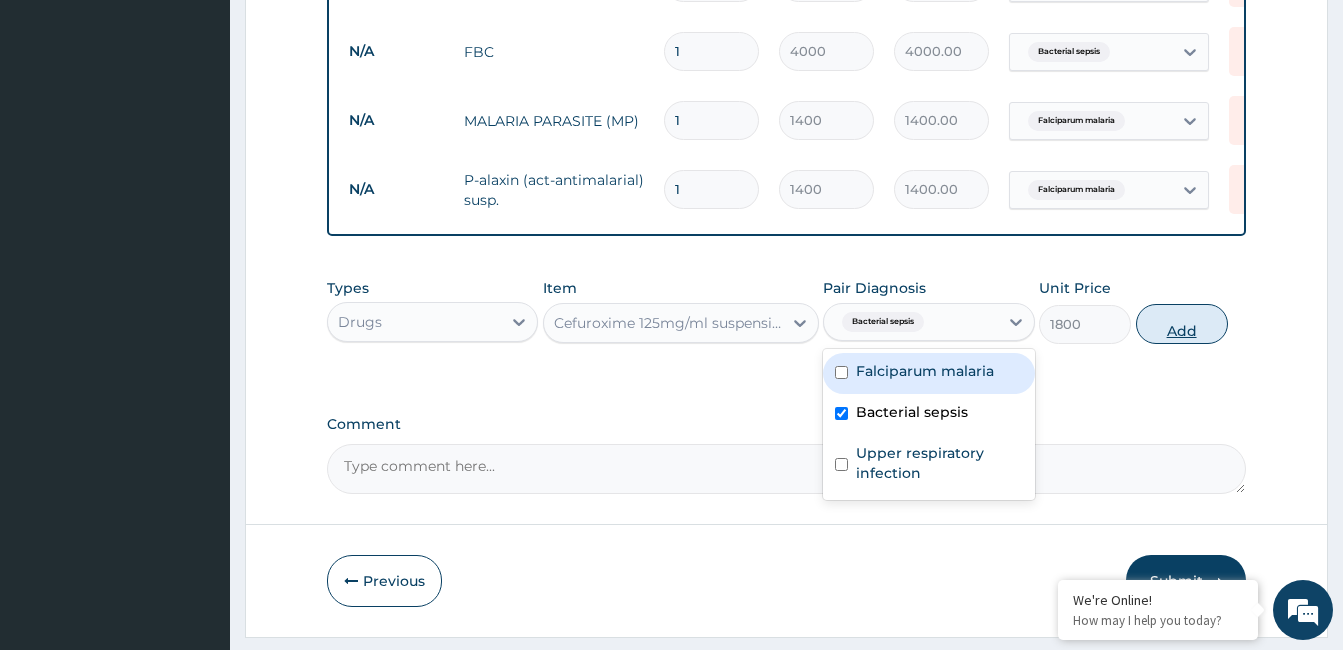 click on "Add" at bounding box center [1182, 324] 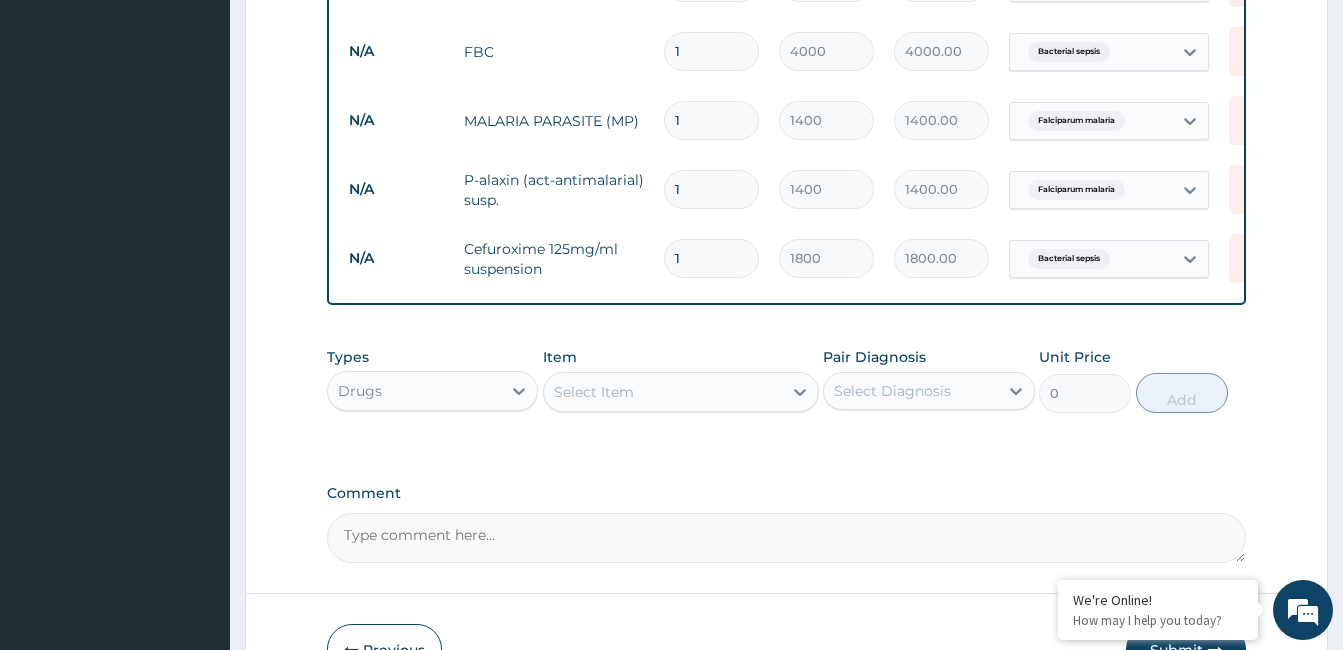 click on "Select Item" at bounding box center (594, 392) 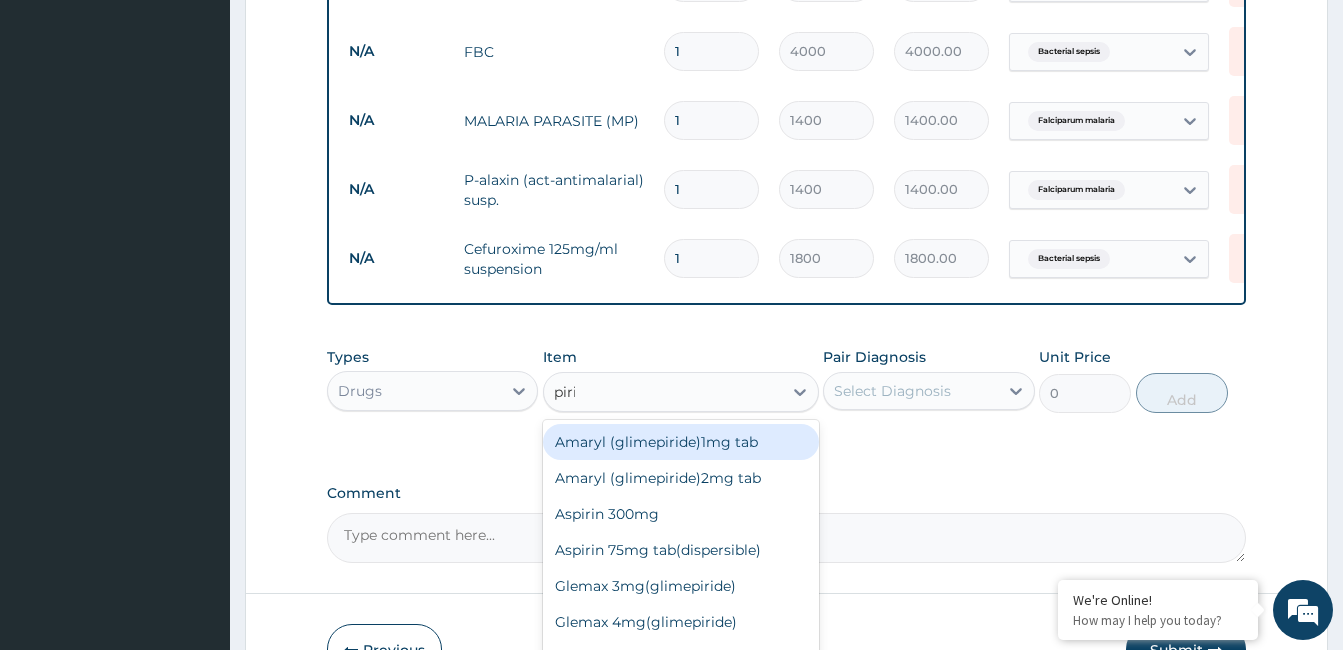 type on "pirit" 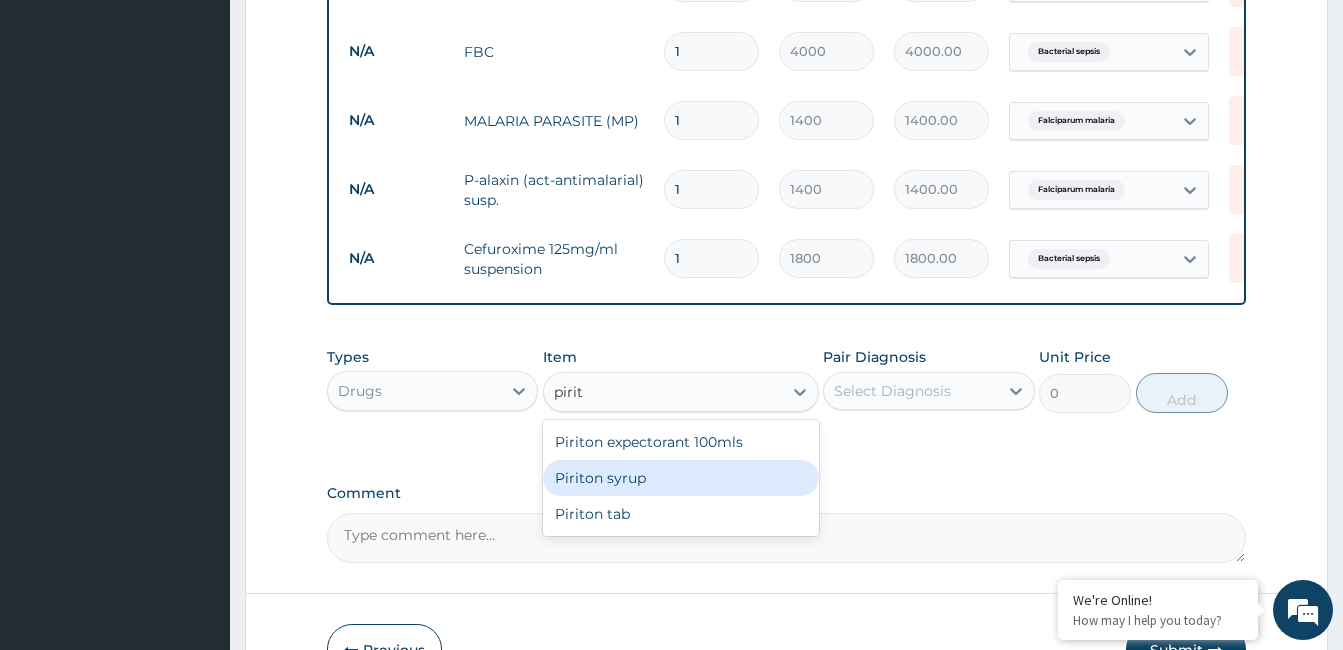 click on "Piriton syrup" at bounding box center [681, 478] 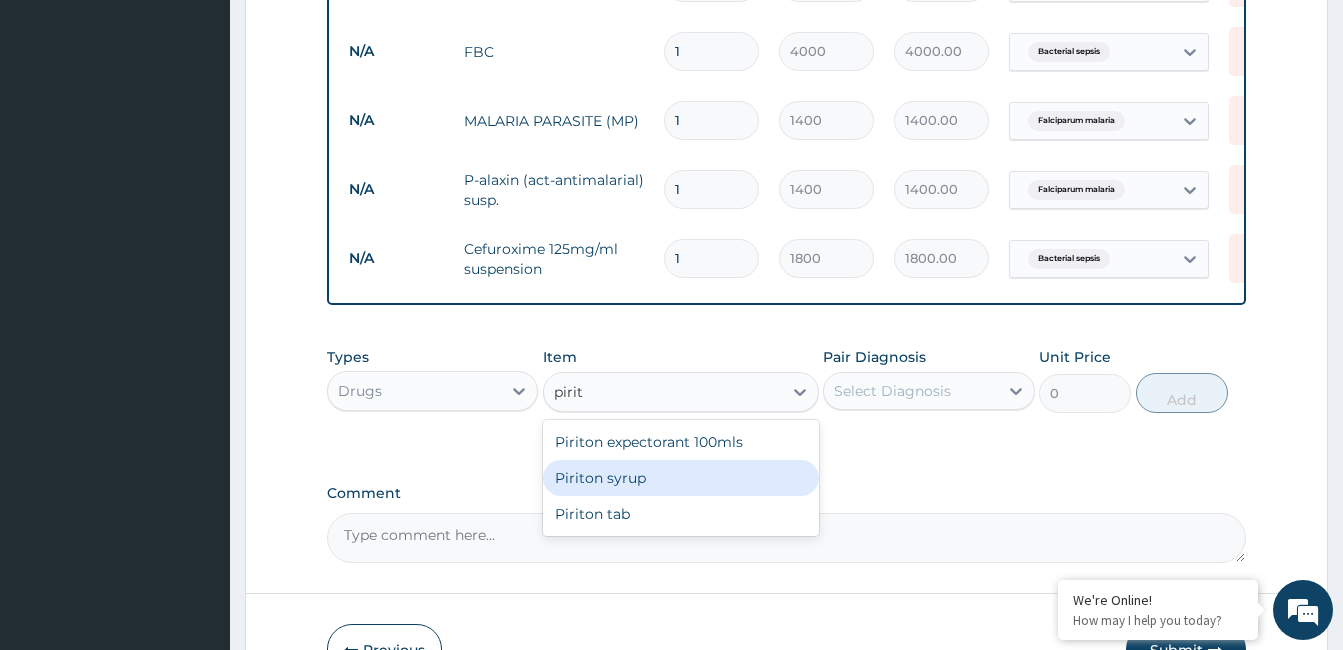 type 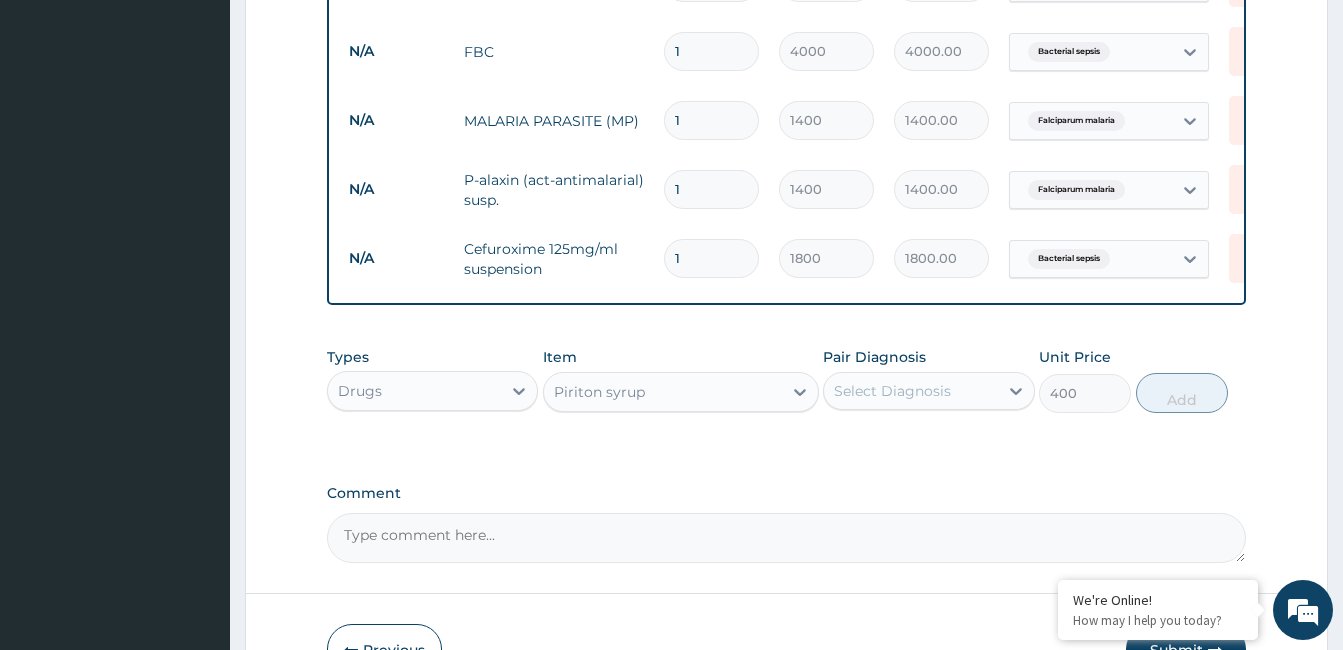 click on "Select Diagnosis" at bounding box center (910, 391) 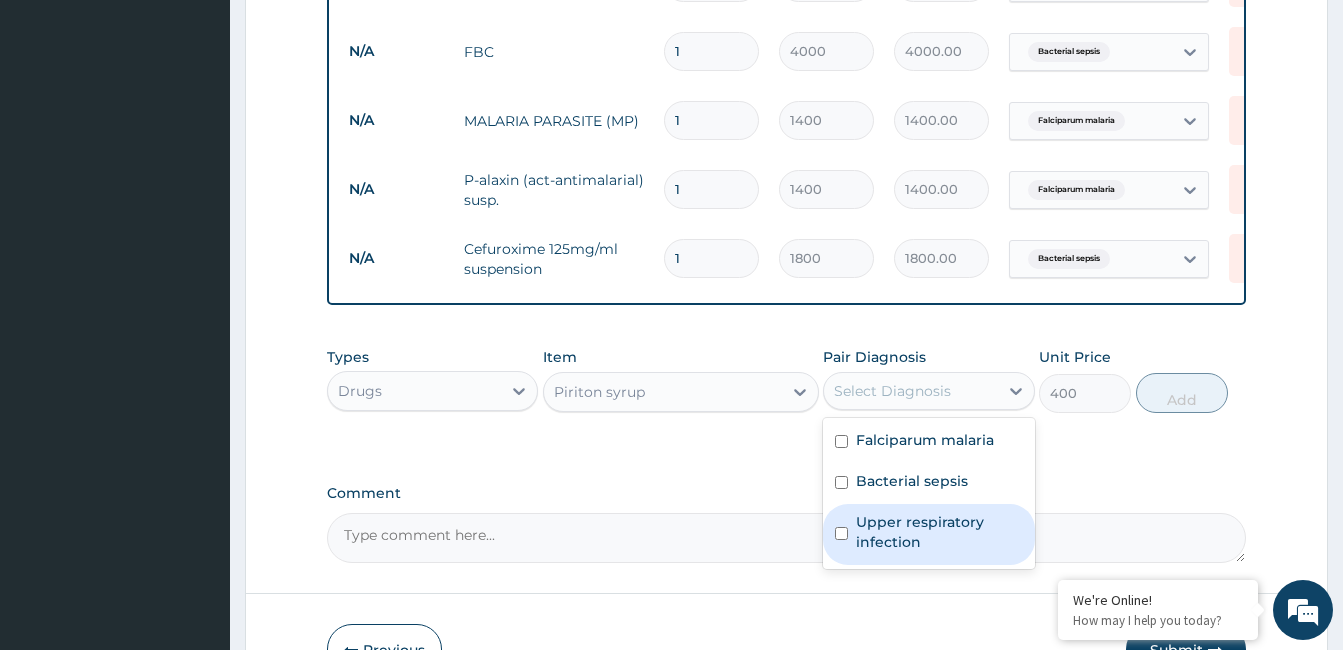 click on "Upper respiratory infection" at bounding box center [939, 532] 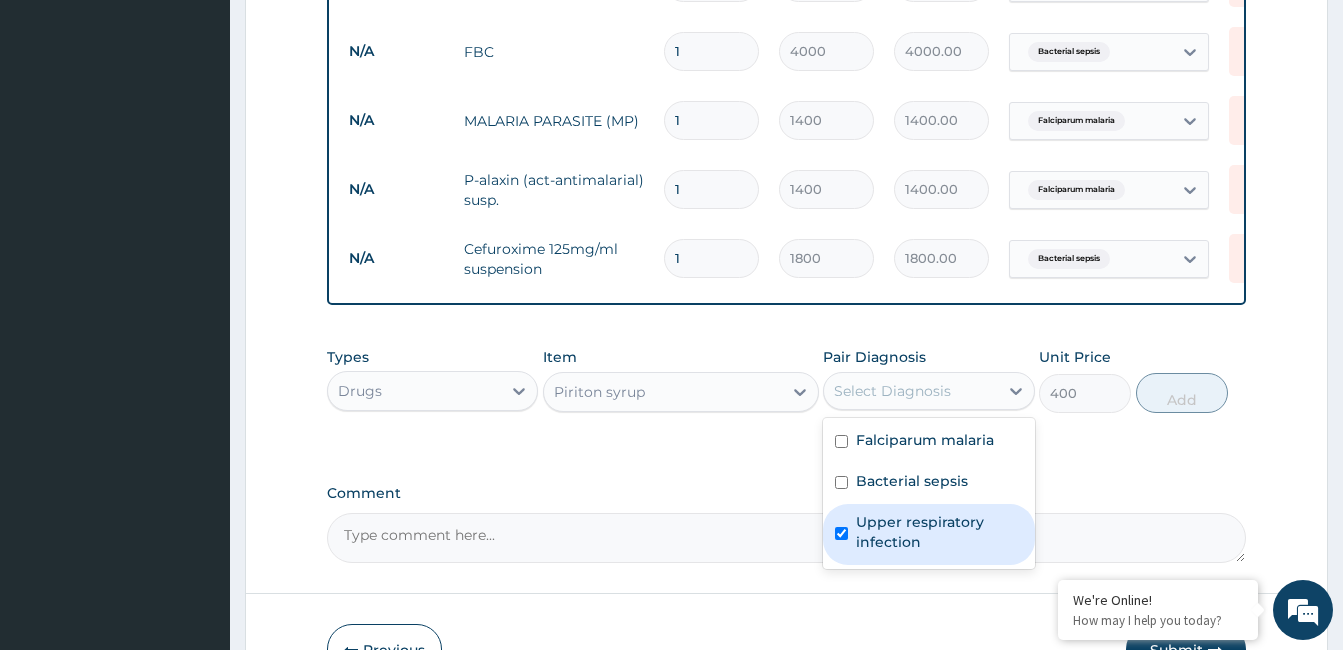 checkbox on "true" 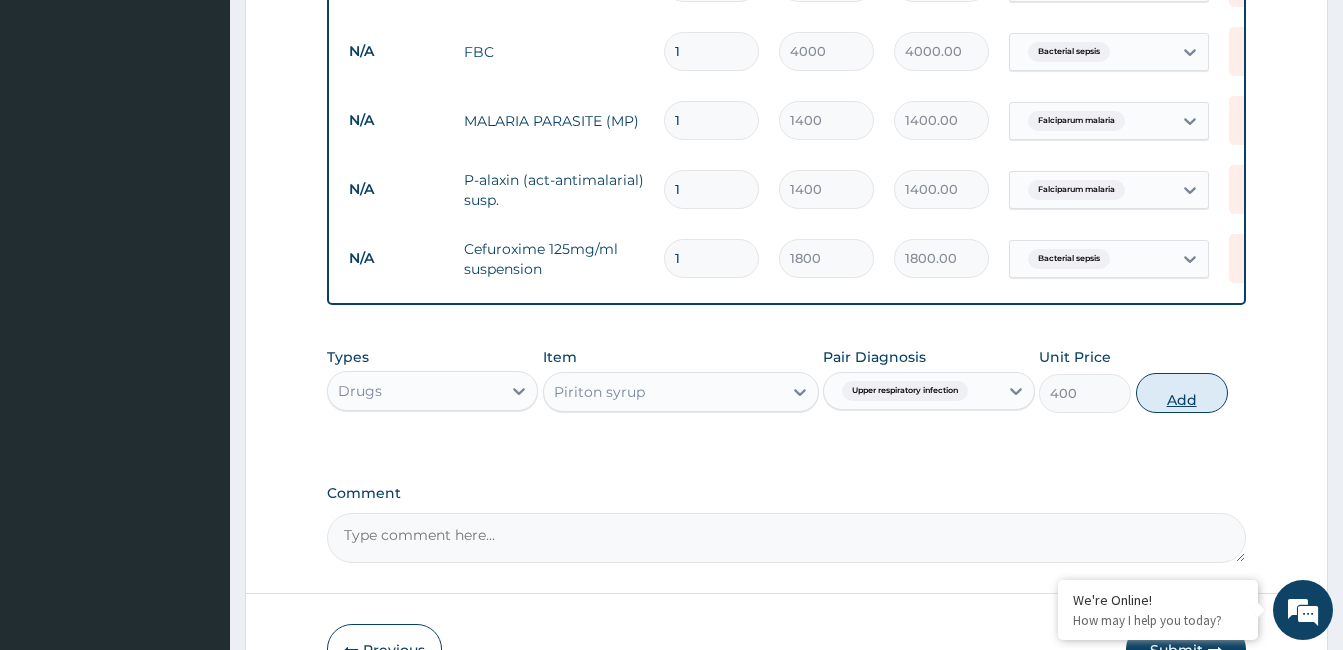 click on "Add" at bounding box center (1182, 393) 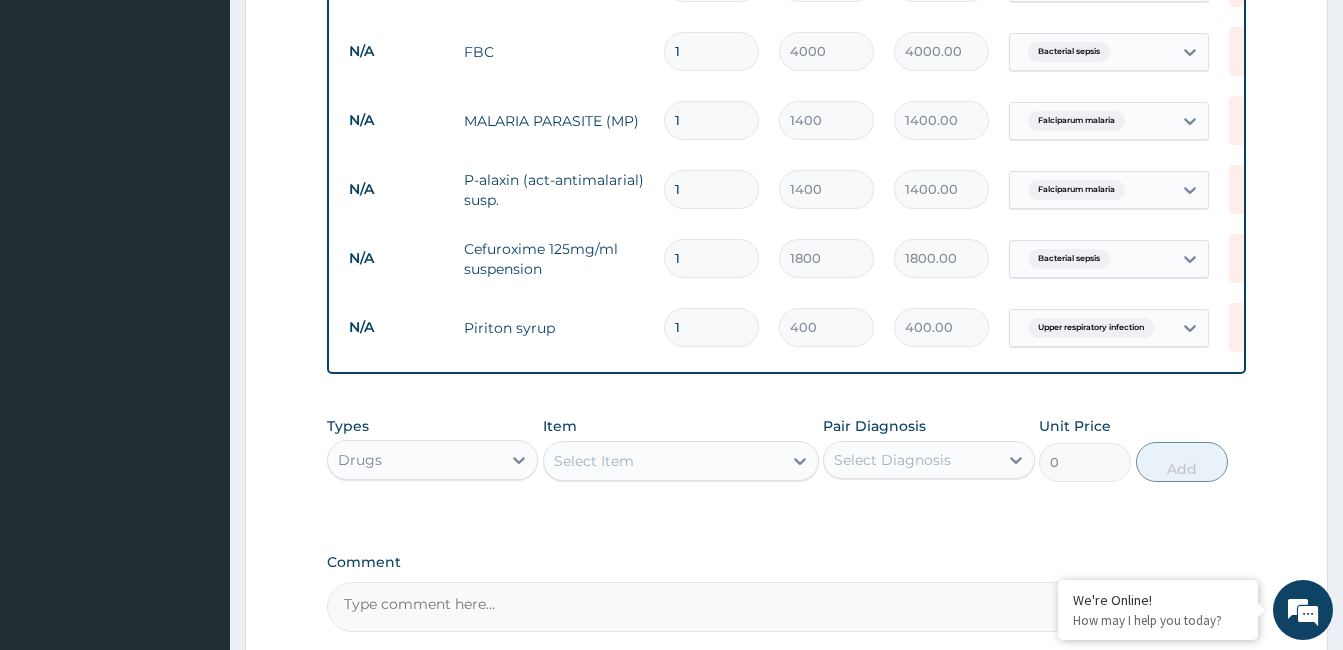 type 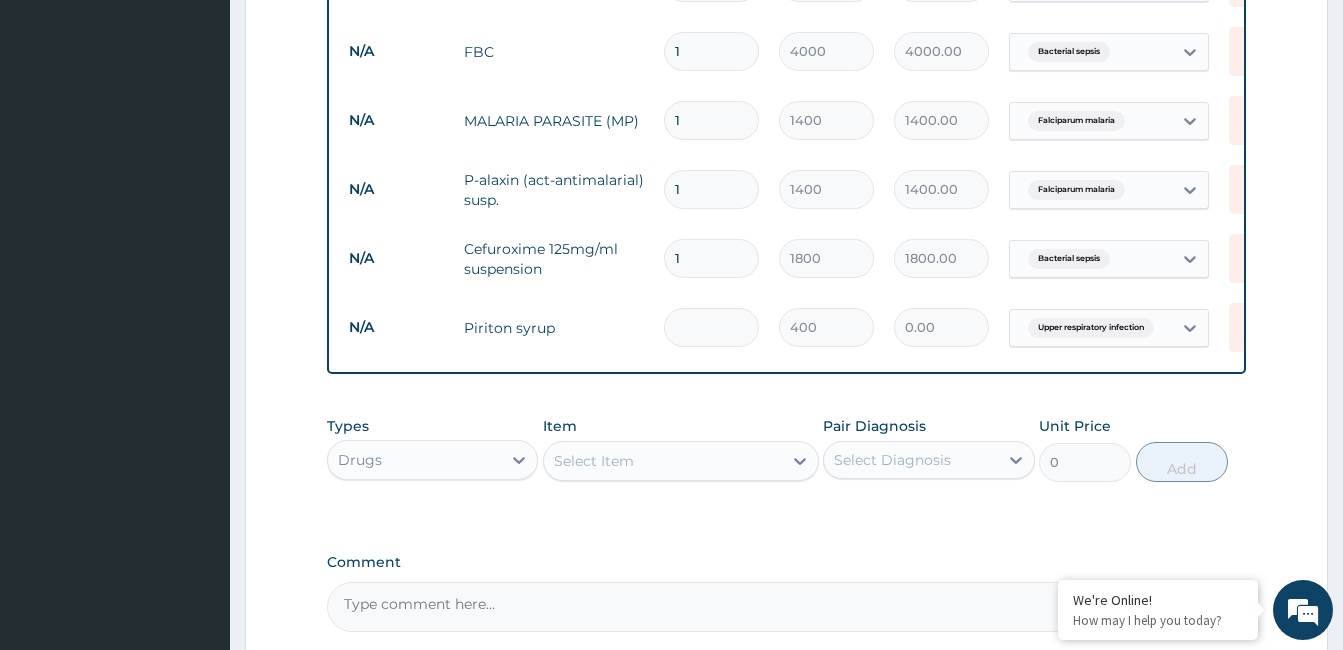 type on "0.00" 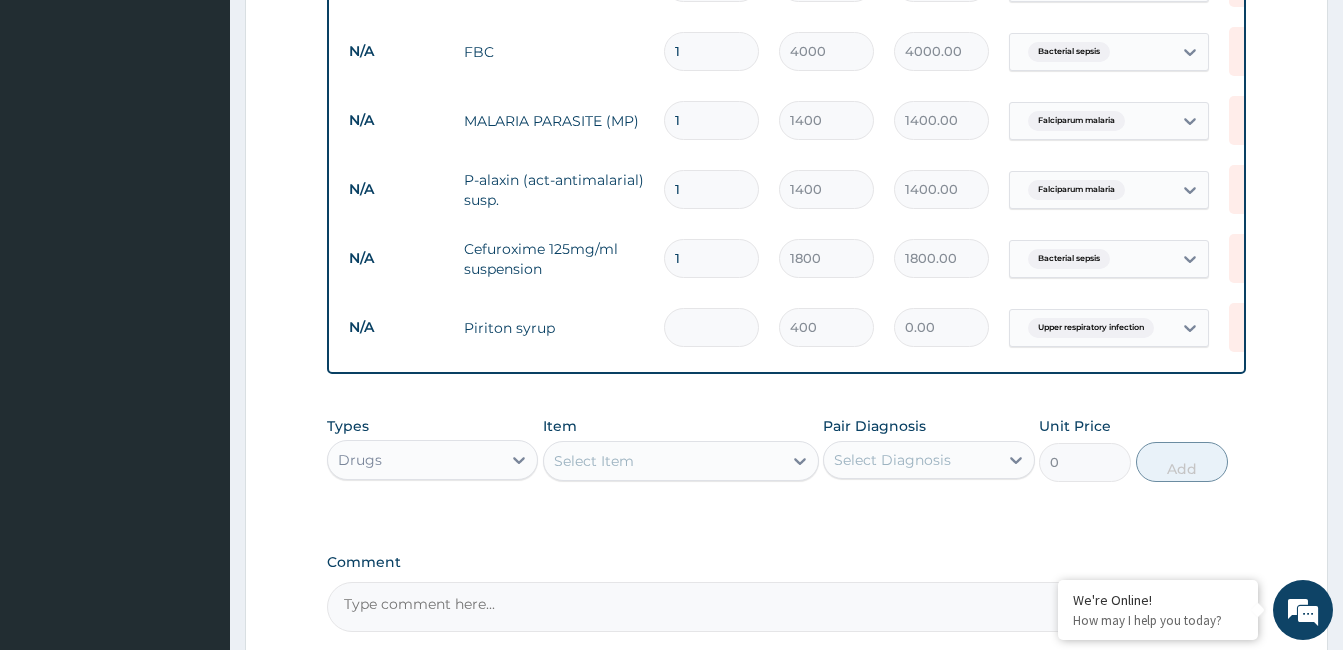 type on "2" 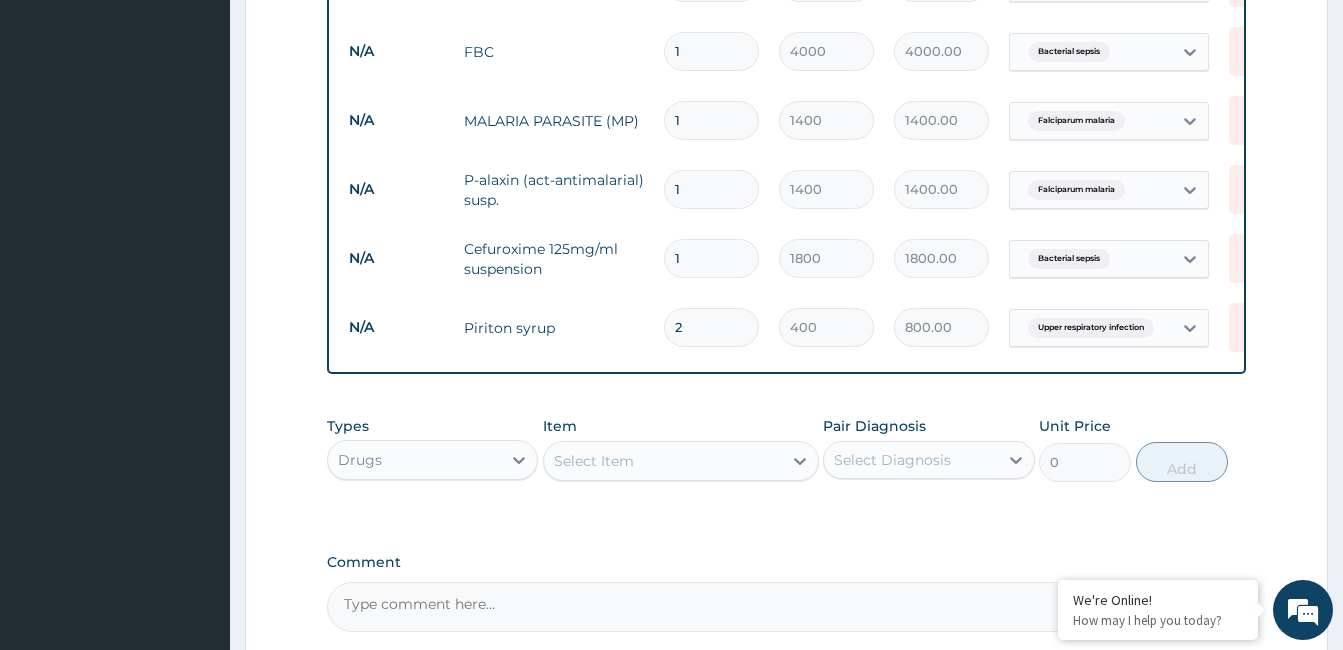 type on "2" 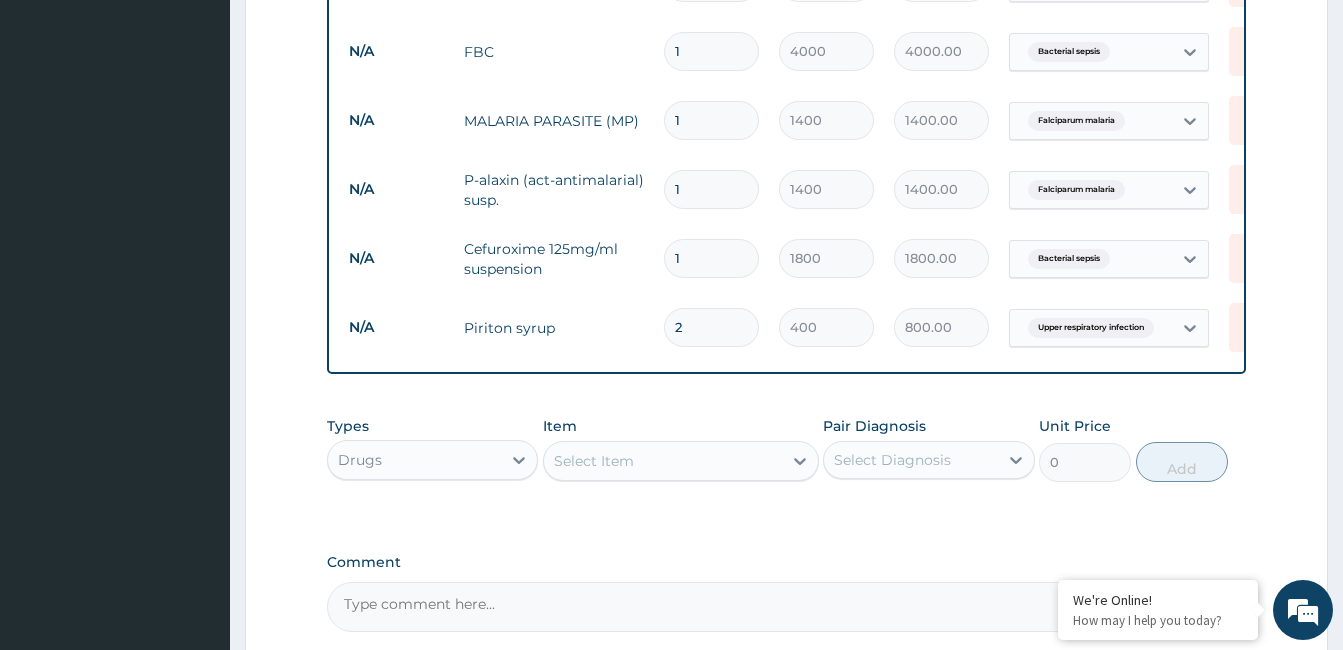 click on "Select Item" at bounding box center [663, 461] 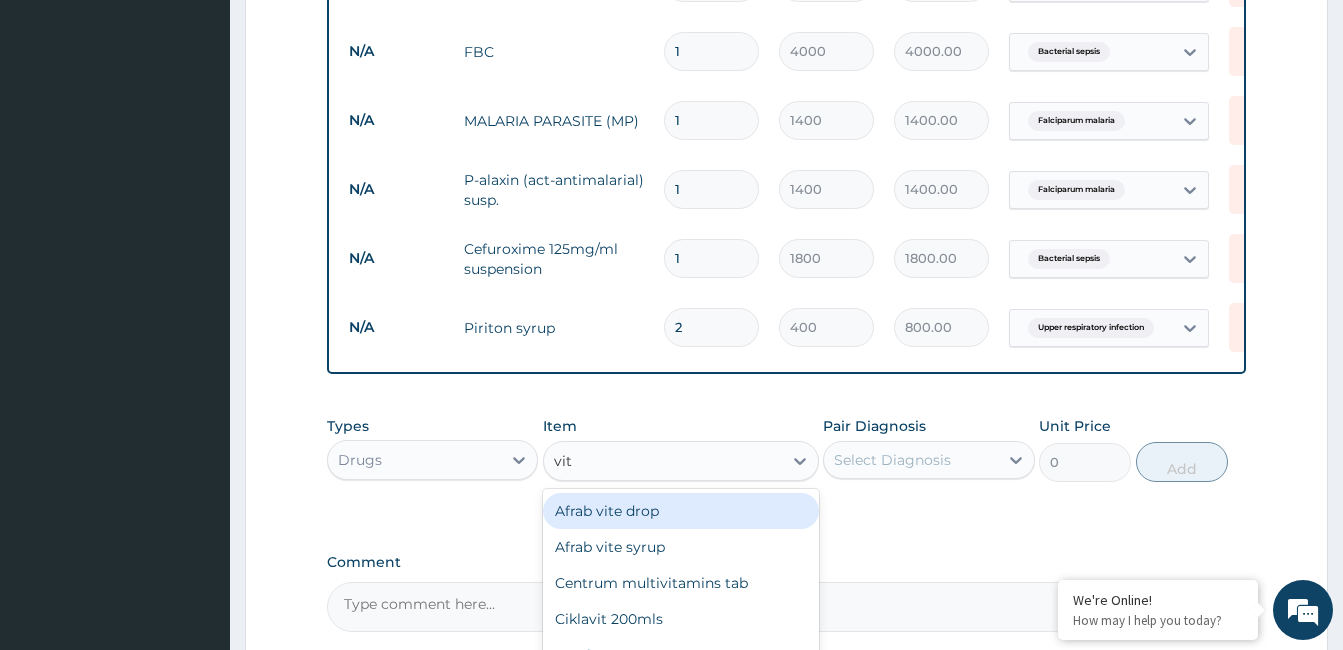 type on "vit c" 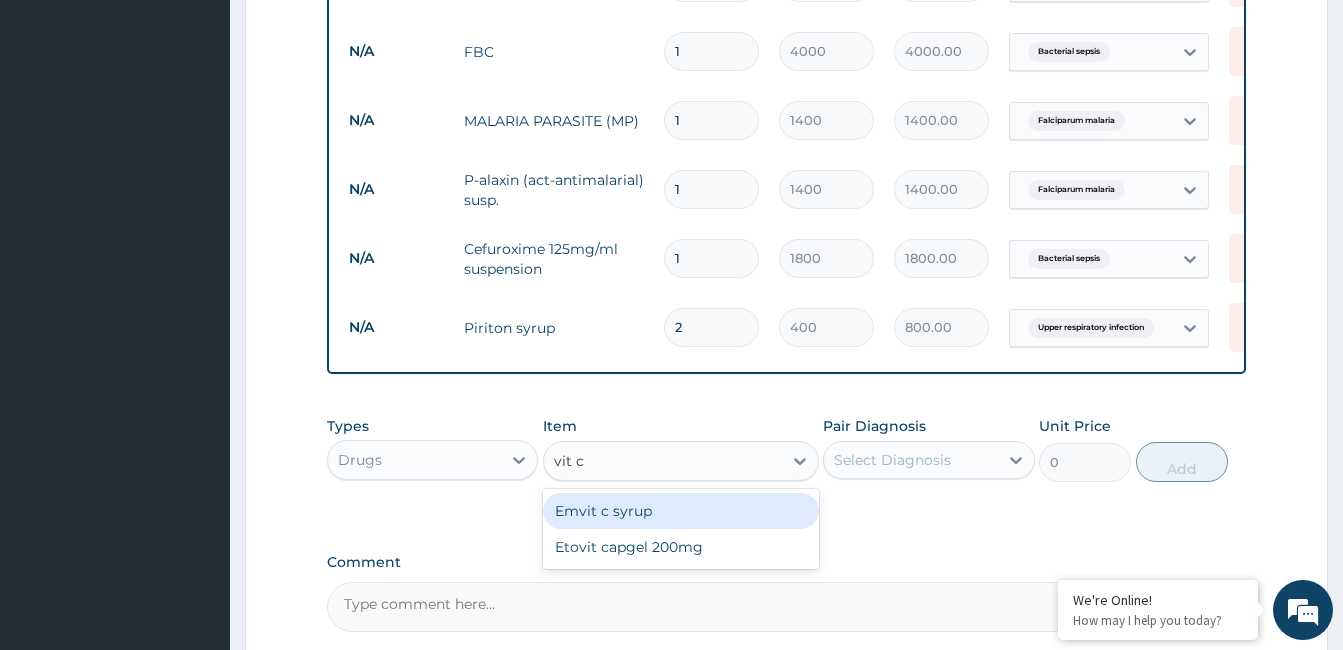click on "Emvit c syrup" at bounding box center [681, 511] 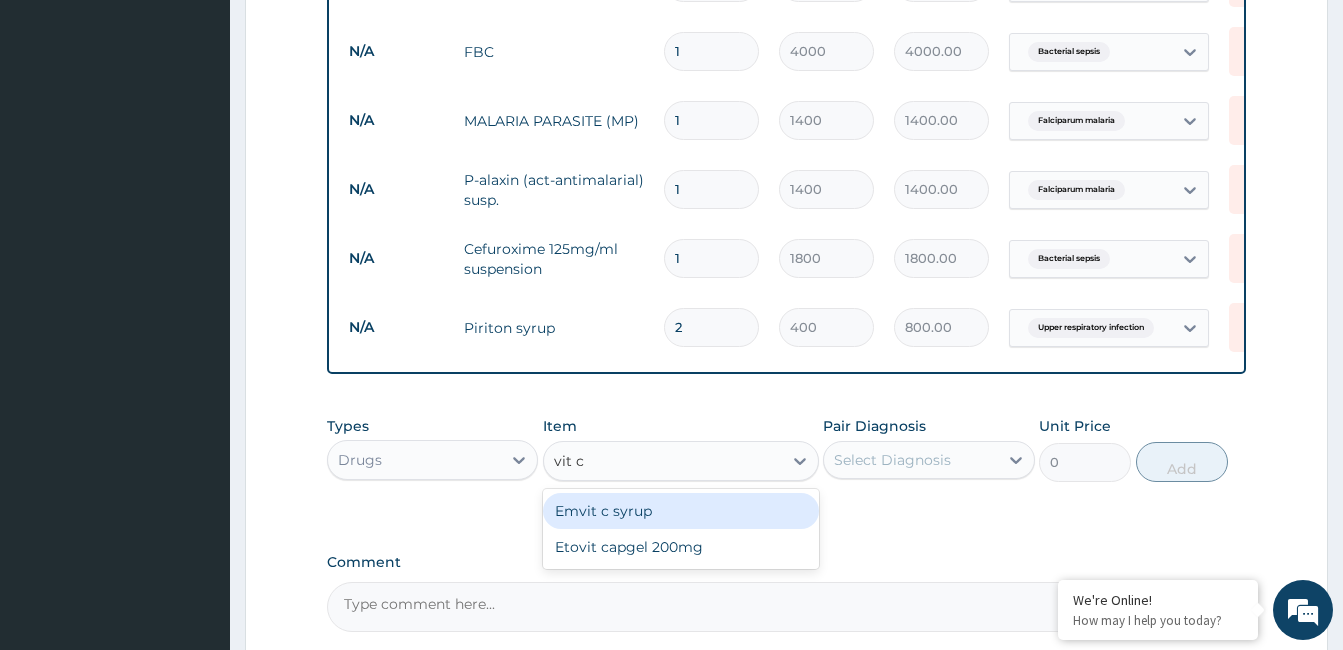 type 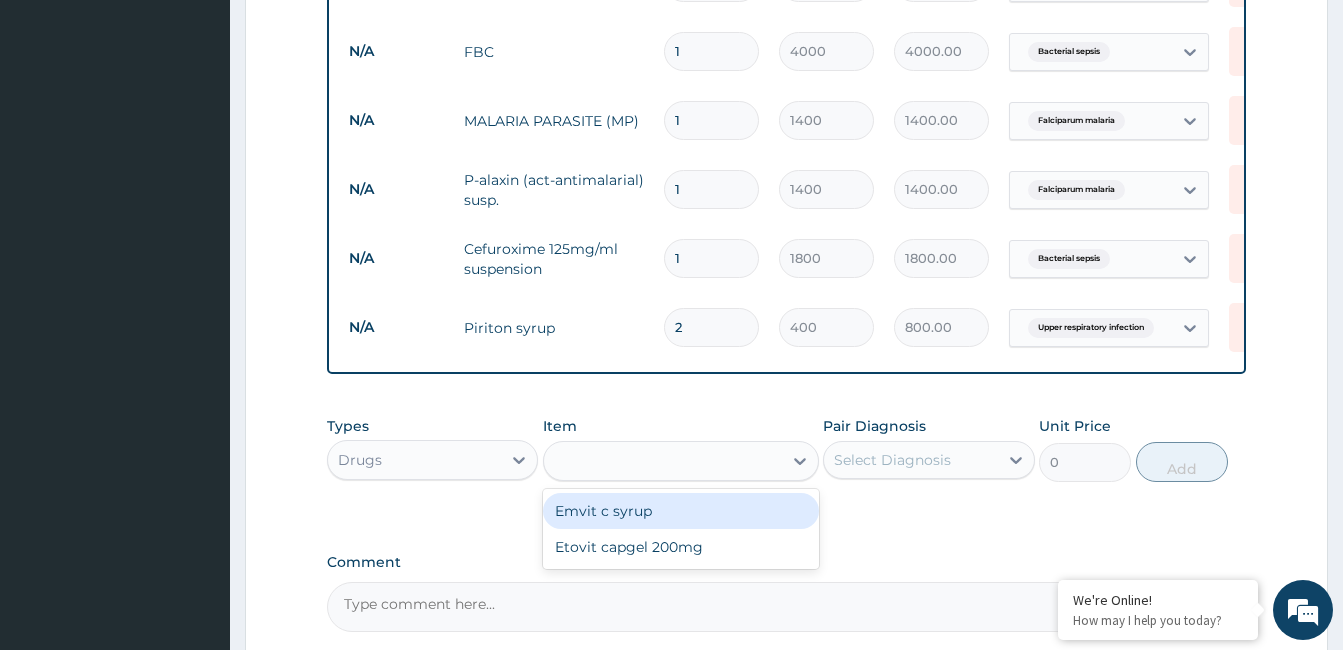 type on "300" 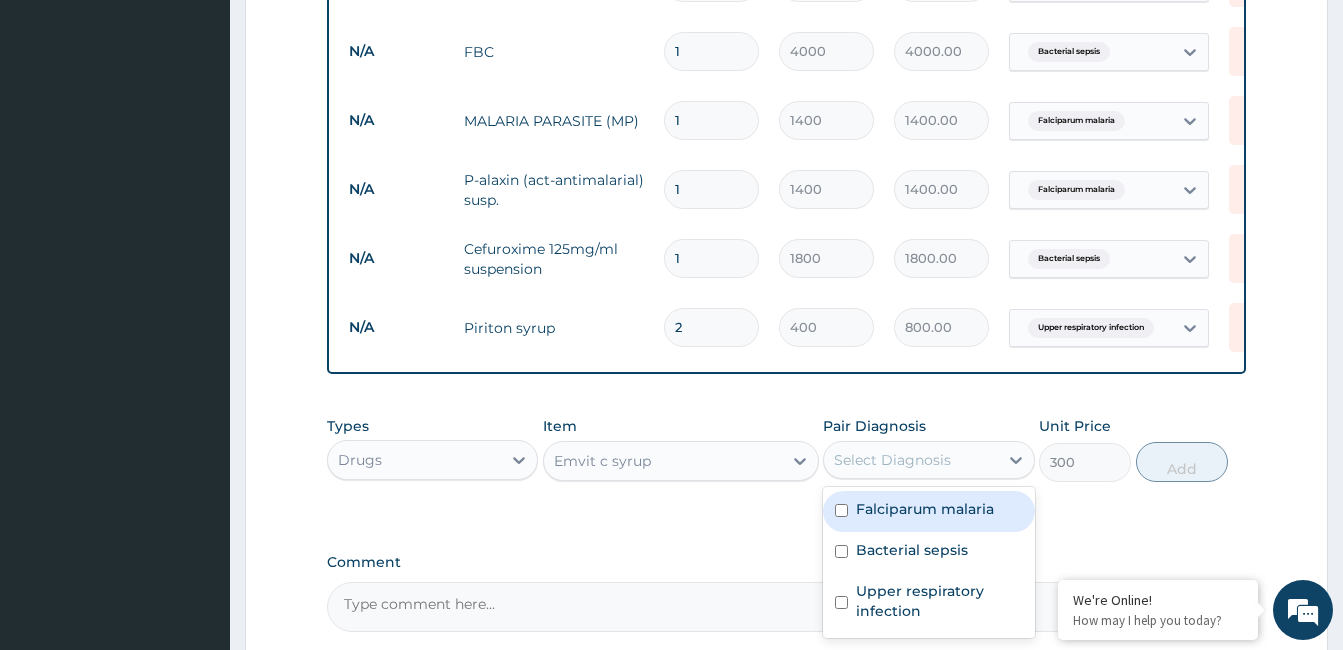 click on "Select Diagnosis" at bounding box center (892, 460) 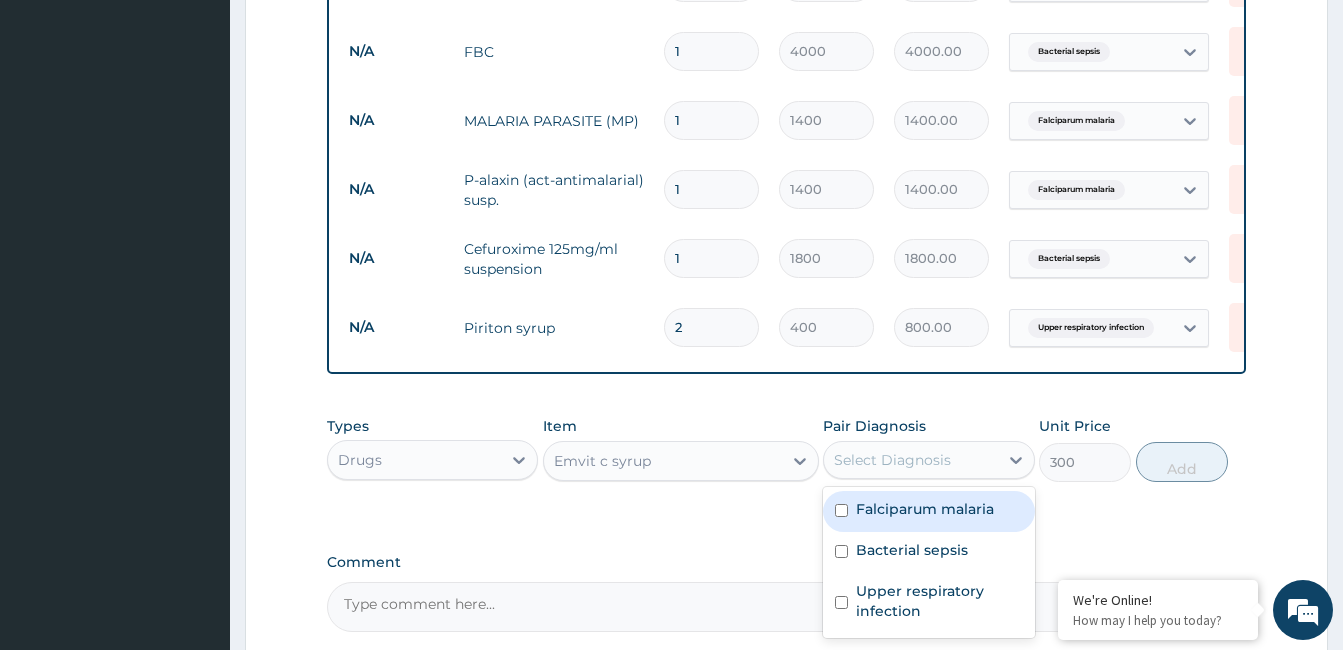 drag, startPoint x: 931, startPoint y: 529, endPoint x: 960, endPoint y: 595, distance: 72.09022 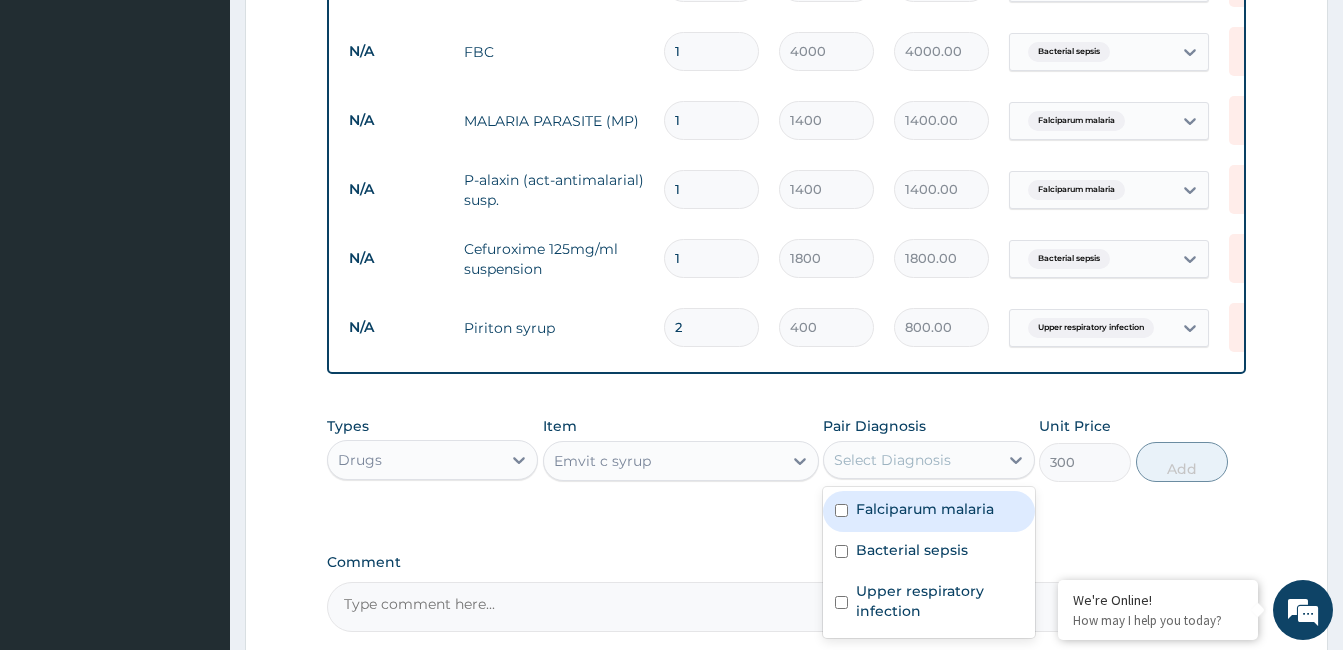 click on "Falciparum malaria Bacterial sepsis Upper respiratory infection" at bounding box center [928, 562] 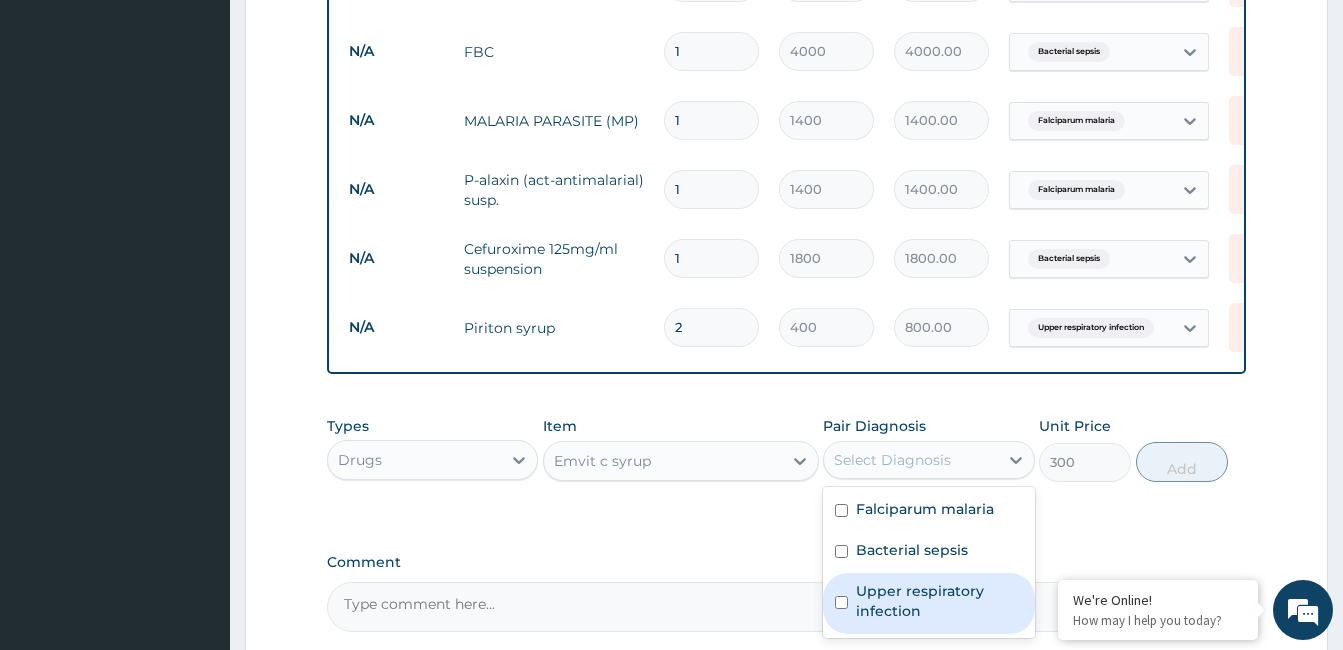 click on "Upper respiratory infection" at bounding box center (928, 603) 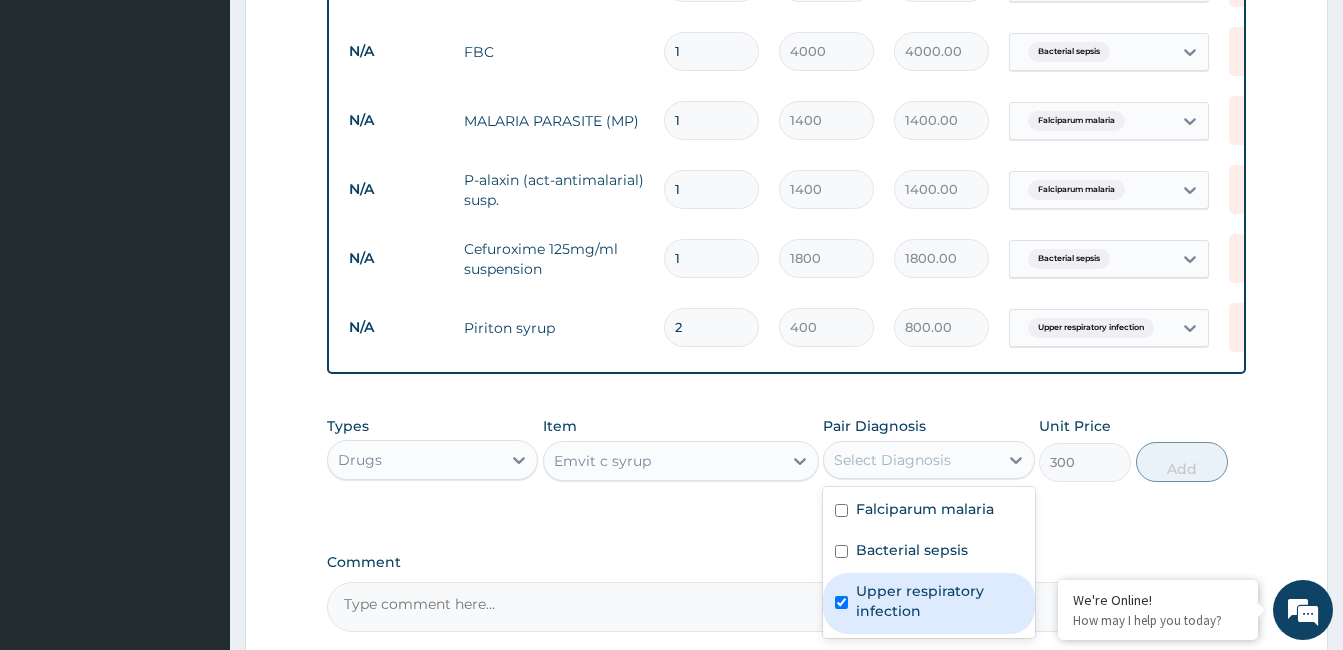 checkbox on "true" 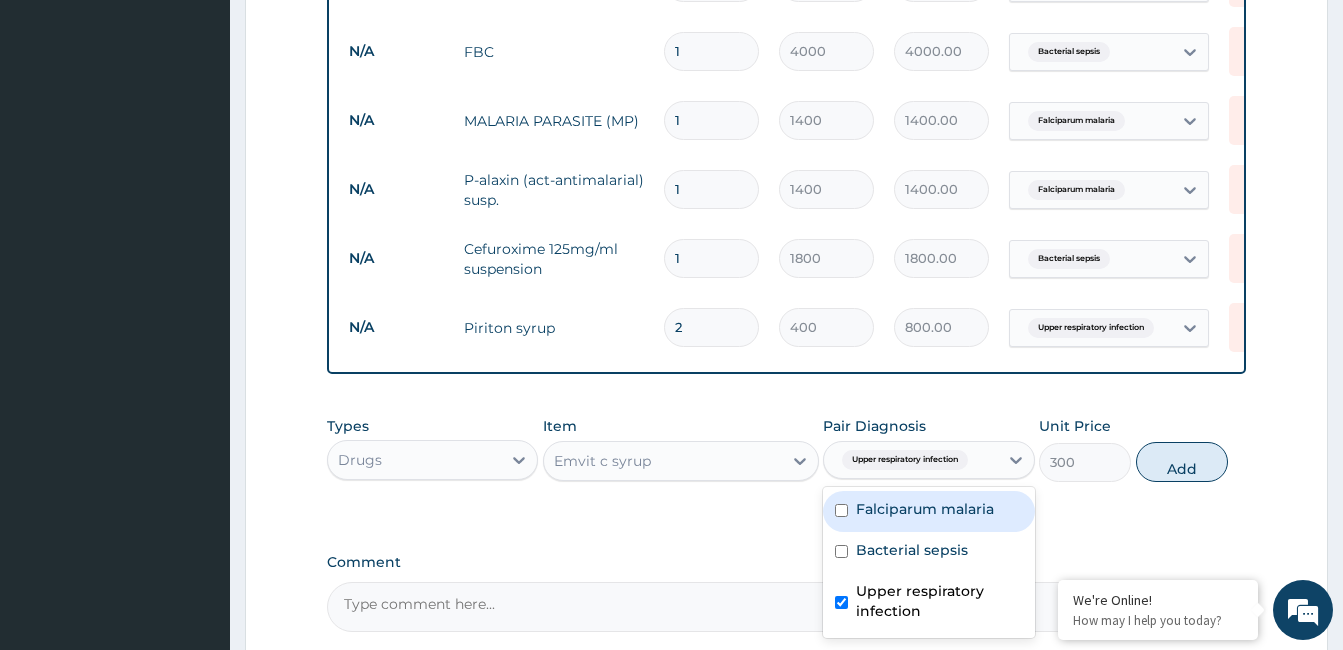 click on "Falciparum malaria" at bounding box center [928, 511] 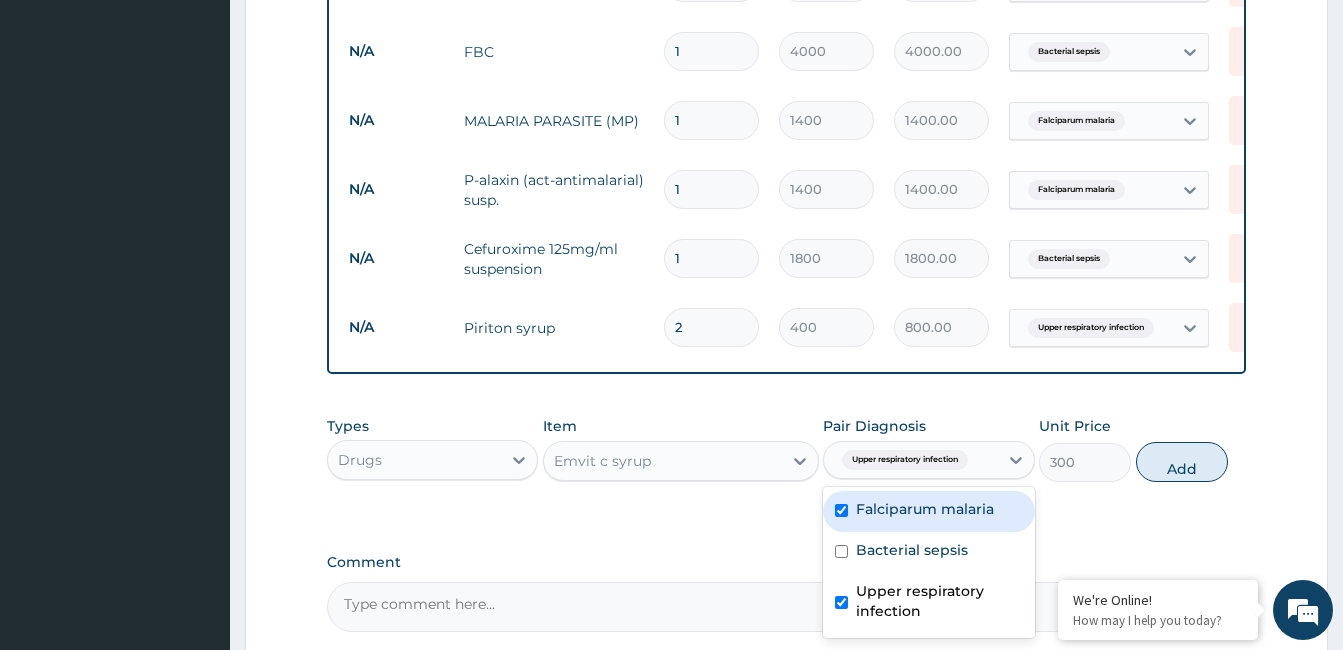 checkbox on "true" 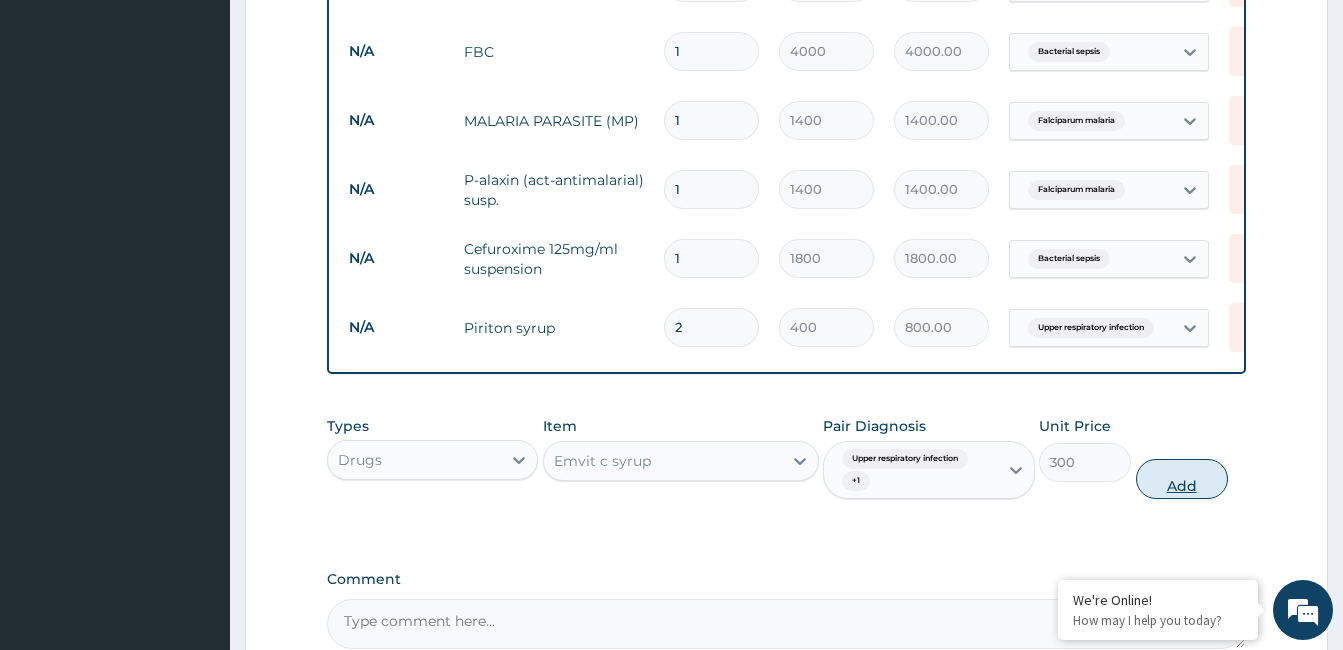 click on "Add" at bounding box center (1182, 479) 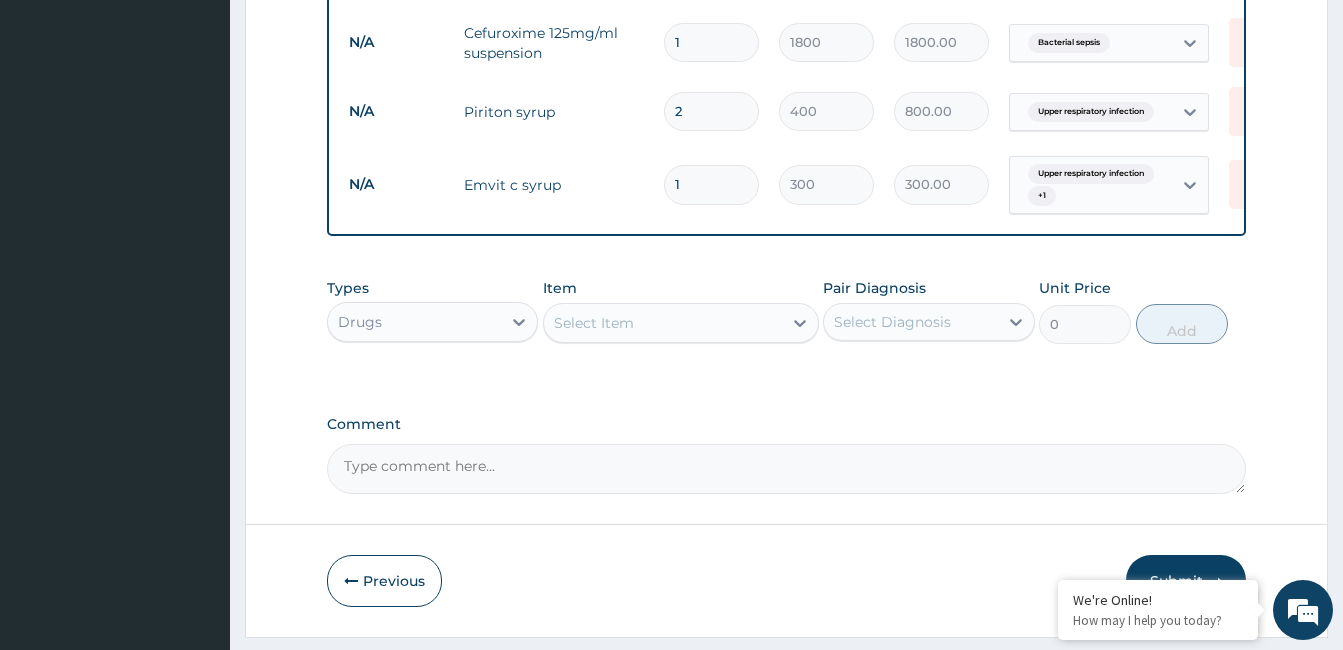 scroll, scrollTop: 996, scrollLeft: 0, axis: vertical 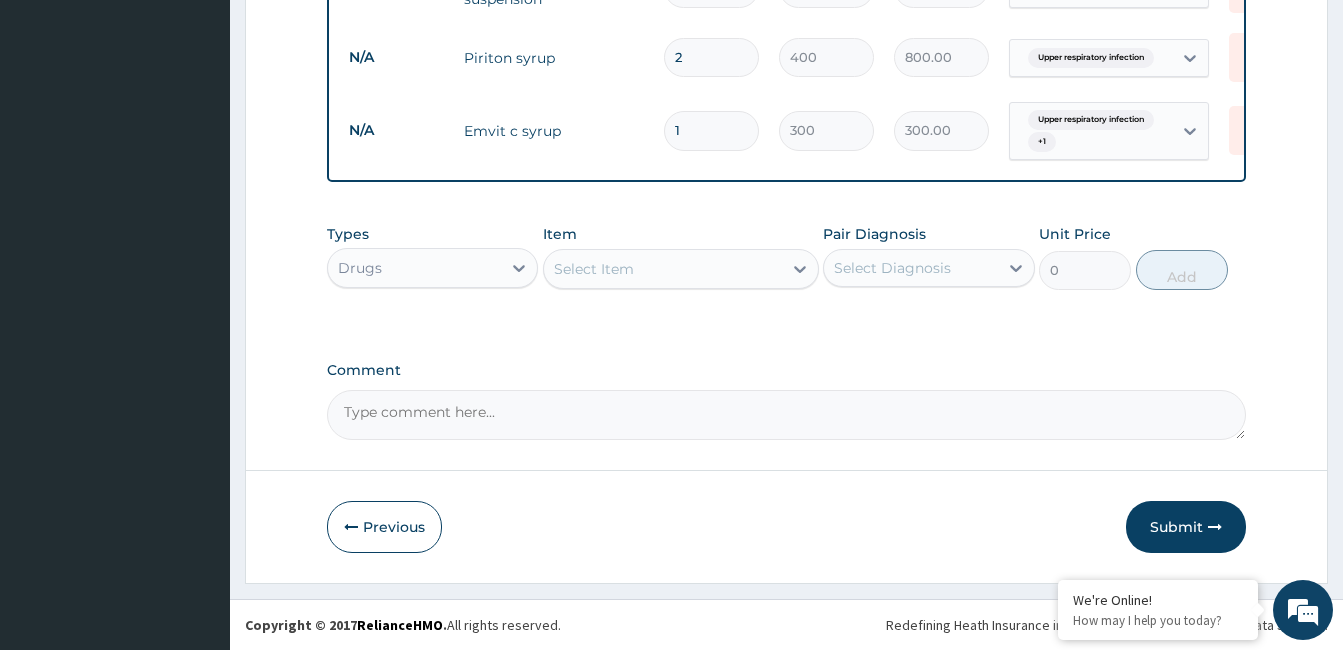 click on "Select Item" at bounding box center (594, 269) 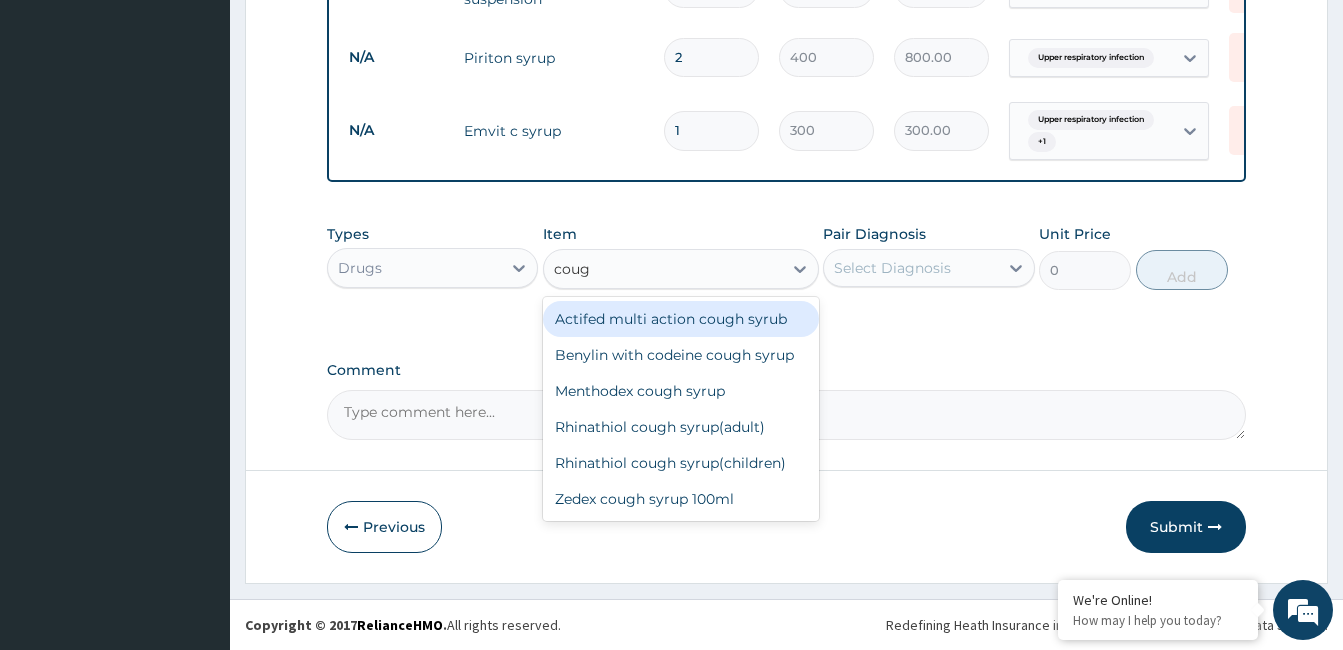 type on "cough" 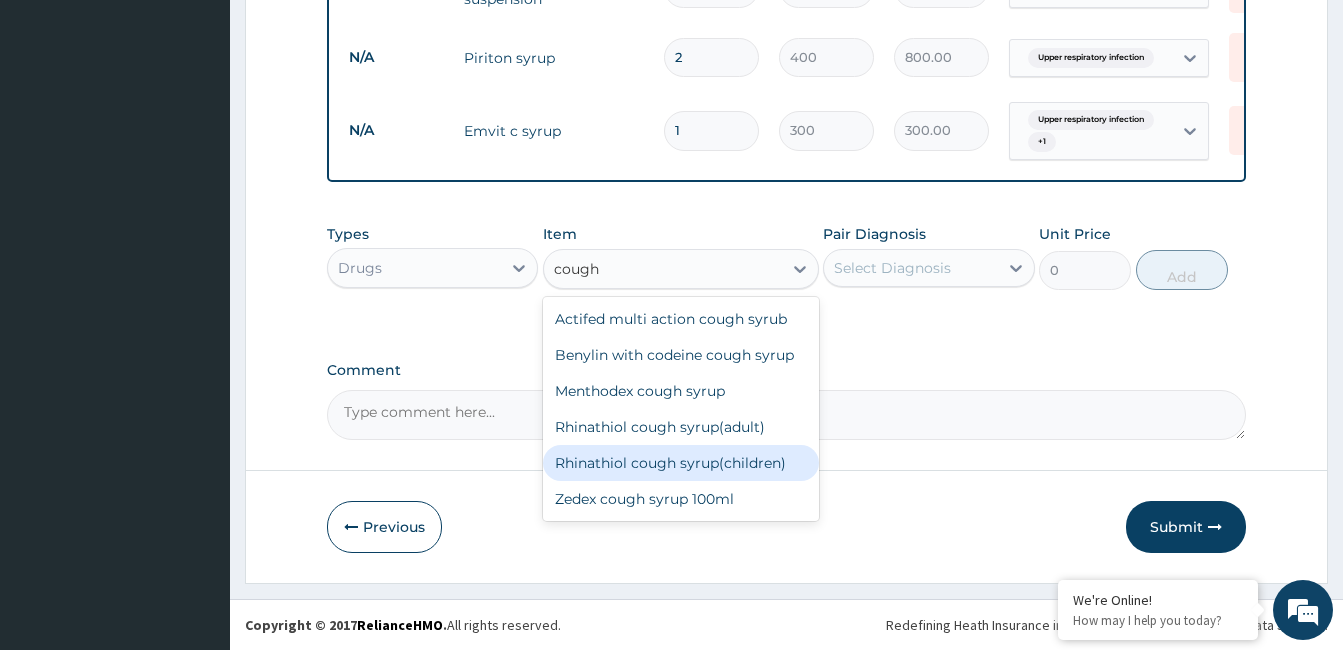 click on "Rhinathiol cough syrup(children)" at bounding box center [681, 463] 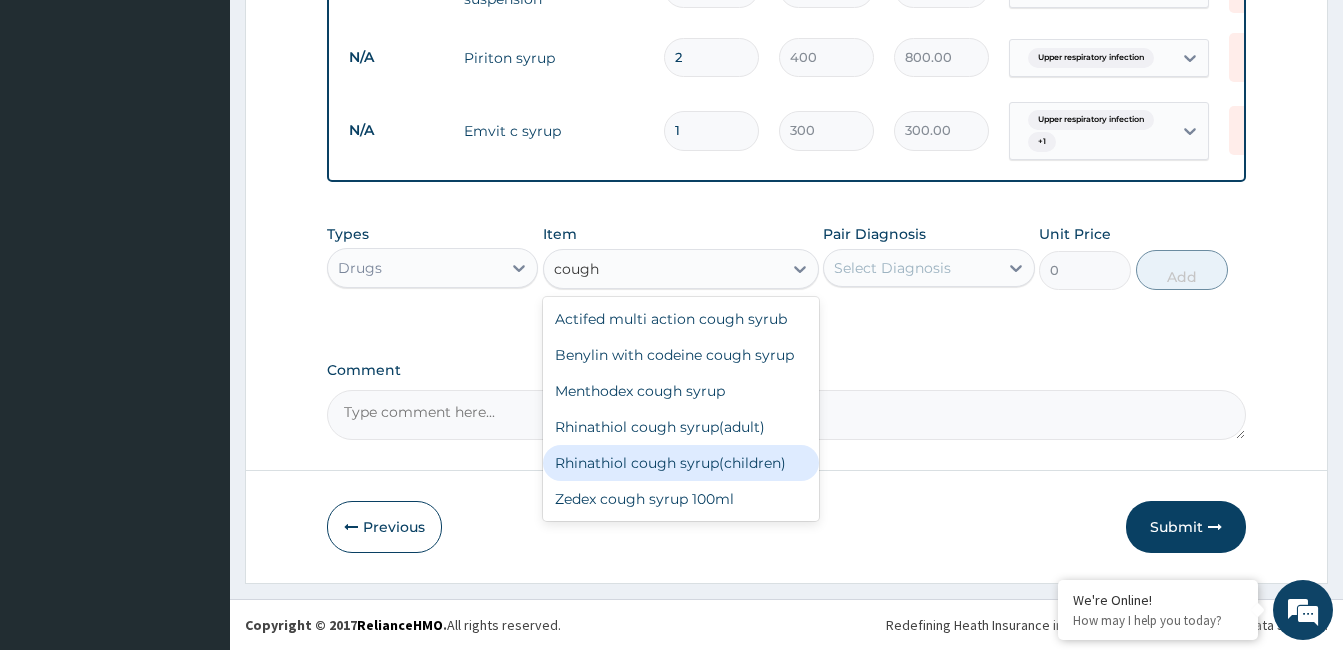 type 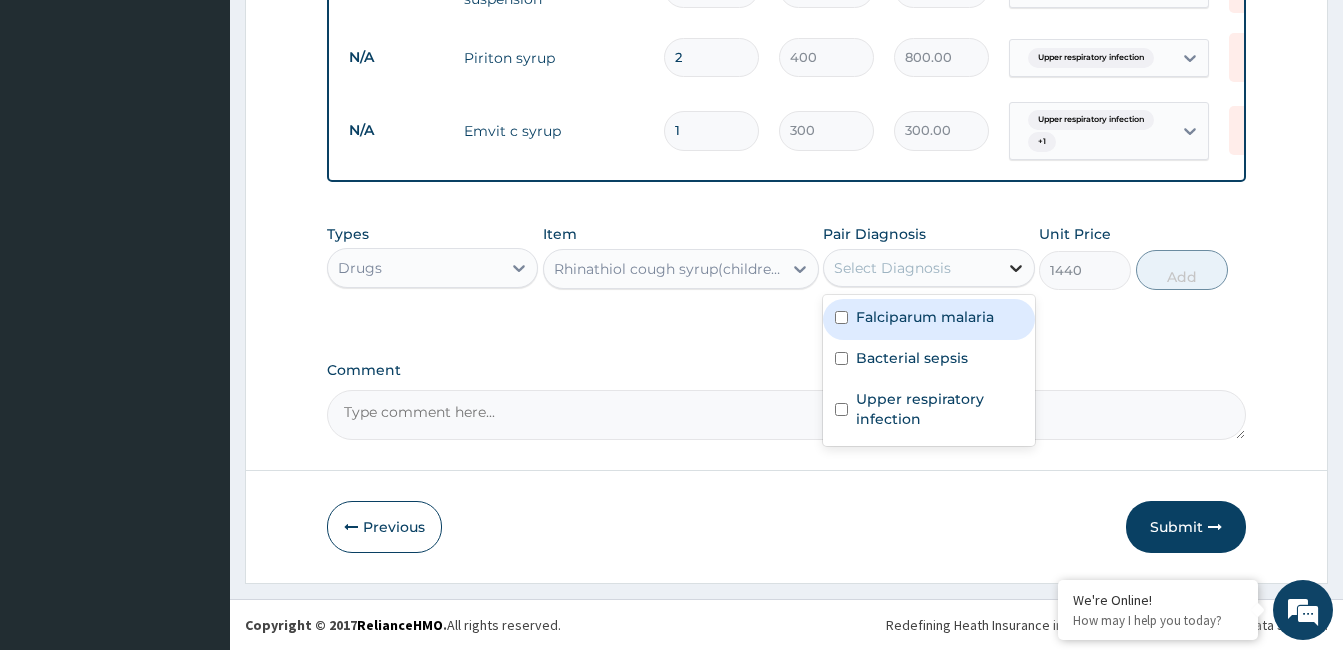 click at bounding box center [1016, 268] 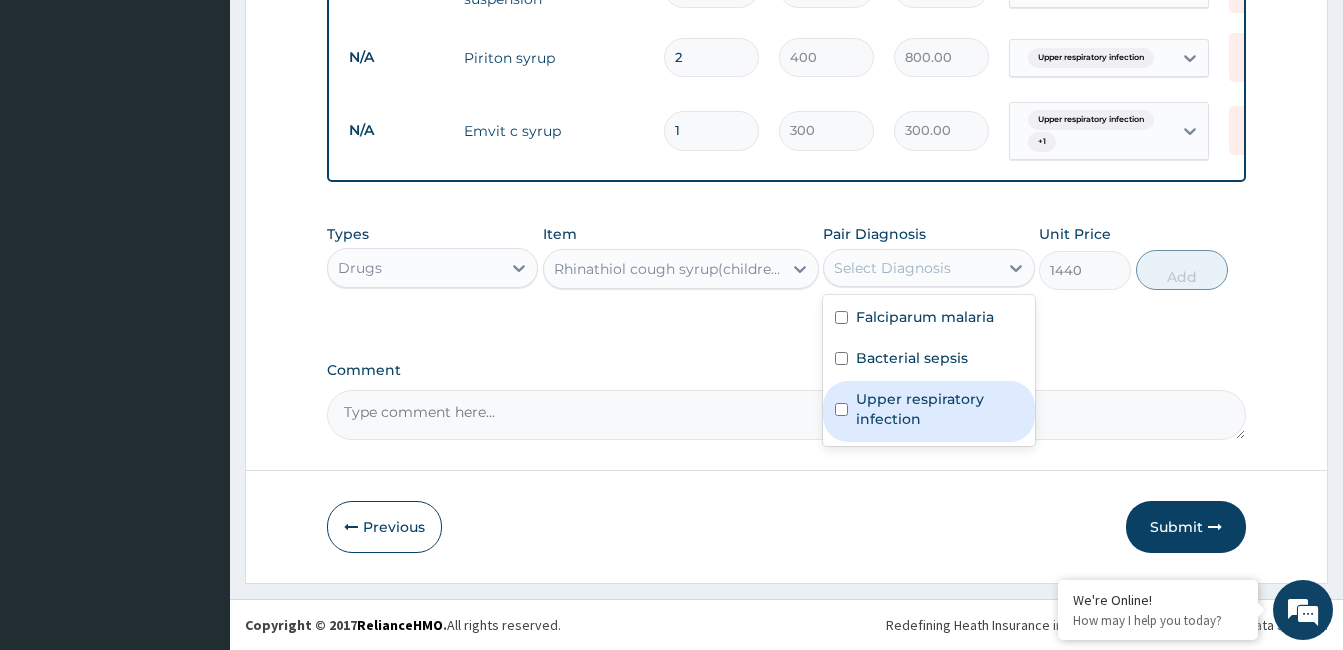 click on "Upper respiratory infection" at bounding box center (939, 409) 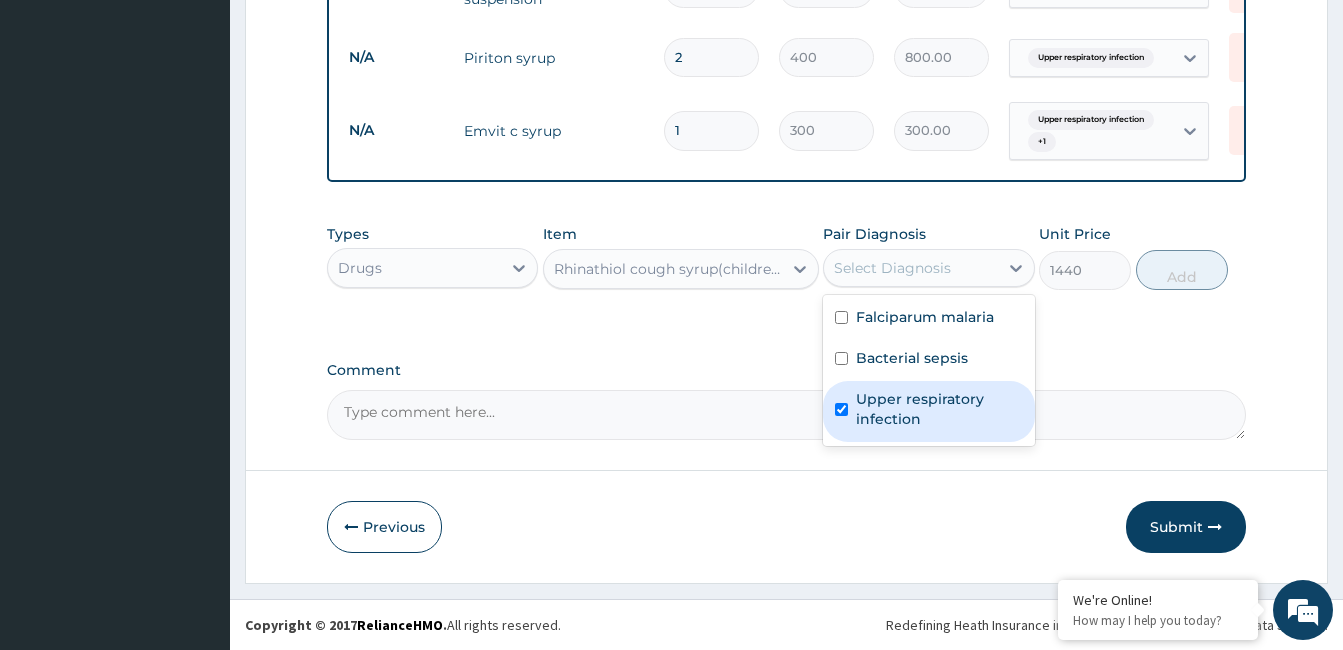 checkbox on "true" 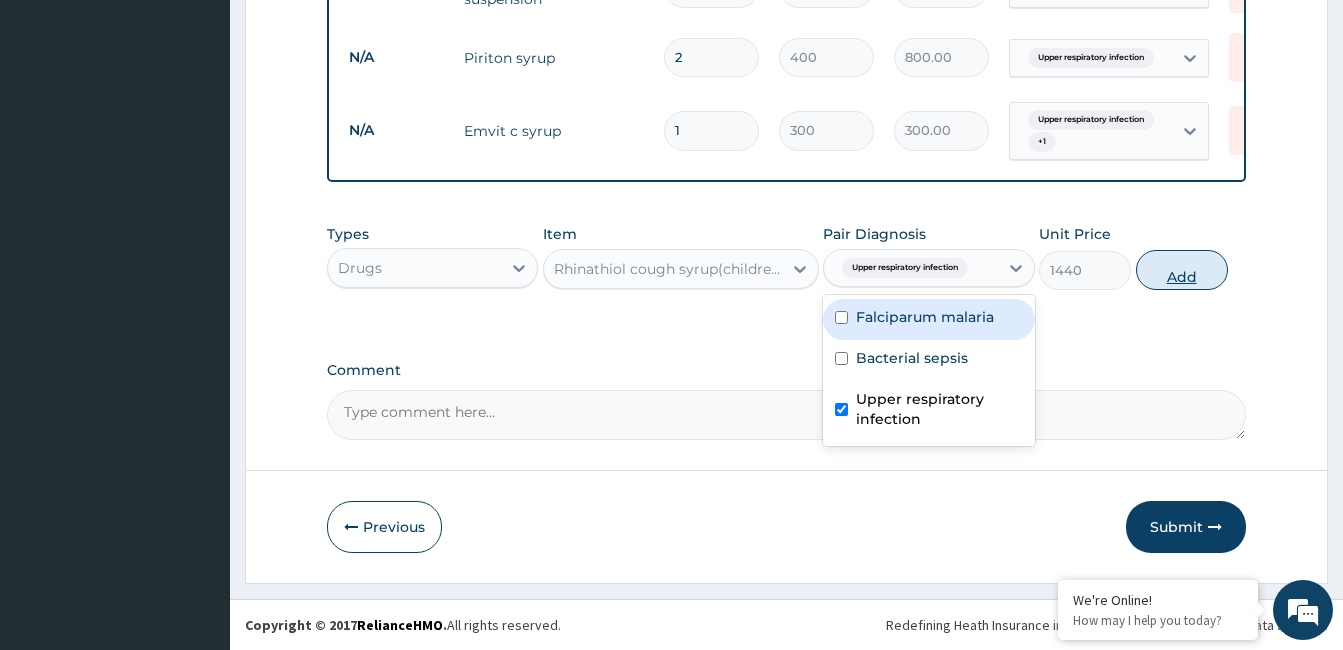 click on "Add" at bounding box center [1182, 270] 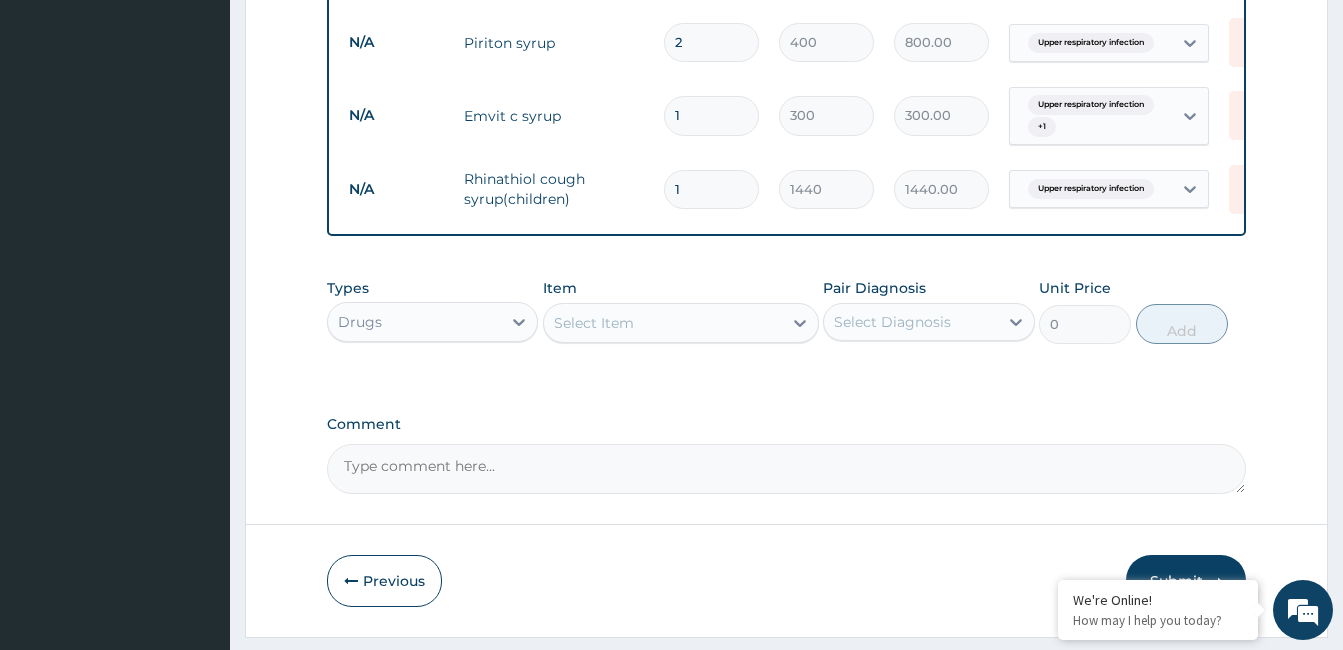 scroll, scrollTop: 1065, scrollLeft: 0, axis: vertical 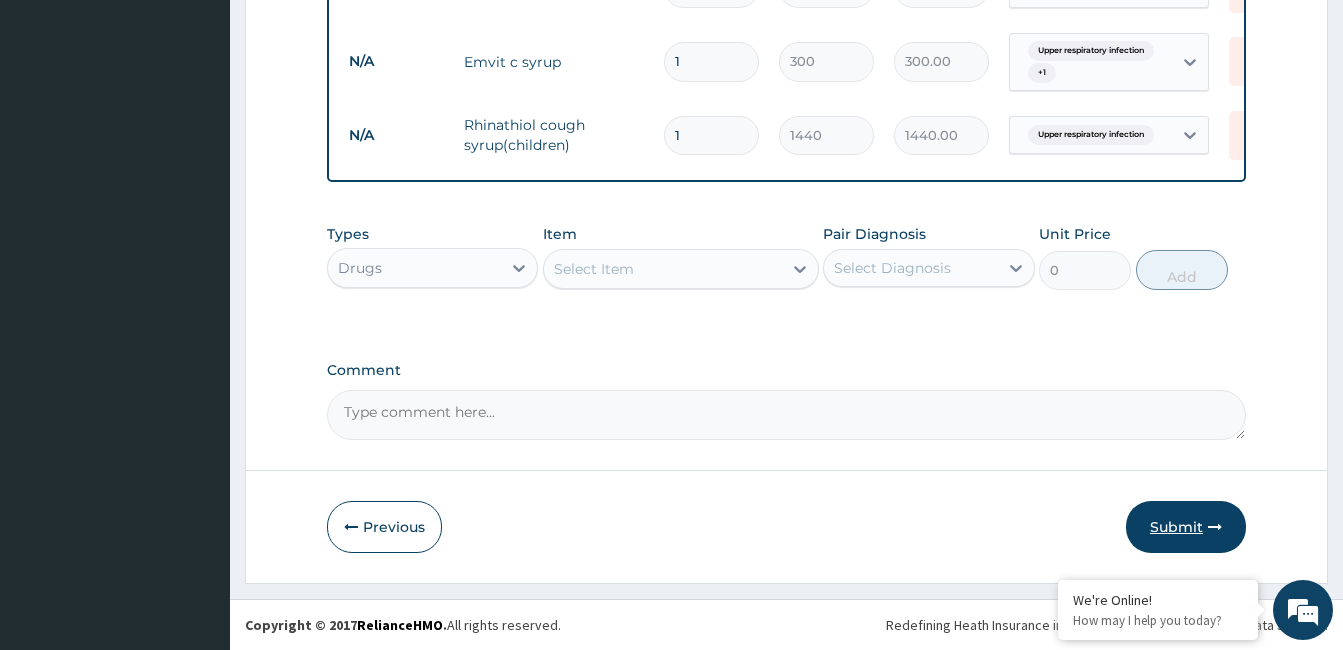click on "Submit" at bounding box center [1186, 527] 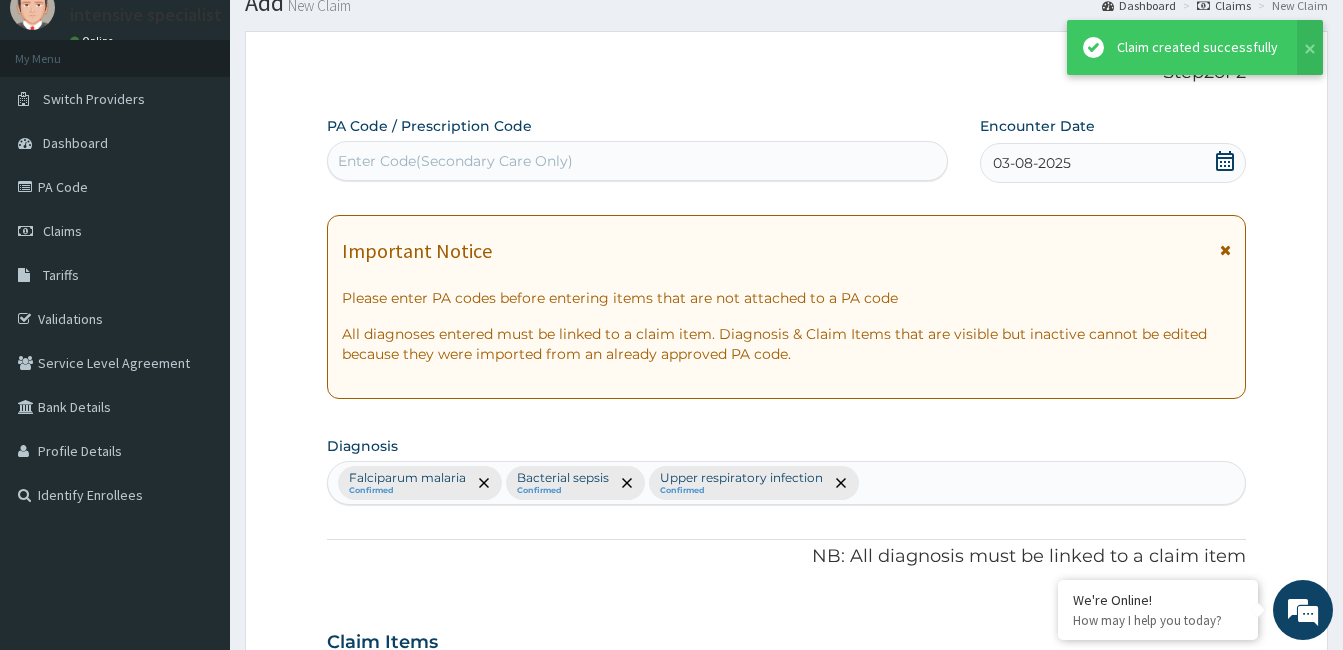 scroll, scrollTop: 1065, scrollLeft: 0, axis: vertical 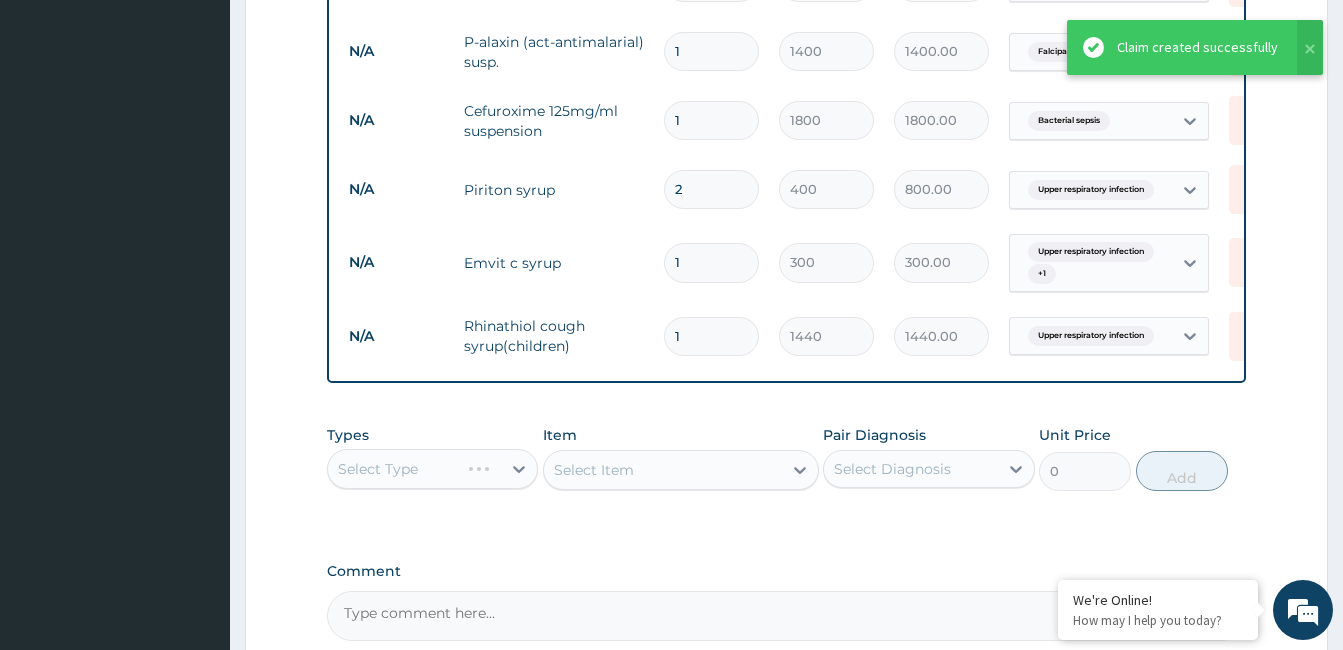 click on "Step  2  of 2 PA Code / Prescription Code Enter Code(Secondary Care Only) Encounter Date 03-08-2025 Important Notice Please enter PA codes before entering items that are not attached to a PA code   All diagnoses entered must be linked to a claim item. Diagnosis & Claim Items that are visible but inactive cannot be edited because they were imported from an already approved PA code. Diagnosis Falciparum malaria Confirmed Bacterial sepsis Confirmed Upper respiratory infection Confirmed NB: All diagnosis must be linked to a claim item Claim Items Type Name Quantity Unit Price Total Price Pair Diagnosis Actions N/A General Practitioner (1st consultation) 1 2500 2500.00 Falciparum malaria  + 2 Delete N/A RANDOM BLOOD SUGAR 1 4000 4000.00 Bacterial sepsis  + 1 Delete N/A FBC 1 4000 4000.00 Bacterial sepsis Delete N/A MALARIA PARASITE (MP) 1 1400 1400.00 Falciparum malaria Delete N/A P-alaxin (act-antimalarial) susp. 1 1400 1400.00 Falciparum malaria Delete N/A Cefuroxime 125mg/ml suspension 1 1800 1800.00 Delete N/A" at bounding box center (786, -88) 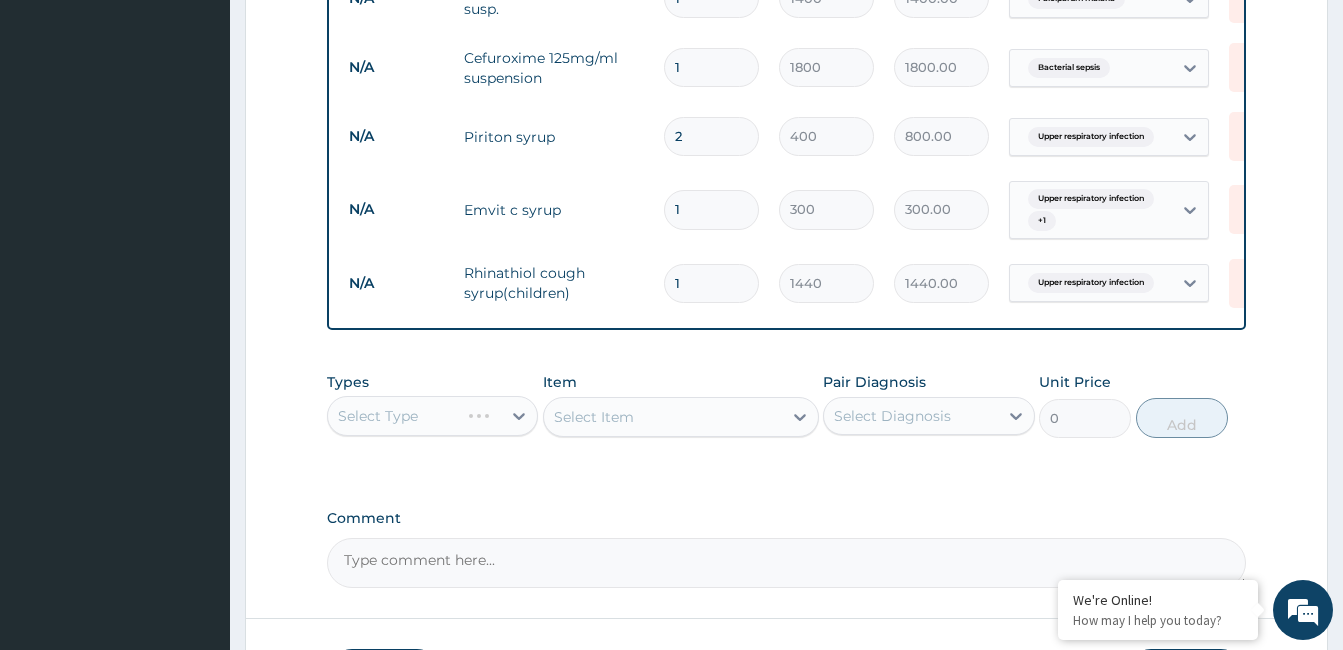 scroll, scrollTop: 1281, scrollLeft: 0, axis: vertical 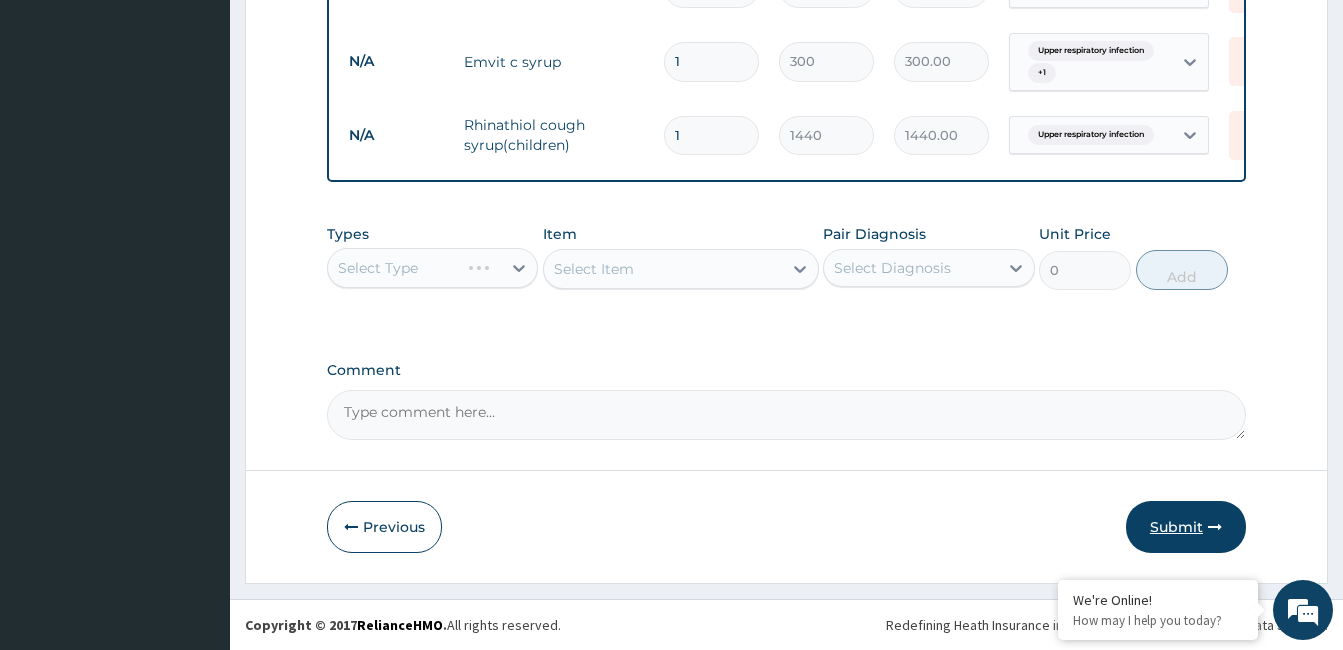 click on "Submit" at bounding box center (1186, 527) 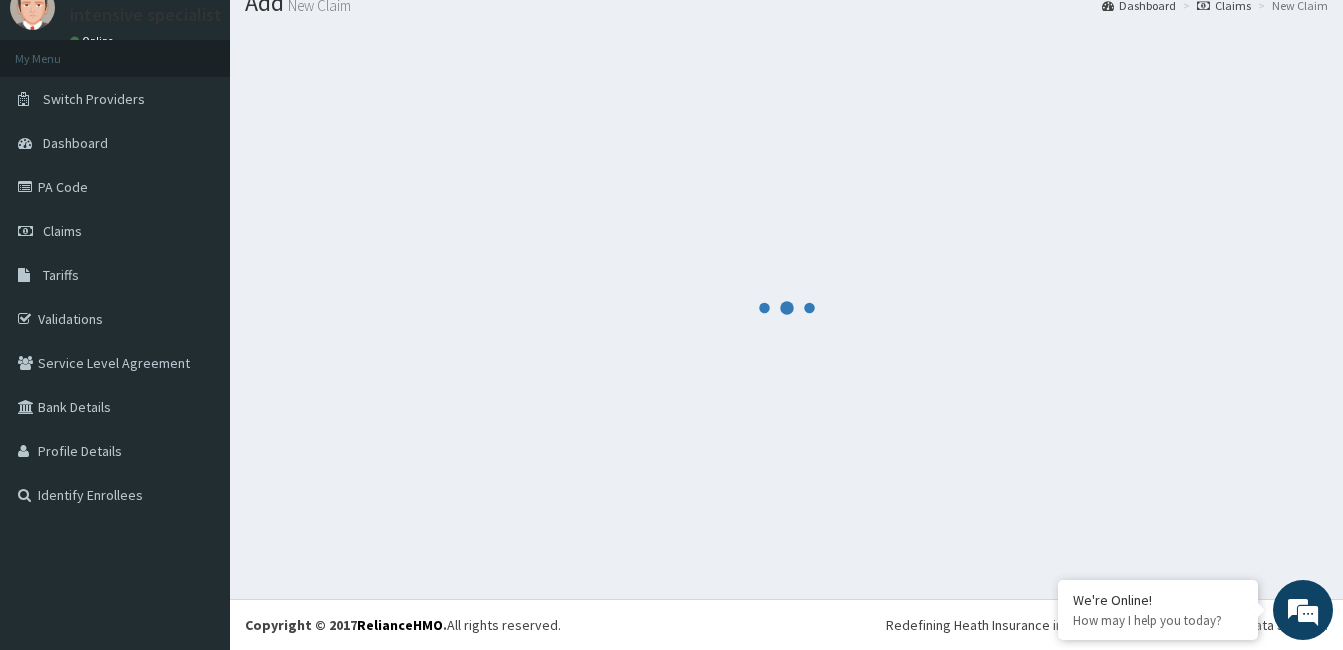 scroll, scrollTop: 75, scrollLeft: 0, axis: vertical 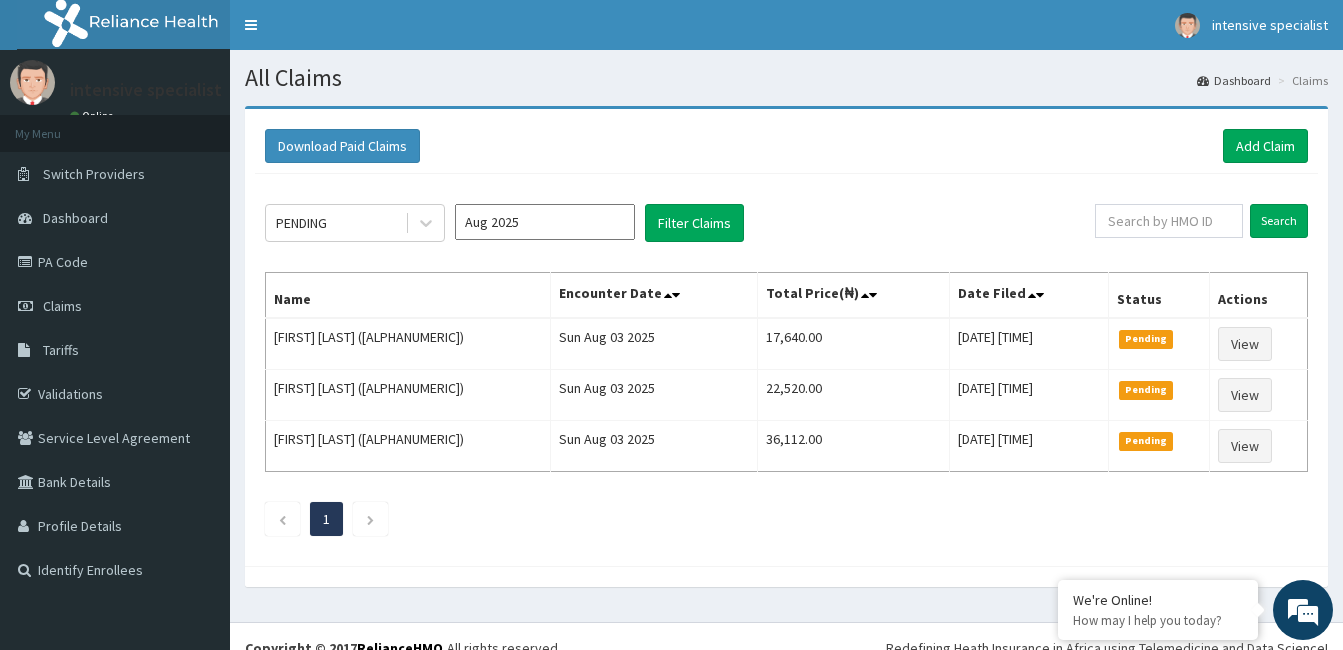 click on "1" at bounding box center [786, 519] 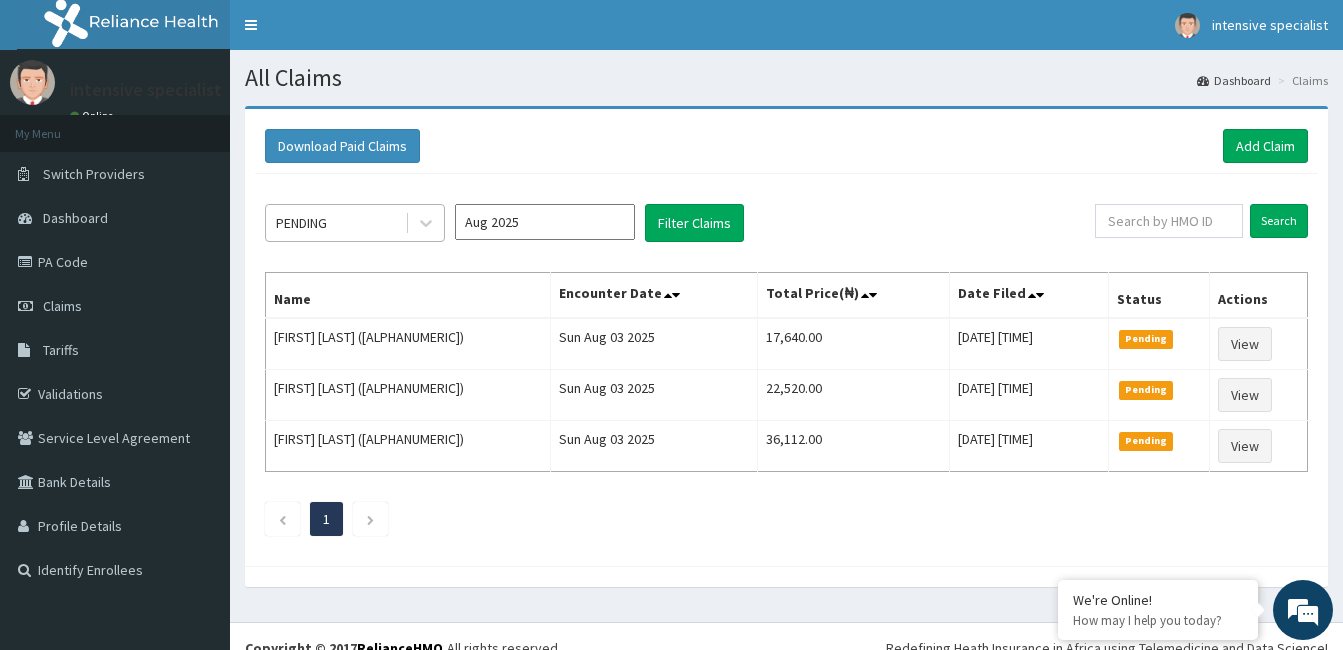 scroll, scrollTop: 0, scrollLeft: 0, axis: both 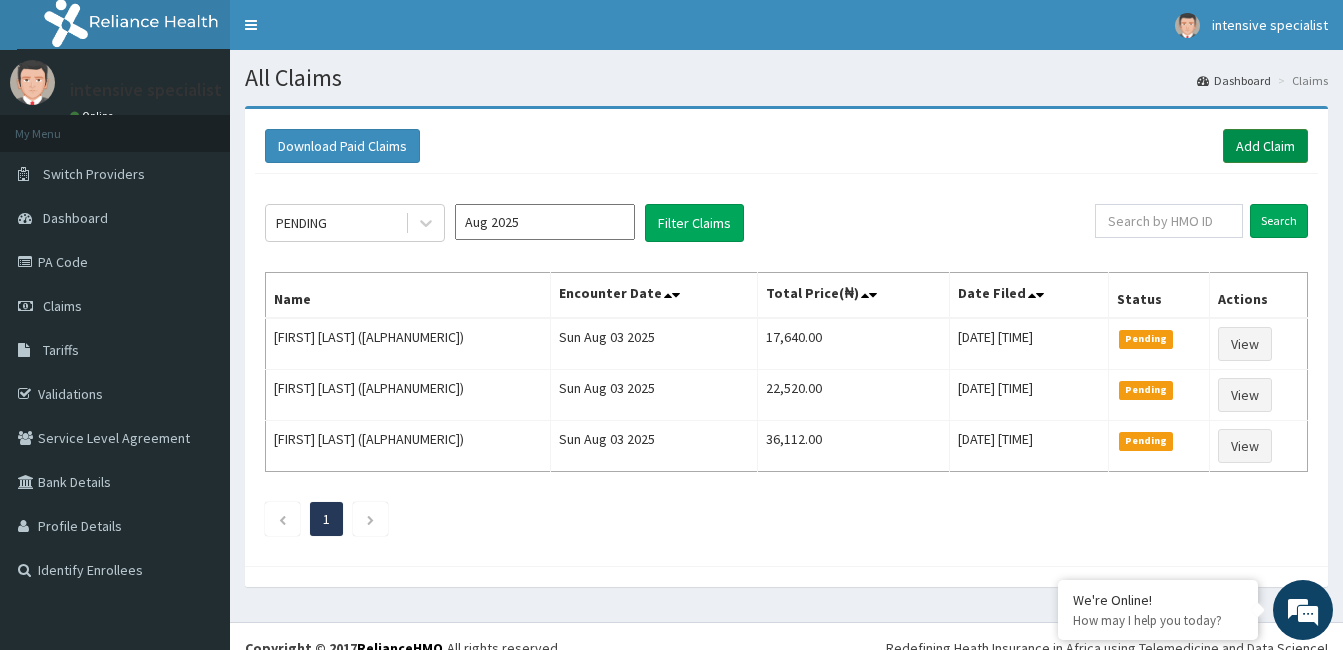 click on "Add Claim" at bounding box center (1265, 146) 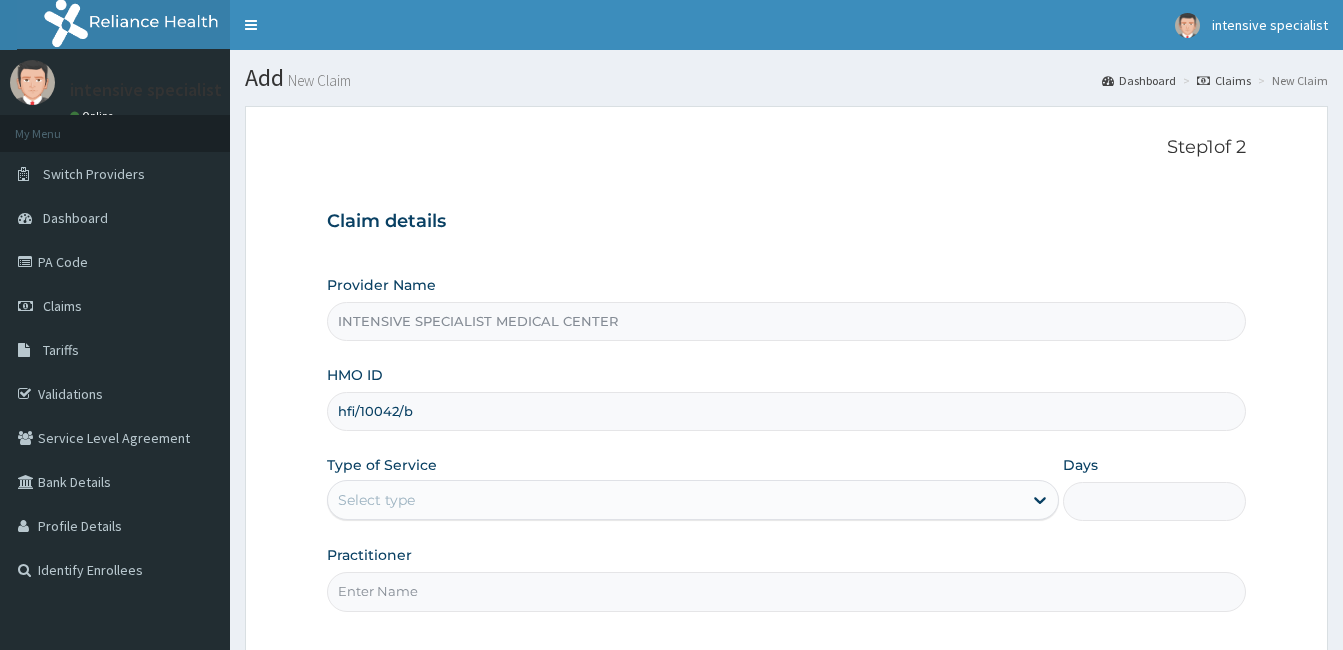 scroll, scrollTop: 0, scrollLeft: 0, axis: both 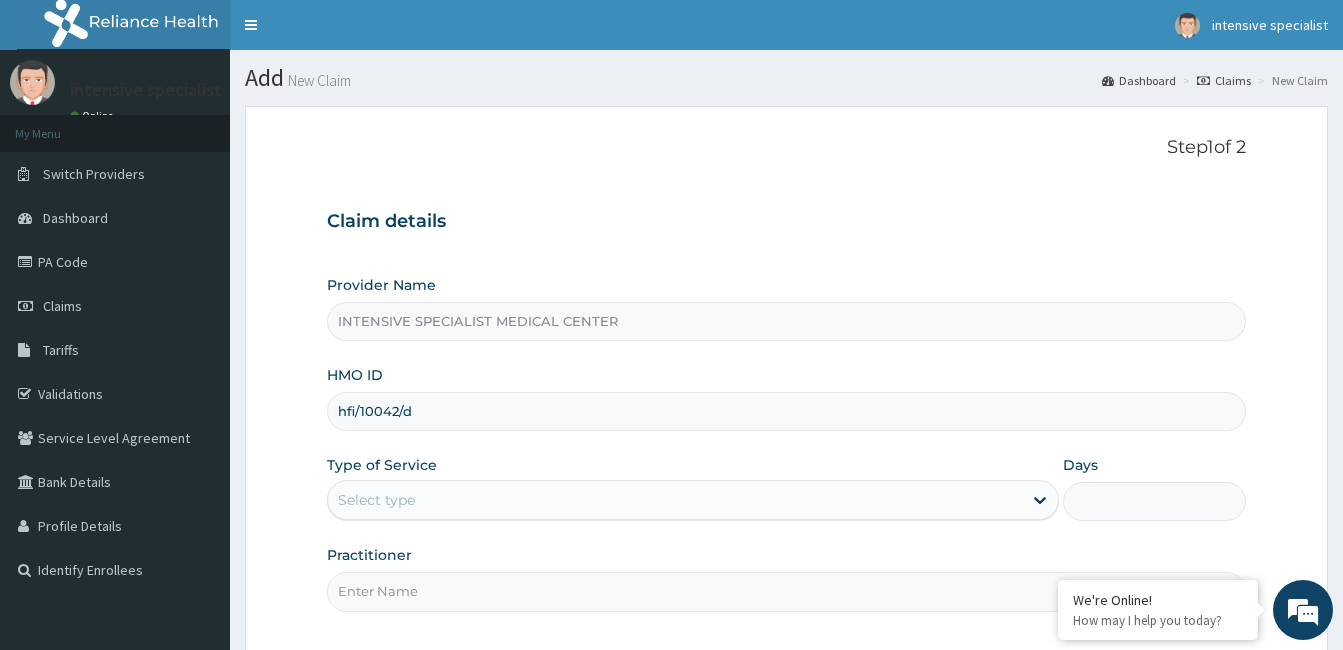 type on "hfi/10042/d" 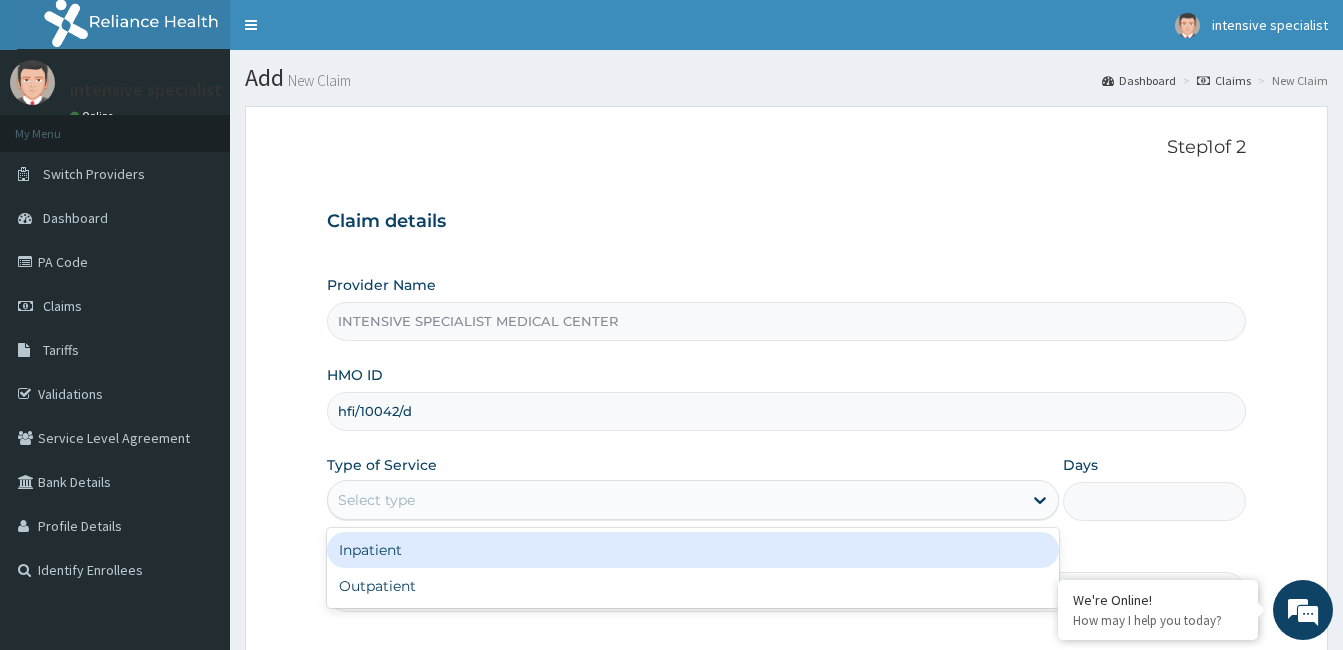 click on "Select type" at bounding box center (675, 500) 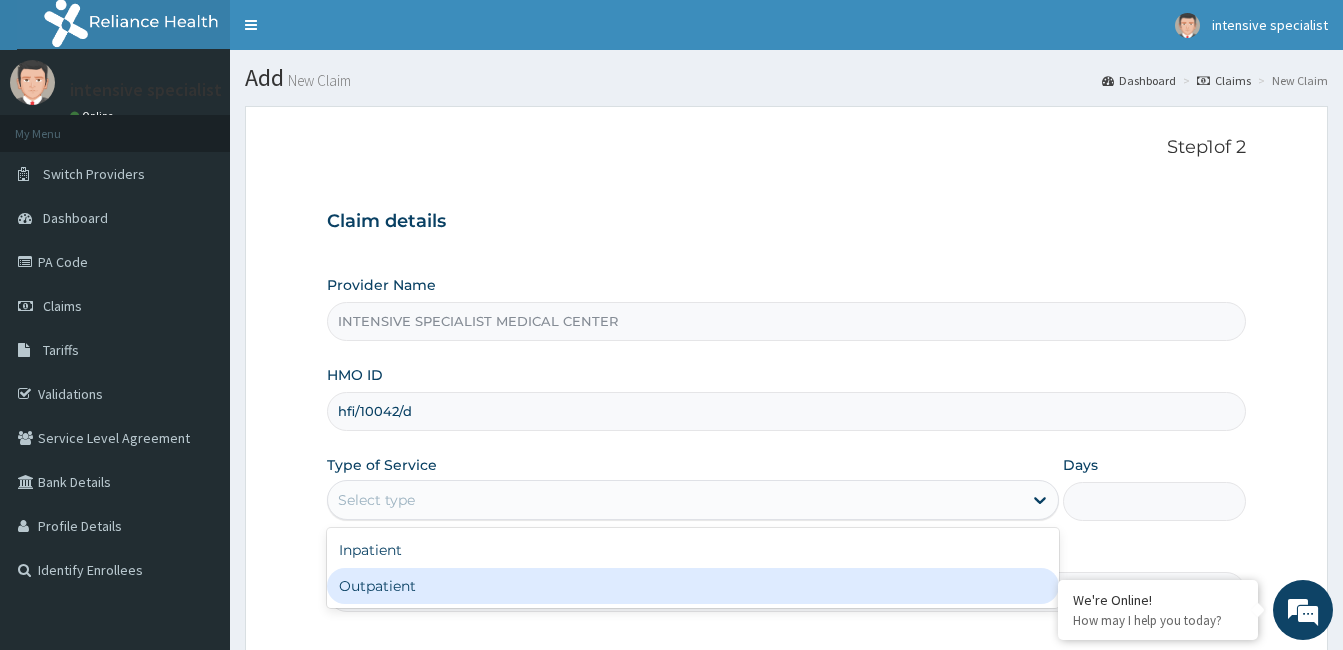 click on "Outpatient" at bounding box center (693, 586) 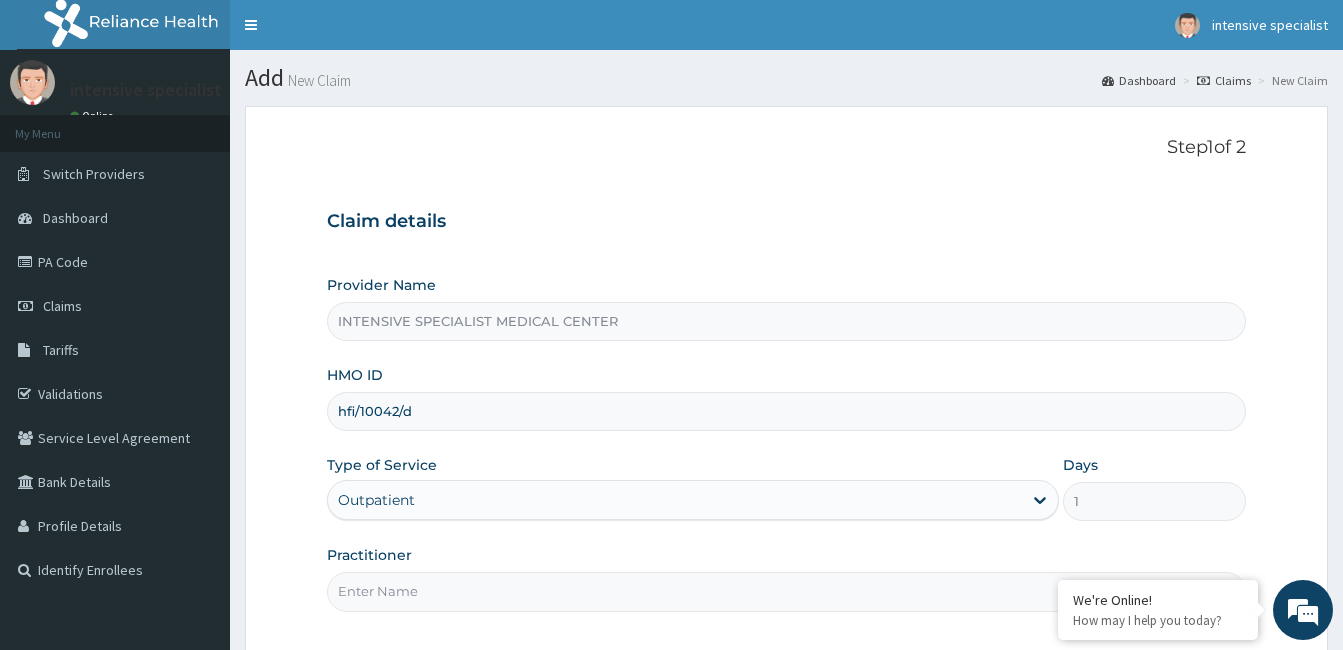 scroll, scrollTop: 185, scrollLeft: 0, axis: vertical 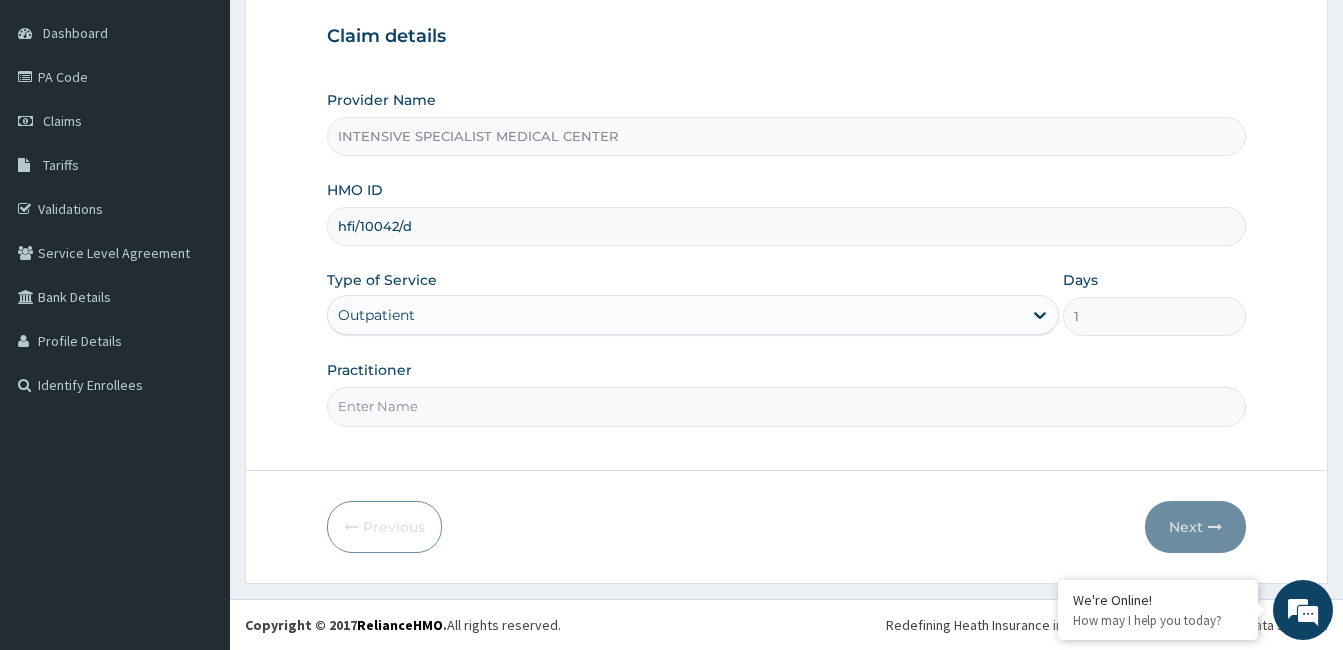 click on "Practitioner" at bounding box center [786, 406] 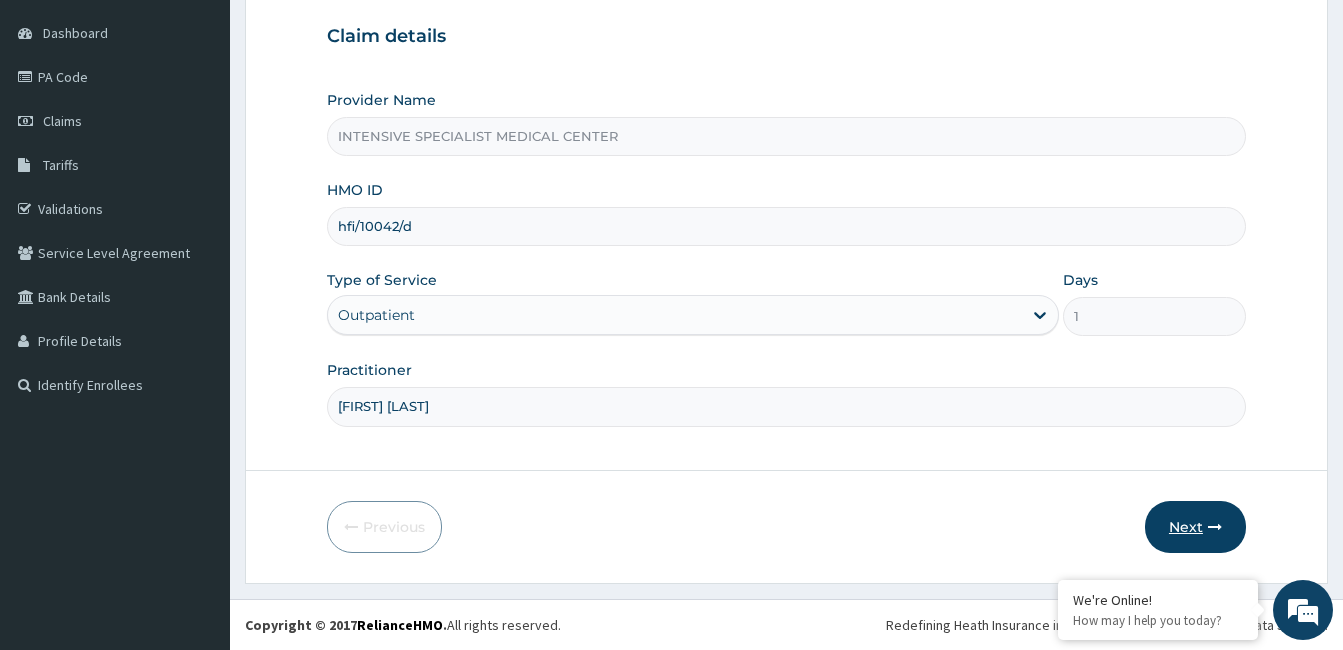 click on "Next" at bounding box center (1195, 527) 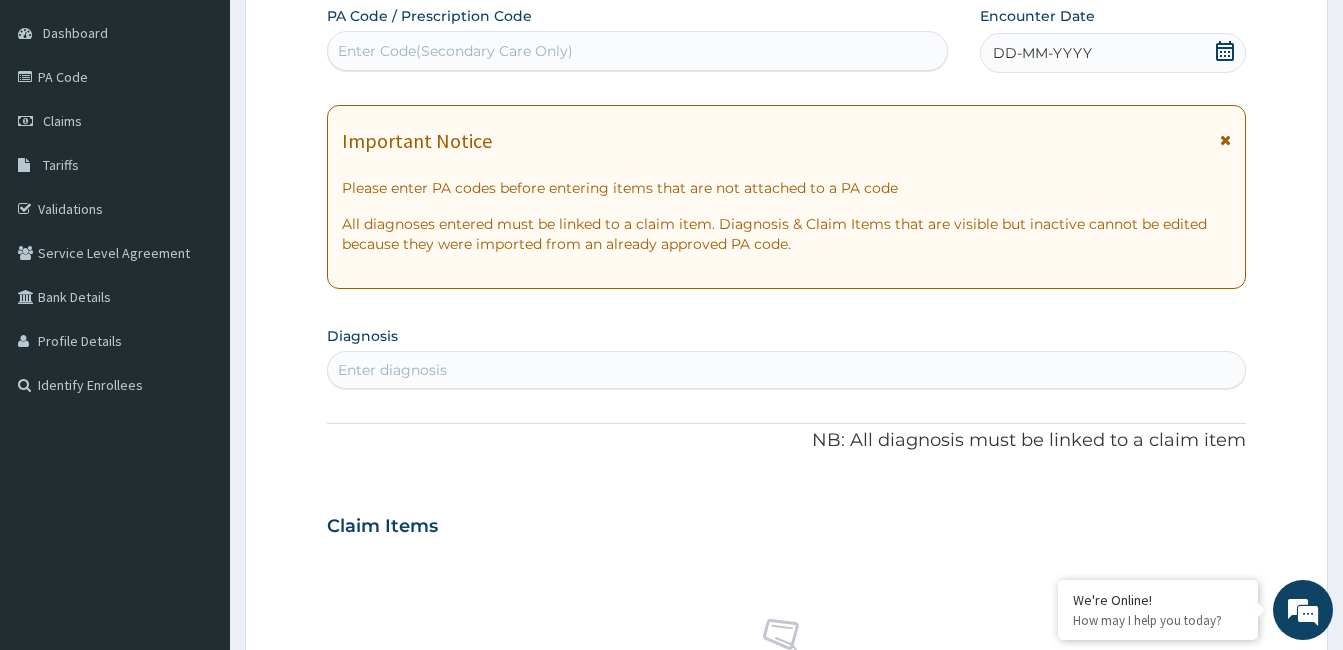 click at bounding box center (1225, 53) 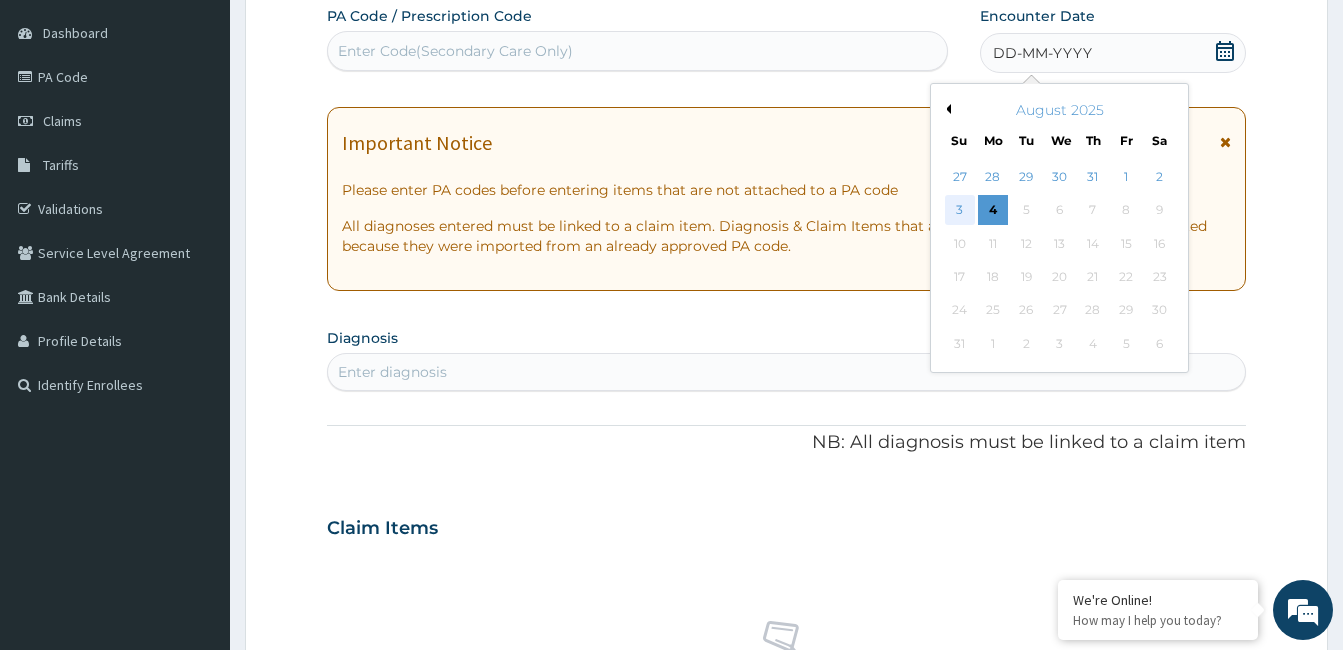 click on "3" at bounding box center (960, 211) 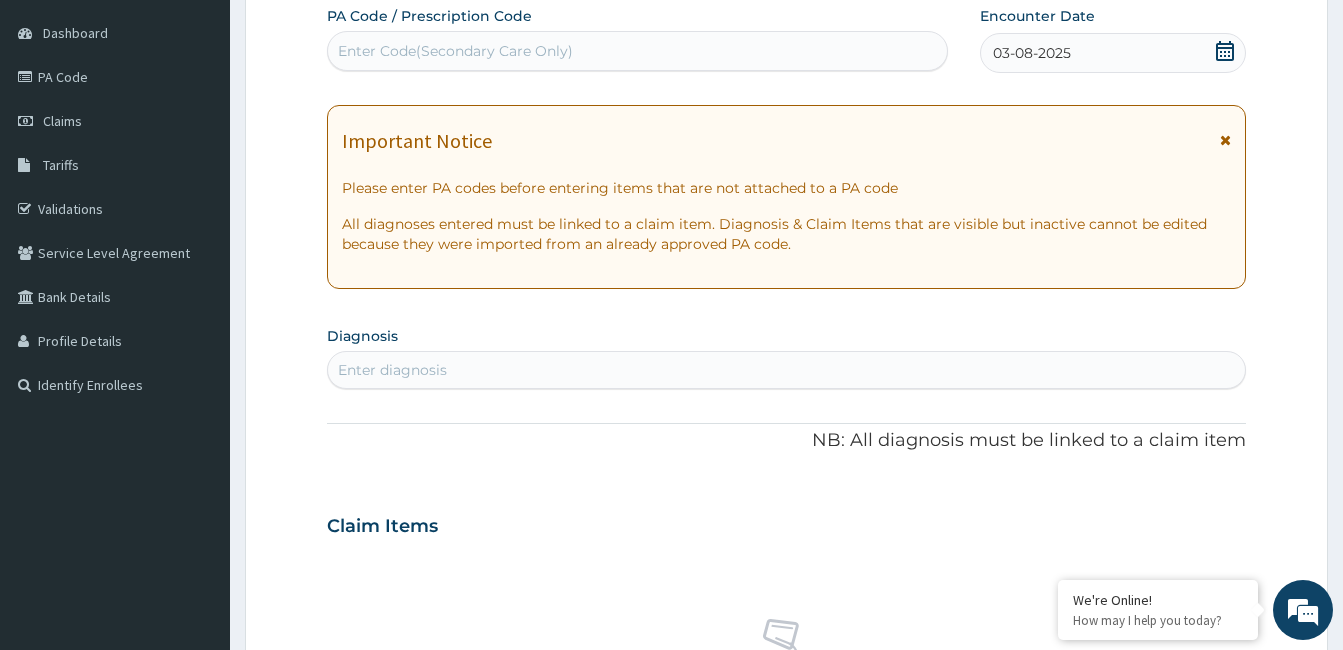 click at bounding box center (1225, 140) 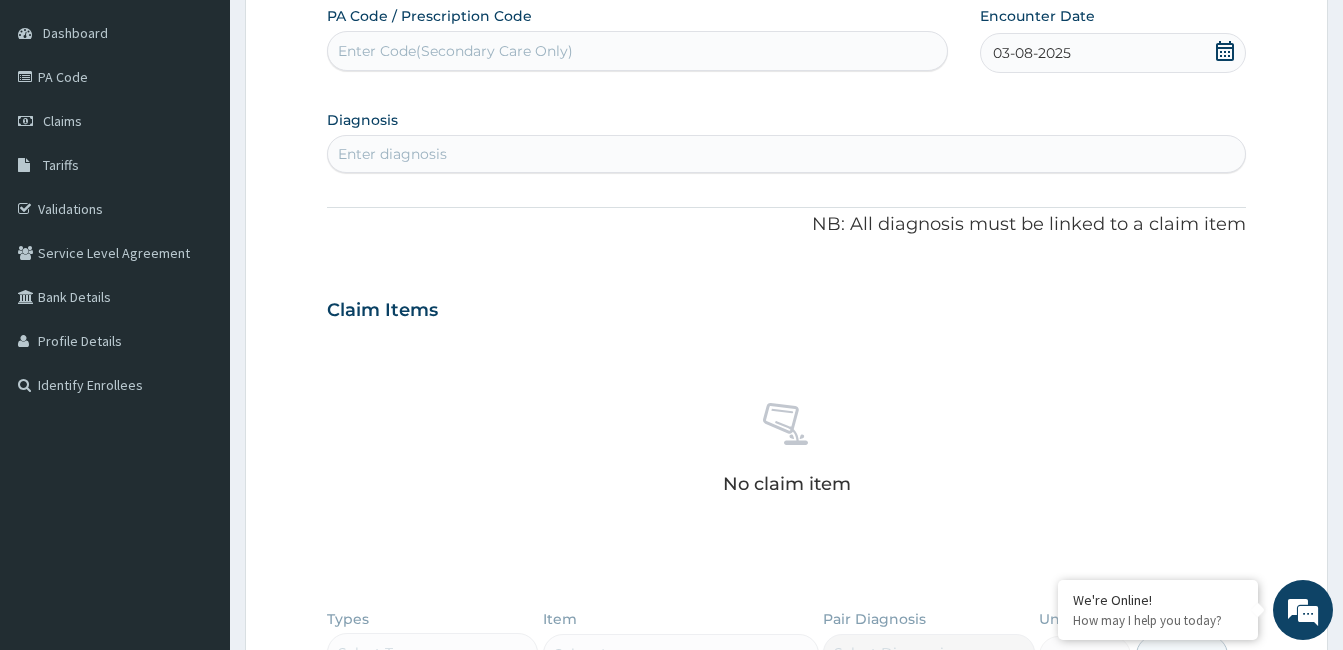 click on "Enter diagnosis" at bounding box center [786, 154] 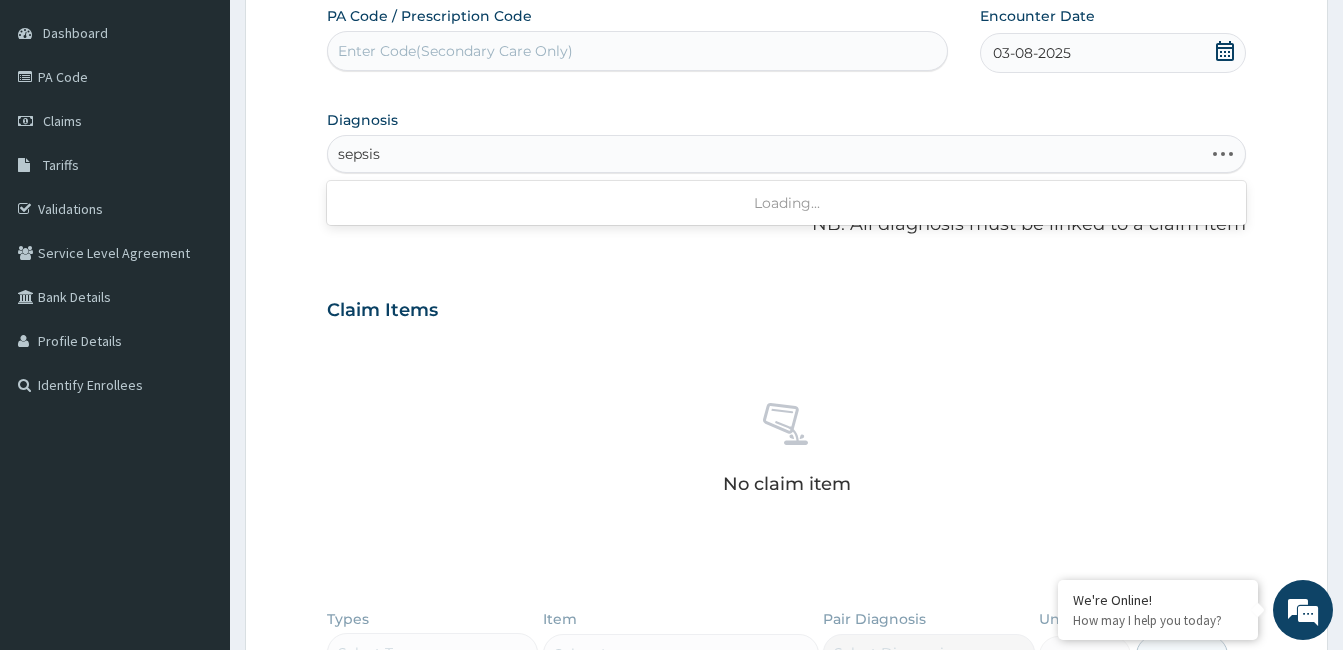 type on "sepsis b" 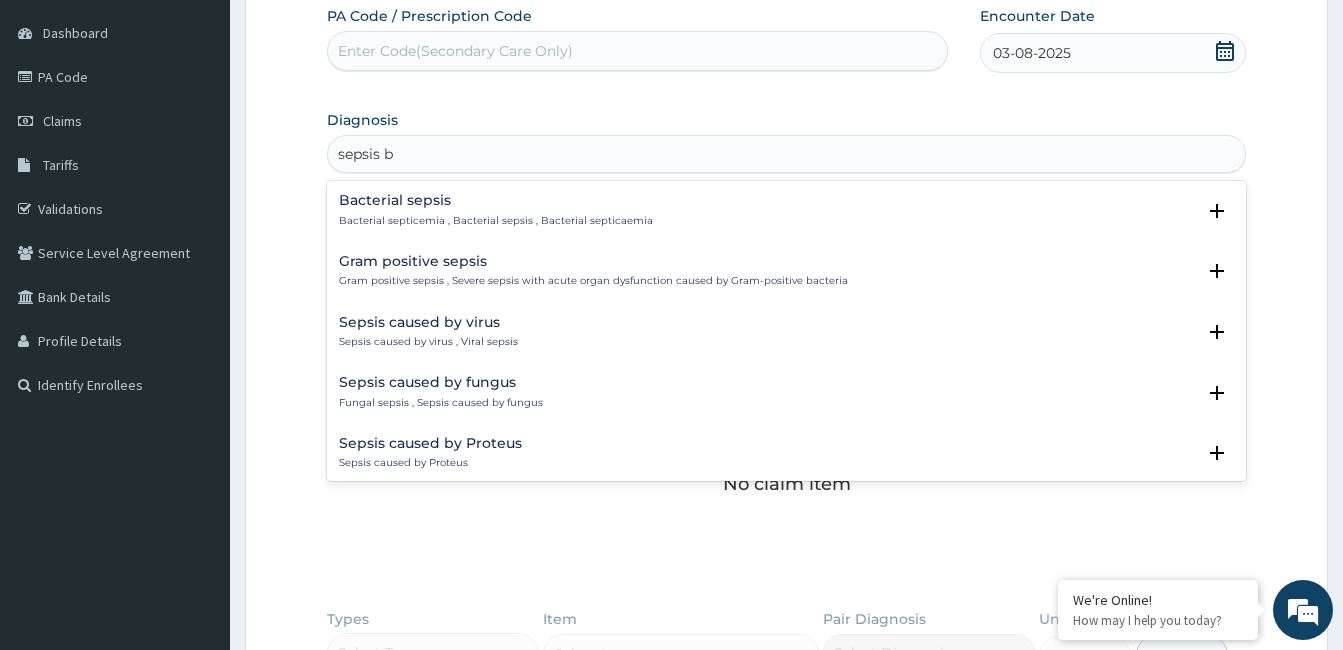 click on "Bacterial septicemia , Bacterial sepsis , Bacterial septicaemia" at bounding box center [496, 221] 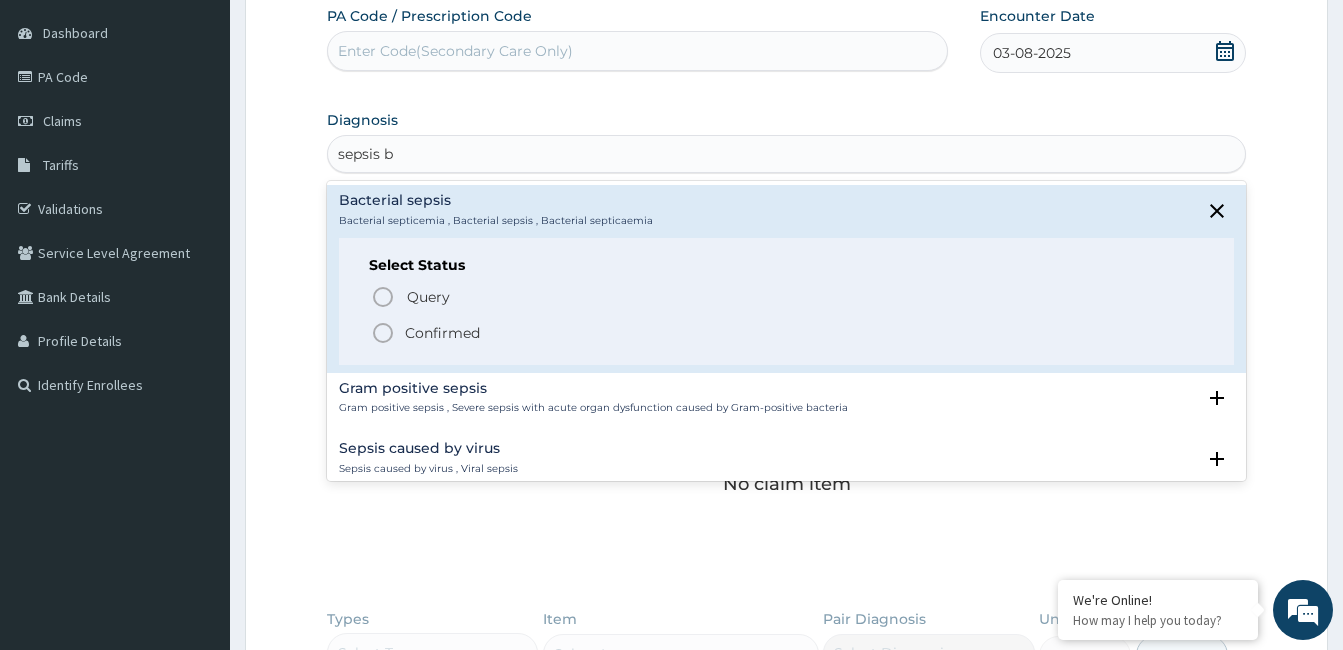 click on "Confirmed" at bounding box center [442, 333] 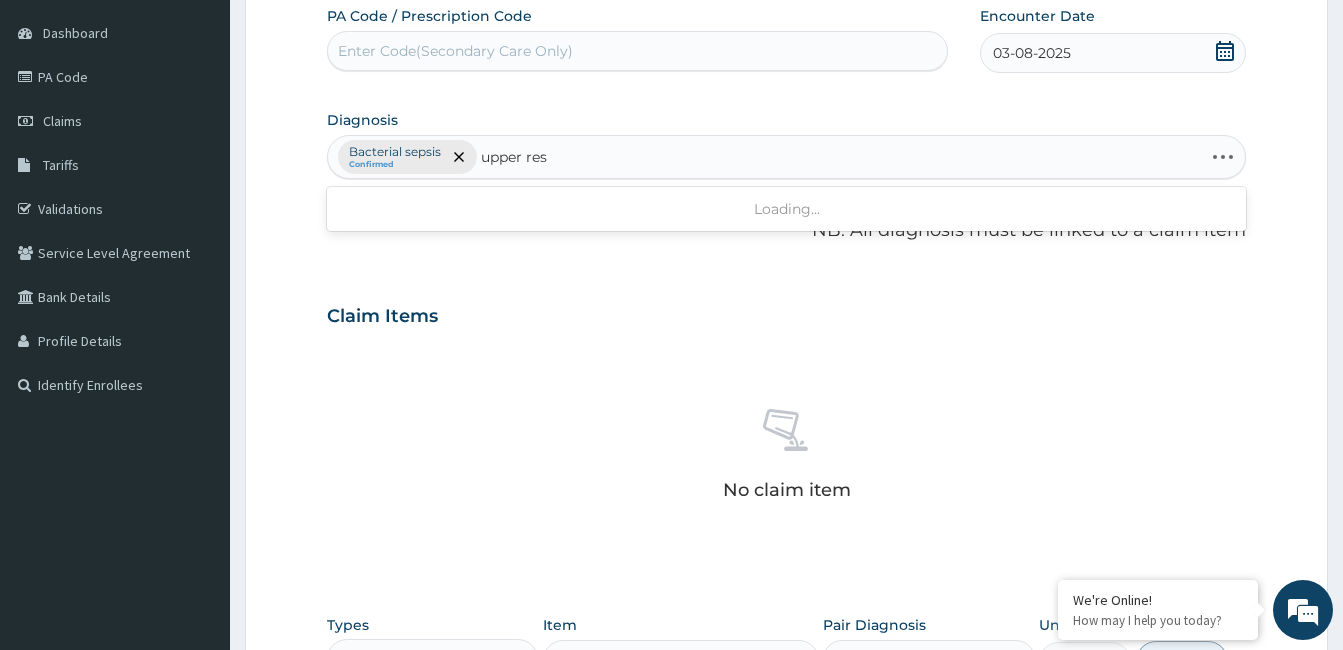 type on "upper resp" 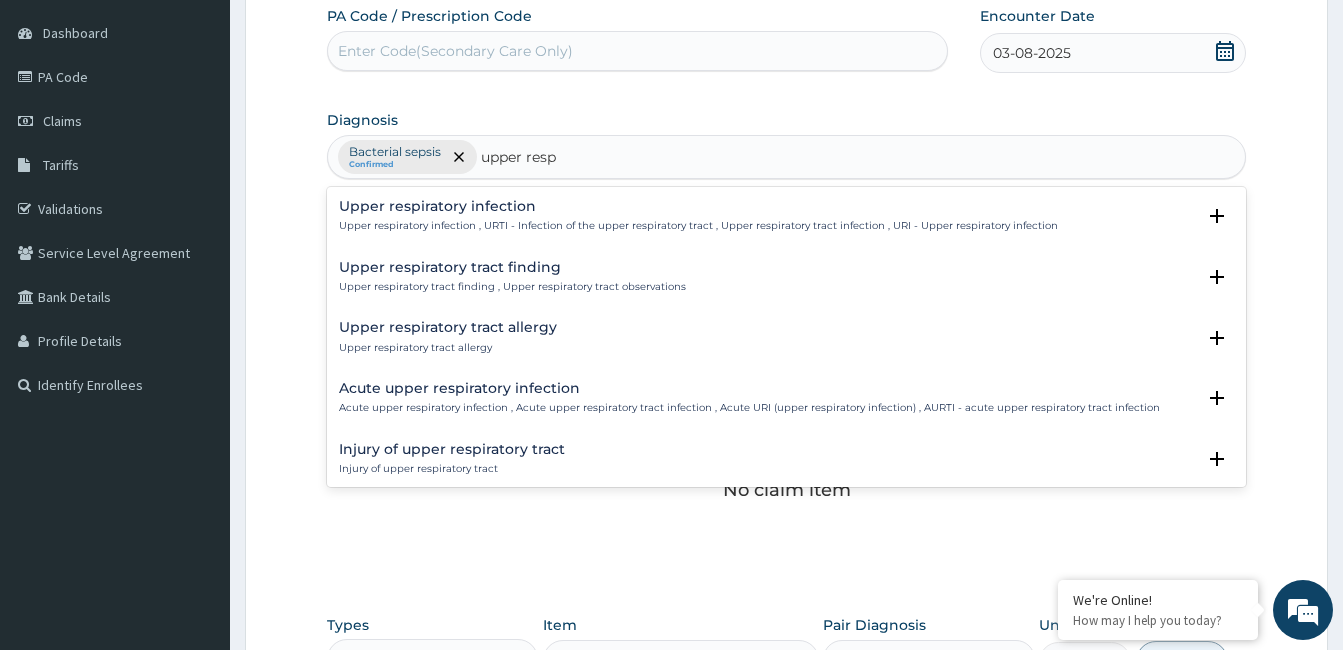 click on "Upper respiratory infection , URTI - Infection of the upper respiratory tract , Upper respiratory tract infection , URI - Upper respiratory infection" at bounding box center [698, 226] 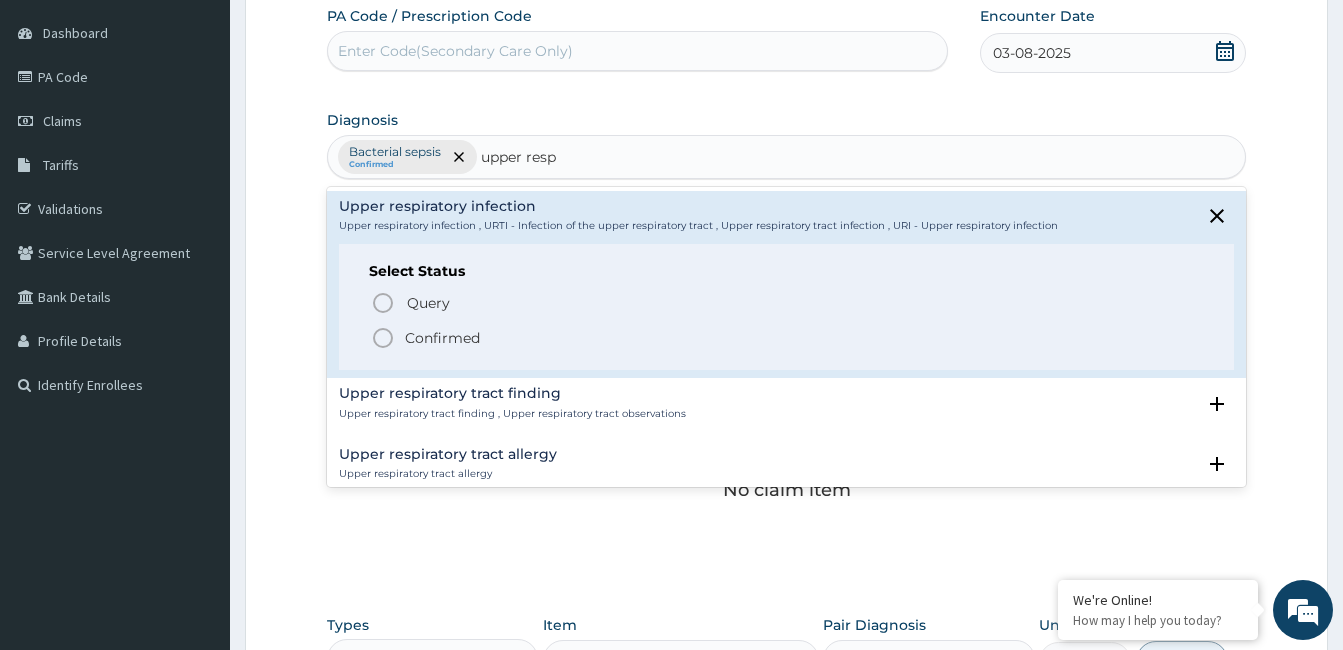 click on "Confirmed" at bounding box center [442, 338] 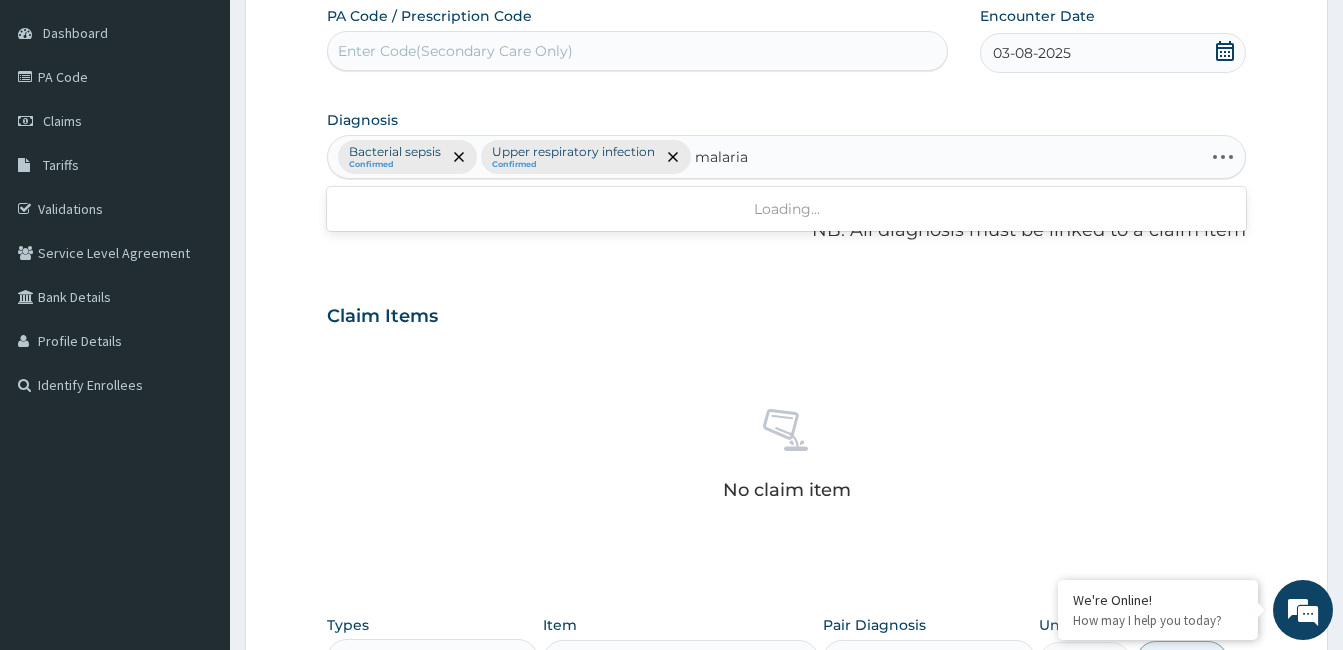type on "malaria f" 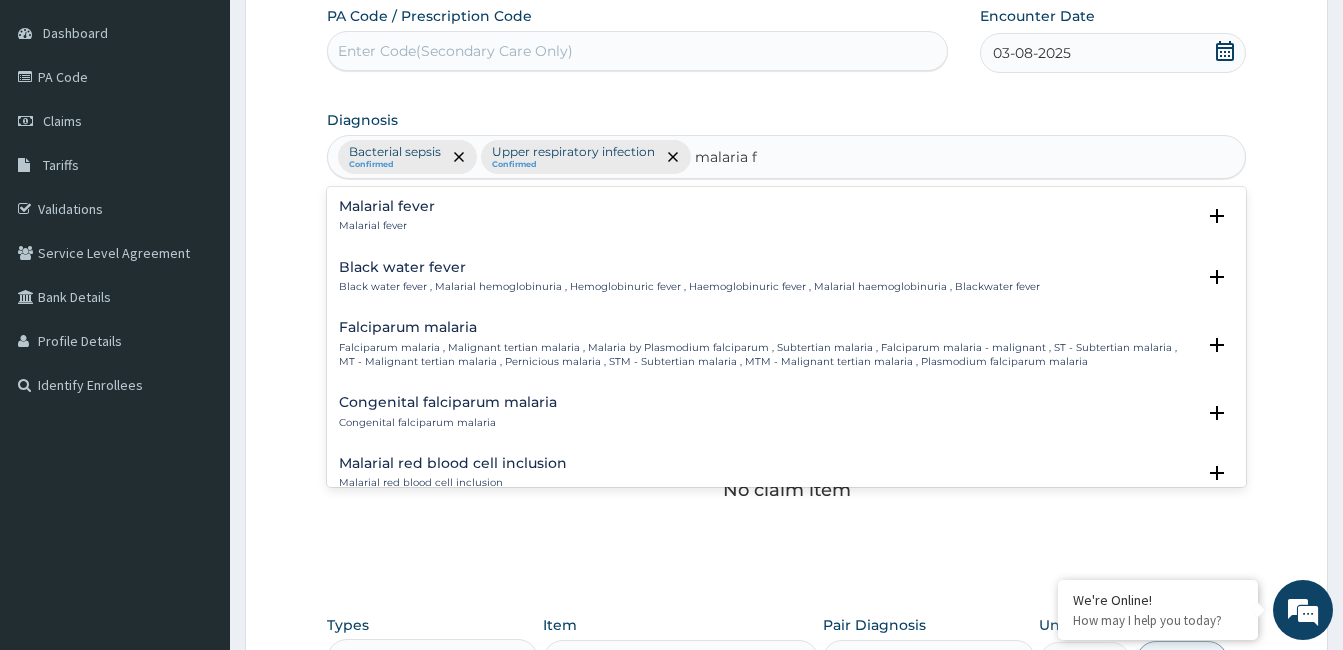 click on "Falciparum malaria" at bounding box center (767, 327) 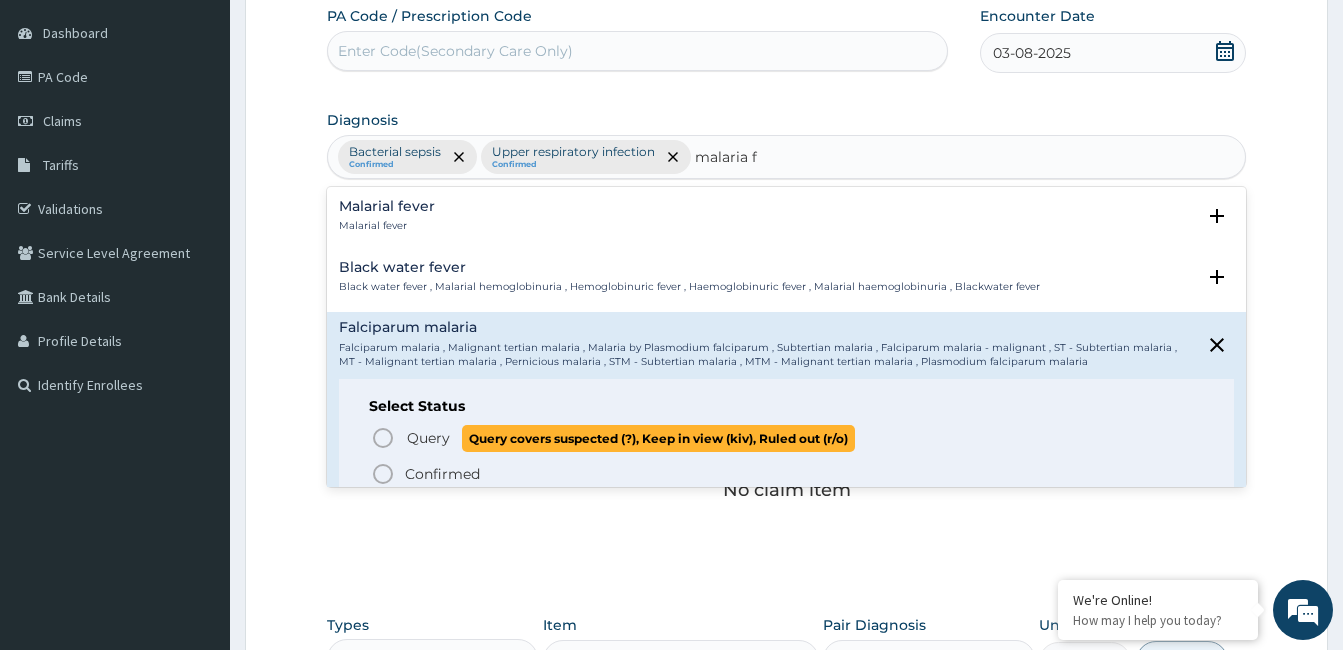 click on "Query" at bounding box center (428, 438) 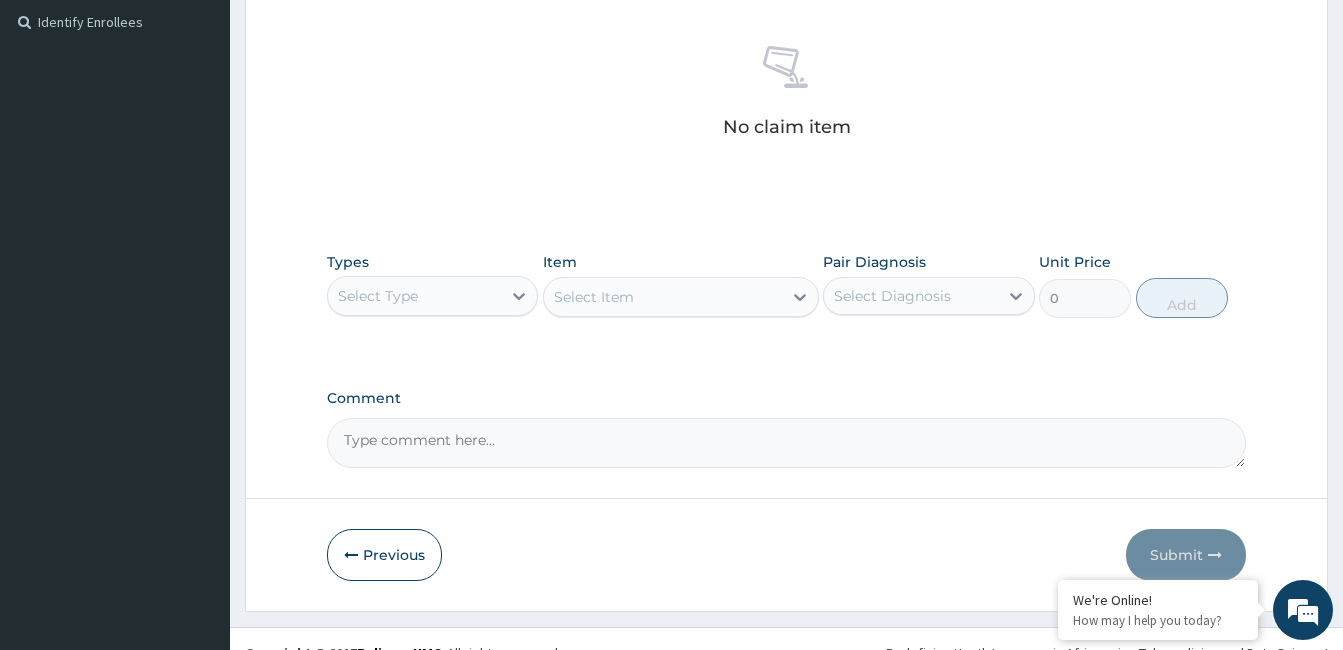 scroll, scrollTop: 576, scrollLeft: 0, axis: vertical 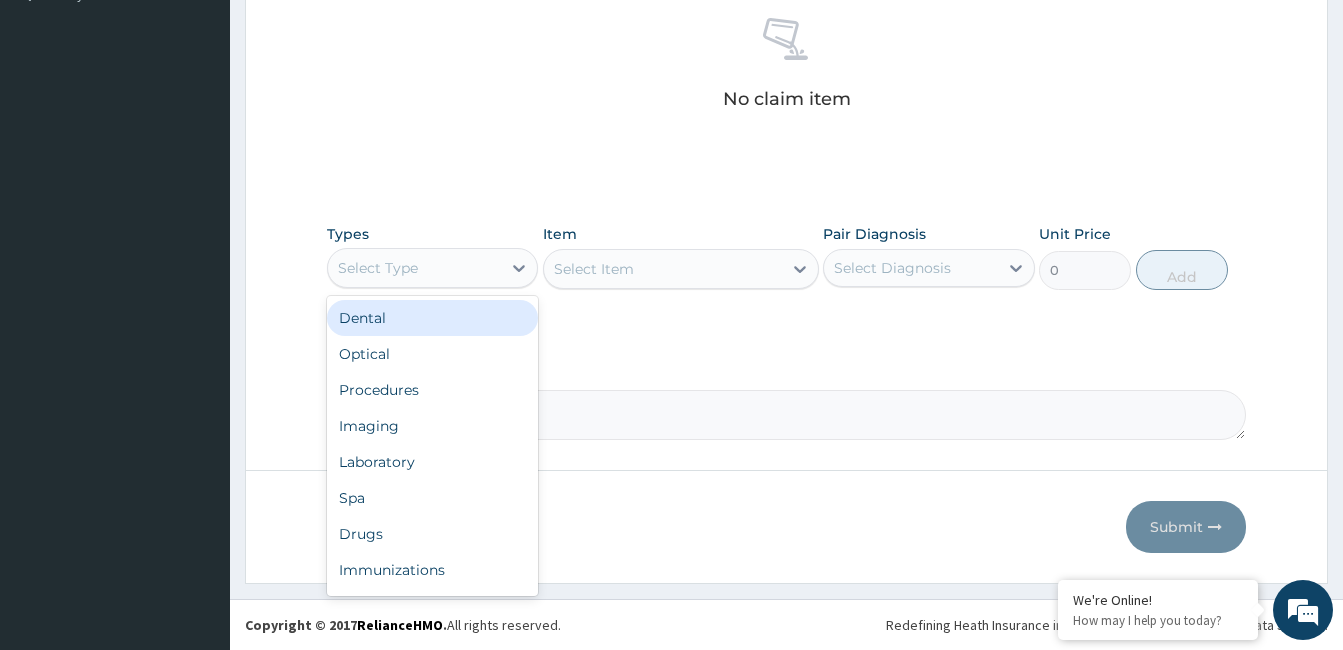 click on "Select Type" at bounding box center [414, 268] 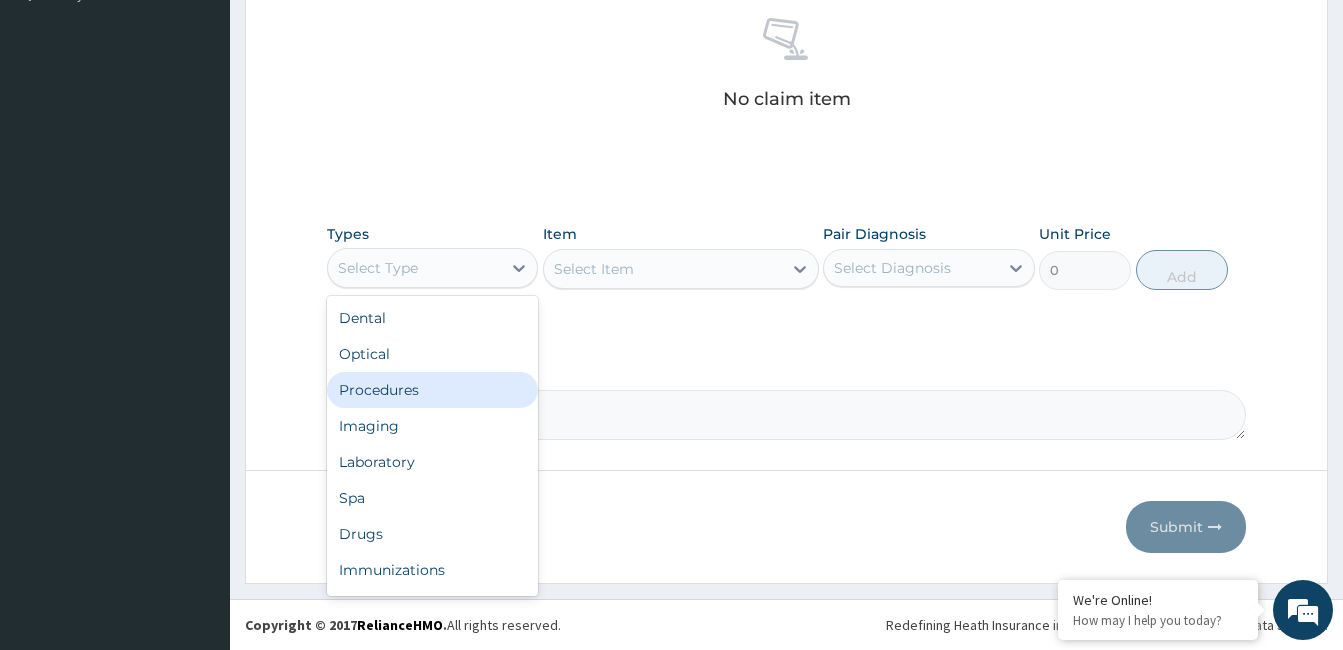click on "Procedures" at bounding box center (432, 390) 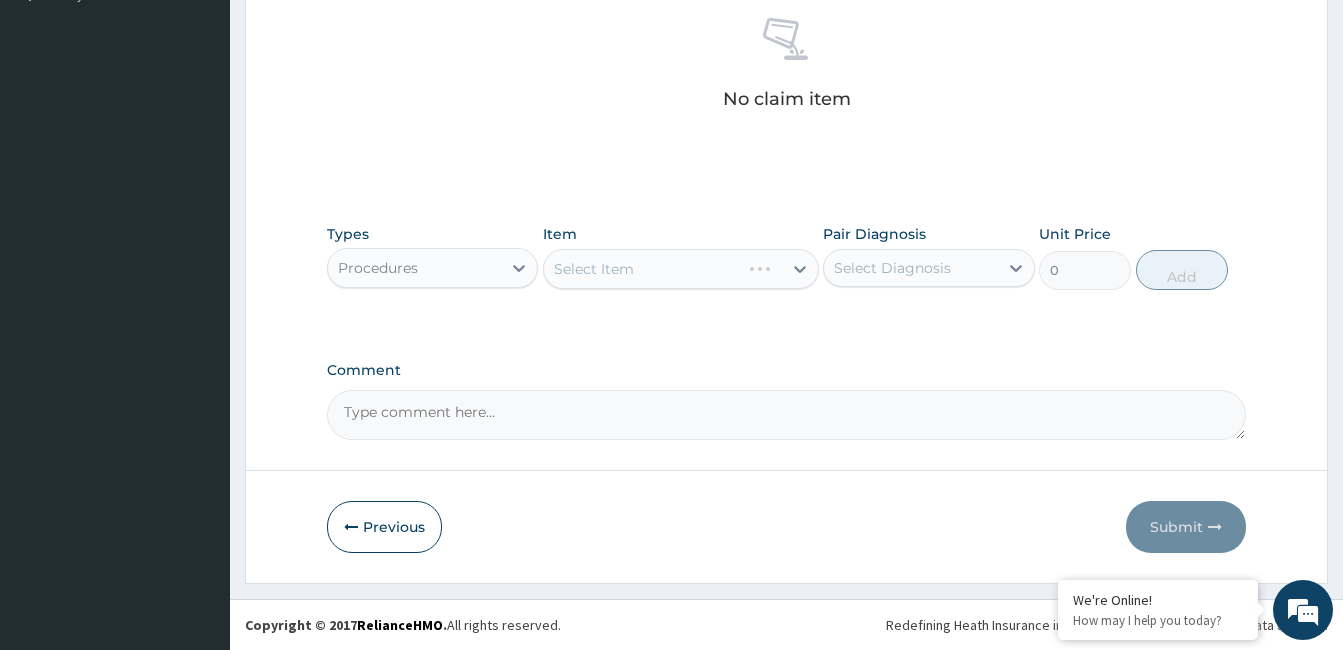 click on "Select Item" at bounding box center (681, 269) 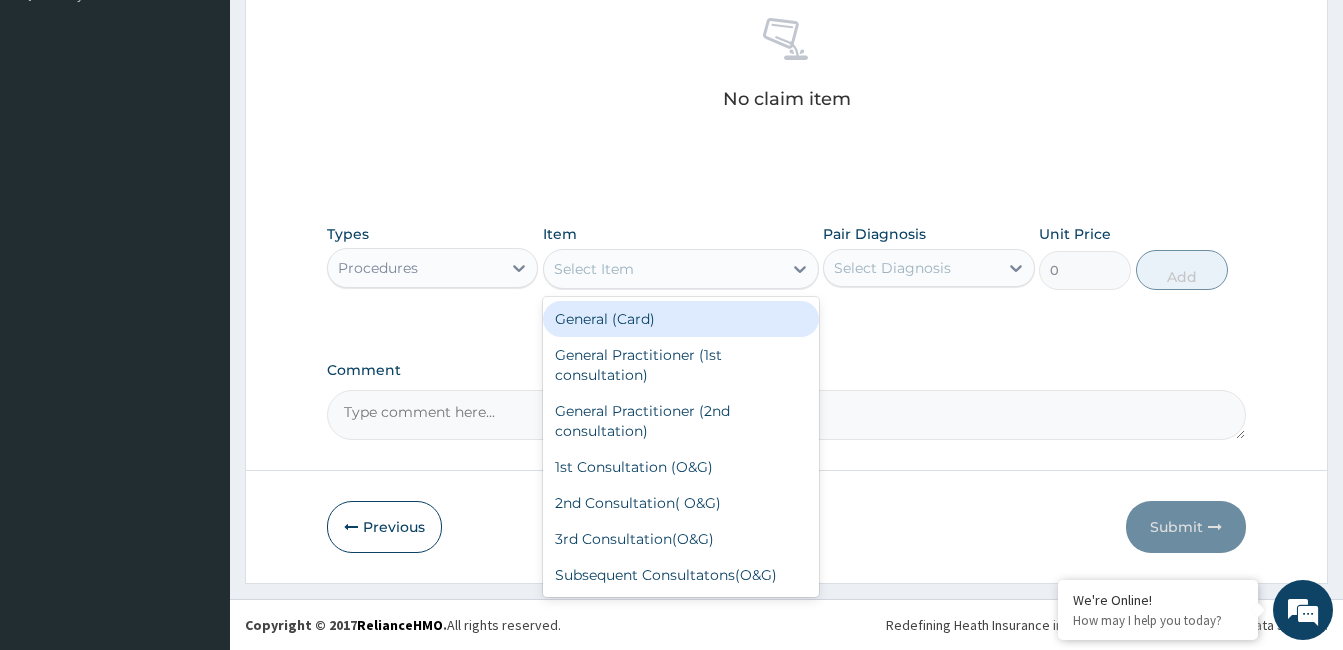 click on "Select Item" at bounding box center [663, 269] 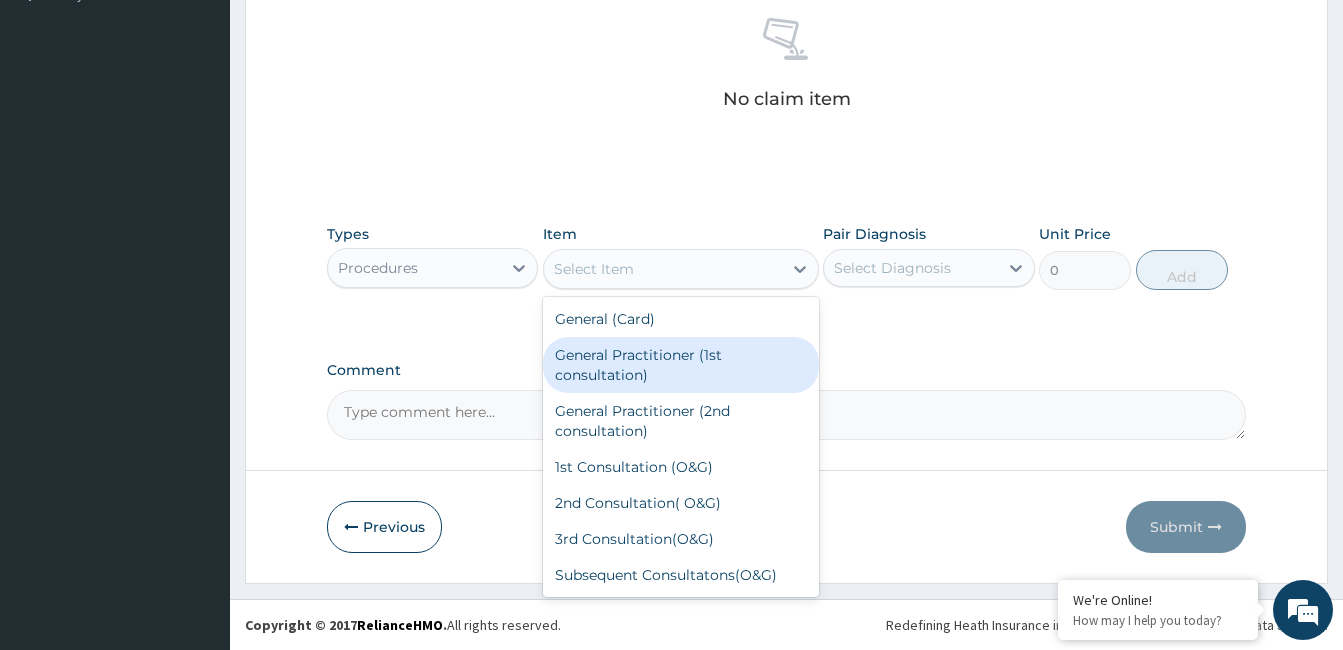 click on "General Practitioner (1st consultation)" at bounding box center (681, 365) 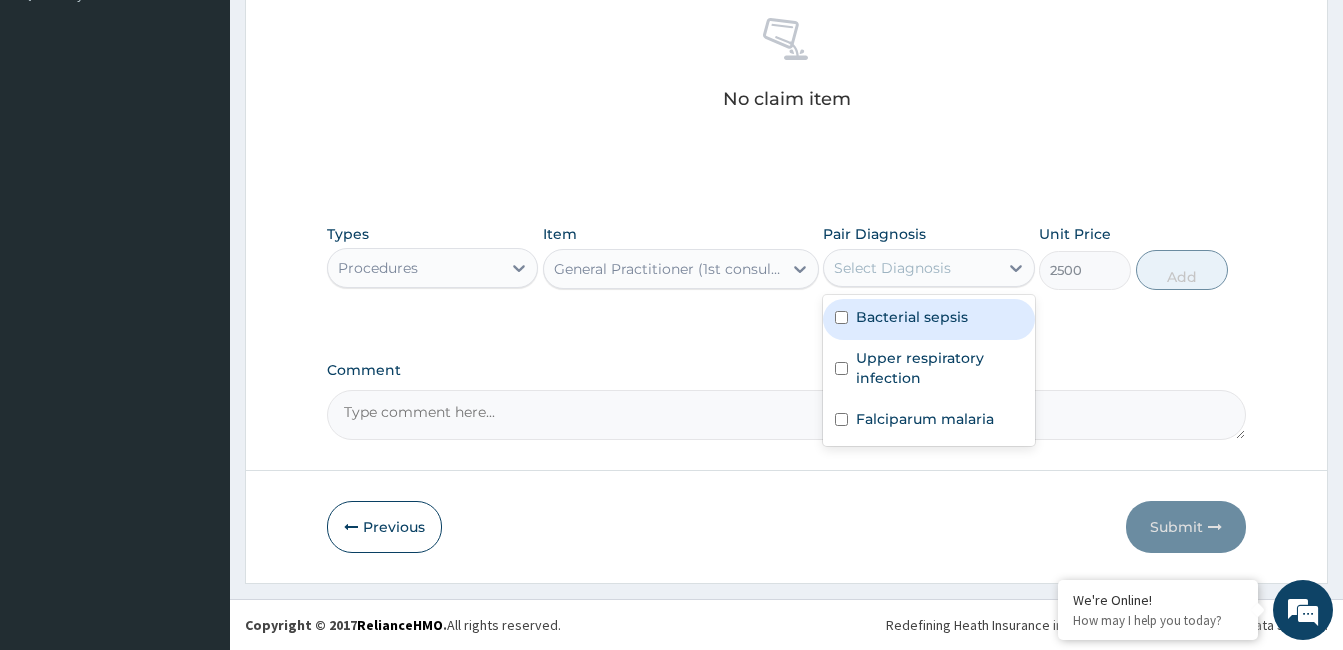 click on "Select Diagnosis" at bounding box center (892, 268) 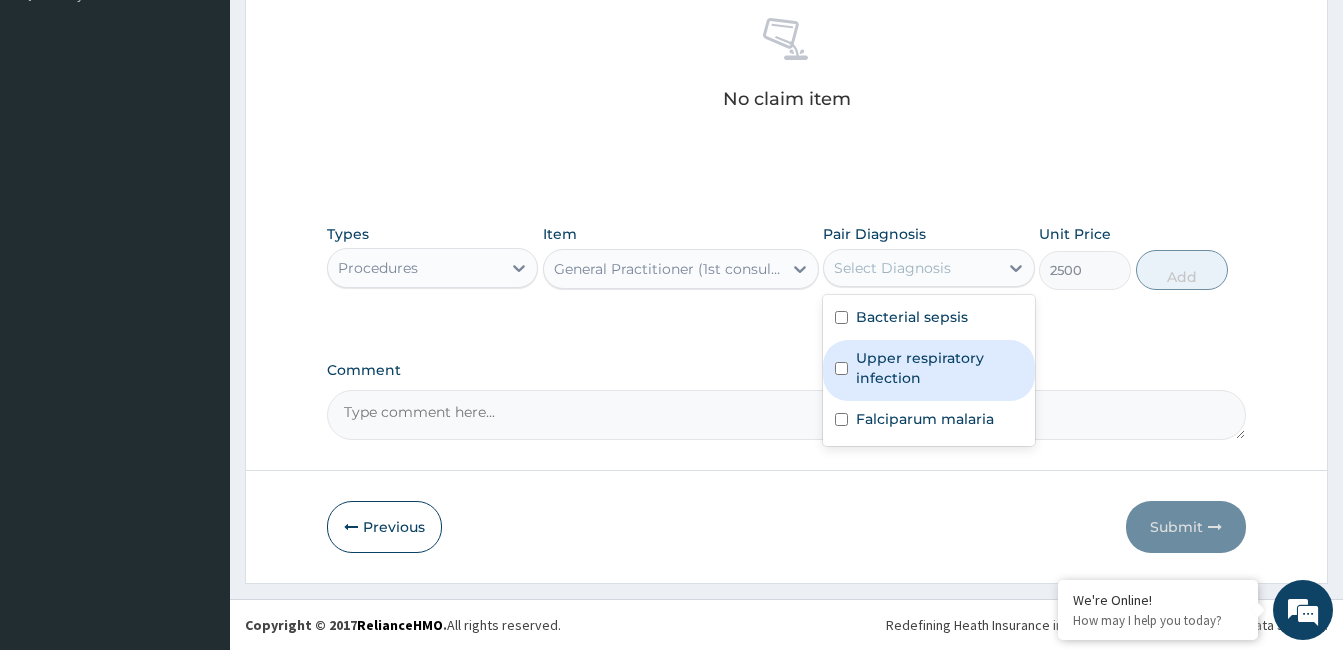 click on "Upper respiratory infection" at bounding box center (939, 368) 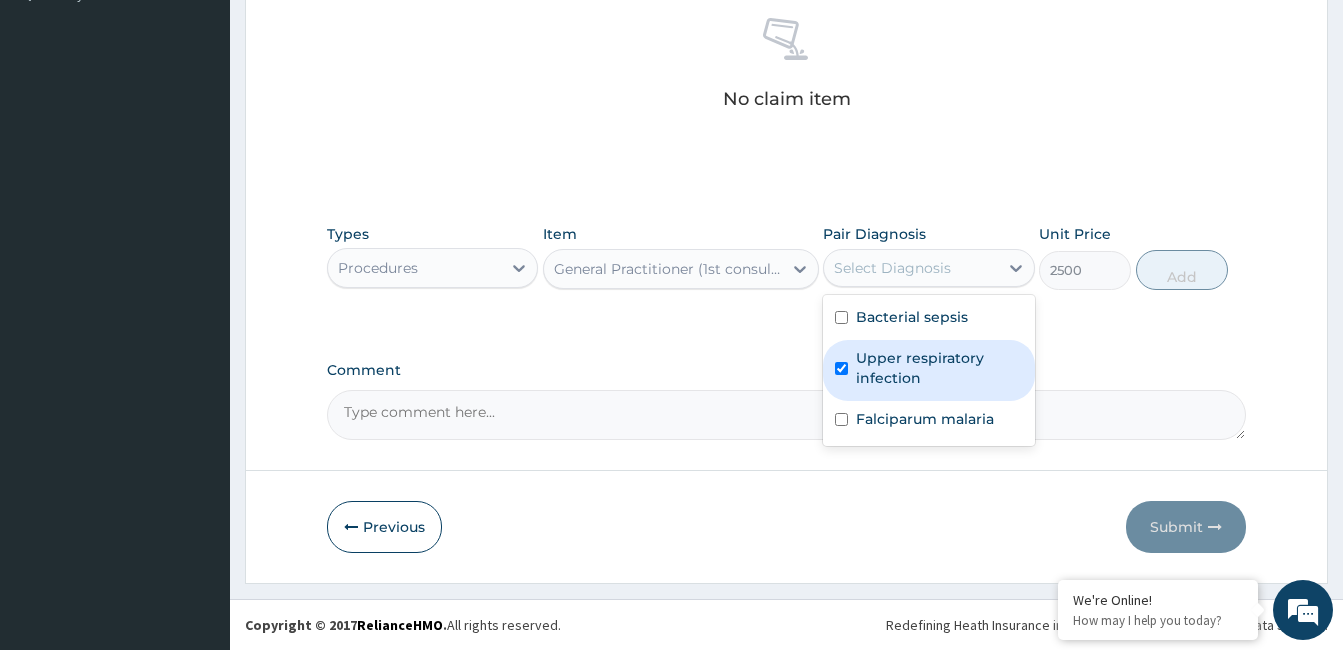 checkbox on "true" 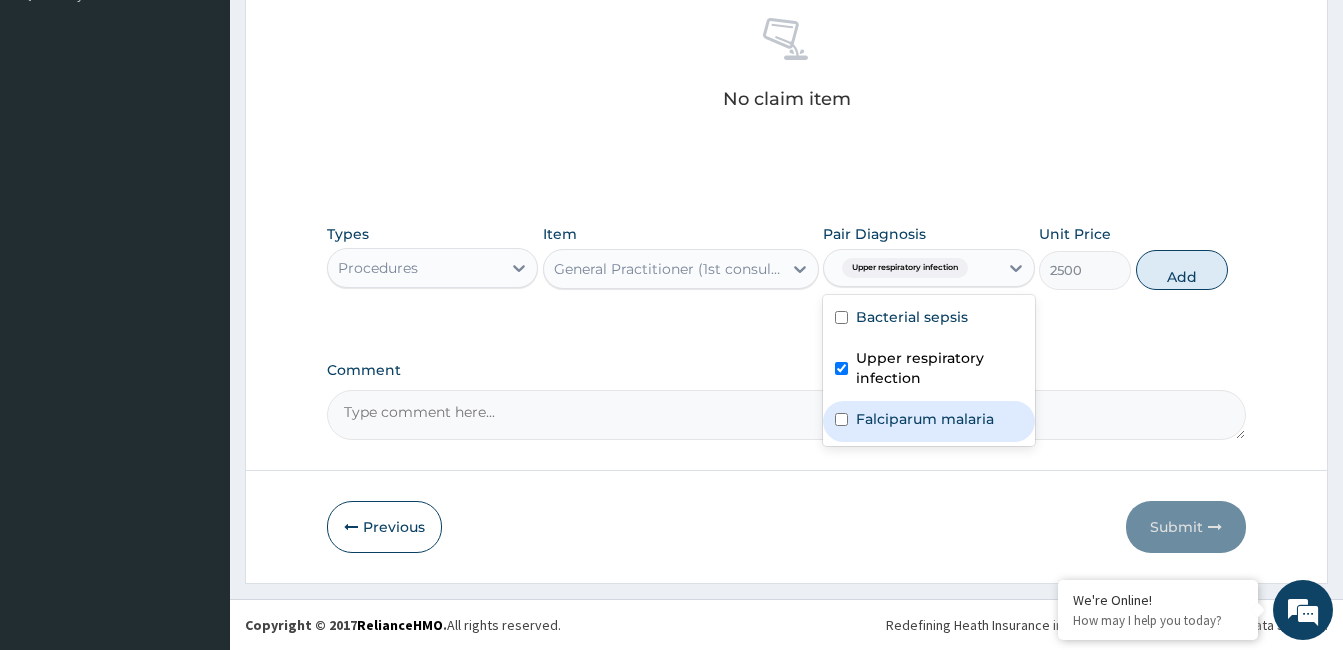 click on "Falciparum malaria" at bounding box center [925, 419] 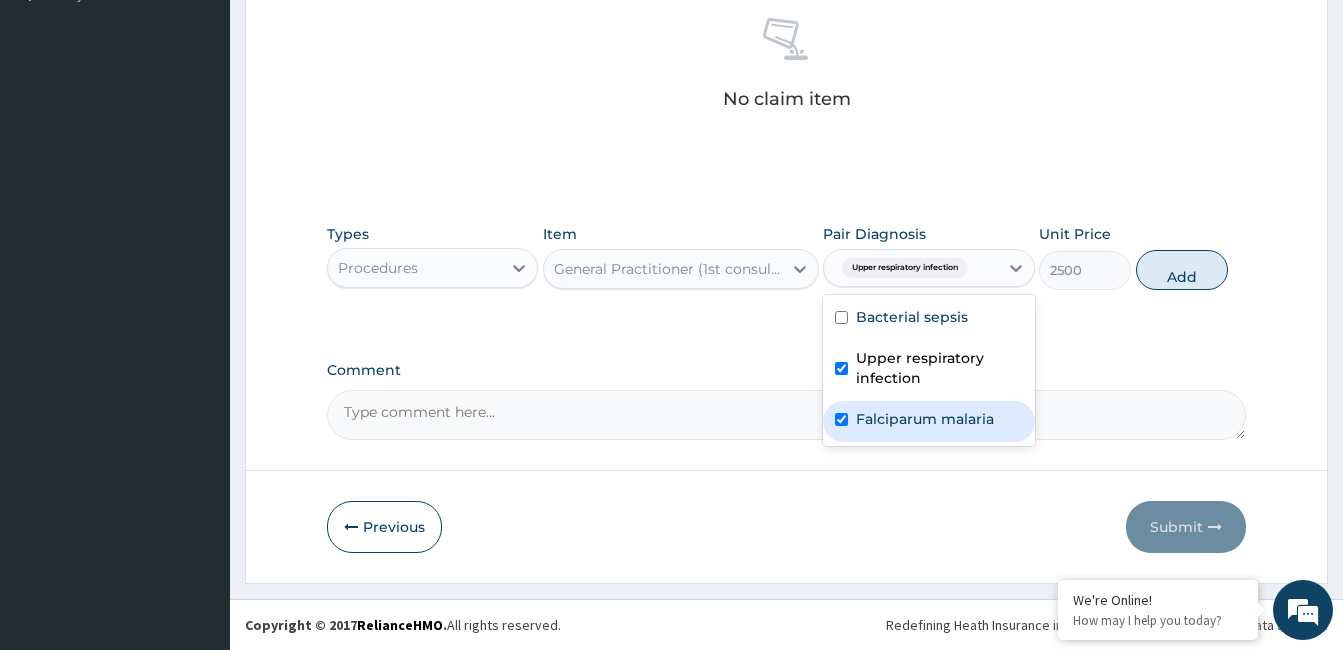 checkbox on "true" 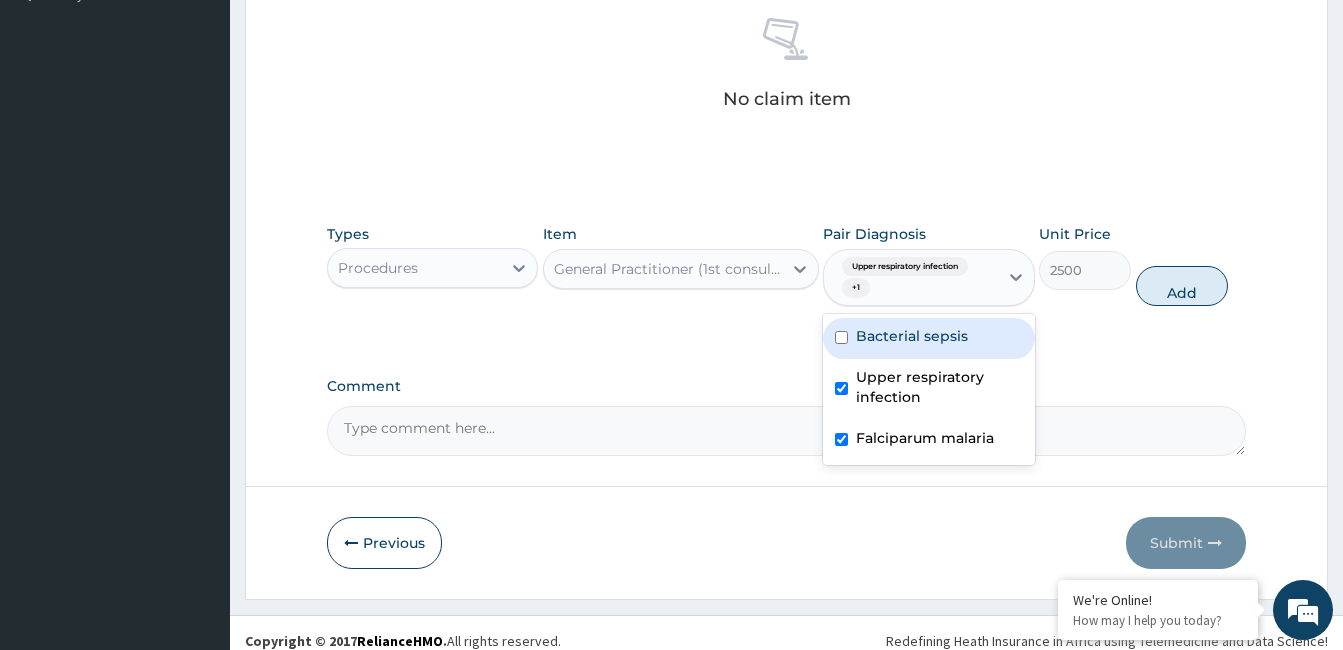 click on "Bacterial sepsis" at bounding box center [928, 338] 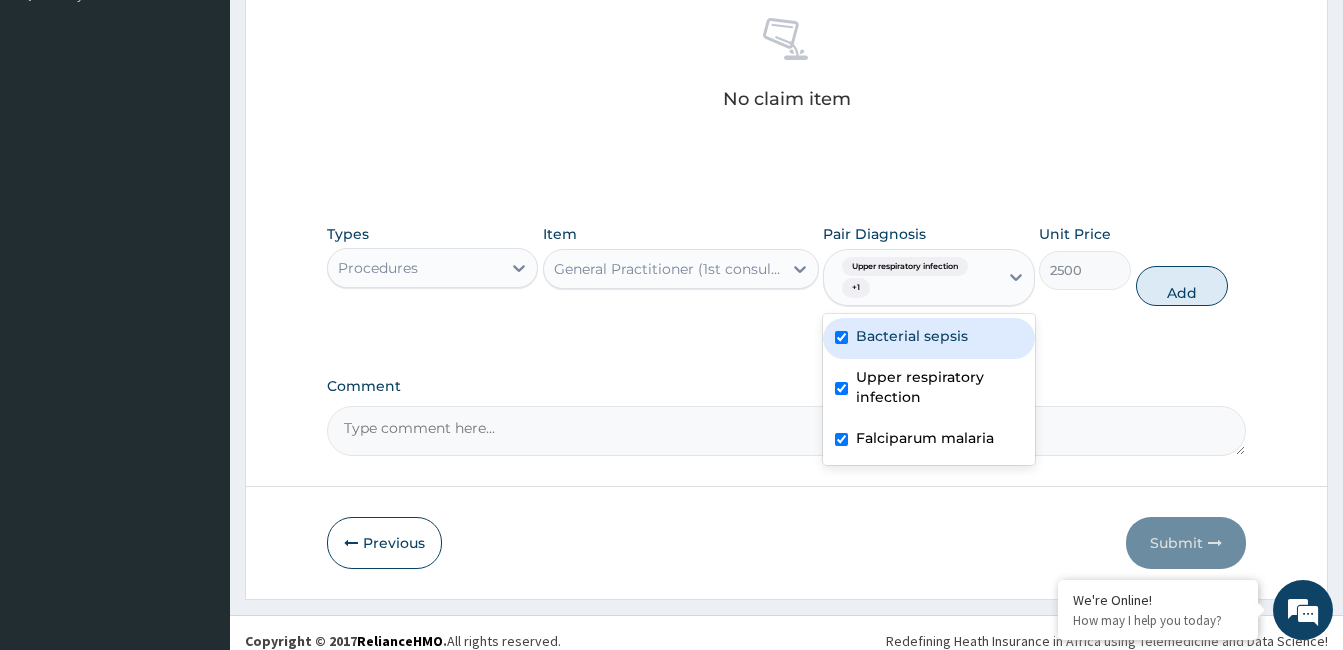 checkbox on "true" 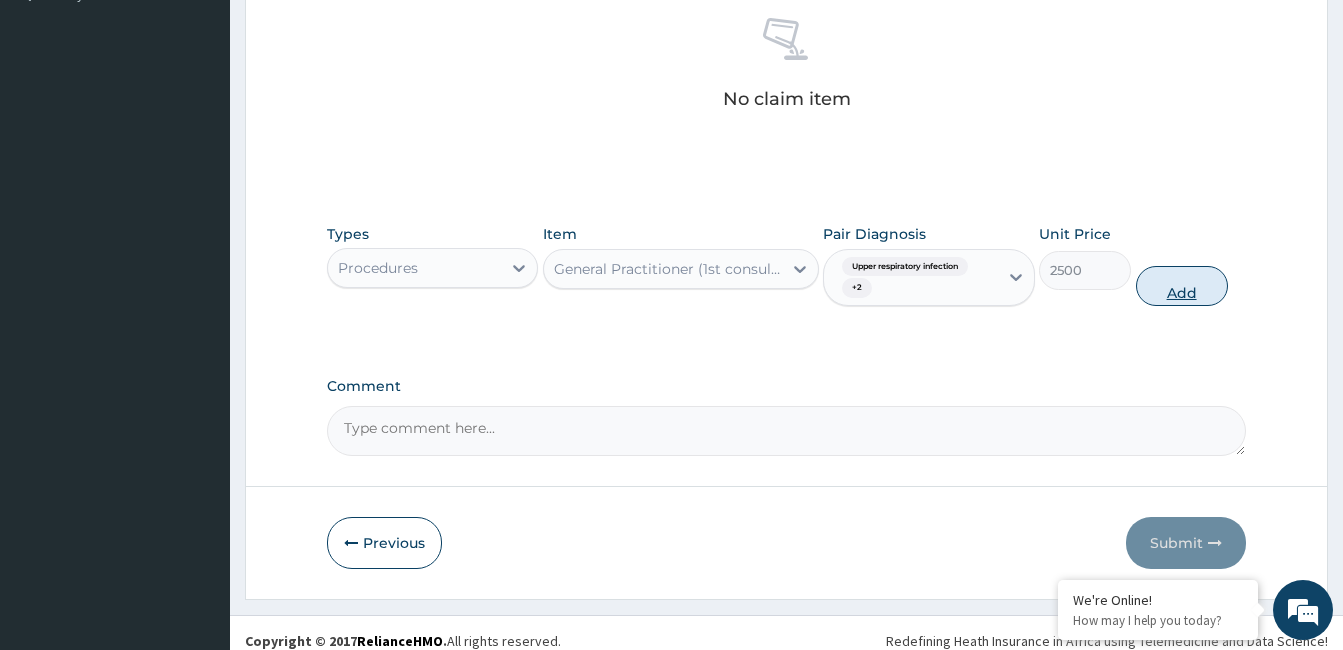 click on "Add" at bounding box center [1182, 286] 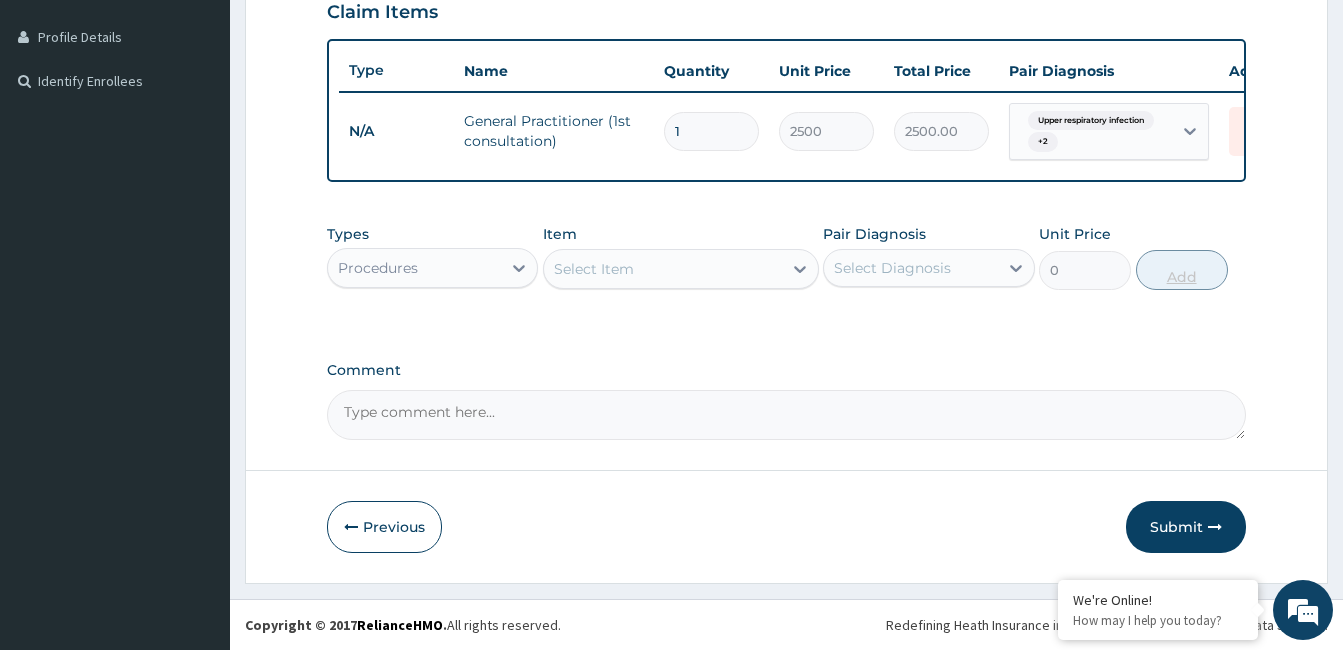 scroll, scrollTop: 504, scrollLeft: 0, axis: vertical 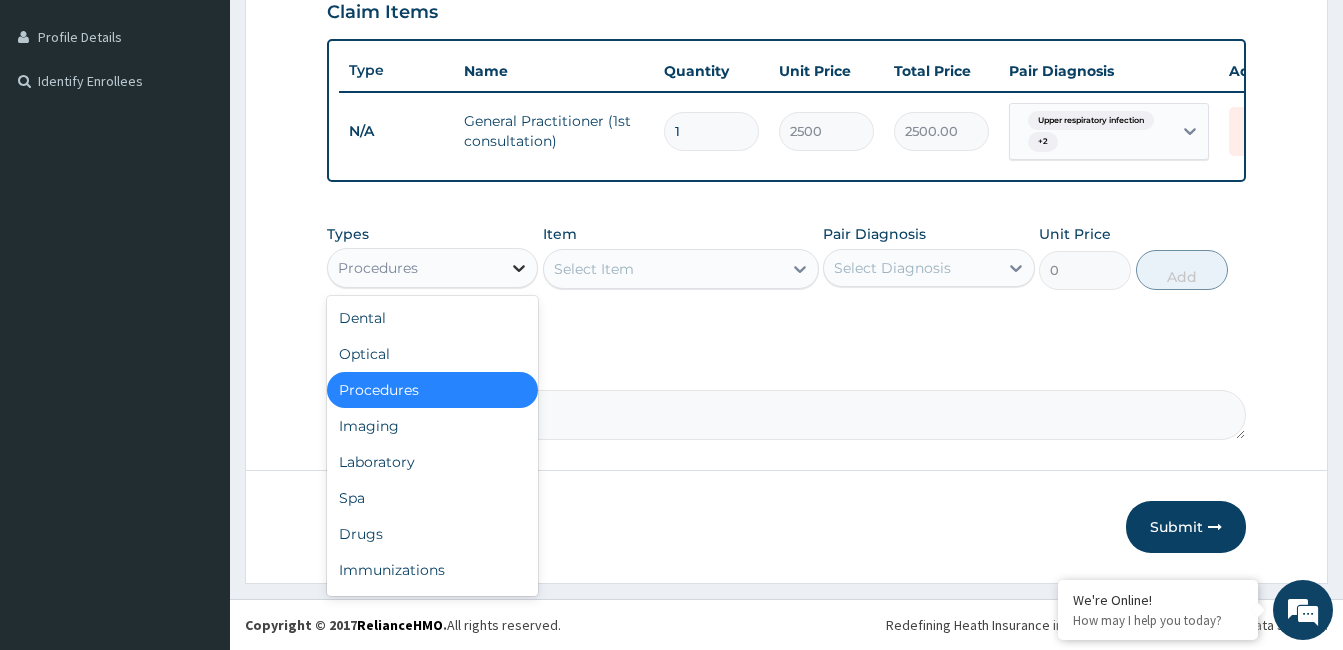 click at bounding box center (519, 268) 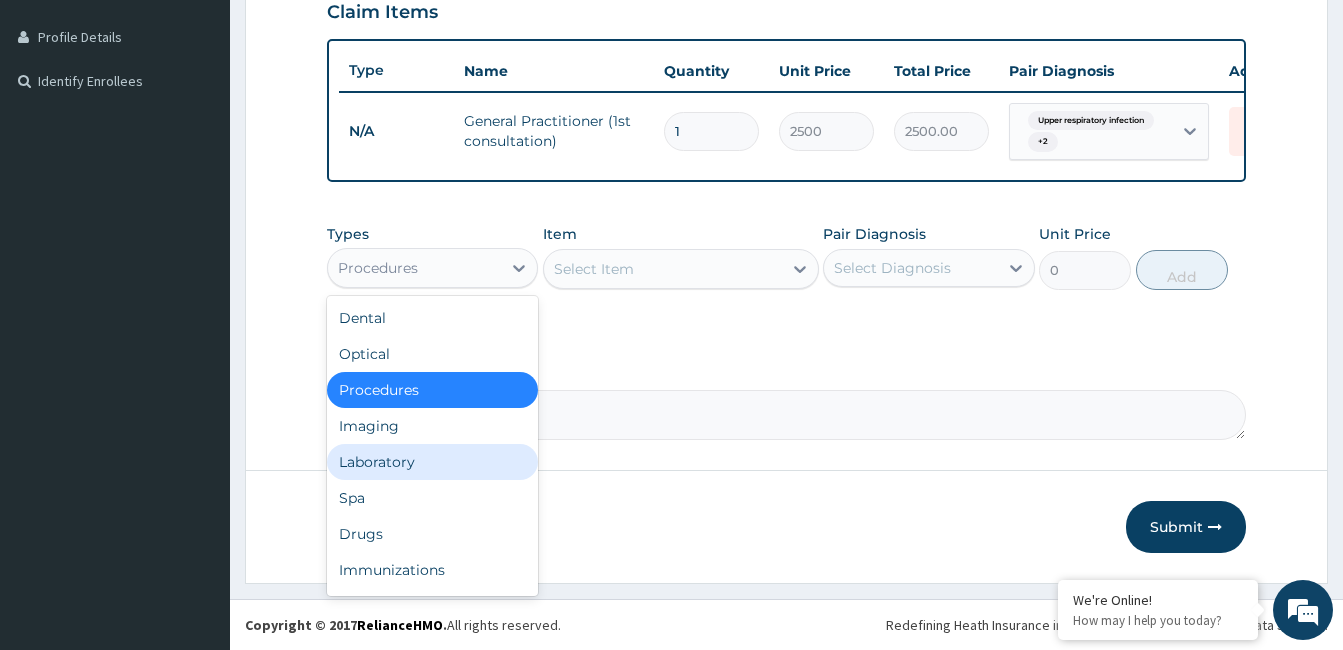 click on "Laboratory" at bounding box center (432, 462) 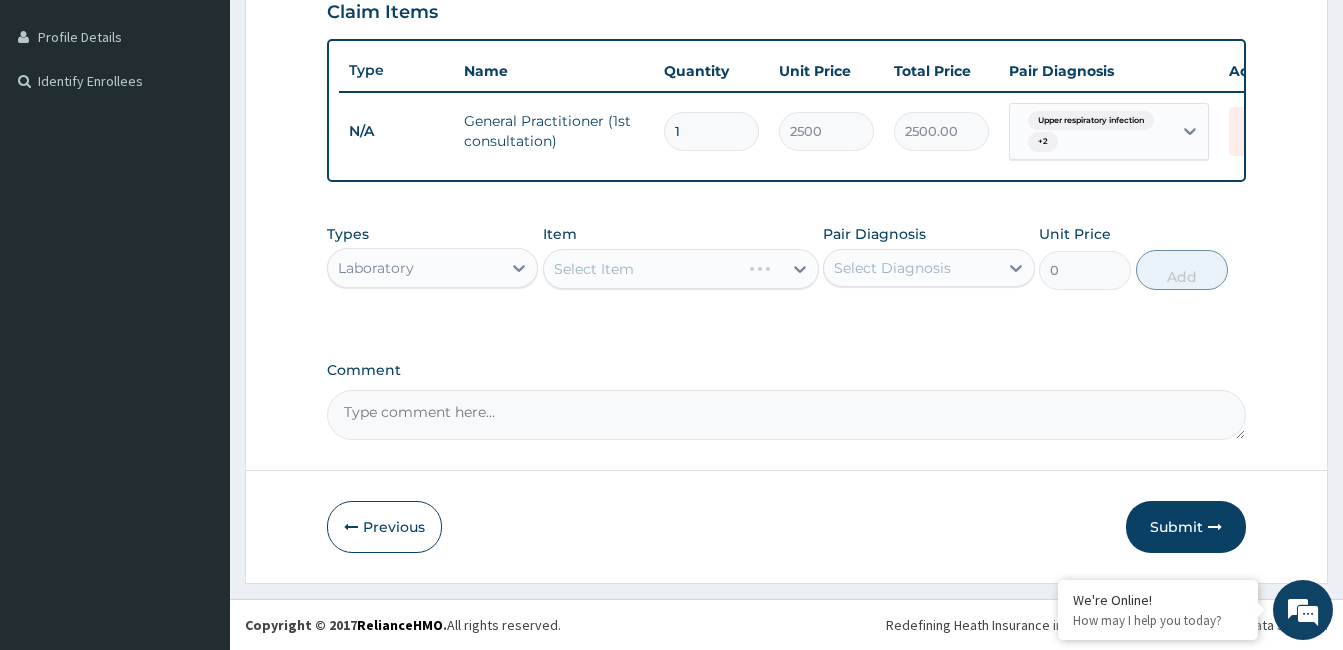 click on "Select Item" at bounding box center (681, 269) 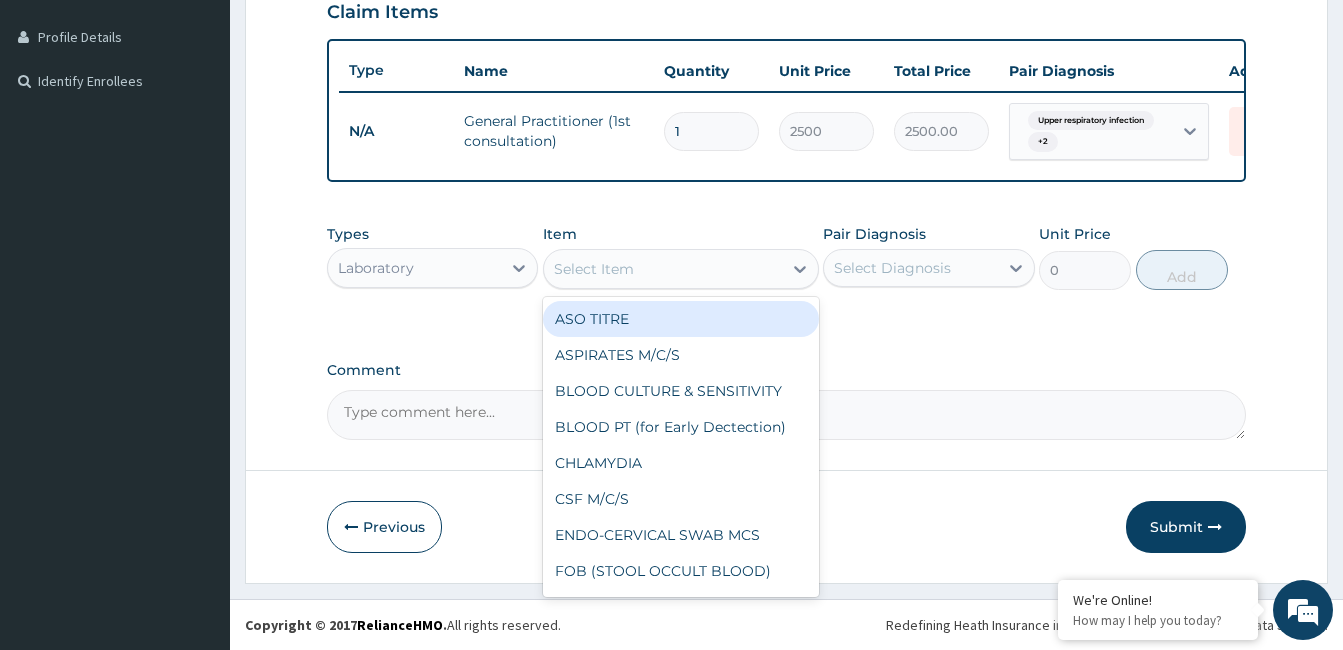 click on "Select Item" at bounding box center (663, 269) 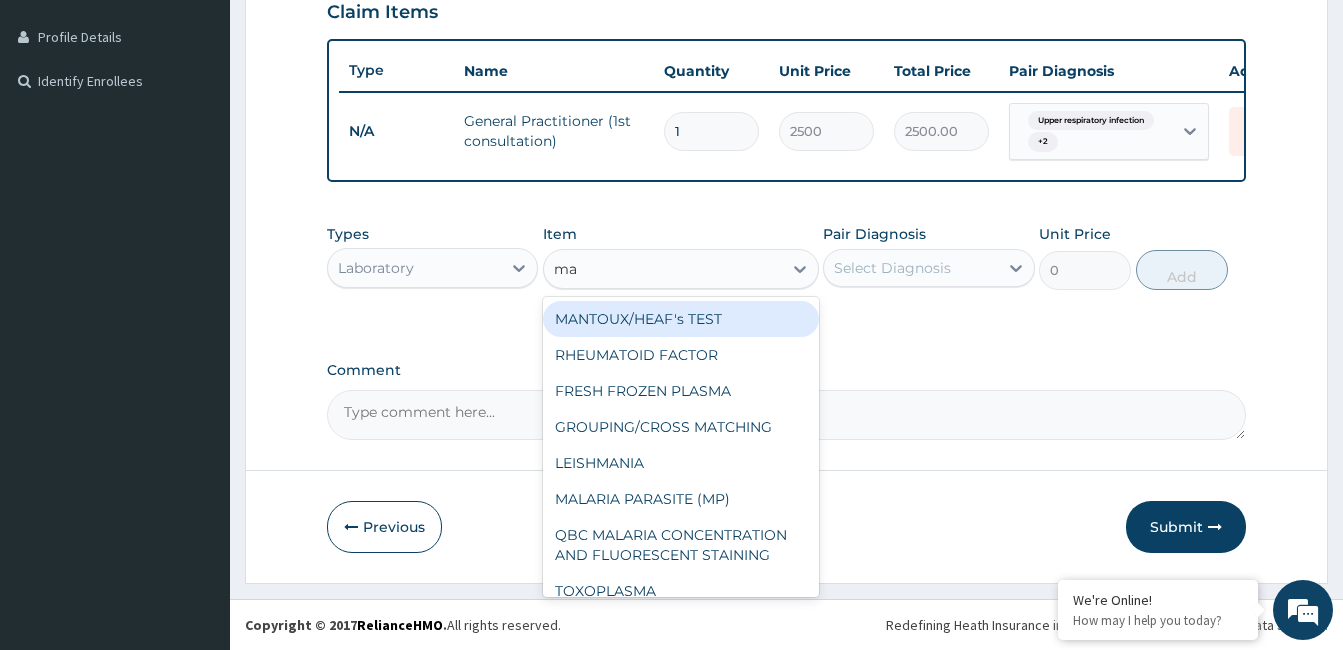 type on "mal" 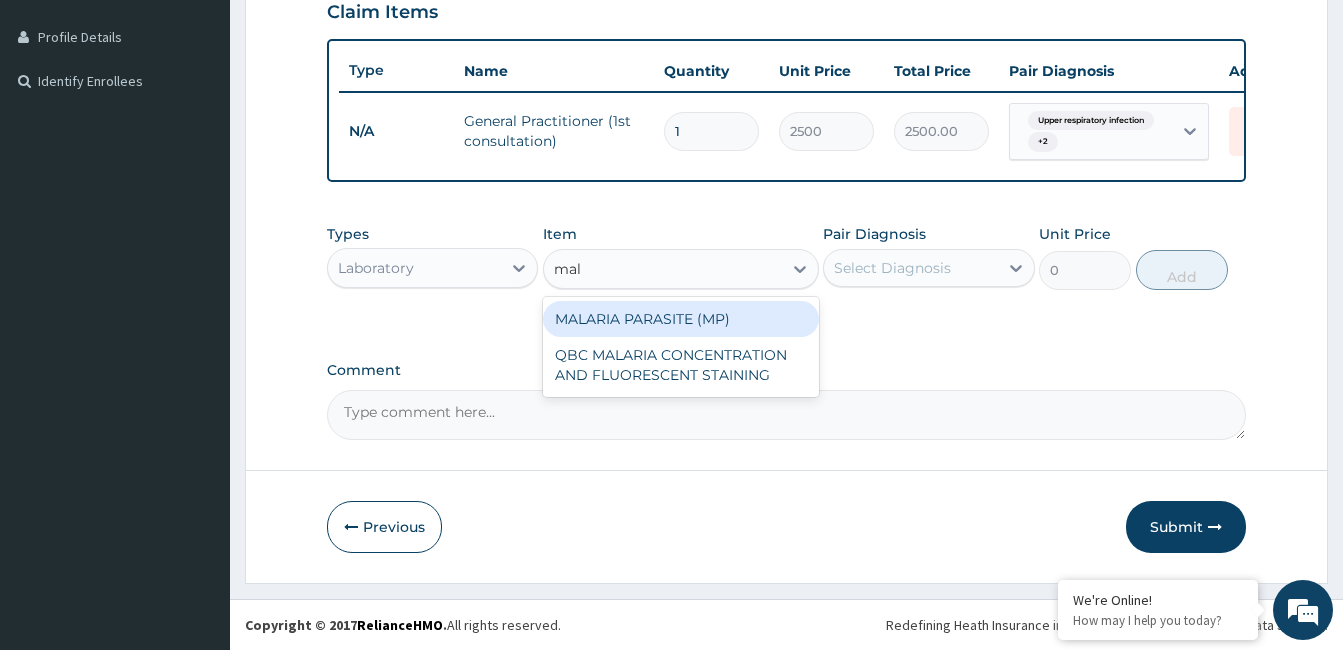 click on "MALARIA PARASITE (MP)" at bounding box center [681, 319] 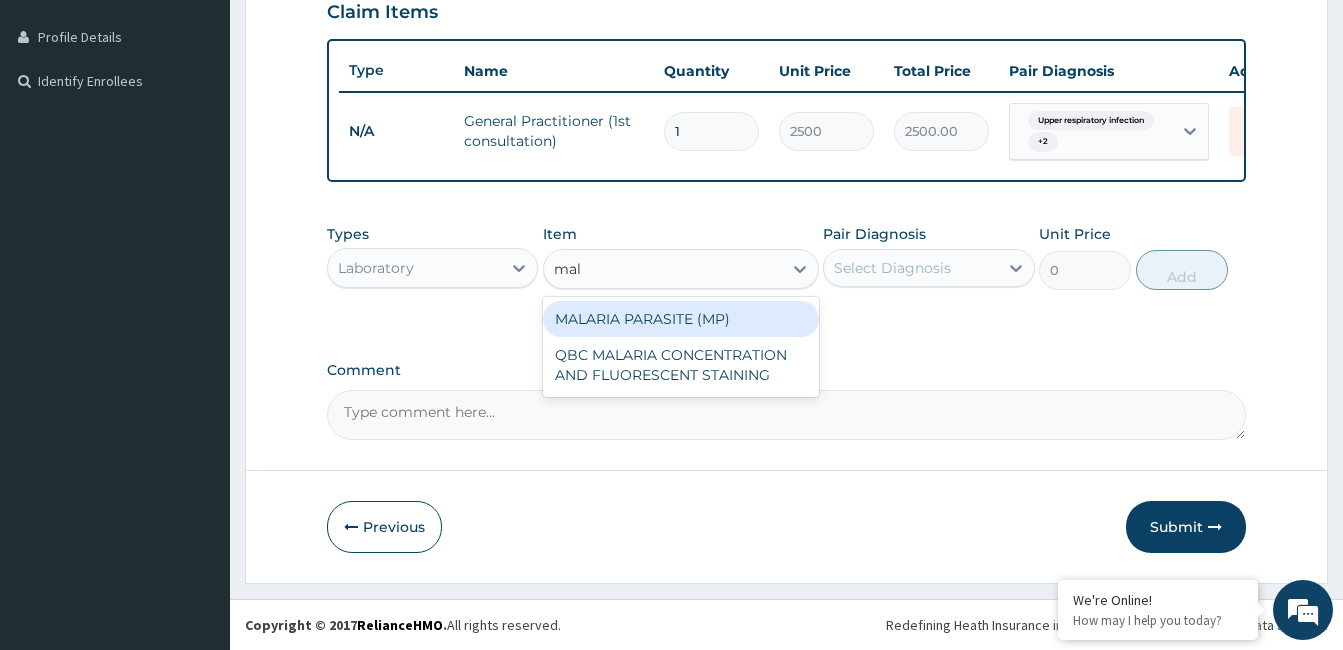 type 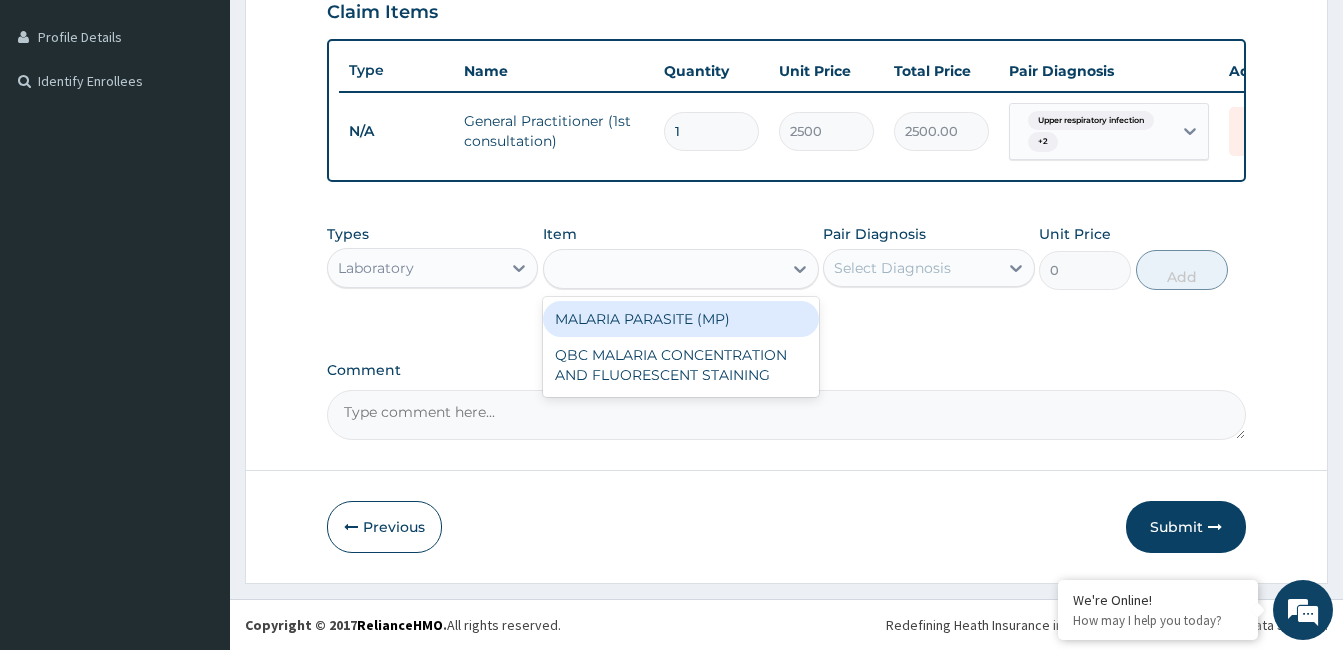 type on "1400" 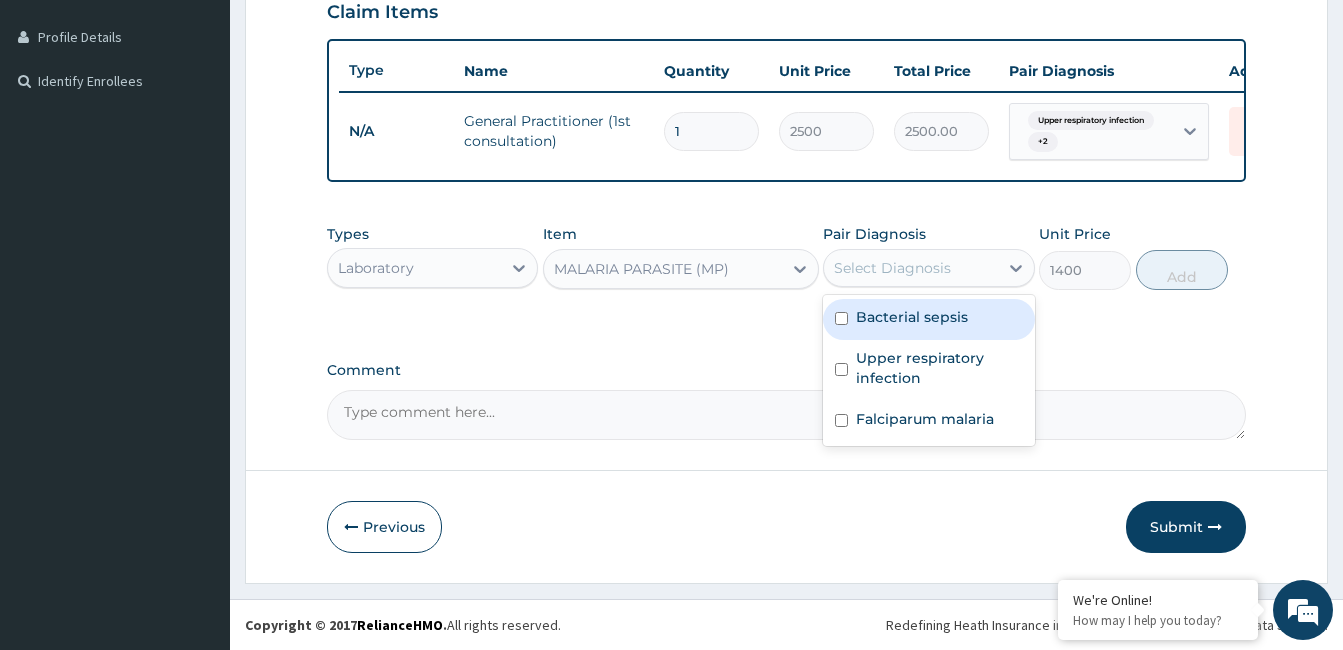 click on "Select Diagnosis" at bounding box center [910, 268] 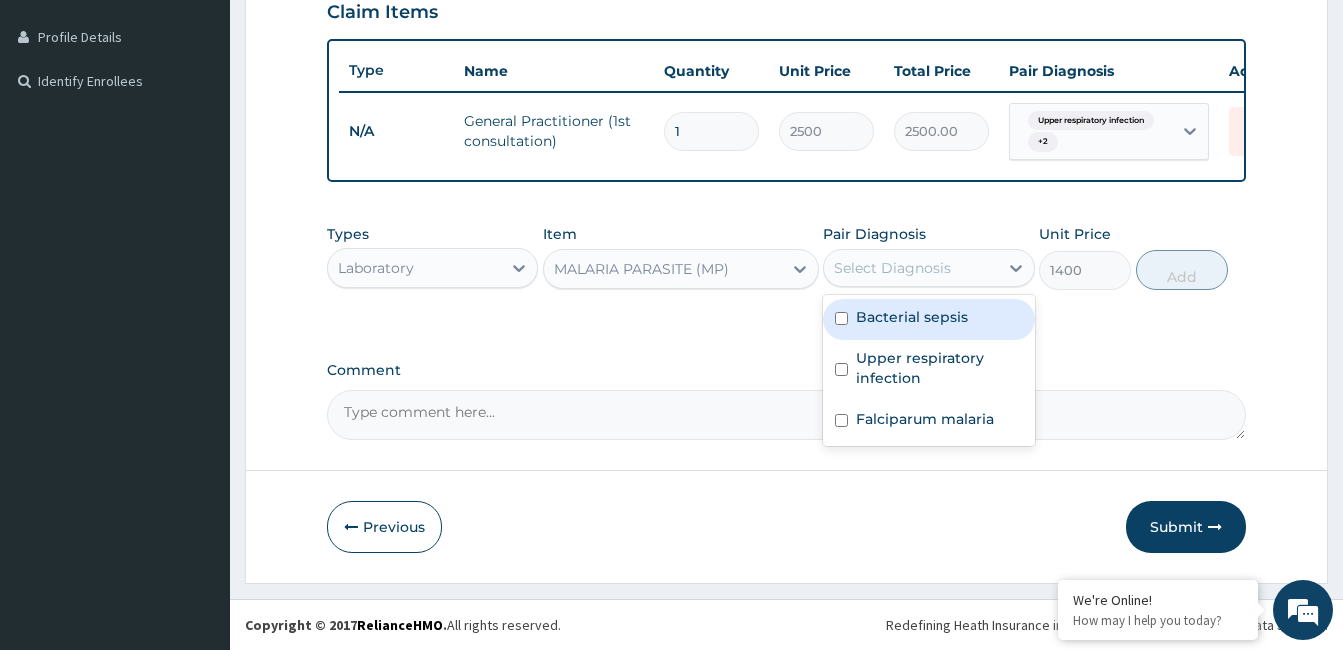 click on "Bacterial sepsis" at bounding box center [912, 317] 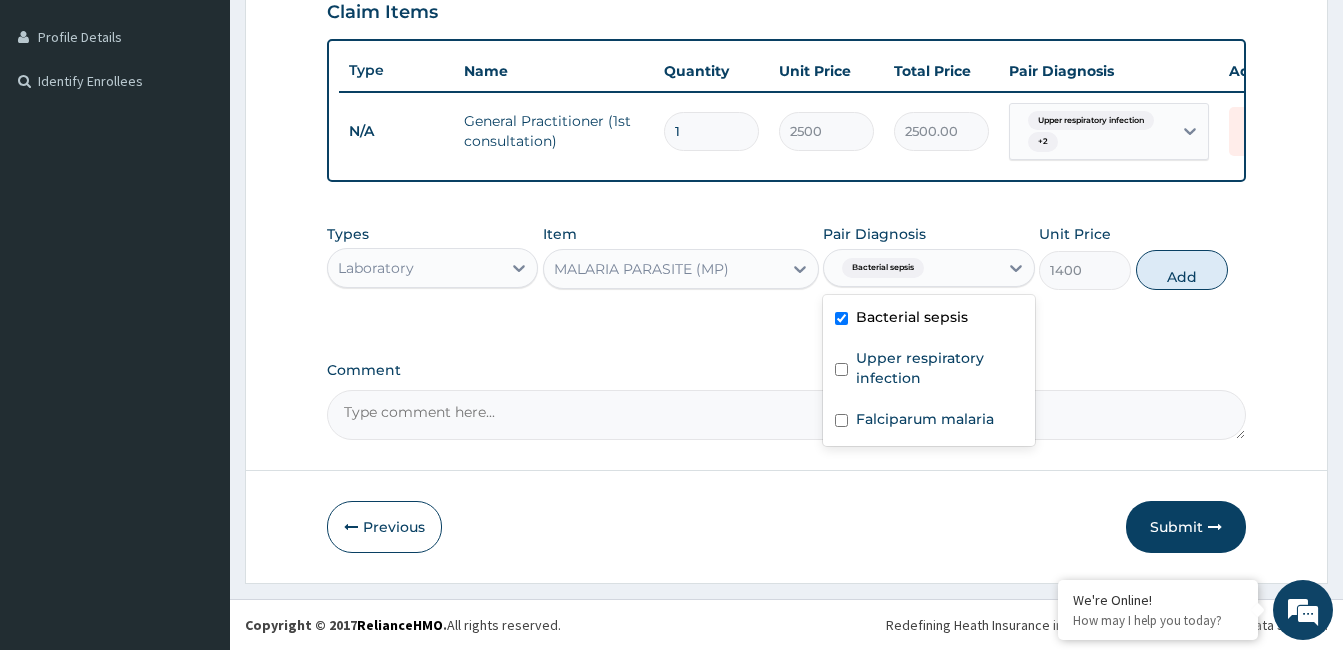 click on "Bacterial sepsis" at bounding box center (912, 317) 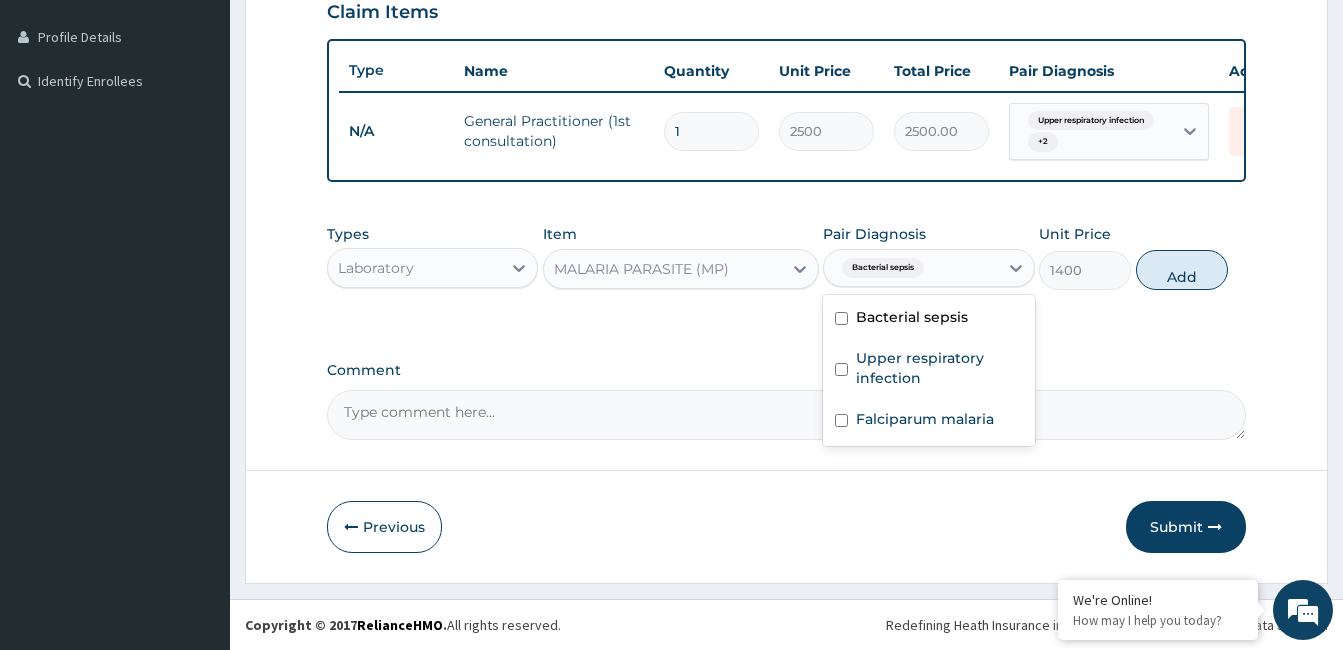 checkbox on "false" 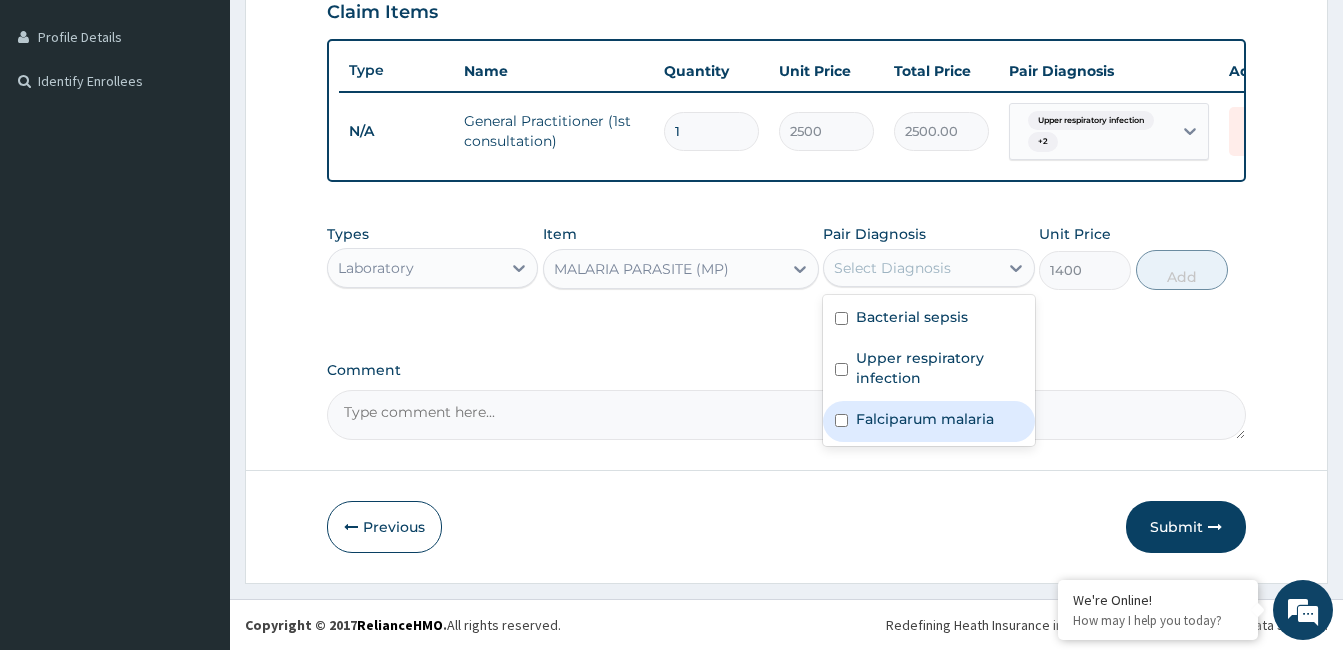 click on "Falciparum malaria" at bounding box center [925, 419] 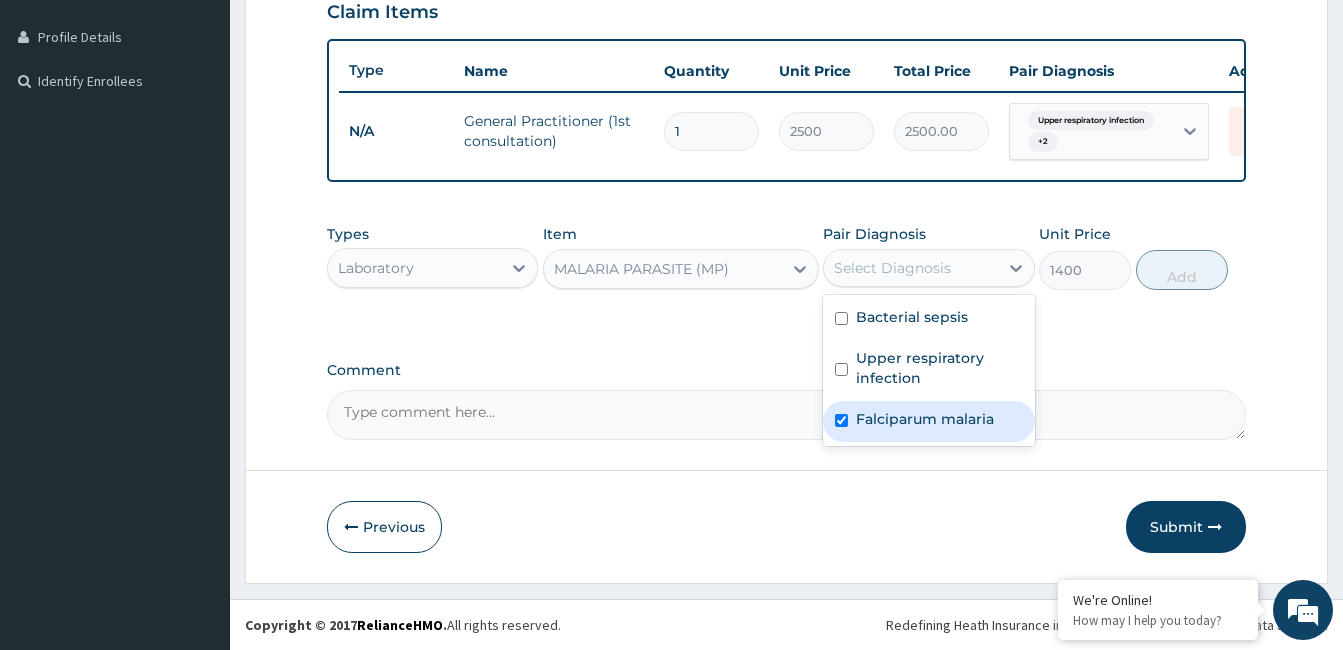 checkbox on "true" 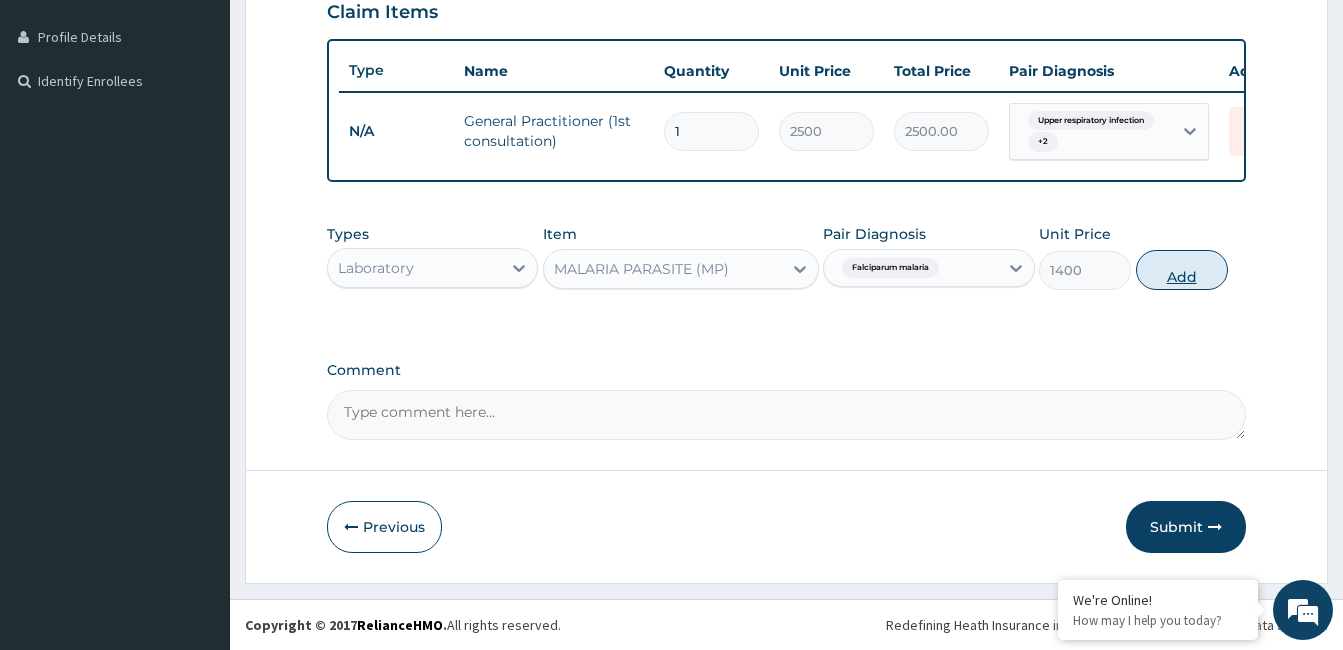 click on "Add" at bounding box center [1182, 270] 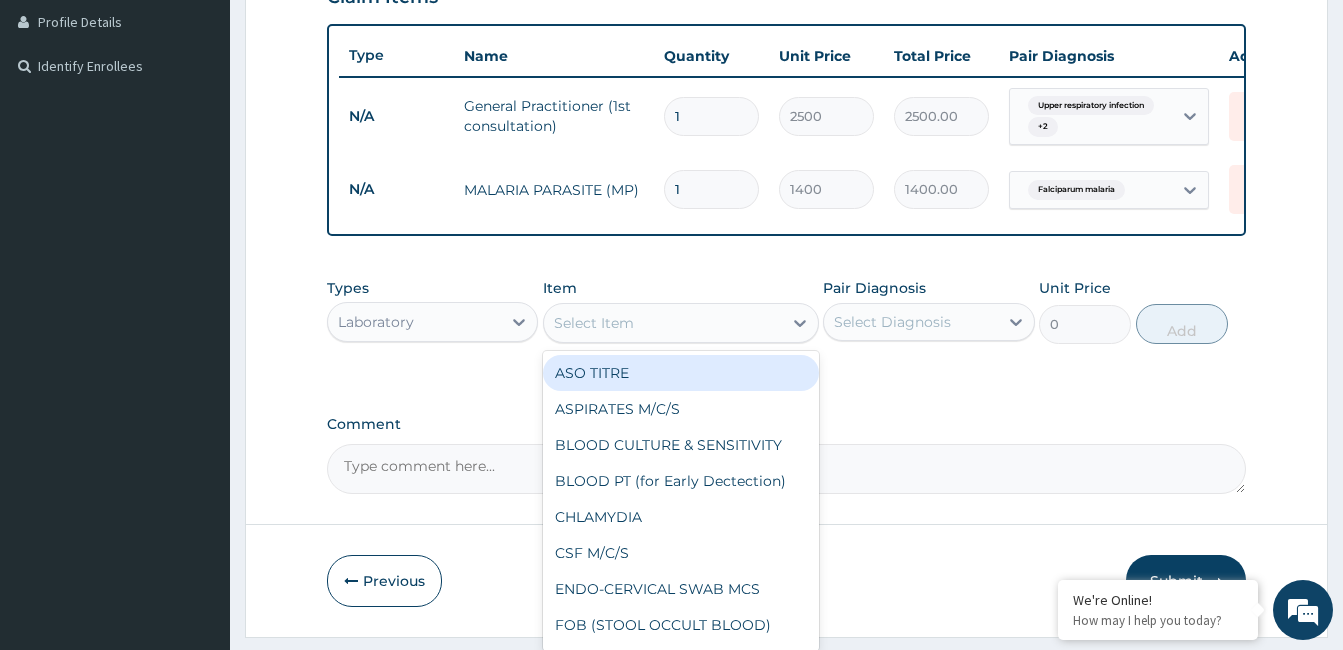 click on "Select Item" at bounding box center [663, 323] 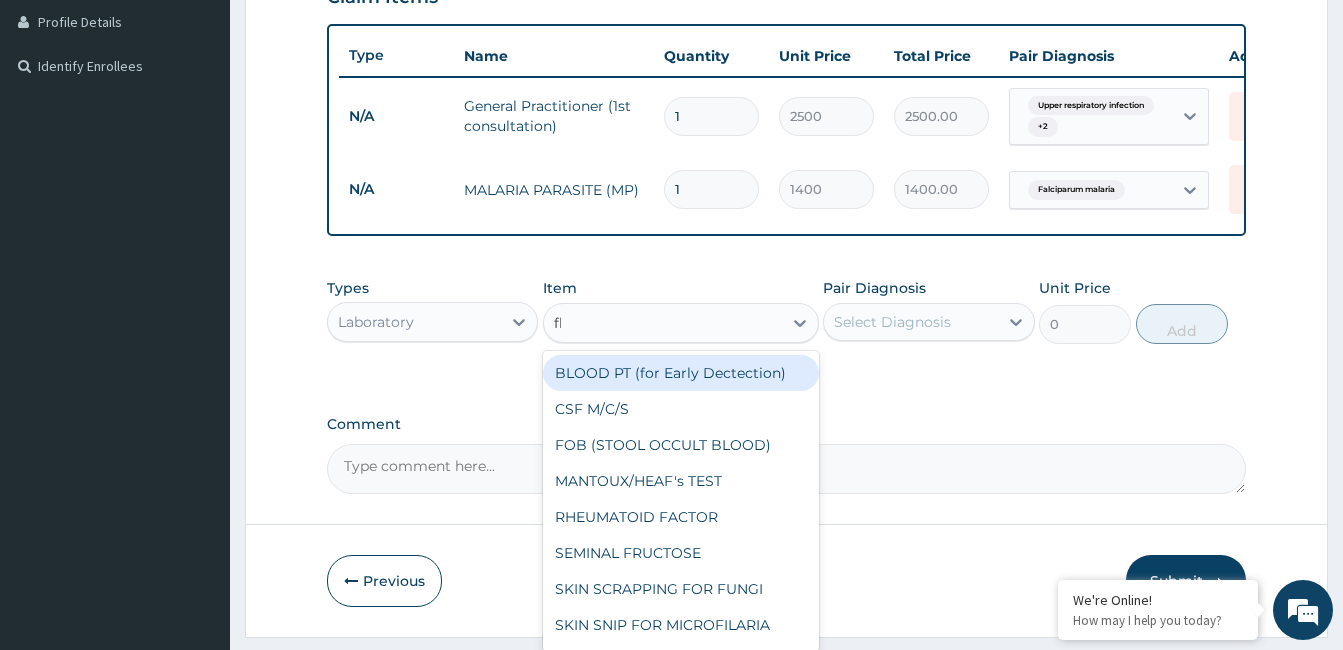 type on "fbc" 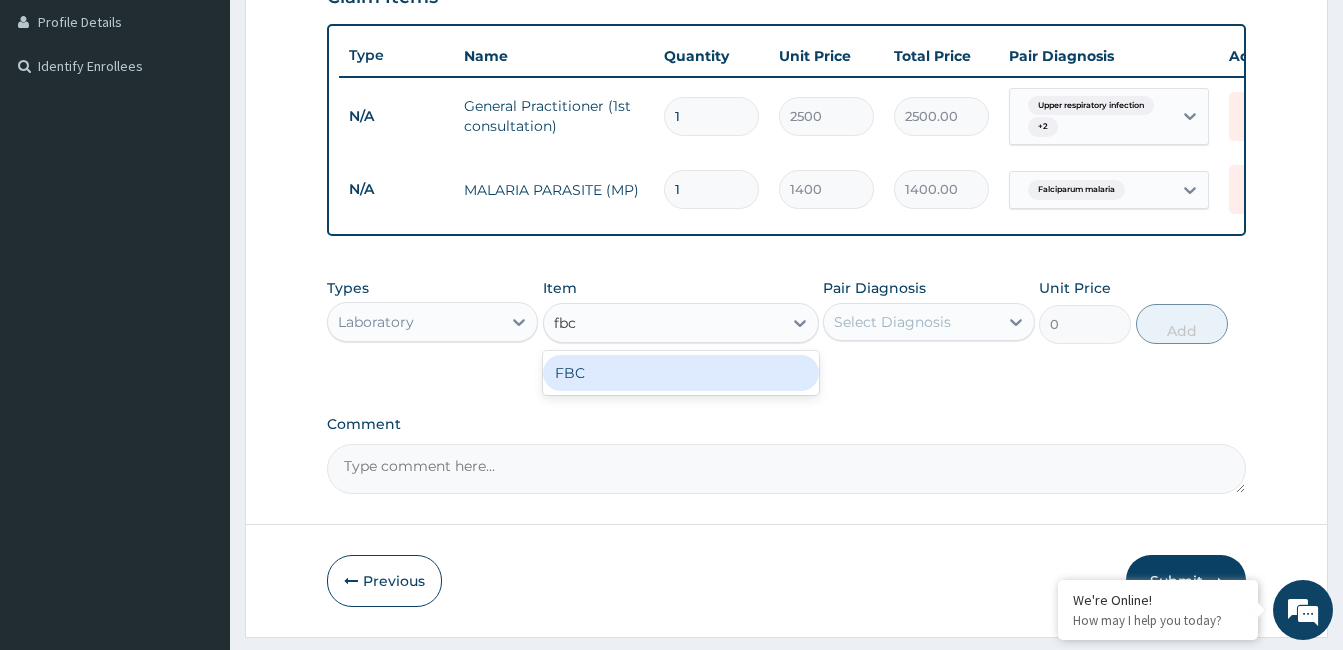 click on "FBC" at bounding box center [681, 373] 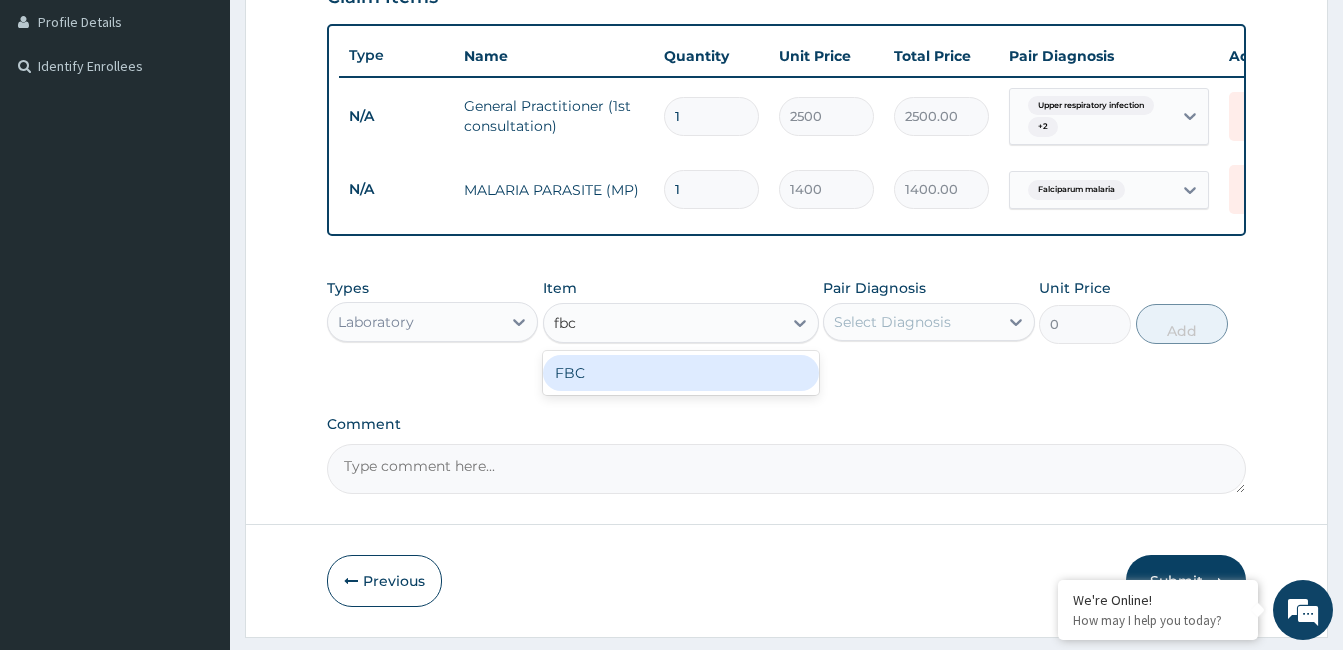 type 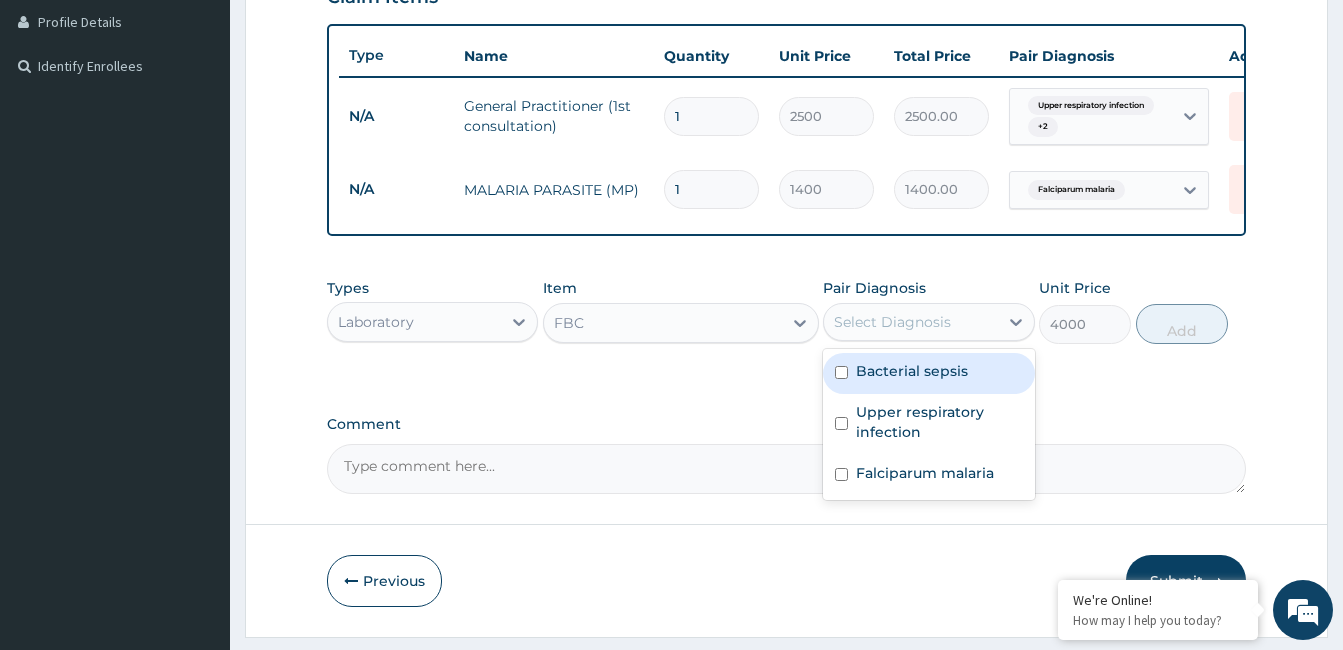 click on "Select Diagnosis" at bounding box center (892, 322) 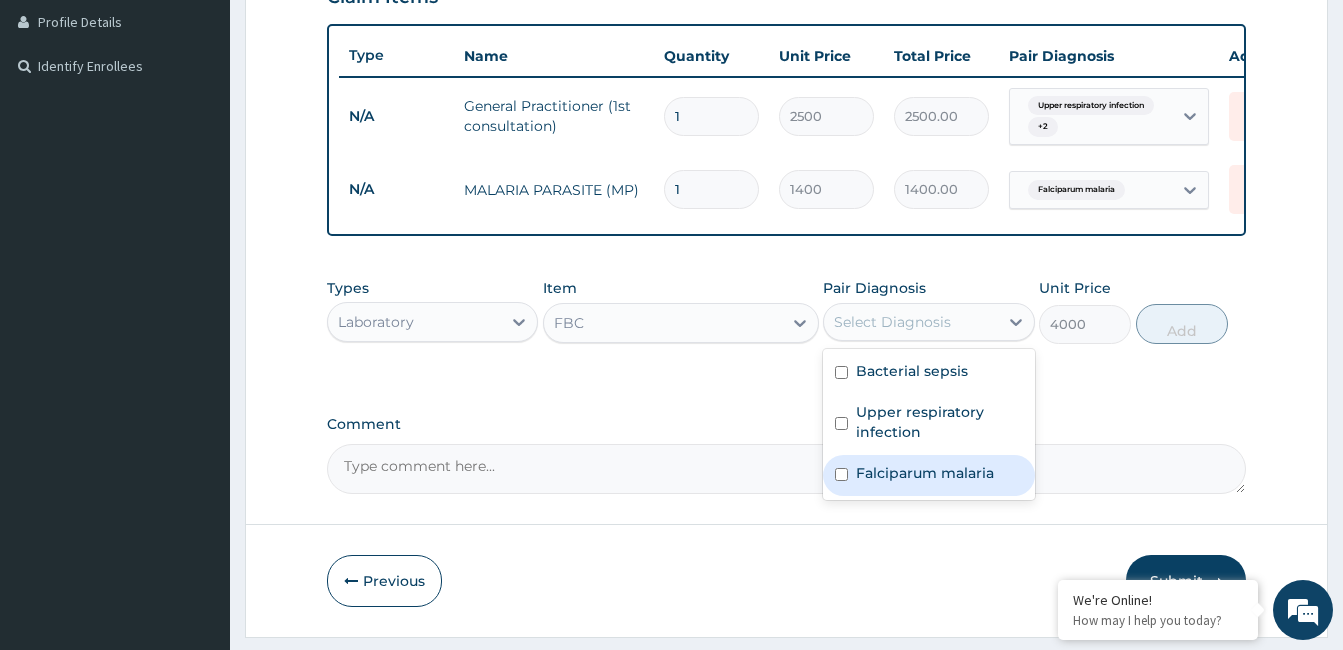 click on "Falciparum malaria" at bounding box center [925, 473] 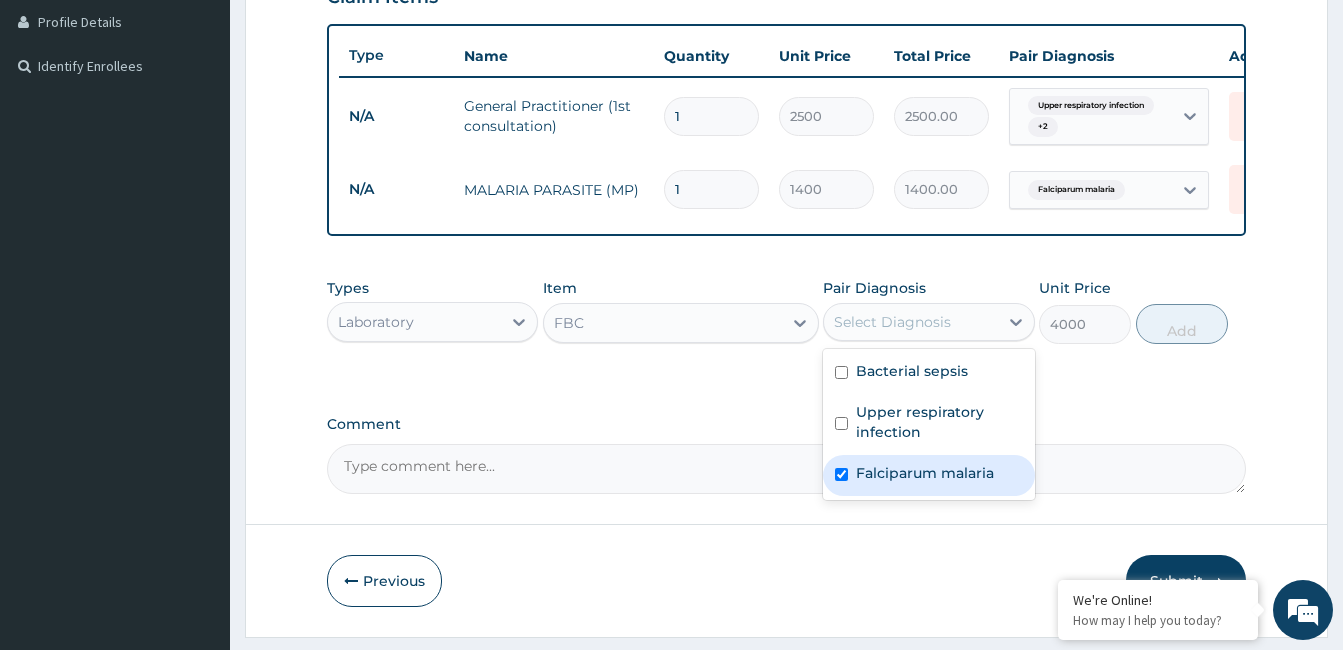 checkbox on "true" 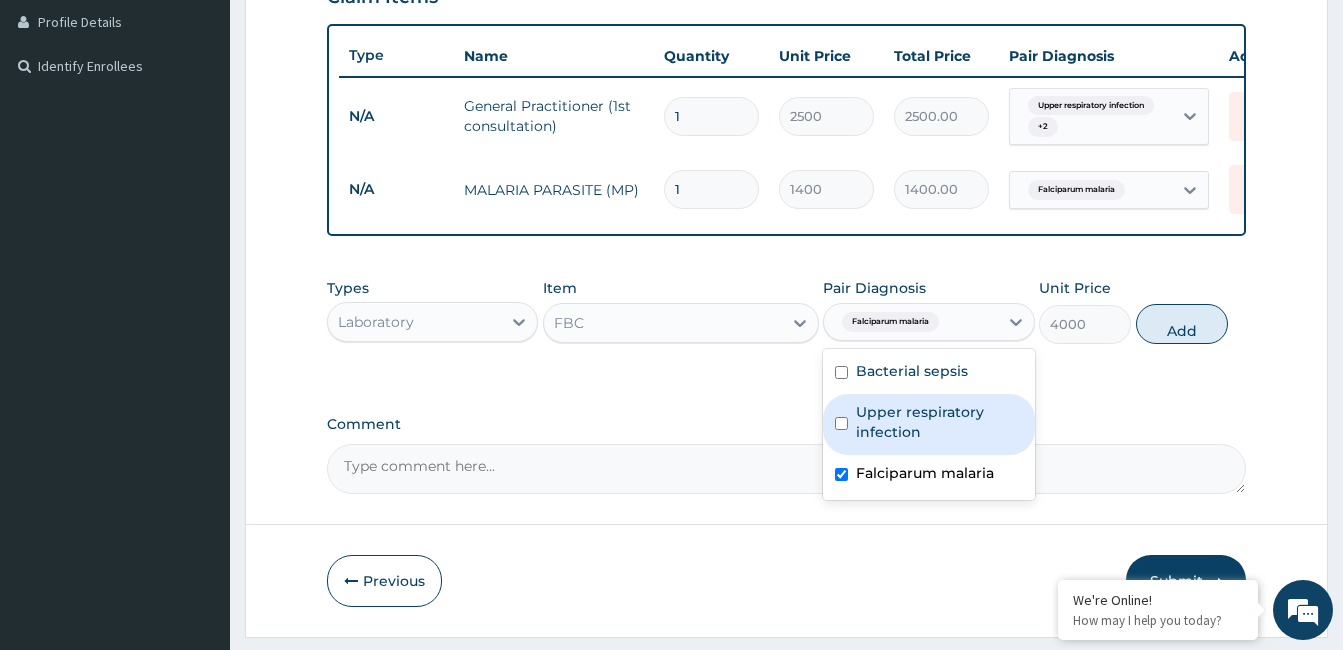 click on "Upper respiratory infection" at bounding box center (939, 422) 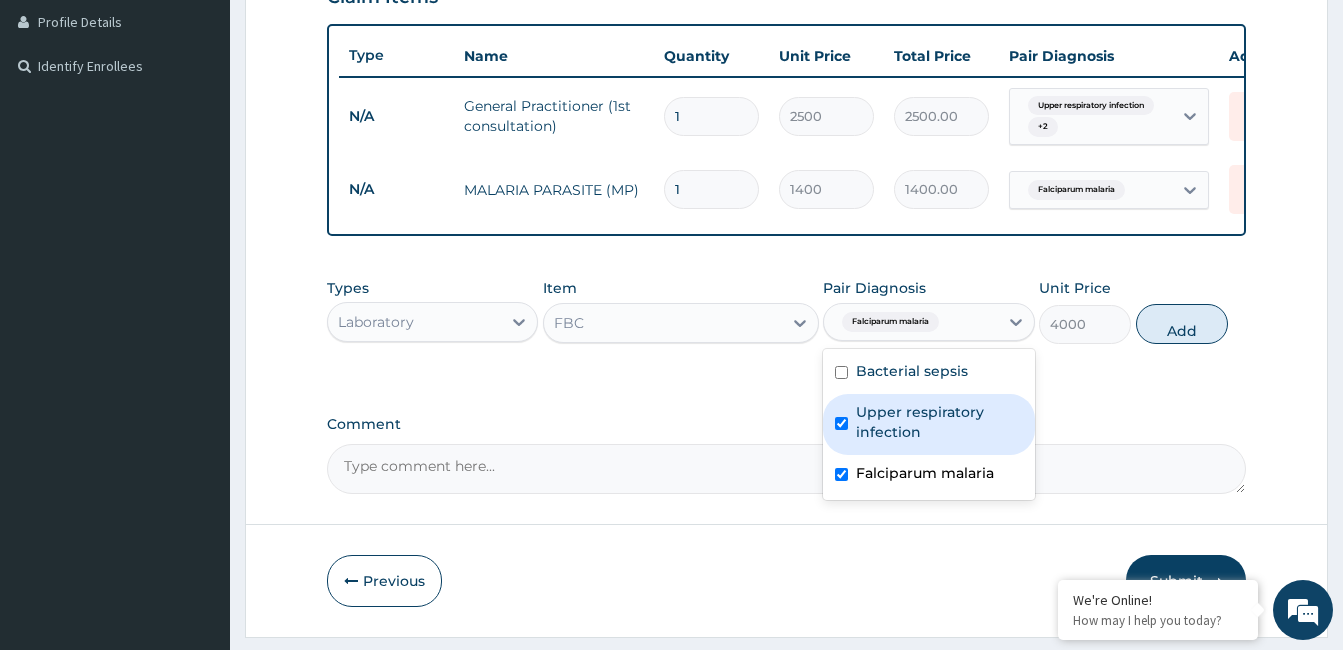 checkbox on "true" 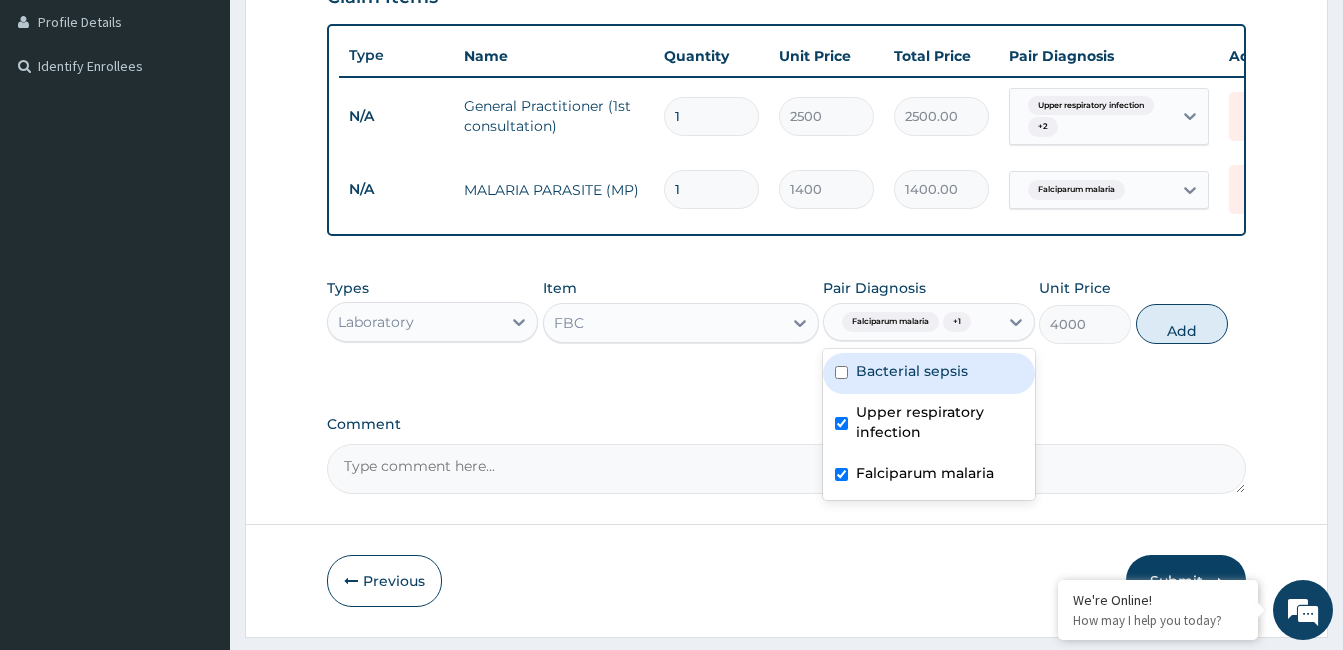 click on "Bacterial sepsis" at bounding box center [928, 373] 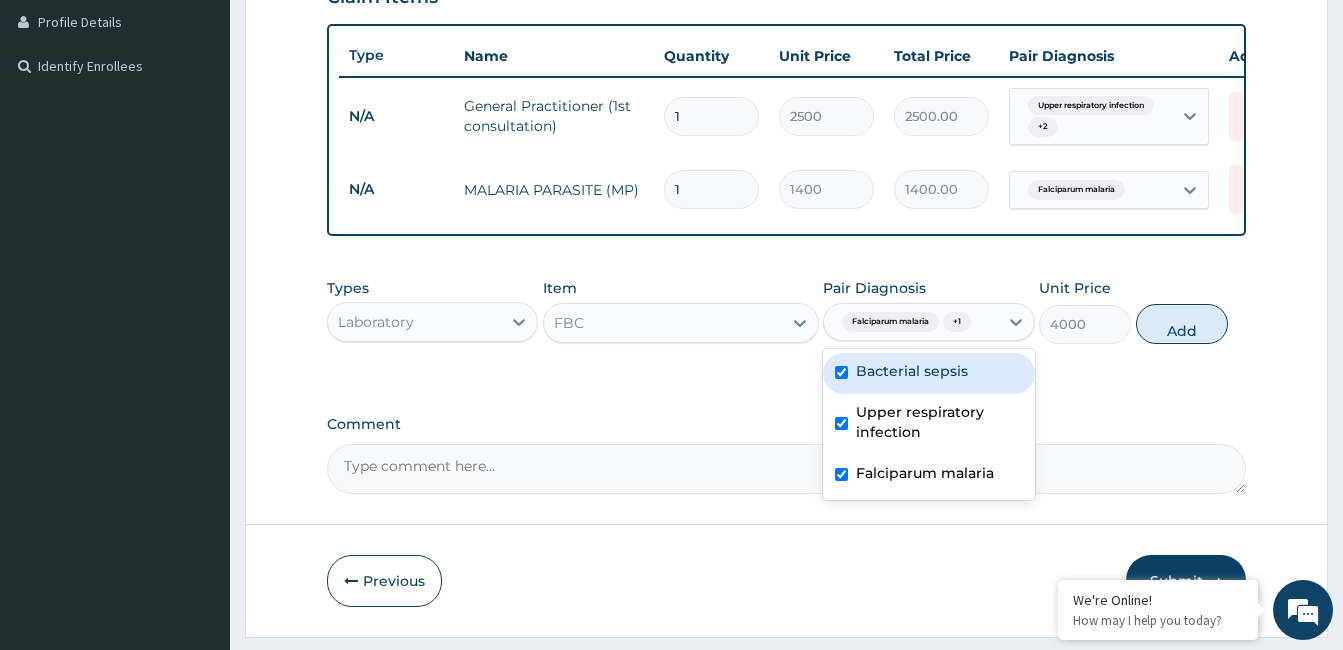 checkbox on "true" 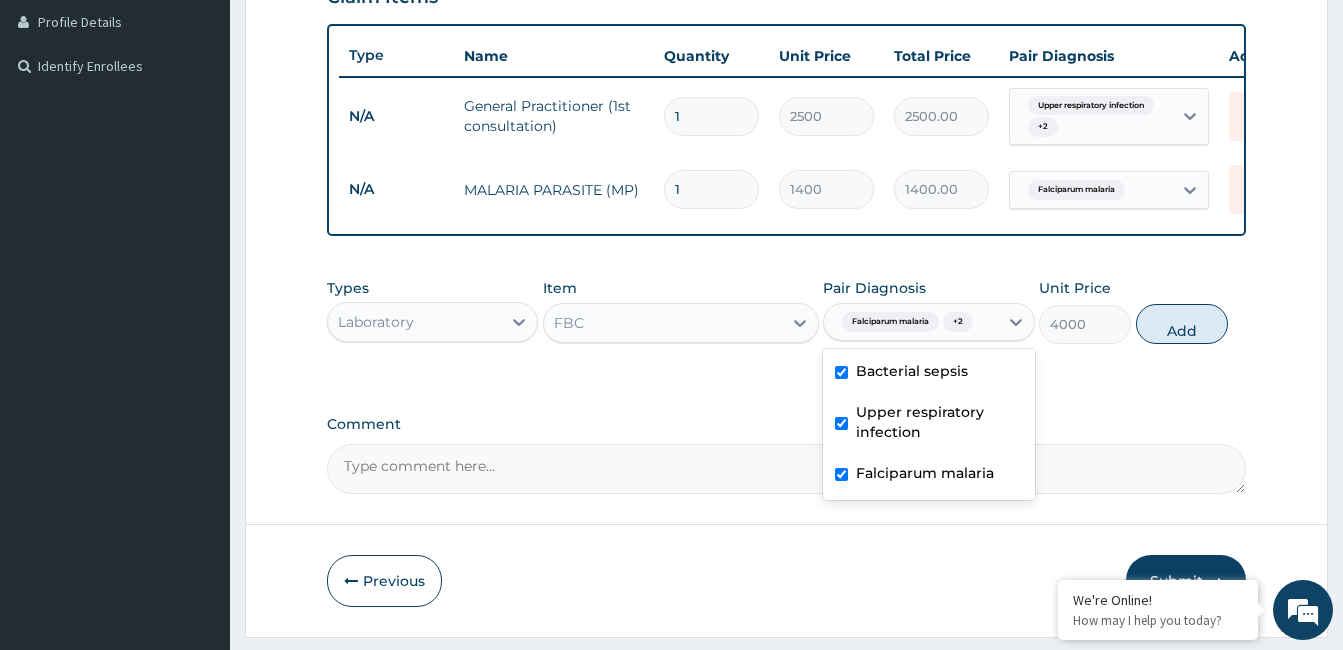 click on "Falciparum malaria" at bounding box center (925, 473) 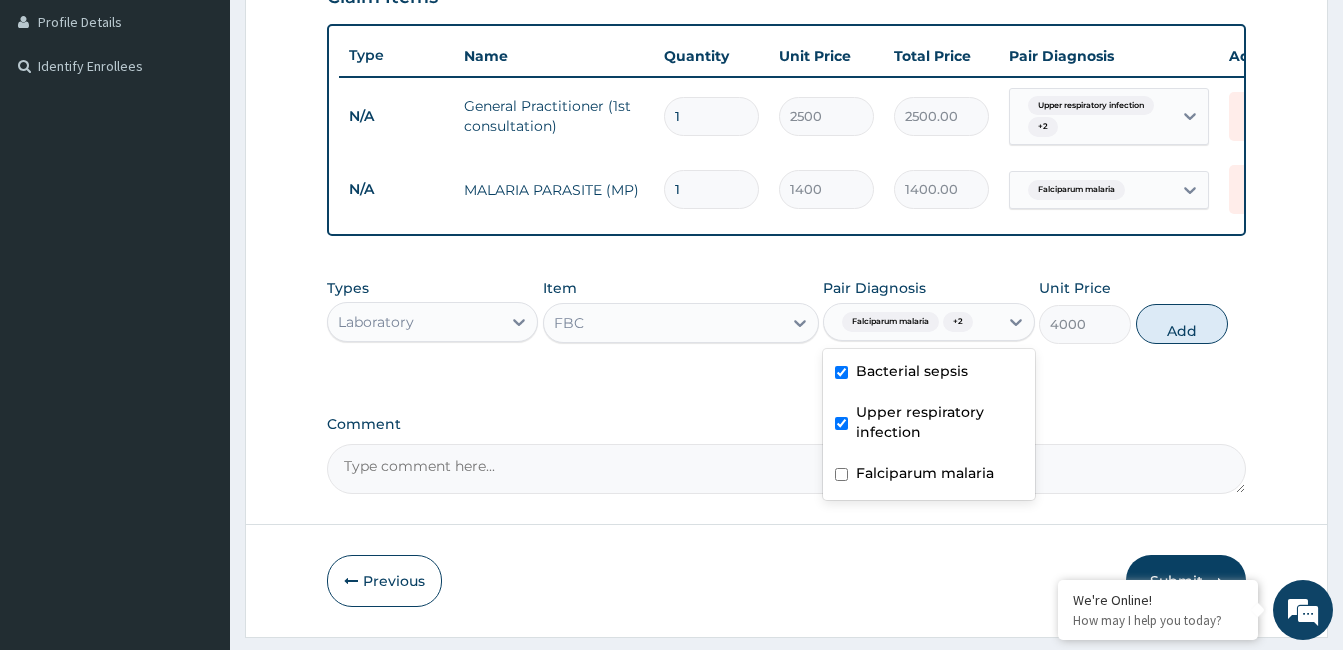 checkbox on "false" 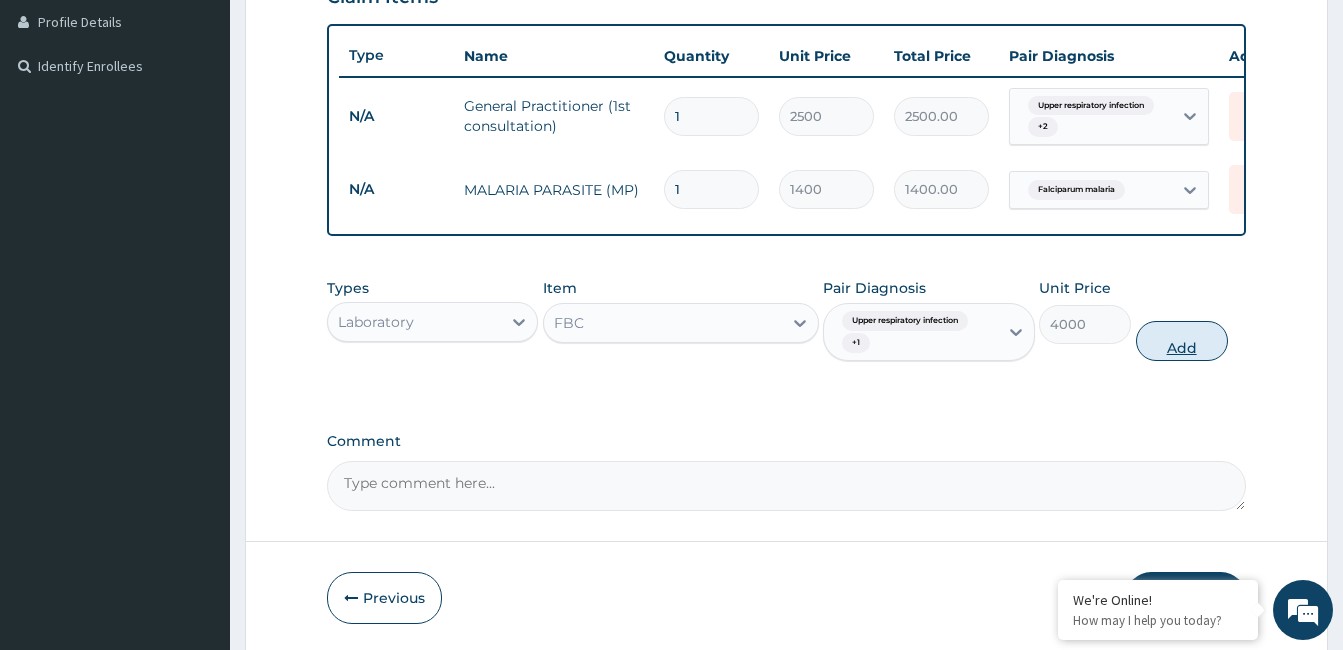 click on "Add" at bounding box center (1182, 341) 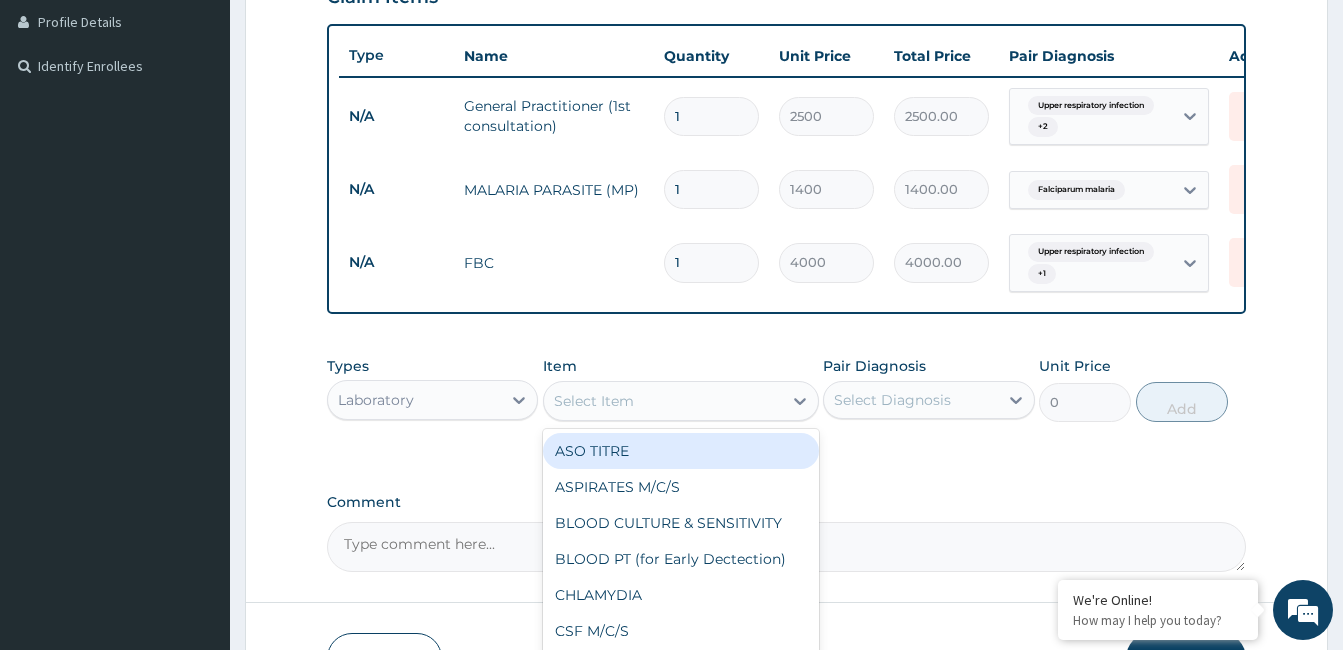 click on "Select Item" at bounding box center [663, 401] 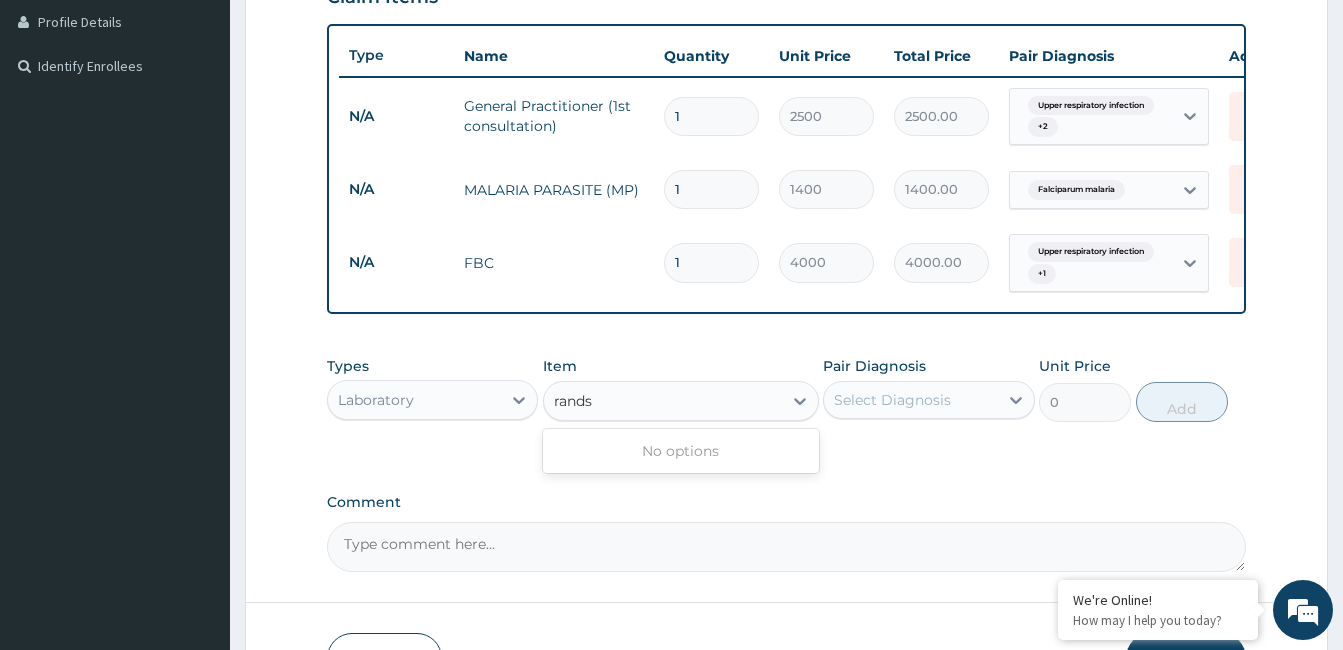 type on "rand" 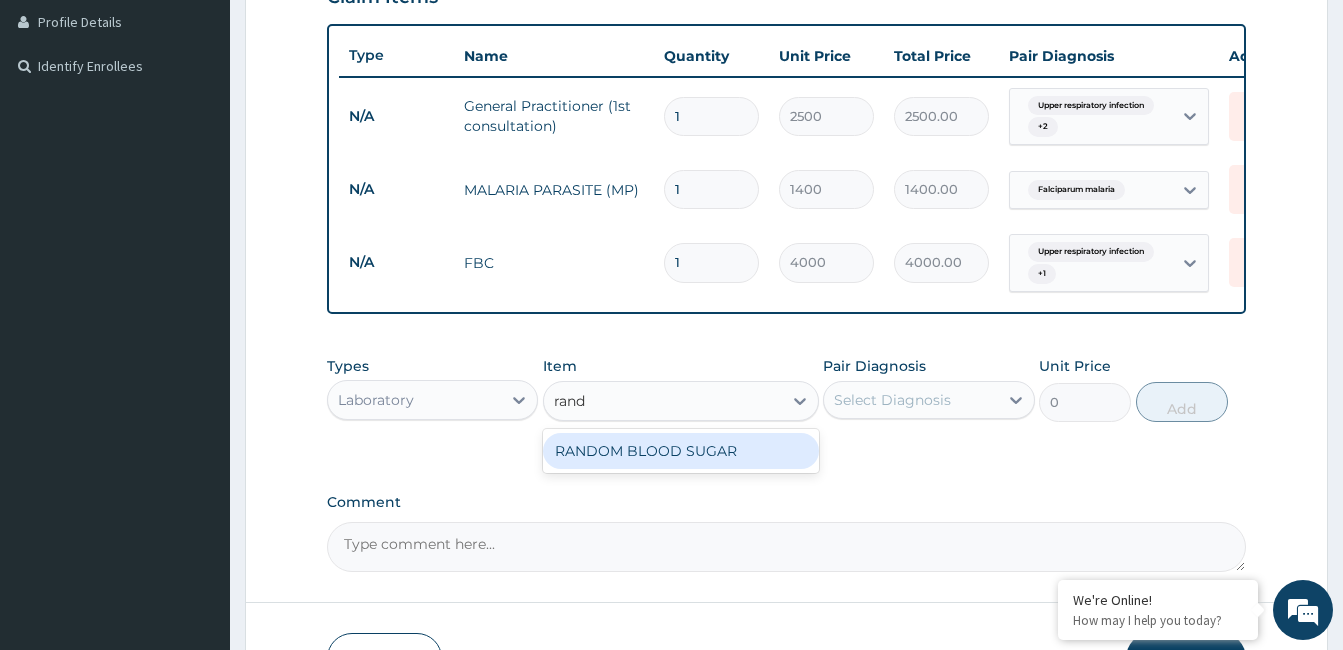 click on "RANDOM BLOOD SUGAR" at bounding box center [681, 451] 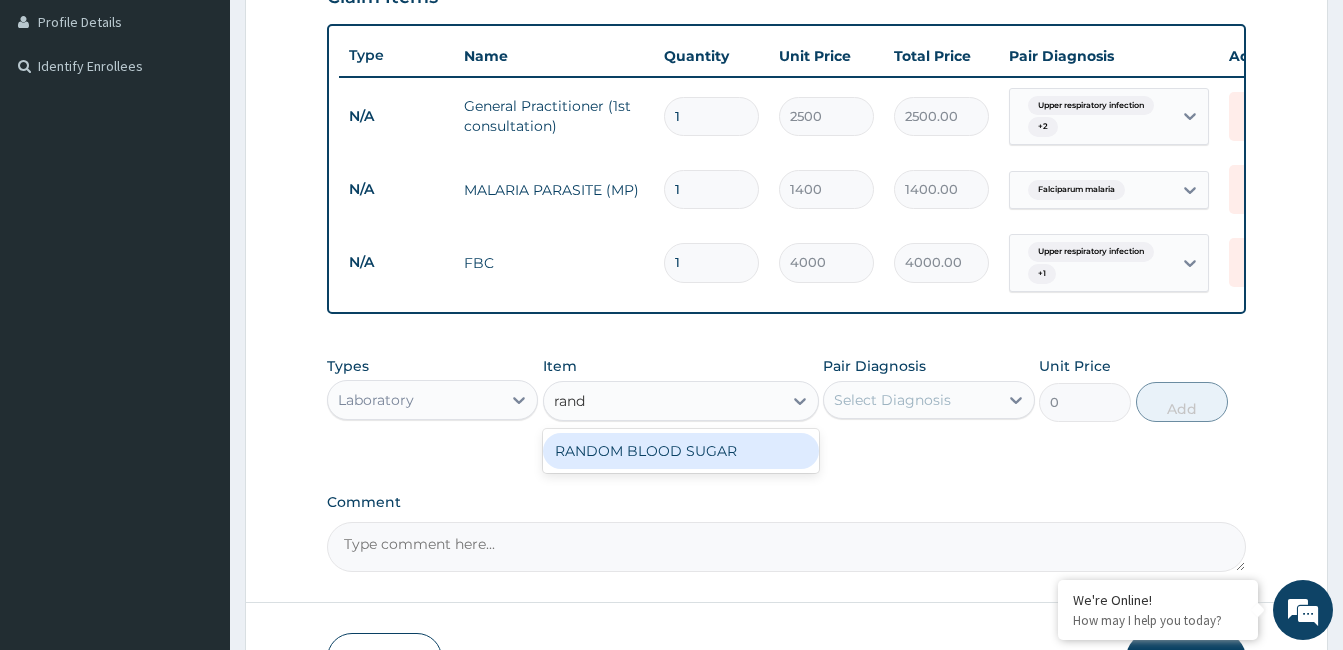 type 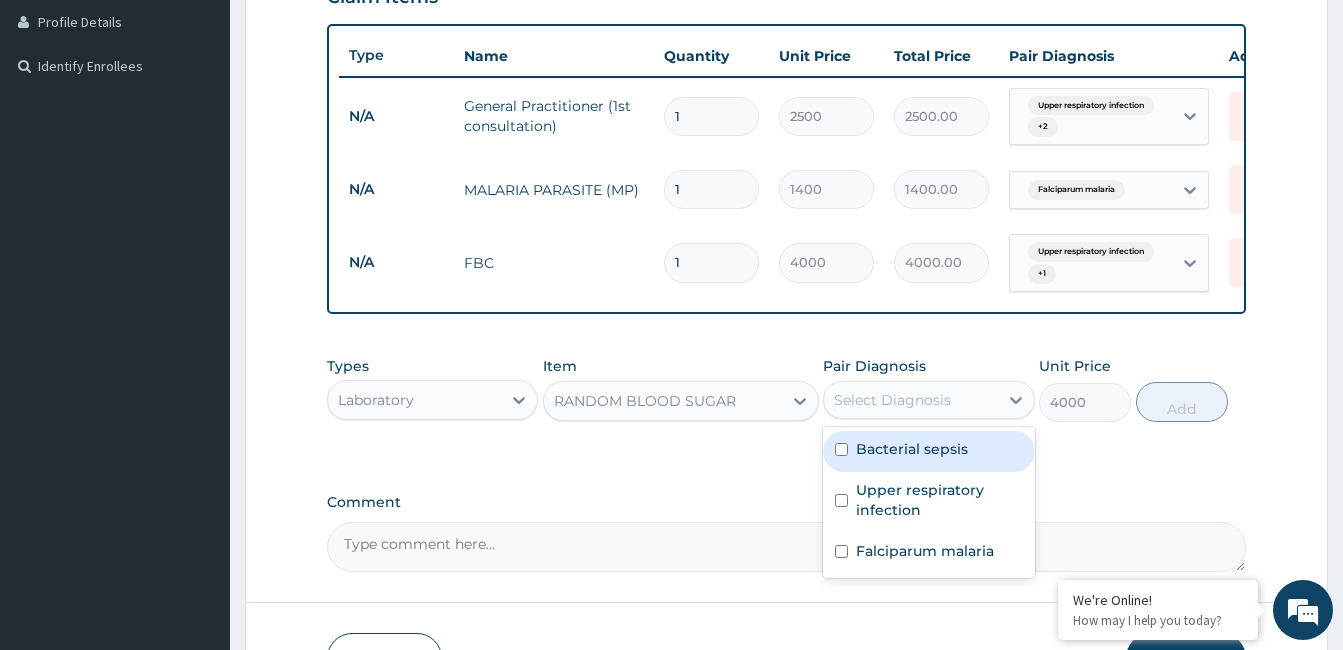 click on "Select Diagnosis" at bounding box center [928, 400] 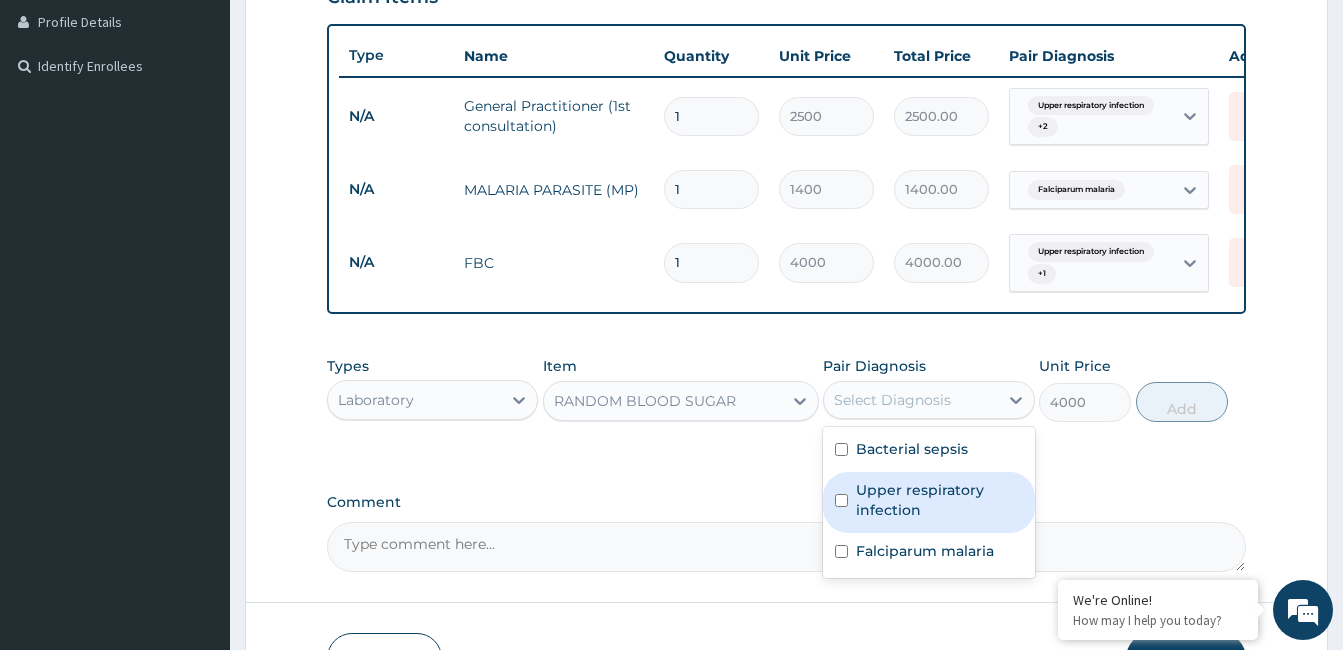 click on "Upper respiratory infection" at bounding box center (928, 502) 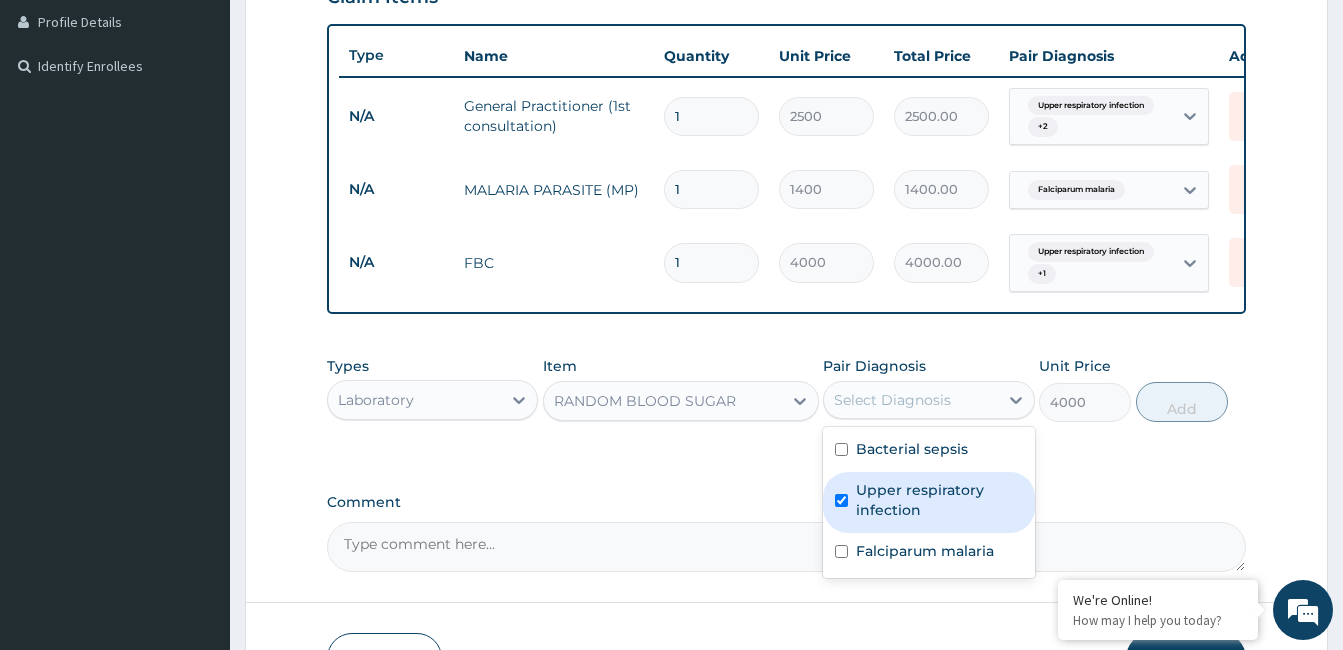 checkbox on "true" 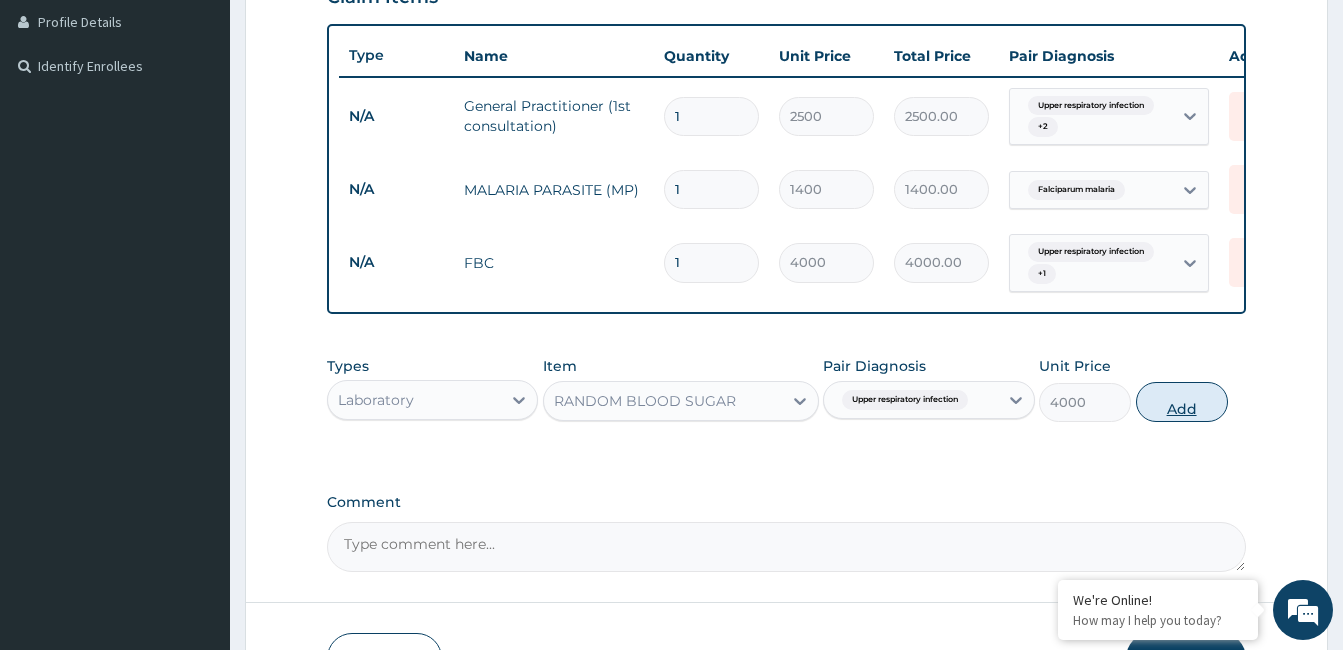 click on "Add" at bounding box center [1182, 402] 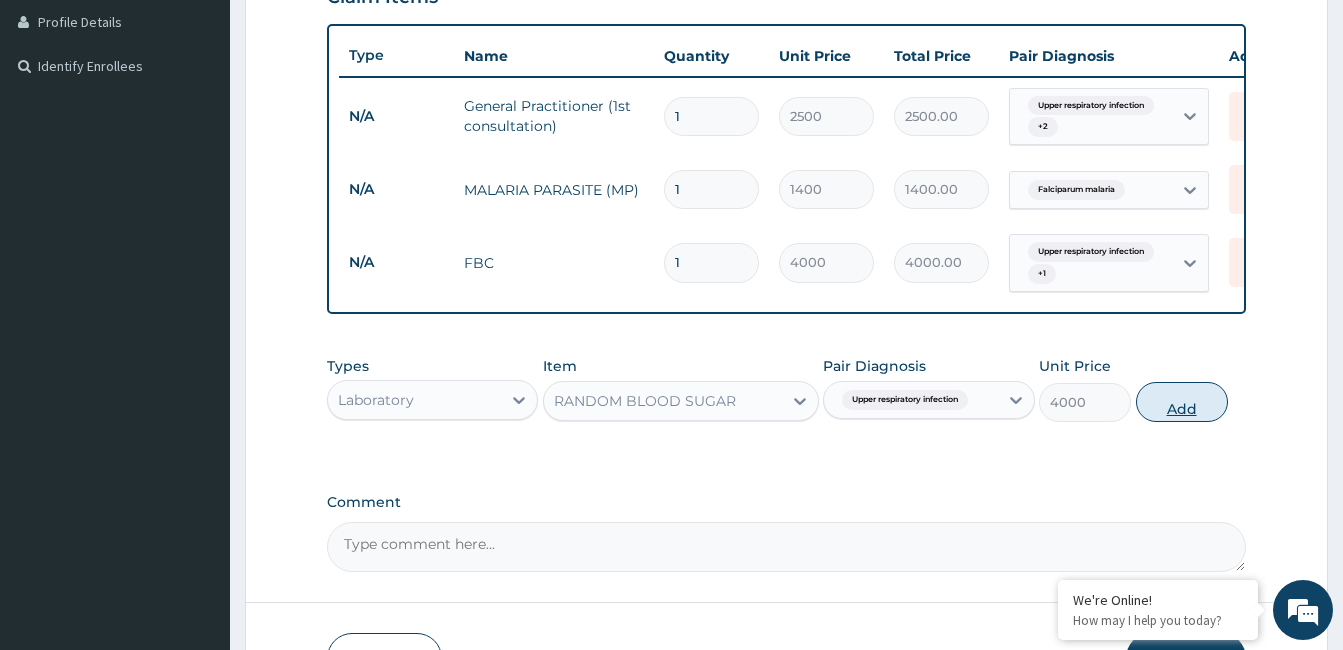 type on "0" 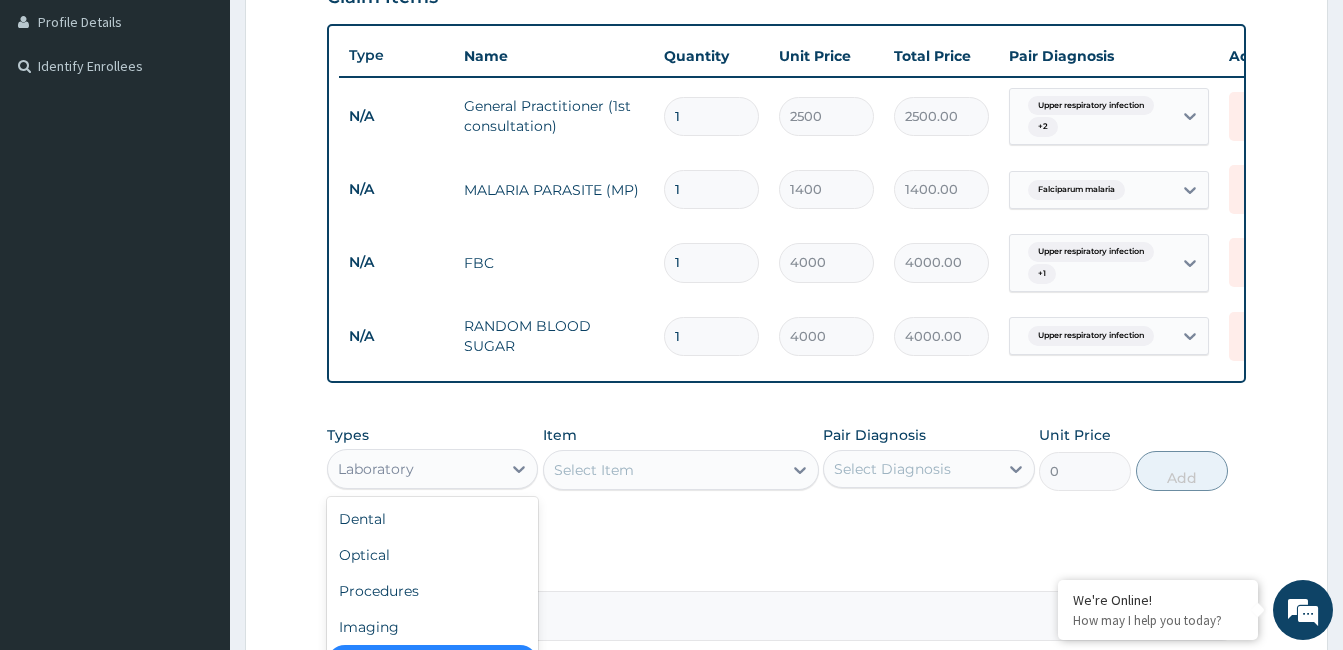 click on "Laboratory" at bounding box center [414, 469] 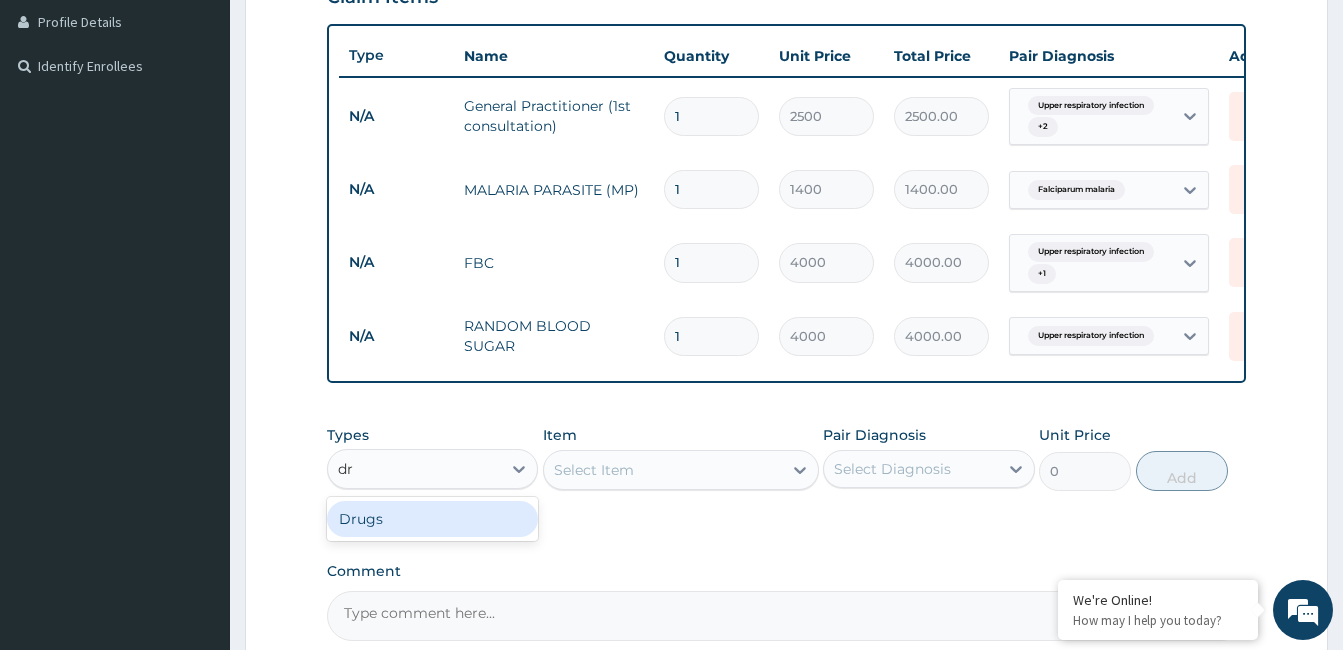 type on "dru" 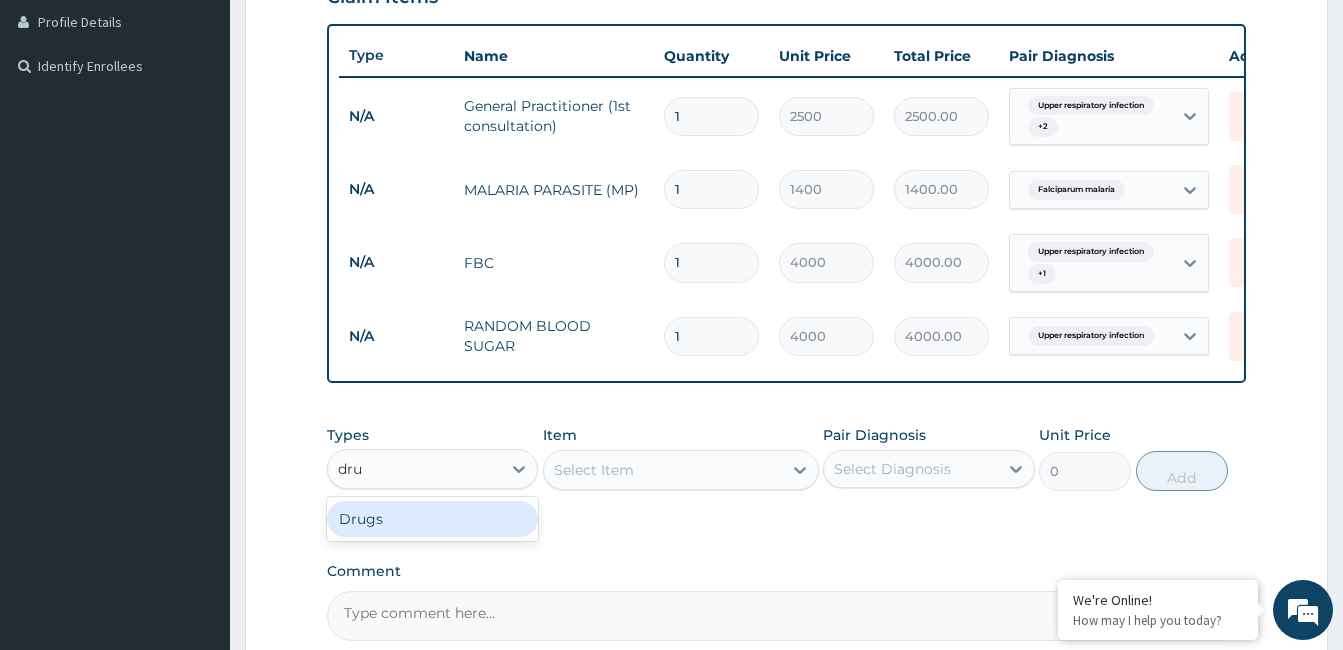 click on "Drugs" at bounding box center (432, 519) 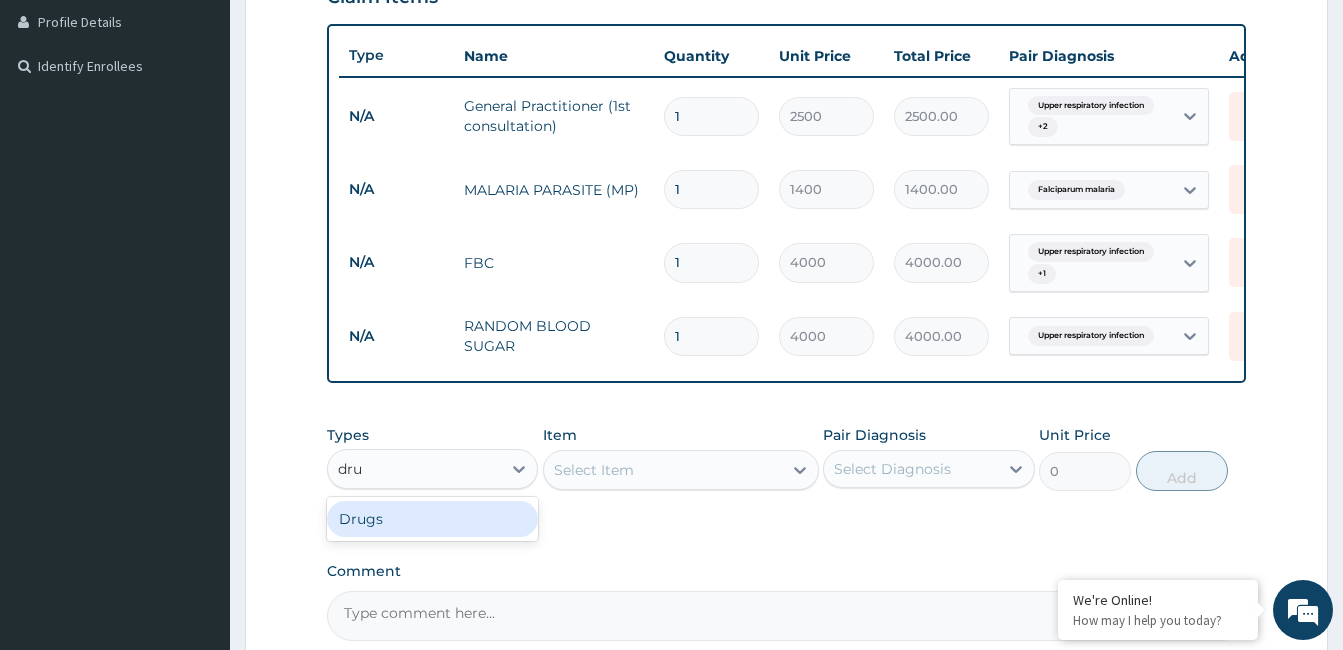 type 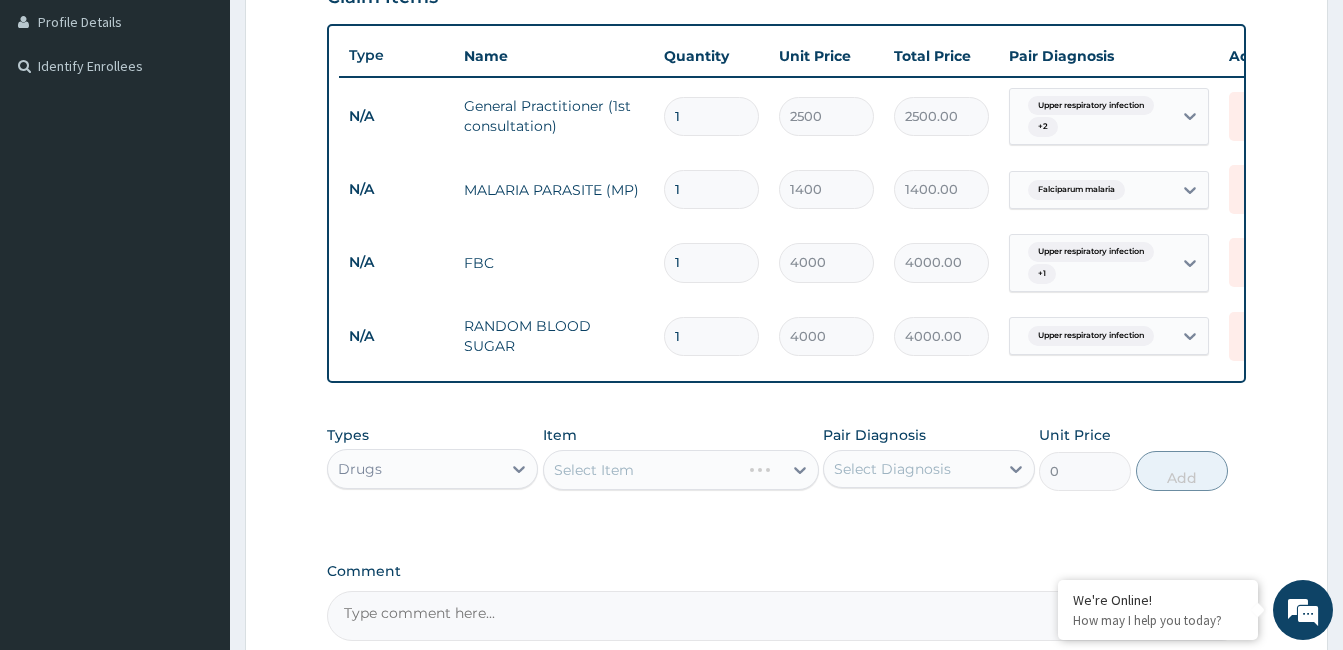 click on "Select Item" at bounding box center [681, 470] 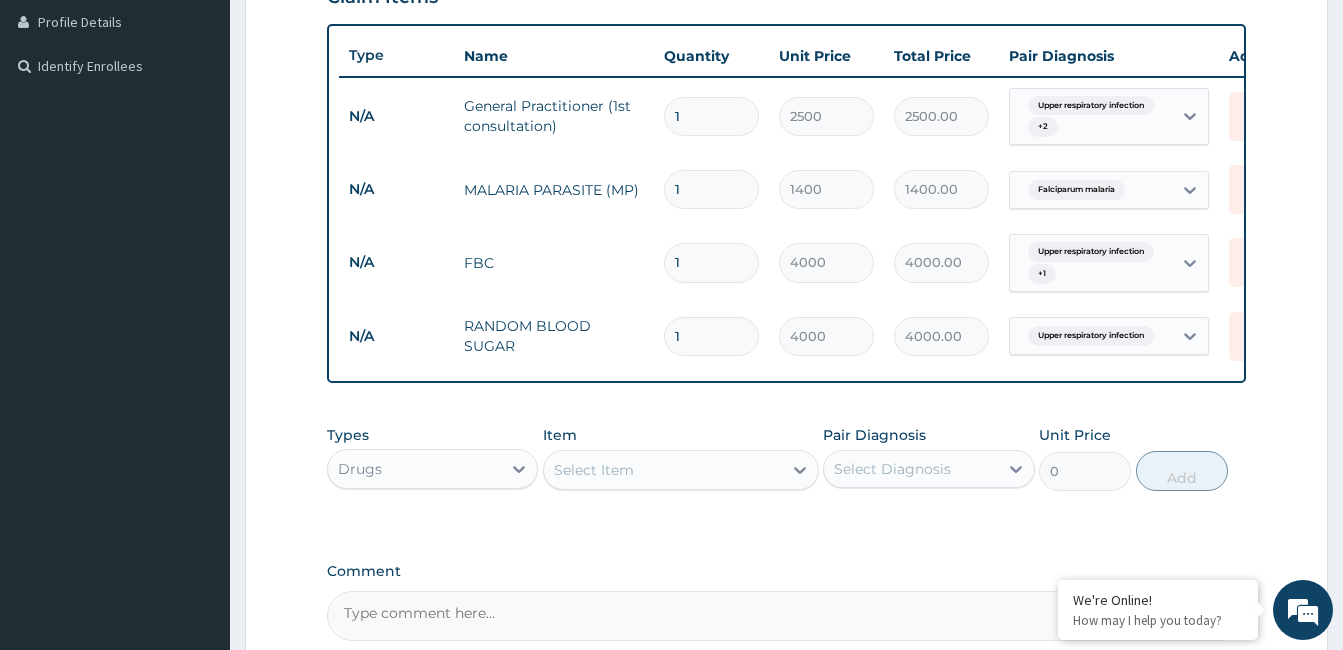click on "Select Item" at bounding box center (594, 470) 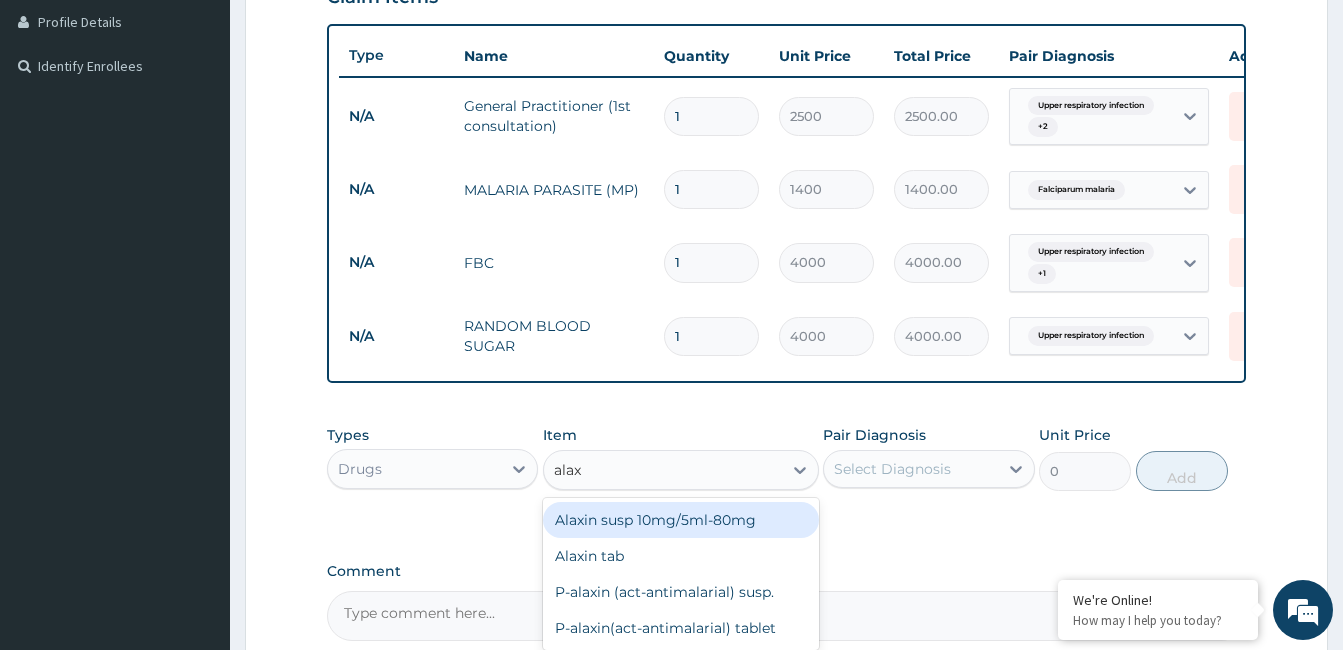 type on "alaxi" 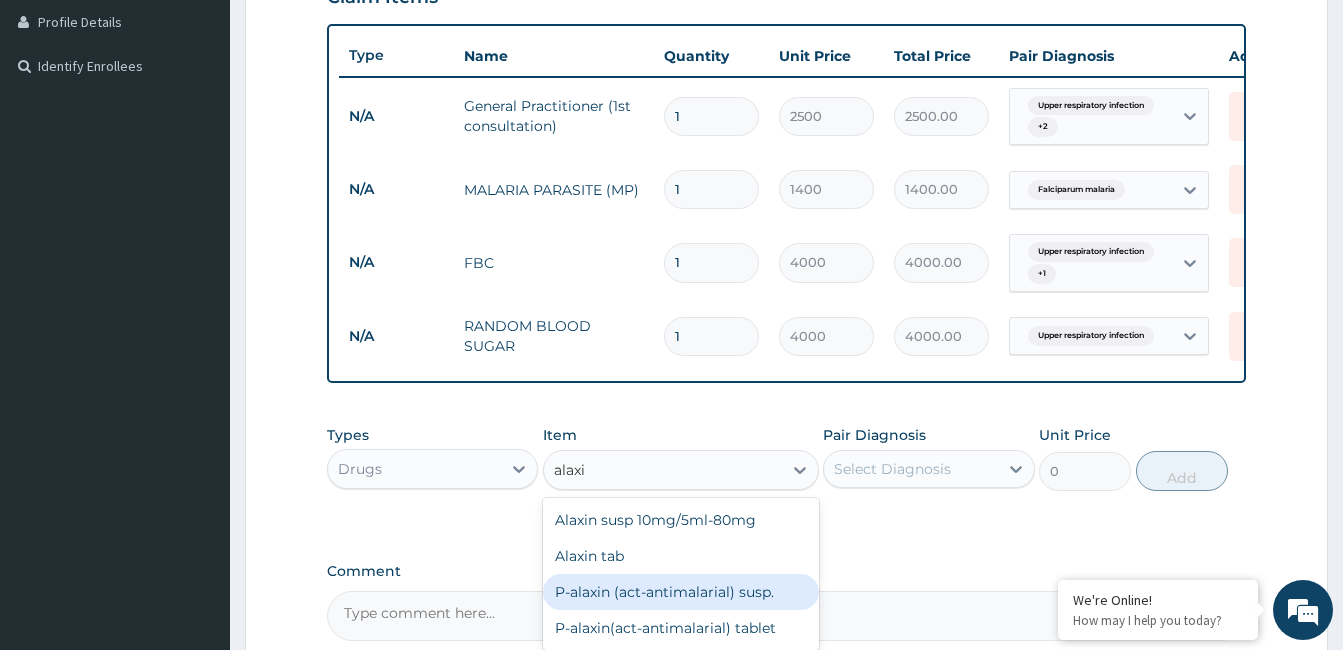 click on "P-alaxin (act-antimalarial) susp." at bounding box center [681, 592] 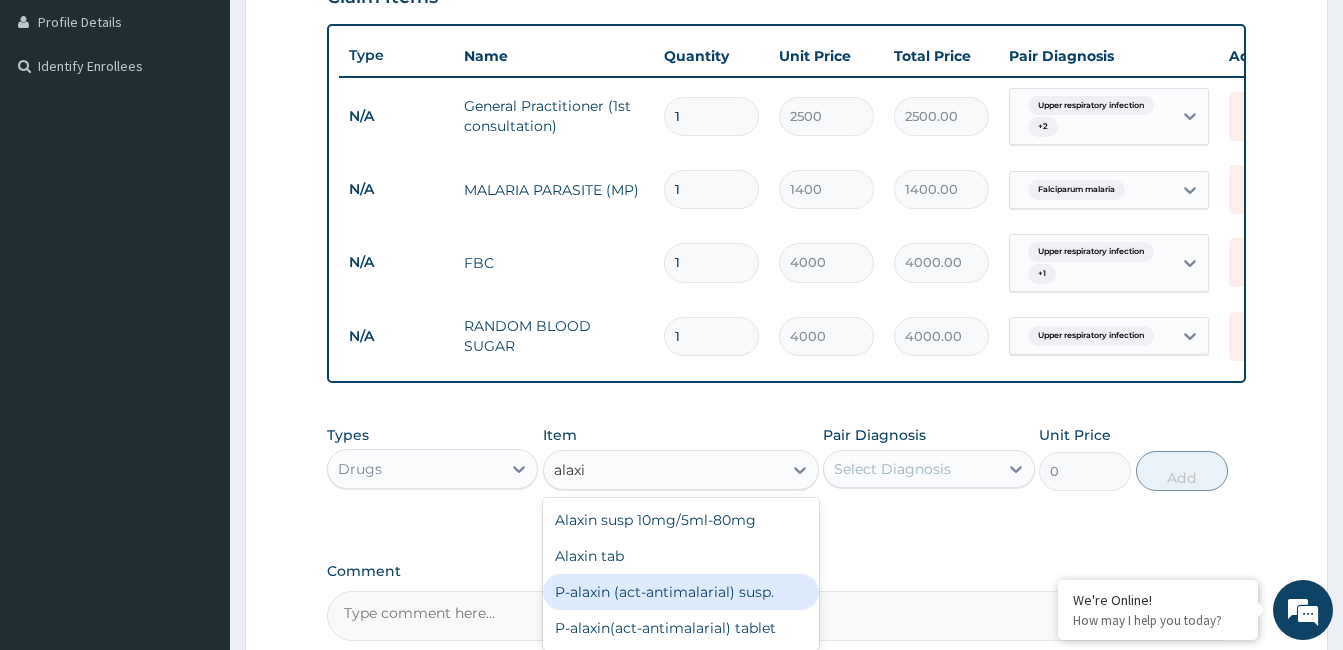 type 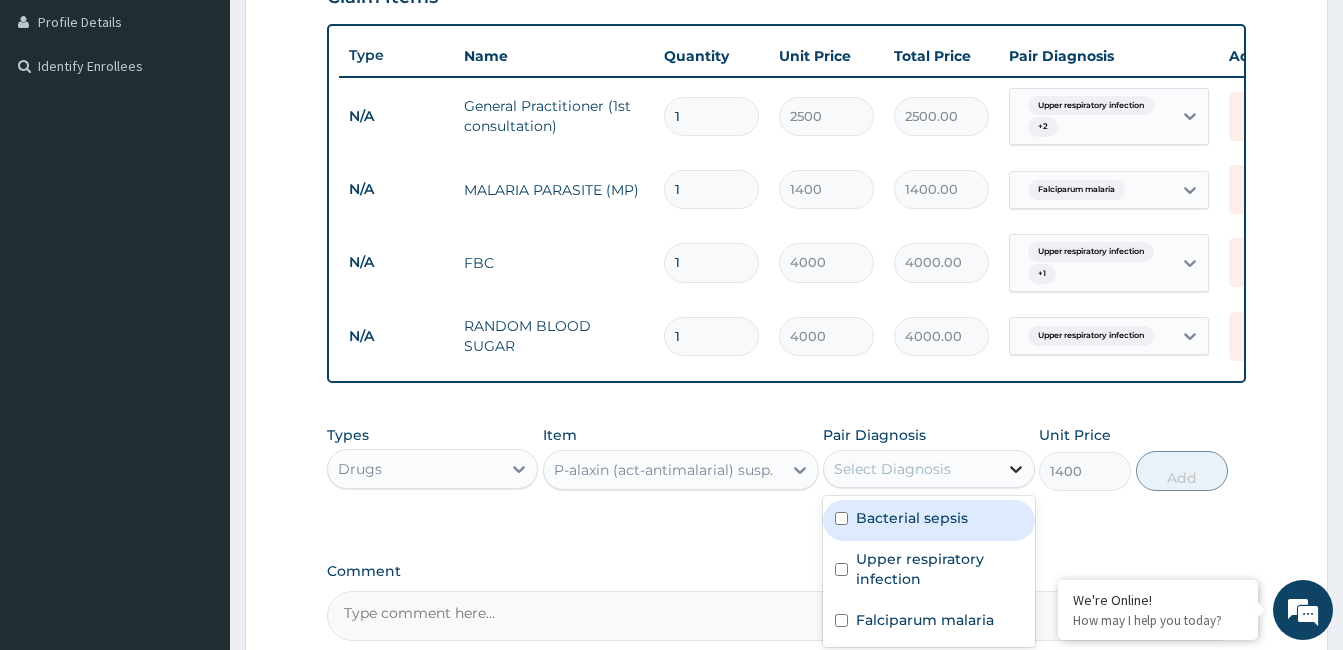 click at bounding box center (1016, 469) 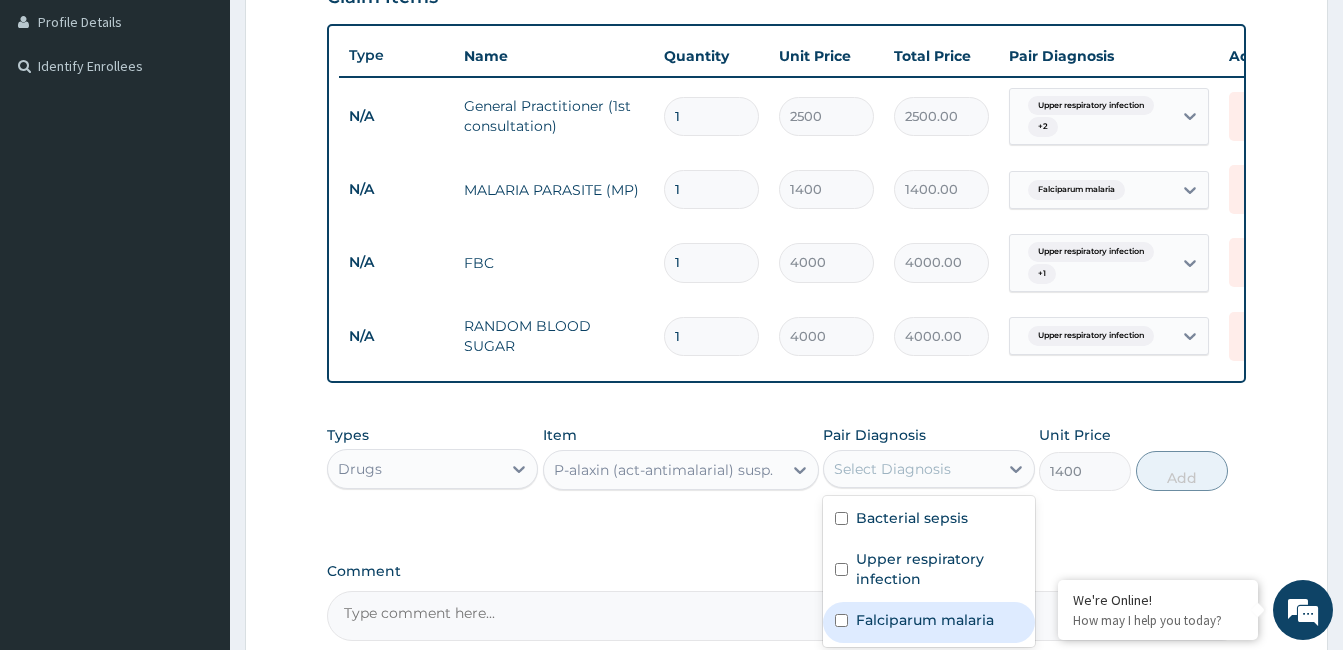 click on "Falciparum malaria" at bounding box center [925, 620] 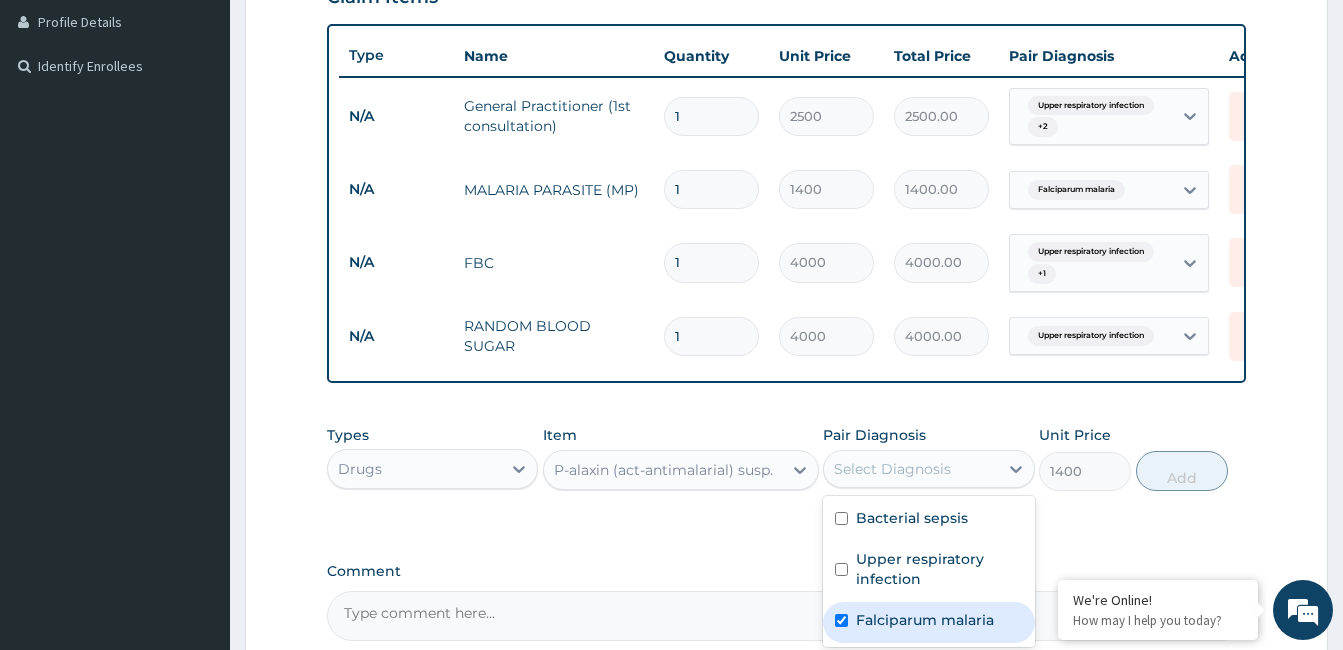 checkbox on "true" 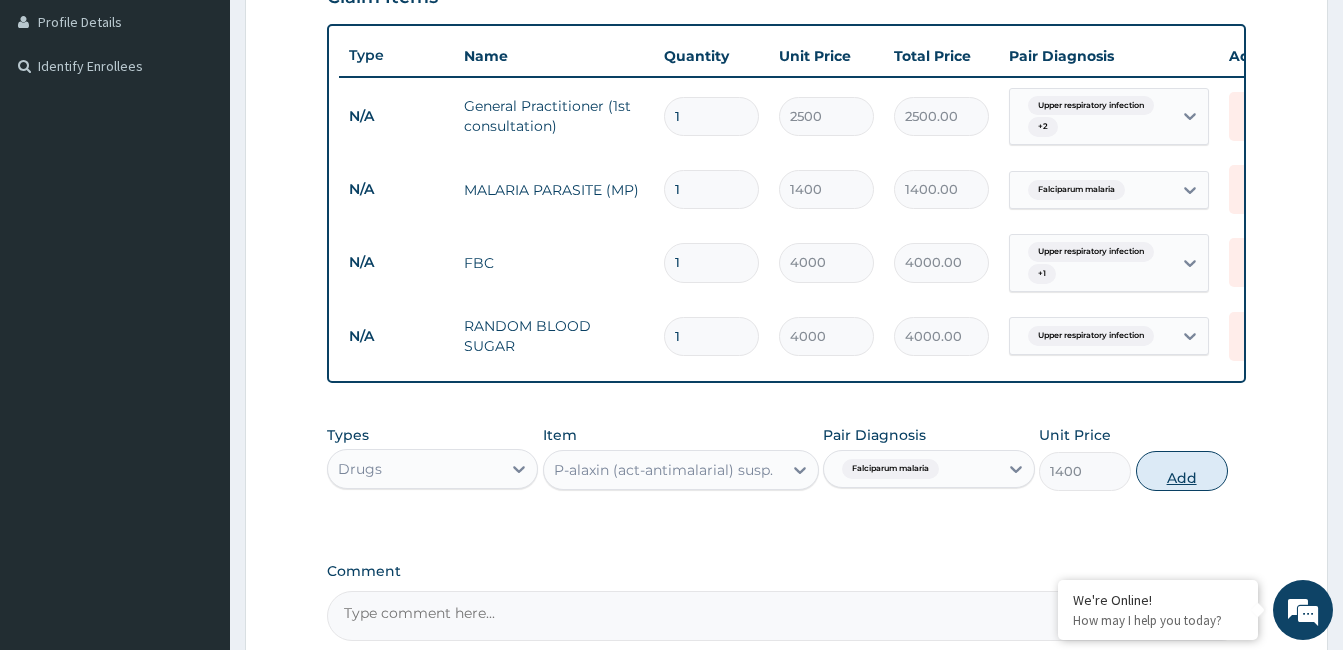 click on "Add" at bounding box center [1182, 471] 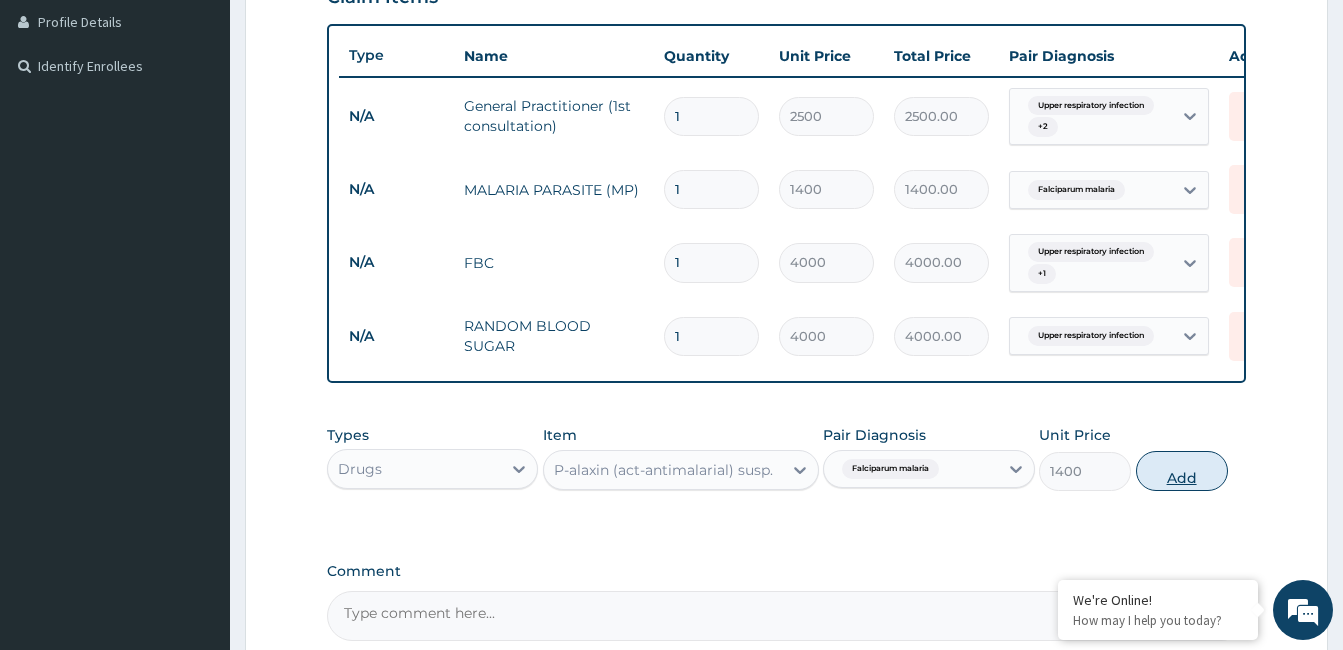 type on "0" 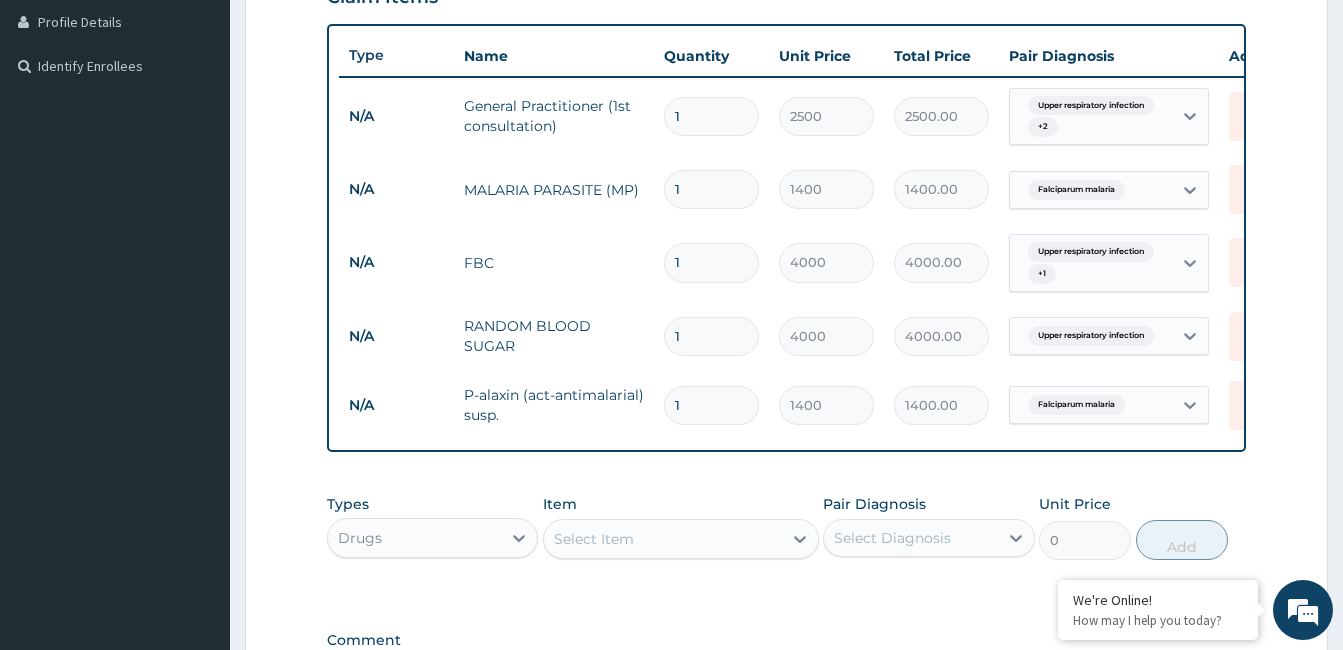 scroll, scrollTop: 789, scrollLeft: 0, axis: vertical 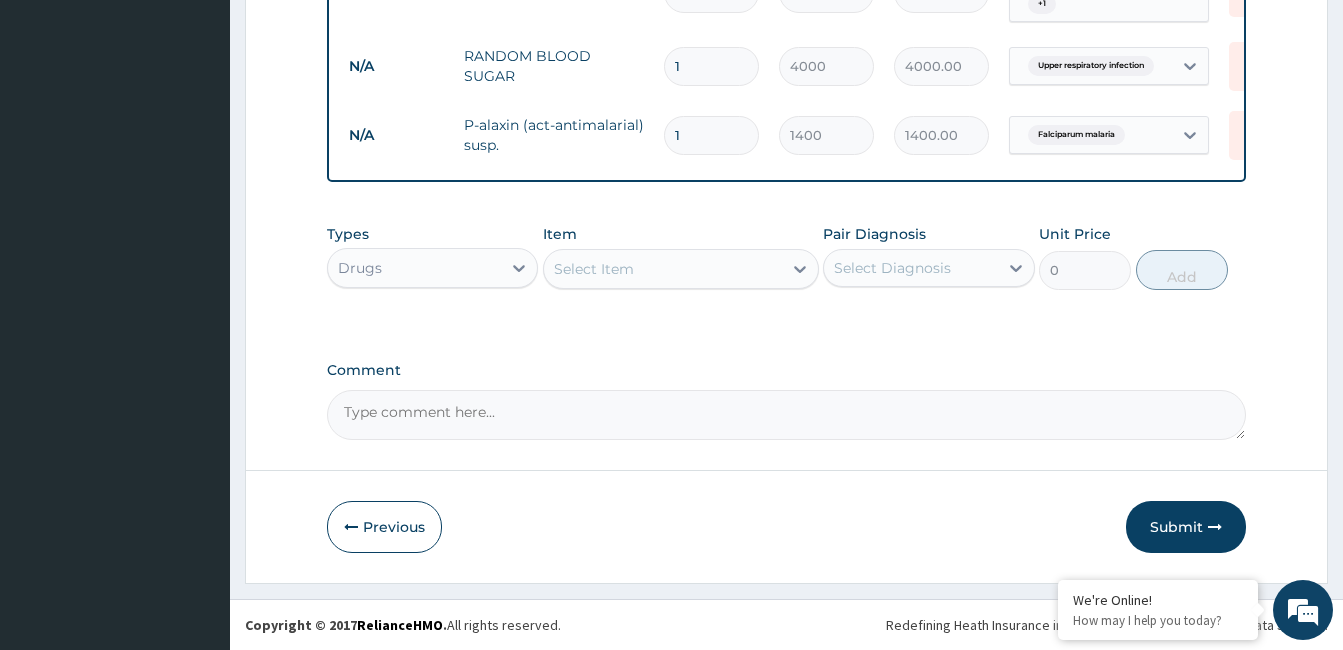 click on "Select Item" at bounding box center [663, 269] 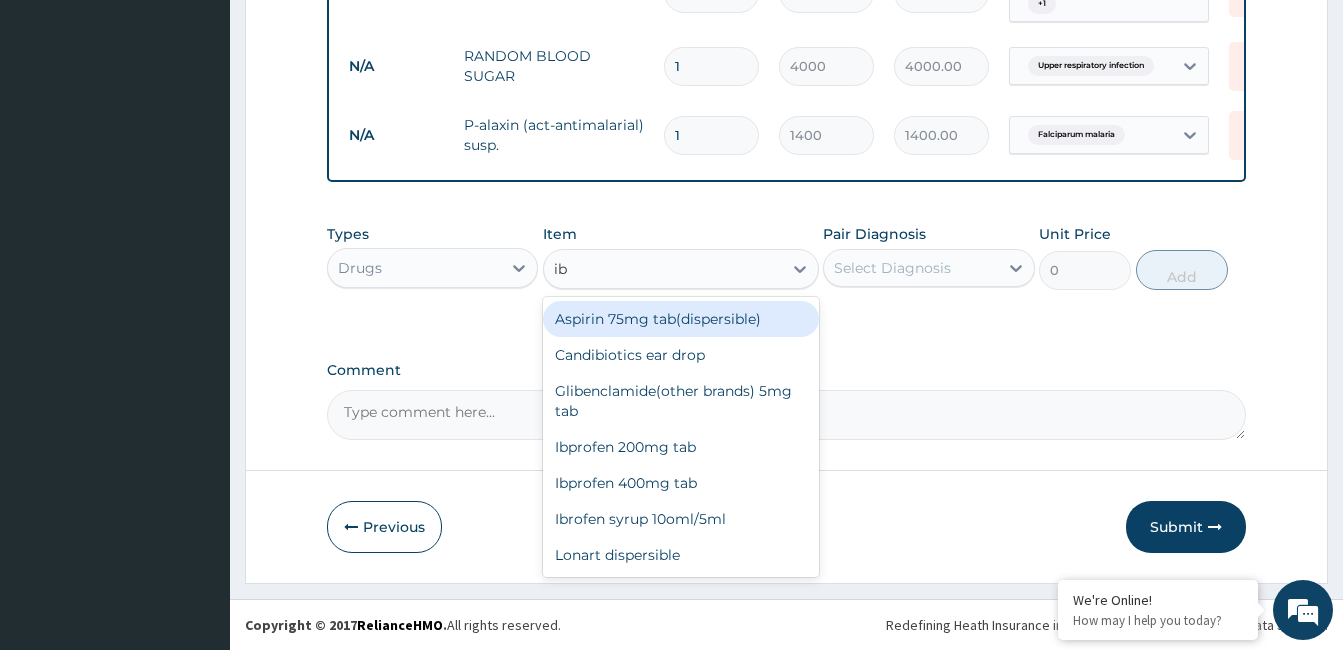 type on "i" 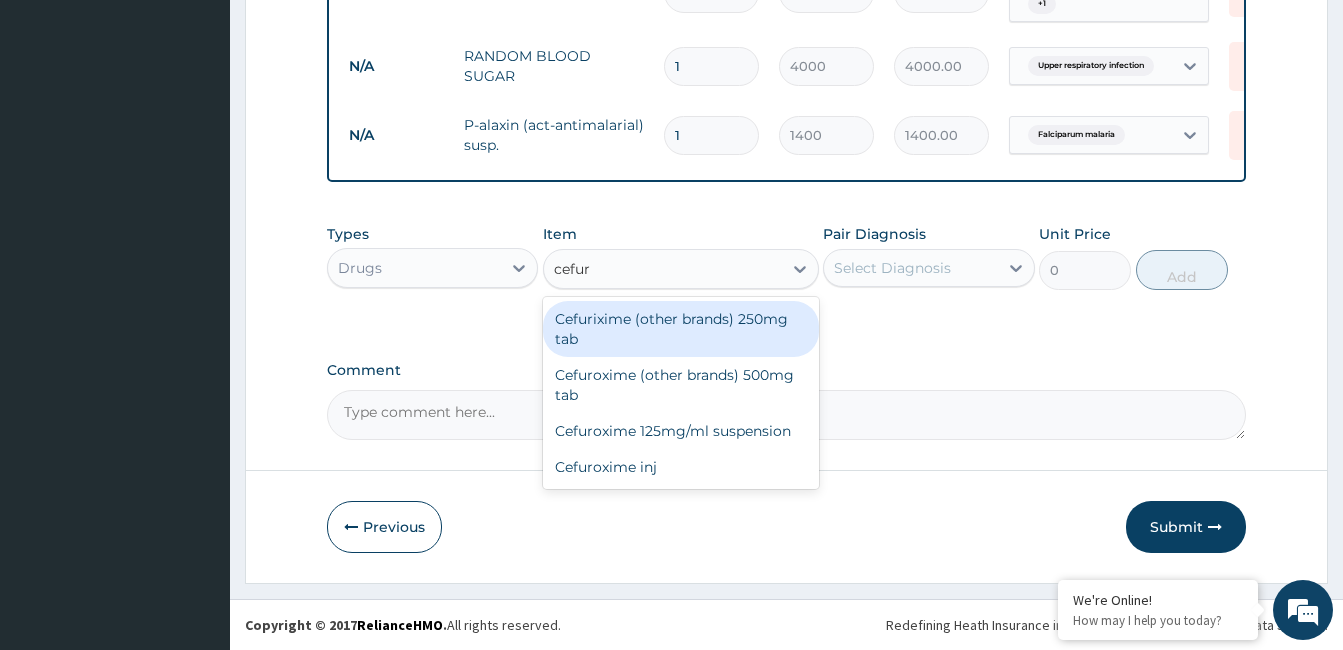 type on "cefuro" 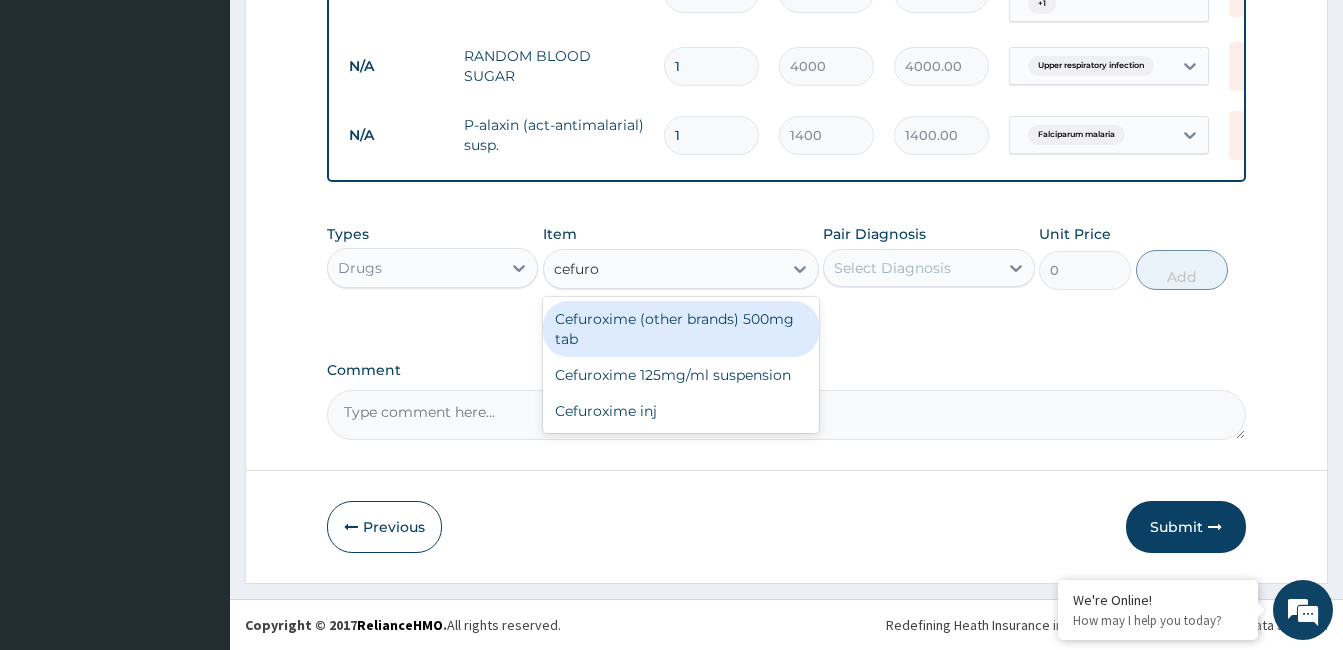 click on "Cefuroxime (other brands) 500mg tab" at bounding box center [681, 329] 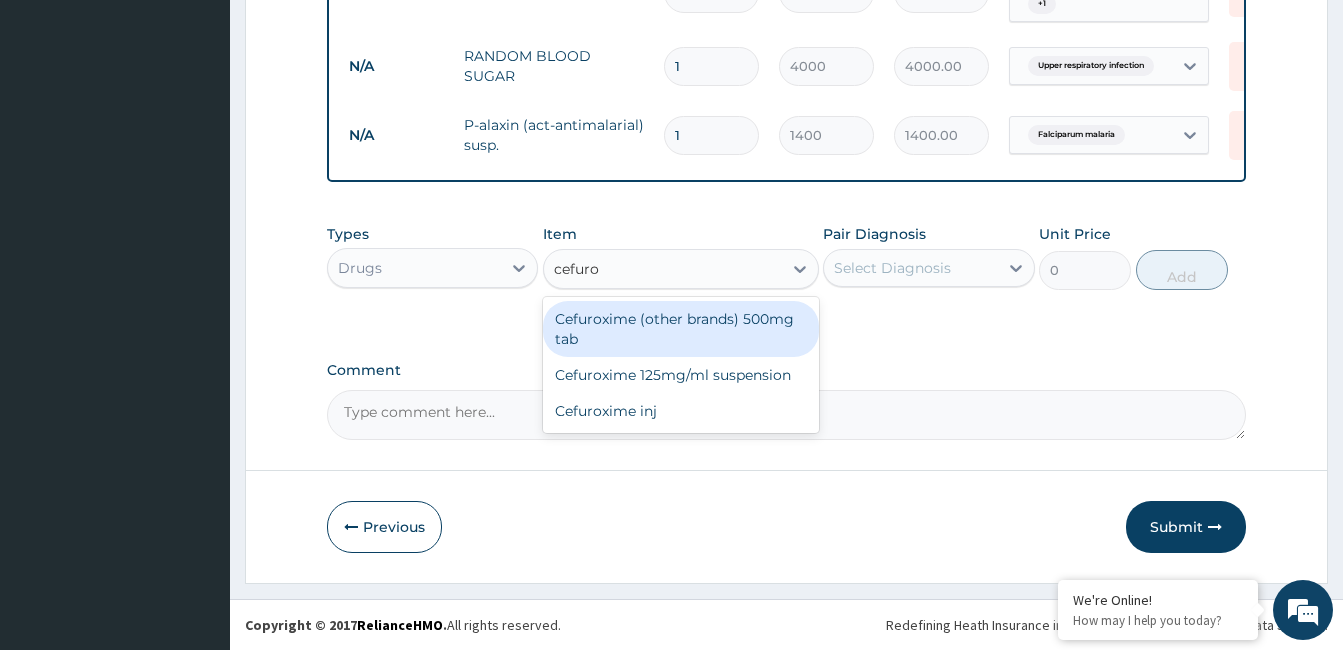 type 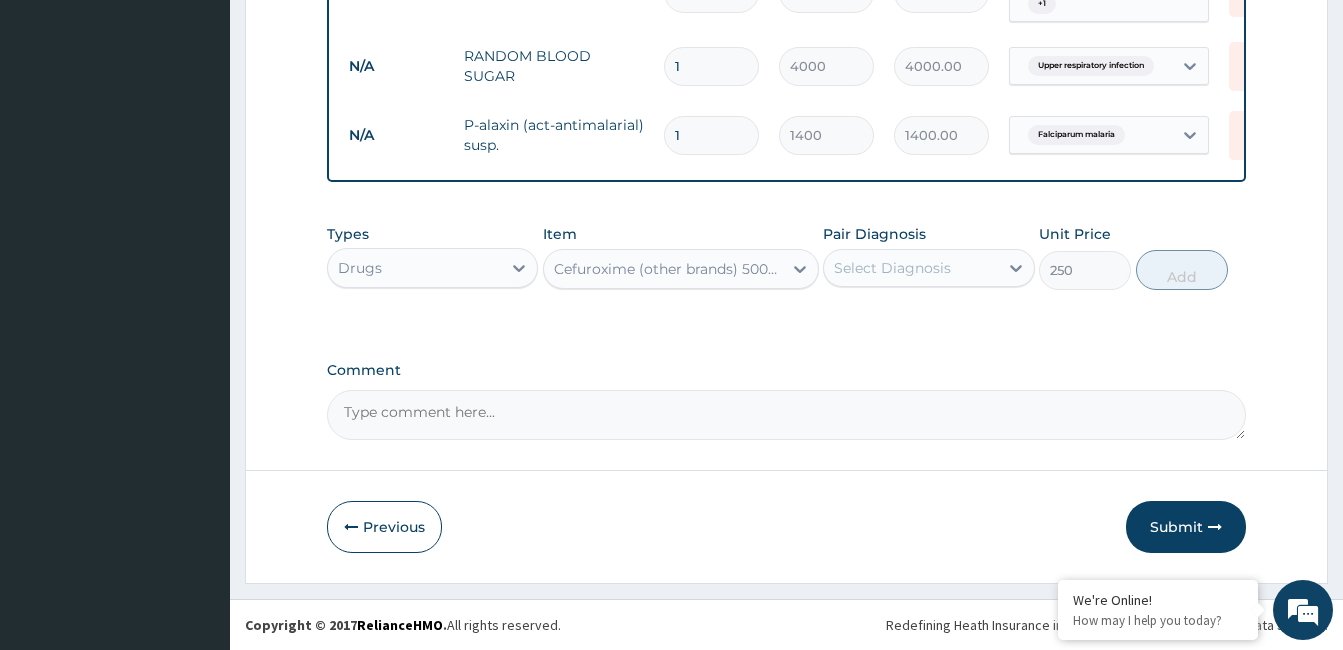 click on "Cefuroxime (other brands) 500mg tab" at bounding box center (663, 269) 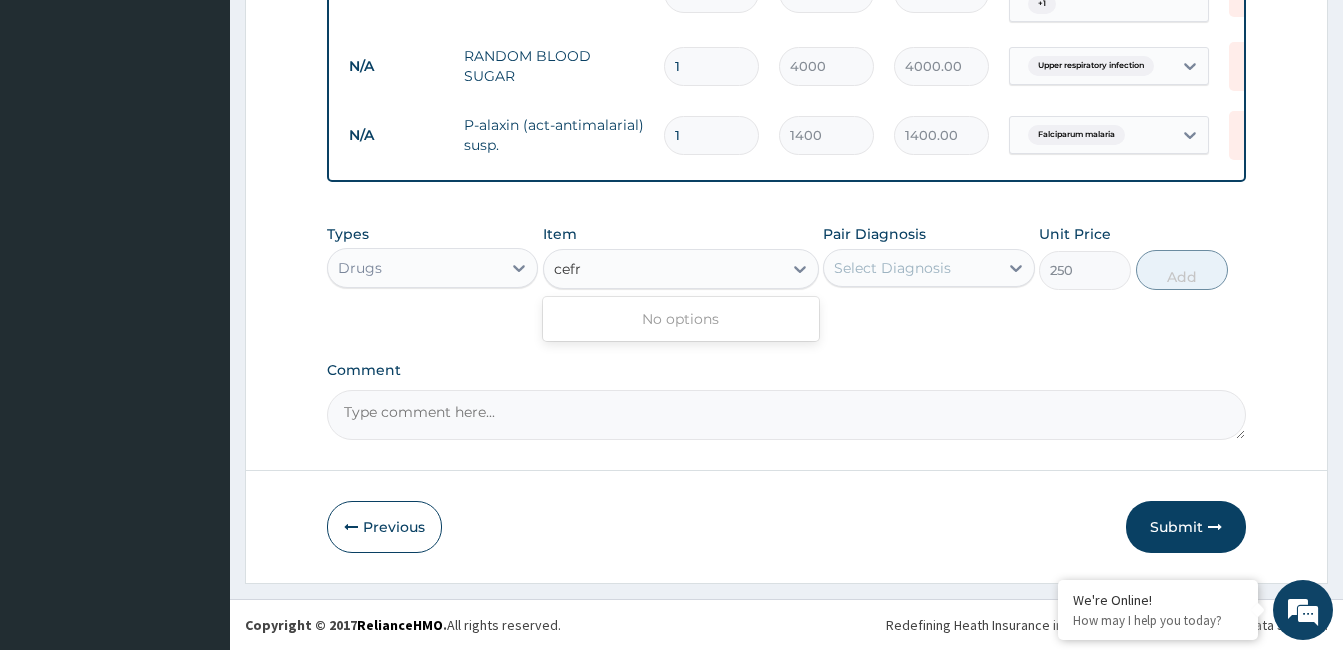 scroll, scrollTop: 0, scrollLeft: 0, axis: both 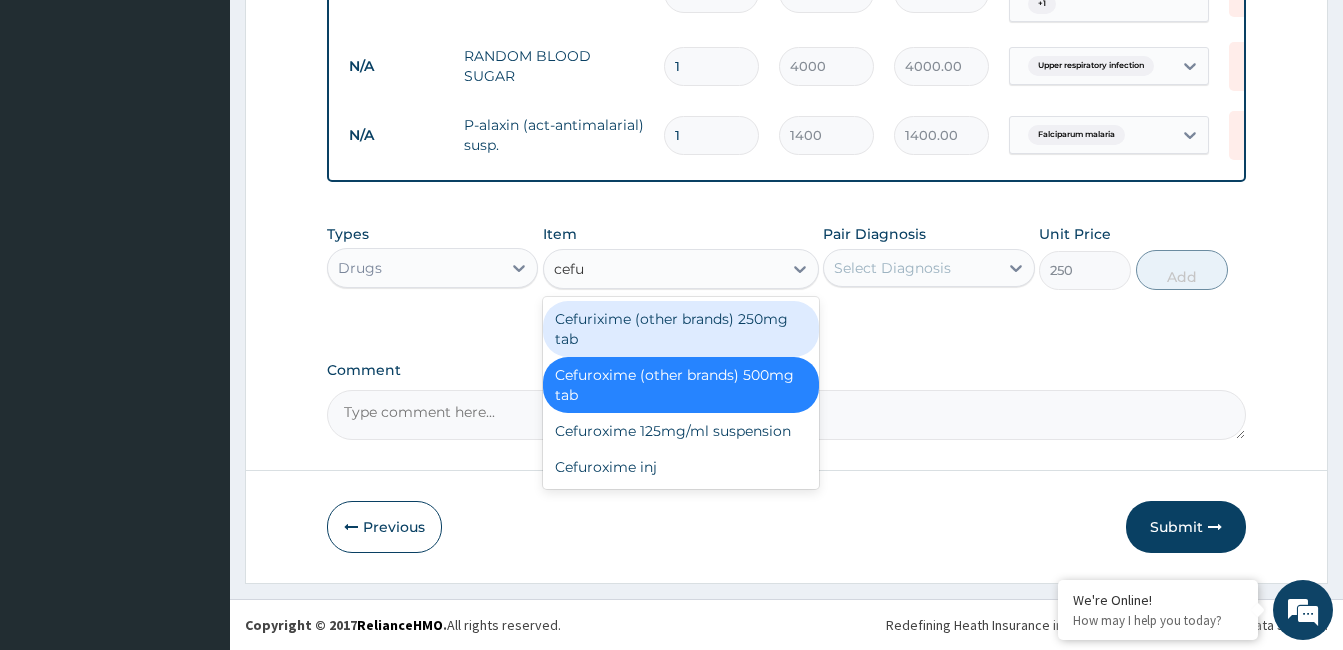 type on "cefur" 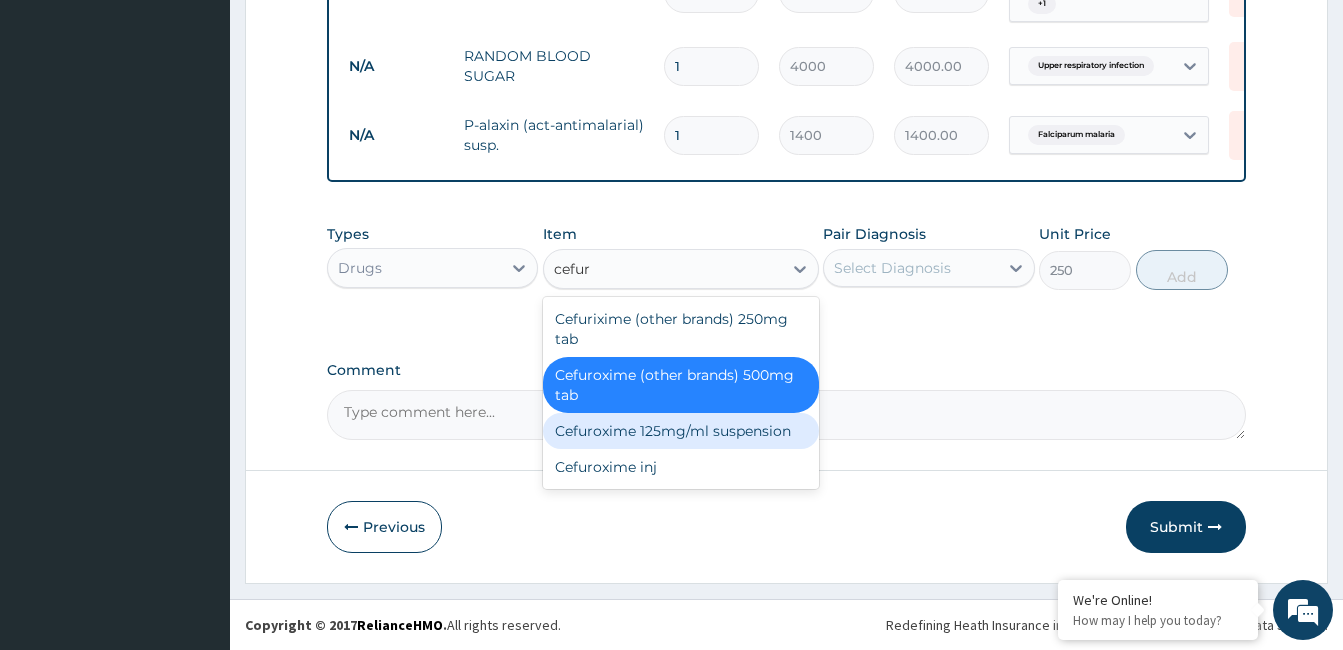click on "Cefuroxime 125mg/ml suspension" at bounding box center (681, 431) 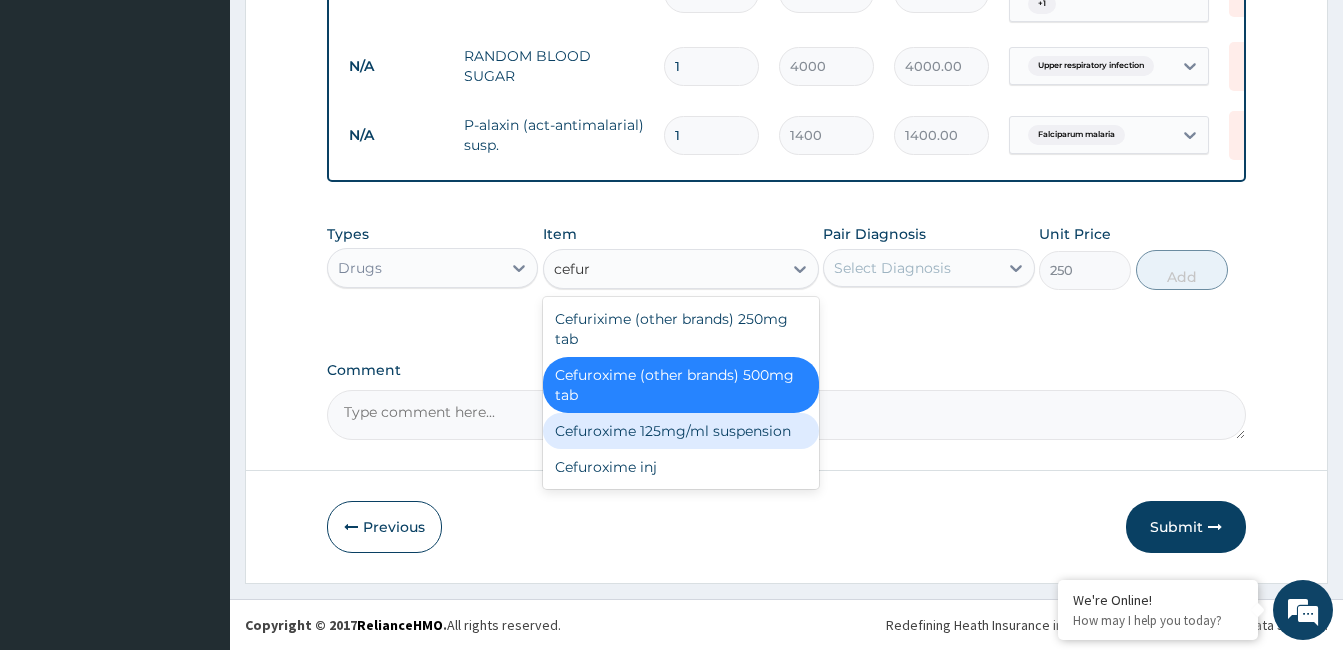type 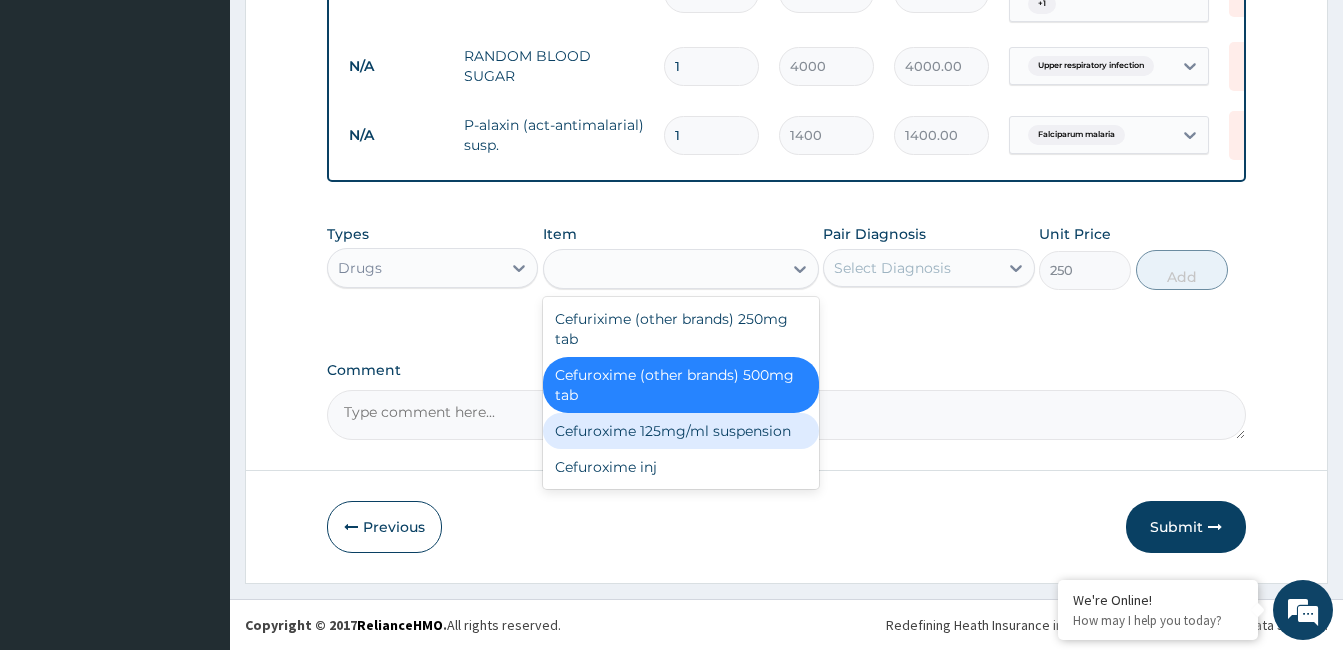 type on "1800" 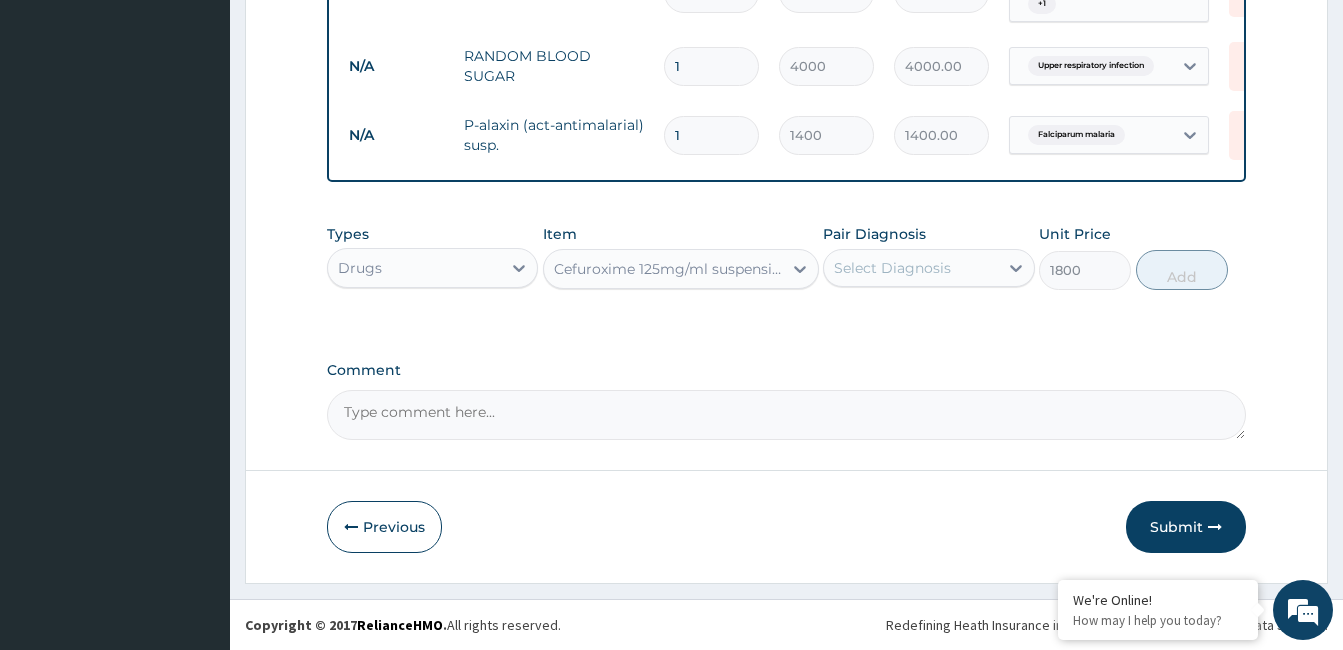 click on "Select Diagnosis" at bounding box center [910, 268] 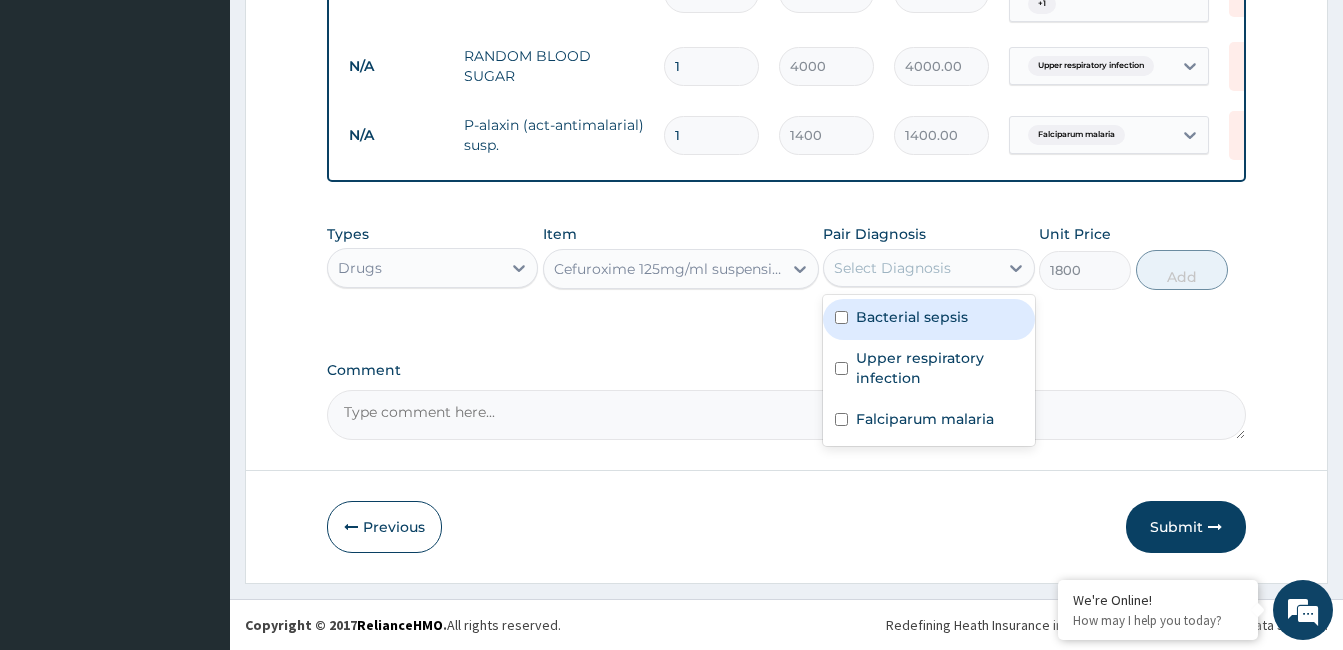 click on "Bacterial sepsis" at bounding box center (928, 319) 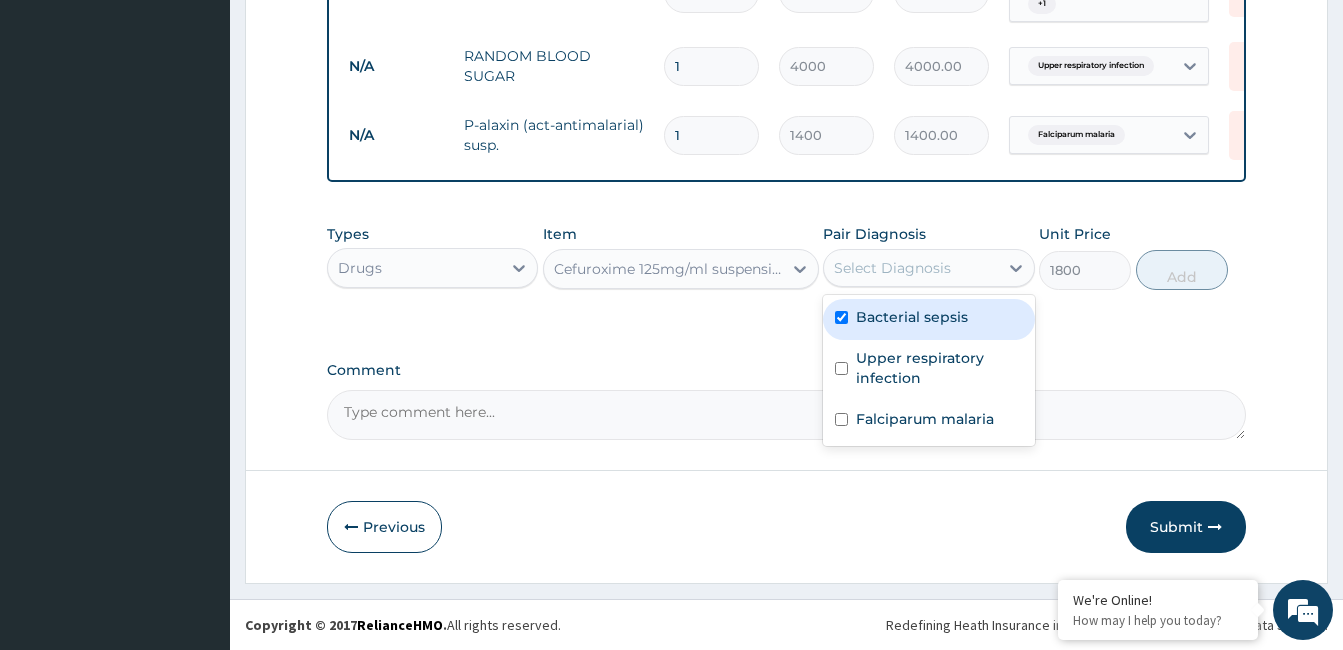 checkbox on "true" 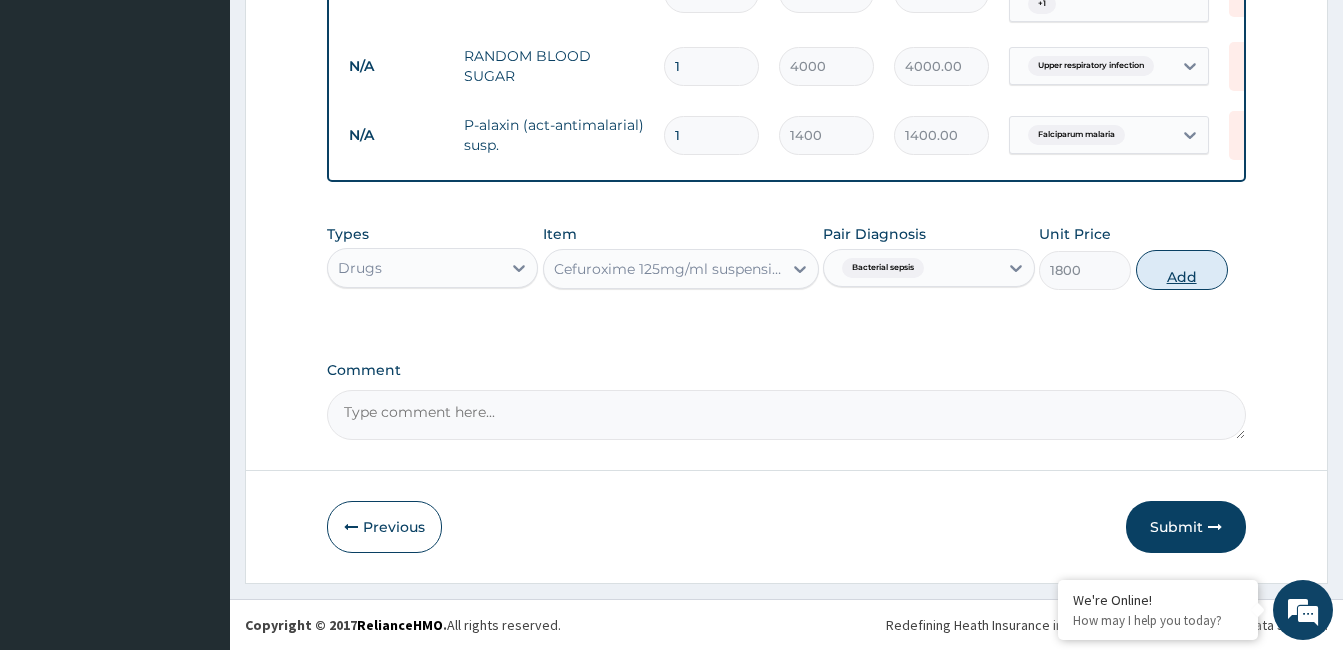 click on "Add" at bounding box center (1182, 270) 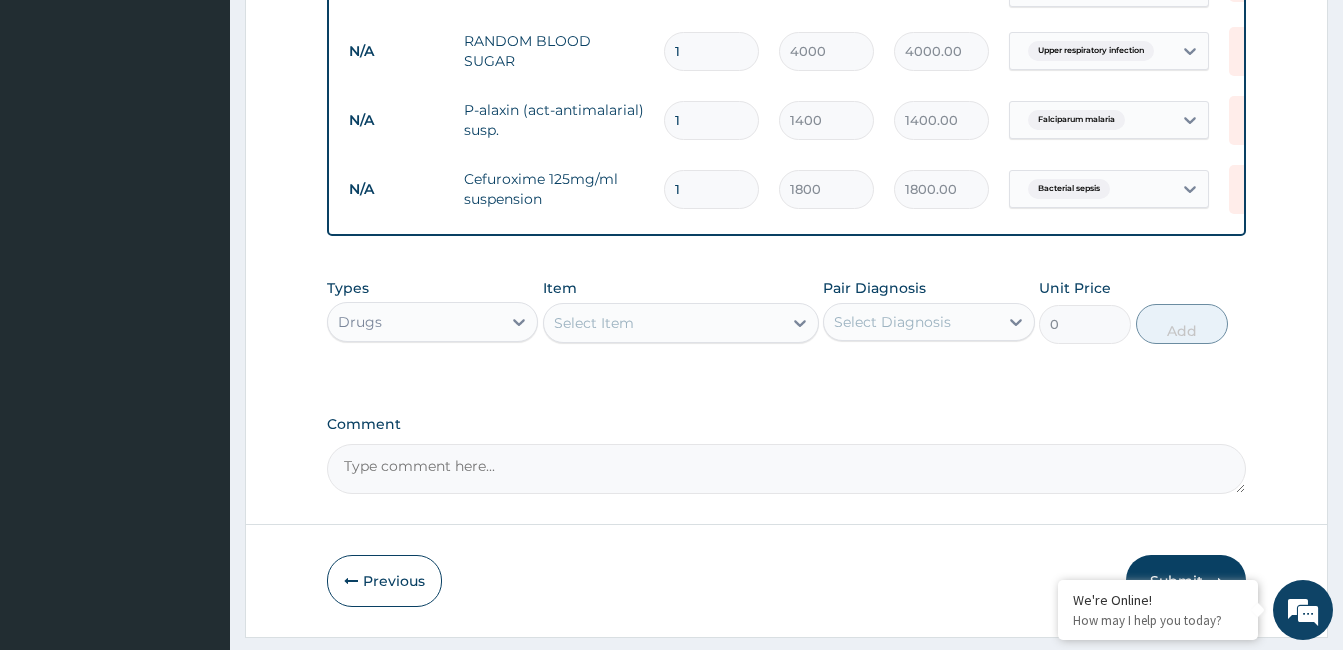 click on "Select Item" at bounding box center (594, 323) 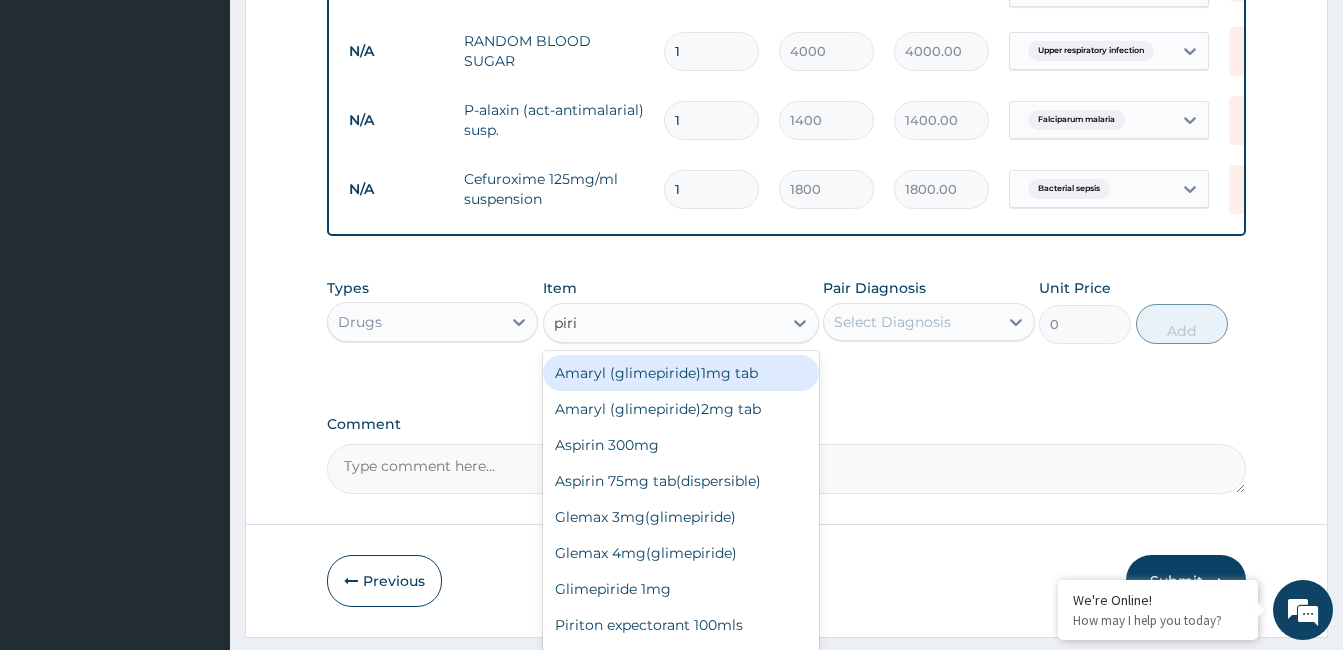 type on "pirit" 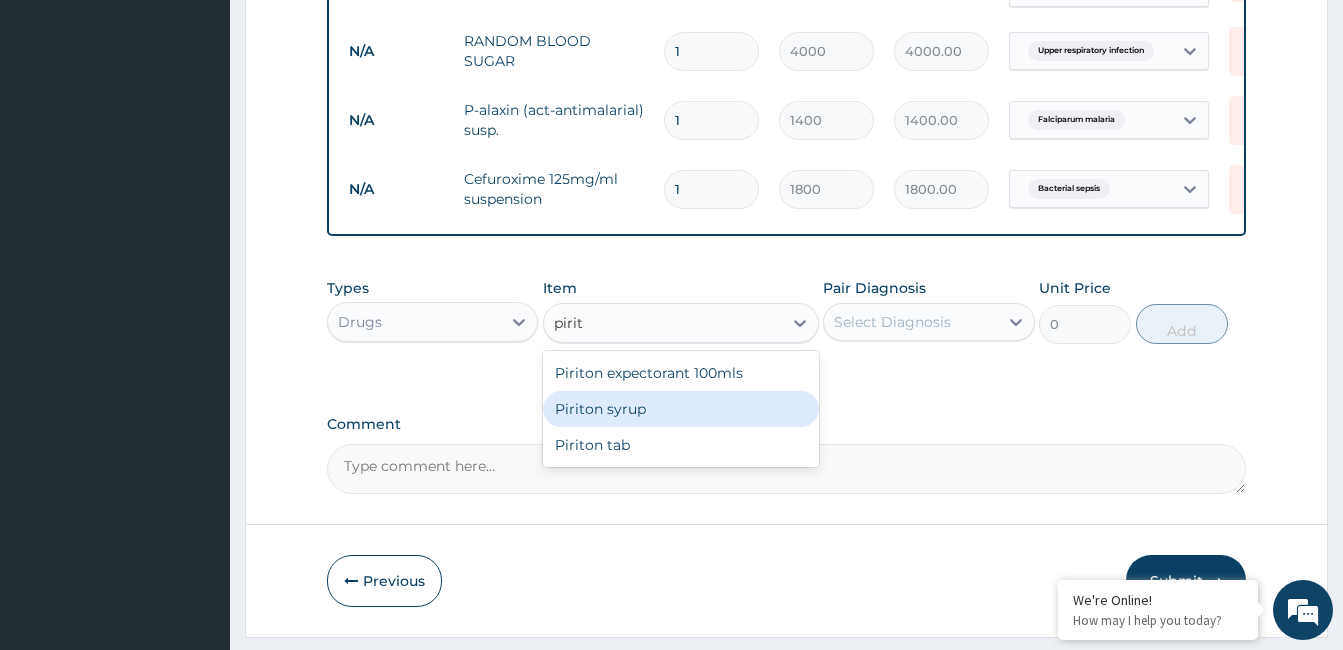 click on "Piriton syrup" at bounding box center (681, 409) 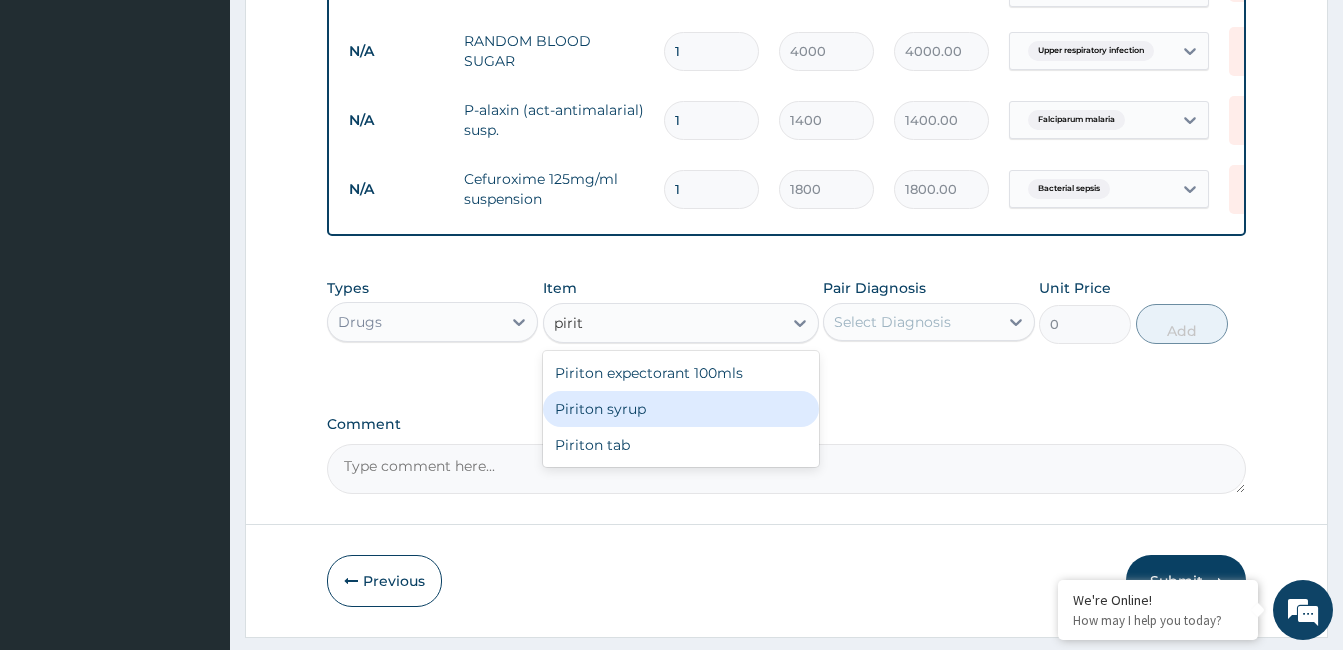 type 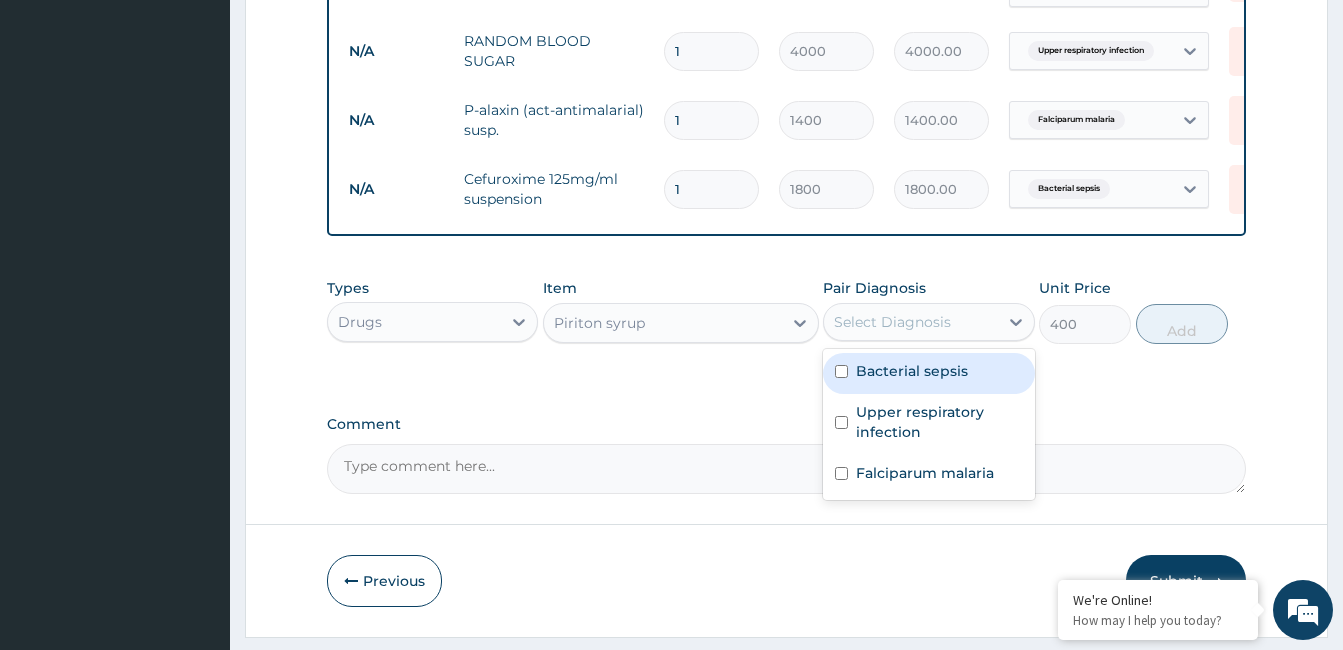 click on "Select Diagnosis" at bounding box center (892, 322) 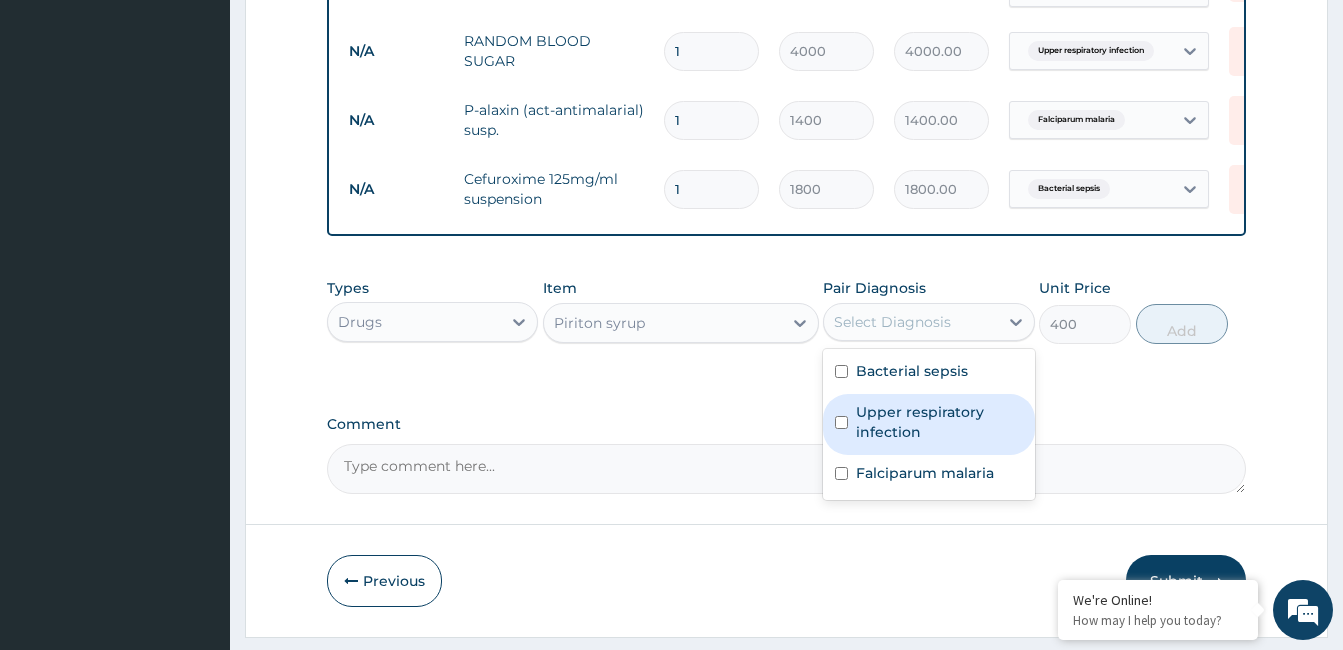 click on "Upper respiratory infection" at bounding box center (939, 422) 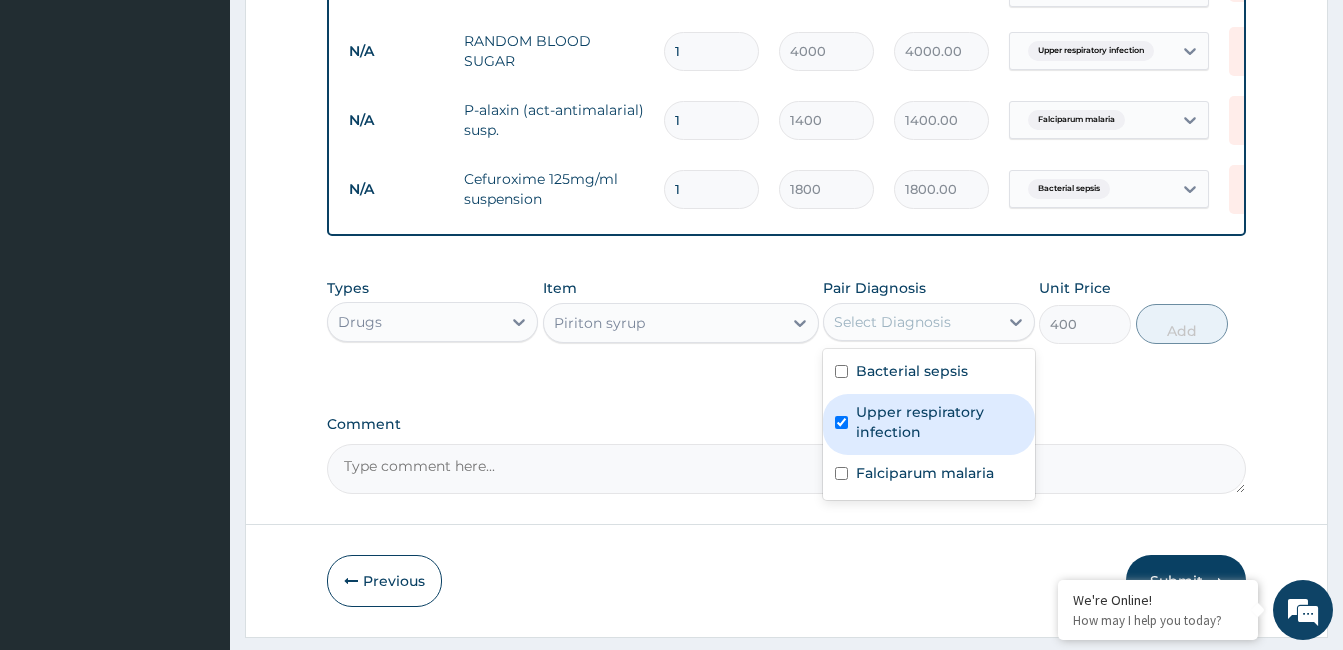 checkbox on "true" 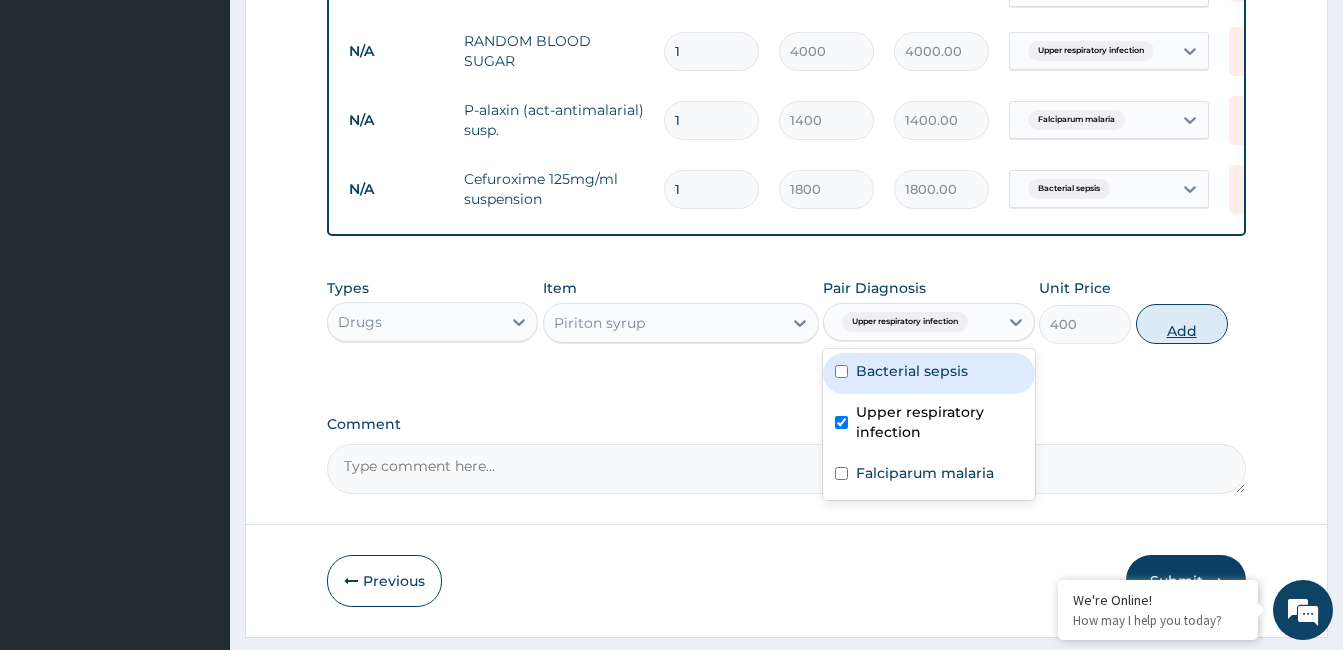 click on "Add" at bounding box center [1182, 324] 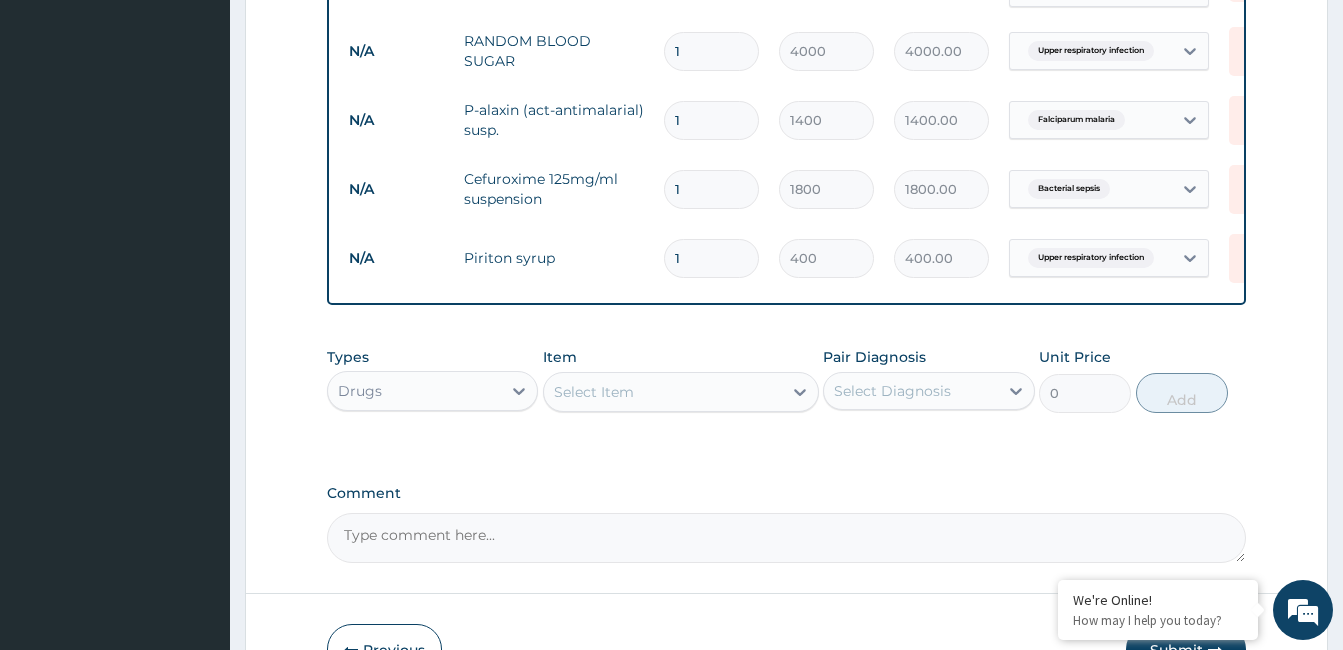 click on "Select Item" at bounding box center [594, 392] 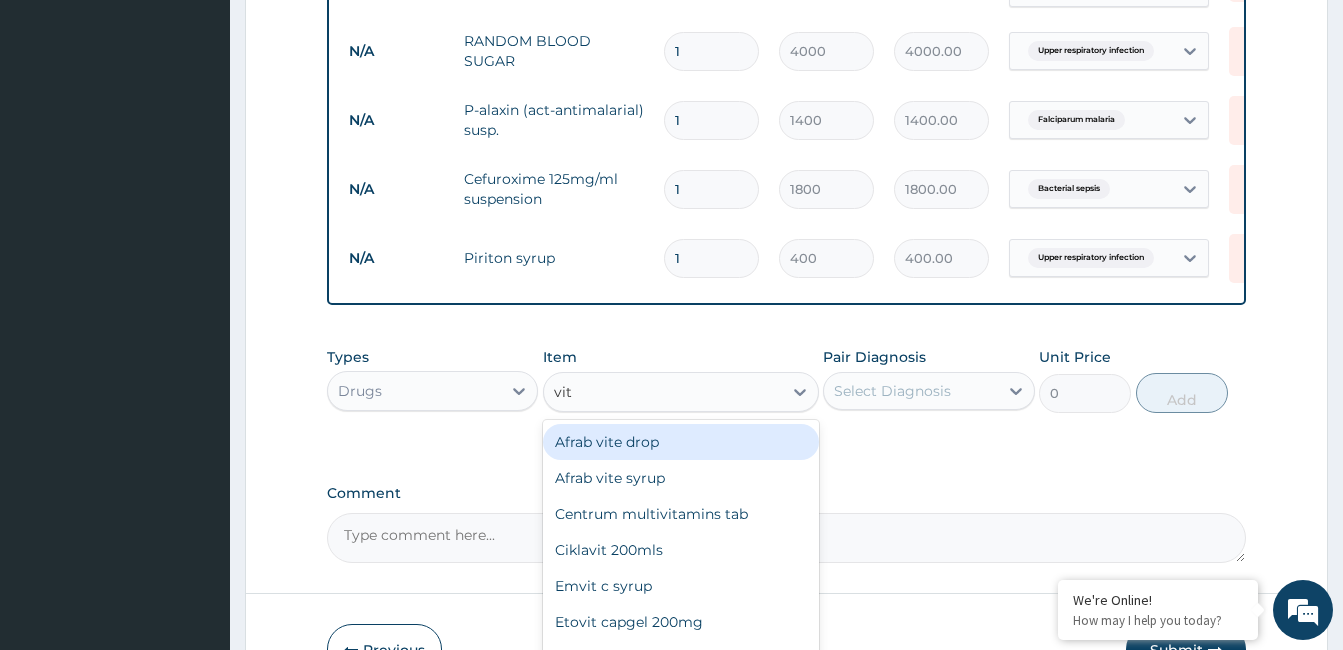 type on "vit c" 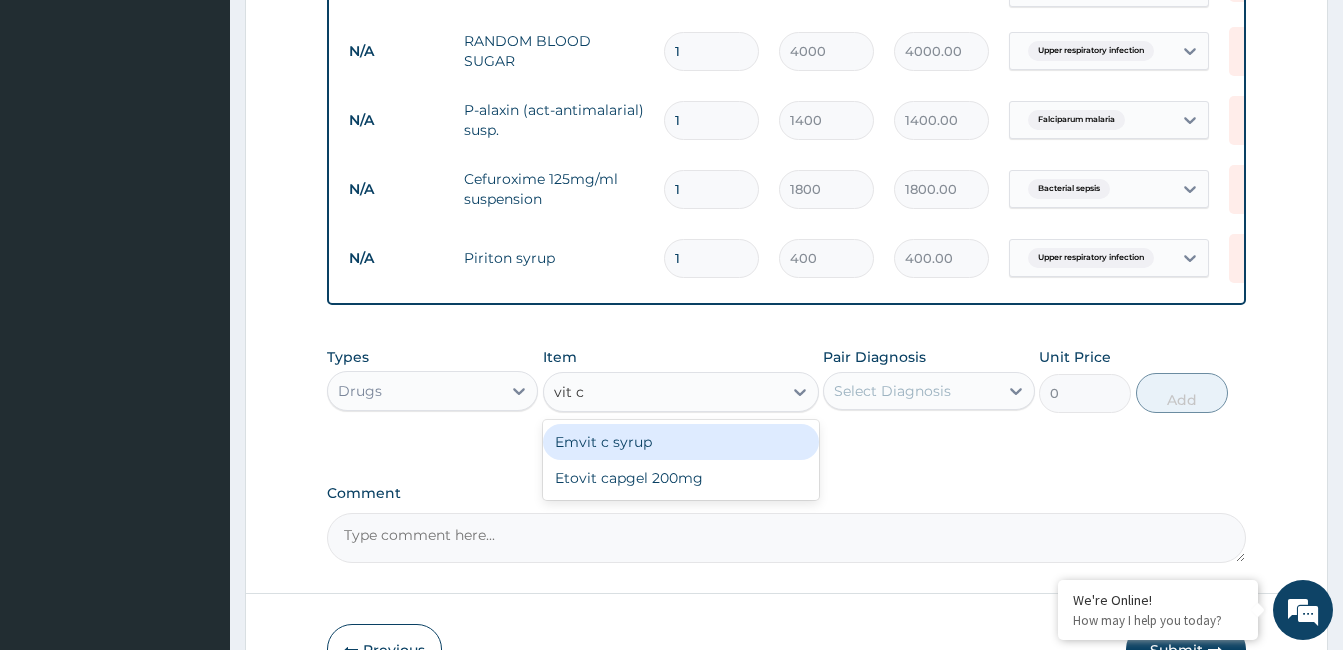click on "Emvit c syrup" at bounding box center [681, 442] 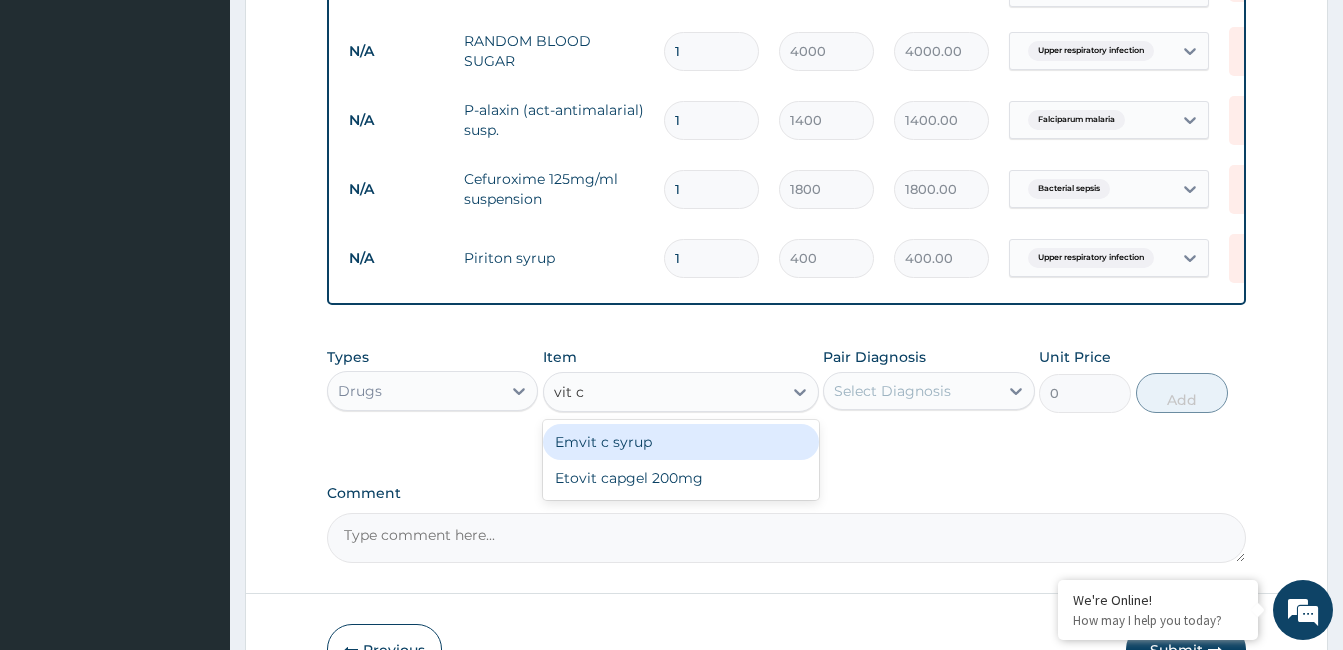 type 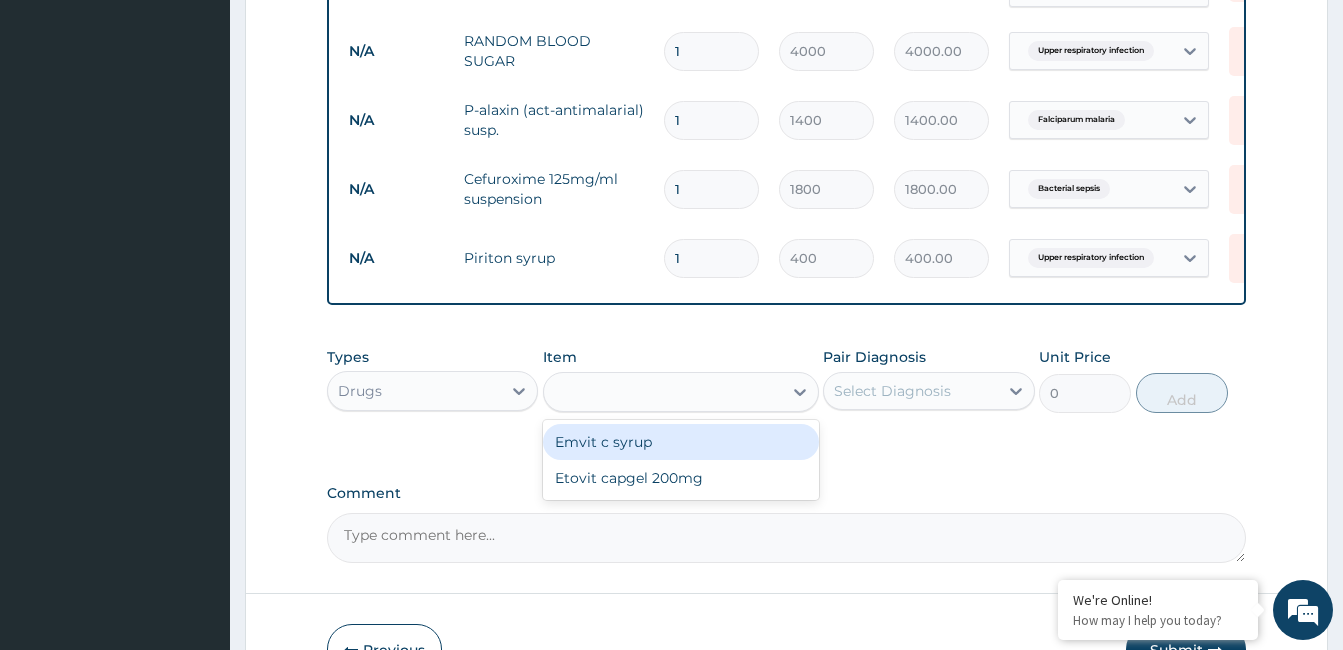 type on "300" 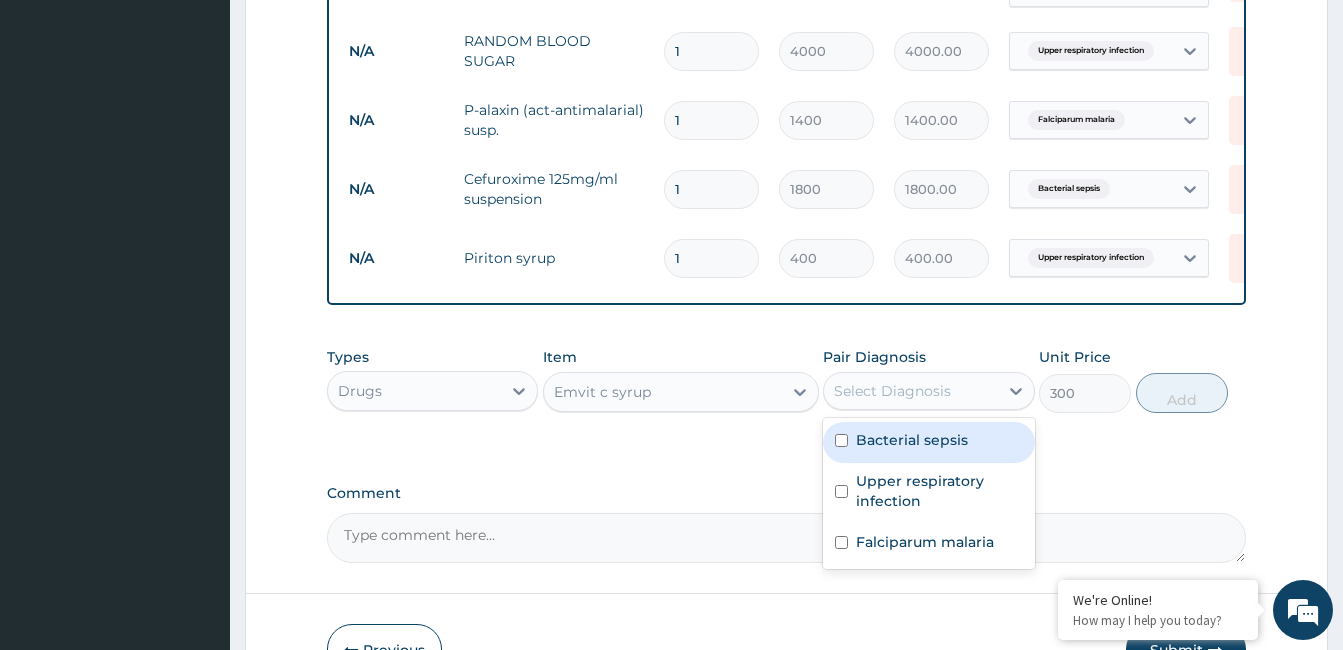 click on "Select Diagnosis" at bounding box center (910, 391) 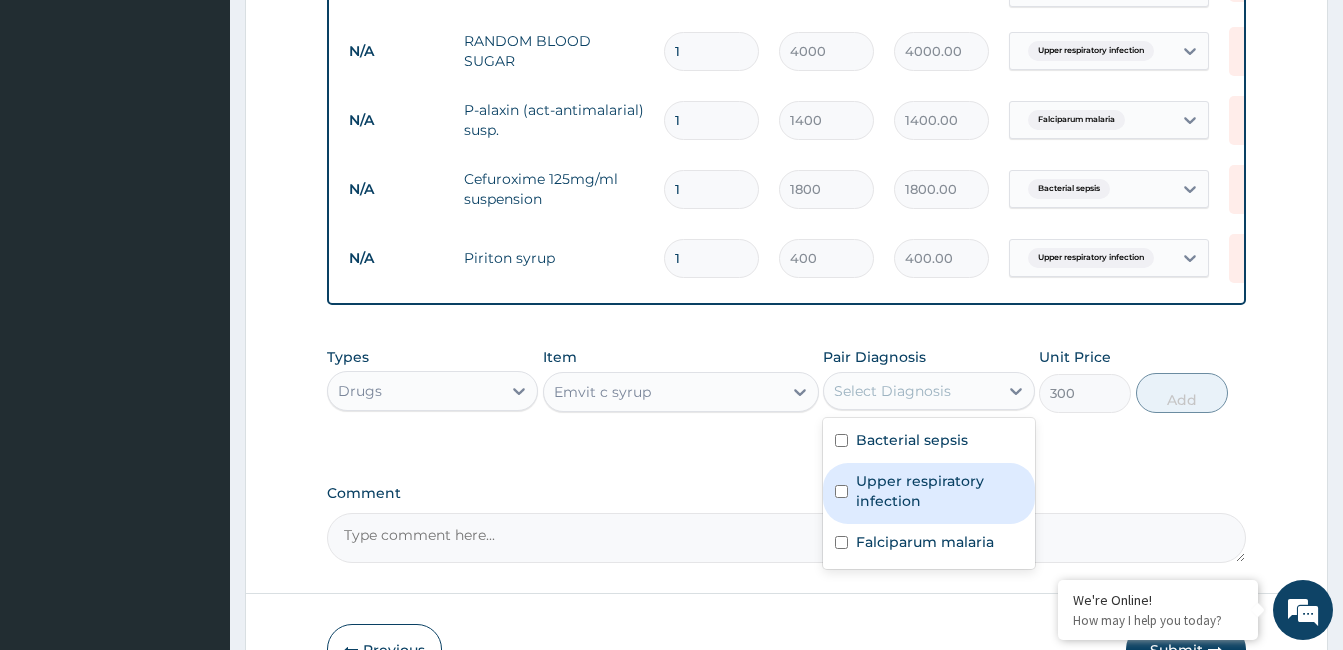 click on "Upper respiratory infection" at bounding box center [939, 491] 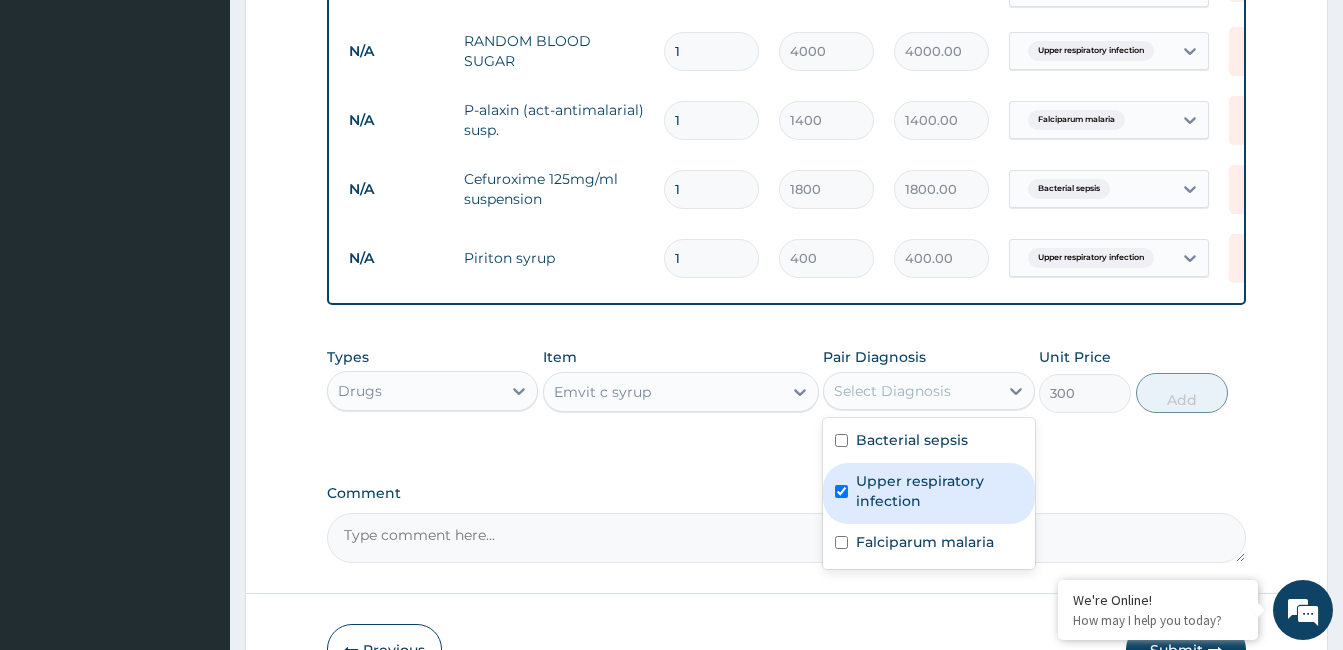 checkbox on "true" 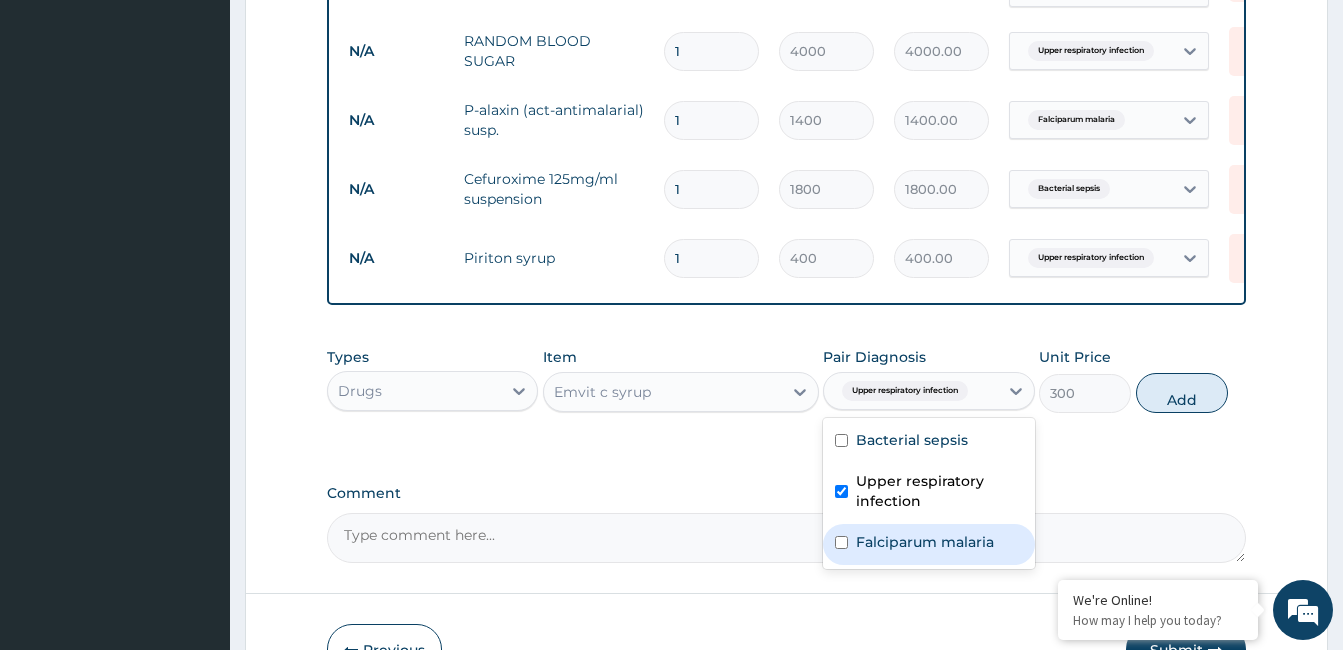 click on "Falciparum malaria" at bounding box center [925, 542] 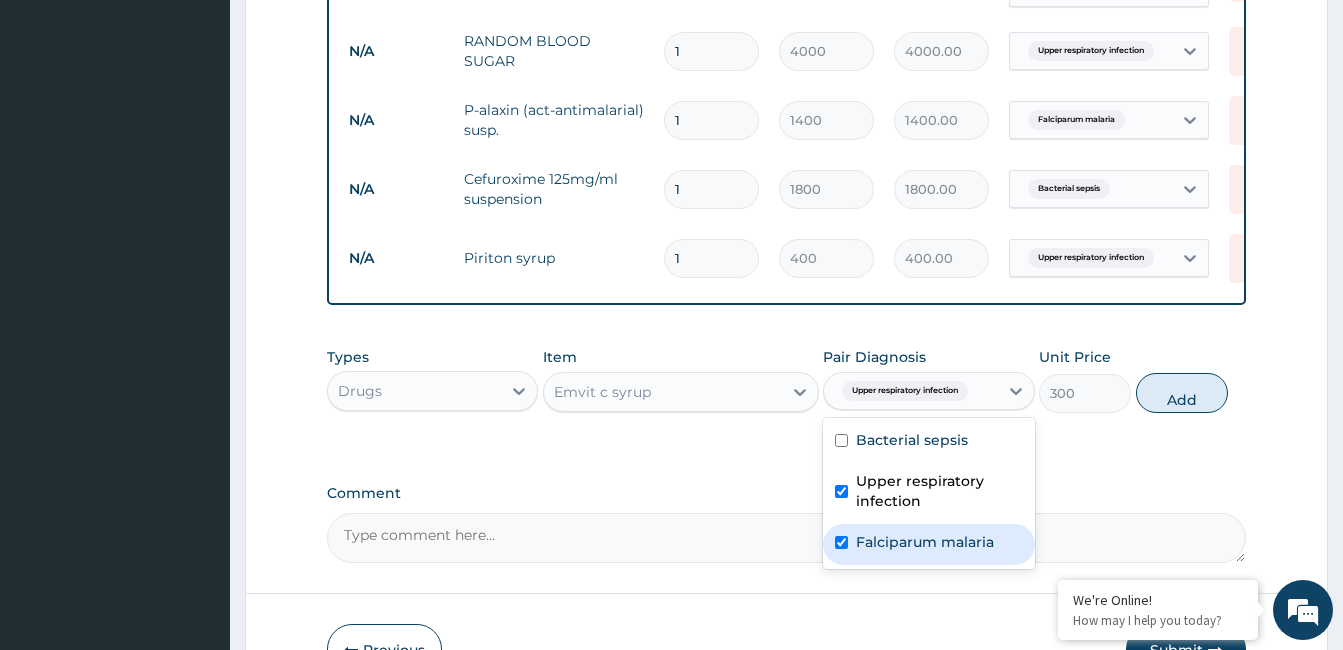 checkbox on "true" 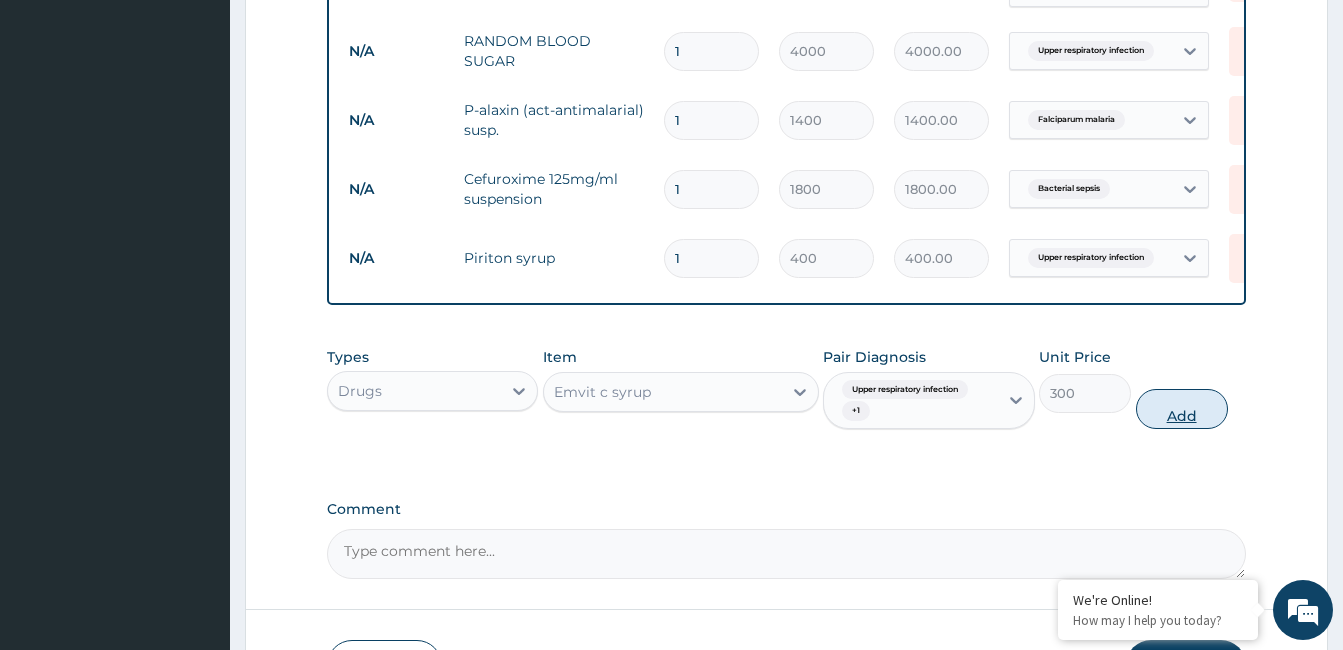 click on "Add" at bounding box center (1182, 409) 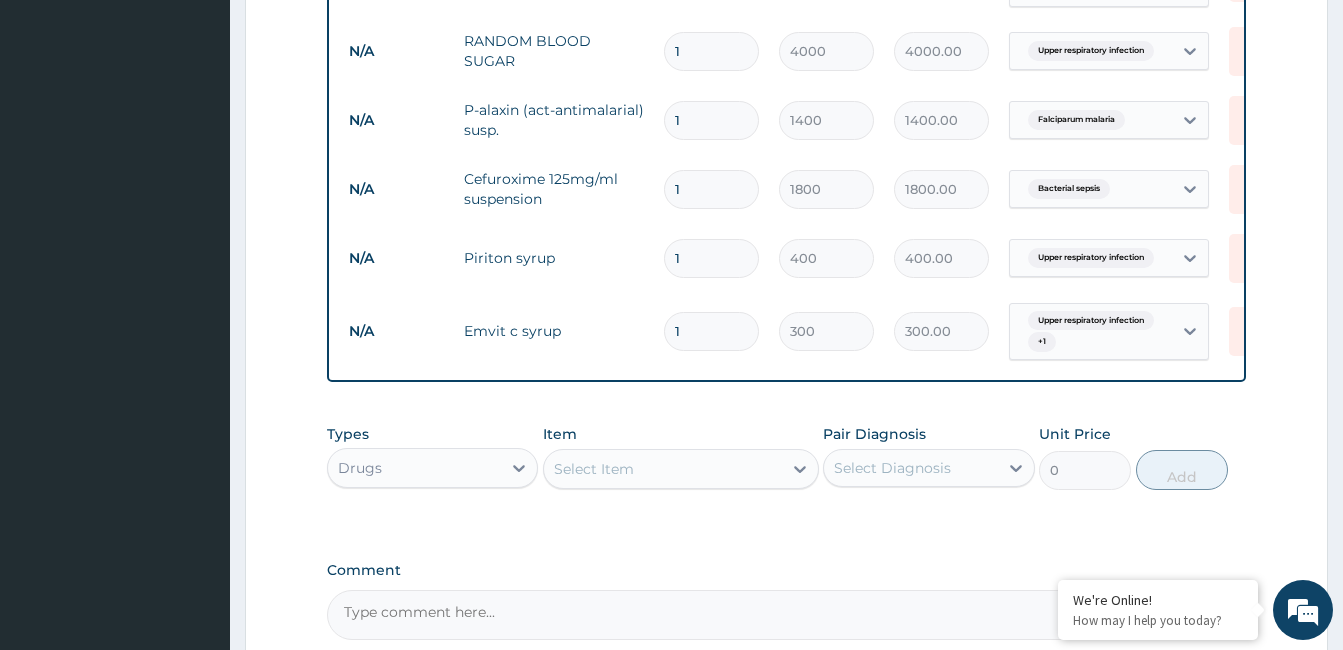 click on "Select Item" at bounding box center (663, 469) 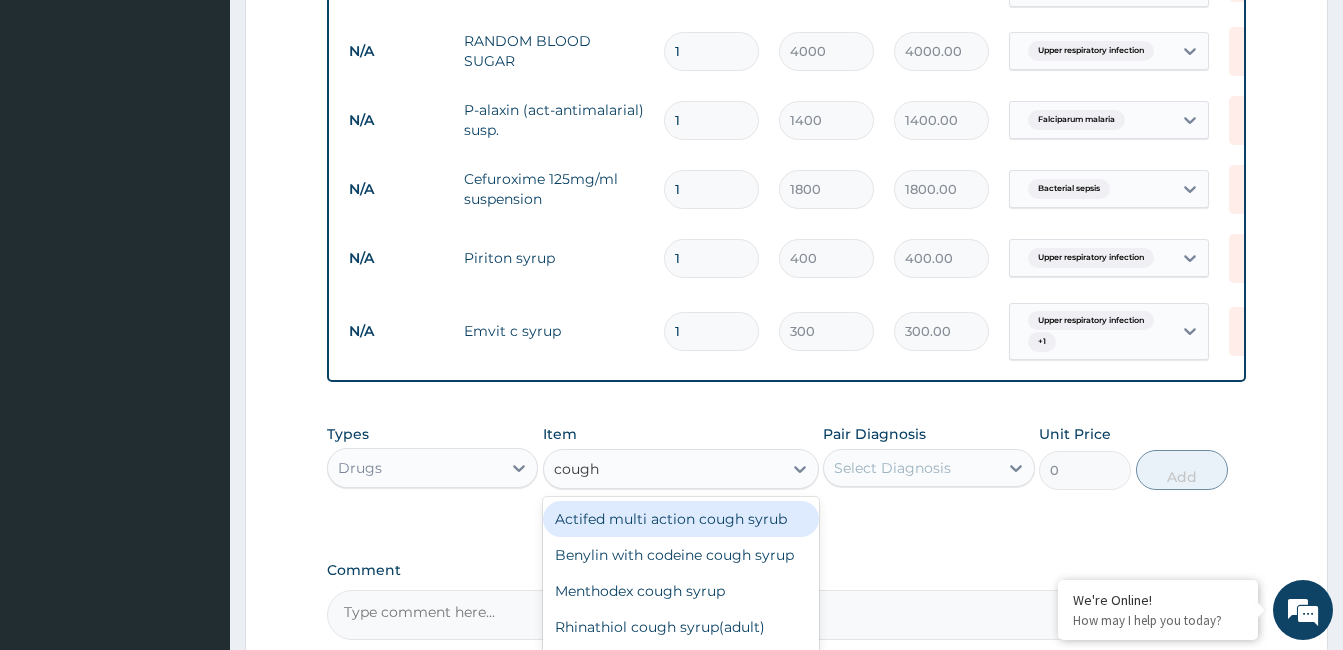 type on "cough" 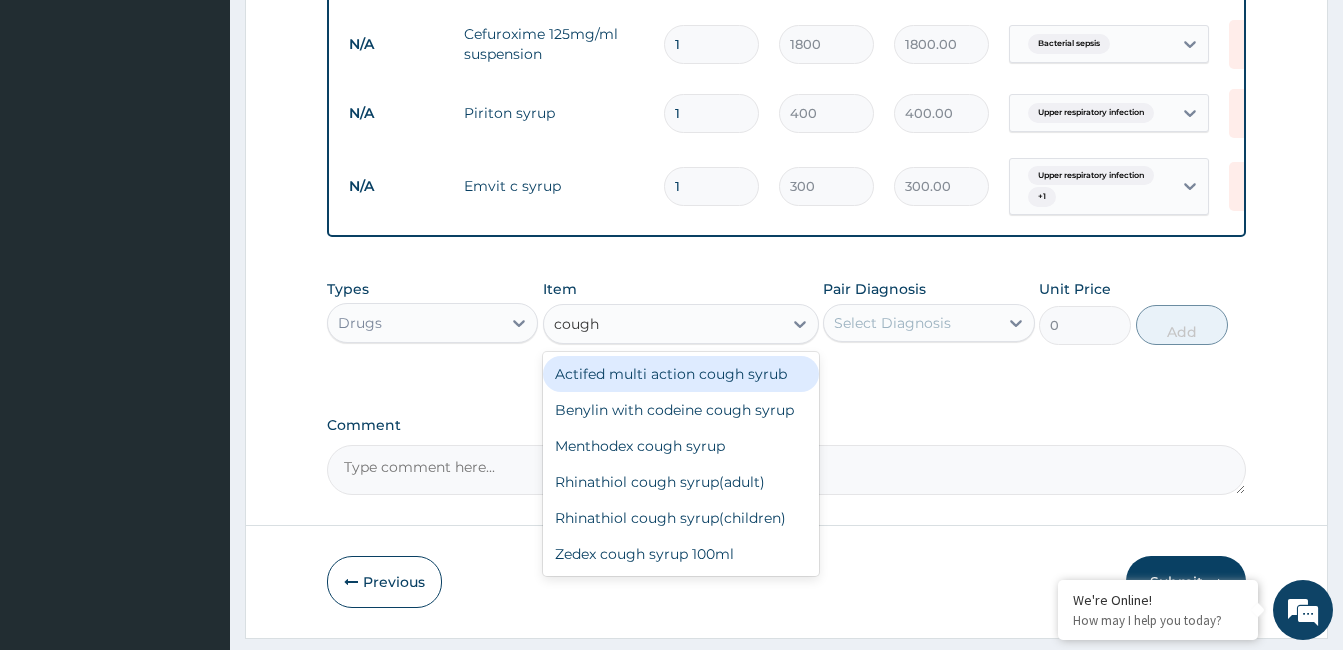 scroll, scrollTop: 1004, scrollLeft: 0, axis: vertical 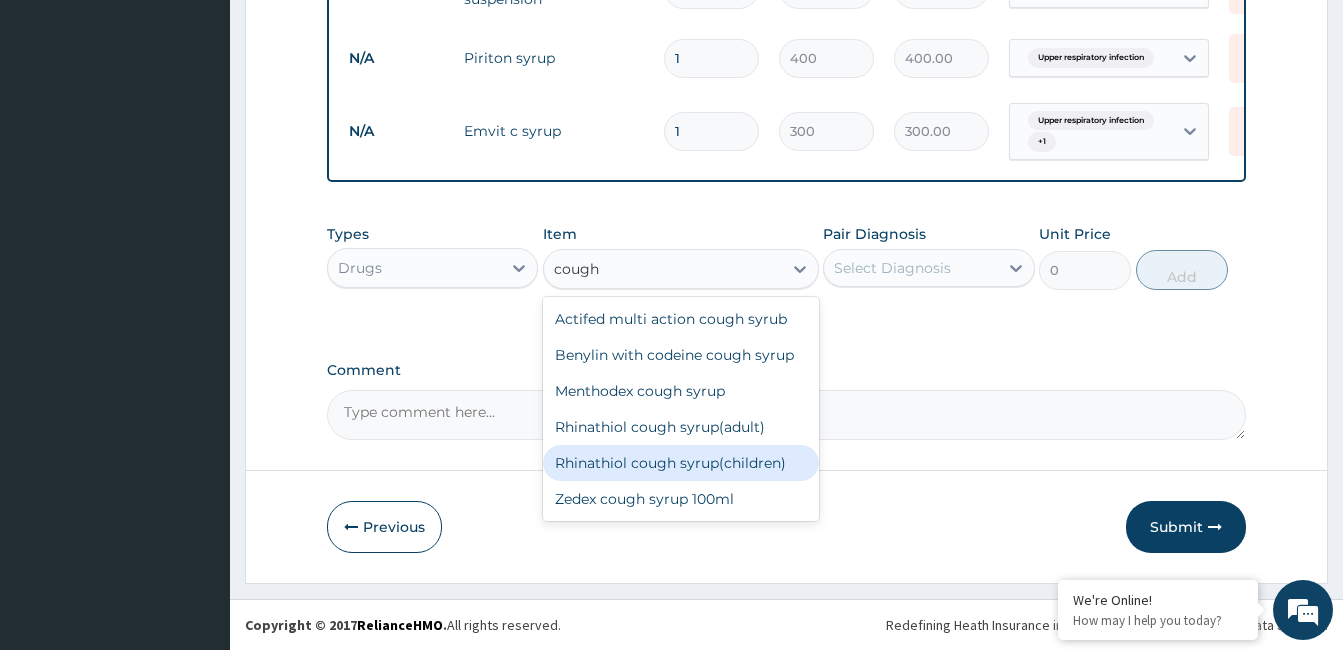 click on "Rhinathiol cough syrup(children)" at bounding box center (681, 463) 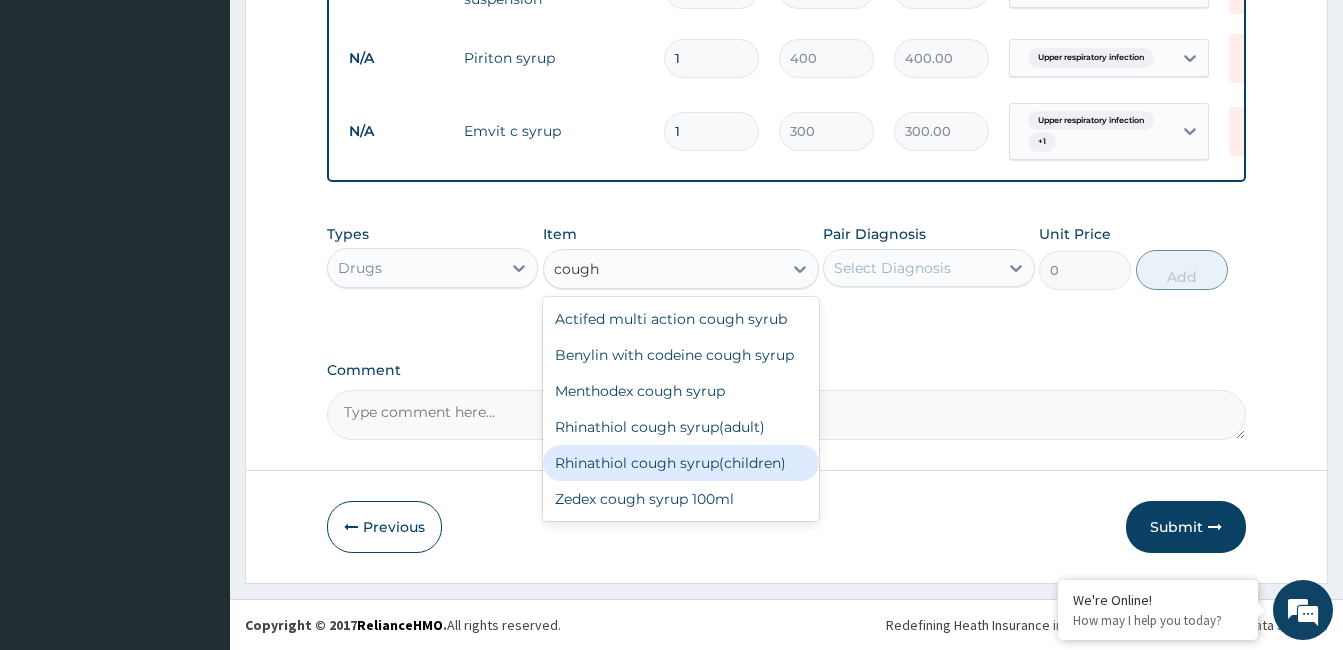 type 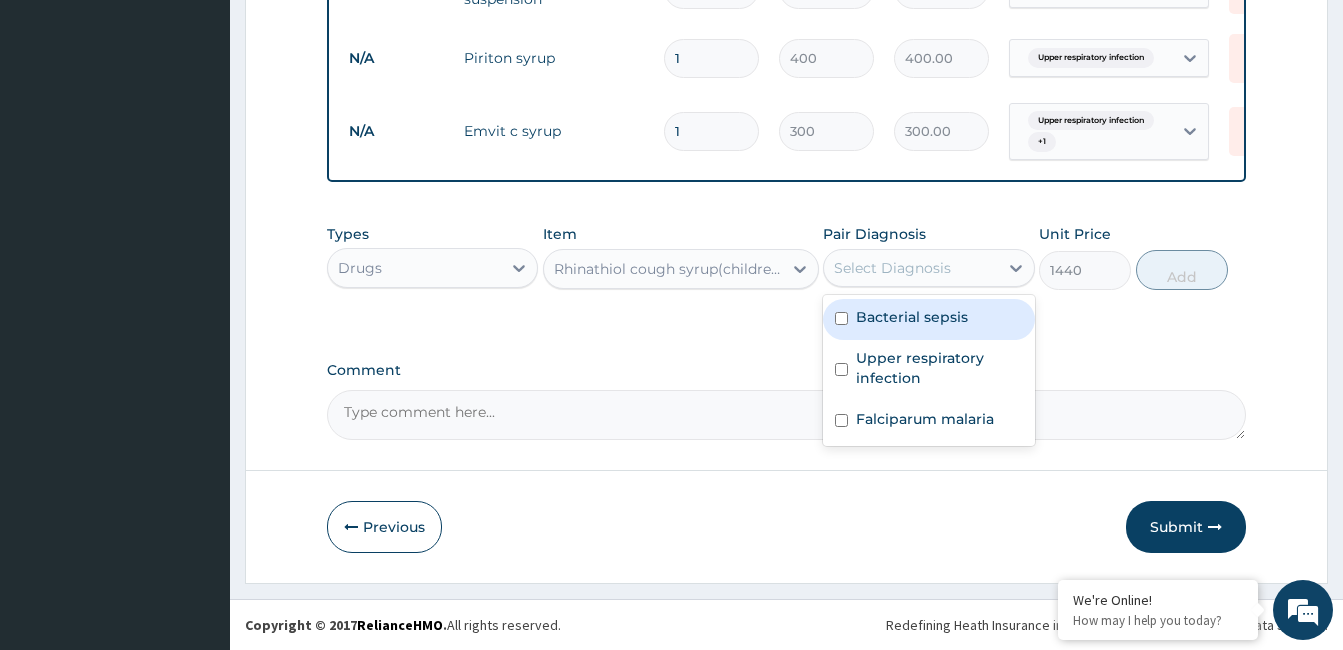 click on "Select Diagnosis" at bounding box center (910, 268) 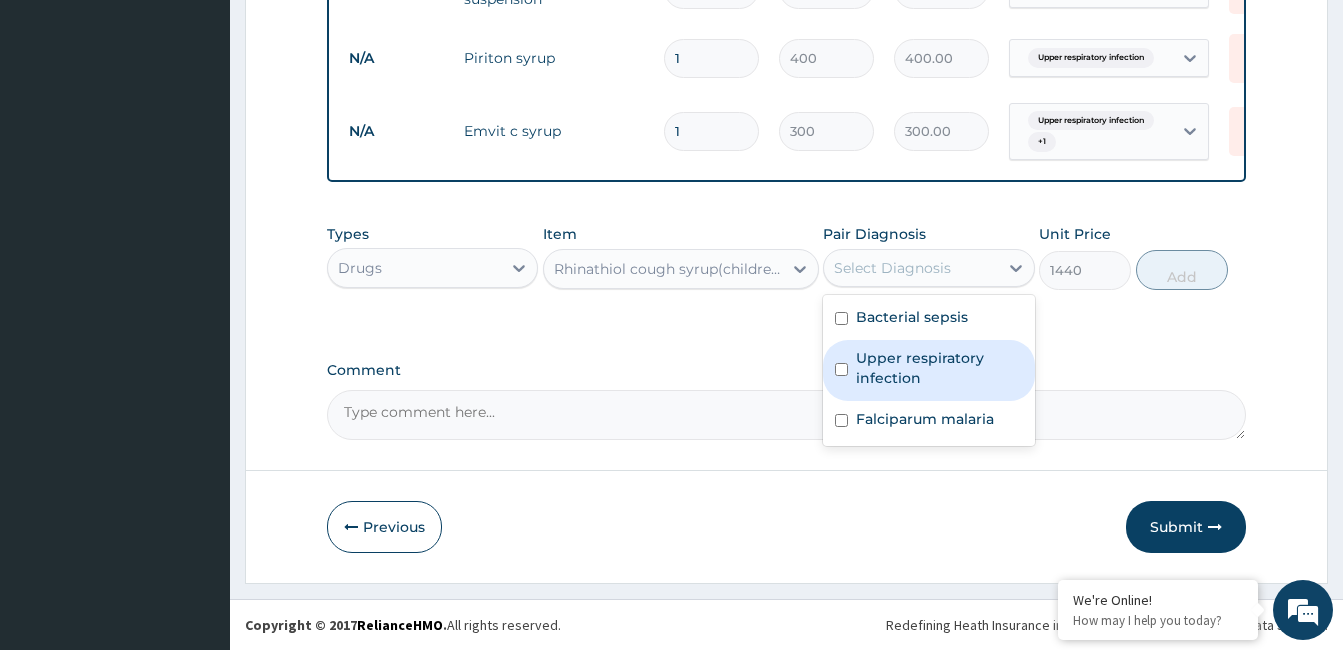 click on "Upper respiratory infection" at bounding box center (939, 368) 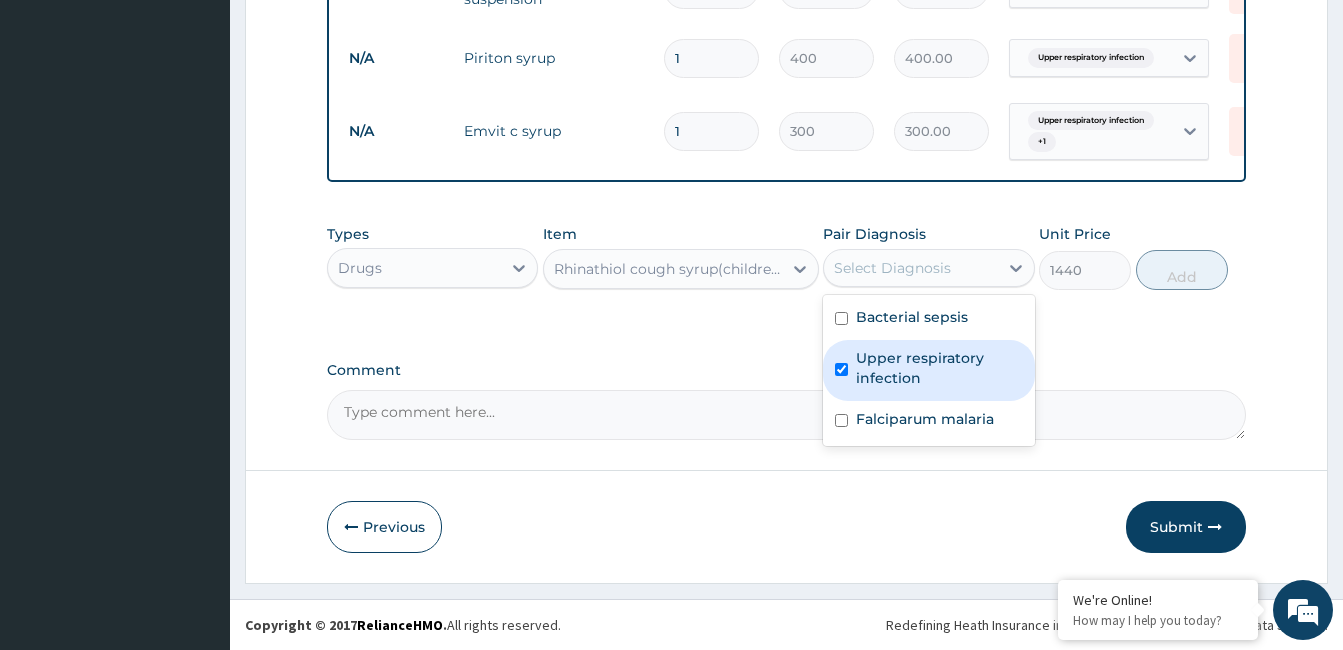 checkbox on "true" 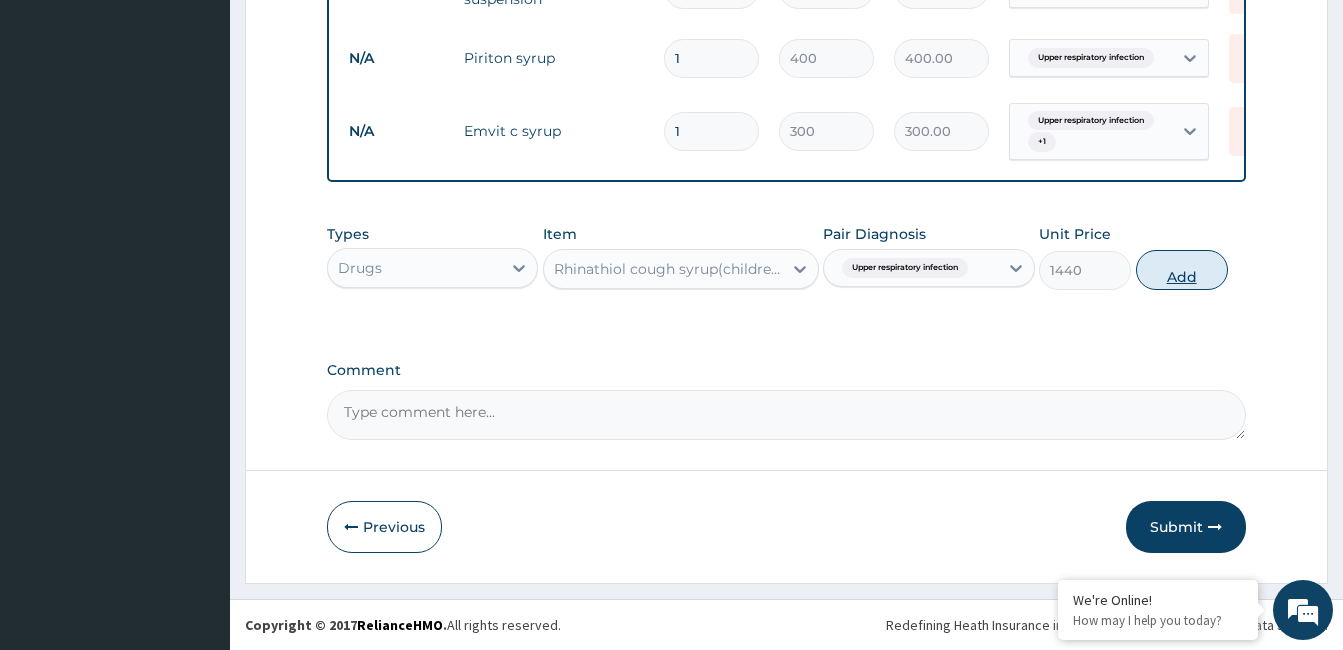 click on "Add" at bounding box center (1182, 270) 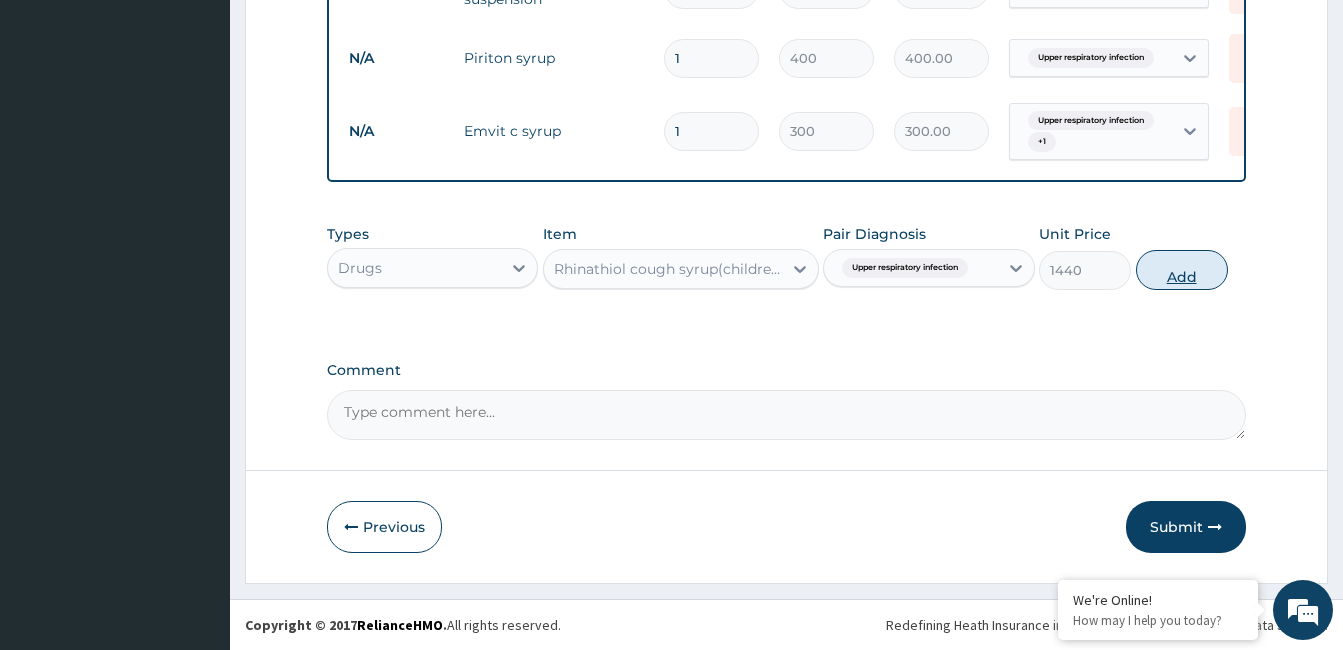 type on "0" 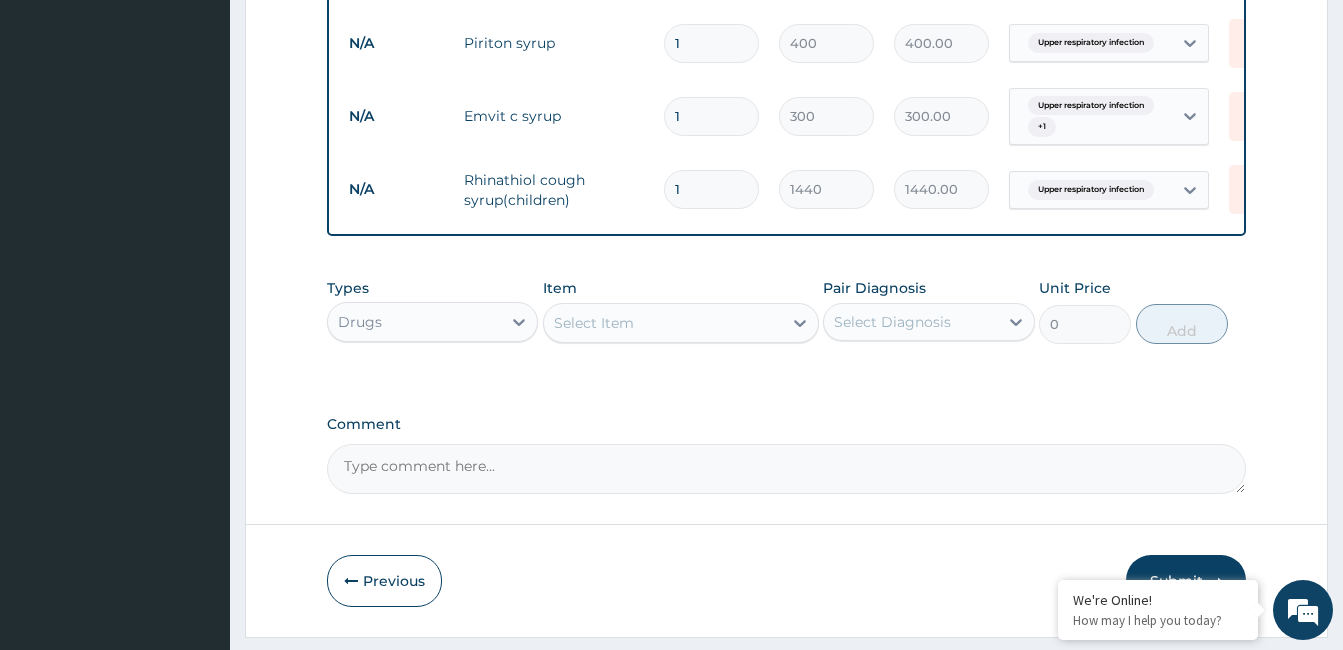 scroll, scrollTop: 1073, scrollLeft: 0, axis: vertical 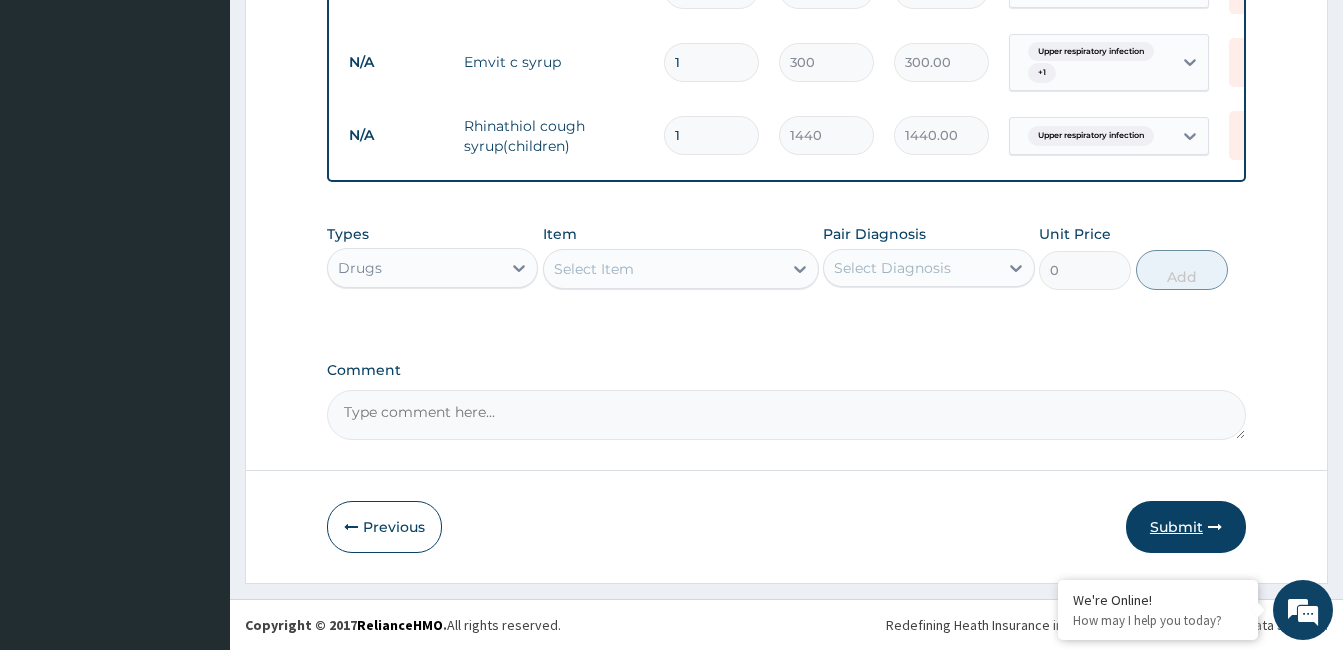 click on "Submit" at bounding box center [1186, 527] 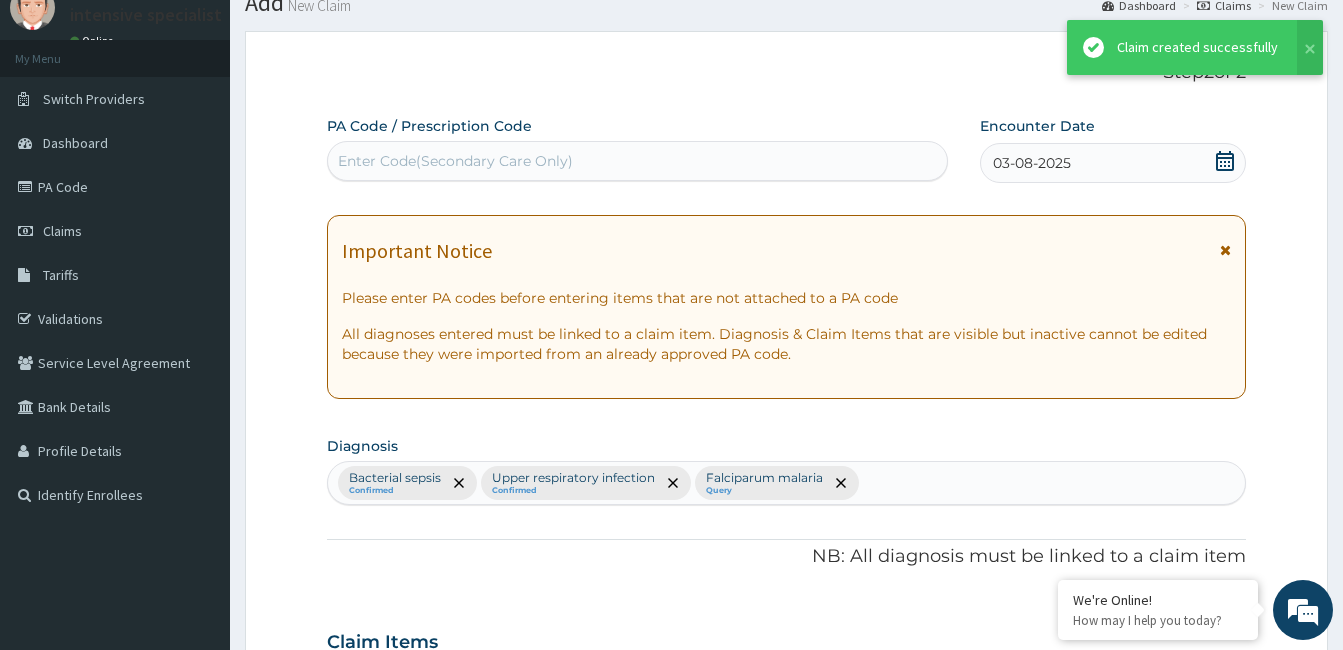 scroll, scrollTop: 1073, scrollLeft: 0, axis: vertical 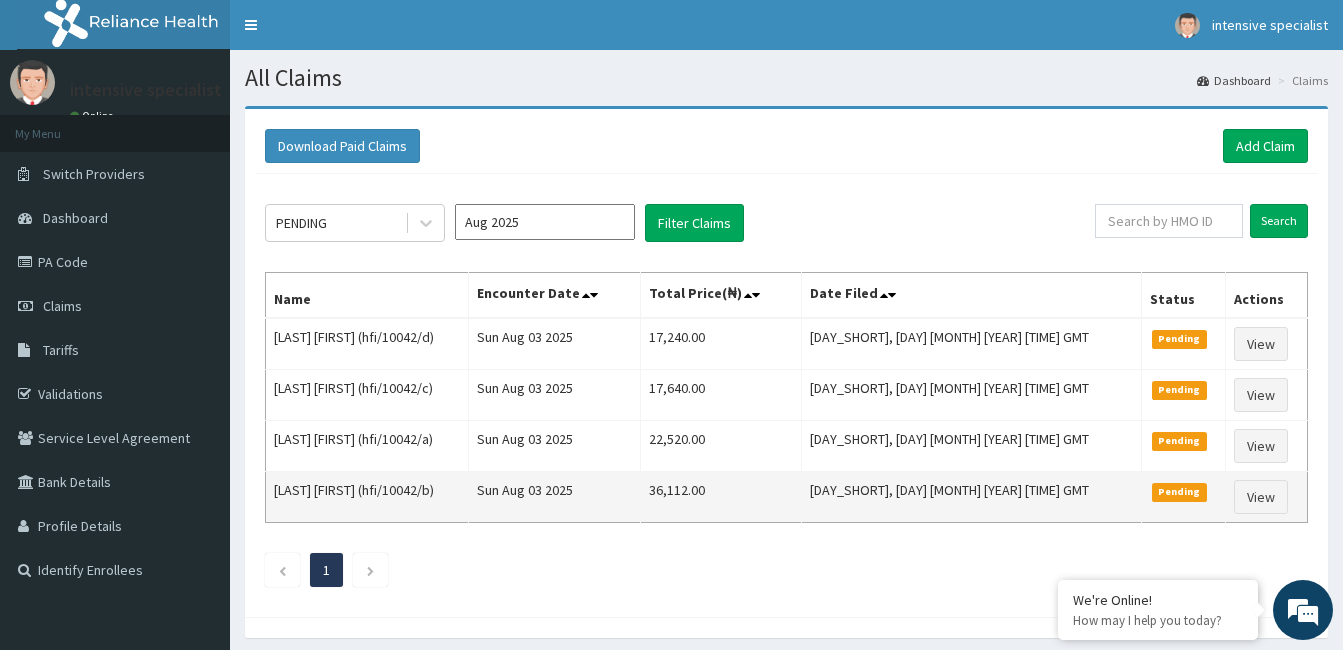 click on "[DAY_SHORT], [DAY] [MONTH] [YEAR] [TIME] GMT" at bounding box center [972, 497] 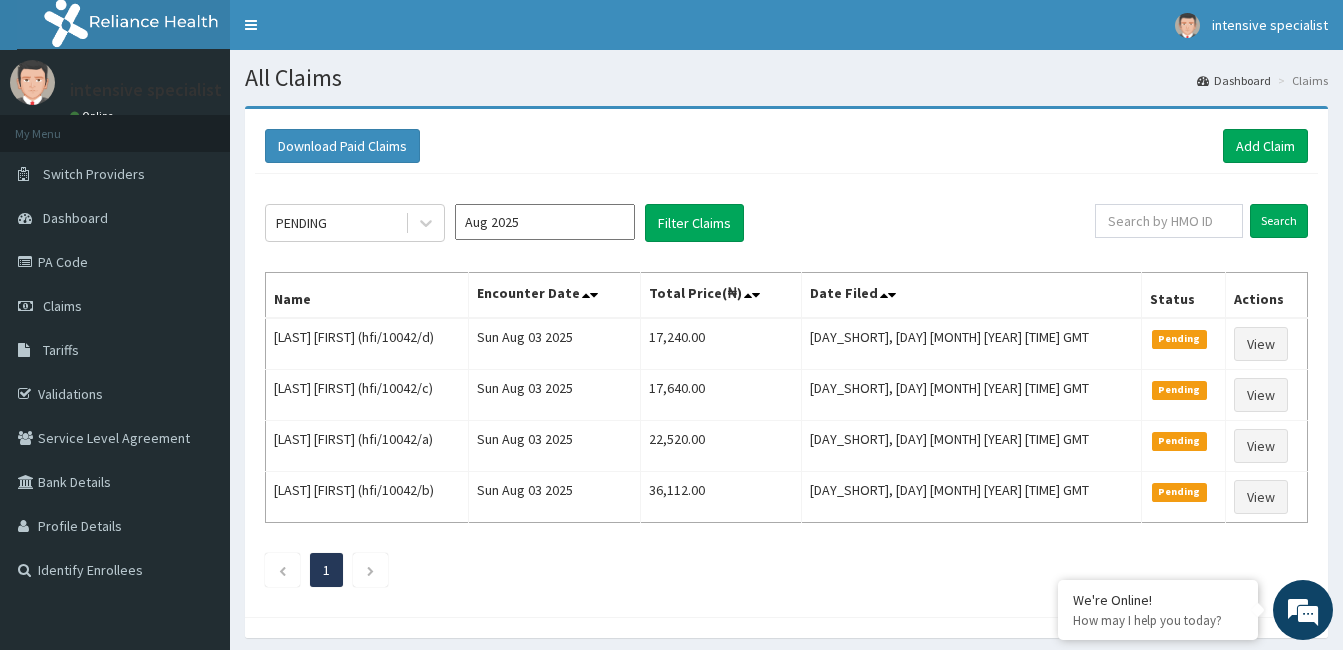 click on "PENDING [MONTH] [YEAR] Filter Claims Search Name Encounter Date Total Price(₦) Date Filed Status Actions [LAST] [FIRST] (hfi/10042/d) [DAY_SHORT] [MONTH] [DAY] [YEAR] [TIME] [PRICE] [DAY_SHORT], [DAY] [MONTH] [YEAR] [TIME] GMT Pending View [LAST] [FIRST] (hfi/10042/c) [DAY_SHORT] [MONTH] [DAY] [YEAR] [TIME] [PRICE] [DAY_SHORT], [DAY] [MONTH] [YEAR] [TIME] GMT Pending View [LAST] [FIRST] (hfi/10042/a) [DAY_SHORT] [MONTH] [DAY] [YEAR] [TIME] [PRICE] [DAY_SHORT], [DAY] [MONTH] [YEAR] [TIME] GMT Pending View [LAST] [FIRST] (hfi/10042/b) [DAY_SHORT] [MONTH] [DAY] [YEAR] [TIME] [PRICE] [DAY_SHORT], [DAY] [MONTH] [YEAR] [TIME] GMT Pending View 1" 